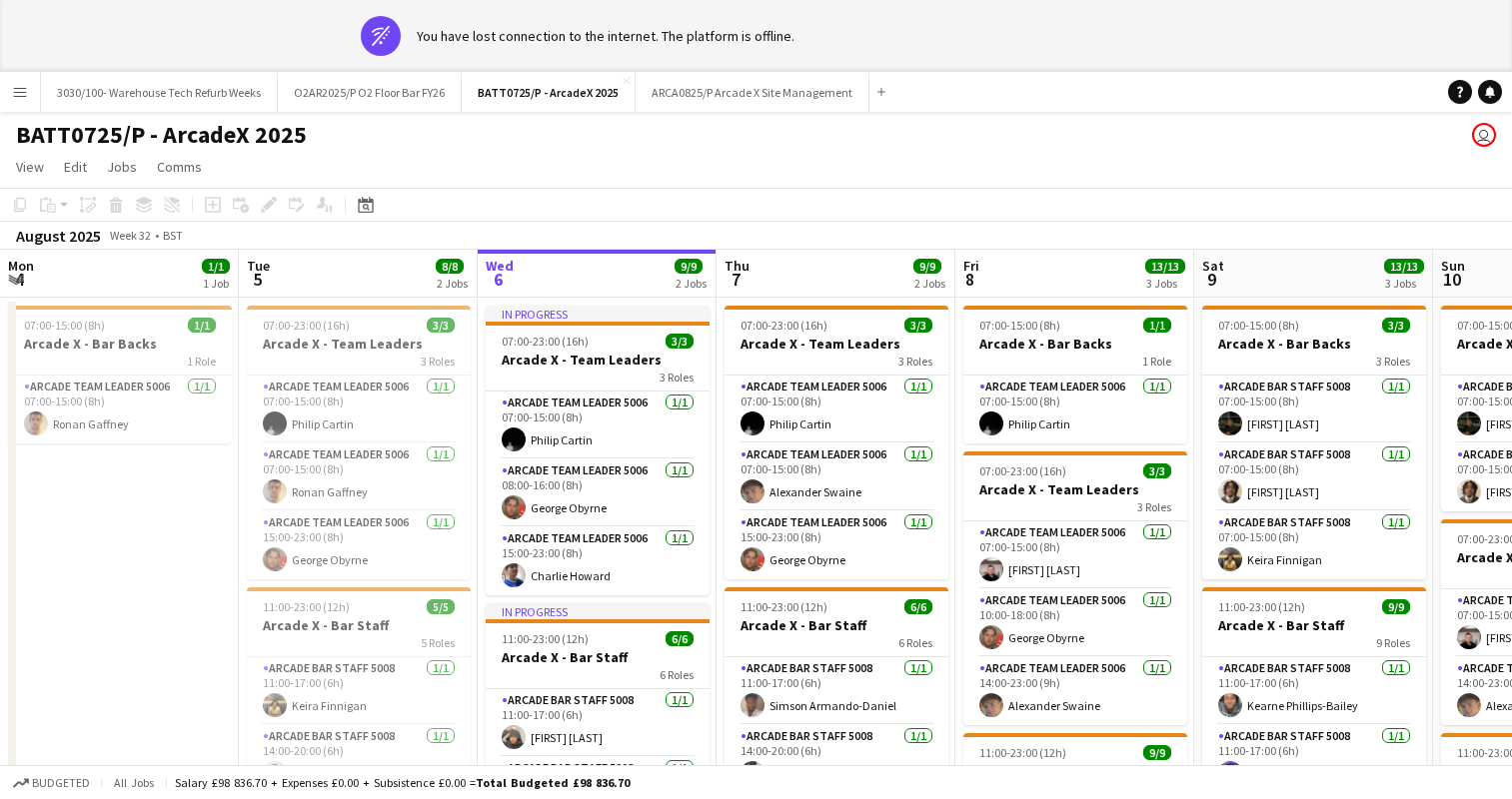 scroll, scrollTop: 0, scrollLeft: 0, axis: both 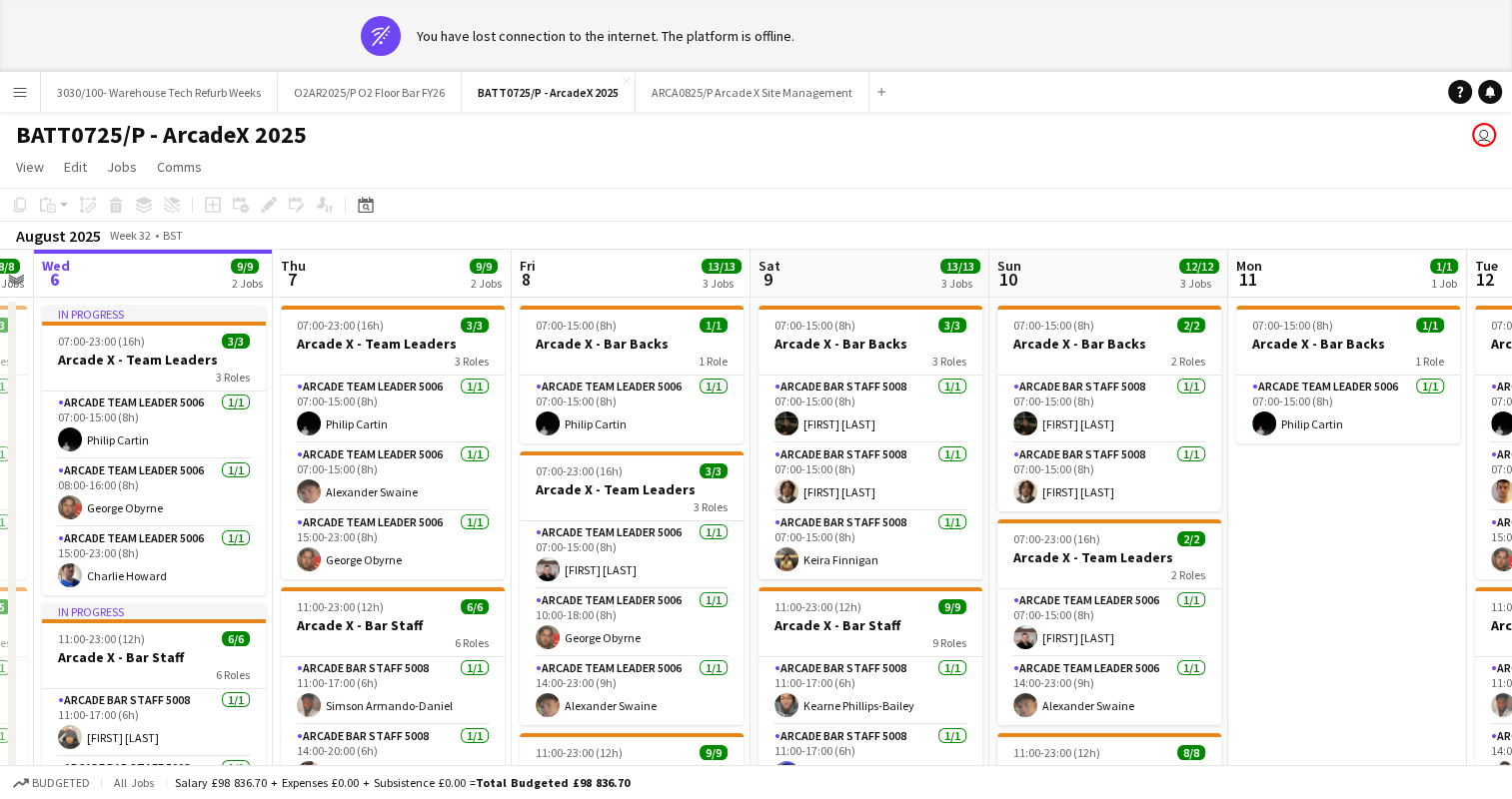 click on "View  Day view expanded Day view collapsed Month view Date picker Jump to today Expand Linked Jobs Collapse Linked Jobs  Edit  Copy Ctrl+C  Paste  Without Crew Ctrl+V With Crew Ctrl+Shift+V Paste as linked job  Group  Group Ungroup  Jobs  New Job Edit Job Delete Job New Linked Job Edit Linked Jobs Job fulfilment Promote Role Copy Role URL  Comms  Notify confirmed crew Create chat" 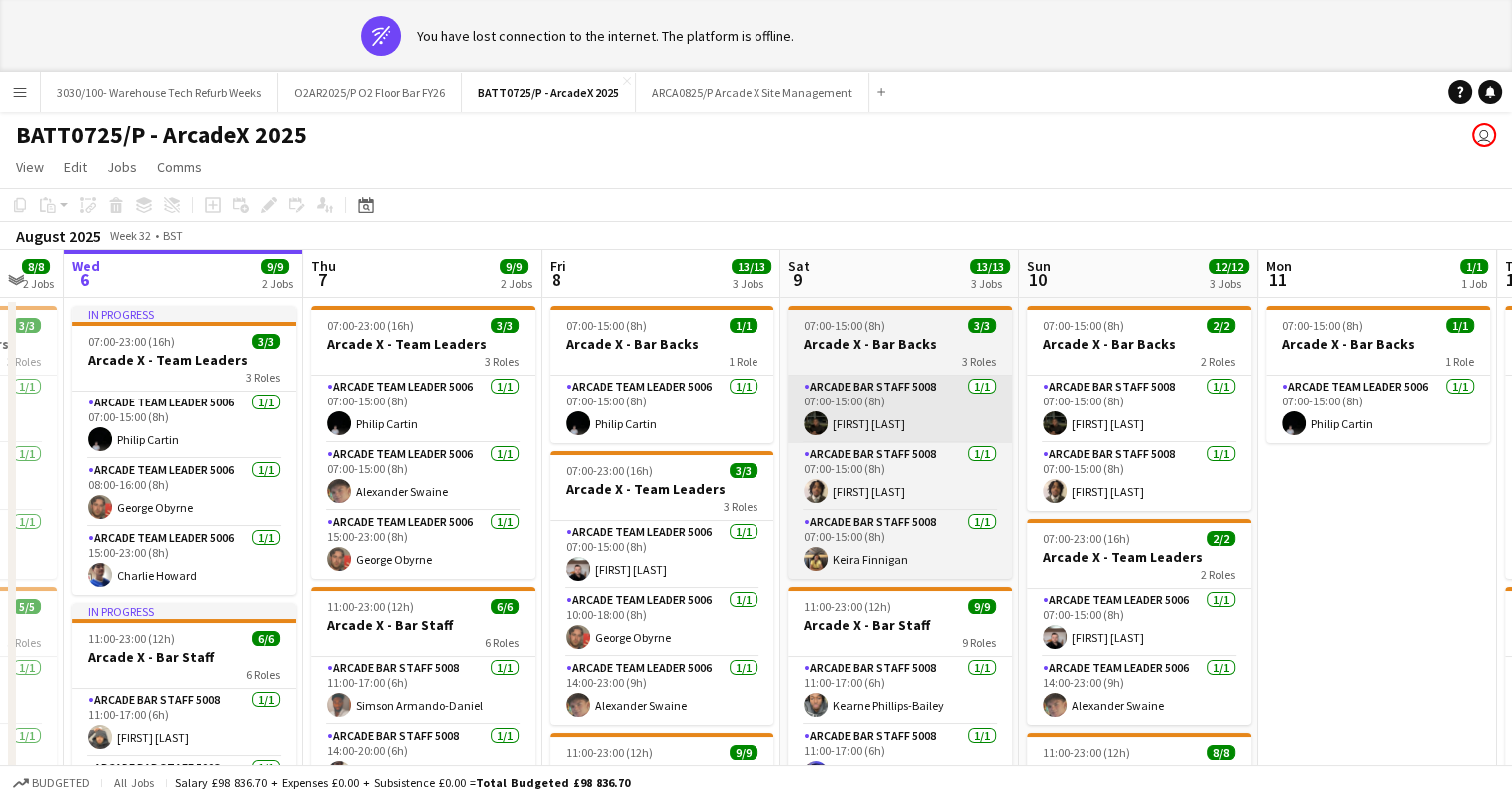 scroll, scrollTop: 0, scrollLeft: 415, axis: horizontal 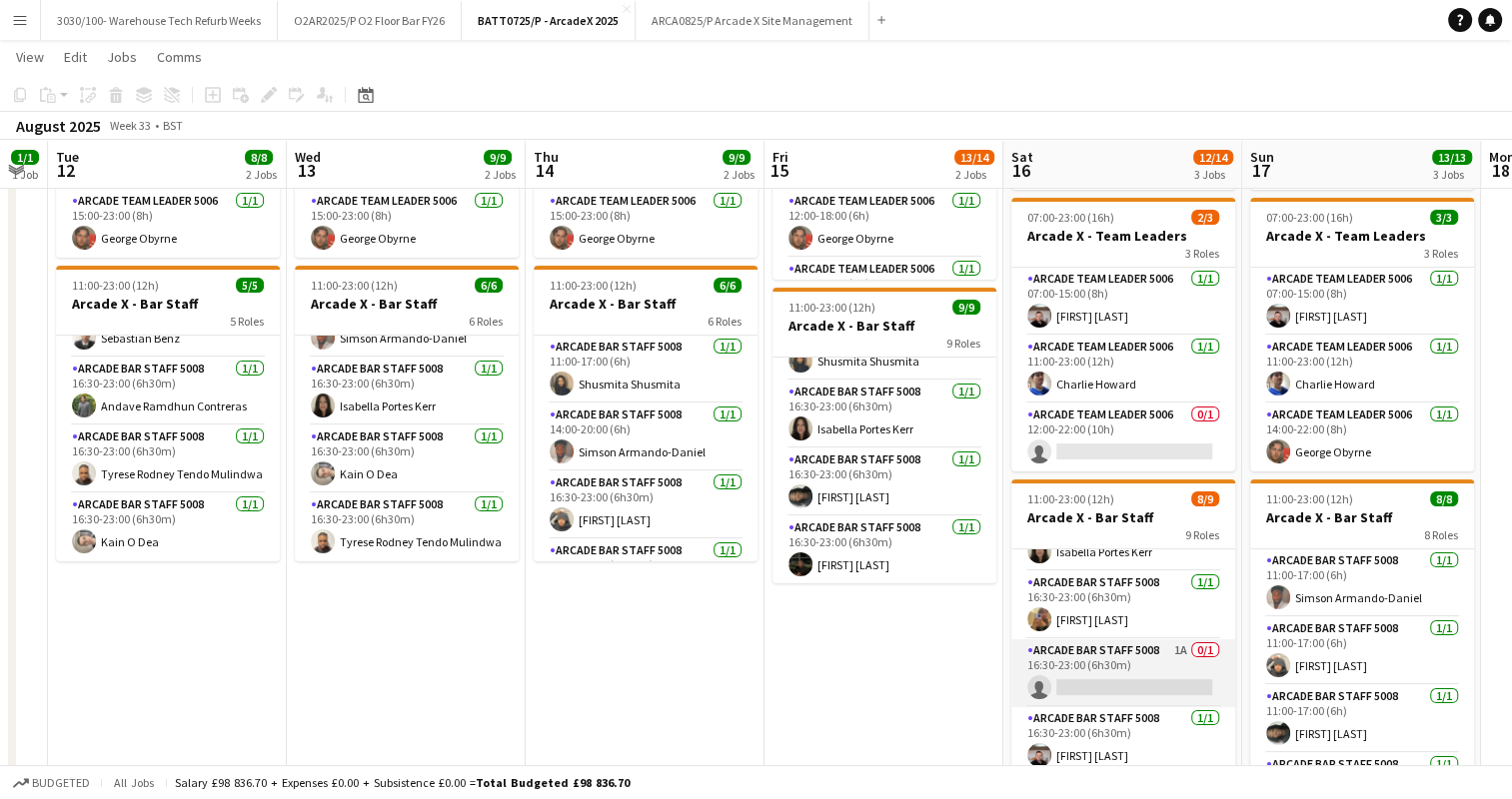 click on "Arcade Bar Staff 5008   1A   0/1   16:30-23:00 (6h30m)
single-neutral-actions" at bounding box center (1123, 673) 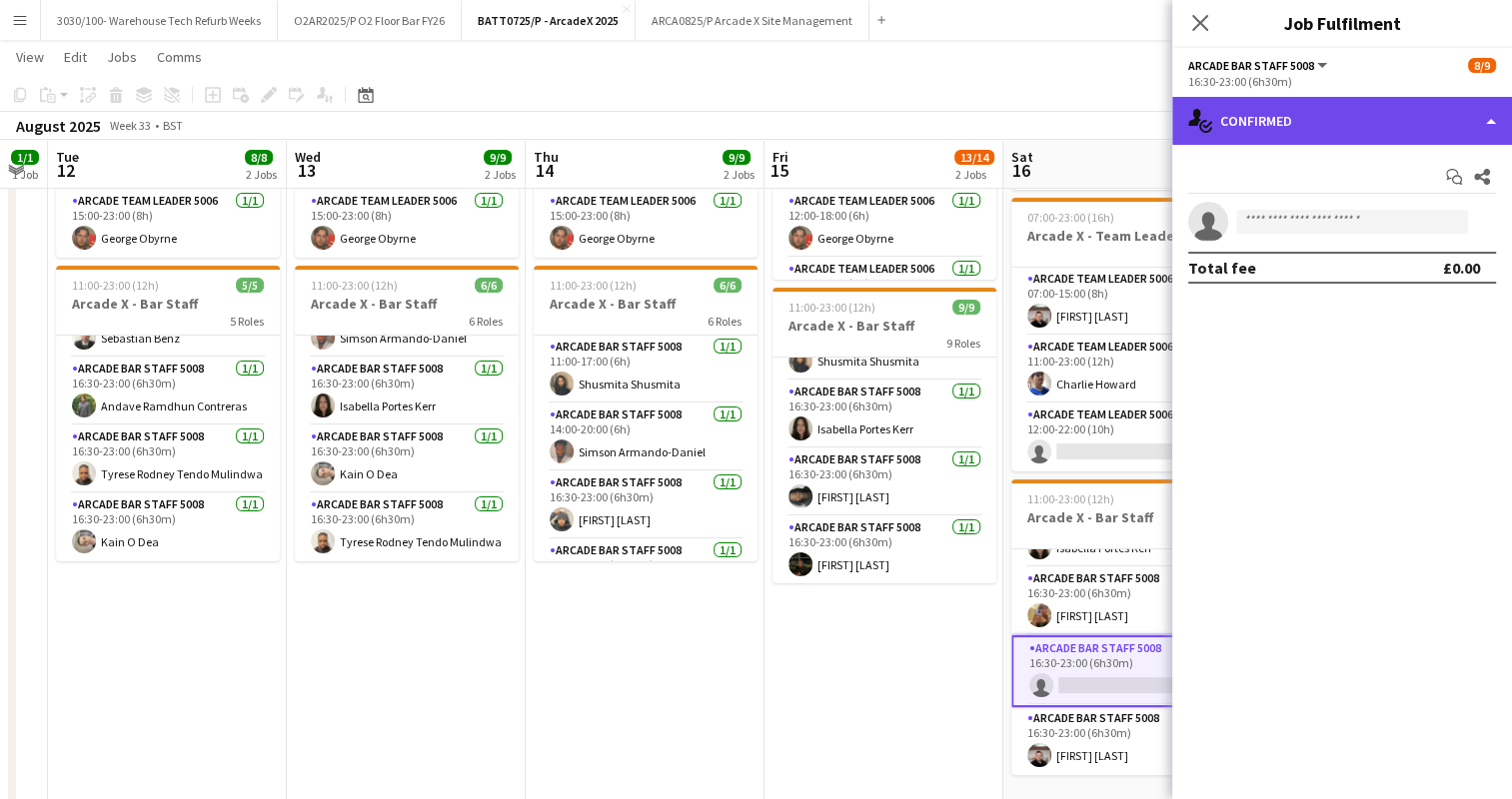 click on "single-neutral-actions-check-2
Confirmed" 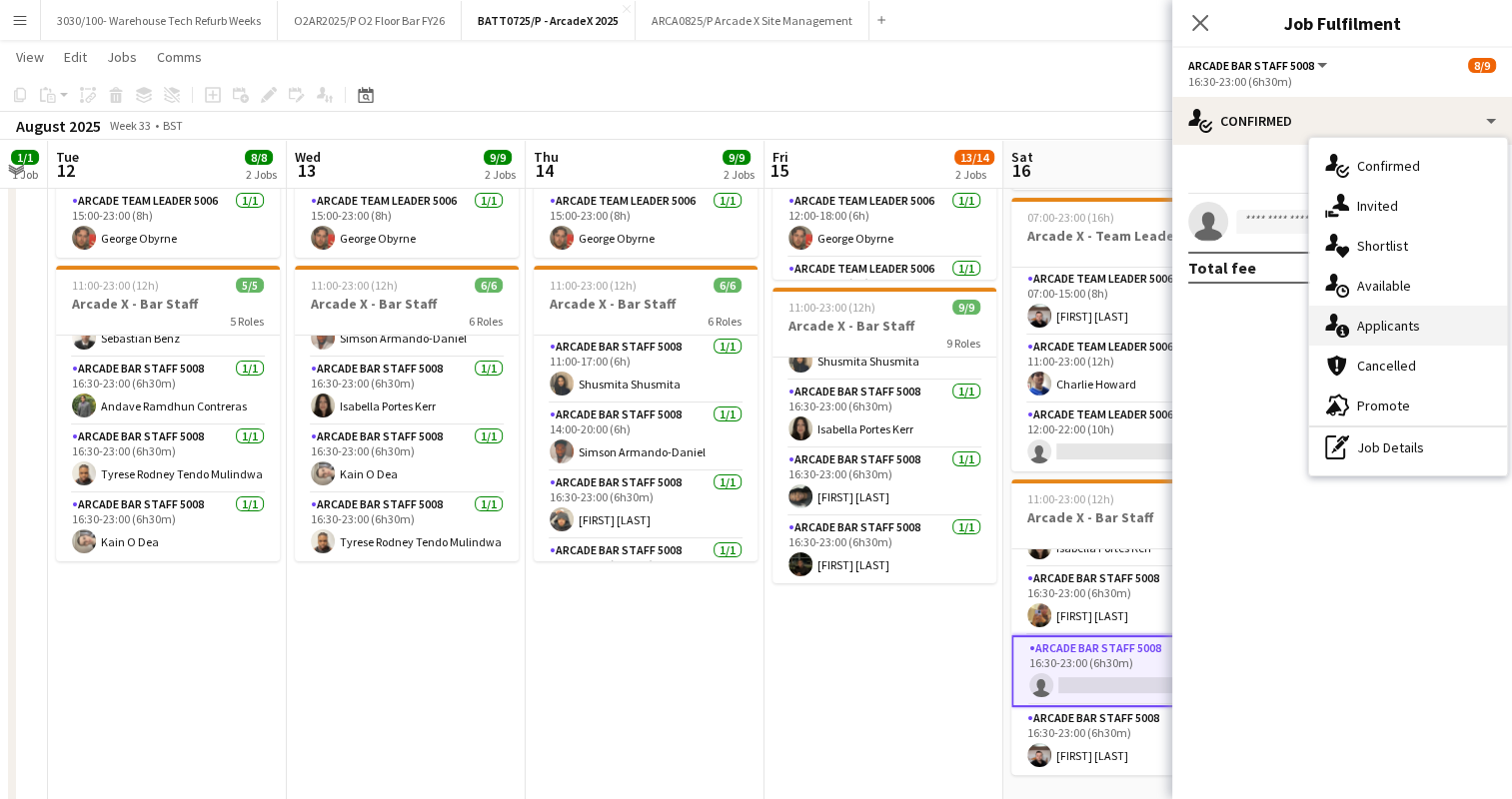click on "single-neutral-actions-information
Applicants" at bounding box center [1408, 326] 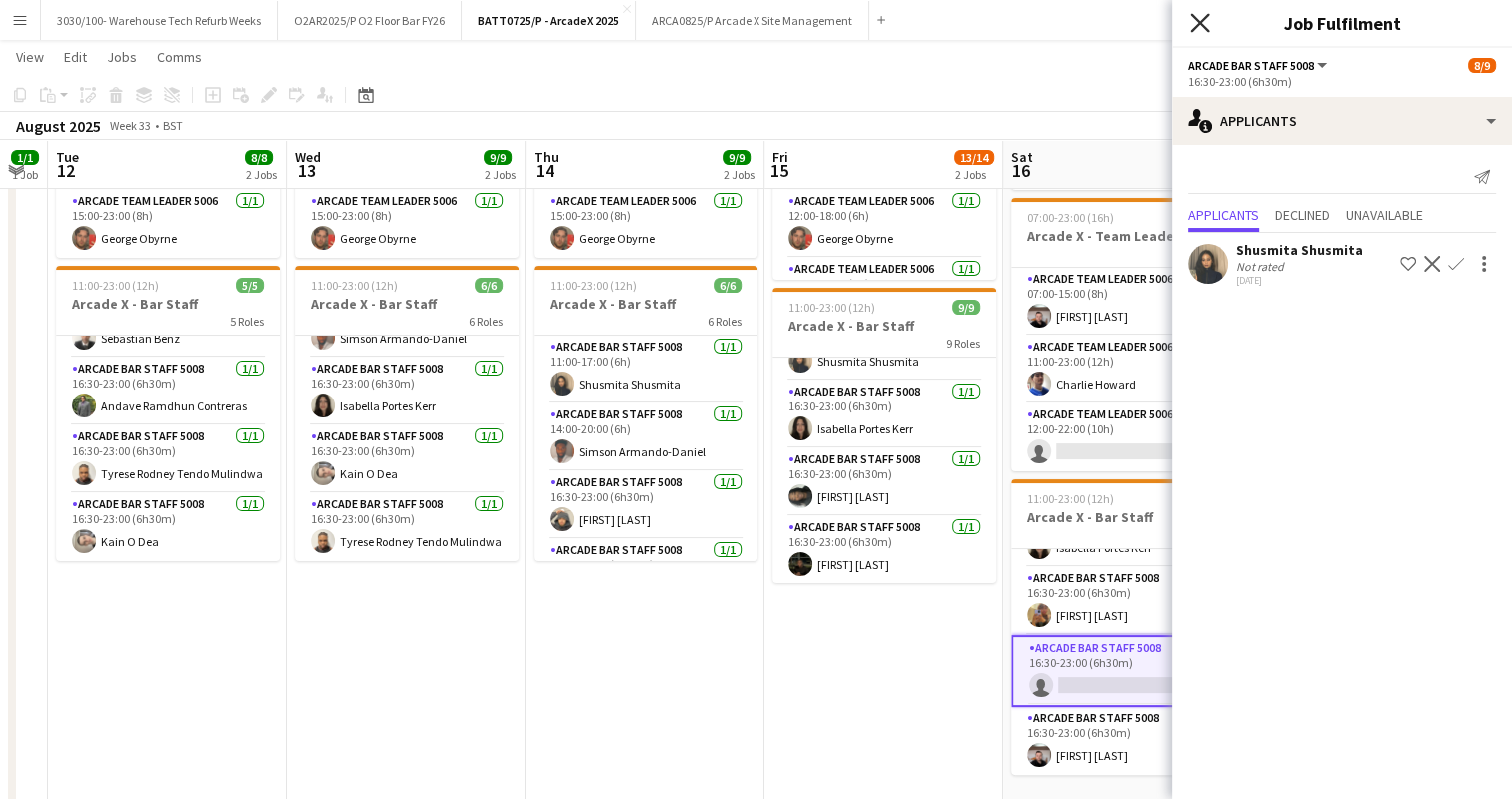 click on "Close pop-in" 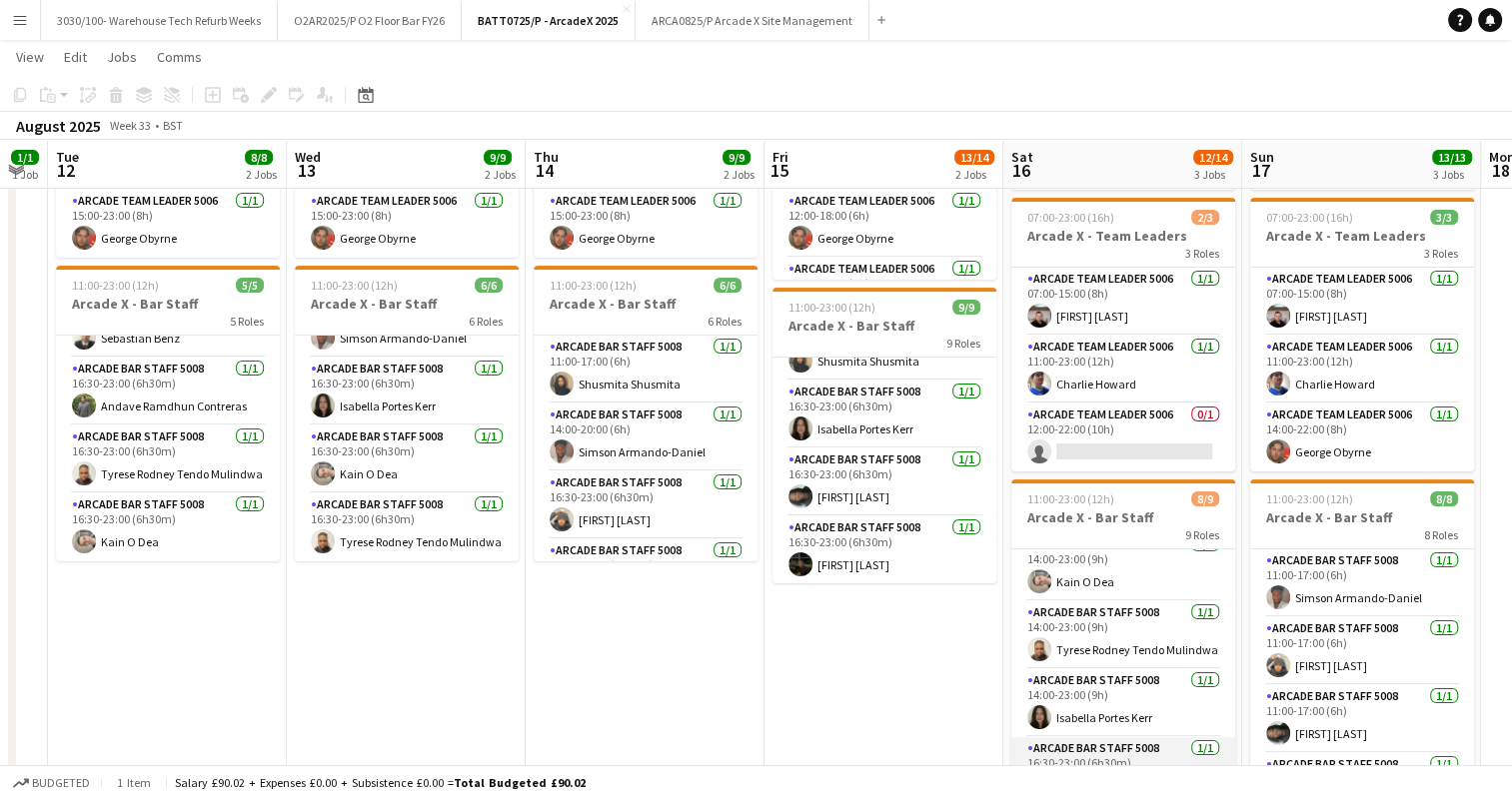 scroll, scrollTop: 228, scrollLeft: 0, axis: vertical 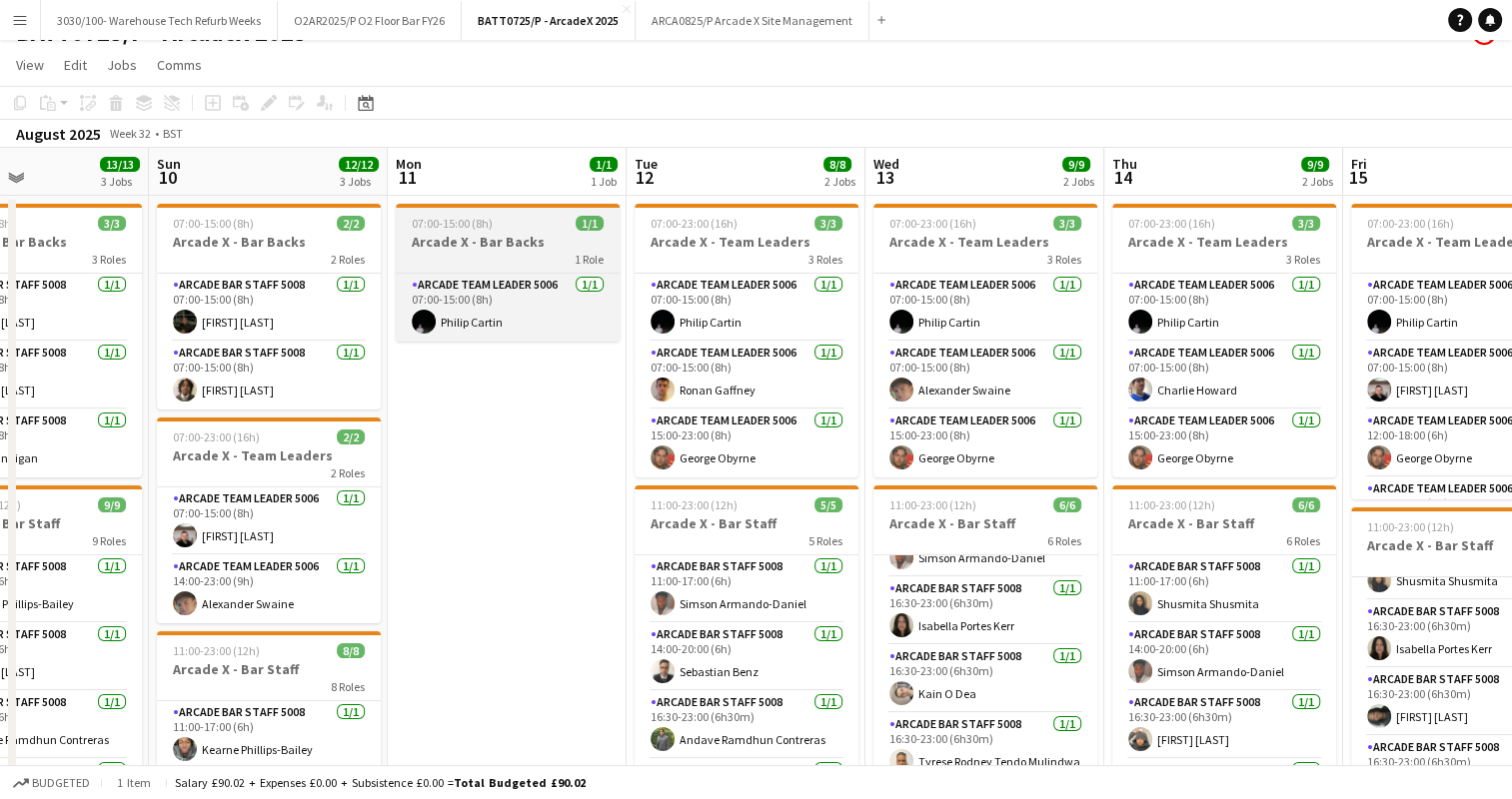 click on "1/1" at bounding box center [590, 223] 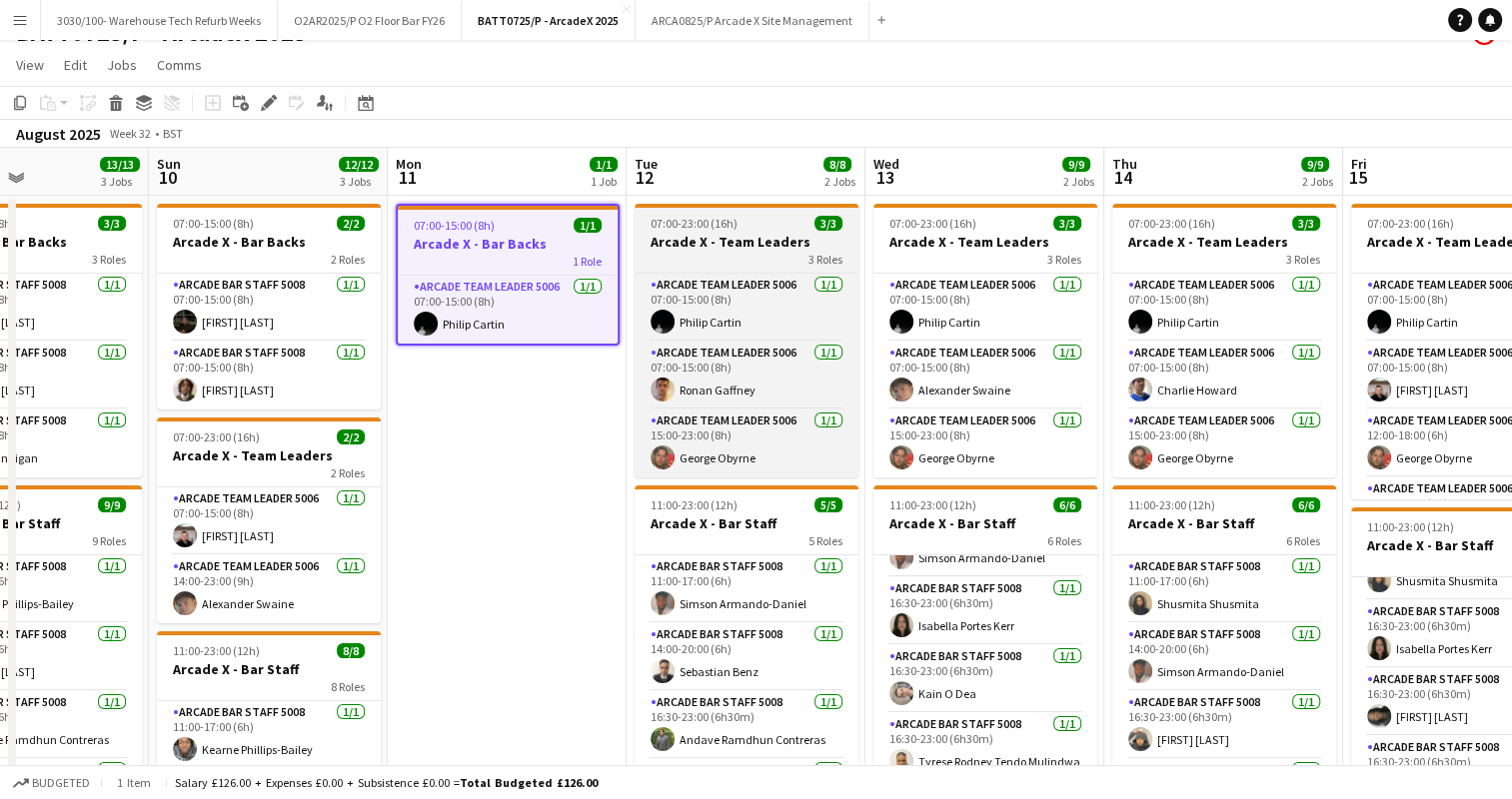 click on "Arcade X - Team Leaders" at bounding box center [747, 242] 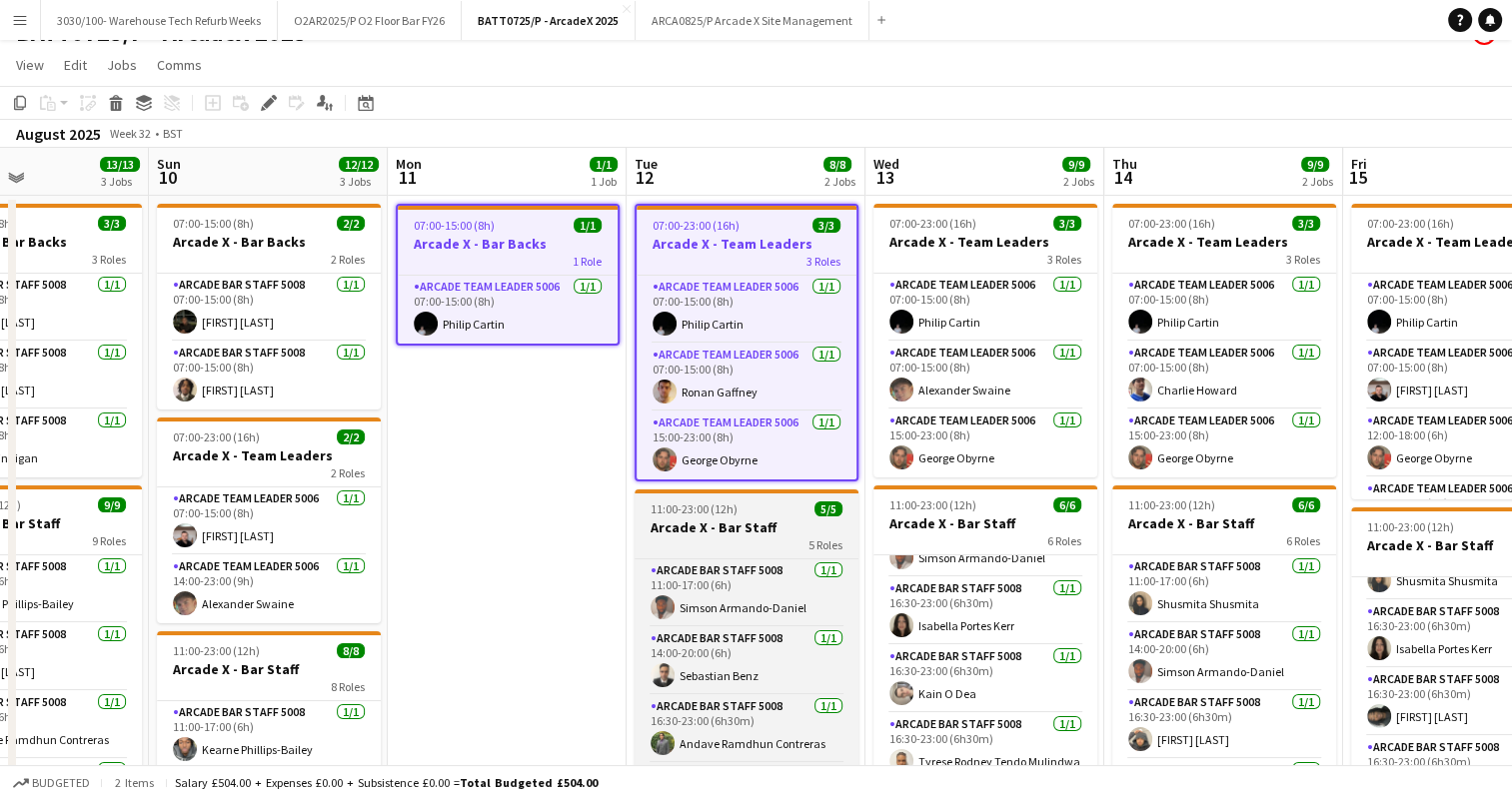 click on "11:00-23:00 (12h)    5/5" at bounding box center (747, 508) 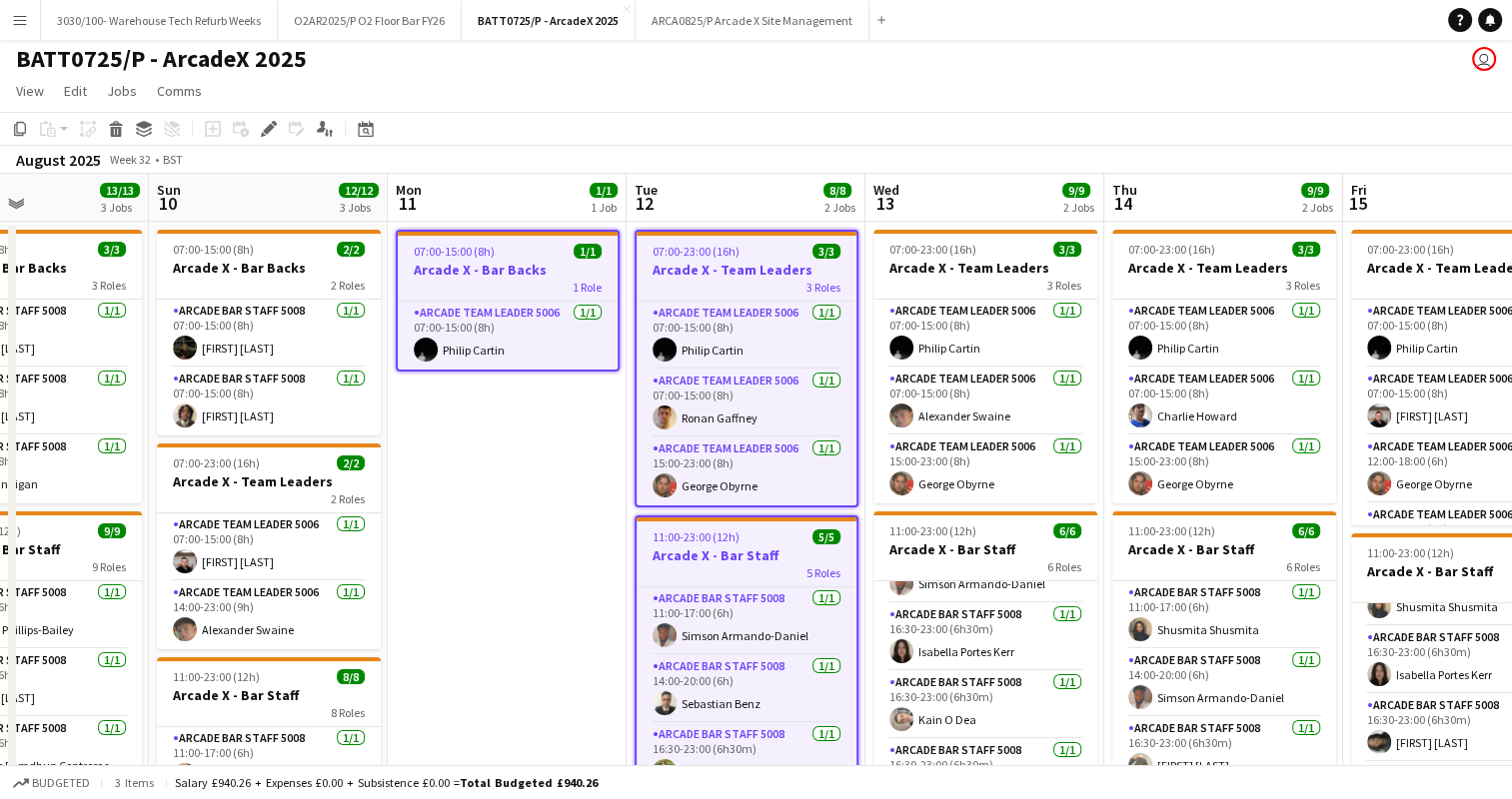 scroll, scrollTop: 2, scrollLeft: 0, axis: vertical 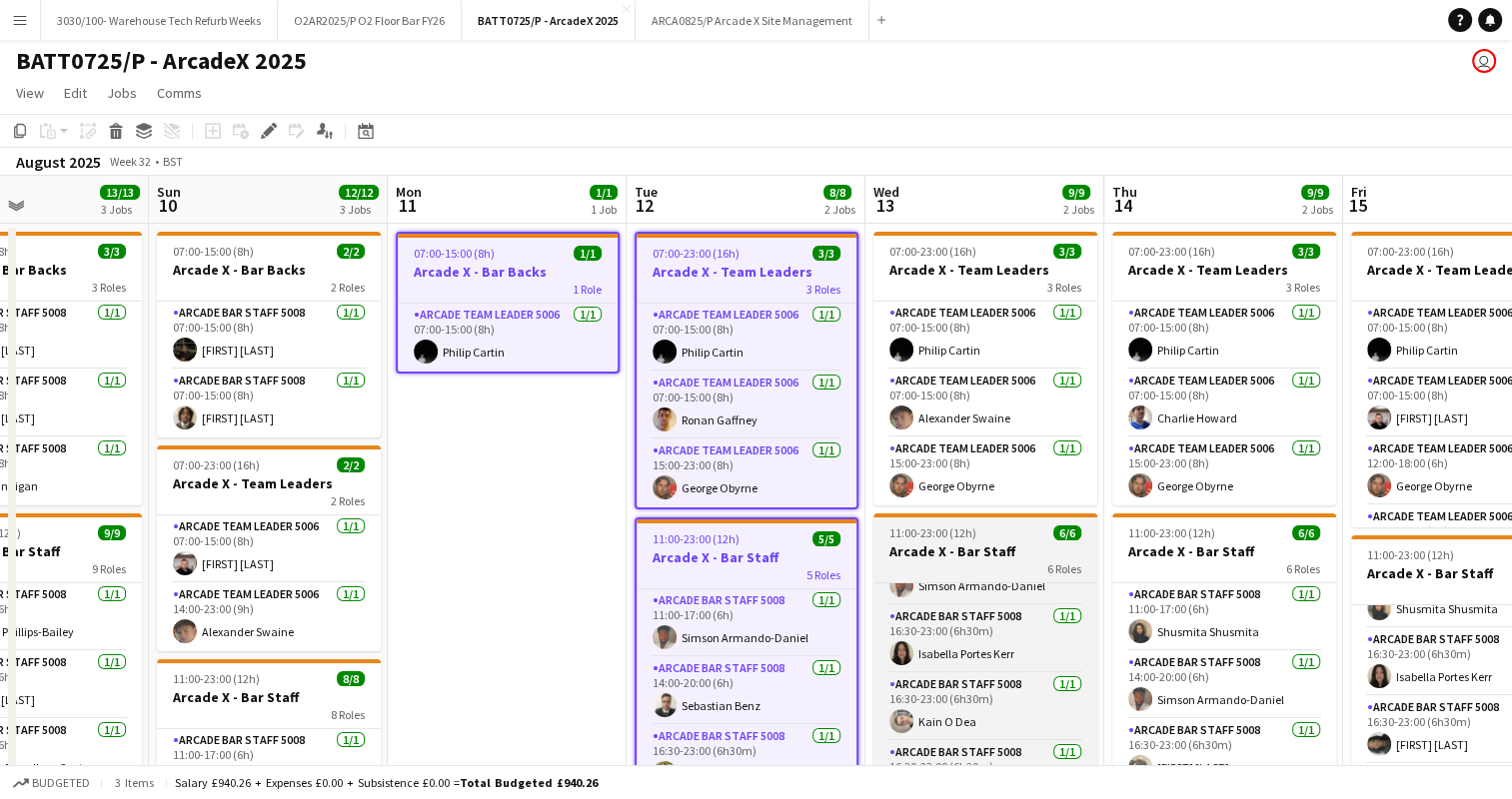 click on "11:00-23:00 (12h)" at bounding box center (932, 532) 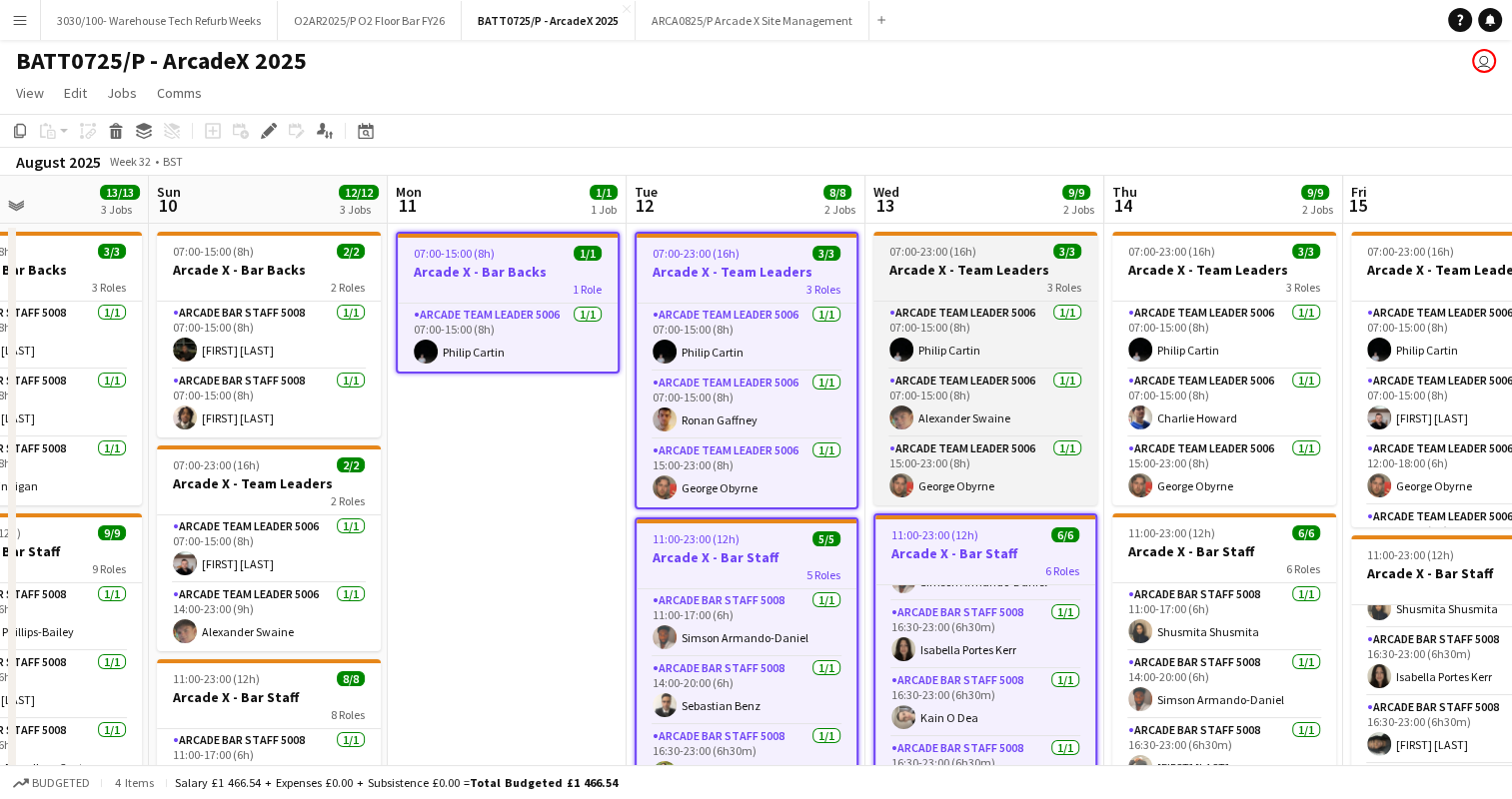 click on "07:00-23:00 (16h)    3/3" at bounding box center [985, 251] 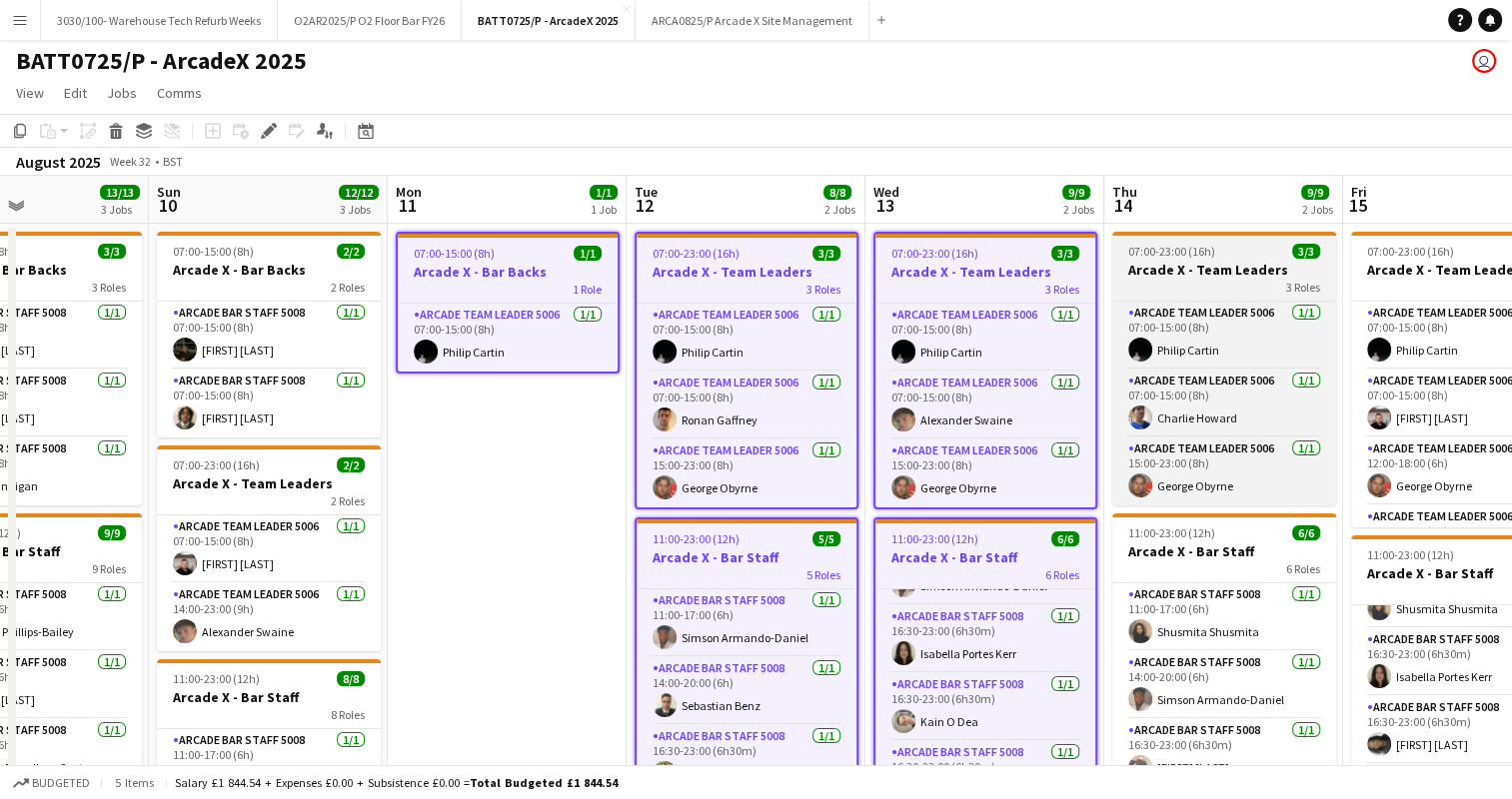 click on "07:00-23:00 (16h)" at bounding box center [1171, 251] 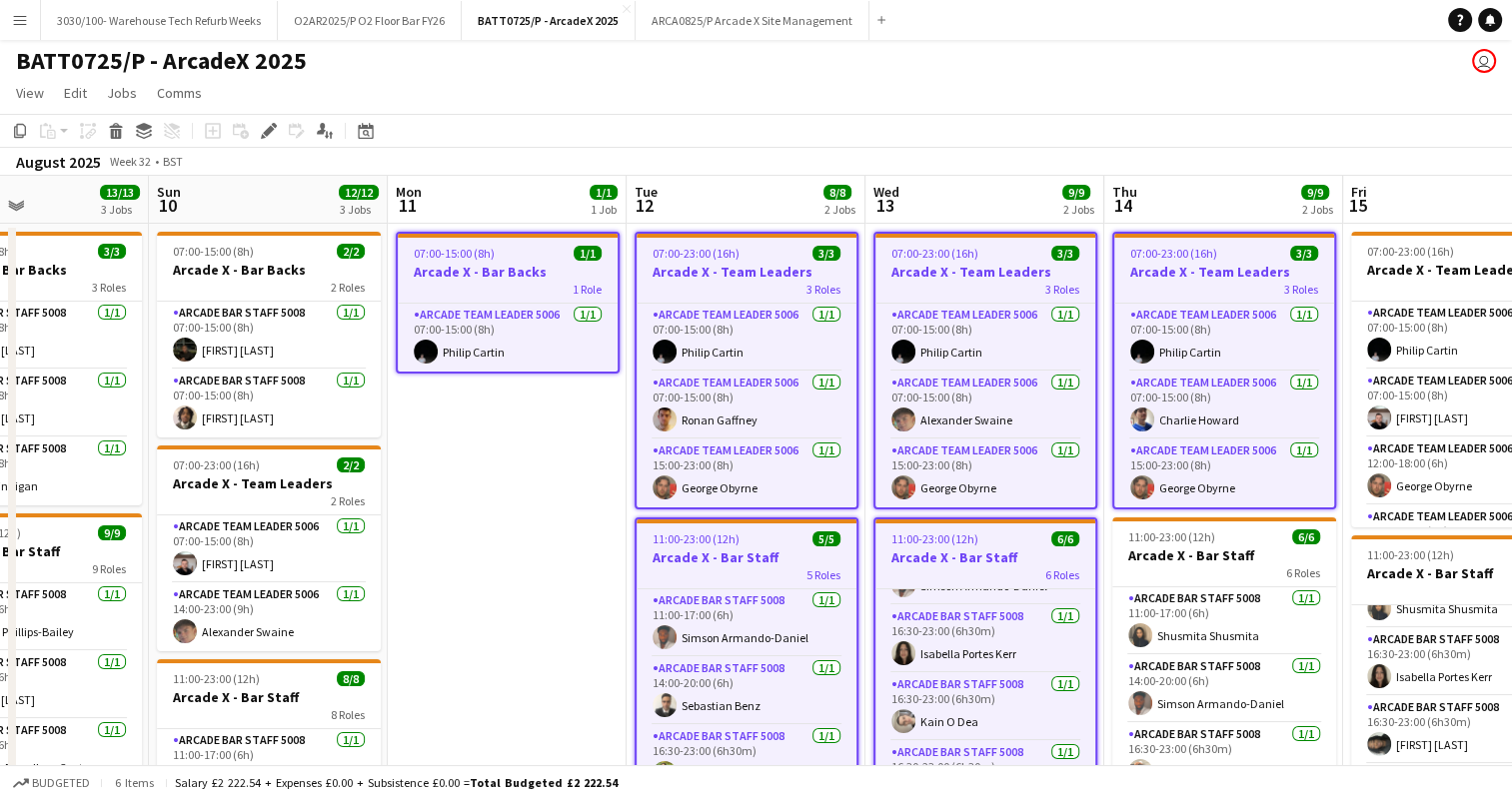 scroll, scrollTop: 0, scrollLeft: 771, axis: horizontal 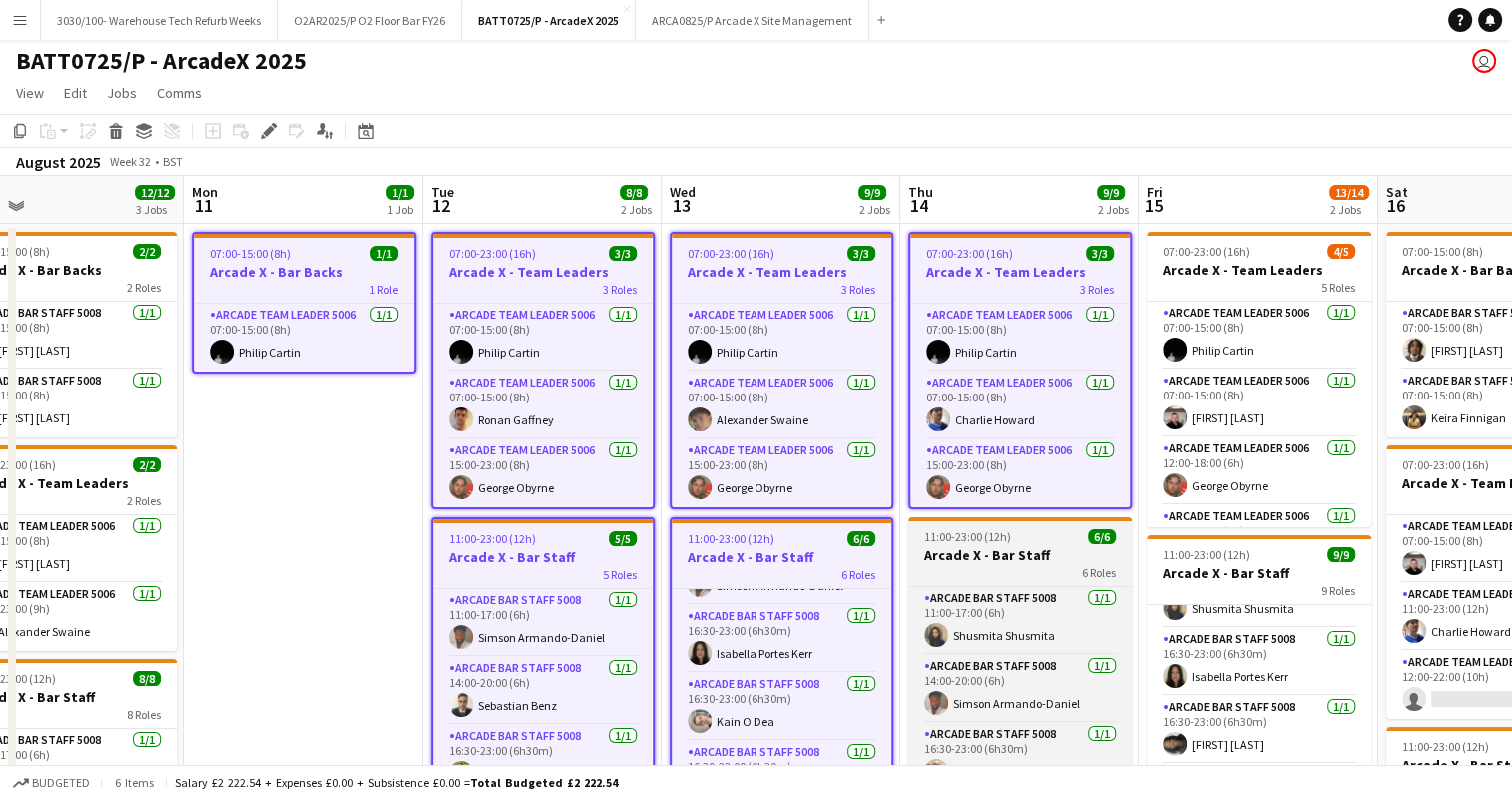 click on "6 Roles" at bounding box center [1020, 572] 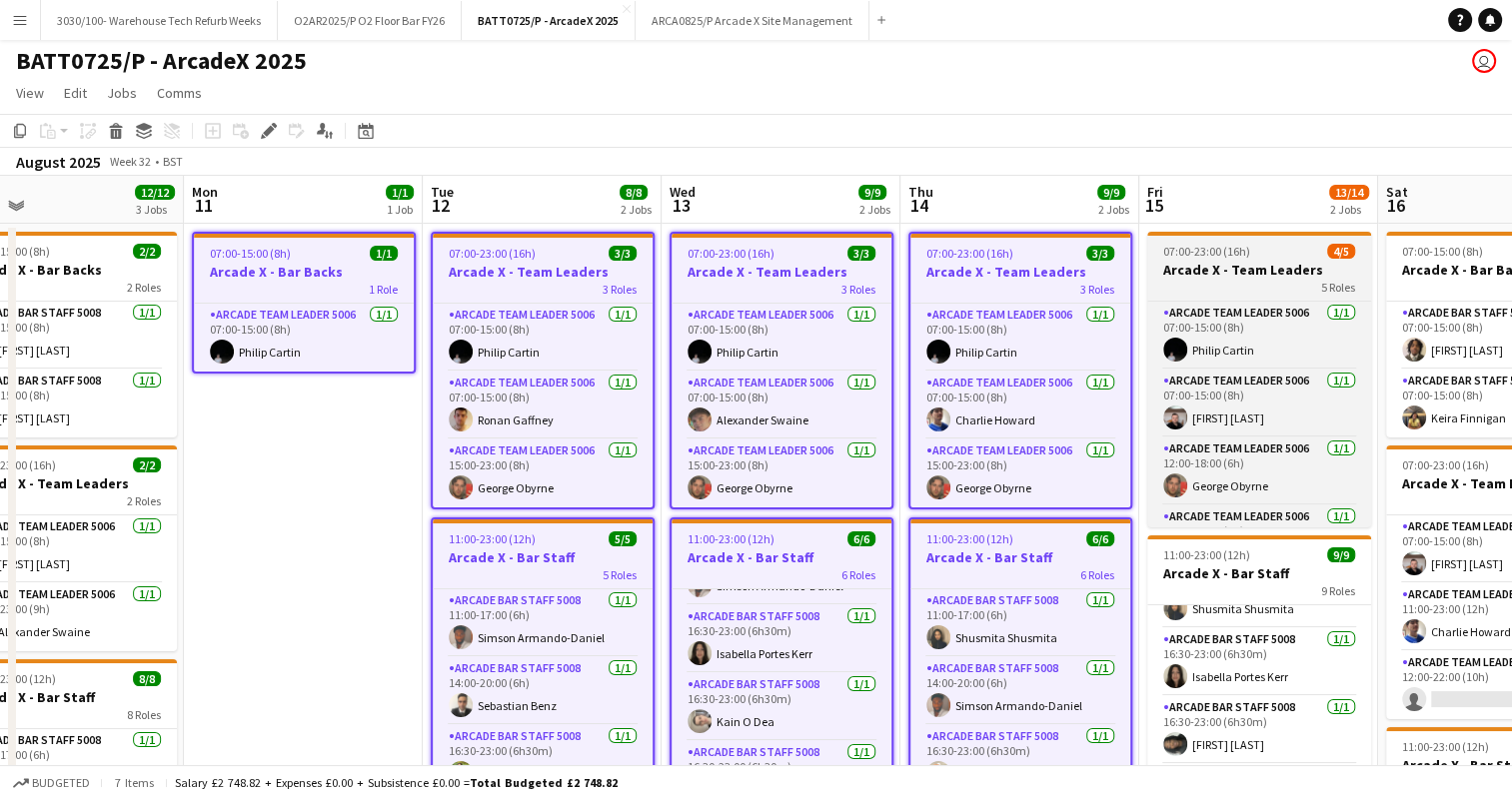 click on "07:00-23:00 (16h)    4/5   Arcade X - Team Leaders   5 Roles   Arcade Team Leader 5006   1/1   07:00-15:00 (8h)
[FIRST] [LAST]  Arcade Team Leader 5006   1/1   07:00-15:00 (8h)
[FIRST] [LAST]  Arcade Team Leader 5006   1/1   12:00-18:00 (6h)
[FIRST] [LAST]  Arcade Team Leader 5006   1/1   14:00-23:00 (9h)
[FIRST] [LAST]  Arcade Team Leader 5006   0/1   18:00-22:00 (4h)
single-neutral-actions" at bounding box center (1259, 380) 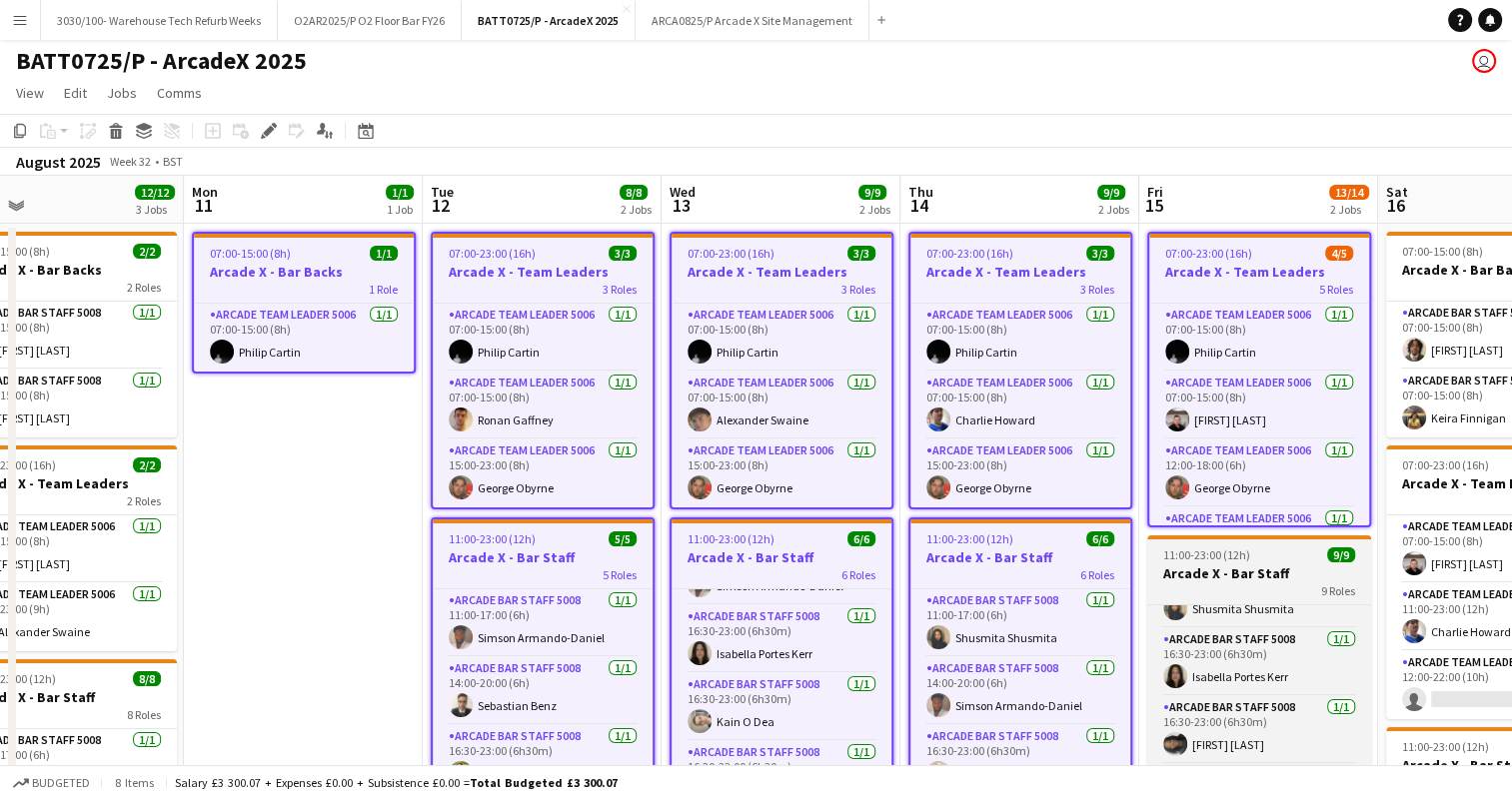 click on "9 Roles" at bounding box center [1259, 590] 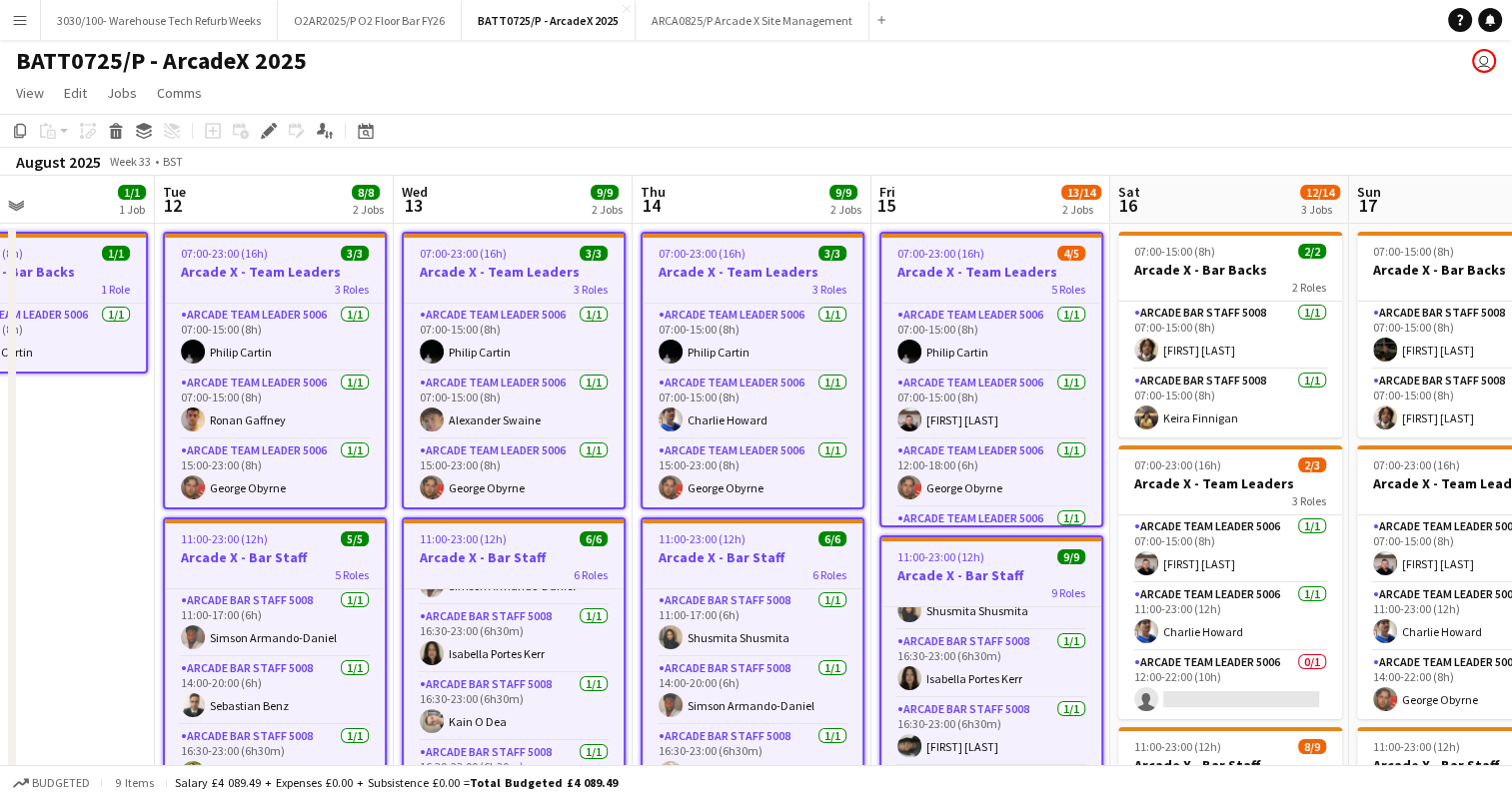 scroll, scrollTop: 0, scrollLeft: 578, axis: horizontal 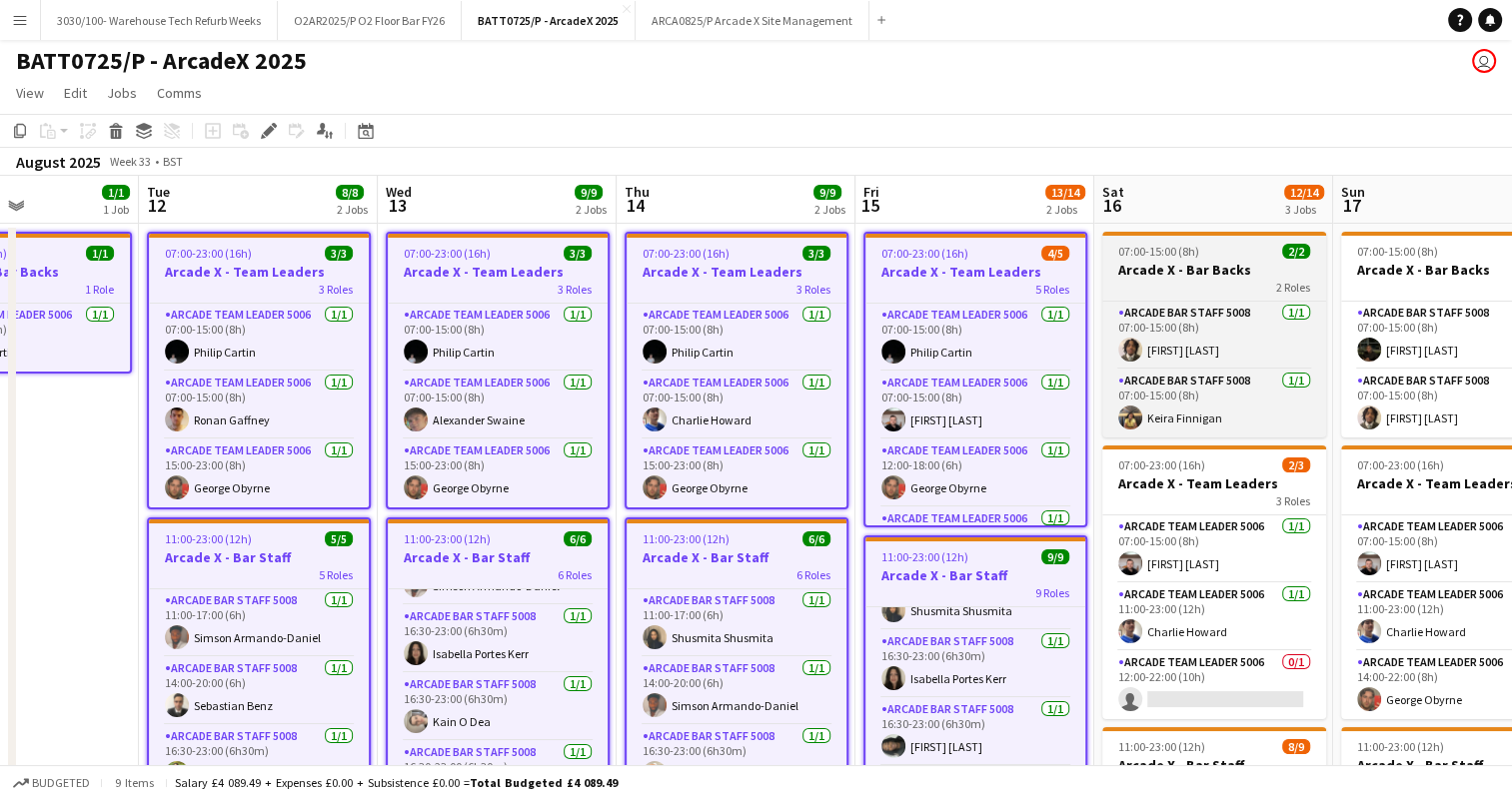 click on "07:00-15:00 (8h)    2/2" at bounding box center [1214, 251] 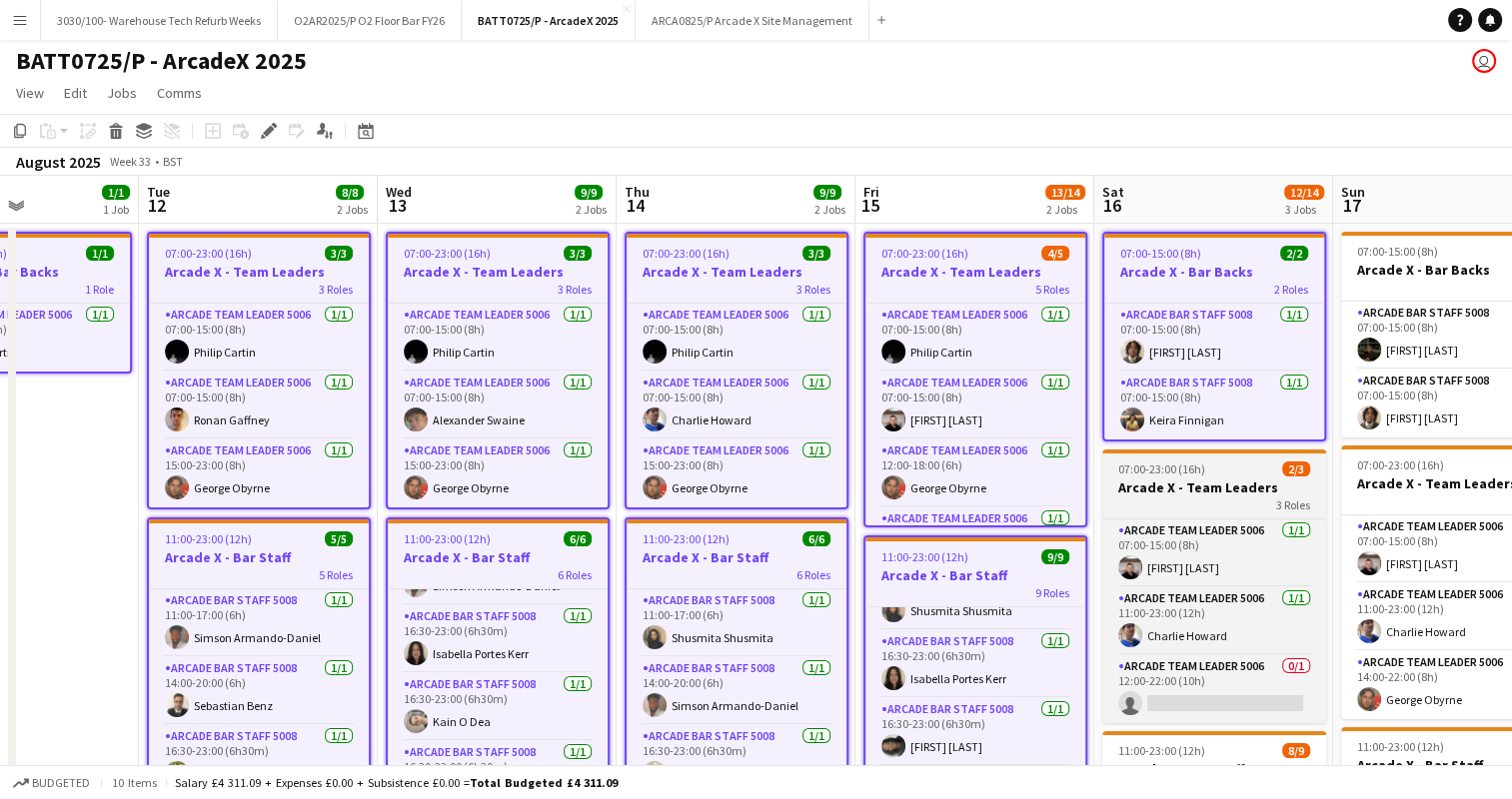 click on "Arcade X - Team Leaders" at bounding box center [1214, 487] 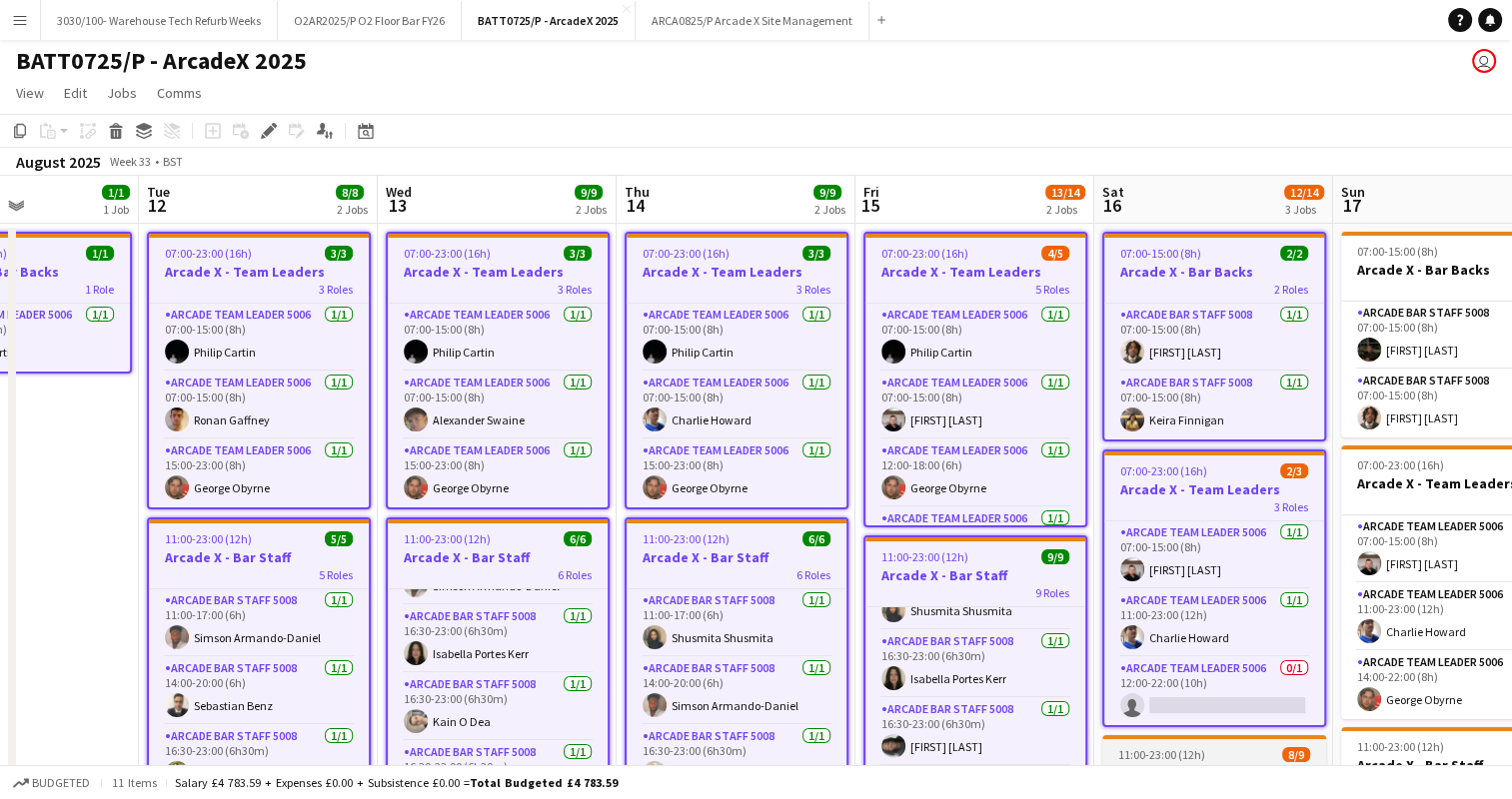 click on "11:00-23:00 (12h)" at bounding box center (1161, 754) 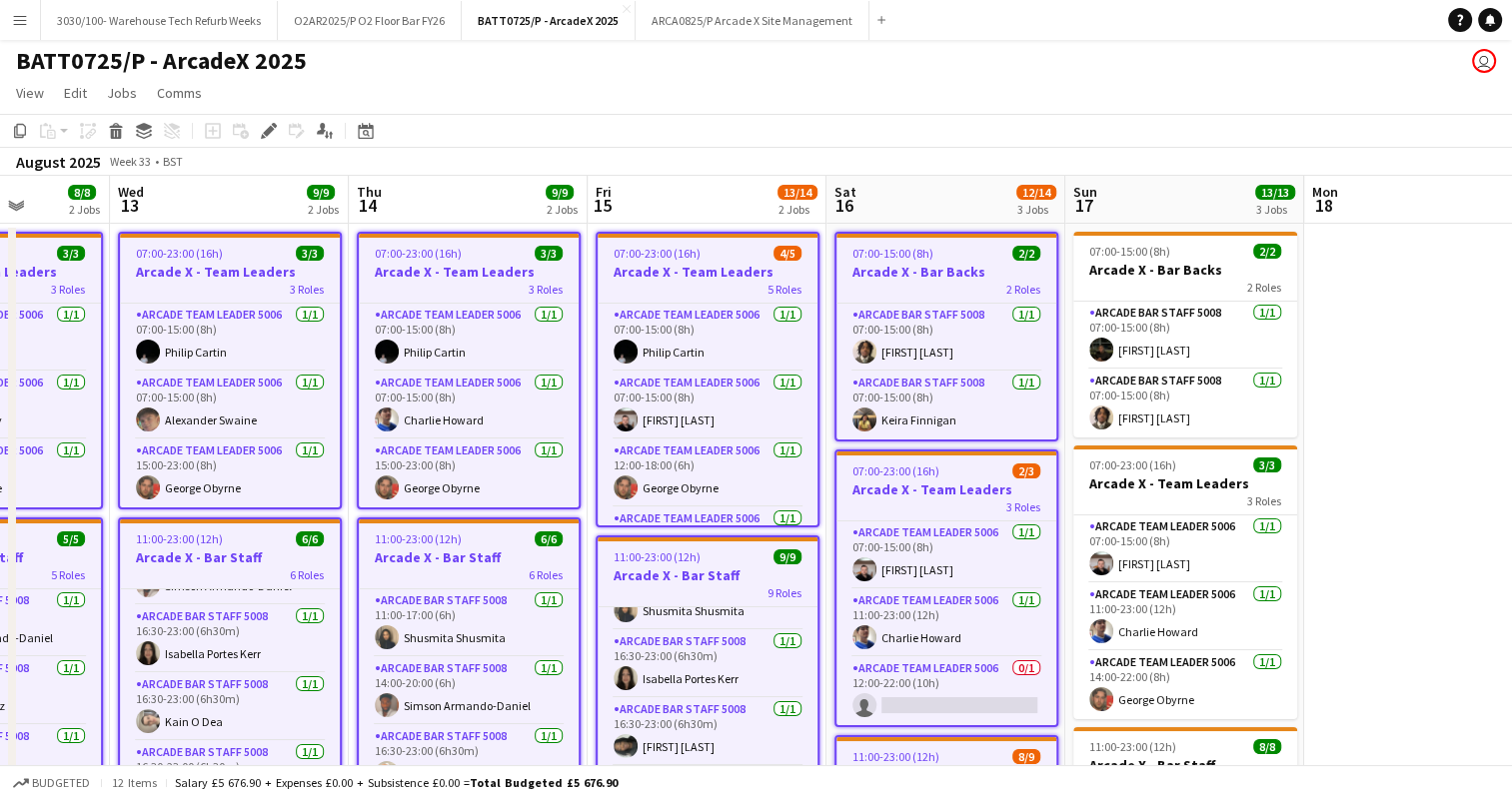 scroll, scrollTop: 0, scrollLeft: 857, axis: horizontal 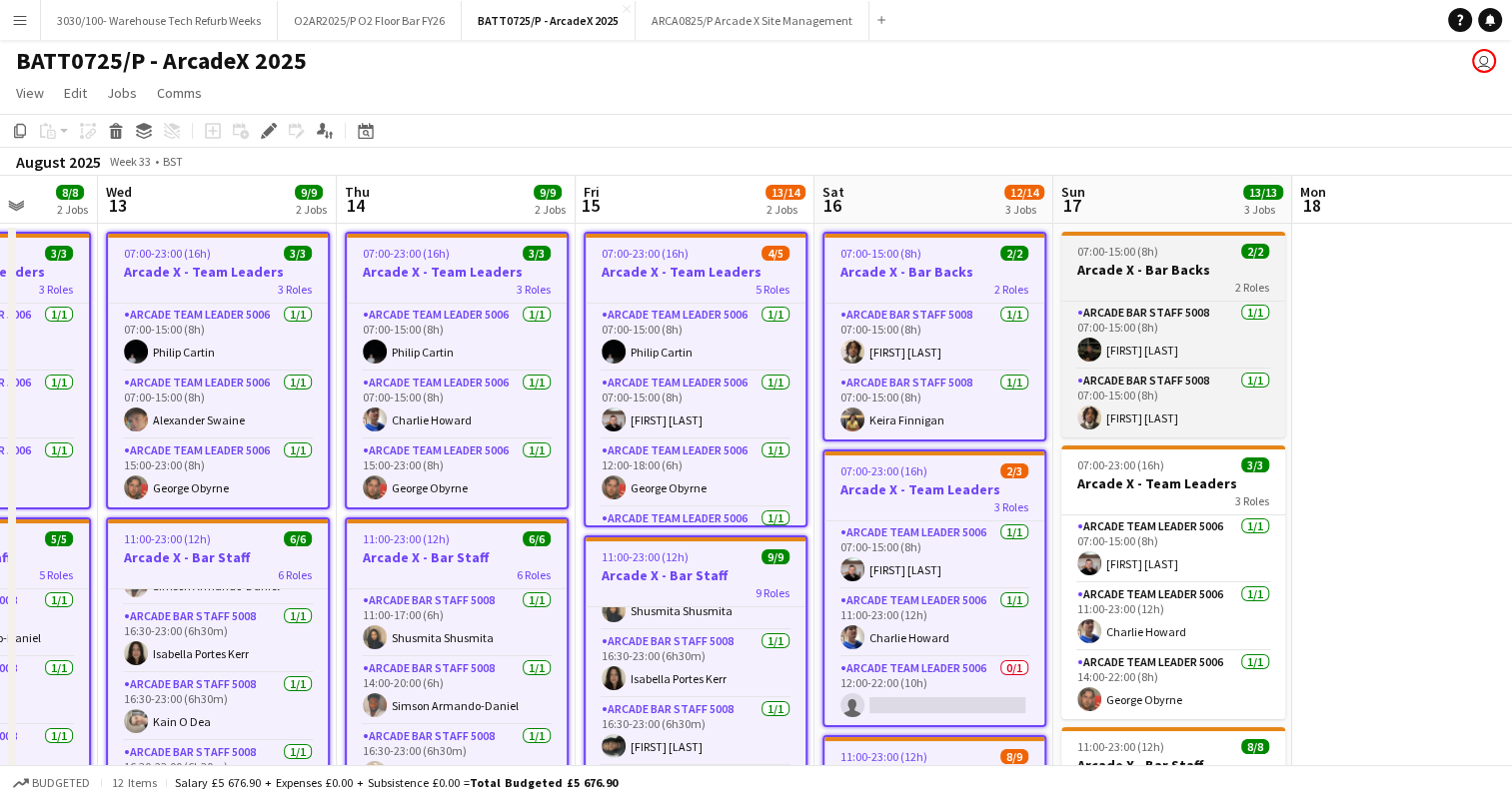 click on "Arcade X - Bar Backs" at bounding box center [1173, 270] 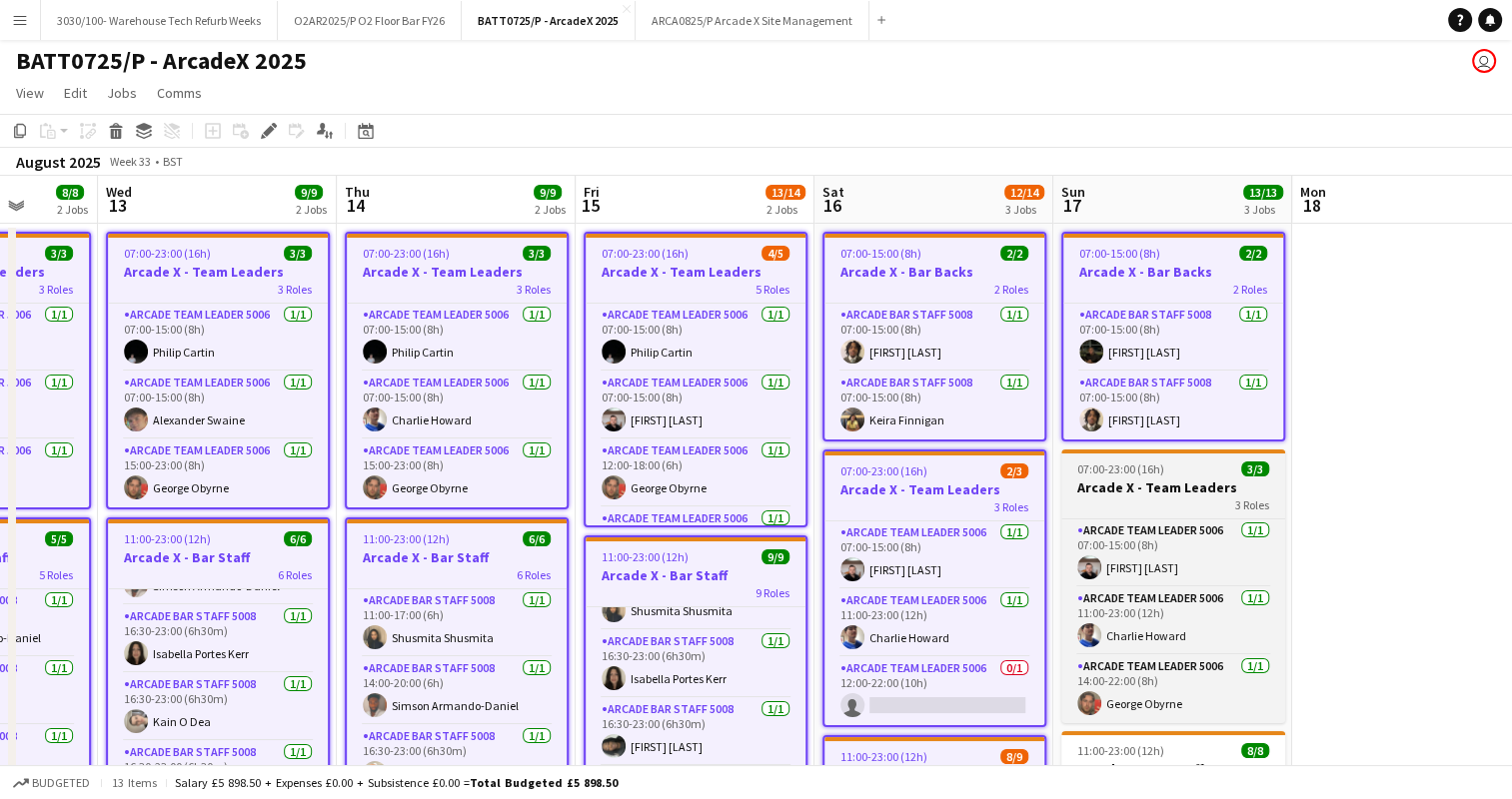 click on "Arcade X - Team Leaders" at bounding box center [1173, 487] 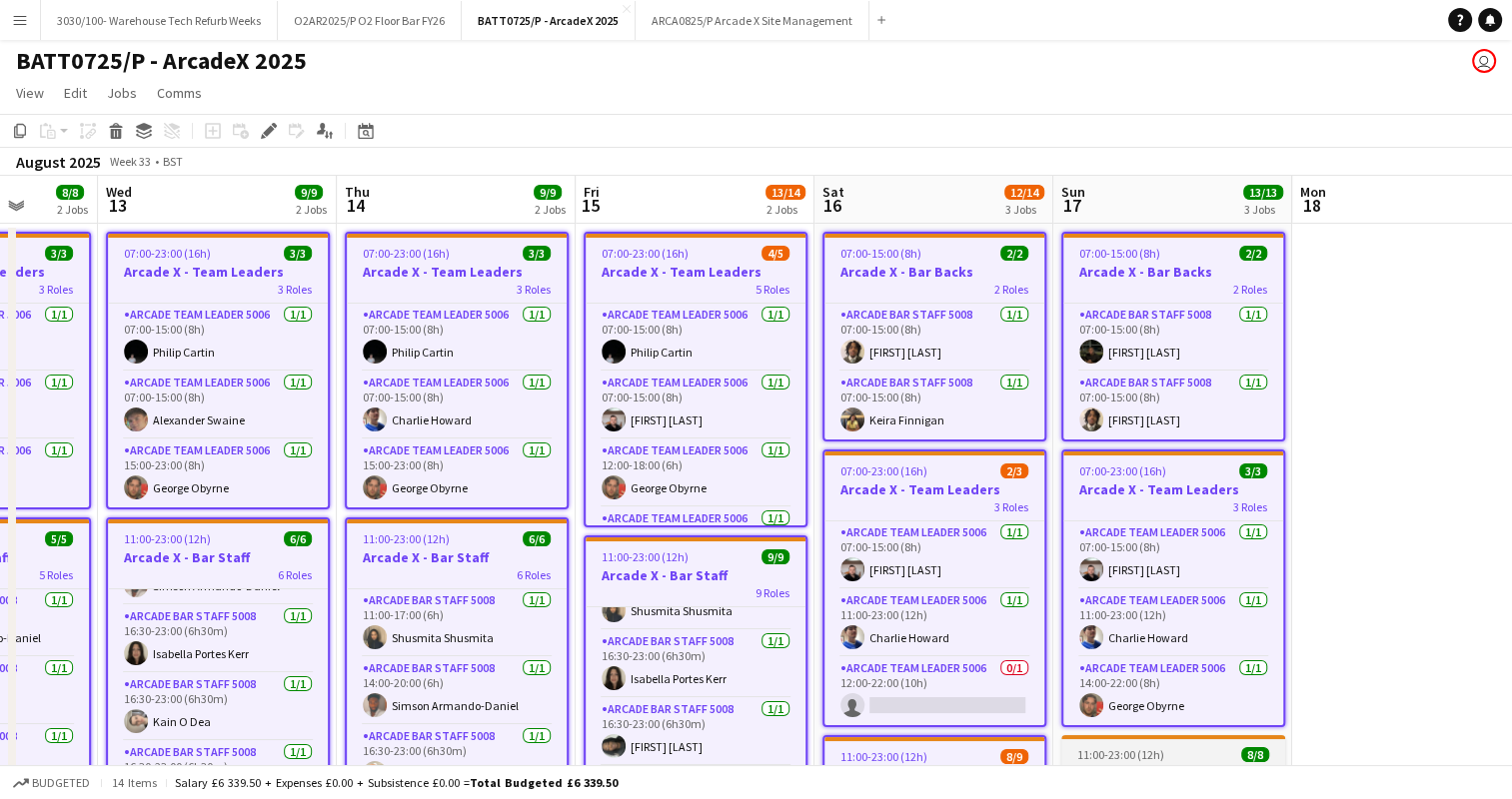 click on "11:00-23:00 (12h)    8/8" at bounding box center [1173, 754] 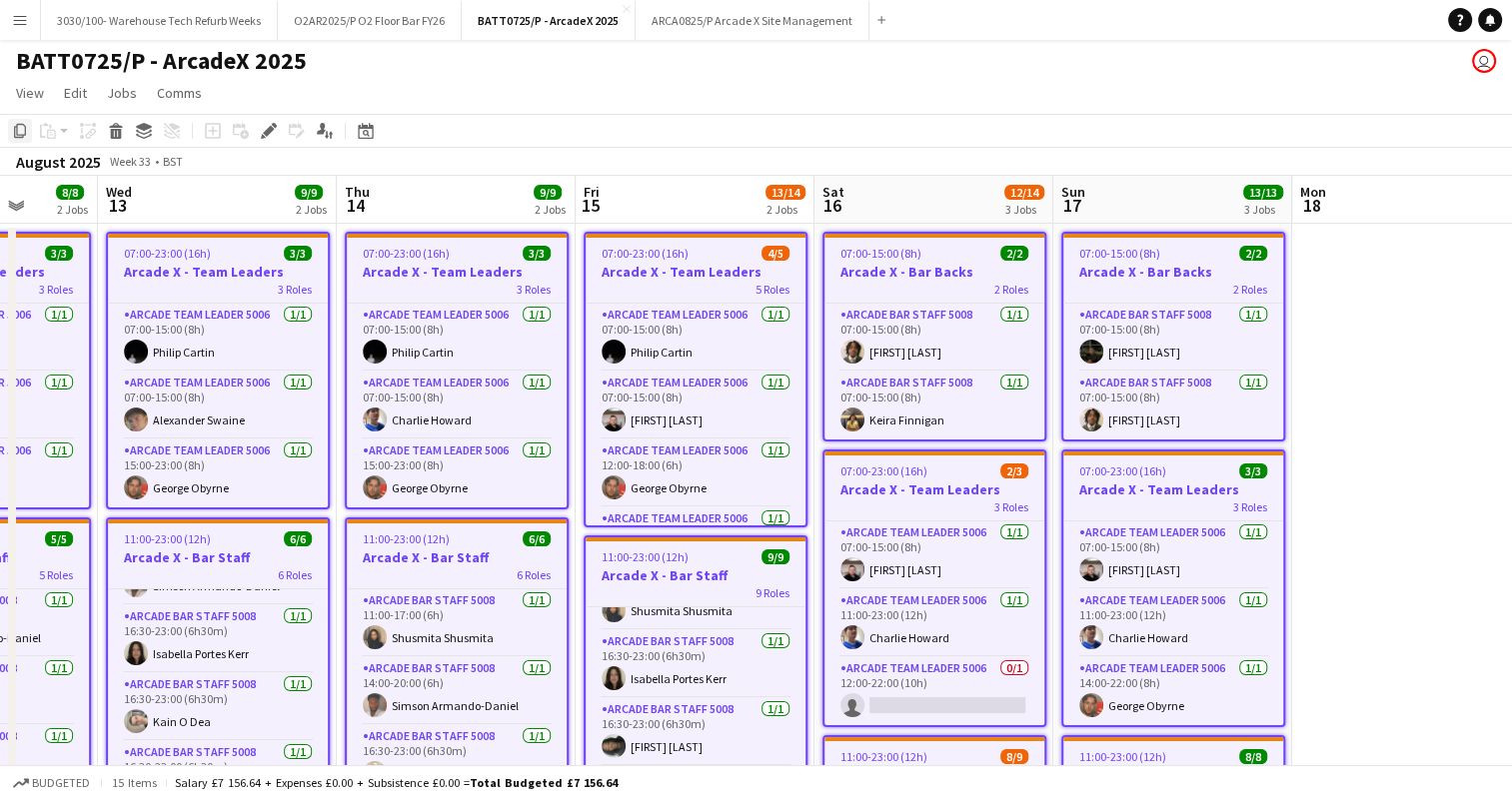 click on "Copy" 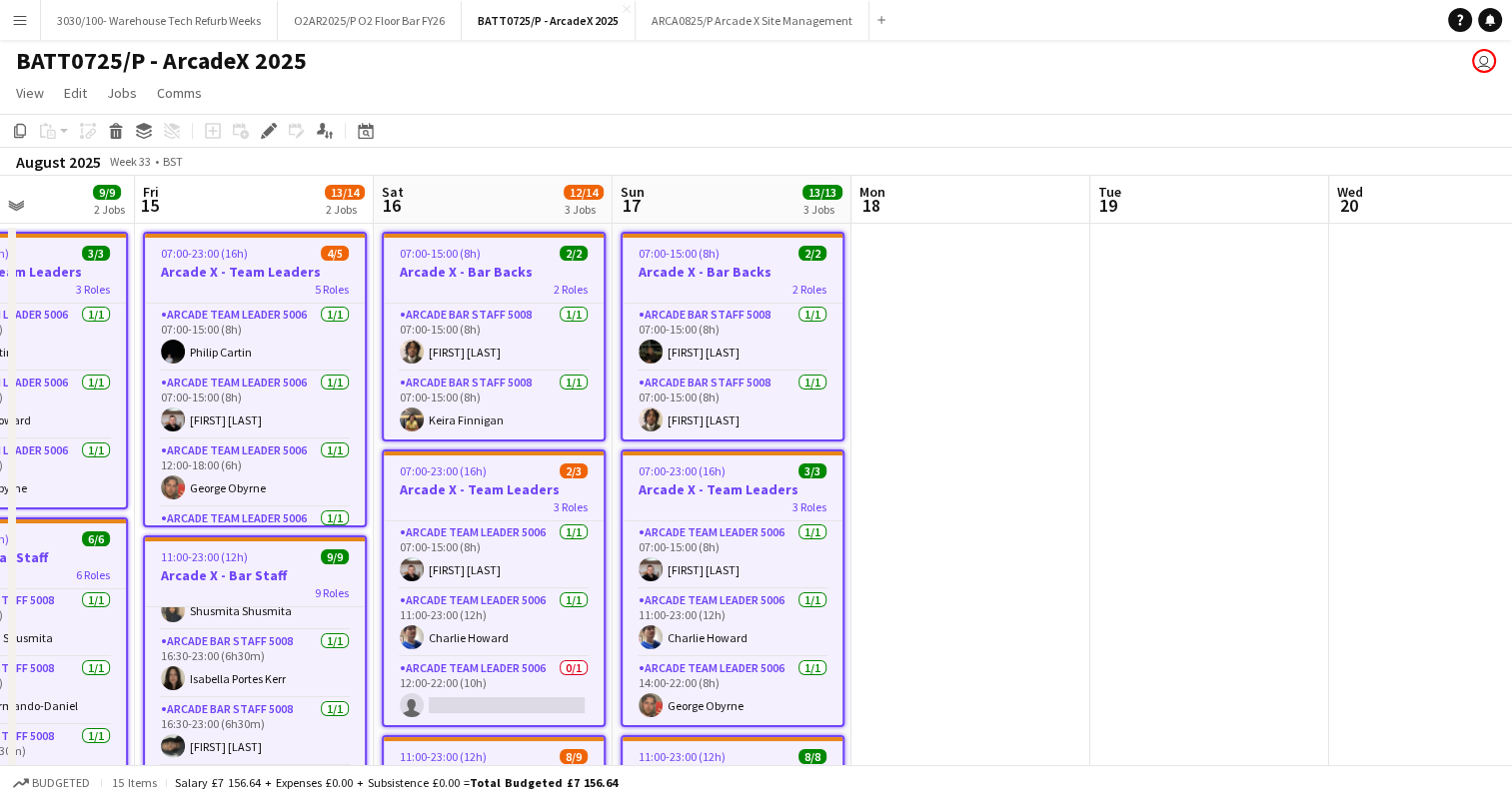 scroll, scrollTop: 0, scrollLeft: 823, axis: horizontal 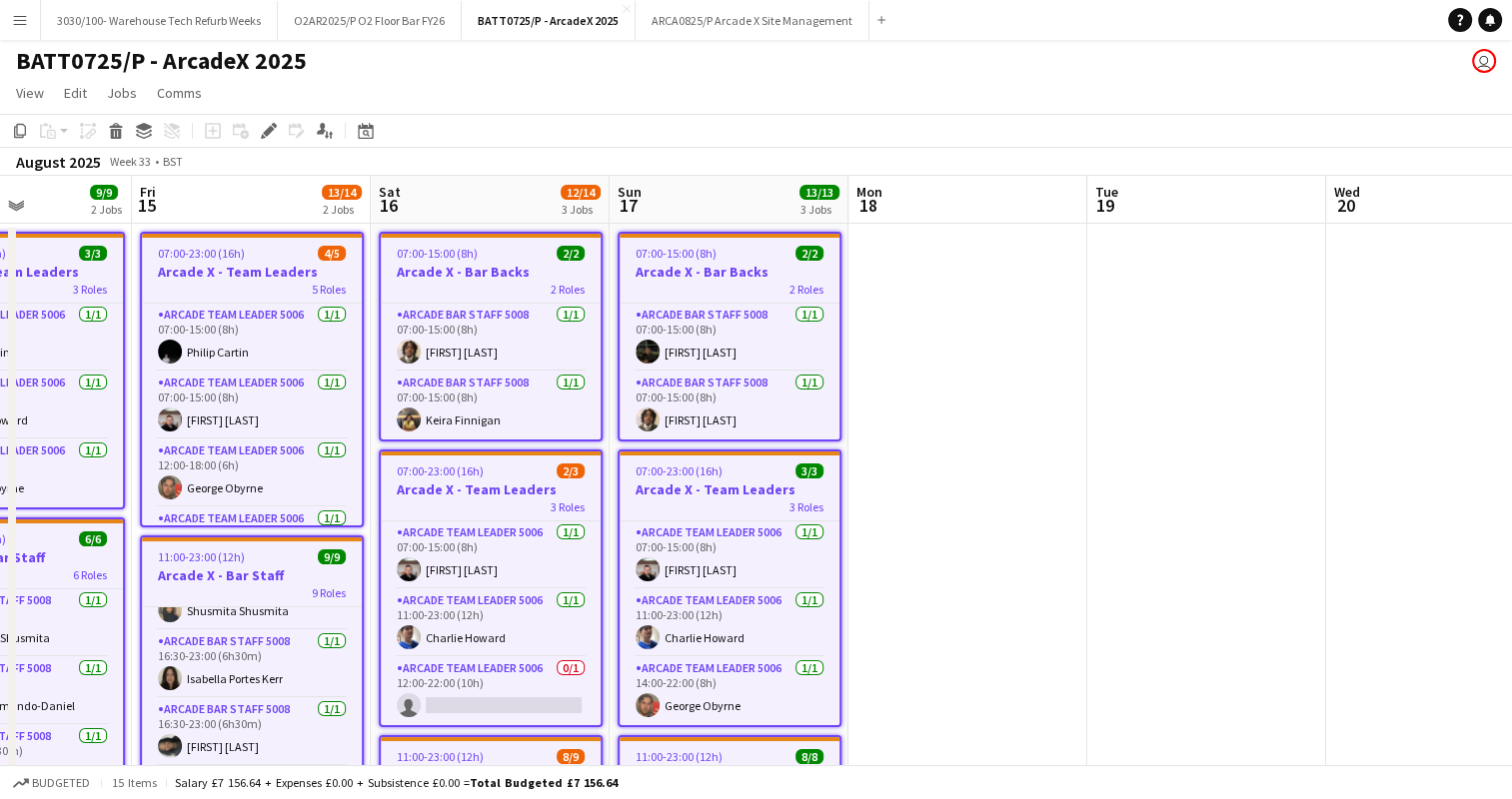 click at bounding box center [967, 653] 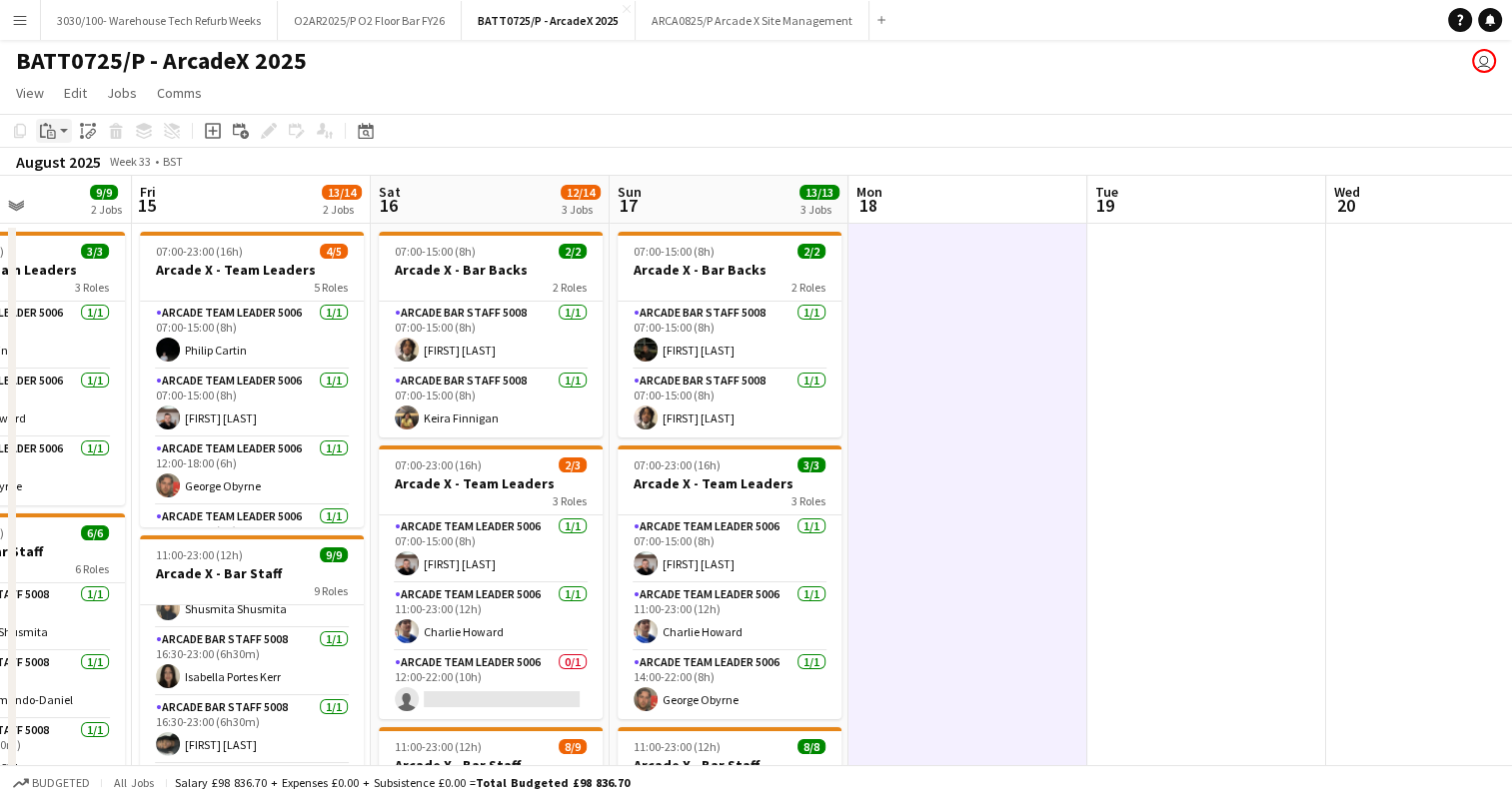 click on "Paste" at bounding box center (54, 131) 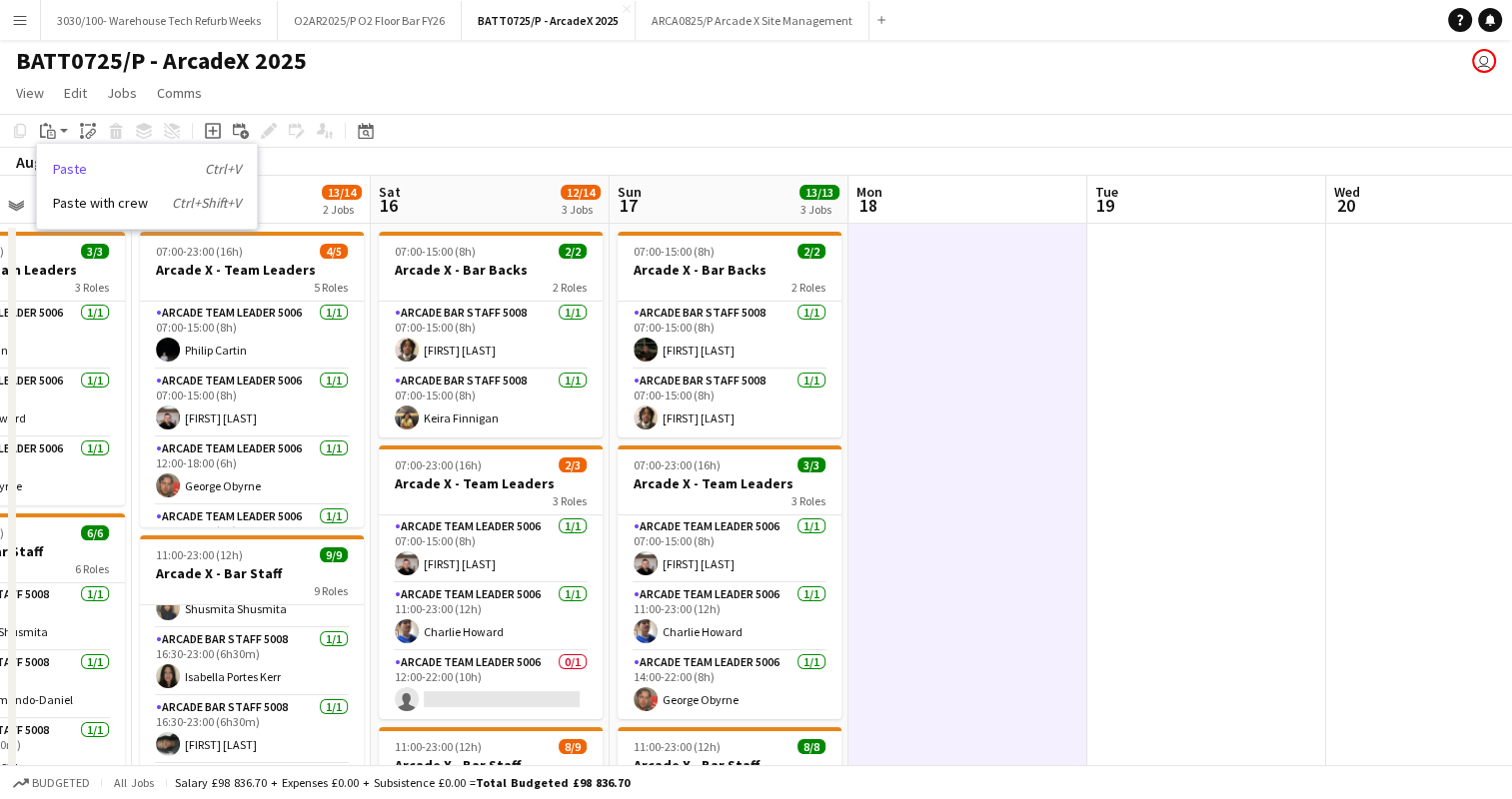 click on "Paste   Ctrl+V" at bounding box center [147, 169] 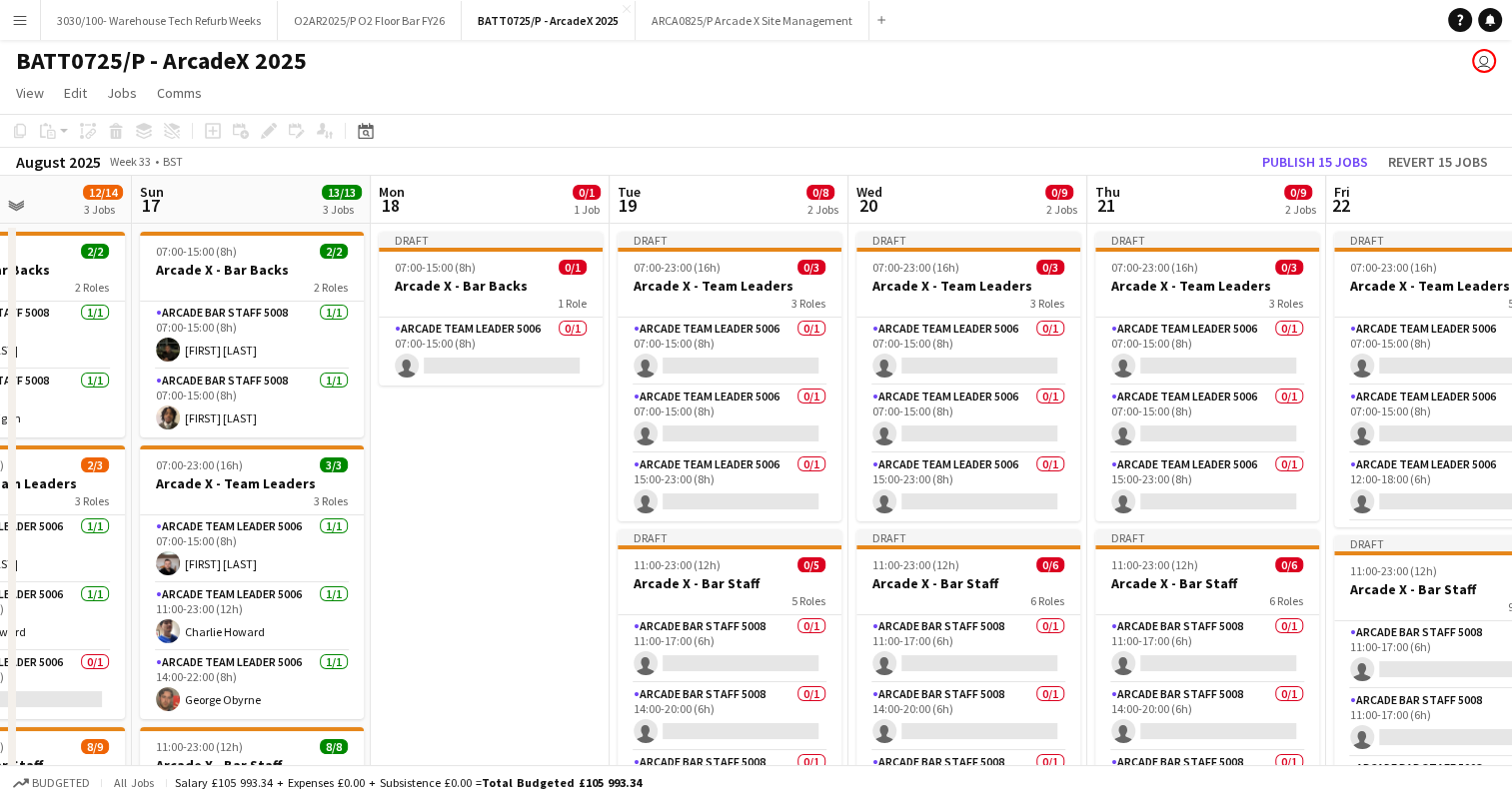 scroll, scrollTop: 0, scrollLeft: 590, axis: horizontal 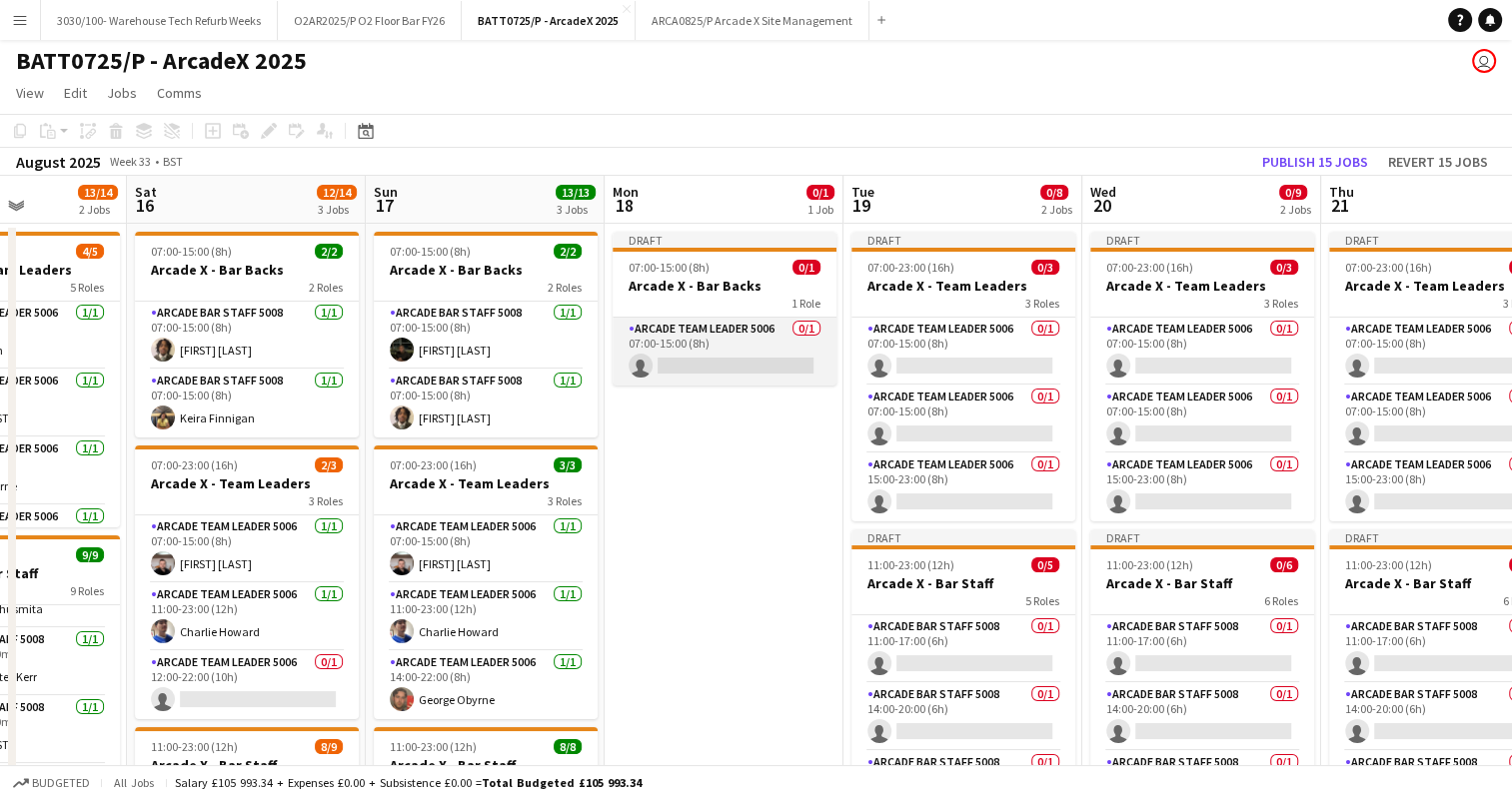 click on "Arcade Team Leader 5006   0/1   07:00-15:00 (8h)
single-neutral-actions" at bounding box center (725, 352) 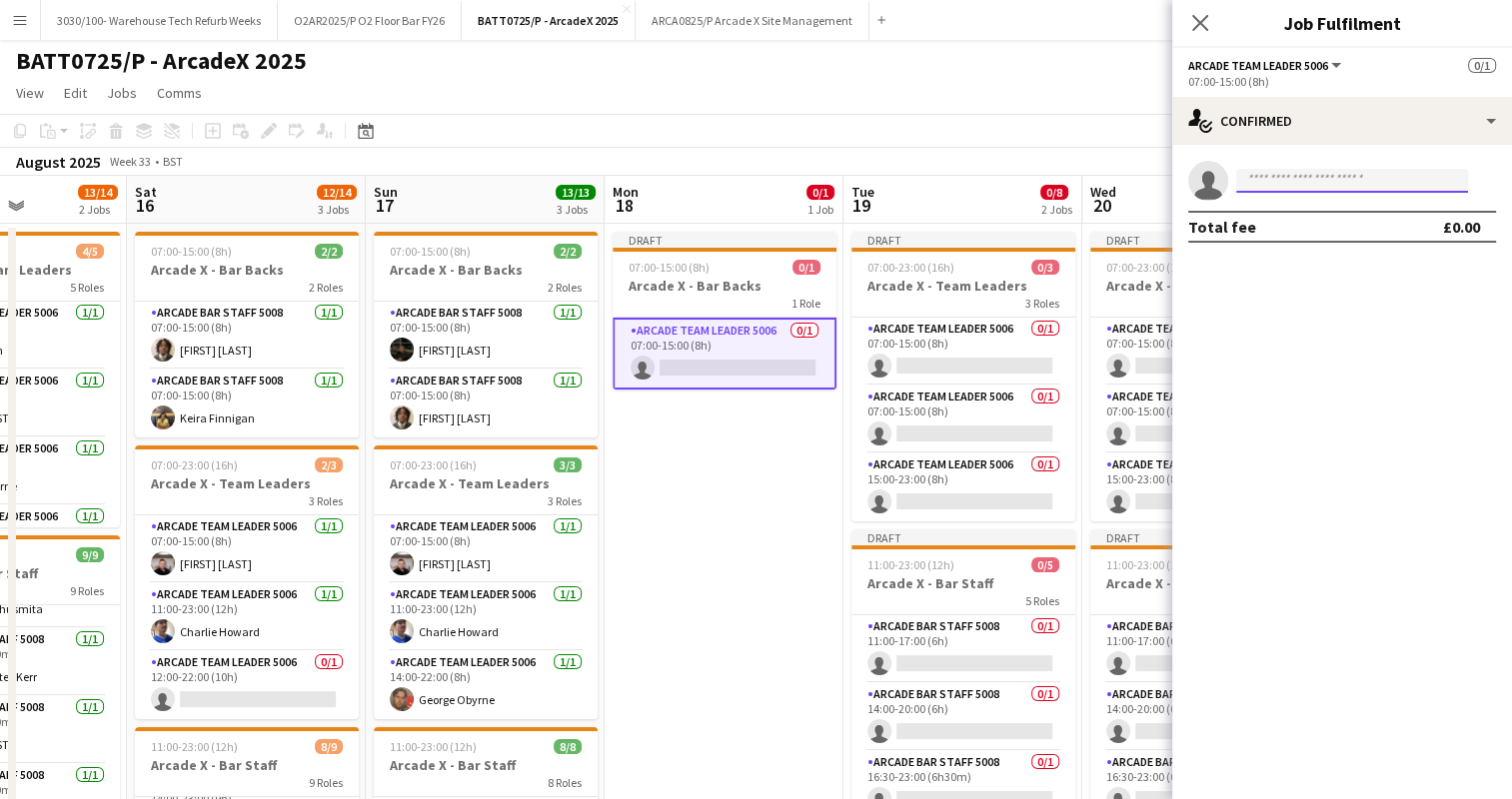 click at bounding box center (1352, 181) 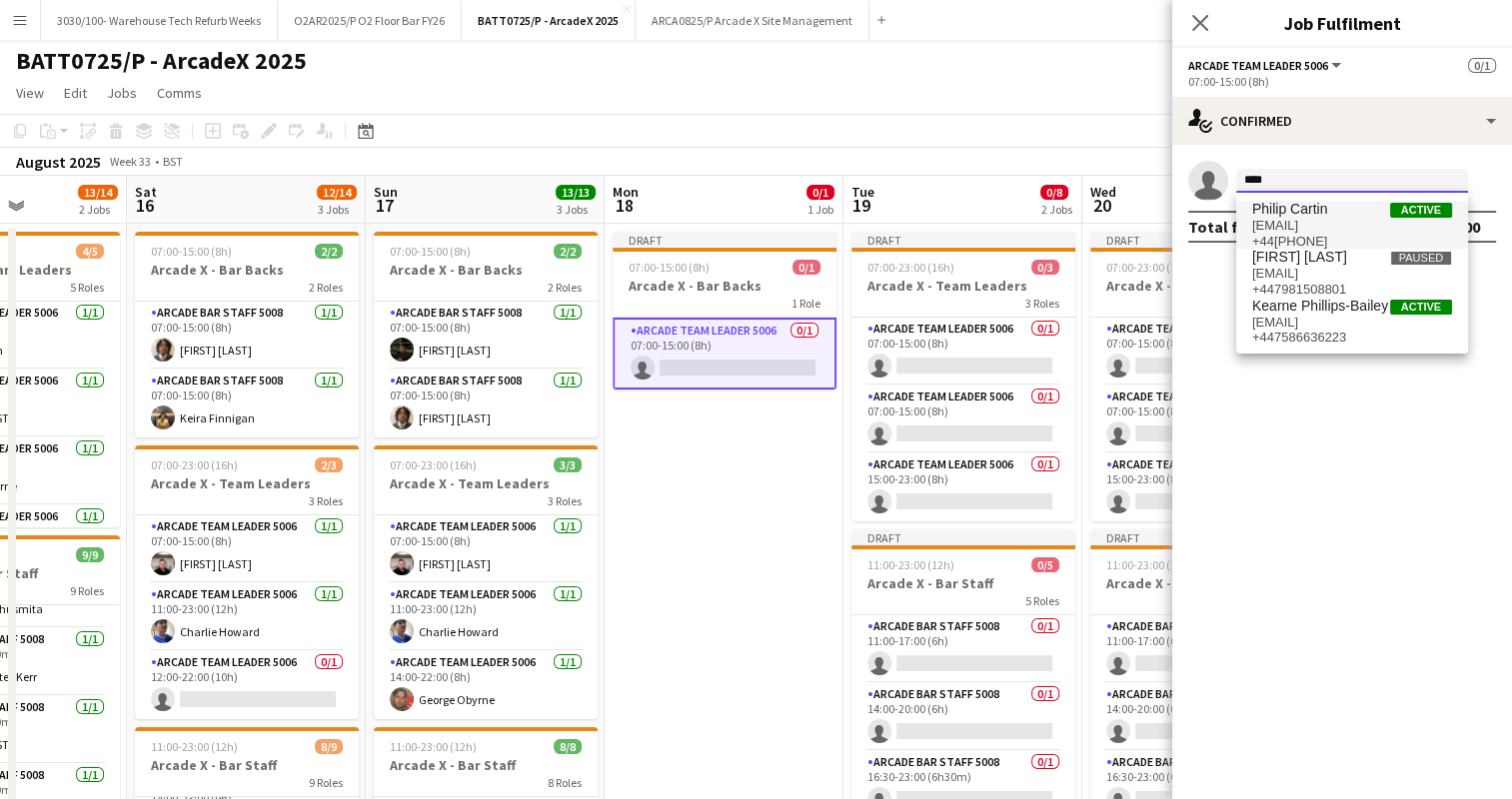type on "****" 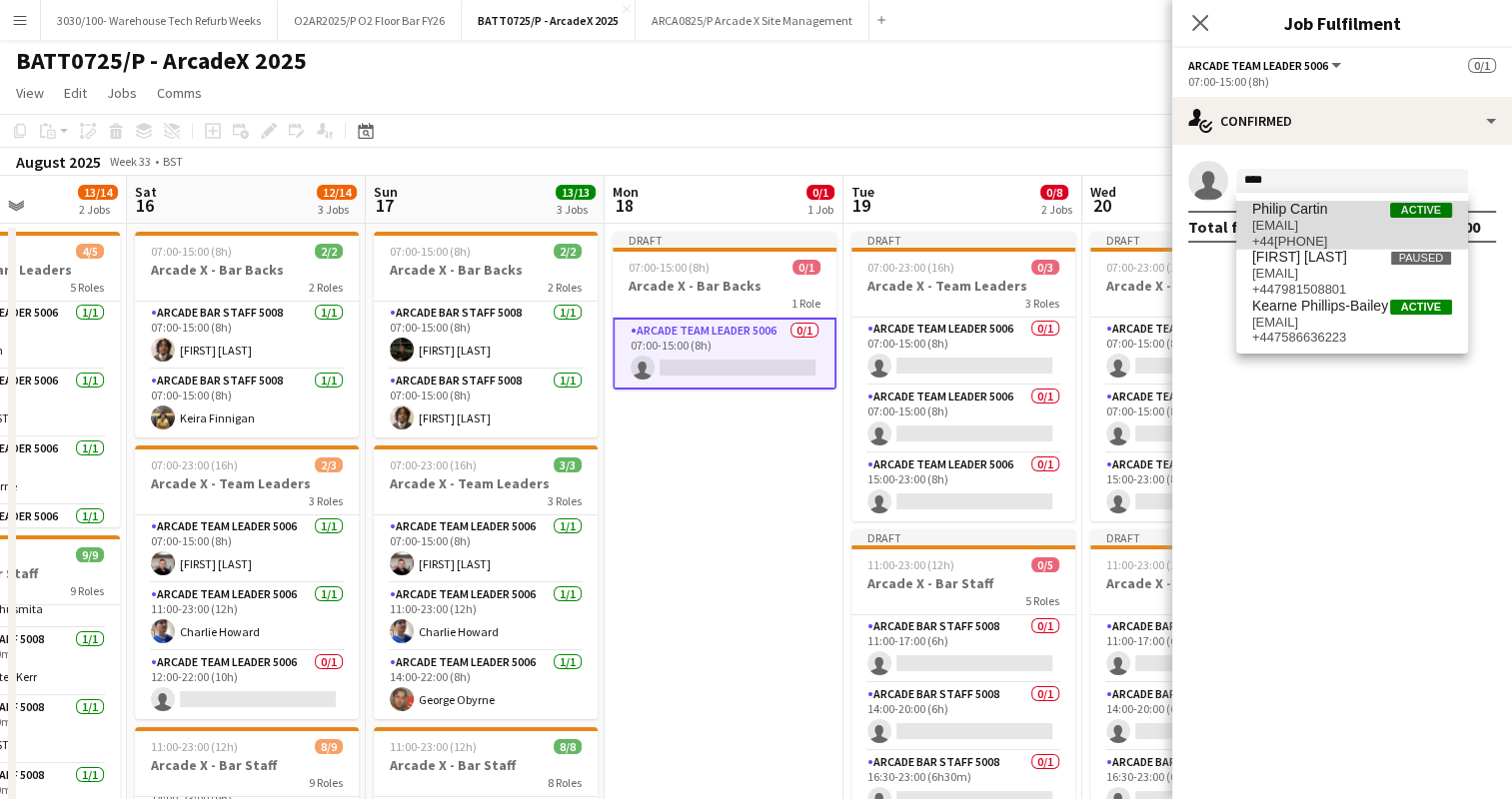 click on "[EMAIL]" at bounding box center [1352, 226] 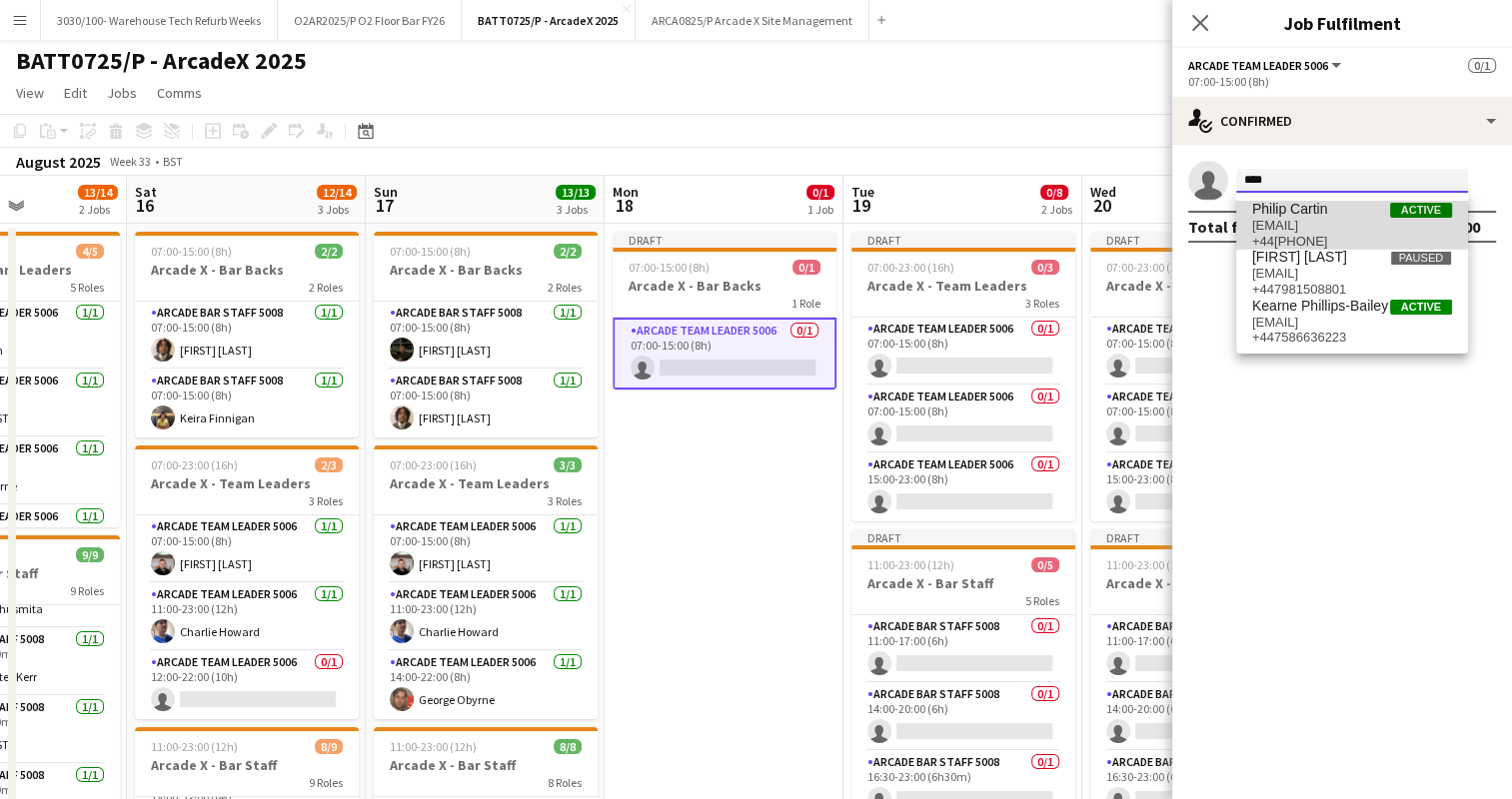 type 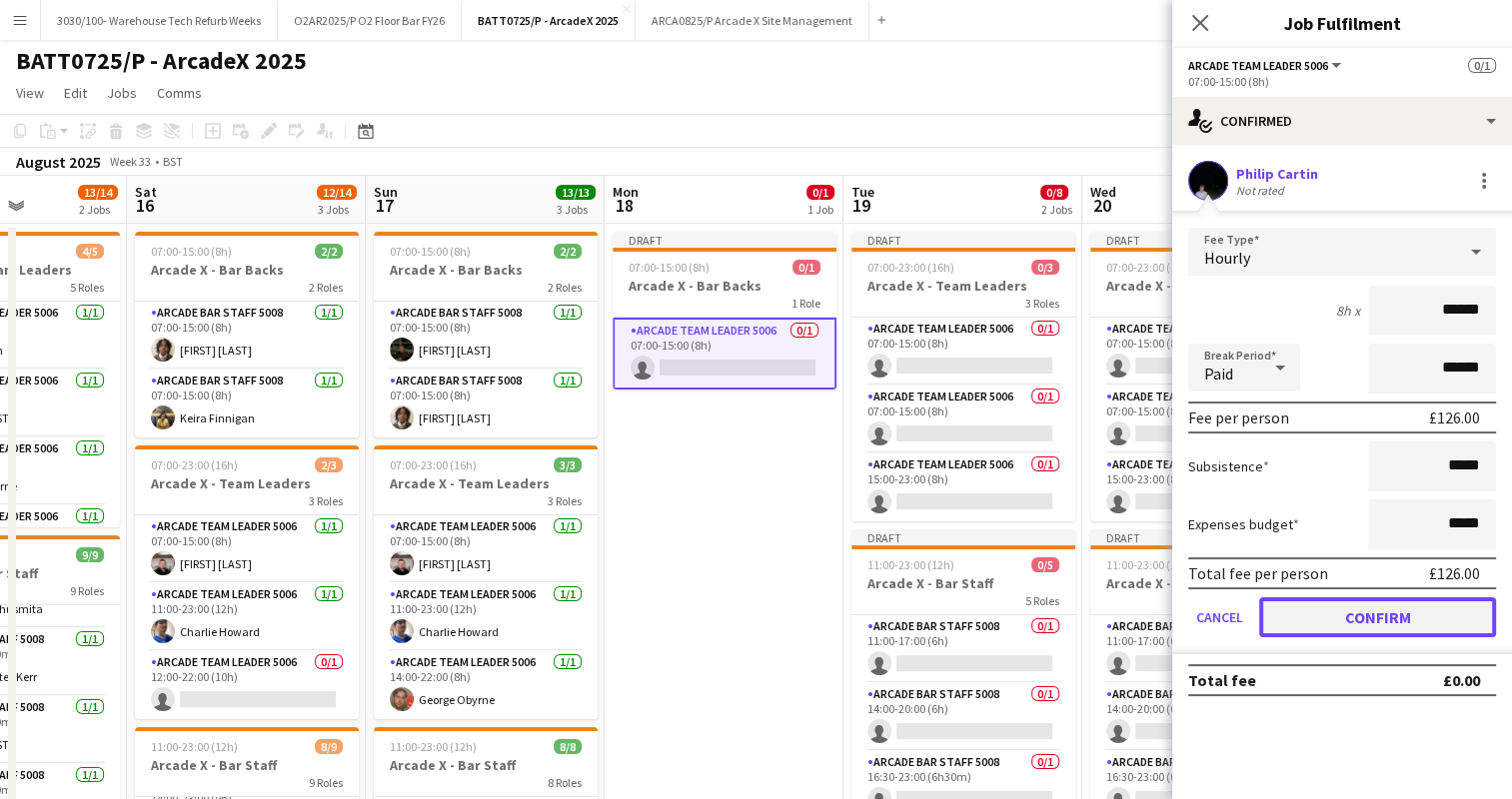 click on "Confirm" at bounding box center [1377, 617] 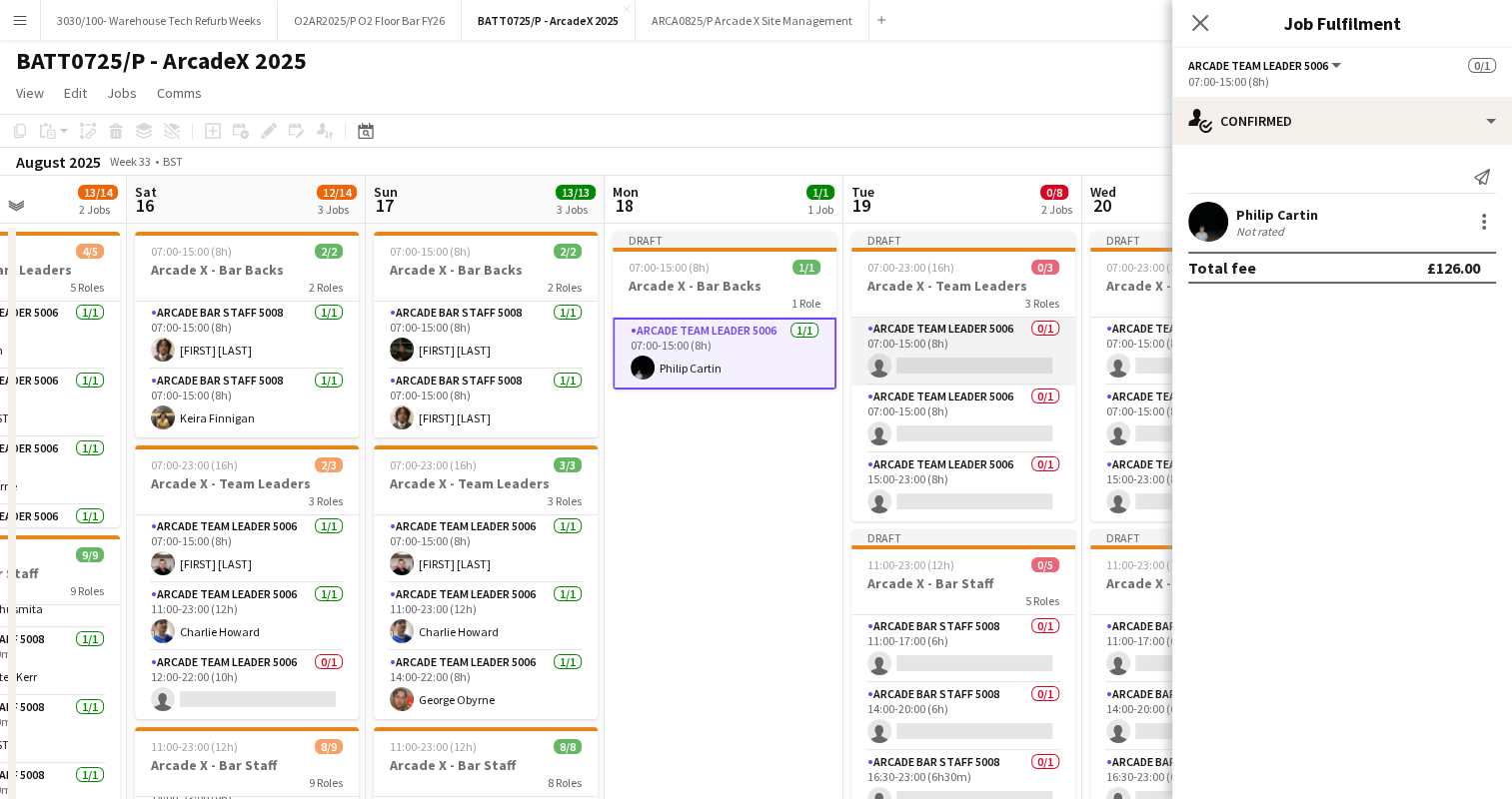 click on "Arcade Team Leader 5006   0/1   07:00-15:00 (8h)
single-neutral-actions" at bounding box center [963, 352] 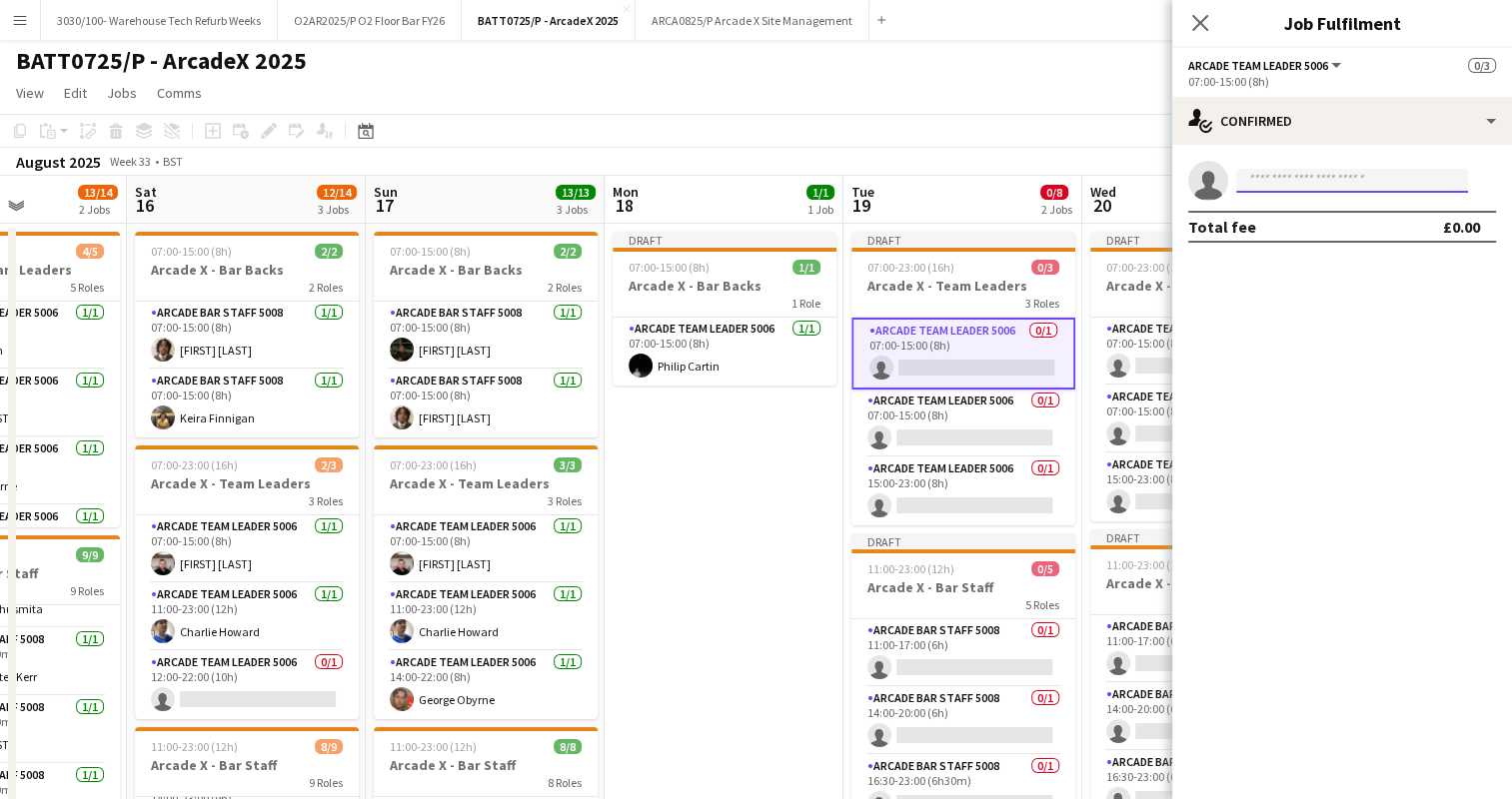 click at bounding box center (1352, 181) 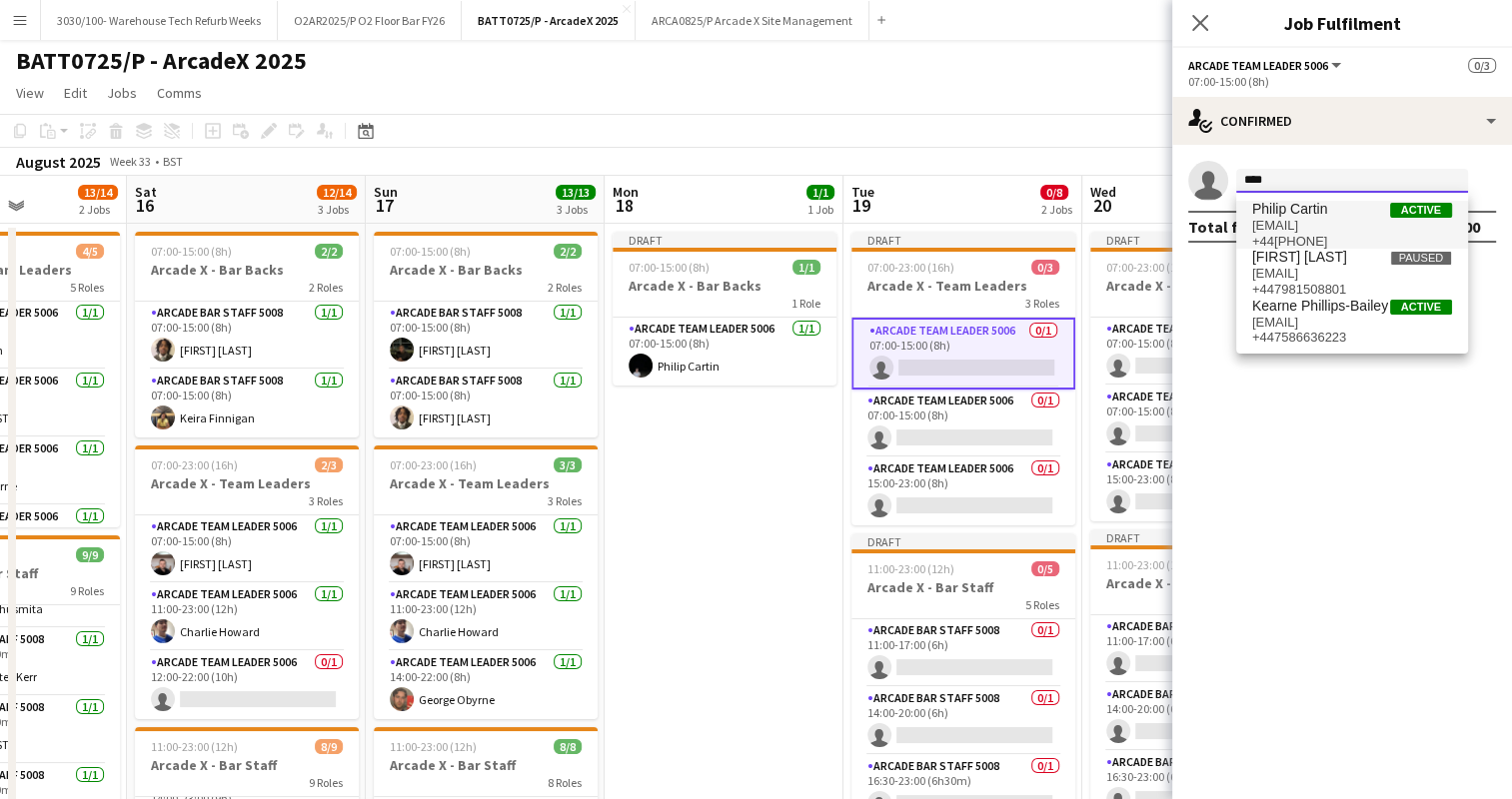 type on "****" 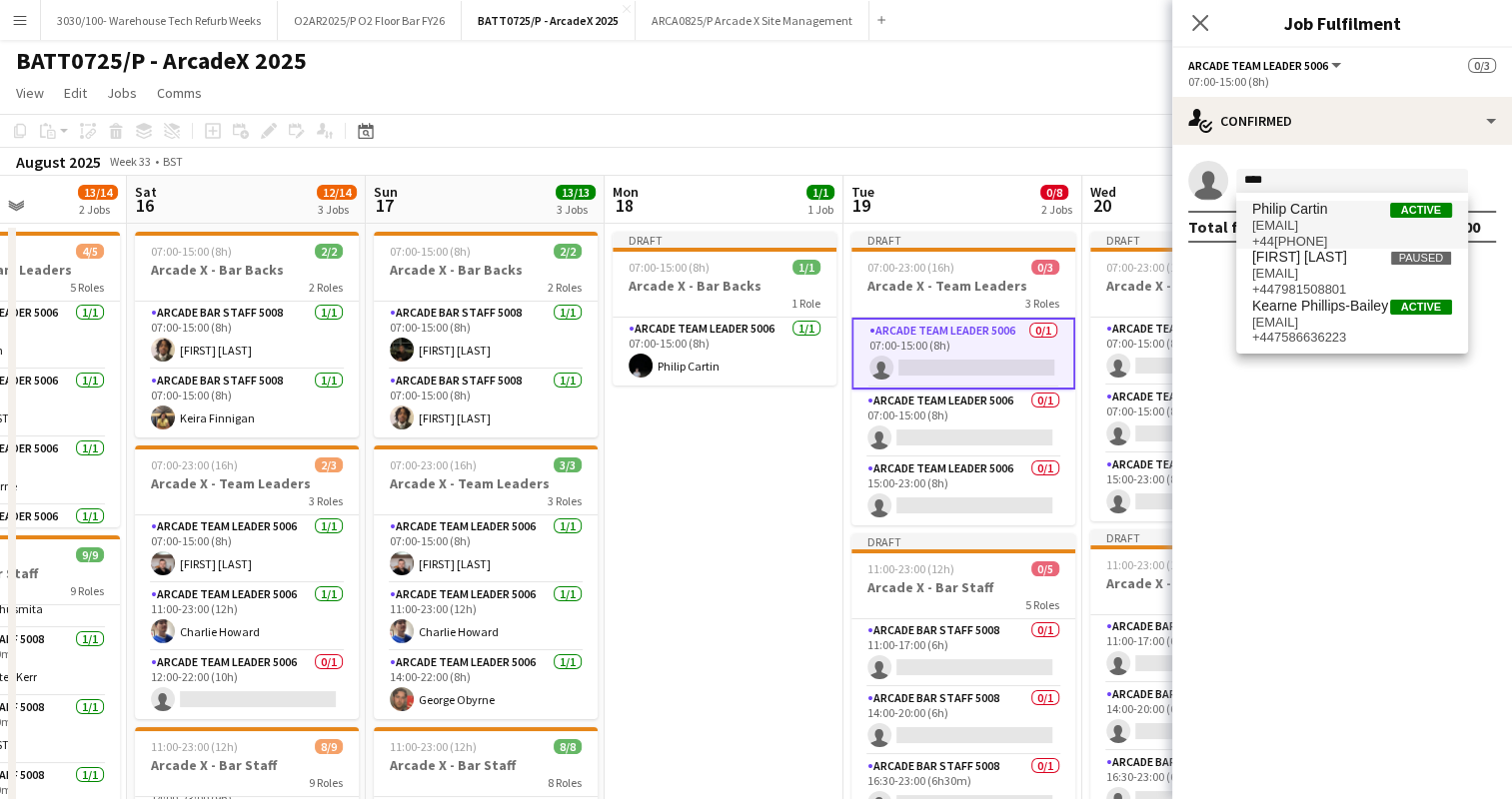 click on "[FIRST] [LAST]  Active" at bounding box center [1352, 209] 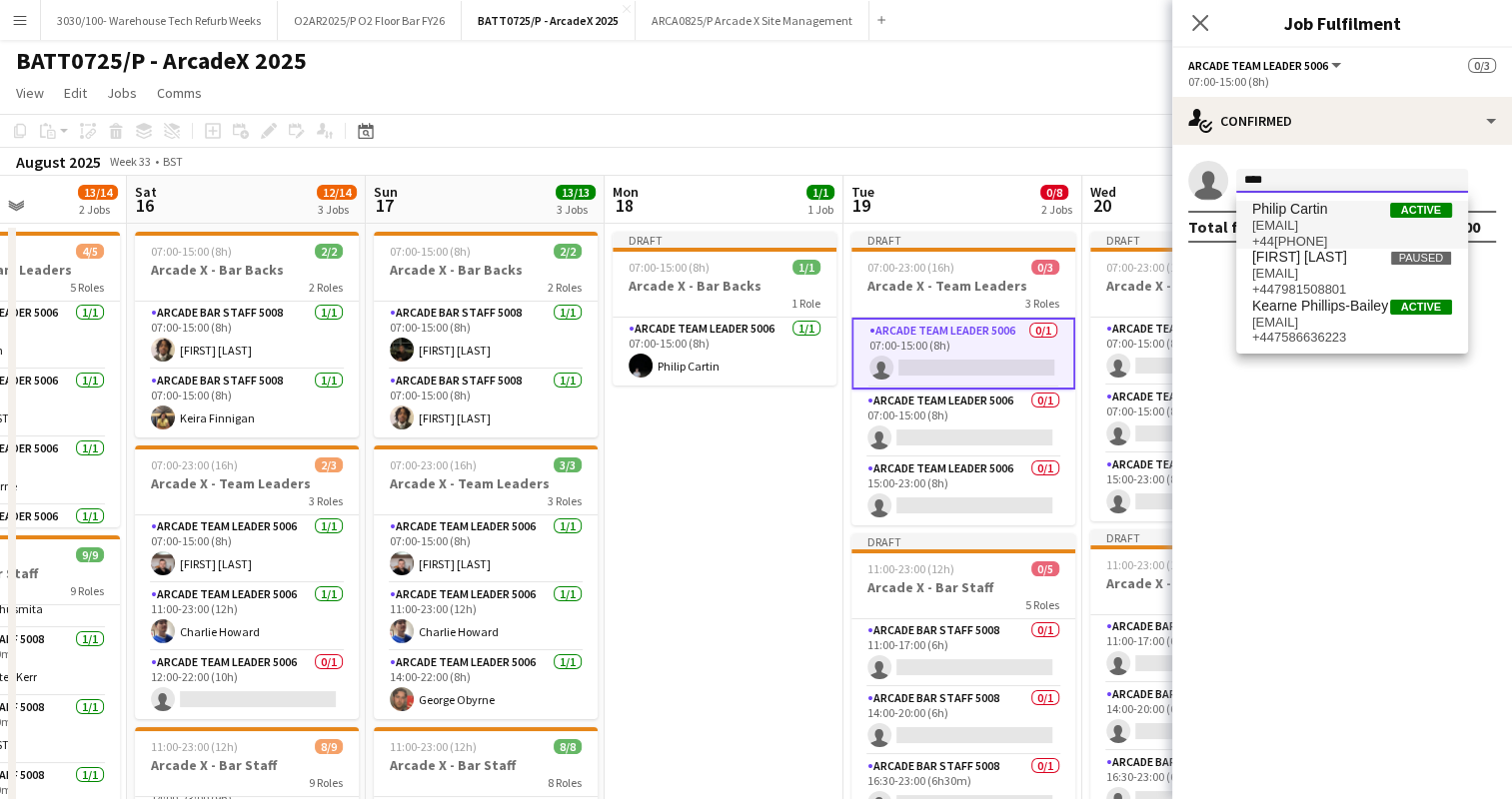 type 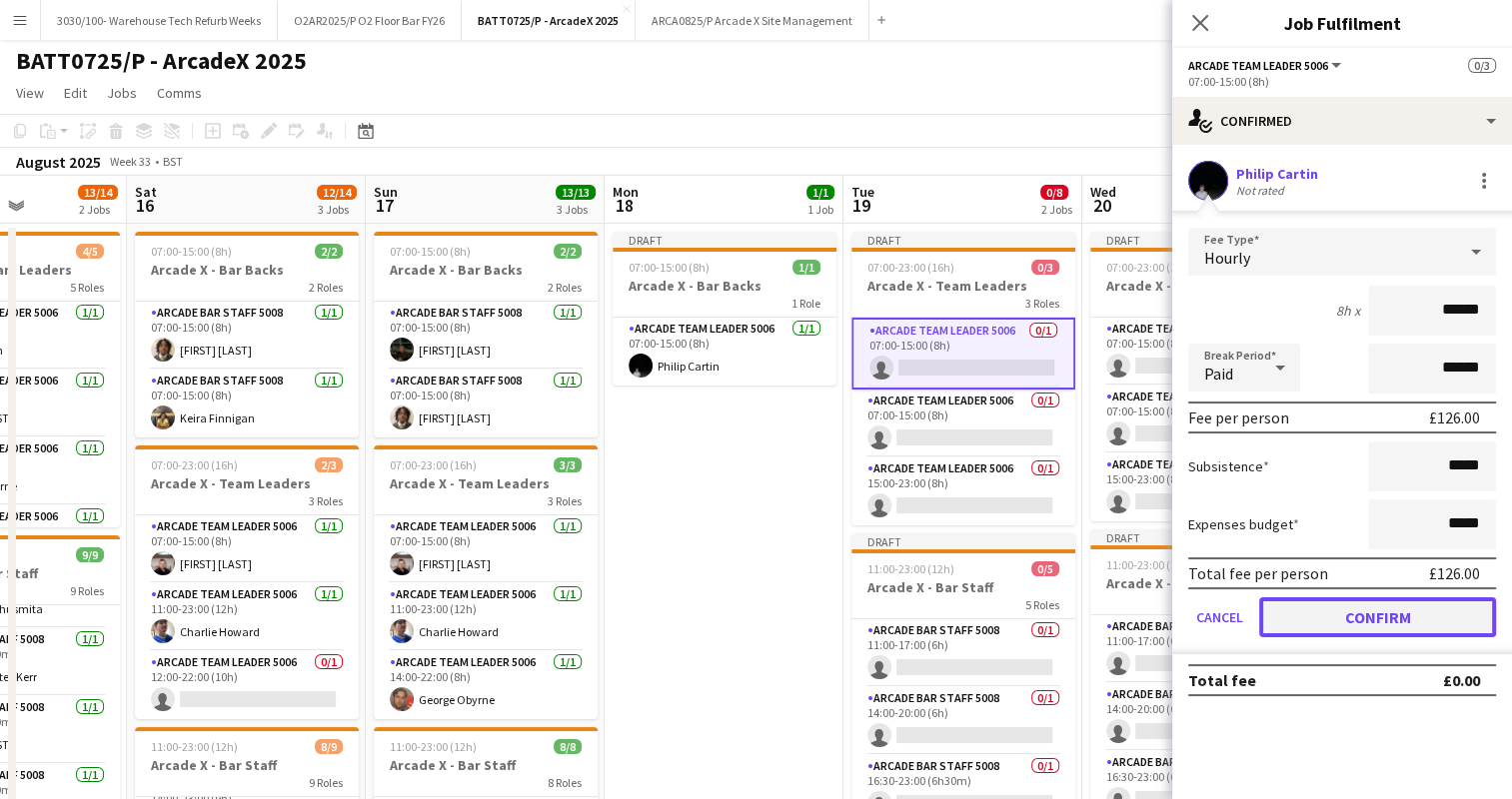 click on "Confirm" at bounding box center [1377, 617] 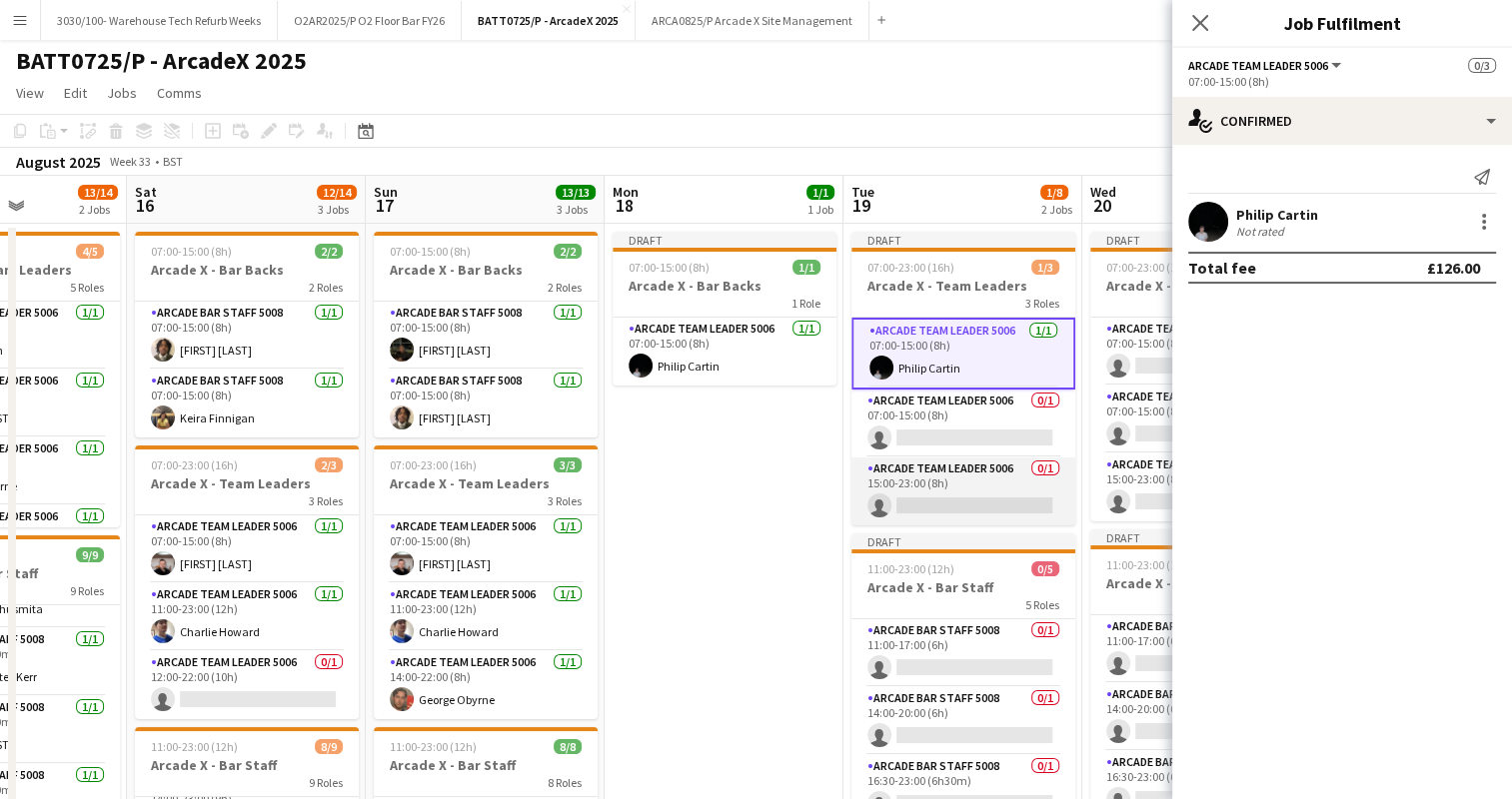 scroll, scrollTop: 0, scrollLeft: 825, axis: horizontal 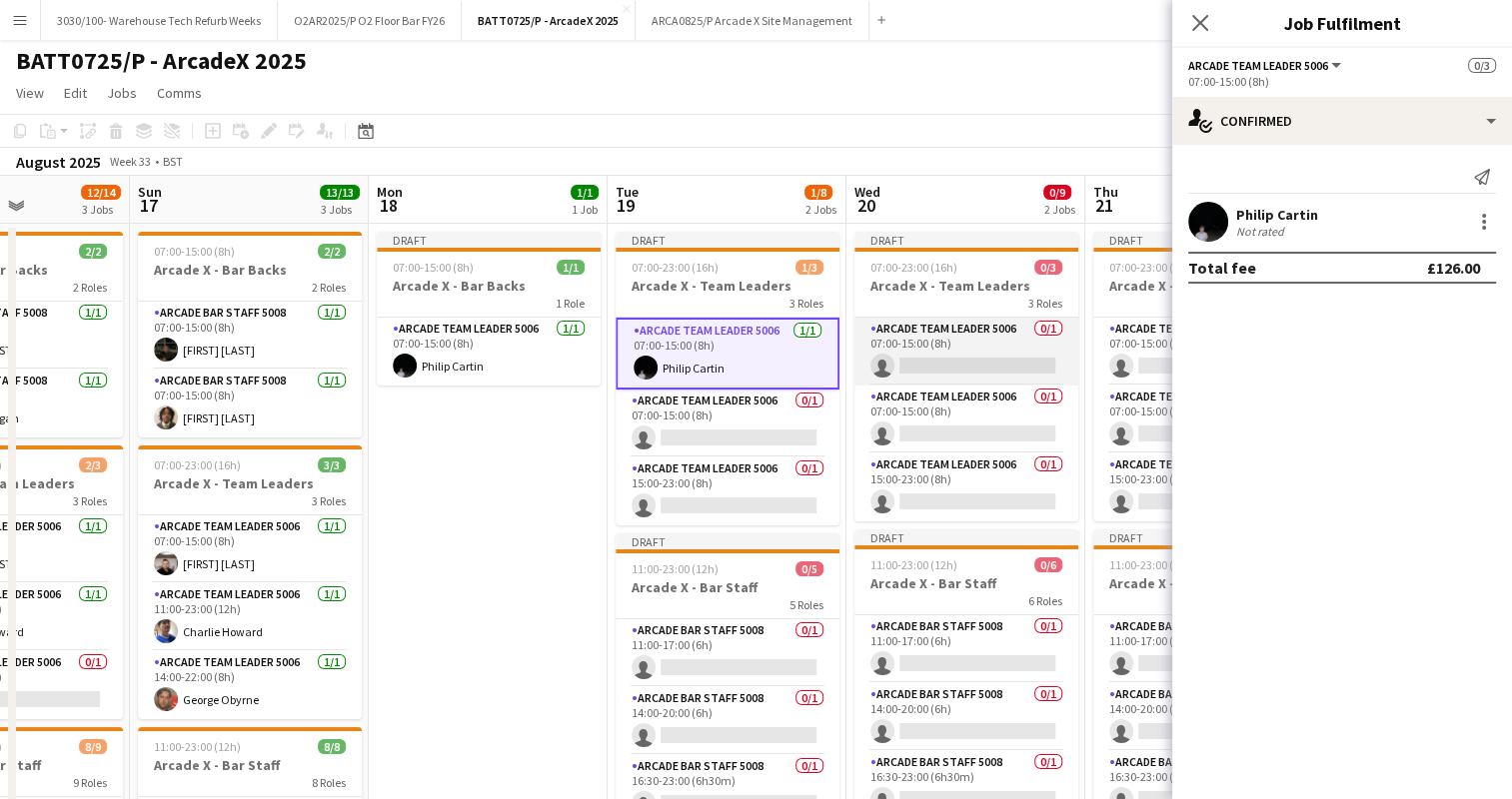 click on "Arcade Team Leader 5006   0/1   07:00-15:00 (8h)
single-neutral-actions" at bounding box center (966, 352) 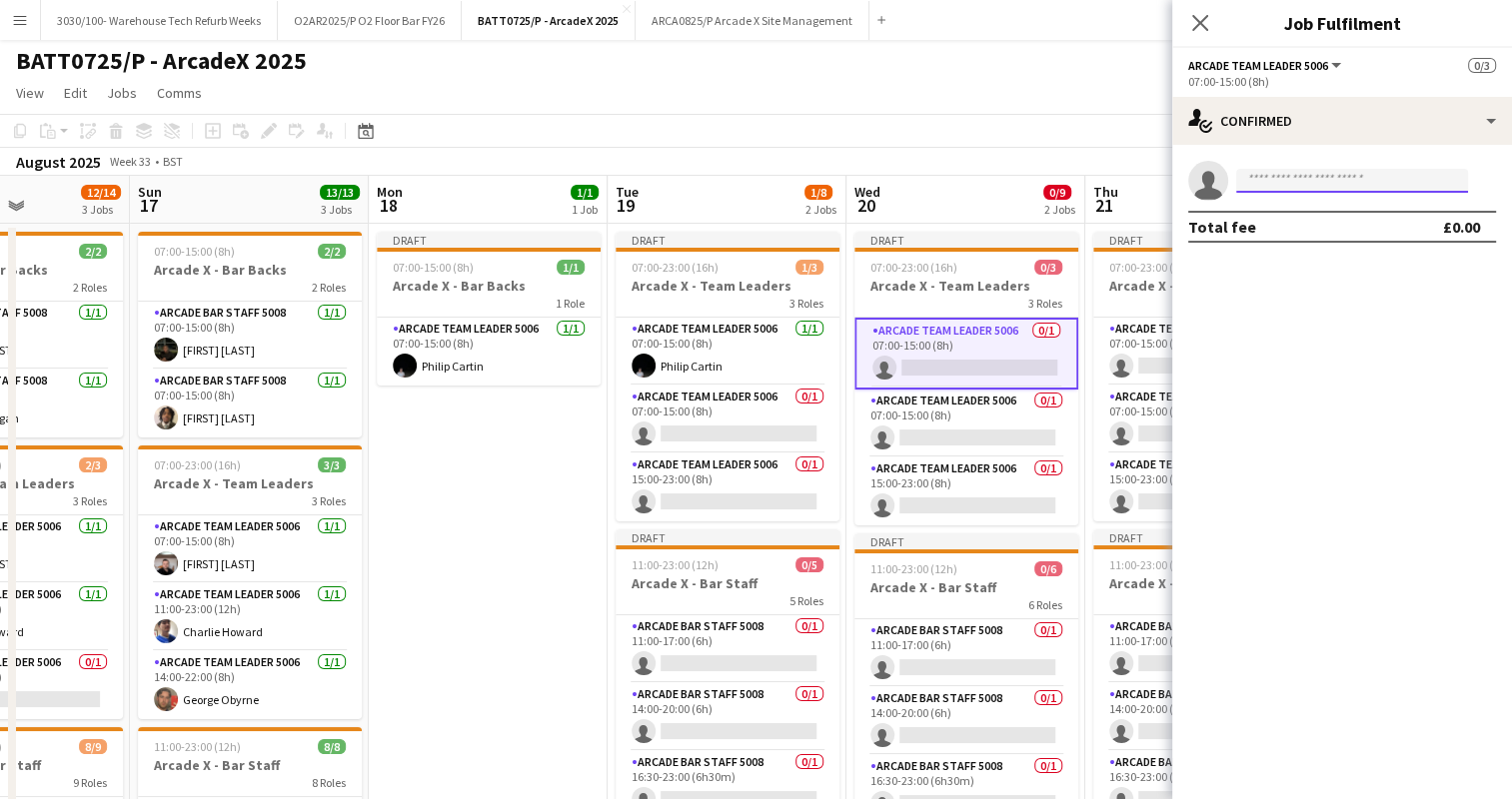 click at bounding box center (1352, 181) 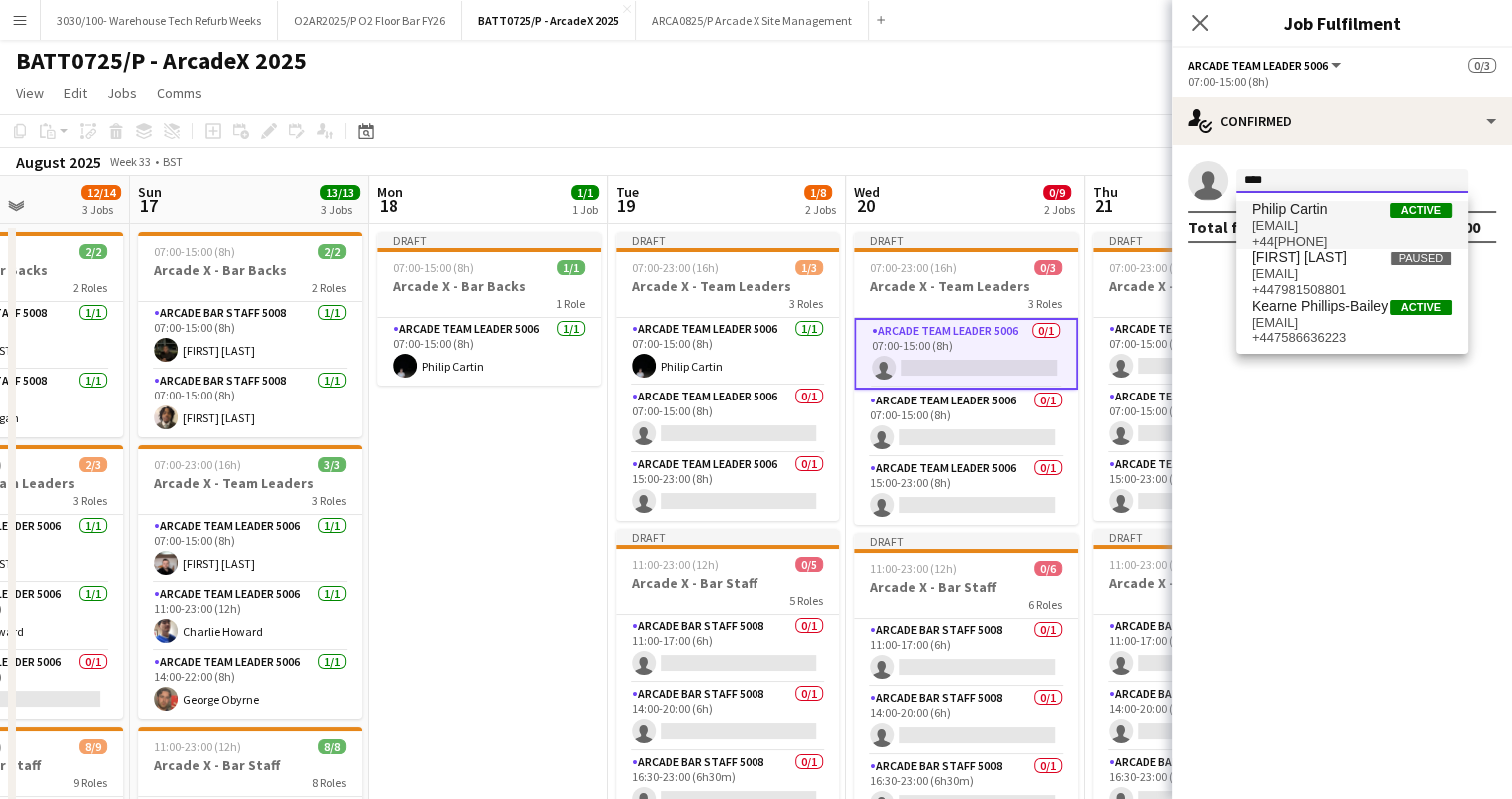type on "****" 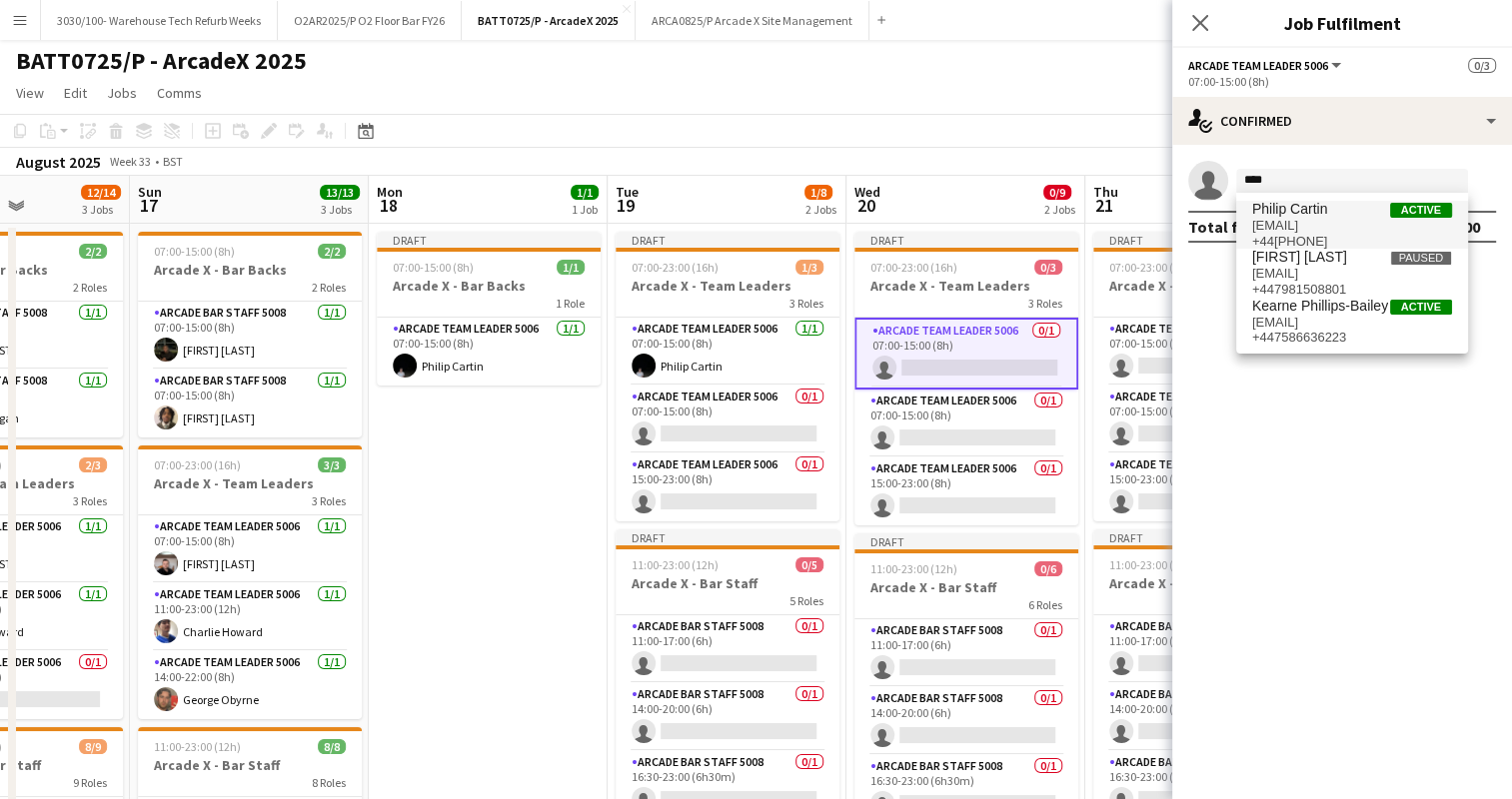 click on "[EMAIL]" at bounding box center (1352, 226) 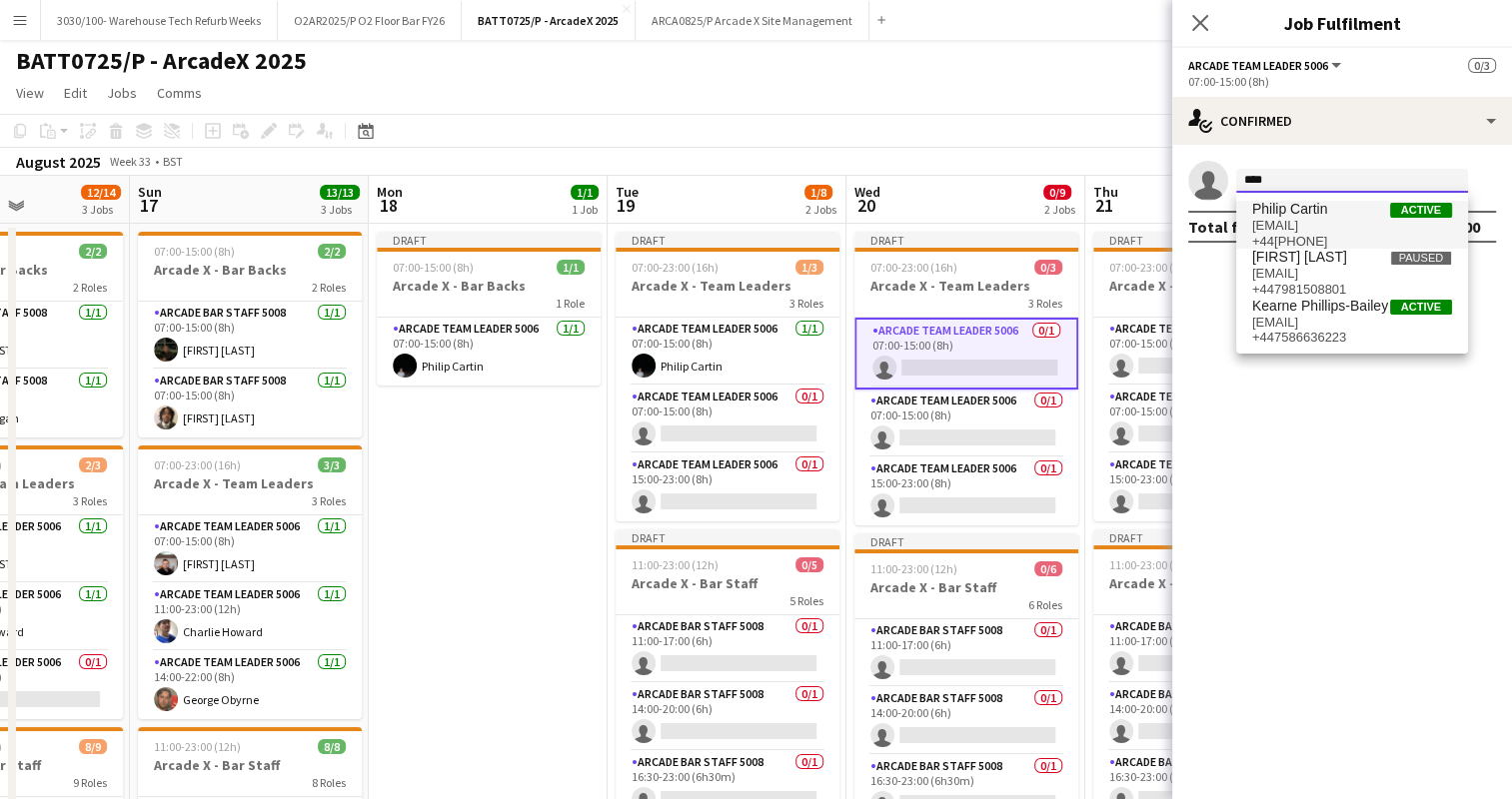 type 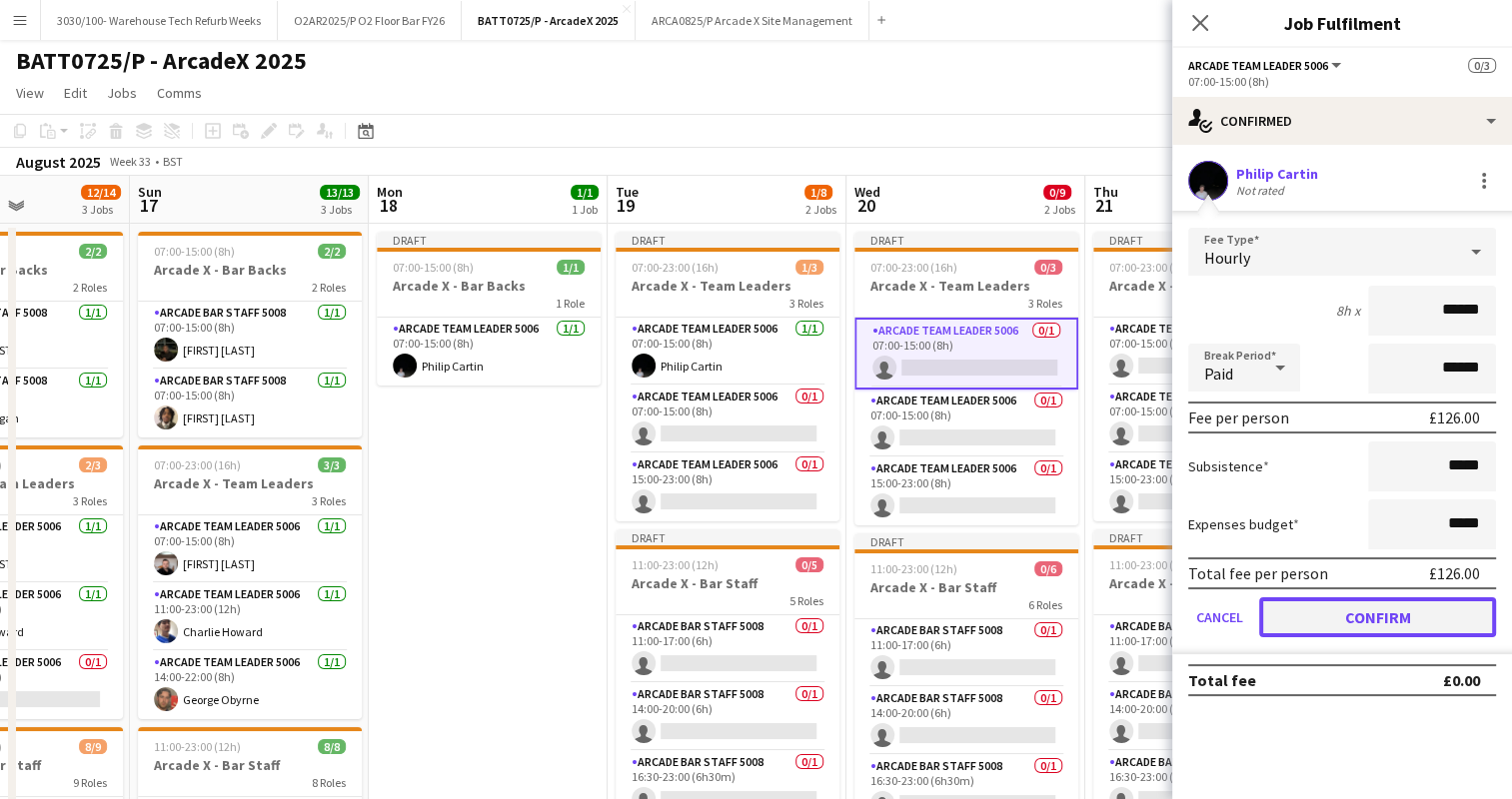 click on "Confirm" at bounding box center (1377, 617) 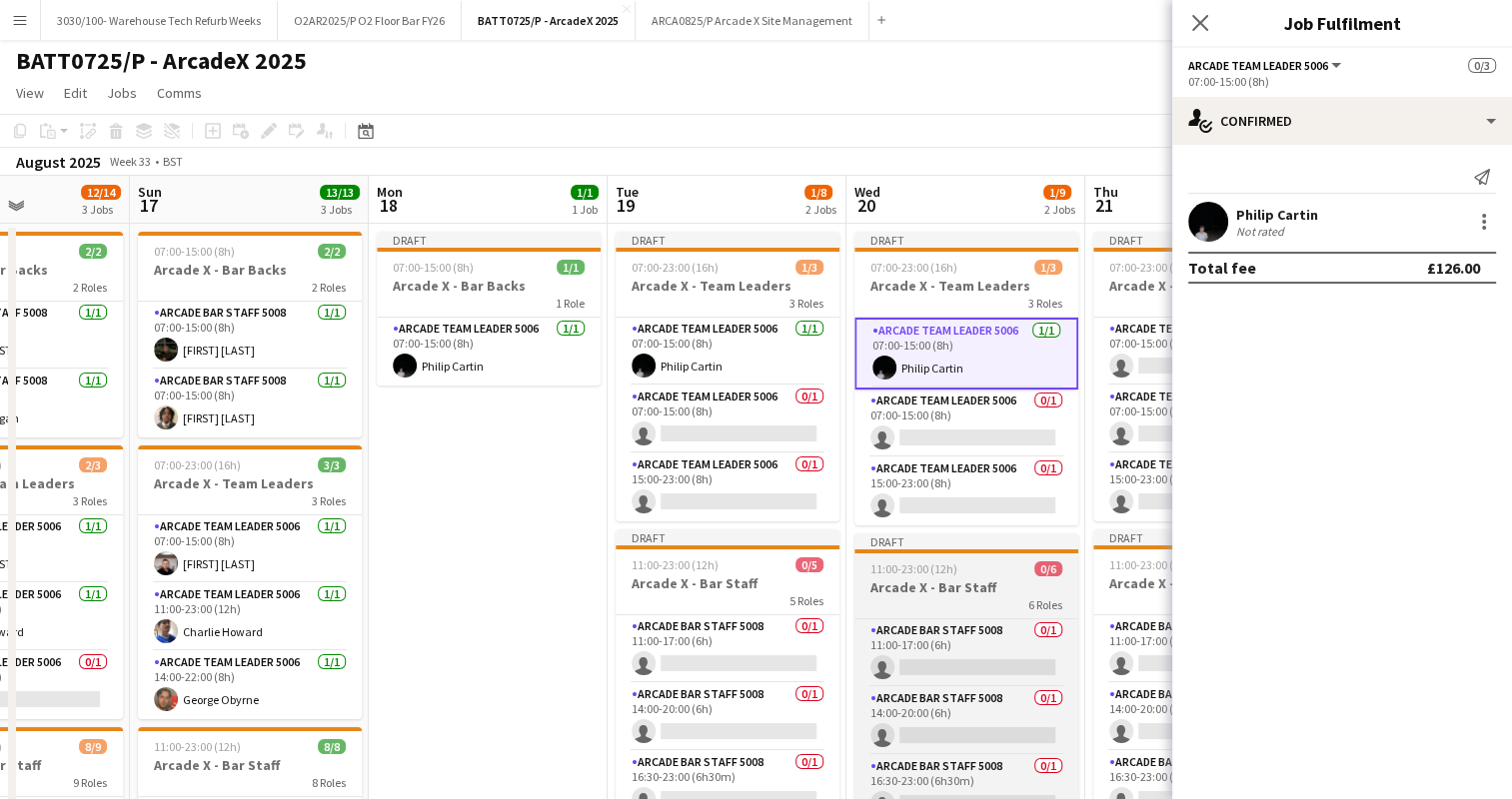 scroll, scrollTop: 0, scrollLeft: 528, axis: horizontal 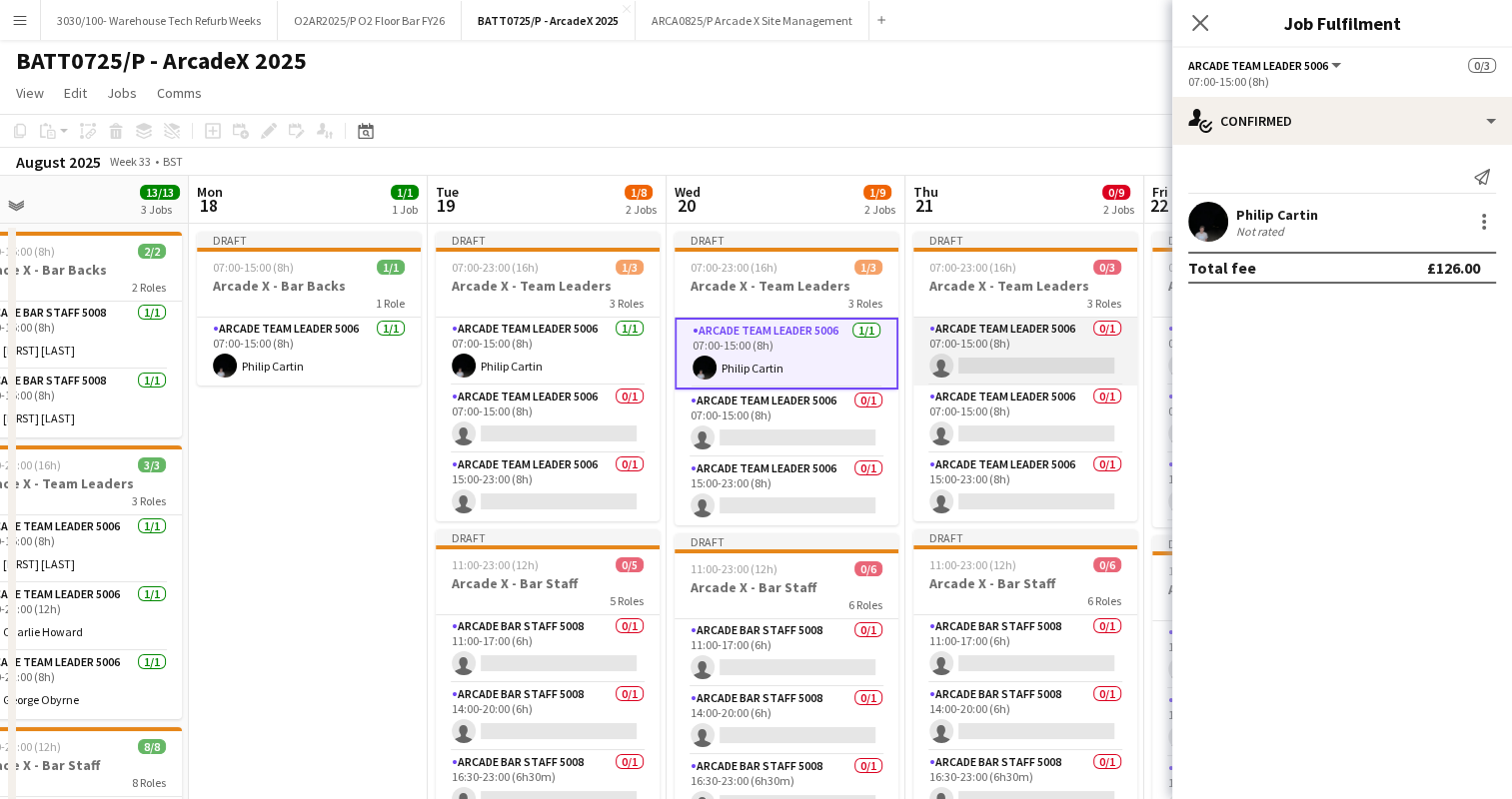 click on "Arcade Team Leader 5006   0/1   07:00-15:00 (8h)
single-neutral-actions" at bounding box center (1025, 352) 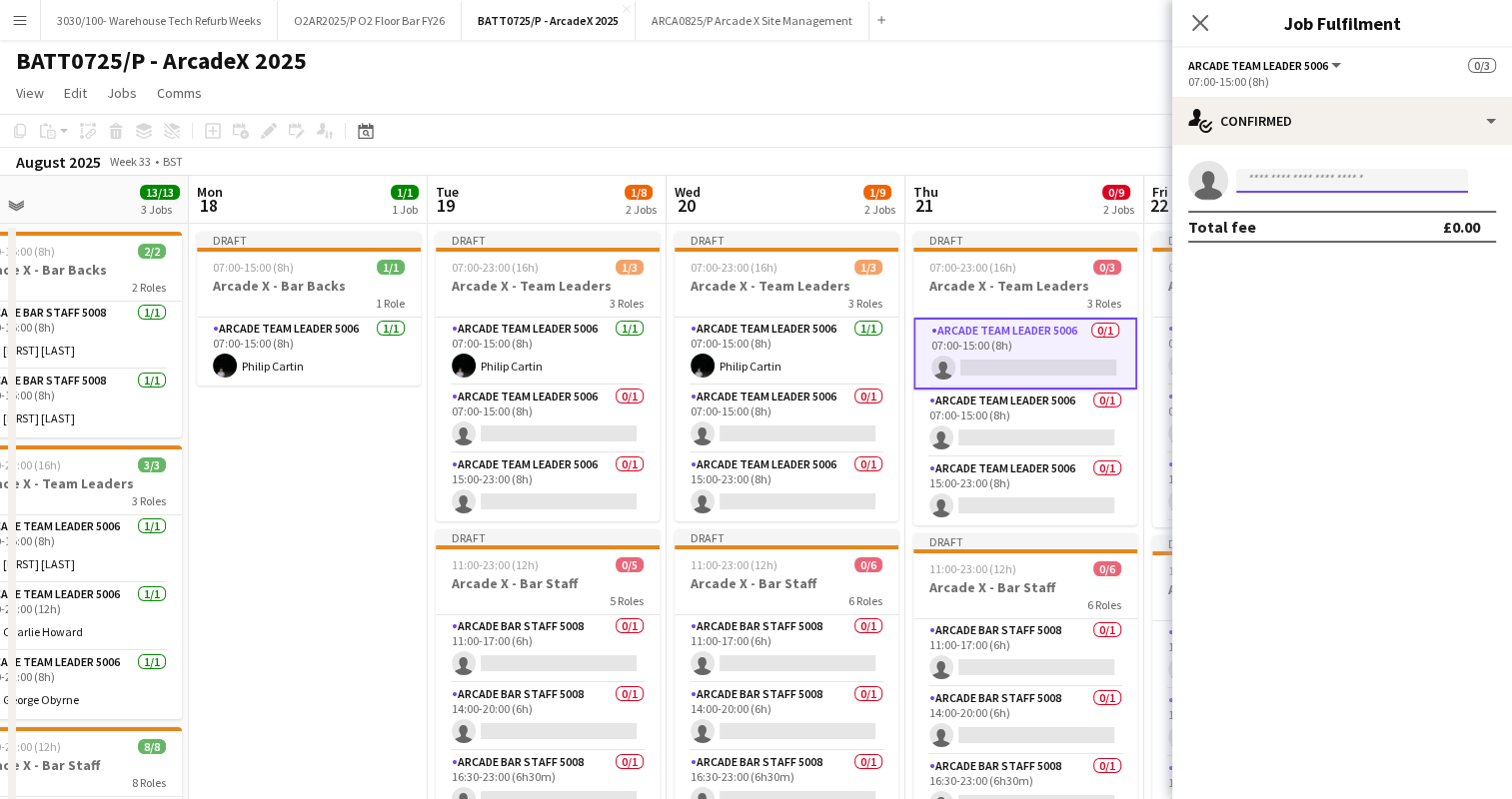 click at bounding box center [1352, 181] 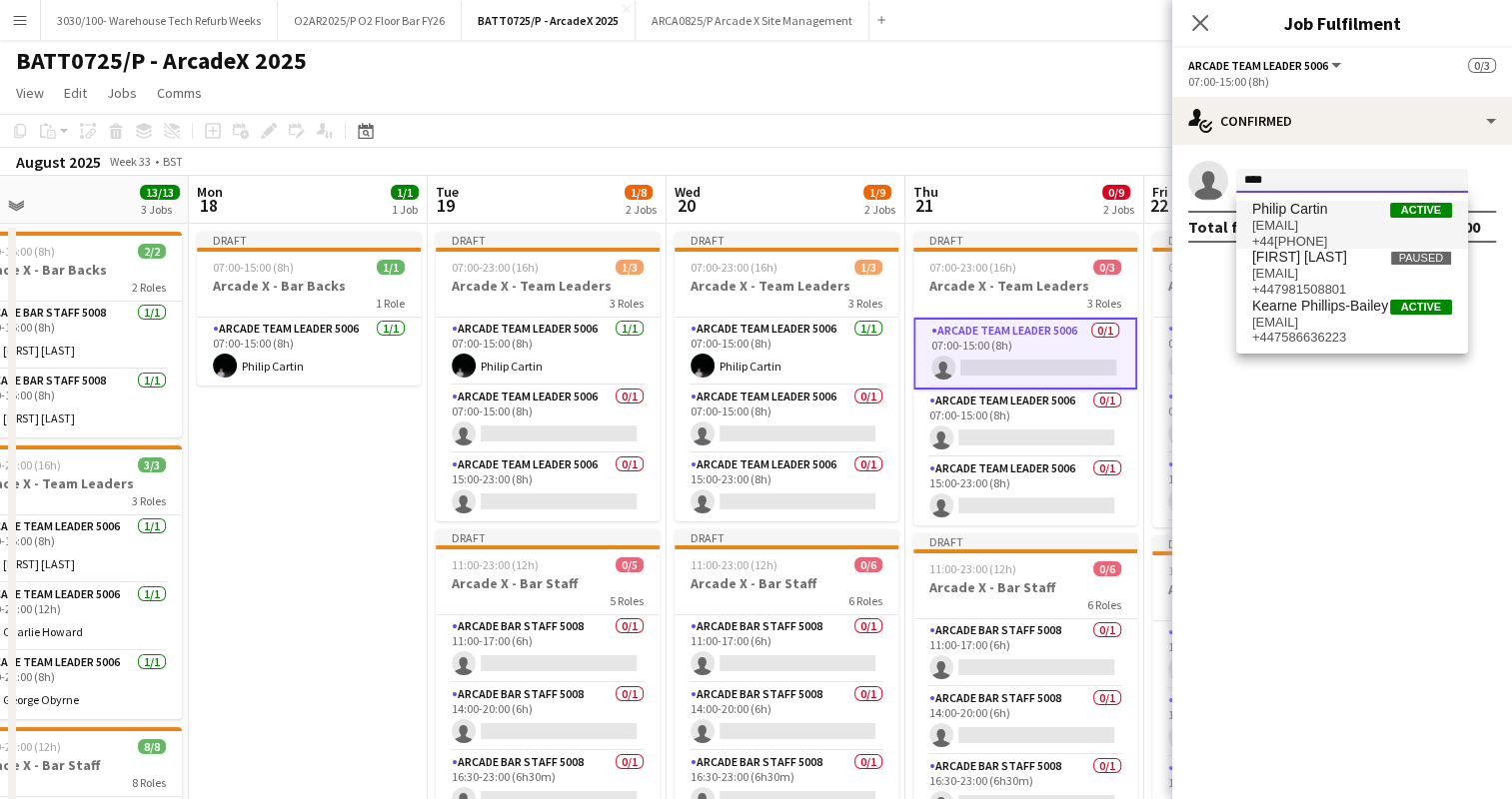 type on "****" 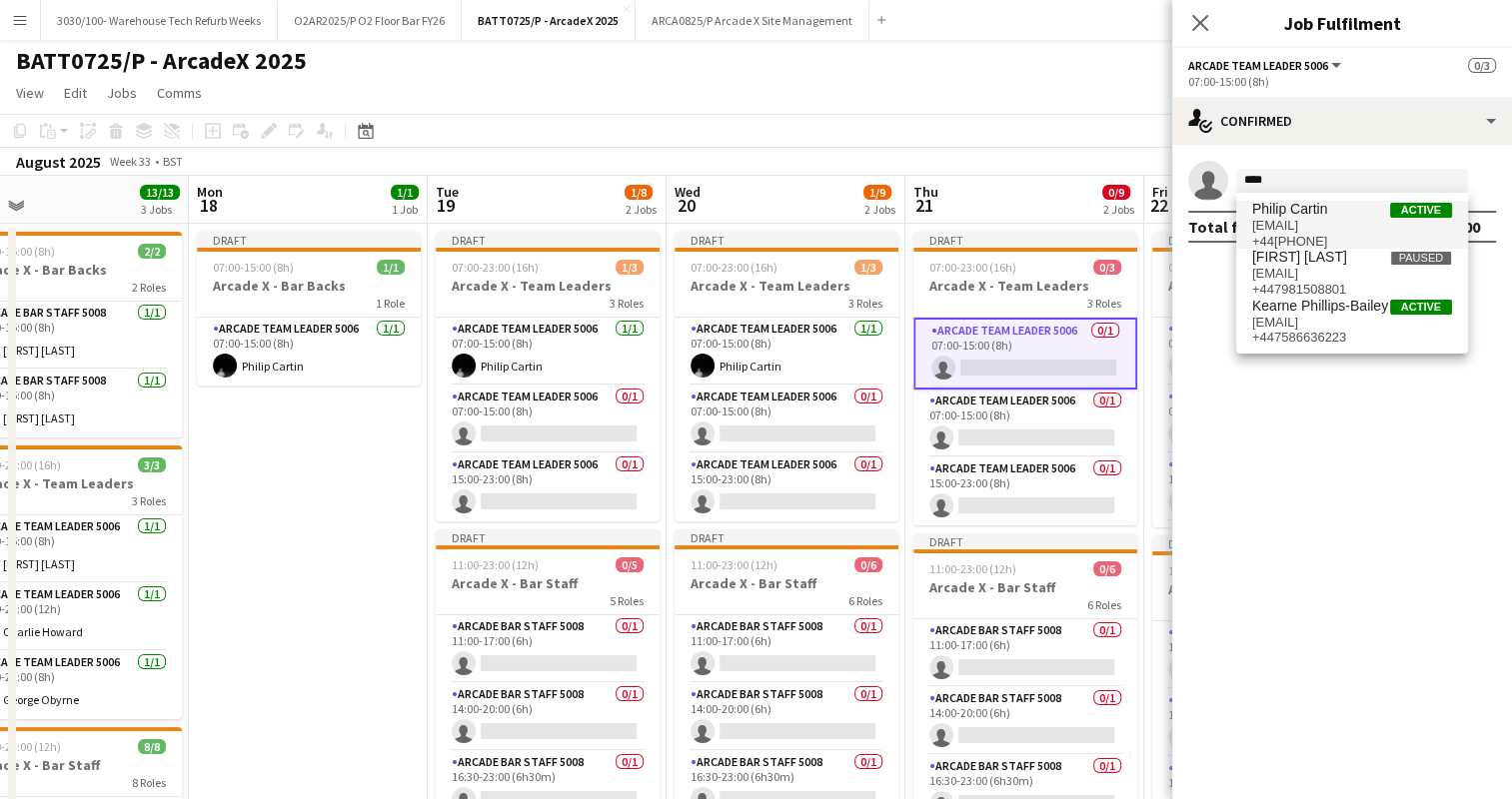click on "[EMAIL]" at bounding box center [1352, 226] 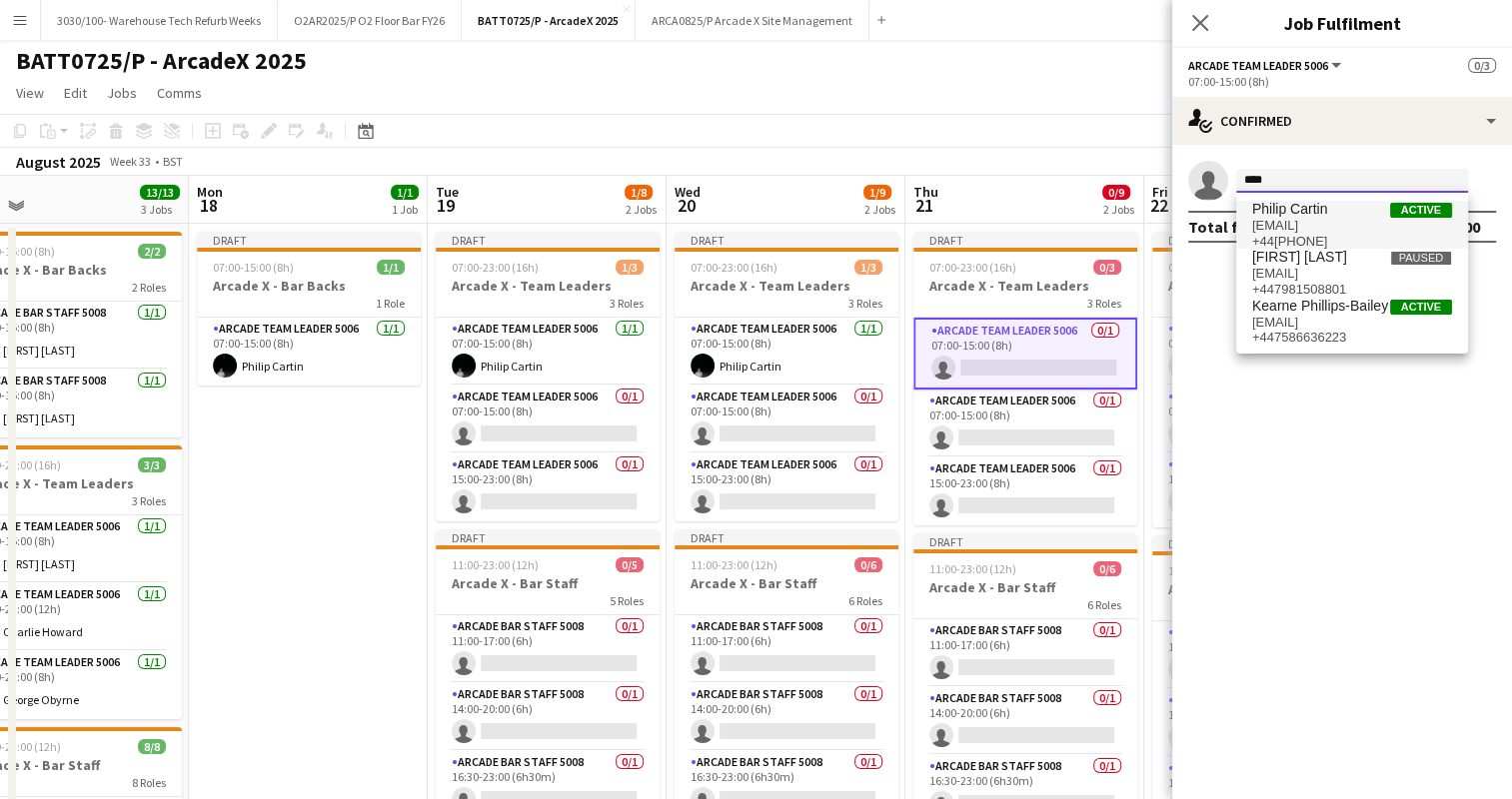 type 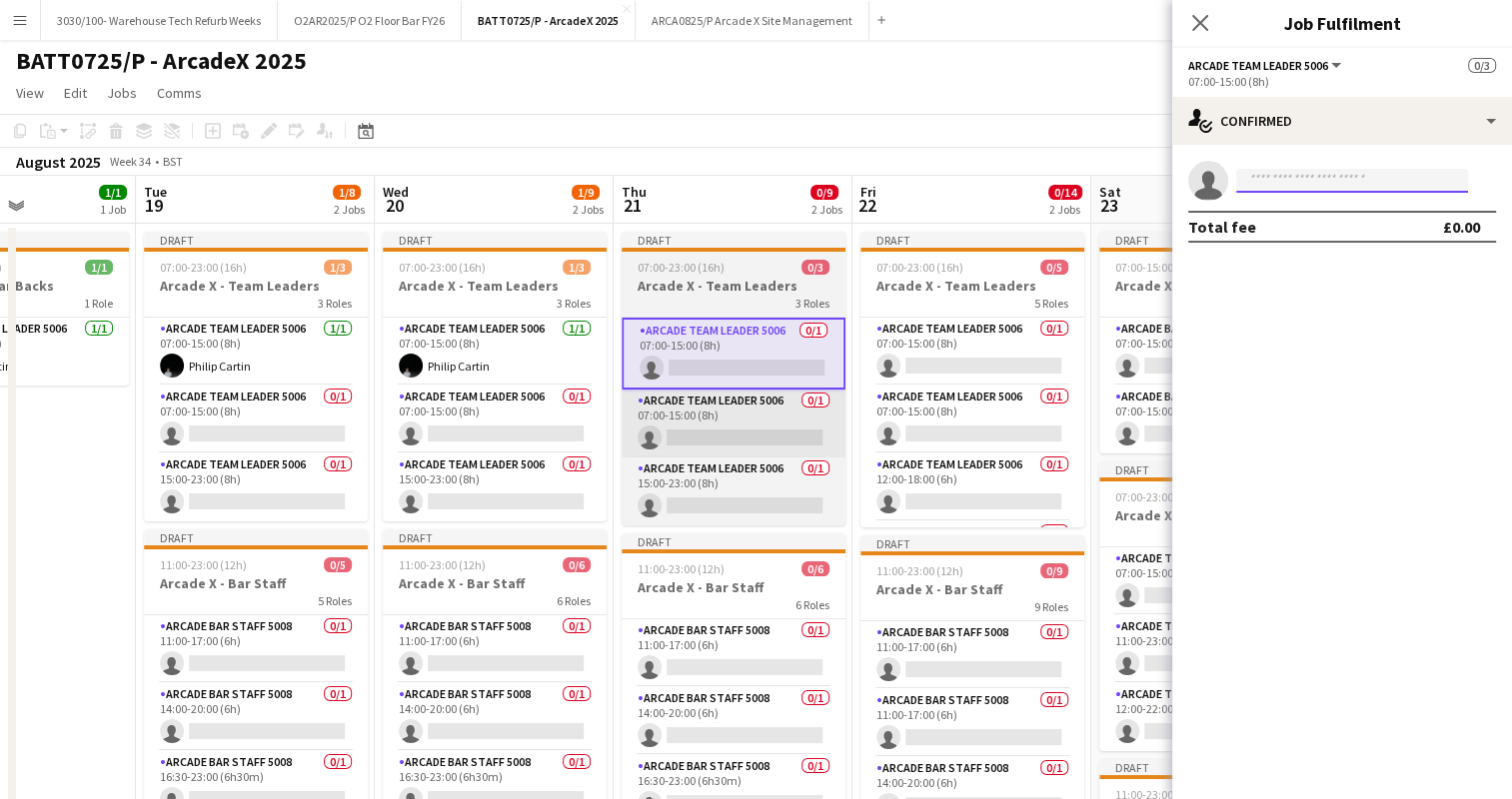 scroll, scrollTop: 0, scrollLeft: 824, axis: horizontal 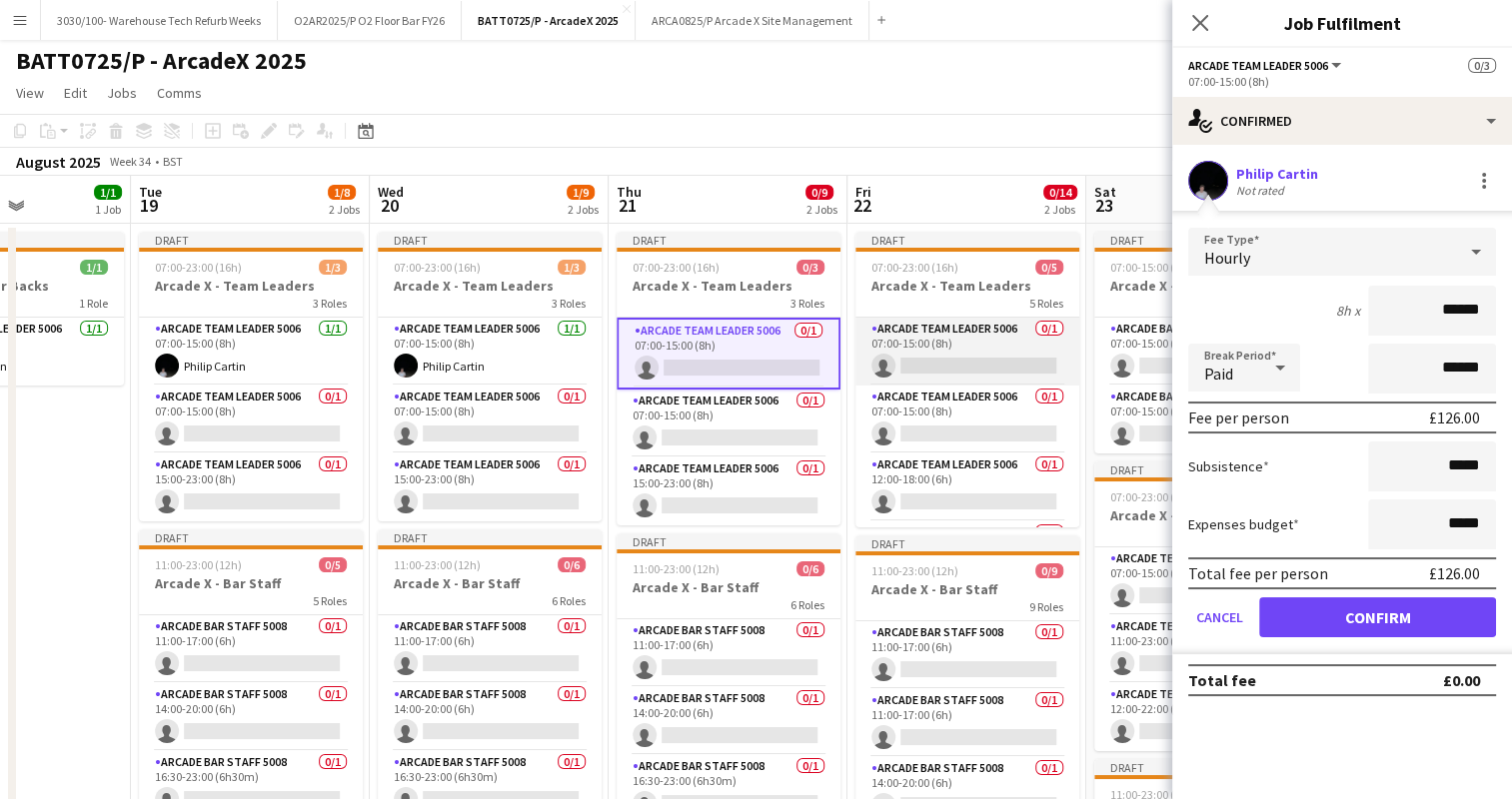 click on "Arcade Team Leader 5006   0/1   07:00-15:00 (8h)
single-neutral-actions" at bounding box center (967, 352) 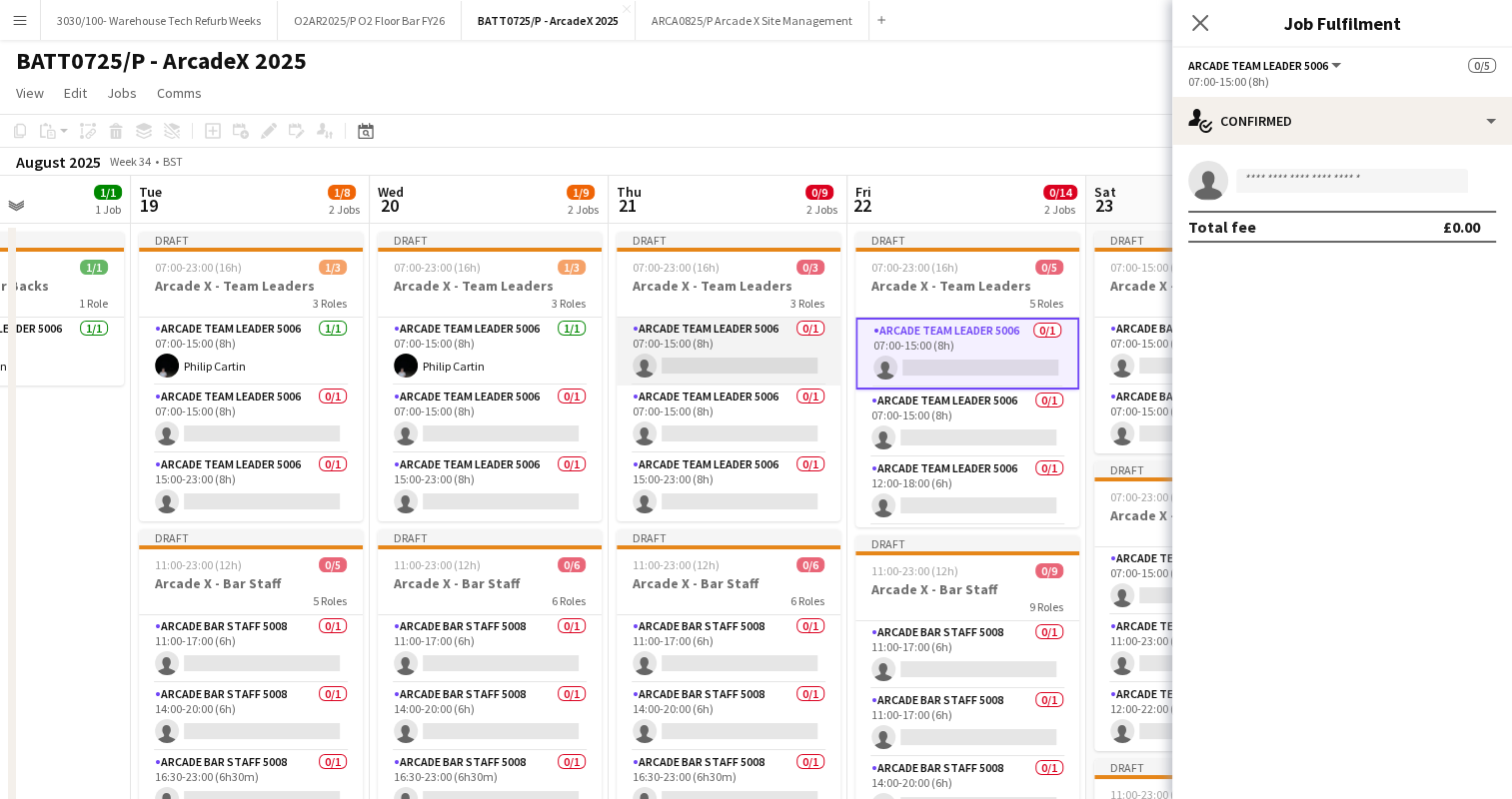 click on "Arcade Team Leader 5006   0/1   07:00-15:00 (8h)
single-neutral-actions" at bounding box center [729, 352] 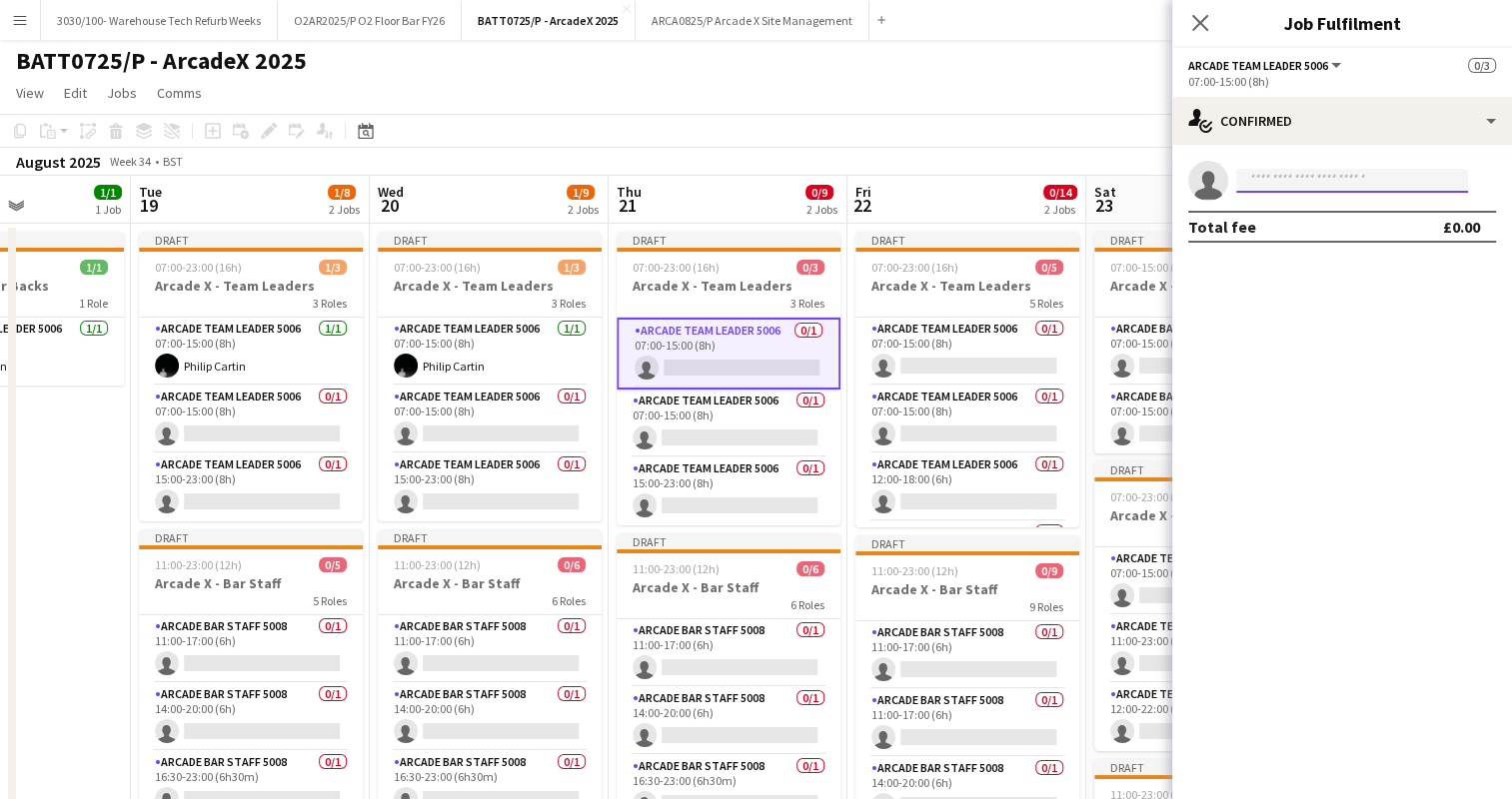 click at bounding box center [1352, 181] 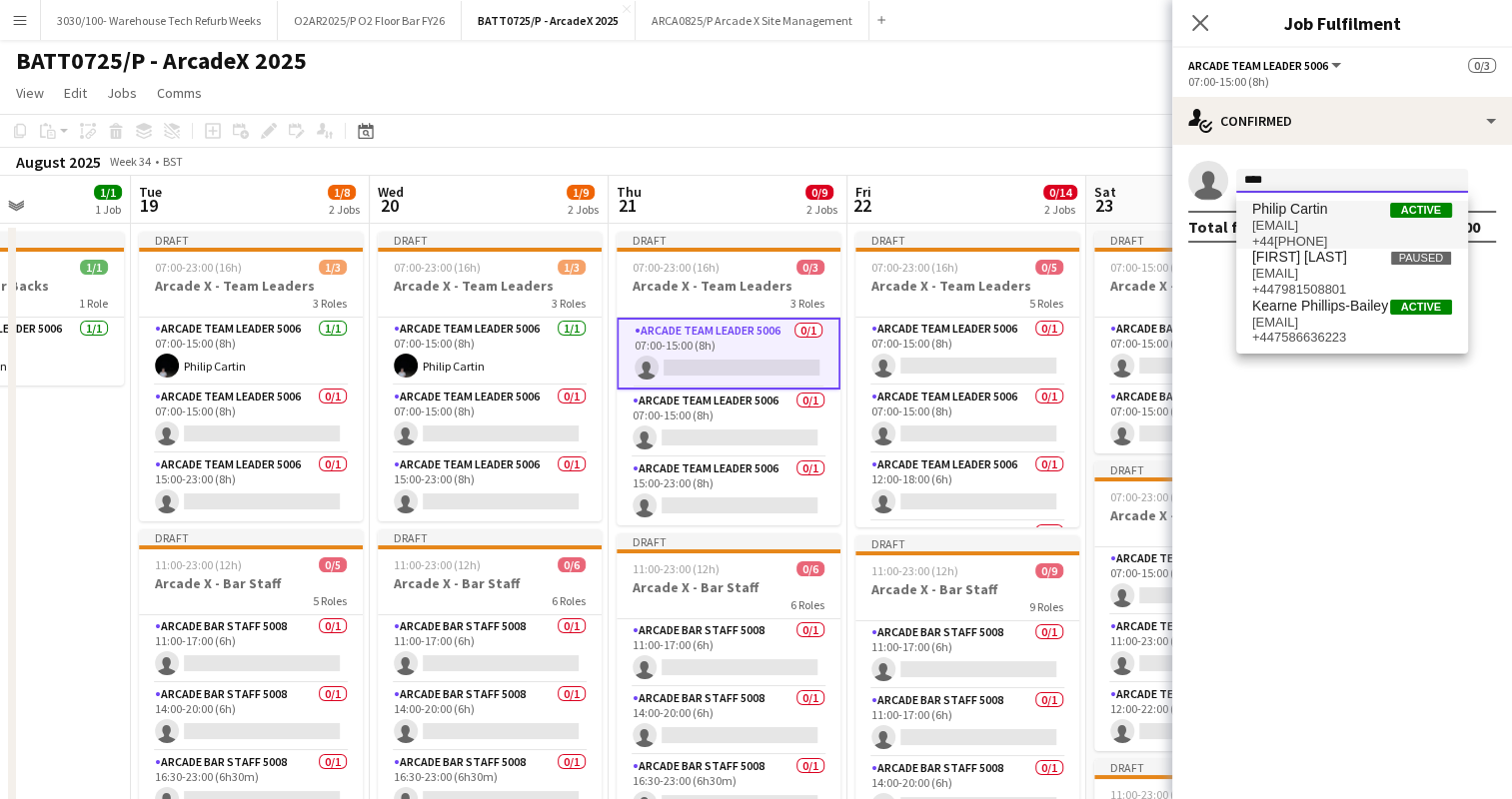 type on "****" 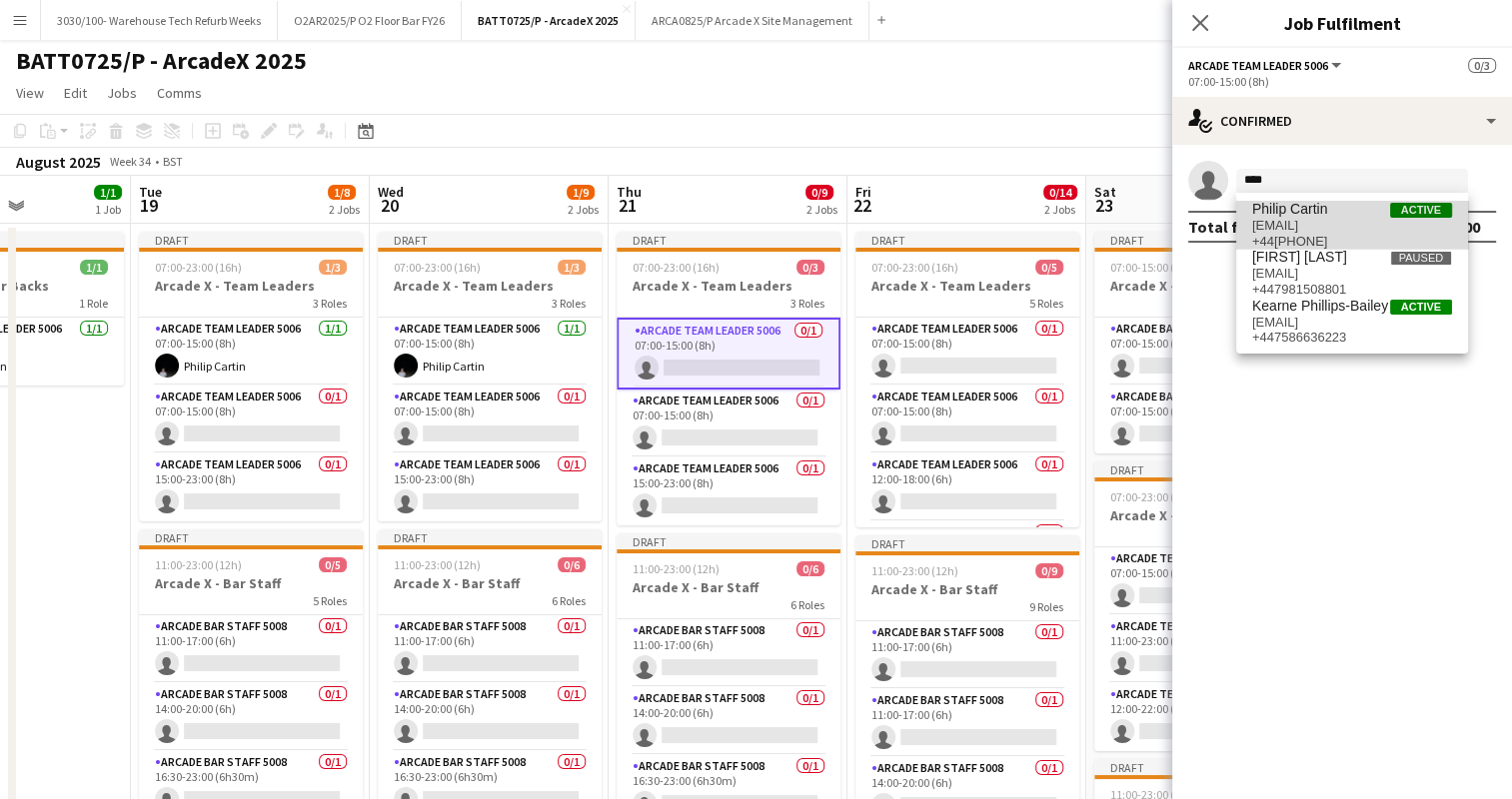 click on "[EMAIL]" at bounding box center (1352, 226) 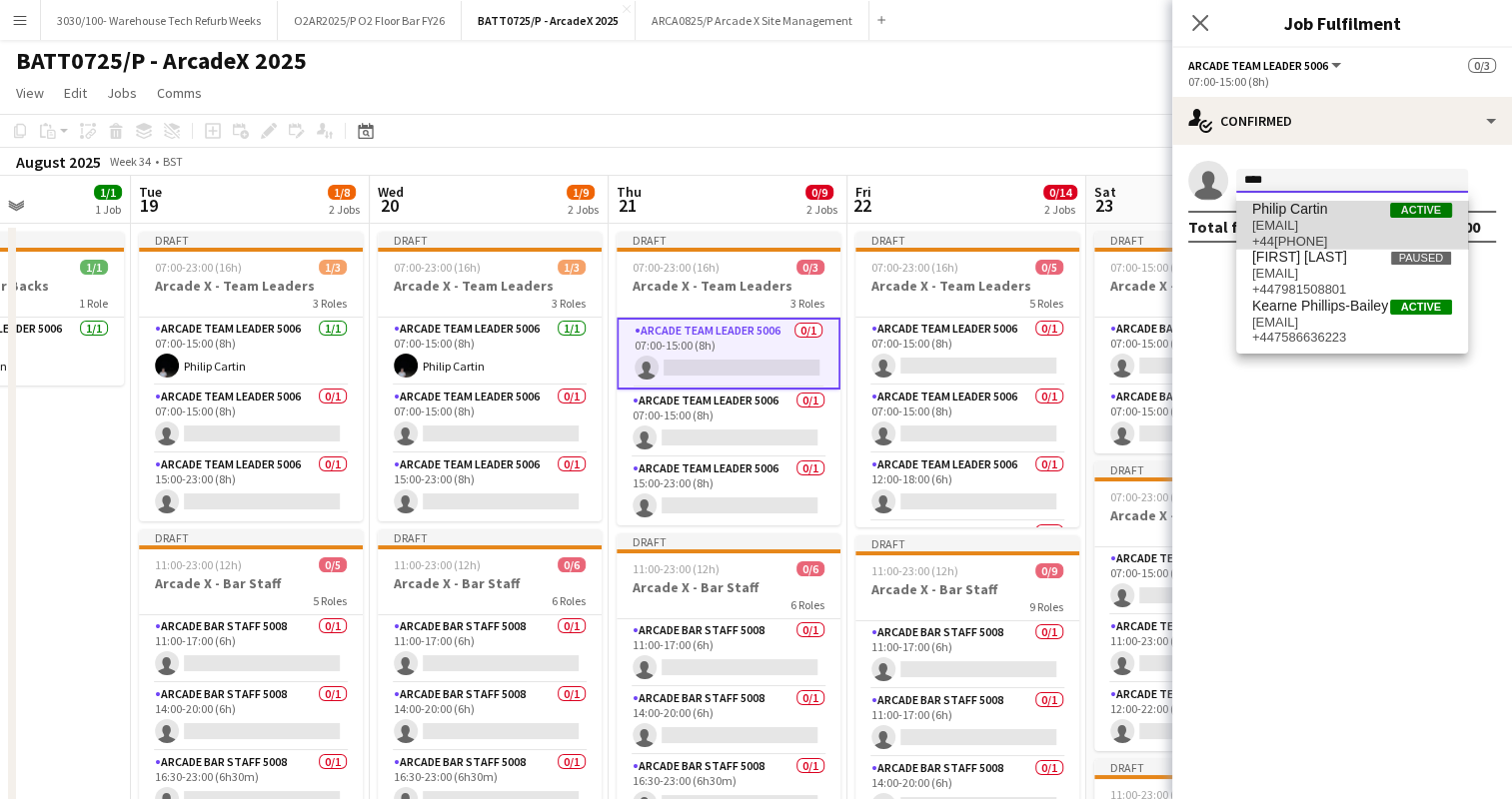 type 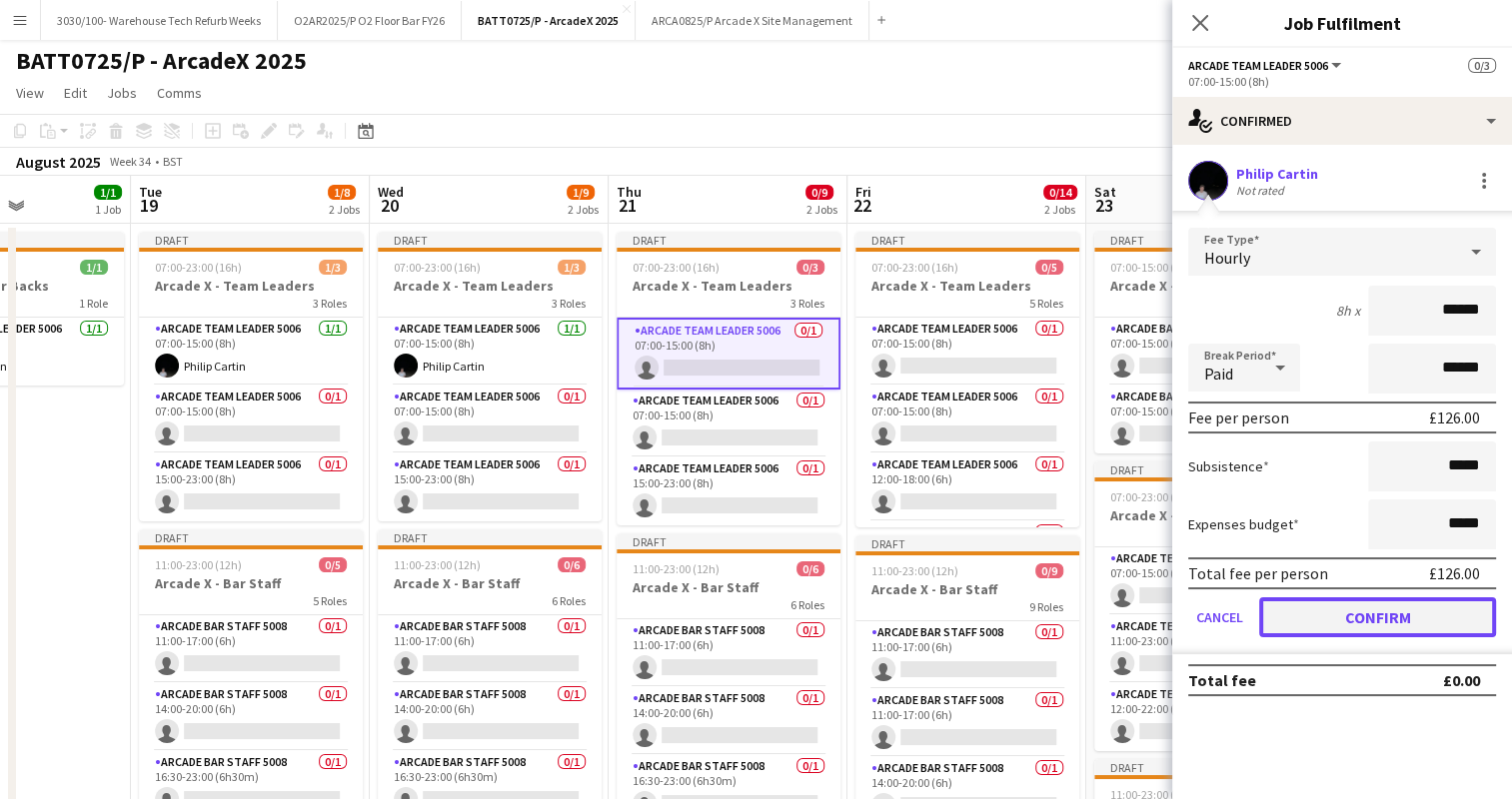 click on "Confirm" at bounding box center [1377, 617] 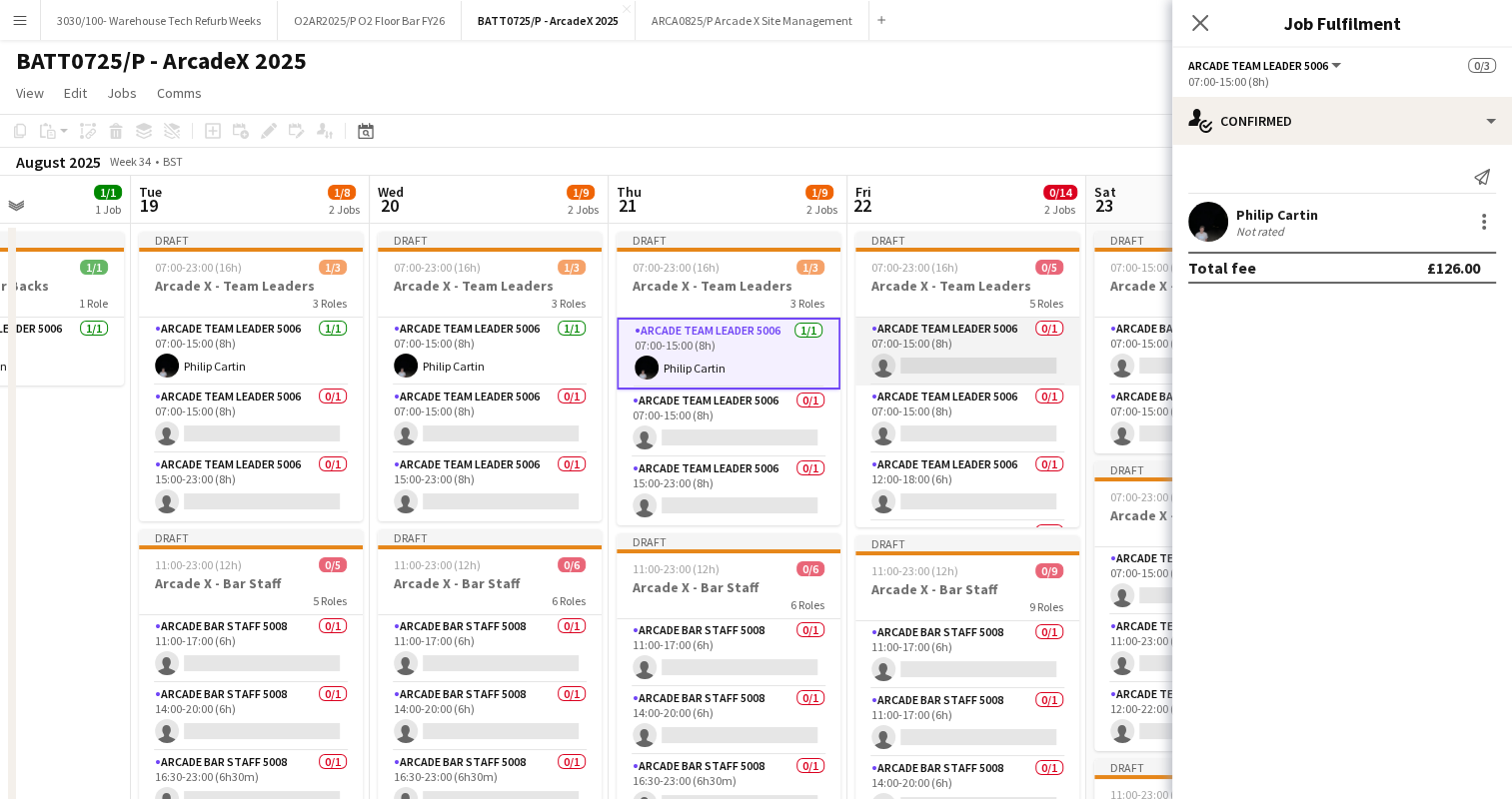 click on "Arcade Team Leader 5006   0/1   07:00-15:00 (8h)
single-neutral-actions" at bounding box center (967, 352) 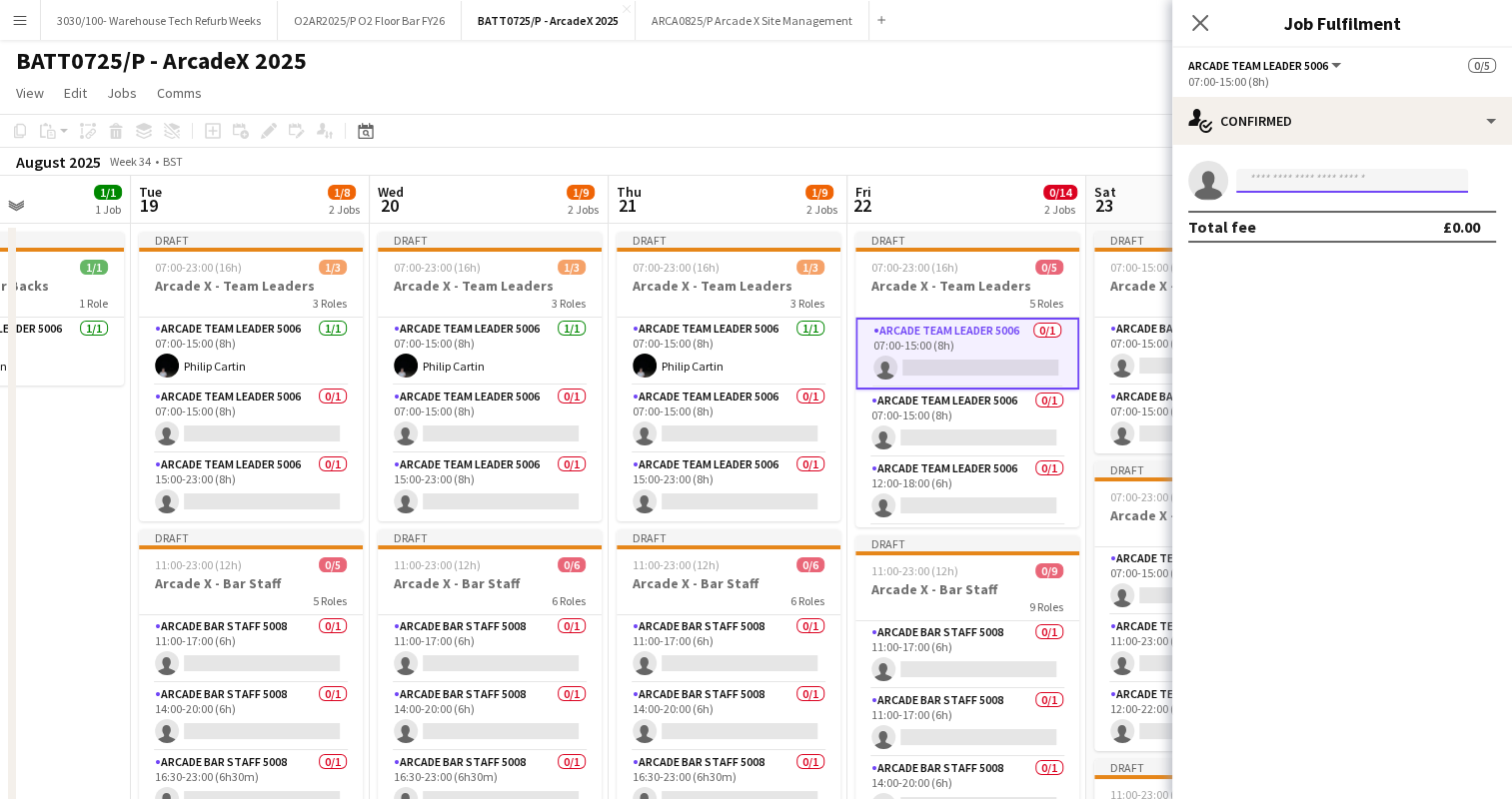 click at bounding box center (1352, 181) 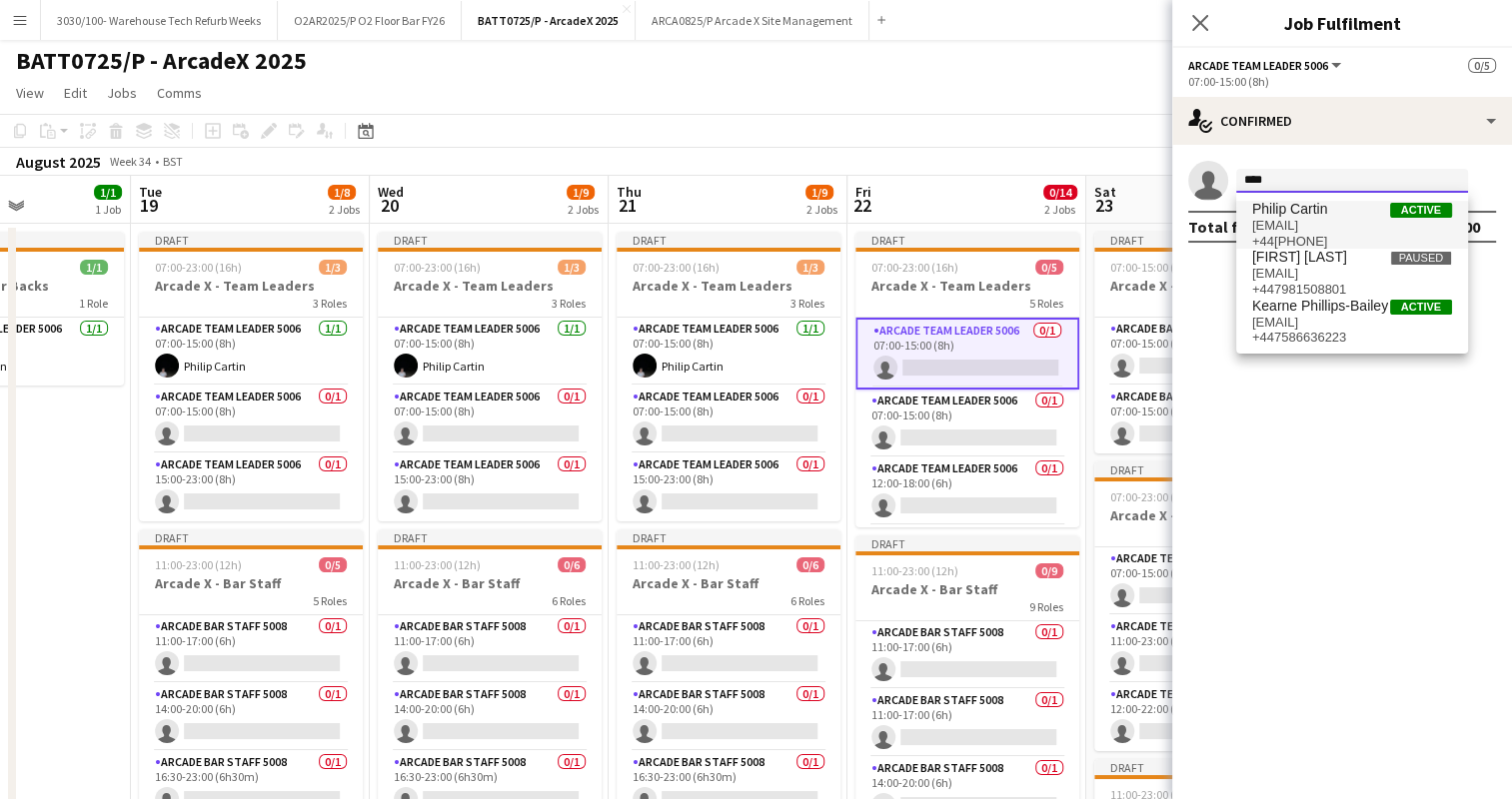 type on "****" 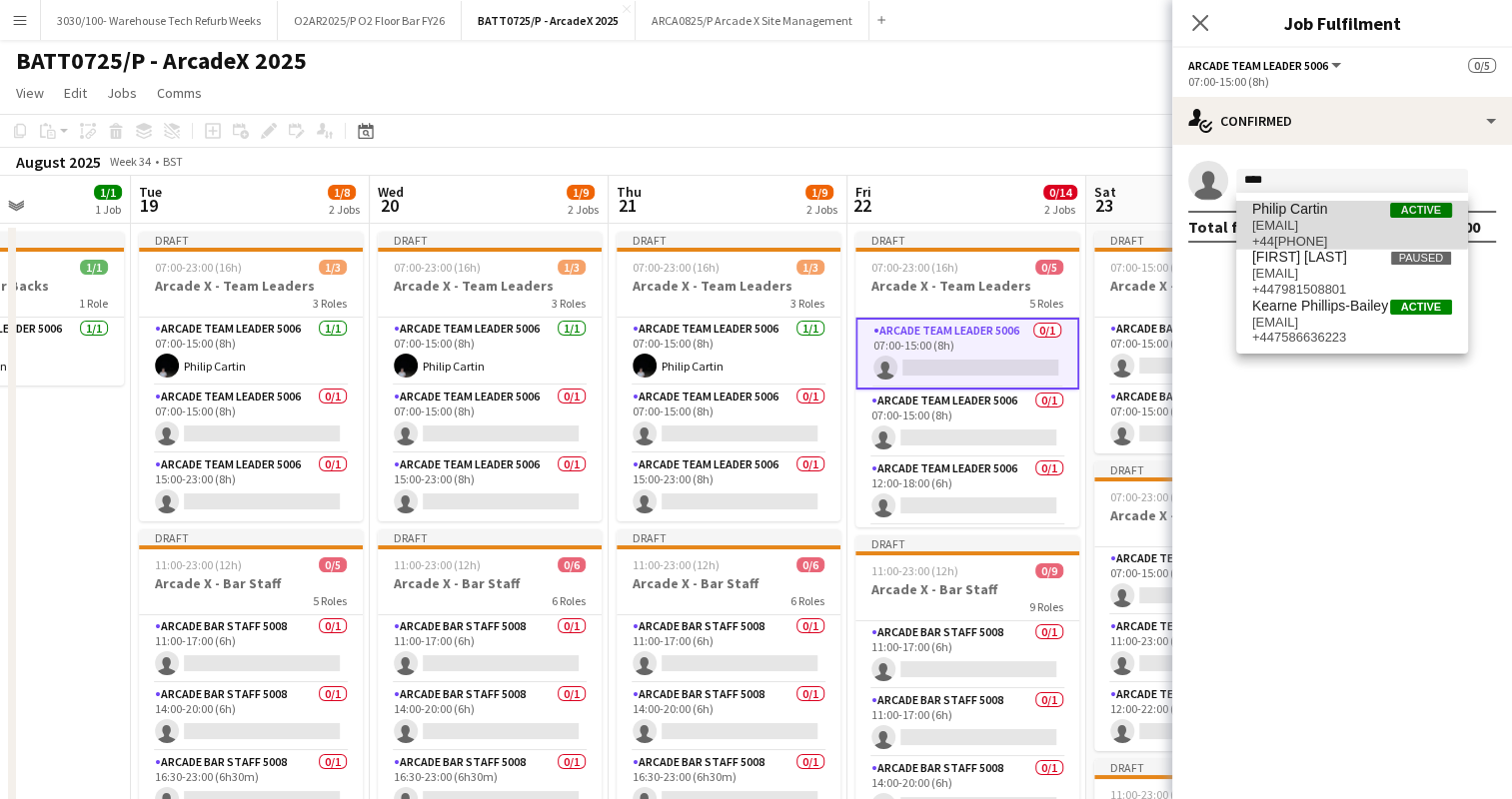 click on "[EMAIL]" at bounding box center (1352, 226) 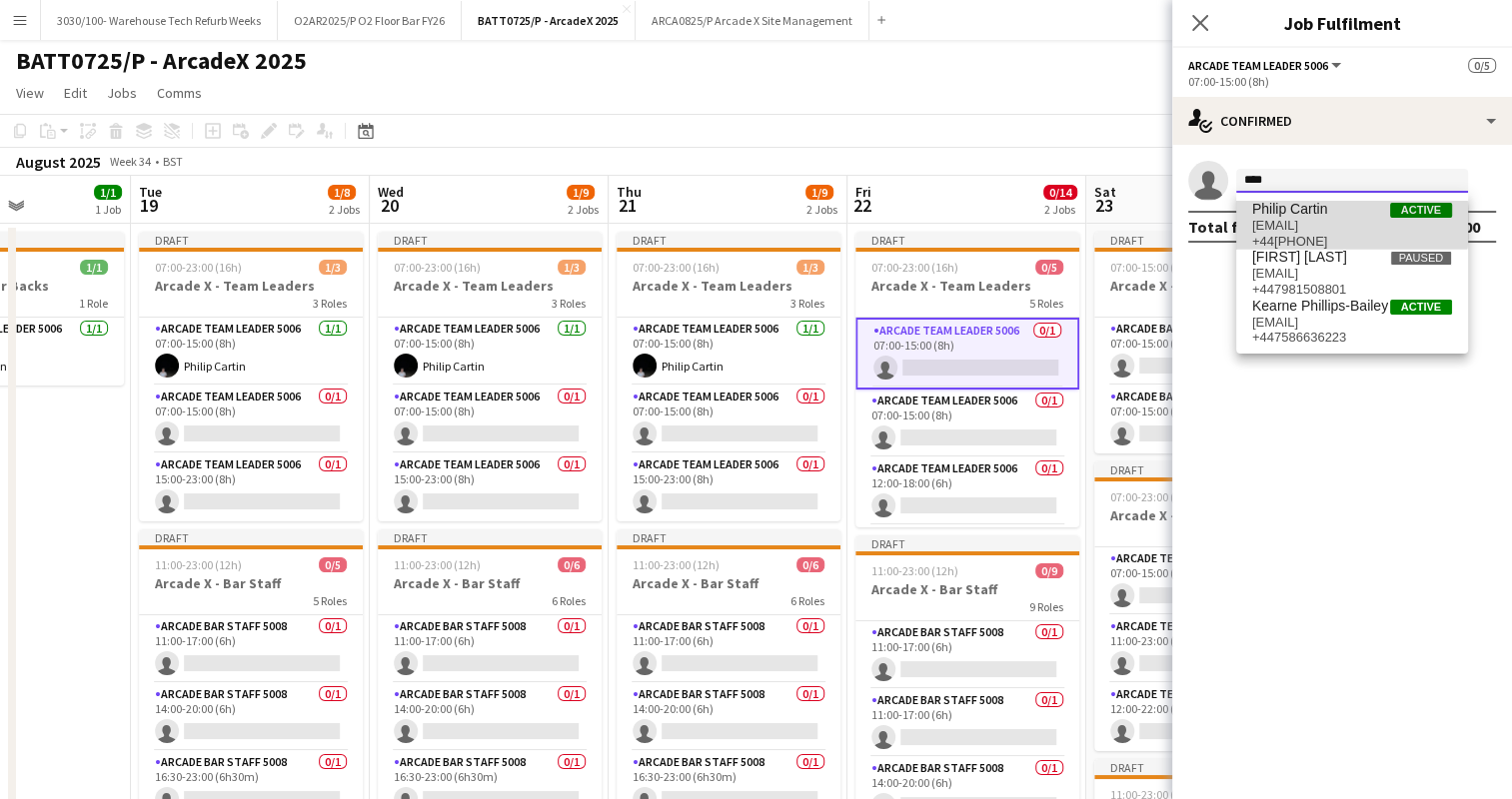 type 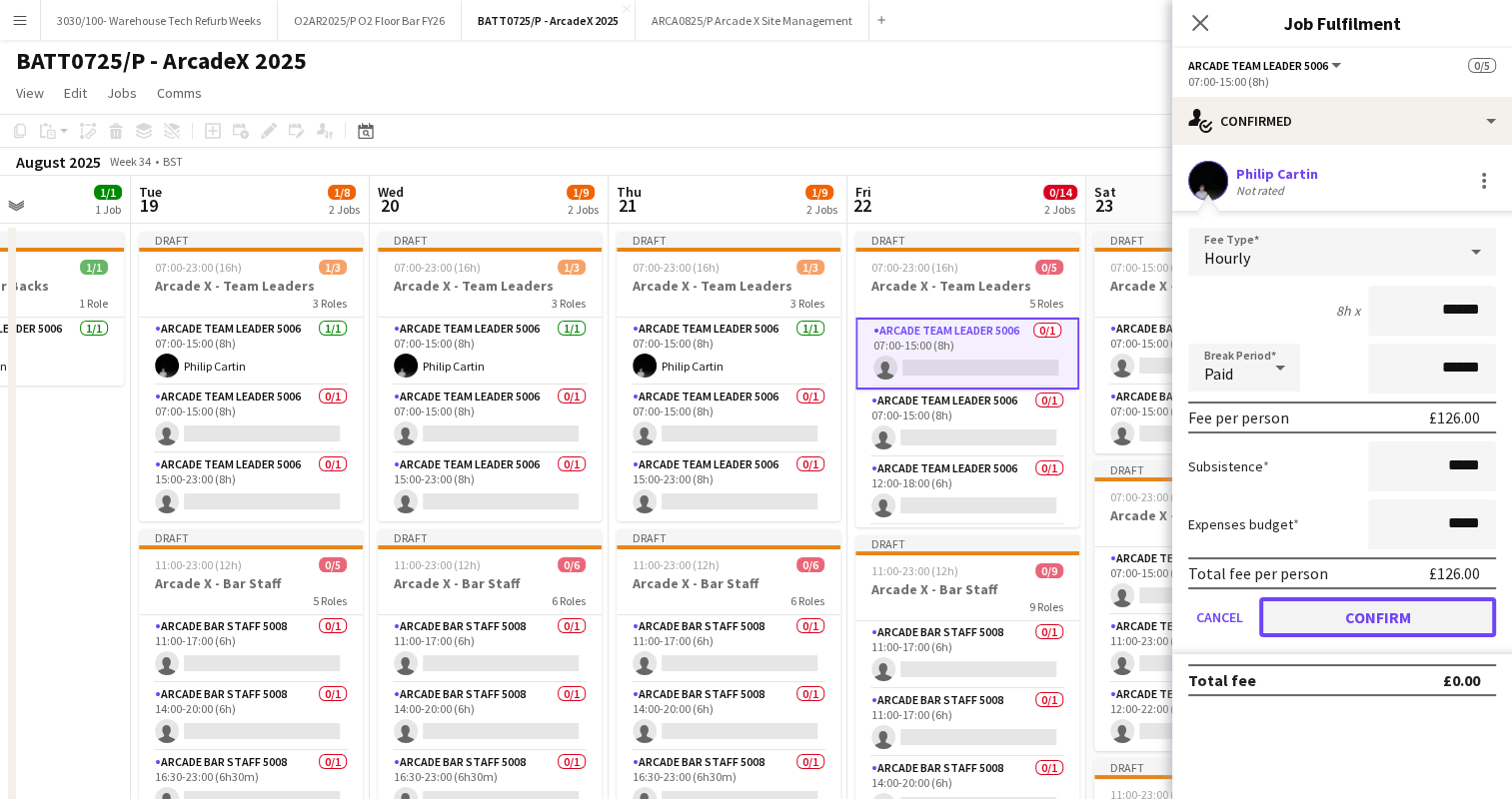click on "Confirm" at bounding box center (1377, 617) 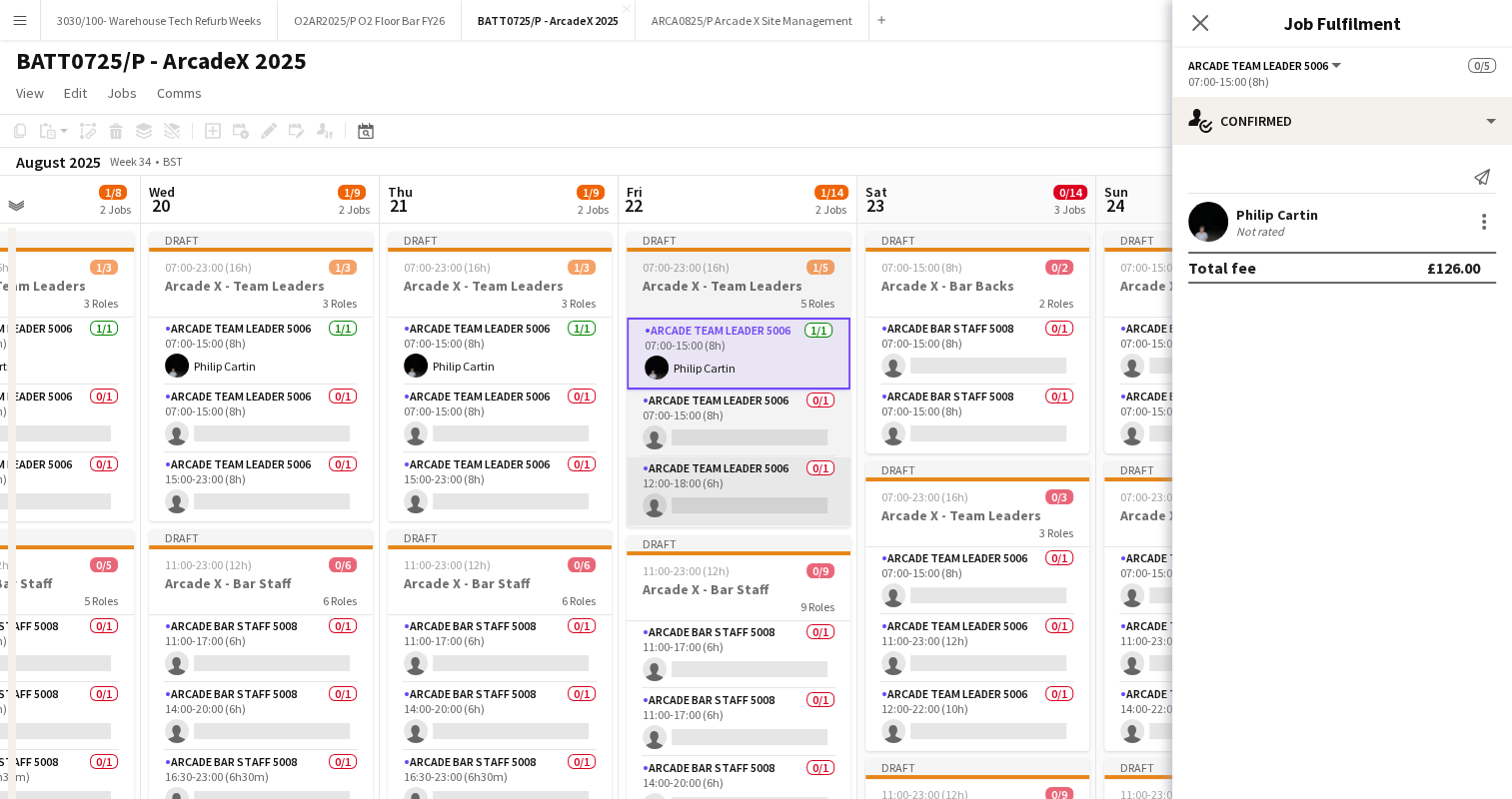 scroll, scrollTop: 0, scrollLeft: 578, axis: horizontal 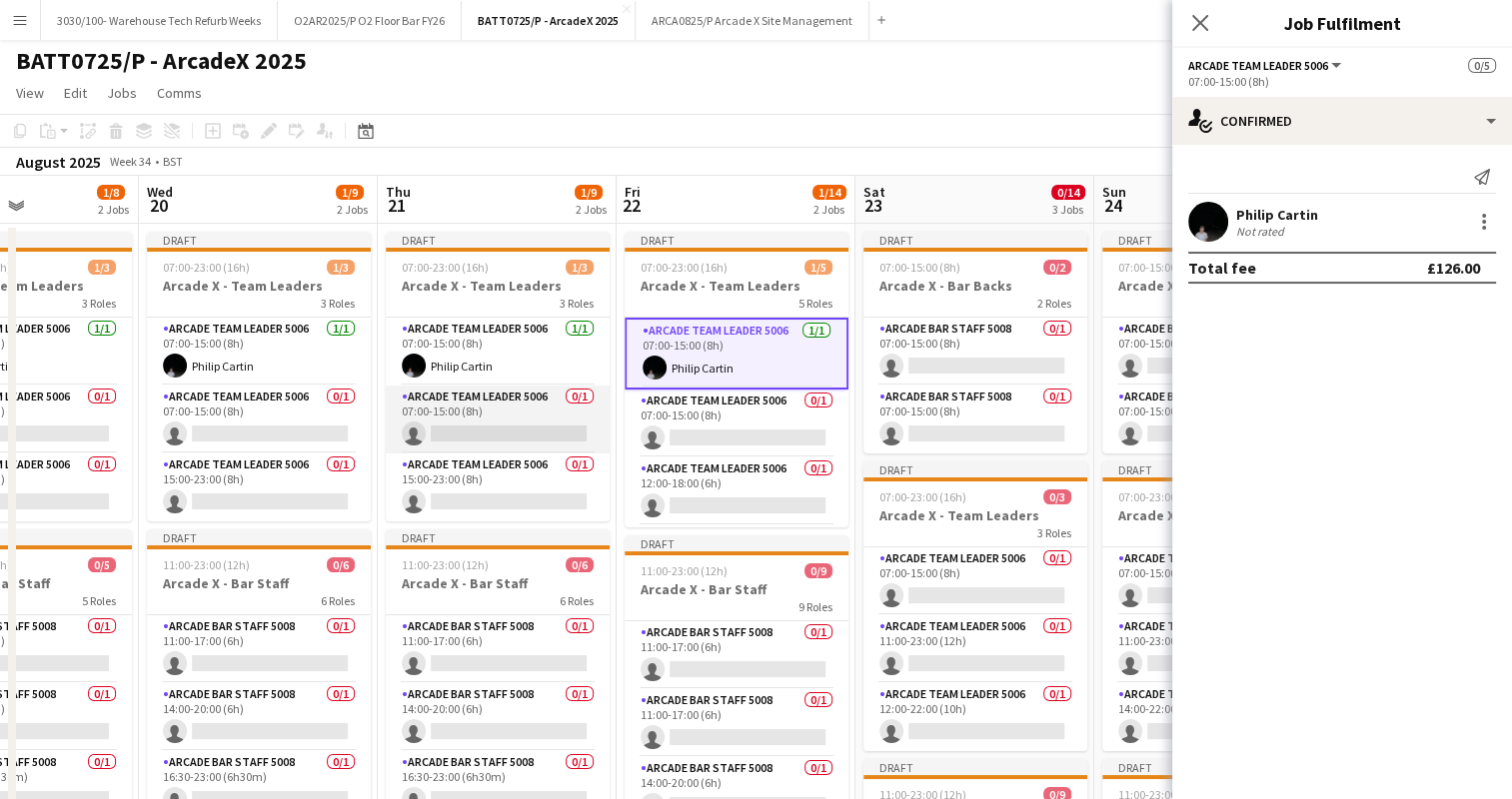 click on "Arcade Team Leader 5006   0/1   07:00-15:00 (8h)
single-neutral-actions" at bounding box center (498, 419) 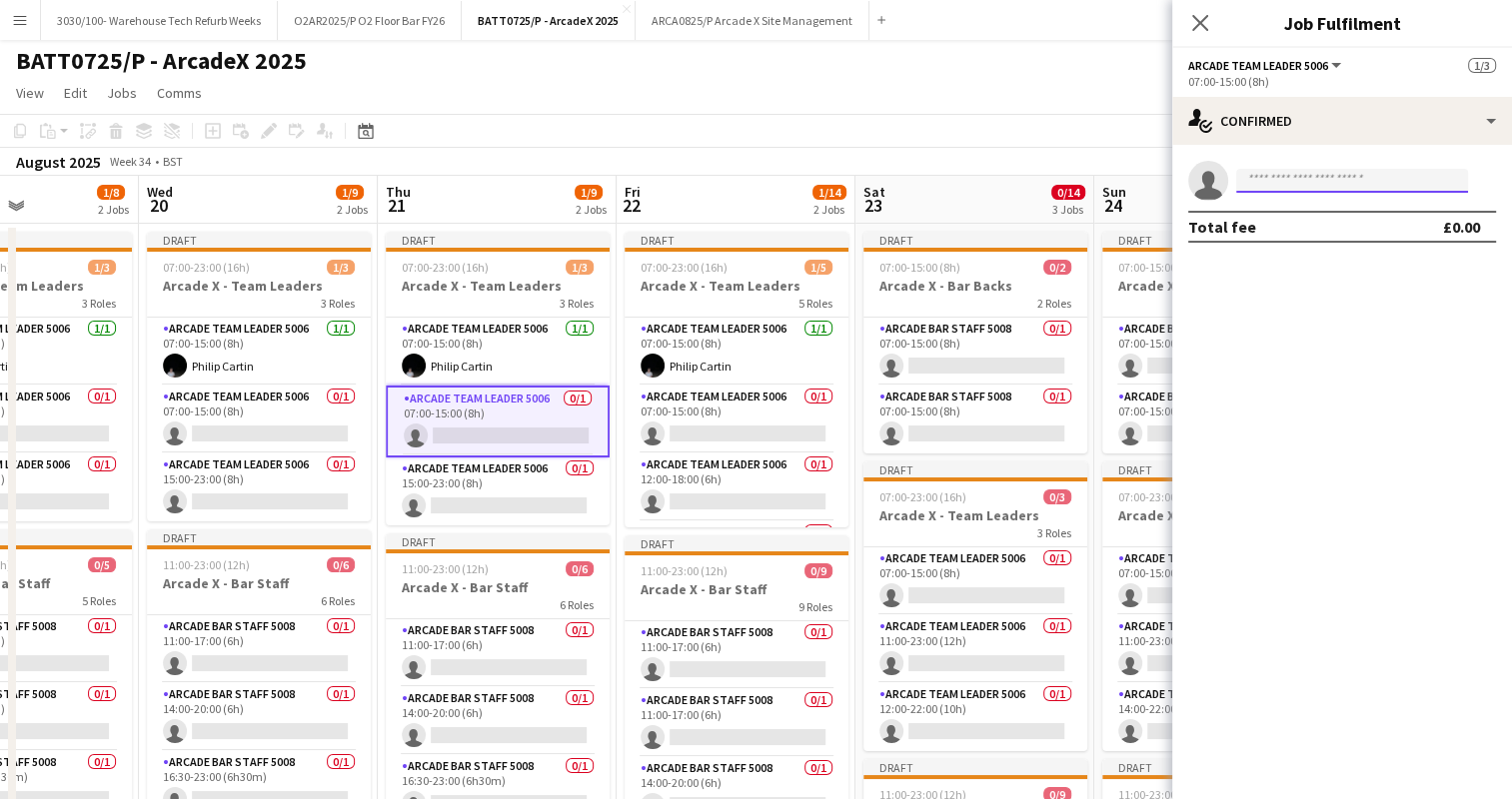 click at bounding box center [1352, 181] 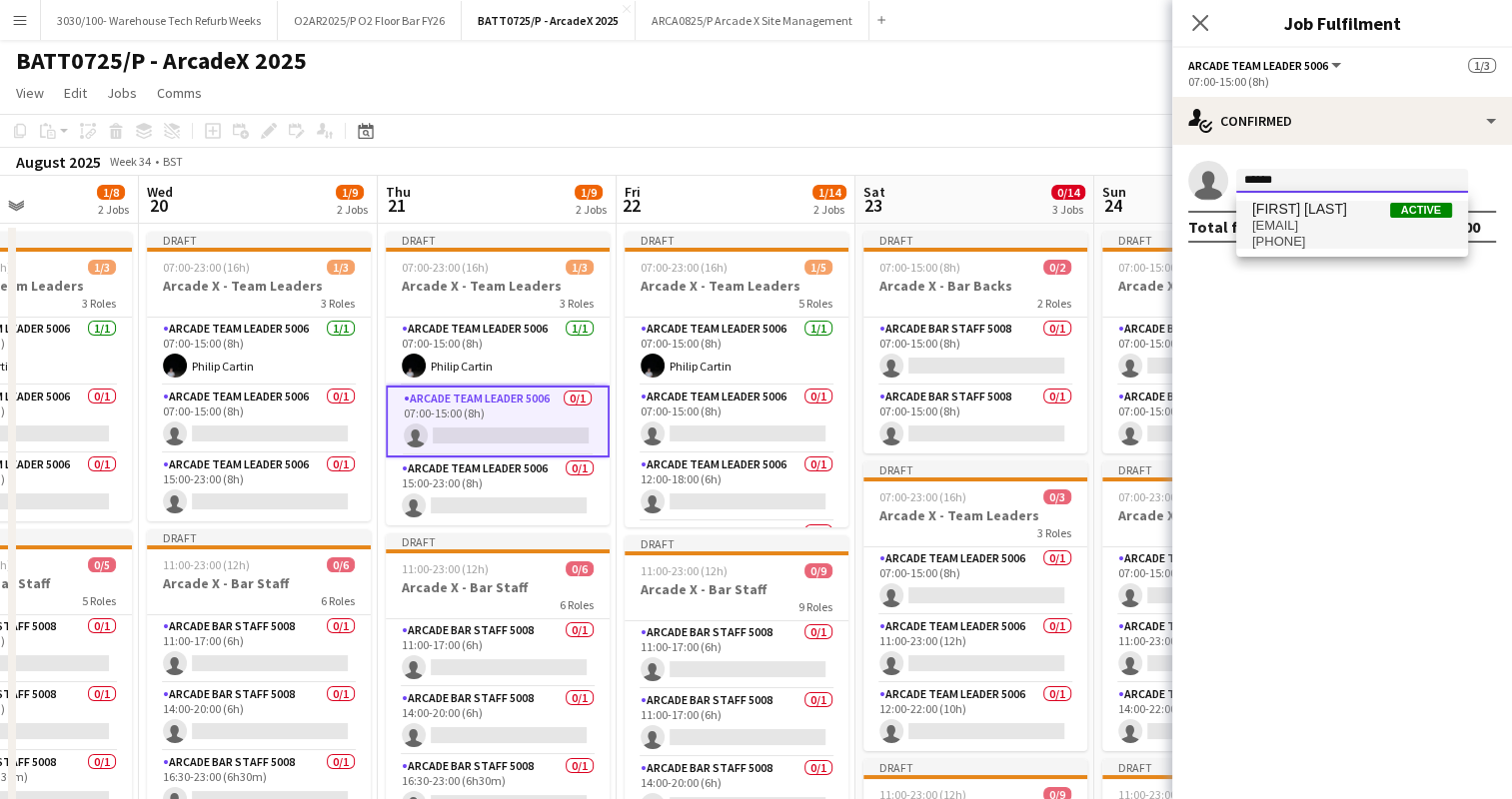 type on "******" 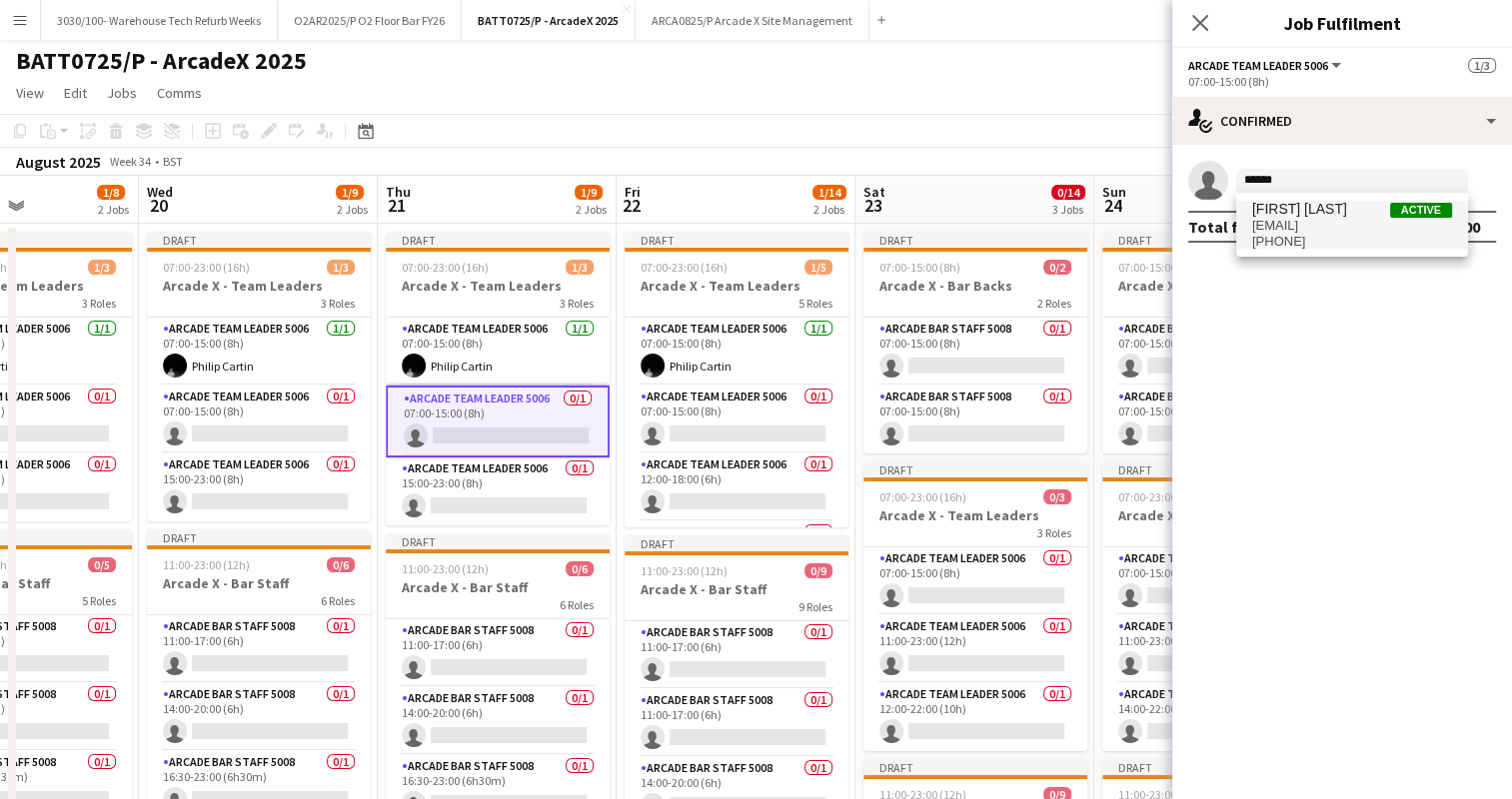 click on "[EMAIL]" at bounding box center (1352, 226) 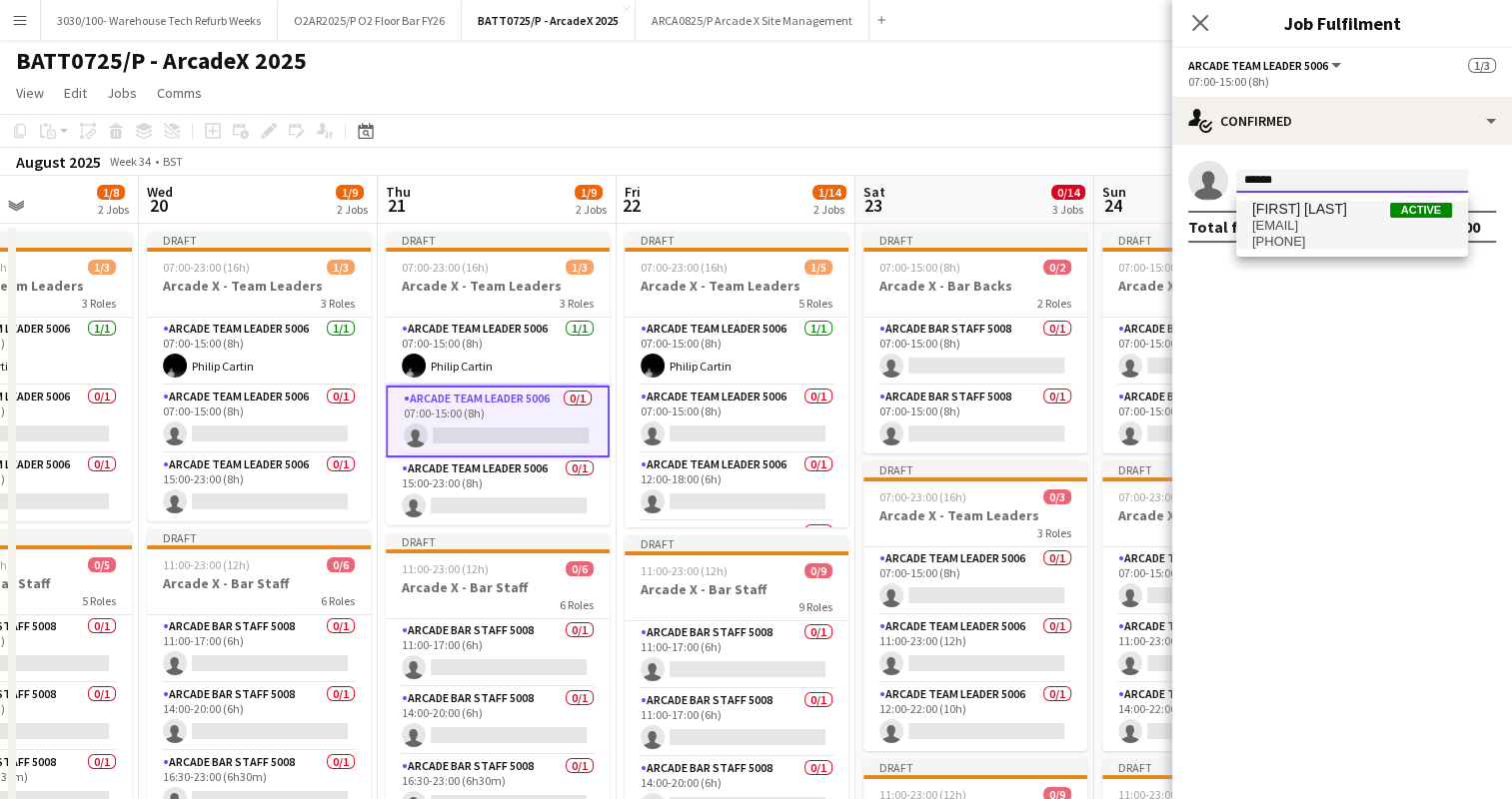 type 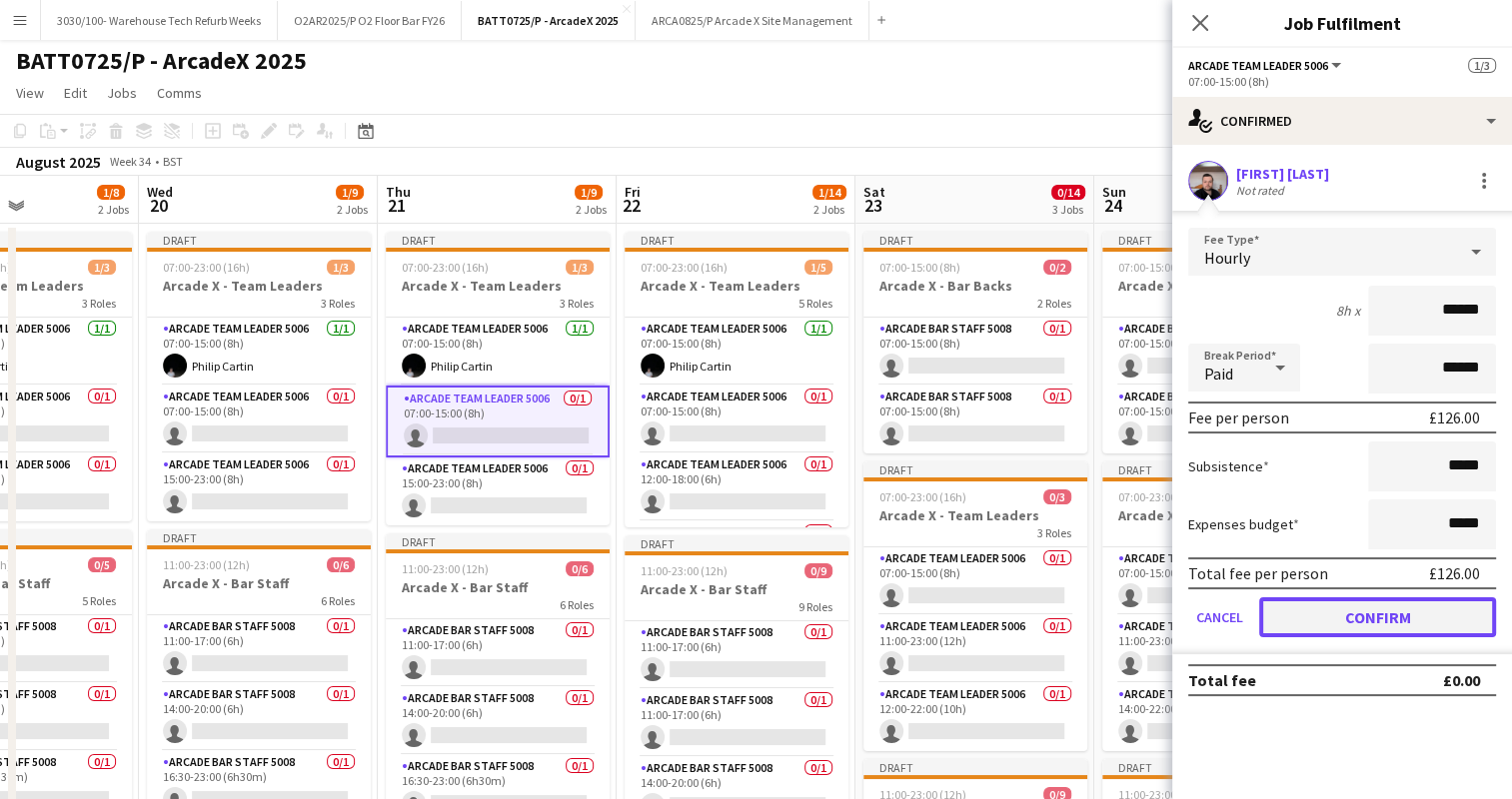click on "Confirm" at bounding box center (1377, 617) 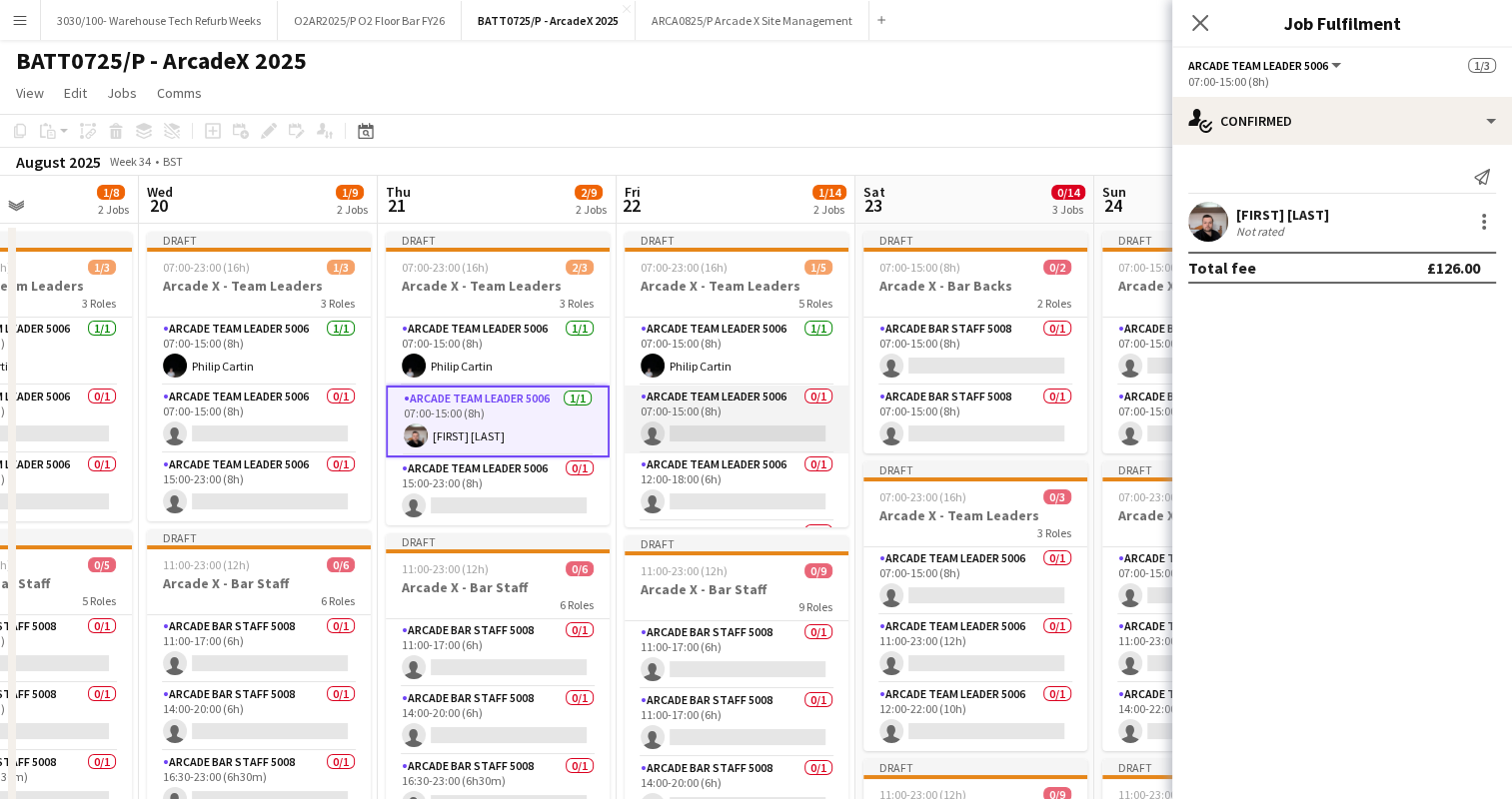 click on "Arcade Team Leader 5006   0/1   07:00-15:00 (8h)
single-neutral-actions" at bounding box center [737, 419] 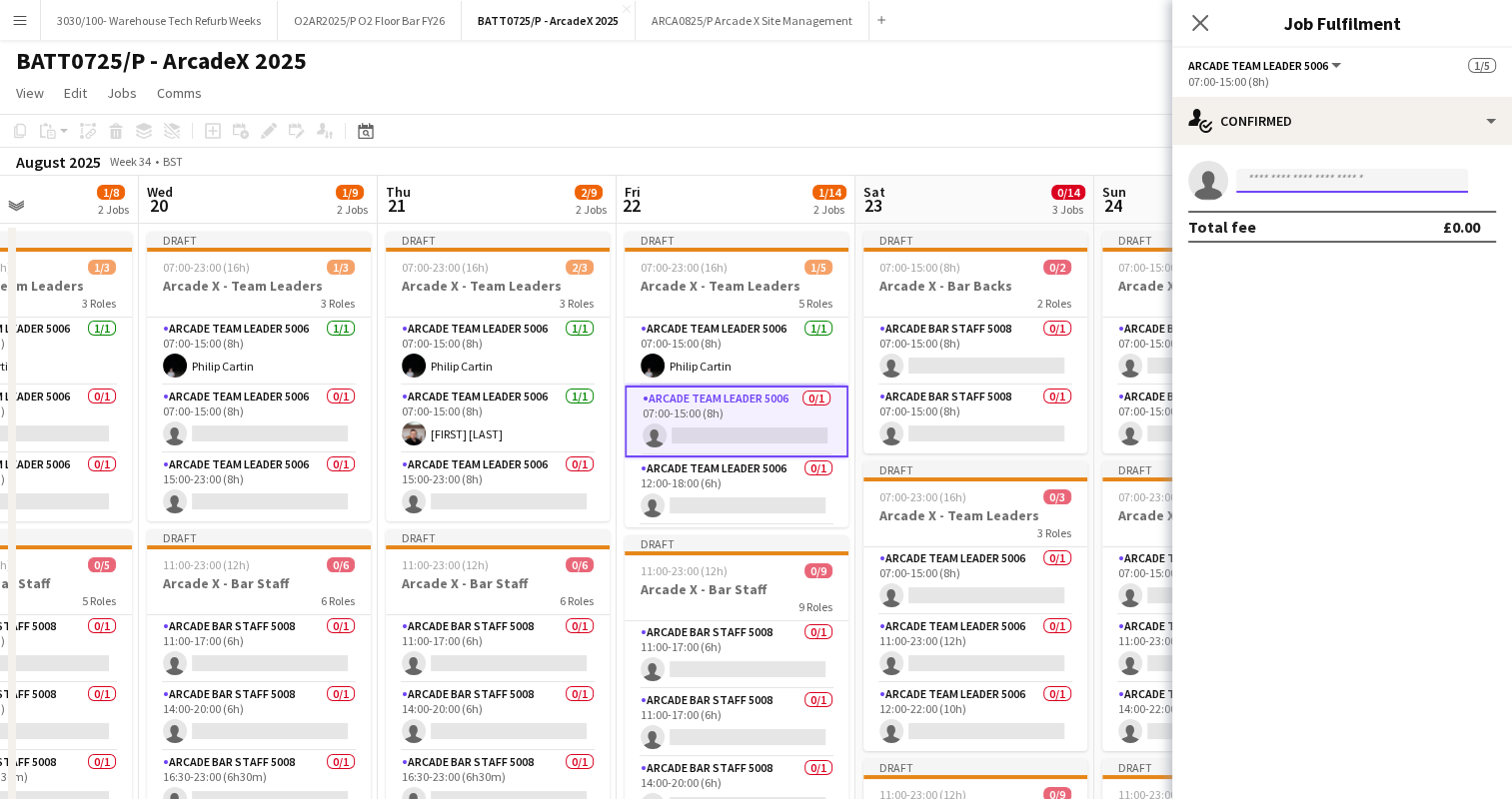 click at bounding box center [1352, 181] 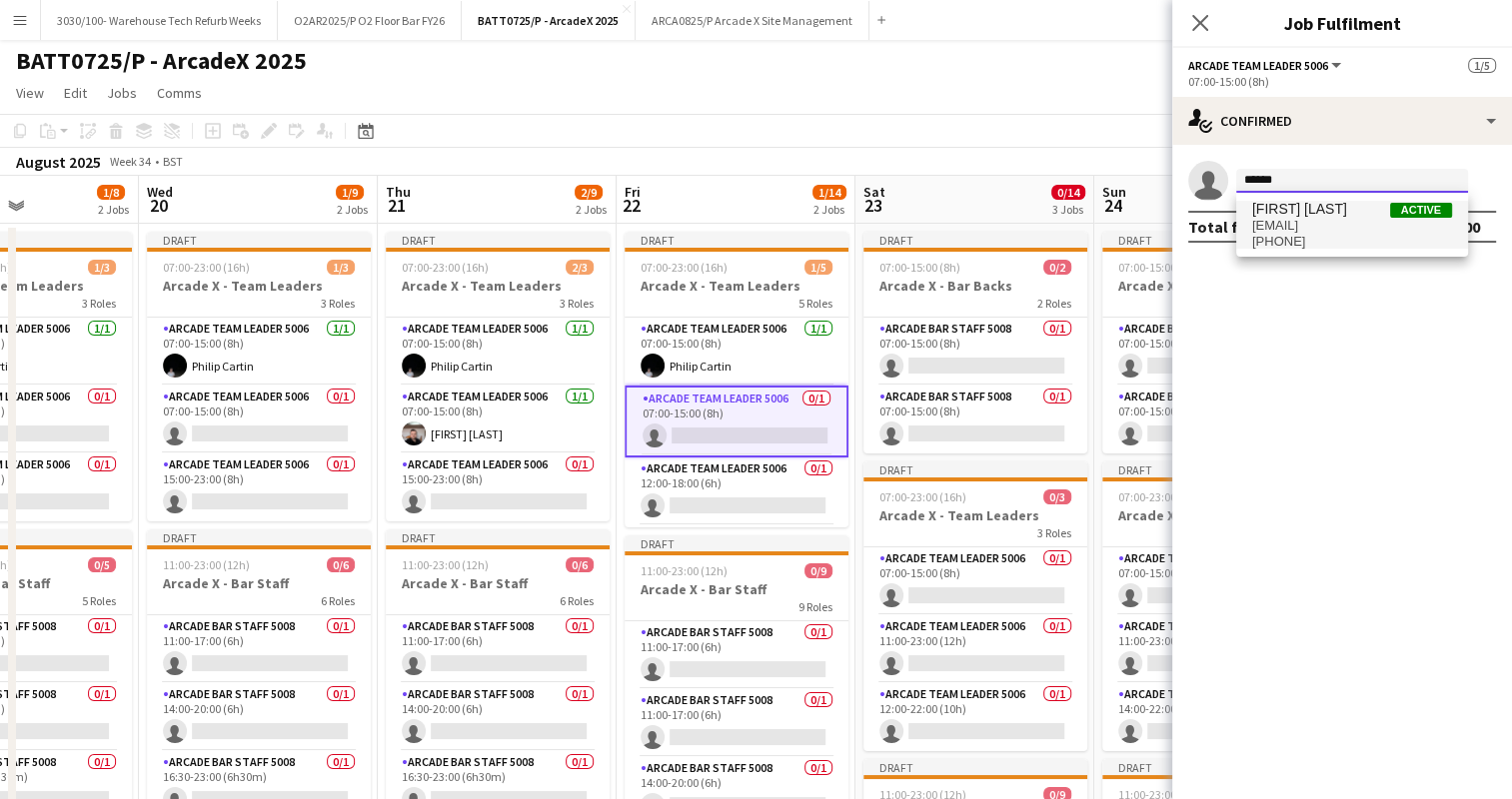 type on "******" 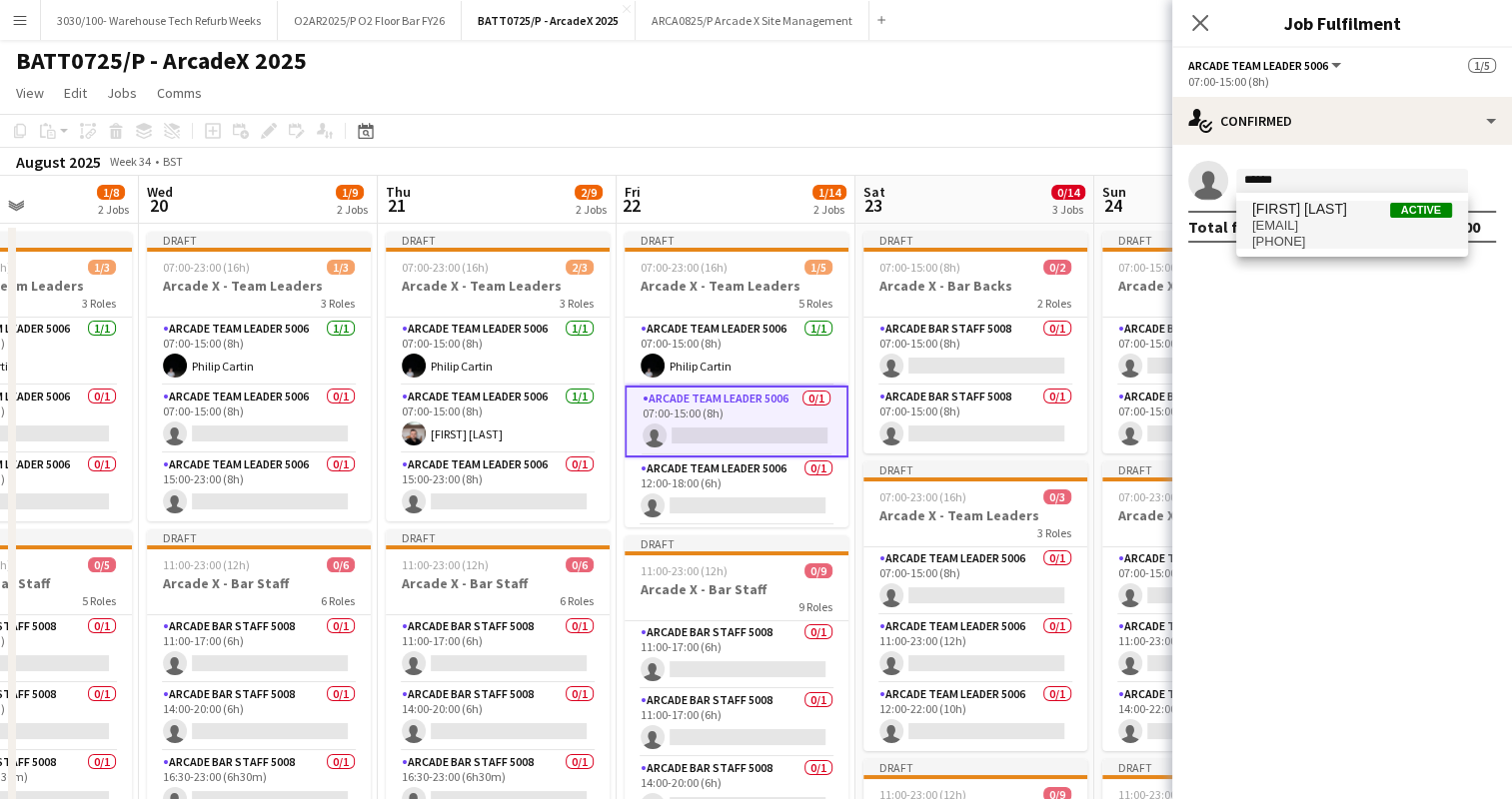 click on "[FIRST] [LAST]" at bounding box center (1299, 209) 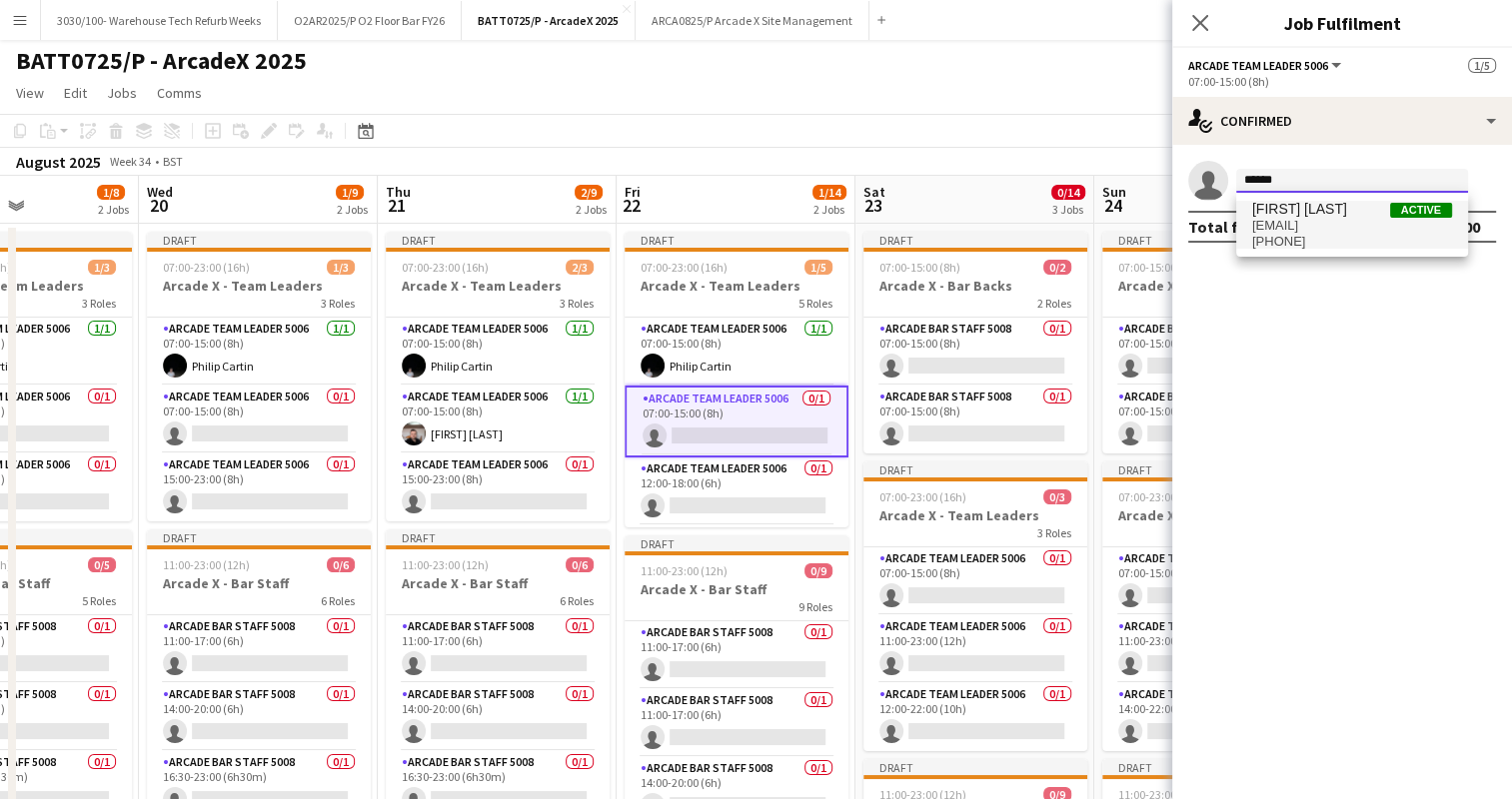 type 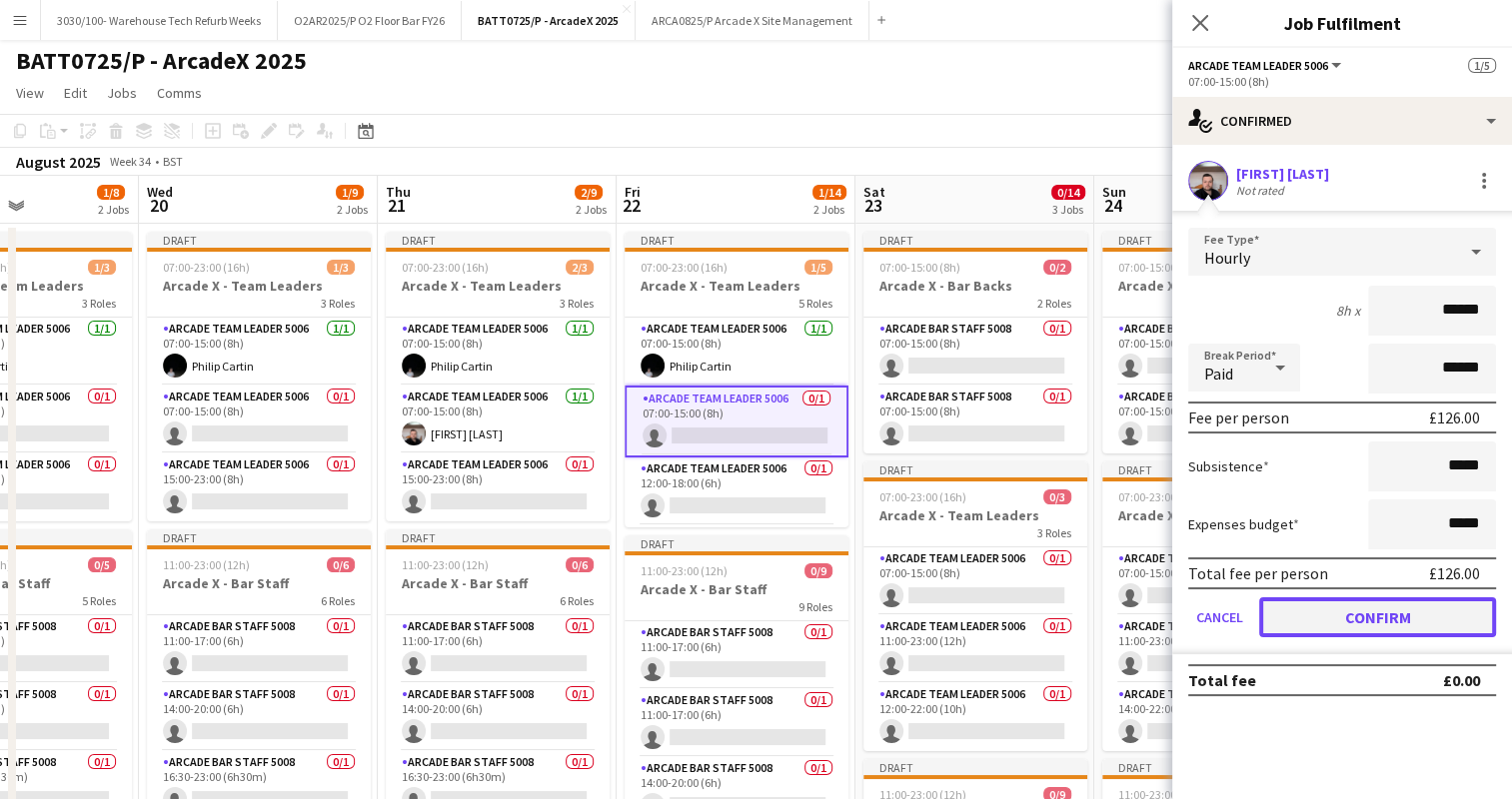 click on "Confirm" at bounding box center [1377, 617] 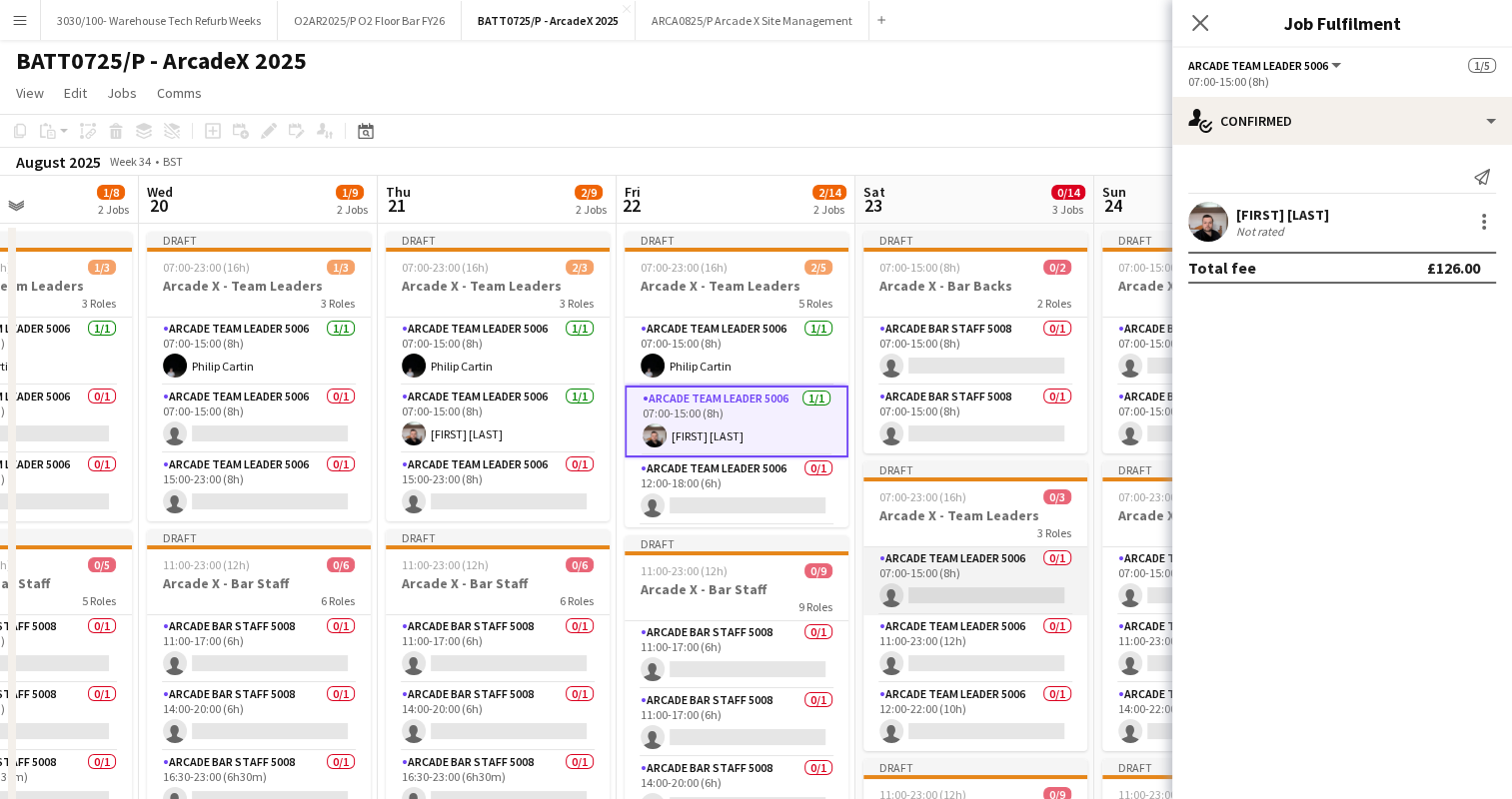 click on "Arcade Team Leader 5006   0/1   07:00-15:00 (8h)
single-neutral-actions" at bounding box center (975, 581) 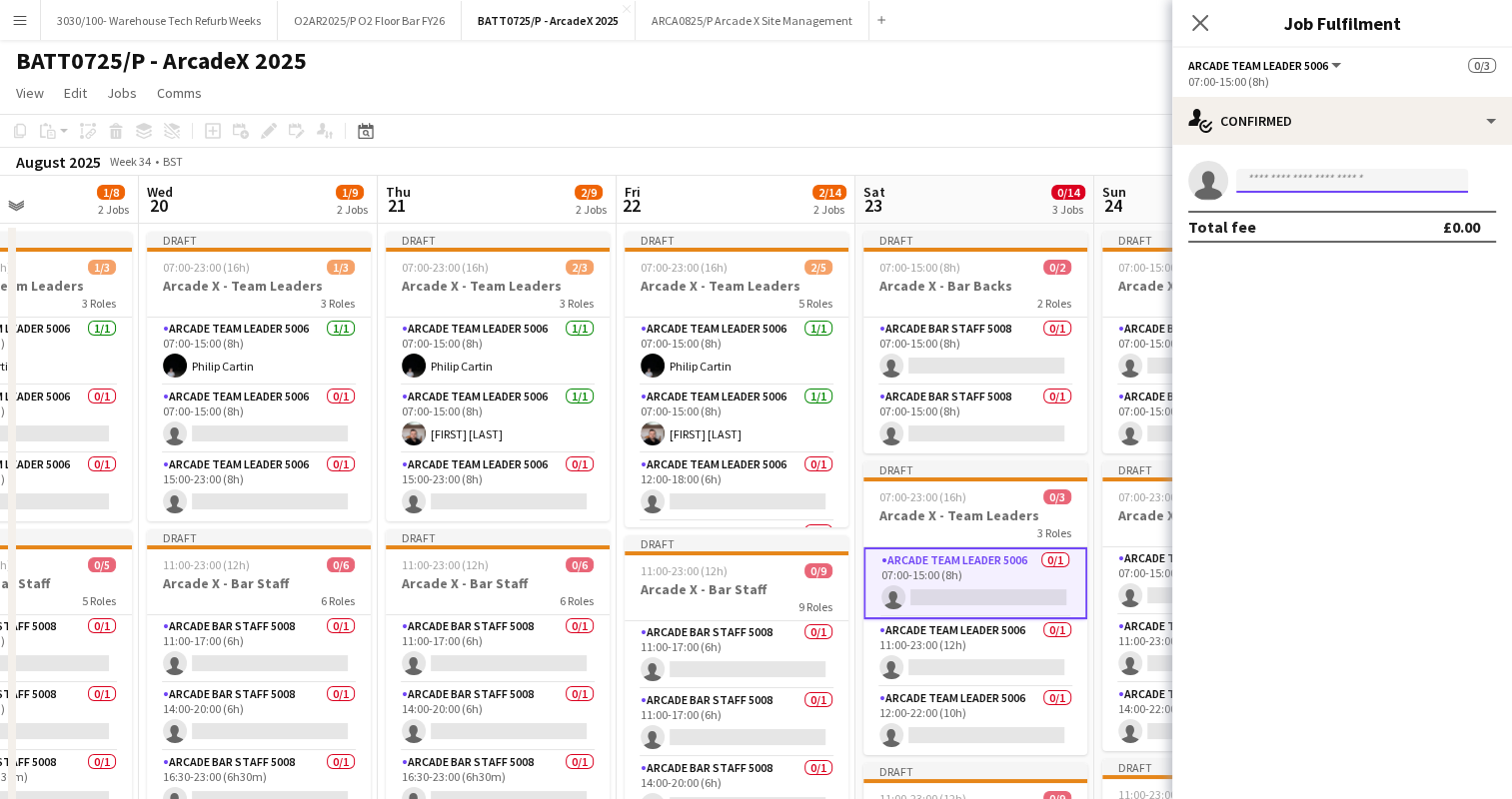 click at bounding box center [1352, 181] 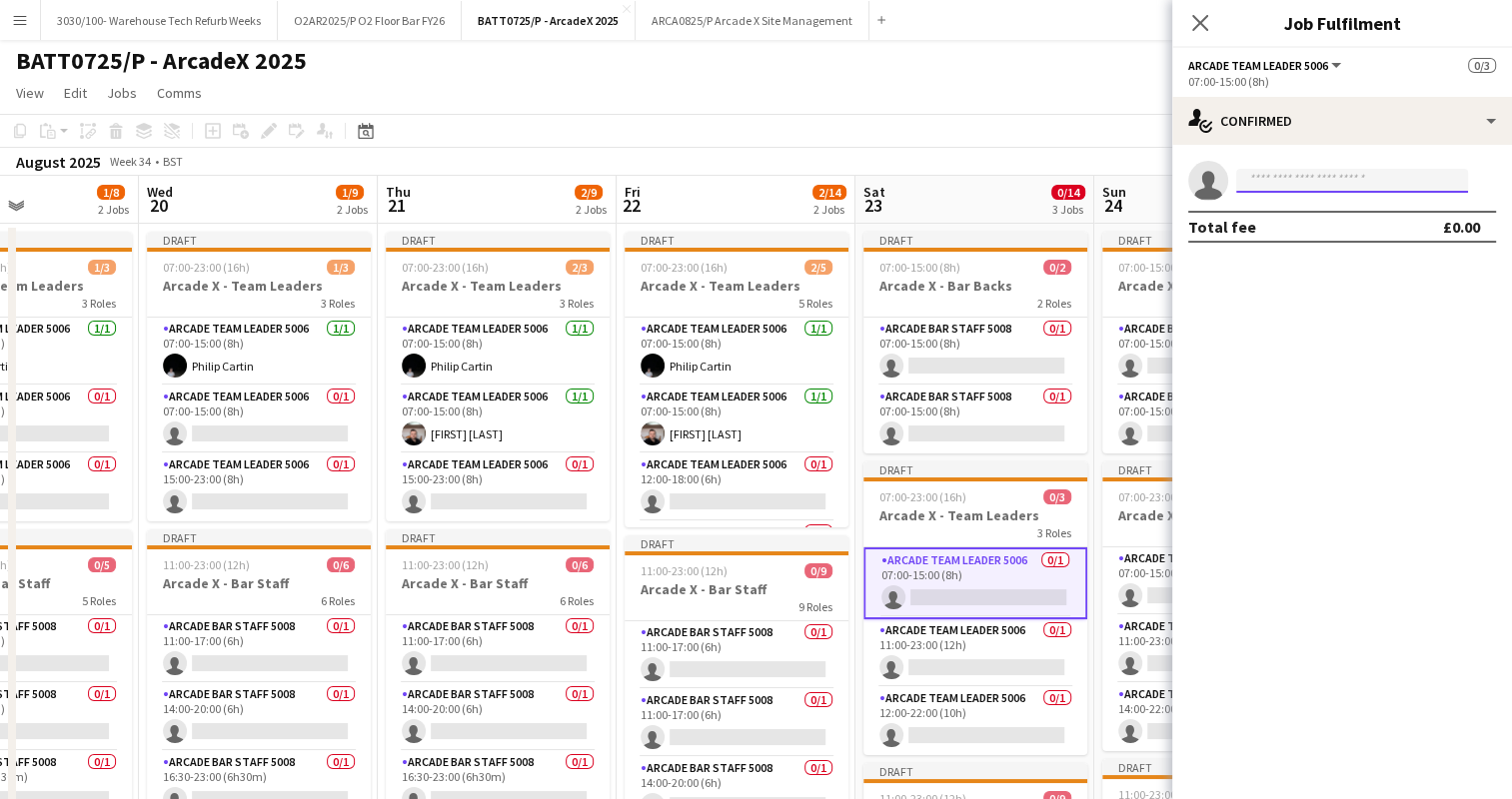 click at bounding box center [1352, 181] 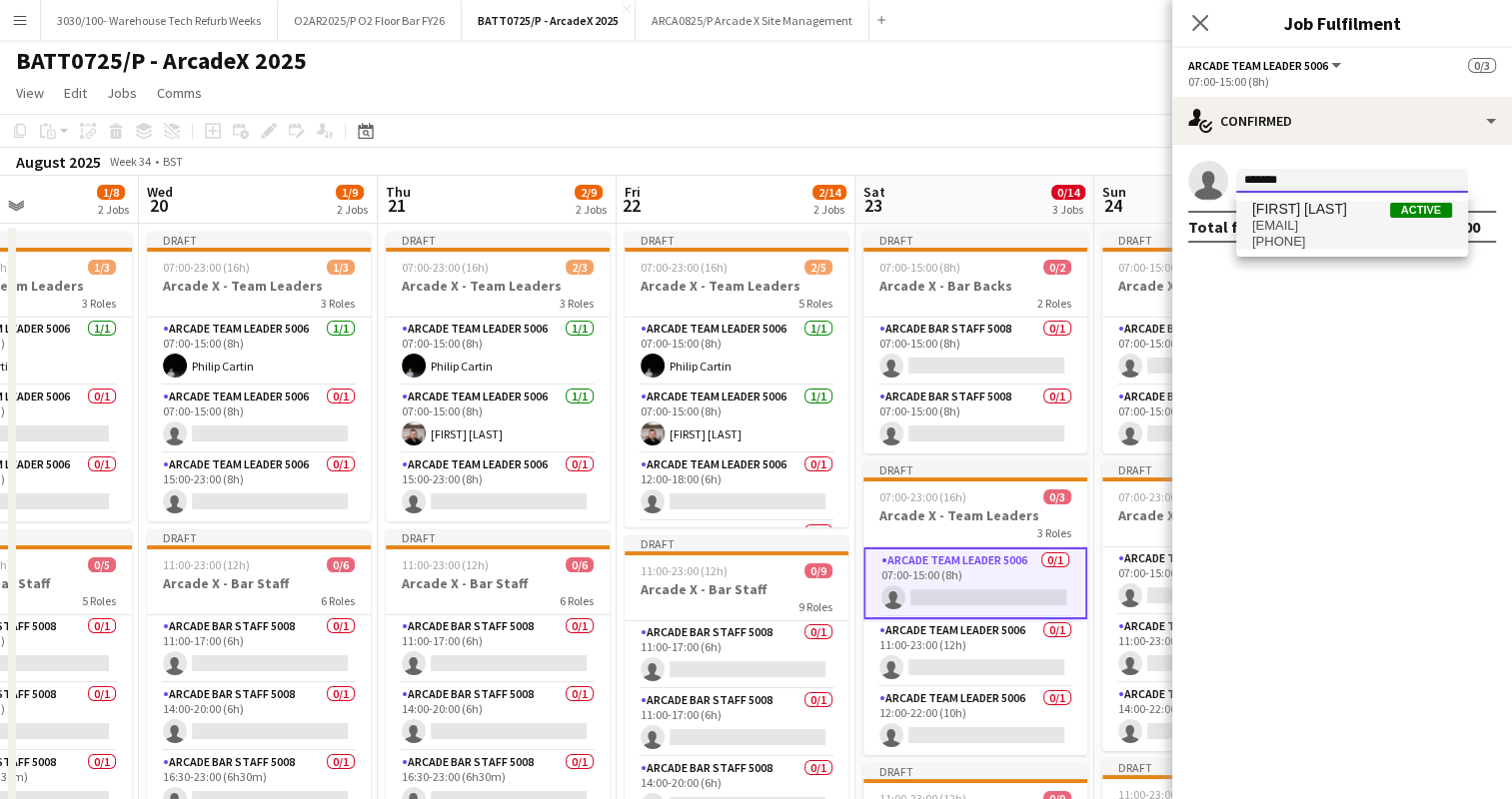 type on "*******" 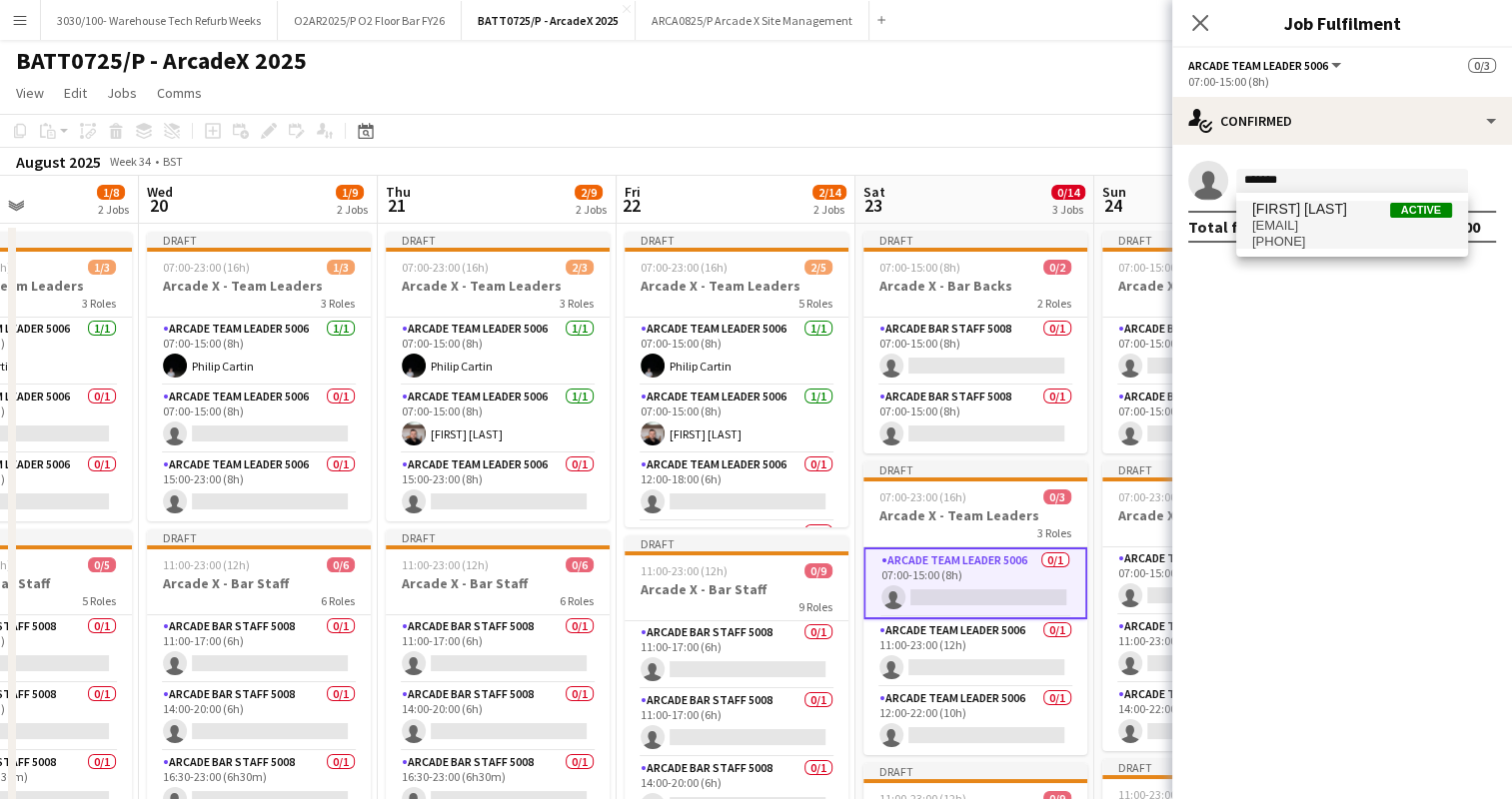 click on "[EMAIL]" at bounding box center [1352, 226] 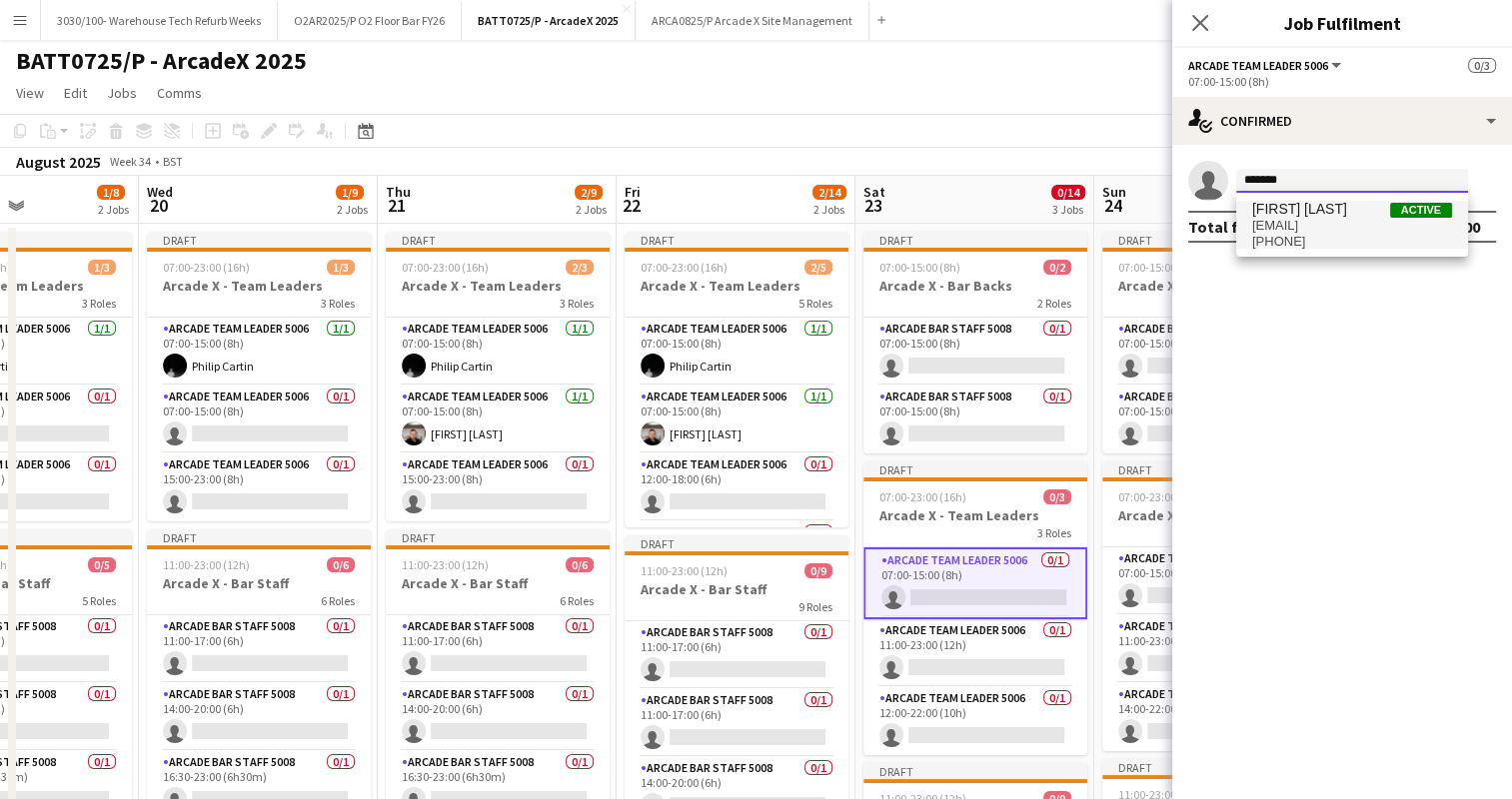 type 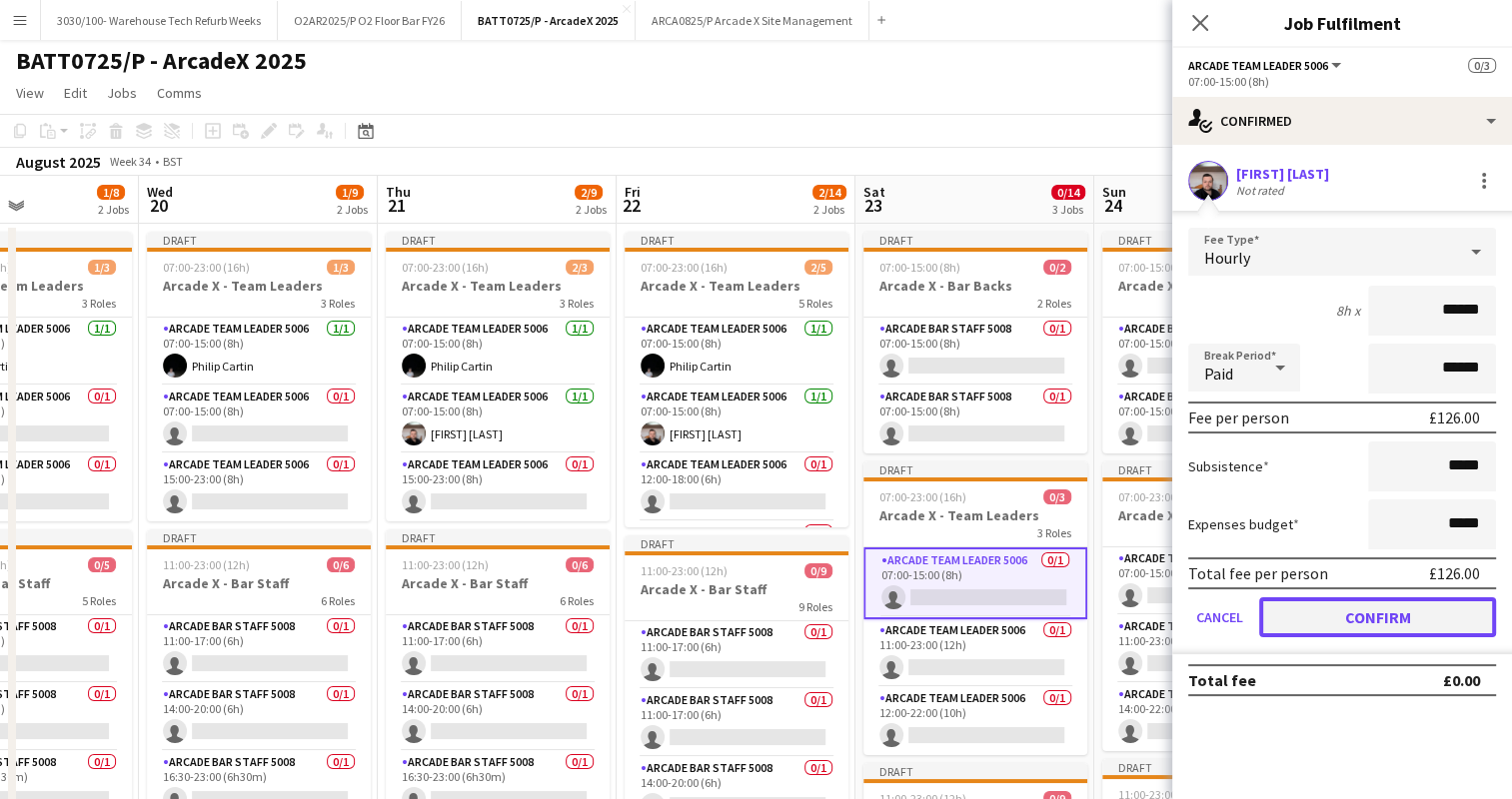 click on "Confirm" at bounding box center (1377, 617) 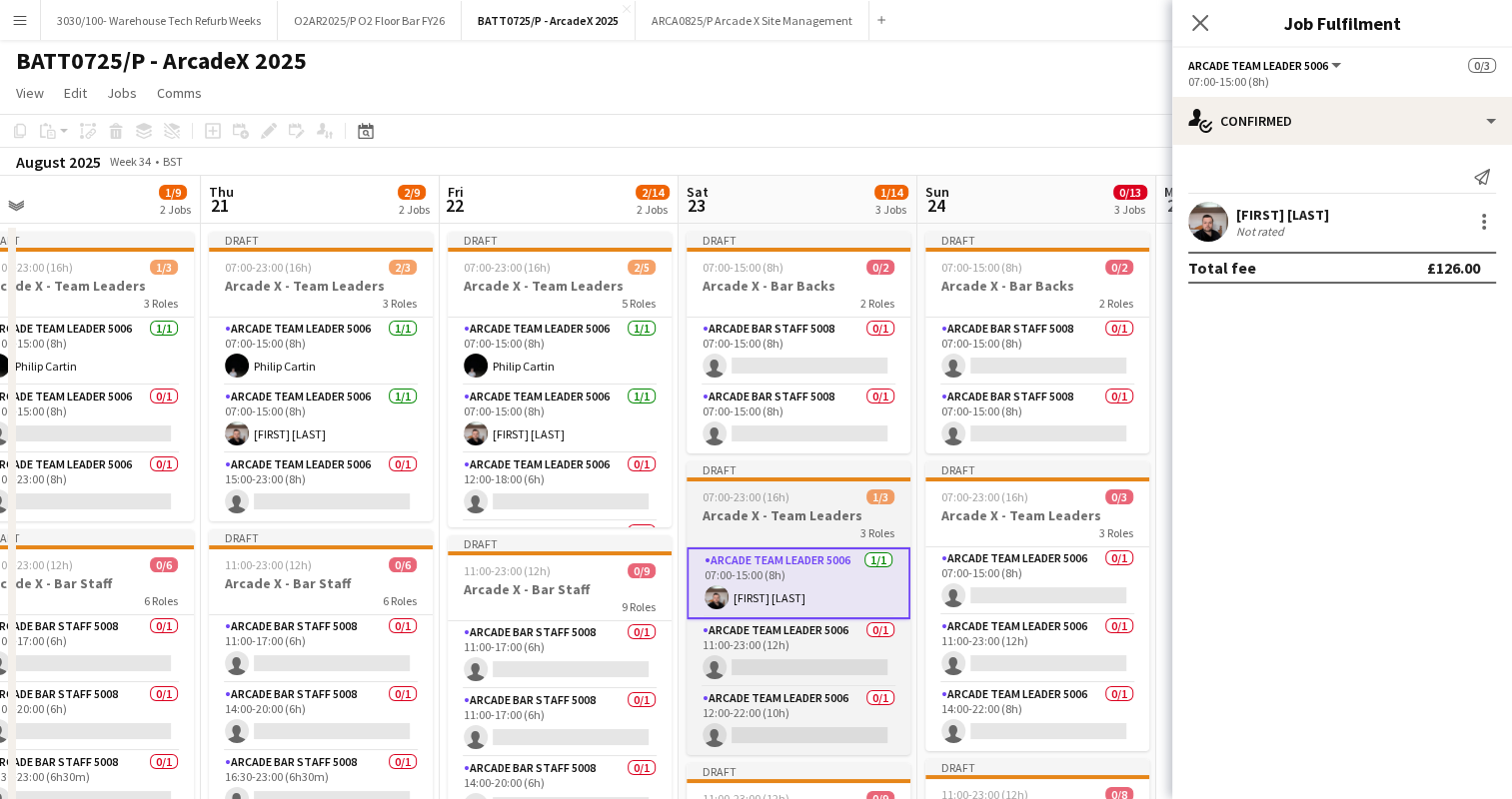 scroll, scrollTop: 0, scrollLeft: 766, axis: horizontal 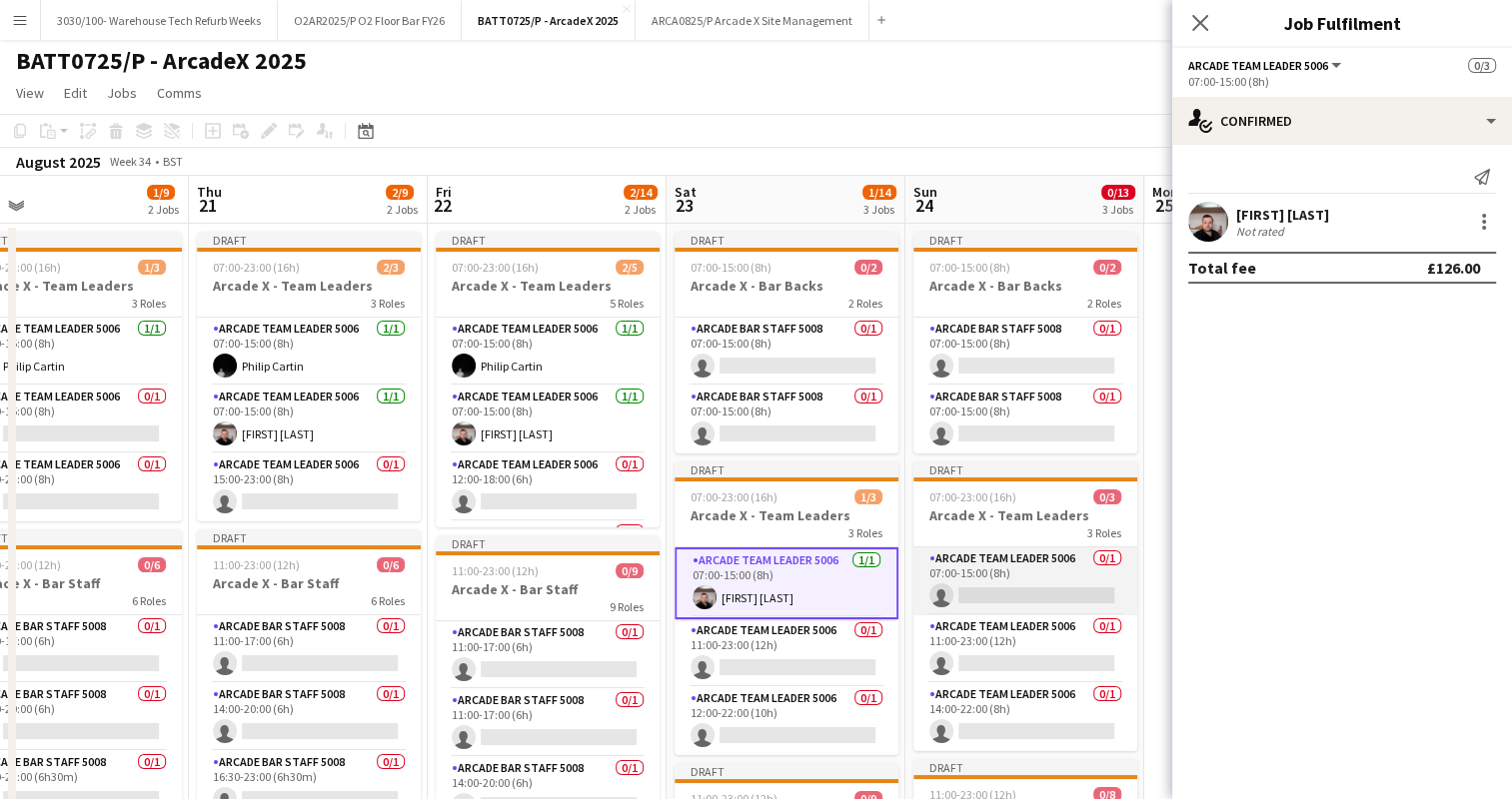 click on "Arcade Team Leader 5006   0/1   07:00-15:00 (8h)
single-neutral-actions" at bounding box center [1025, 581] 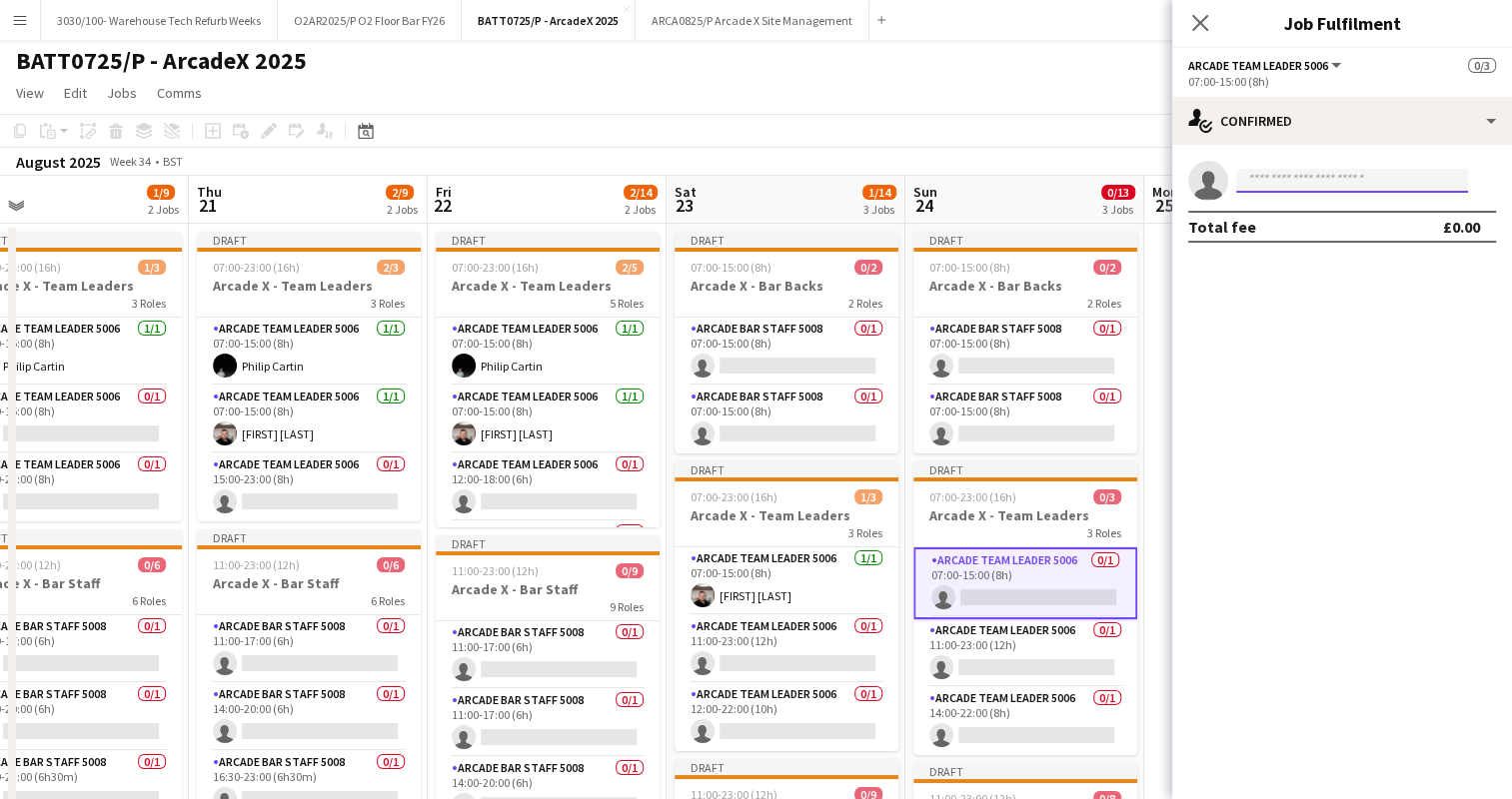 click at bounding box center (1352, 181) 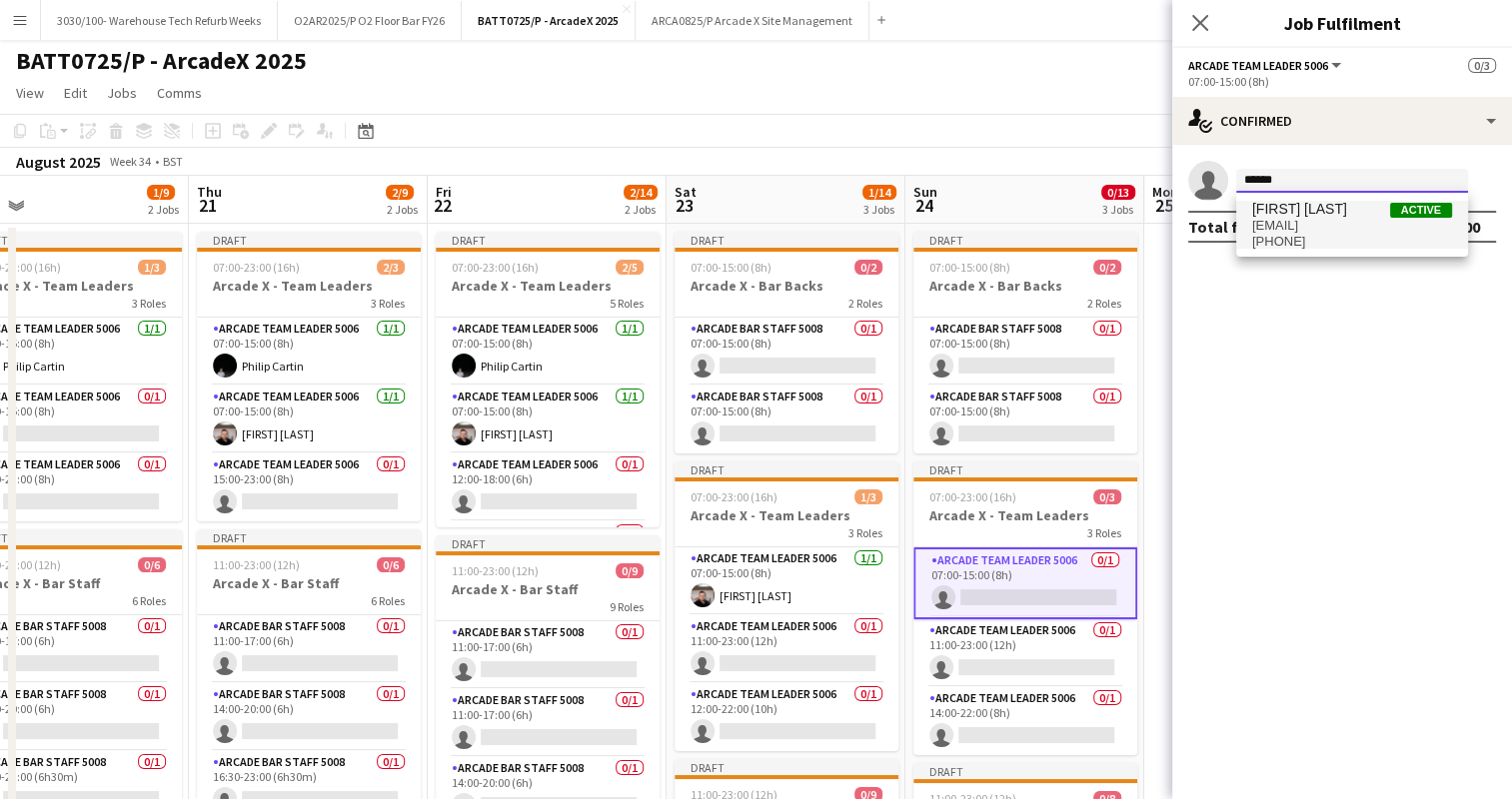 type on "******" 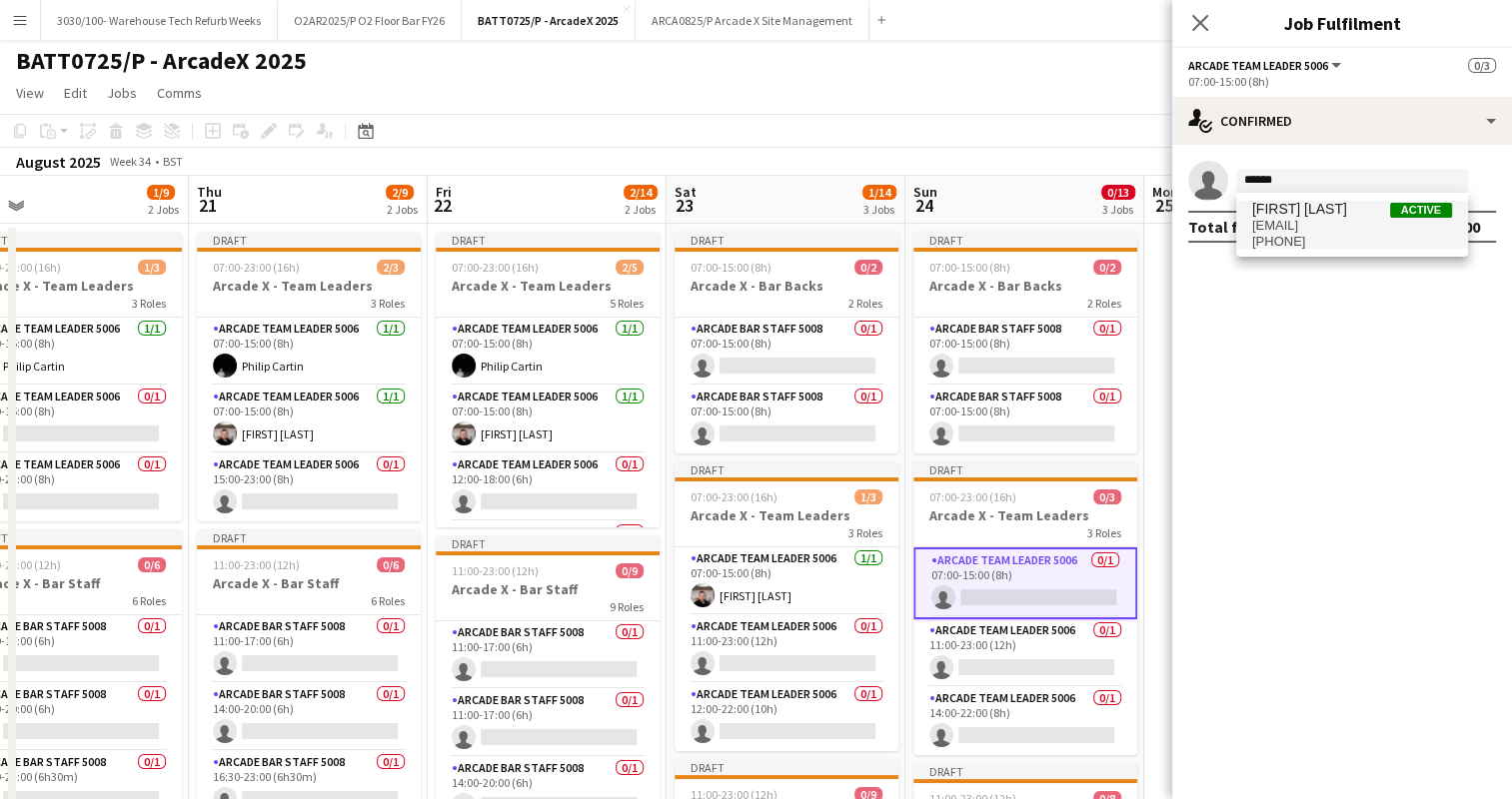 click on "[FIRST] [LAST]" at bounding box center (1299, 209) 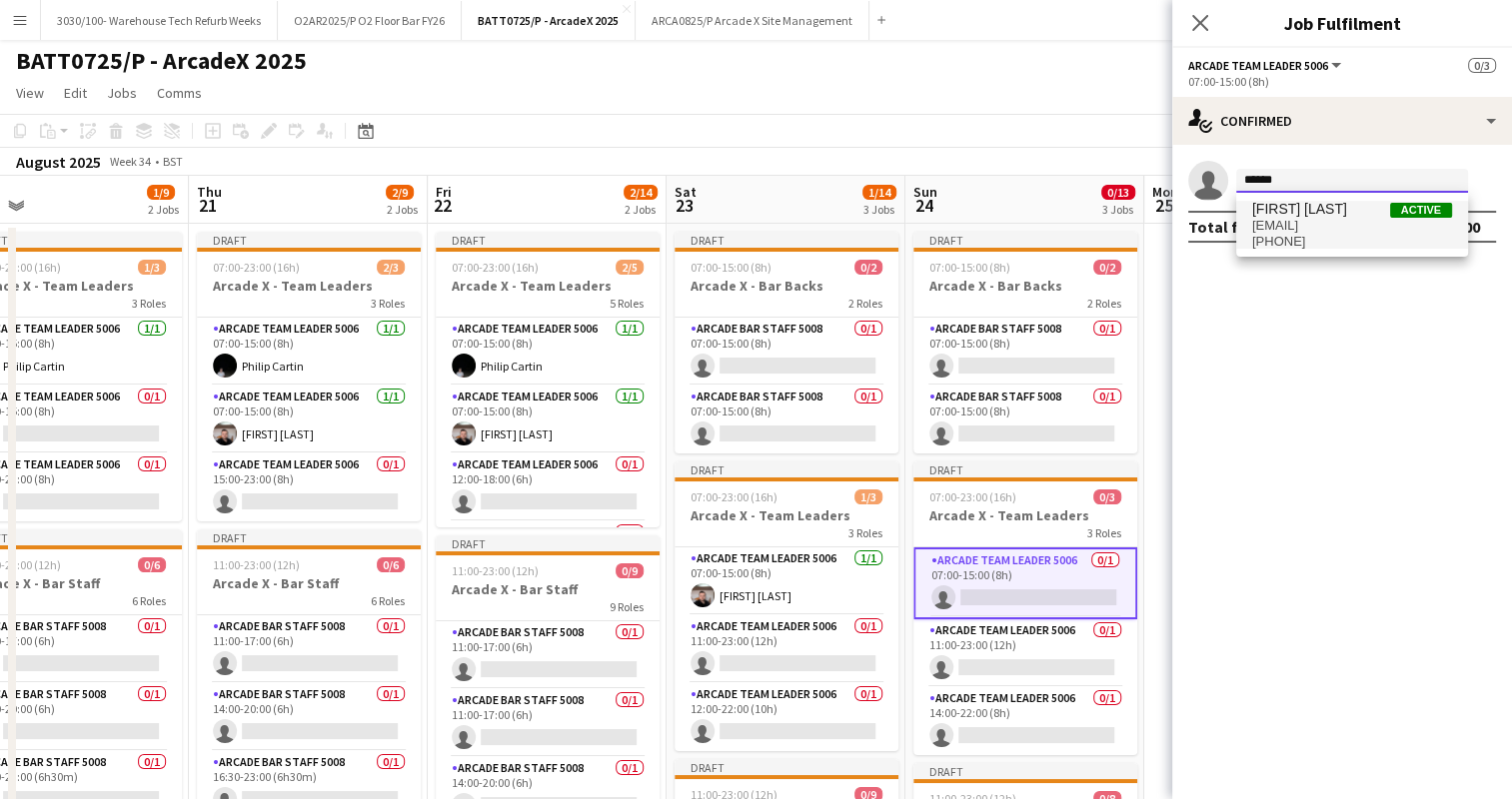 type 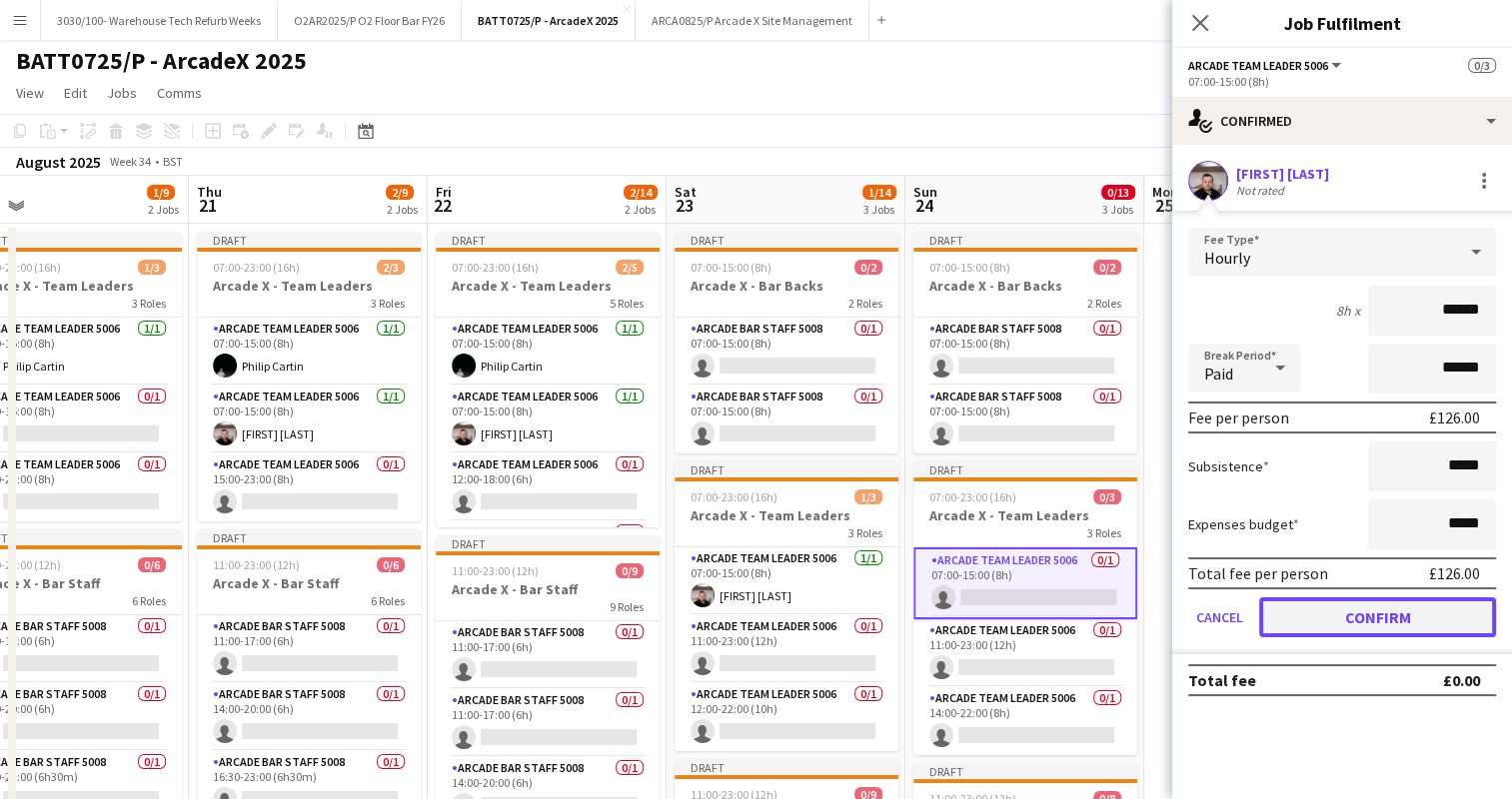 click on "Confirm" at bounding box center (1377, 617) 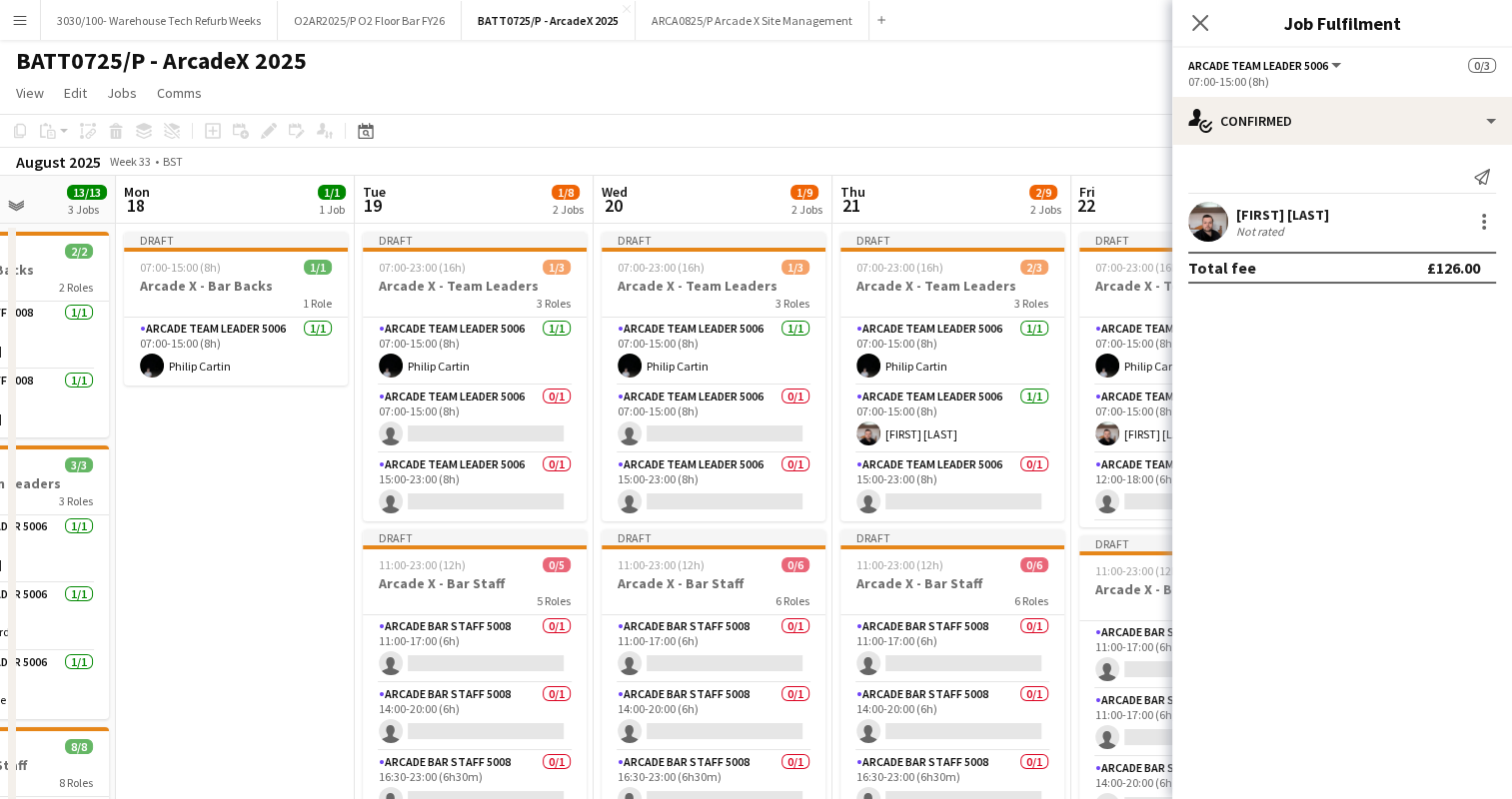 scroll, scrollTop: 0, scrollLeft: 596, axis: horizontal 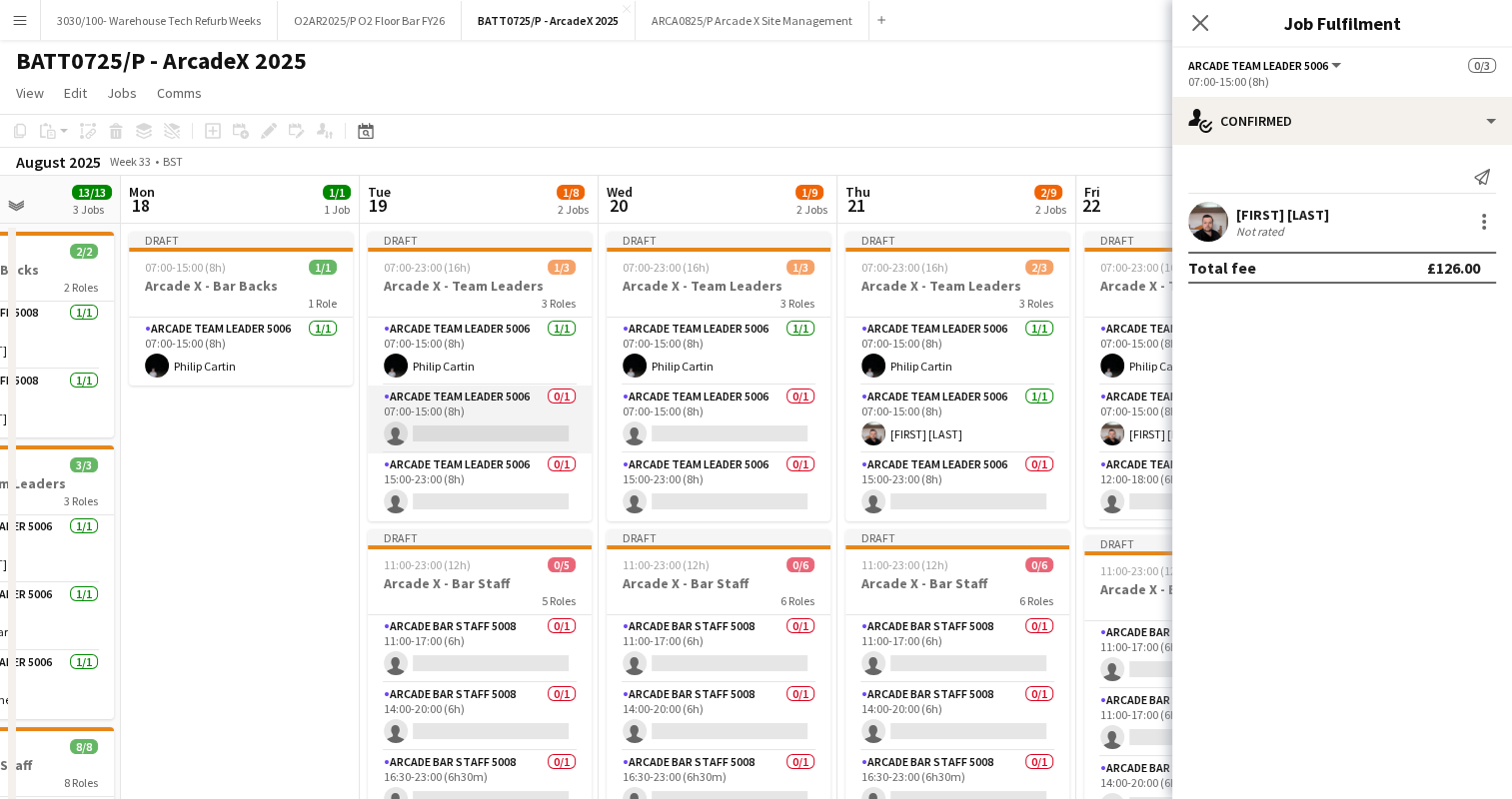 click on "Arcade Team Leader 5006   0/1   07:00-15:00 (8h)
single-neutral-actions" at bounding box center [480, 419] 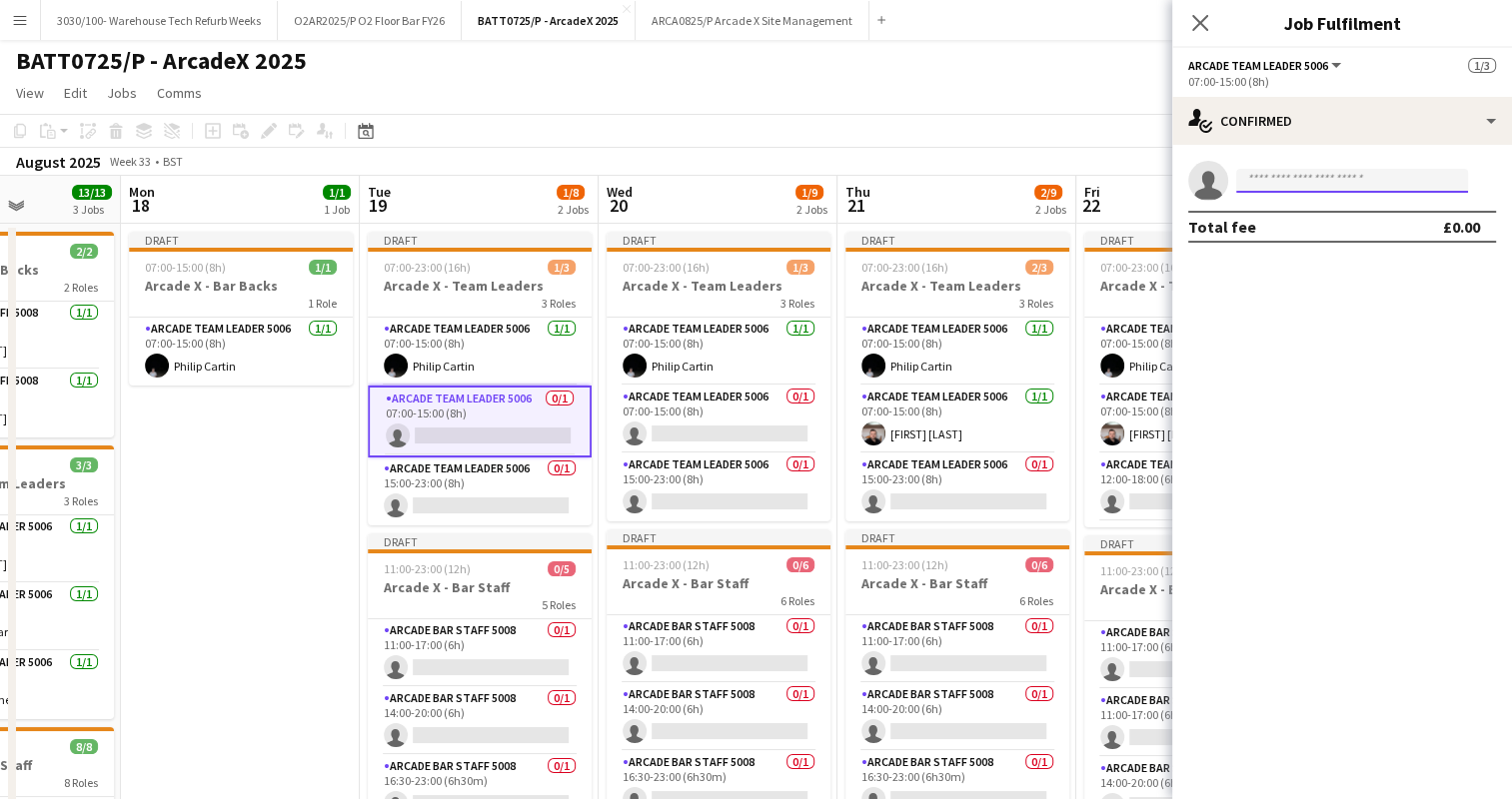 click at bounding box center (1352, 181) 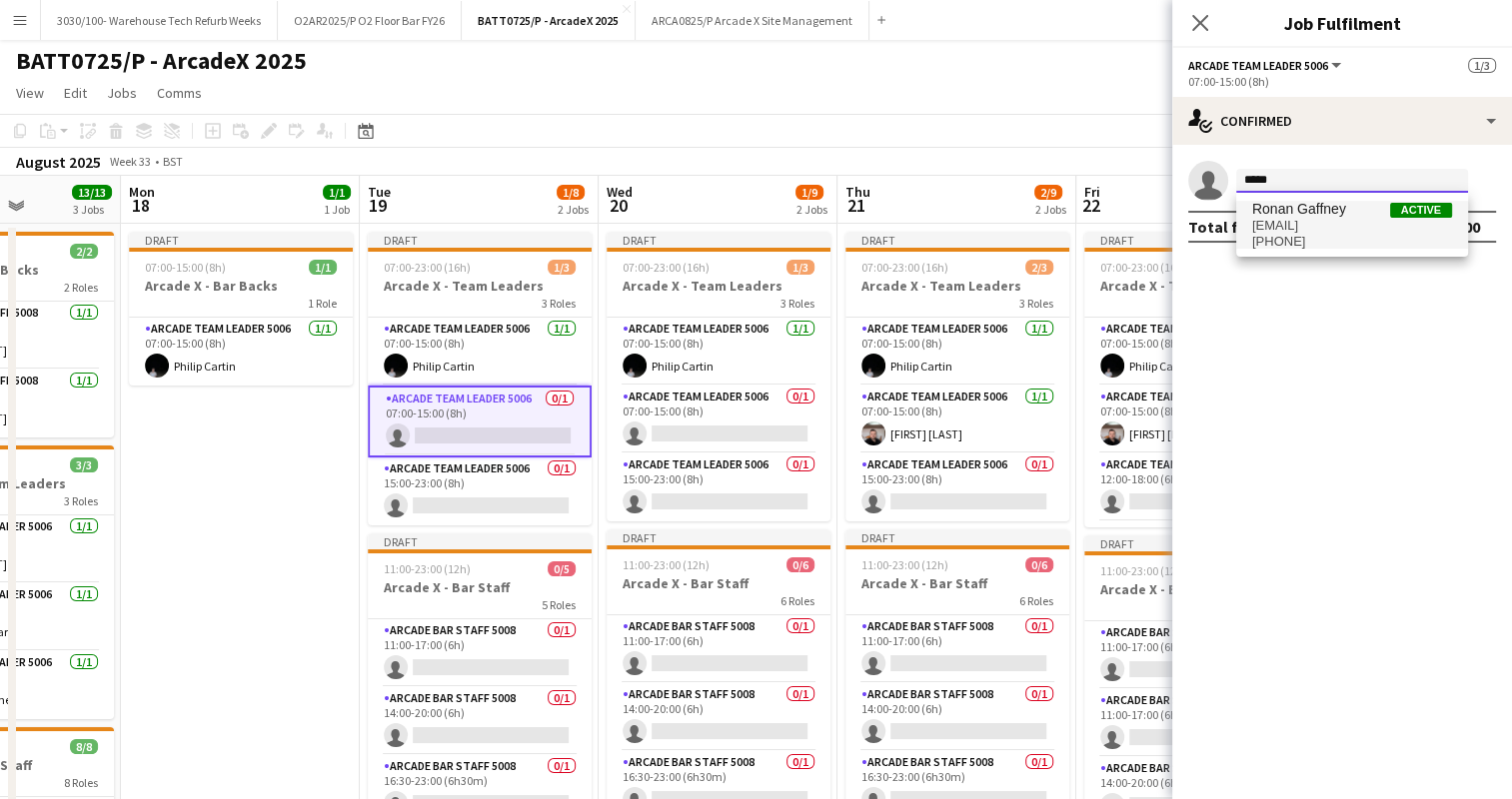 type on "*****" 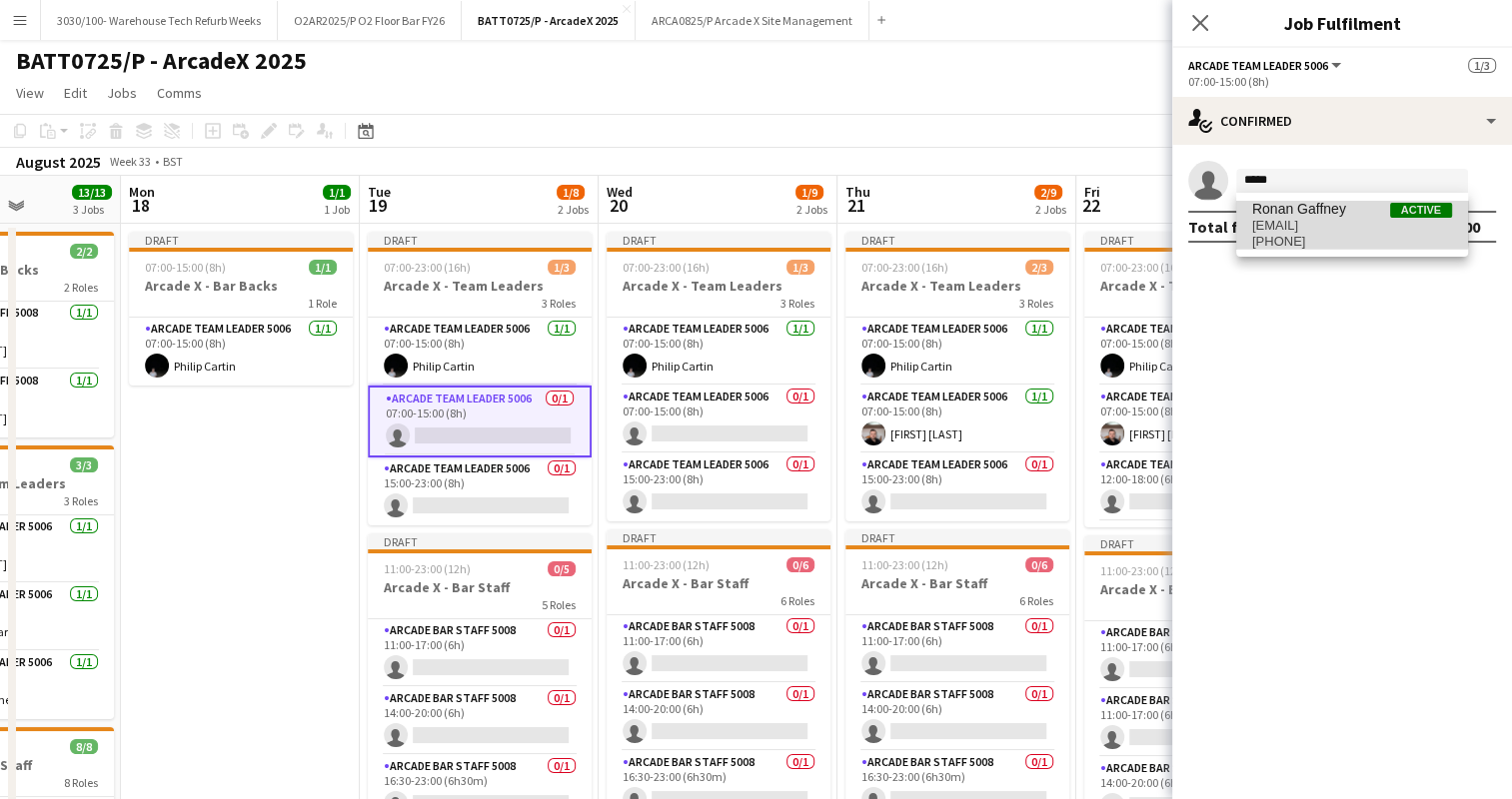 click on "Ronan Gaffney" at bounding box center (1299, 209) 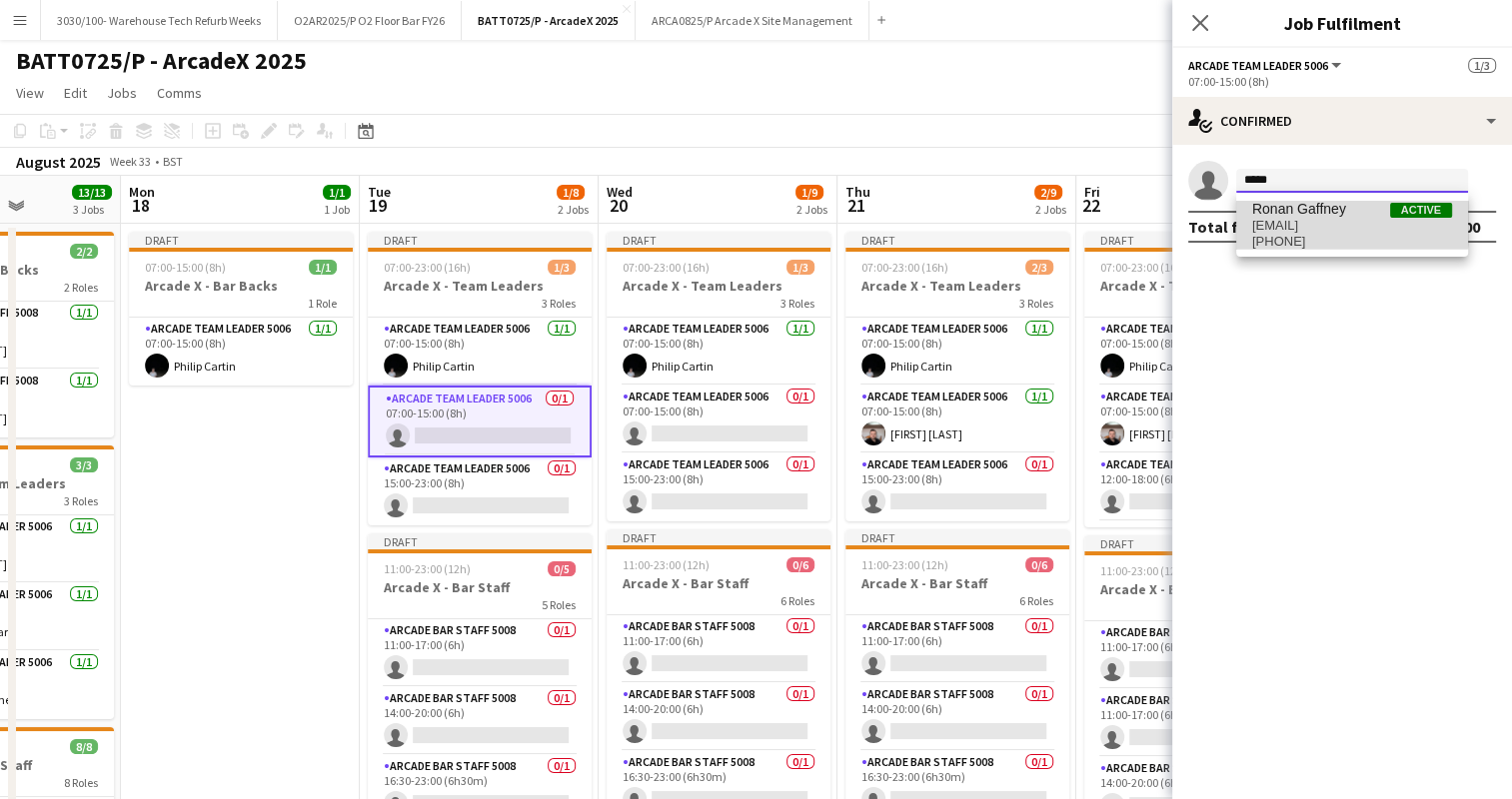 type 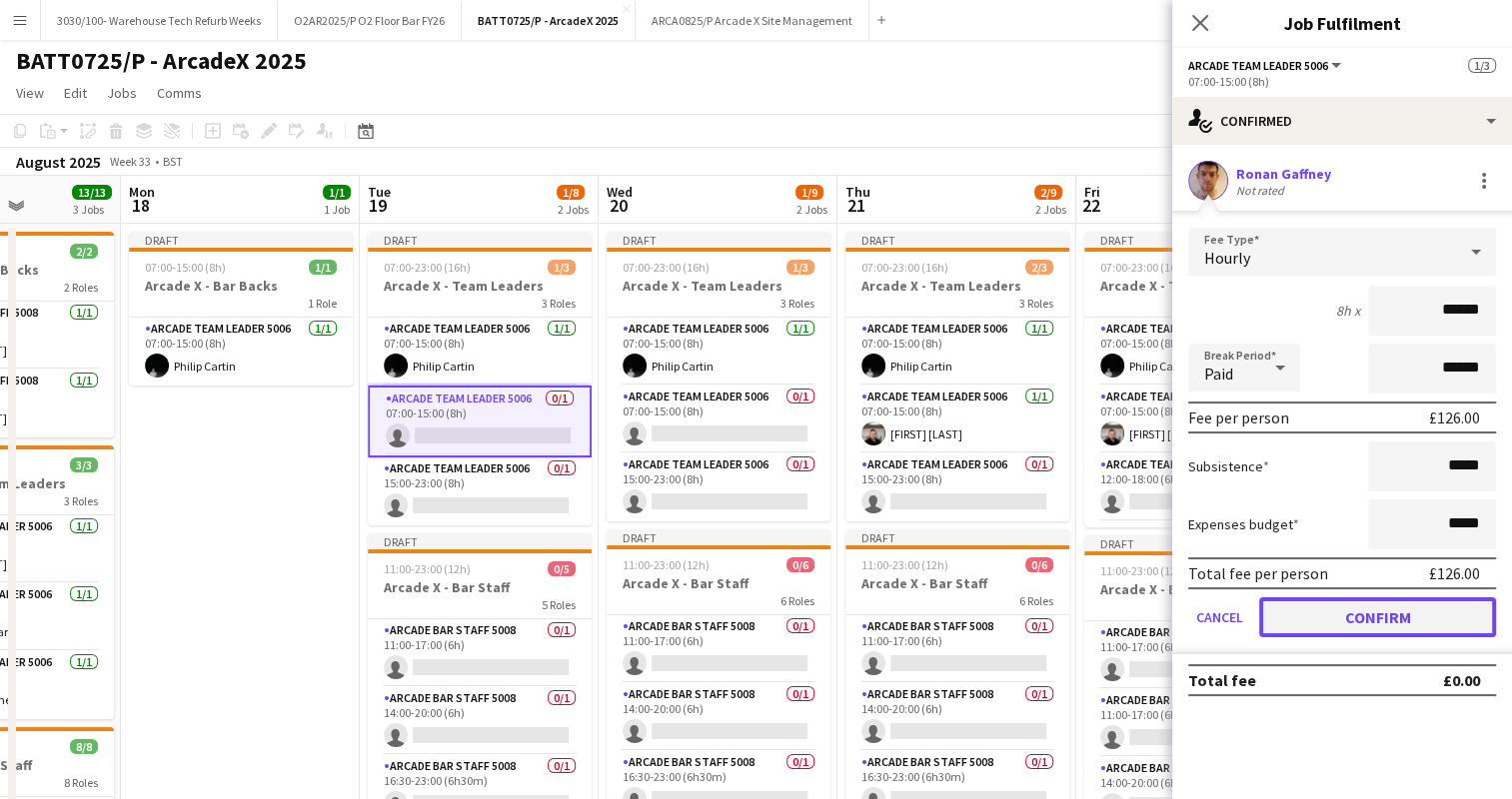 click on "Confirm" at bounding box center [1377, 617] 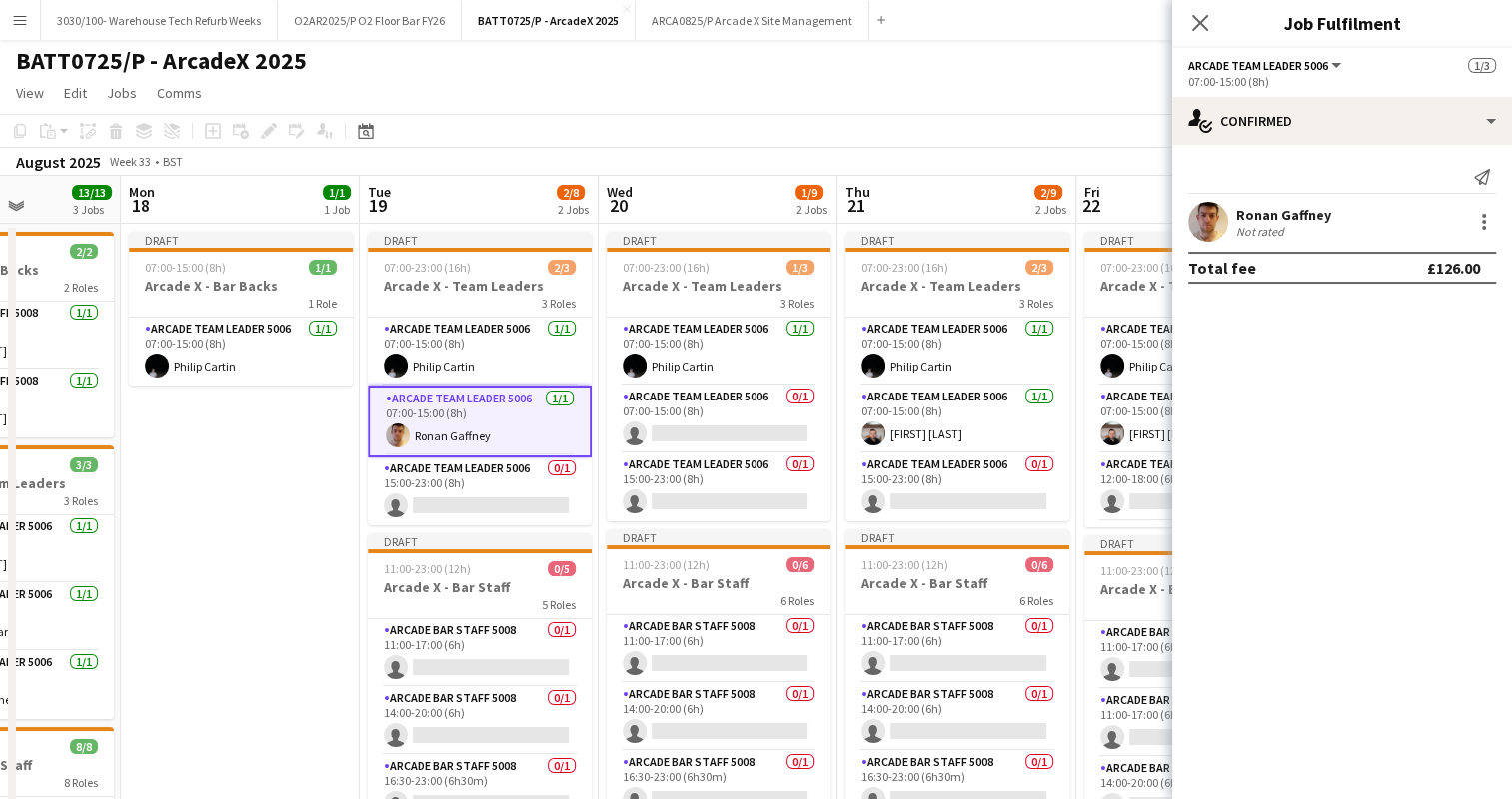 click on "Draft   07:00-15:00 (8h)    1/1   Arcade X - Bar Backs   1 Role   Arcade Team Leader 5006   1/1   07:00-15:00 (8h)
[FIRST] [LAST]" at bounding box center [240, 663] 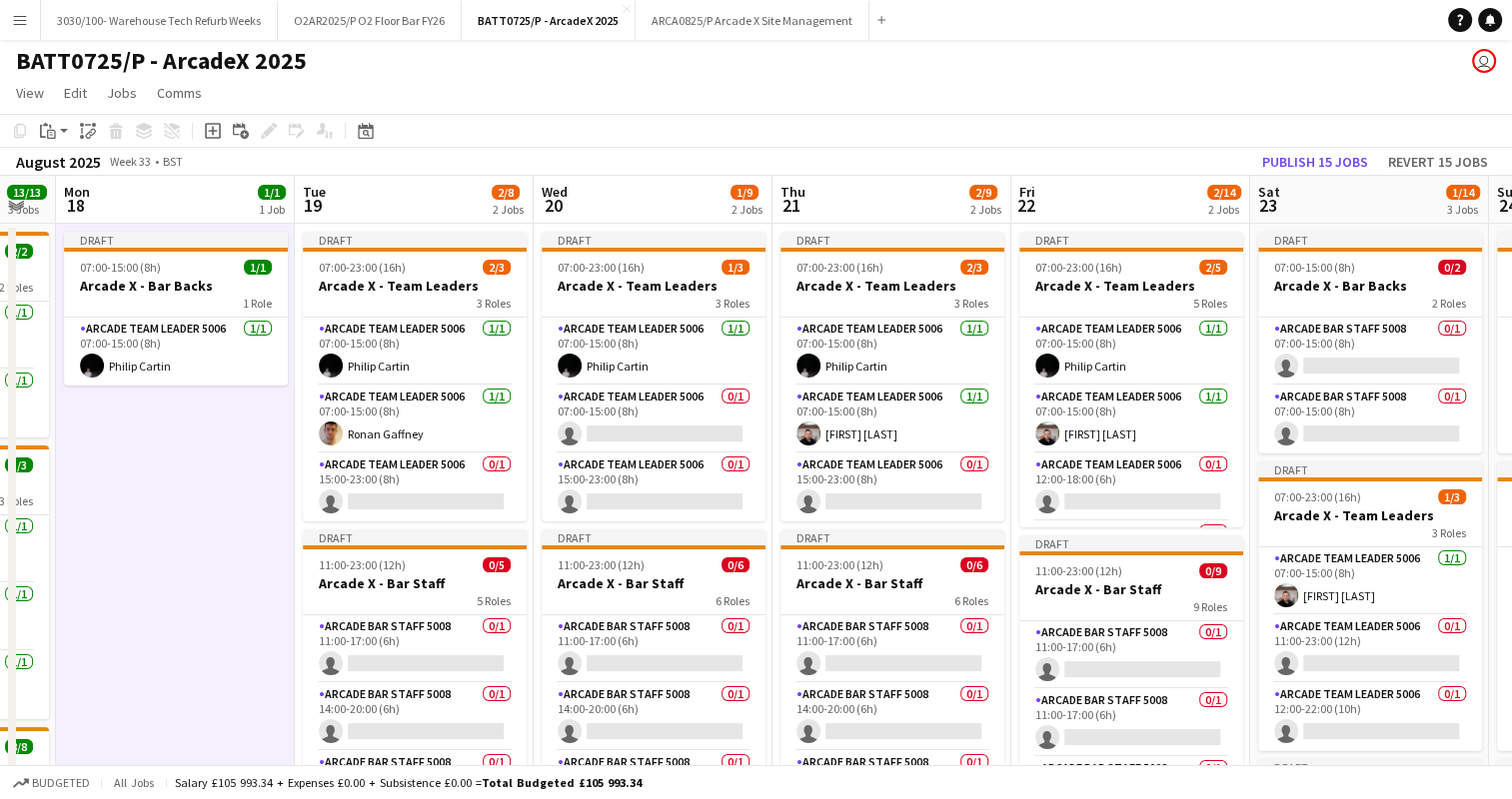 scroll, scrollTop: 0, scrollLeft: 669, axis: horizontal 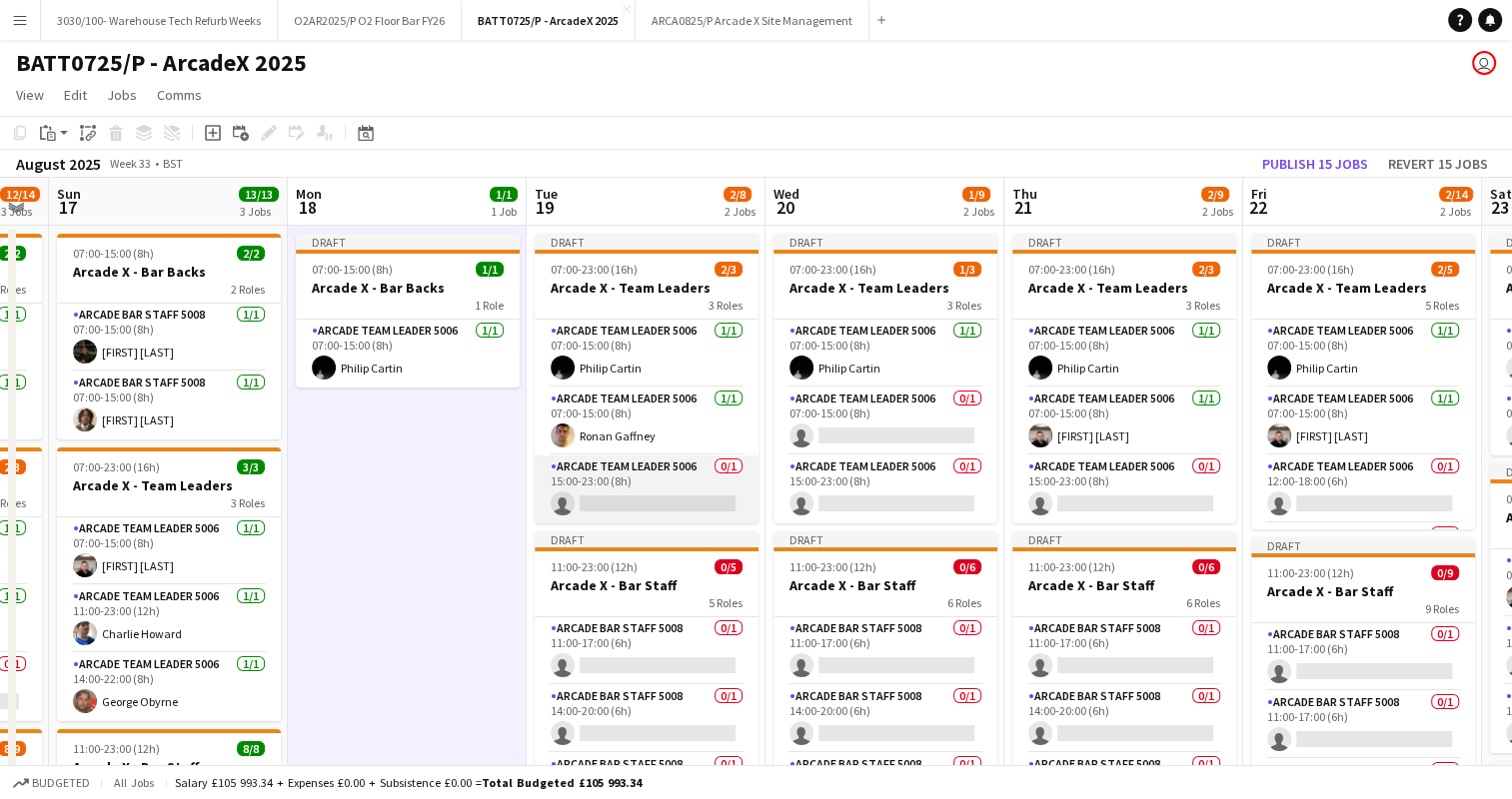 click on "Arcade Team Leader 5006   0/1   15:00-23:00 (8h)
single-neutral-actions" at bounding box center [647, 489] 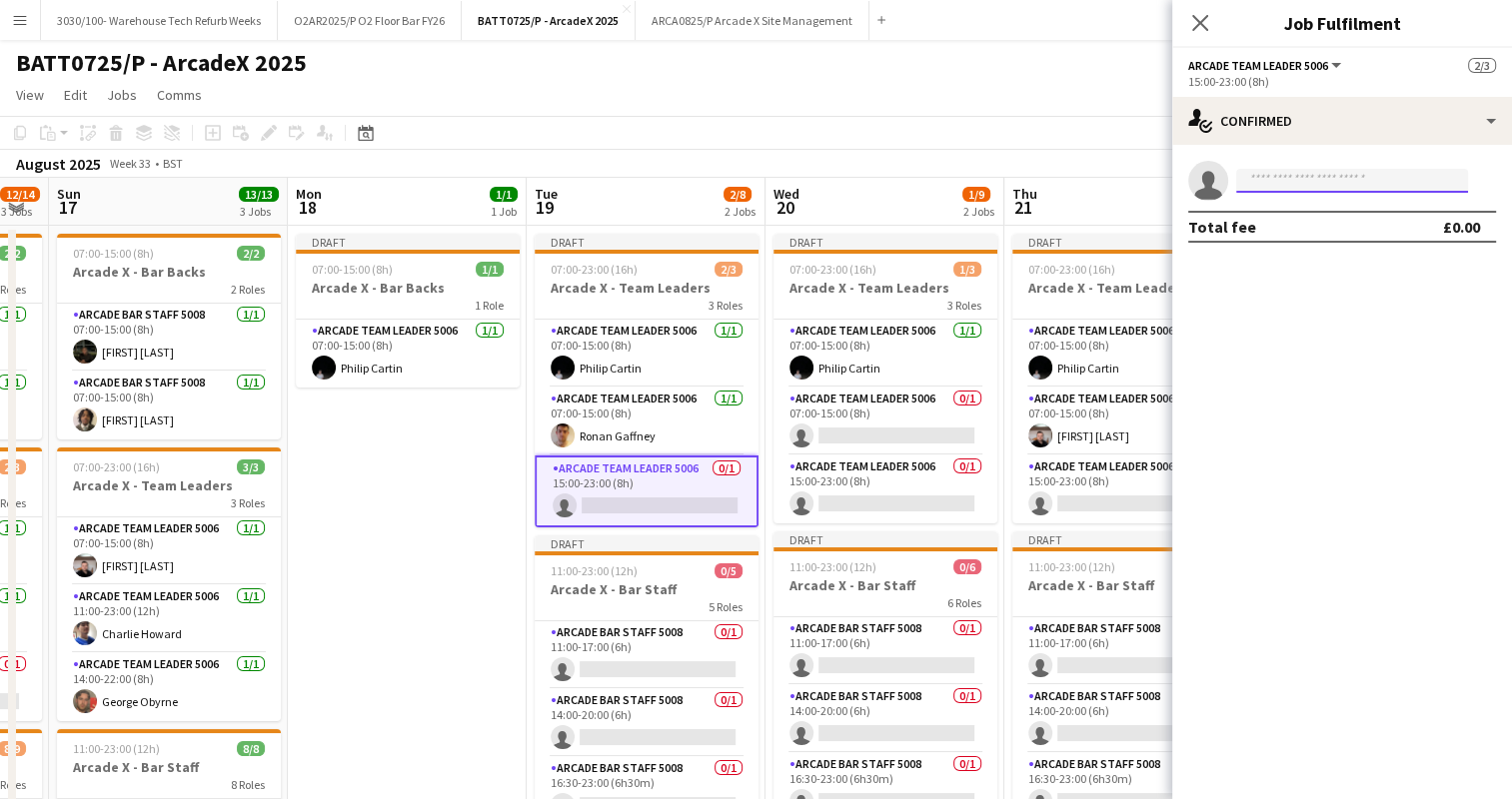 click at bounding box center [1352, 181] 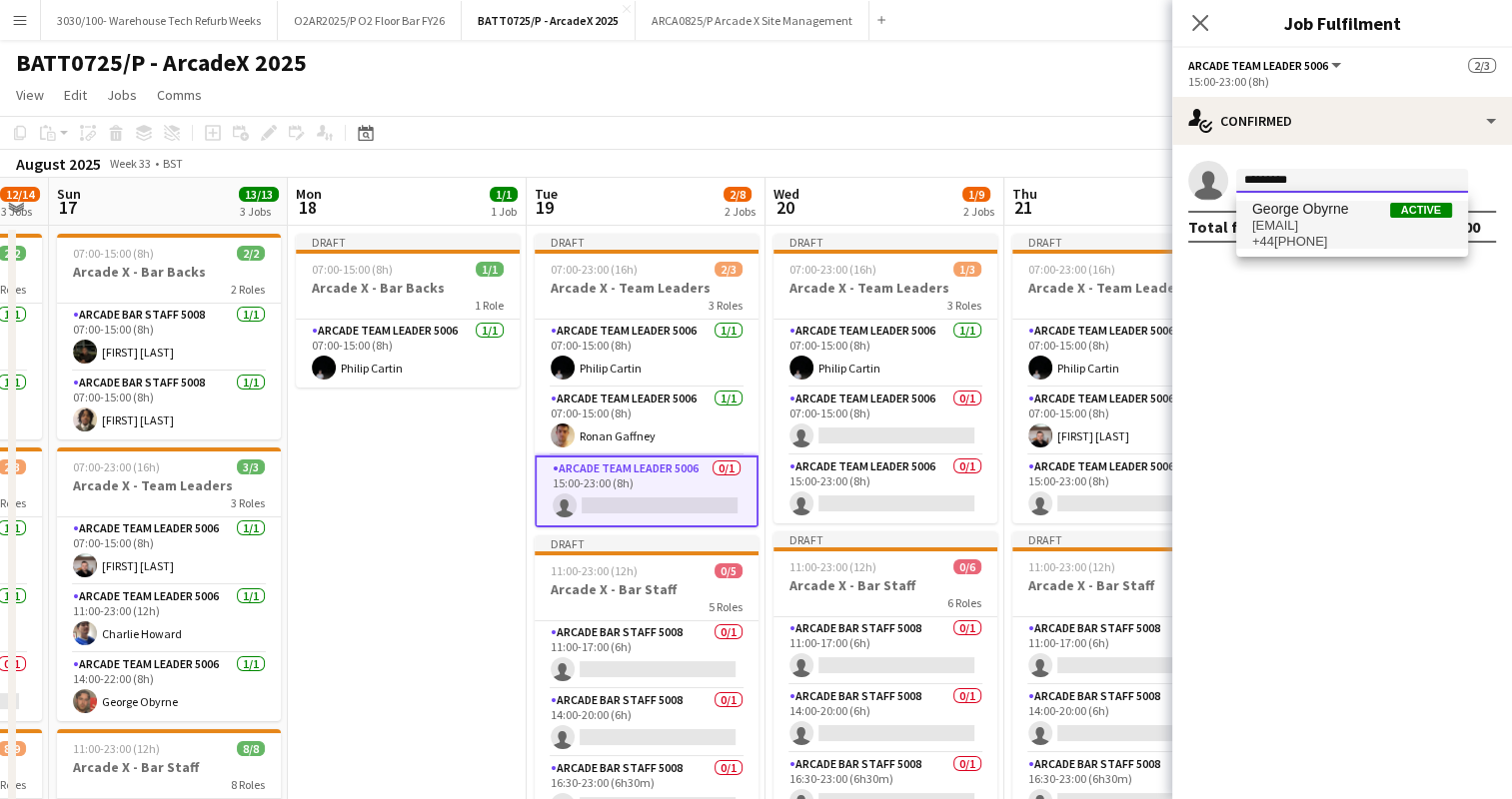 type on "*********" 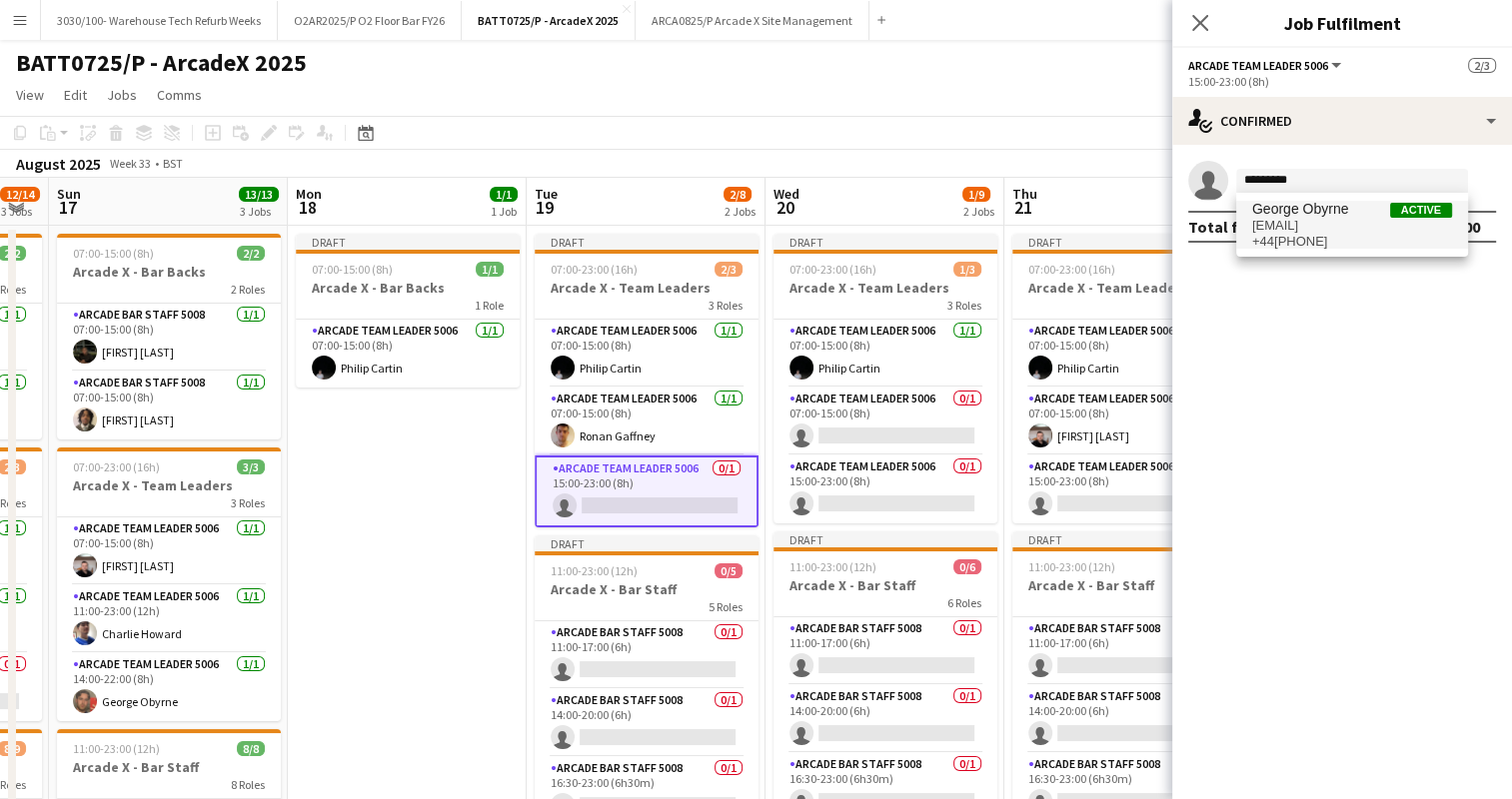 click on "[EMAIL]" at bounding box center [1352, 226] 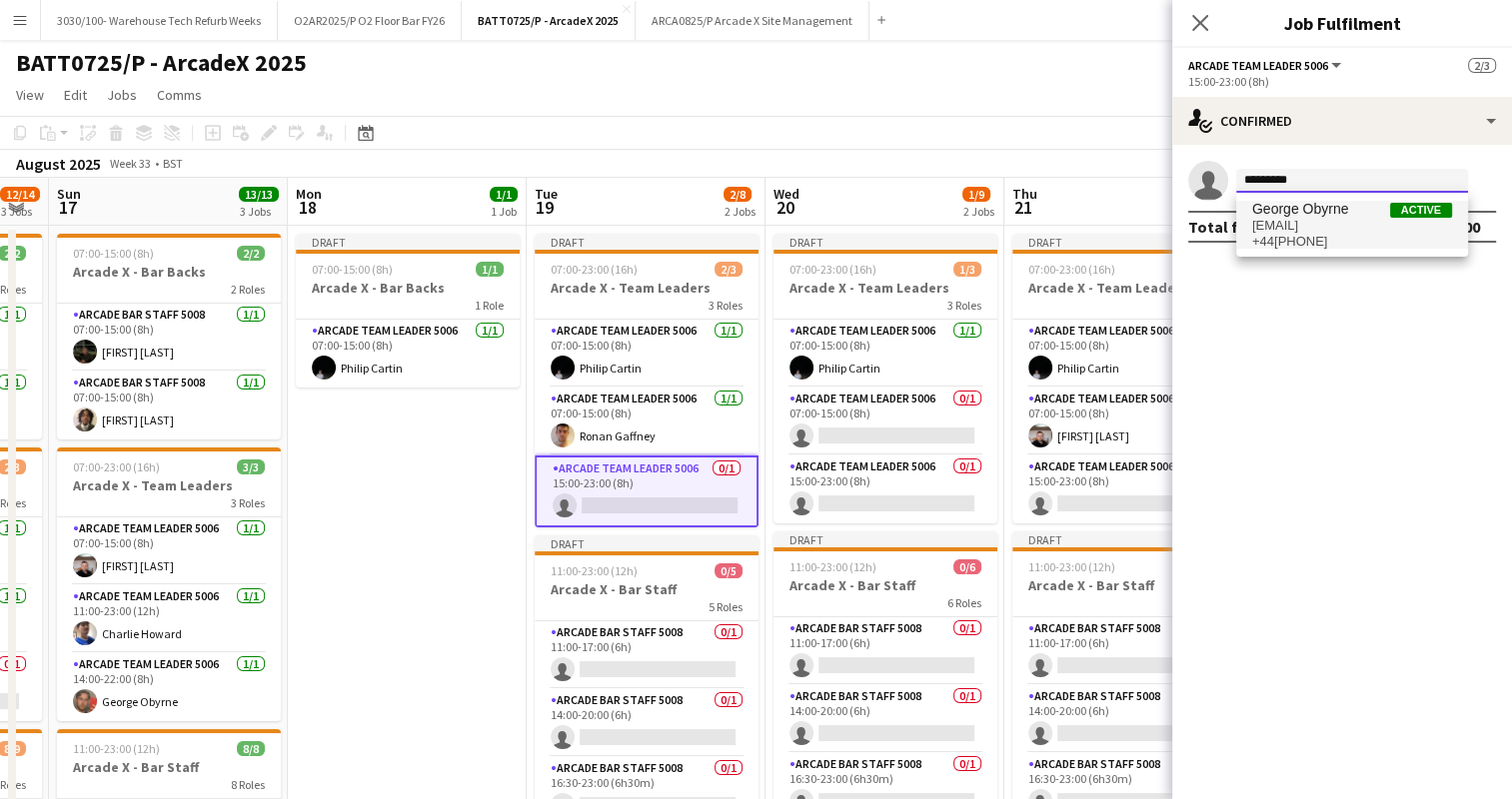 type 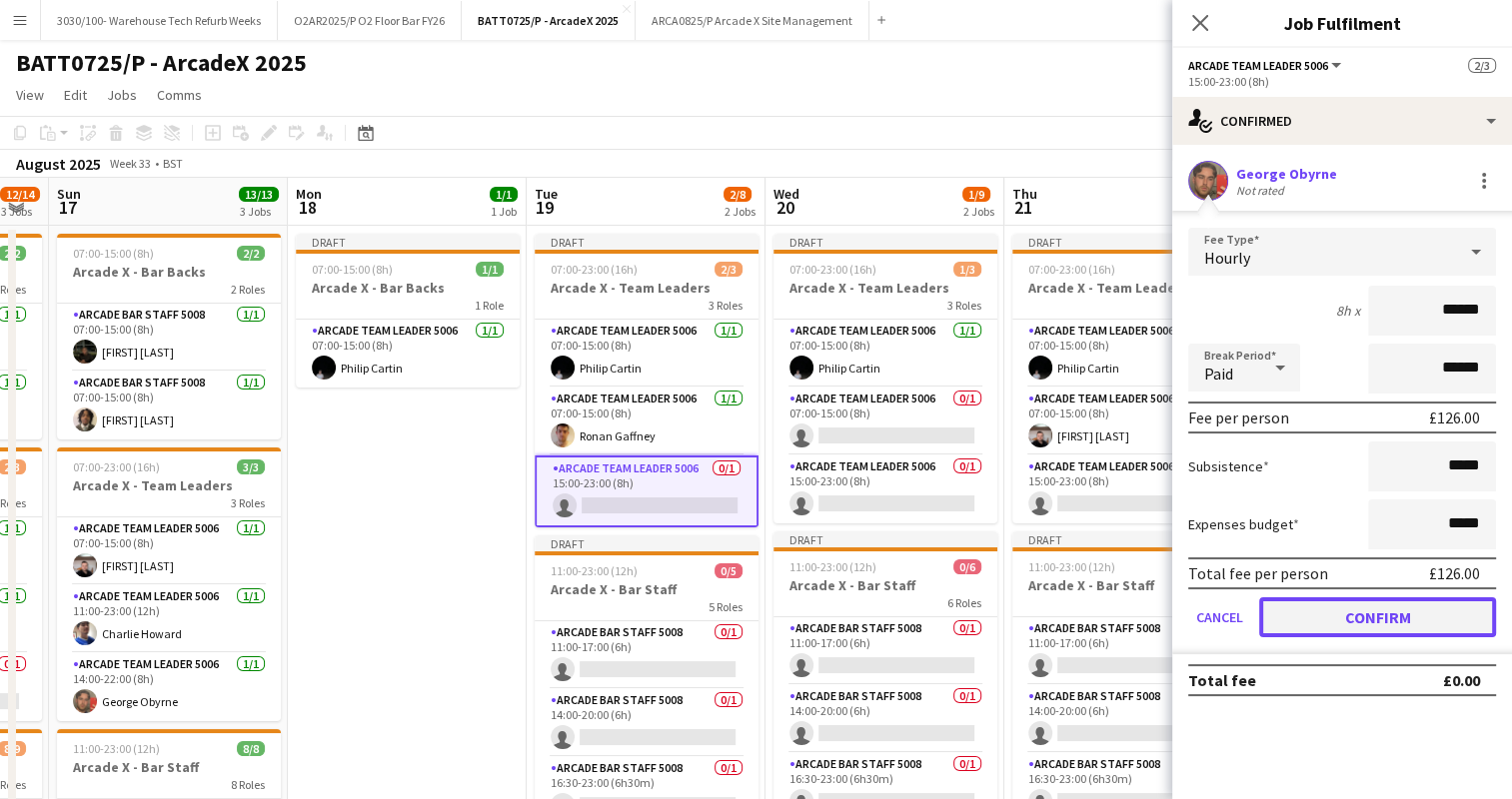 click on "Confirm" at bounding box center [1377, 617] 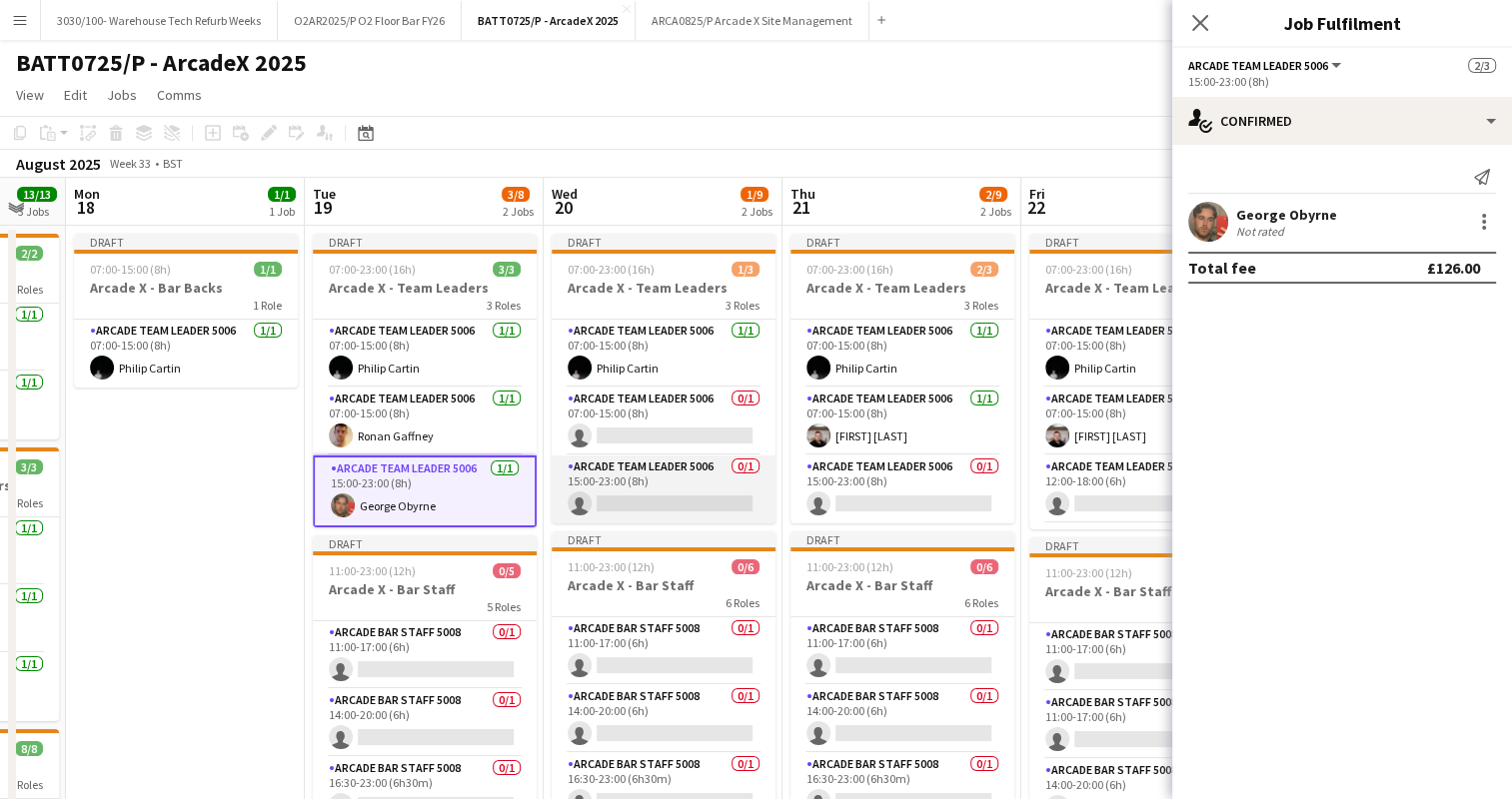 scroll, scrollTop: 0, scrollLeft: 655, axis: horizontal 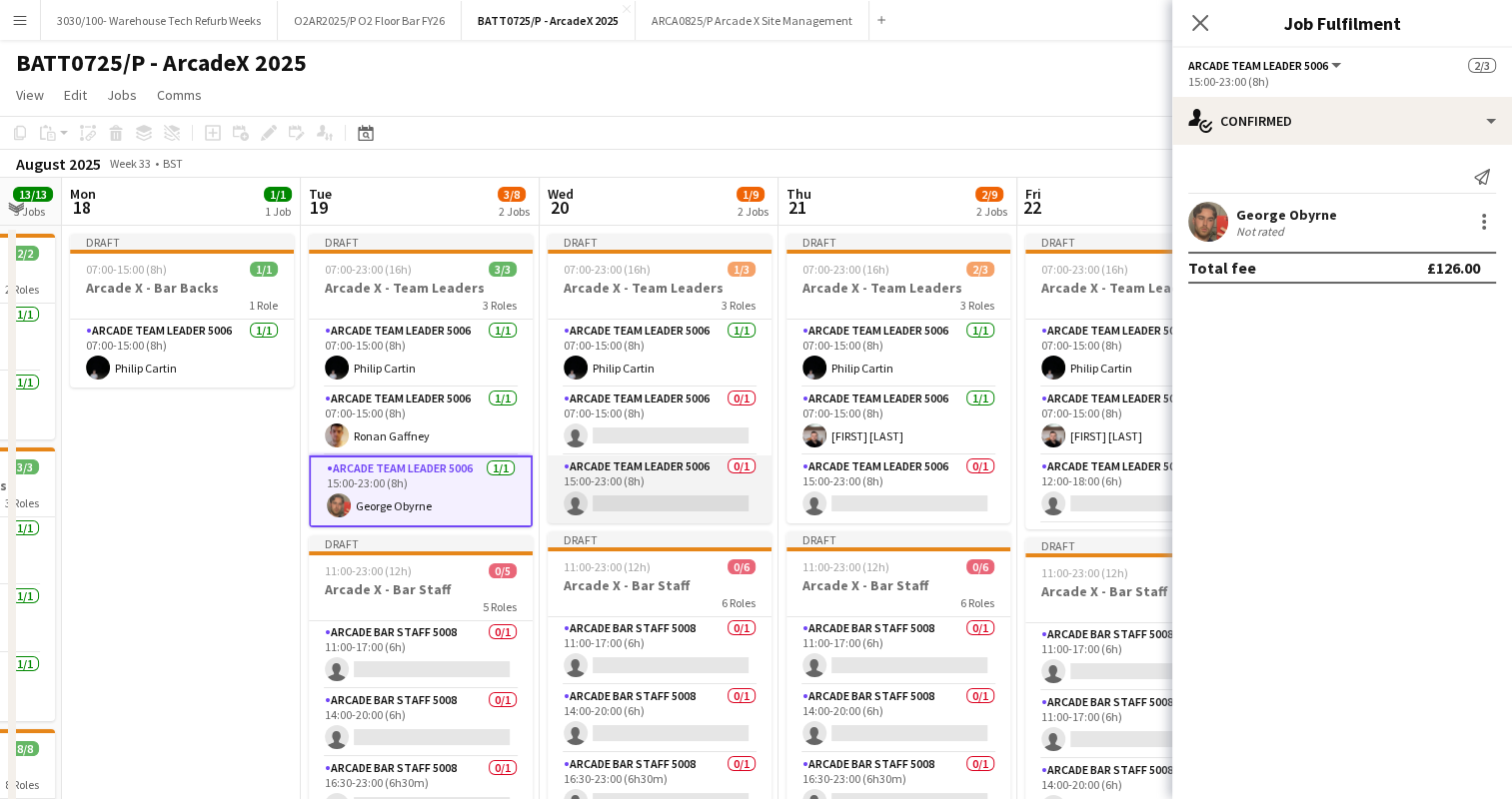 click on "Arcade Team Leader 5006   0/1   15:00-23:00 (8h)
single-neutral-actions" at bounding box center (660, 489) 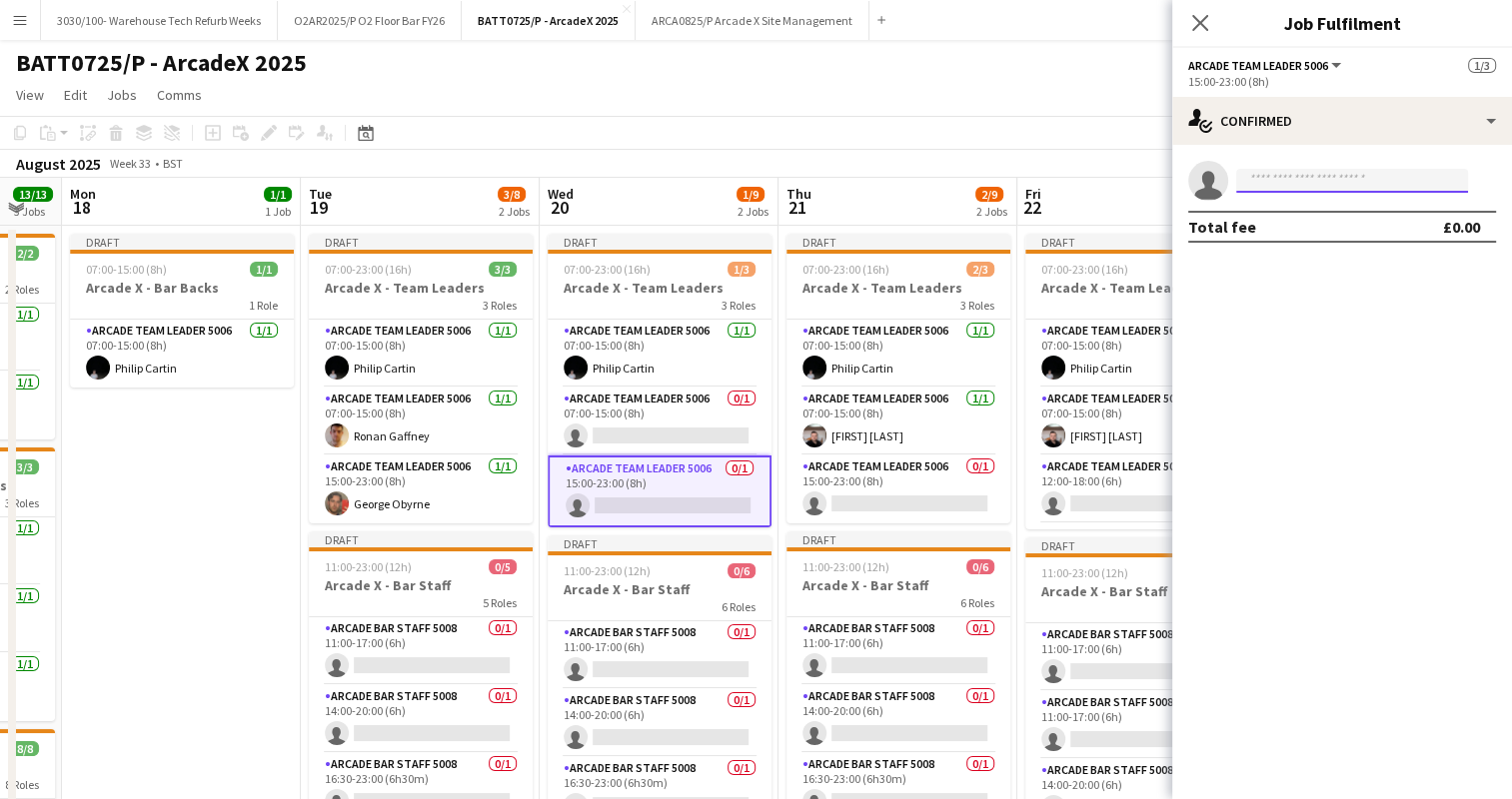 click at bounding box center [1352, 181] 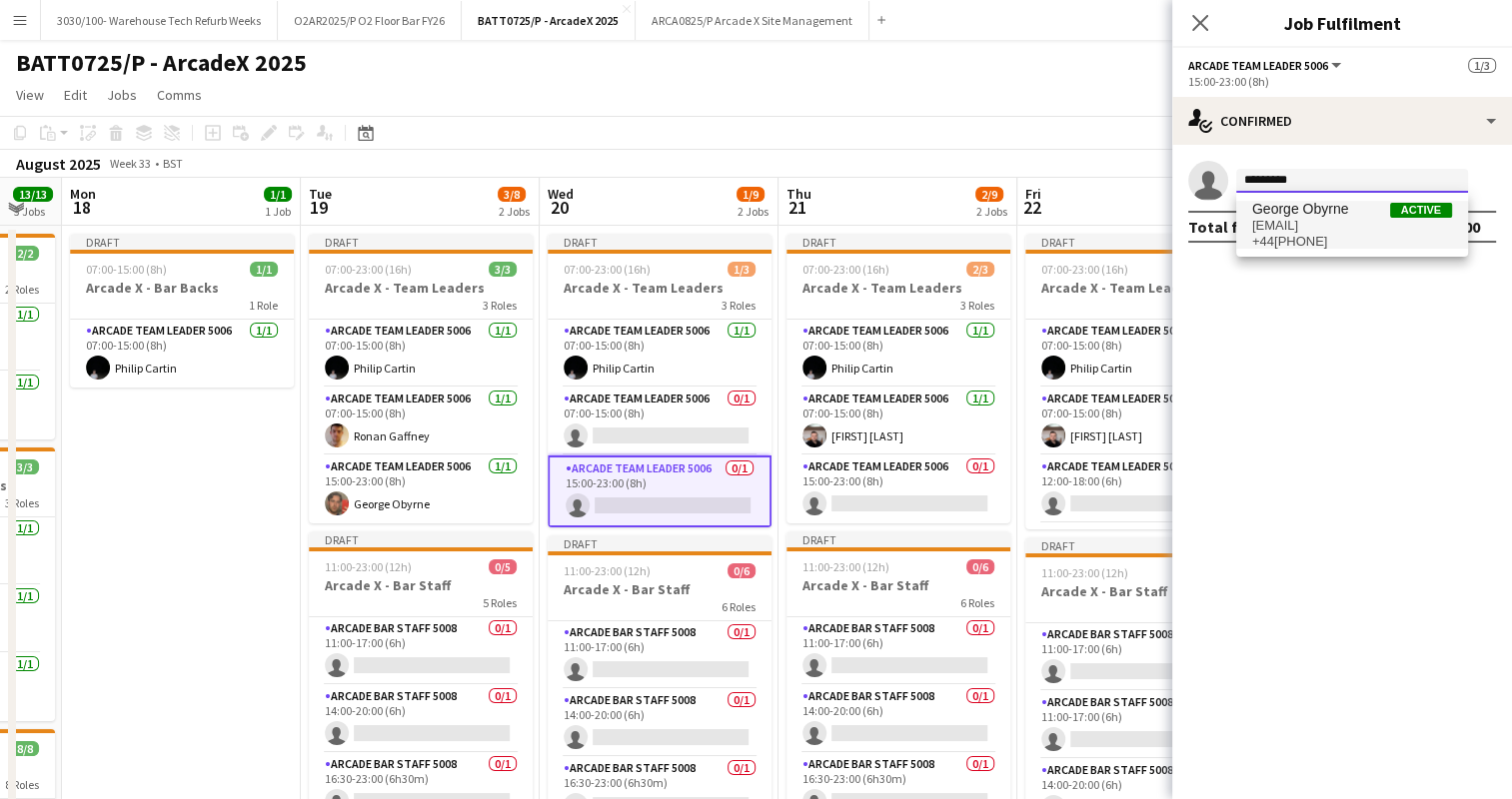 type on "*********" 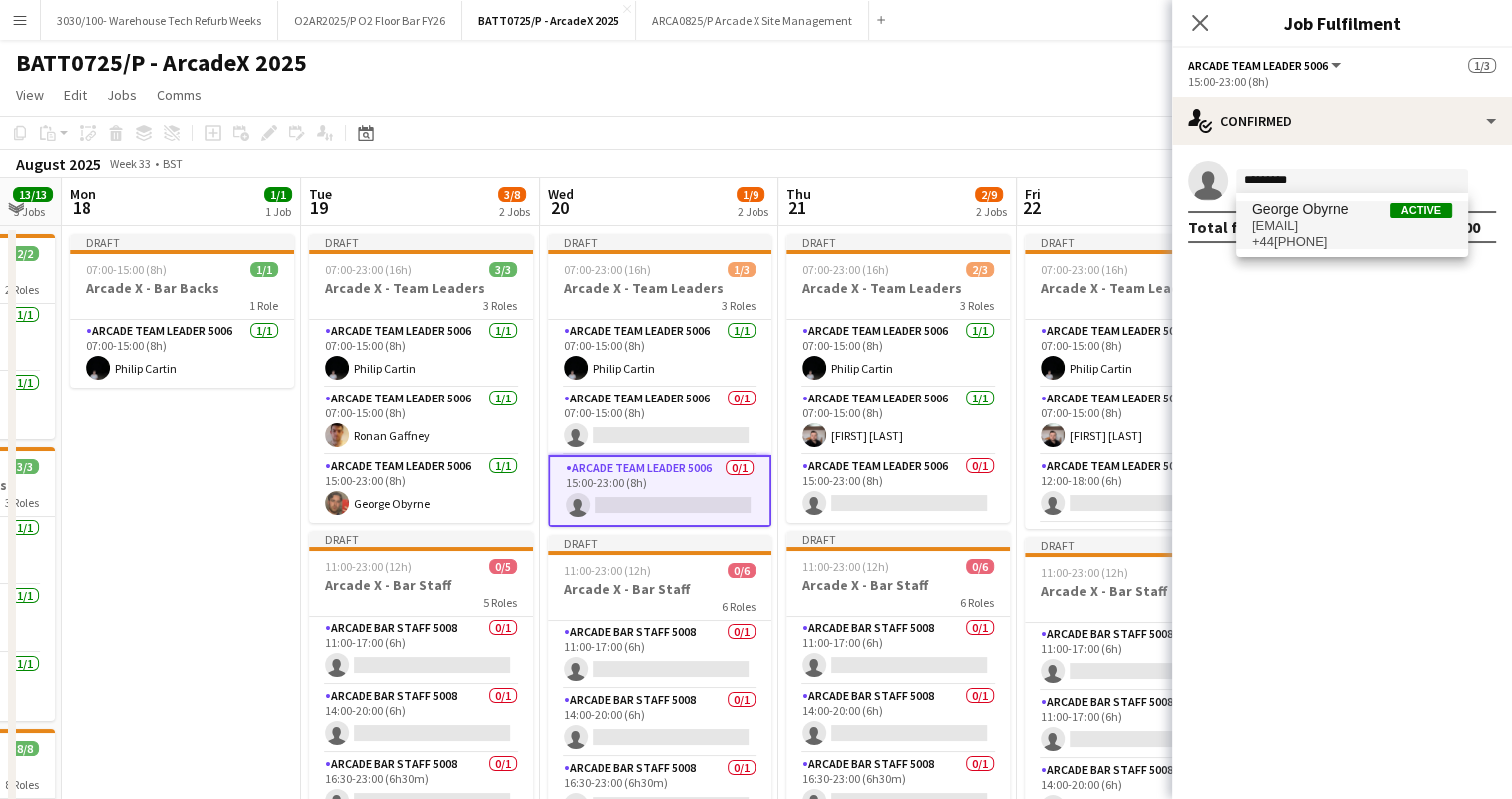 click on "+44[PHONE]" at bounding box center (1352, 242) 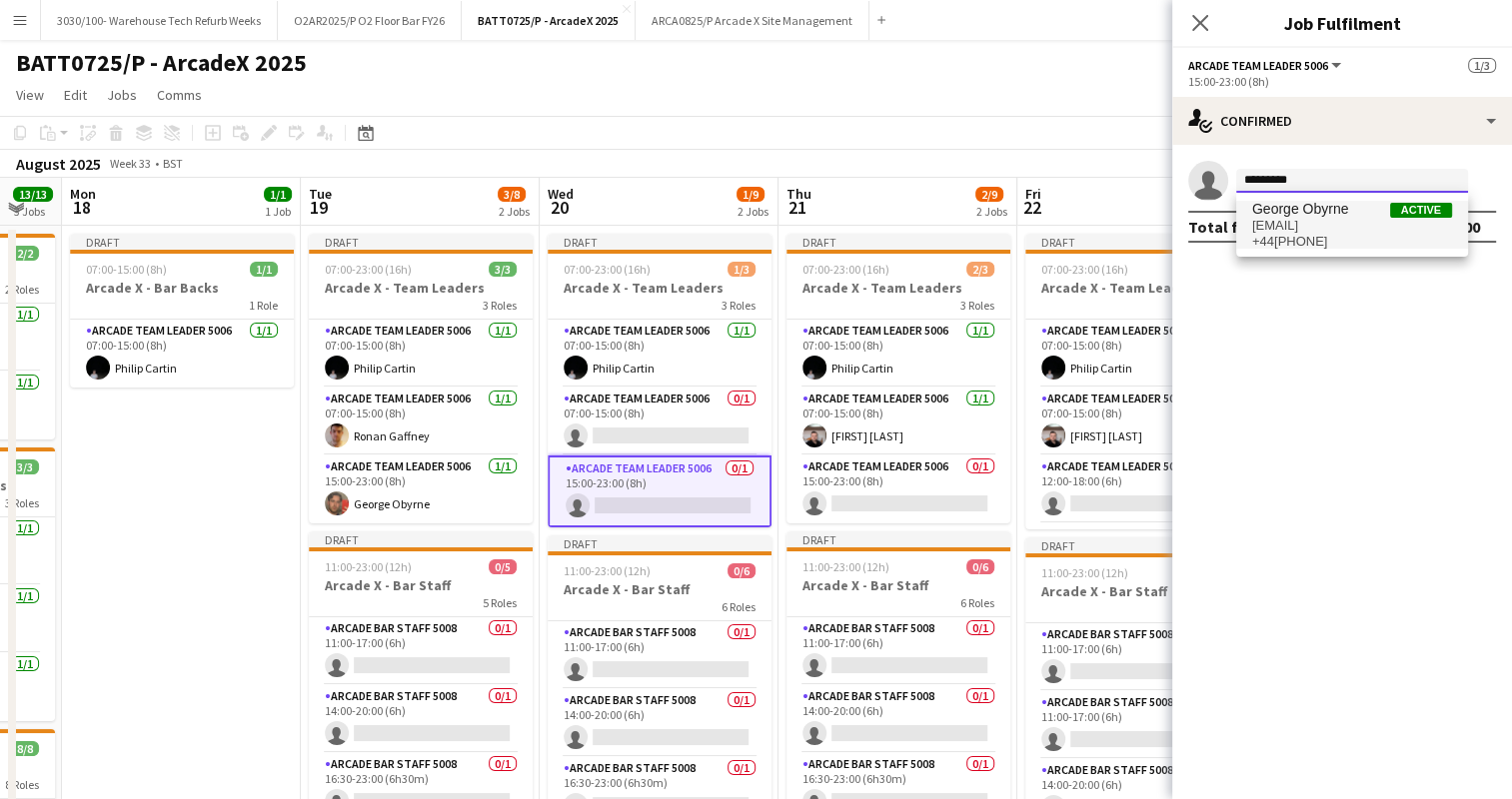type 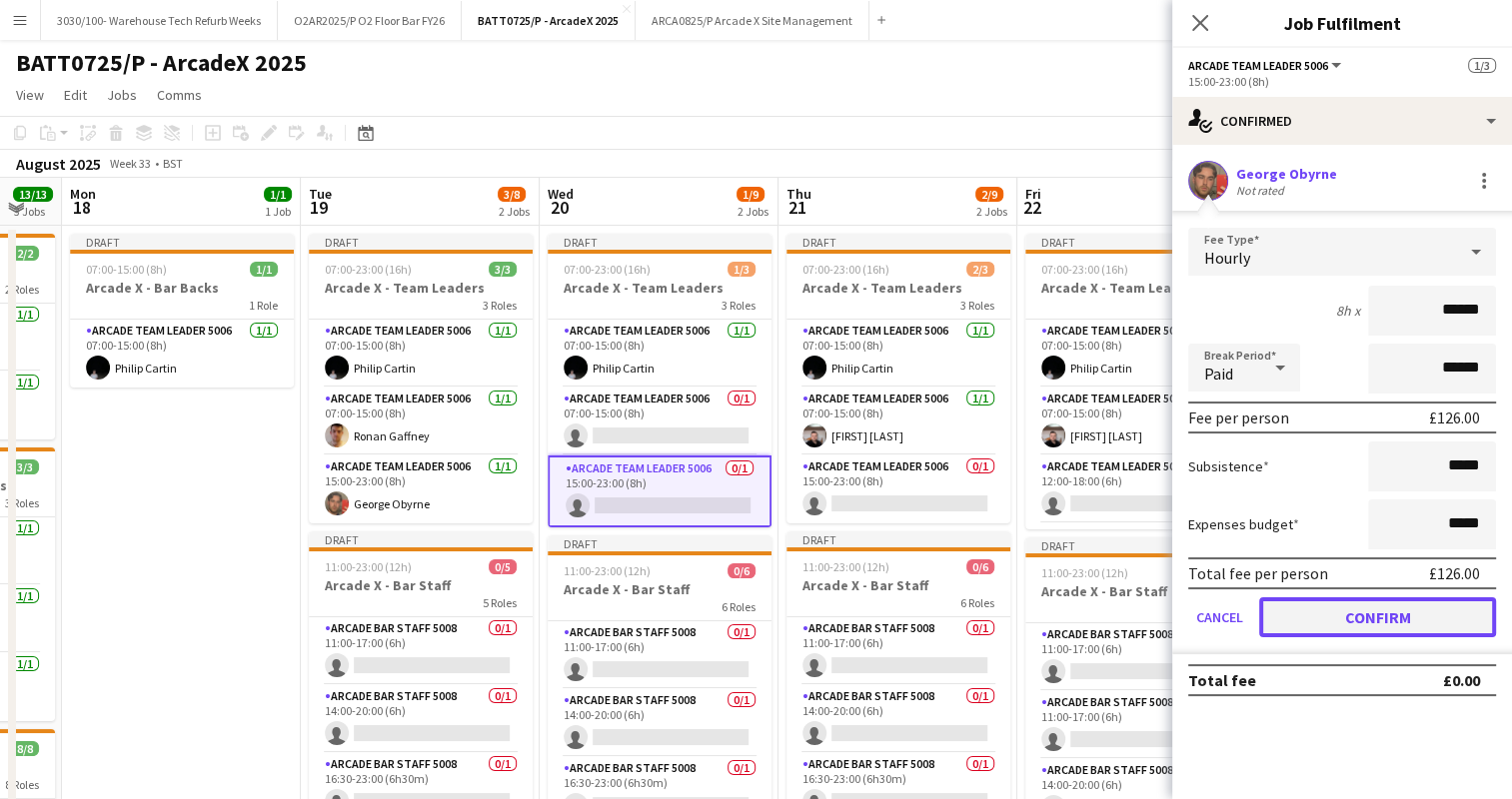 click on "Confirm" at bounding box center (1377, 617) 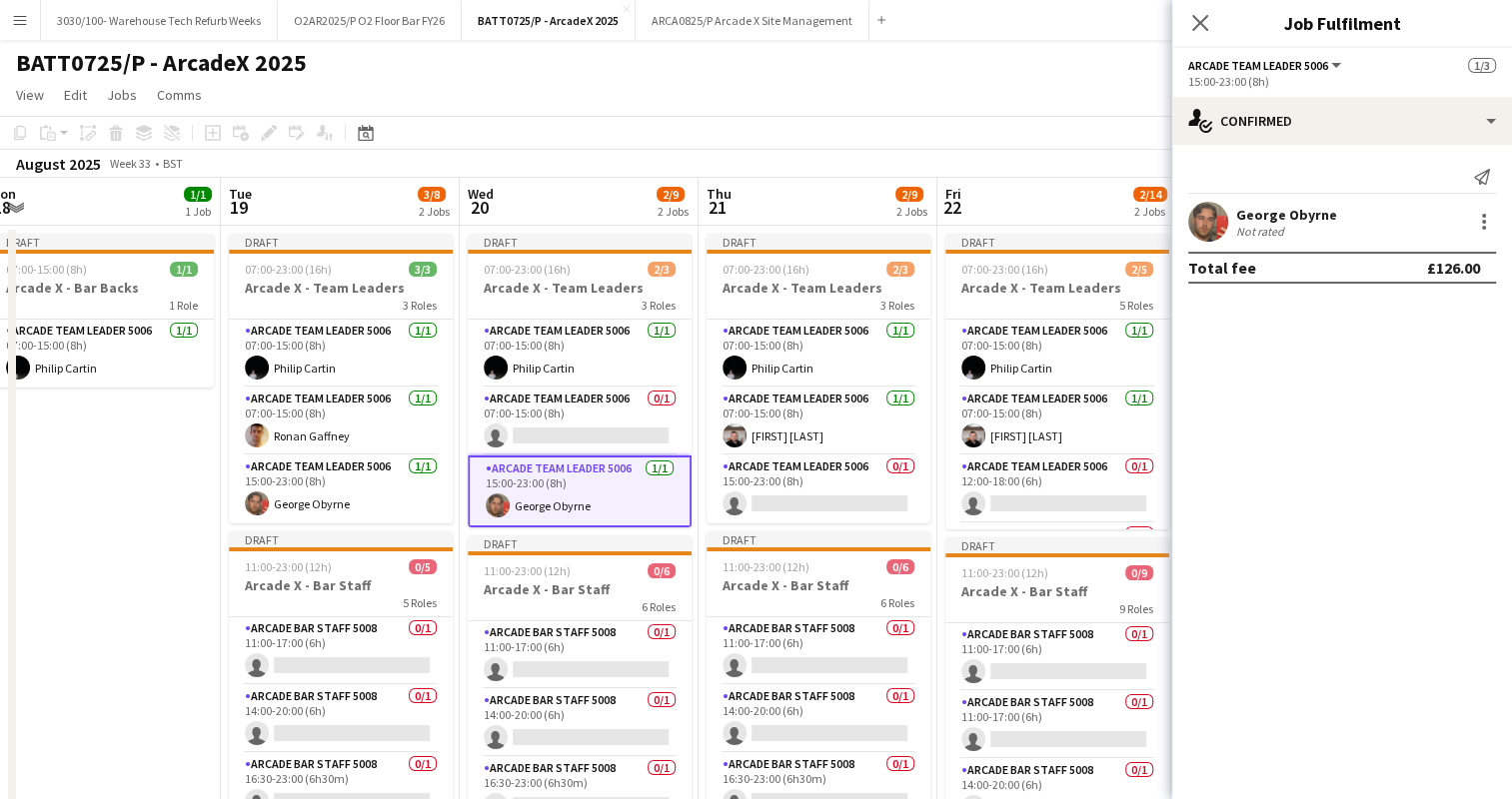 scroll, scrollTop: 0, scrollLeft: 736, axis: horizontal 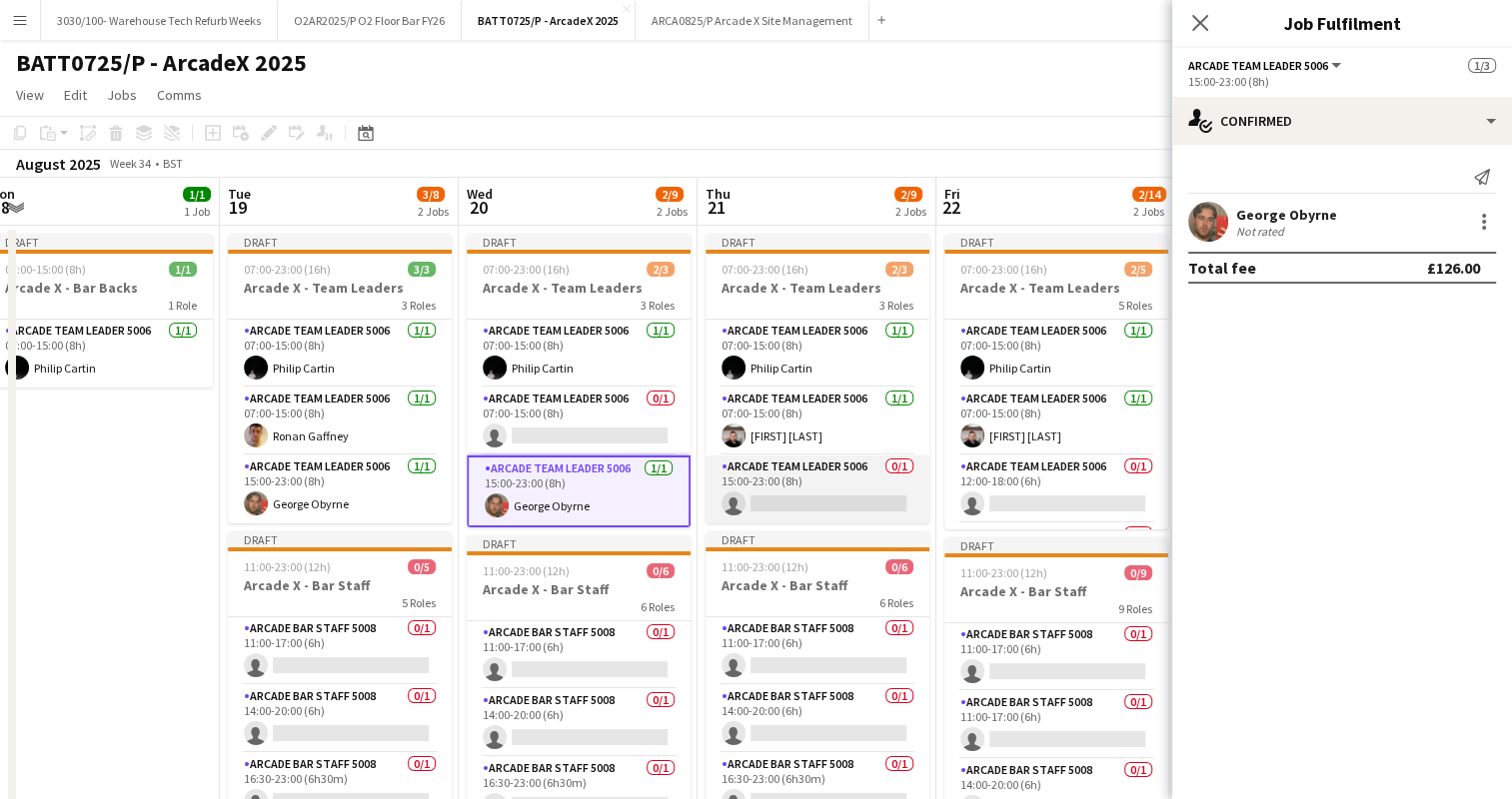 click on "Arcade Team Leader 5006   0/1   15:00-23:00 (8h)
single-neutral-actions" at bounding box center [817, 489] 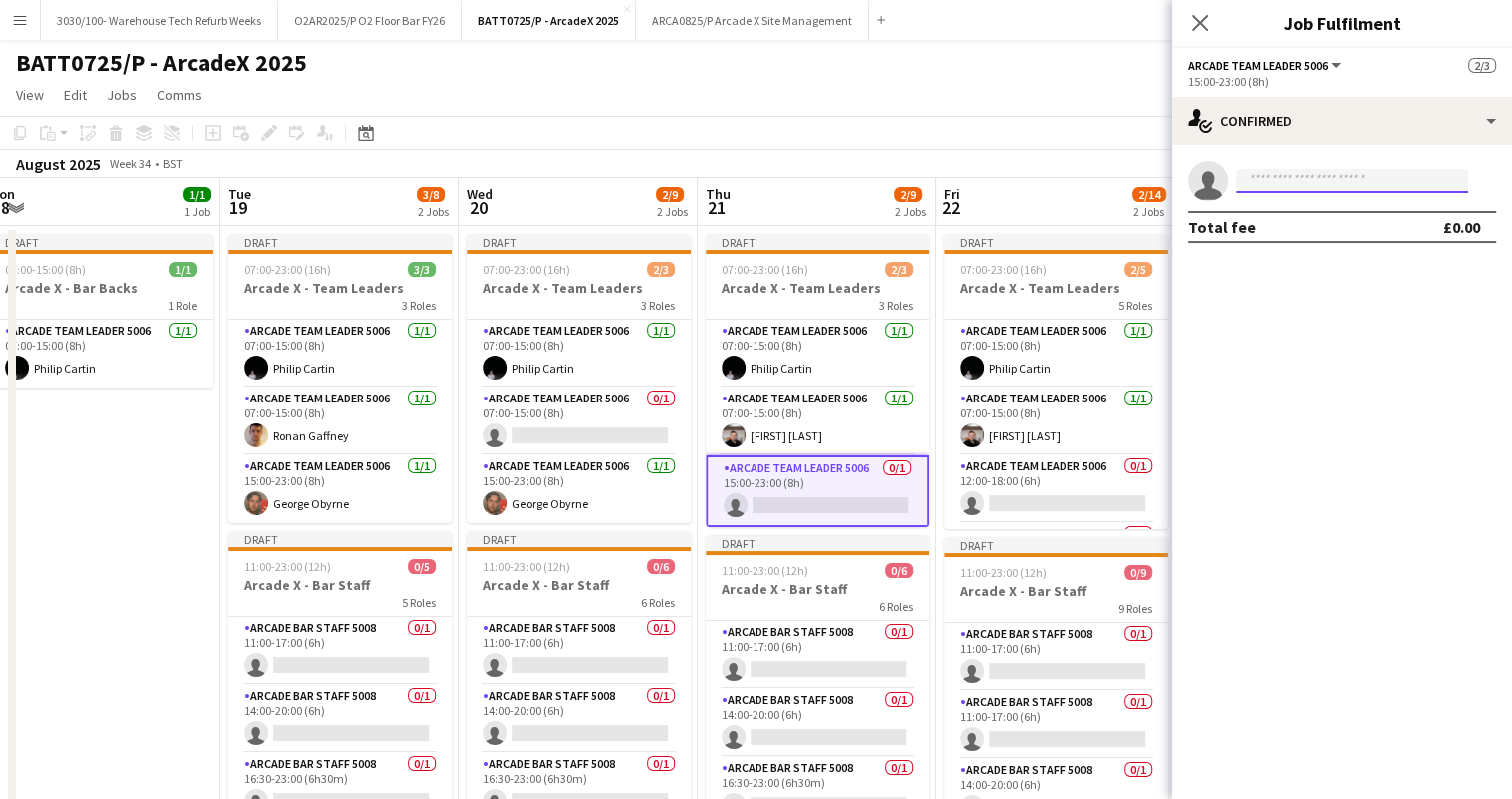 click at bounding box center (1352, 181) 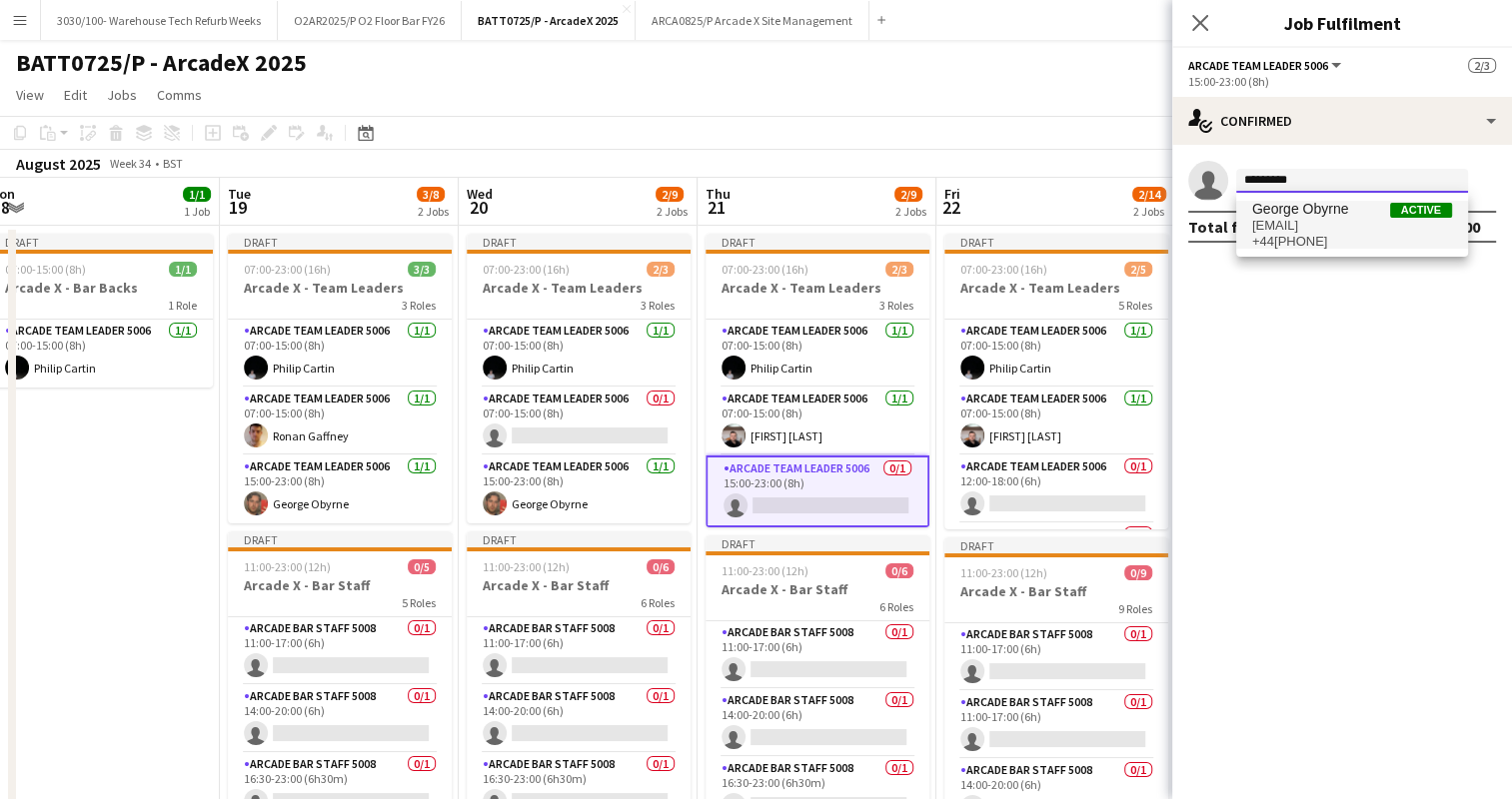 type on "*********" 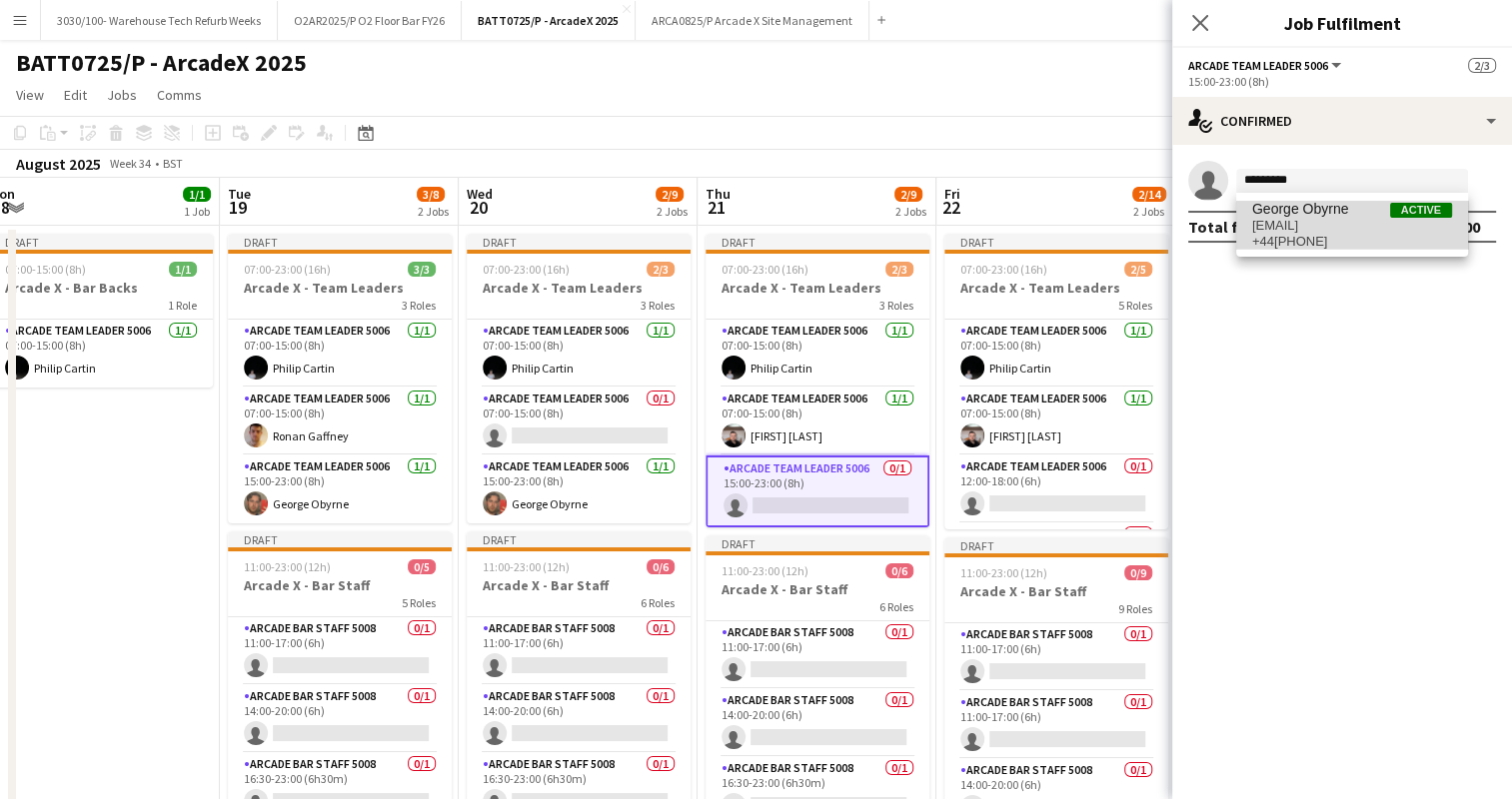 click on "[EMAIL]" at bounding box center [1352, 226] 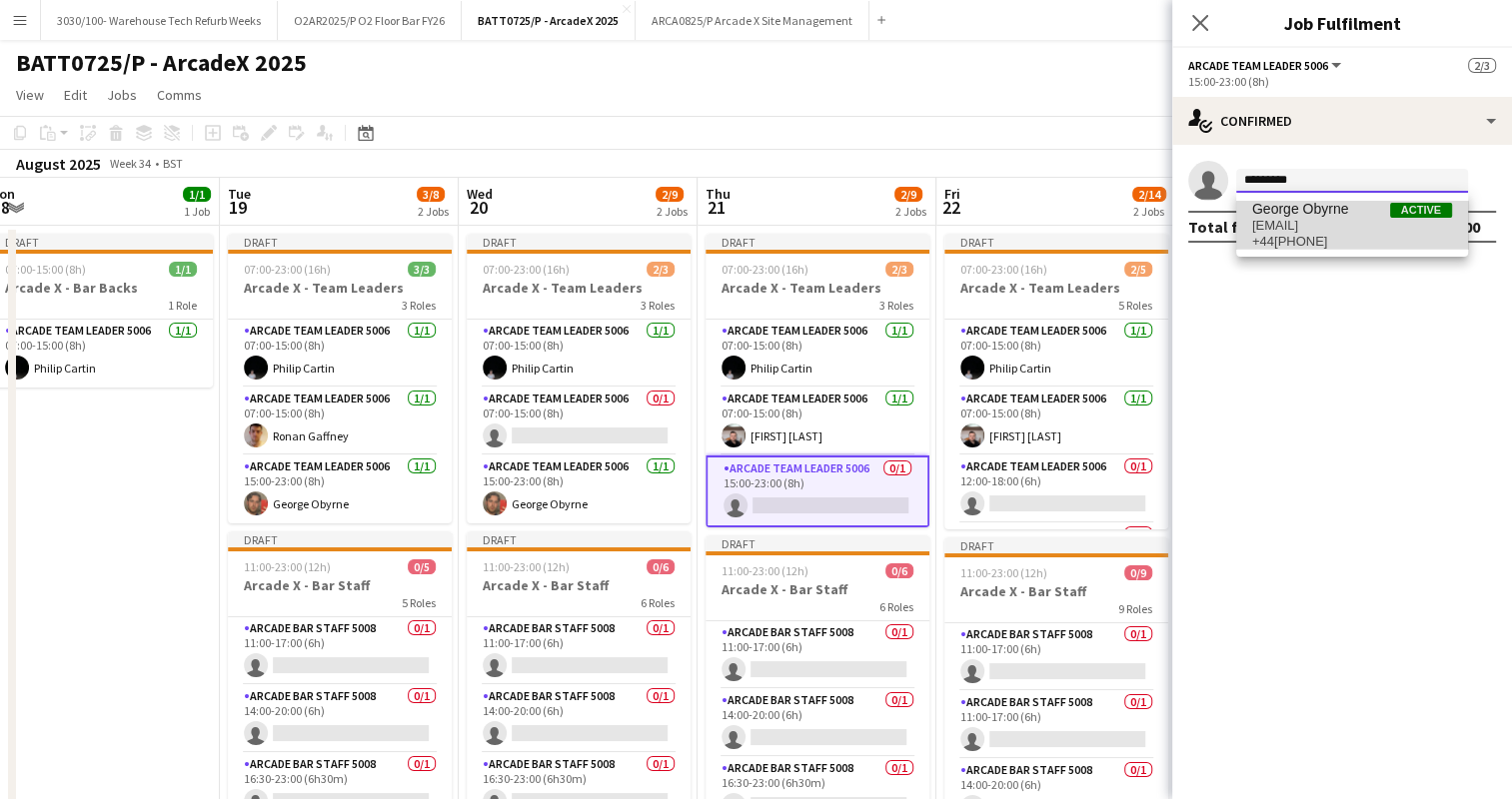 type 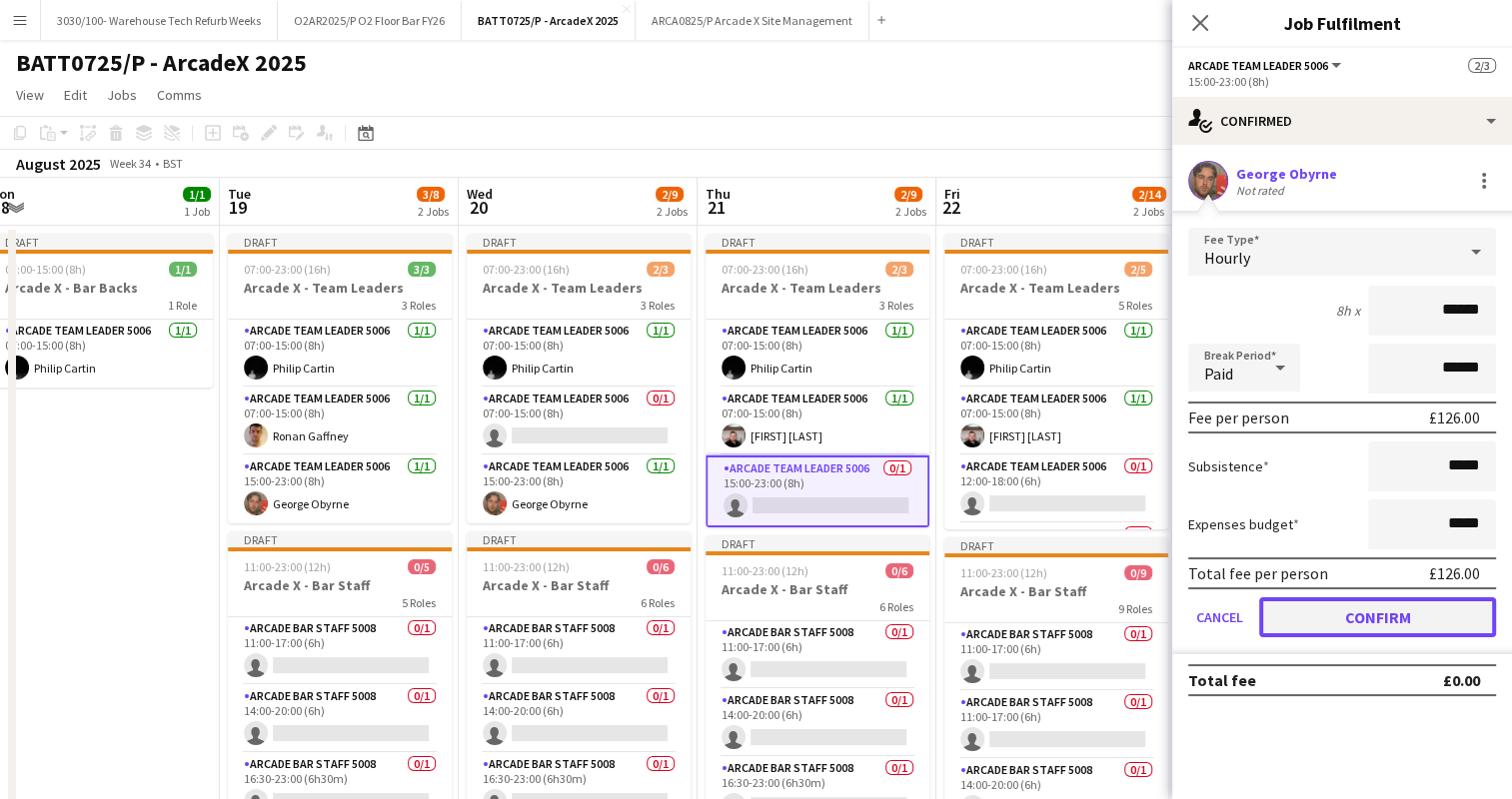 click on "Confirm" at bounding box center [1377, 617] 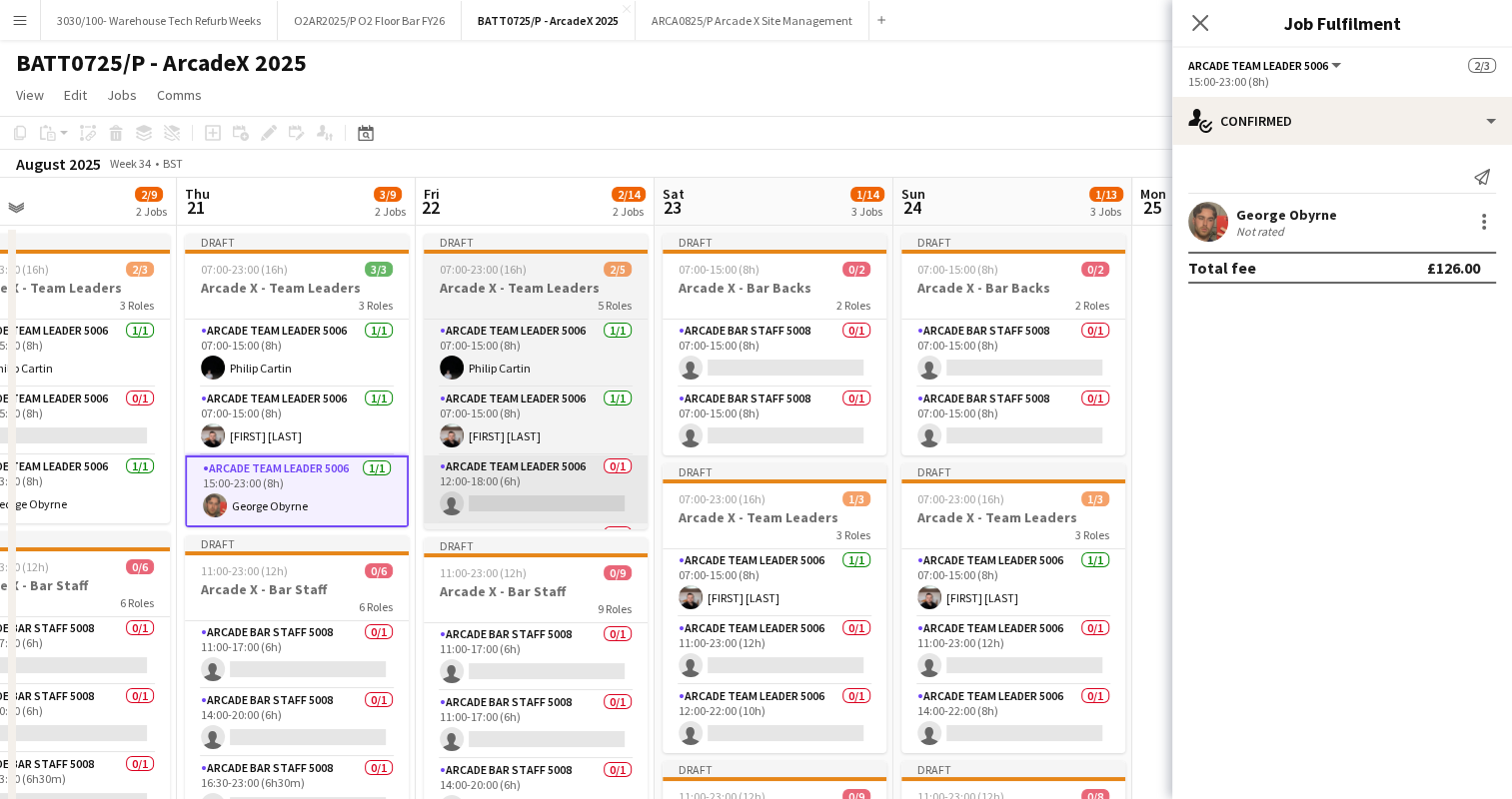 scroll, scrollTop: 0, scrollLeft: 870, axis: horizontal 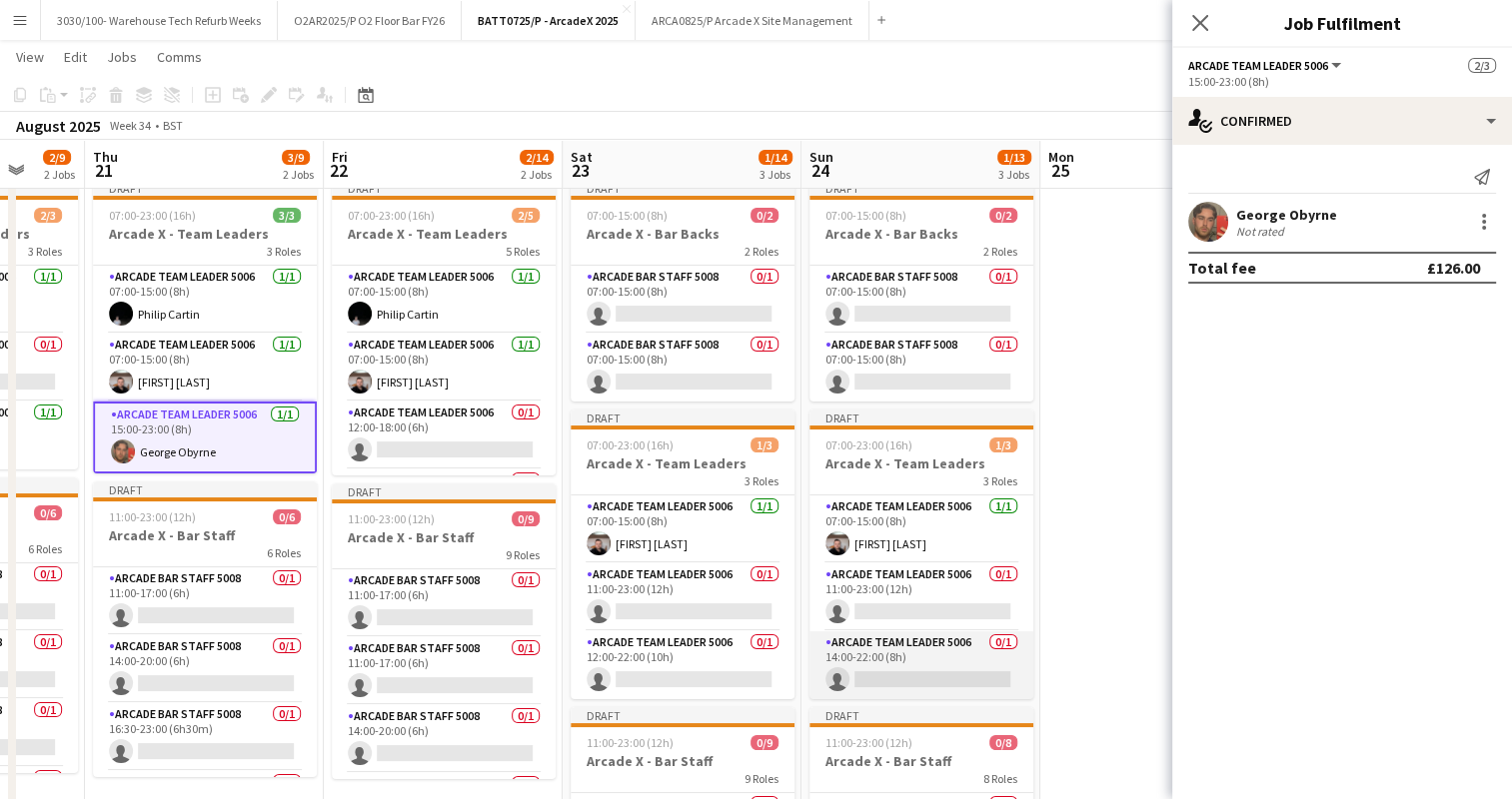 click on "Arcade Team Leader 5006   0/1   14:00-22:00 (8h)
single-neutral-actions" at bounding box center (921, 665) 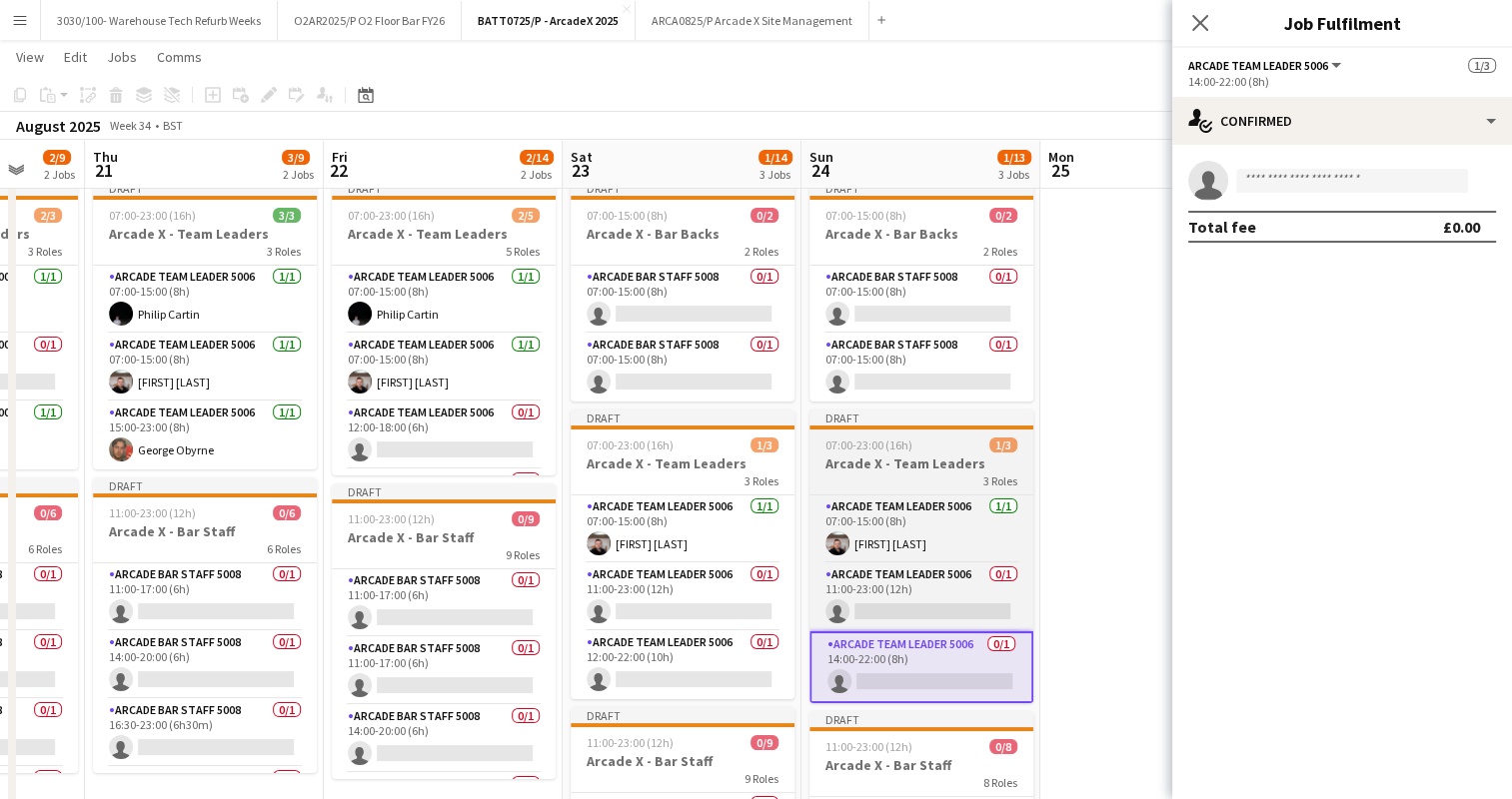 click on "Arcade X - Team Leaders" at bounding box center [921, 463] 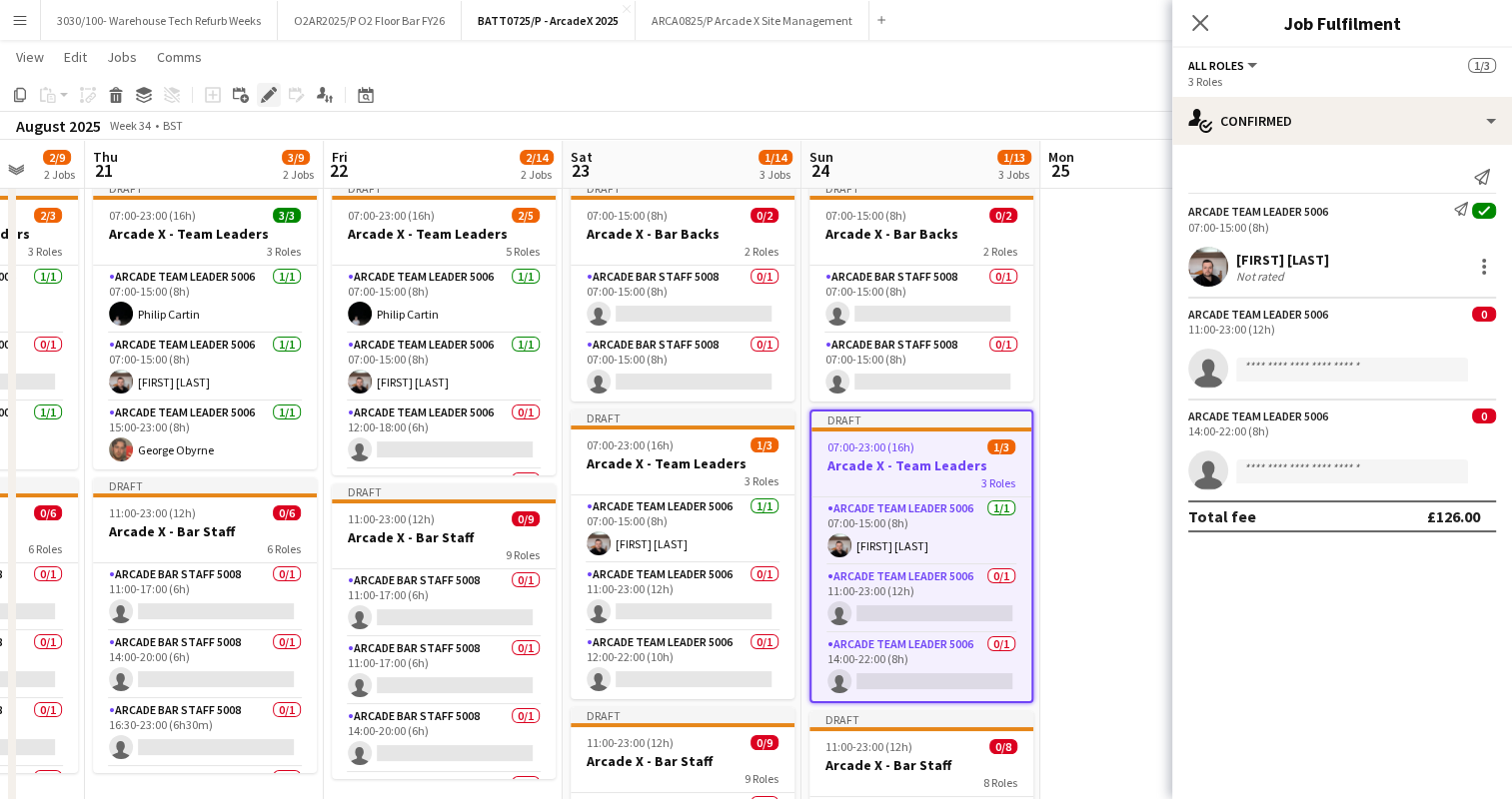 click 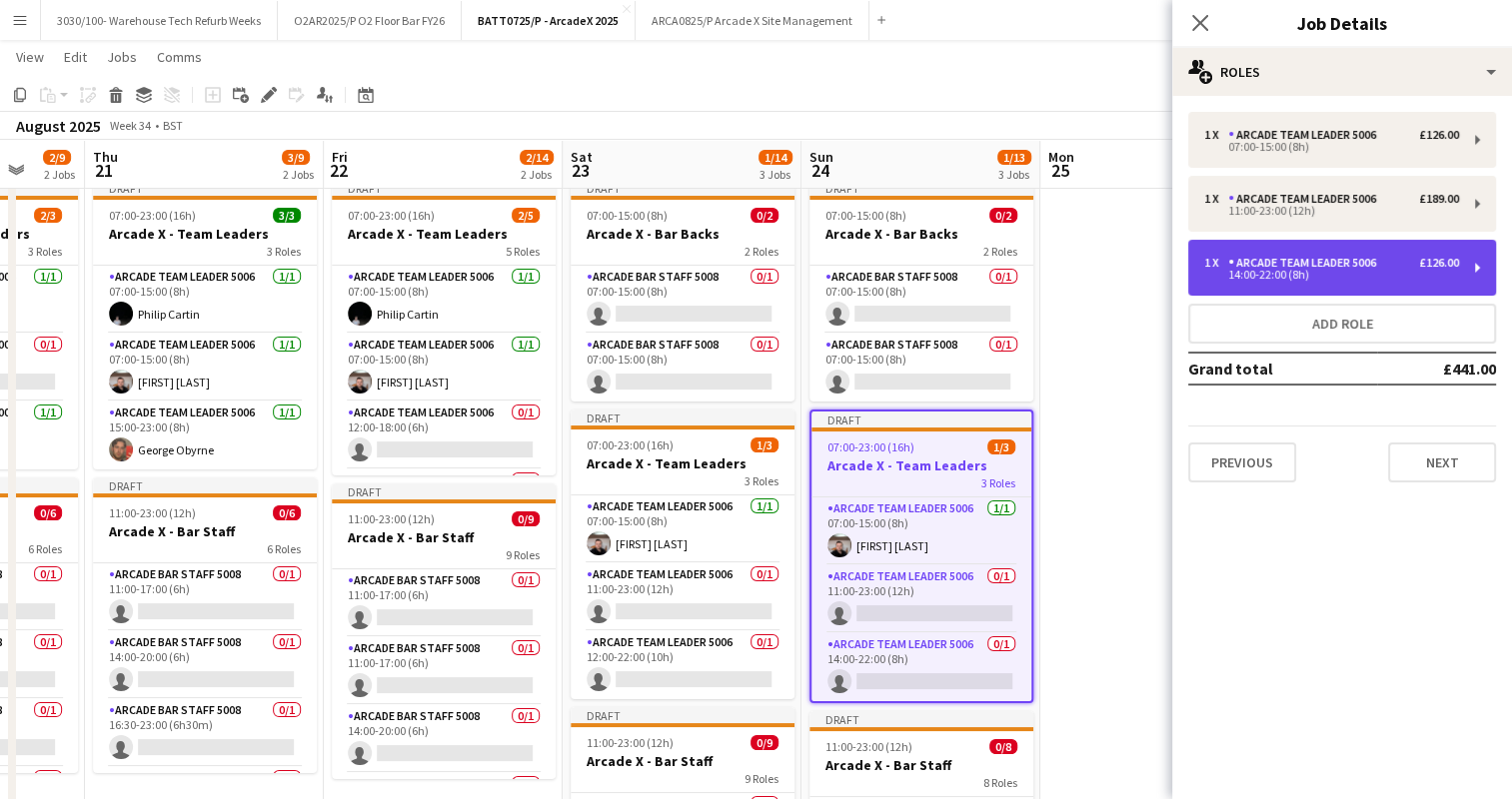 click on "14:00-22:00 (8h)" at bounding box center (1331, 275) 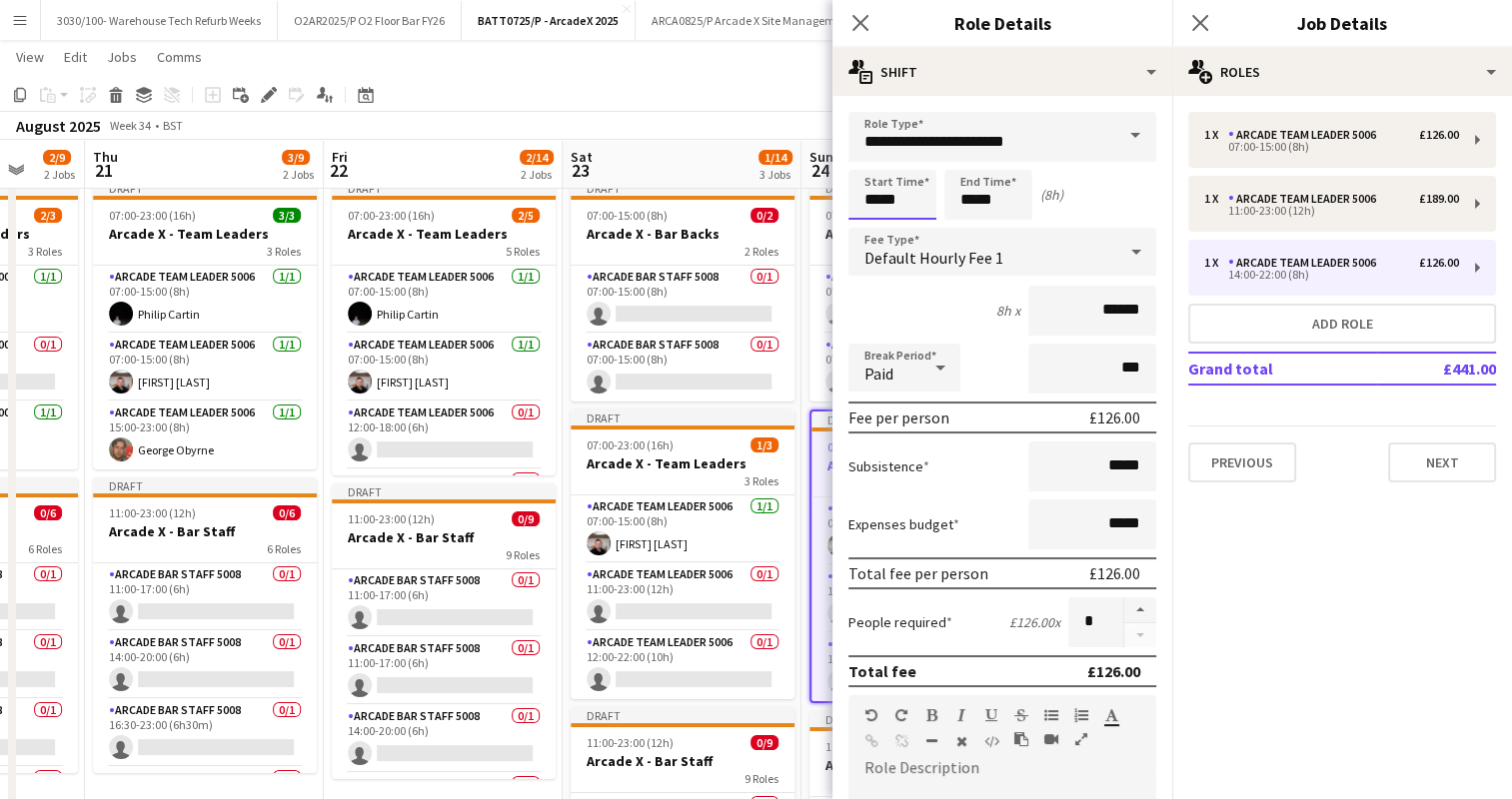 click on "*****" at bounding box center (892, 195) 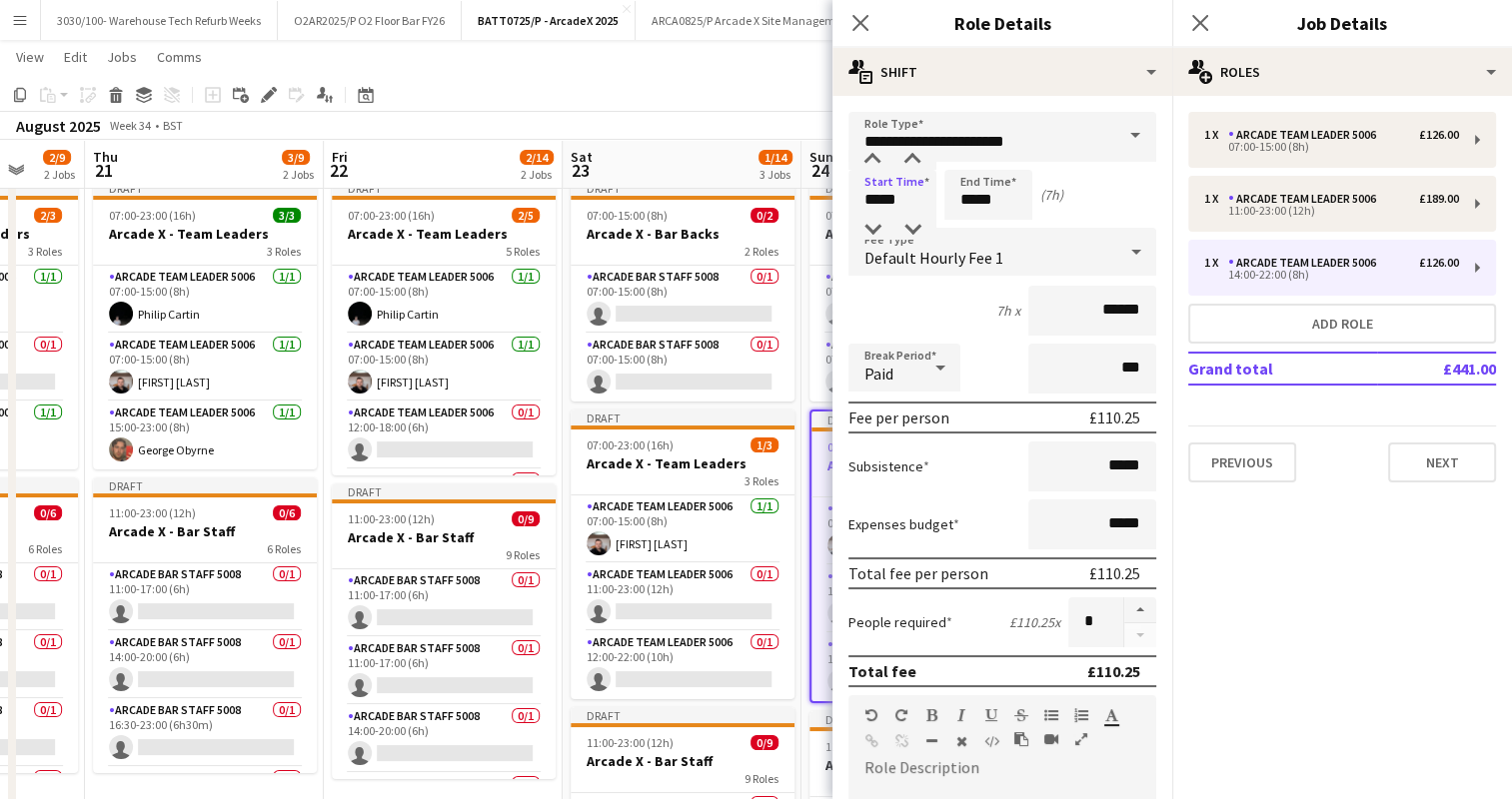 click on "**********" at bounding box center (1002, 732) 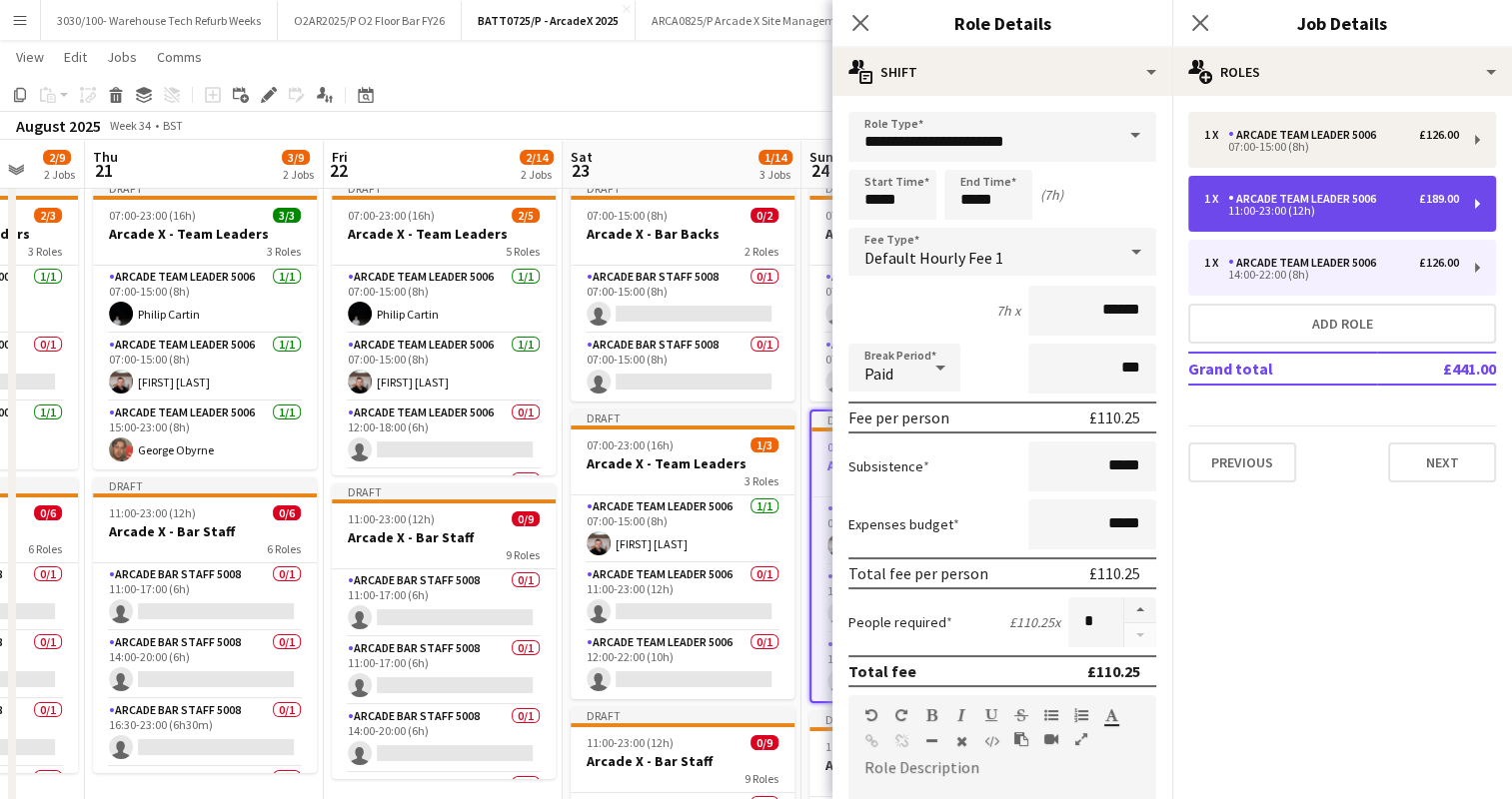 click on "11:00-23:00 (12h)" at bounding box center (1331, 211) 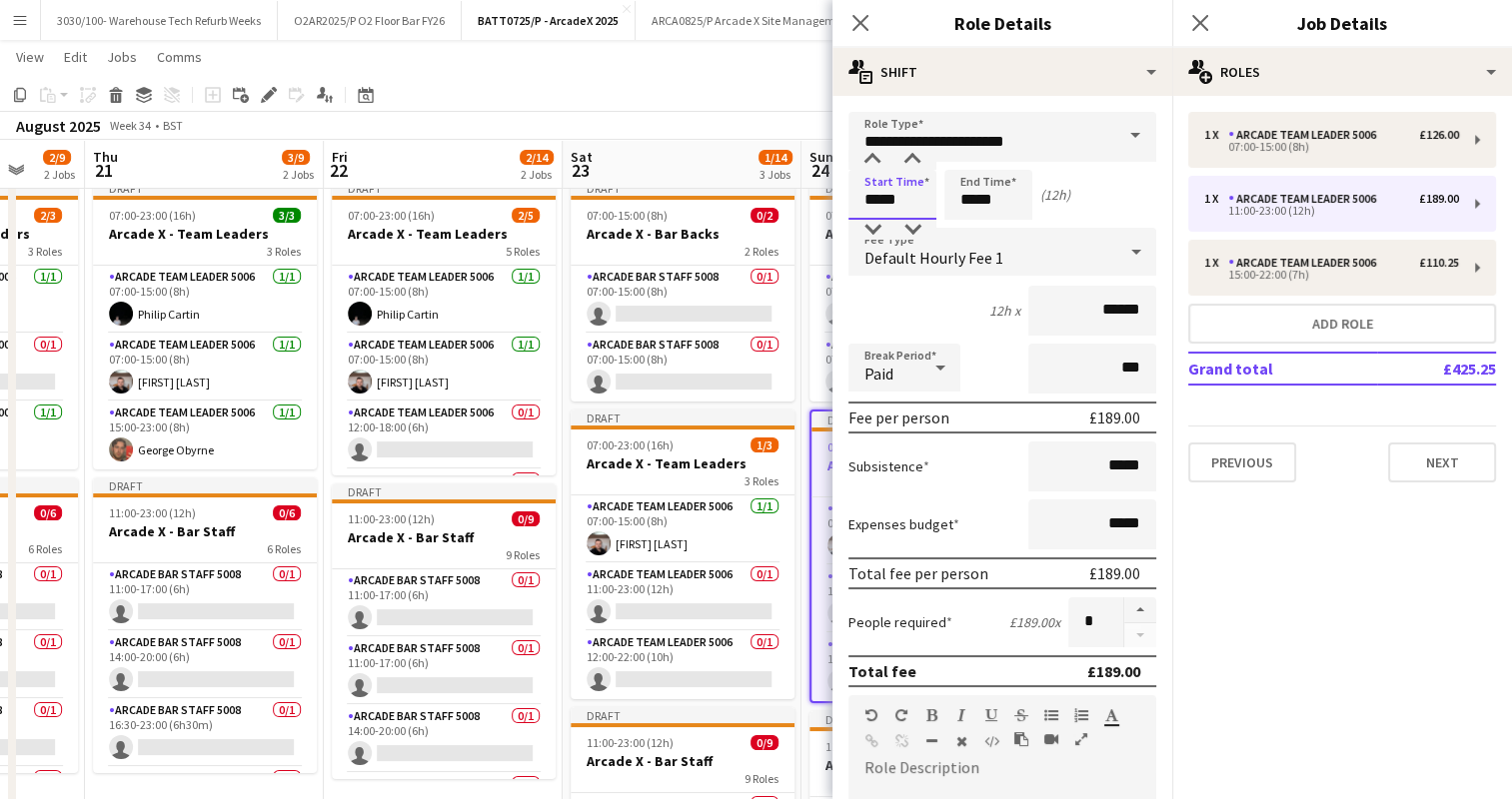 click on "*****" at bounding box center (892, 195) 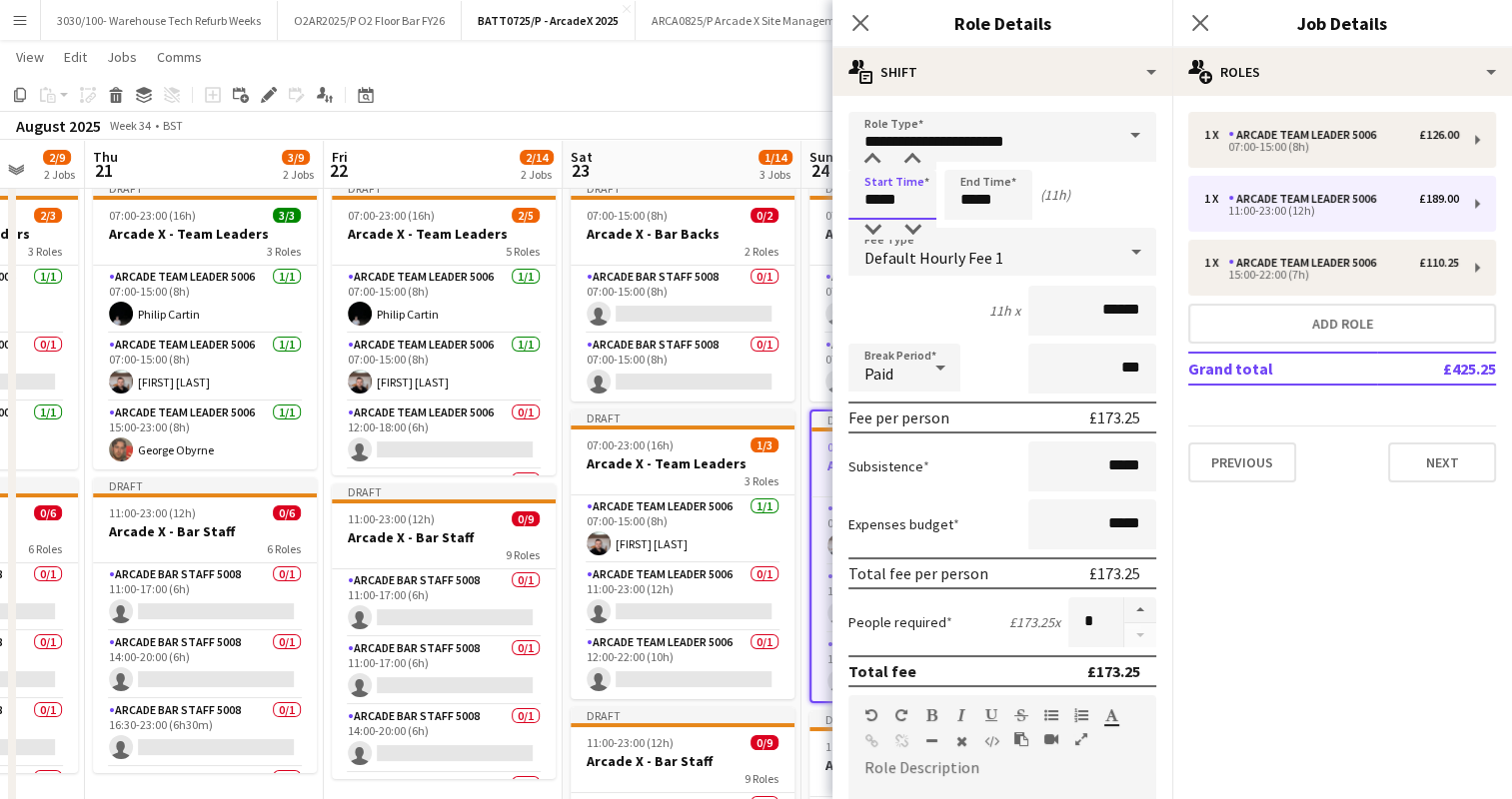 type on "*****" 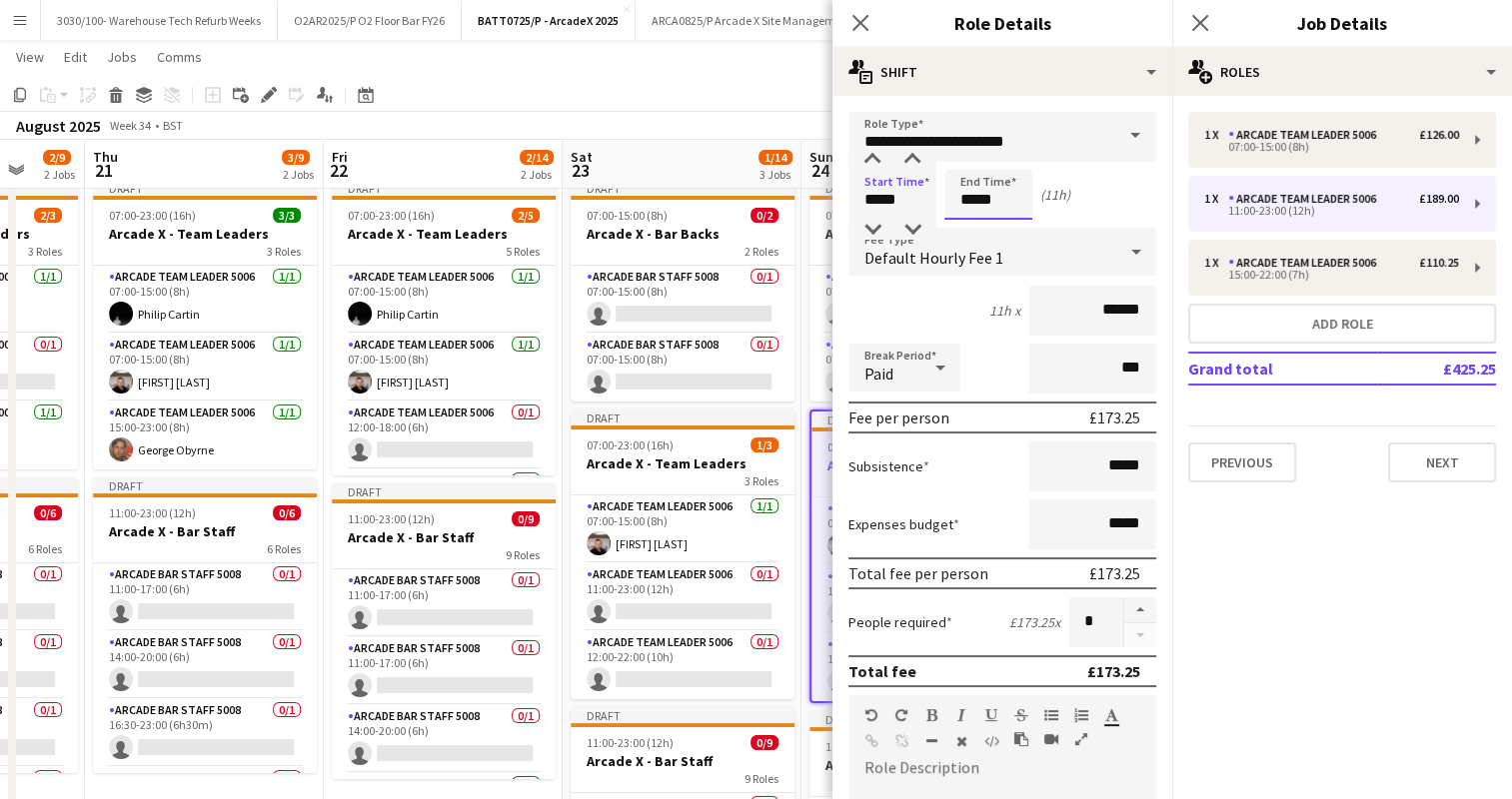 click on "*****" at bounding box center (988, 195) 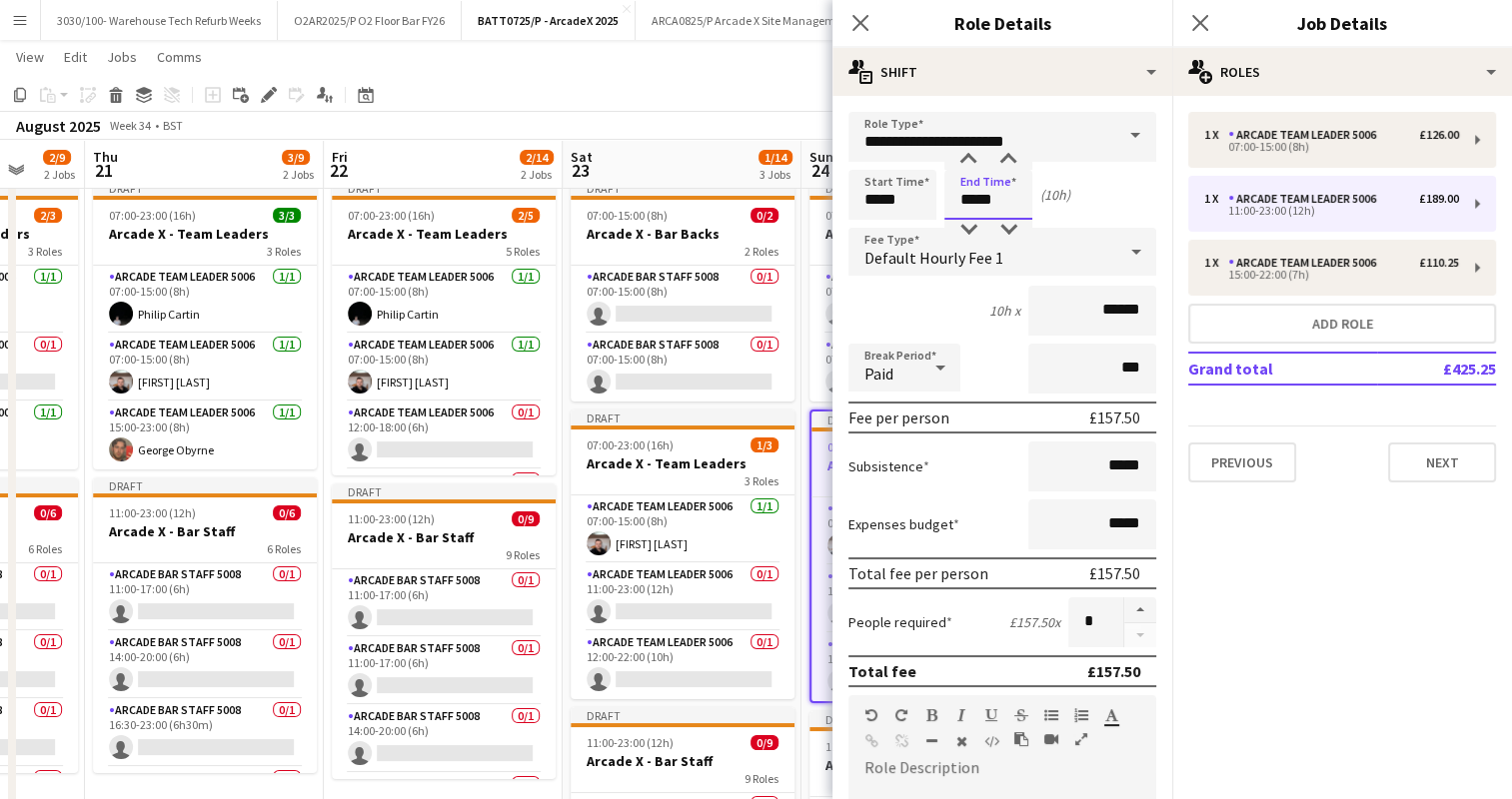 type on "*****" 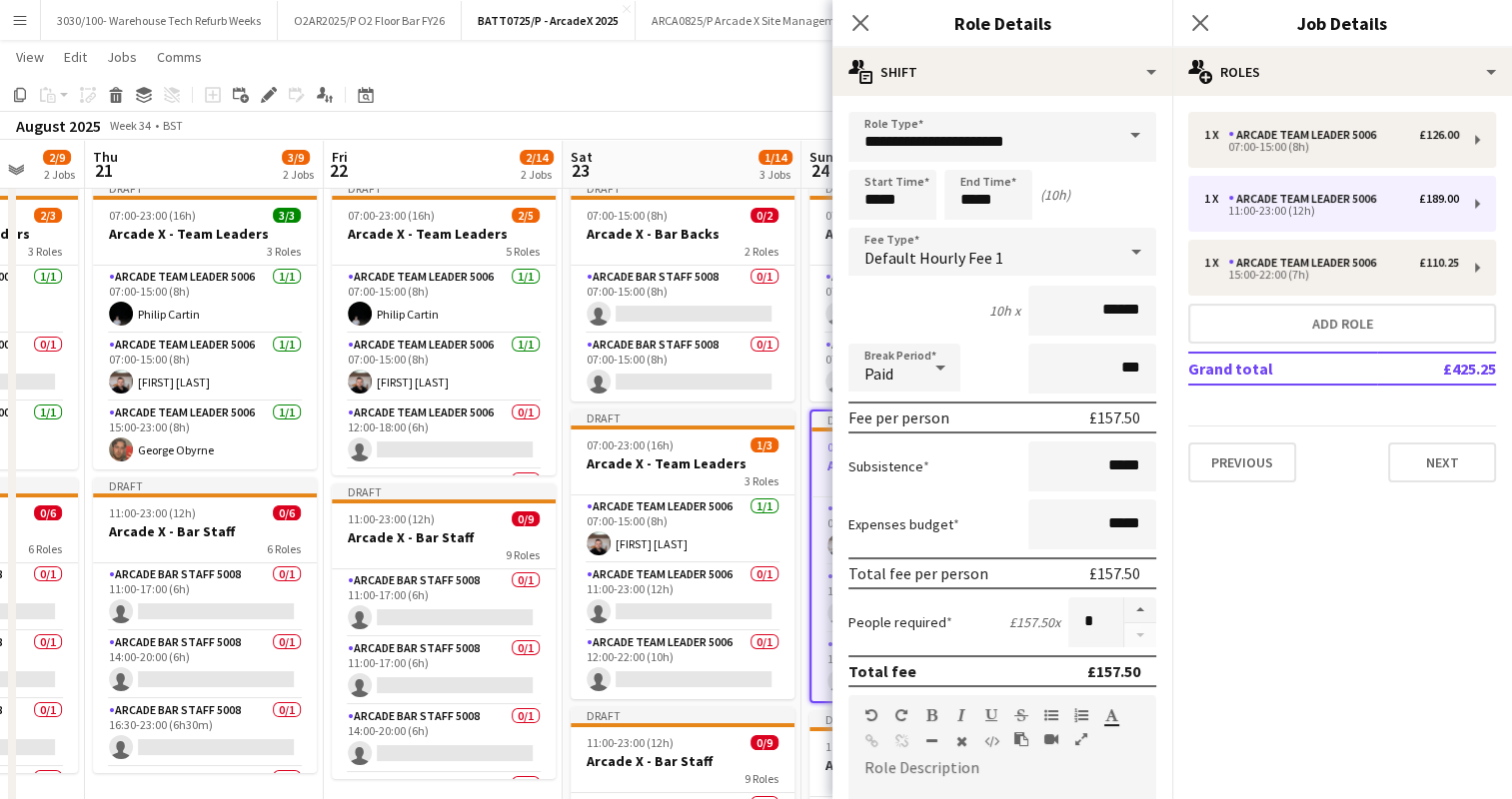 click on "10h x  ******" at bounding box center (1002, 311) 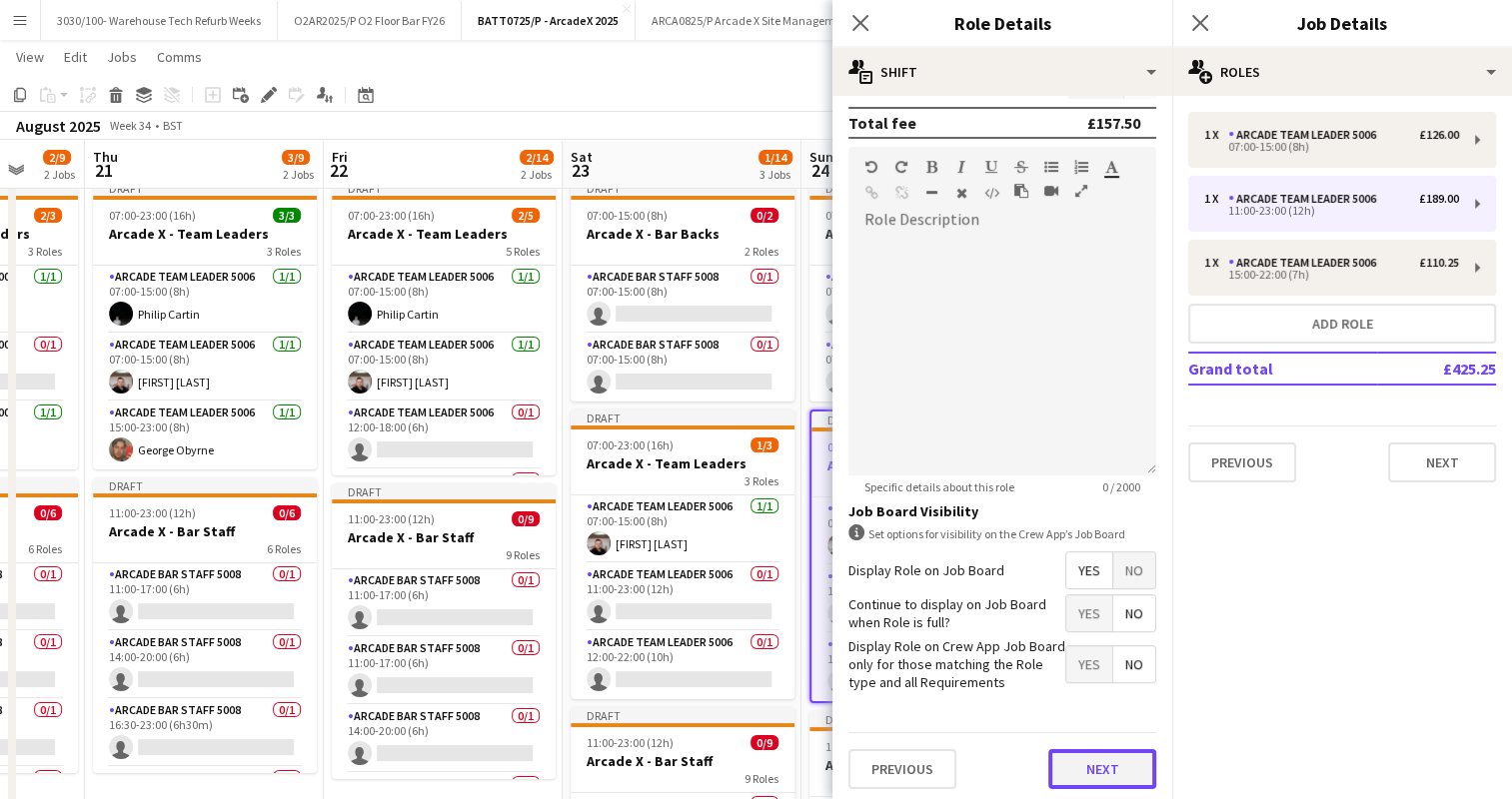 click on "Next" at bounding box center (1102, 769) 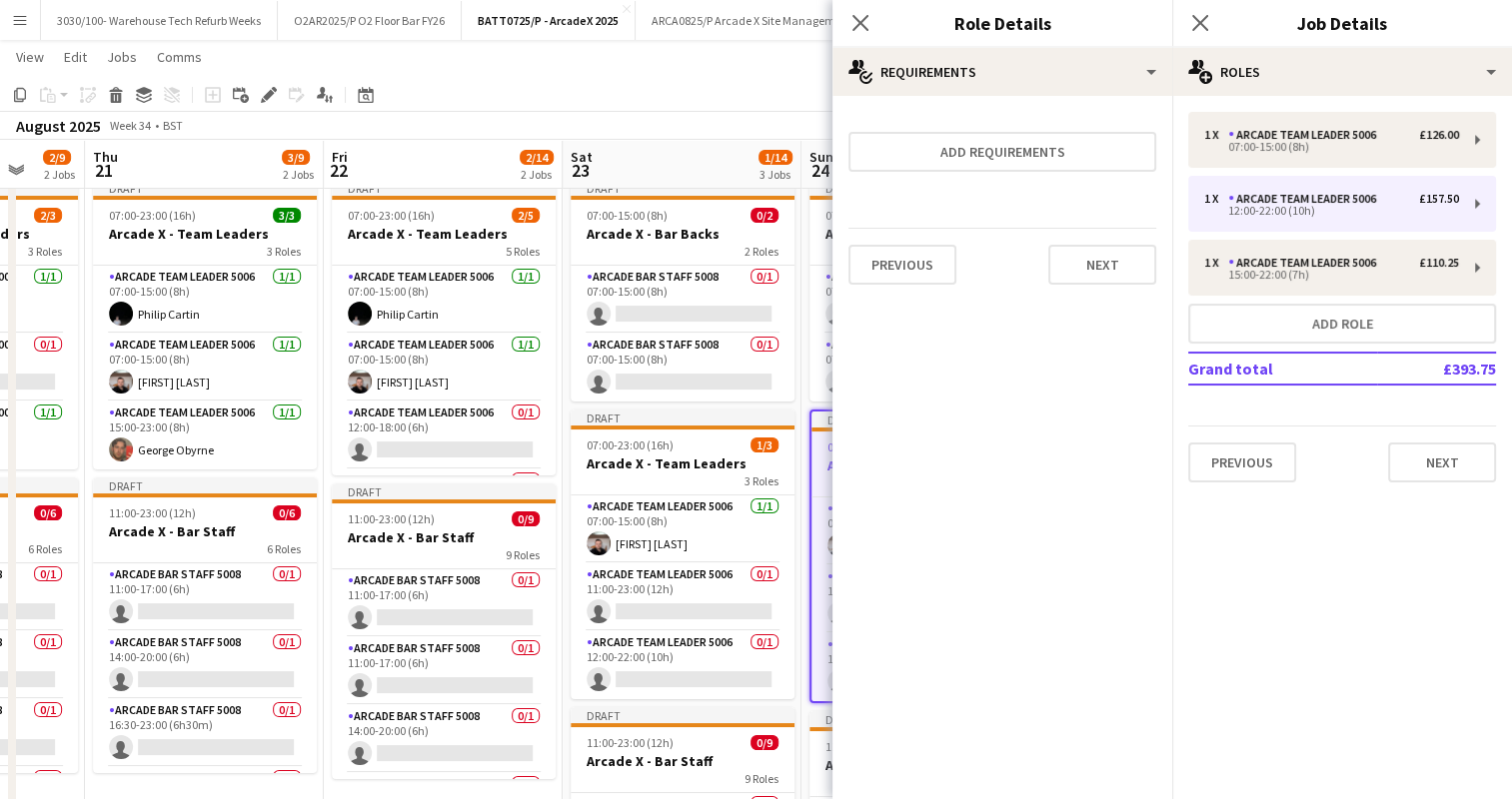 scroll, scrollTop: 0, scrollLeft: 0, axis: both 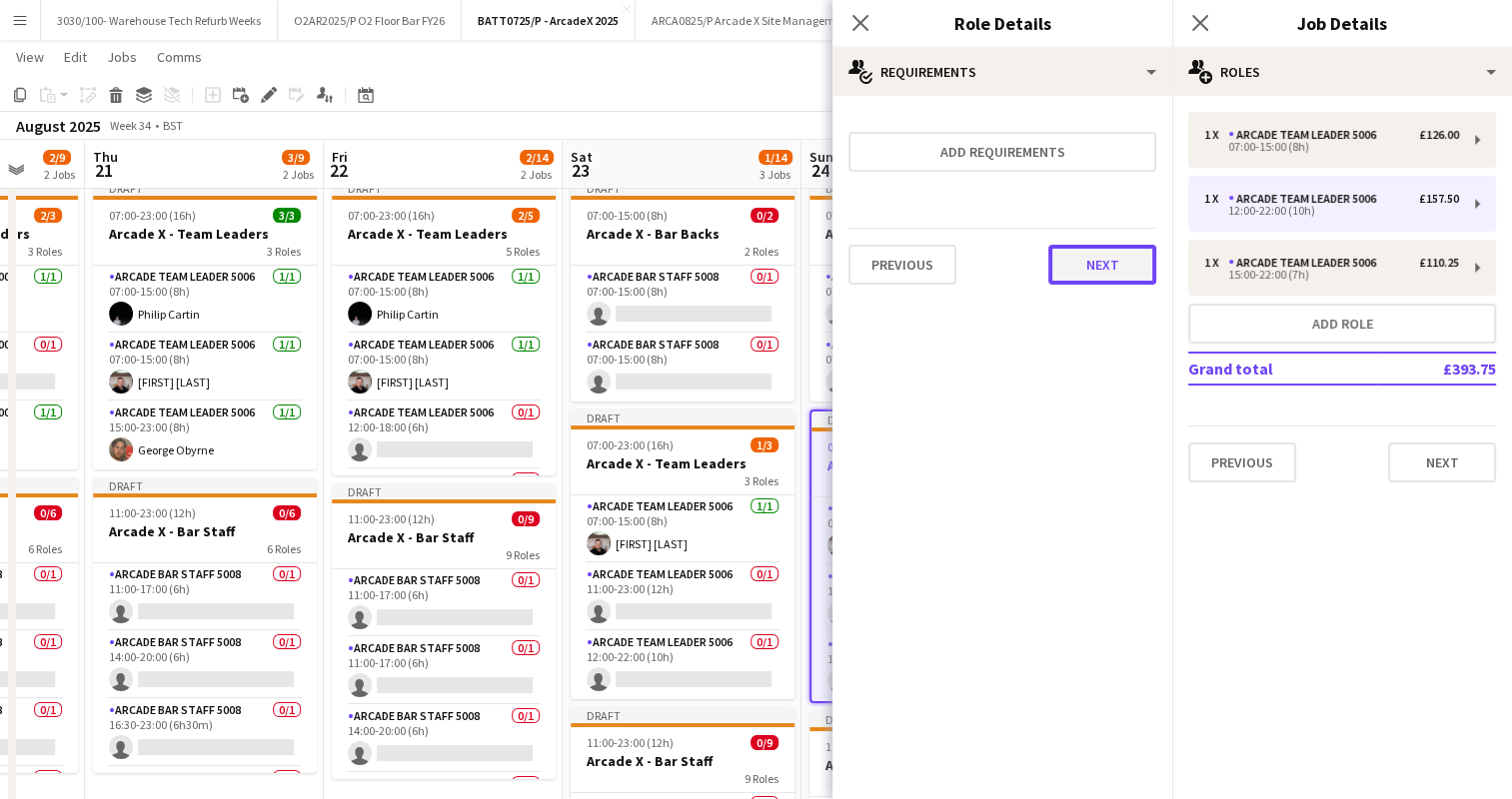 click on "Next" at bounding box center [1102, 265] 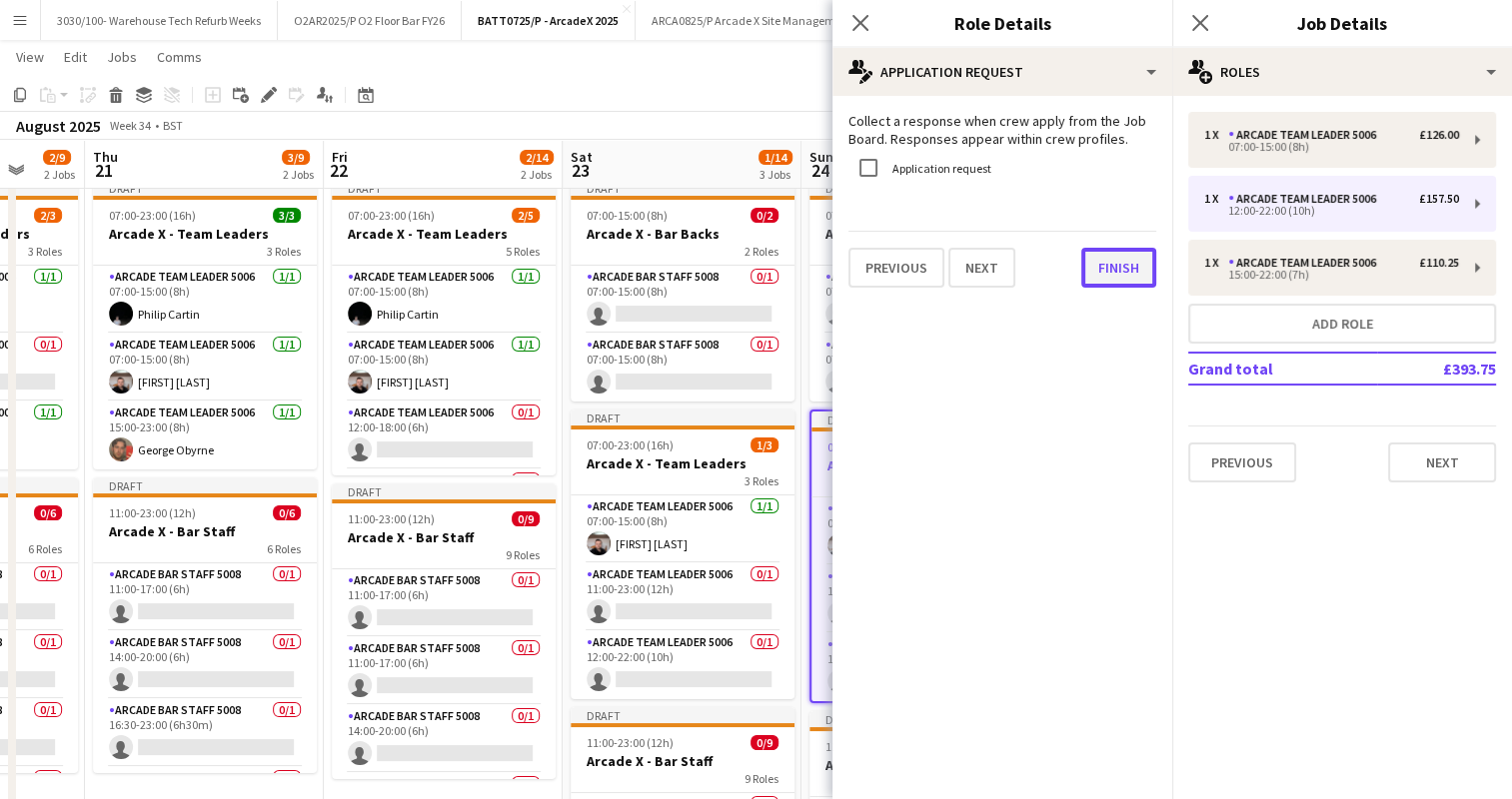 click on "Finish" at bounding box center (1118, 268) 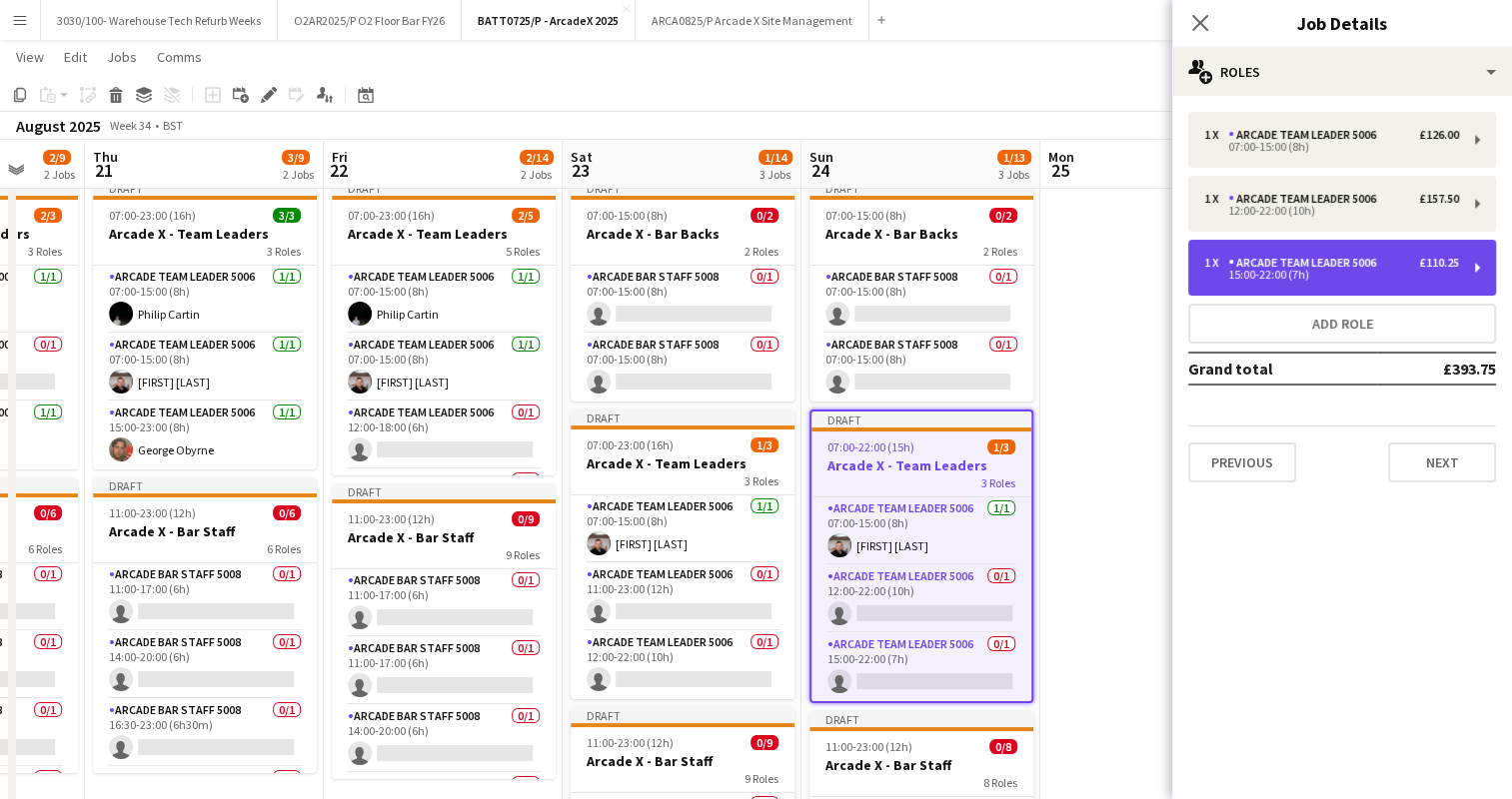 click on "15:00-22:00 (7h)" at bounding box center [1331, 275] 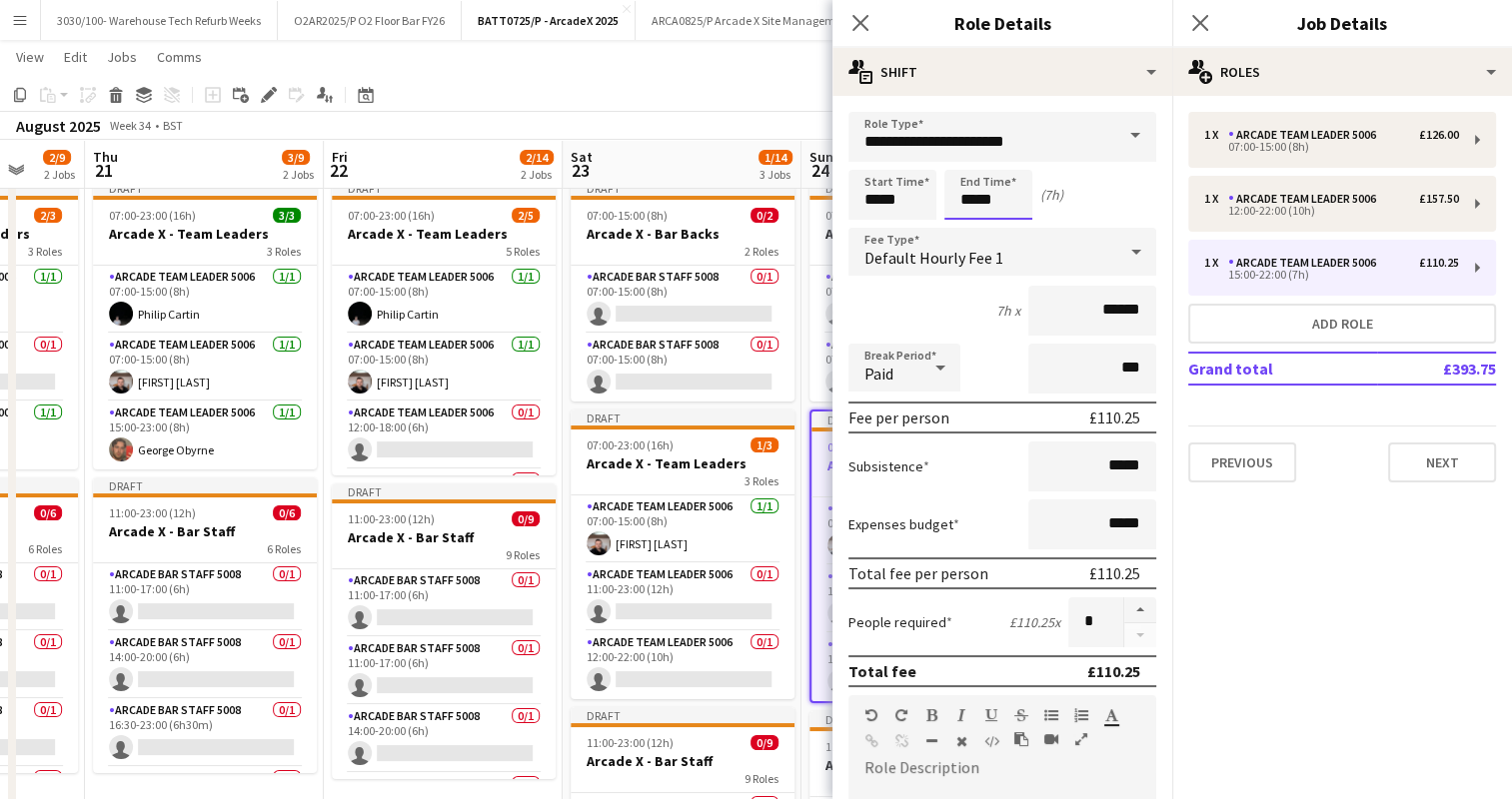 click on "*****" at bounding box center (988, 195) 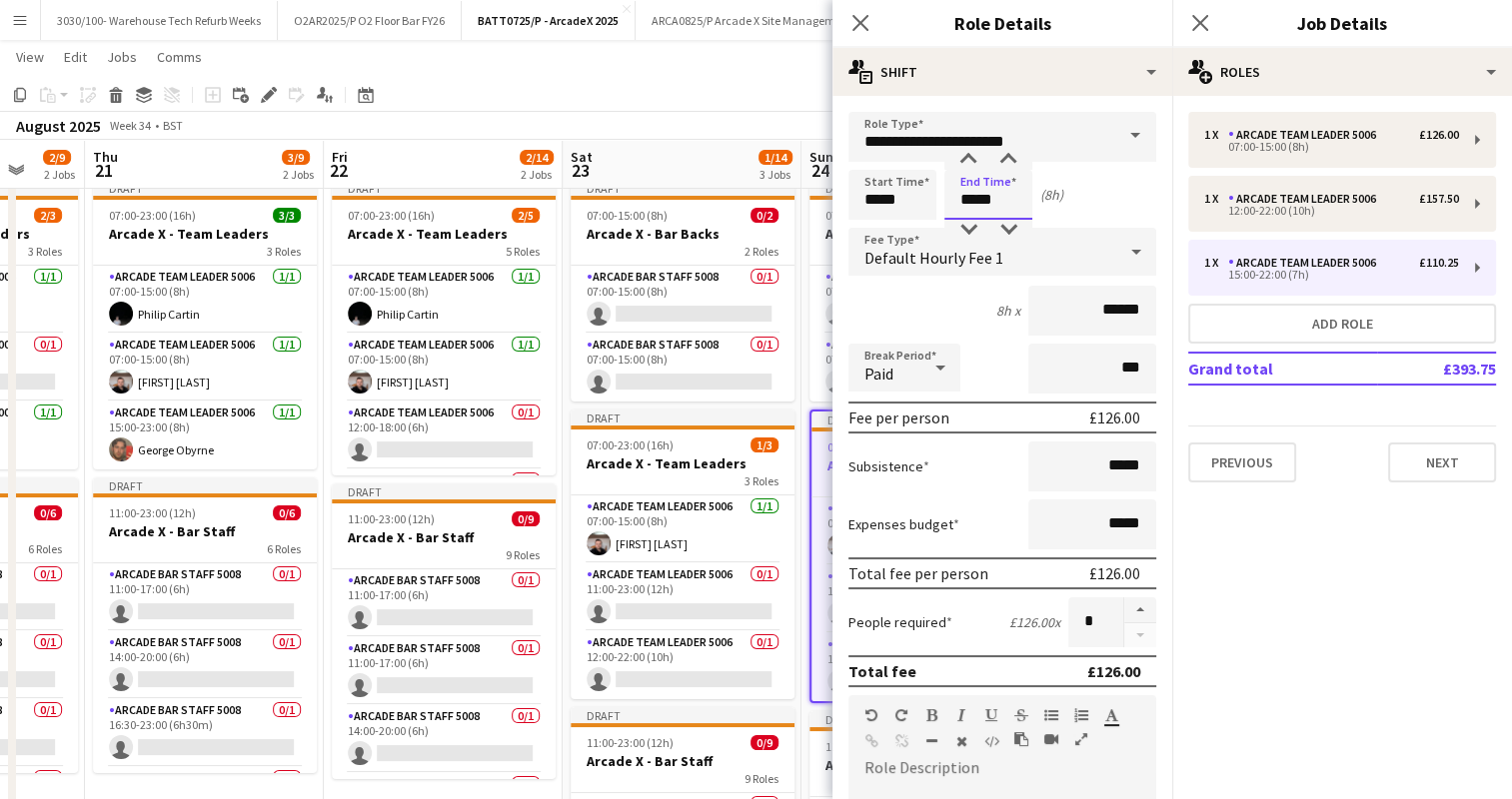 type on "*****" 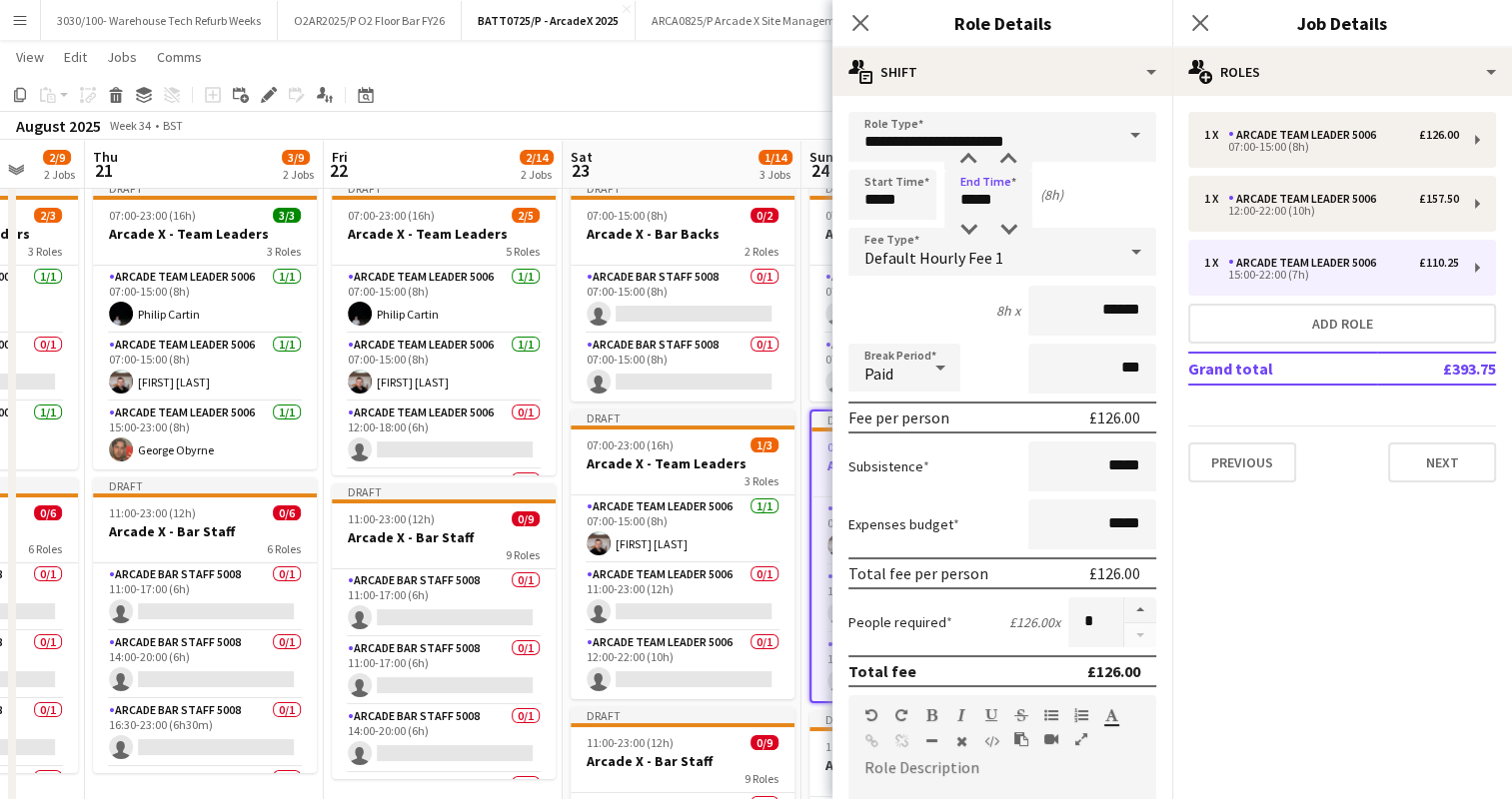 click on "8h x  ******" at bounding box center (1002, 311) 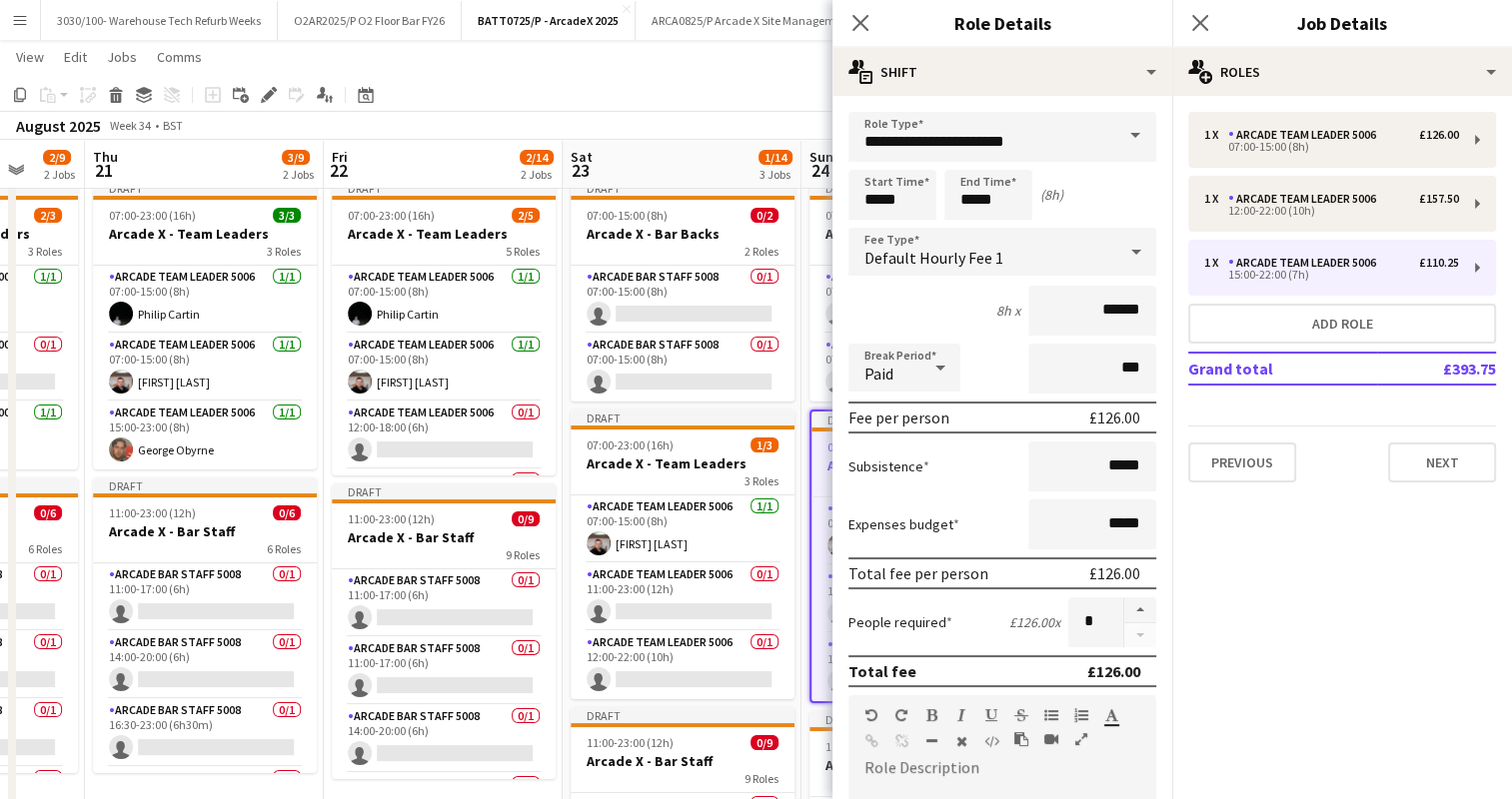 scroll, scrollTop: 548, scrollLeft: 0, axis: vertical 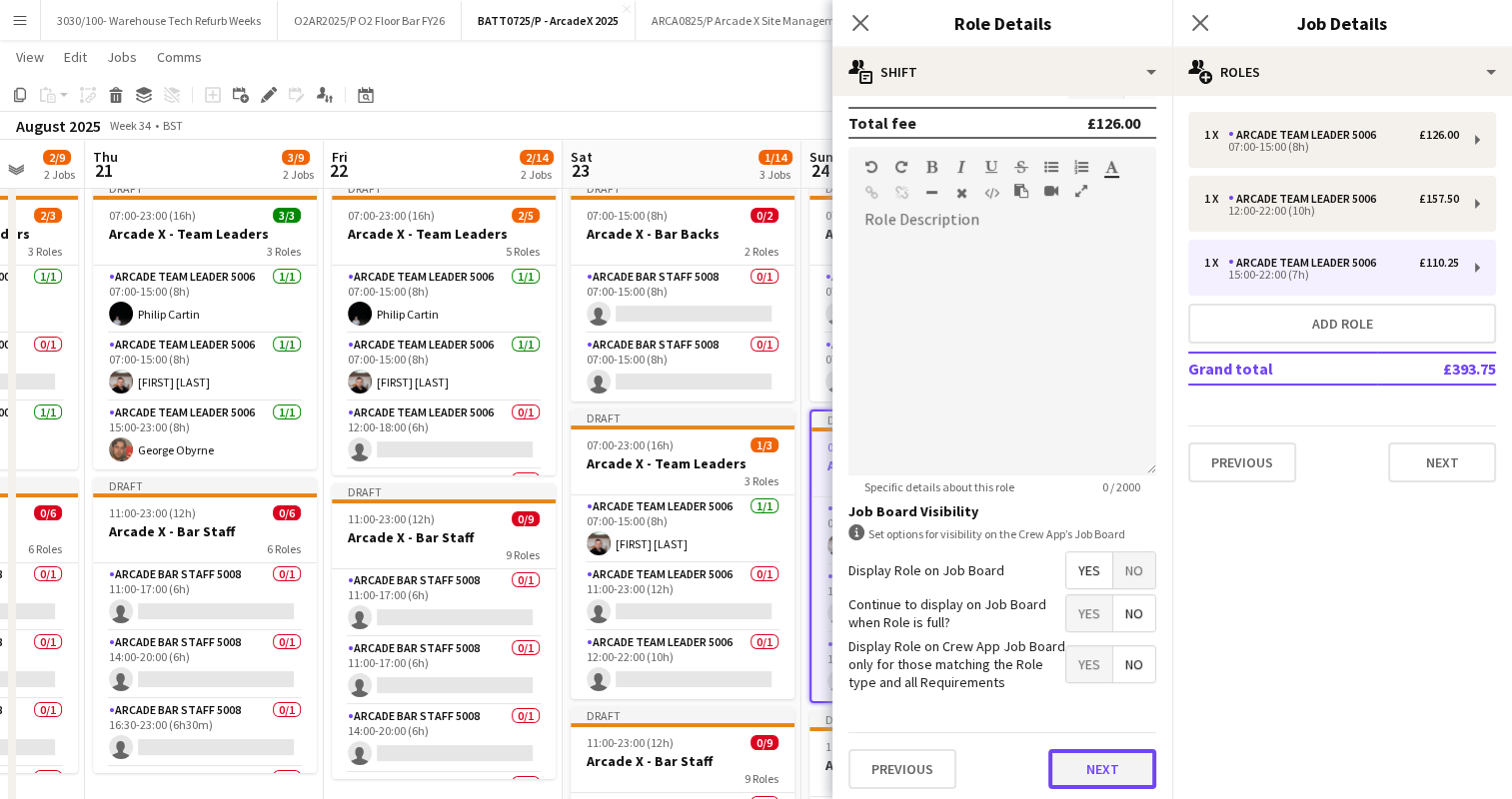 click on "Next" at bounding box center [1102, 769] 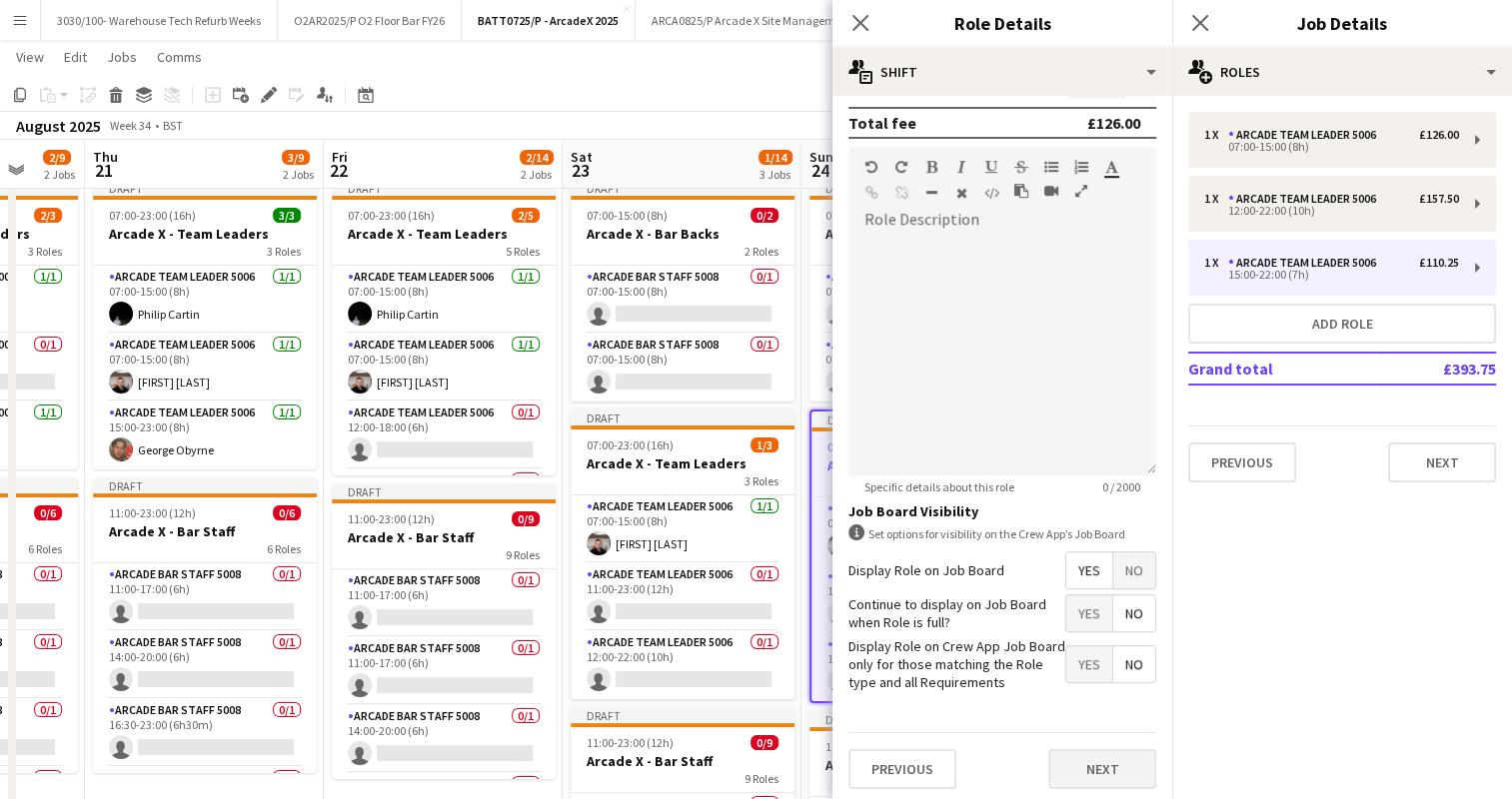 scroll, scrollTop: 0, scrollLeft: 0, axis: both 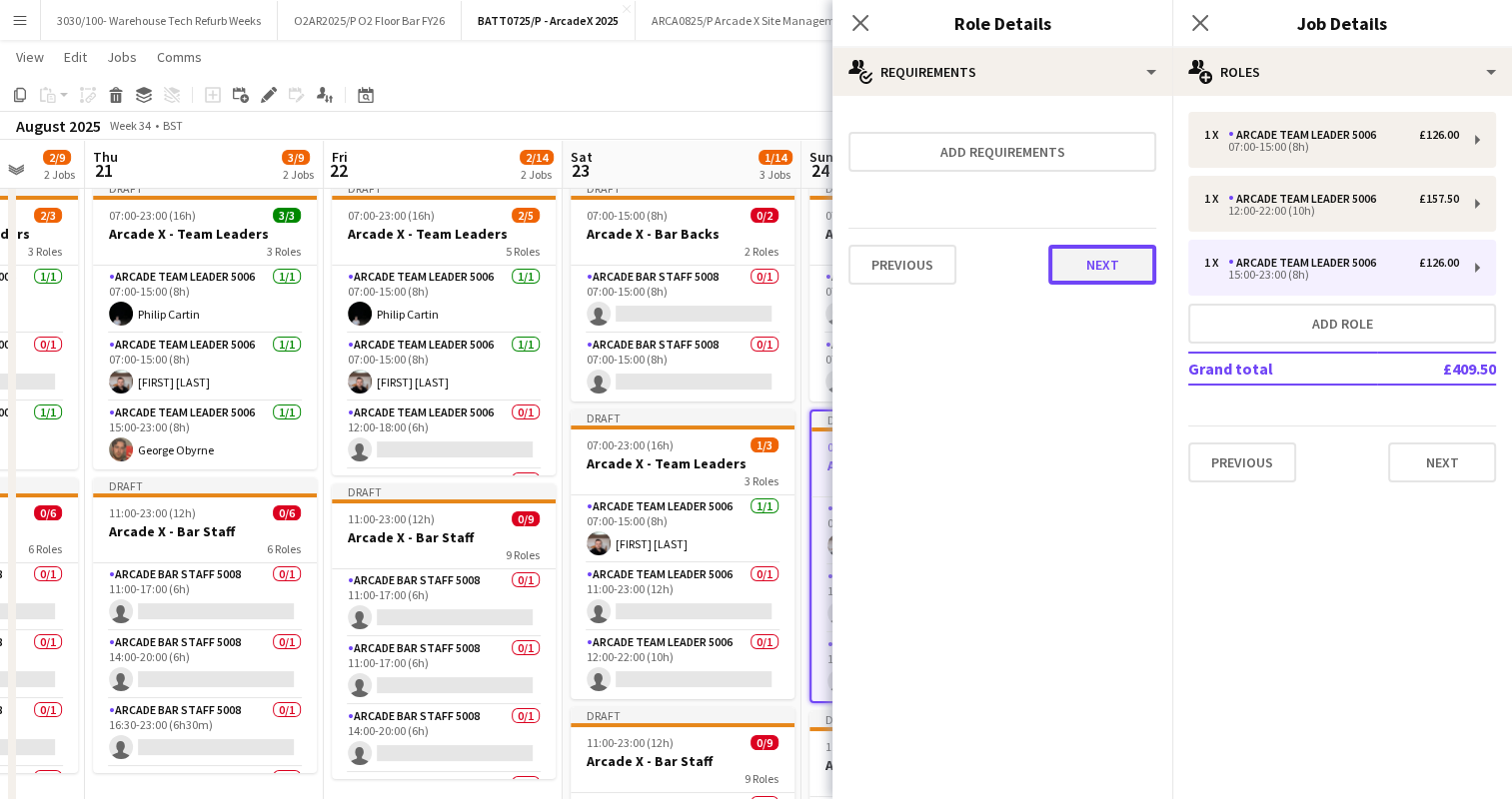 click on "Next" at bounding box center (1102, 265) 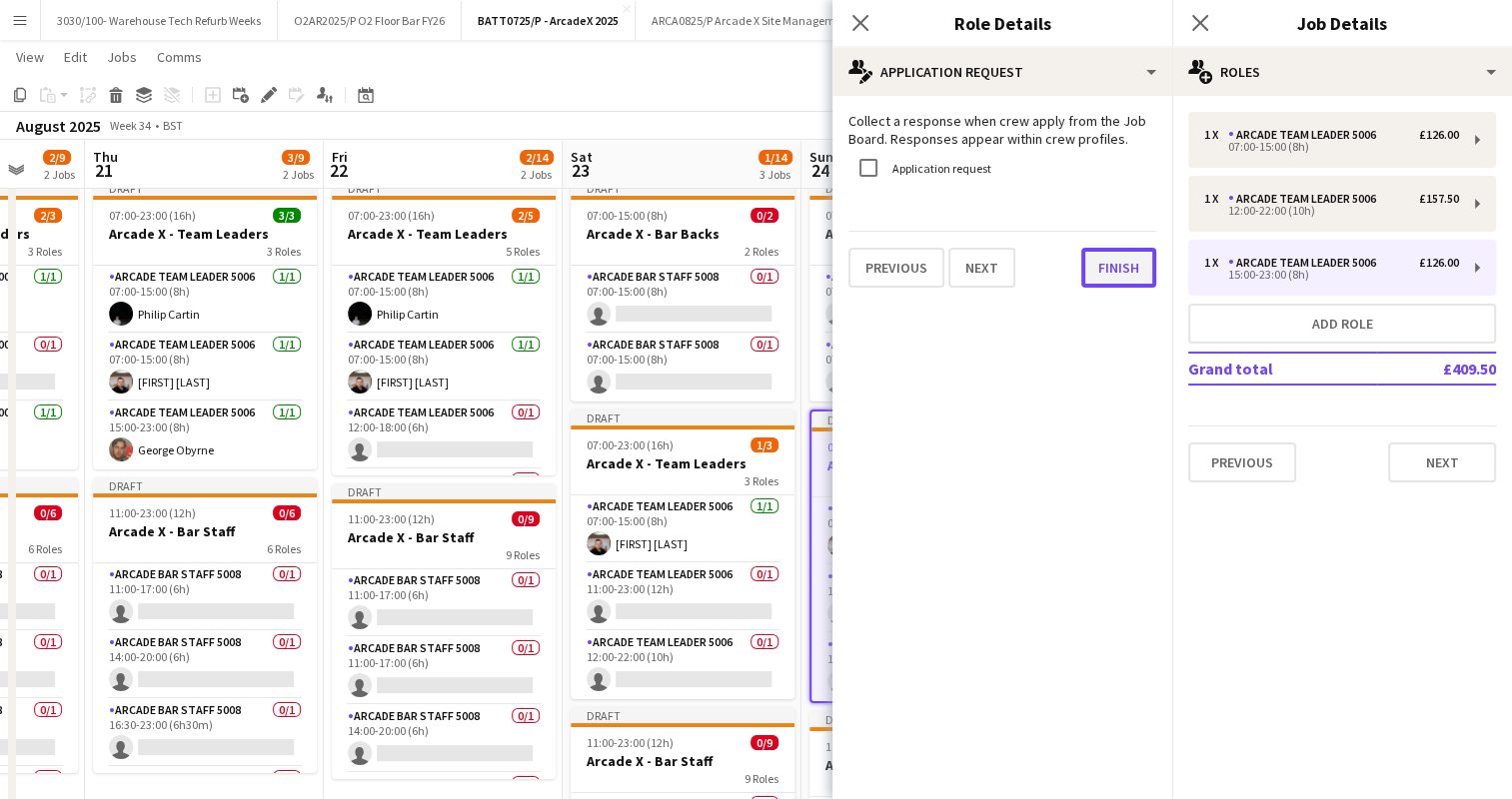 click on "Finish" at bounding box center (1118, 268) 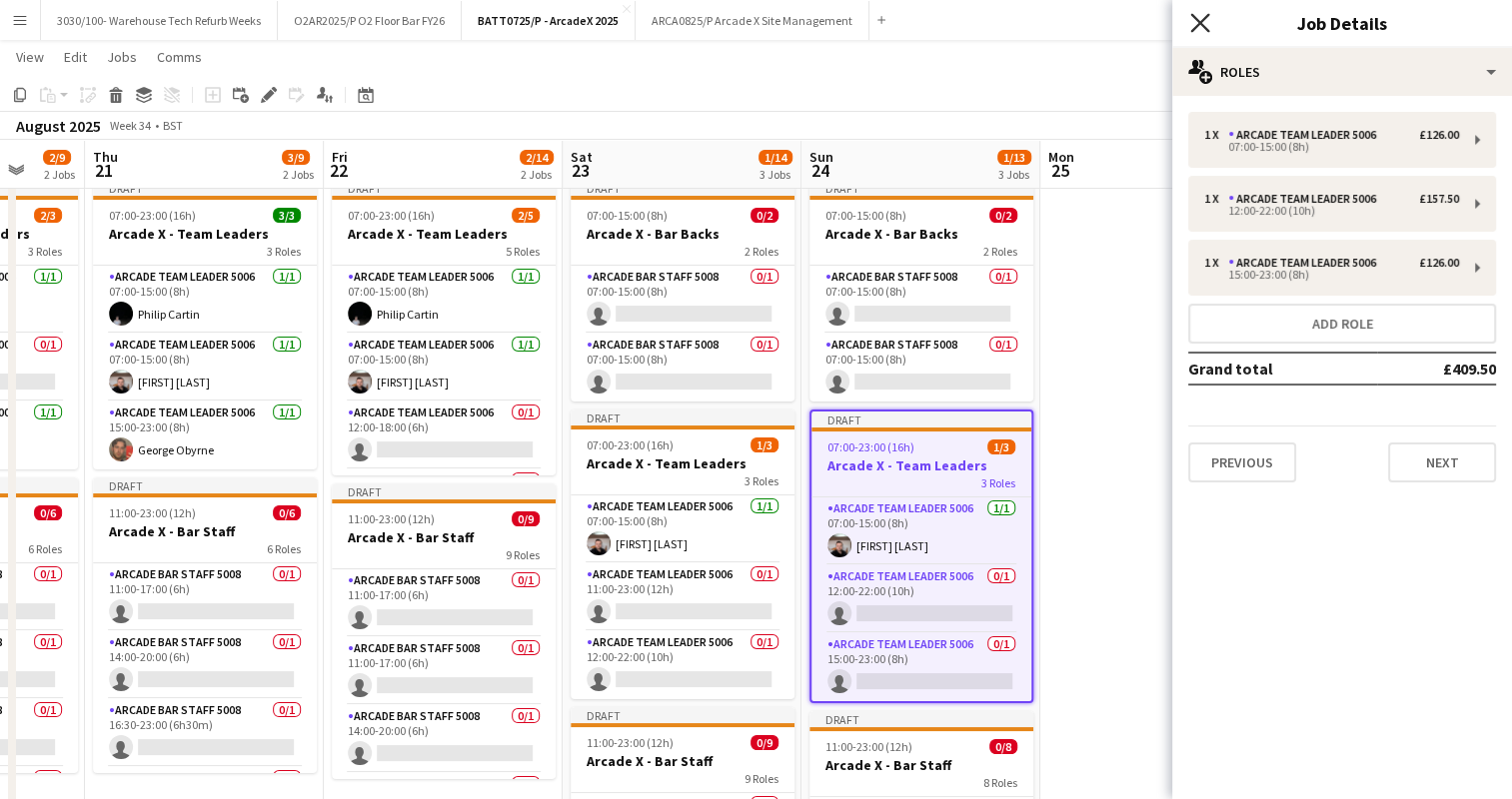 click 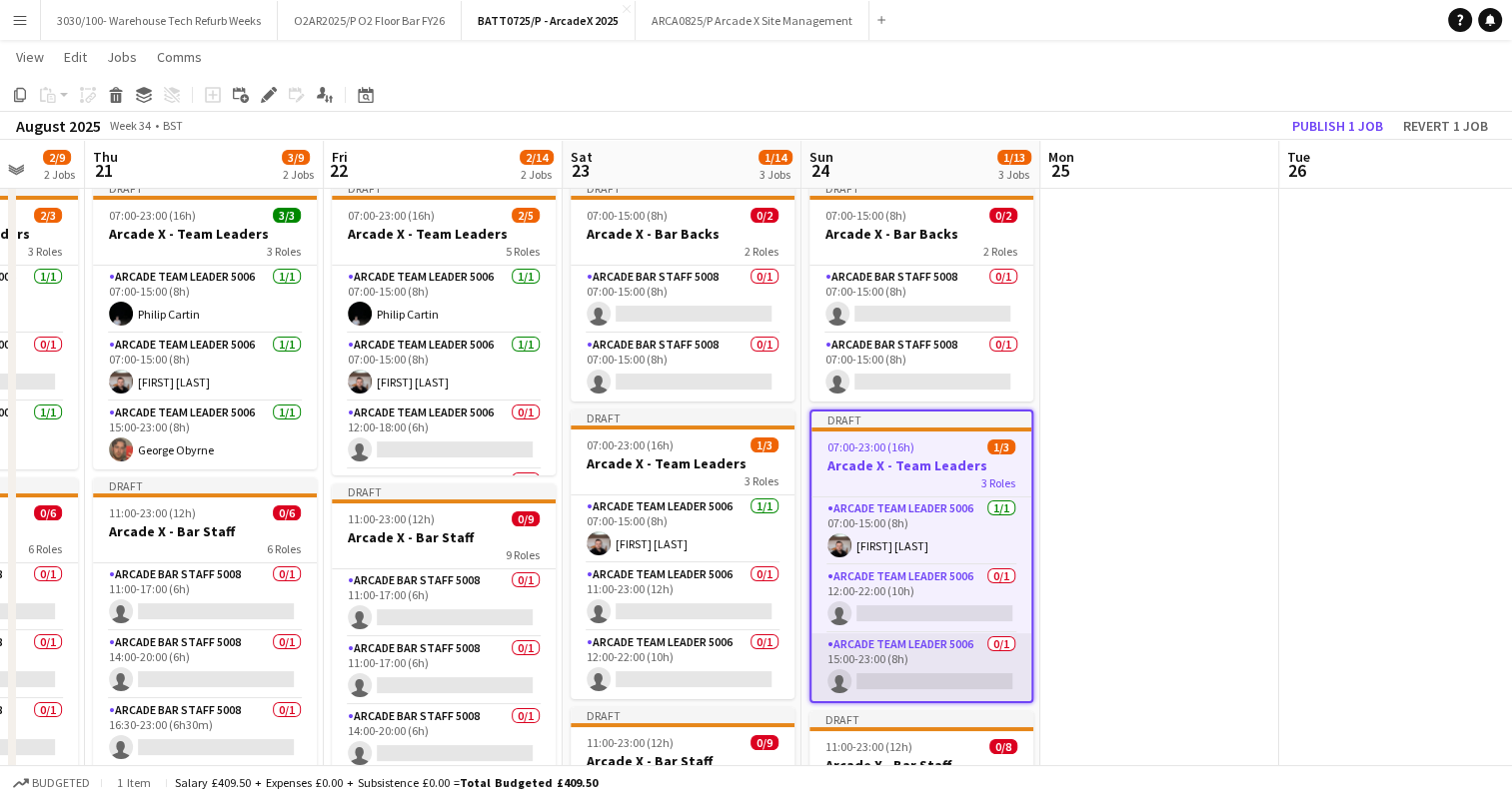 click on "Arcade Team Leader 5006   0/1   15:00-23:00 (8h)
single-neutral-actions" at bounding box center [921, 667] 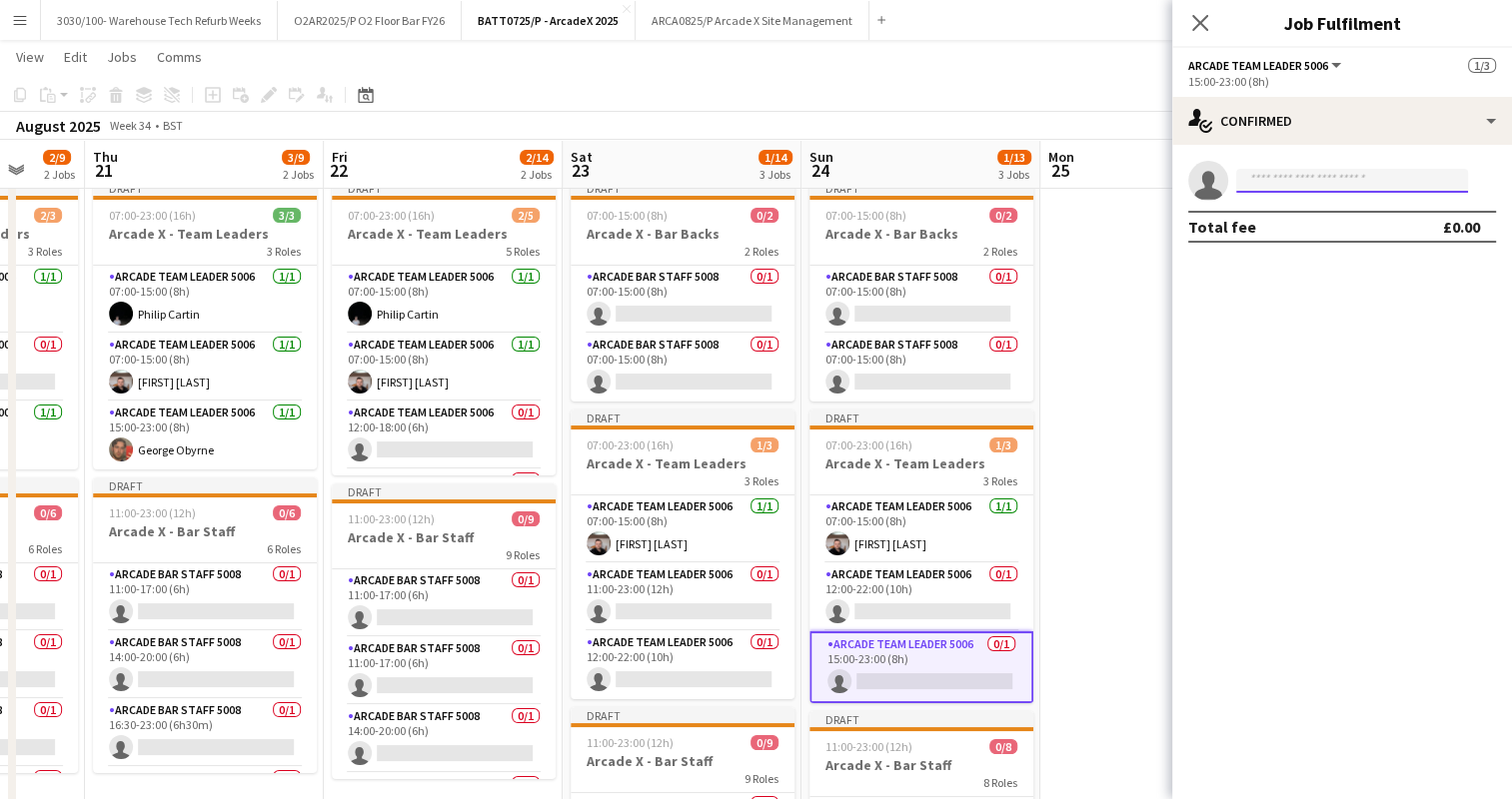click at bounding box center [1352, 181] 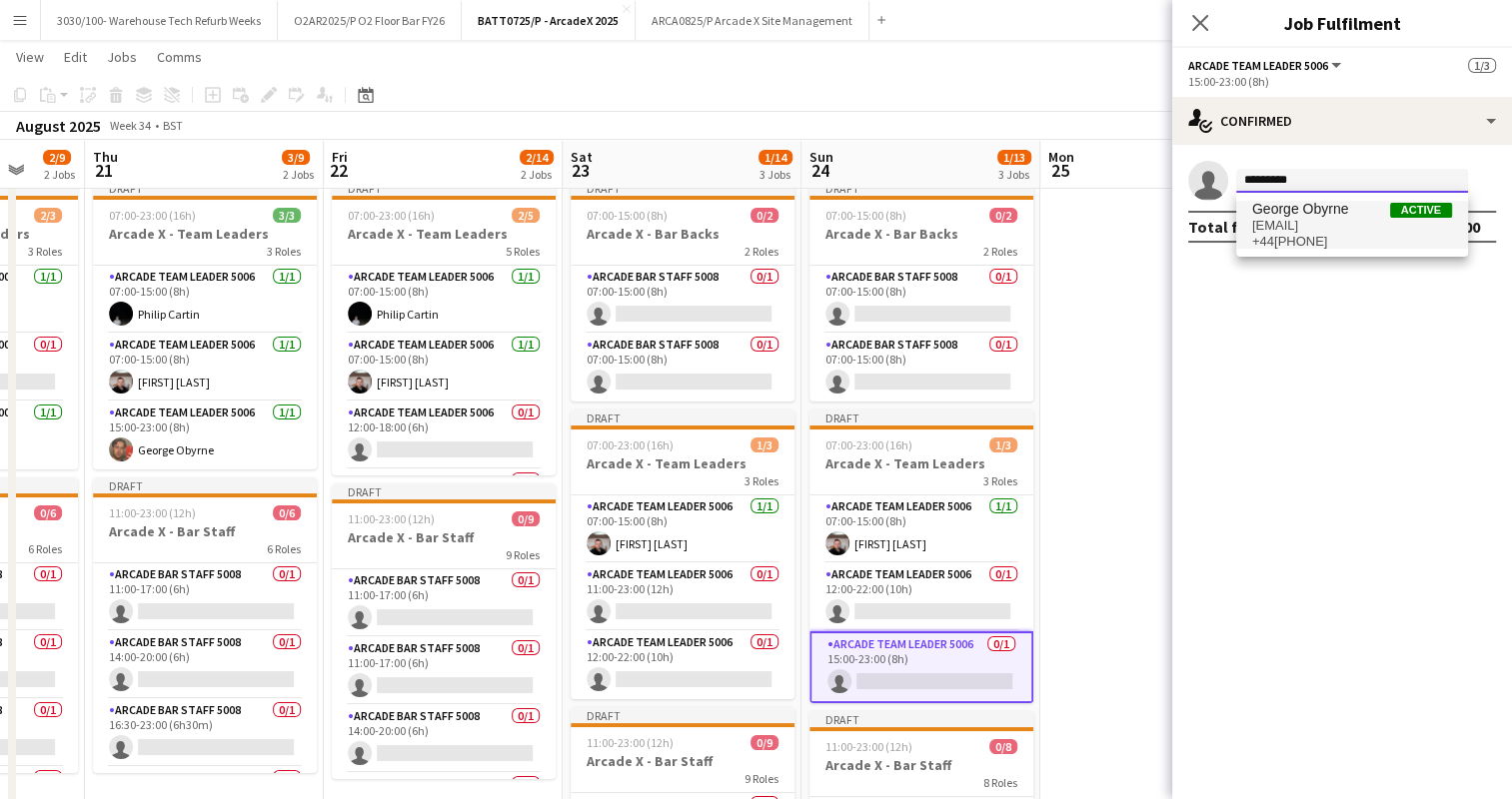 type on "*********" 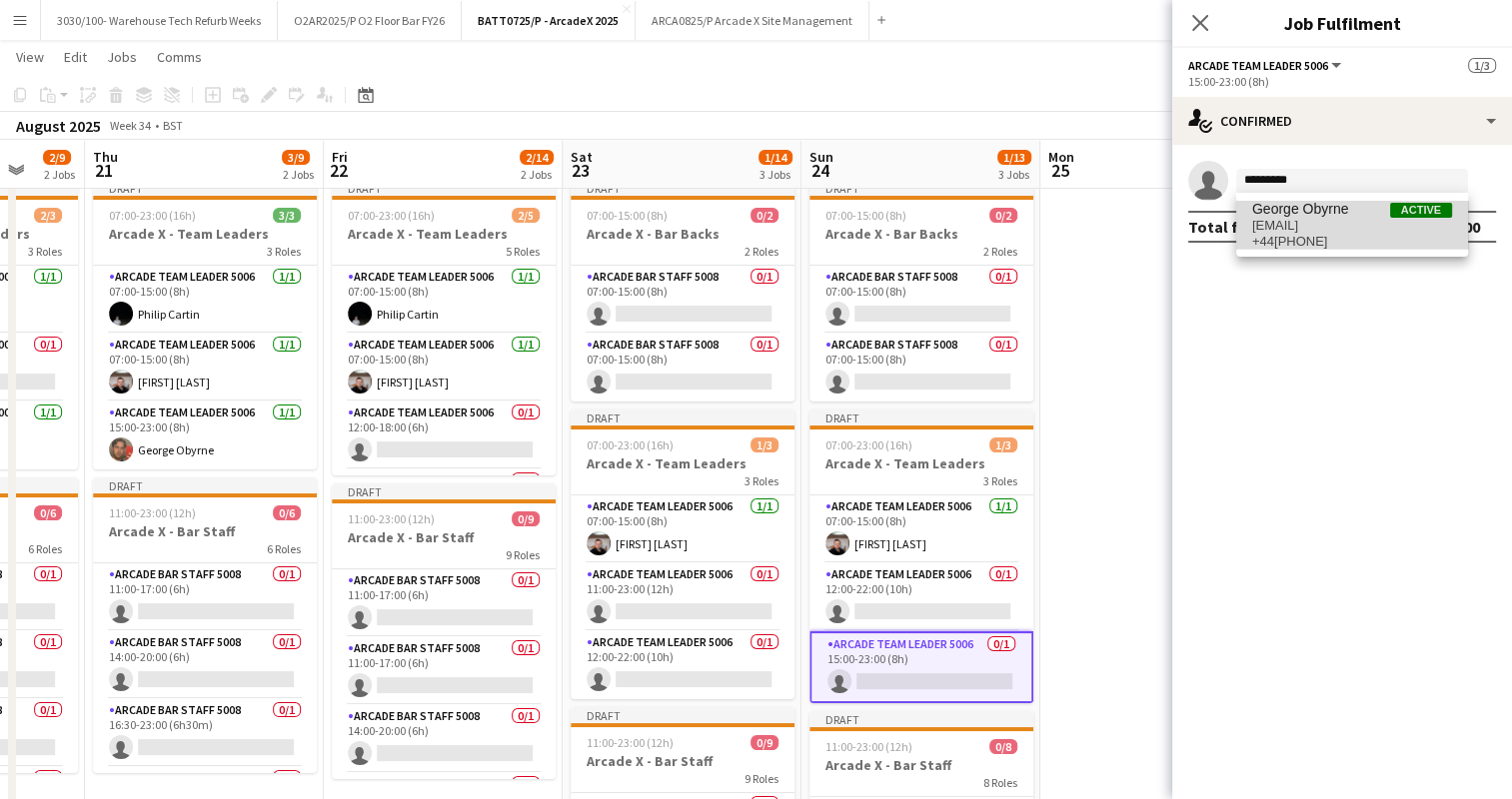 click on "[FIRST] [LAST]  Active" at bounding box center (1352, 209) 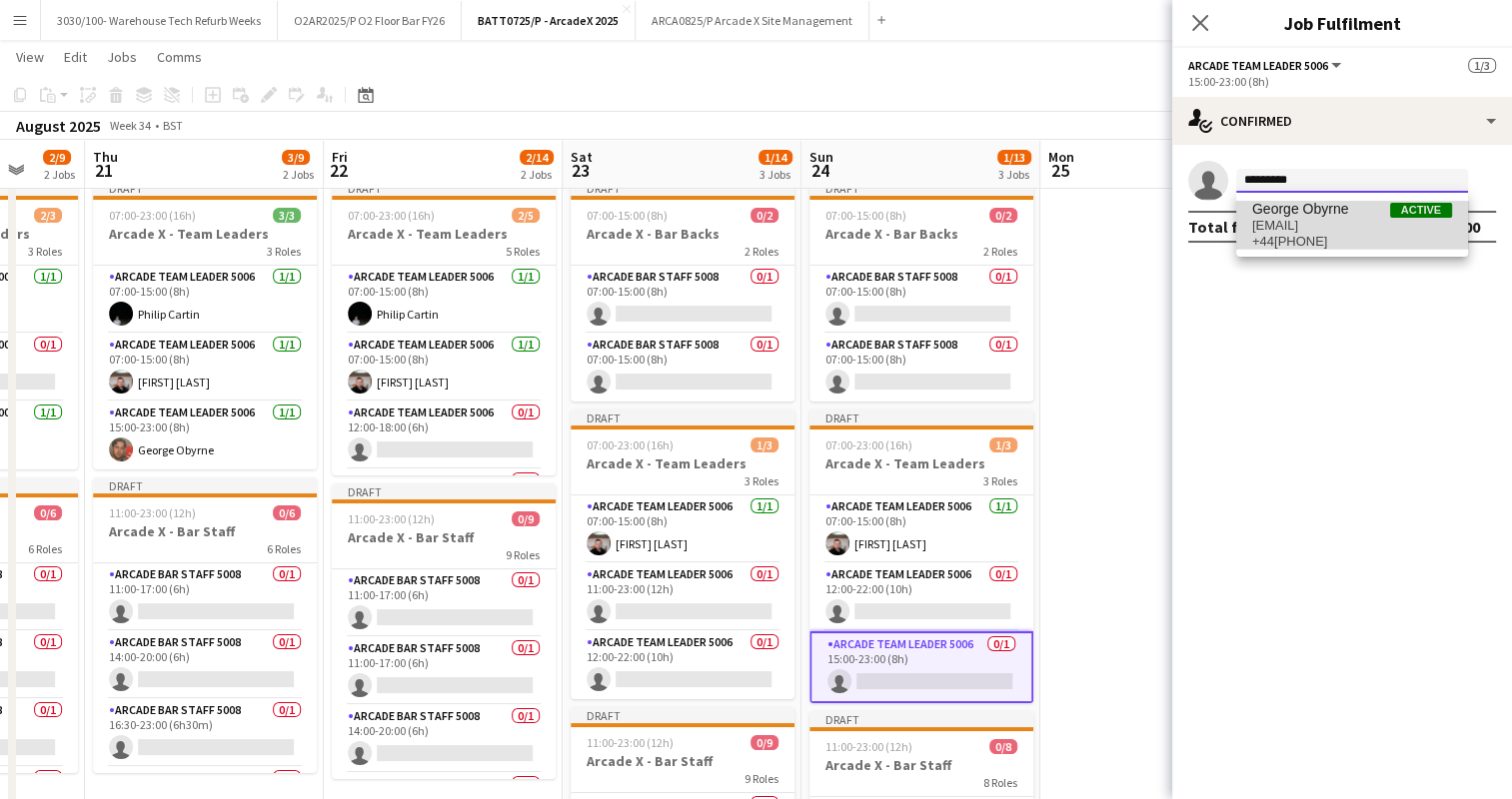 type 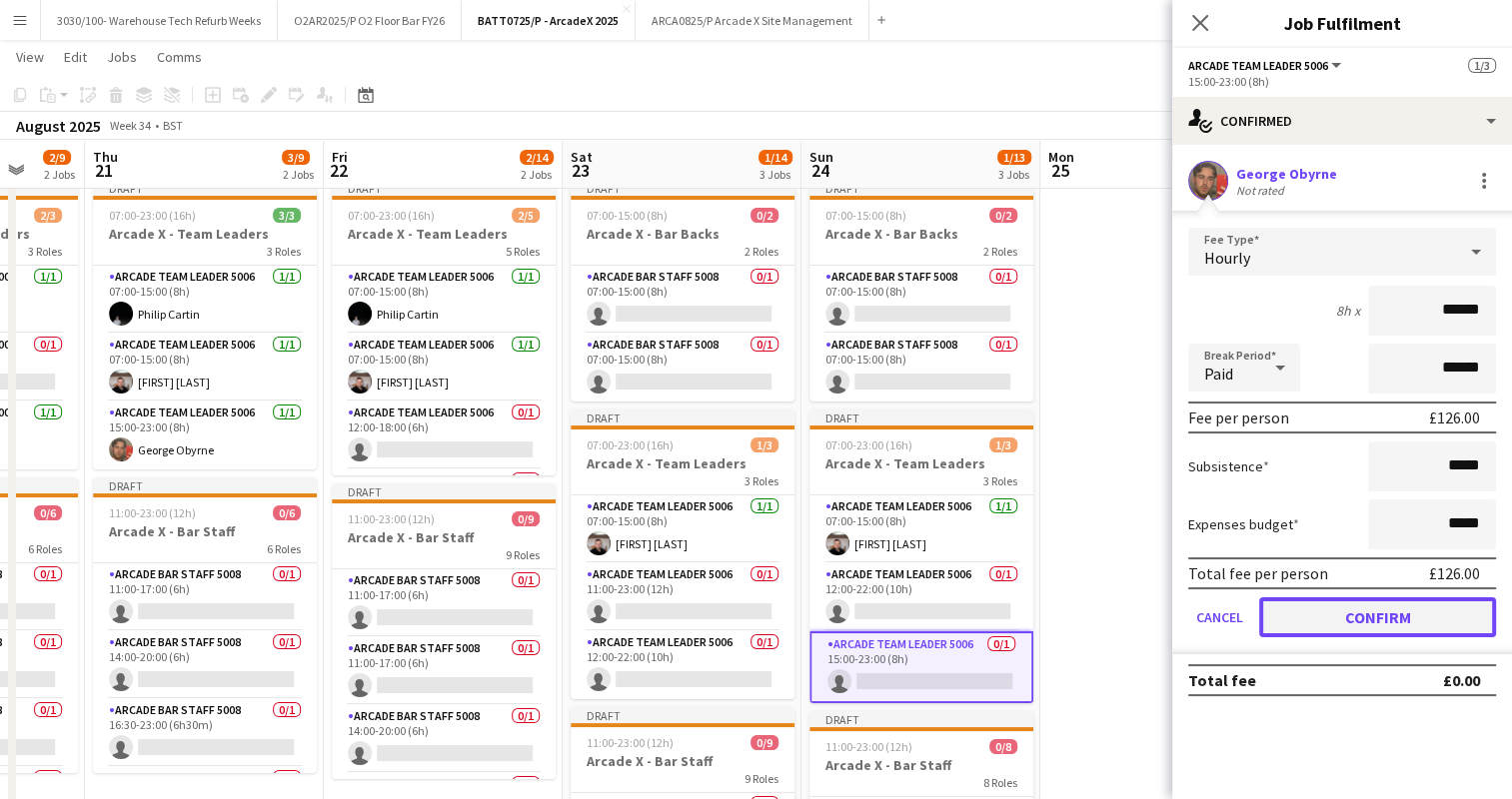 click on "Confirm" at bounding box center (1377, 617) 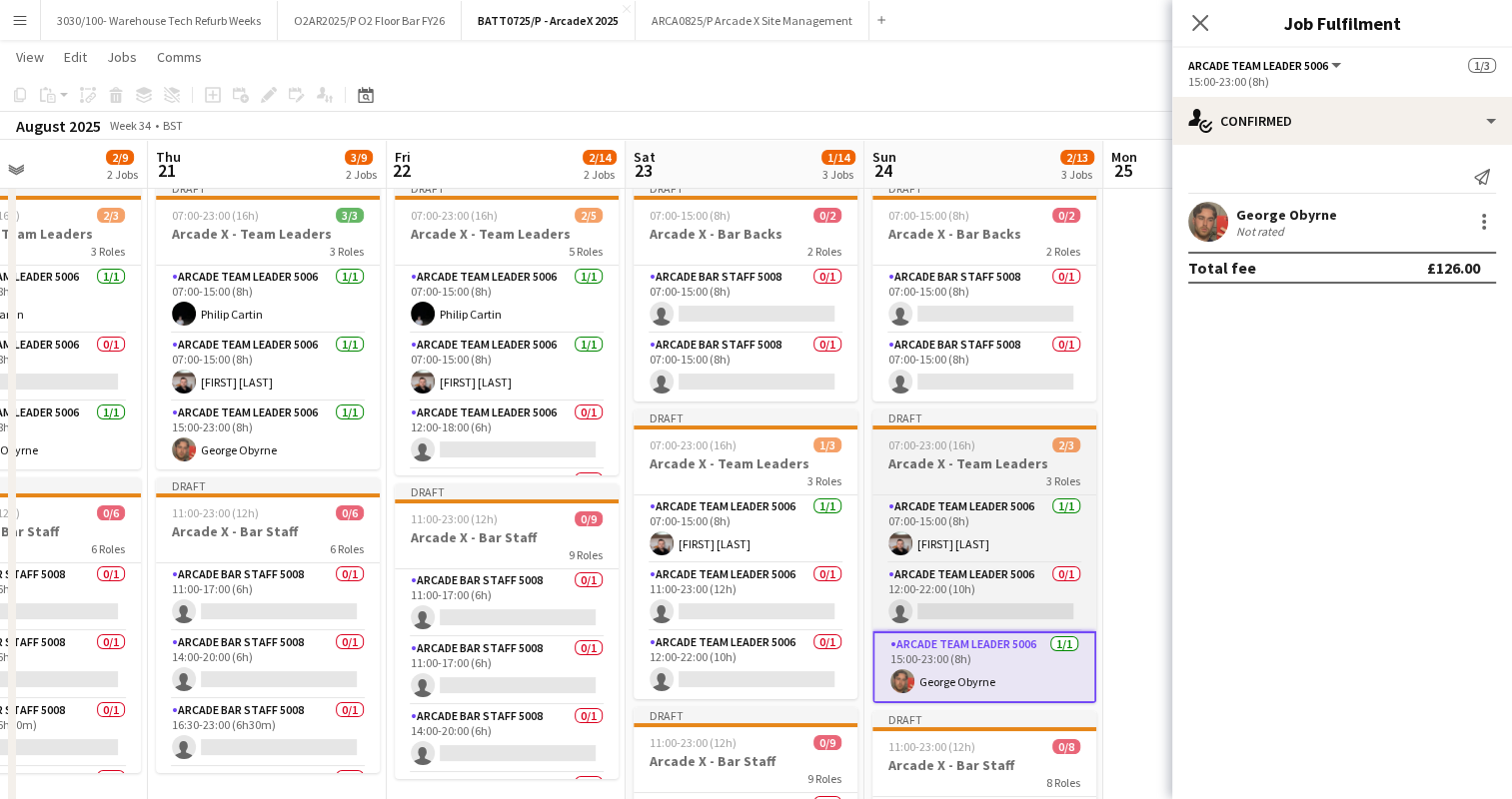 scroll, scrollTop: 0, scrollLeft: 804, axis: horizontal 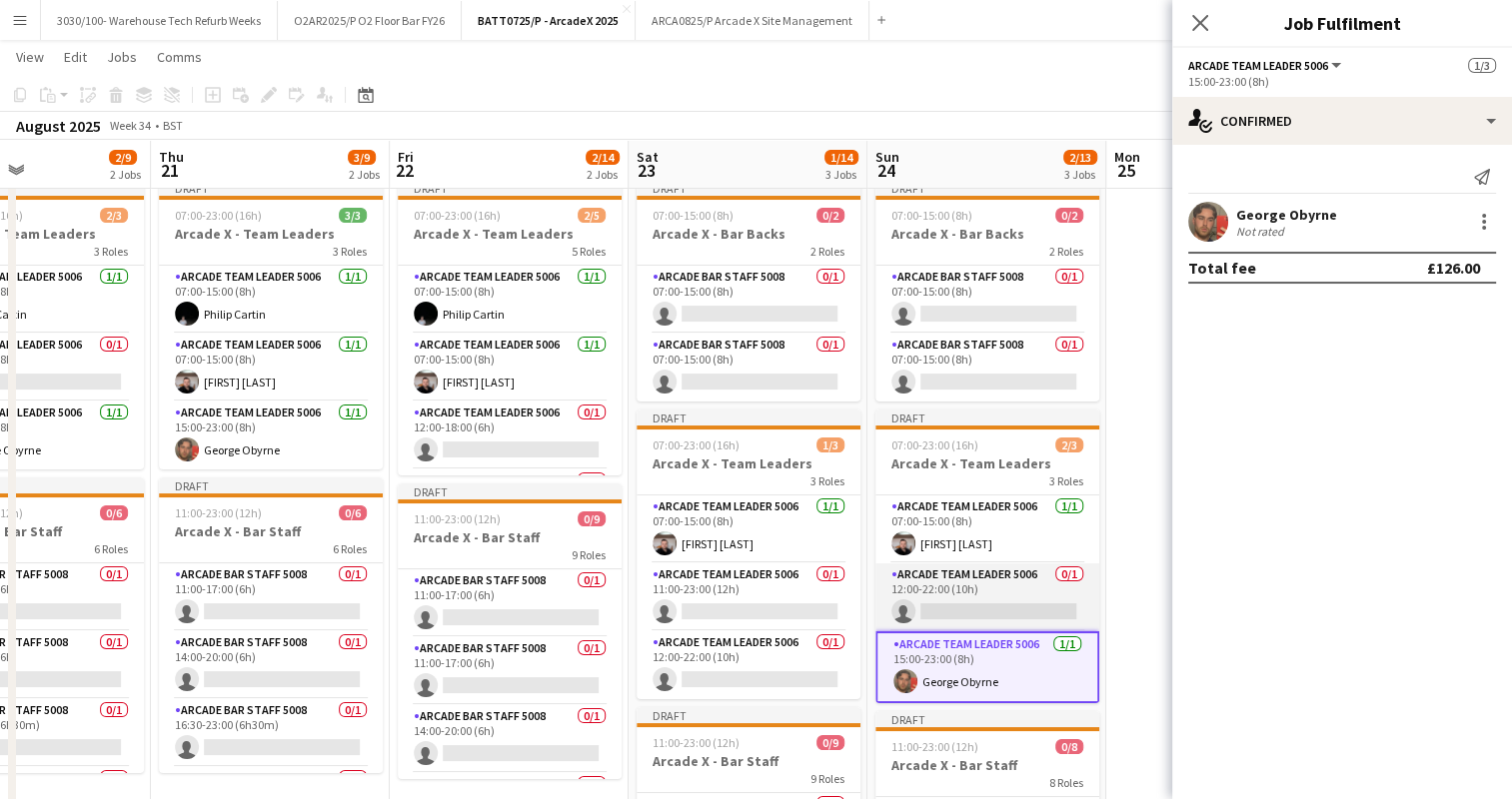 click on "Arcade Team Leader 5006   0/1   12:00-22:00 (10h)
single-neutral-actions" at bounding box center [987, 597] 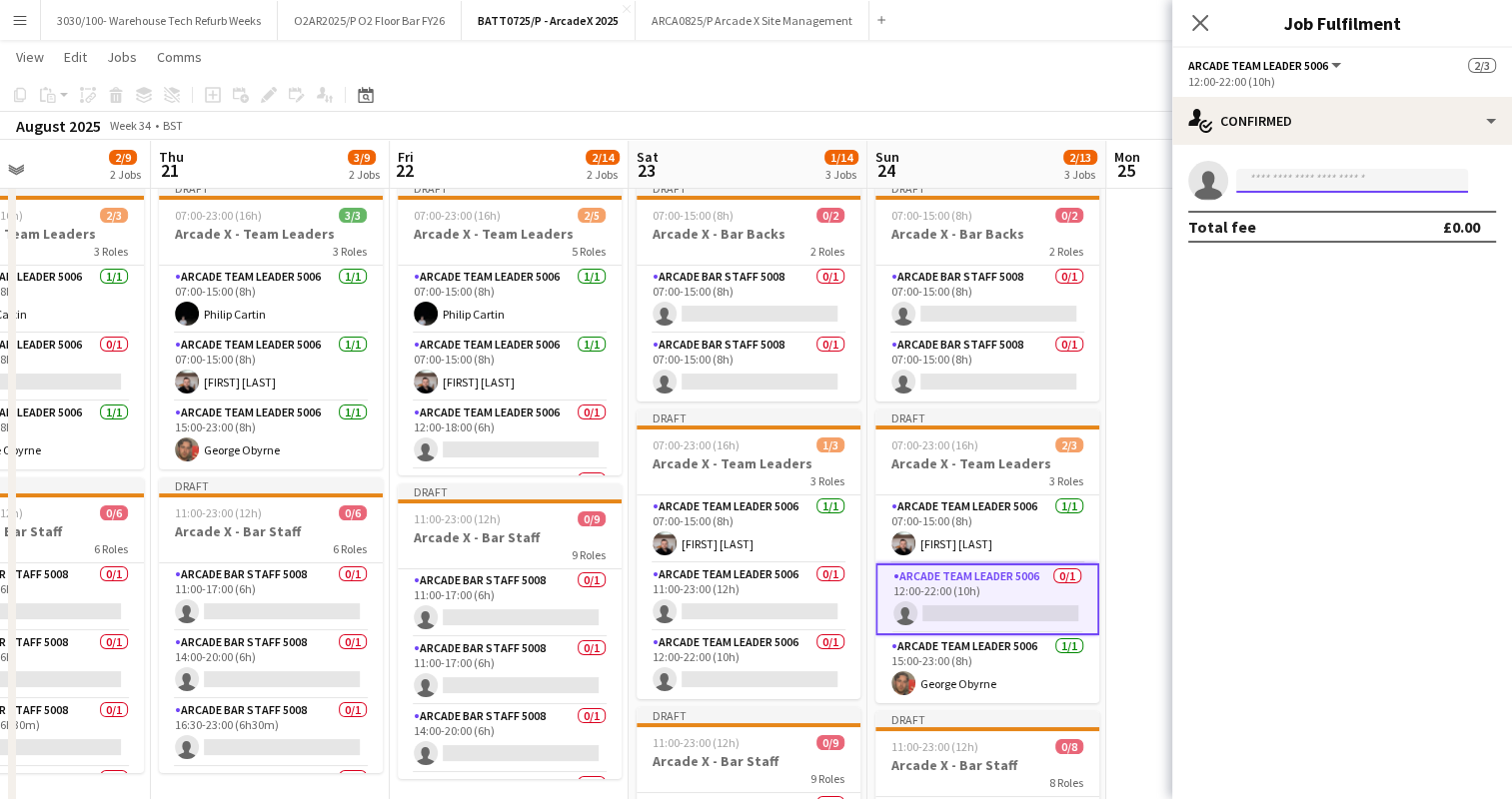 click at bounding box center (1352, 181) 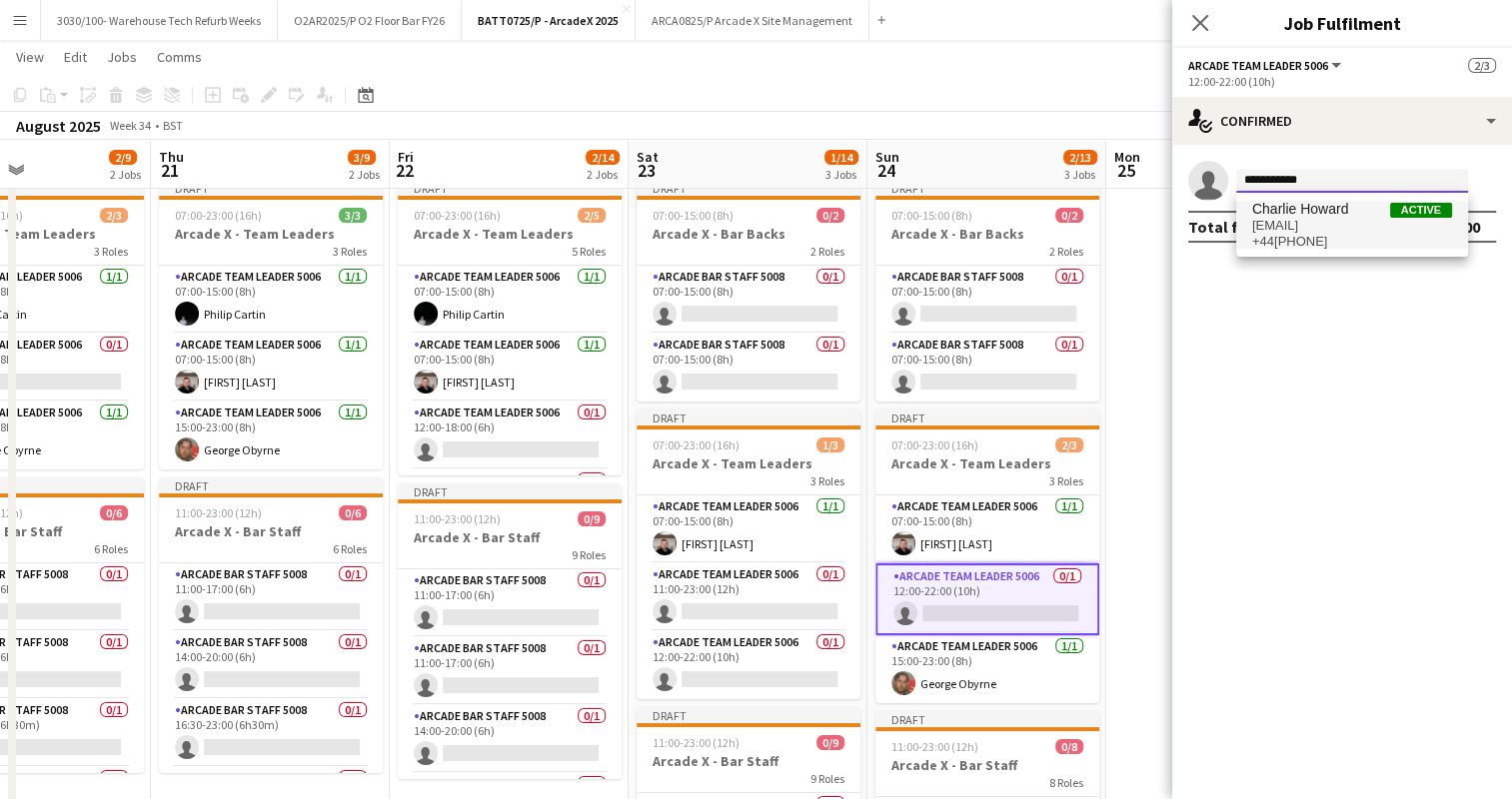 type on "**********" 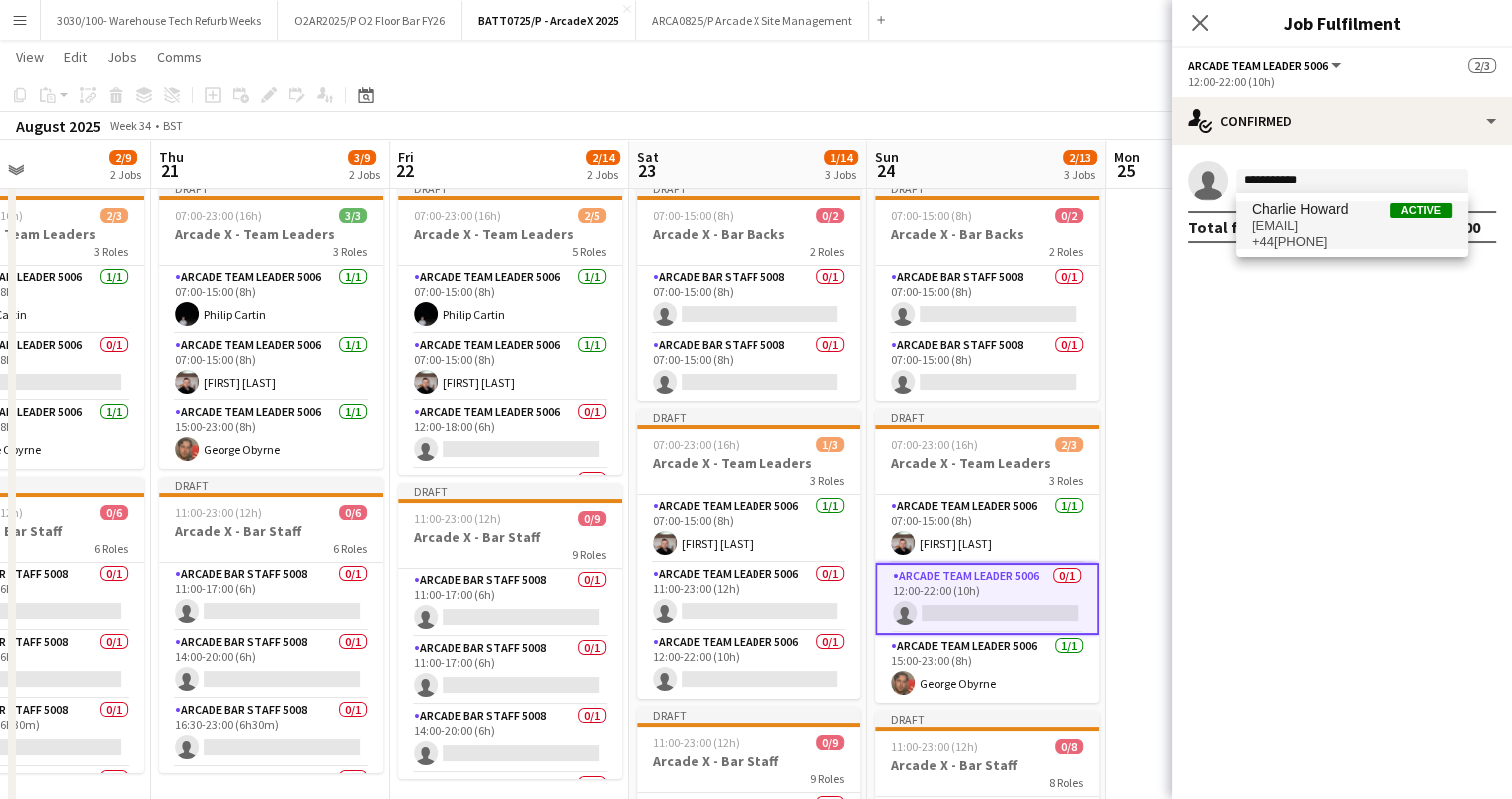 click on "[EMAIL]" at bounding box center (1352, 226) 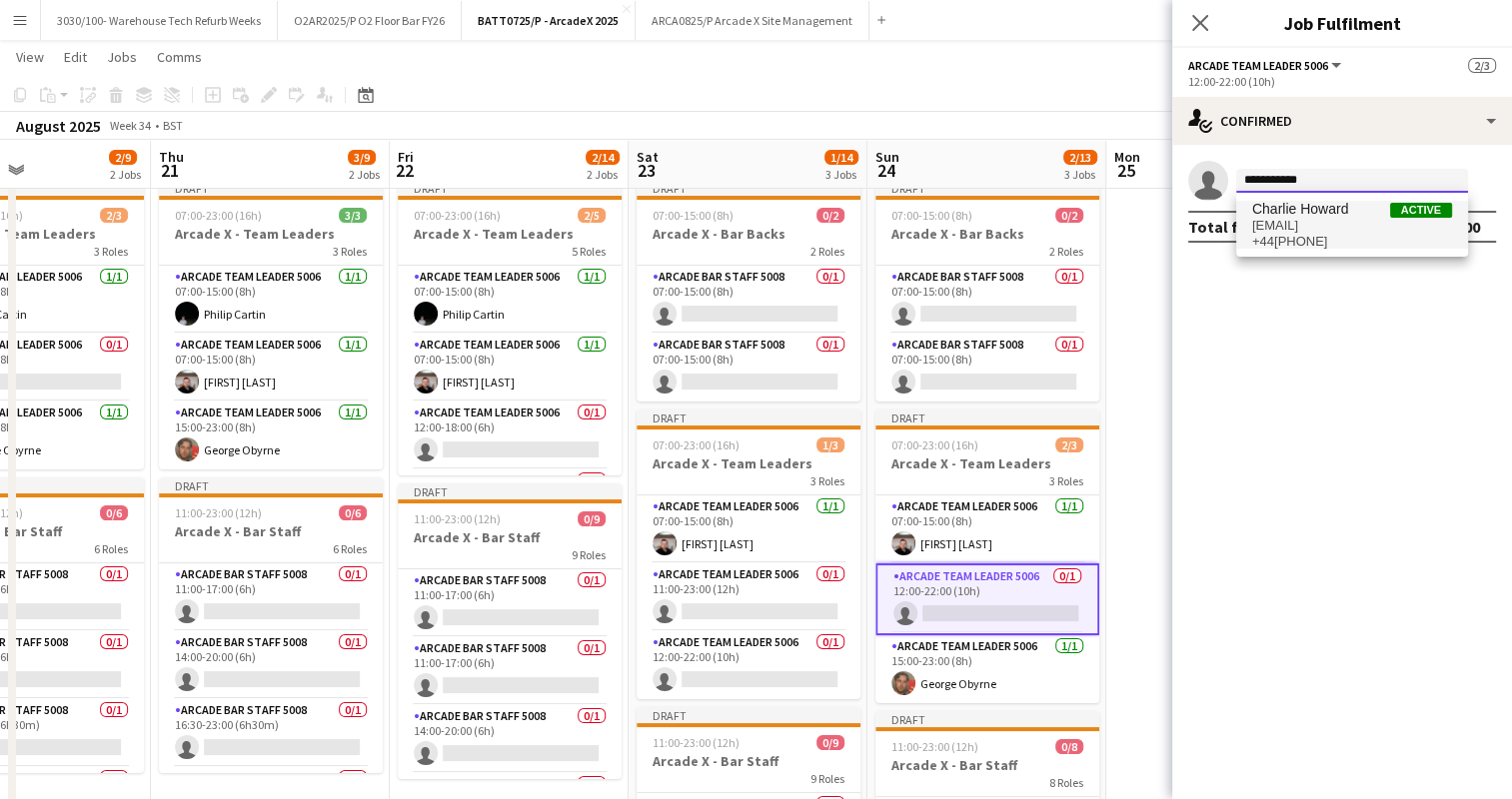 type 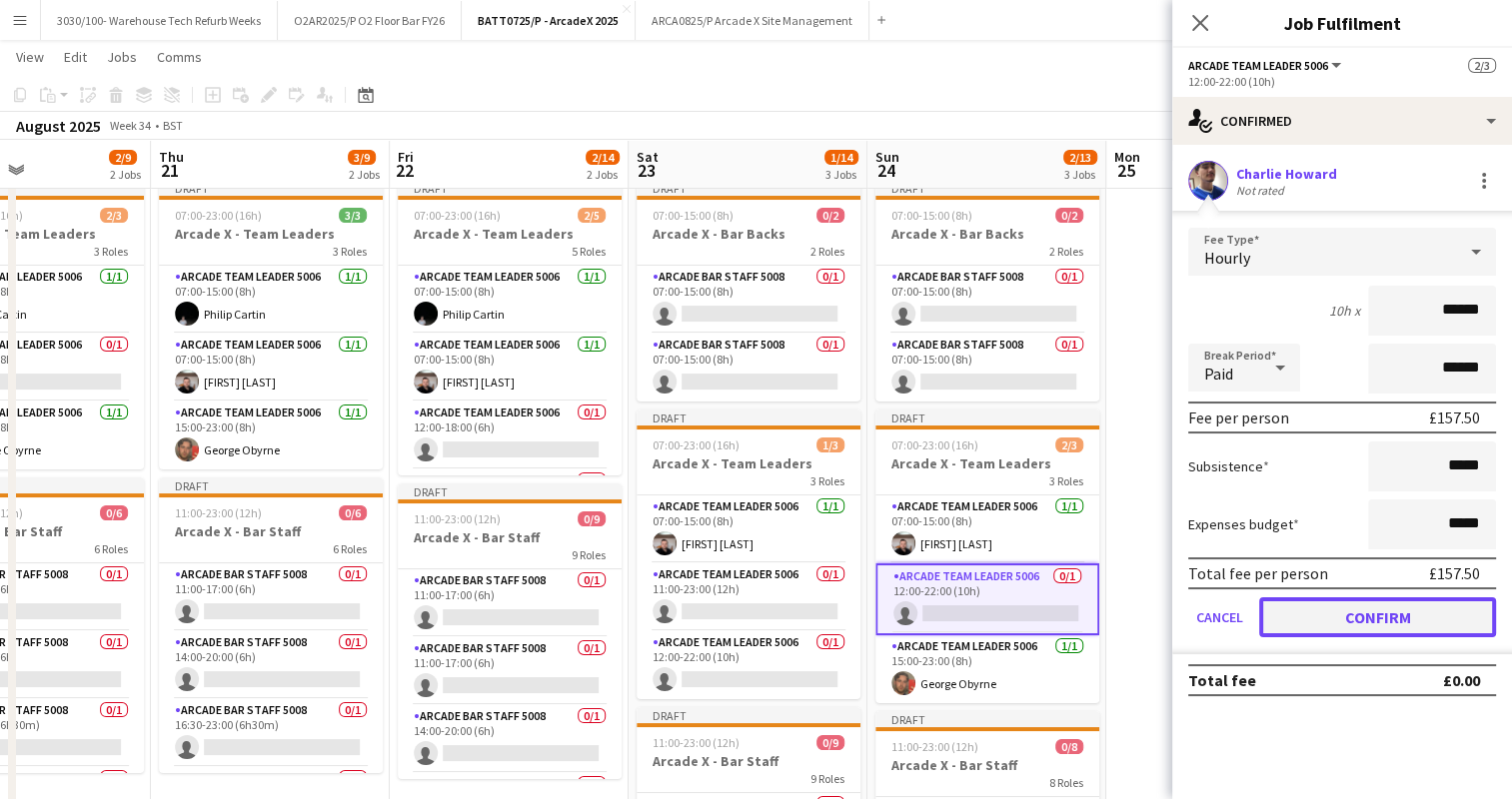 click on "Confirm" at bounding box center (1377, 617) 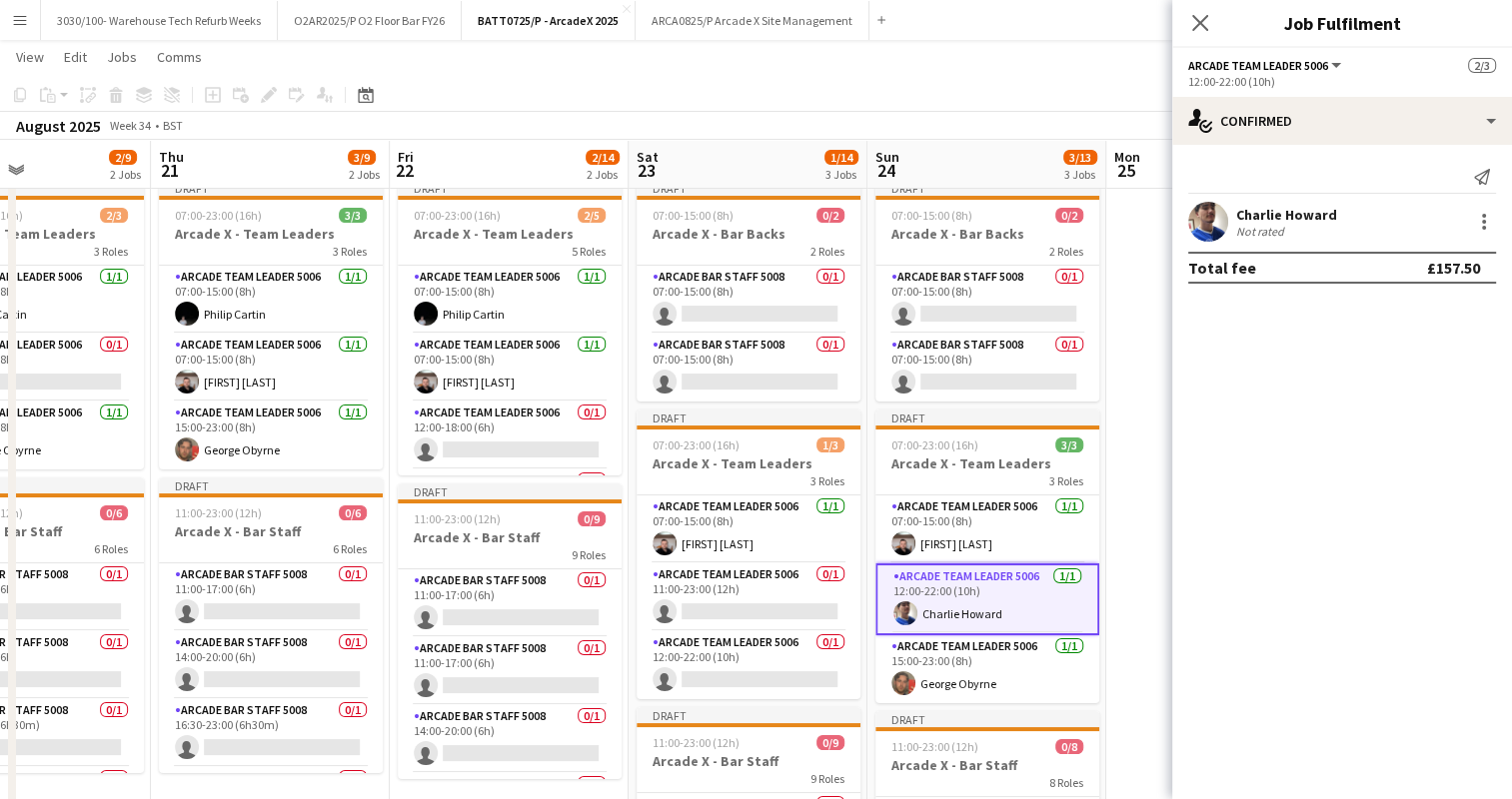 click at bounding box center (1225, 611) 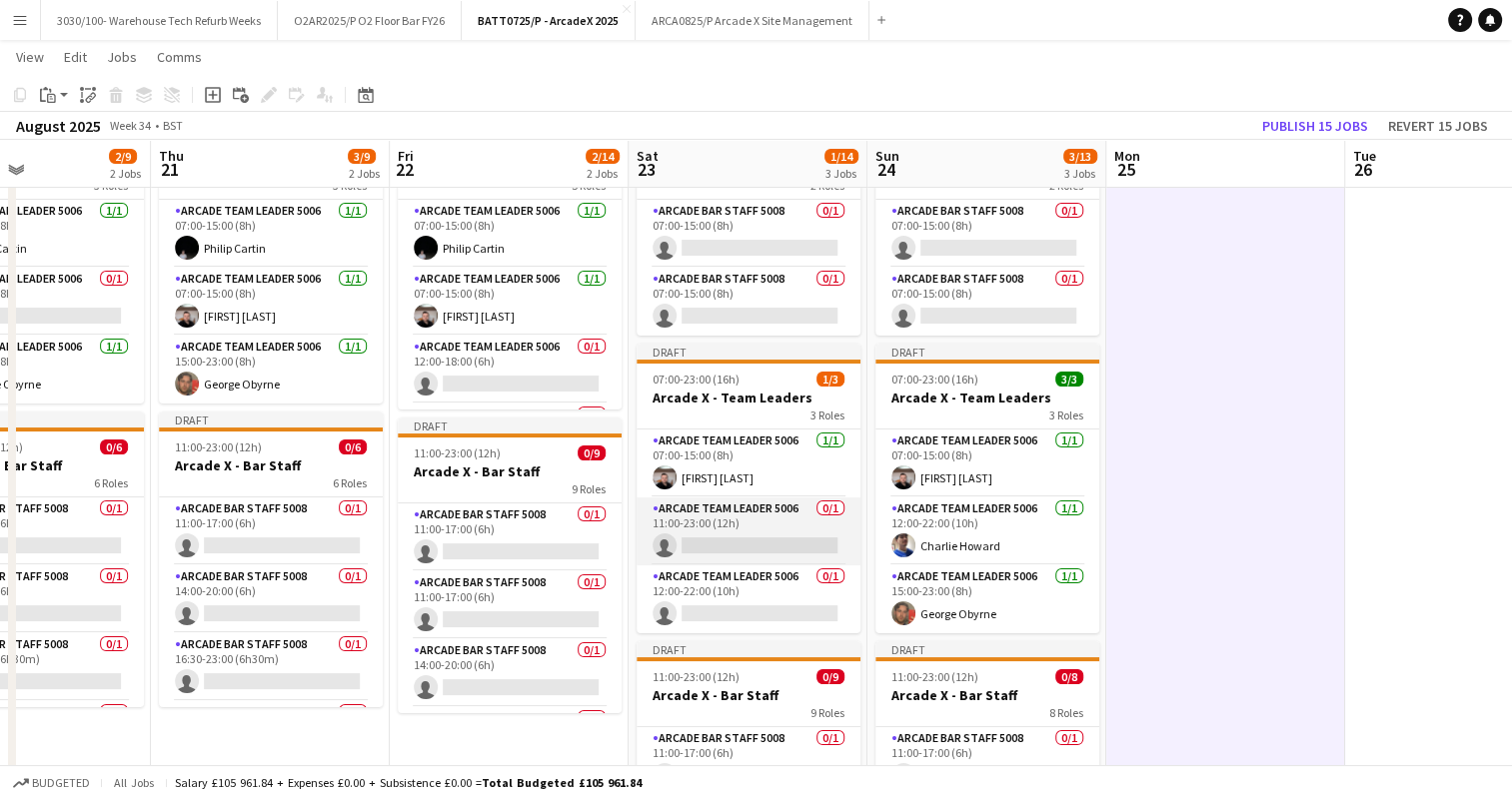 scroll, scrollTop: 119, scrollLeft: 0, axis: vertical 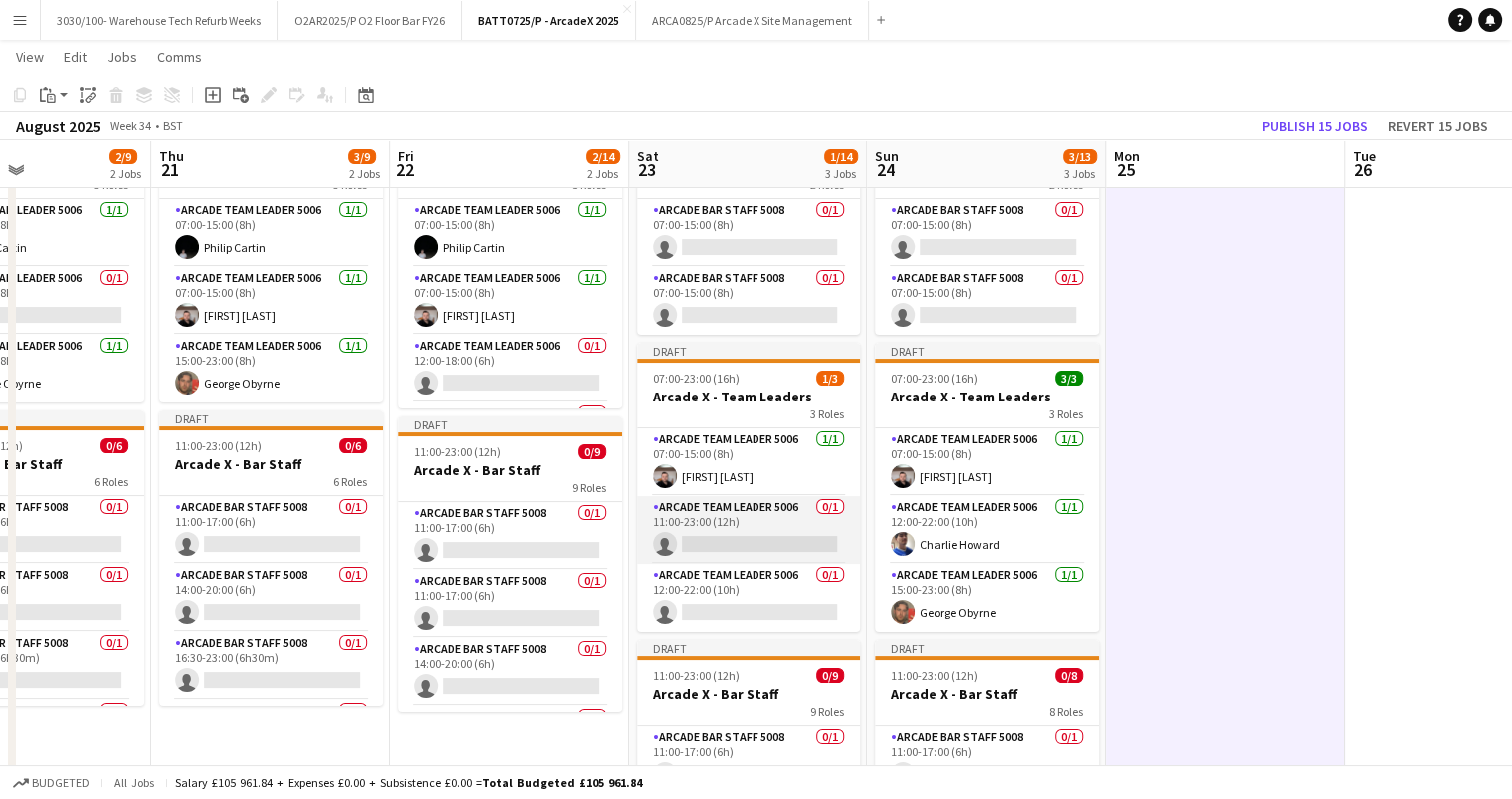 click on "Arcade Team Leader 5006   0/1   11:00-23:00 (12h)
single-neutral-actions" at bounding box center [749, 530] 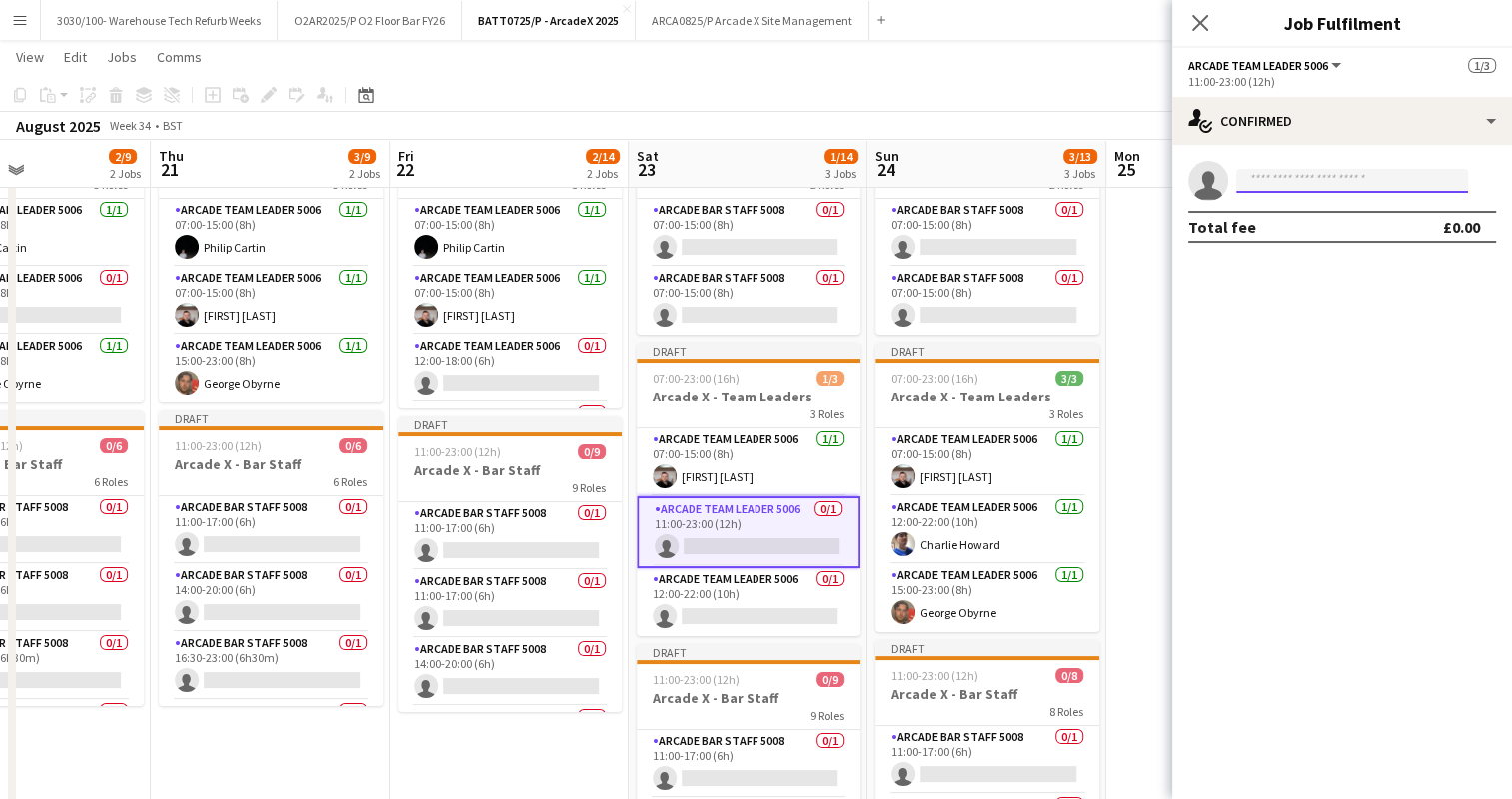 click at bounding box center [1352, 181] 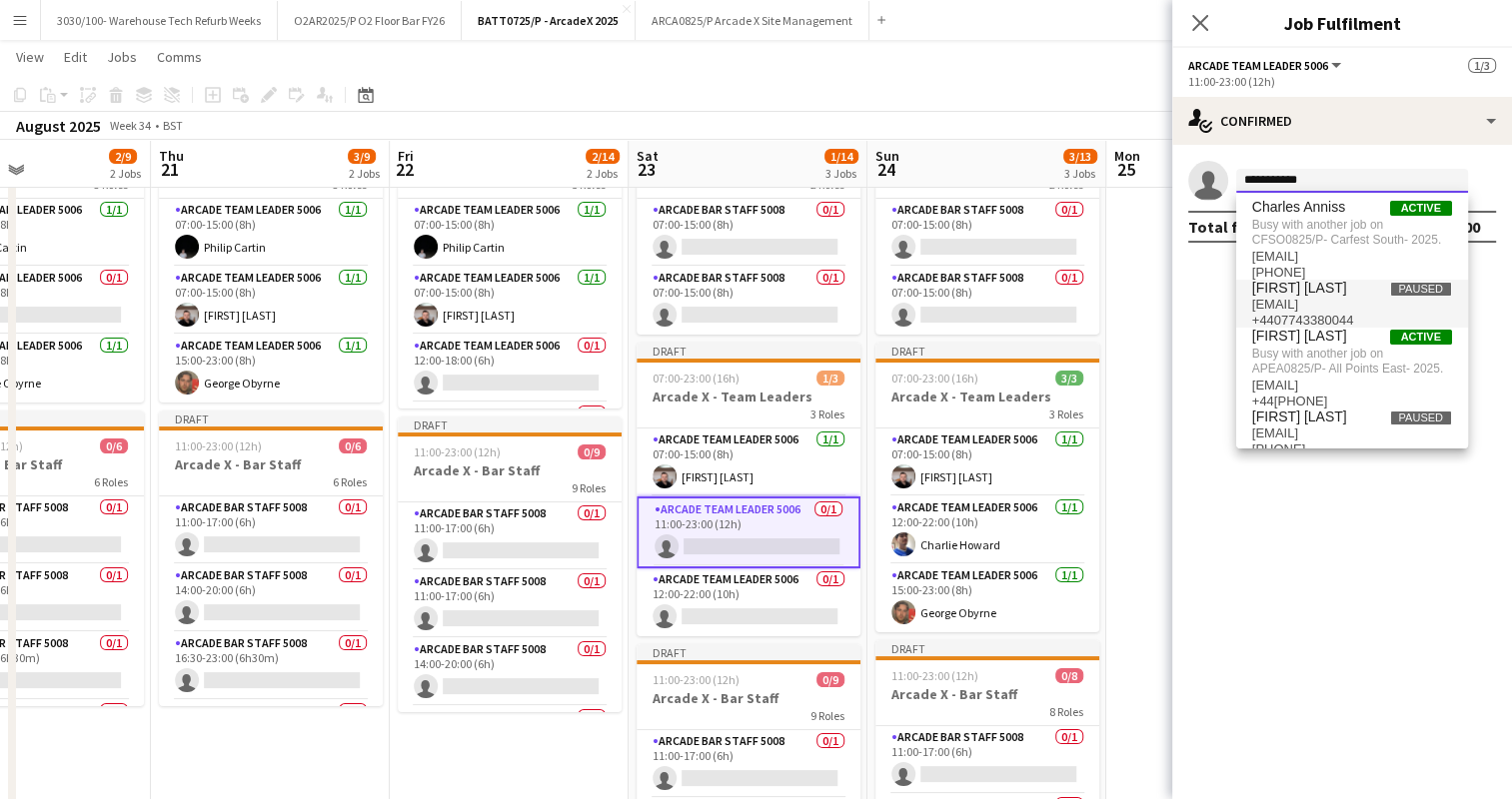 scroll, scrollTop: 0, scrollLeft: 0, axis: both 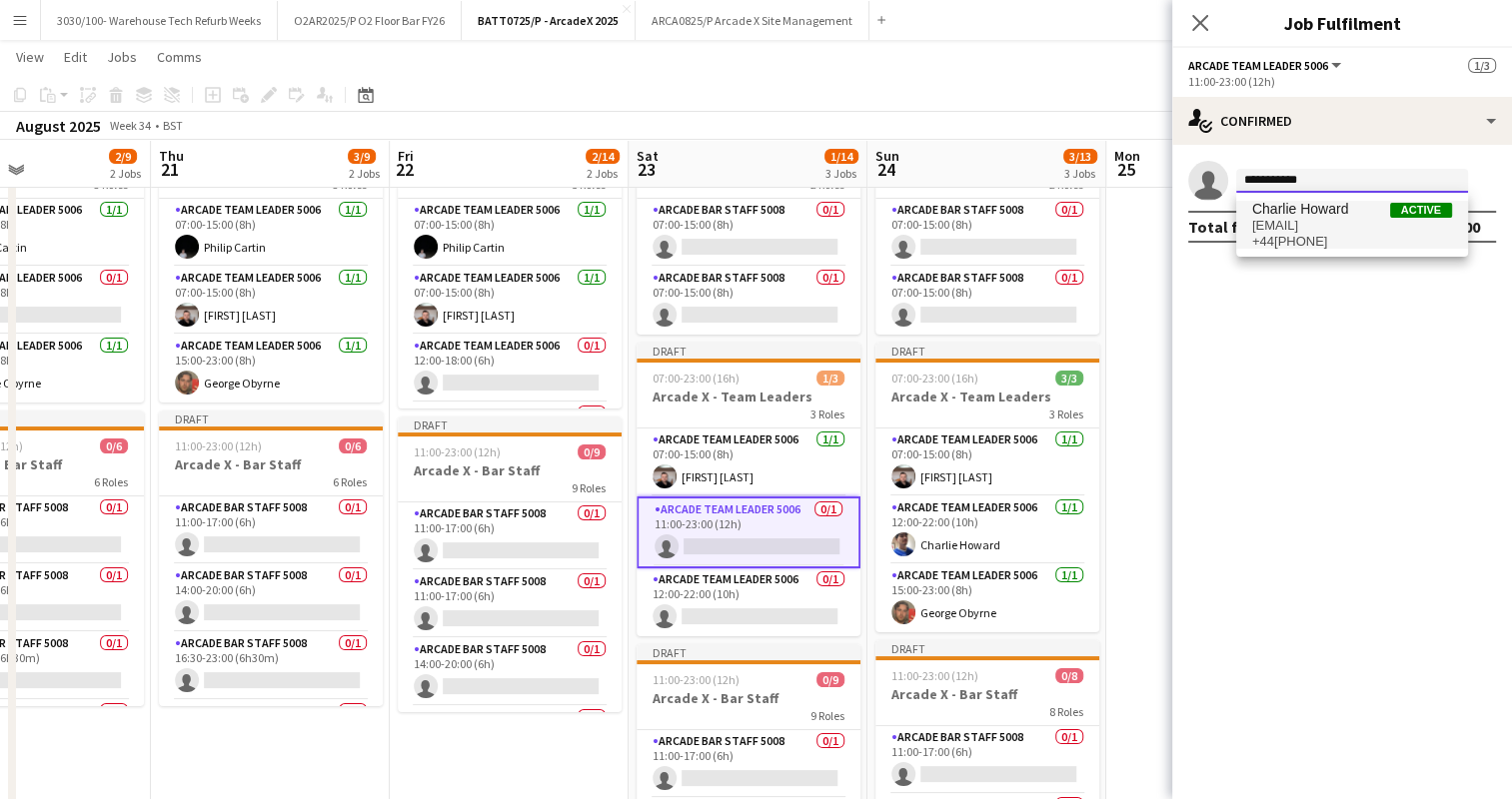 type on "**********" 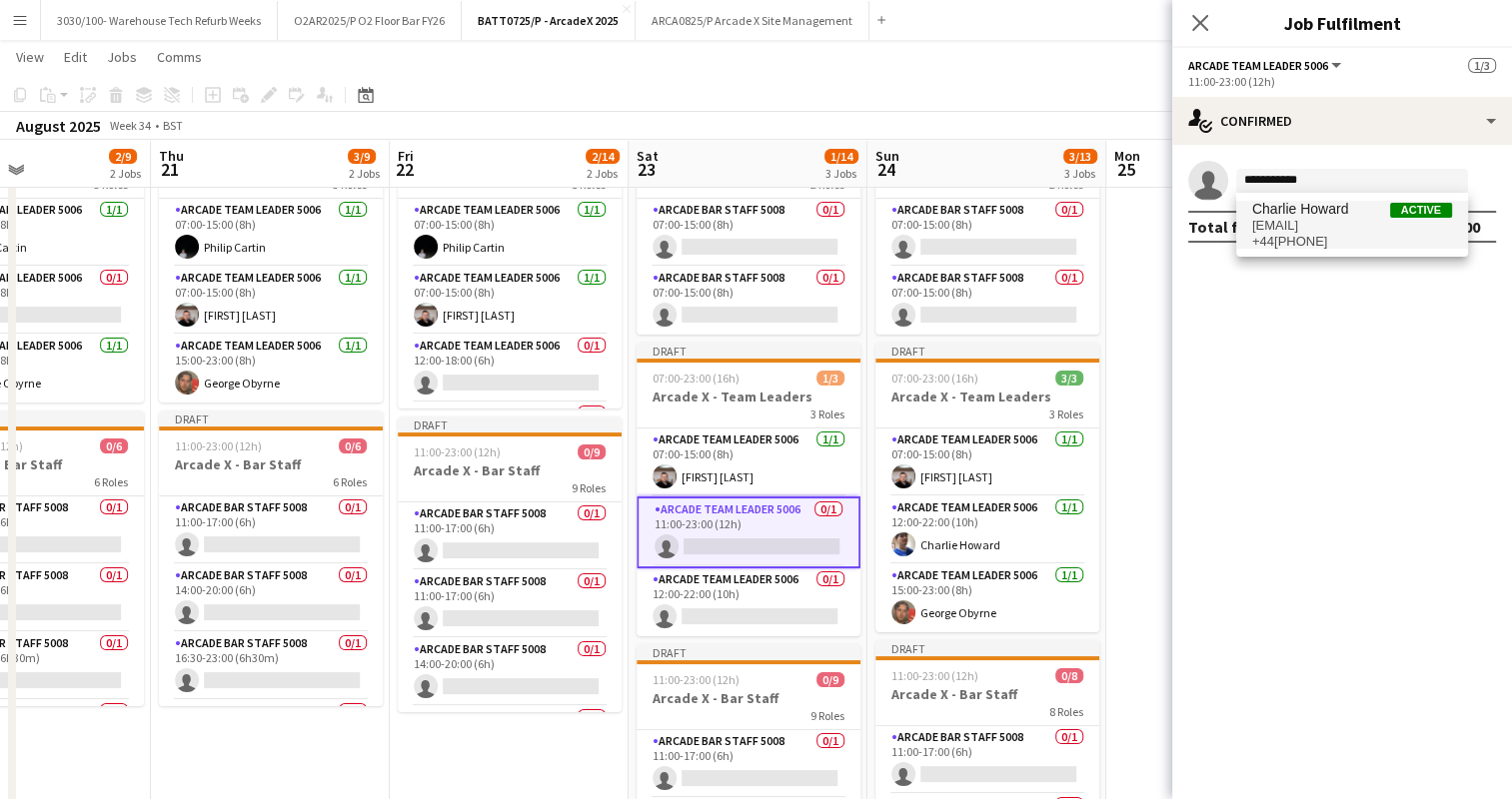click on "[EMAIL]" at bounding box center [1352, 226] 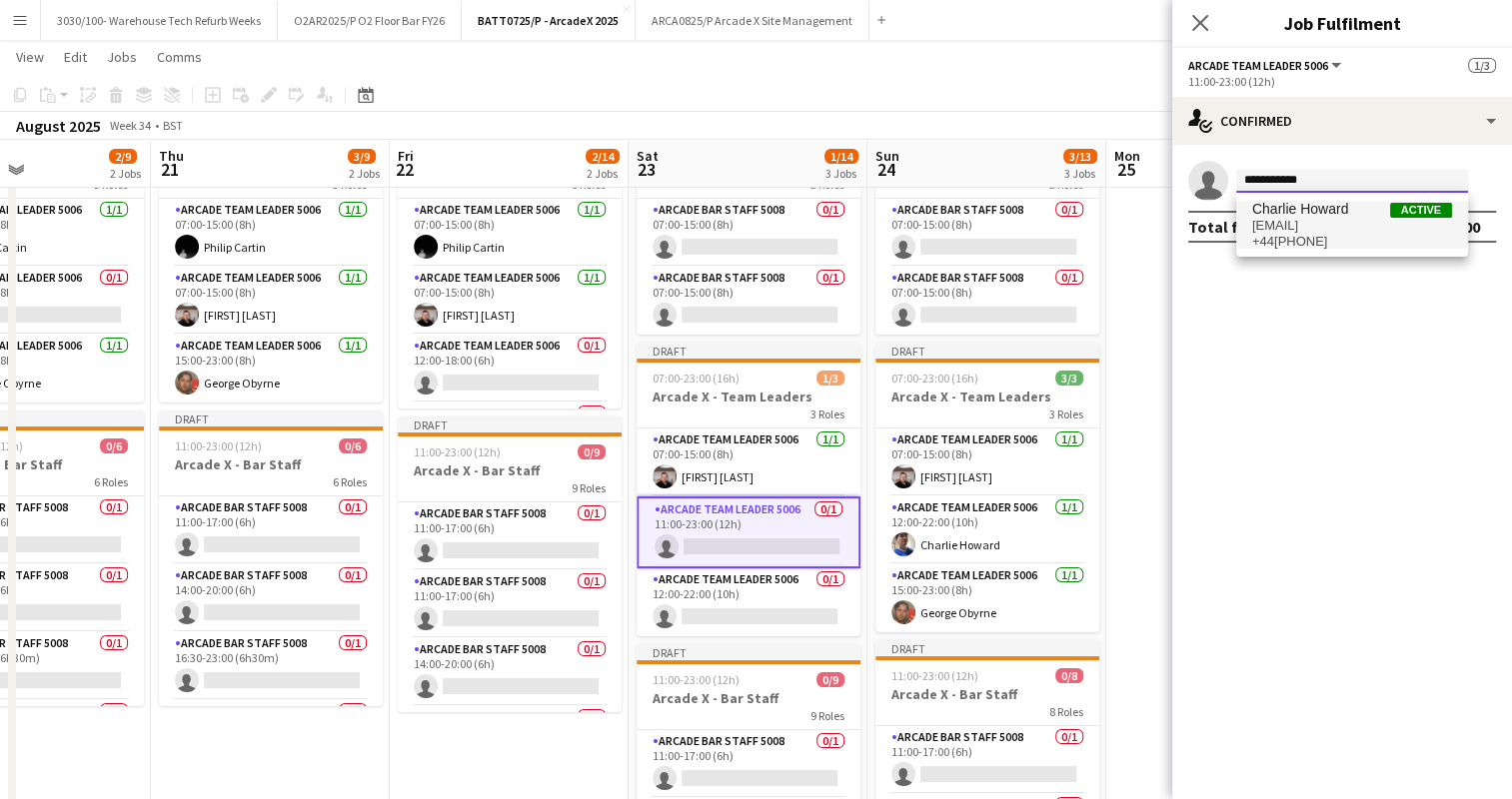 type 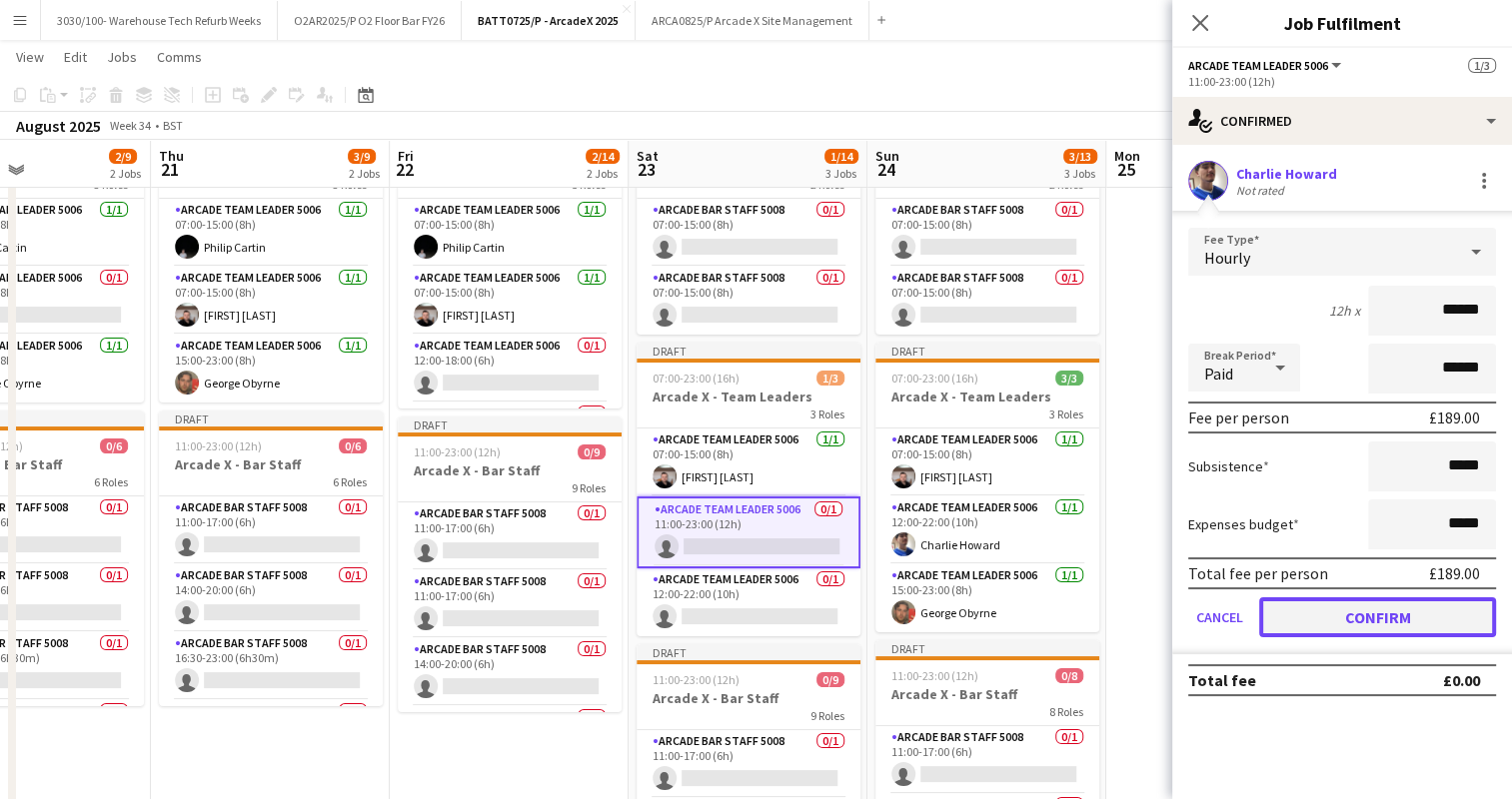 click on "Confirm" at bounding box center [1377, 617] 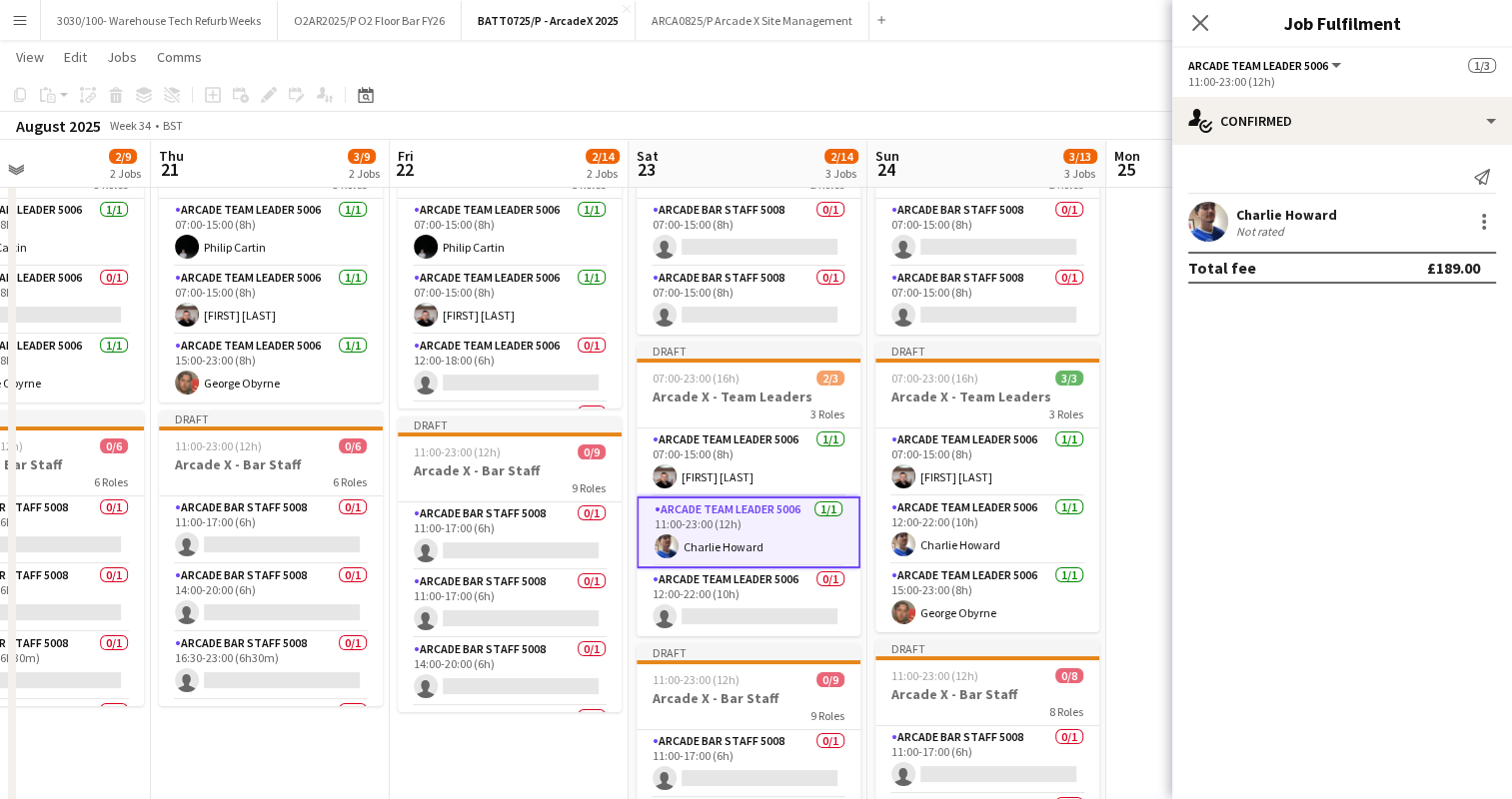 click at bounding box center [1225, 544] 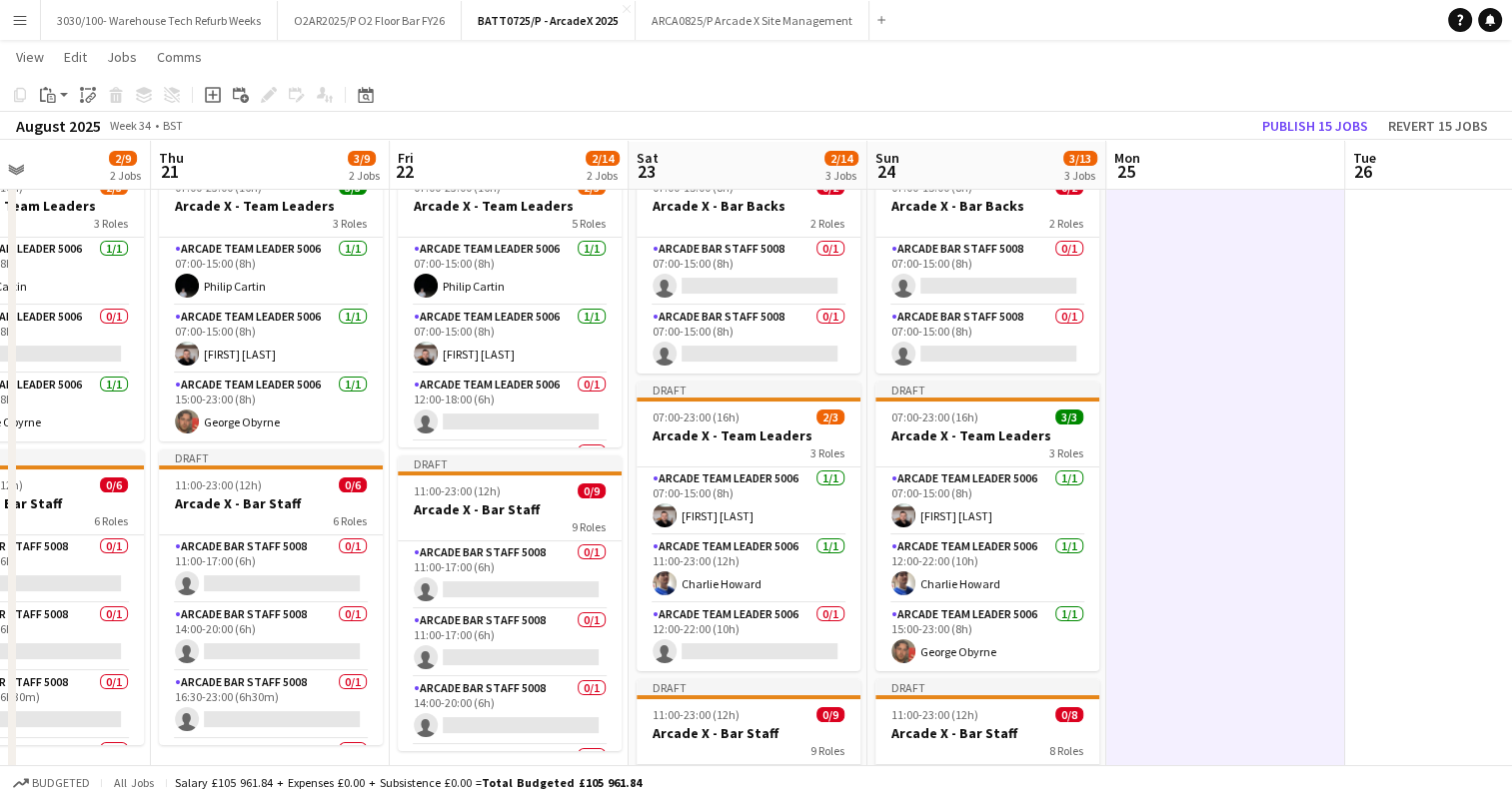 scroll, scrollTop: 82, scrollLeft: 0, axis: vertical 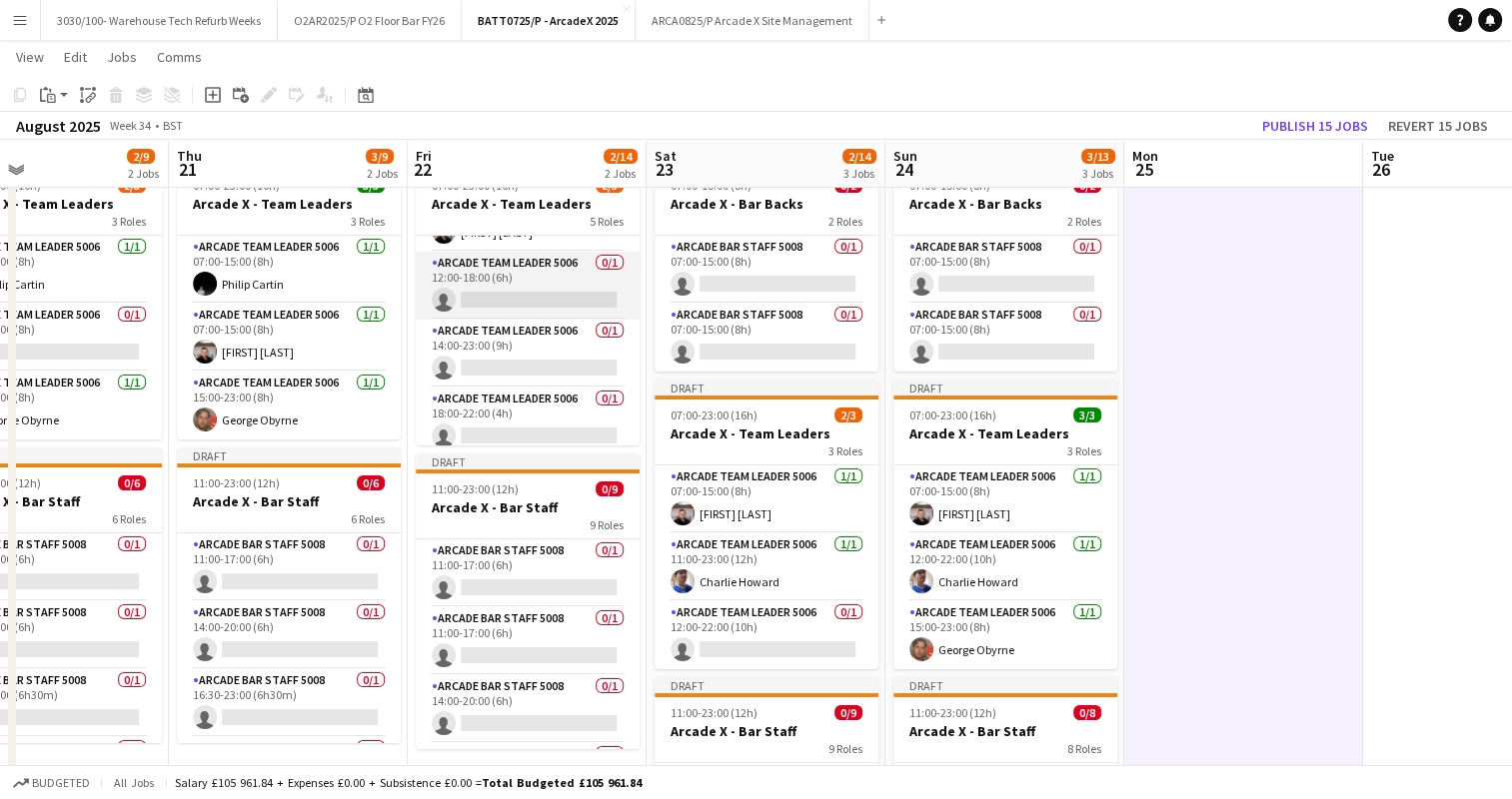 click on "Arcade Team Leader 5006   0/1   12:00-18:00 (6h)
single-neutral-actions" at bounding box center [528, 286] 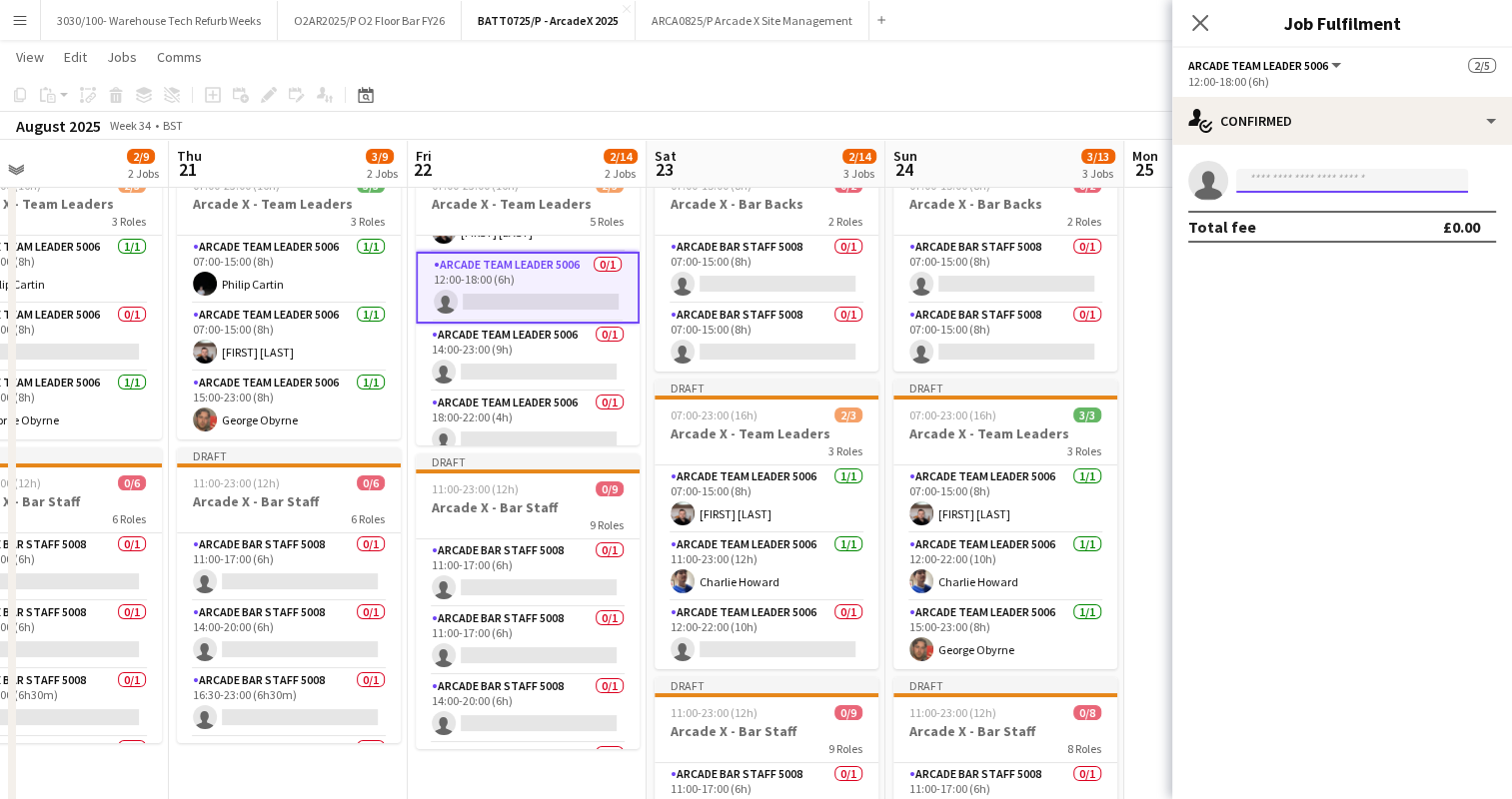 click at bounding box center (1352, 181) 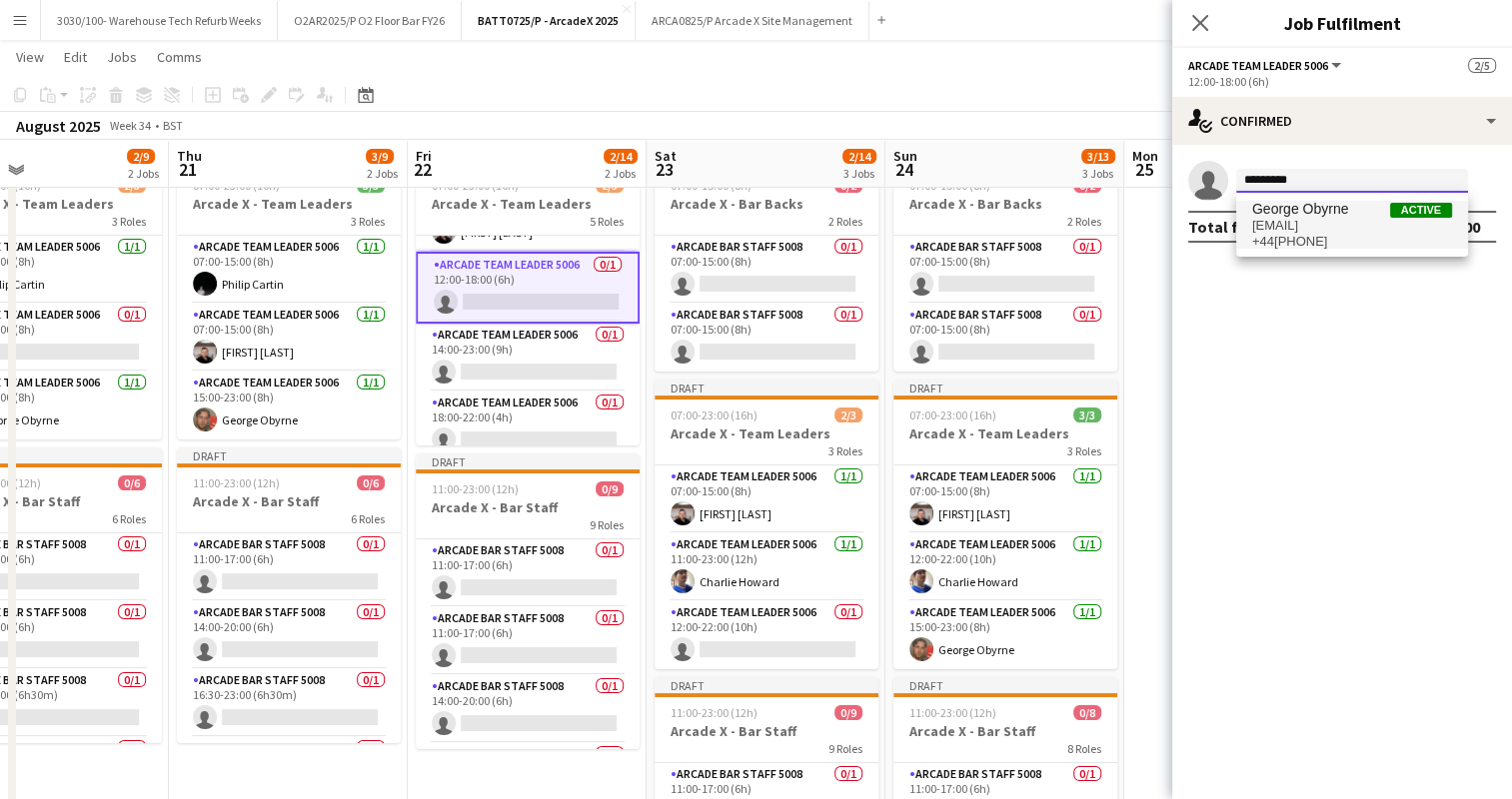 type on "*********" 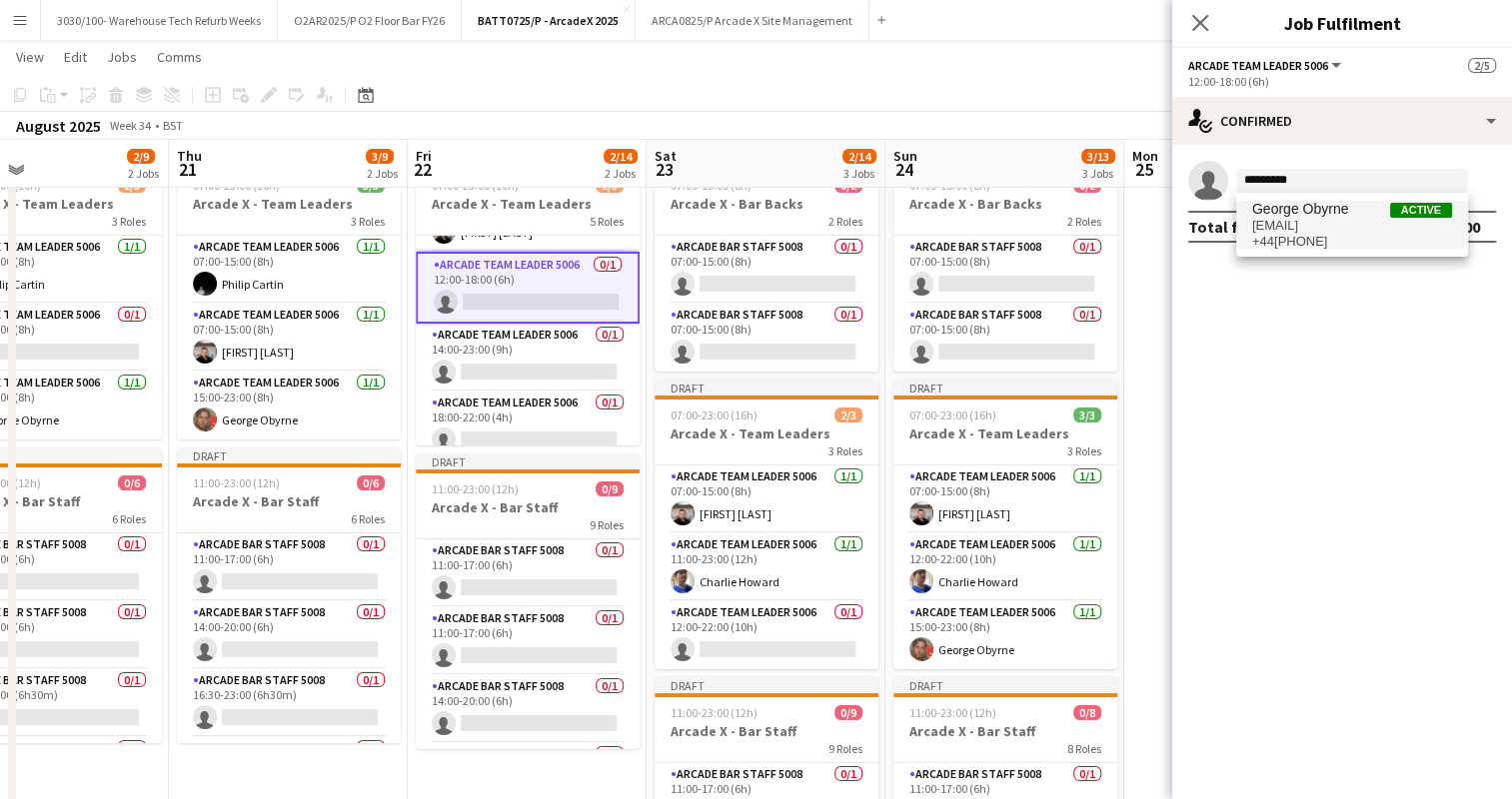 click on "[EMAIL]" at bounding box center [1352, 226] 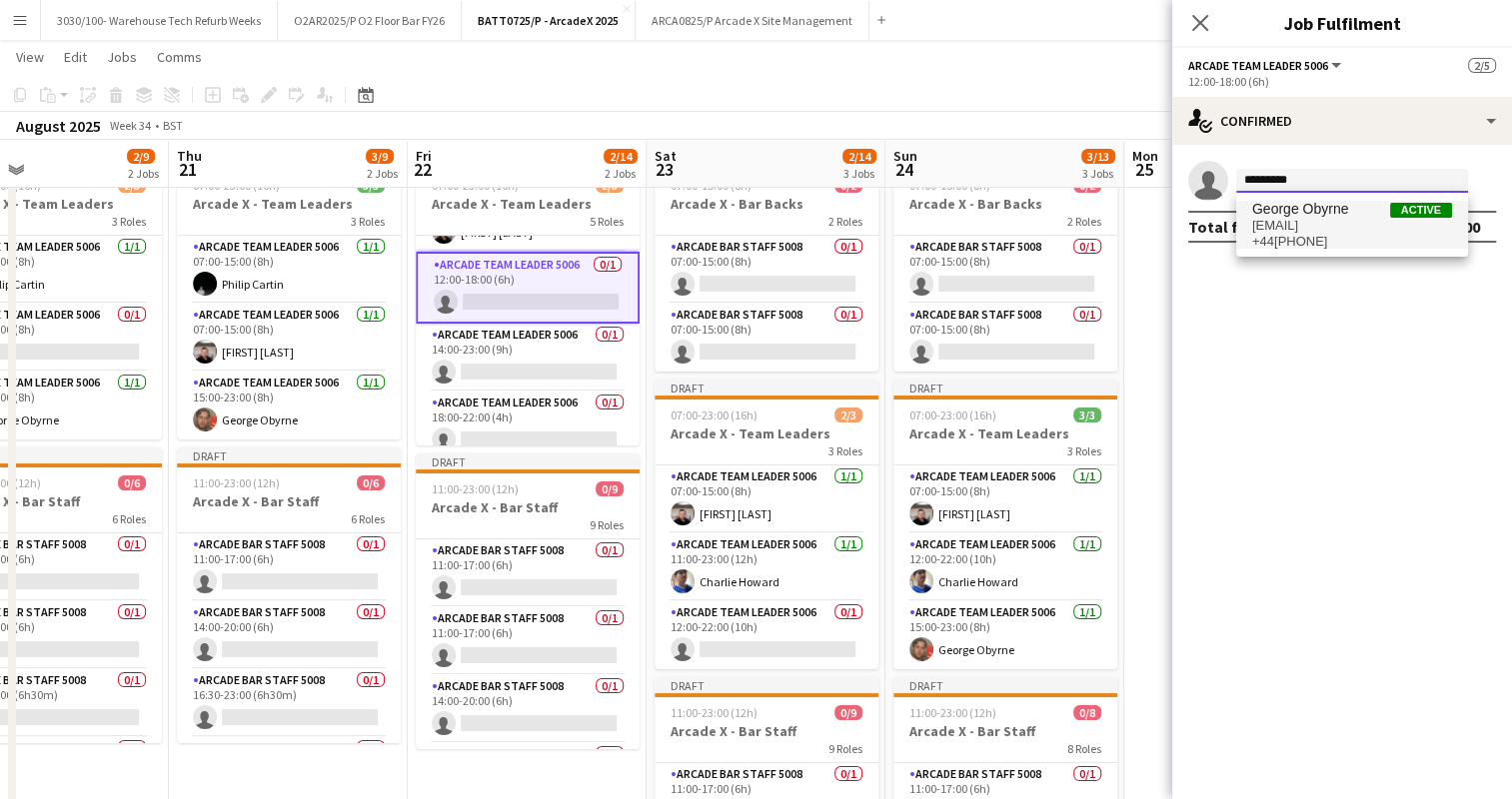type 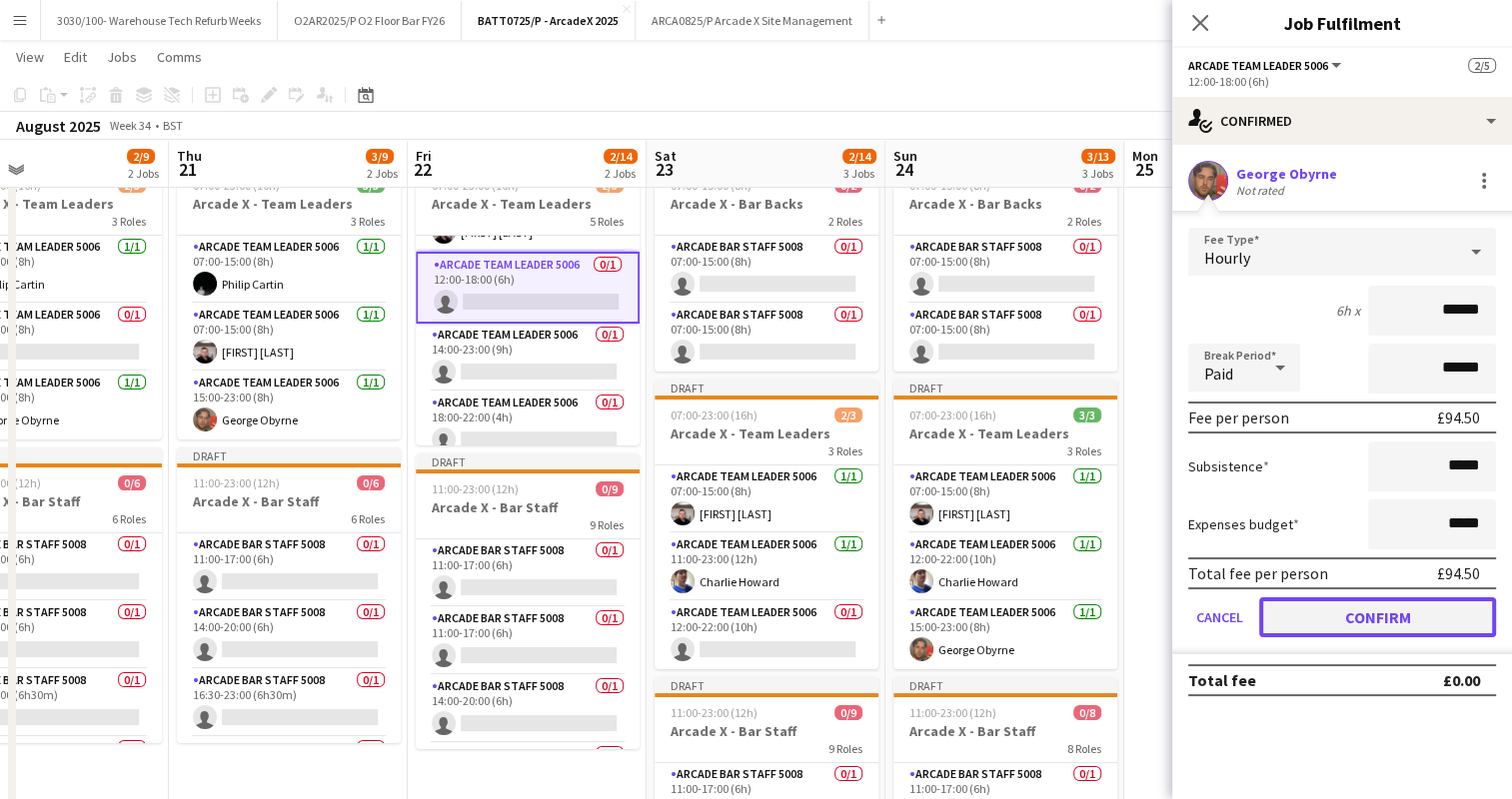 click on "Confirm" at bounding box center [1377, 617] 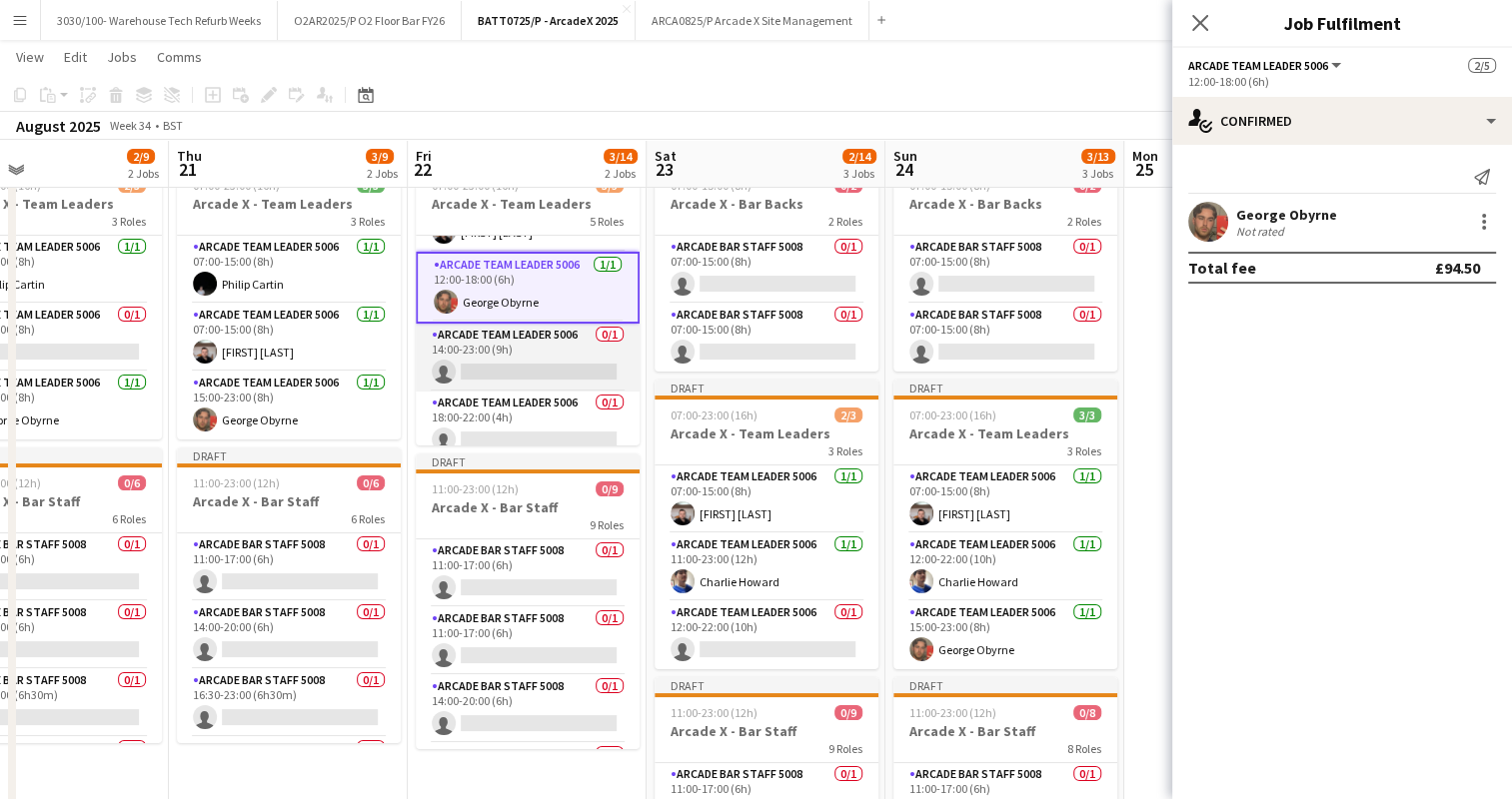 click on "Arcade Team Leader 5006   0/1   14:00-23:00 (9h)
single-neutral-actions" at bounding box center (528, 358) 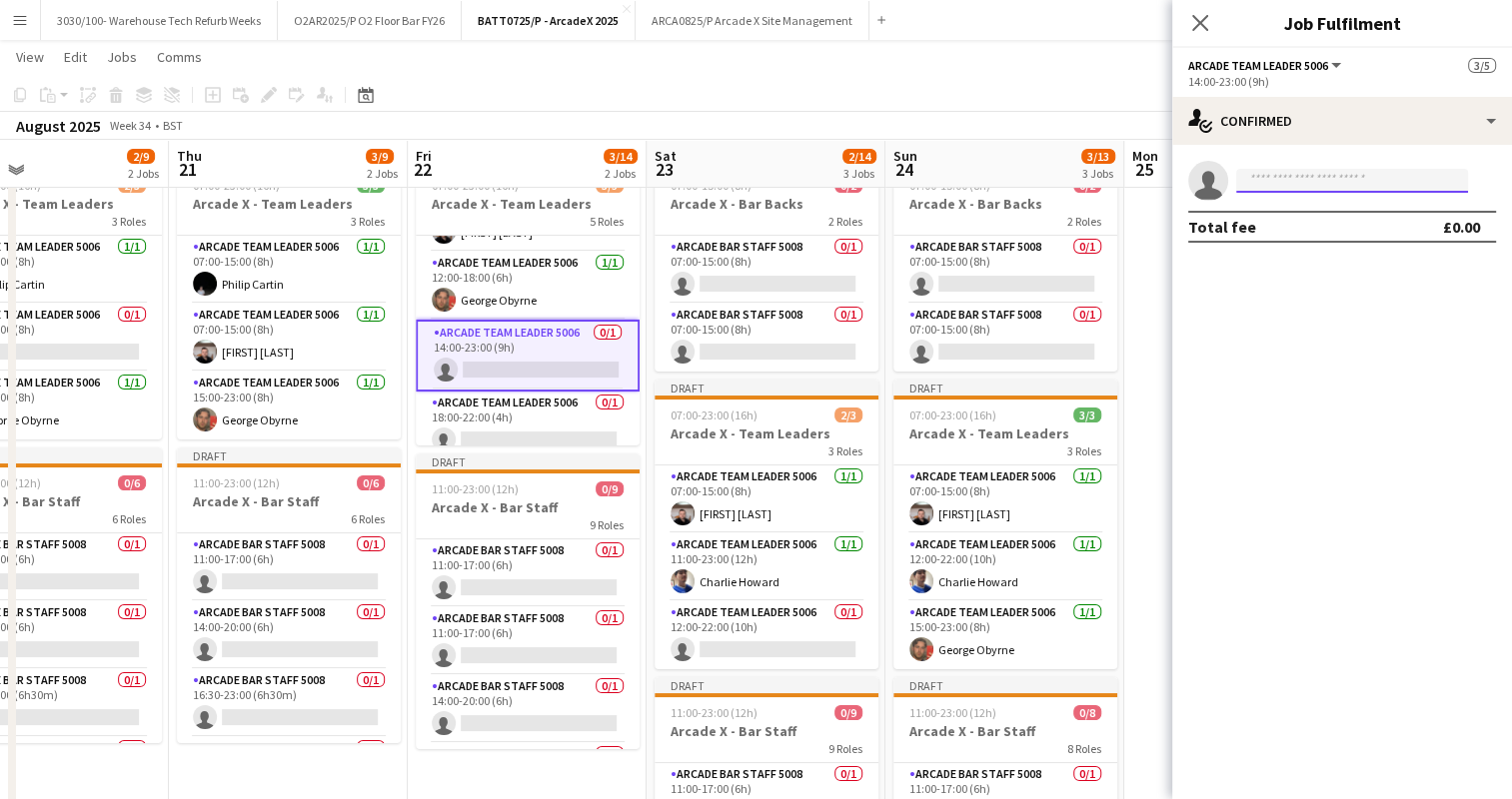 click at bounding box center [1352, 181] 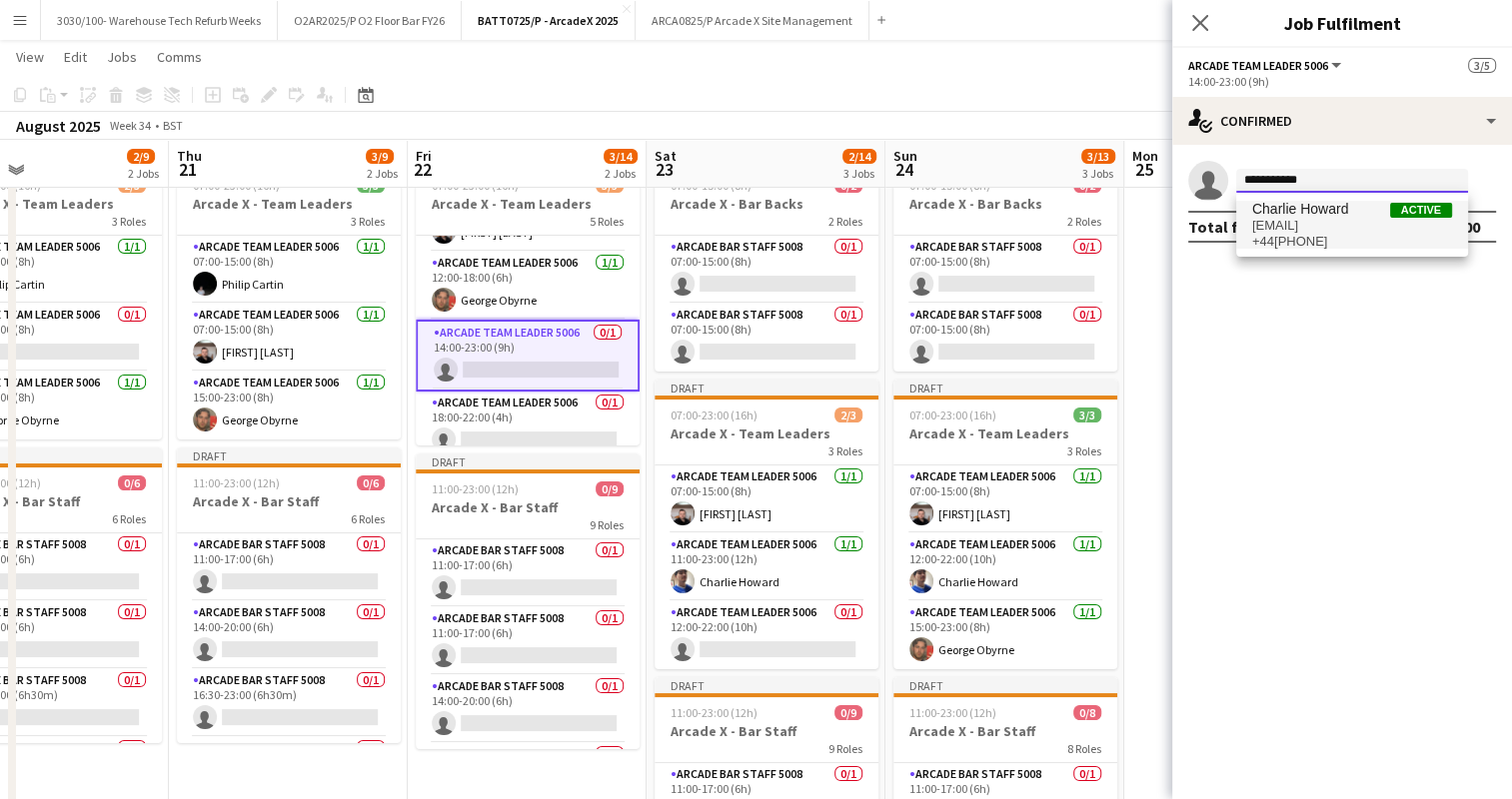 type on "**********" 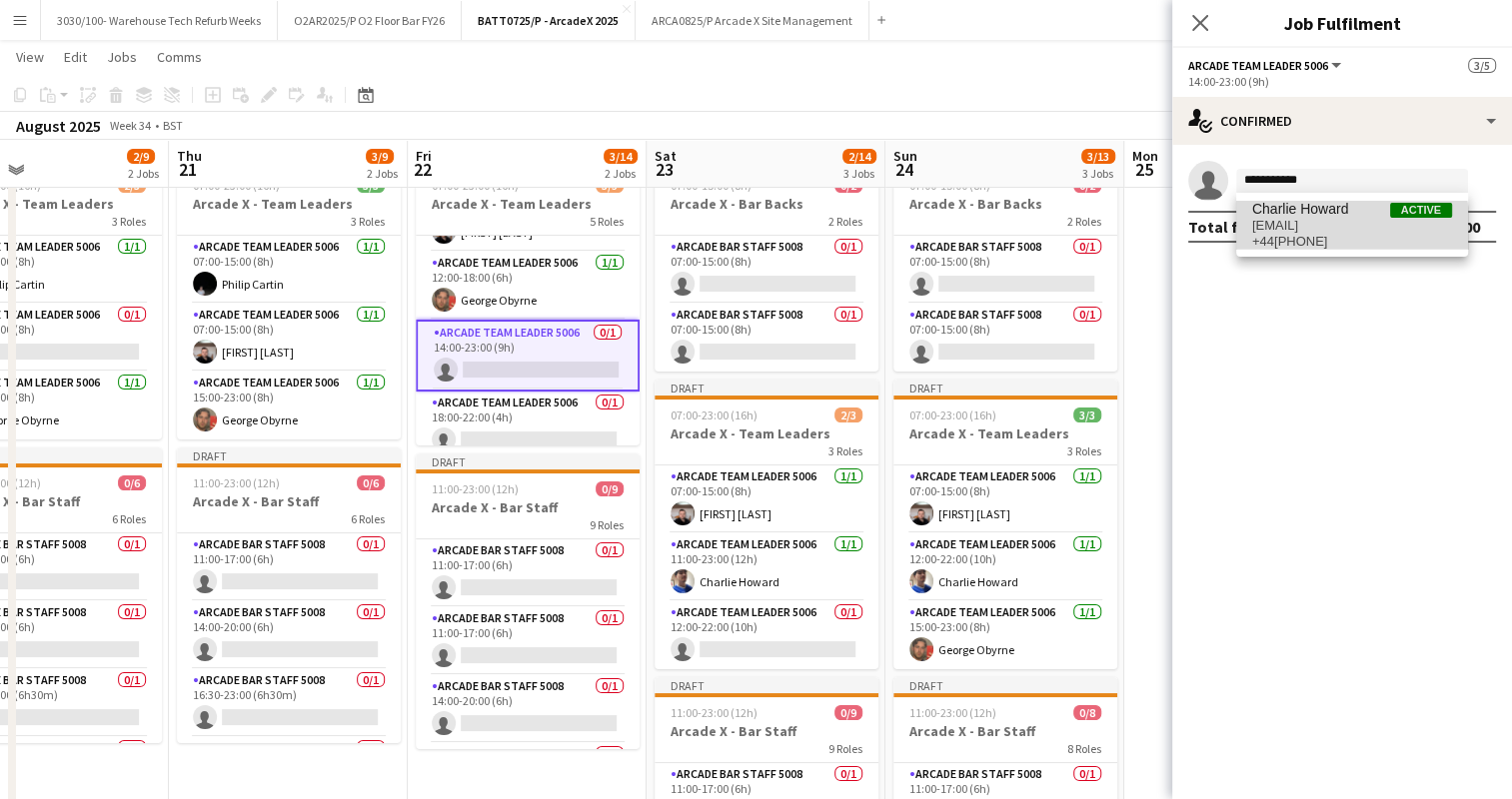 click on "+44[PHONE]" at bounding box center [1352, 242] 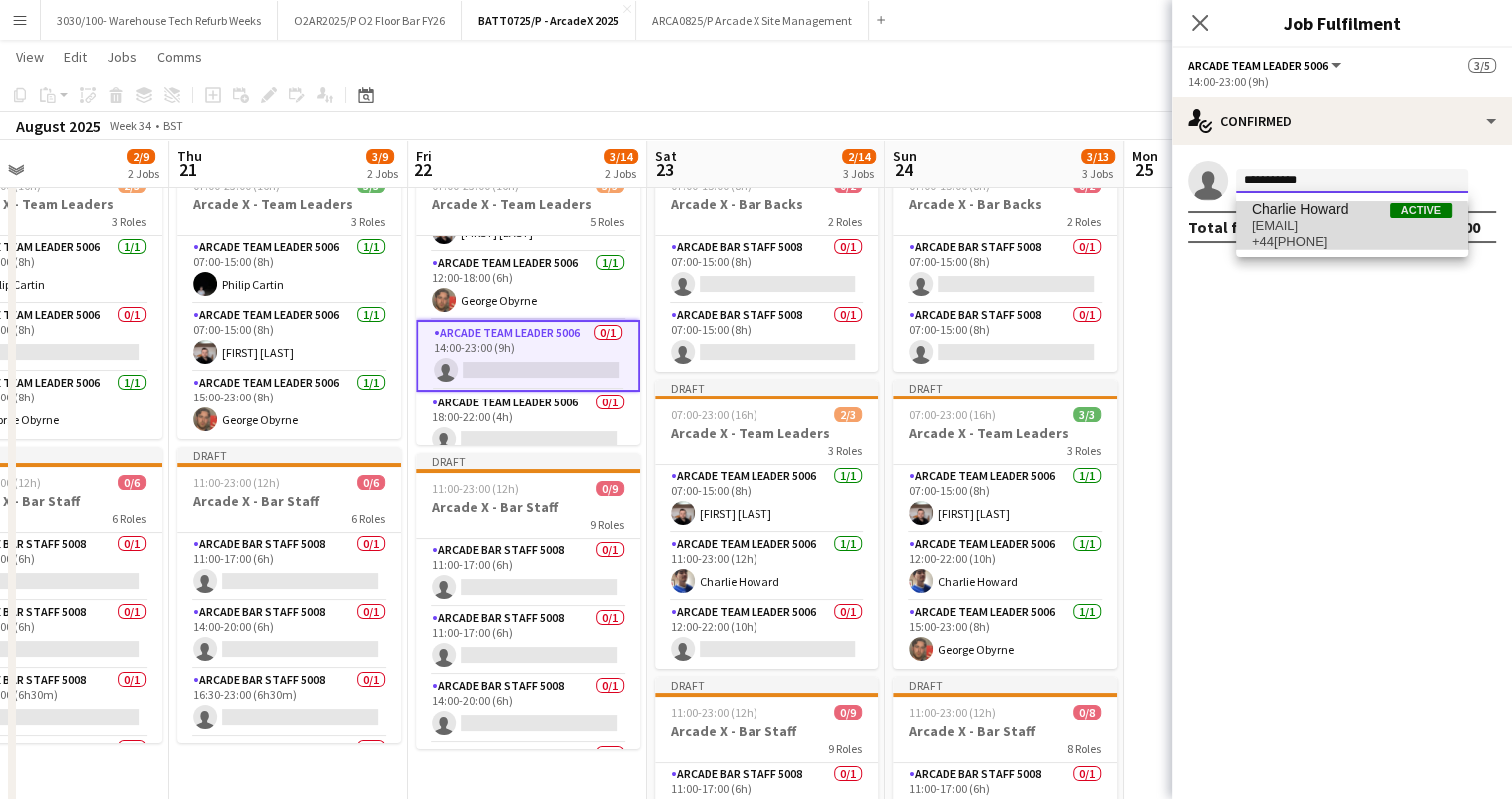 type 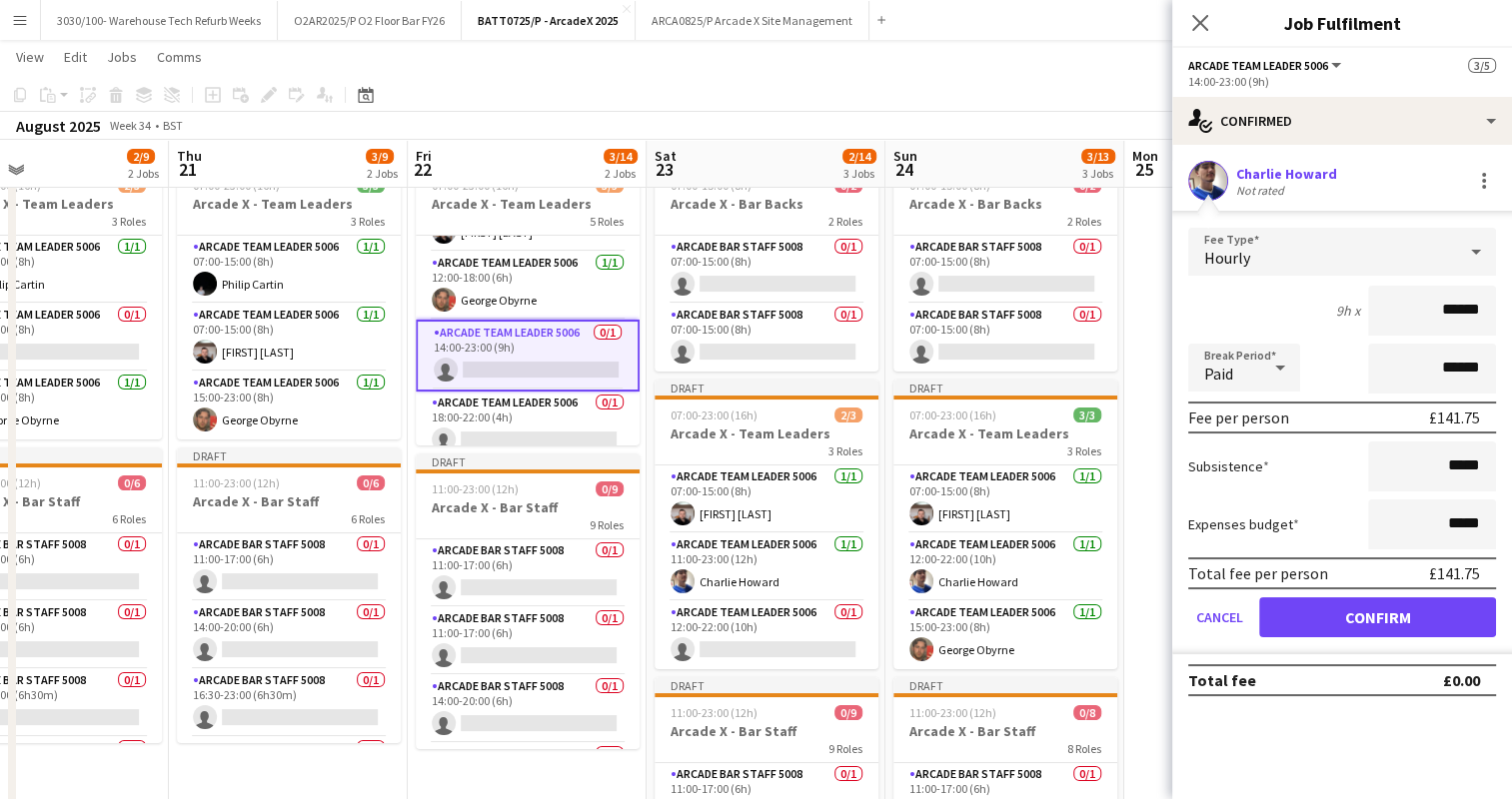 click on "Fee Type  Hourly  9h x  ******  Break Period  Paid ******  Fee per person   £141.75   Subsistence  *****  Expenses budget  *****  Total fee per person   £141.75   Cancel   Confirm" at bounding box center [1342, 440] 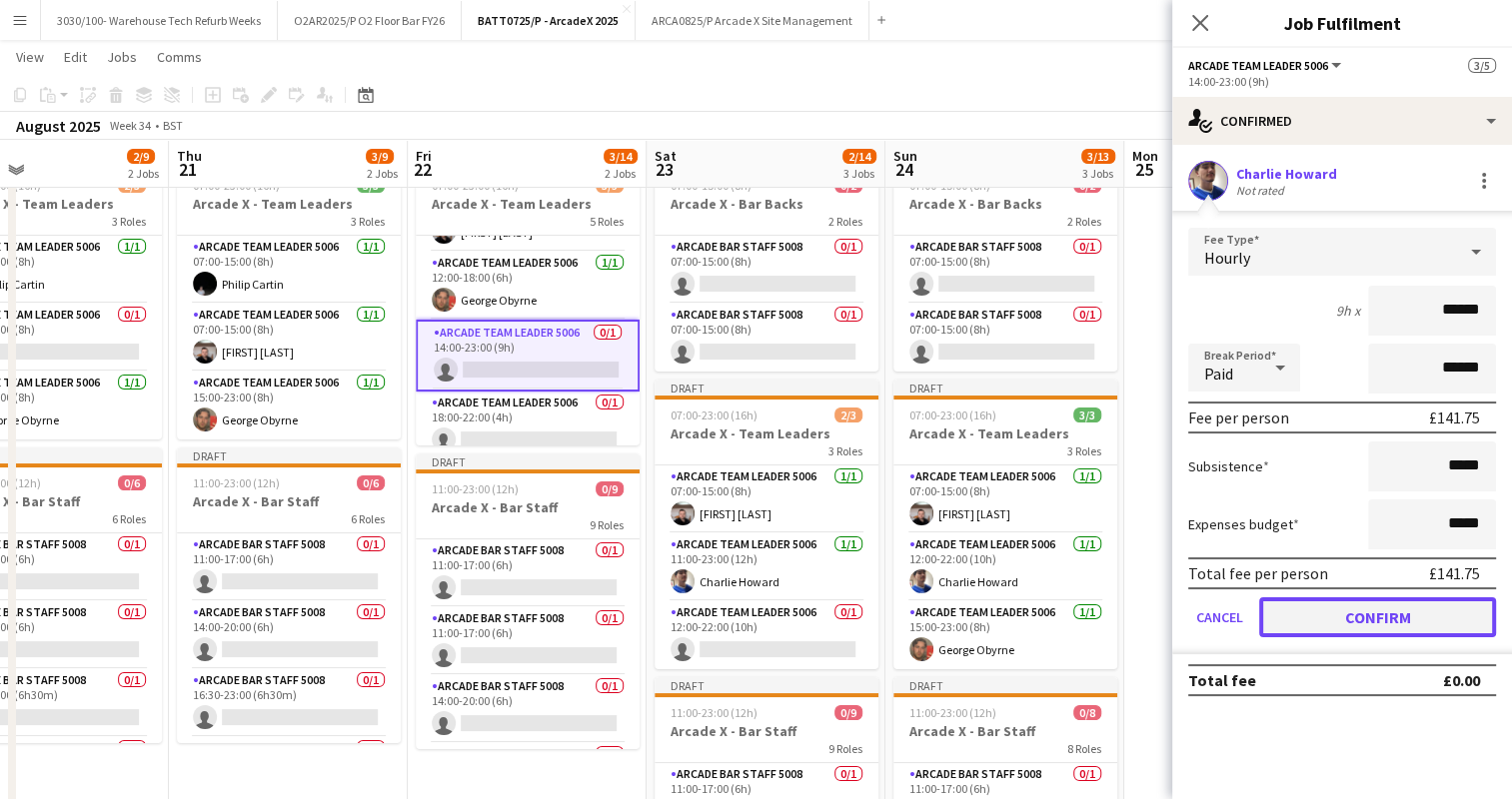 click on "Confirm" at bounding box center (1377, 617) 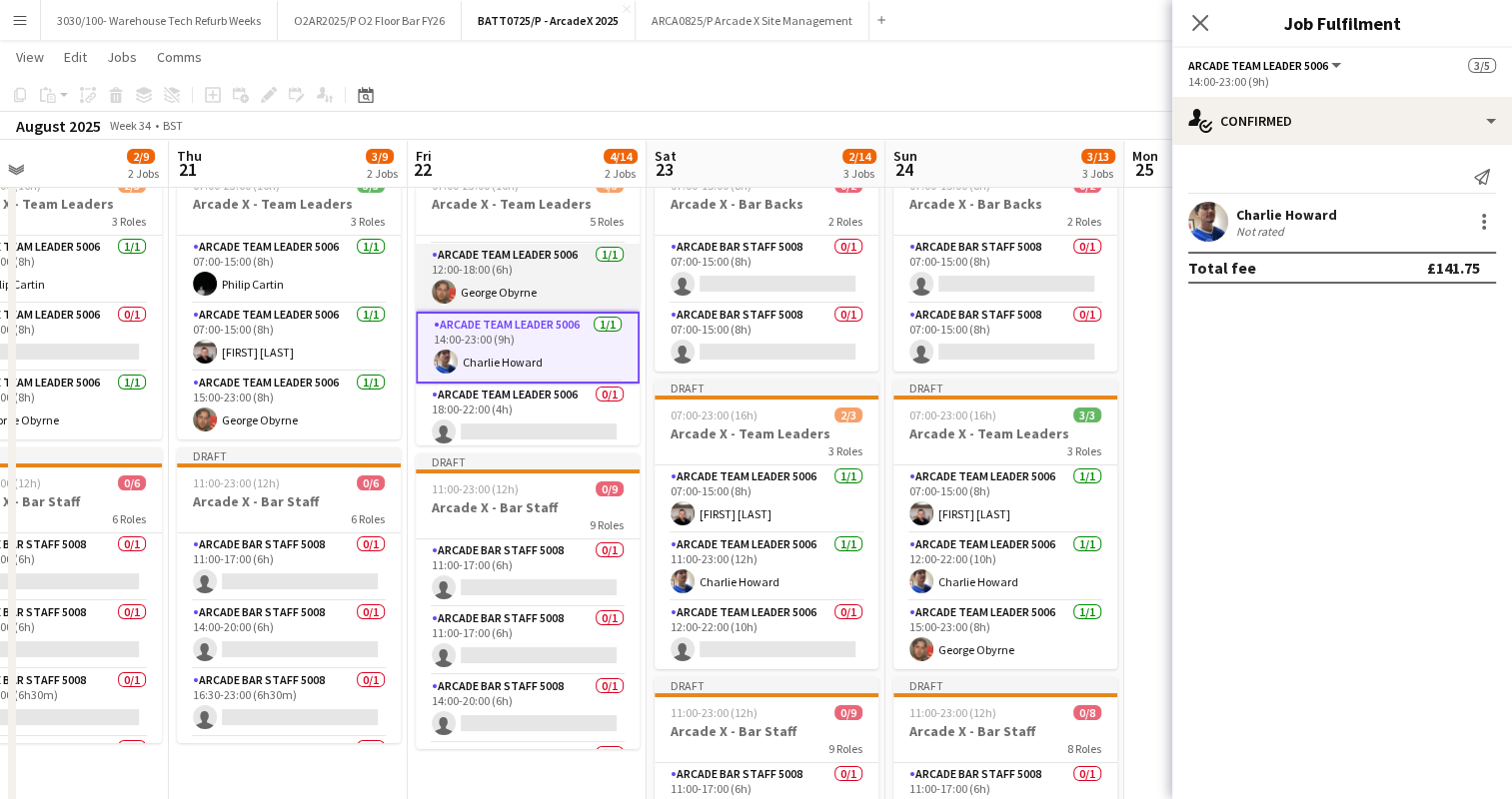 scroll, scrollTop: 132, scrollLeft: 0, axis: vertical 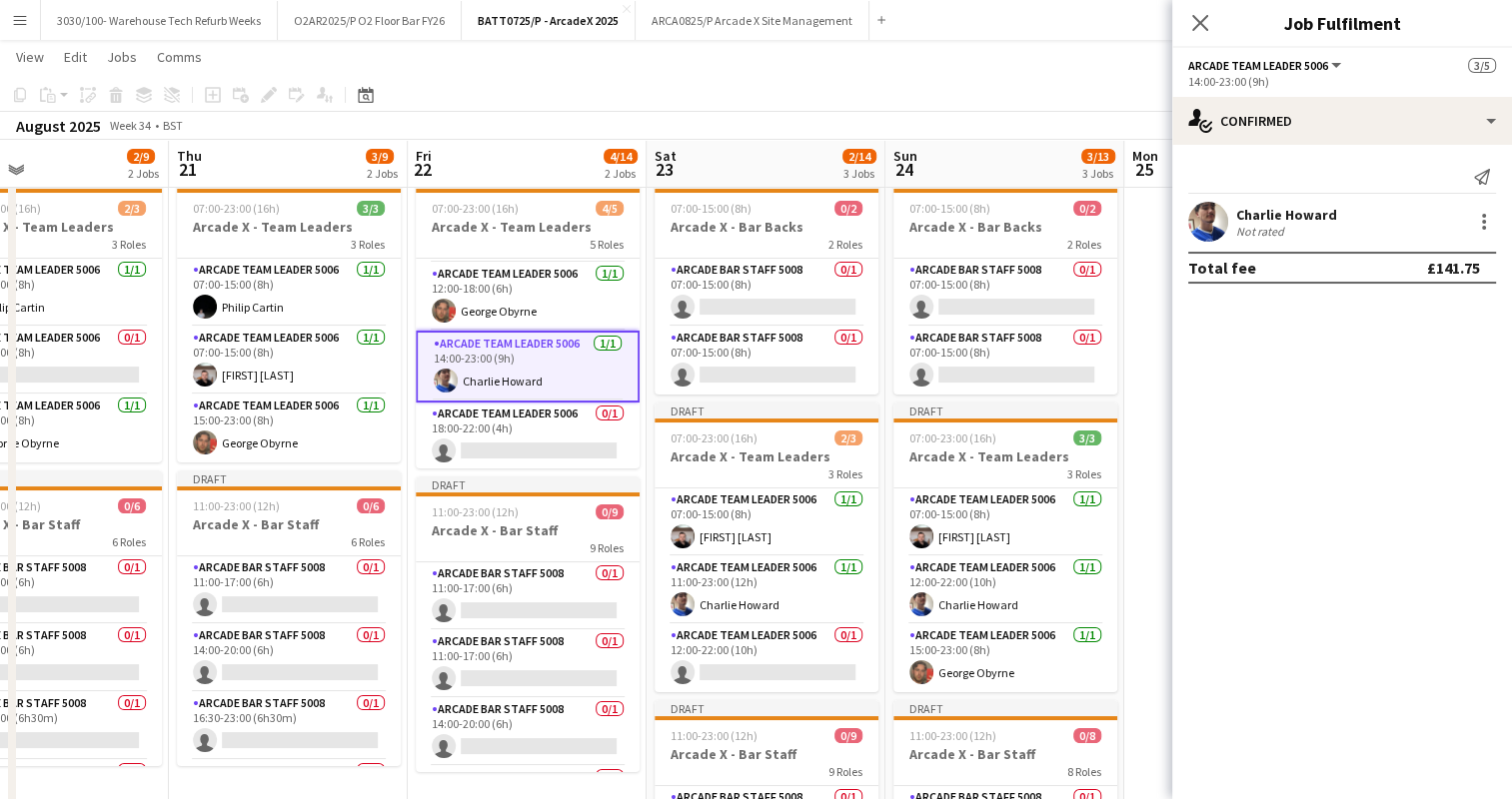 click on "Draft   07:00-15:00 (8h)    0/2   Arcade X - Bar Backs   2 Roles   Arcade Bar Staff 5008   0/1   07:00-15:00 (8h)
single-neutral-actions
Arcade Bar Staff 5008   0/1   07:00-15:00 (8h)
single-neutral-actions
Draft   07:00-23:00 (16h)    2/3   Arcade X - Team Leaders   3 Roles   Arcade Team Leader 5006   1/1   07:00-15:00 (8h)
[FIRST] [LAST]  Arcade Team Leader 5006   1/1   11:00-23:00 (12h)
[FIRST] [LAST]  Arcade Team Leader 5006   0/1   12:00-22:00 (10h)
single-neutral-actions
Draft   11:00-23:00 (12h)    0/9   Arcade X - Bar Staff   9 Roles   Arcade Bar Staff 5008   0/1   11:00-17:00 (6h)
single-neutral-actions
Arcade Bar Staff 5008   0/1   11:00-17:00 (6h)
single-neutral-actions
Arcade Bar Staff 5008   0/1" at bounding box center (765, 604) 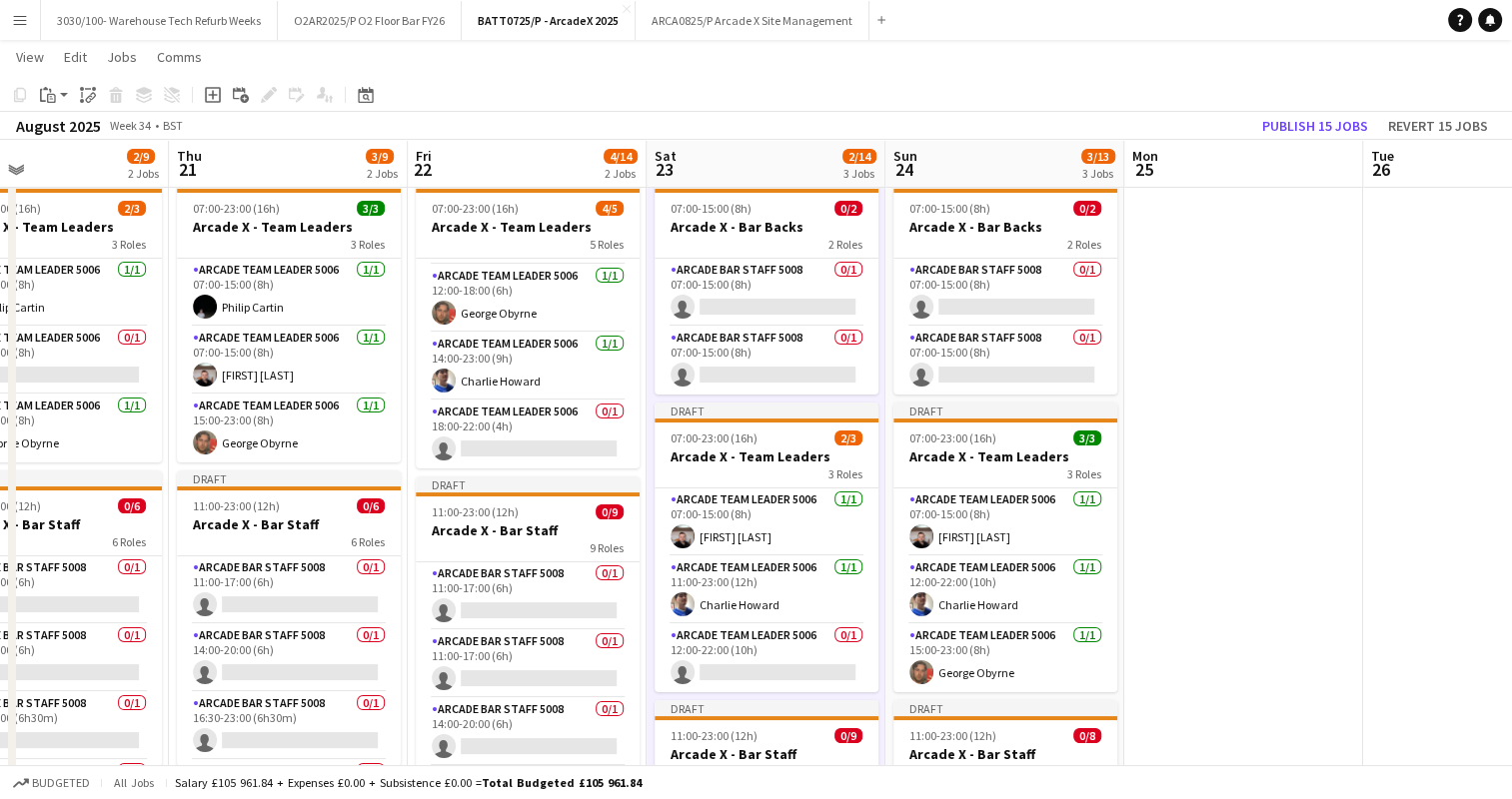 scroll, scrollTop: 129, scrollLeft: 0, axis: vertical 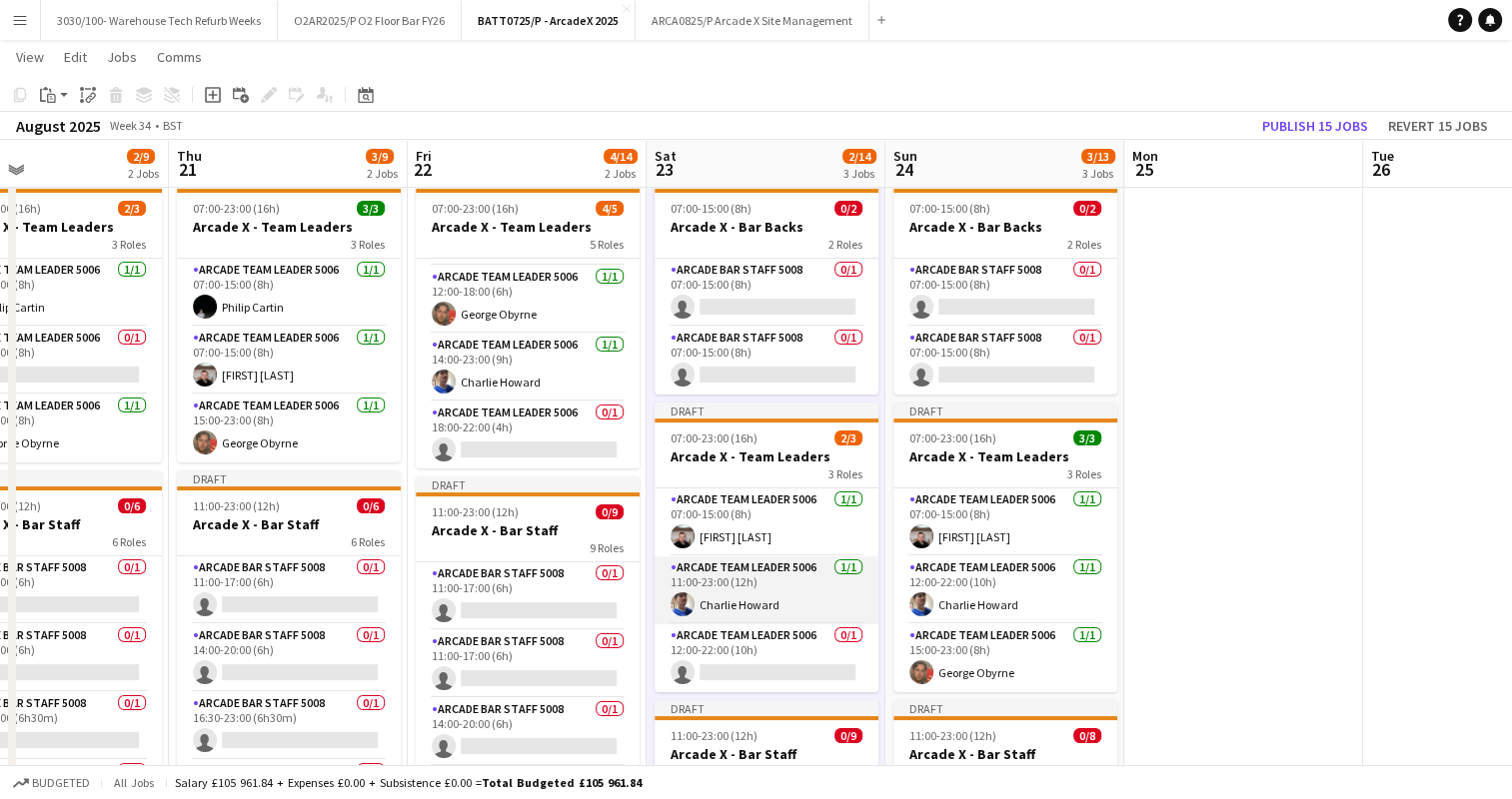 click on "Arcade Team Leader 5006   1/1   11:00-23:00 (12h)
[FIRST] [LAST]" at bounding box center [766, 590] 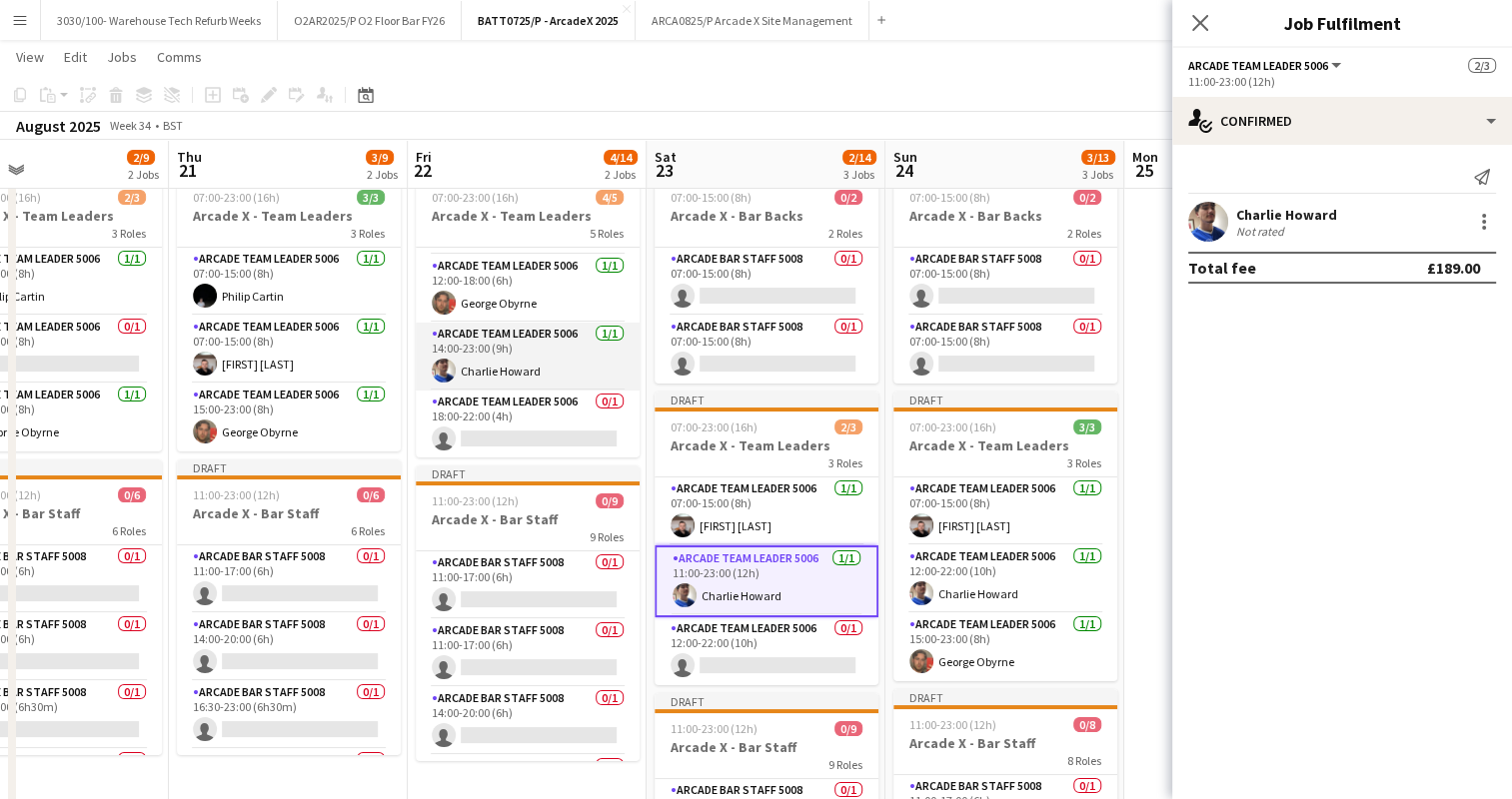 scroll, scrollTop: 72, scrollLeft: 0, axis: vertical 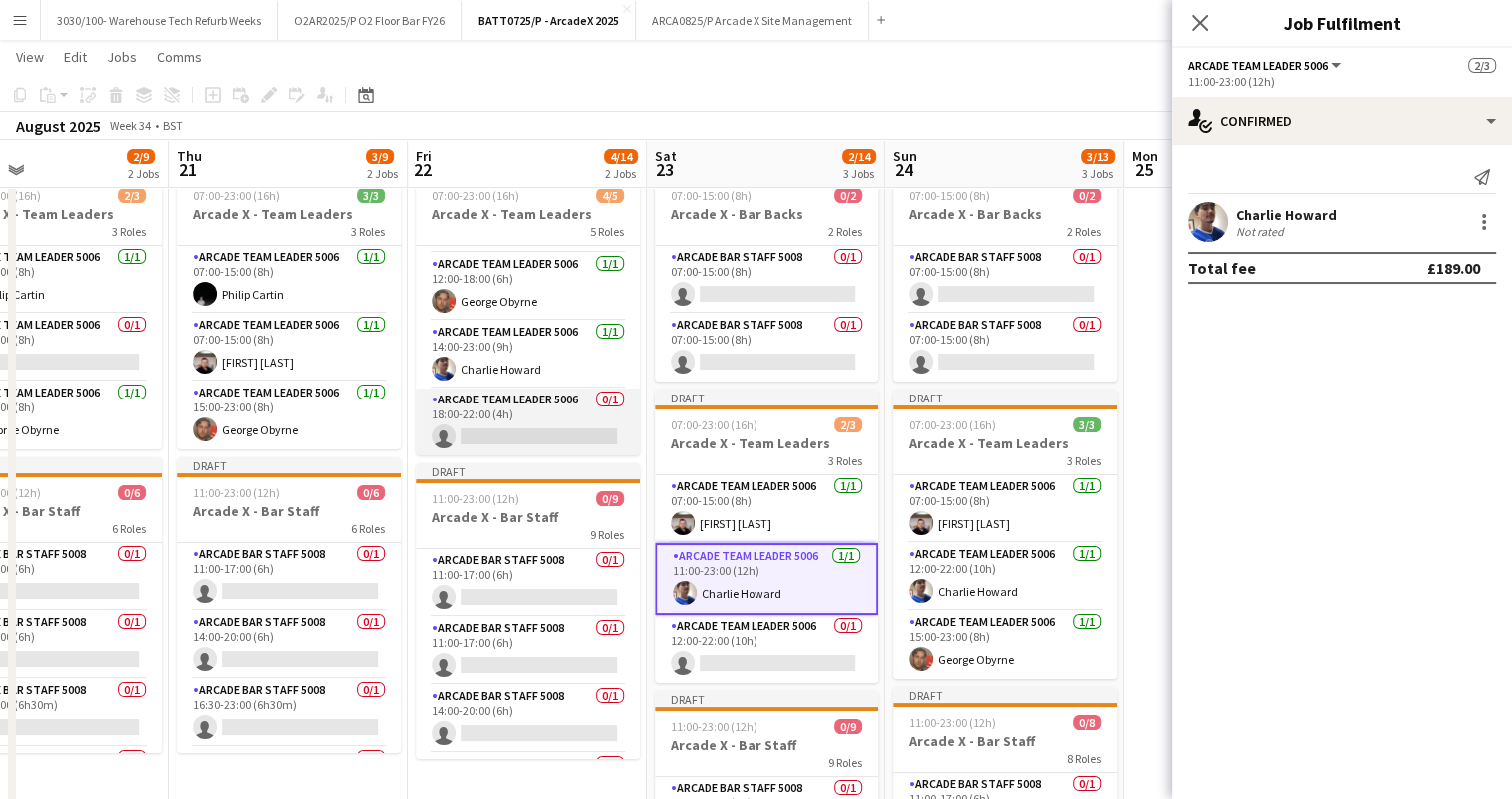 click on "Arcade Team Leader 5006   0/1   18:00-22:00 (4h)
single-neutral-actions" at bounding box center (528, 422) 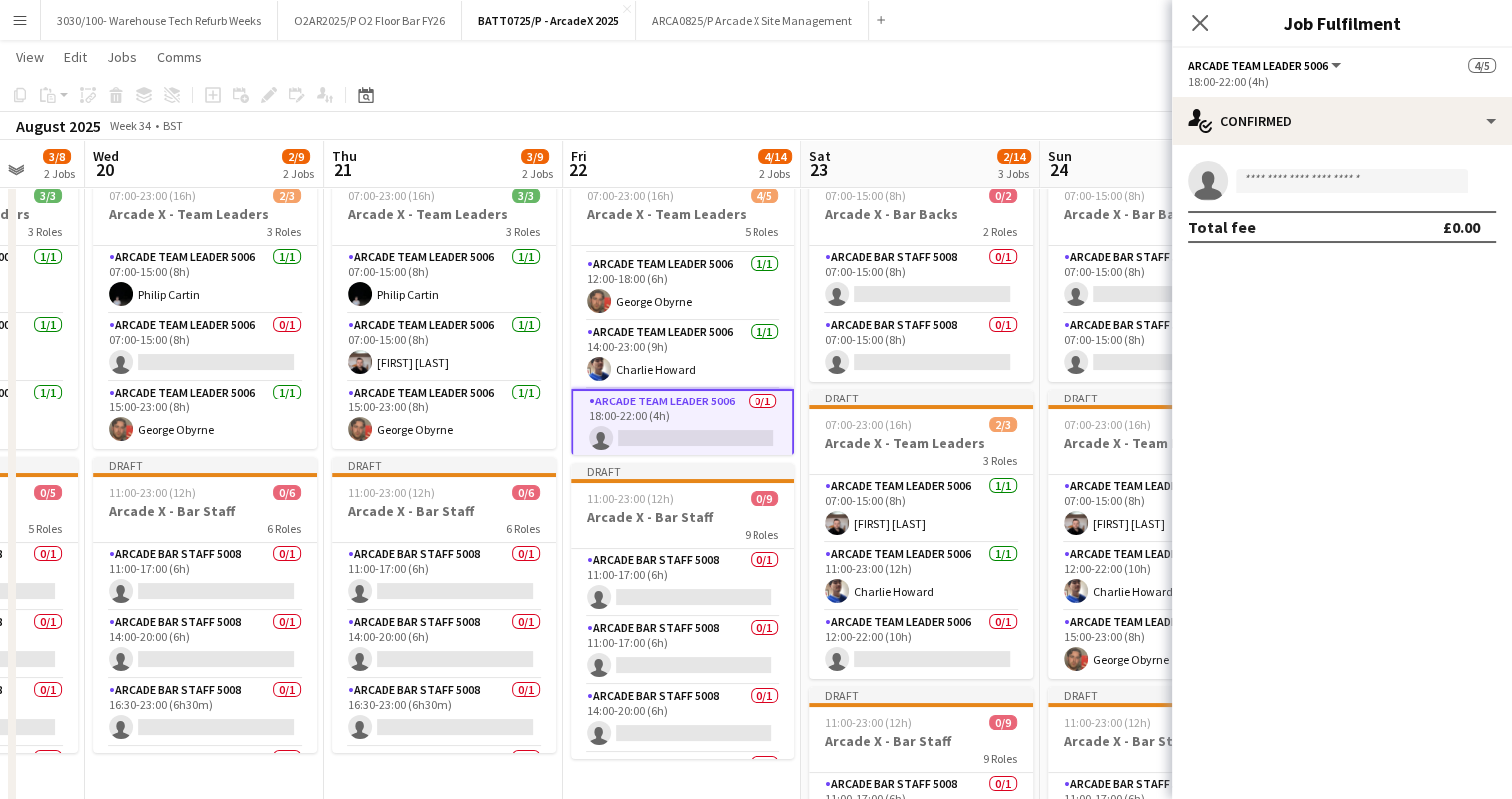 scroll, scrollTop: 0, scrollLeft: 572, axis: horizontal 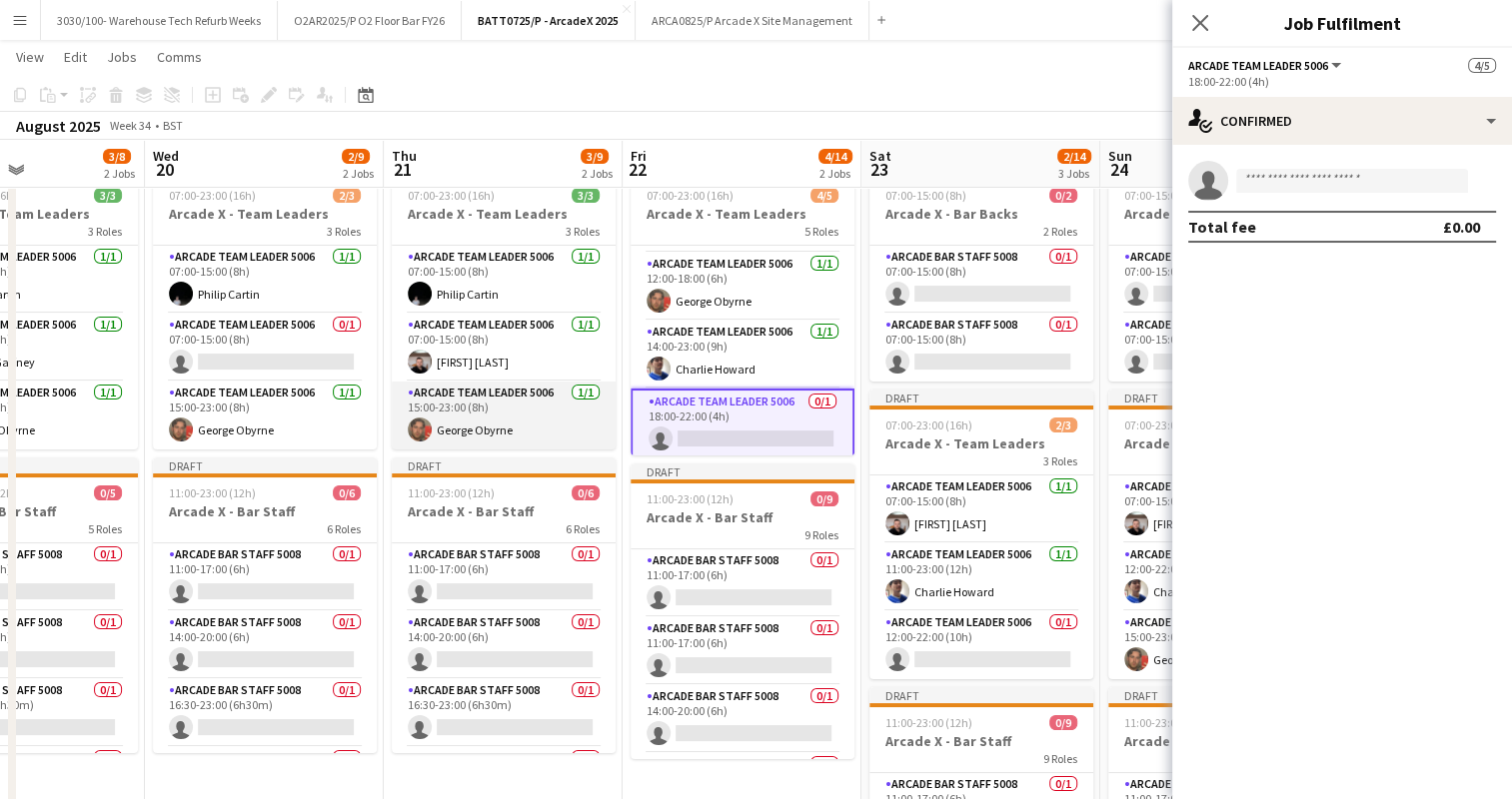 click on "Arcade Team Leader 5006   1/1   15:00-23:00 (8h)
[FIRST] [LAST]" at bounding box center [504, 415] 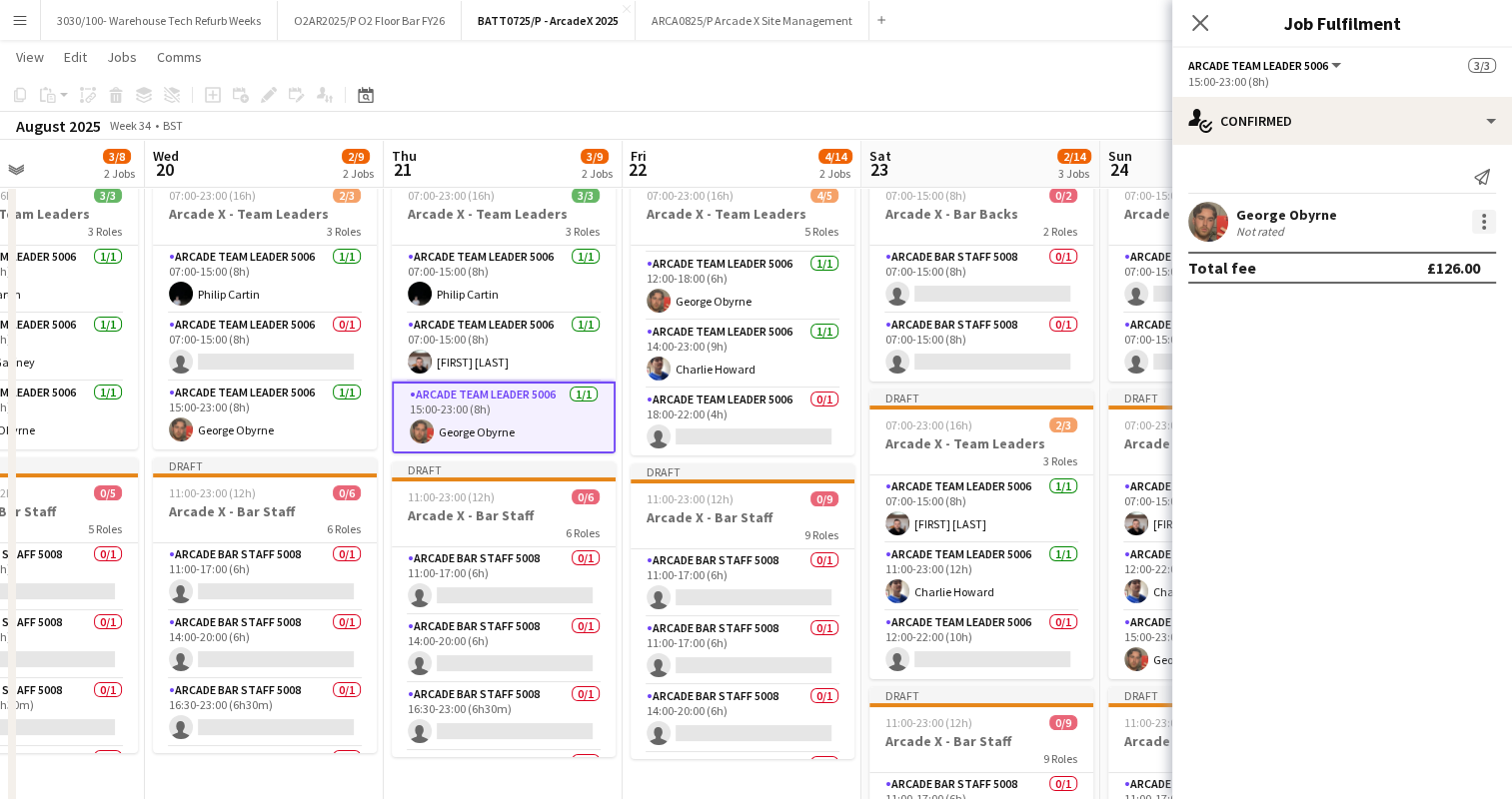 click at bounding box center (1484, 216) 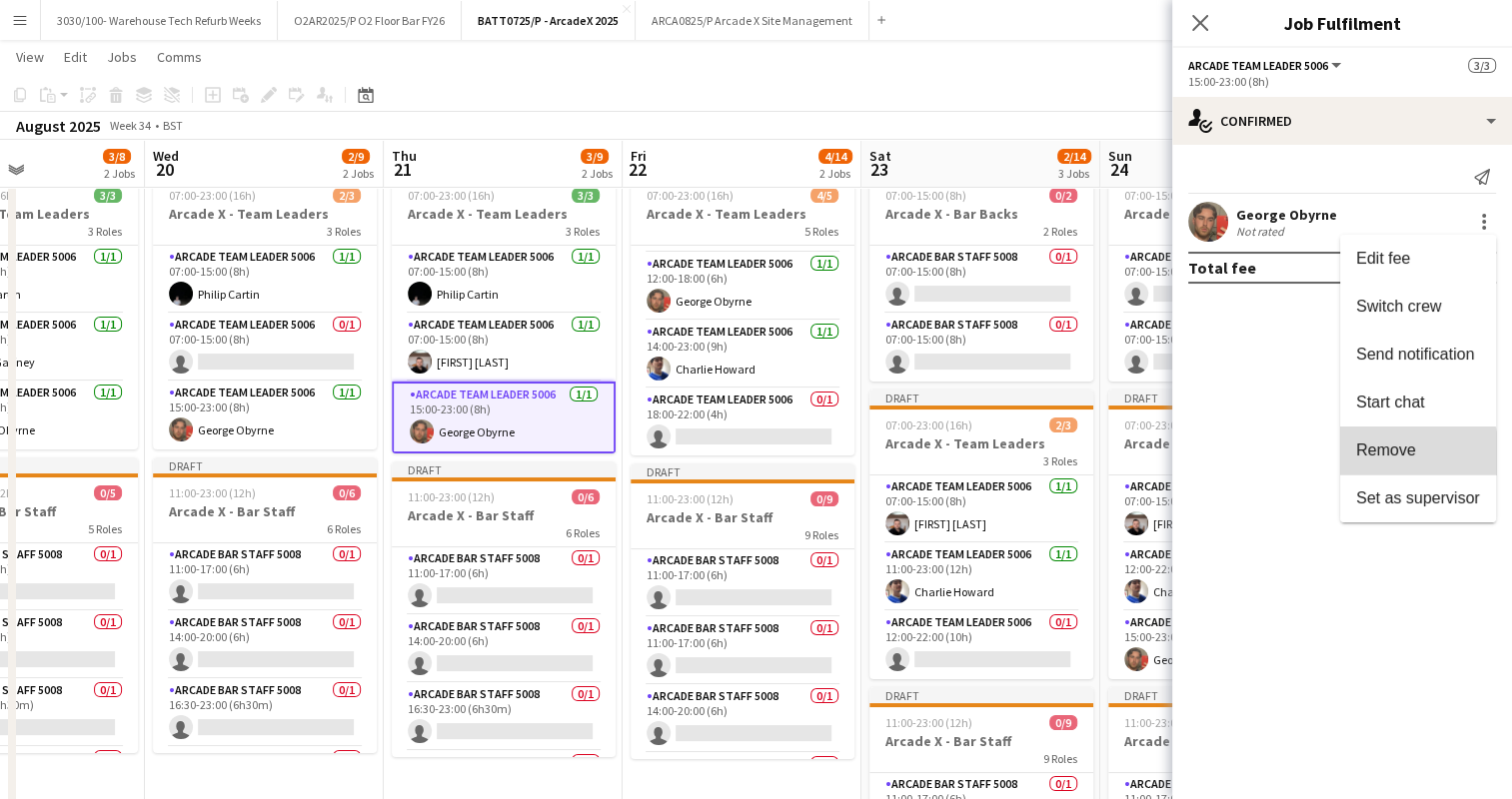 click on "Remove" at bounding box center (1386, 449) 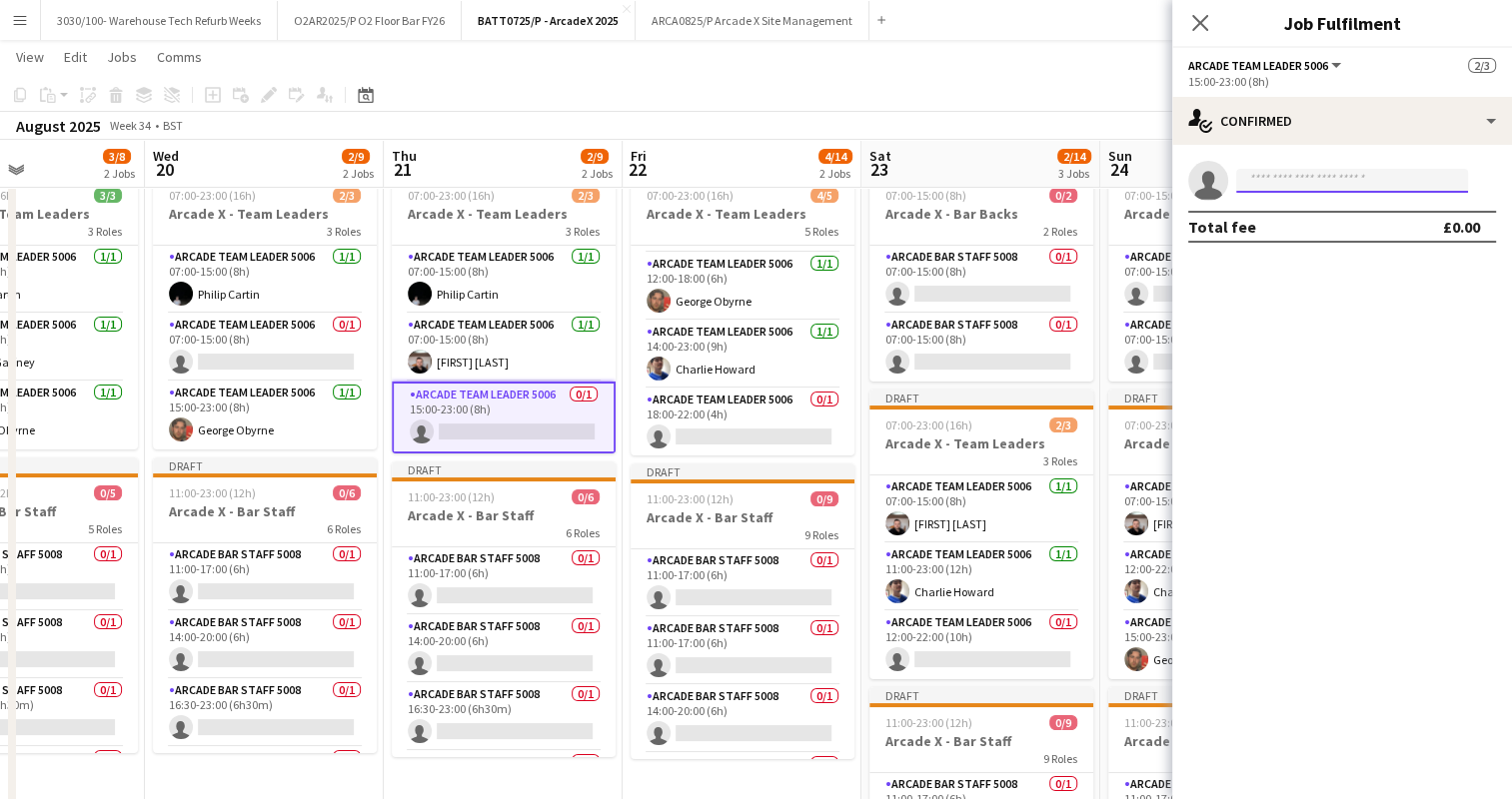 click at bounding box center (1352, 181) 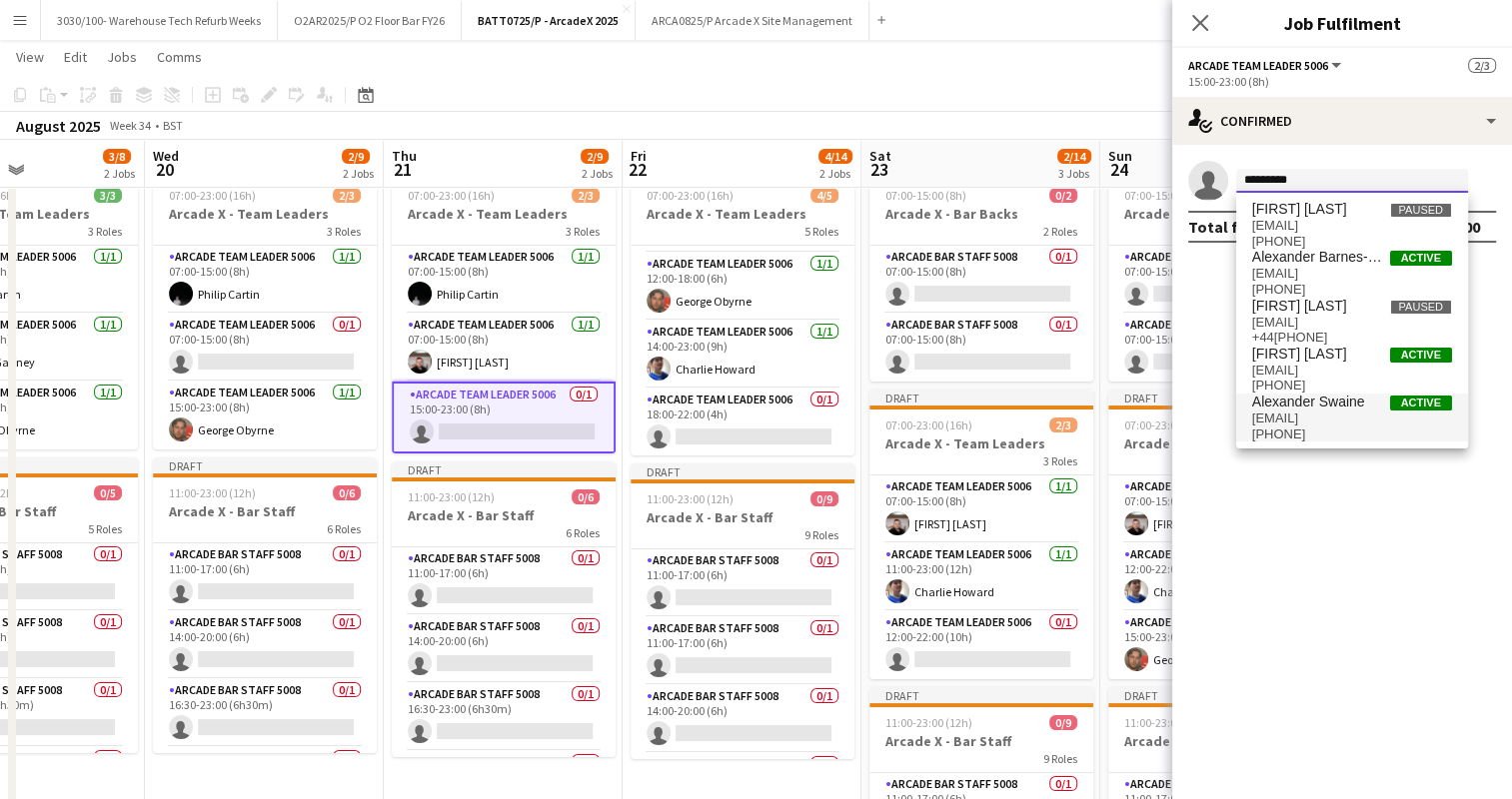 type on "*********" 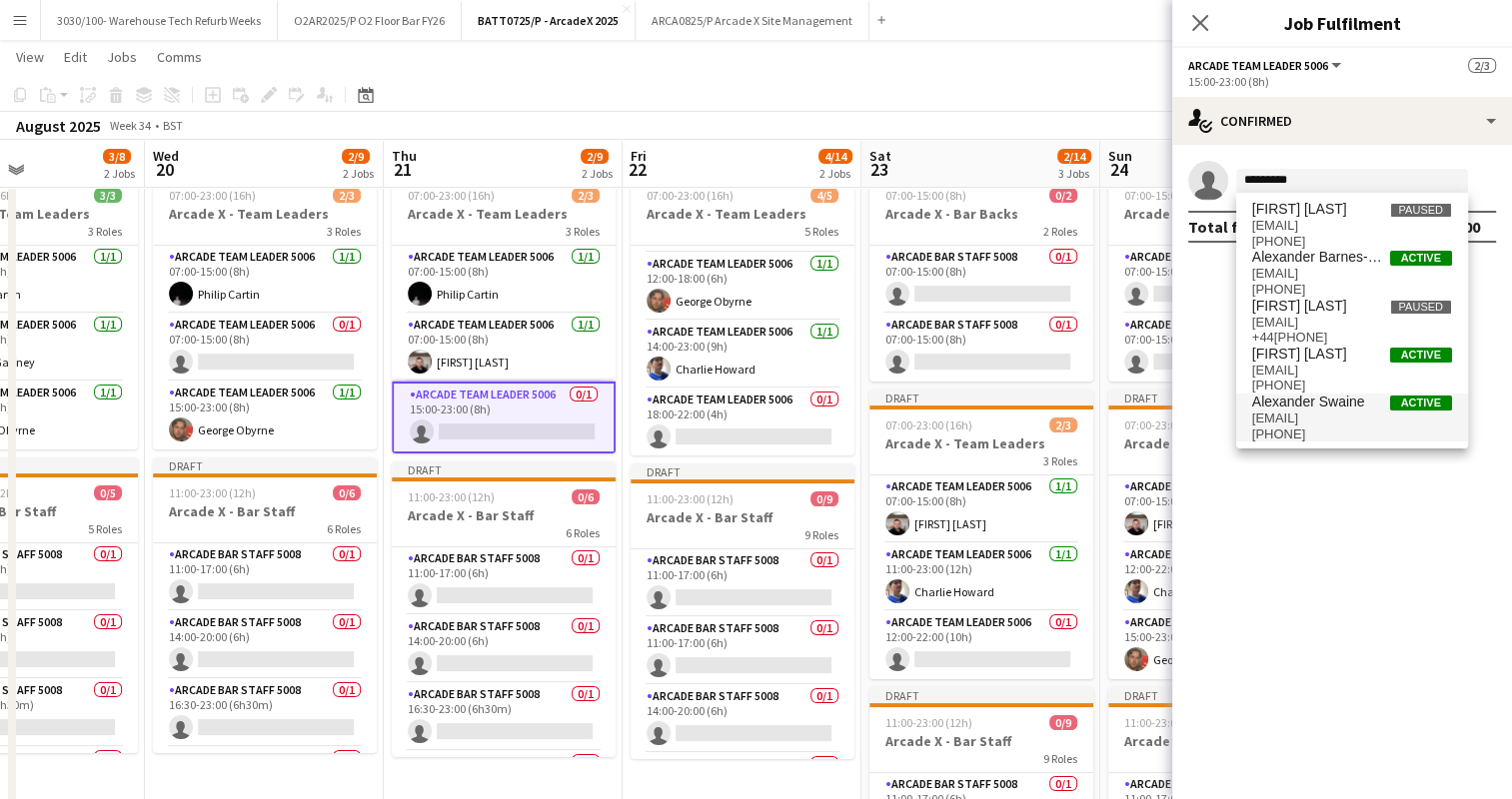click on "Alexander Swaine" at bounding box center [1308, 401] 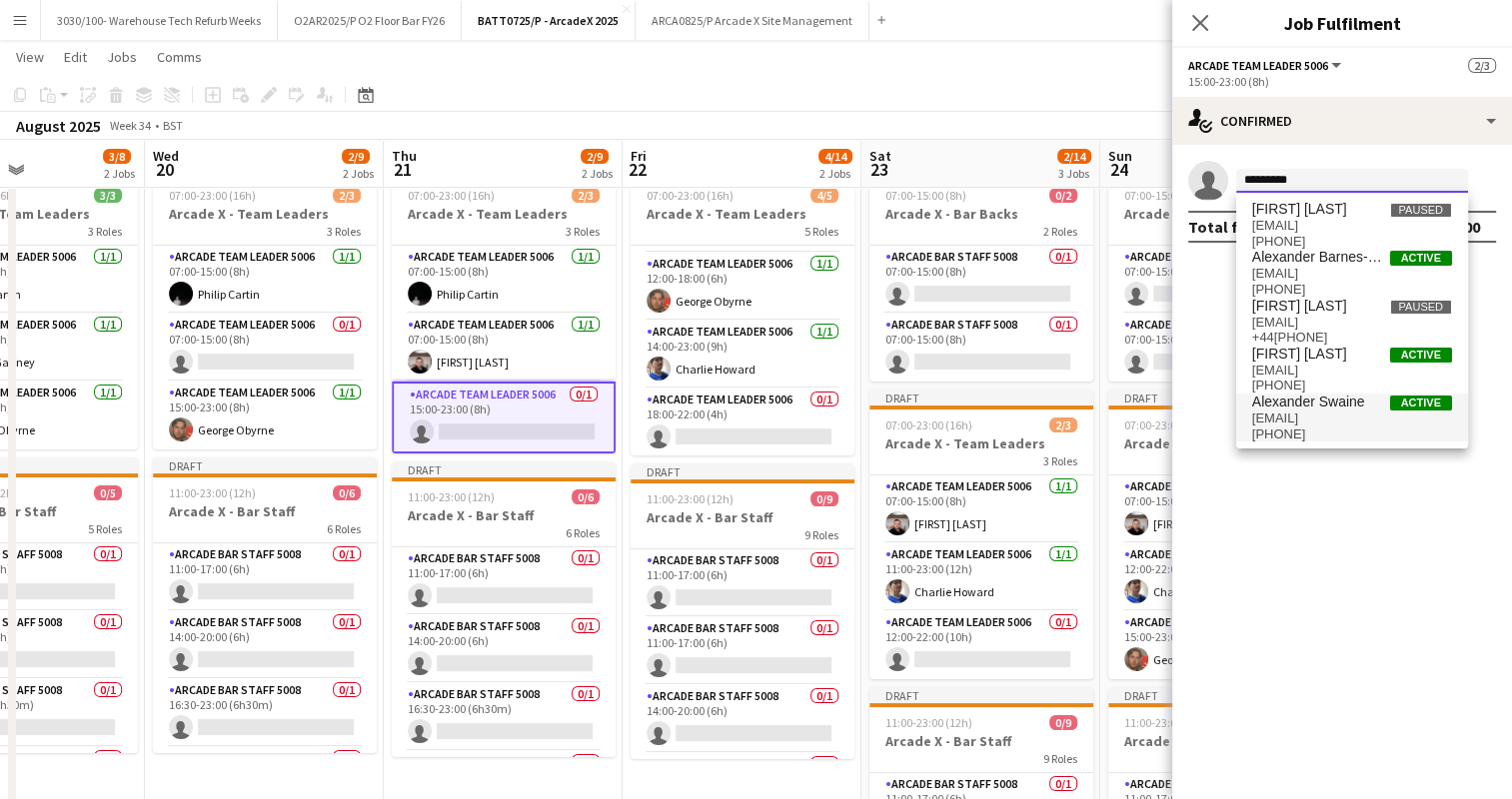 type 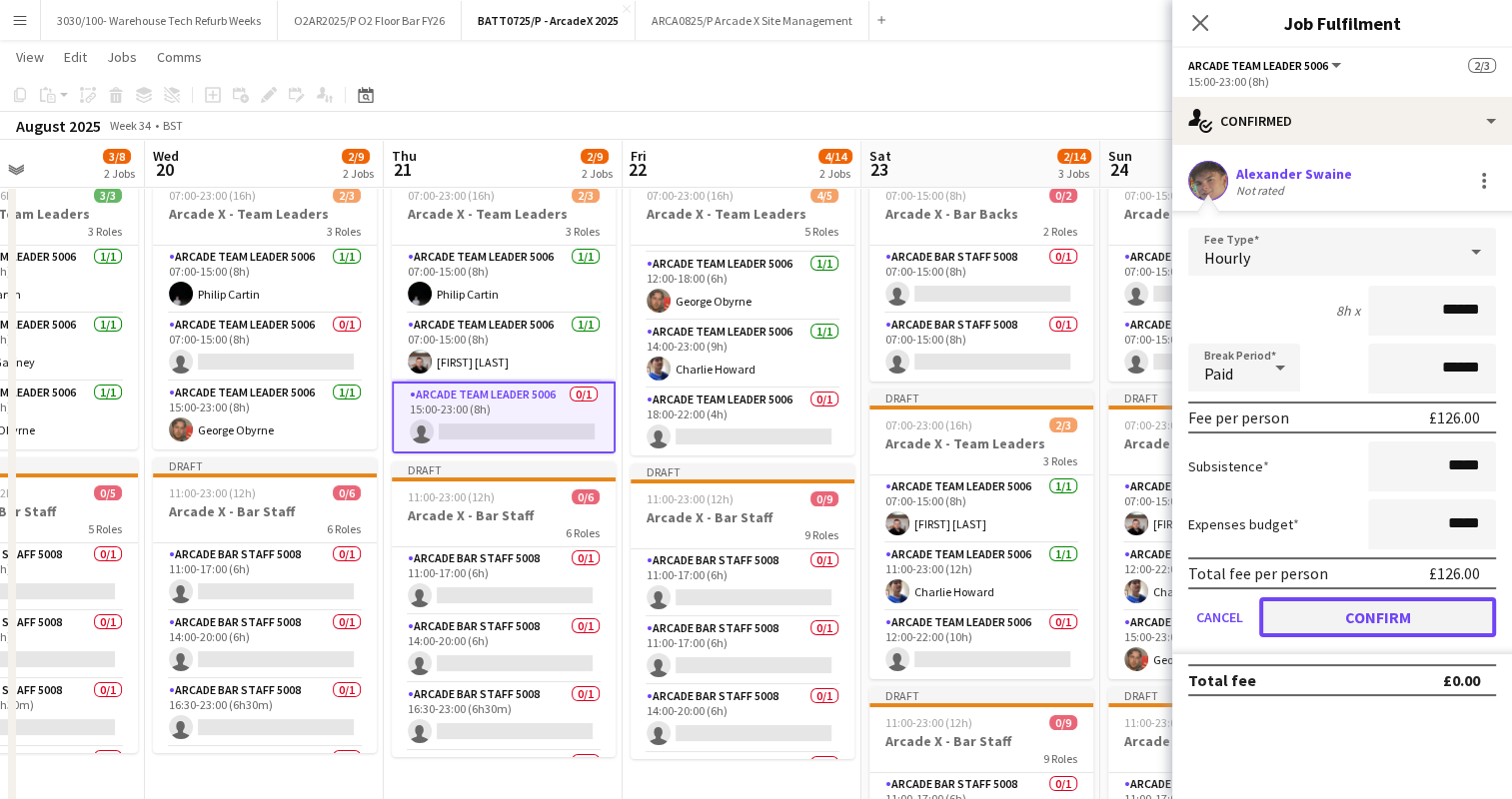 click on "Confirm" at bounding box center (1377, 617) 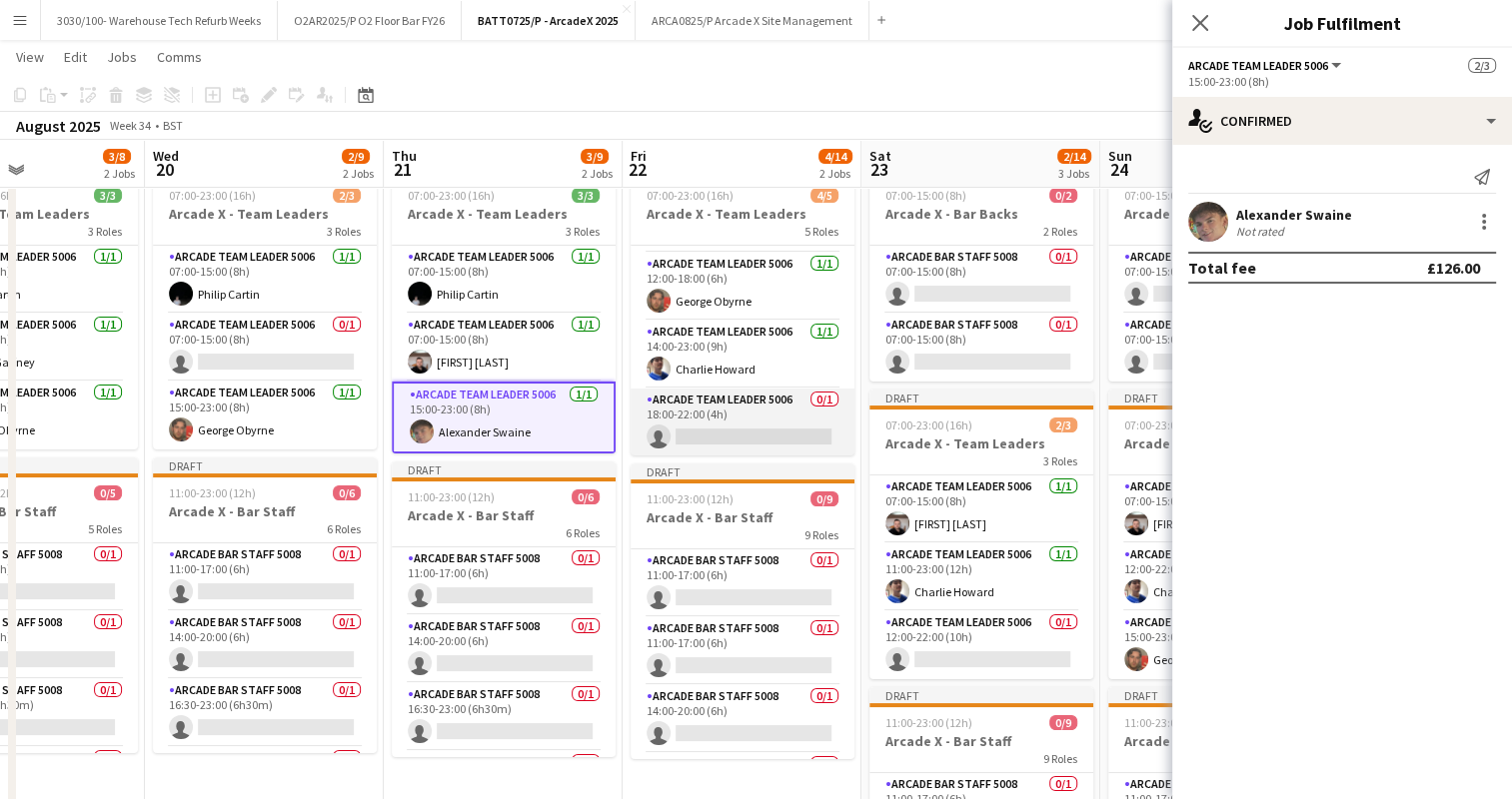 click on "Arcade Team Leader 5006   0/1   18:00-22:00 (4h)
single-neutral-actions" at bounding box center [743, 422] 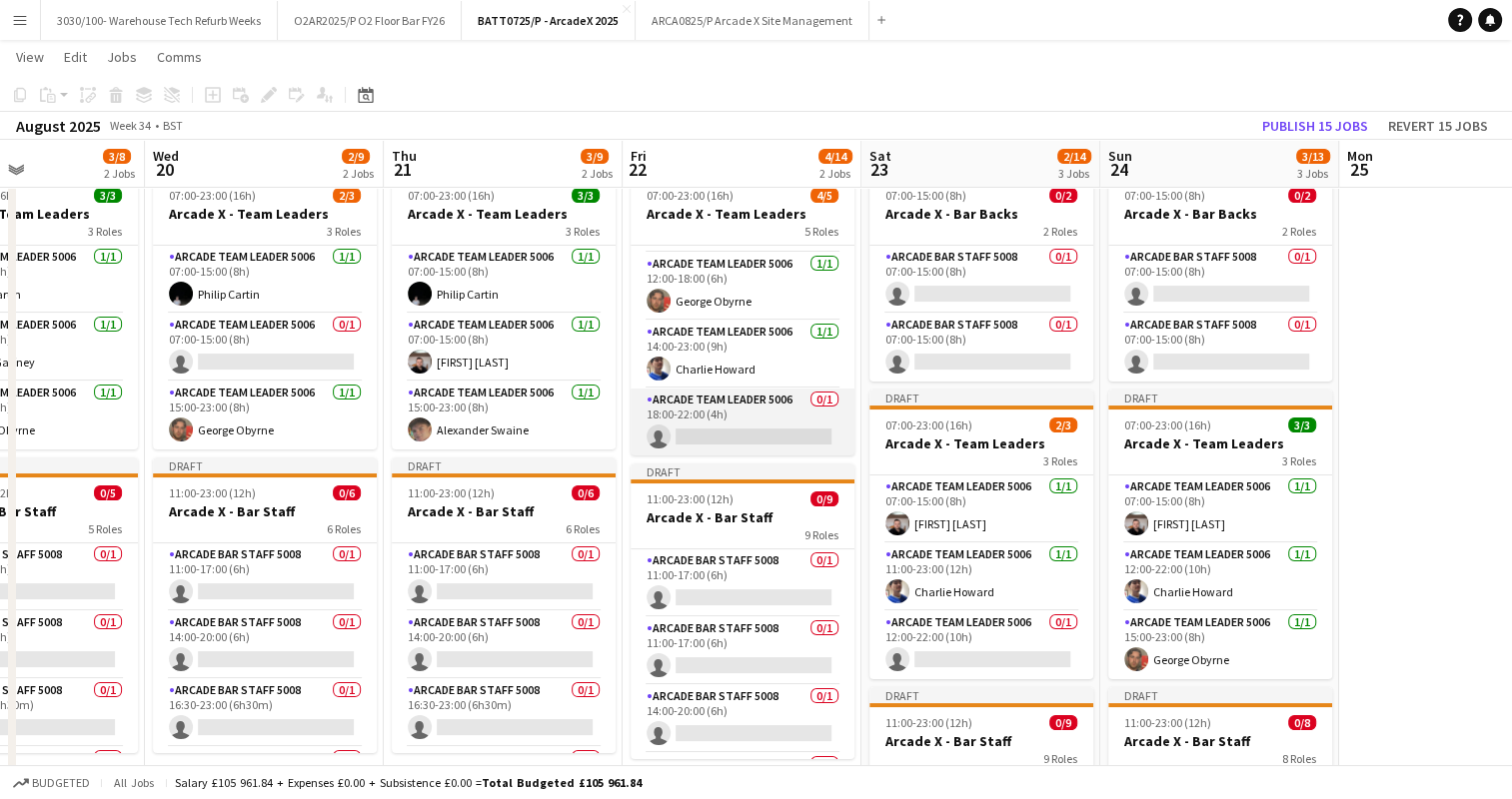 click on "Arcade Team Leader 5006   0/1   18:00-22:00 (4h)
single-neutral-actions" at bounding box center [743, 422] 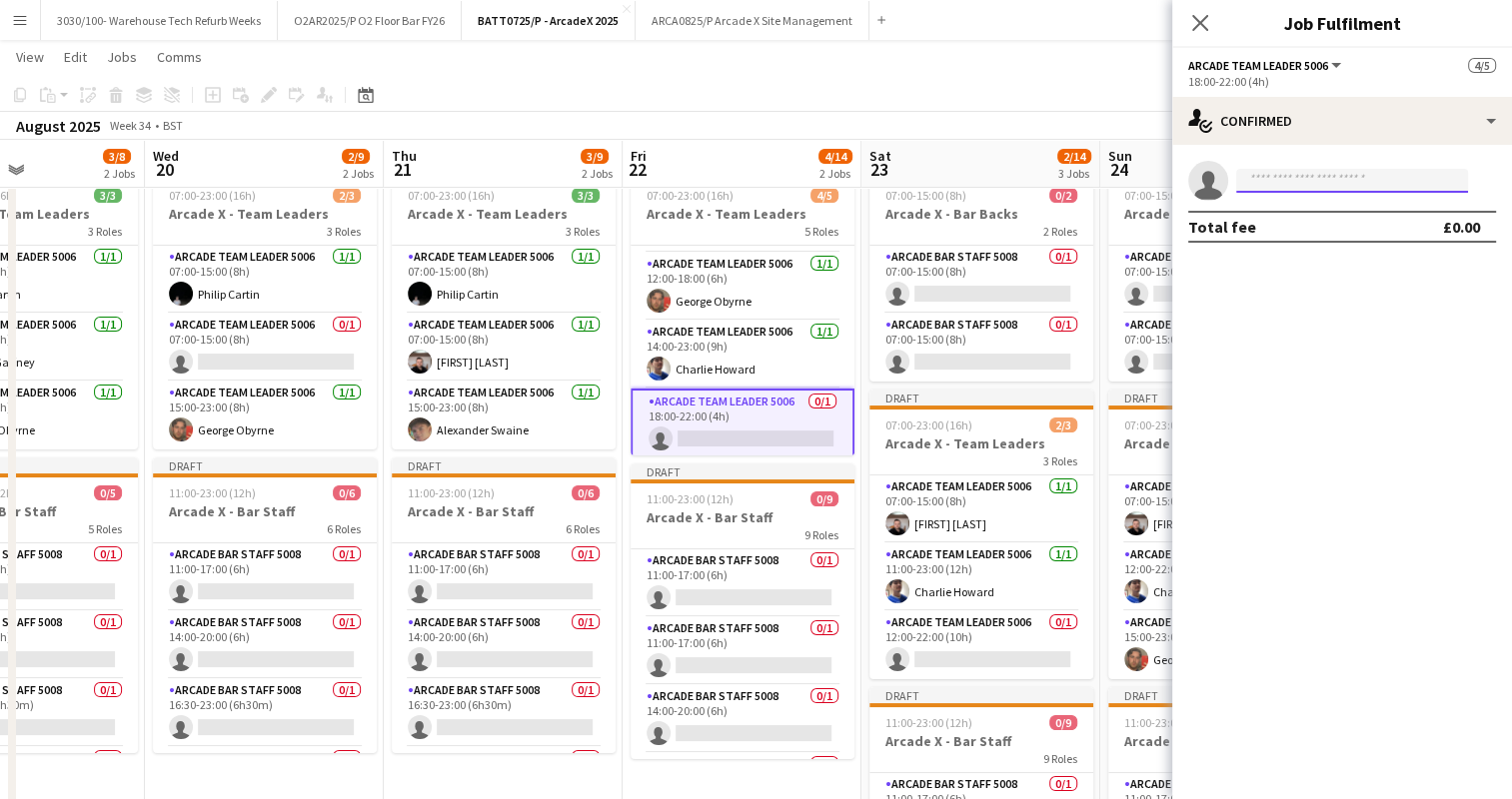 click at bounding box center [1352, 181] 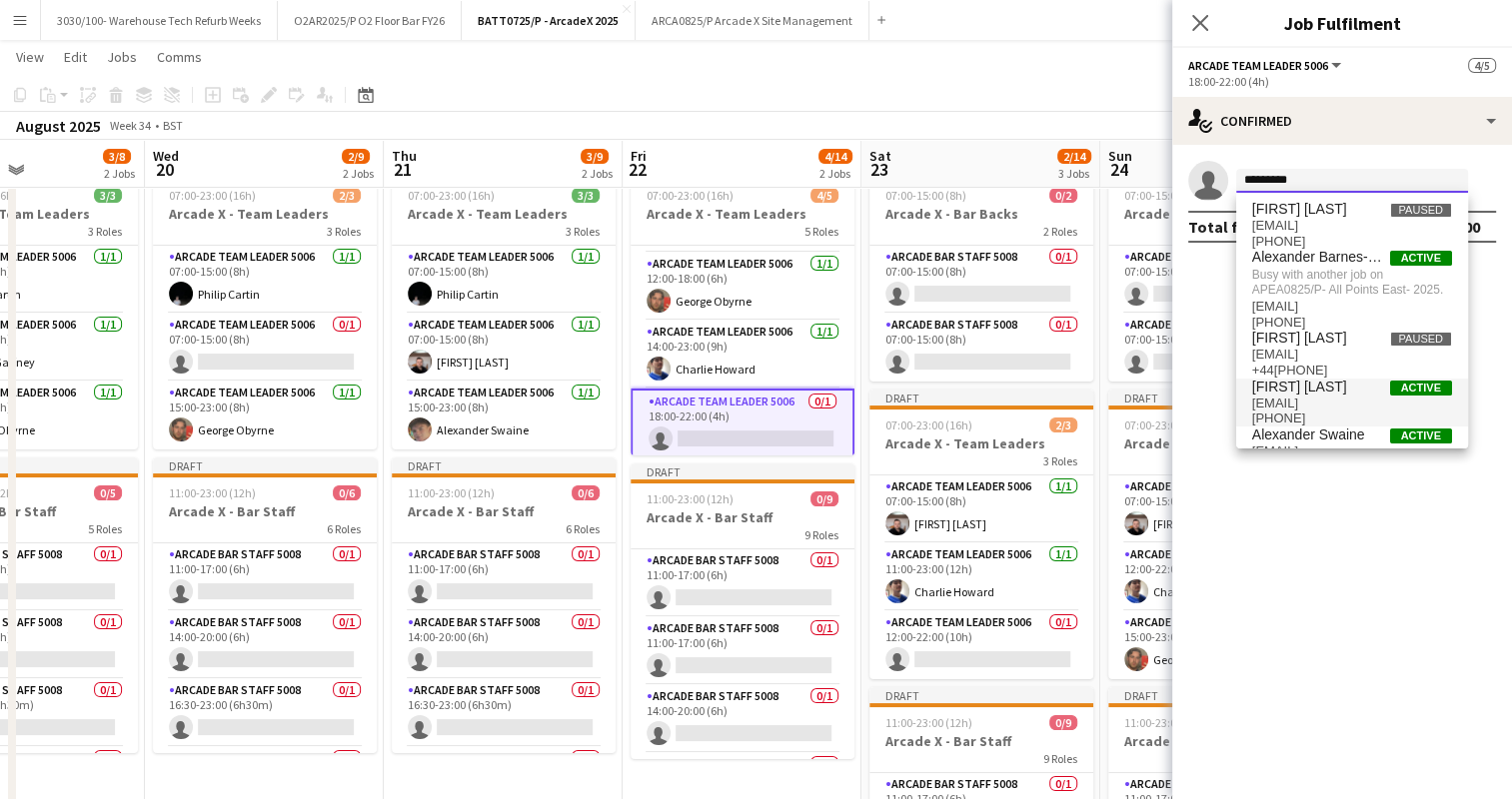 scroll, scrollTop: 48, scrollLeft: 0, axis: vertical 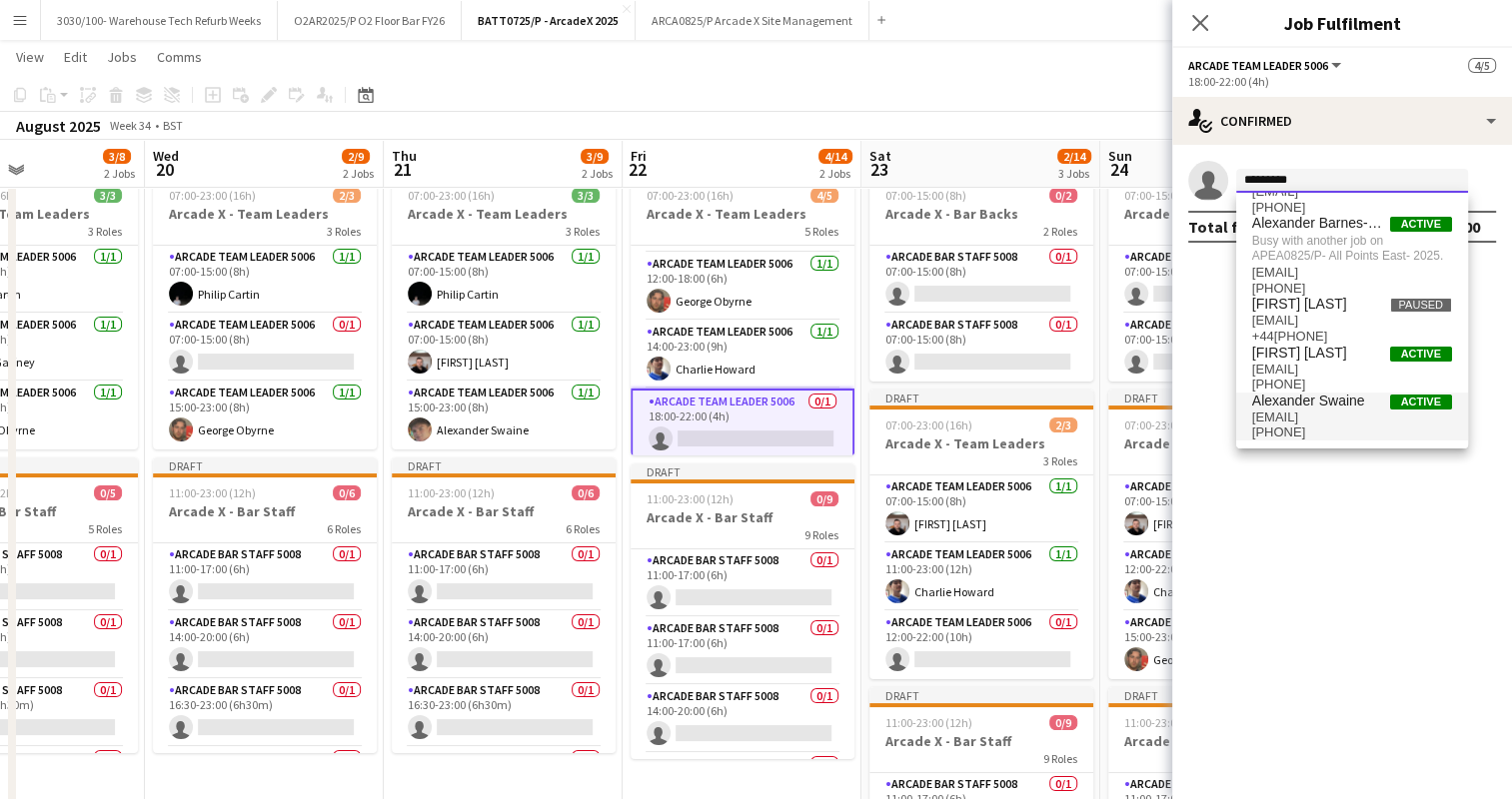 type on "*********" 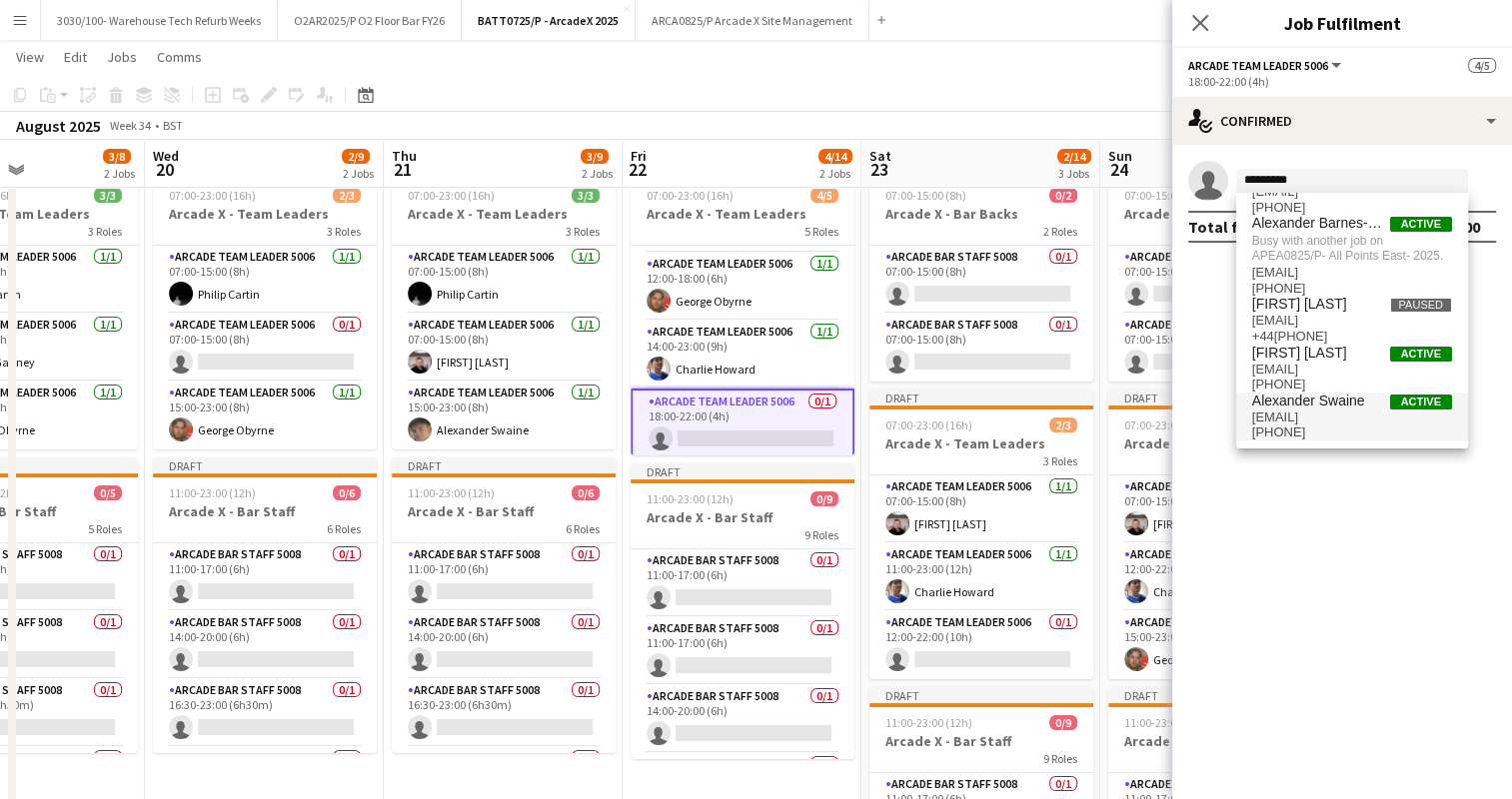 click on "[EMAIL]" at bounding box center (1352, 417) 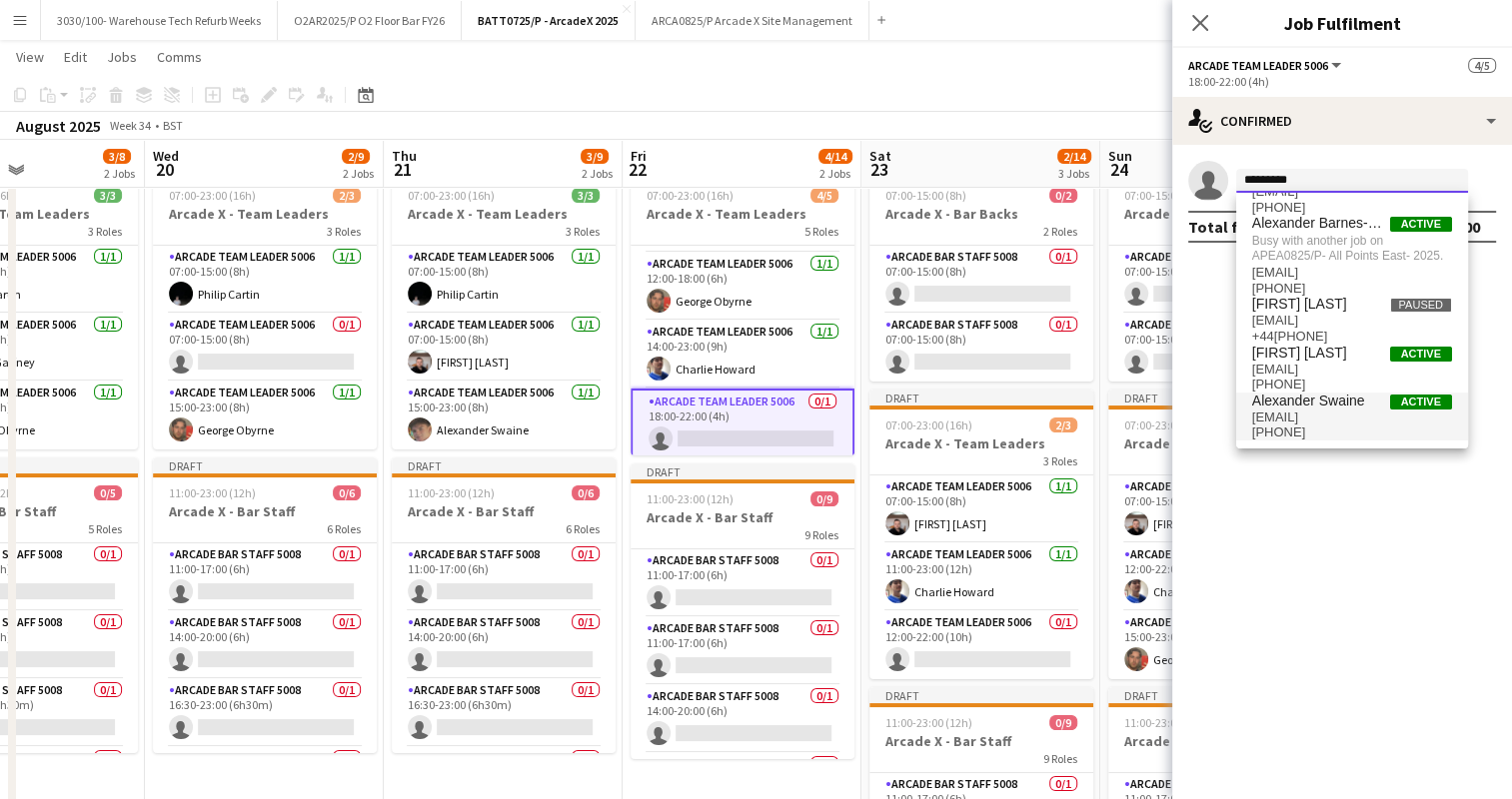 type 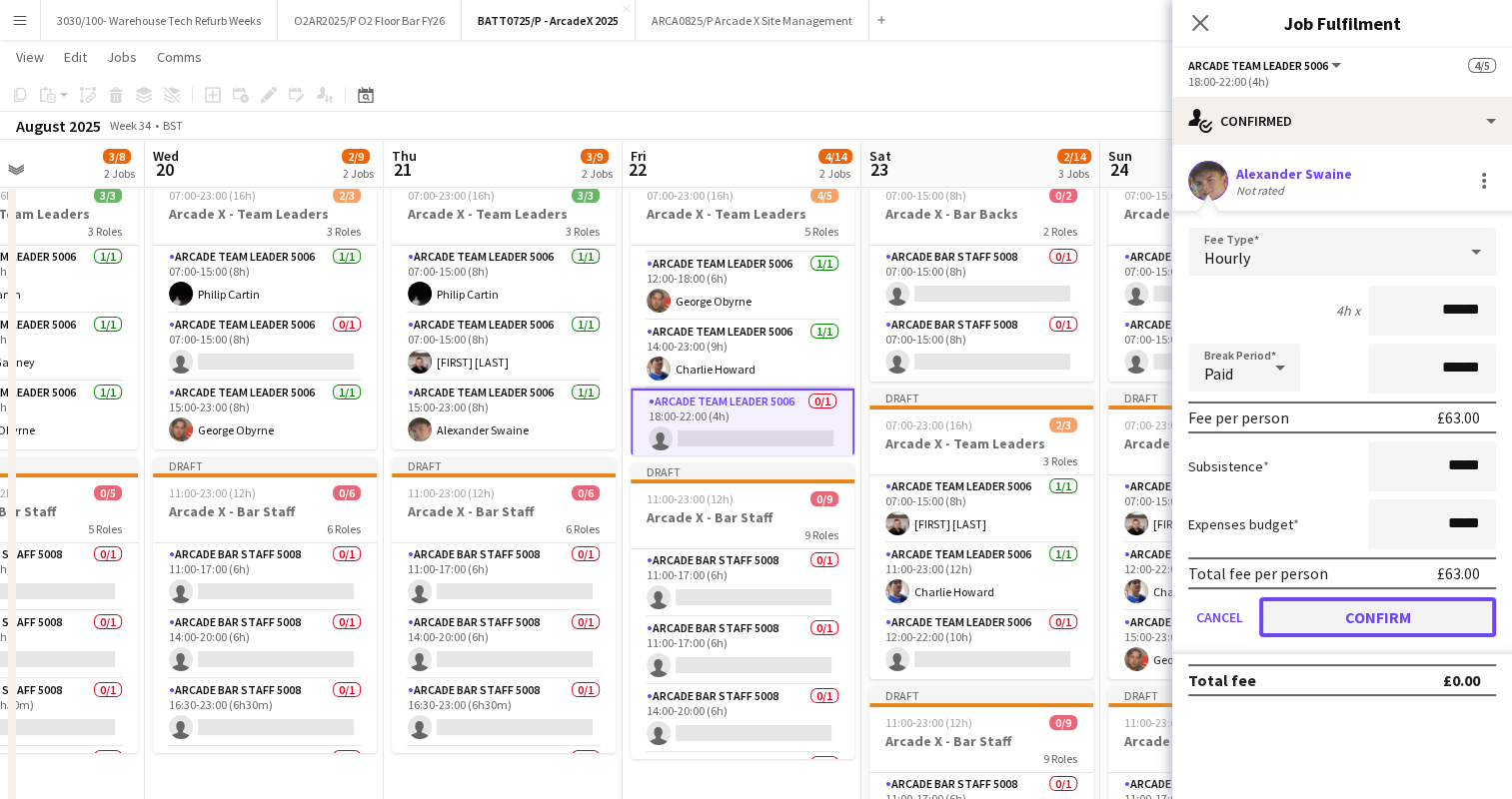 click on "Confirm" at bounding box center [1377, 617] 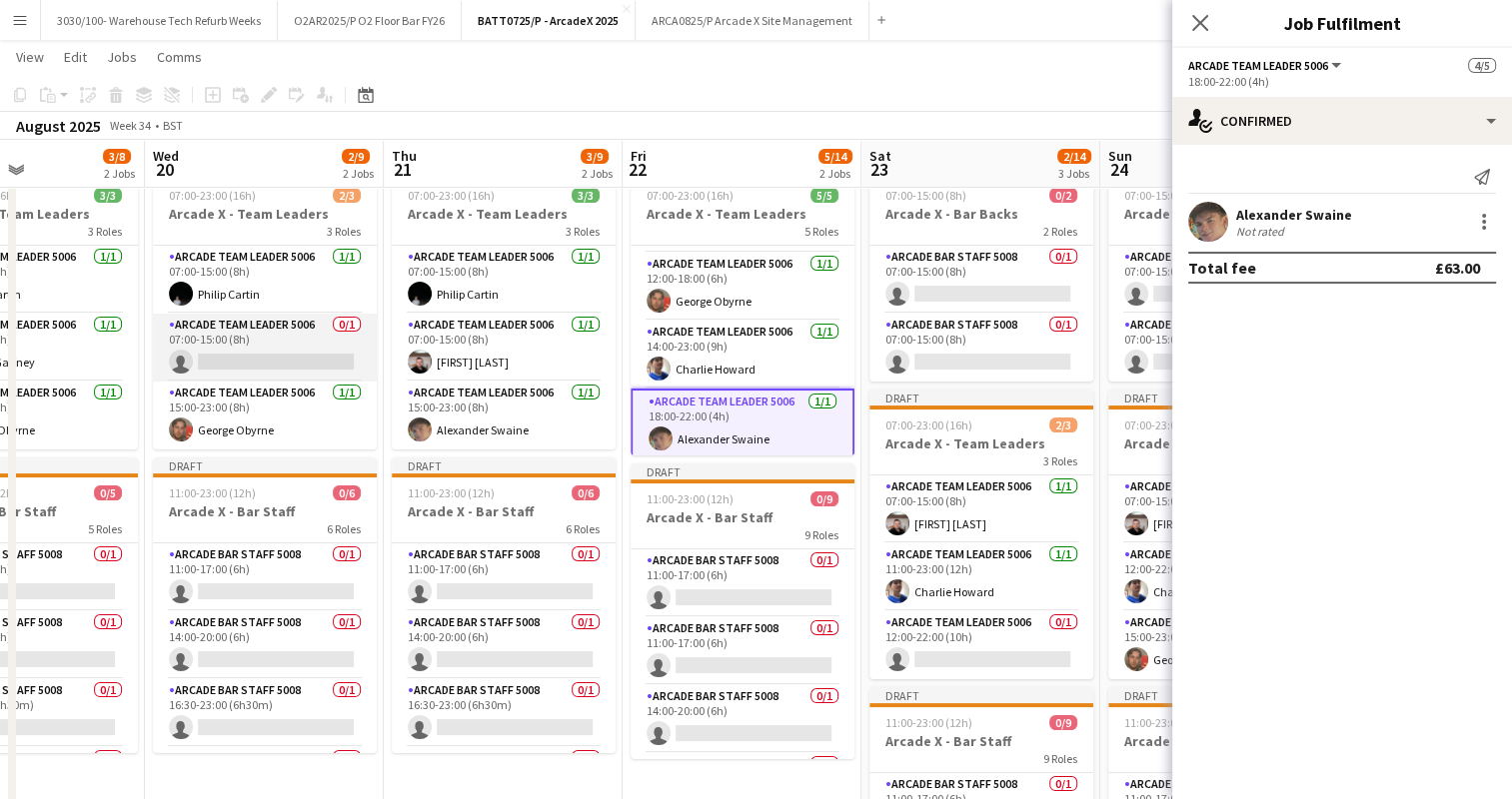 click on "Arcade Team Leader 5006   0/1   07:00-15:00 (8h)
single-neutral-actions" at bounding box center (265, 348) 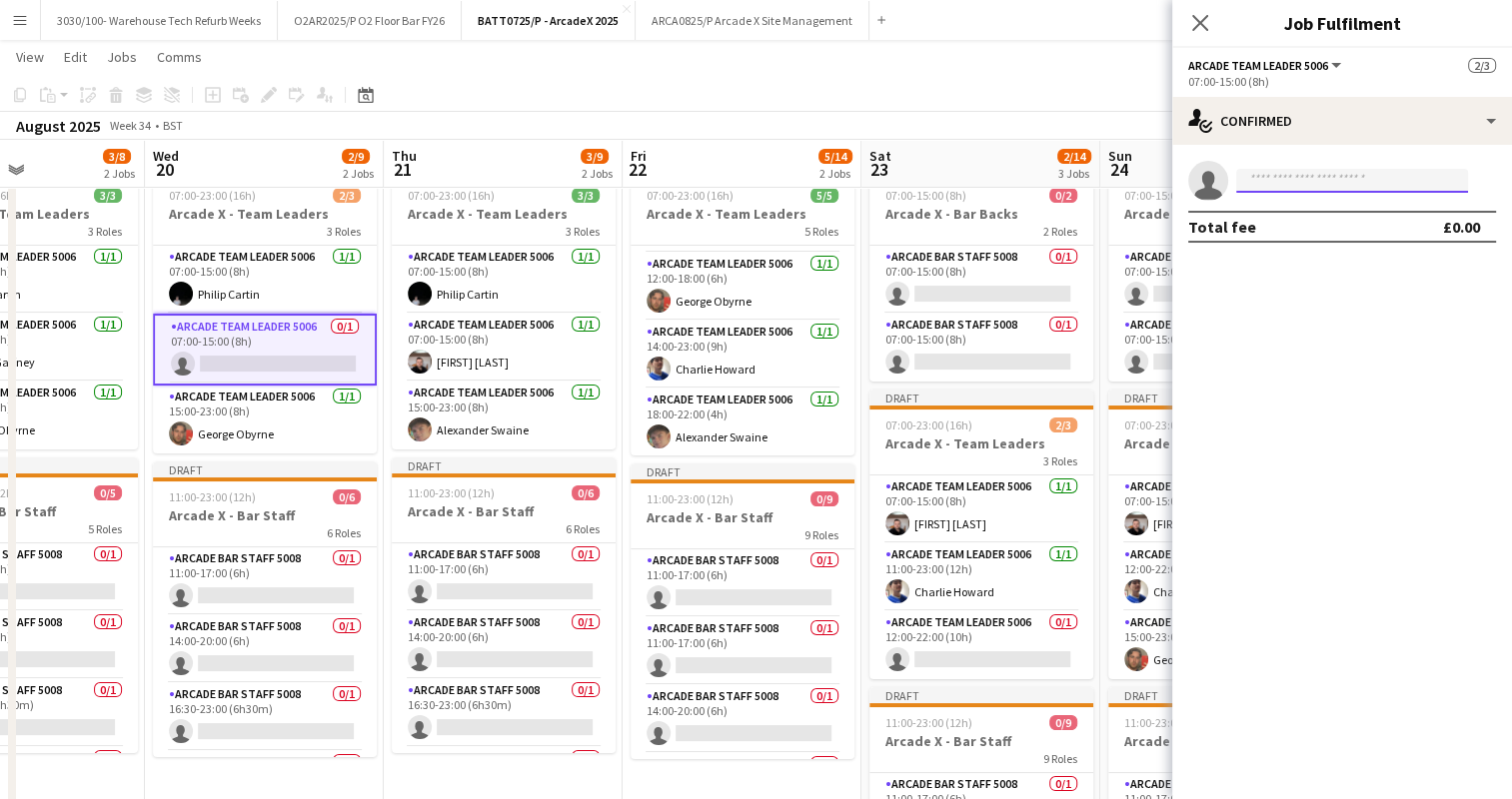 click at bounding box center (1352, 181) 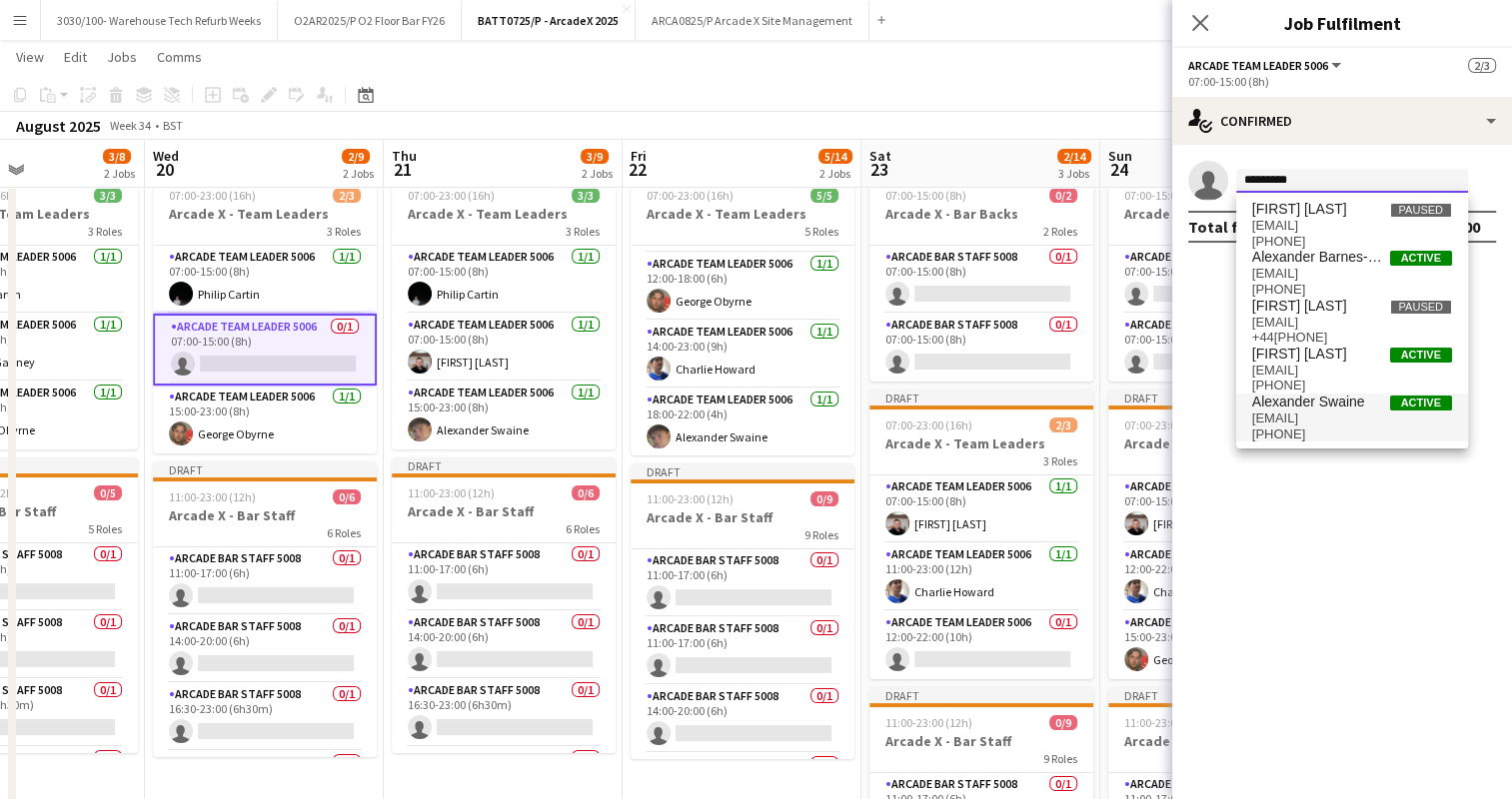 type on "*********" 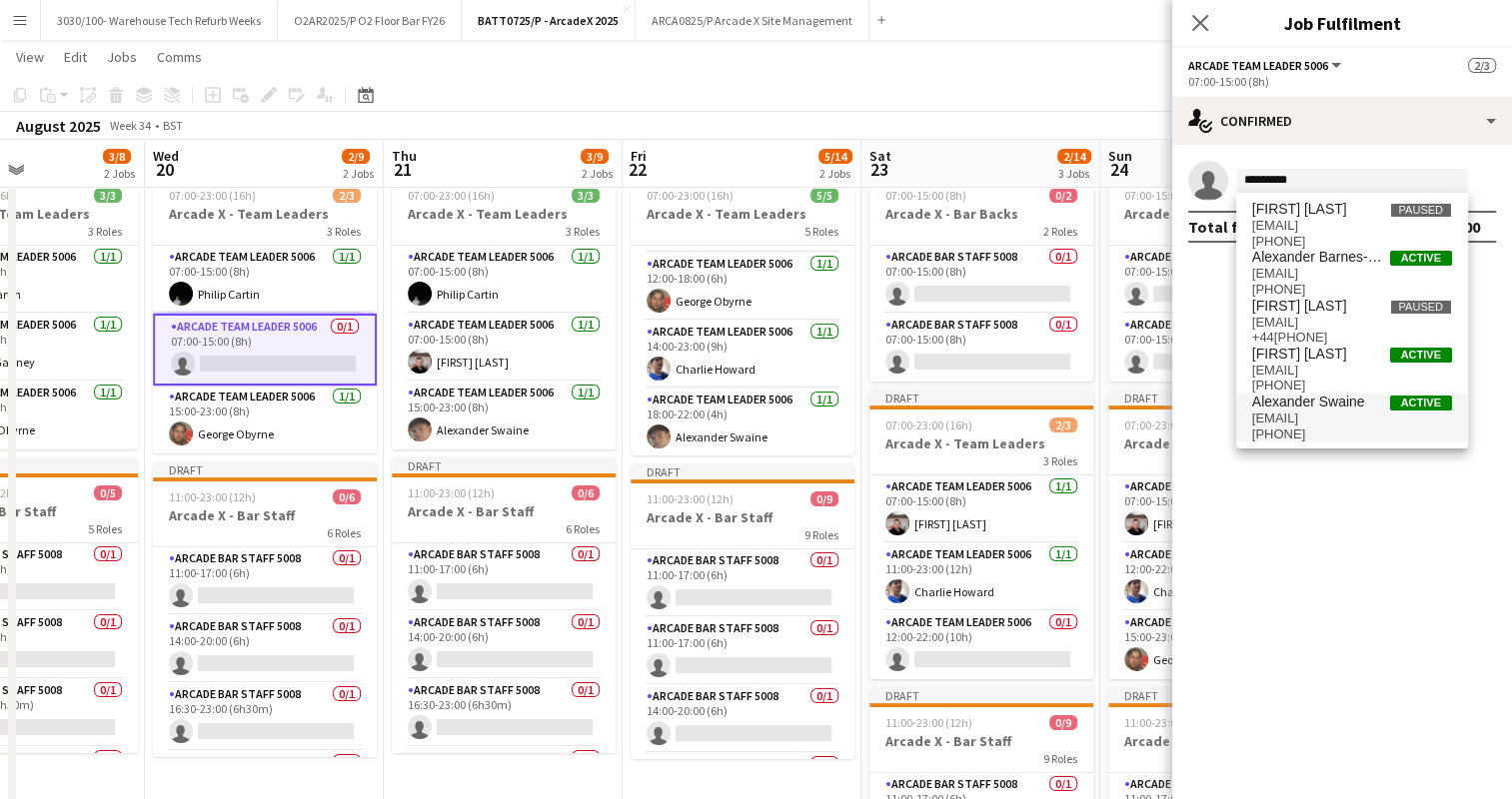 click on "[EMAIL]" at bounding box center [1352, 418] 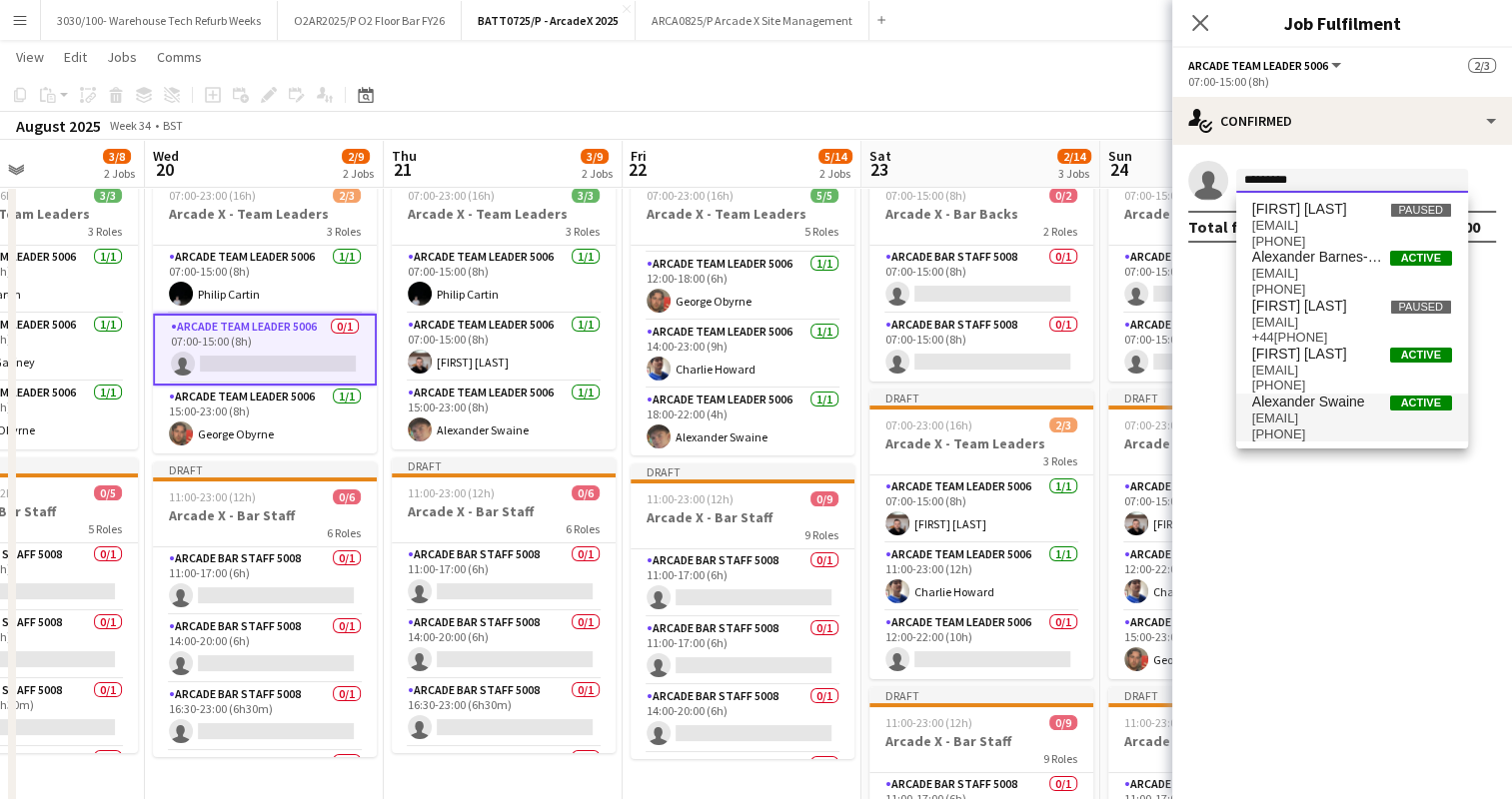 type 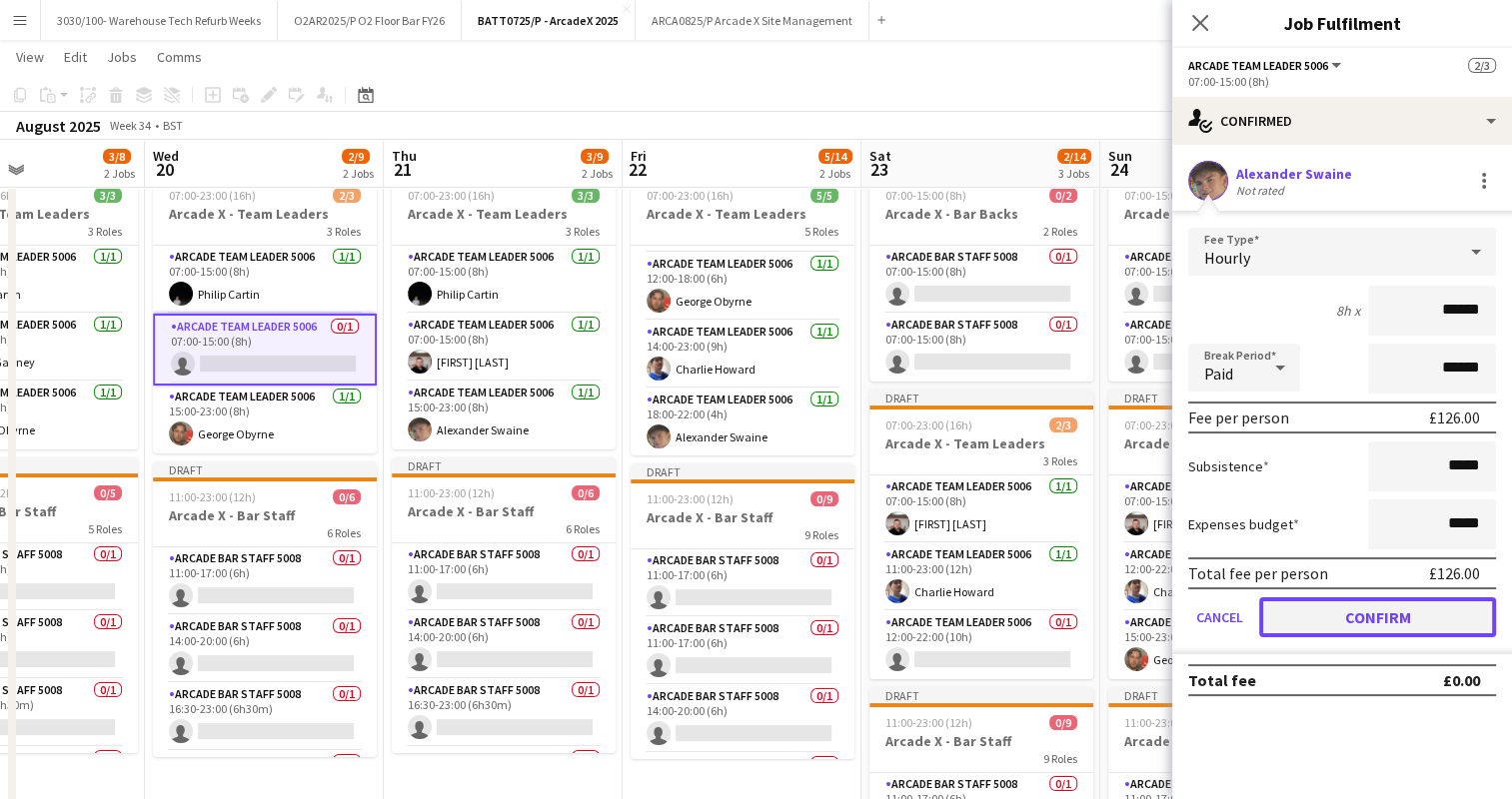 click on "Confirm" at bounding box center (1377, 617) 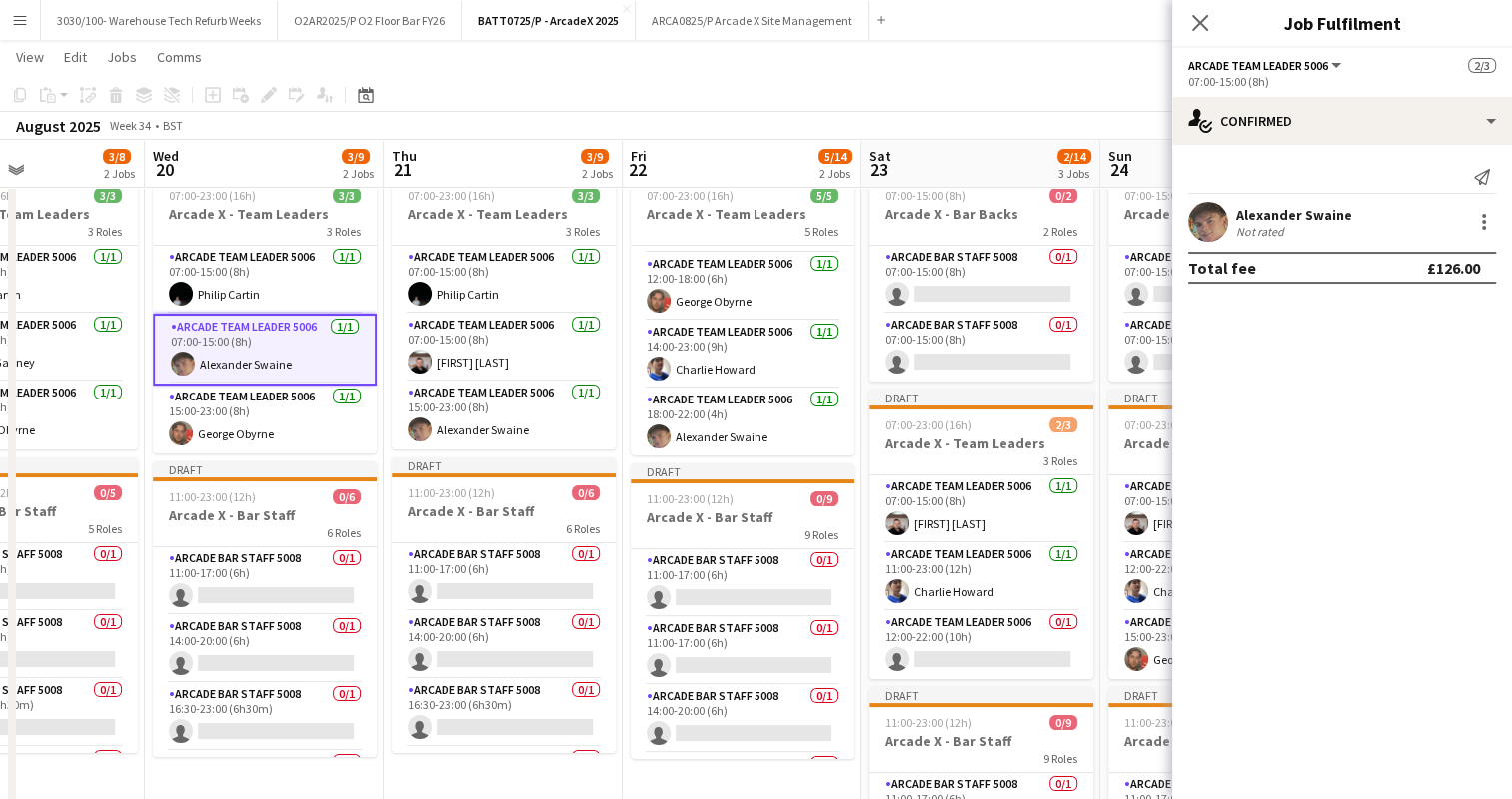 click on "Copy
Paste
Paste   Ctrl+V Paste with crew  Ctrl+Shift+V
Paste linked Job
Delete
Group
Ungroup
Add job
Add linked Job
Edit
Edit linked Job
Applicants
Date picker
AUG 2025 AUG 2025 Monday M Tuesday T Wednesday W Thursday T Friday F Saturday S Sunday S  AUG   1   2   3   4   5   6   7   8   9   10   11   12   13   14   15   16   17   18   19   20   21   22   23   24   25   26   27   28   29   30   31
Comparison range
Comparison range
Today" 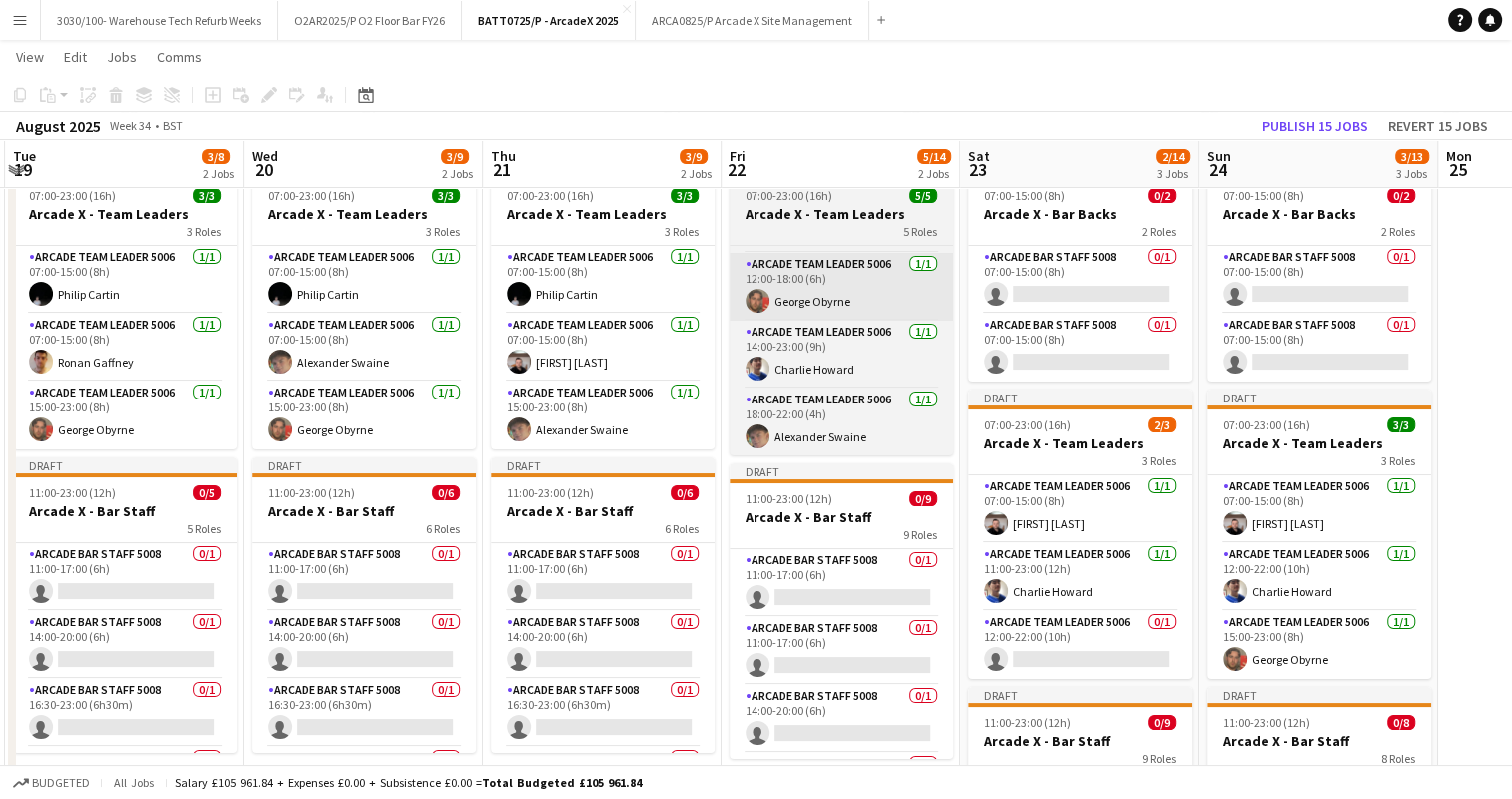 scroll, scrollTop: 0, scrollLeft: 831, axis: horizontal 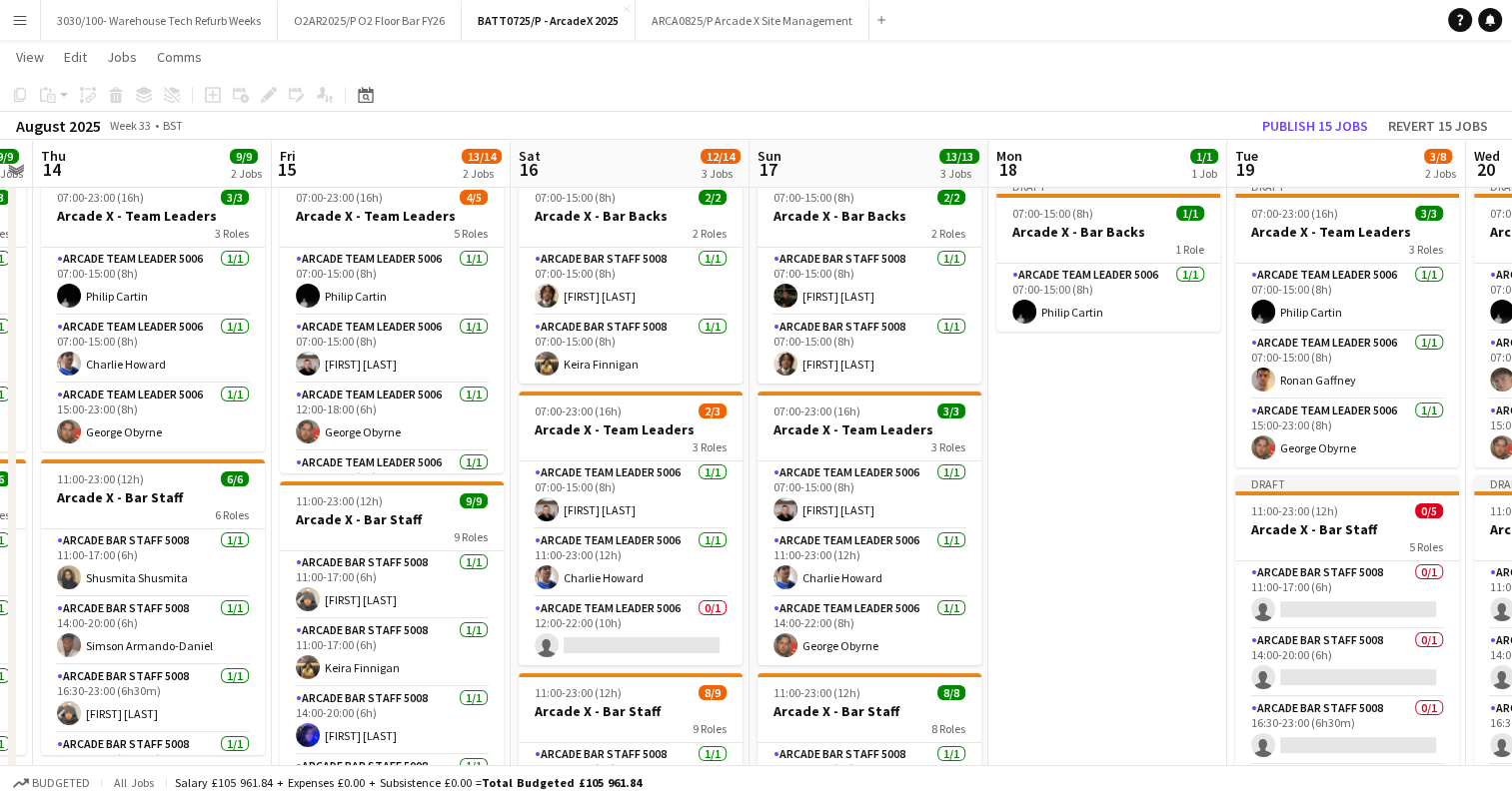 click on "07:00-15:00 (8h)    2/2   Arcade X - Bar Backs   2 Roles   Arcade Bar Staff 5008   1/1   07:00-15:00 (8h)
[FIRST] [LAST]  Arcade Bar Staff 5008   1/1   07:00-15:00 (8h)
[FIRST] [LAST]     07:00-23:00 (16h)    3/3   Arcade X - Team Leaders   3 Roles   Arcade Team Leader 5006   1/1   07:00-15:00 (8h)
[FIRST] [LAST]  Arcade Team Leader 5006   1/1   11:00-23:00 (12h)
[FIRST] [LAST]  Arcade Team Leader 5006   1/1   14:00-22:00 (8h)
[FIRST] [LAST]     11:00-23:00 (12h)    8/8   Arcade X - Bar Staff   8 Roles   Arcade Bar Staff 5008   1/1   11:00-17:00 (6h)
[FIRST] [LAST]  Arcade Bar Staff 5008   1/1   11:00-17:00 (6h)
[FIRST] [LAST]  Arcade Bar Staff 5008   1/1   11:00-17:00 (6h)
[FIRST] [LAST]  Arcade Bar Staff 5008   1/1   12:00-22:00 (10h)
[FIRST] [LAST]  Arcade Bar Staff 5008   1/1   14:00-23:00 (9h)
[FIRST] [LAST]  Arcade Bar Staff 5008   1/1   14:00-23:00 (9h)
[FIRST] [LAST]  Arcade Bar Staff 5008   1/1   16:30-23:00 (6h30m)
[FIRST] [LAST]  Arcade Bar Staff 5008   1/1  [FIRST] [LAST]" at bounding box center (868, 609) 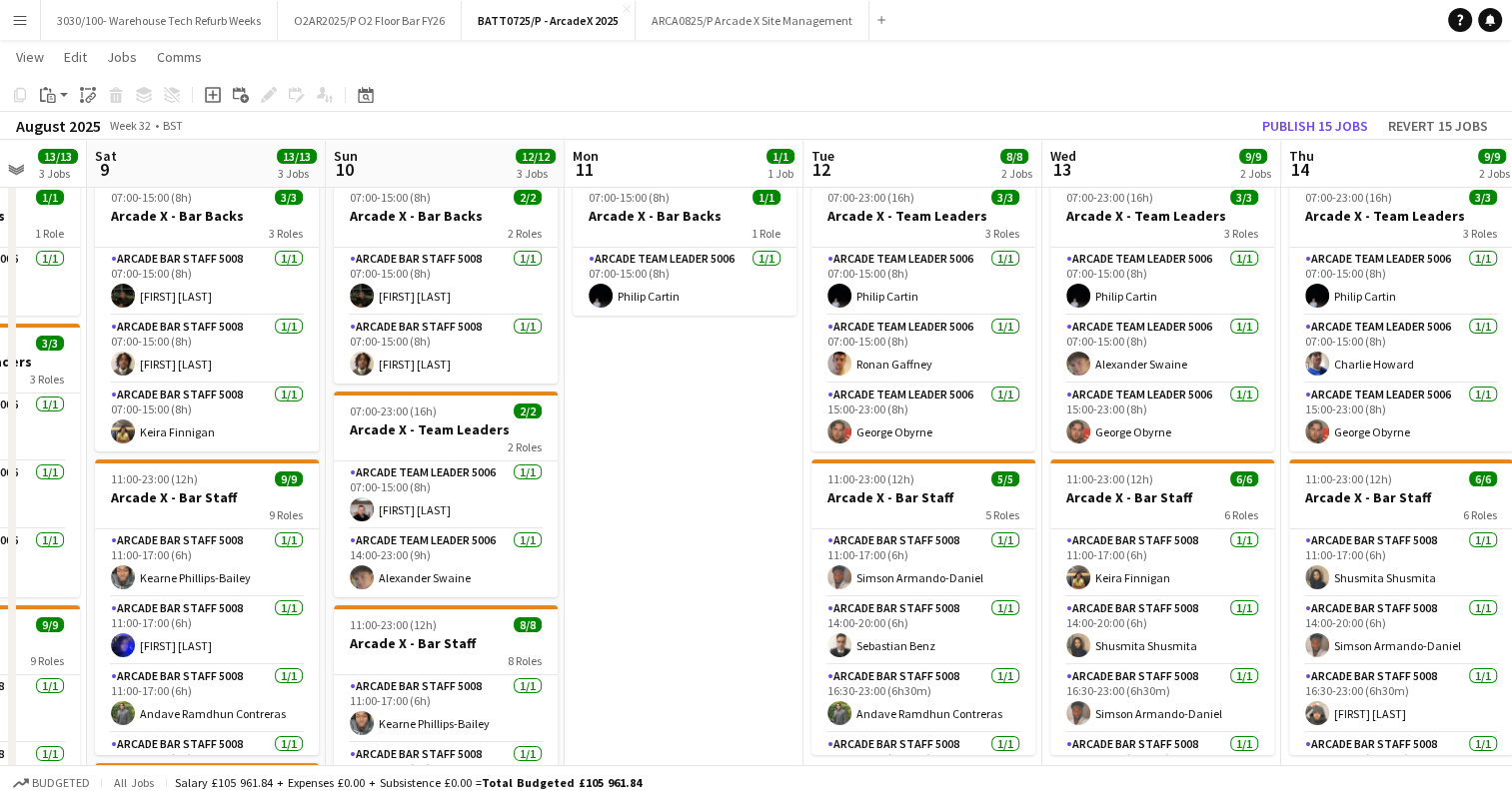 scroll, scrollTop: 0, scrollLeft: 439, axis: horizontal 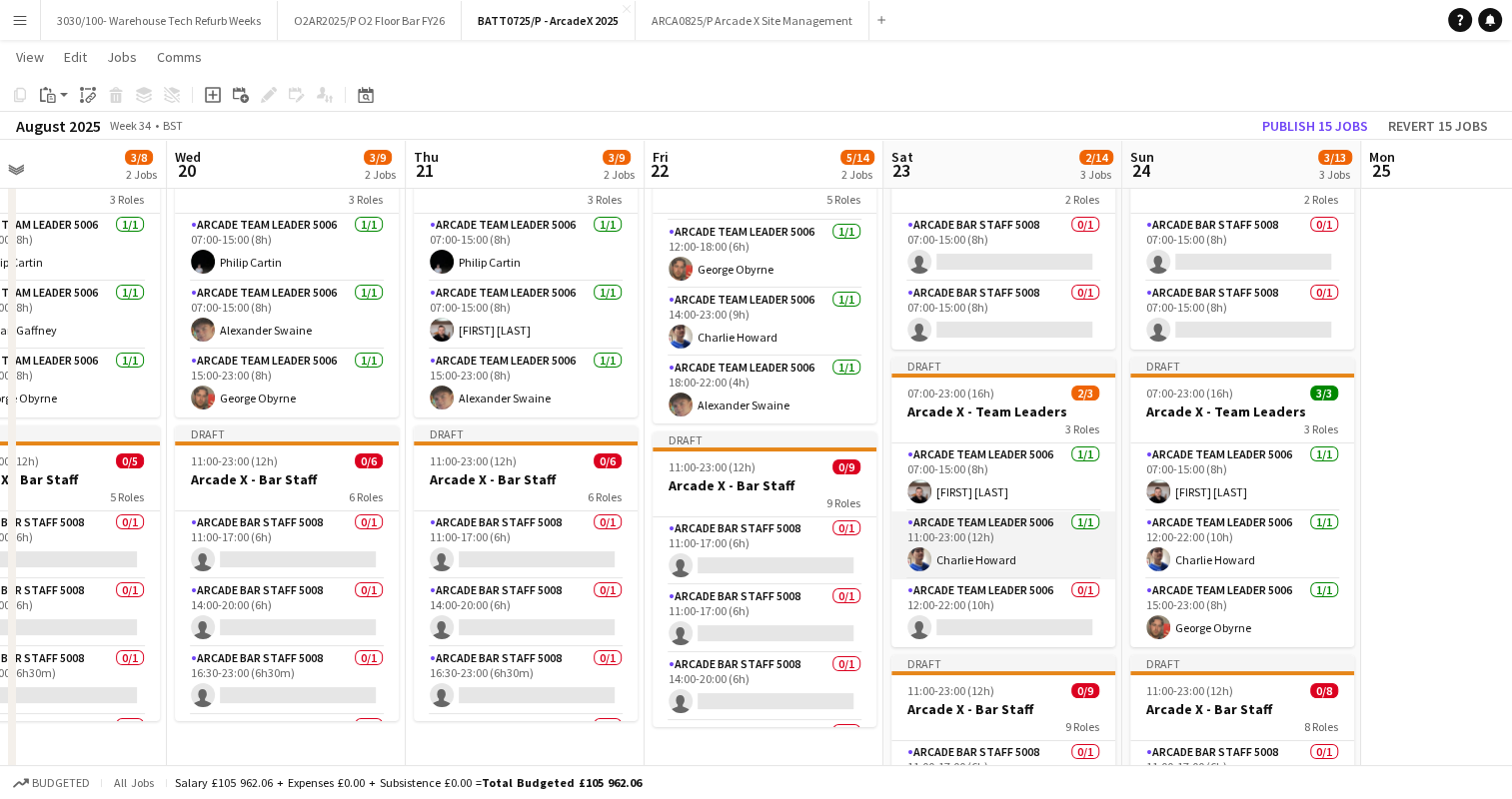 click on "Arcade Team Leader 5006   1/1   11:00-23:00 (12h)
[FIRST] [LAST]" at bounding box center (1003, 545) 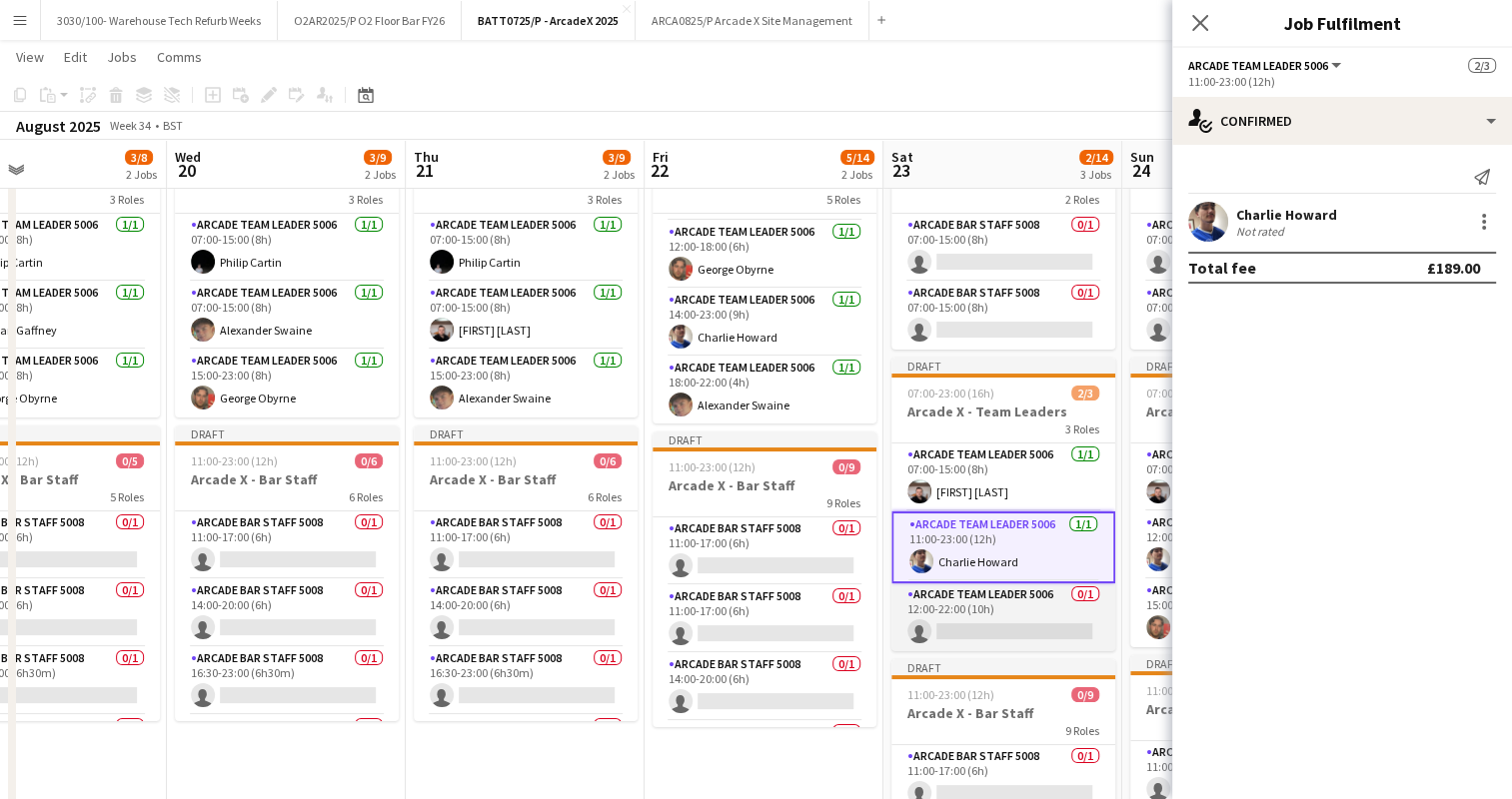 click on "Arcade Team Leader 5006   0/1   12:00-22:00 (10h)
single-neutral-actions" at bounding box center (1003, 617) 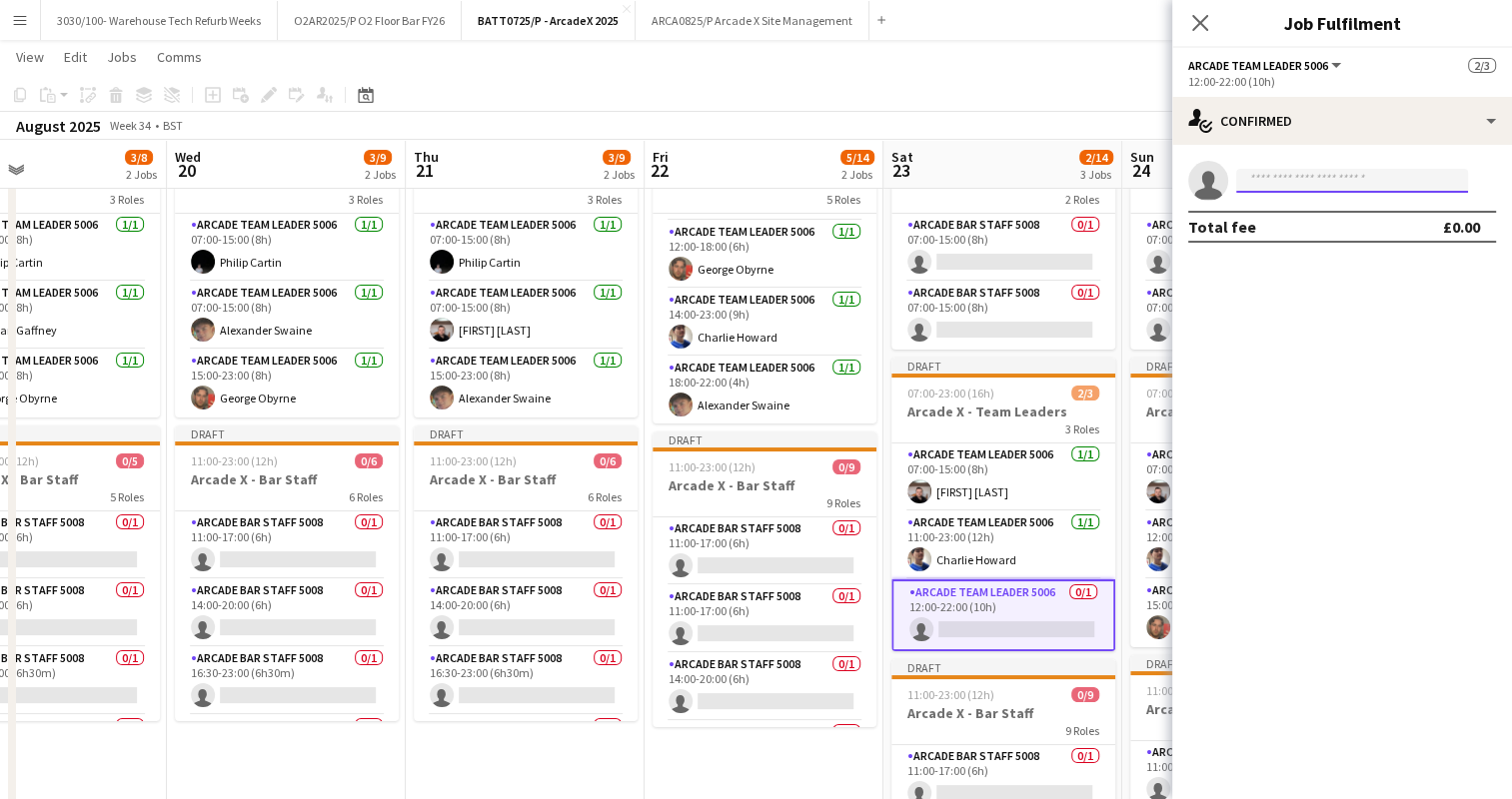click at bounding box center (1352, 181) 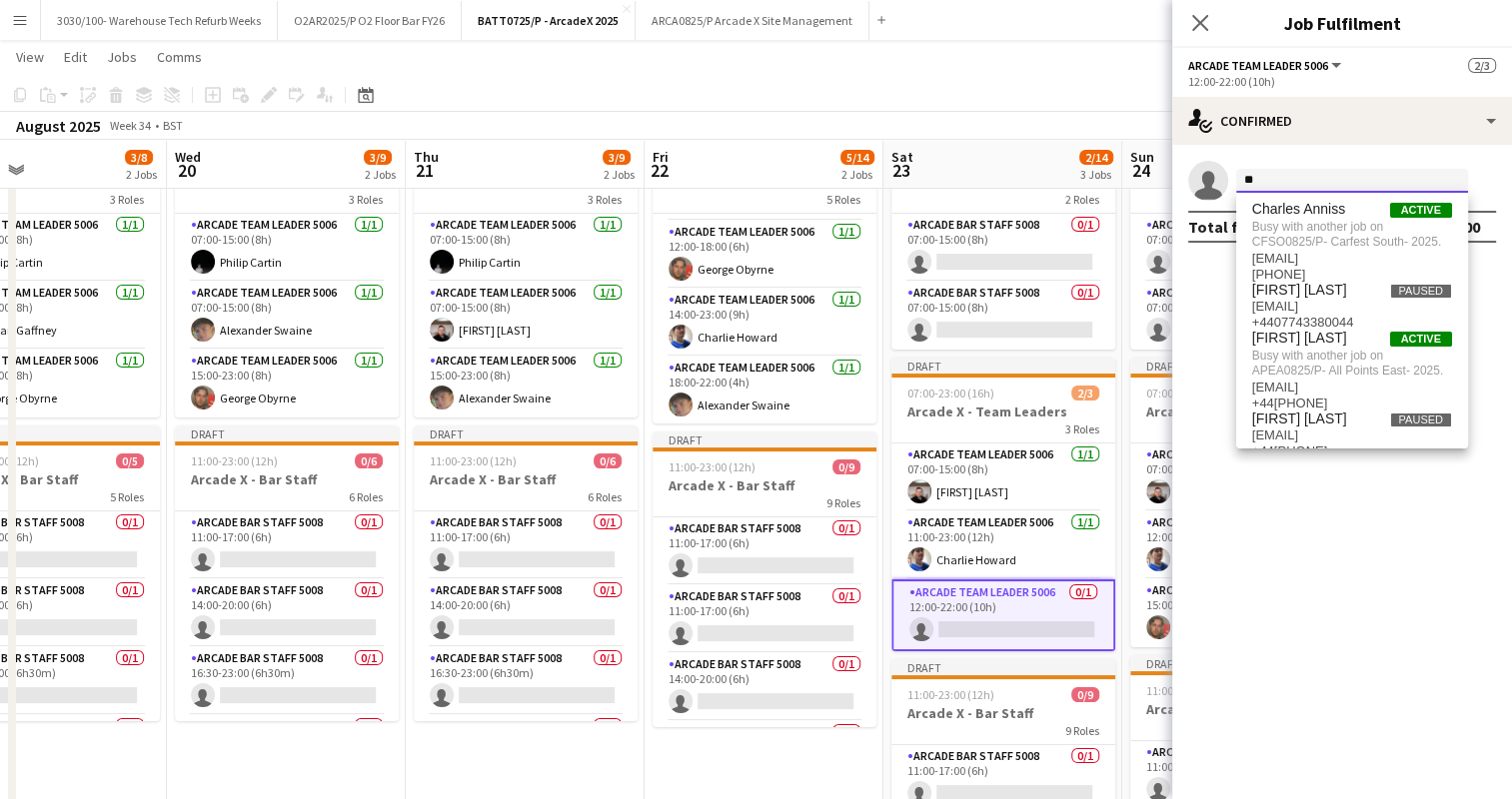 type on "*" 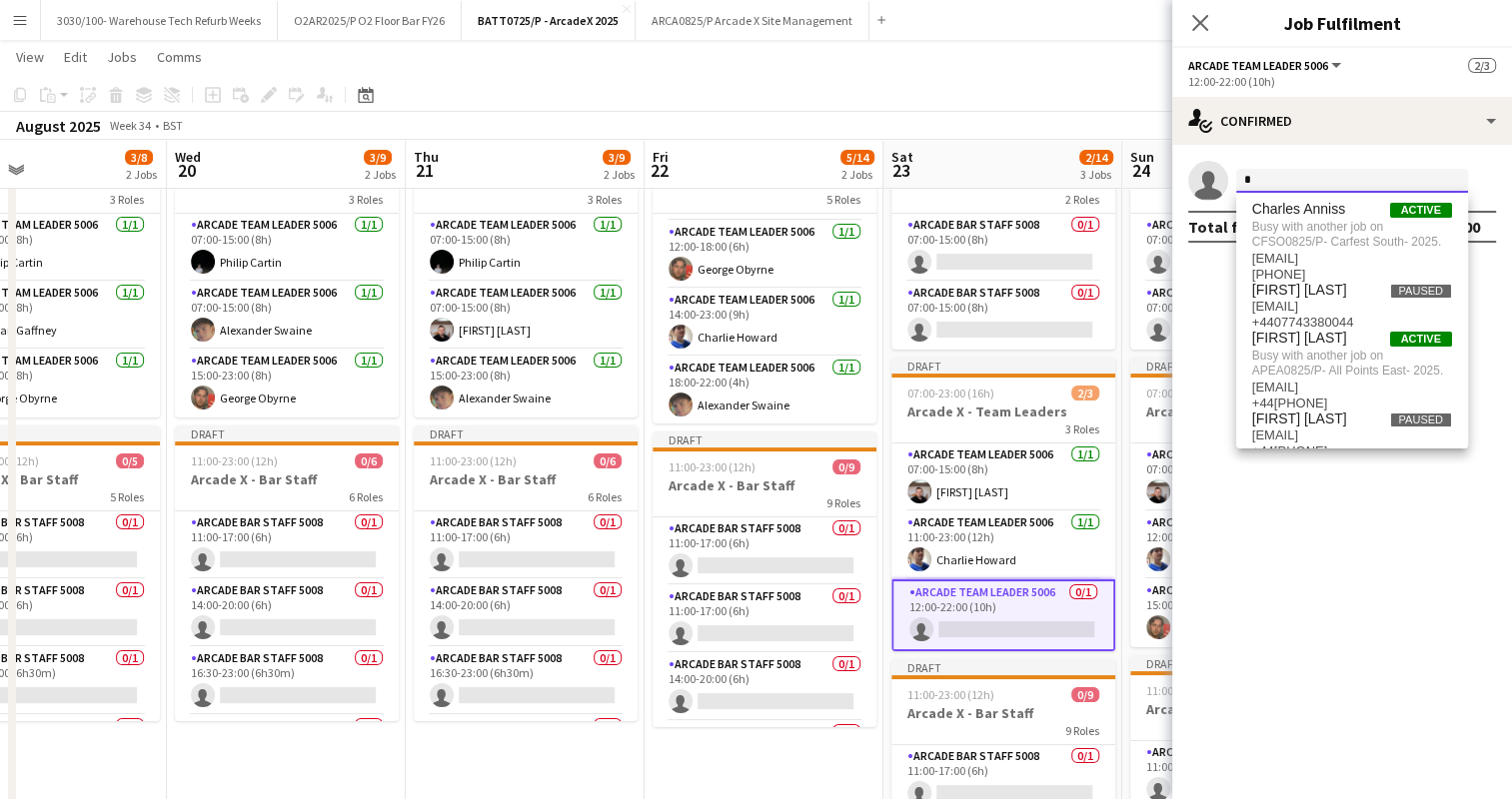 type 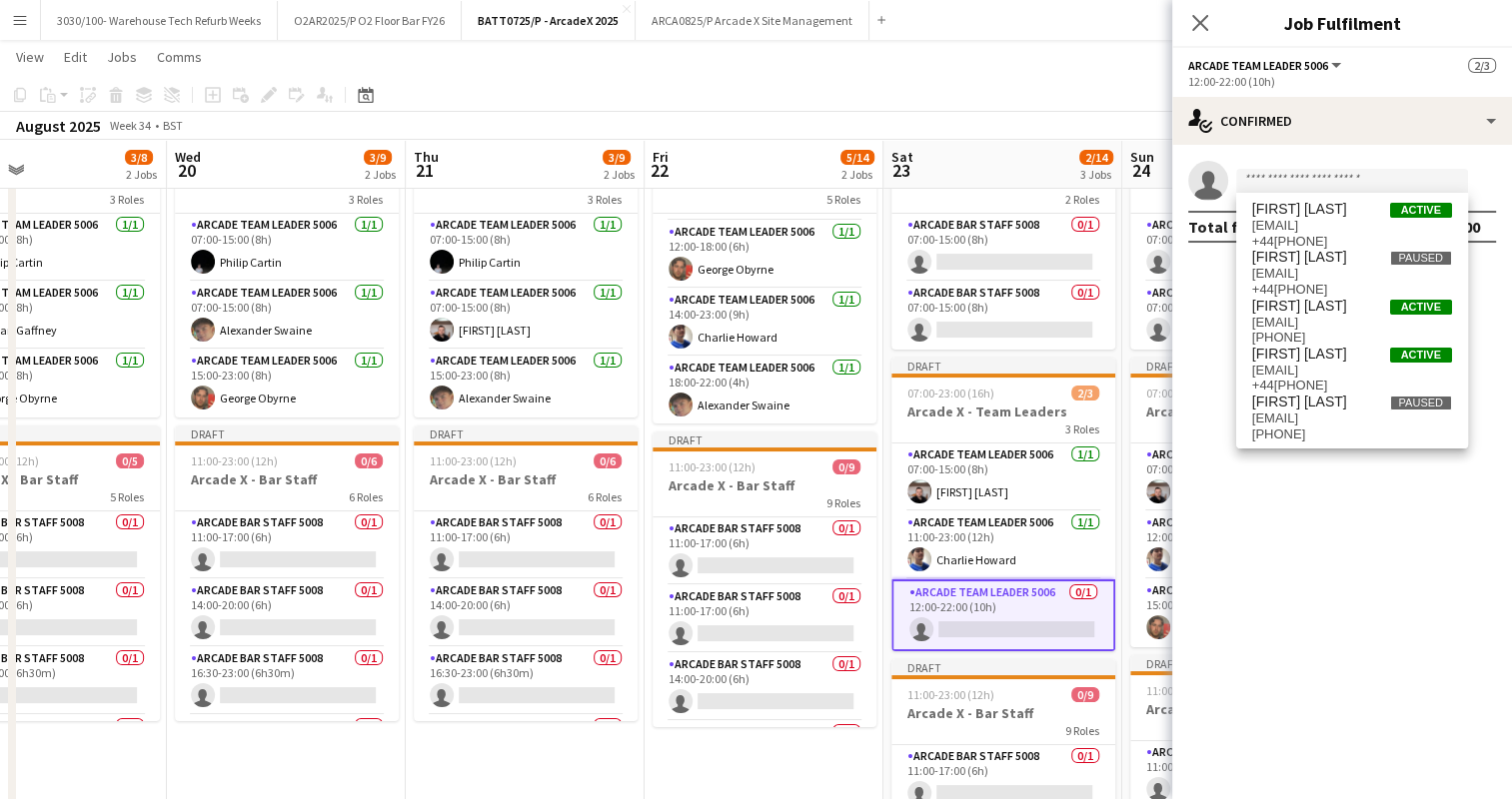 click on "View  Day view expanded Day view collapsed Month view Date picker Jump to today Expand Linked Jobs Collapse Linked Jobs  Edit  Copy Ctrl+C  Paste  Without Crew Ctrl+V With Crew Ctrl+Shift+V Paste as linked job  Group  Group Ungroup  Jobs  New Job Edit Job Delete Job New Linked Job Edit Linked Jobs Job fulfilment Promote Role Copy Role URL  Comms  Notify confirmed crew Create chat" 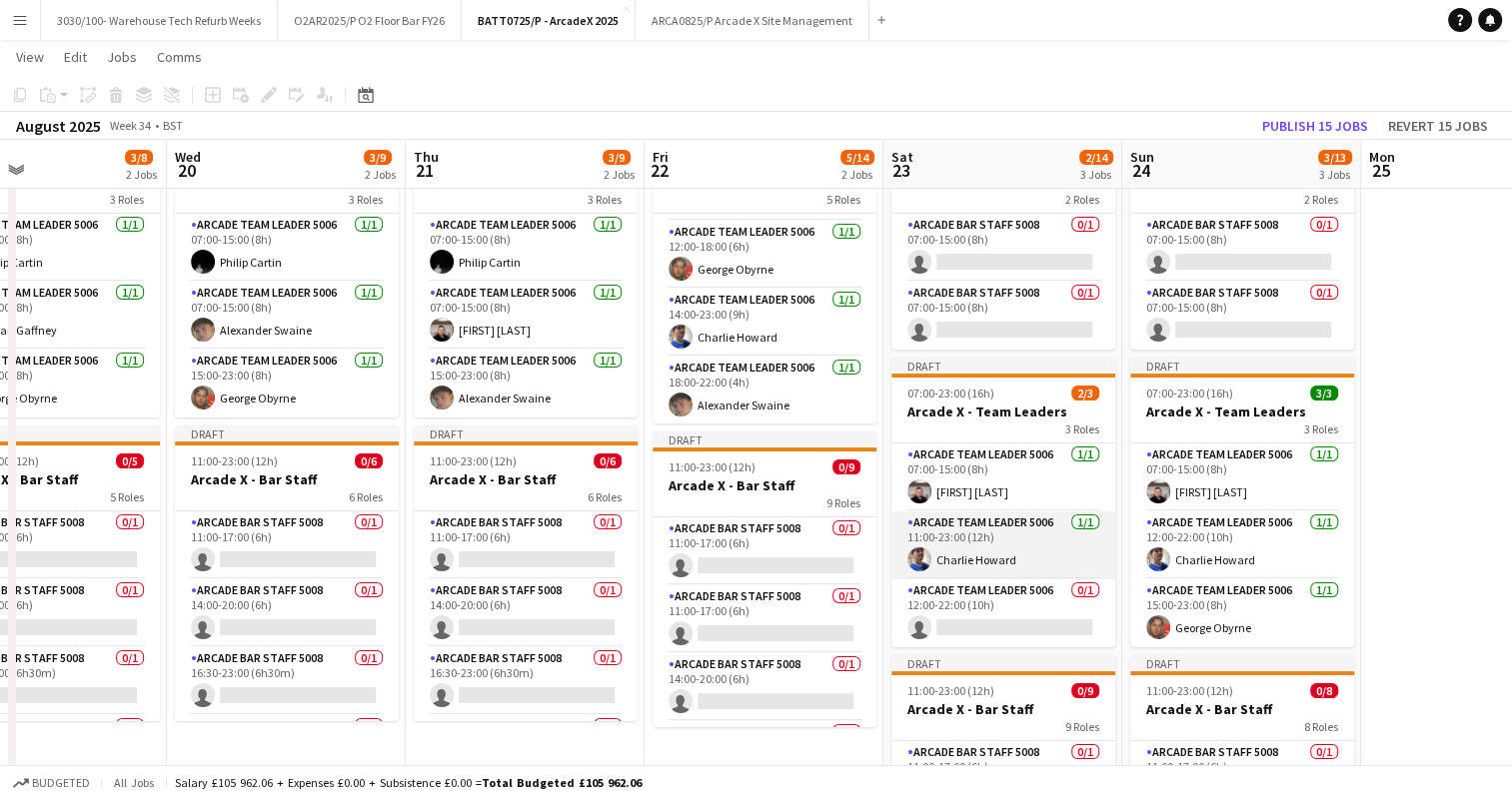 click on "Arcade Team Leader 5006   1/1   11:00-23:00 (12h)
[FIRST] [LAST]" at bounding box center [1003, 545] 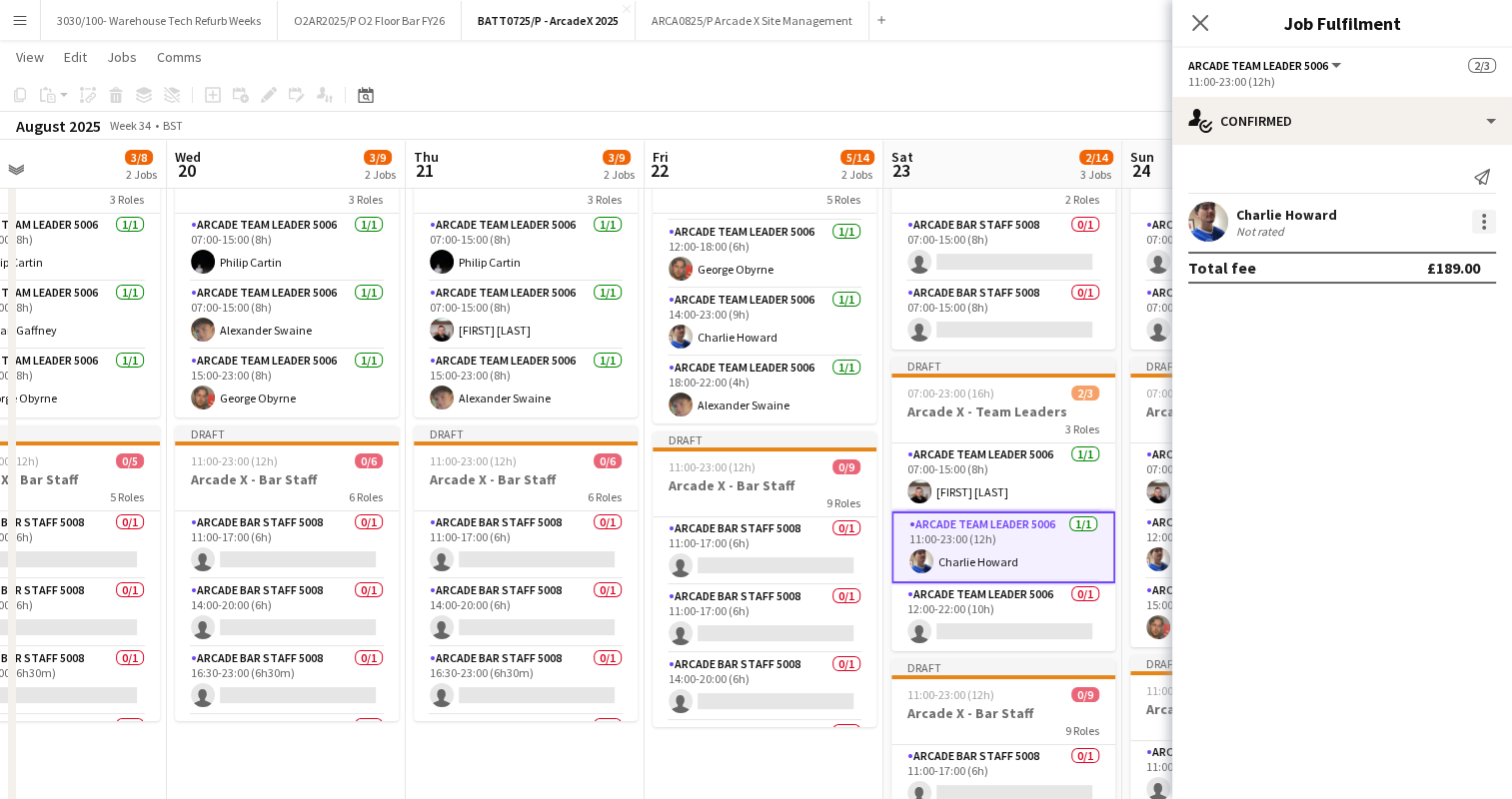 click at bounding box center [1484, 222] 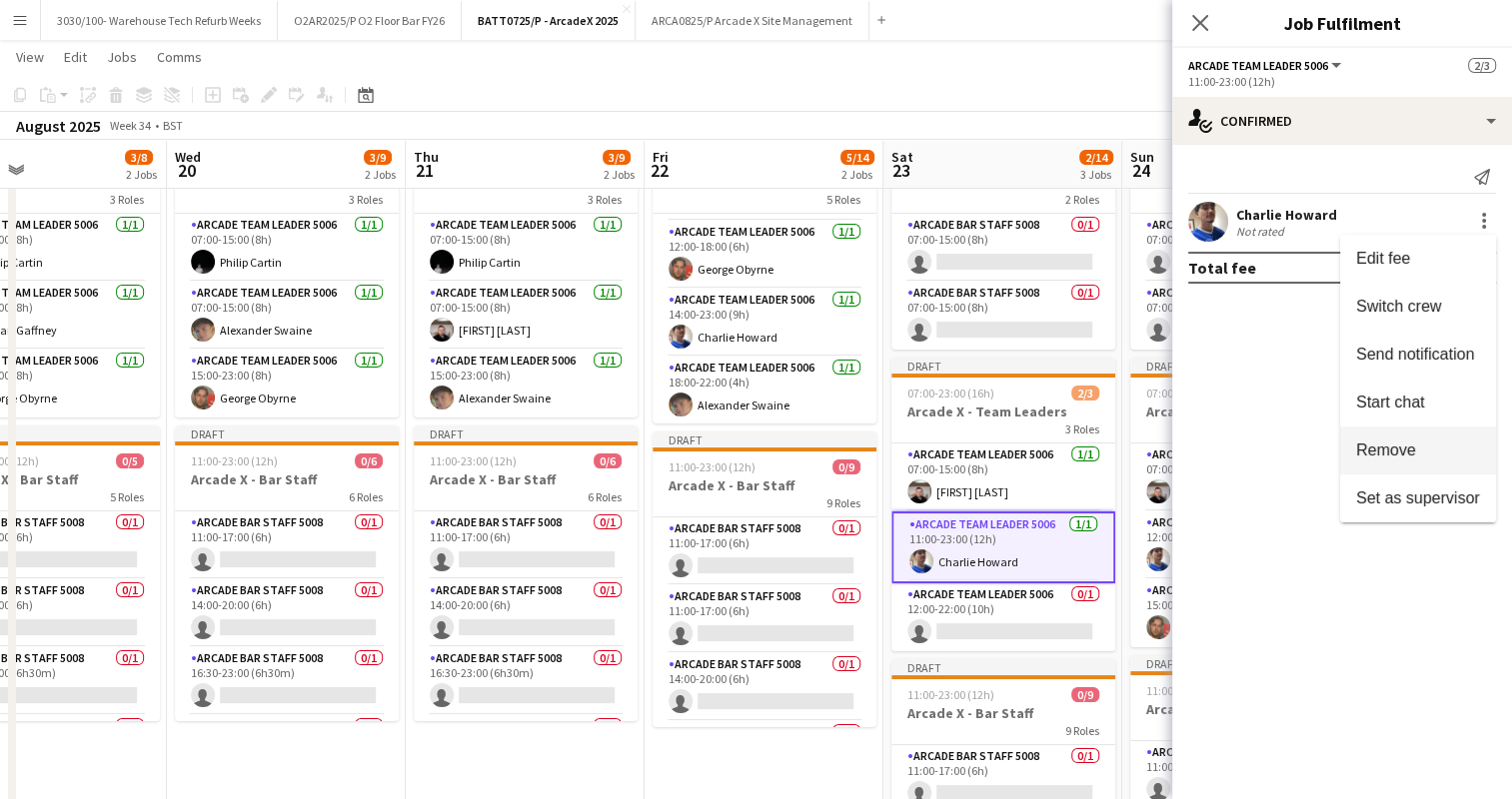 click on "Remove" at bounding box center (1386, 449) 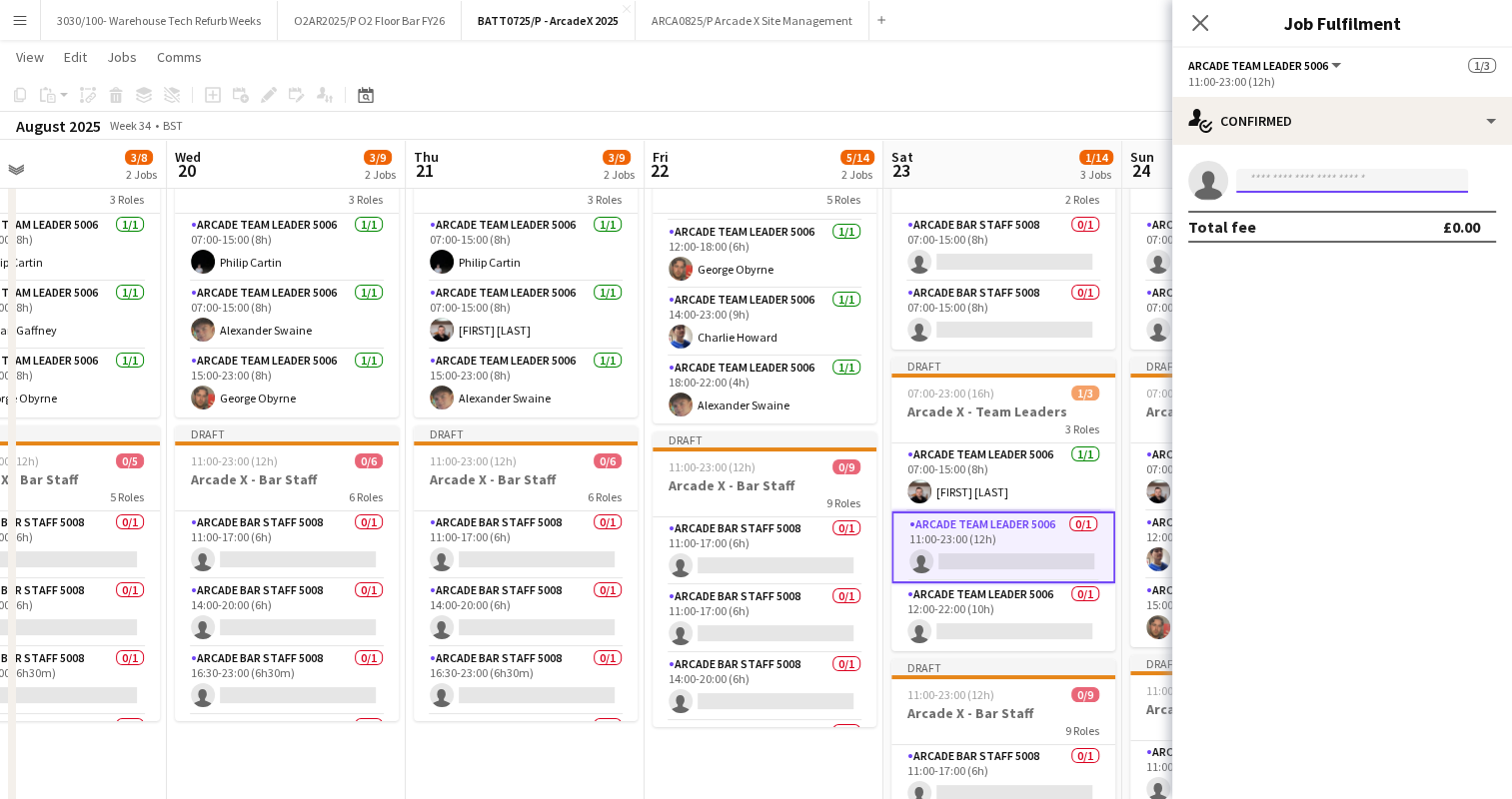 click at bounding box center [1352, 181] 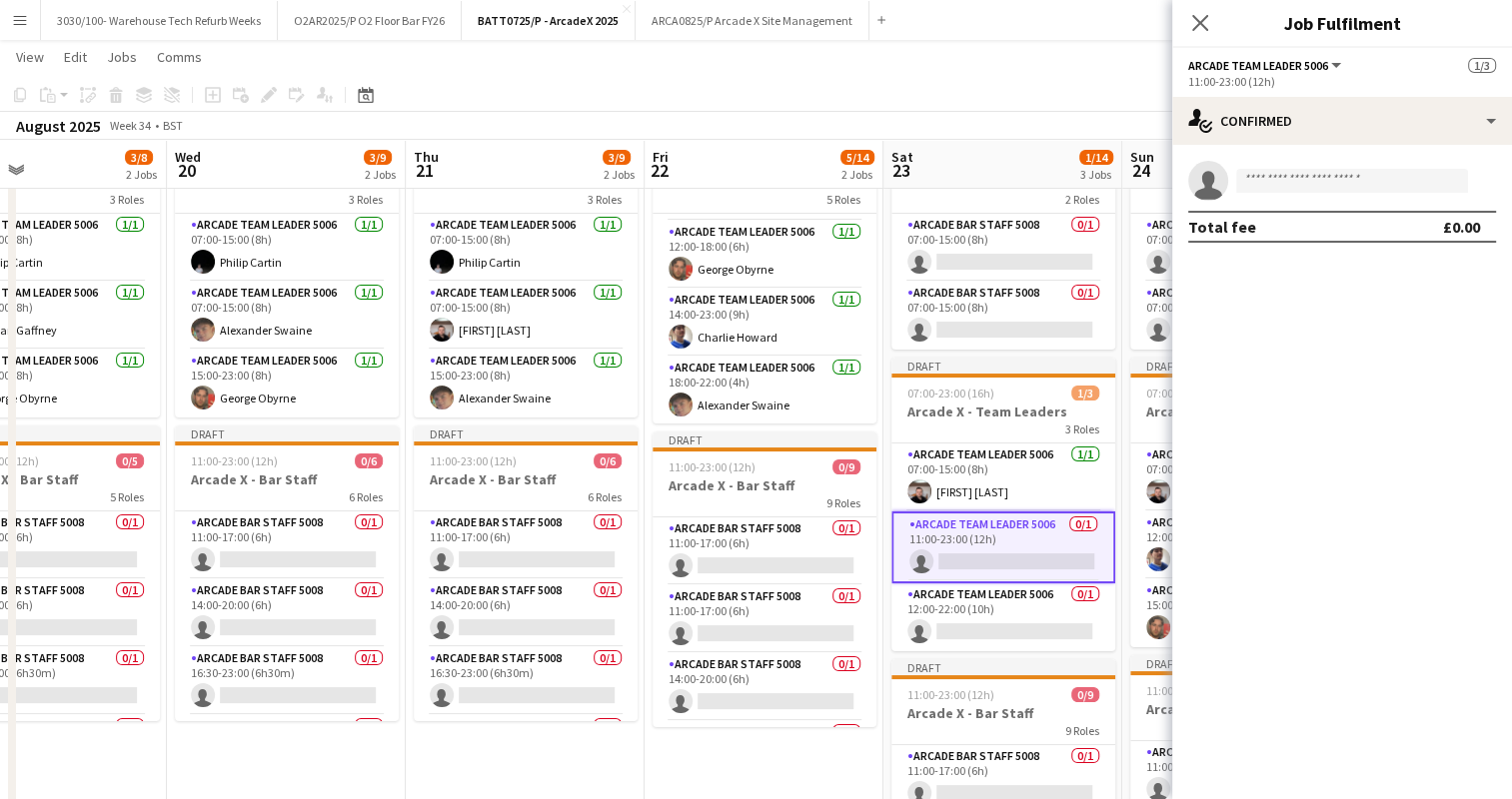 click on "August 2025   Week 34
•   BST   Publish 1 job   Revert 1 job" 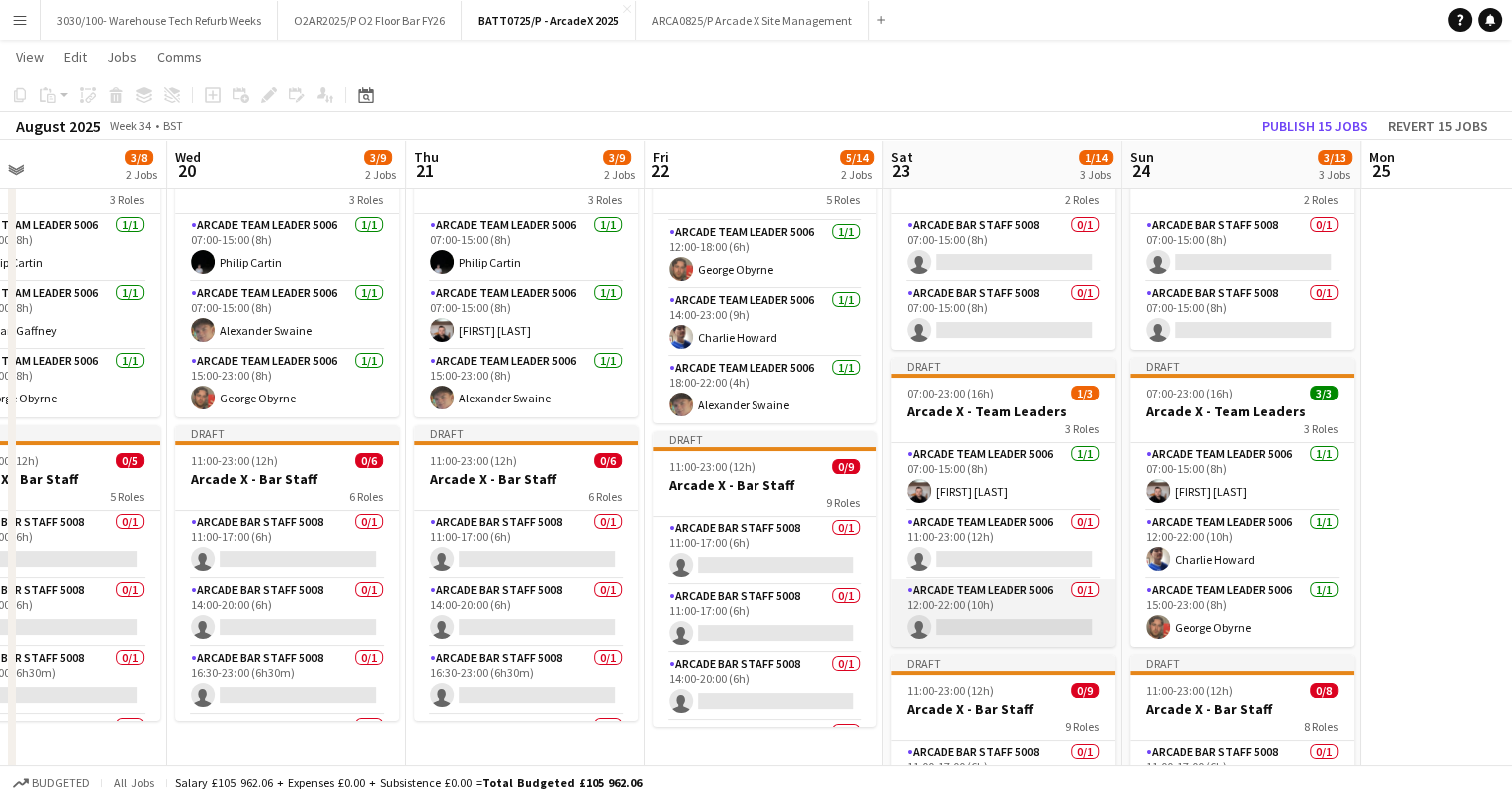 click on "Arcade Team Leader 5006   0/1   12:00-22:00 (10h)
single-neutral-actions" at bounding box center [1003, 613] 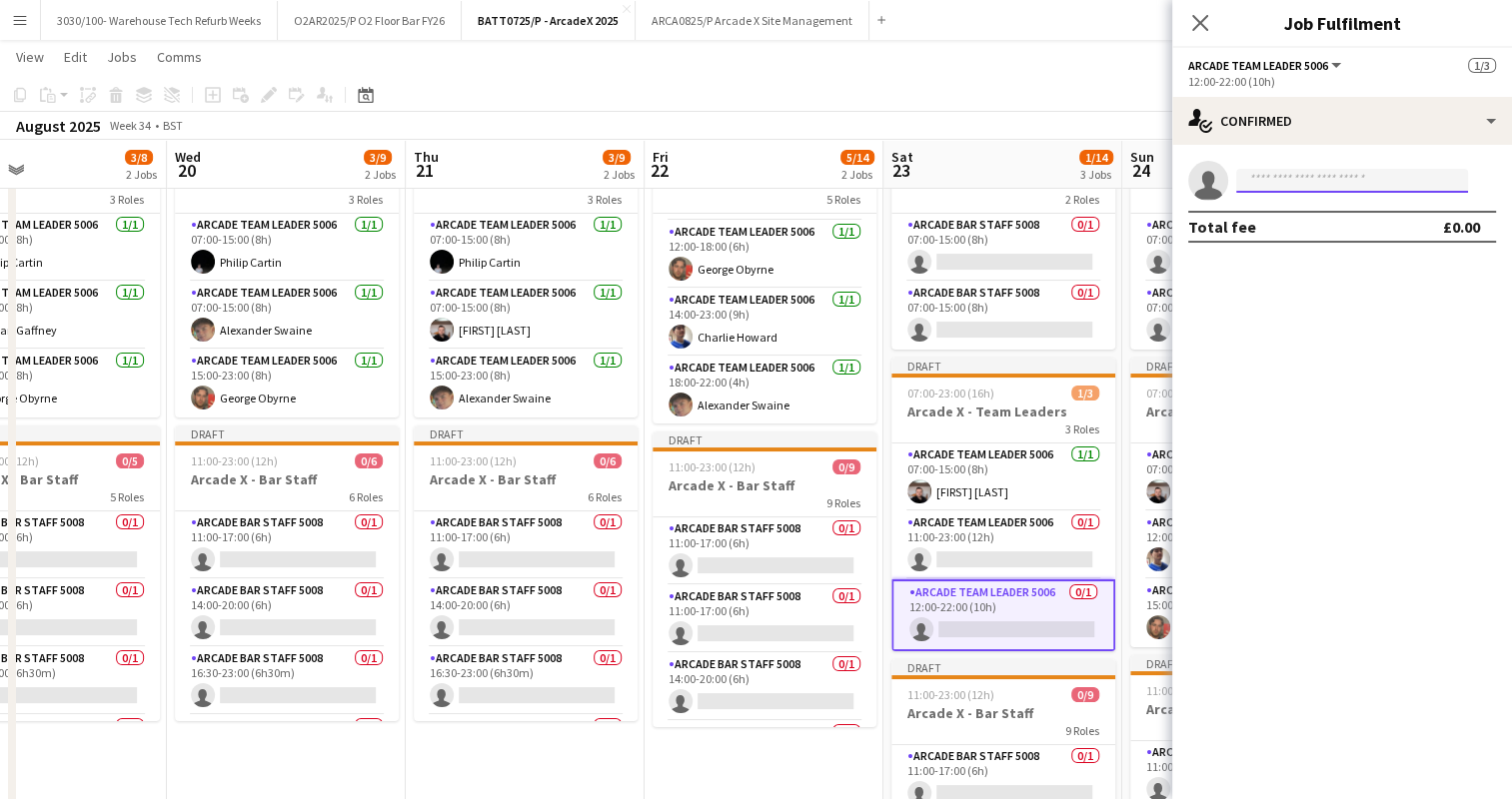click at bounding box center (1352, 181) 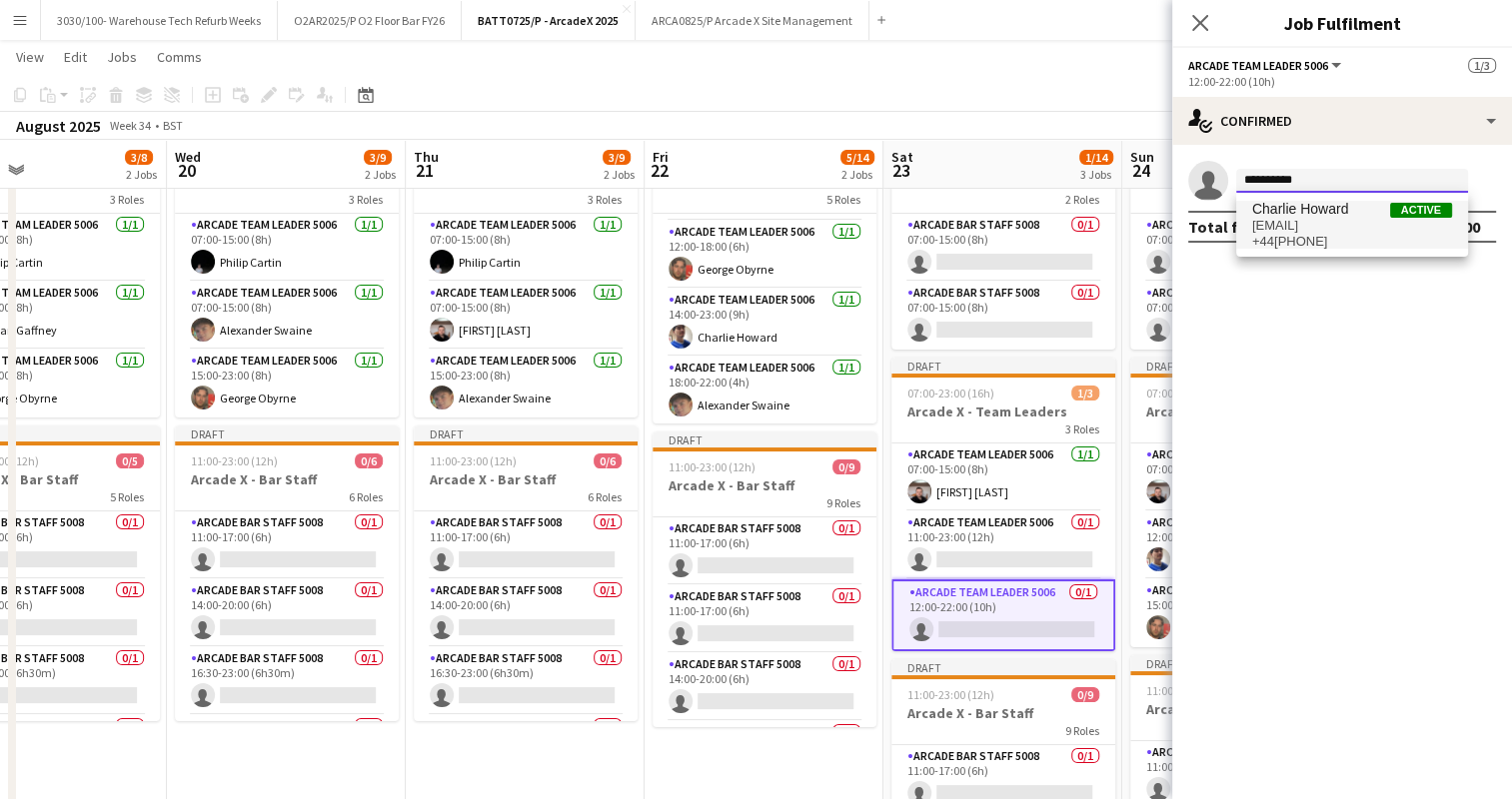 type on "**********" 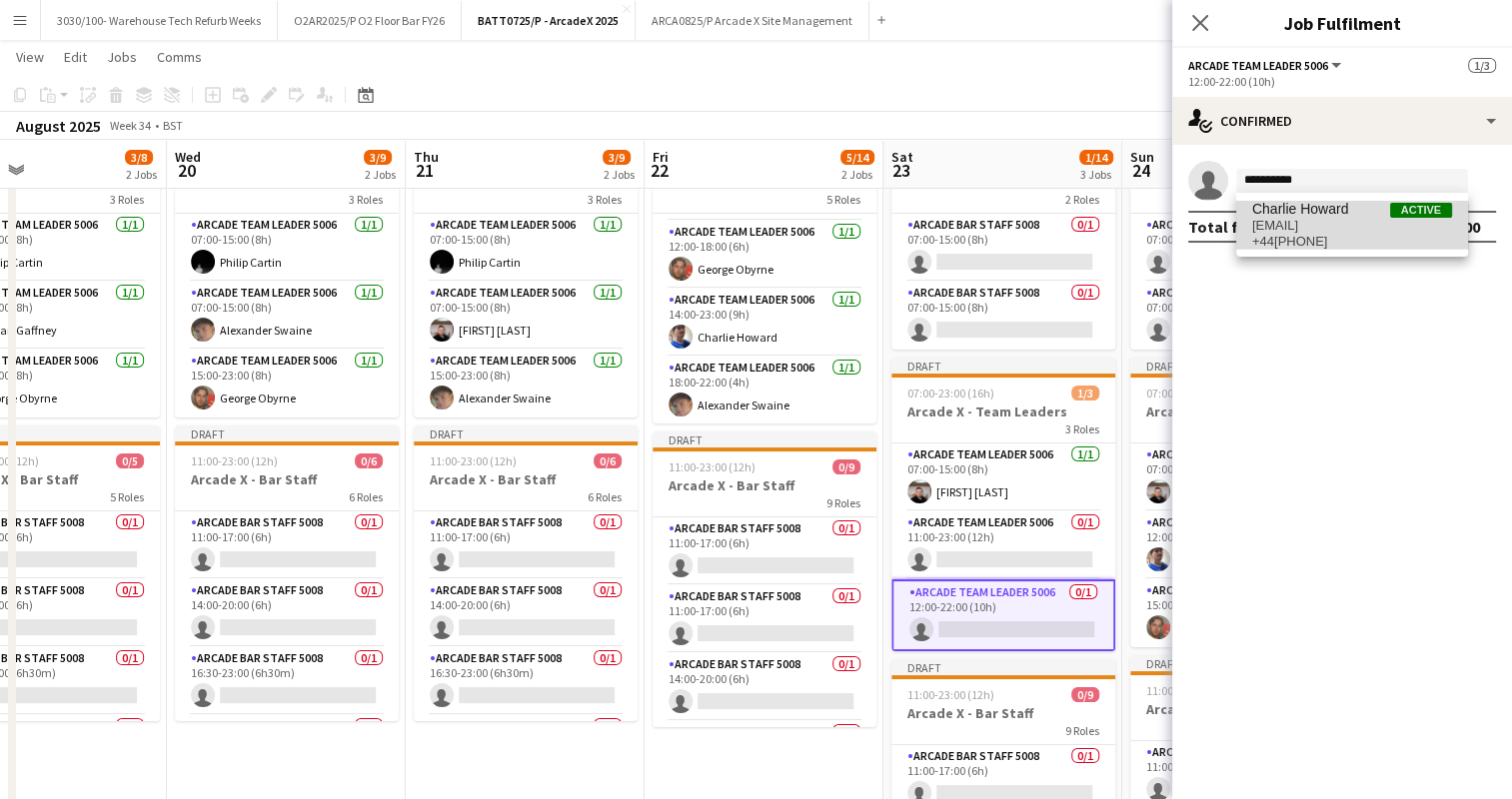 click on "[EMAIL]" at bounding box center (1352, 226) 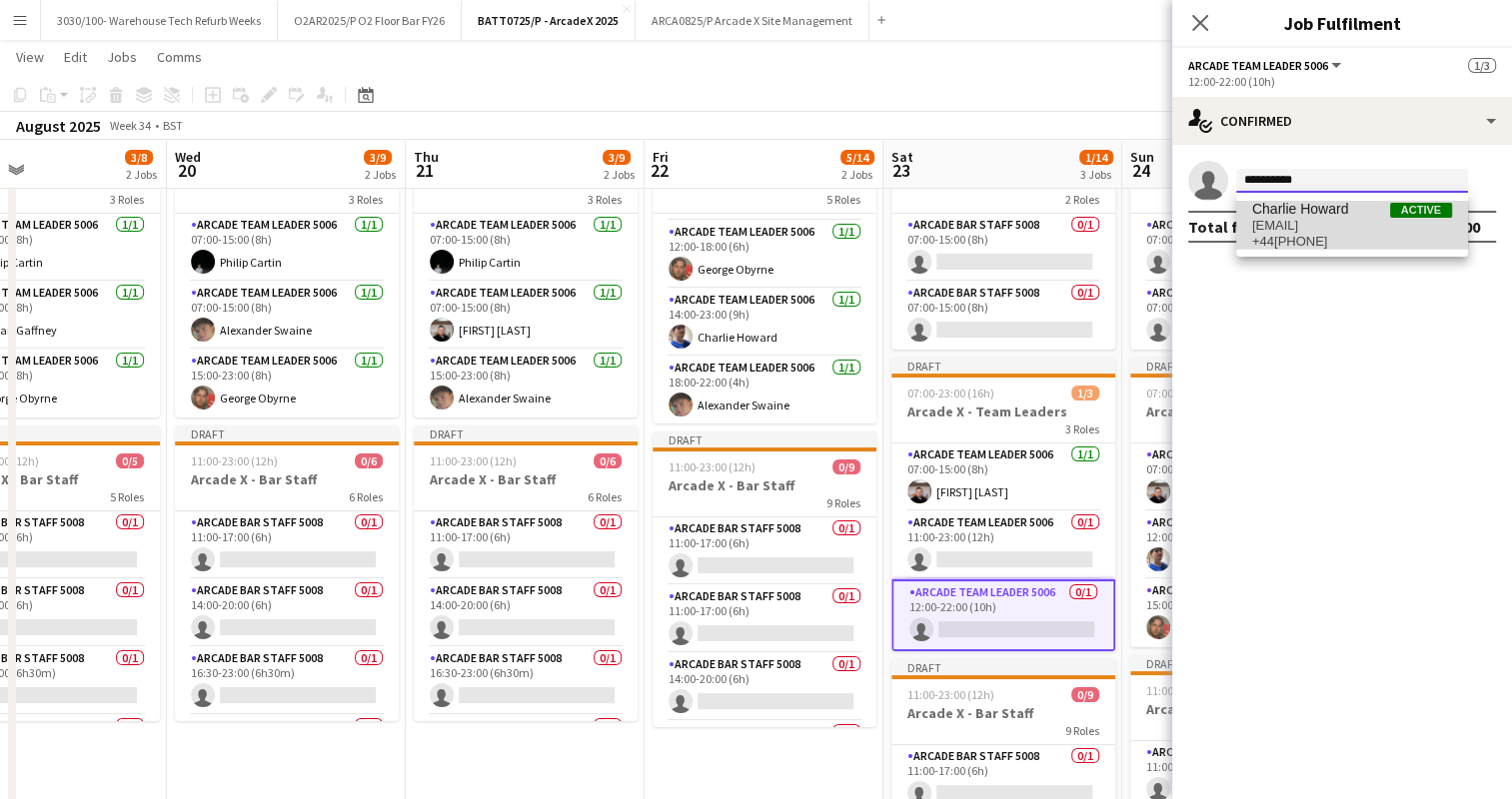 type 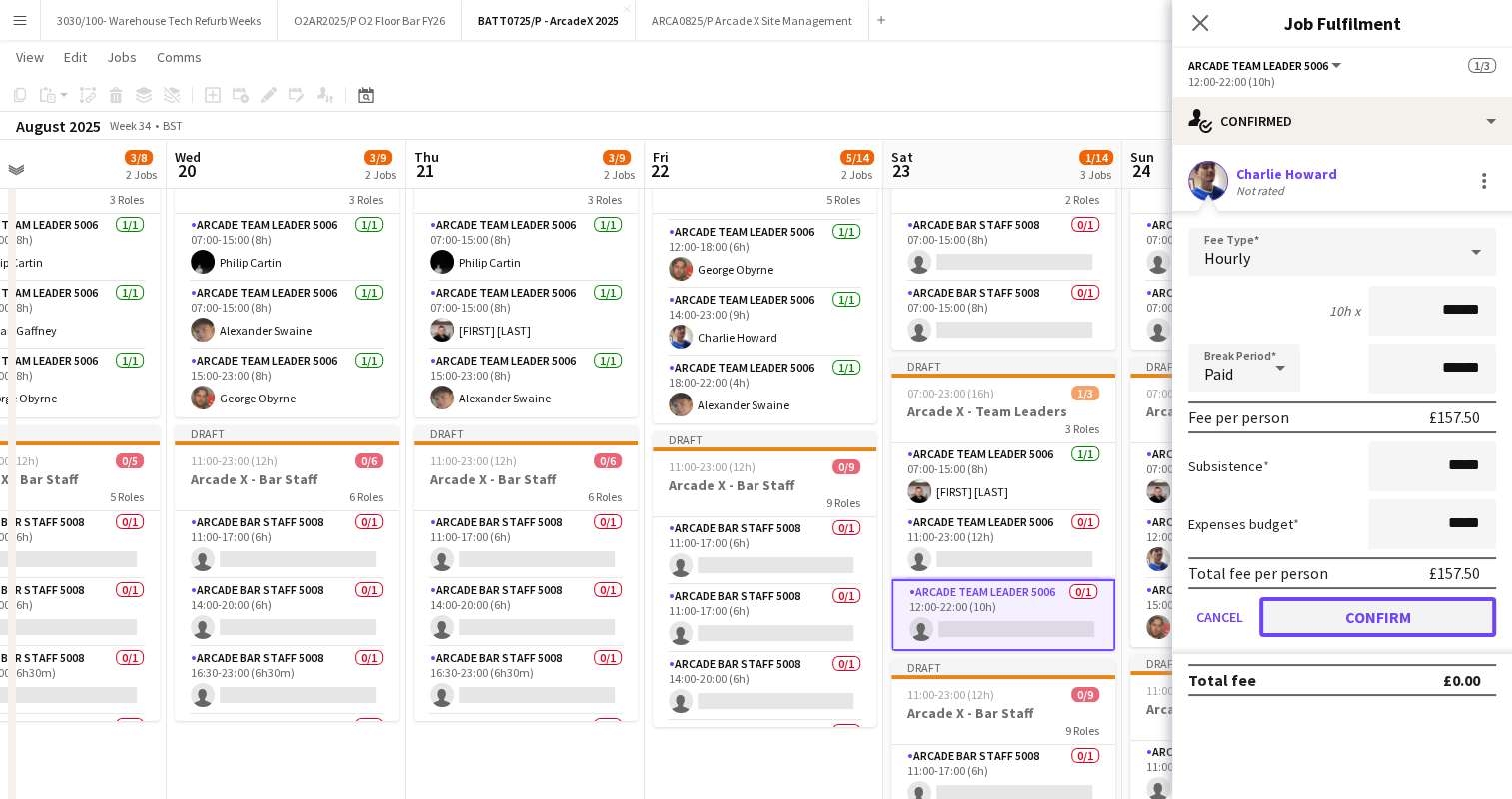 click on "Confirm" at bounding box center (1377, 617) 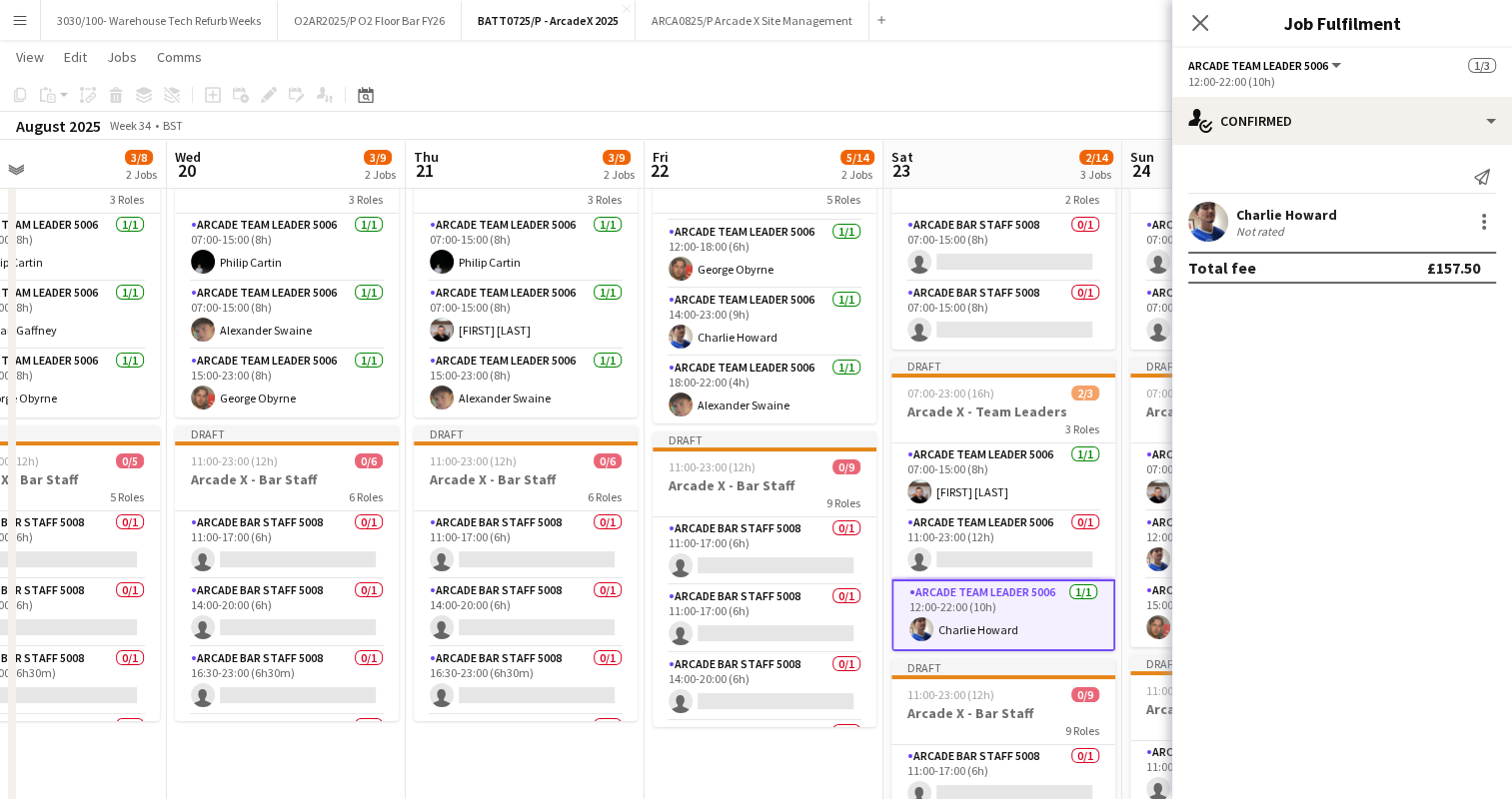 click on "Sat   23   2/14   3 Jobs" at bounding box center [1002, 165] 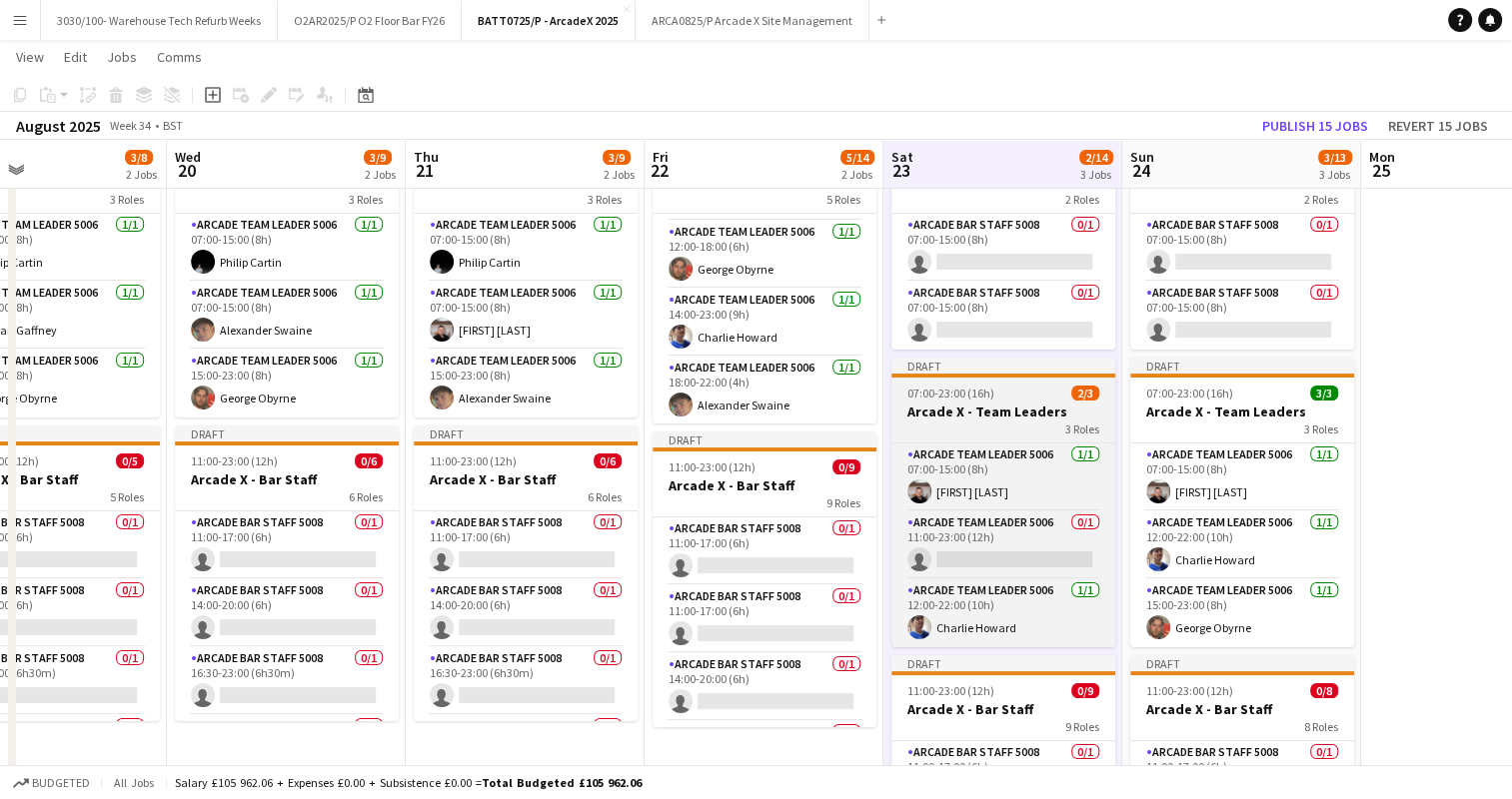 click on "Arcade X - Team Leaders" at bounding box center [1003, 411] 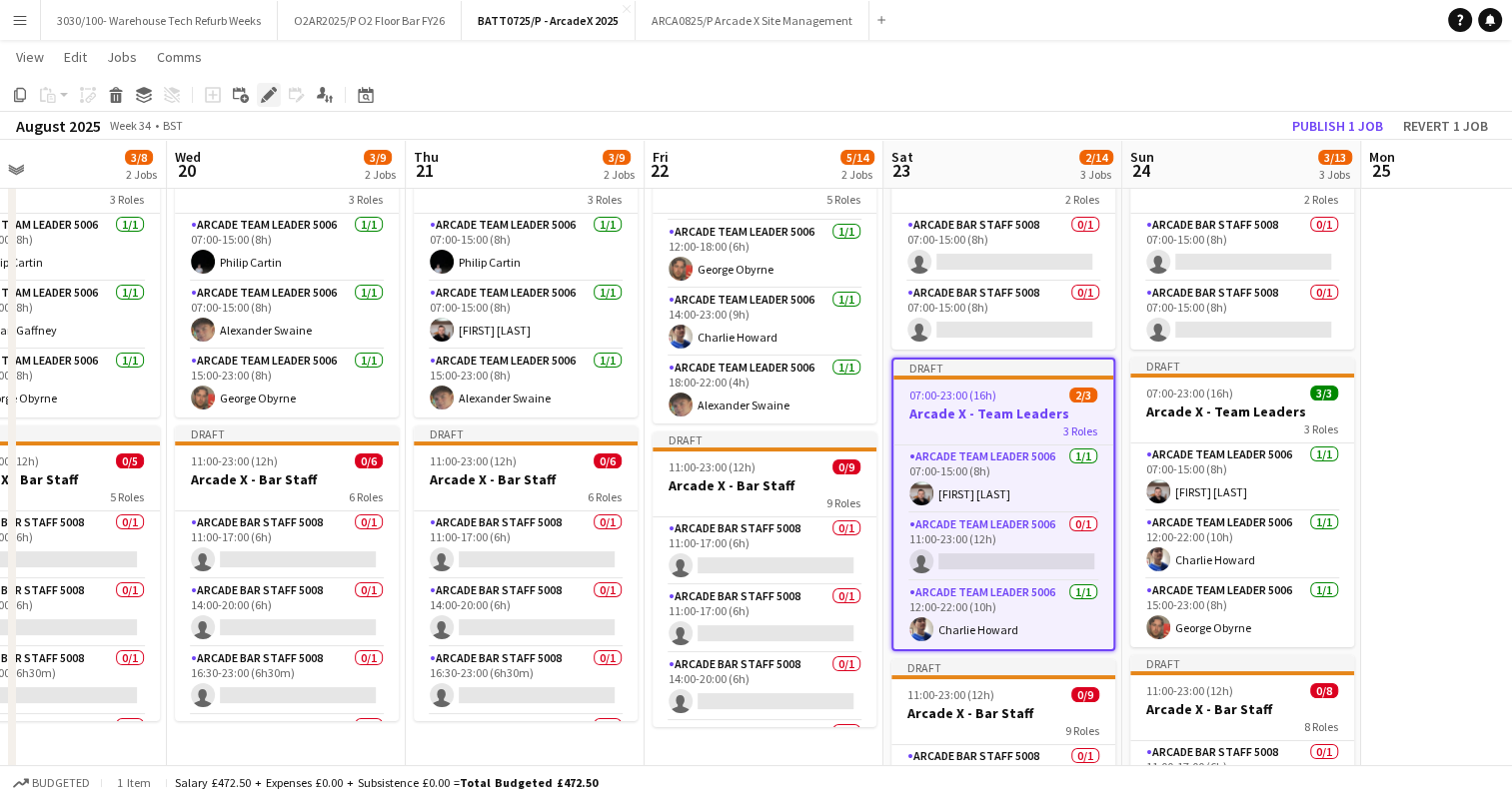 click 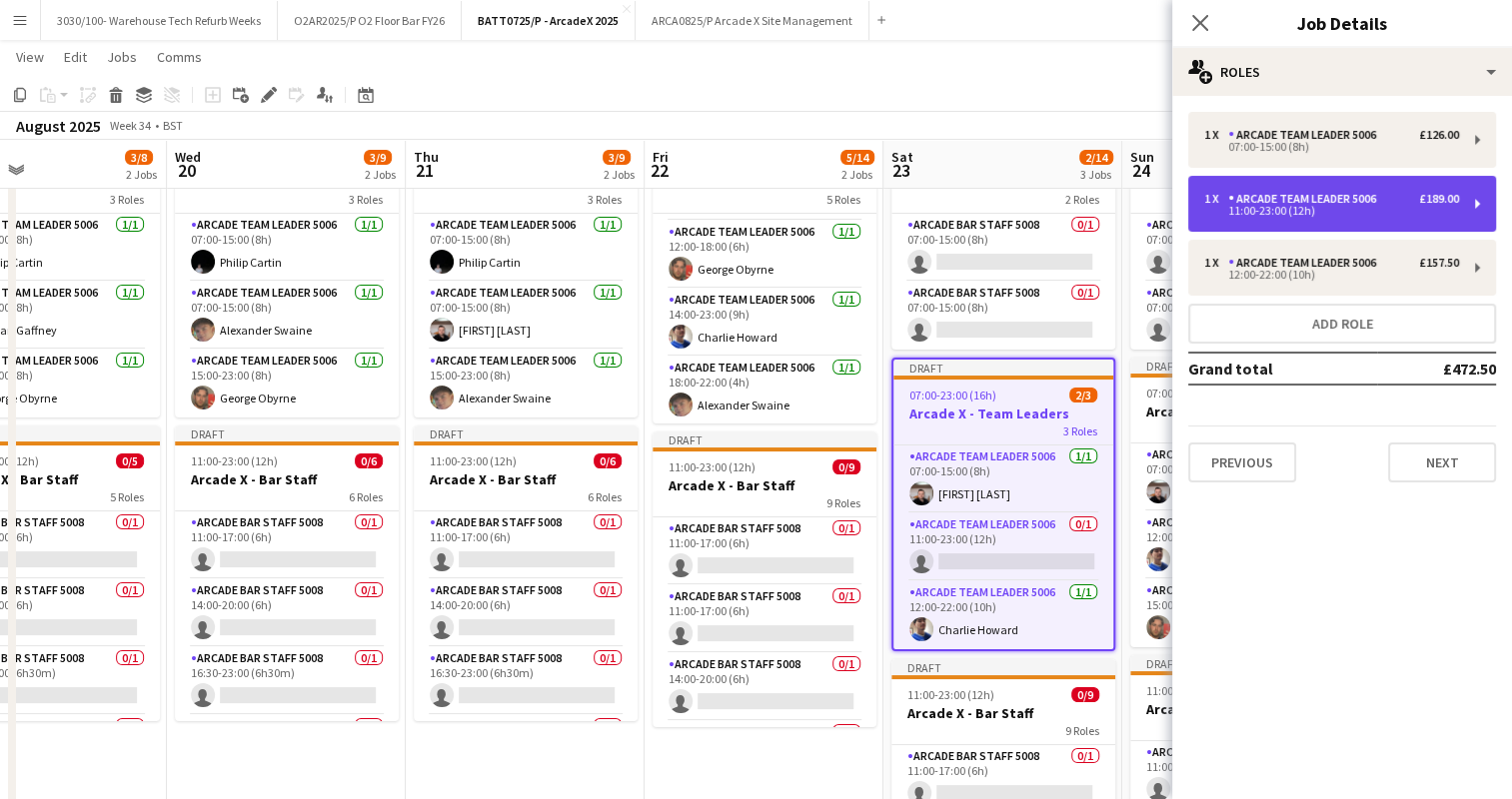 click on "Arcade Team Leader 5006" at bounding box center (1306, 199) 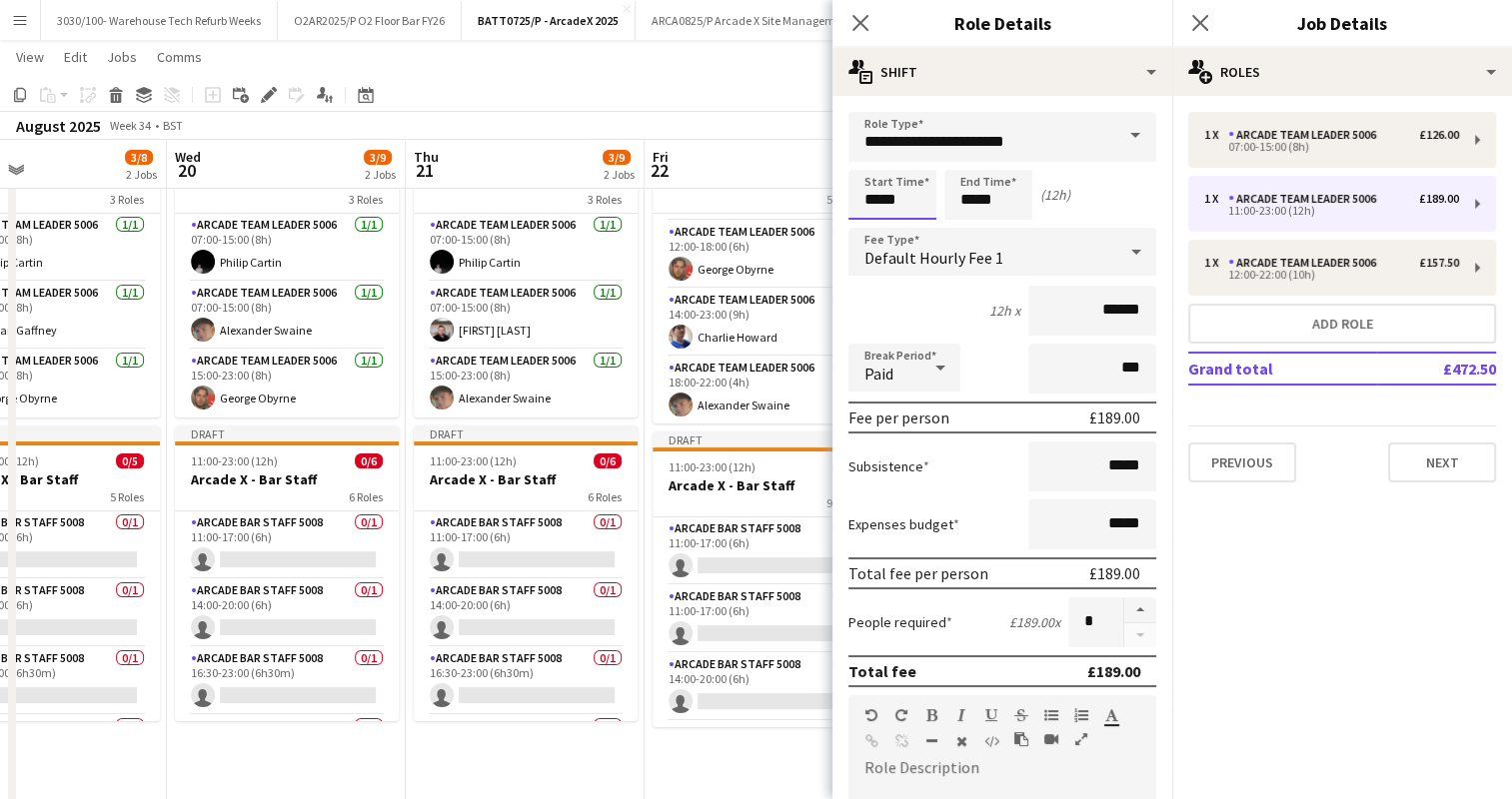 click on "*****" at bounding box center [892, 195] 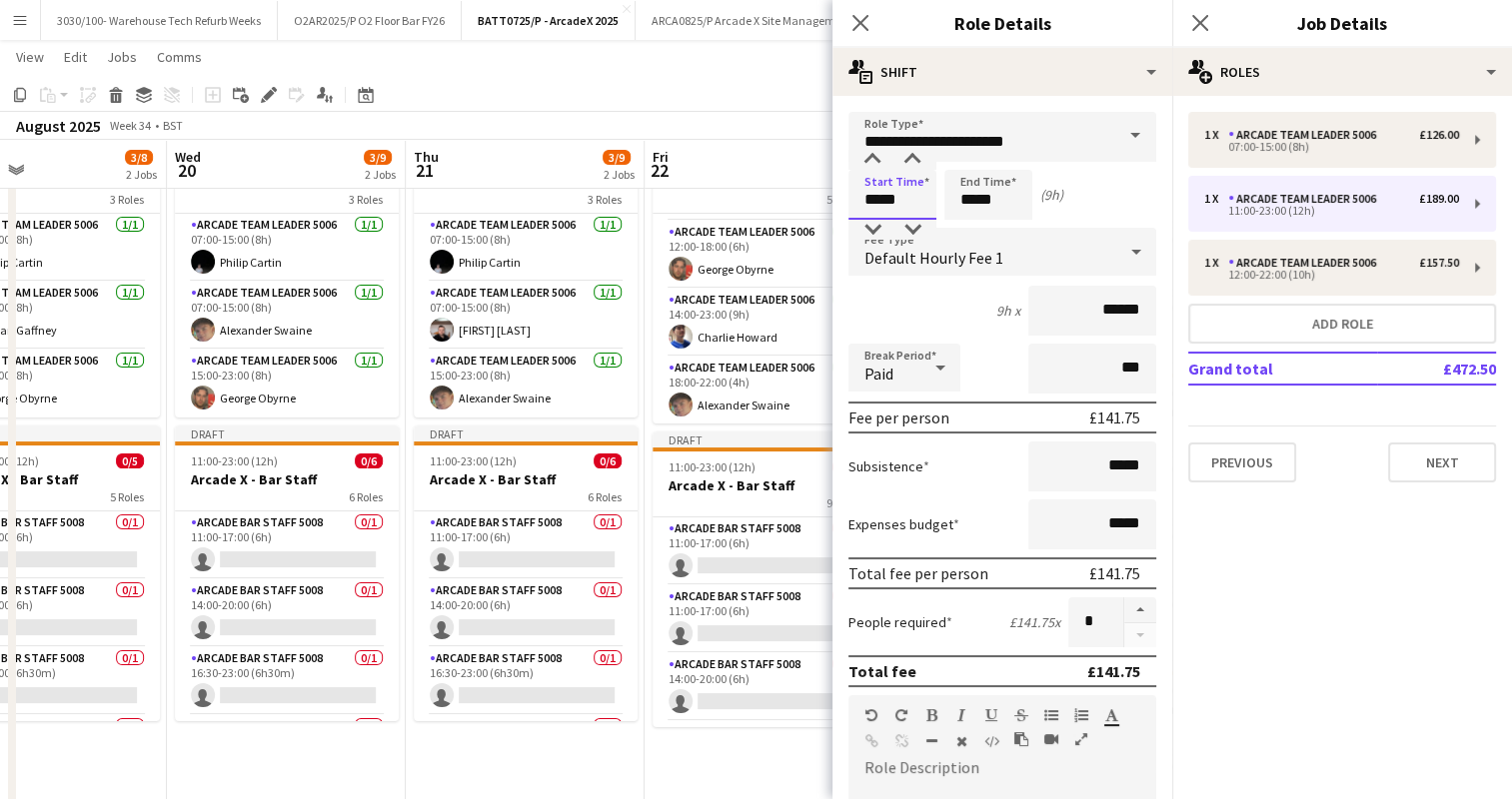 type on "*****" 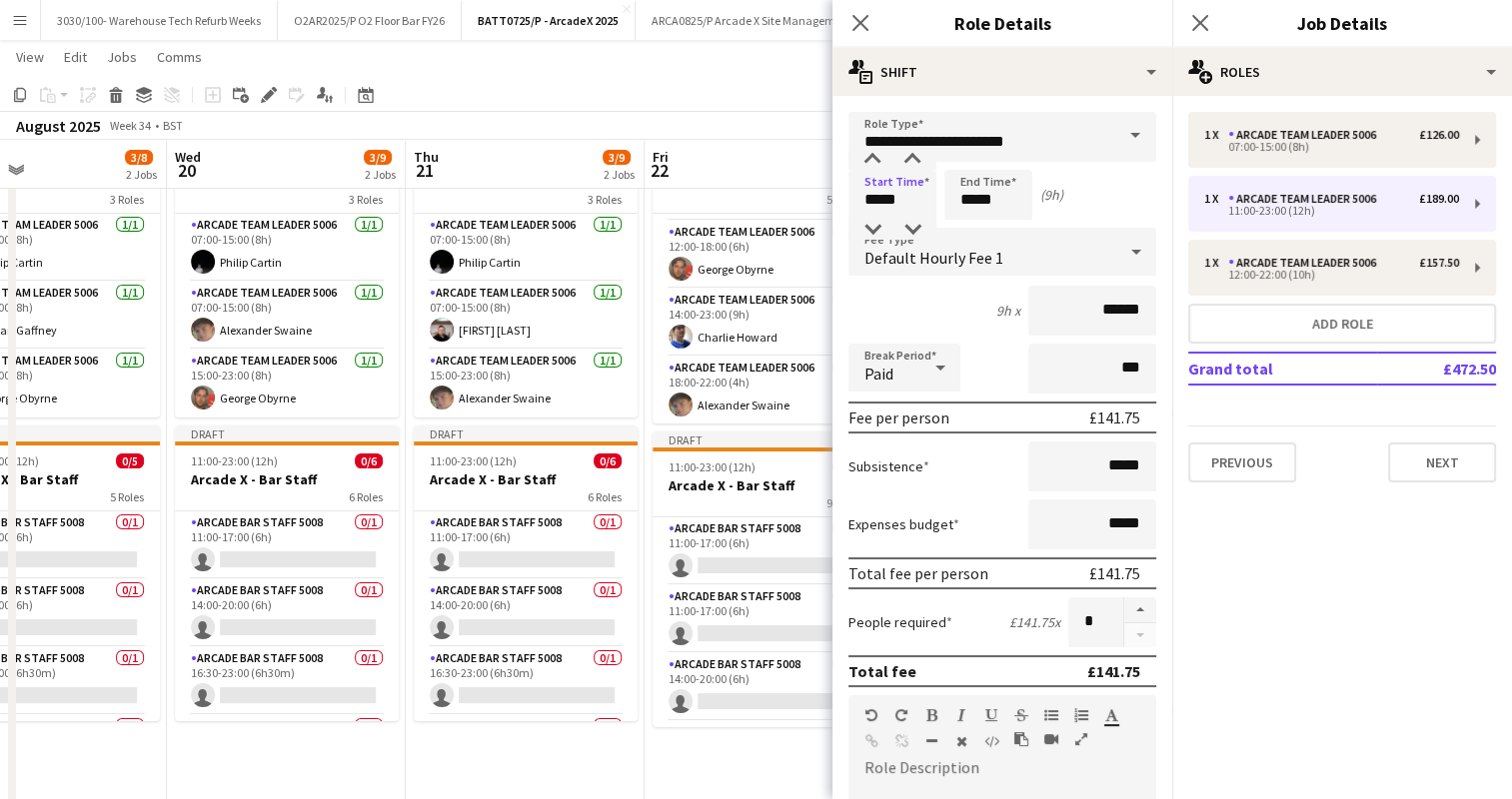 click on "9h x  ******" at bounding box center (1002, 311) 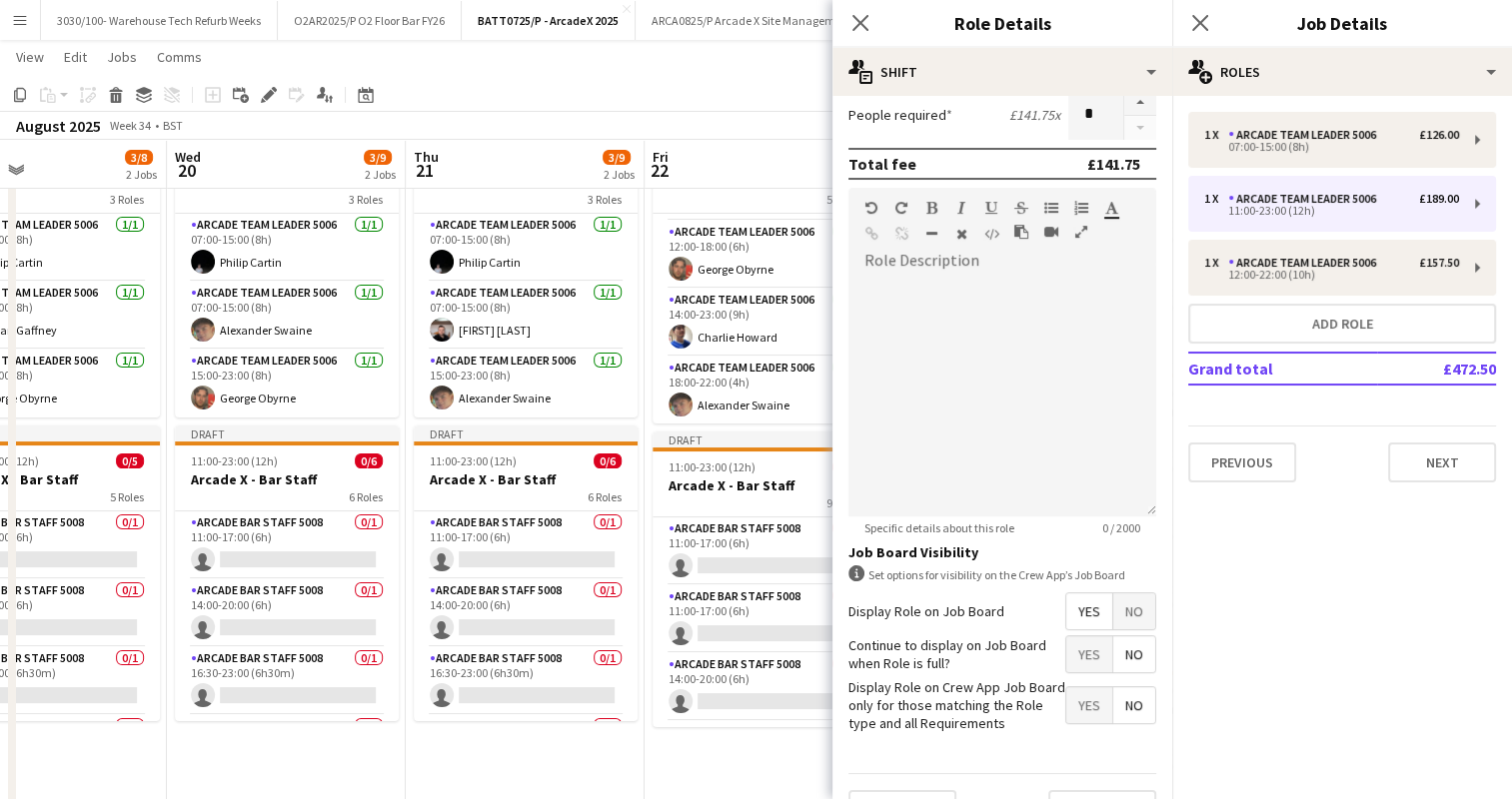scroll, scrollTop: 548, scrollLeft: 0, axis: vertical 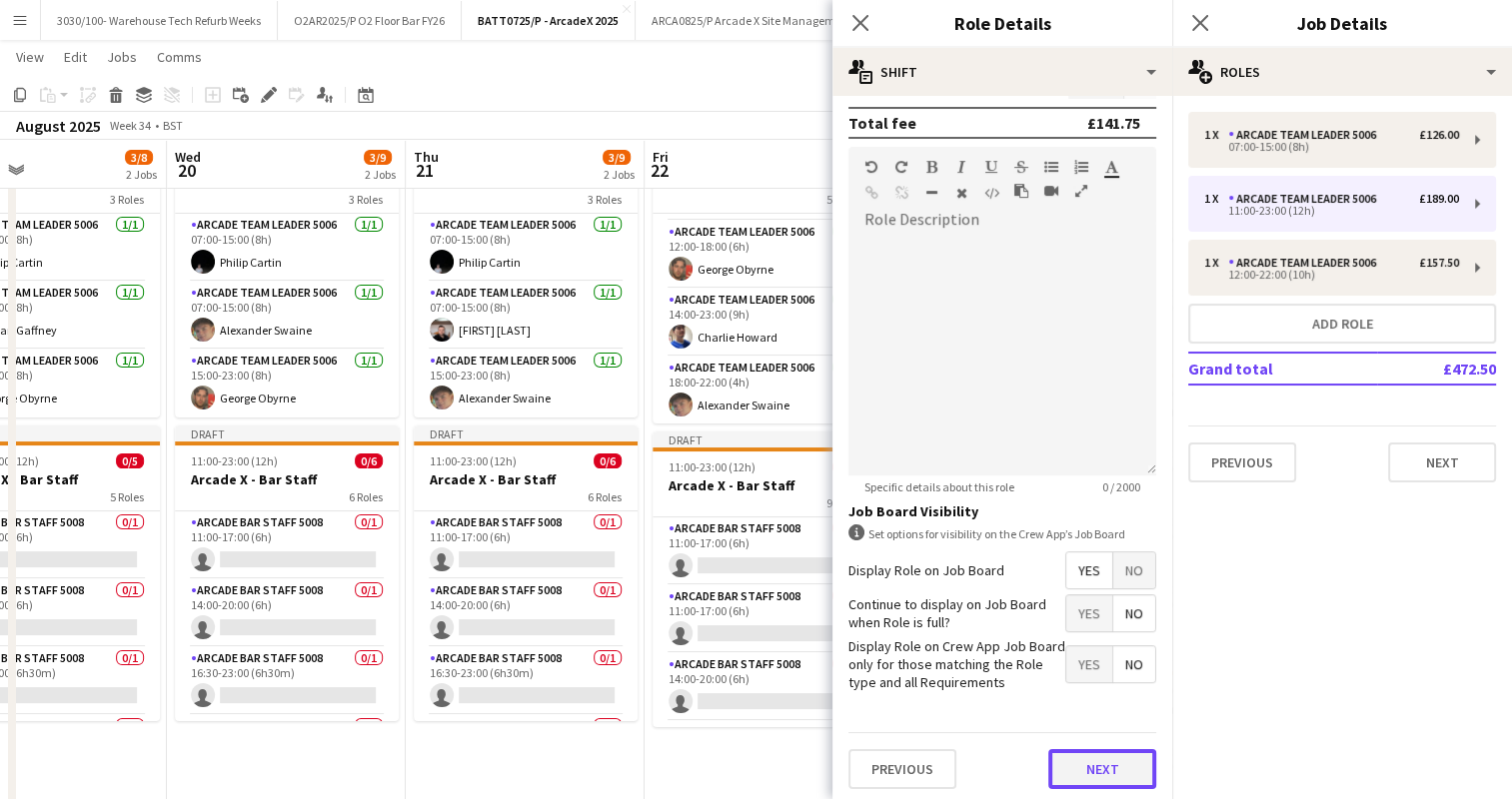 click on "Next" at bounding box center (1102, 769) 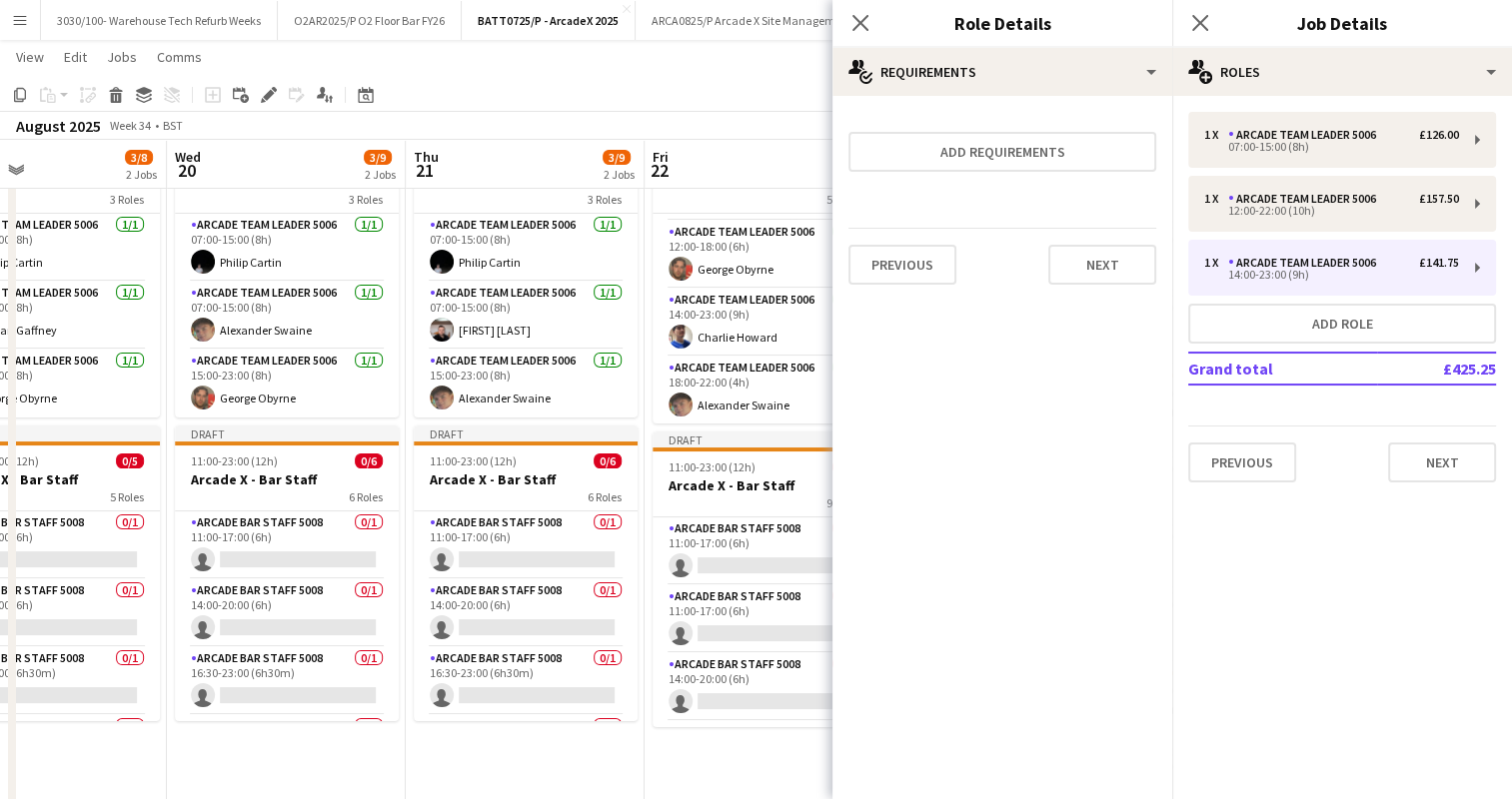scroll, scrollTop: 0, scrollLeft: 0, axis: both 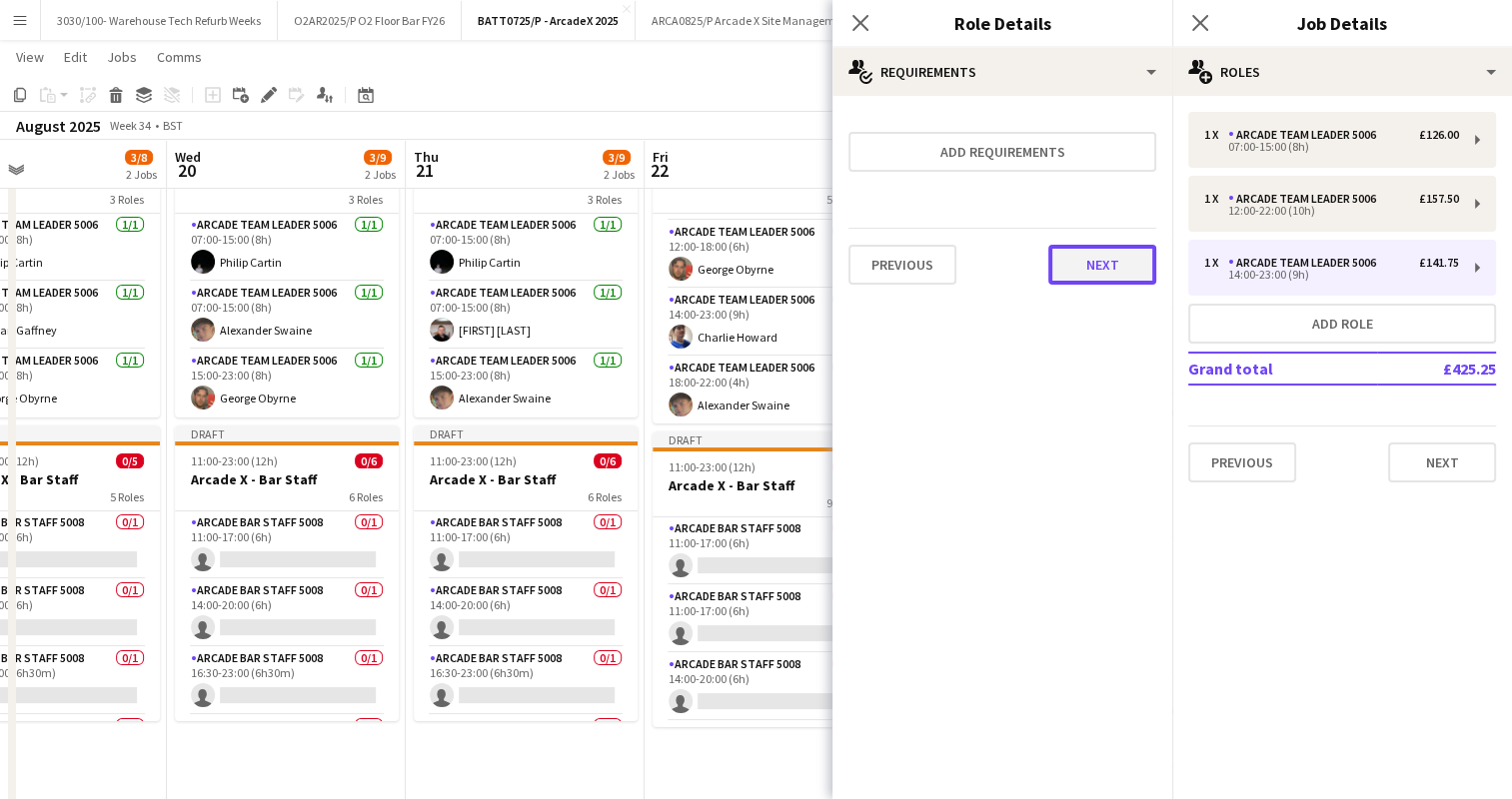 click on "Next" at bounding box center [1102, 265] 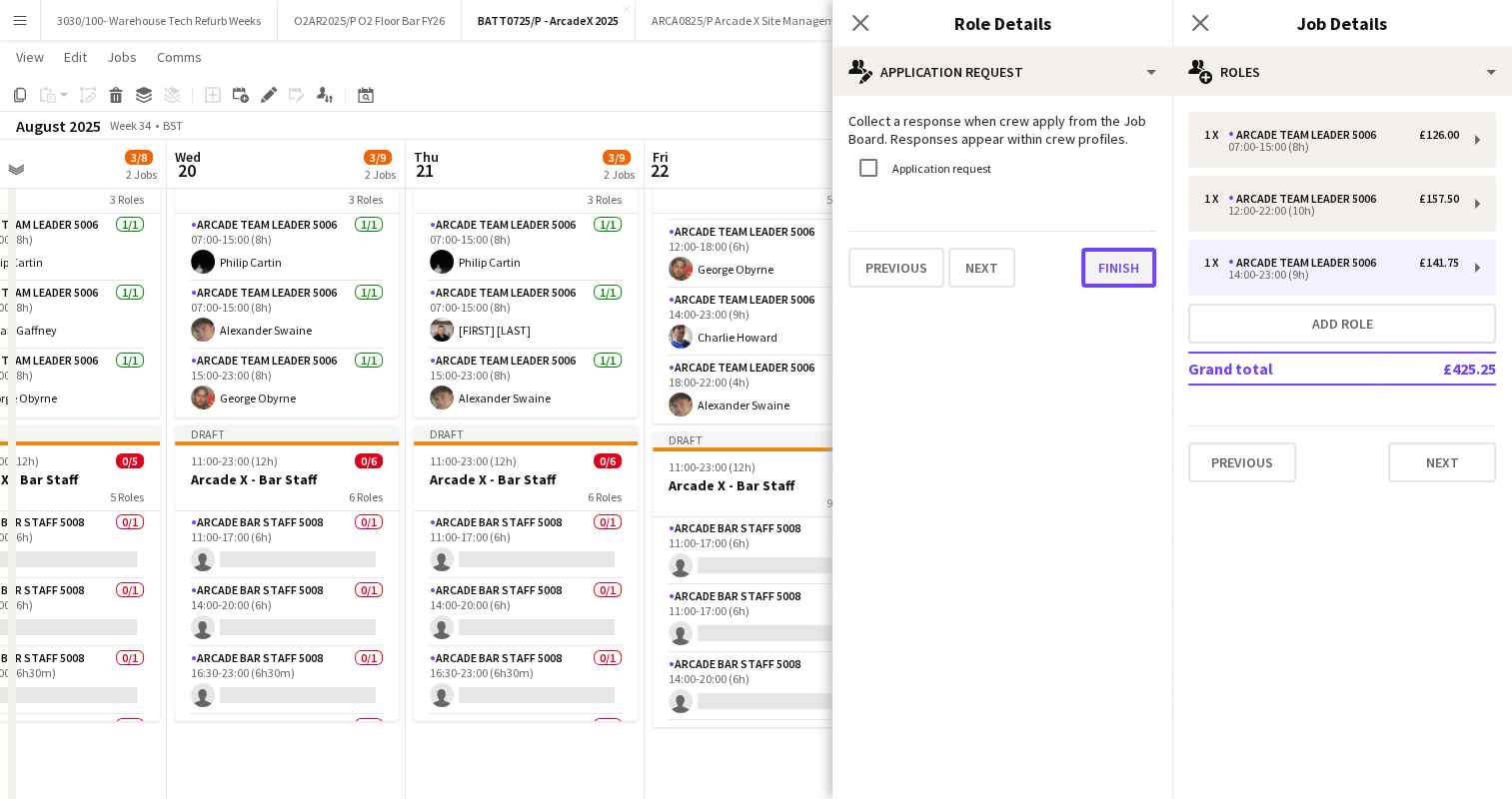click on "Finish" at bounding box center [1118, 268] 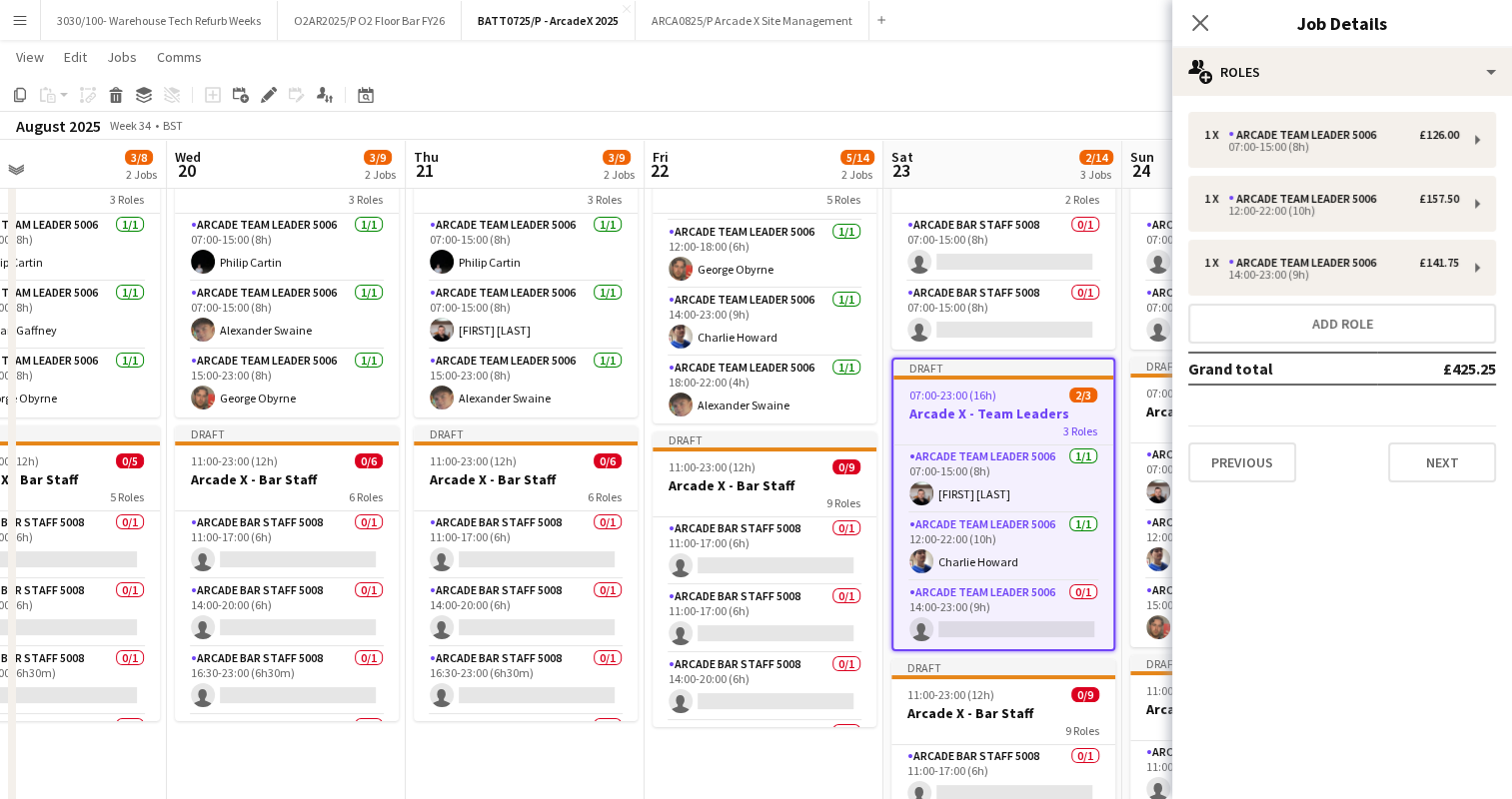 click on "August 2025   Week 34
•   BST   Publish 1 job   Revert 1 job" 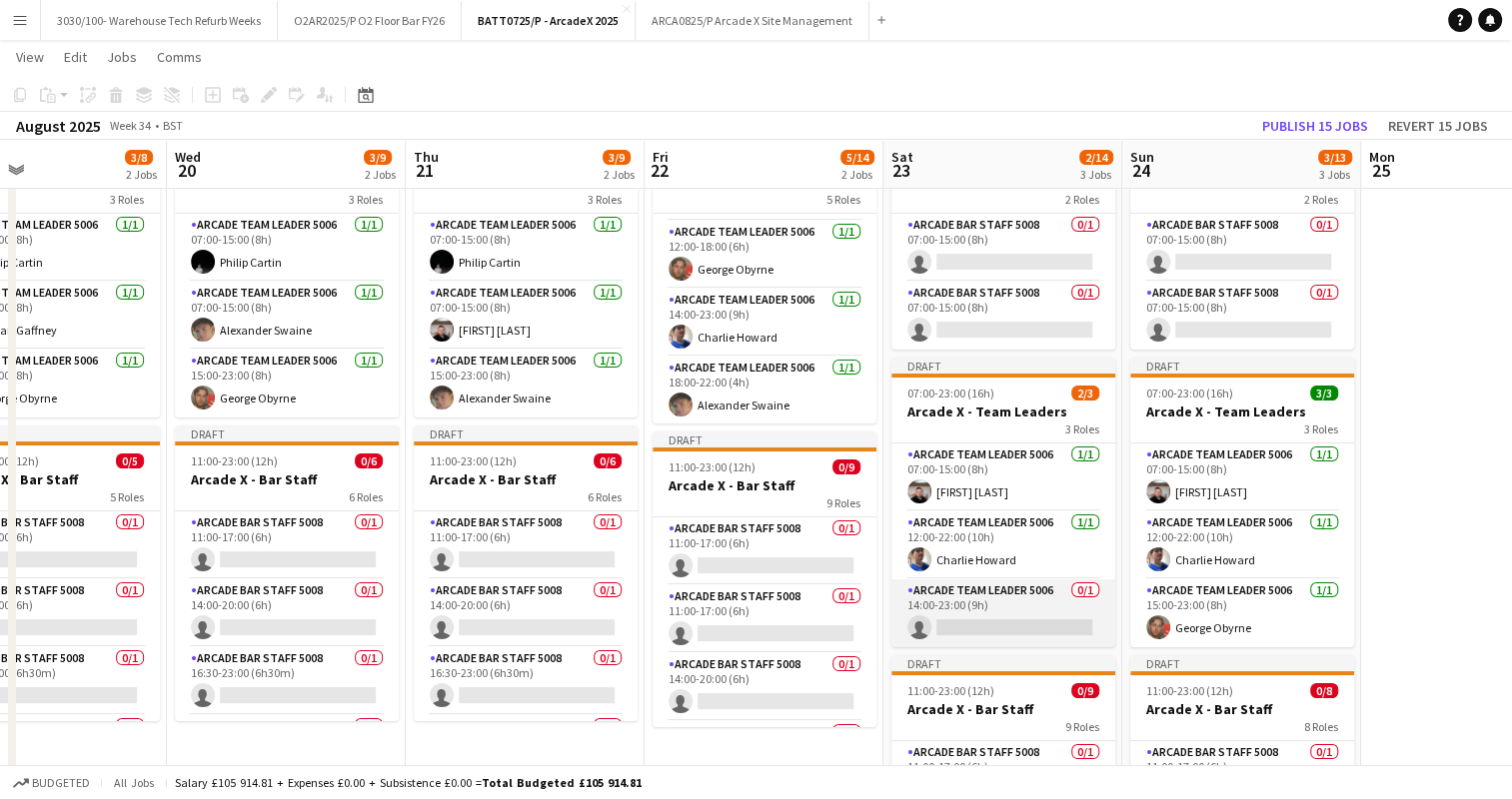 click on "Arcade Team Leader 5006   0/1   14:00-23:00 (9h)
single-neutral-actions" at bounding box center [1003, 613] 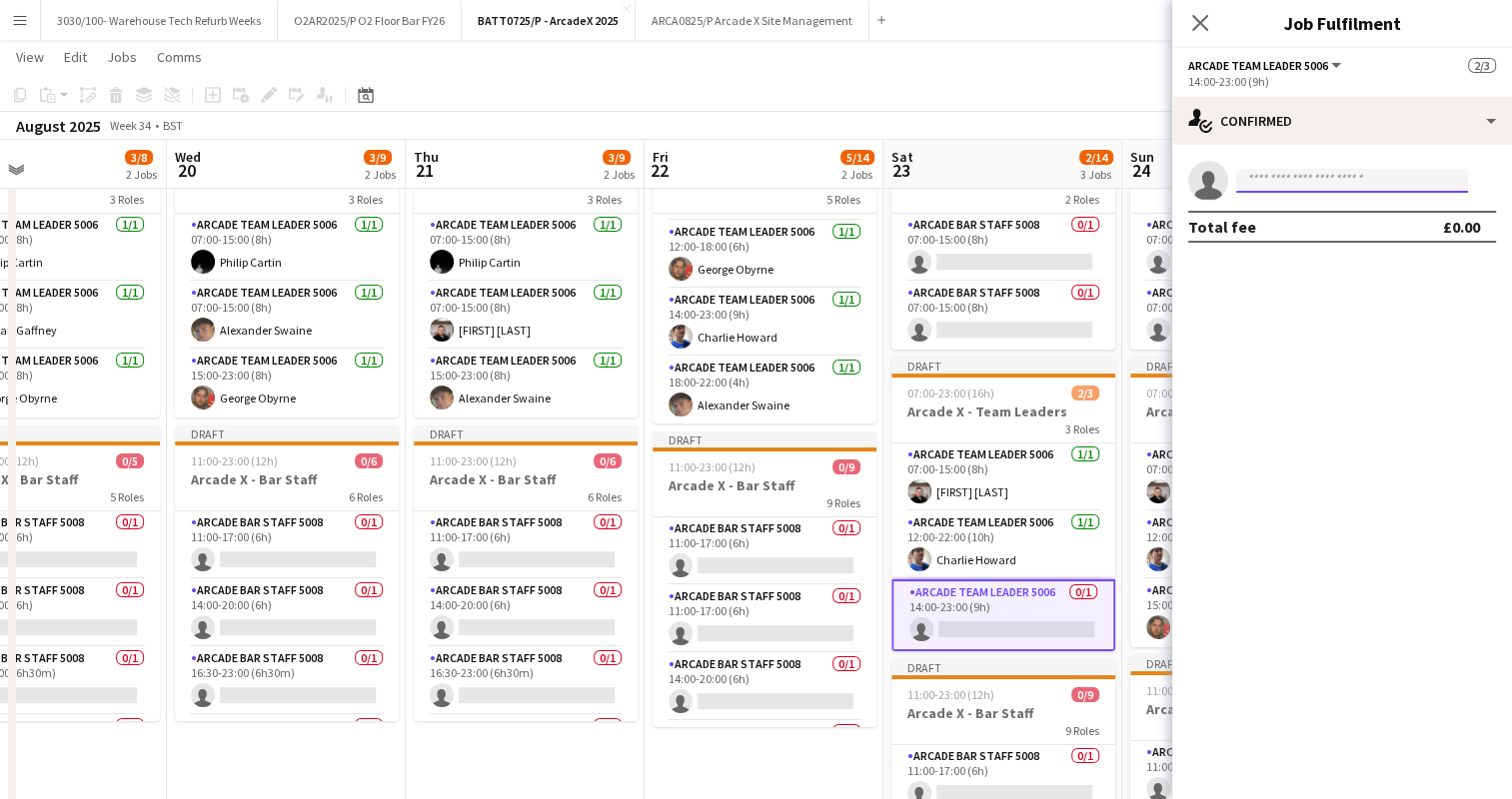 click at bounding box center [1352, 181] 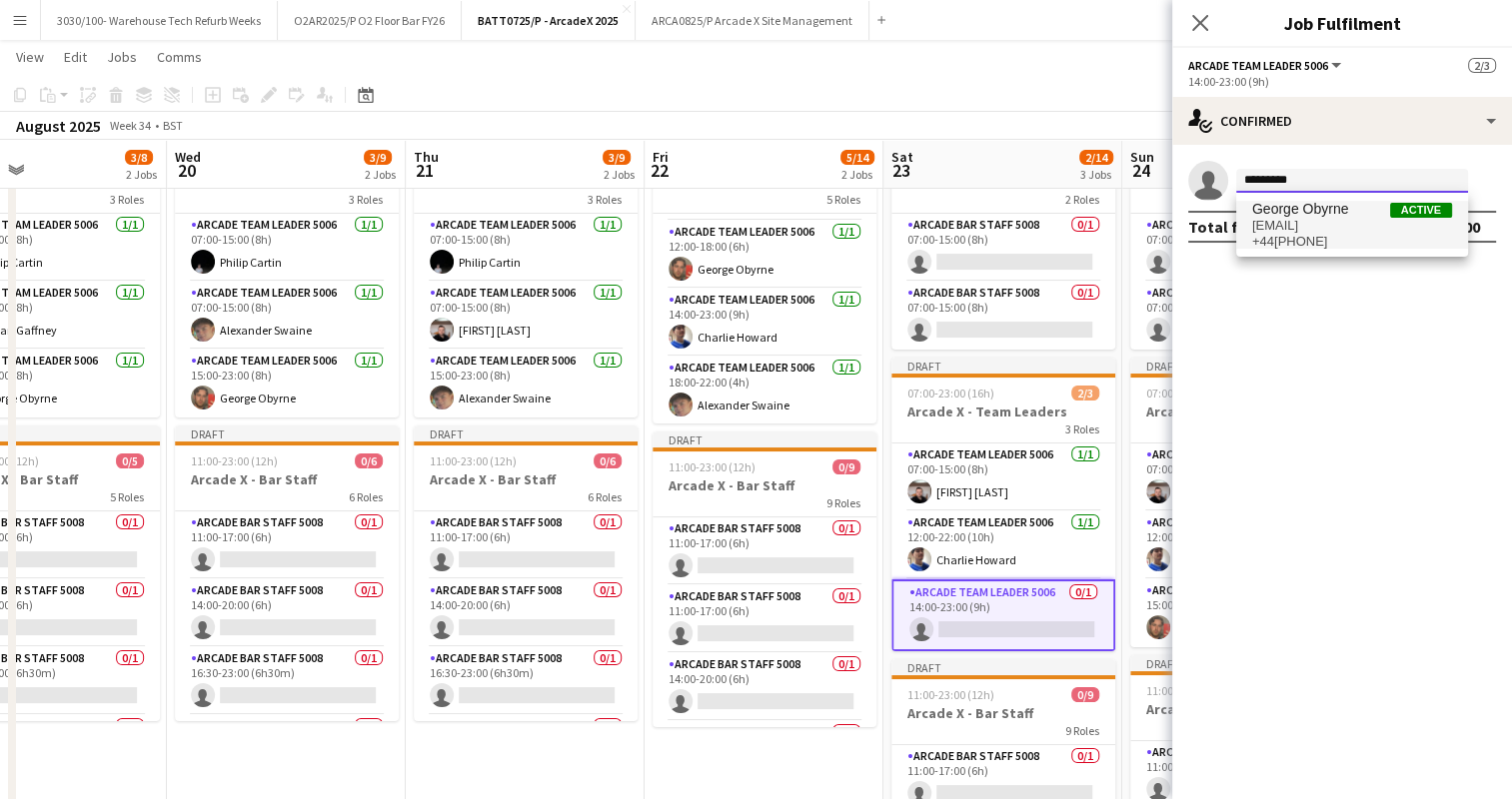 type on "*********" 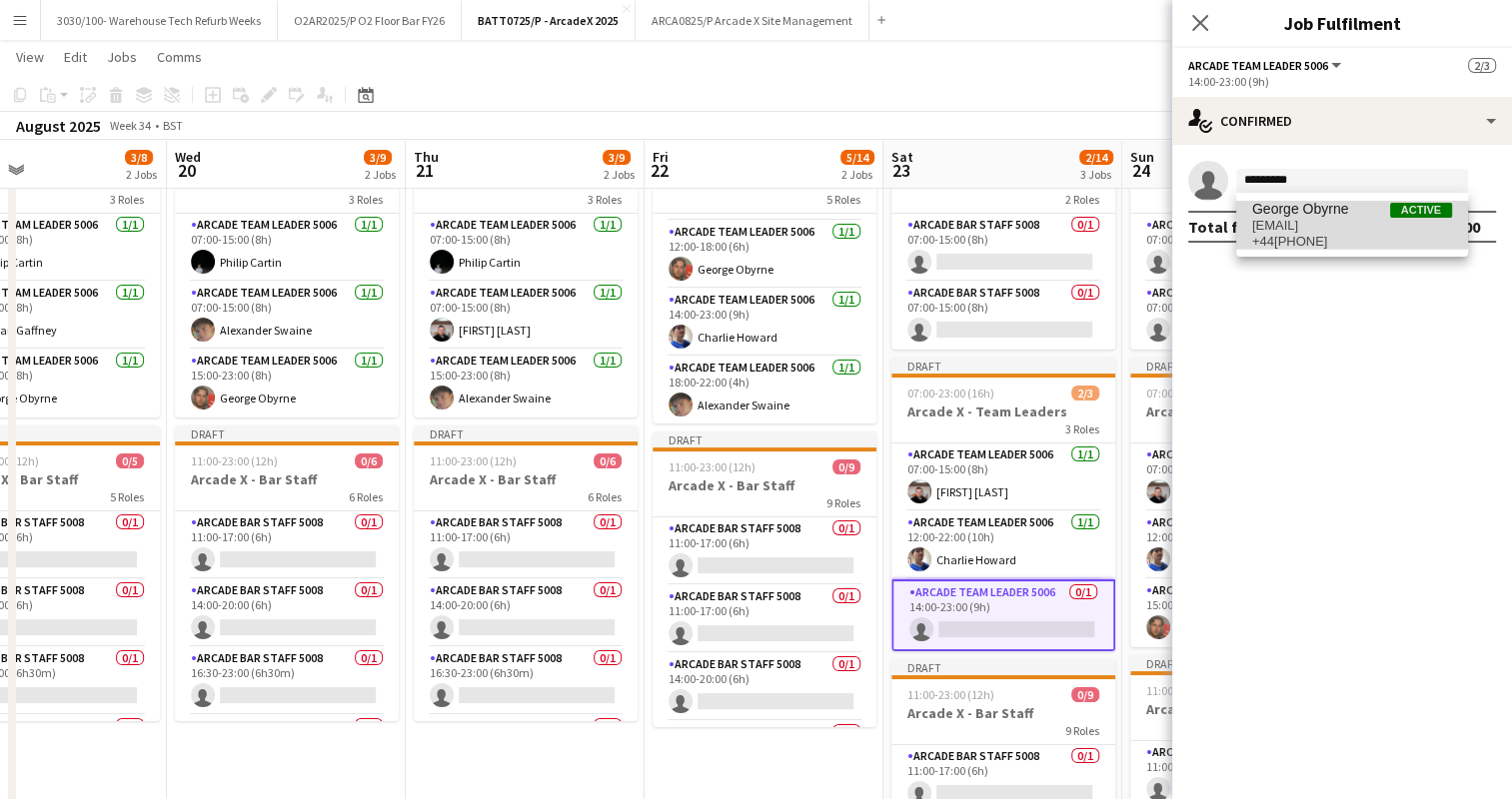 click on "[EMAIL]" at bounding box center (1352, 226) 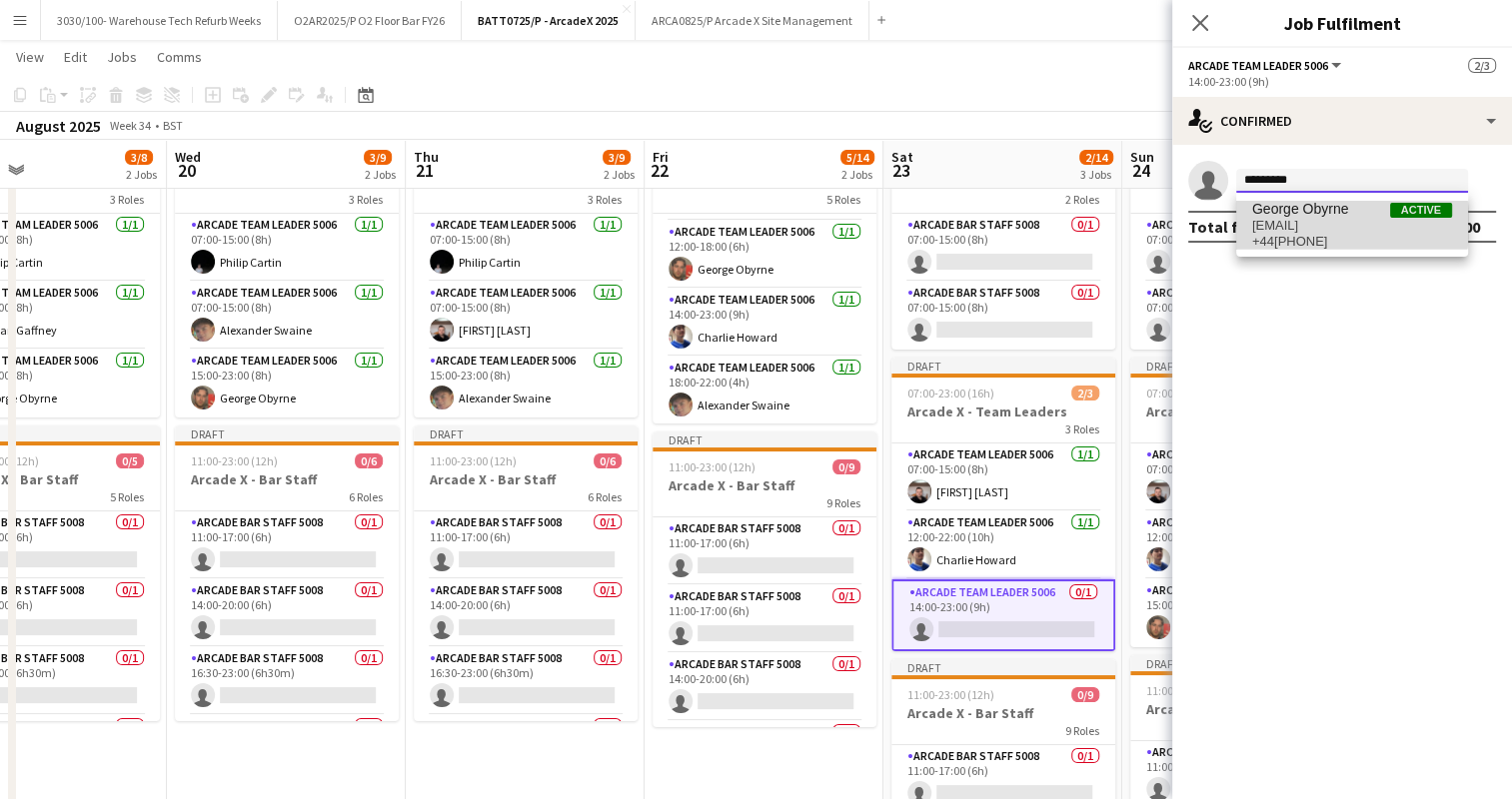 type 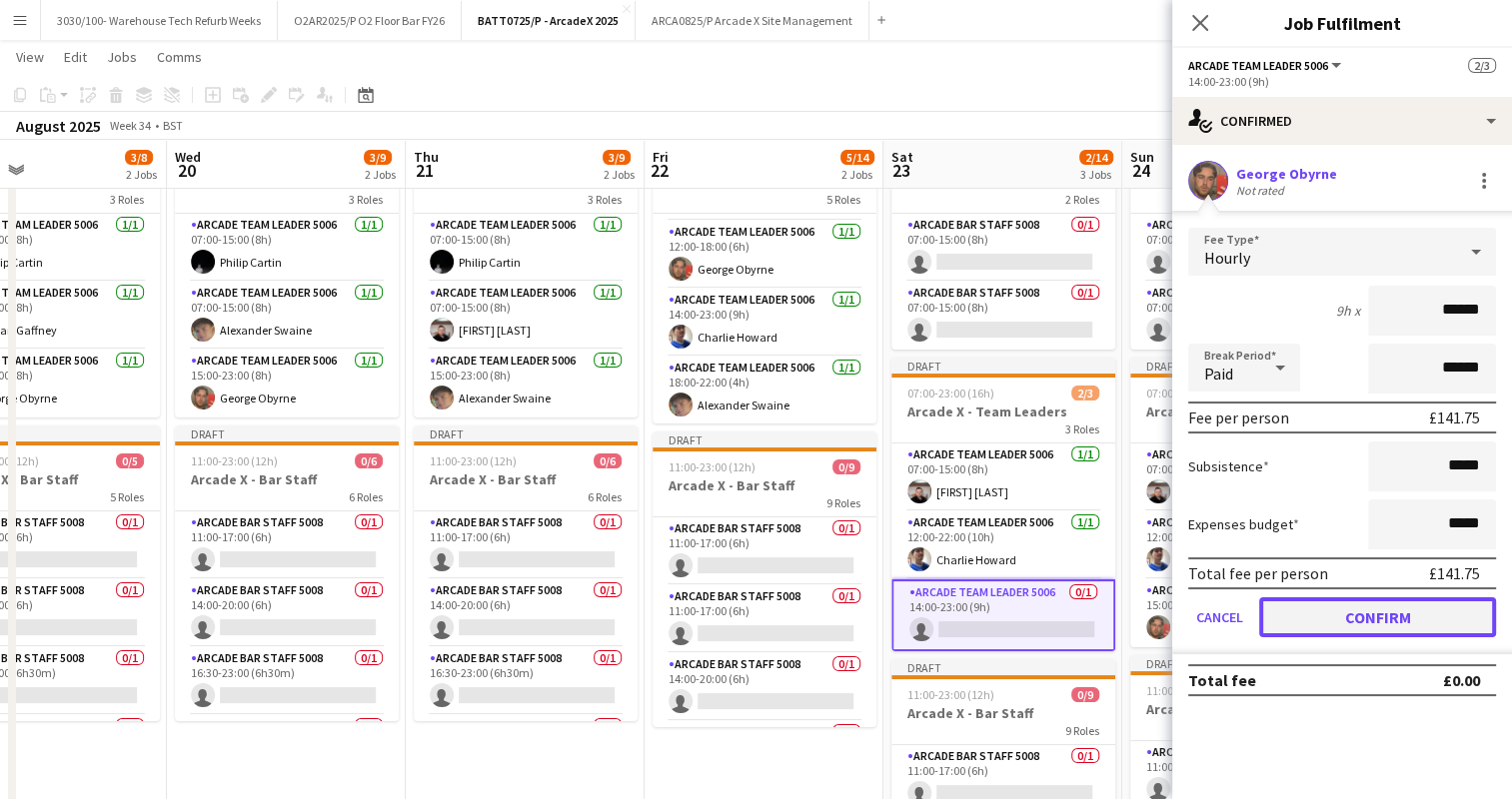 click on "Confirm" at bounding box center [1377, 617] 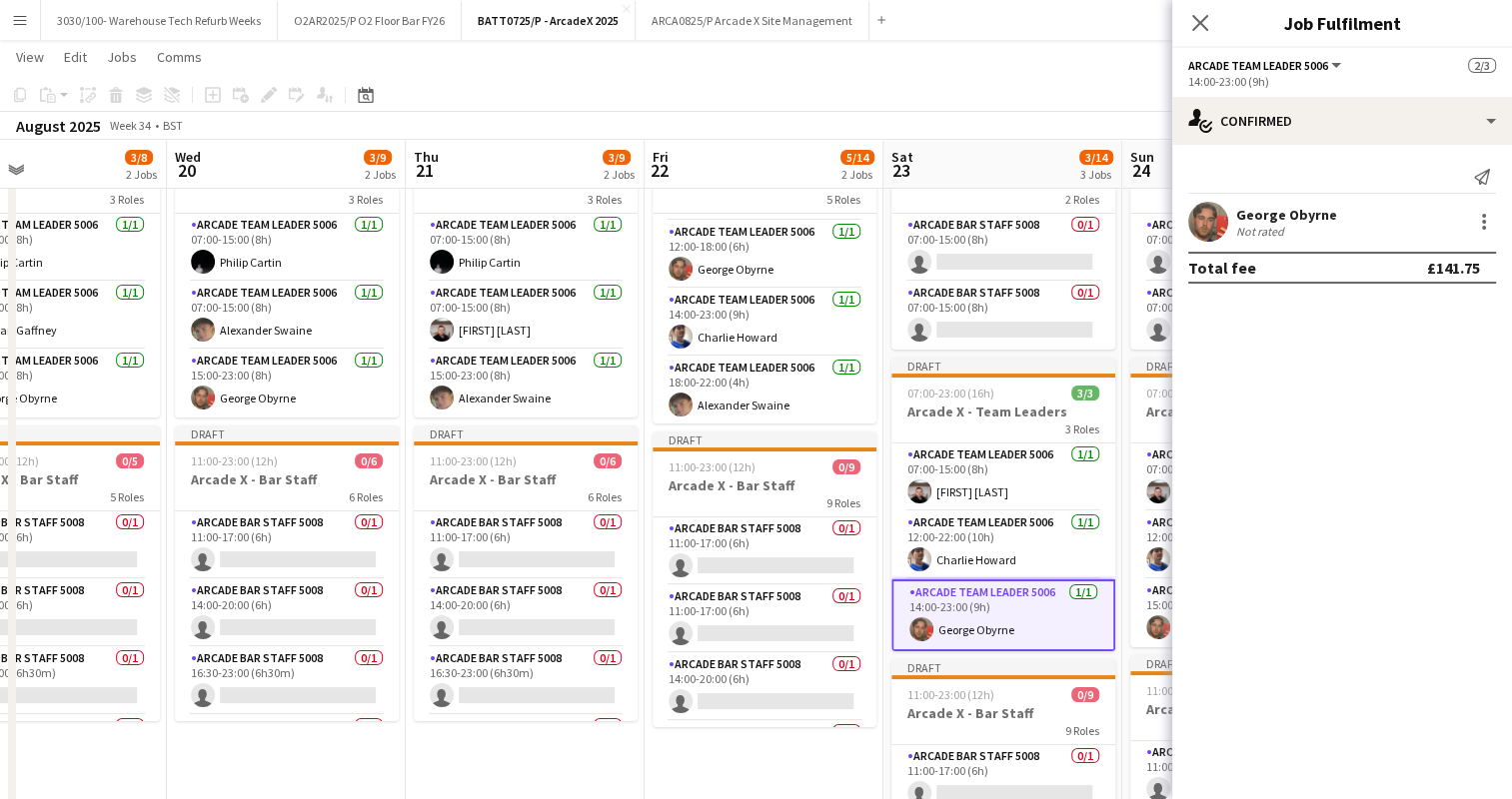 click on "Copy
Paste
Paste   Ctrl+V Paste with crew  Ctrl+Shift+V
Paste linked Job
Delete
Group
Ungroup
Add job
Add linked Job
Edit
Edit linked Job
Applicants
Date picker
AUG 2025 AUG 2025 Monday M Tuesday T Wednesday W Thursday T Friday F Saturday S Sunday S  AUG   1   2   3   4   5   6   7   8   9   10   11   12   13   14   15   16   17   18   19   20   21   22   23   24   25   26   27   28   29   30   31
Comparison range
Comparison range
Today" 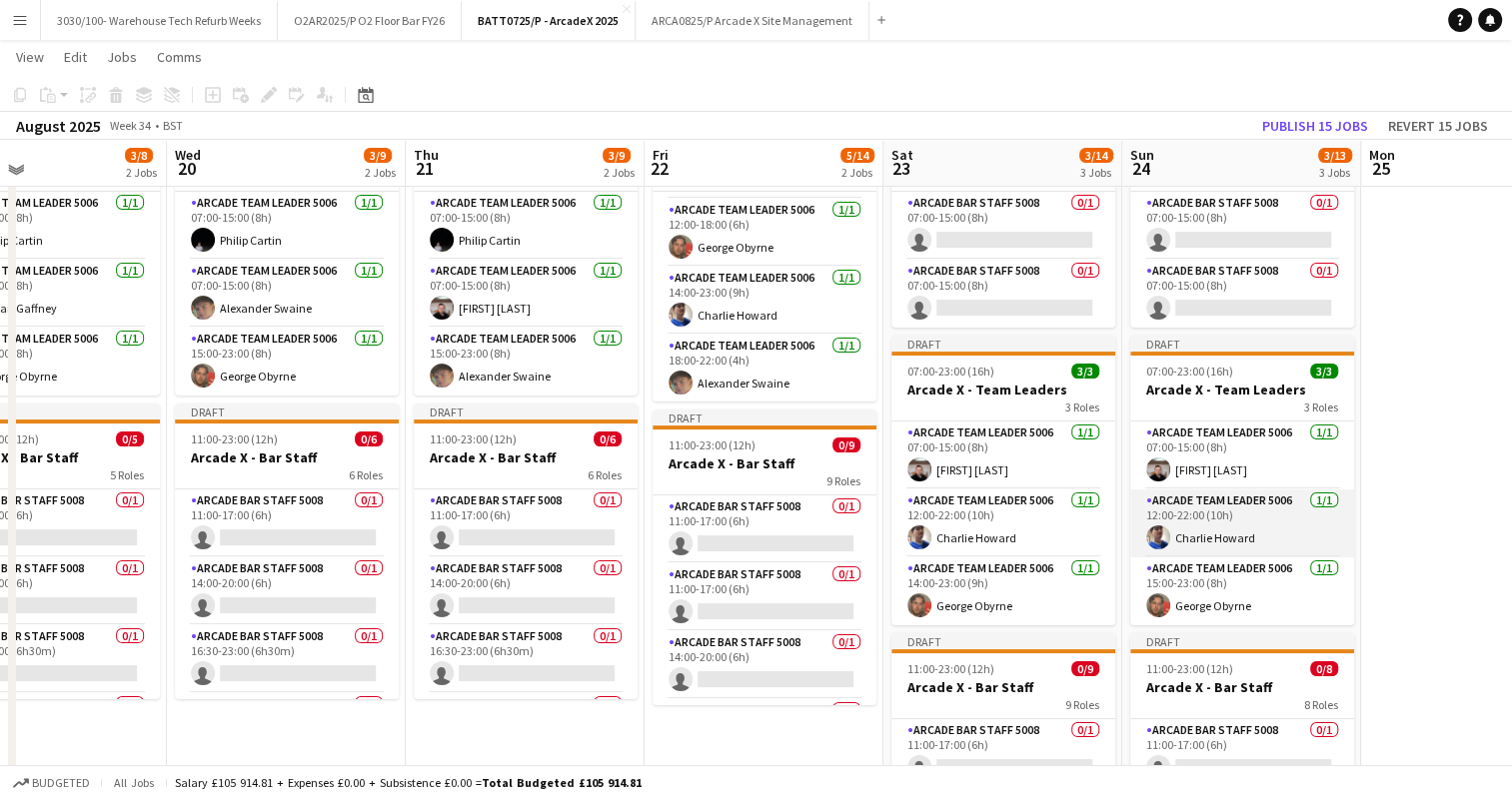 scroll, scrollTop: 124, scrollLeft: 0, axis: vertical 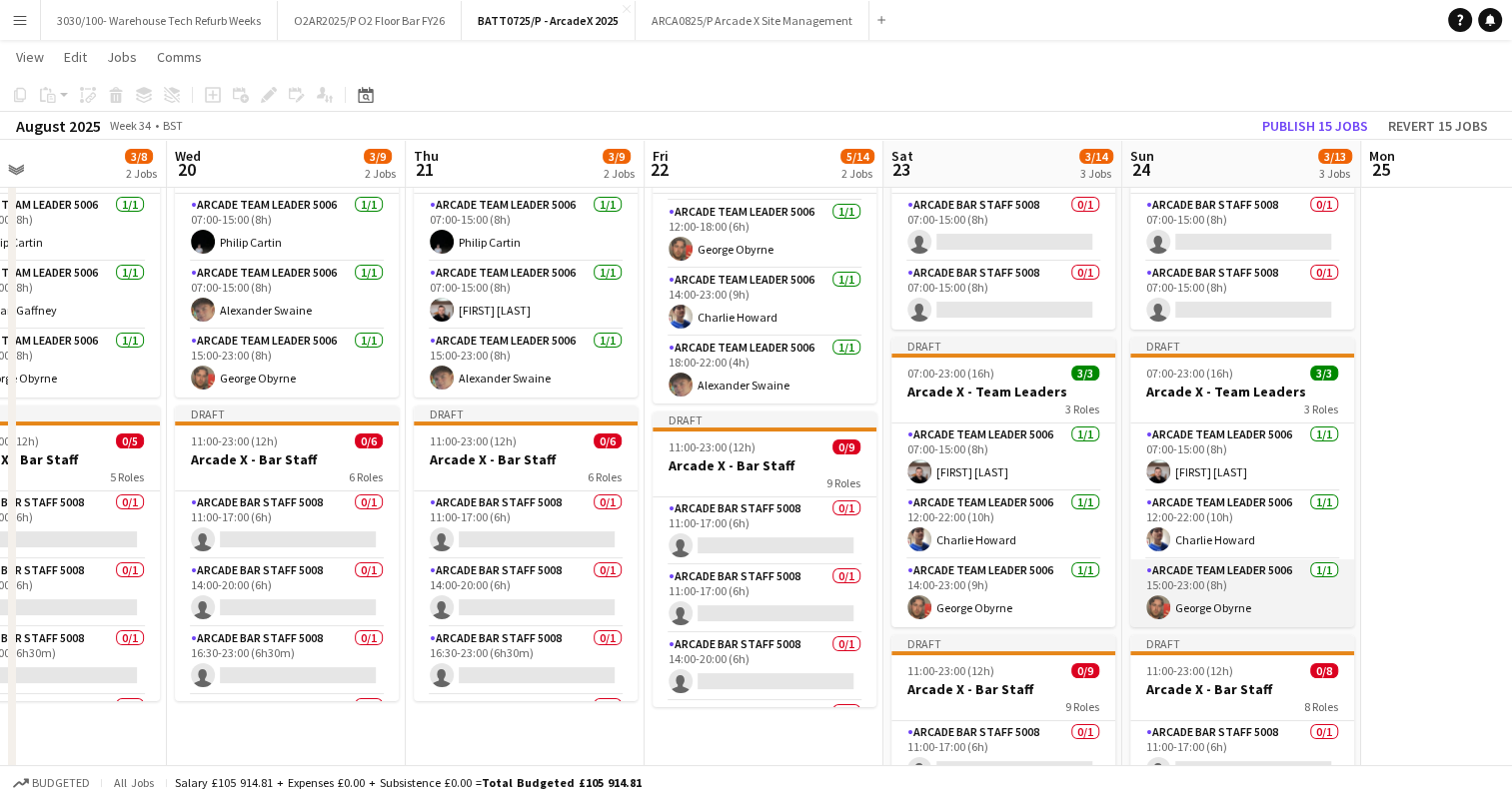 click on "Arcade Team Leader 5006   1/1   15:00-23:00 (8h)
[FIRST] [LAST]" at bounding box center (1242, 593) 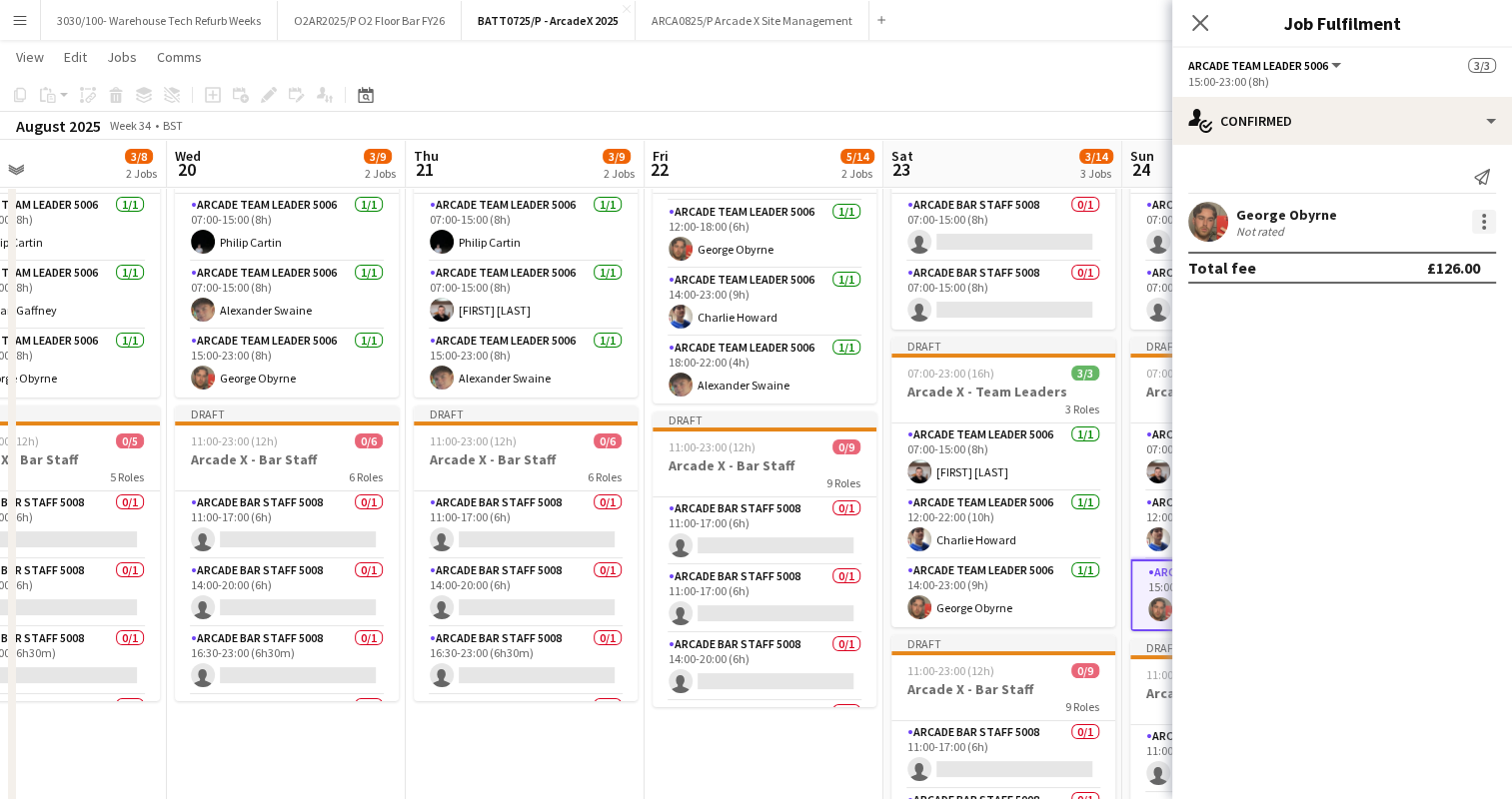 click at bounding box center [1484, 216] 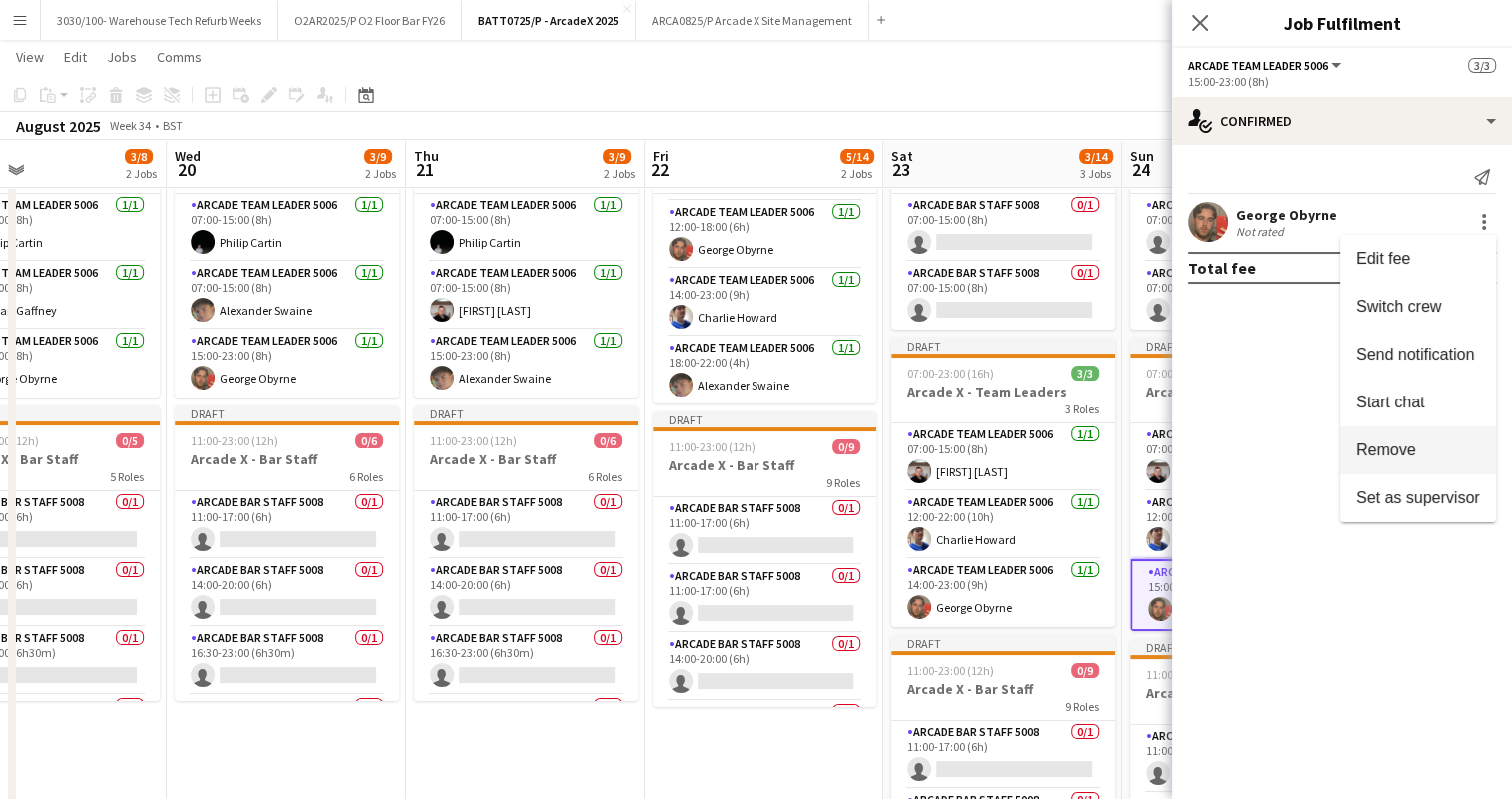 click on "Remove" at bounding box center [1386, 449] 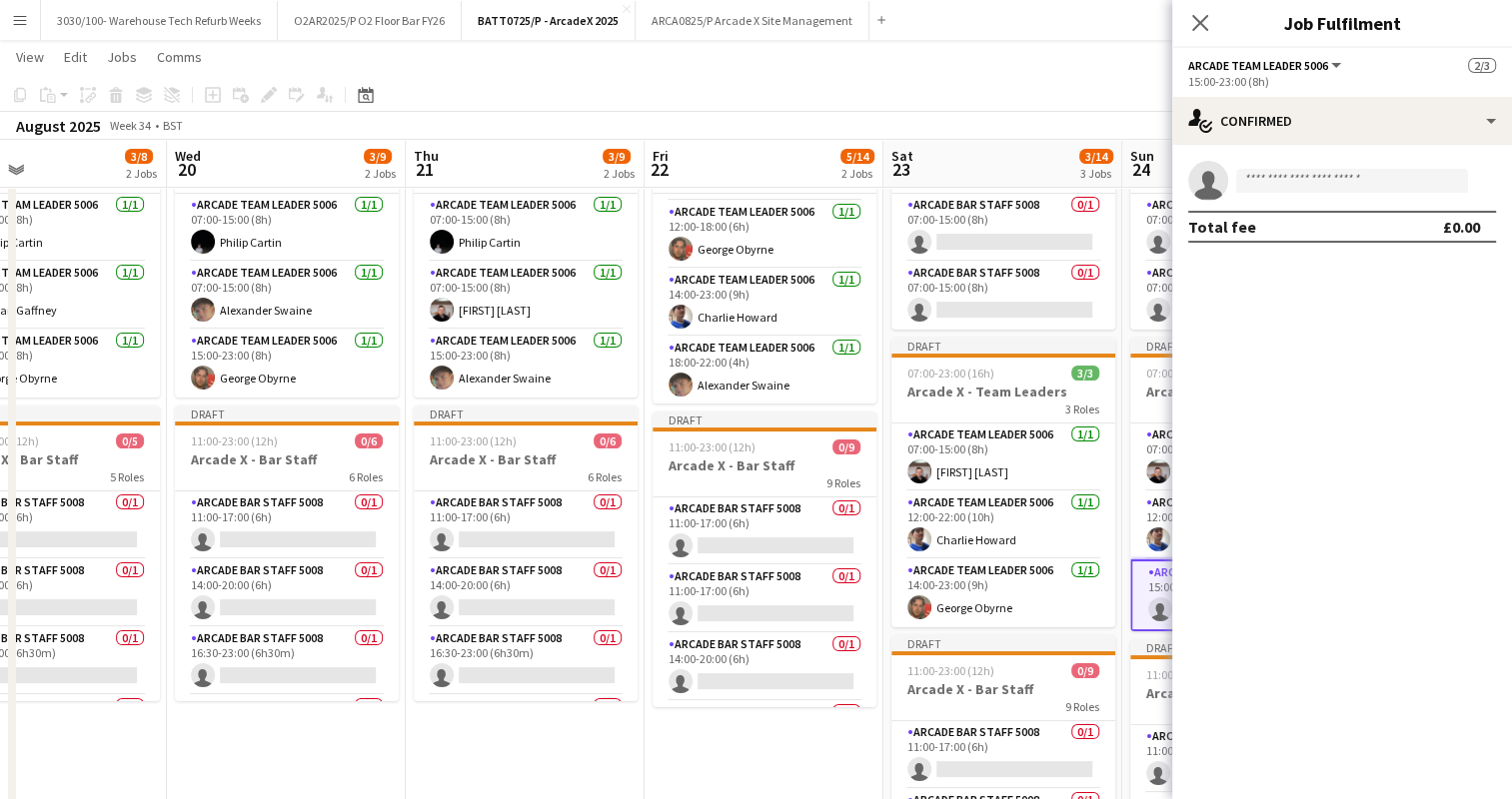 click on "Copy
Paste
Paste   Ctrl+V Paste with crew  Ctrl+Shift+V
Paste linked Job
Delete
Group
Ungroup
Add job
Add linked Job
Edit
Edit linked Job
Applicants
Date picker
AUG 2025 AUG 2025 Monday M Tuesday T Wednesday W Thursday T Friday F Saturday S Sunday S  AUG   1   2   3   4   5   6   7   8   9   10   11   12   13   14   15   16   17   18   19   20   21   22   23   24   25   26   27   28   29   30   31
Comparison range
Comparison range
Today" 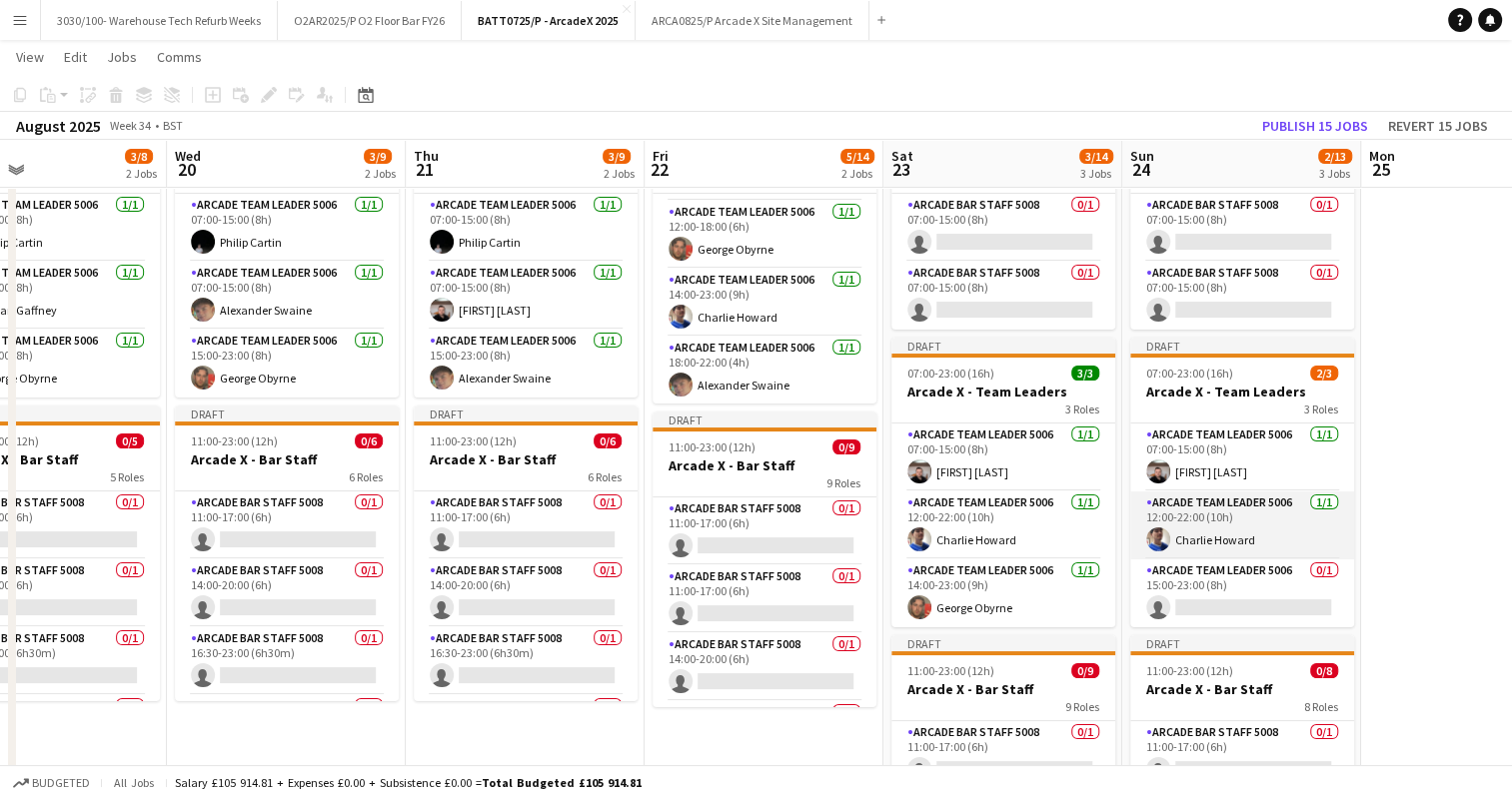 click on "Arcade Team Leader 5006   1/1   12:00-22:00 (10h)
[FIRST] [LAST]" at bounding box center [1242, 525] 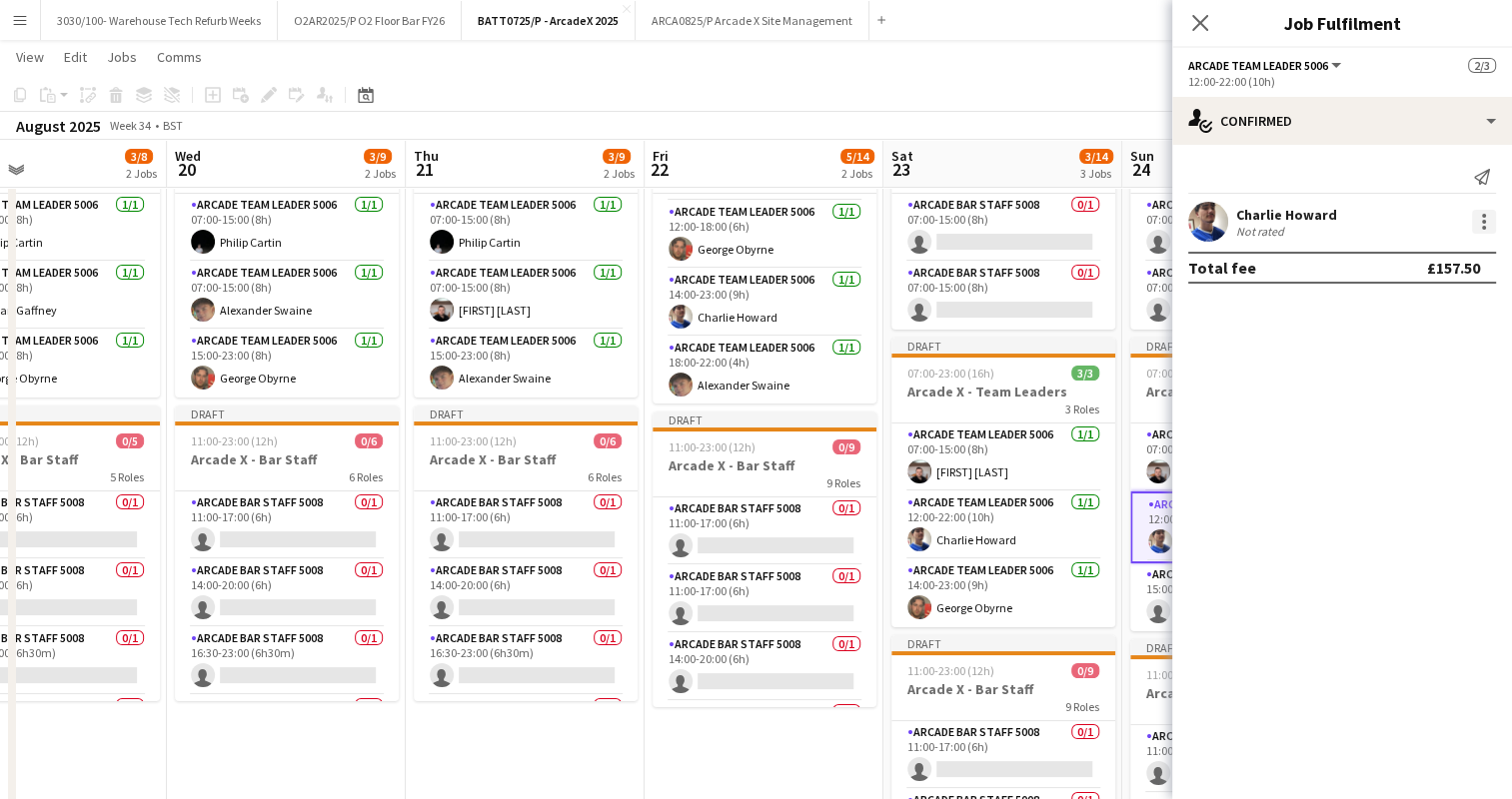 click at bounding box center [1484, 222] 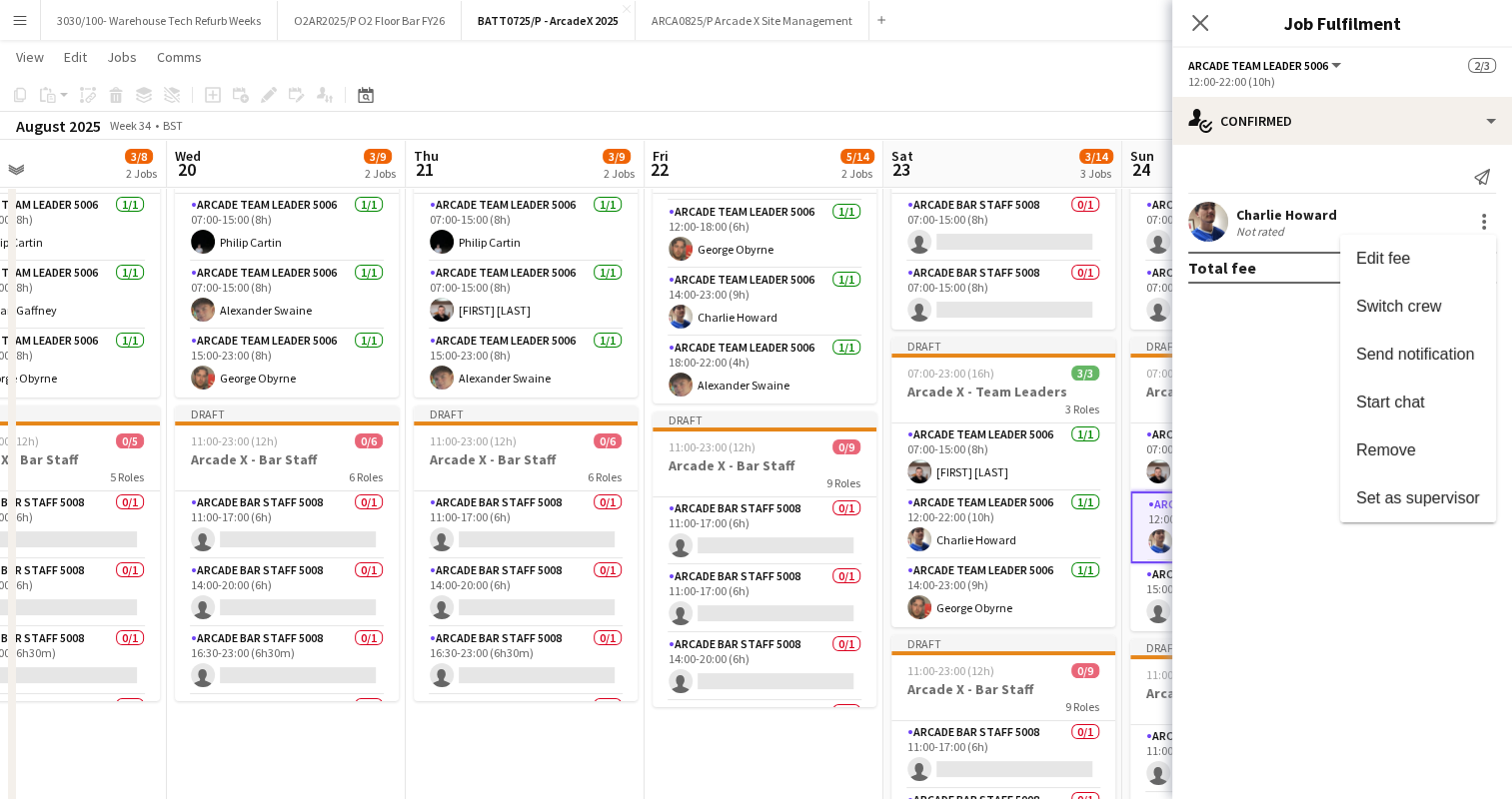 click at bounding box center (756, 400) 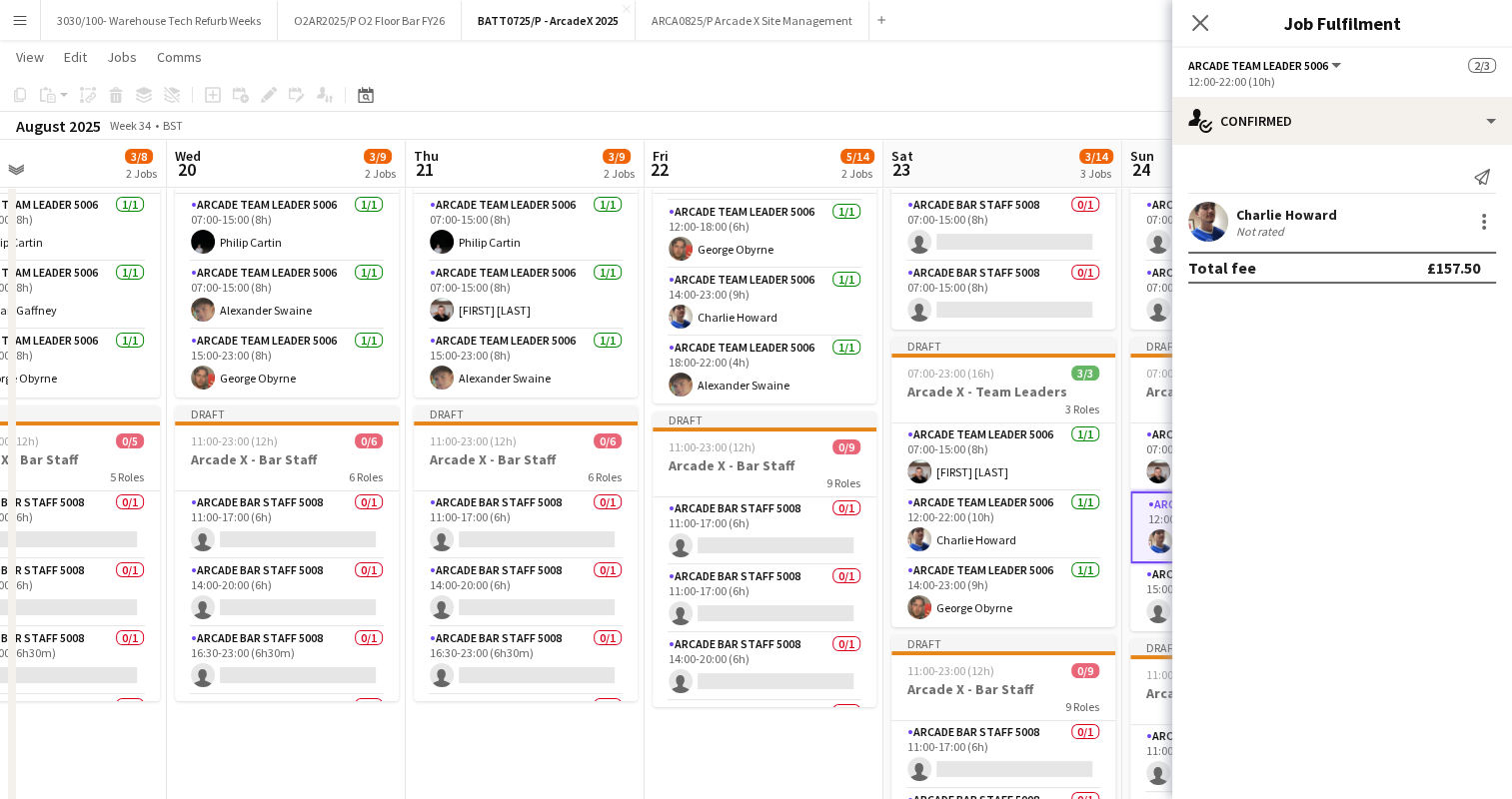 click on "Copy
Paste
Paste   Ctrl+V Paste with crew  Ctrl+Shift+V
Paste linked Job
Delete
Group
Ungroup
Add job
Add linked Job
Edit
Edit linked Job
Applicants
Date picker
AUG 2025 AUG 2025 Monday M Tuesday T Wednesday W Thursday T Friday F Saturday S Sunday S  AUG   1   2   3   4   5   6   7   8   9   10   11   12   13   14   15   16   17   18   19   20   21   22   23   24   25   26   27   28   29   30   31
Comparison range
Comparison range
Today" 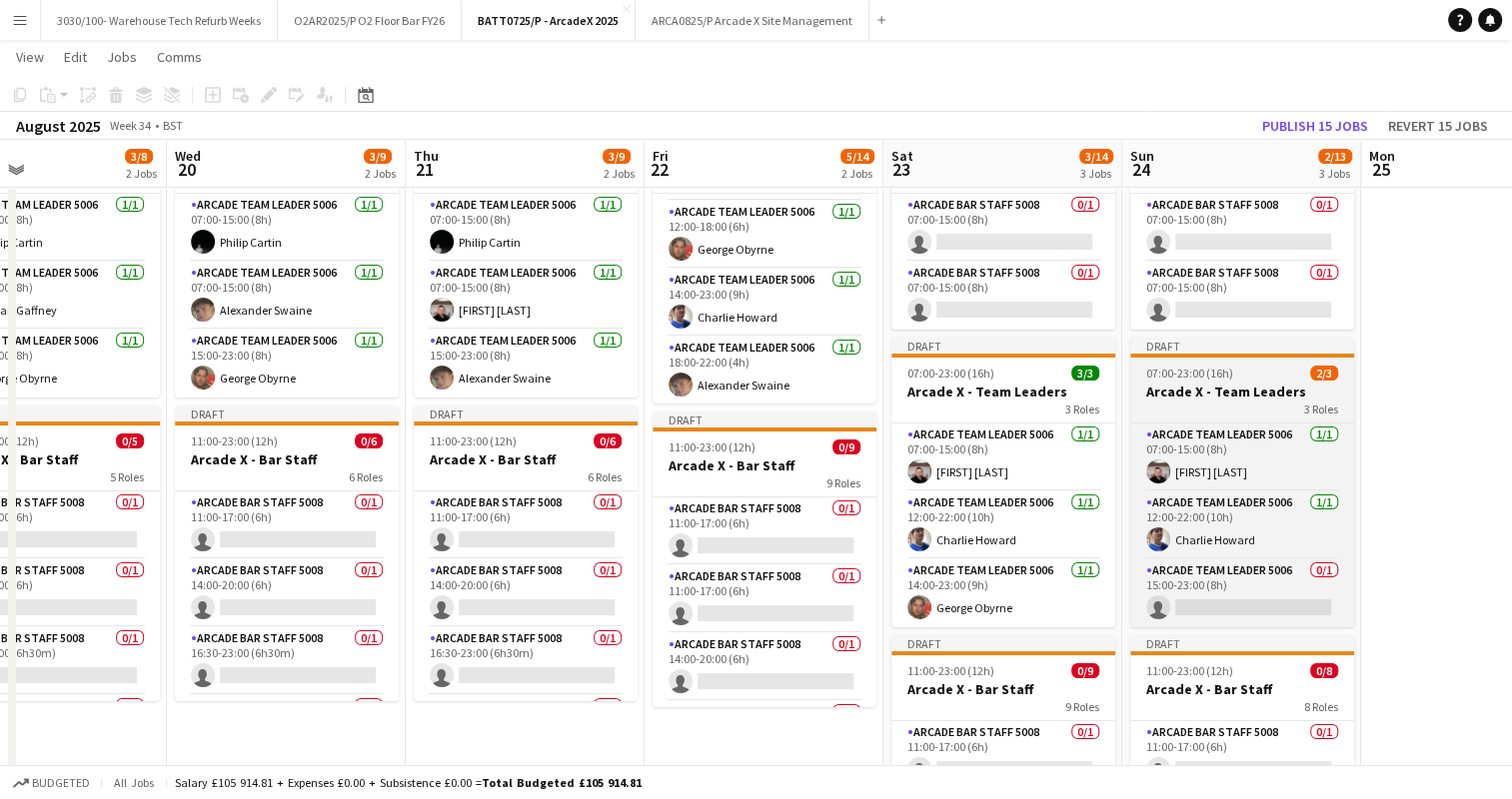 click on "Arcade X - Team Leaders" at bounding box center (1242, 392) 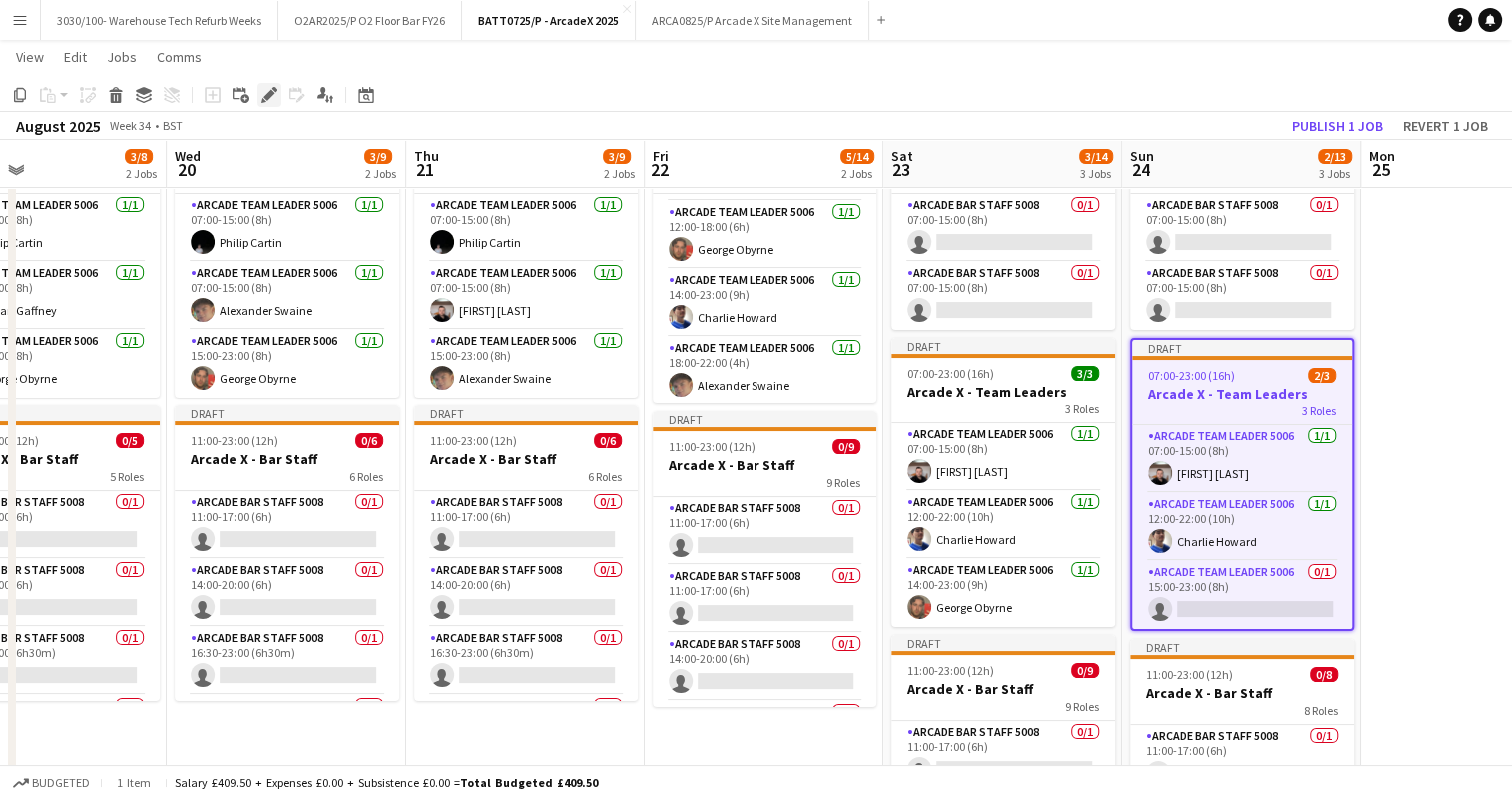 click 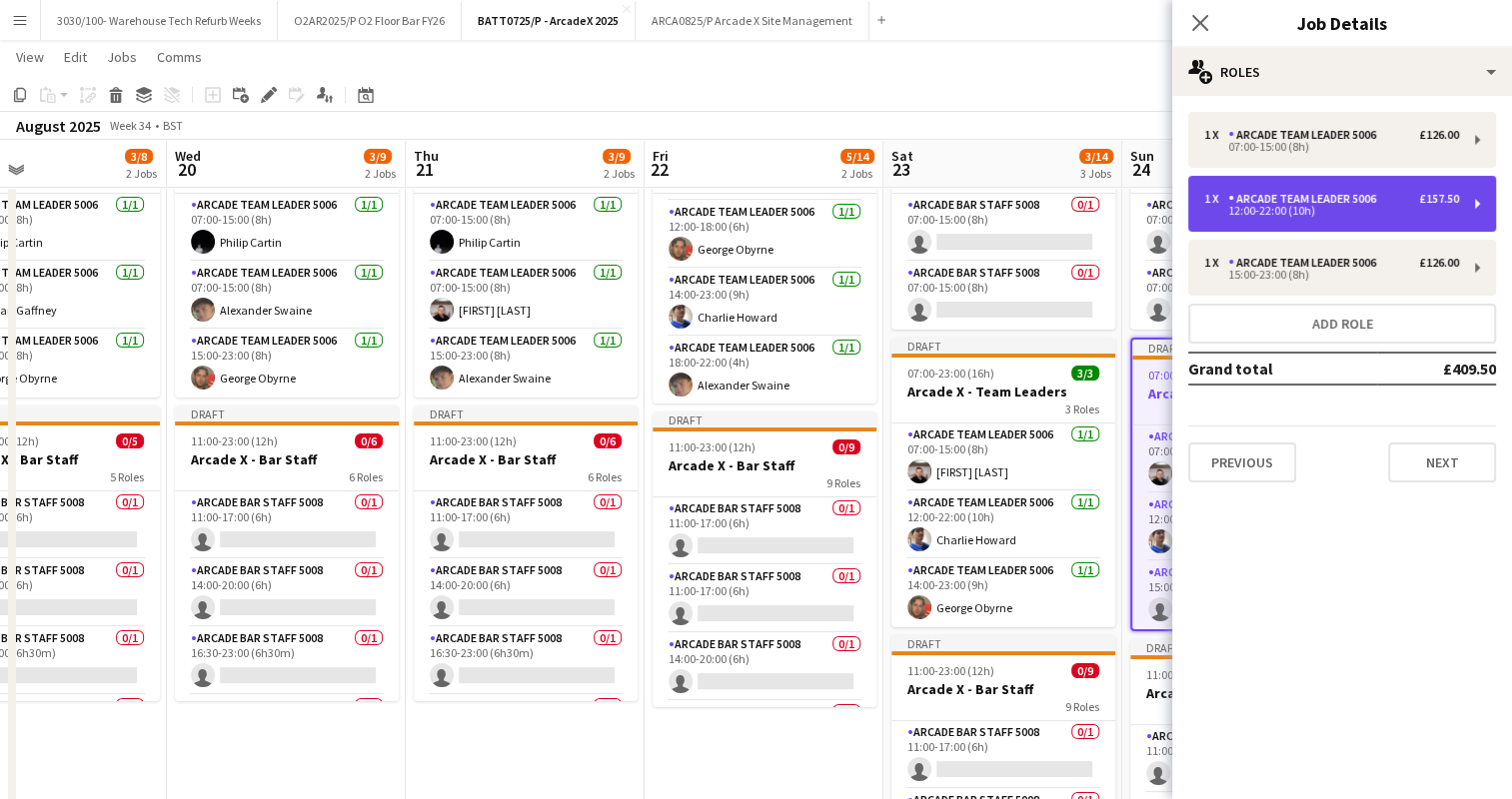 click on "12:00-22:00 (10h)" at bounding box center [1331, 211] 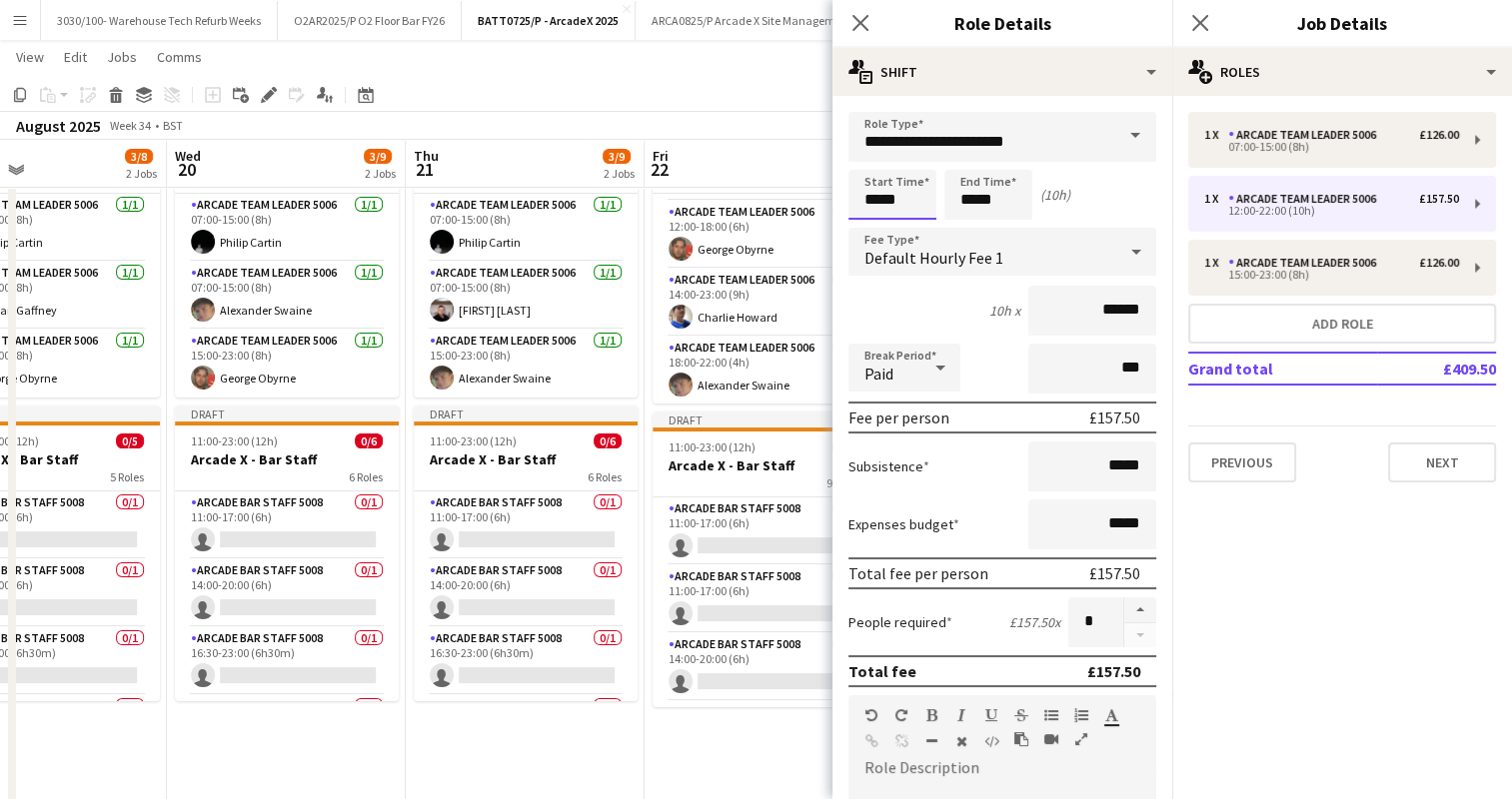click on "*****" at bounding box center (892, 195) 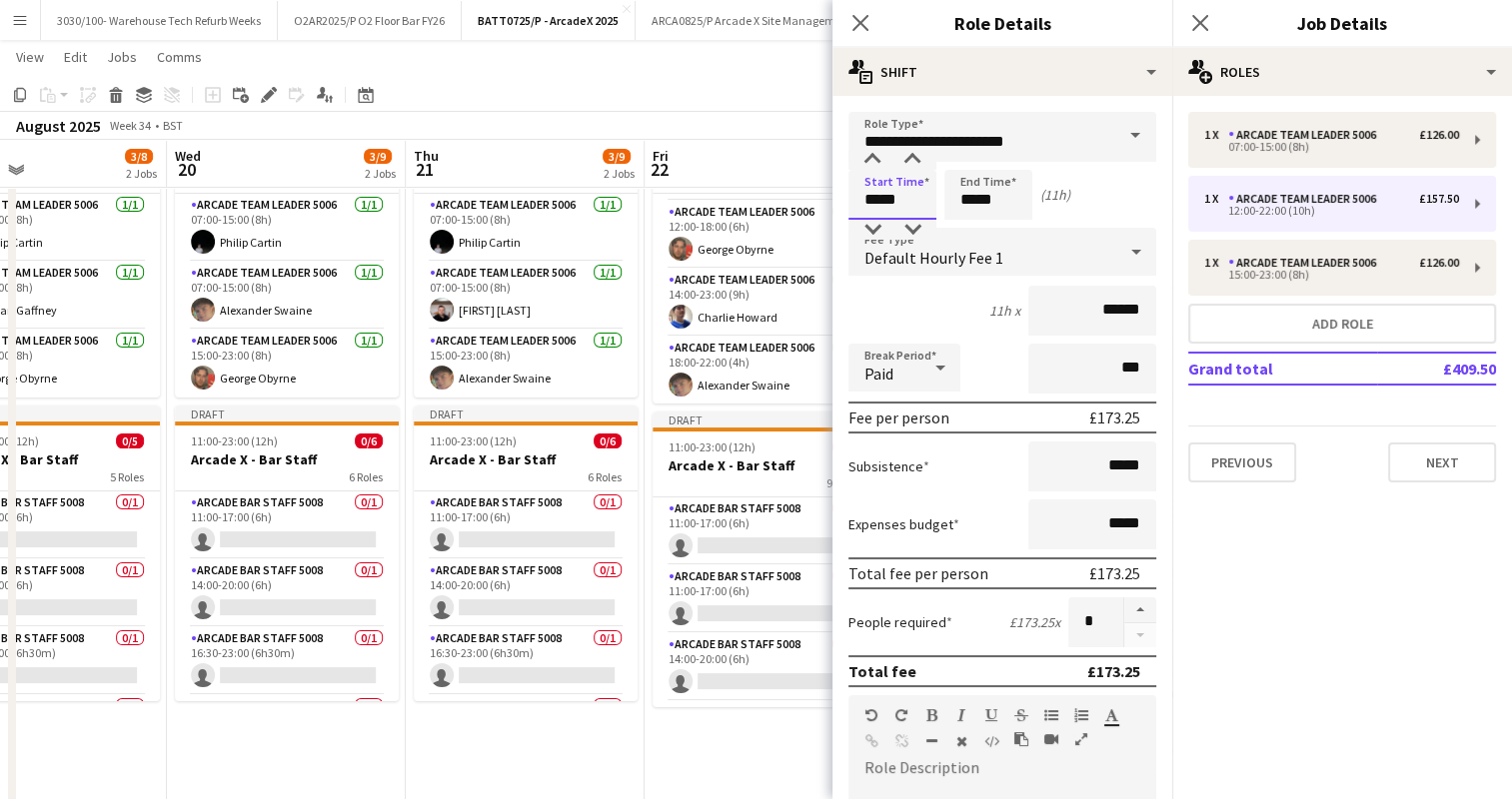 type on "*****" 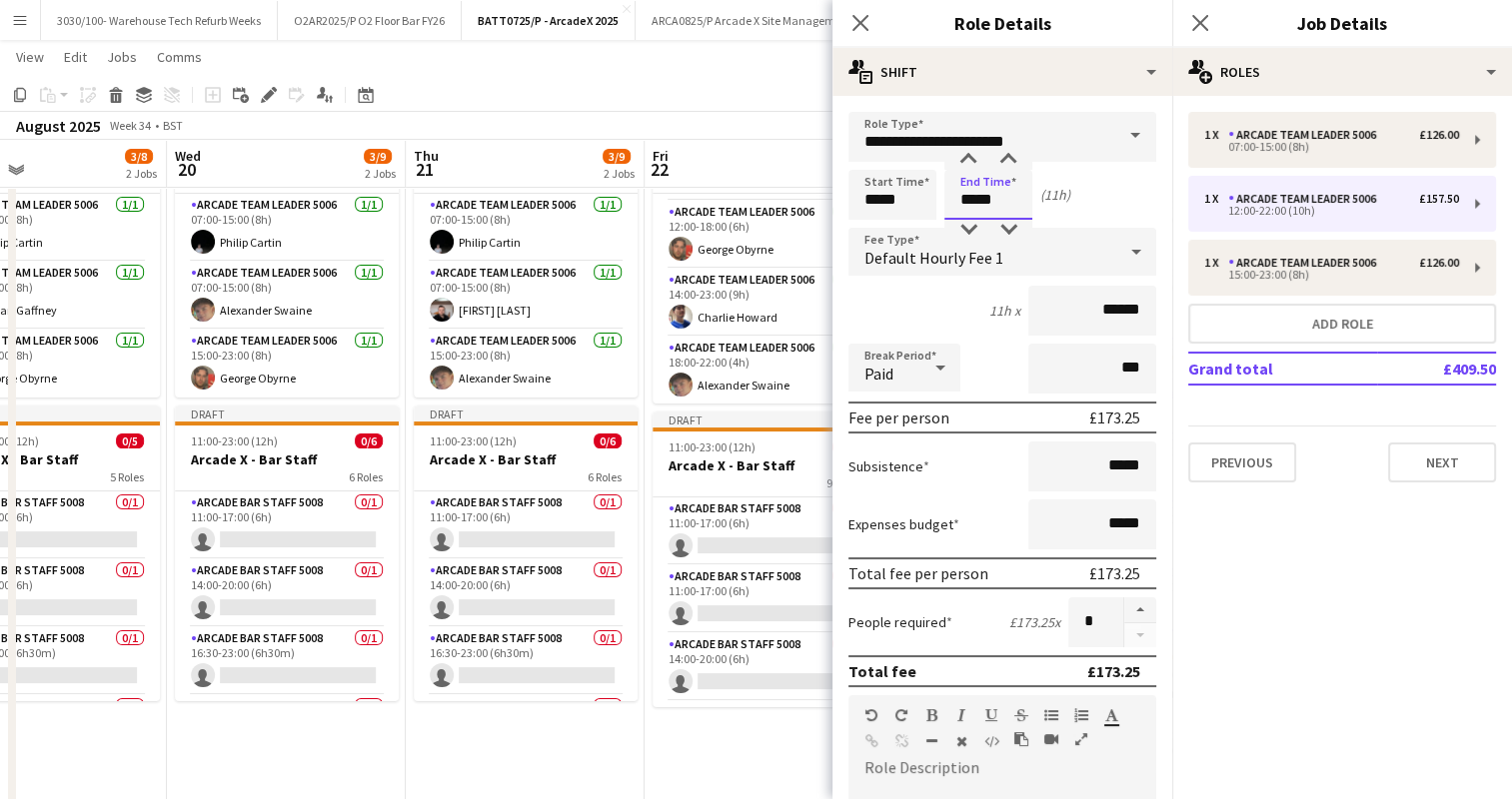 click on "*****" at bounding box center [988, 195] 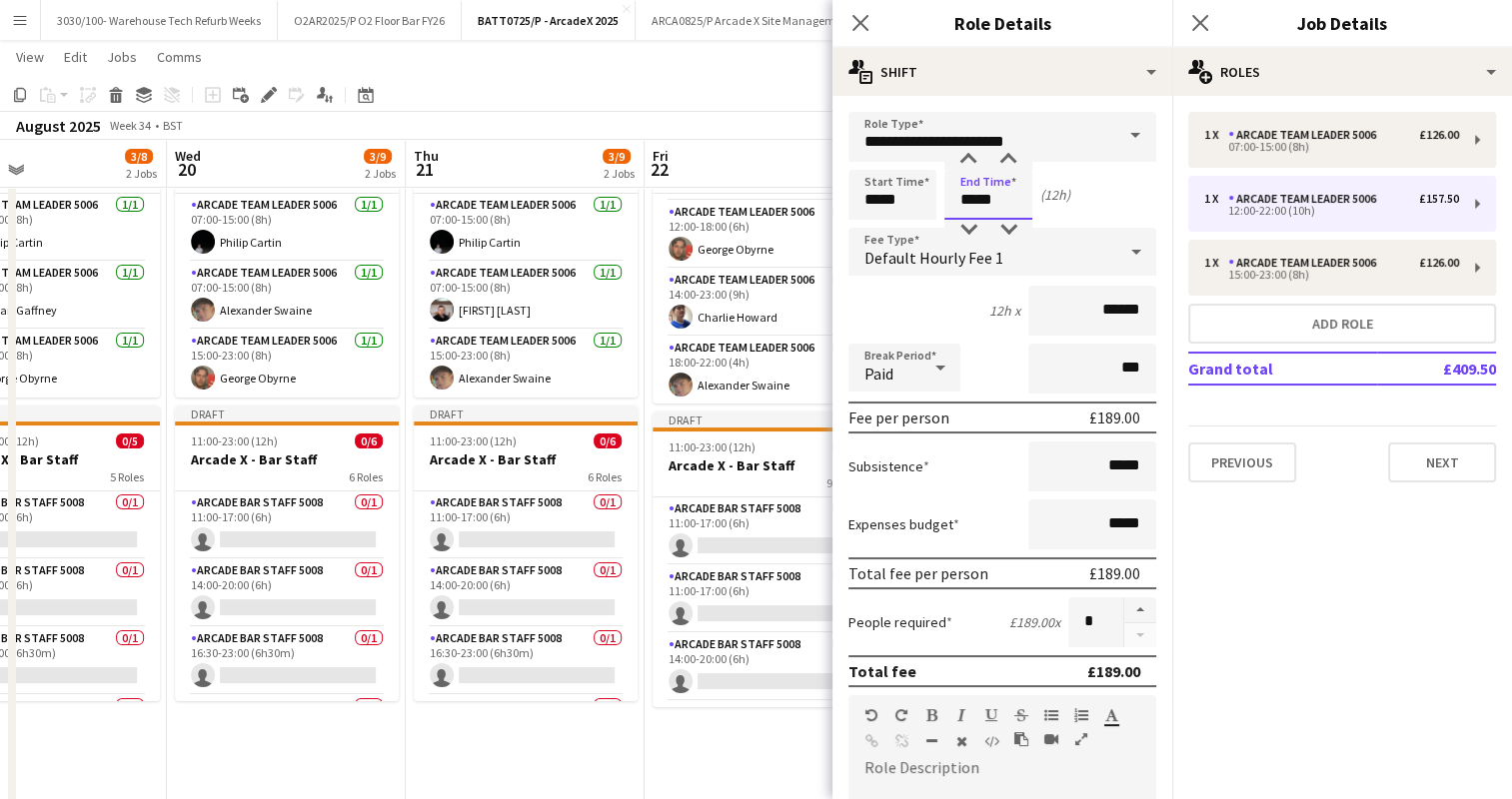 type on "*****" 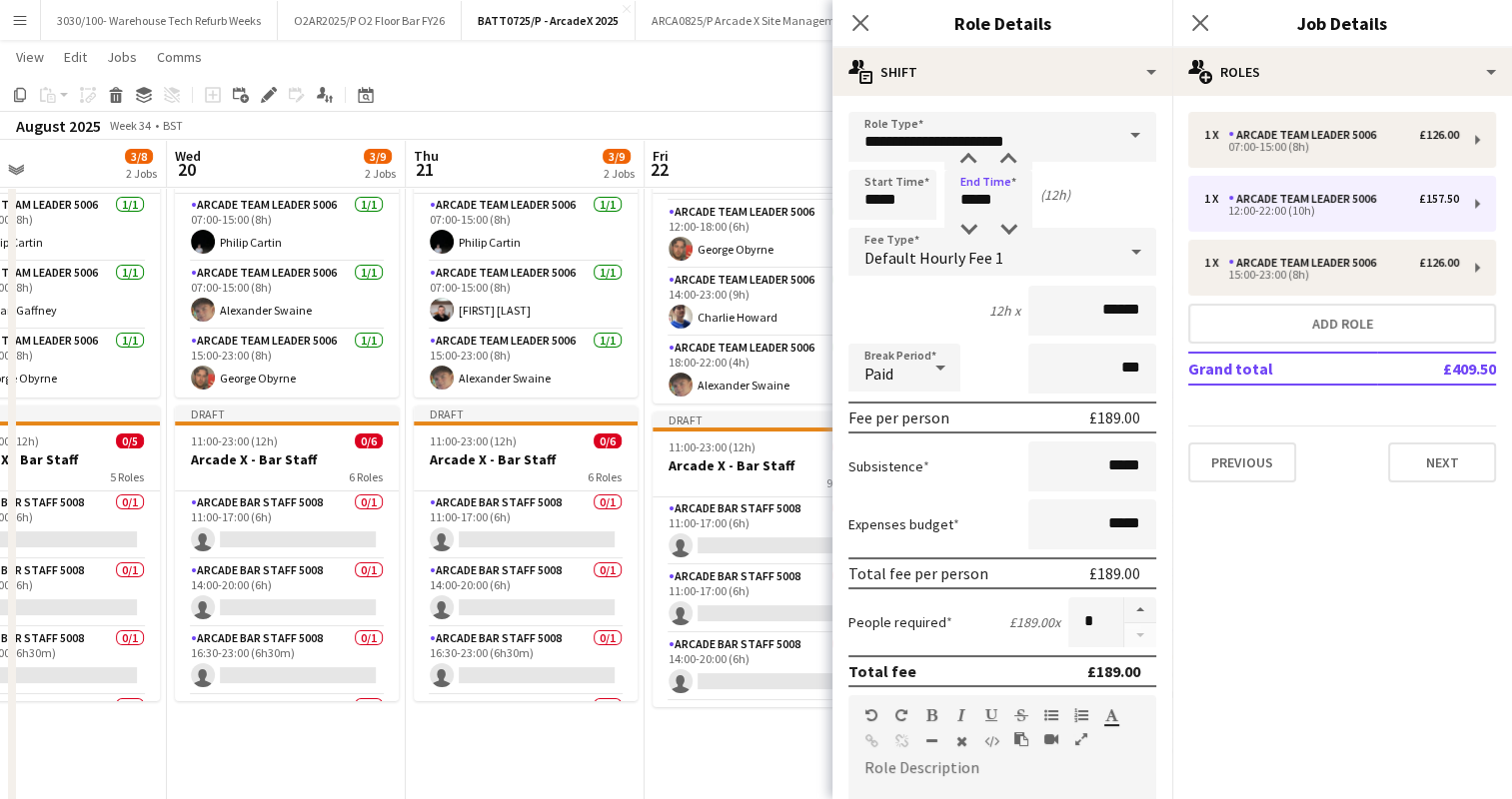 click on "12h x  ******" at bounding box center (1002, 311) 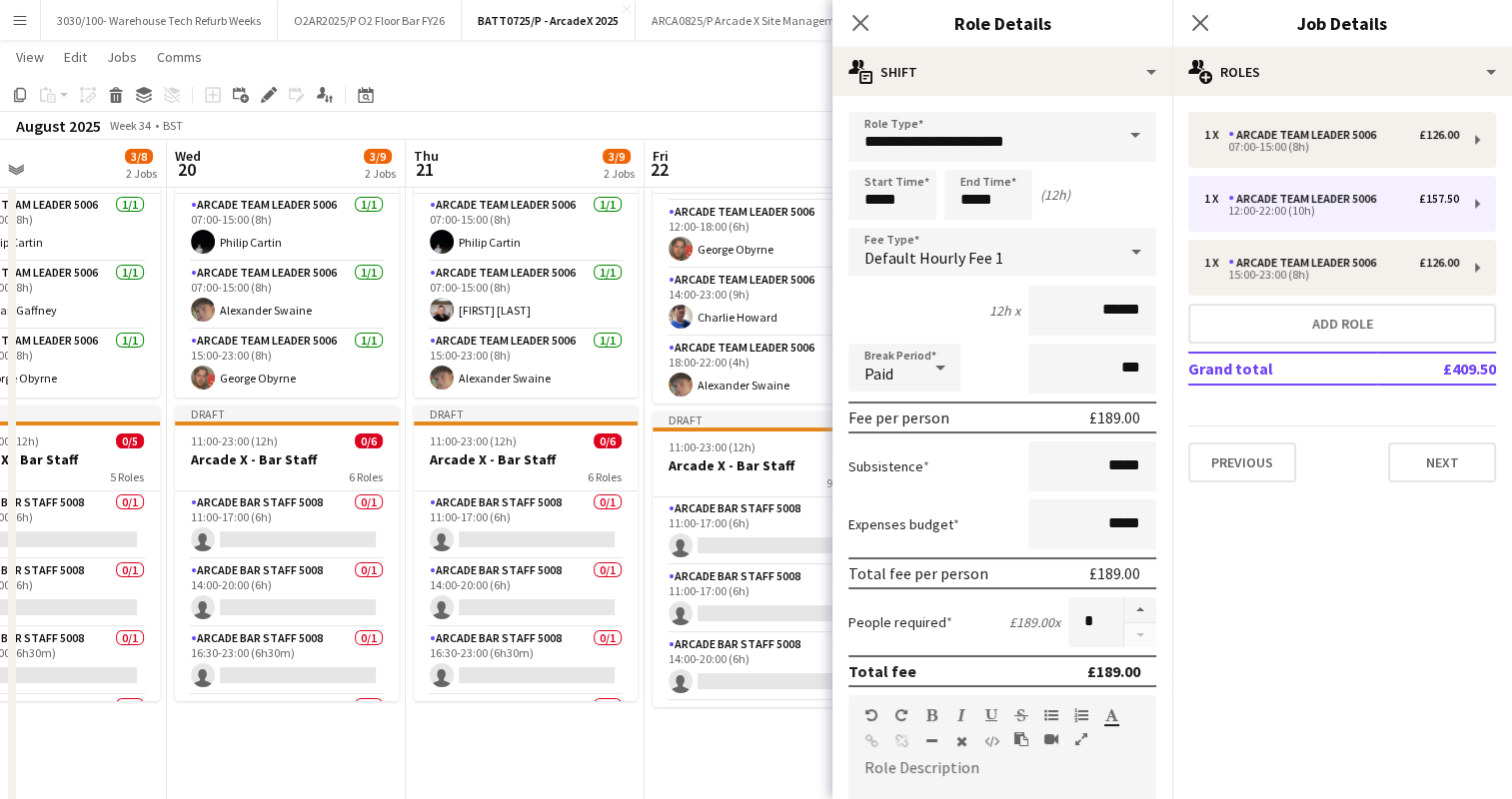 scroll, scrollTop: 548, scrollLeft: 0, axis: vertical 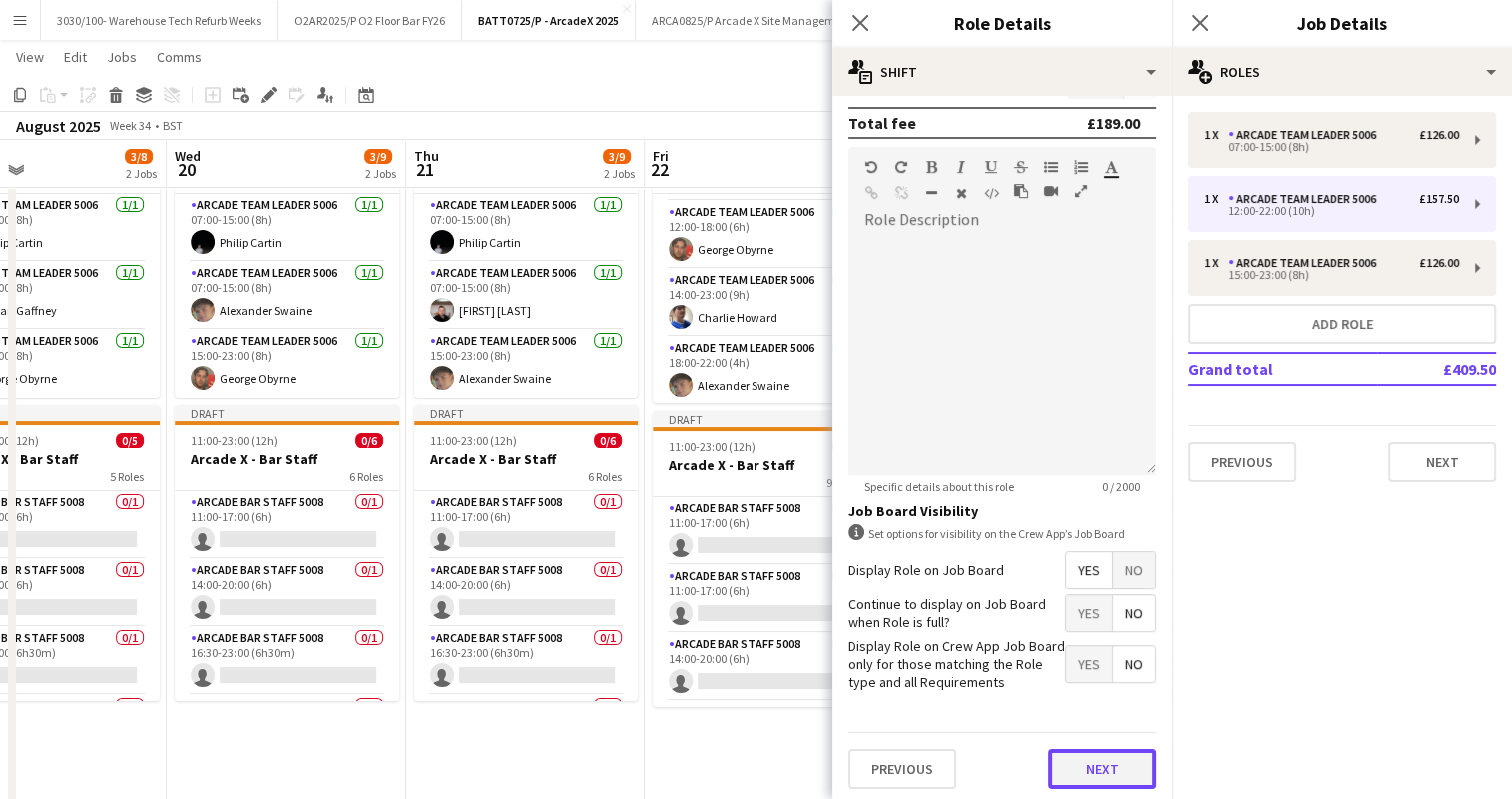 click on "Next" at bounding box center (1102, 769) 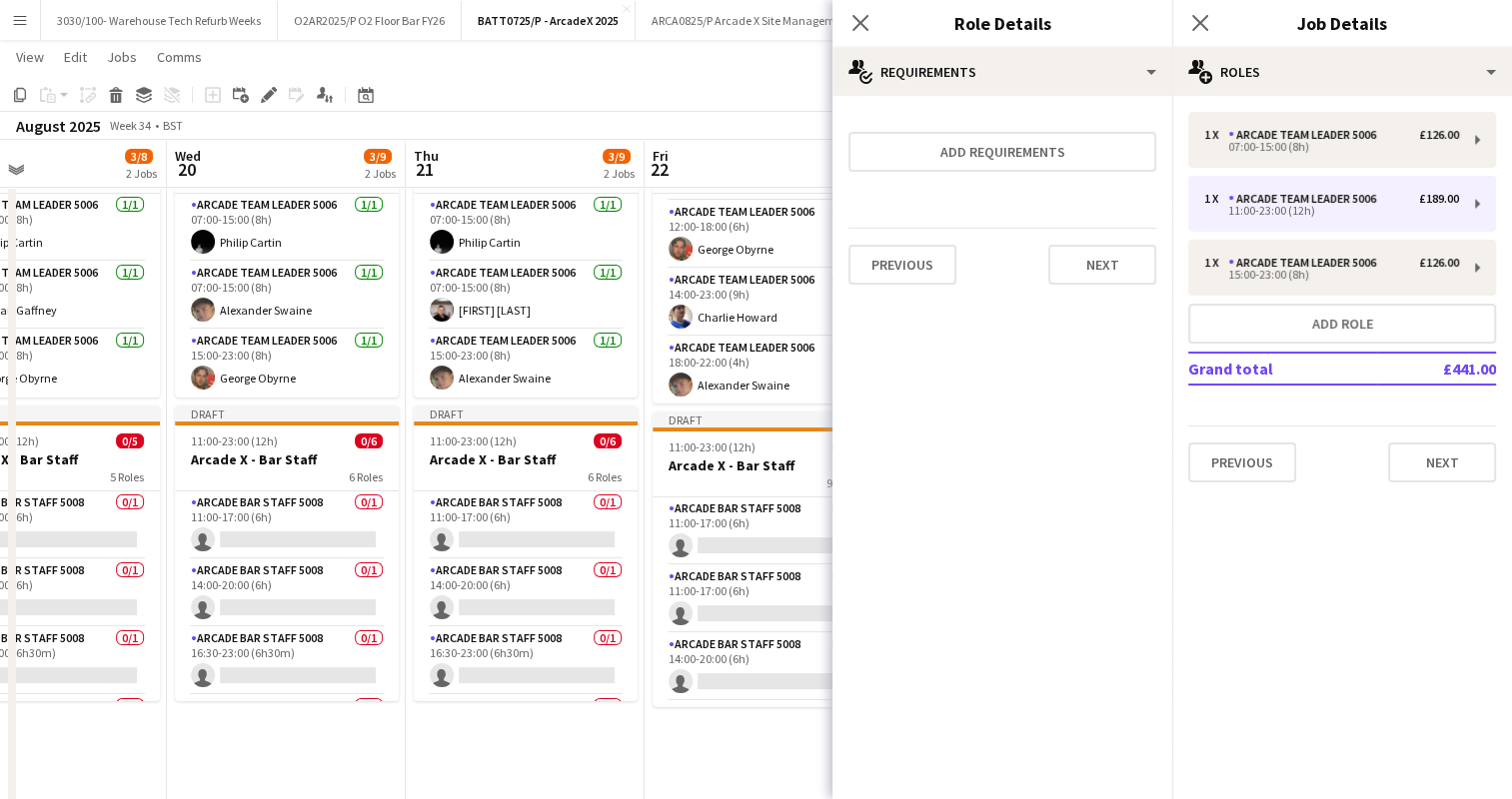 scroll, scrollTop: 0, scrollLeft: 0, axis: both 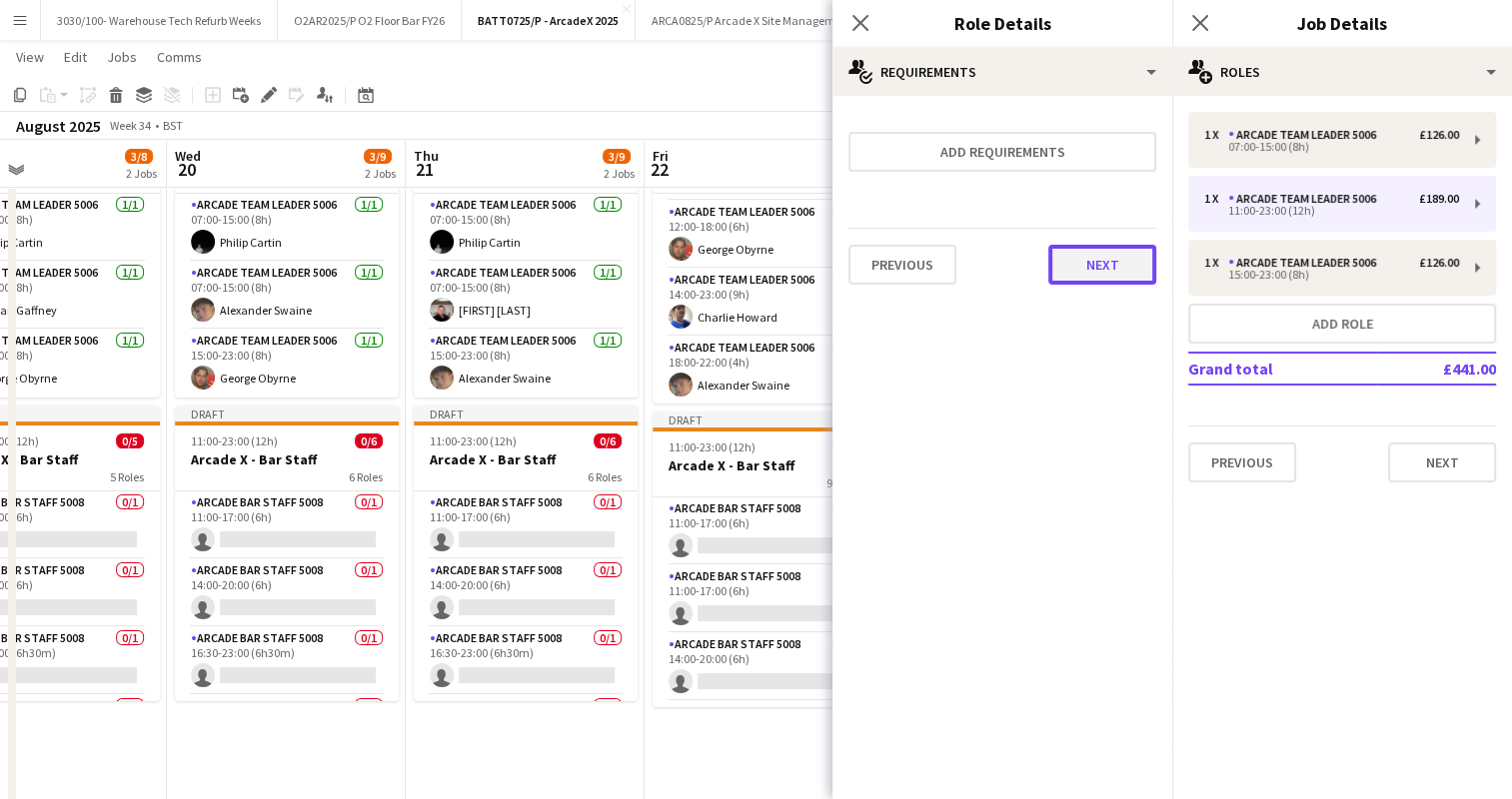 click on "Next" at bounding box center (1102, 265) 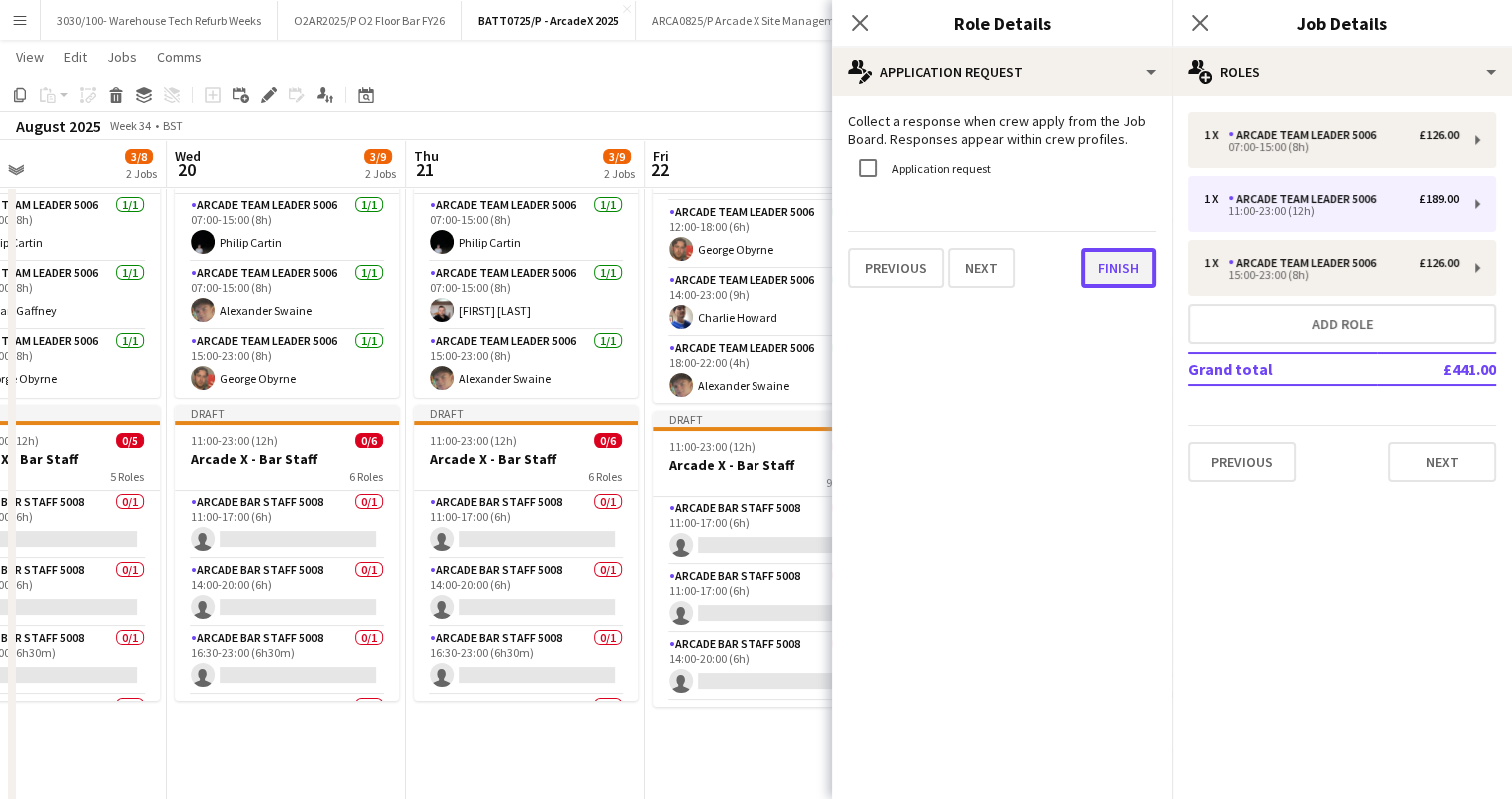 click on "Finish" at bounding box center (1118, 268) 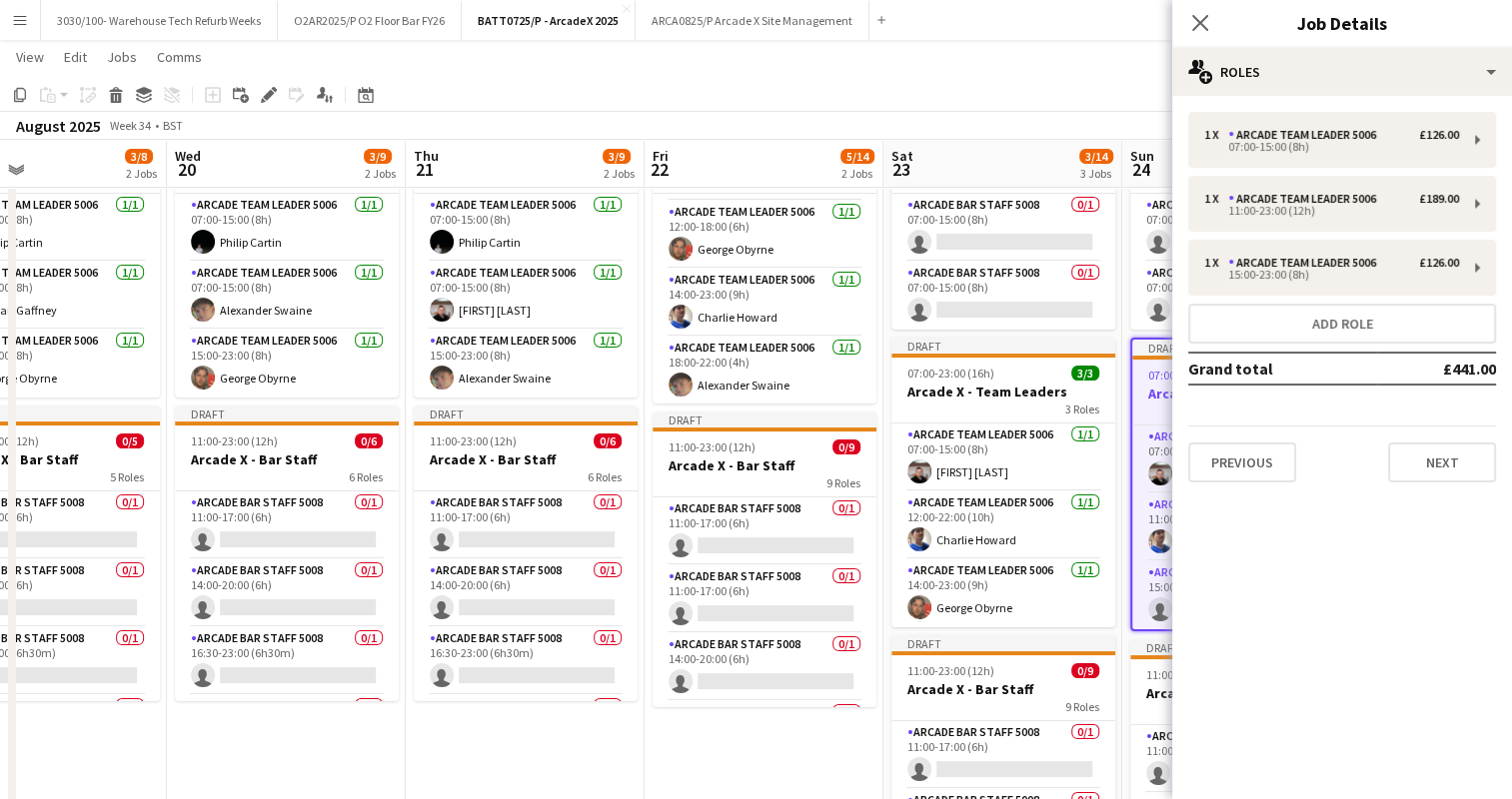 click on "Copy
Paste
Paste   Ctrl+V Paste with crew  Ctrl+Shift+V
Paste linked Job
Delete
Group
Ungroup
Add job
Add linked Job
Edit
Edit linked Job
Applicants
Date picker
AUG 2025 AUG 2025 Monday M Tuesday T Wednesday W Thursday T Friday F Saturday S Sunday S  AUG   1   2   3   4   5   6   7   8   9   10   11   12   13   14   15   16   17   18   19   20   21   22   23   24   25   26   27   28   29   30   31
Comparison range
Comparison range
Today" 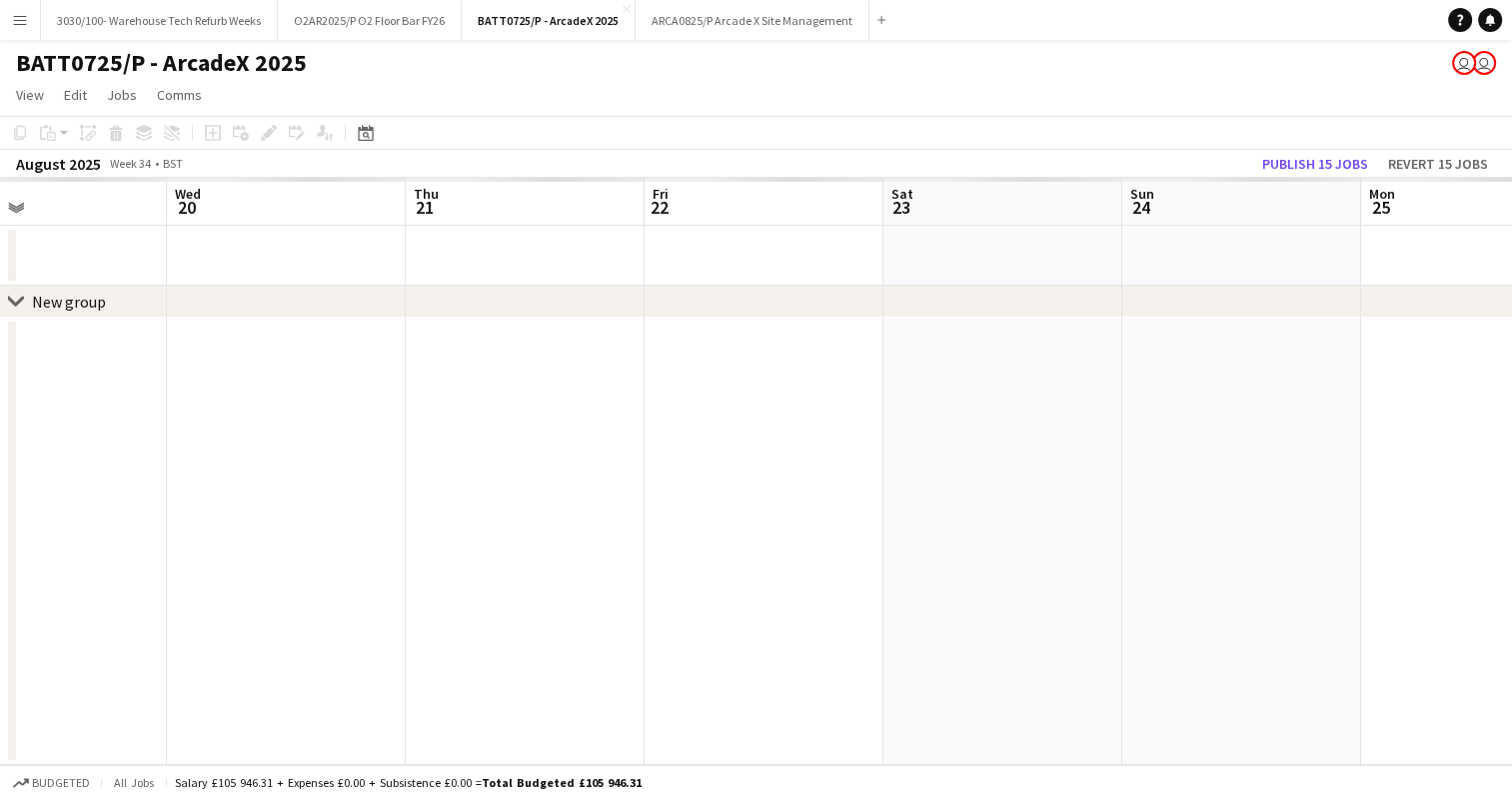 scroll, scrollTop: 0, scrollLeft: 0, axis: both 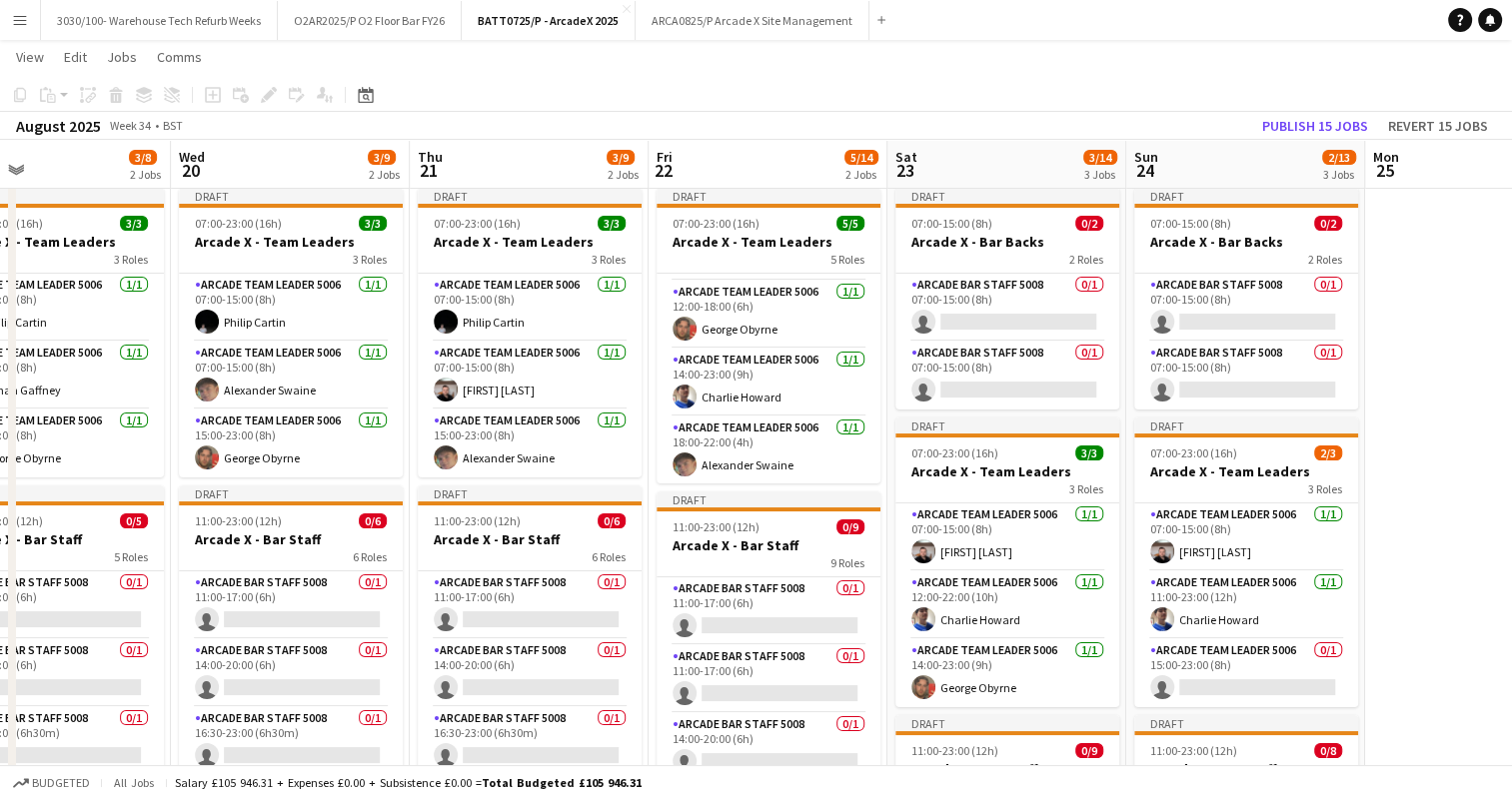 click at bounding box center (1484, 619) 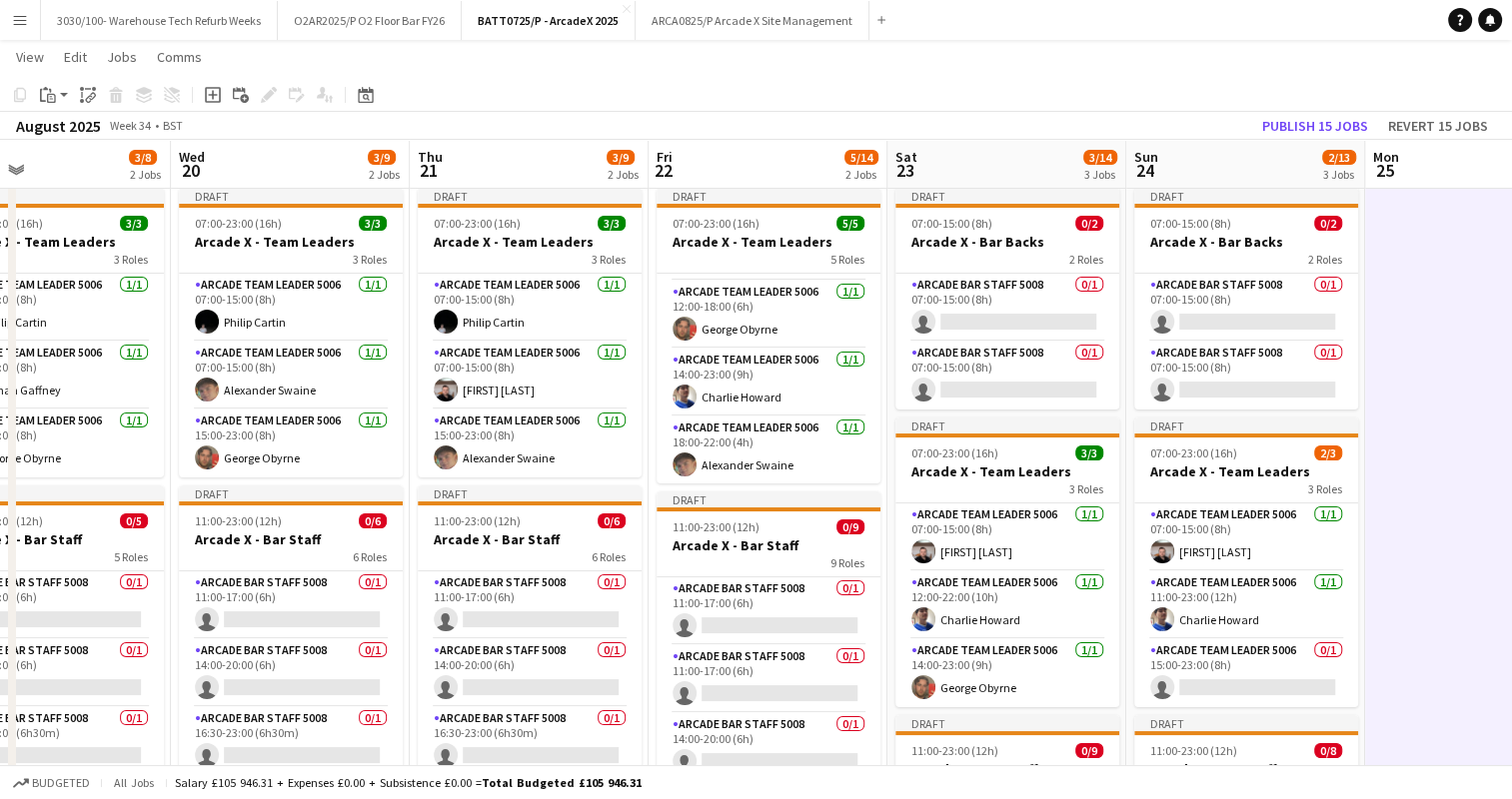 click on "Copy
Paste
Paste   Ctrl+V Paste with crew  Ctrl+Shift+V
Paste linked Job
Delete
Group
Ungroup
Add job
Add linked Job
Edit
Edit linked Job
Applicants
Date picker
AUG 2025 AUG 2025 Monday M Tuesday T Wednesday W Thursday T Friday F Saturday S Sunday S  AUG   1   2   3   4   5   6   7   8   9   10   11   12   13   14   15   16   17   18   19   20   21   22   23   24   25   26   27   28   29   30   31
Comparison range
Comparison range
Today" 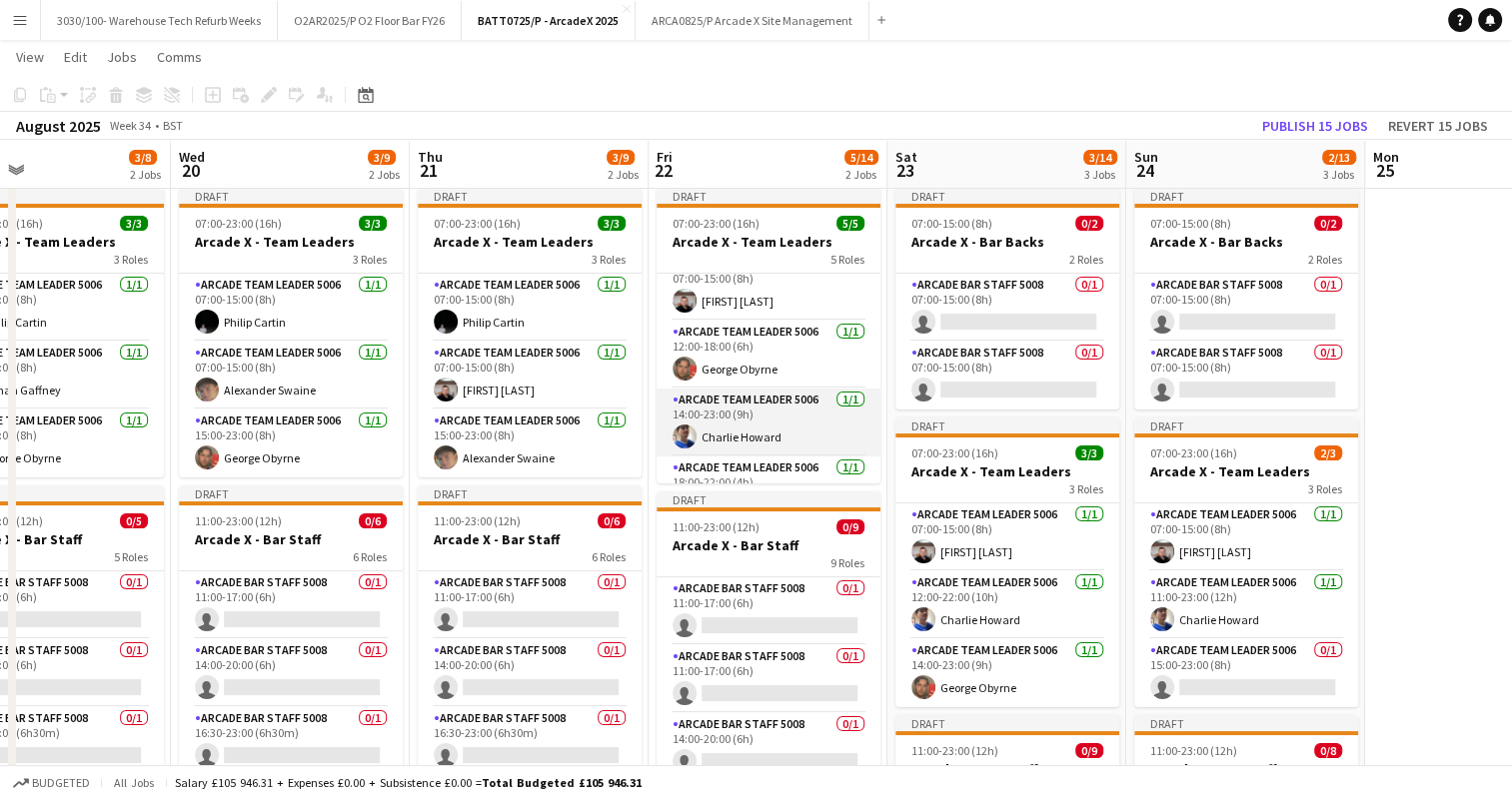 scroll, scrollTop: 85, scrollLeft: 0, axis: vertical 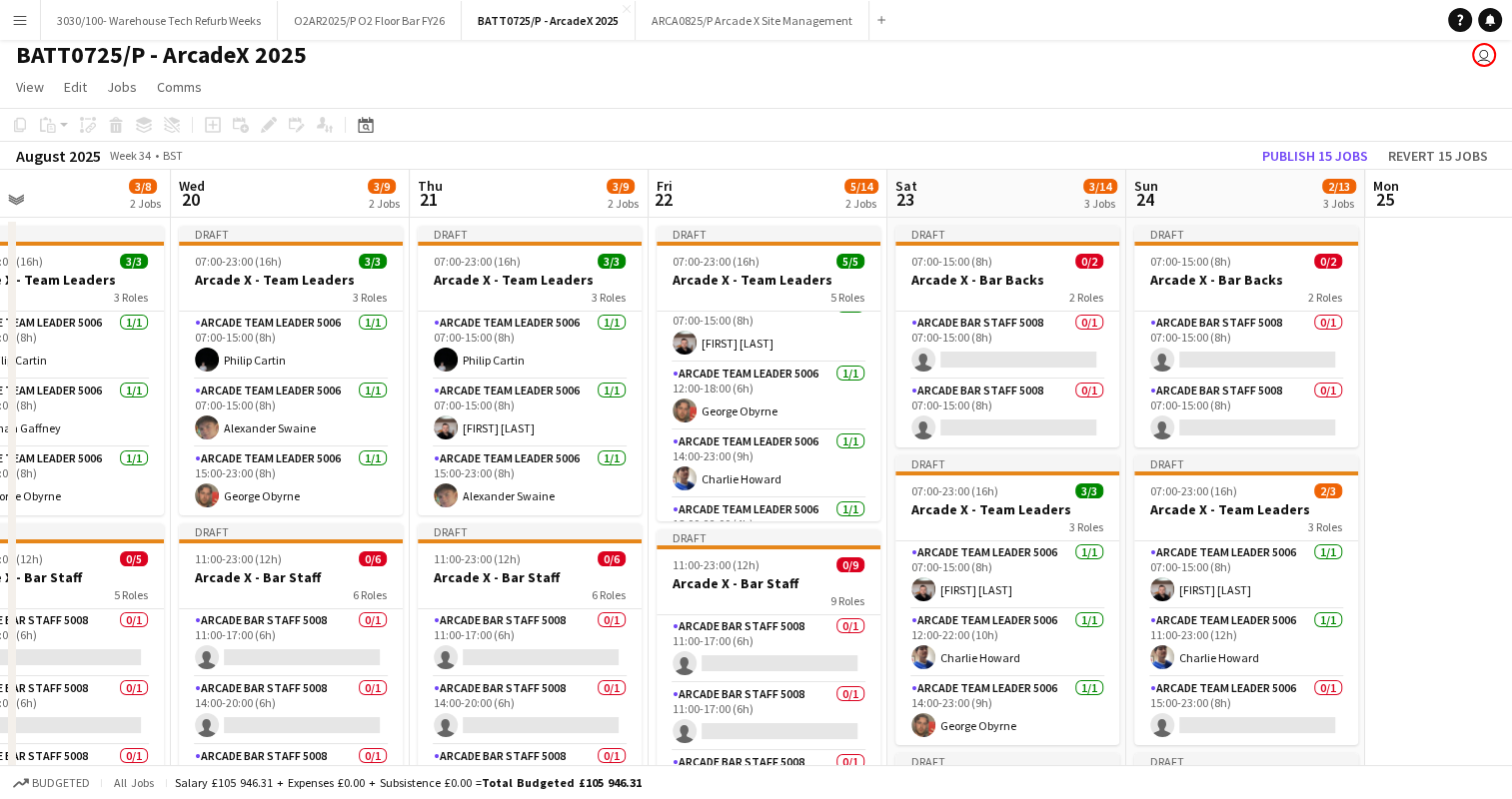 click on "Menu
Boards
Boards   Boards   All jobs   Status
Workforce
Workforce   My Workforce   Recruiting
Comms
Comms
Platform Settings
Platform Settings   Your settings
Training Academy
Training Academy
Knowledge Base
Knowledge Base
Product Updates
Product Updates   Log Out   Privacy   3030/100- Warehouse Tech Refurb Weeks
Close
O2AR2025/P O2 Floor Bar FY26
Close
BATT0725/P - ArcadeX 2025
Close
ARCA0825/P Arcade X Site Management
Close
Add
Help
Notifications" at bounding box center [756, 20] 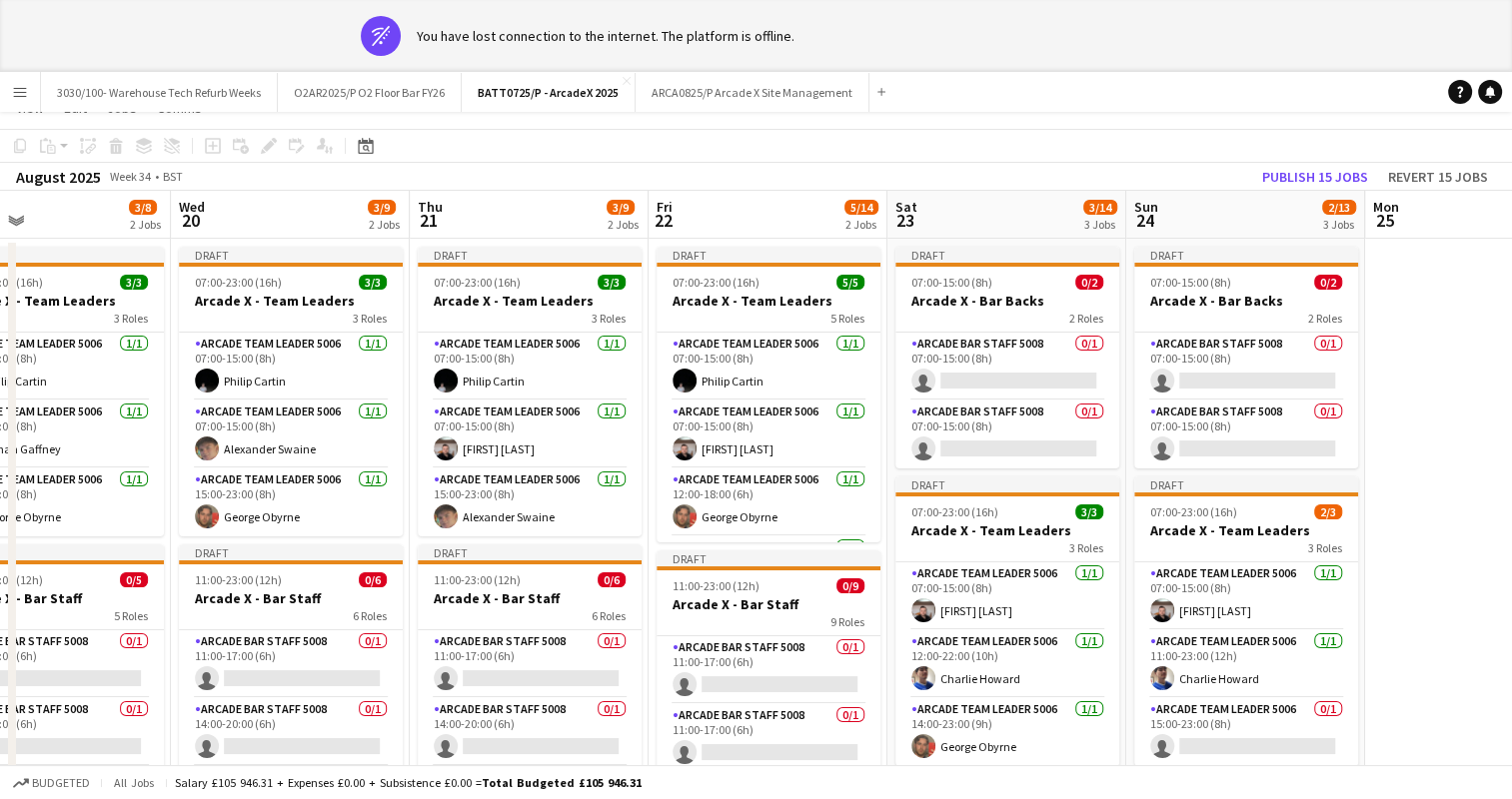 scroll, scrollTop: 0, scrollLeft: 0, axis: both 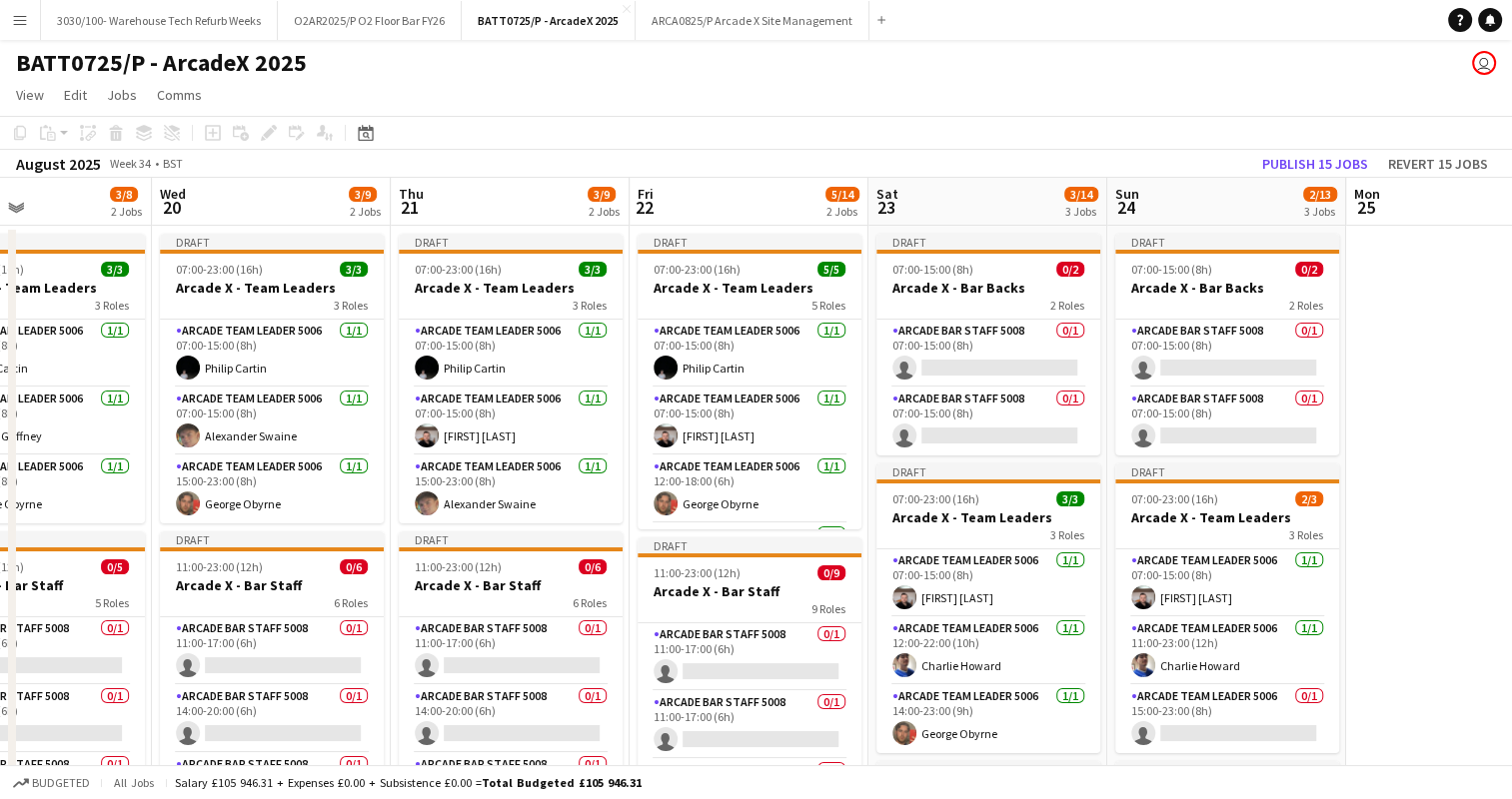 click on "View  Day view expanded Day view collapsed Month view Date picker Jump to today Expand Linked Jobs Collapse Linked Jobs  Edit  Copy Ctrl+C  Paste  Without Crew Ctrl+V With Crew Ctrl+Shift+V Paste as linked job  Group  Group Ungroup  Jobs  New Job Edit Job Delete Job New Linked Job Edit Linked Jobs Job fulfilment Promote Role Copy Role URL  Comms  Notify confirmed crew Create chat" 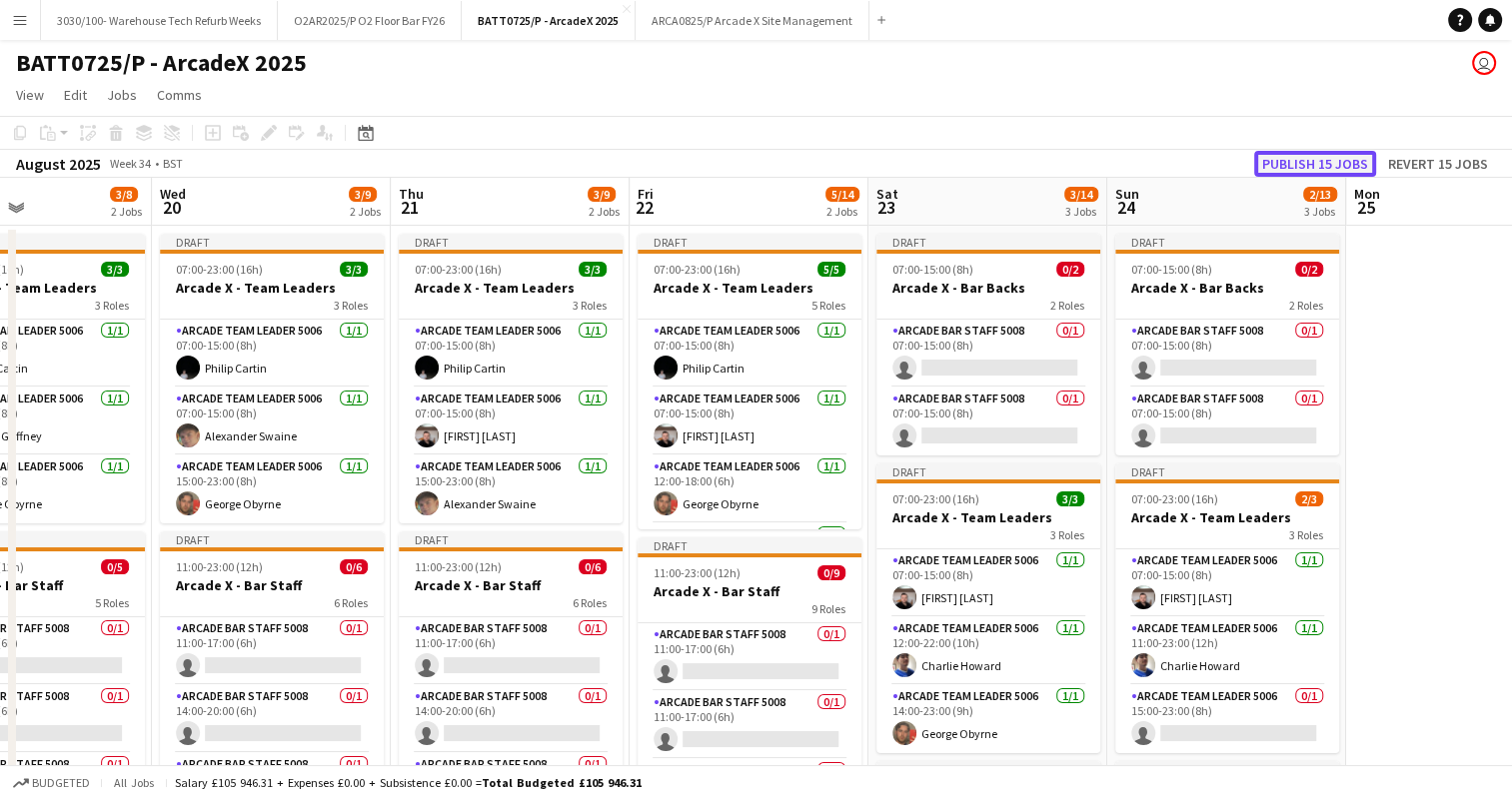 click on "Publish 15 jobs" 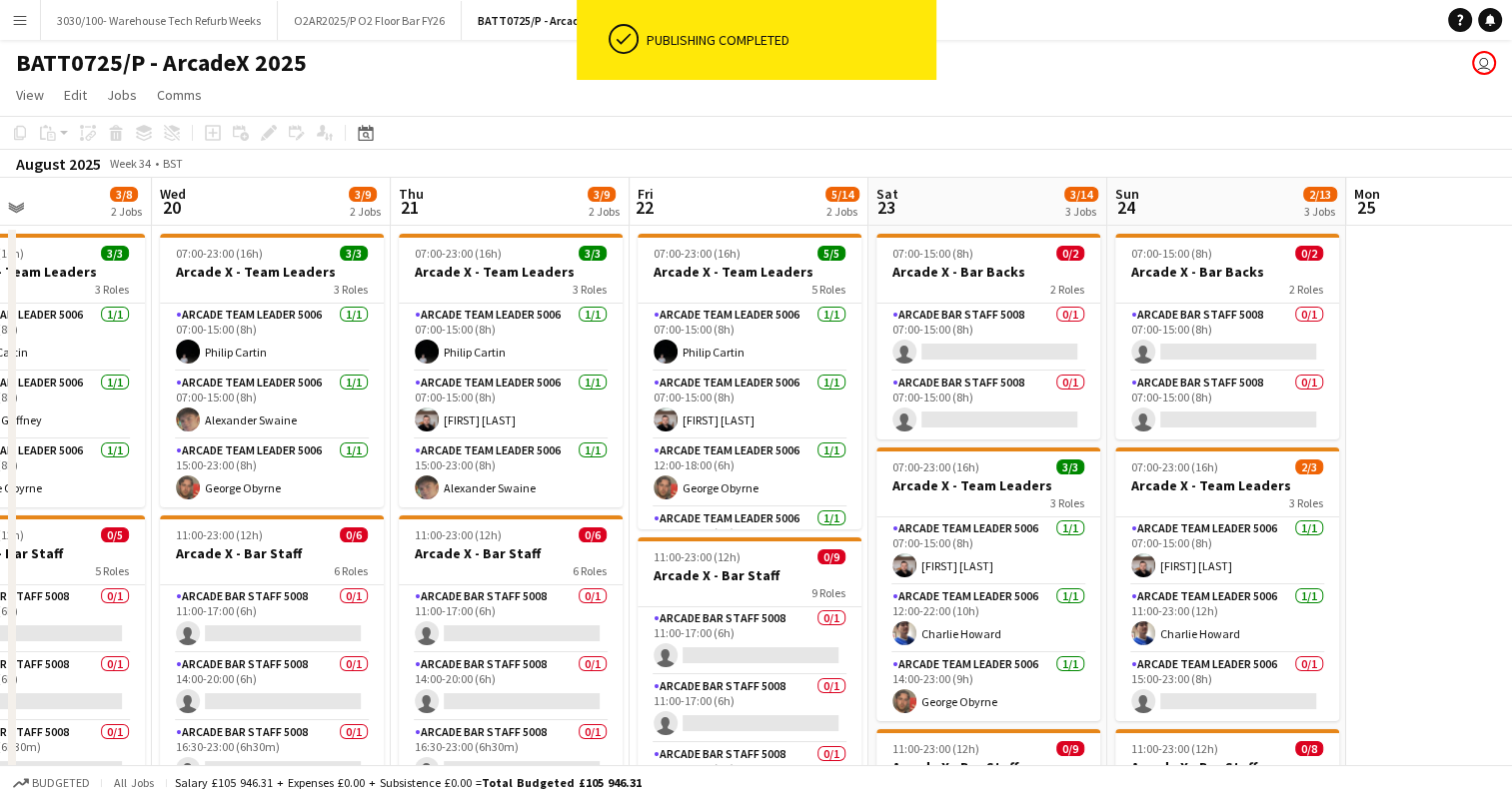 click on "August 2025   Week 34
•   BST" 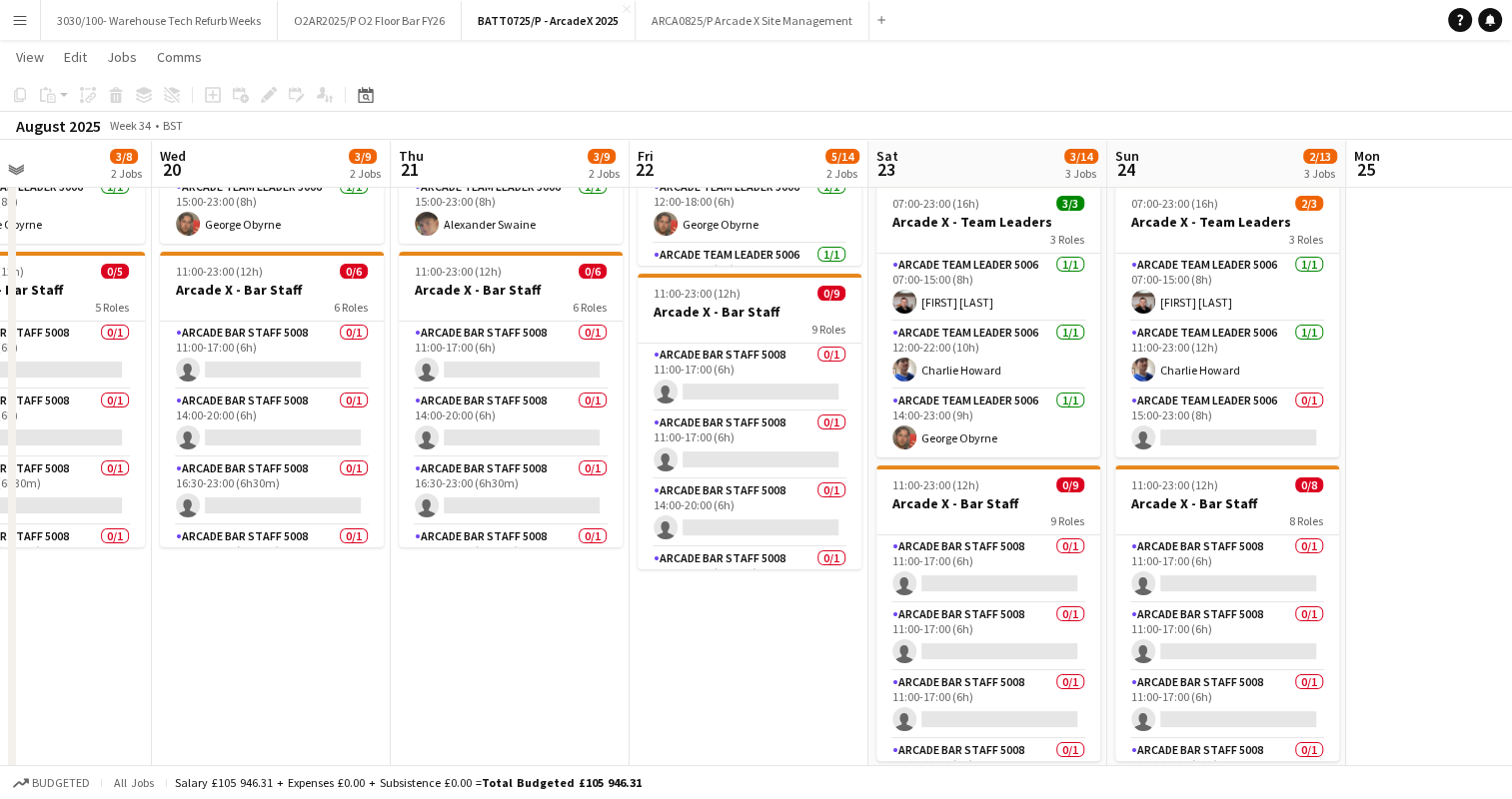 scroll, scrollTop: 0, scrollLeft: 0, axis: both 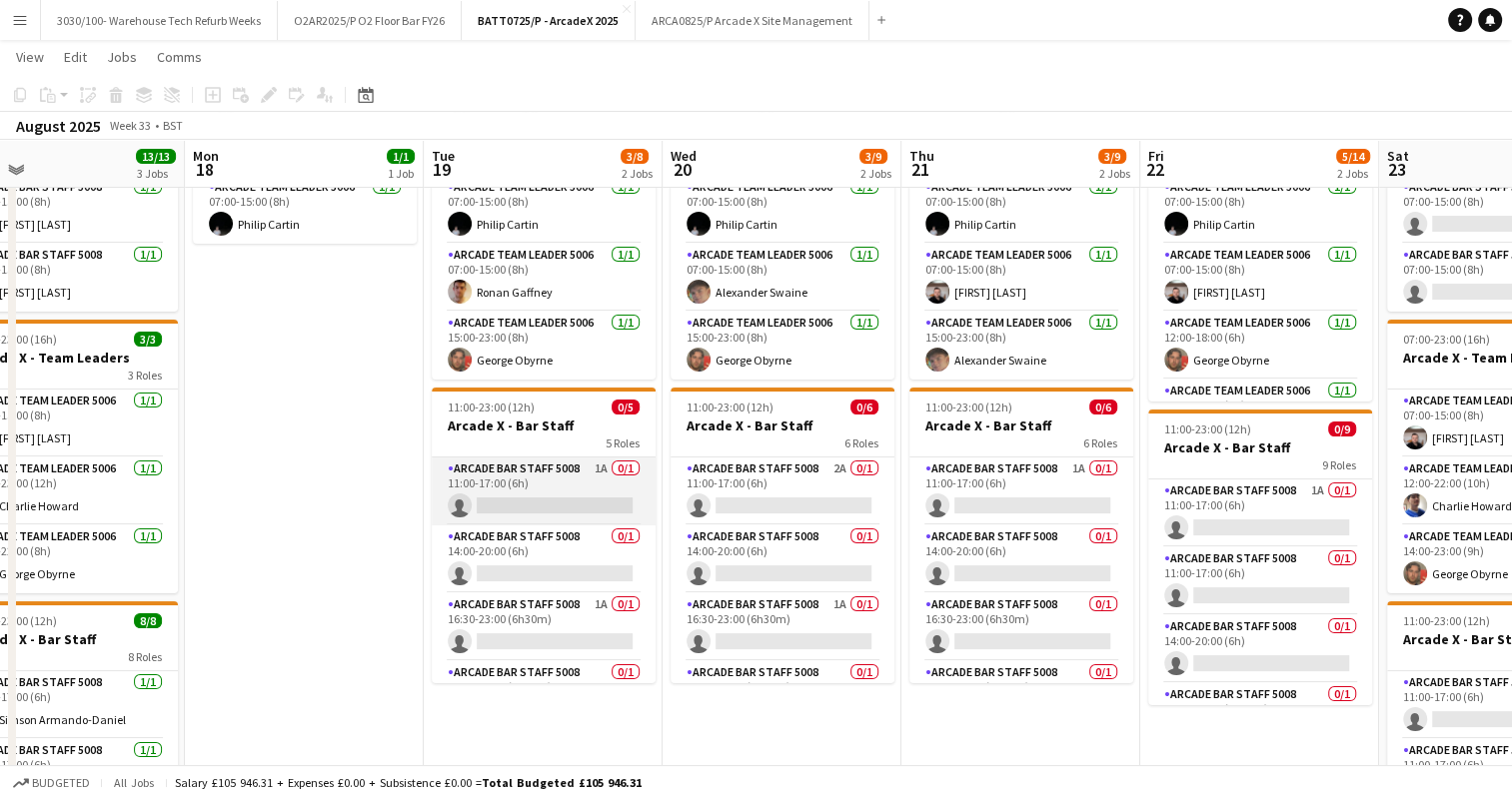 click on "Arcade Bar Staff 5008   1A   0/1   11:00-17:00 (6h)
single-neutral-actions" at bounding box center (544, 491) 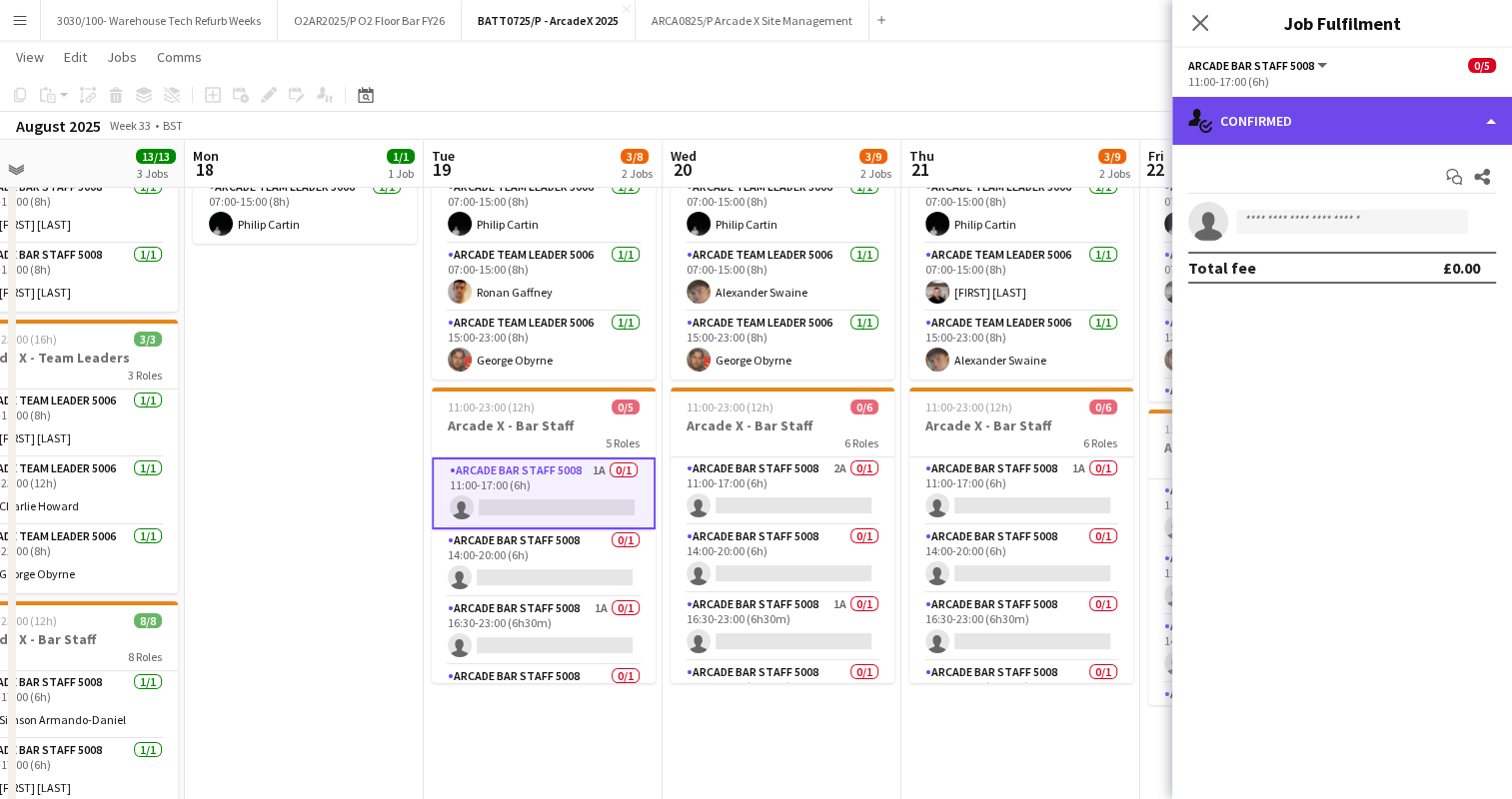 click on "single-neutral-actions-check-2
Confirmed" 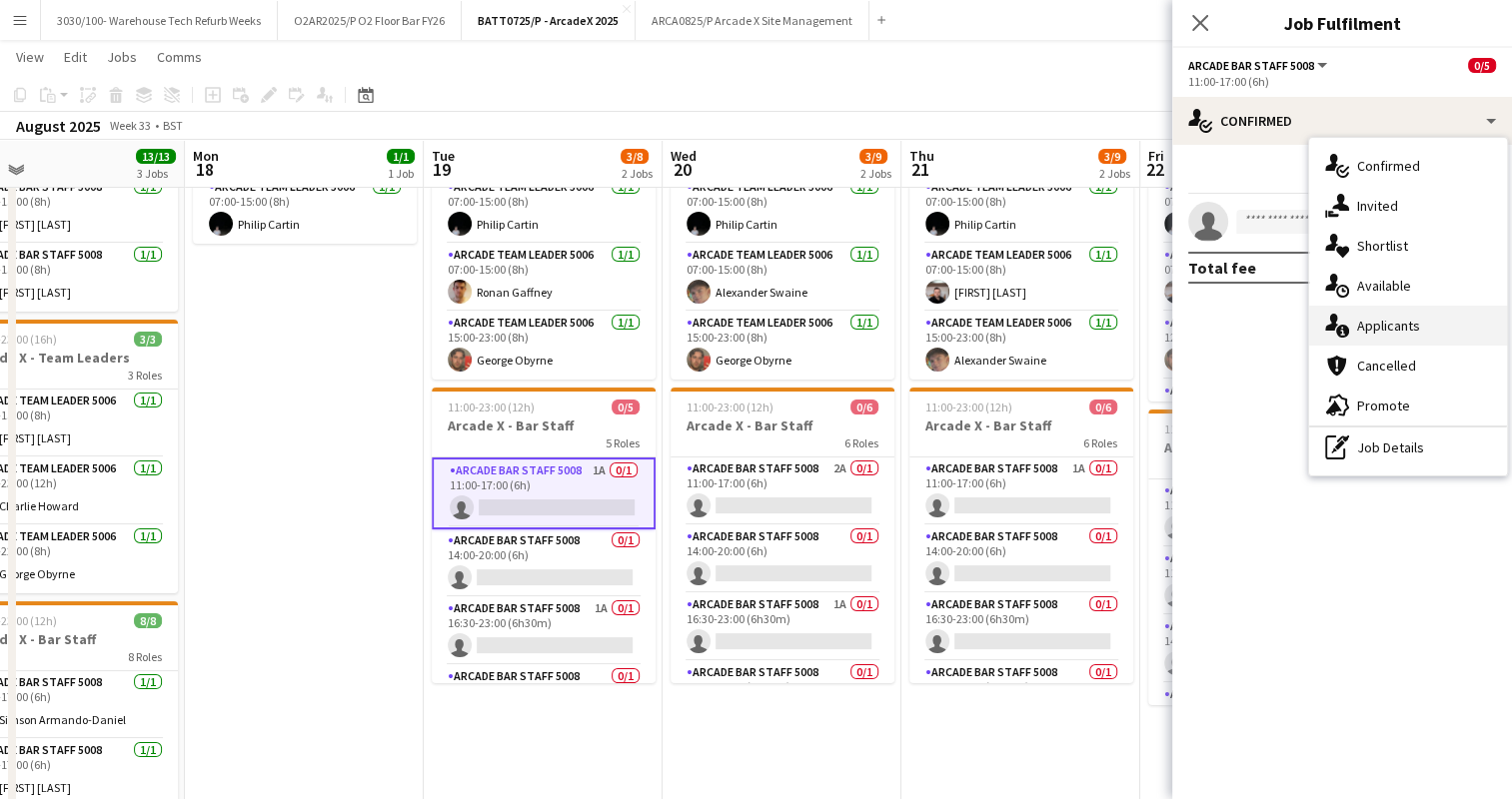 click on "single-neutral-actions-information
Applicants" at bounding box center [1408, 326] 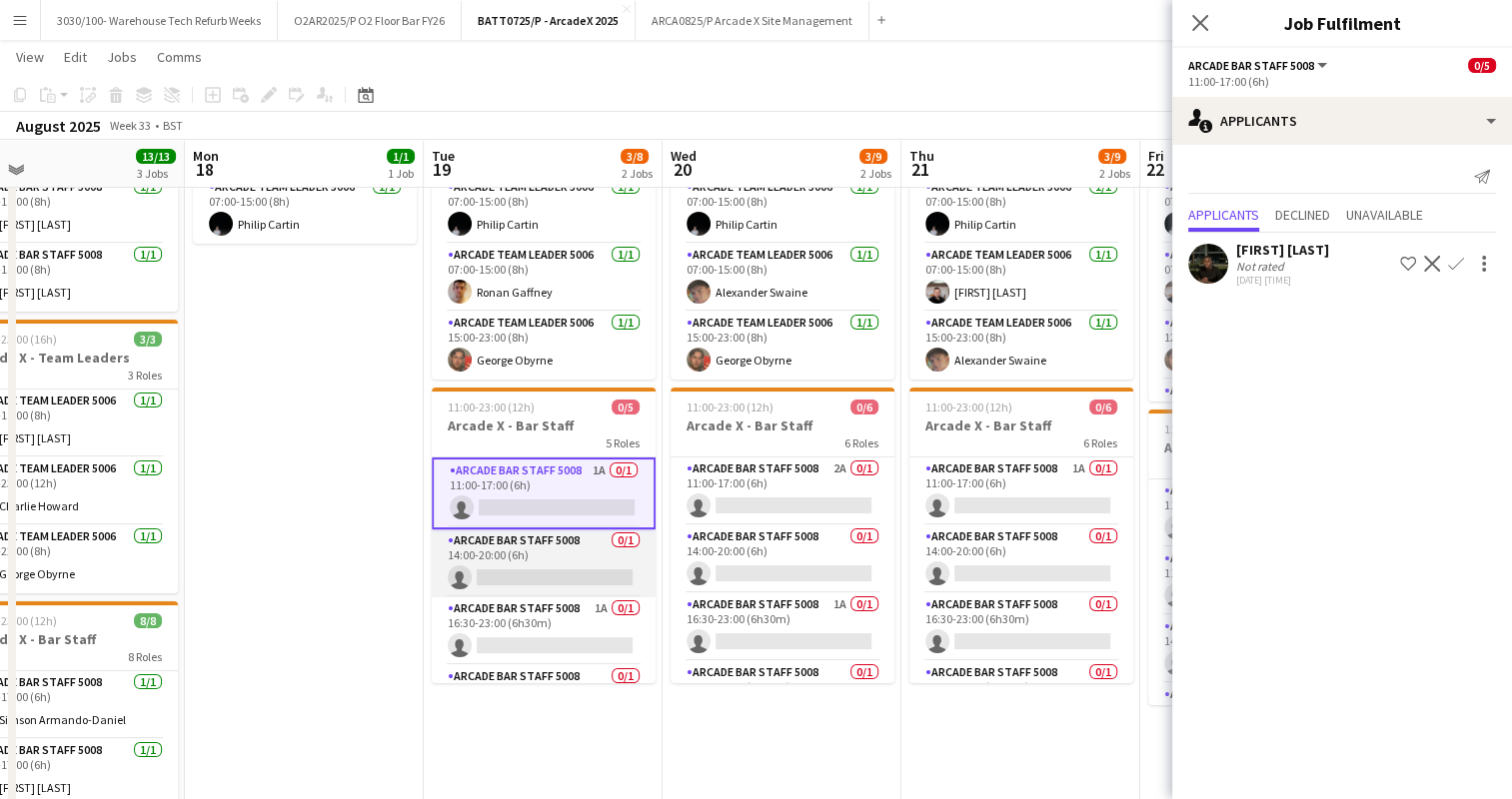 click on "Arcade Bar Staff 5008   0/1   14:00-20:00 (6h)
single-neutral-actions" at bounding box center [544, 563] 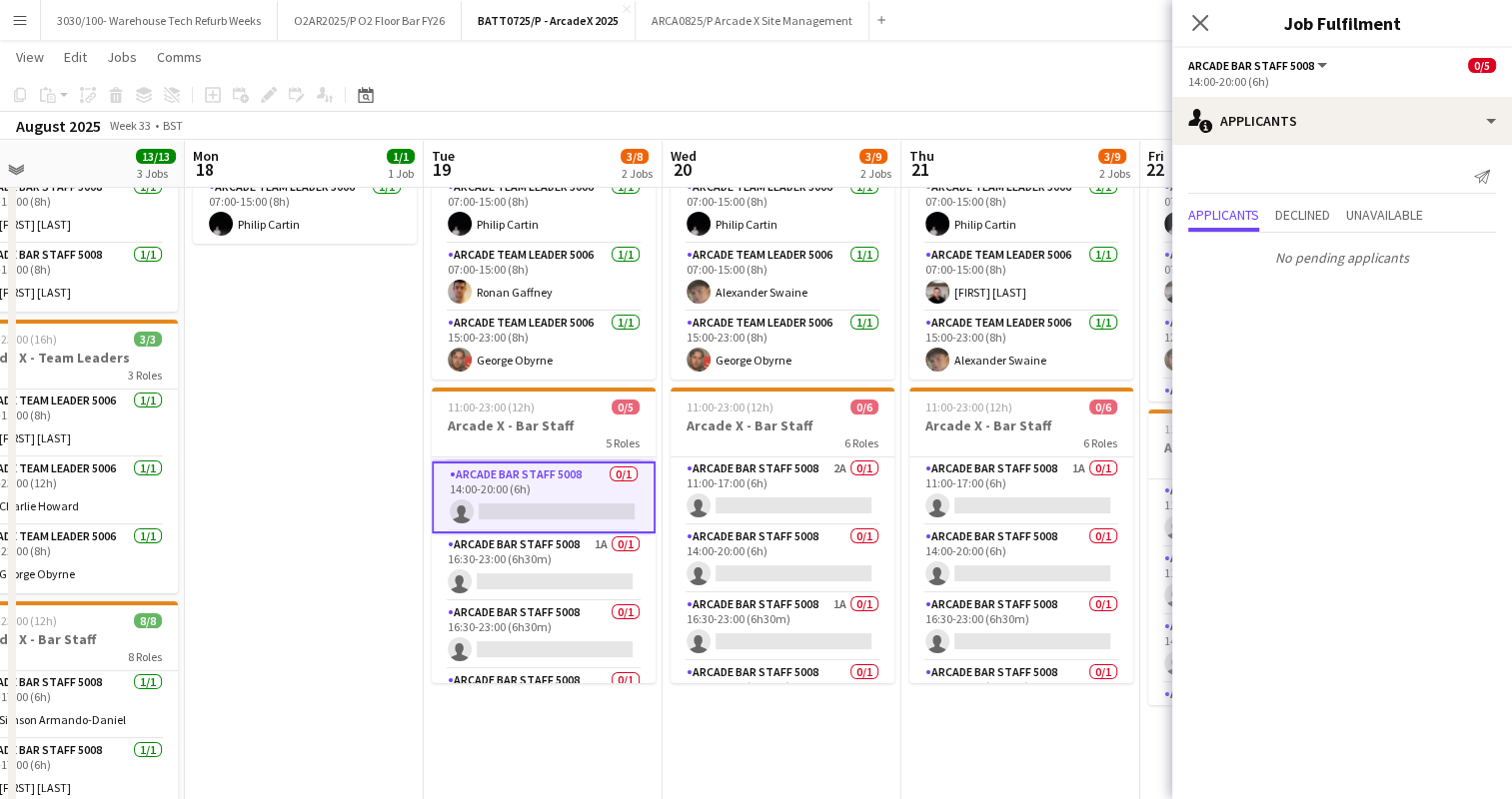 scroll, scrollTop: 66, scrollLeft: 0, axis: vertical 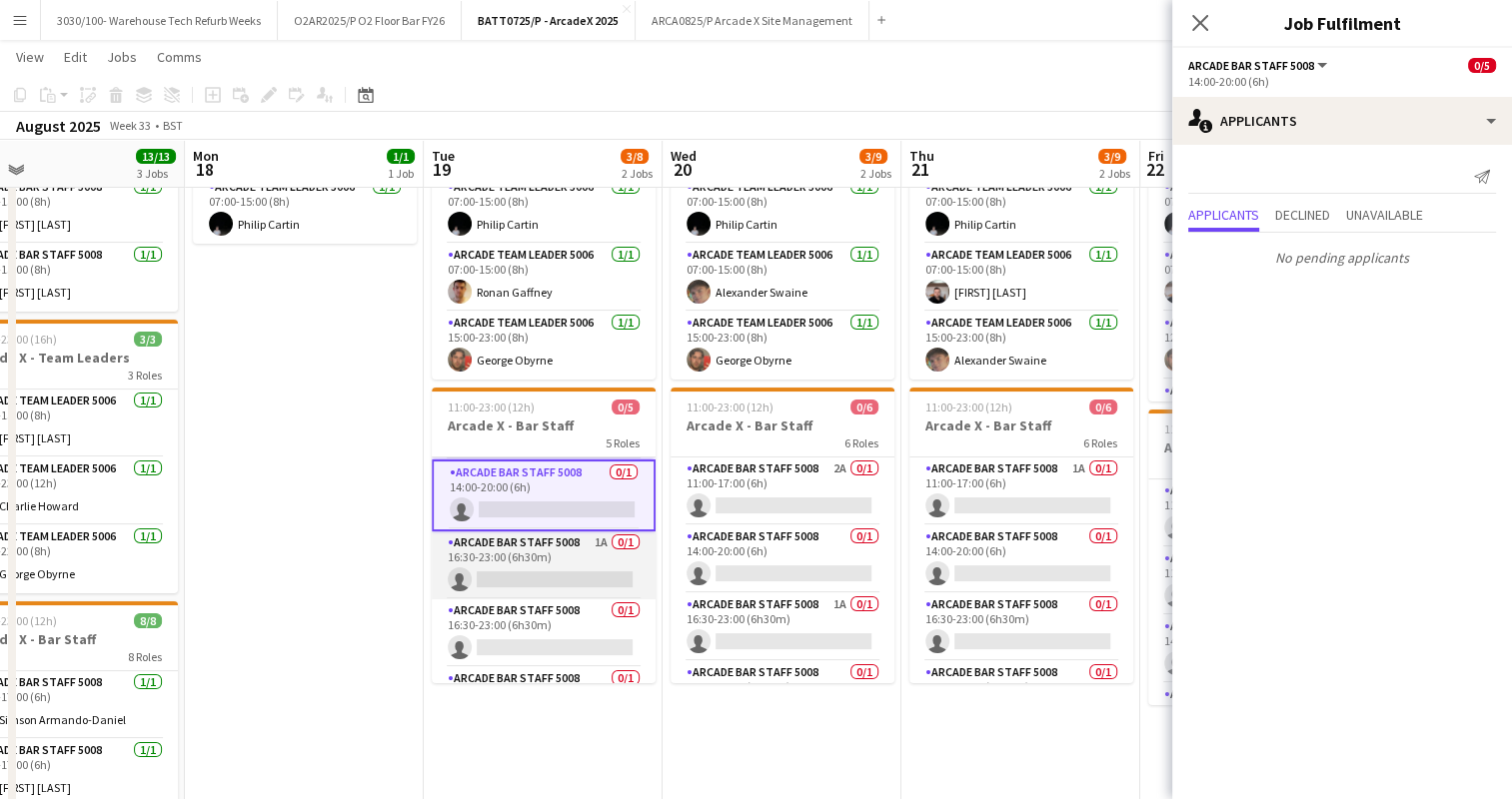 click on "Arcade Bar Staff 5008   1A   0/1   16:30-23:00 (6h30m)
single-neutral-actions" at bounding box center [544, 565] 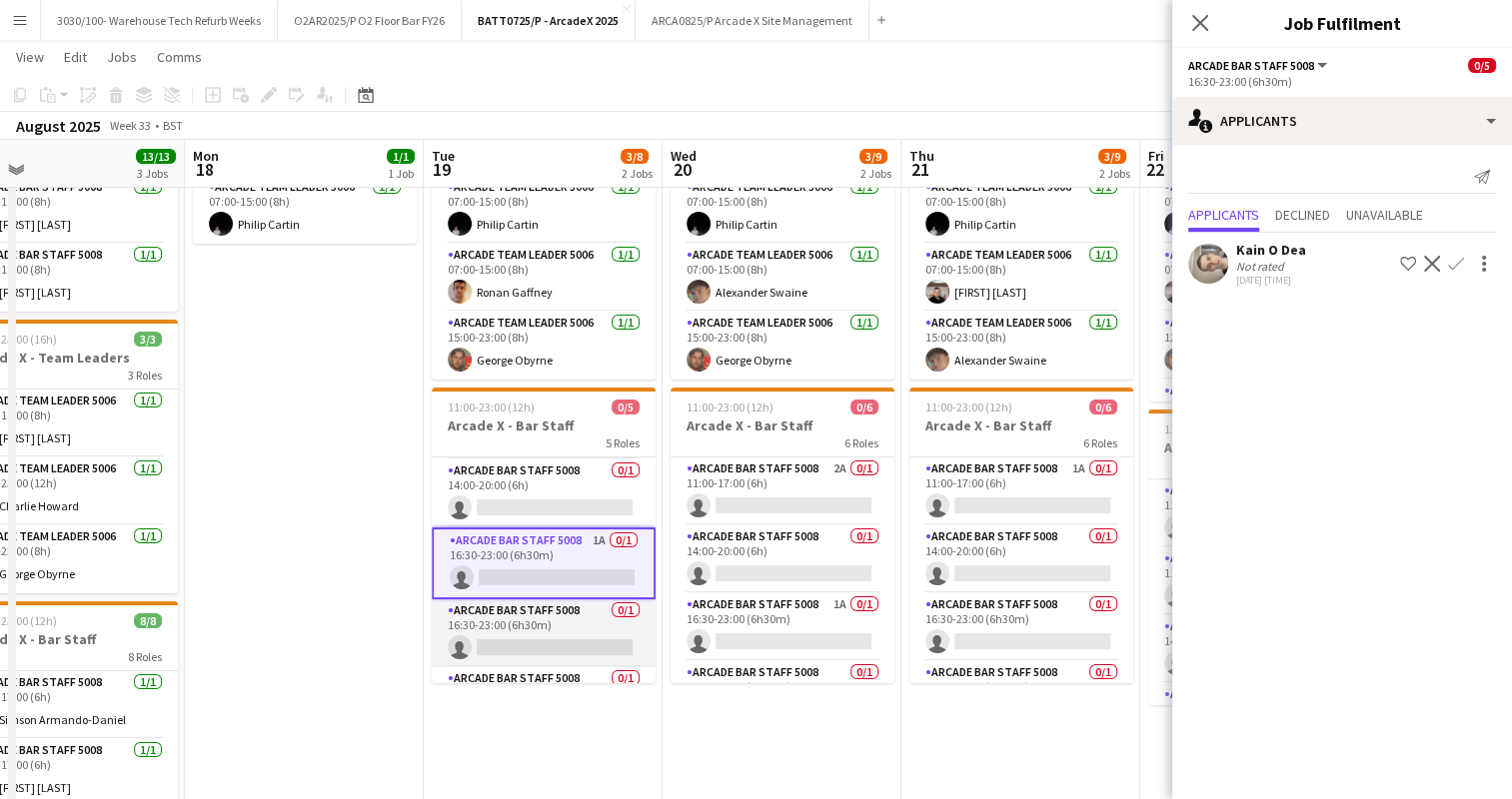 click on "Arcade Bar Staff 5008   0/1   16:30-23:00 (6h30m)
single-neutral-actions" at bounding box center [544, 633] 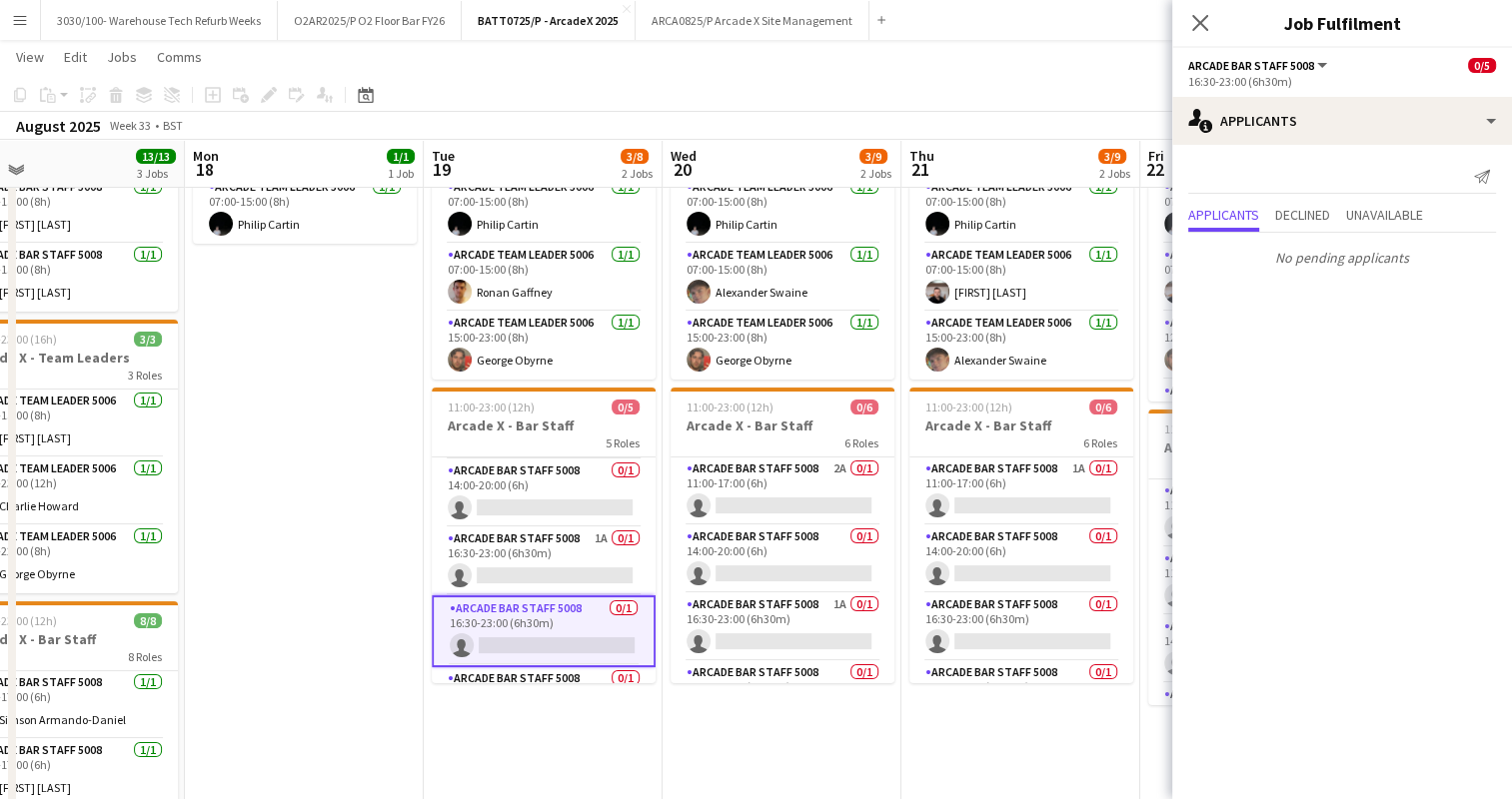 scroll, scrollTop: 116, scrollLeft: 0, axis: vertical 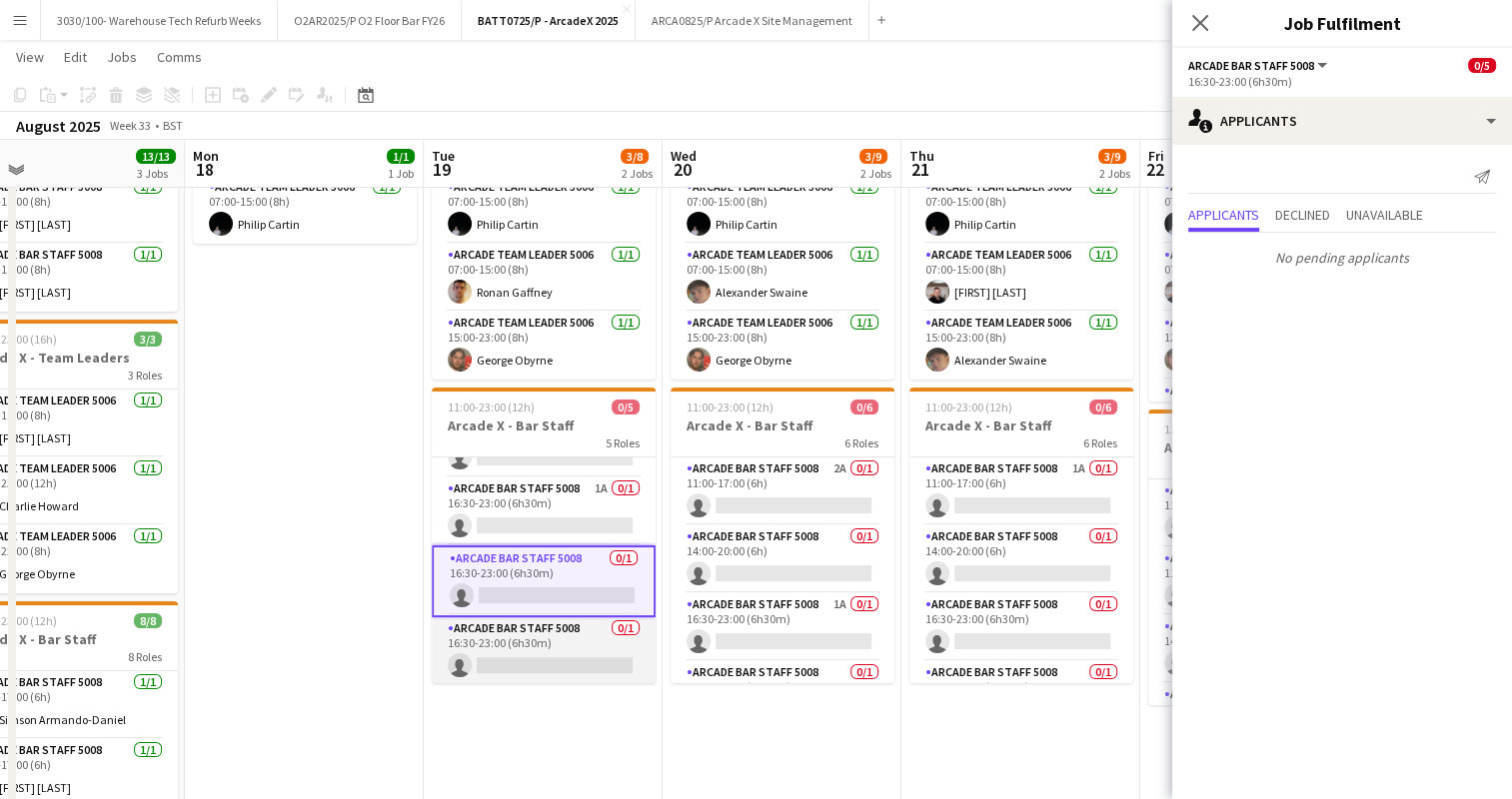 click on "Arcade Bar Staff 5008   0/1   16:30-23:00 (6h30m)
single-neutral-actions" at bounding box center (544, 651) 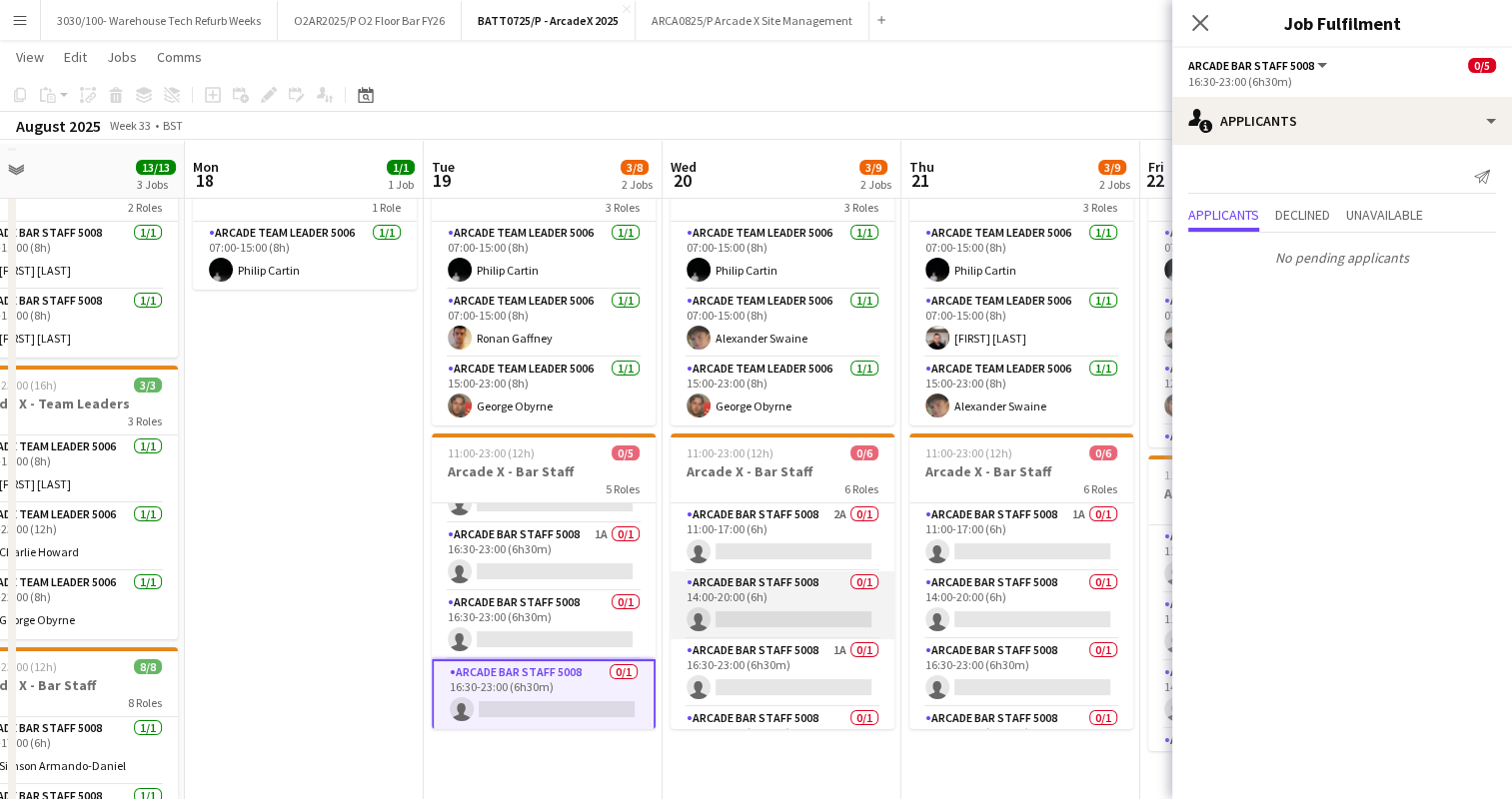 scroll, scrollTop: 92, scrollLeft: 0, axis: vertical 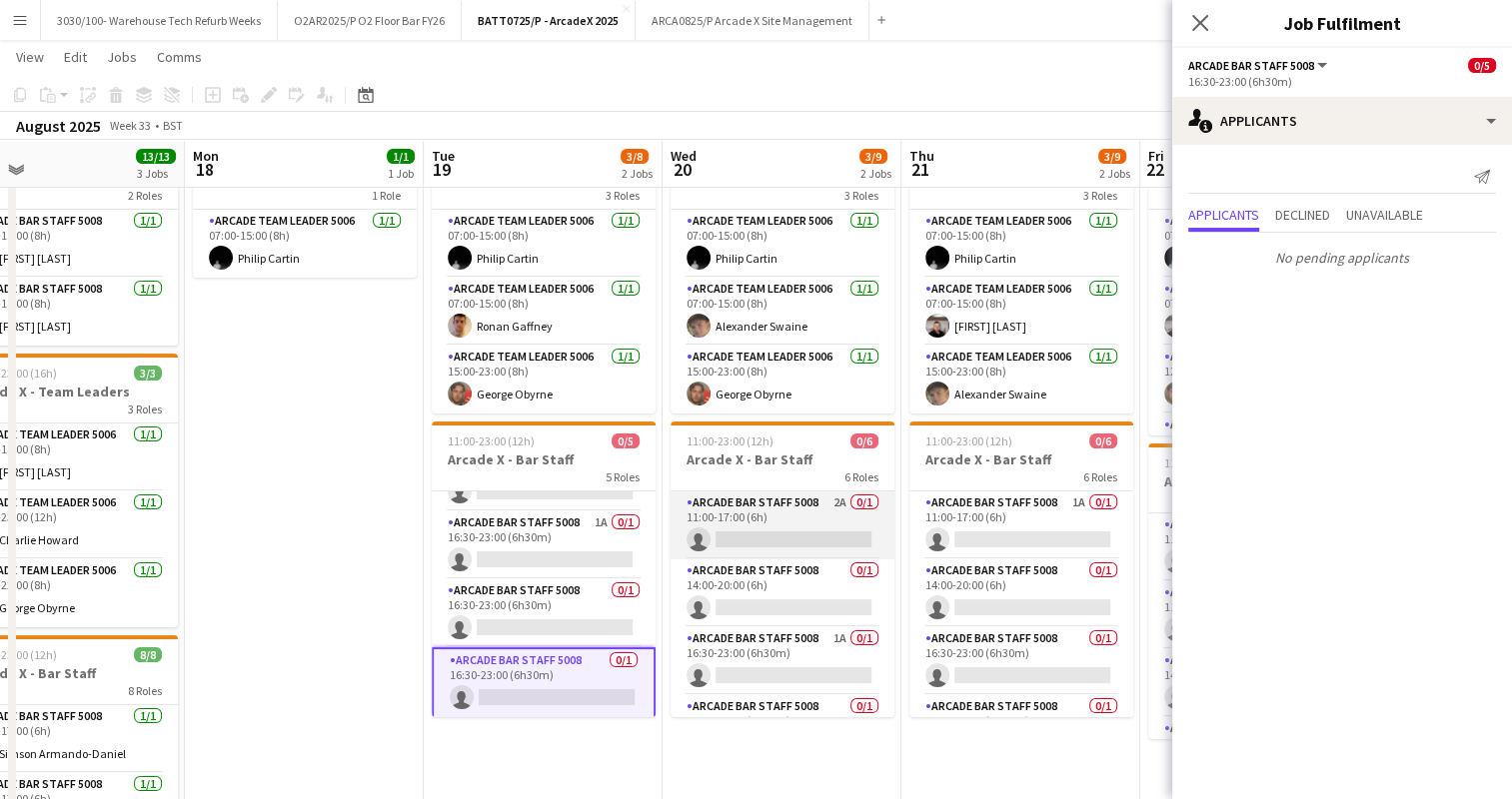 click on "Arcade Bar Staff 5008   2A   0/1   11:00-17:00 (6h)
single-neutral-actions" at bounding box center (782, 525) 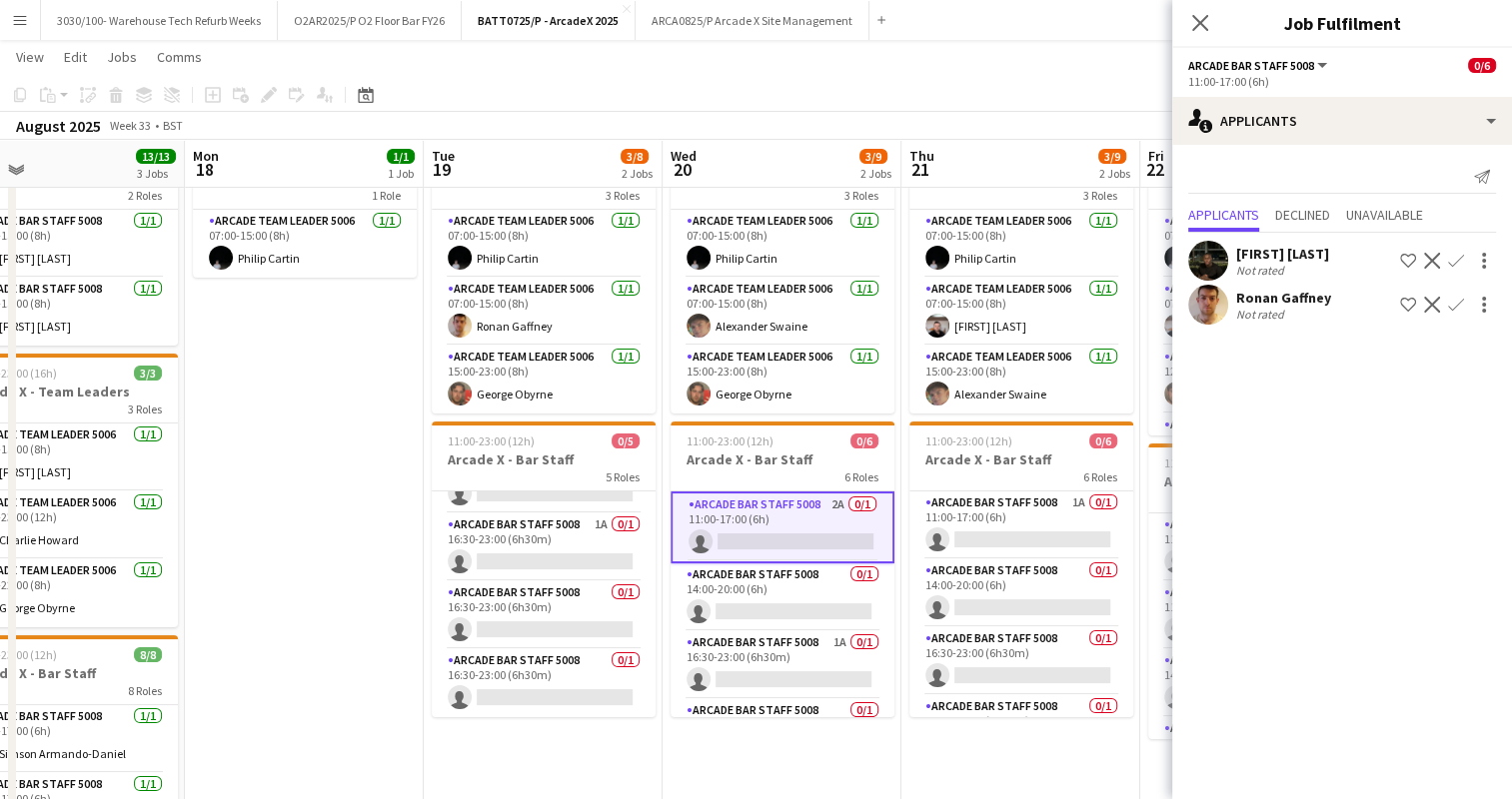 scroll, scrollTop: 113, scrollLeft: 0, axis: vertical 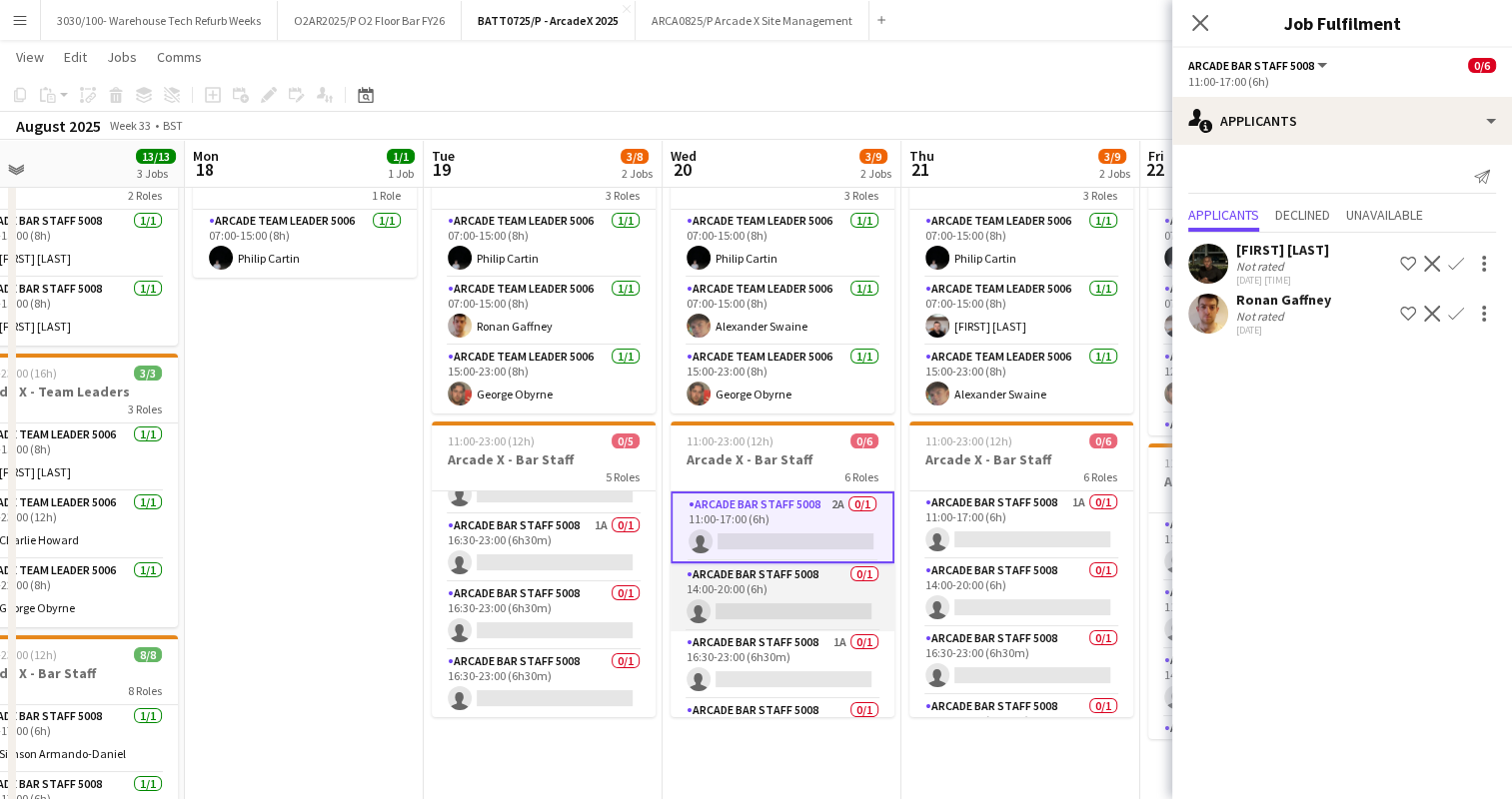 click on "Arcade Bar Staff 5008   0/1   14:00-20:00 (6h)
single-neutral-actions" at bounding box center [782, 597] 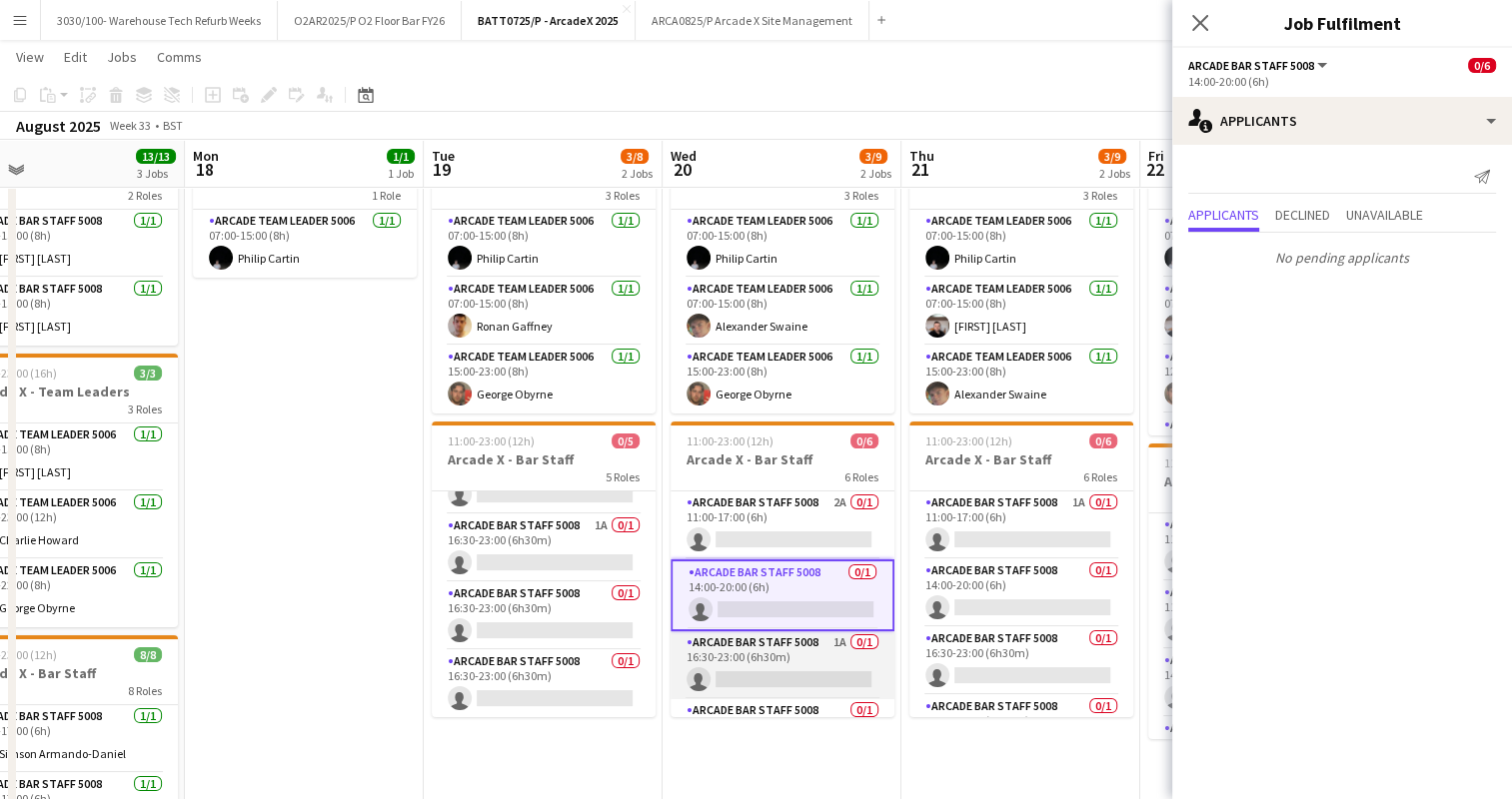 click on "Arcade Bar Staff 5008   1A   0/1   16:30-23:00 (6h30m)
single-neutral-actions" at bounding box center [782, 665] 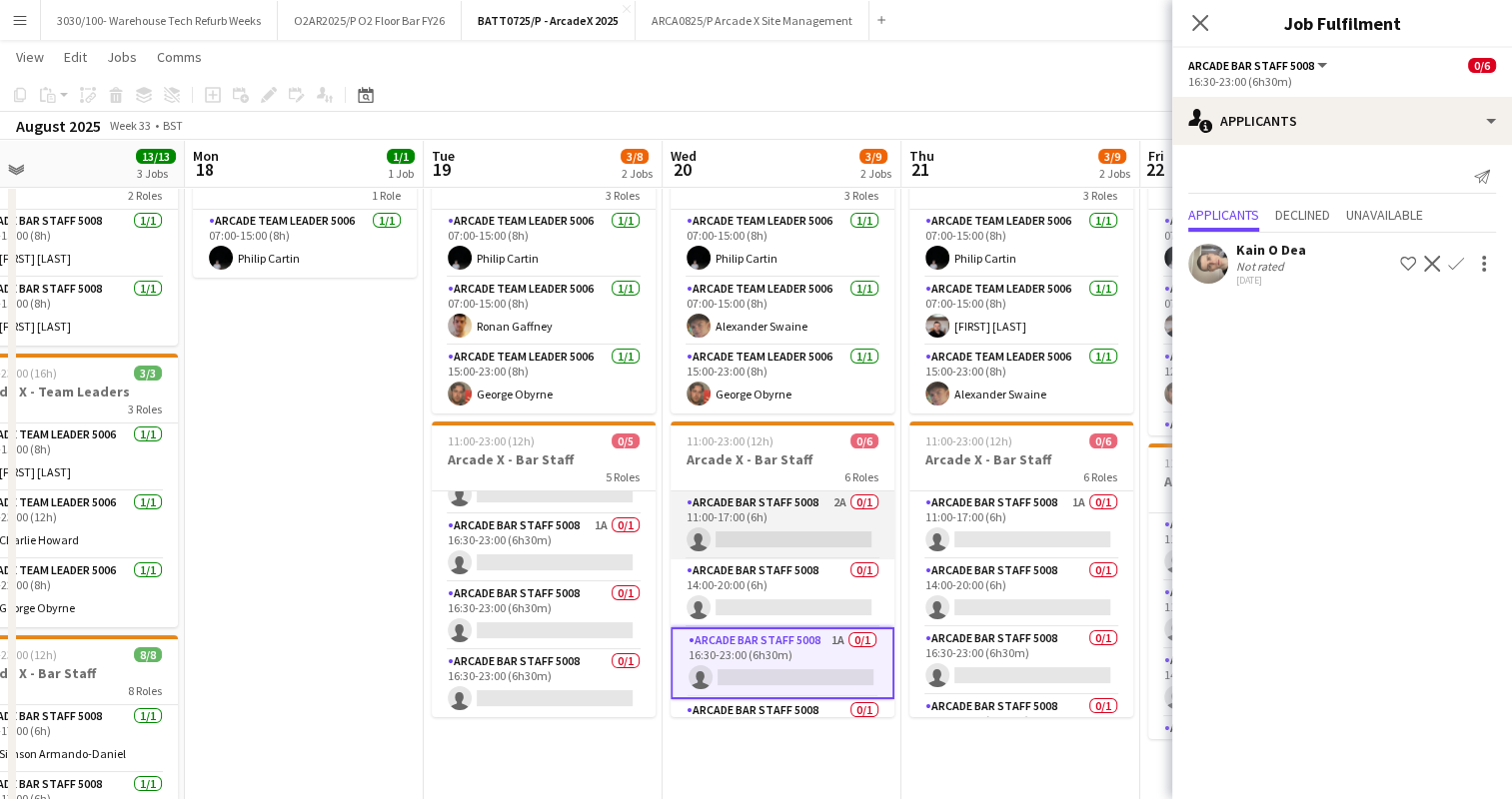 click on "Arcade Bar Staff 5008   2A   0/1   11:00-17:00 (6h)
single-neutral-actions" at bounding box center (782, 525) 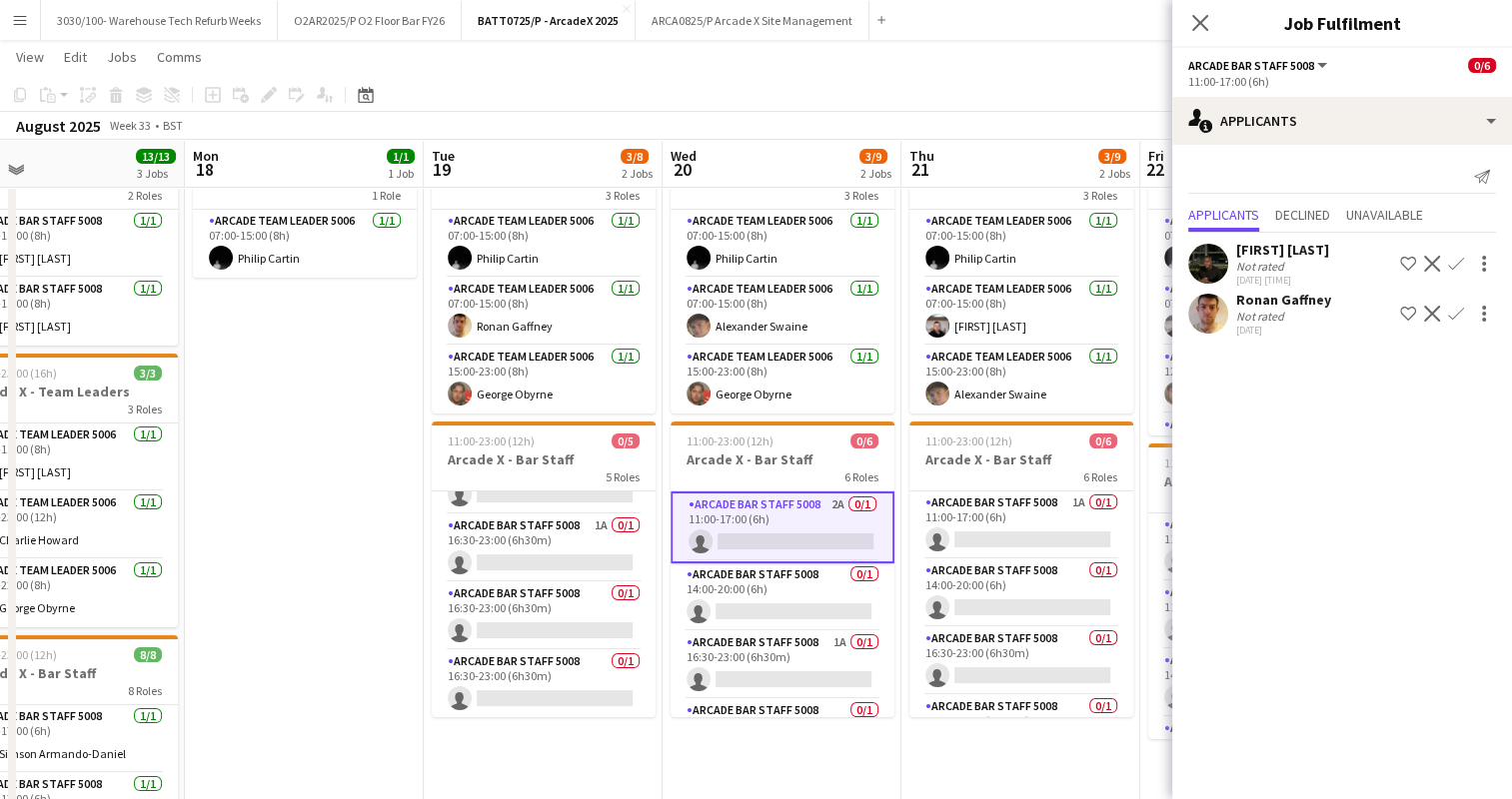 click on "Confirm" 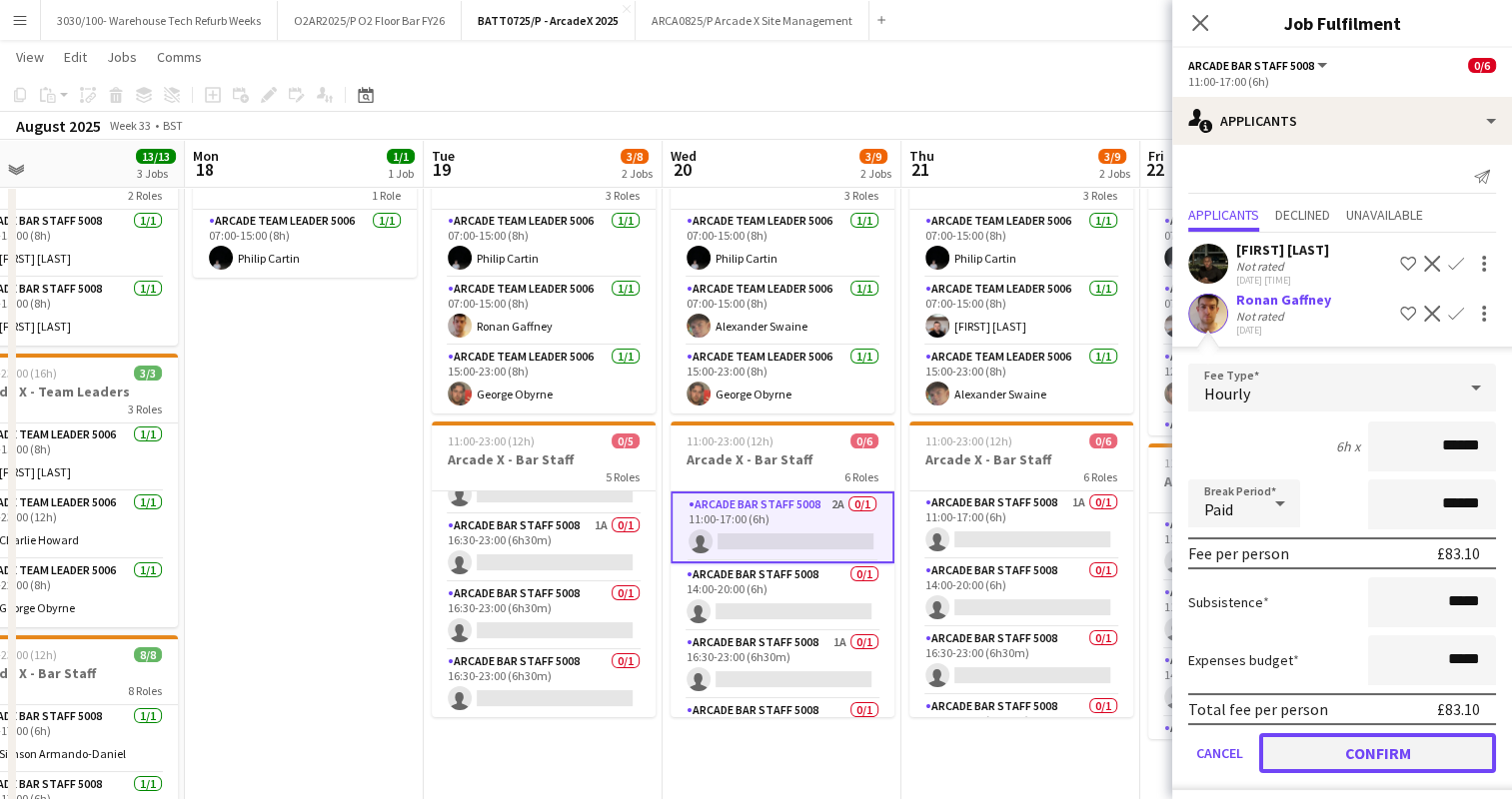 click on "Confirm" 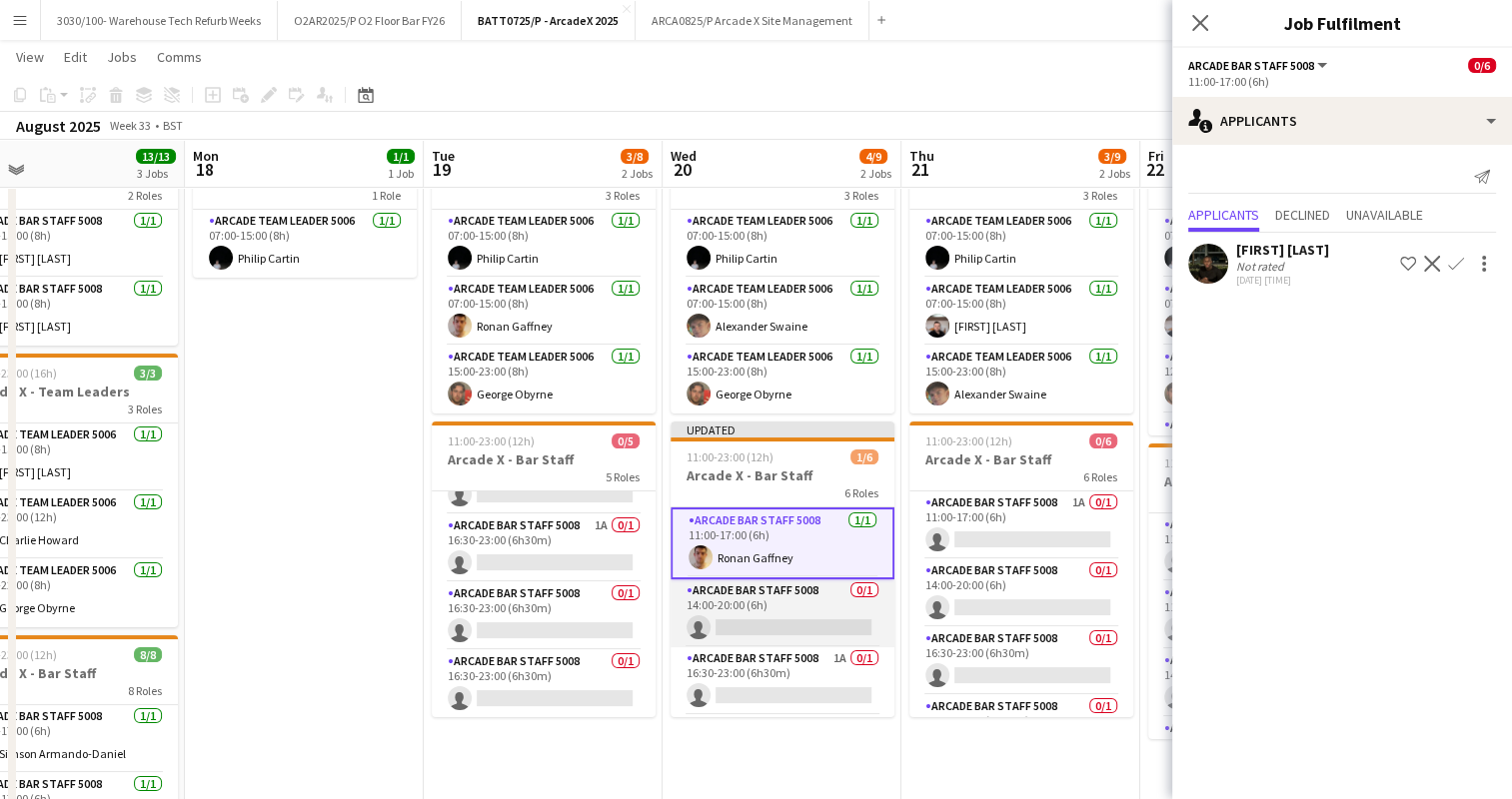 click on "Arcade Bar Staff 5008   0/1   14:00-20:00 (6h)
single-neutral-actions" at bounding box center [782, 613] 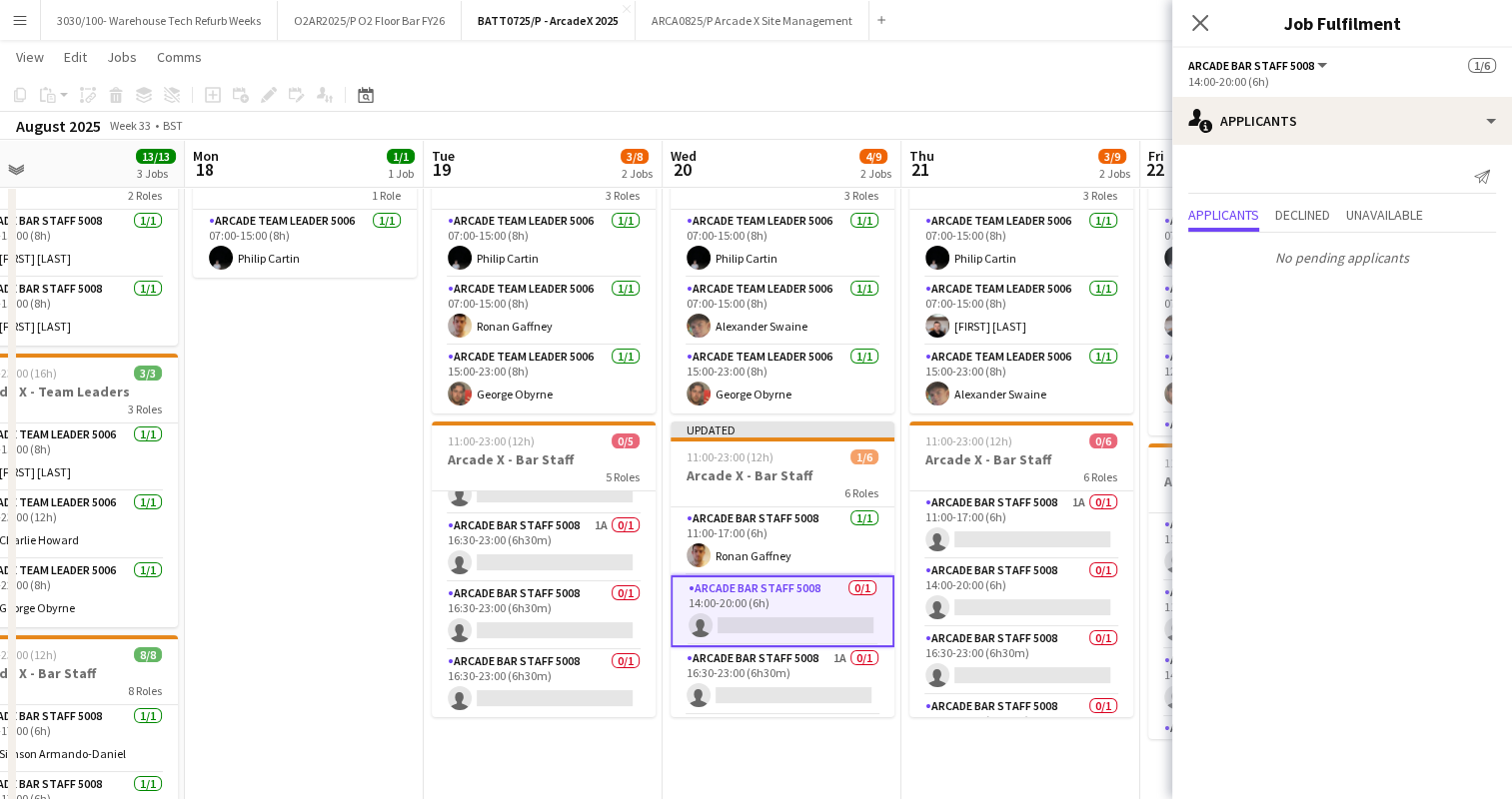 scroll, scrollTop: 104, scrollLeft: 0, axis: vertical 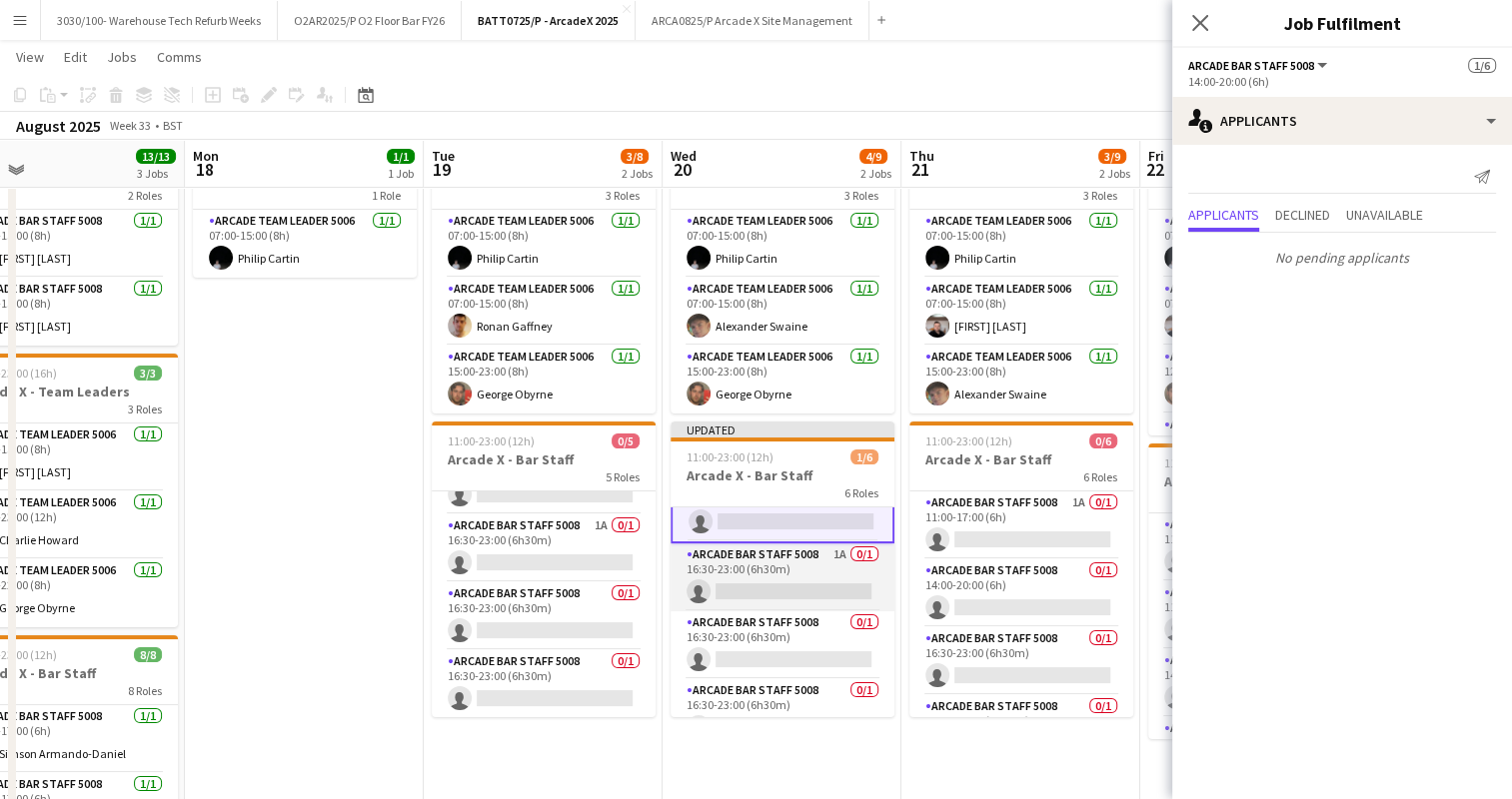 click on "Arcade Bar Staff 5008   1A   0/1   16:30-23:00 (6h30m)
single-neutral-actions" at bounding box center [782, 577] 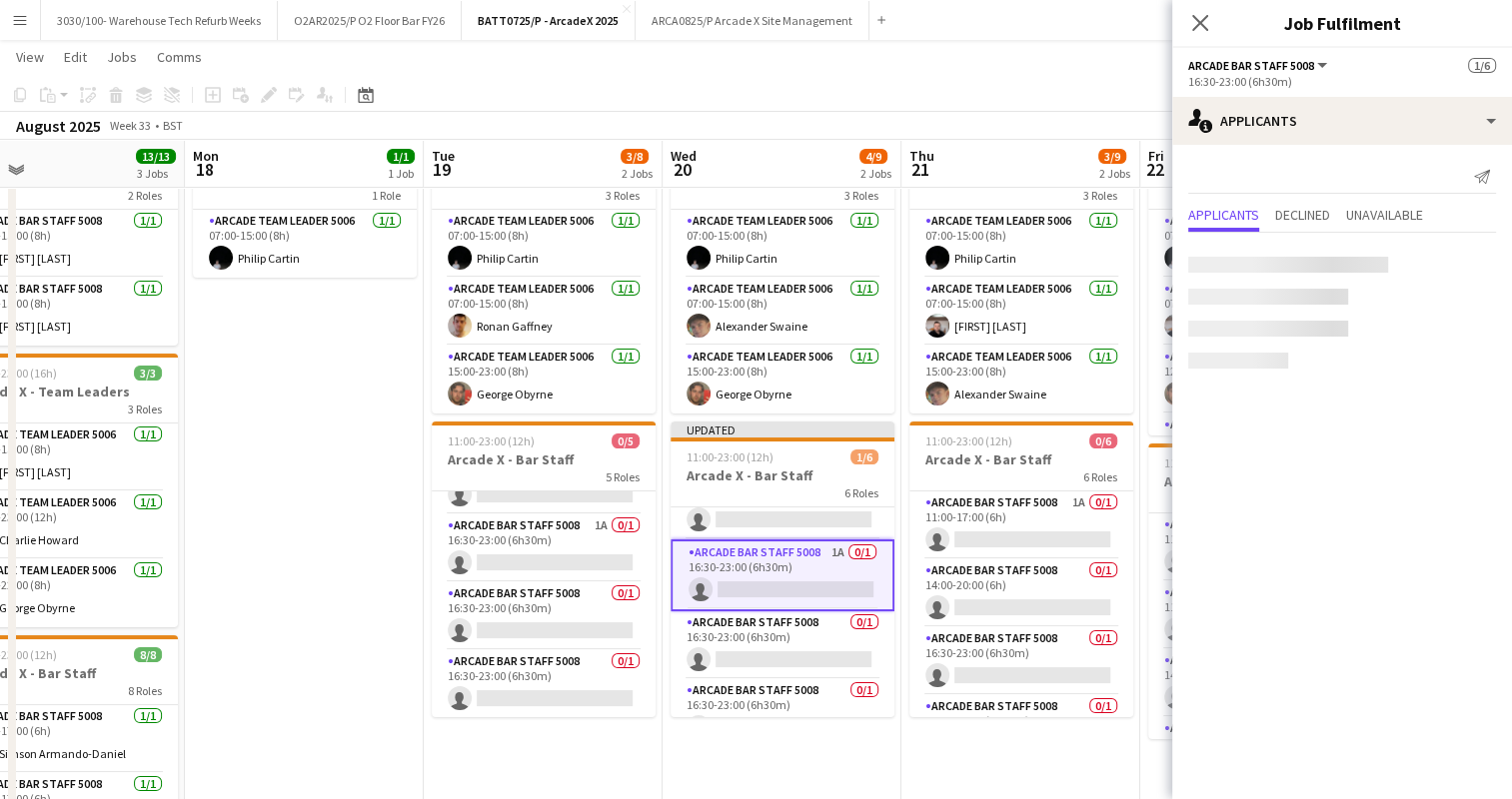 scroll, scrollTop: 103, scrollLeft: 0, axis: vertical 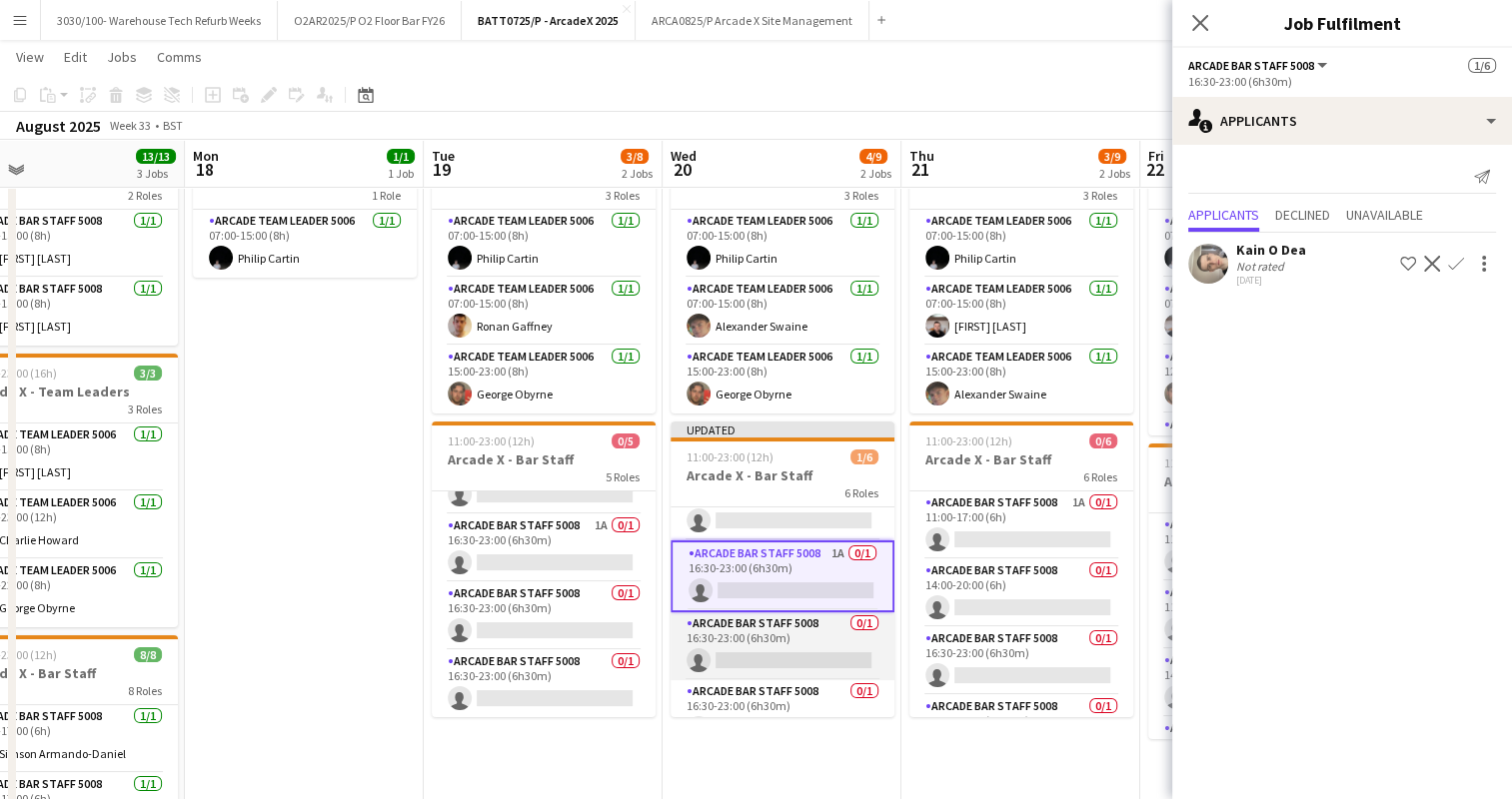 click on "Arcade Bar Staff 5008   0/1   16:30-23:00 (6h30m)
single-neutral-actions" at bounding box center [782, 646] 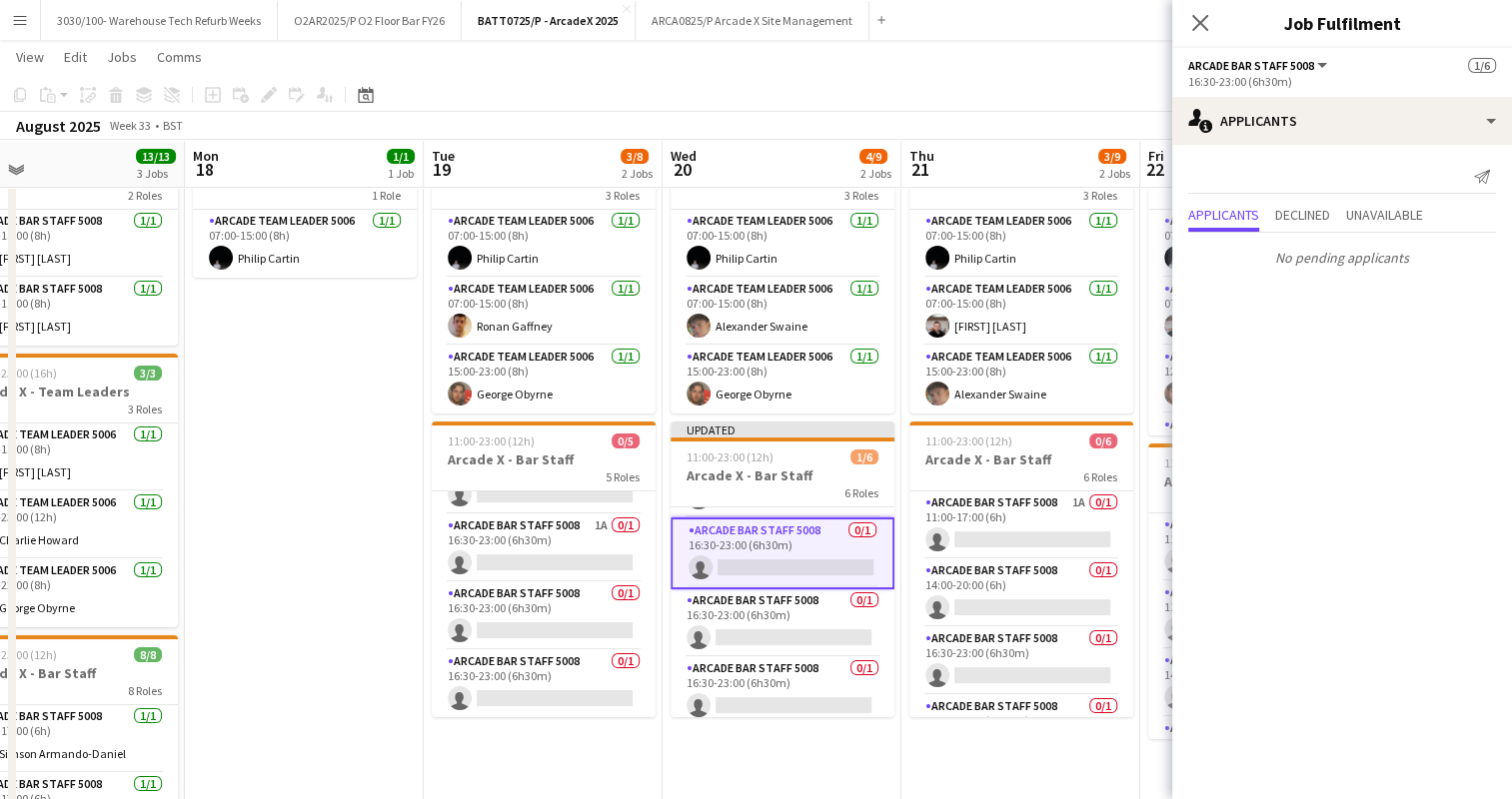 scroll, scrollTop: 195, scrollLeft: 0, axis: vertical 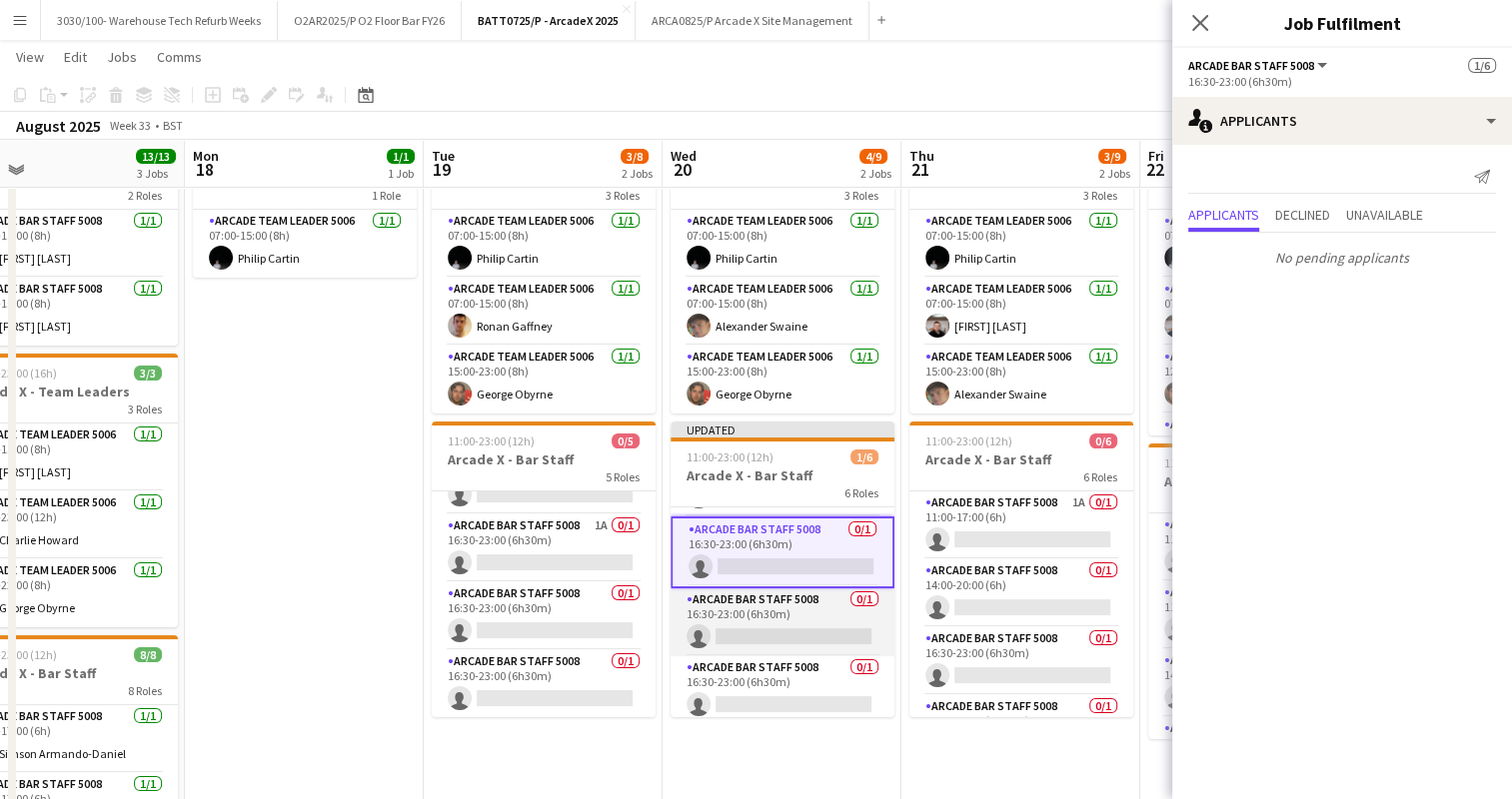 click on "Arcade Bar Staff 5008   0/1   16:30-23:00 (6h30m)
single-neutral-actions" at bounding box center [782, 622] 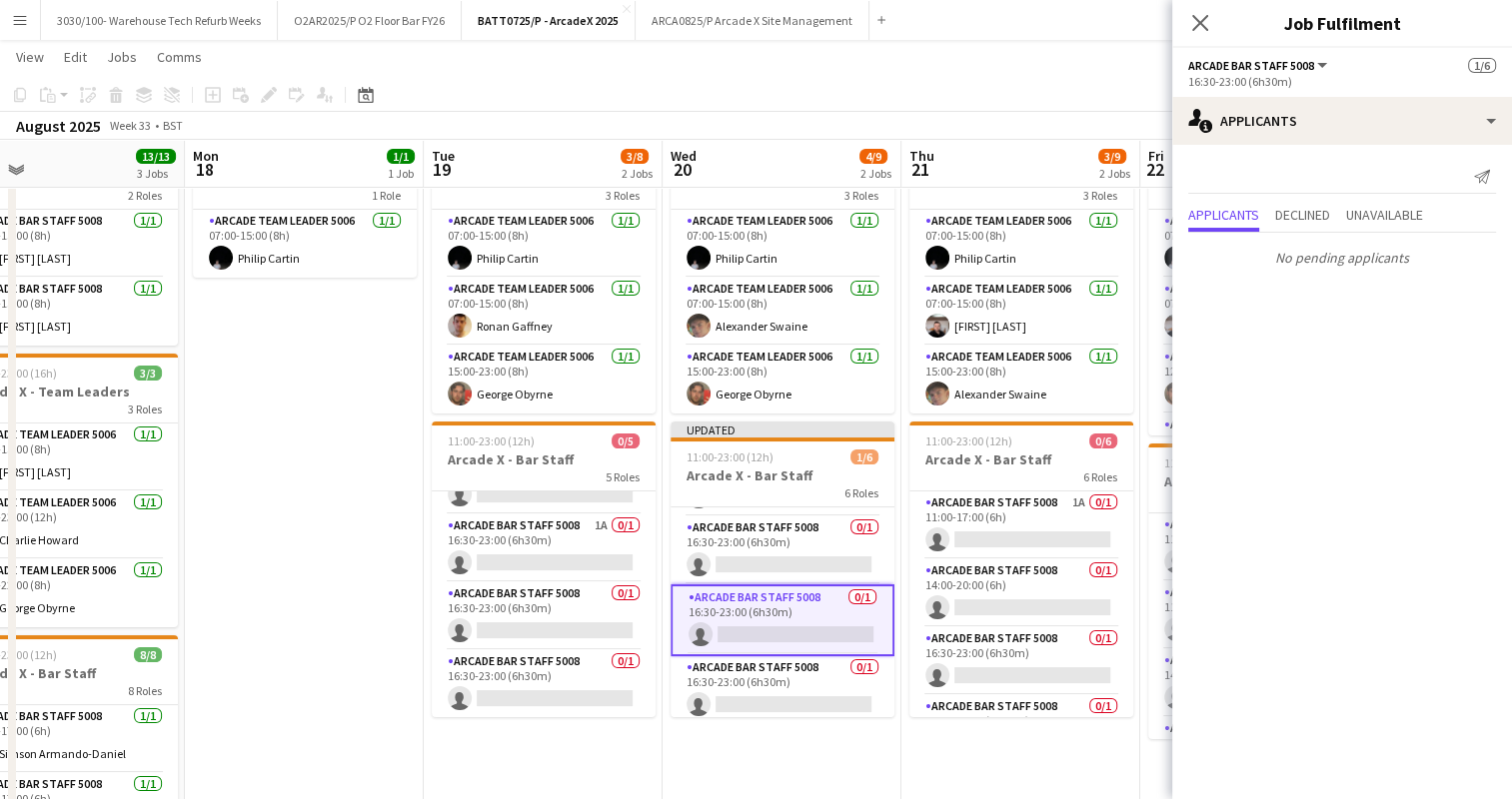 scroll, scrollTop: 200, scrollLeft: 0, axis: vertical 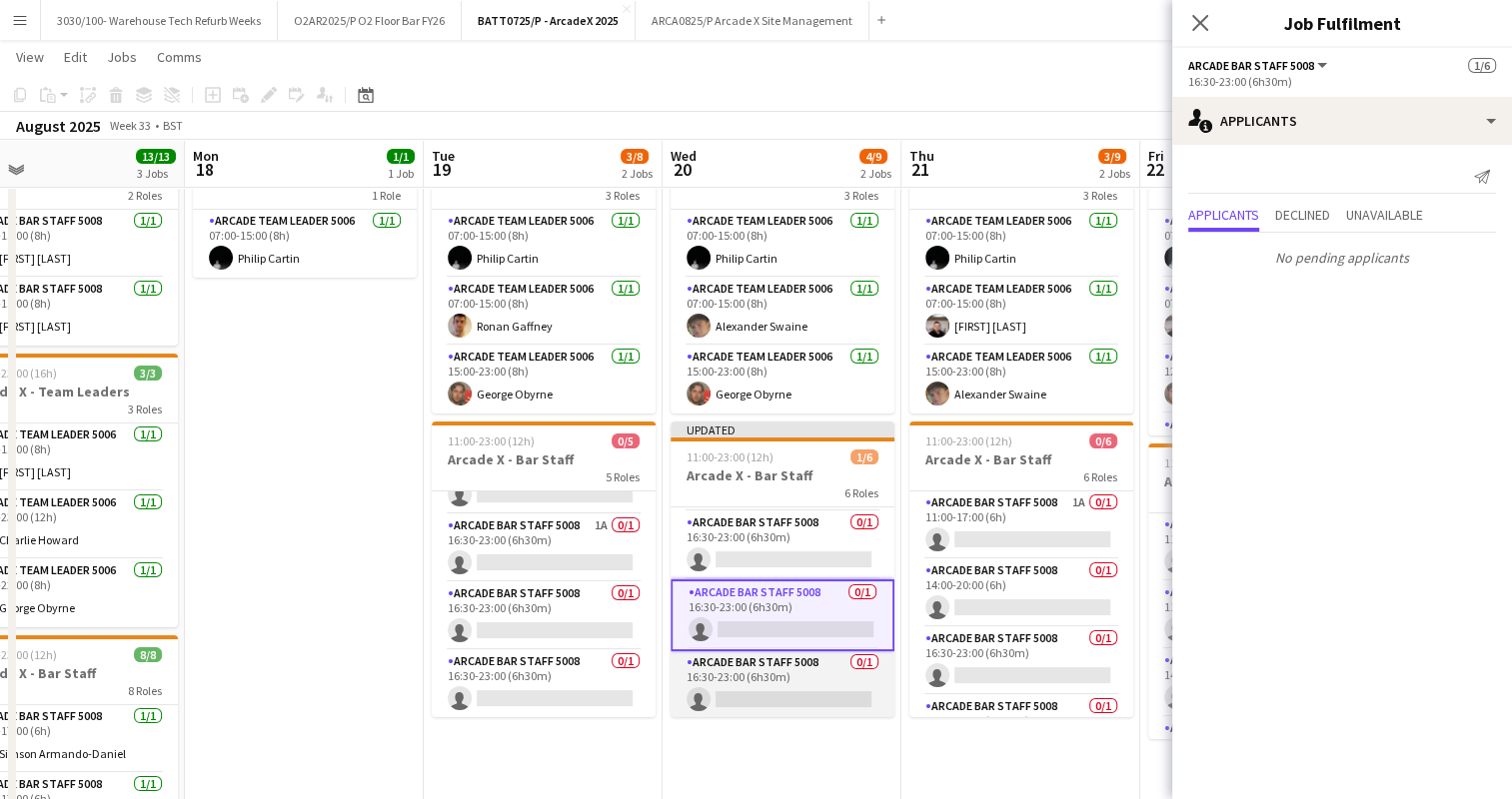 click on "Arcade Bar Staff 5008   0/1   16:30-23:00 (6h30m)
single-neutral-actions" at bounding box center (782, 685) 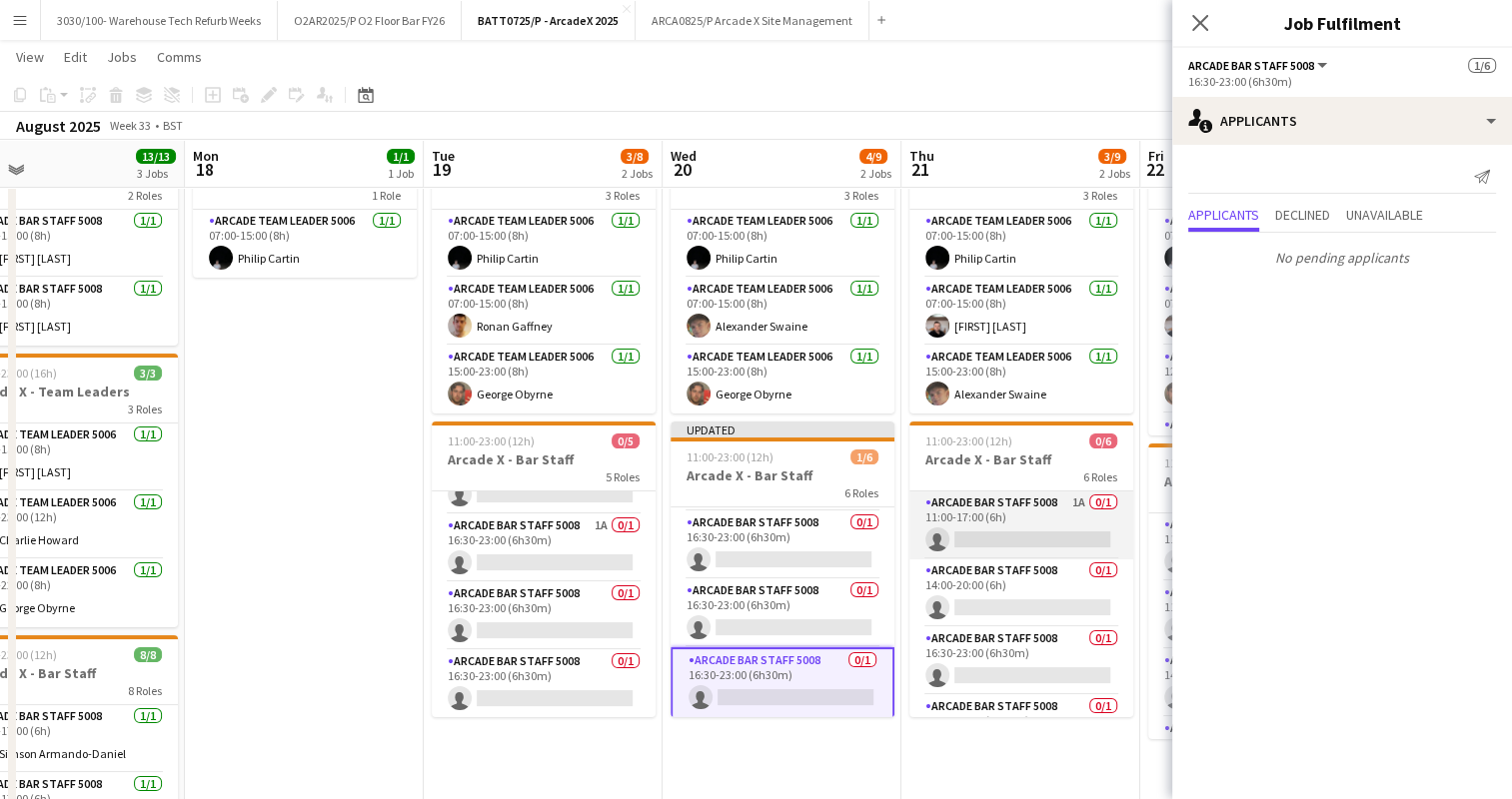 drag, startPoint x: 1010, startPoint y: 575, endPoint x: 985, endPoint y: 519, distance: 61.326992 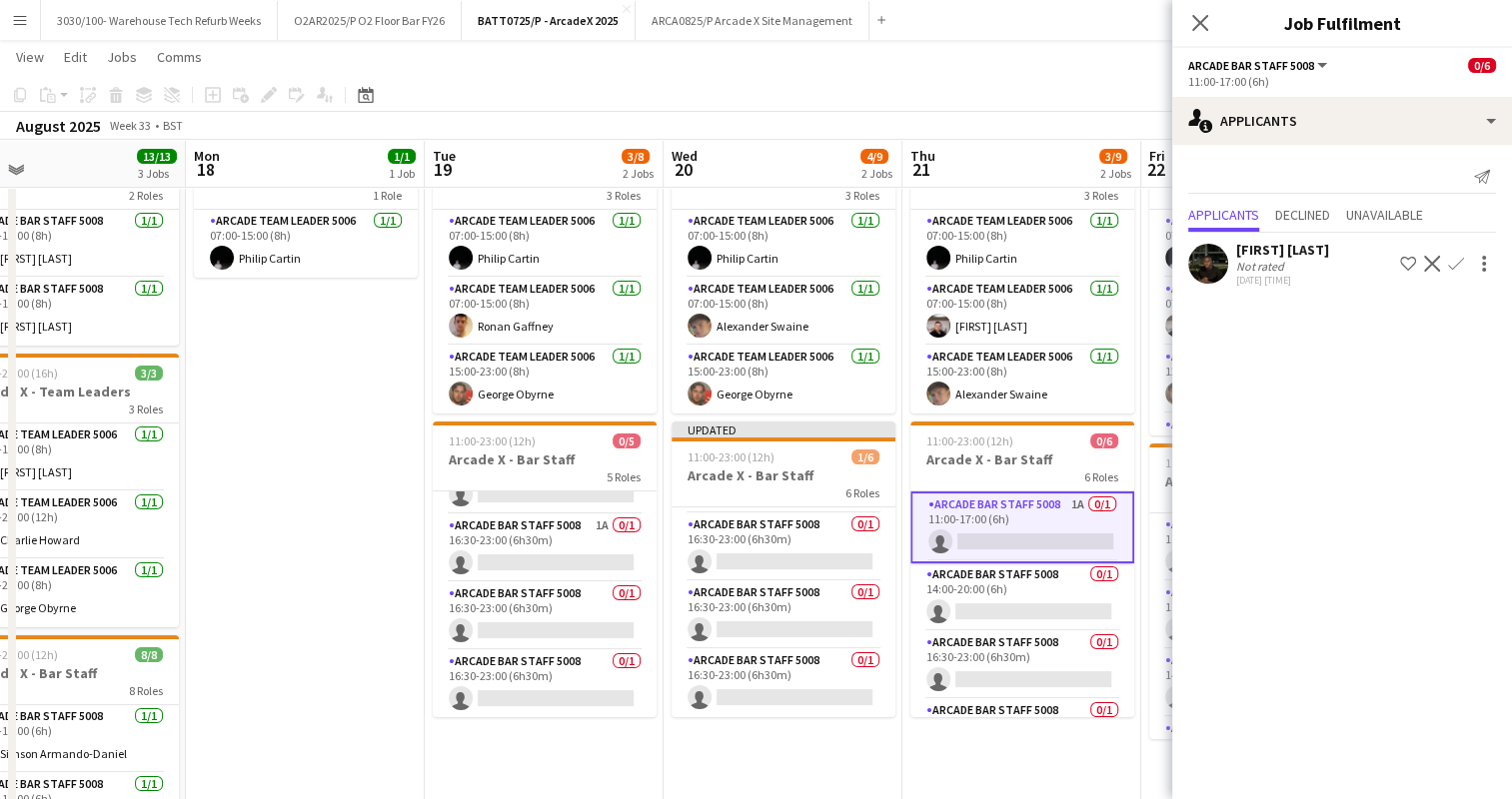 scroll, scrollTop: 197, scrollLeft: 0, axis: vertical 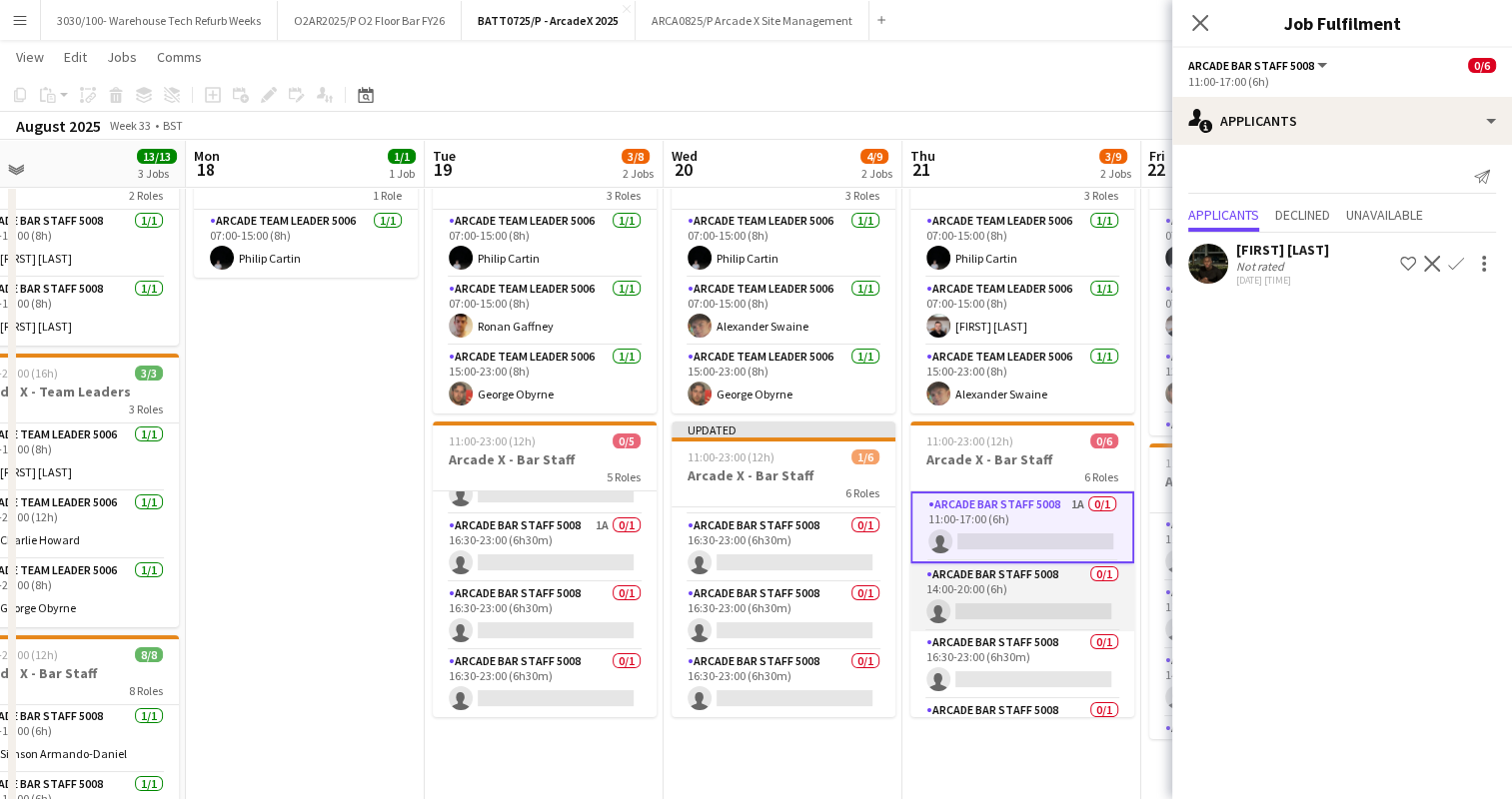 click on "Arcade Bar Staff 5008   0/1   14:00-20:00 (6h)
single-neutral-actions" at bounding box center (1022, 597) 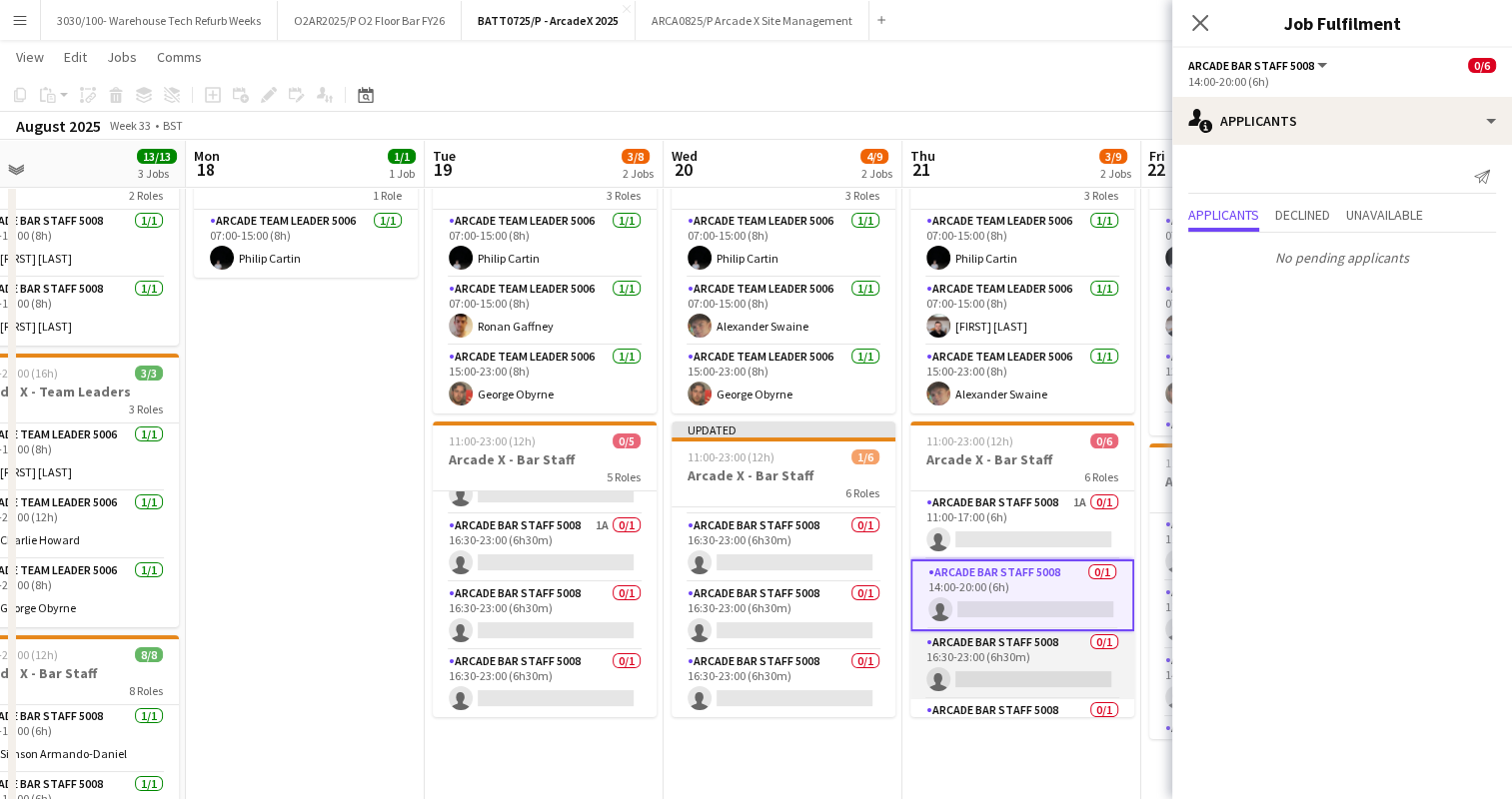 click on "Arcade Bar Staff 5008   0/1   16:30-23:00 (6h30m)
single-neutral-actions" at bounding box center [1022, 665] 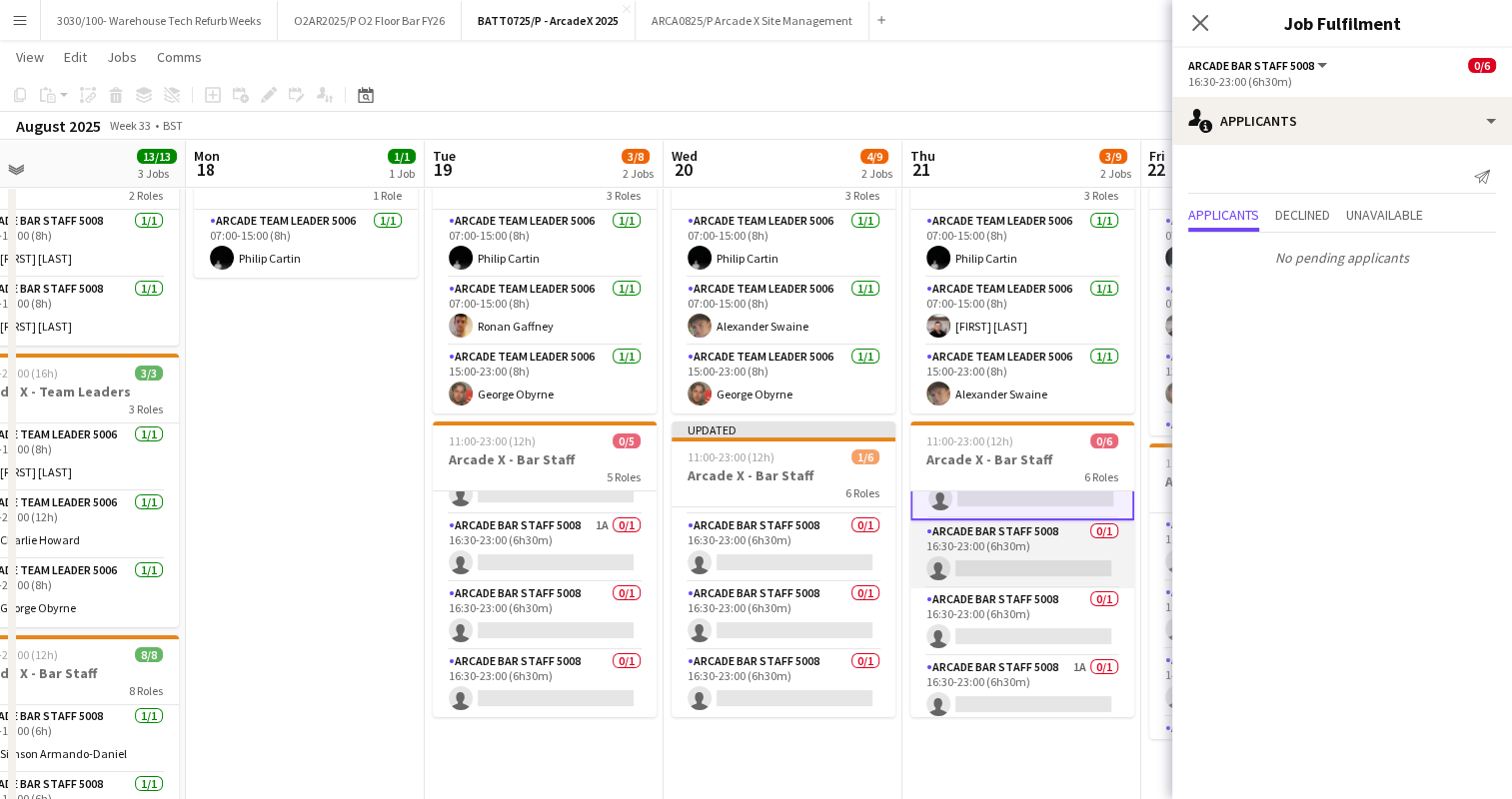 click on "Arcade Bar Staff 5008   0/1   16:30-23:00 (6h30m)
single-neutral-actions" at bounding box center [1022, 554] 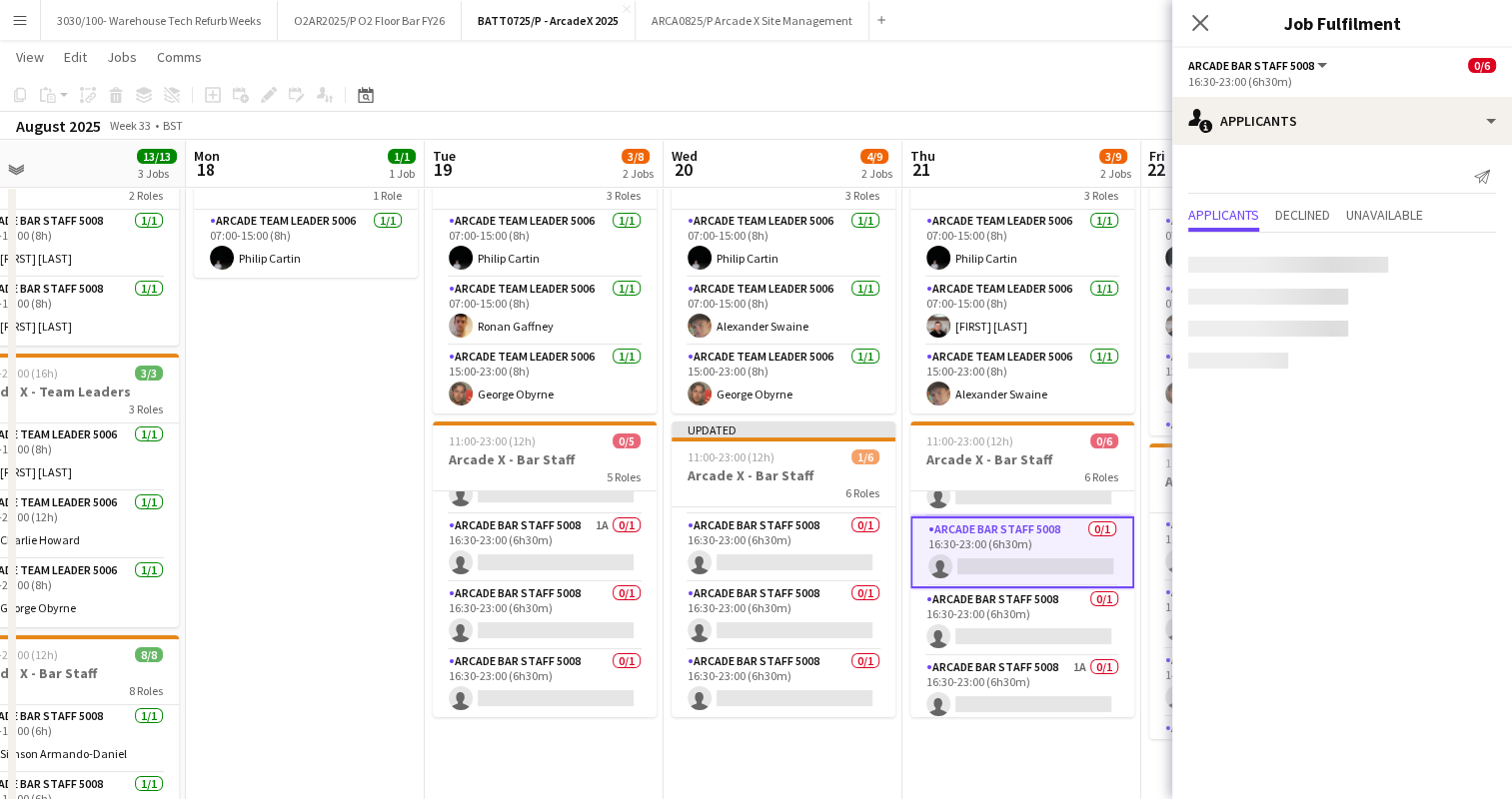 scroll, scrollTop: 177, scrollLeft: 0, axis: vertical 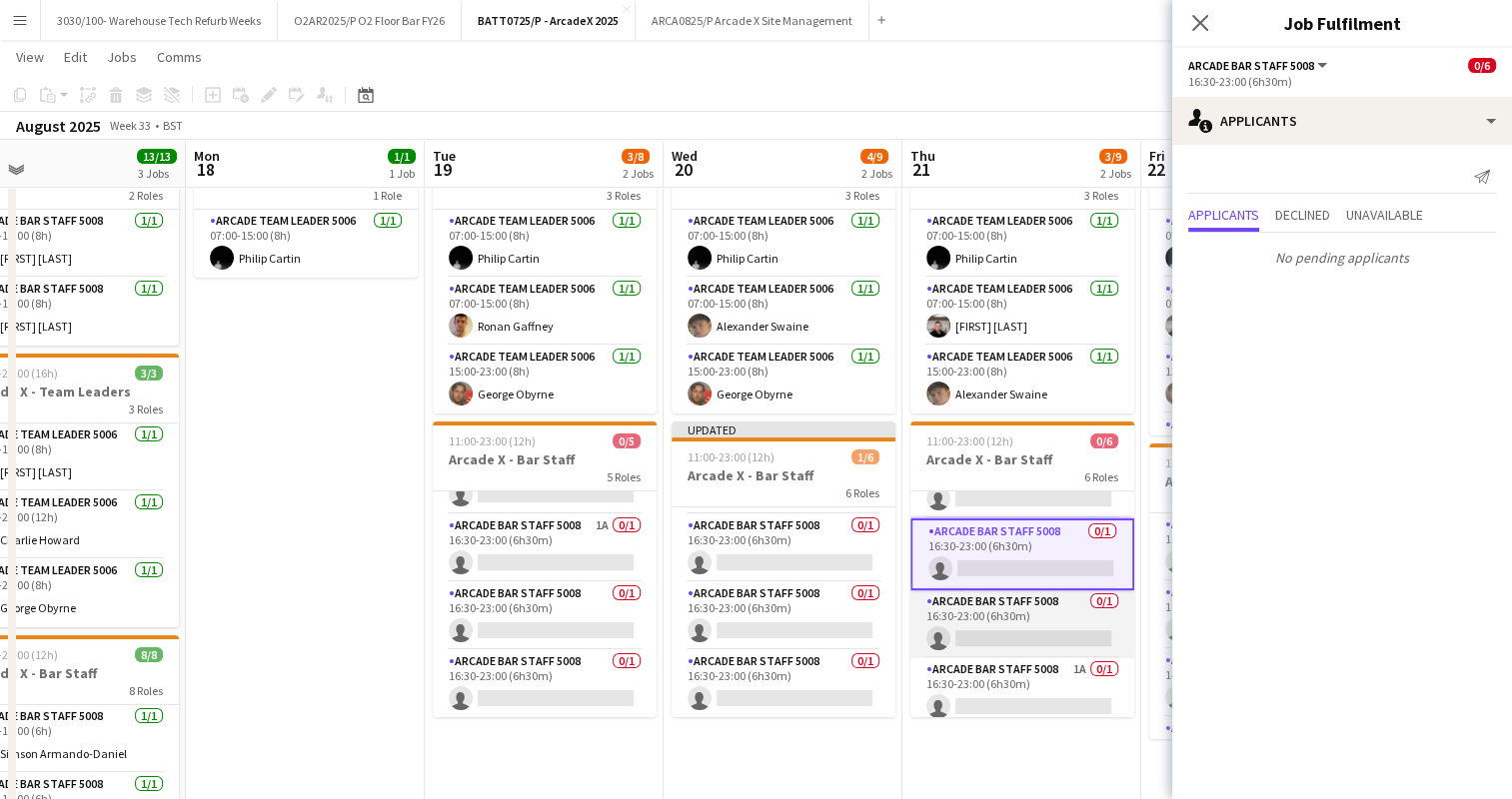 click on "Arcade Bar Staff 5008   0/1   16:30-23:00 (6h30m)
single-neutral-actions" at bounding box center [1022, 624] 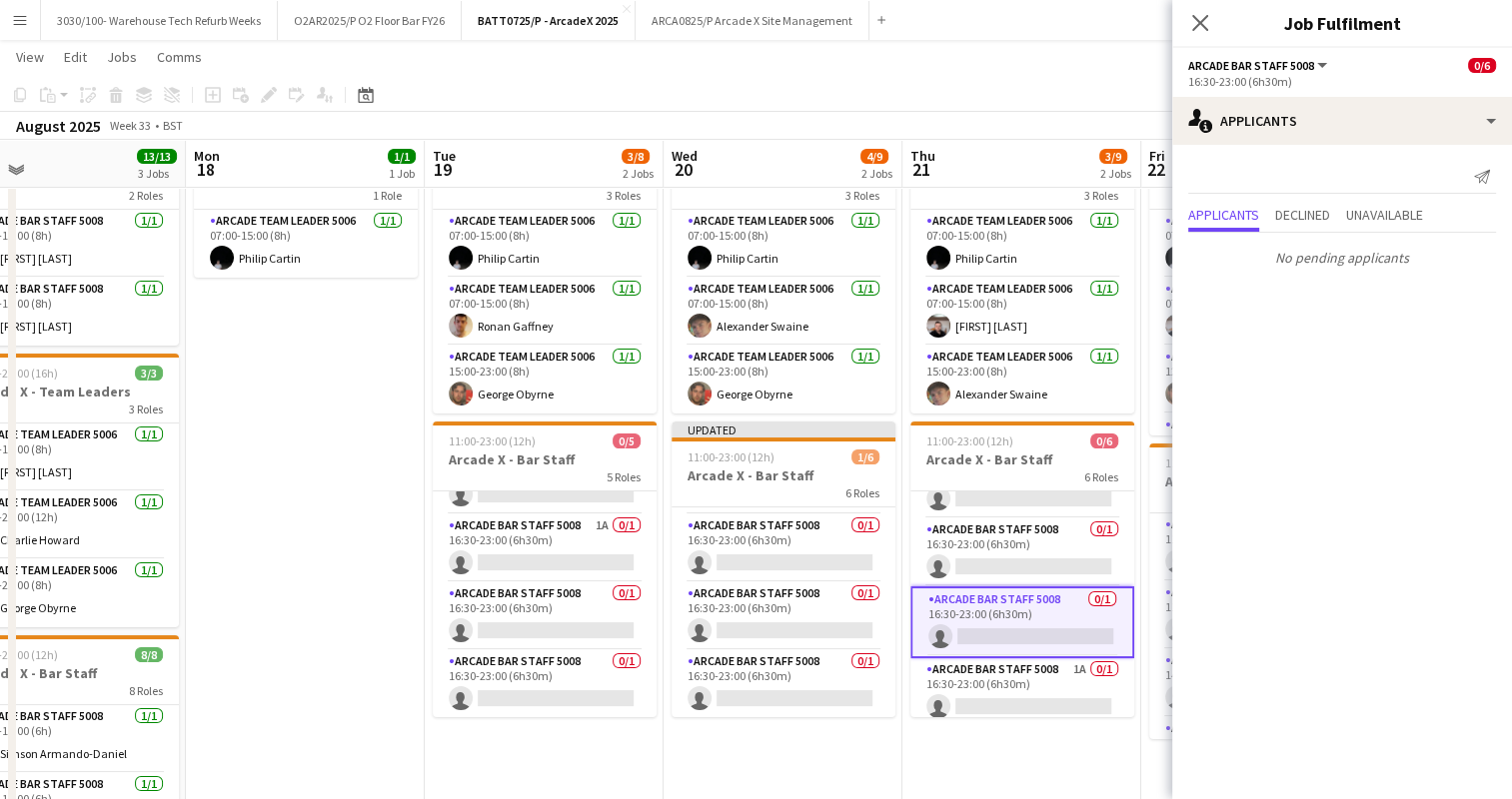 scroll, scrollTop: 184, scrollLeft: 0, axis: vertical 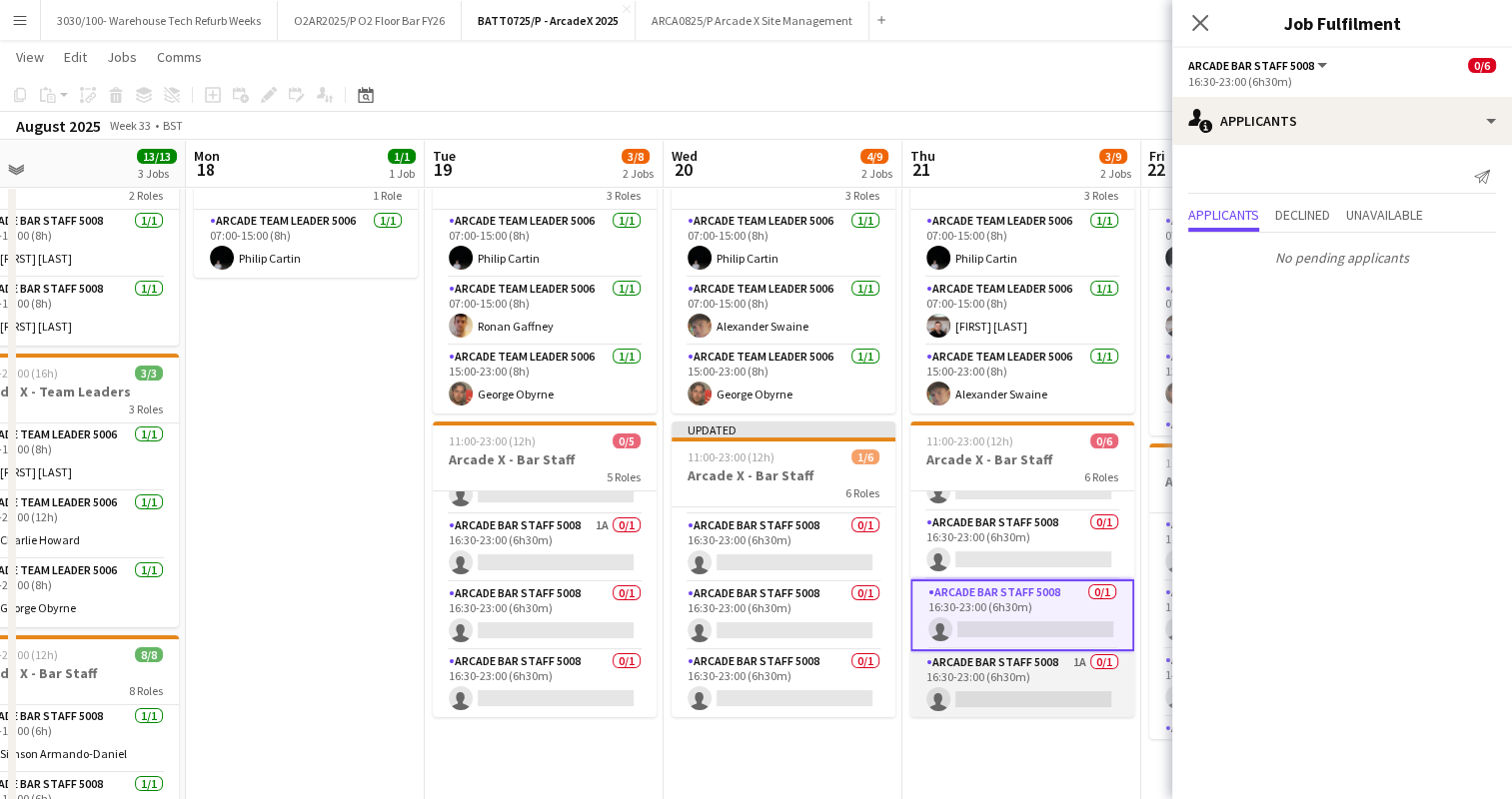 click on "Arcade Bar Staff 5008   1A   0/1   16:30-23:00 (6h30m)
single-neutral-actions" at bounding box center [1022, 685] 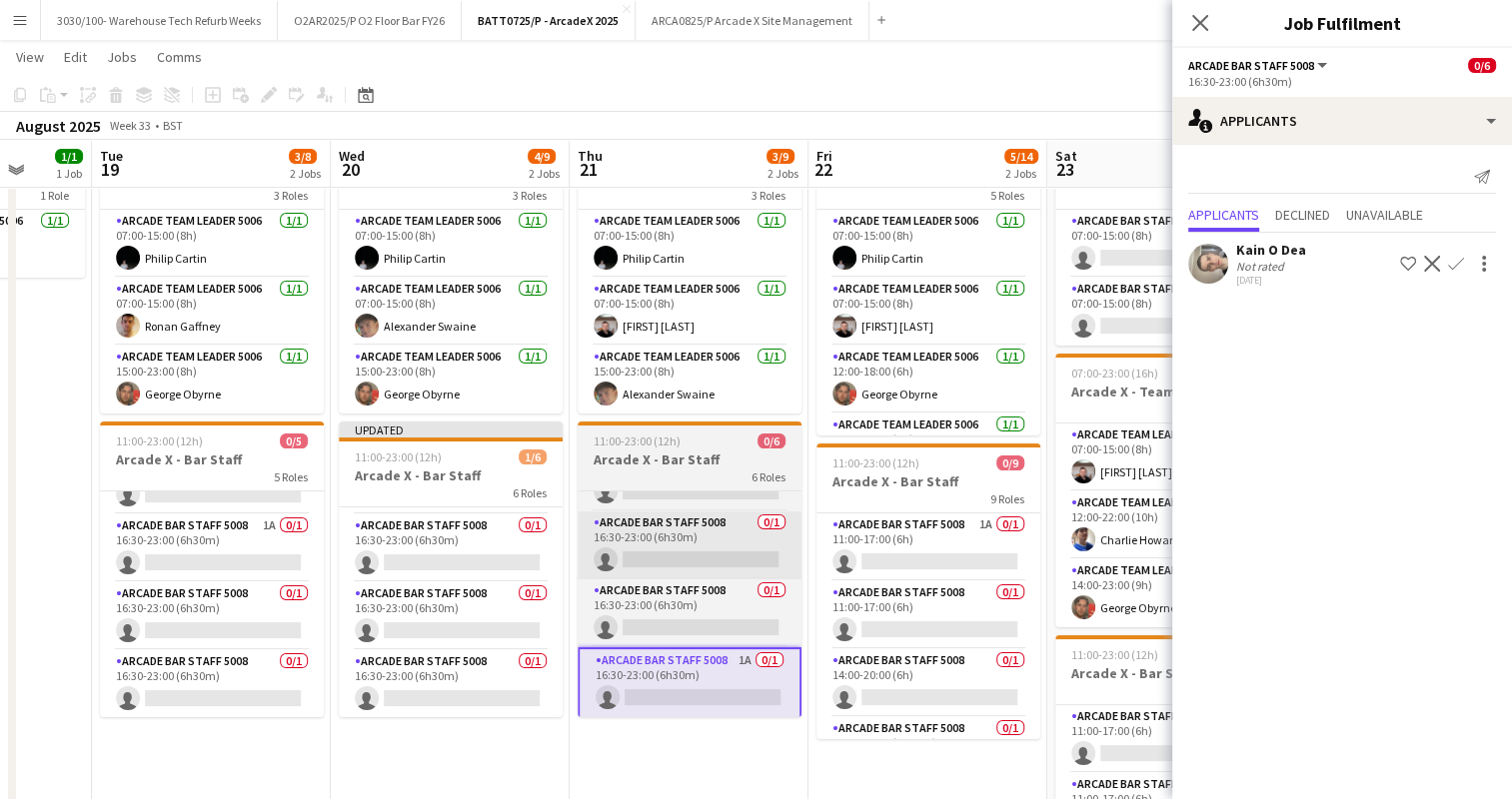 scroll, scrollTop: 0, scrollLeft: 870, axis: horizontal 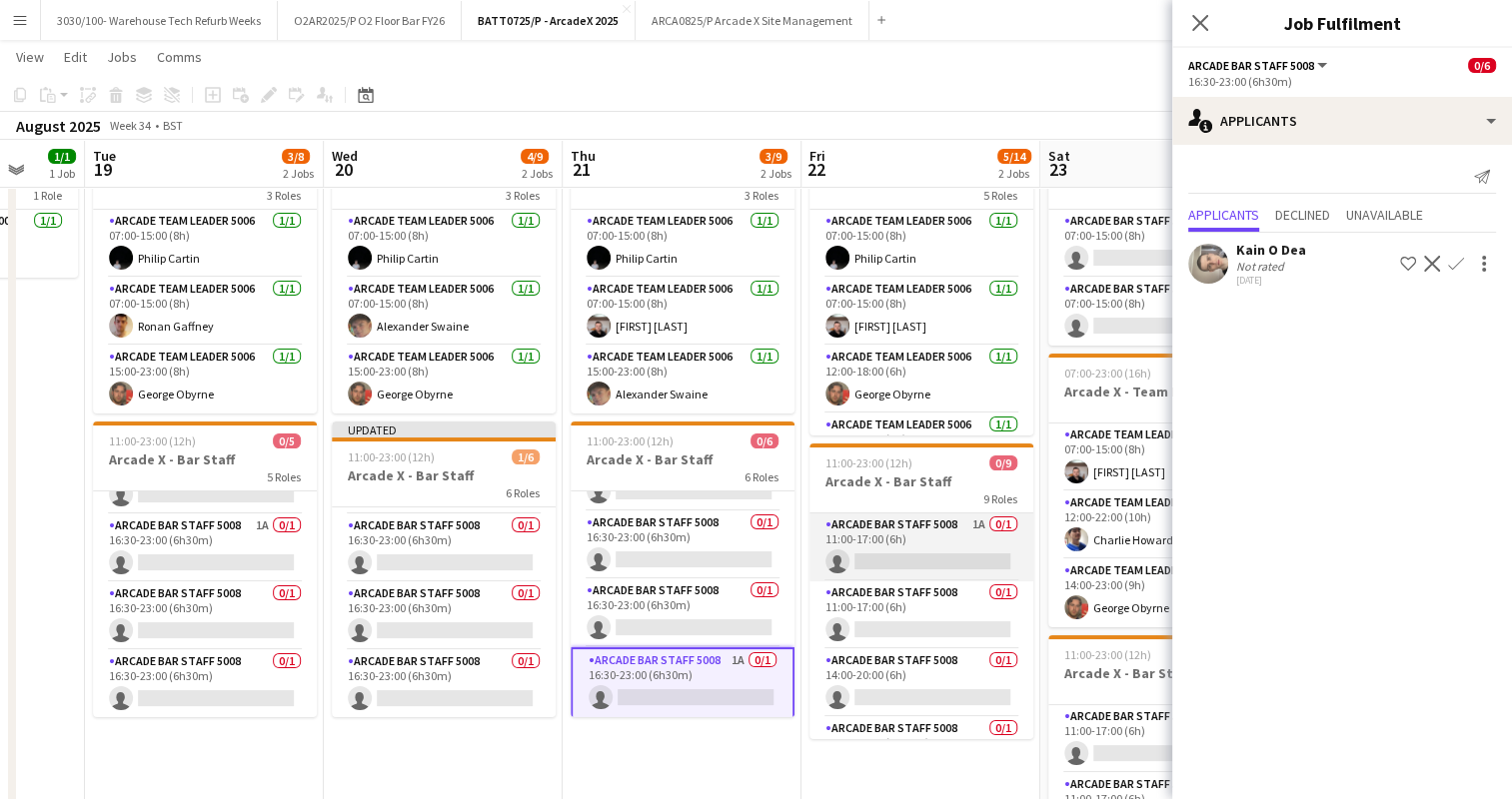 click on "Arcade Bar Staff 5008   1A   0/1   11:00-17:00 (6h)
single-neutral-actions" at bounding box center (921, 547) 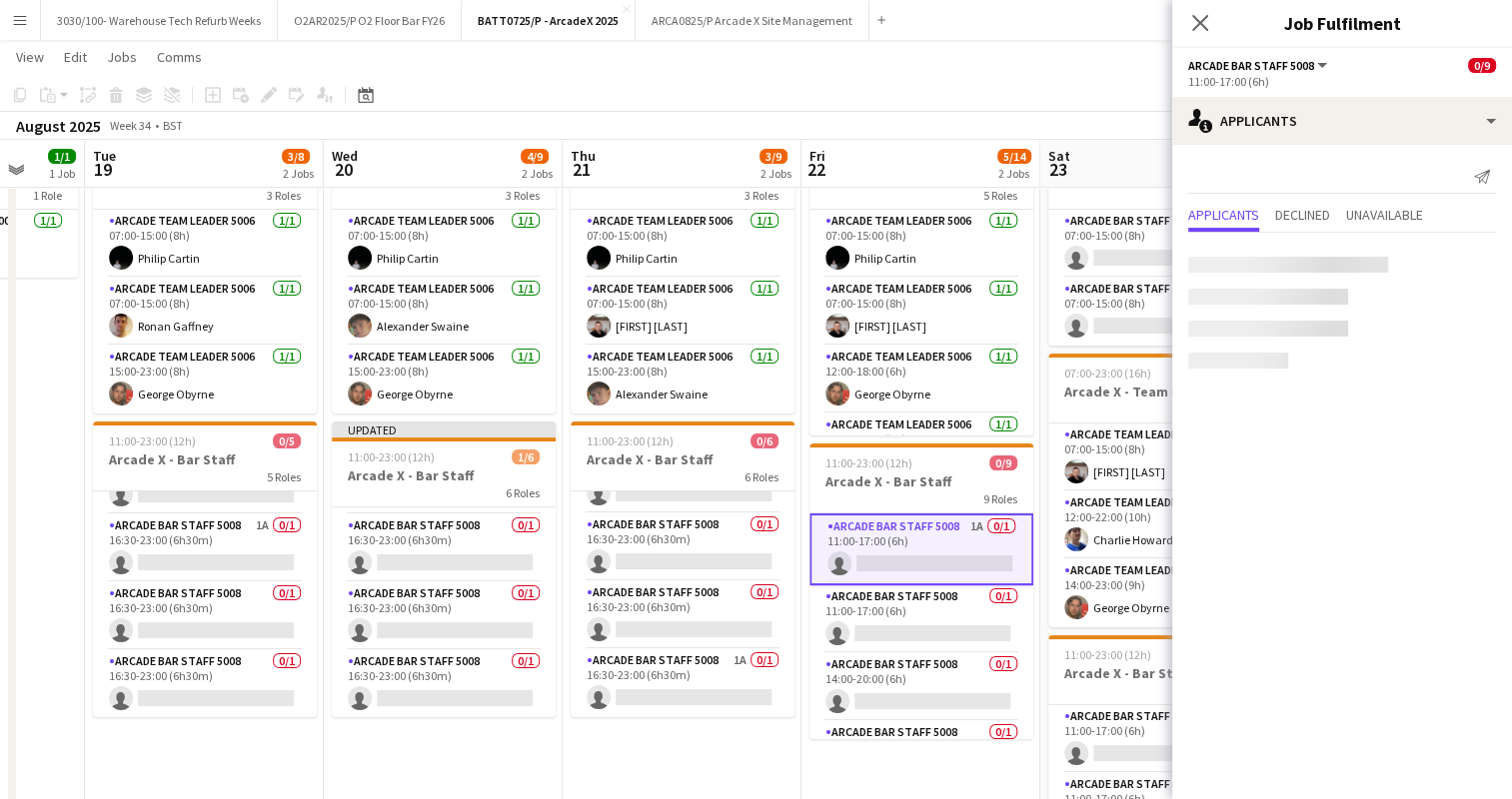 scroll, scrollTop: 181, scrollLeft: 0, axis: vertical 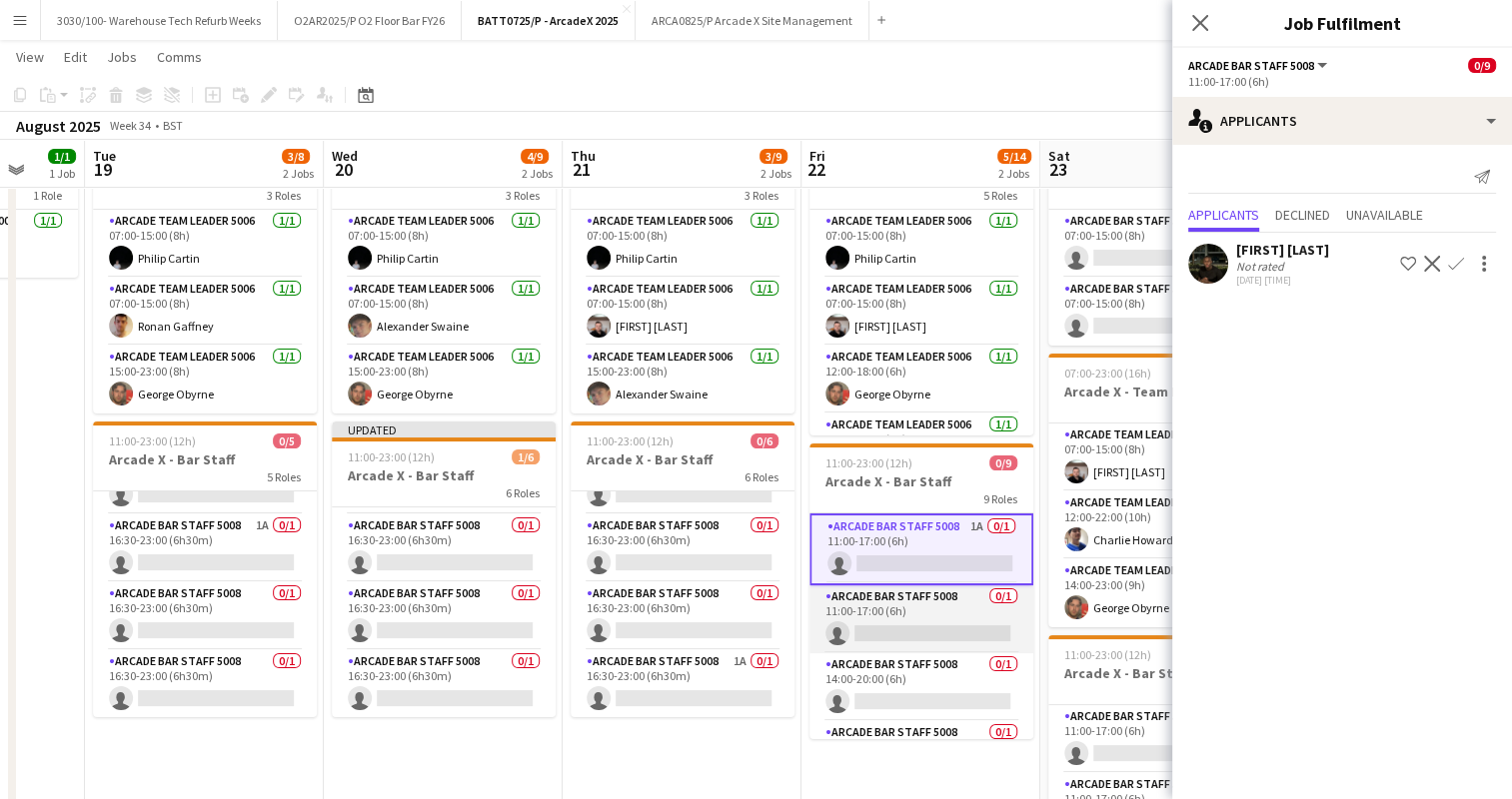 click on "Arcade Bar Staff 5008   0/1   11:00-17:00 (6h)
single-neutral-actions" at bounding box center [921, 619] 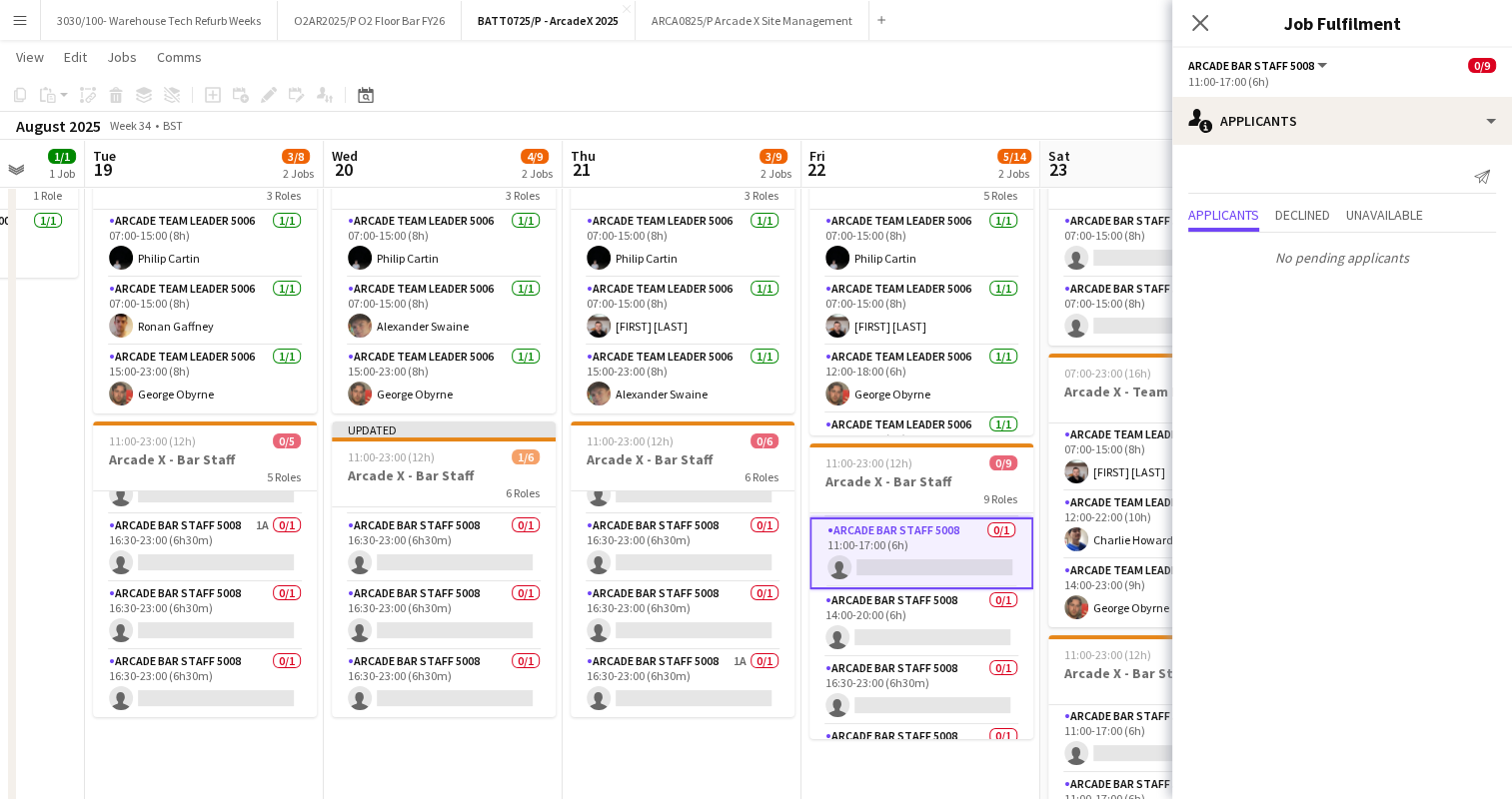 click on "Arcade Bar Staff 5008   0/1   14:00-20:00 (6h)
single-neutral-actions" at bounding box center [921, 623] 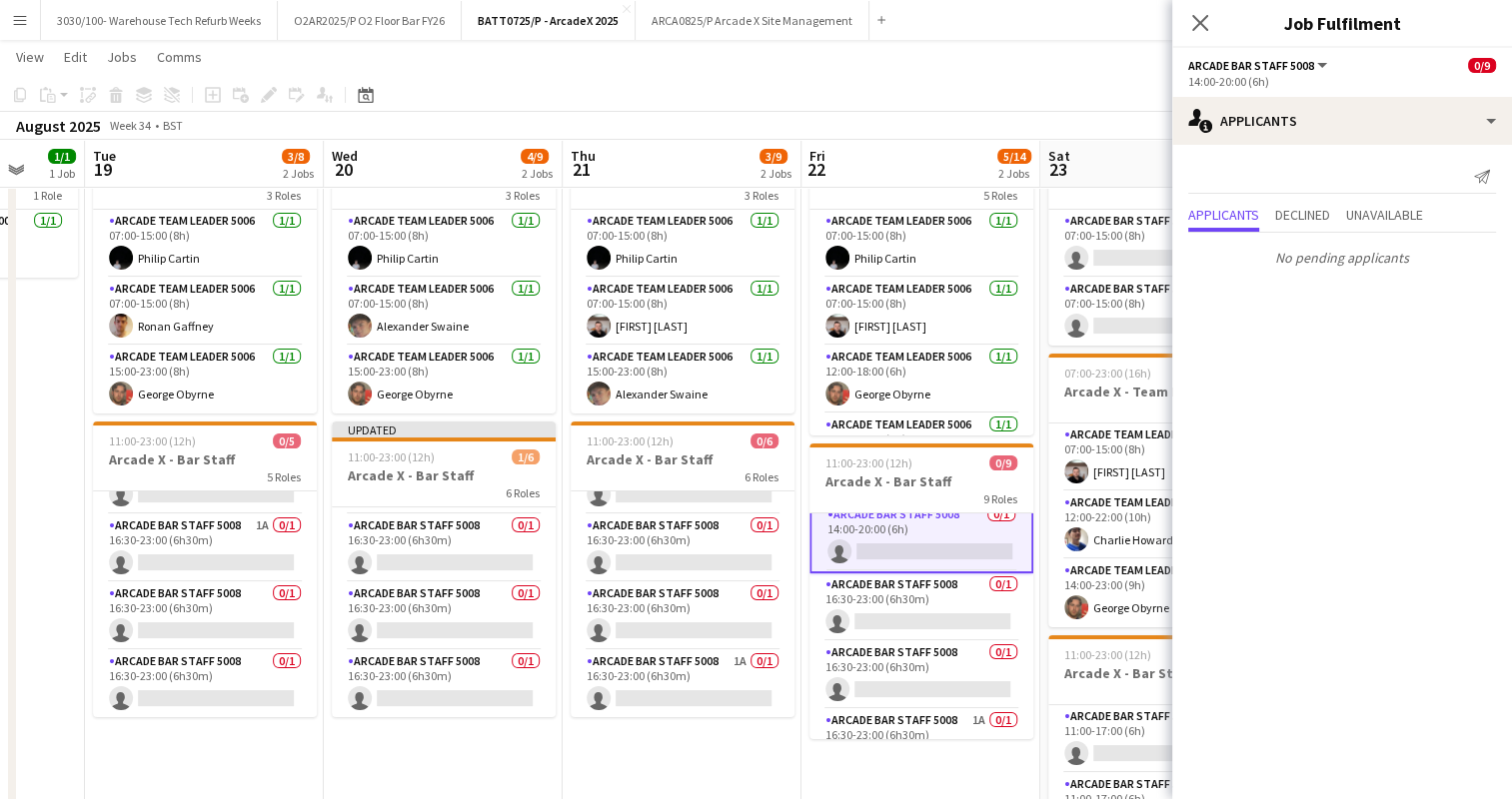 click on "Arcade Bar Staff 5008   0/1   16:30-23:00 (6h30m)
single-neutral-actions" at bounding box center [921, 607] 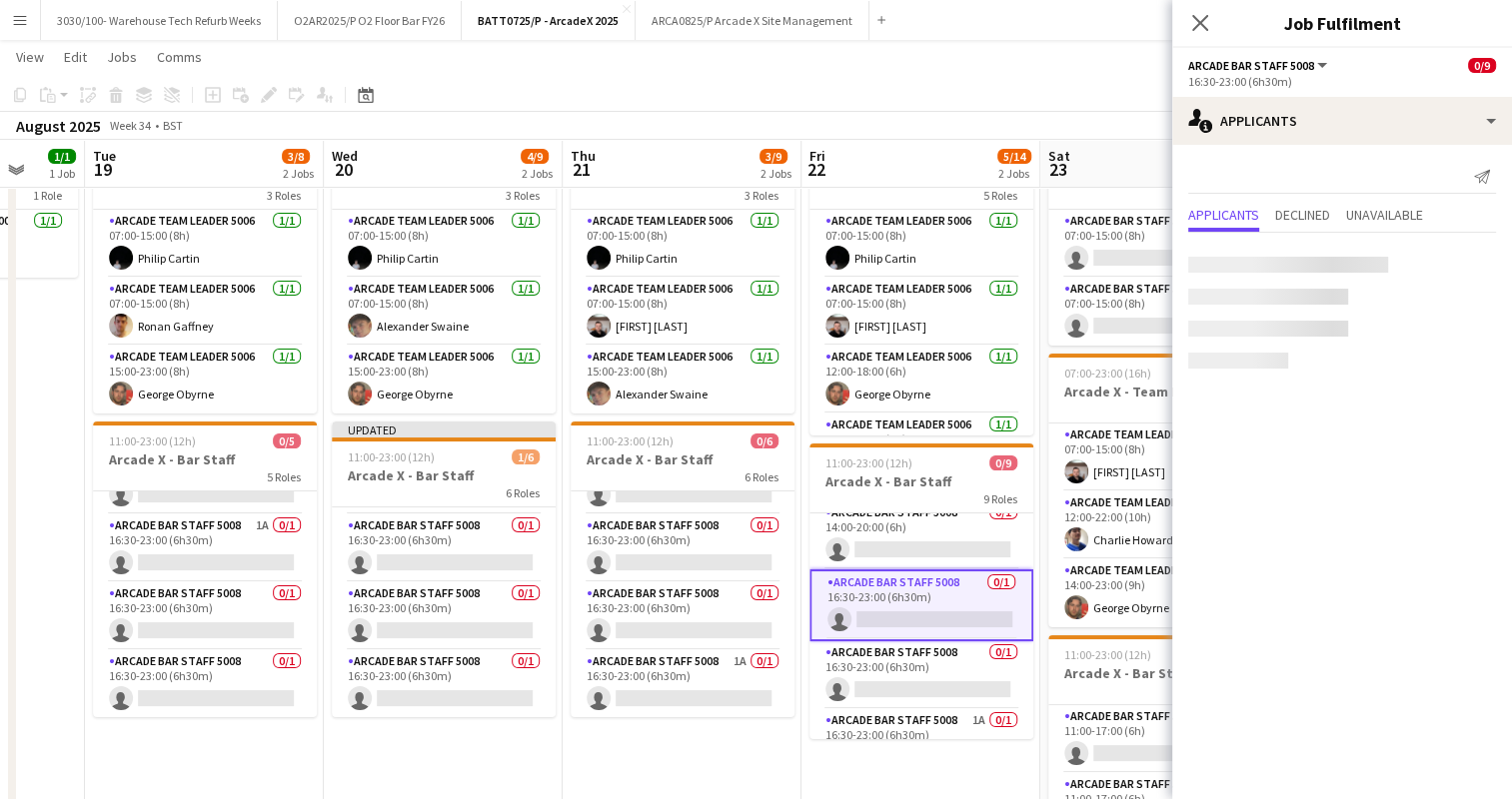 scroll, scrollTop: 147, scrollLeft: 0, axis: vertical 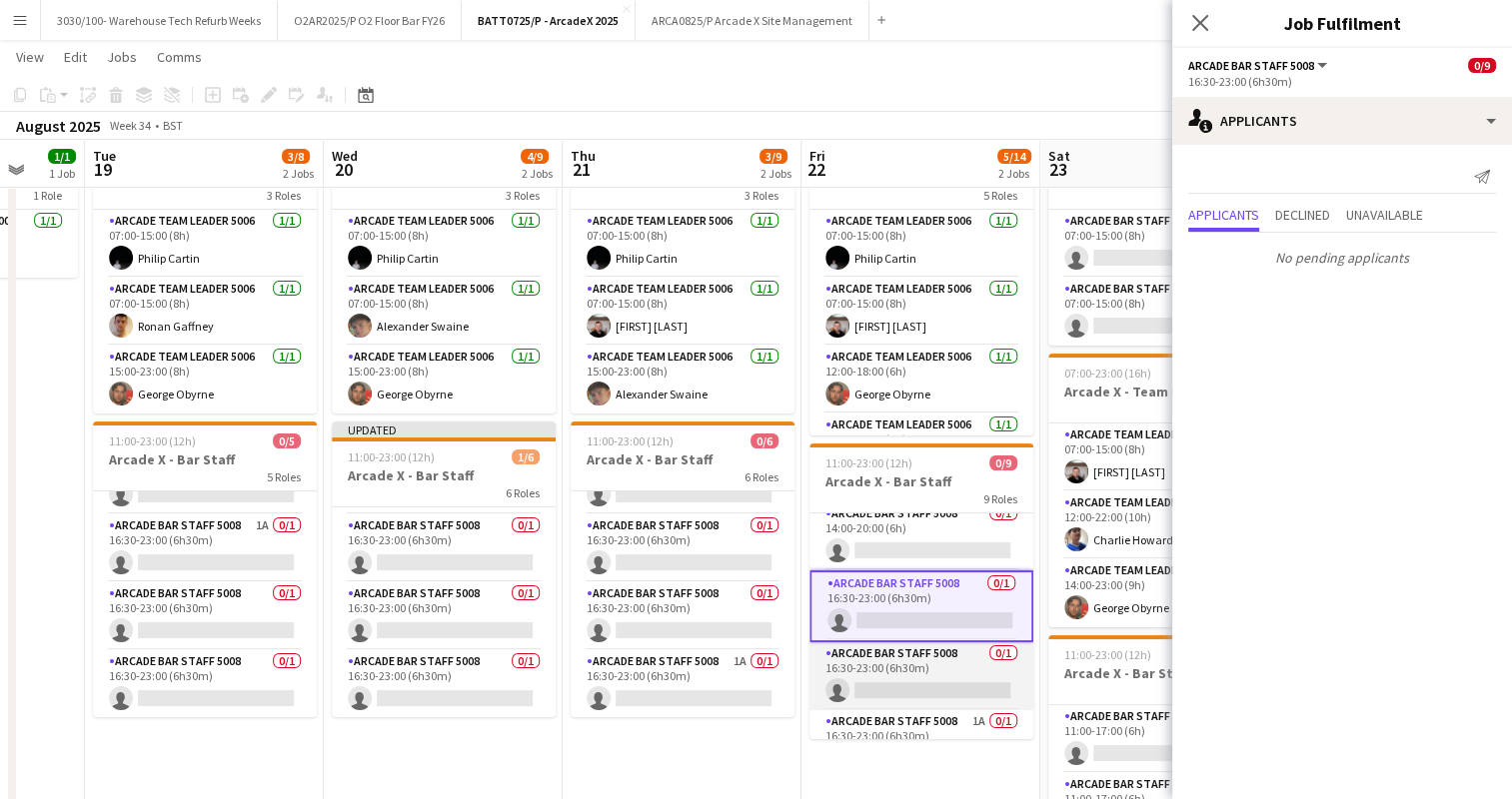 click on "Arcade Bar Staff 5008   0/1   16:30-23:00 (6h30m)
single-neutral-actions" at bounding box center (921, 676) 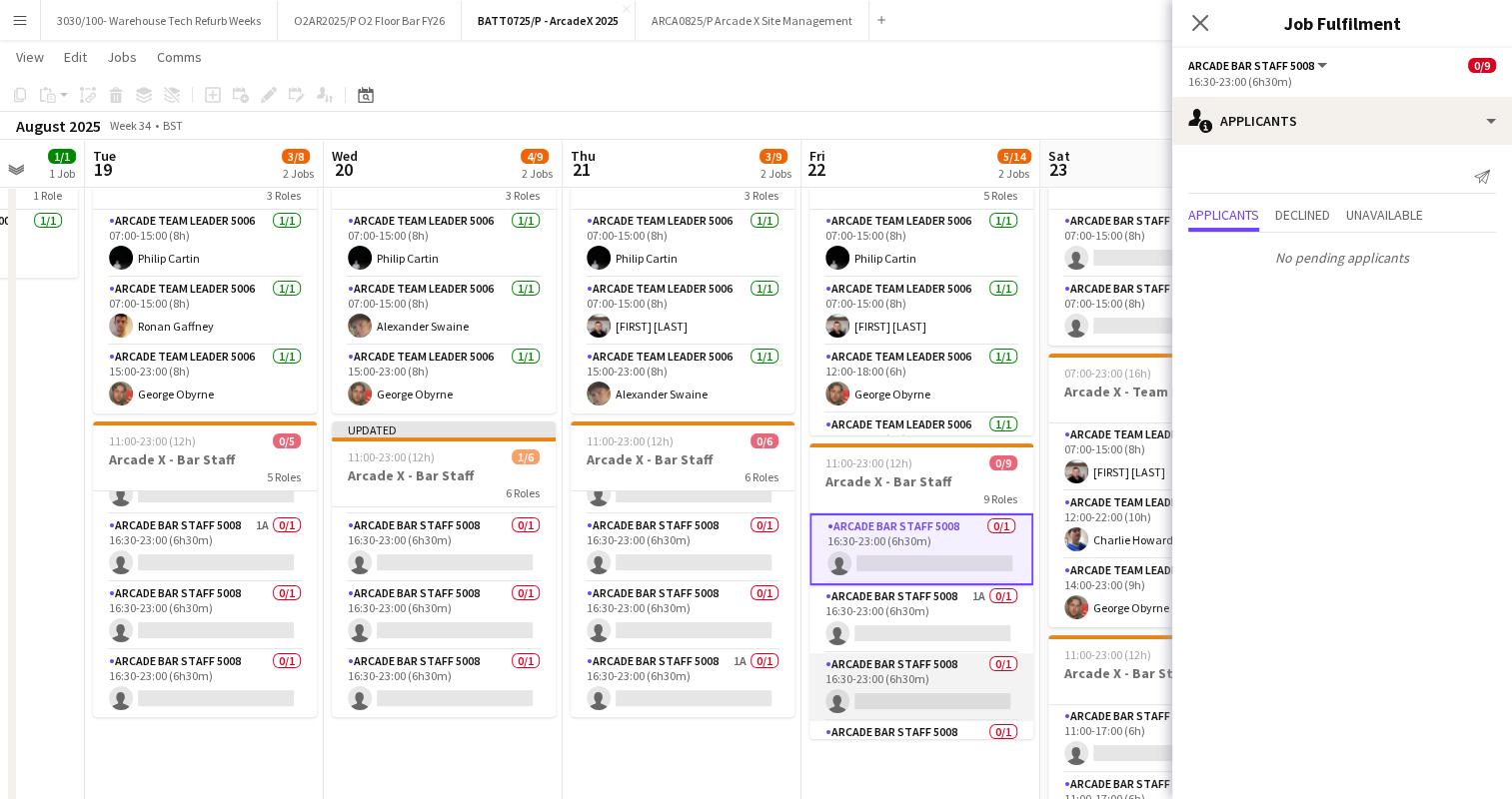 click on "Arcade Bar Staff 5008   0/1   16:30-23:00 (6h30m)
single-neutral-actions" at bounding box center (921, 687) 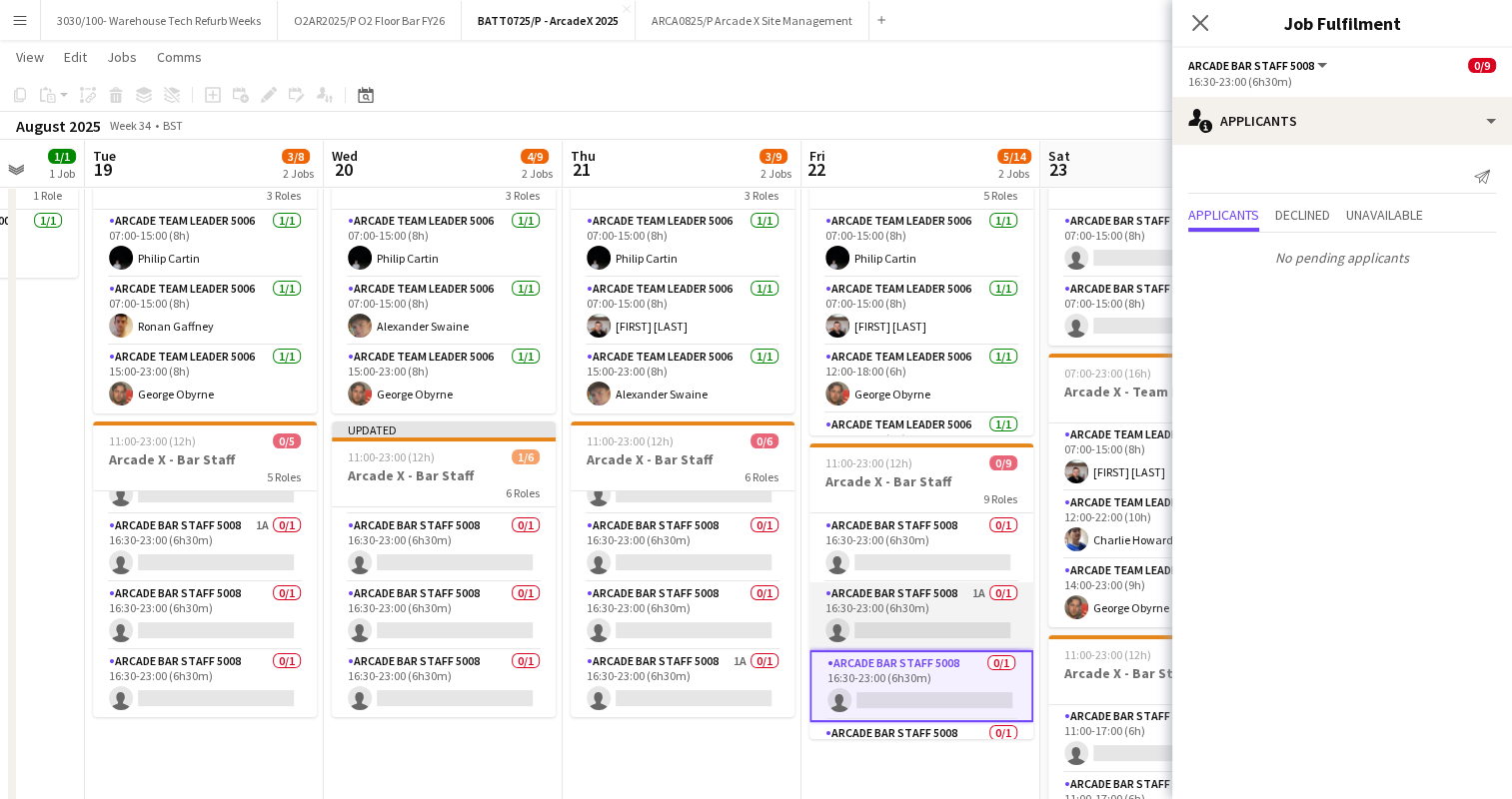 click on "Arcade Bar Staff 5008   1A   0/1   16:30-23:00 (6h30m)
single-neutral-actions" at bounding box center [921, 616] 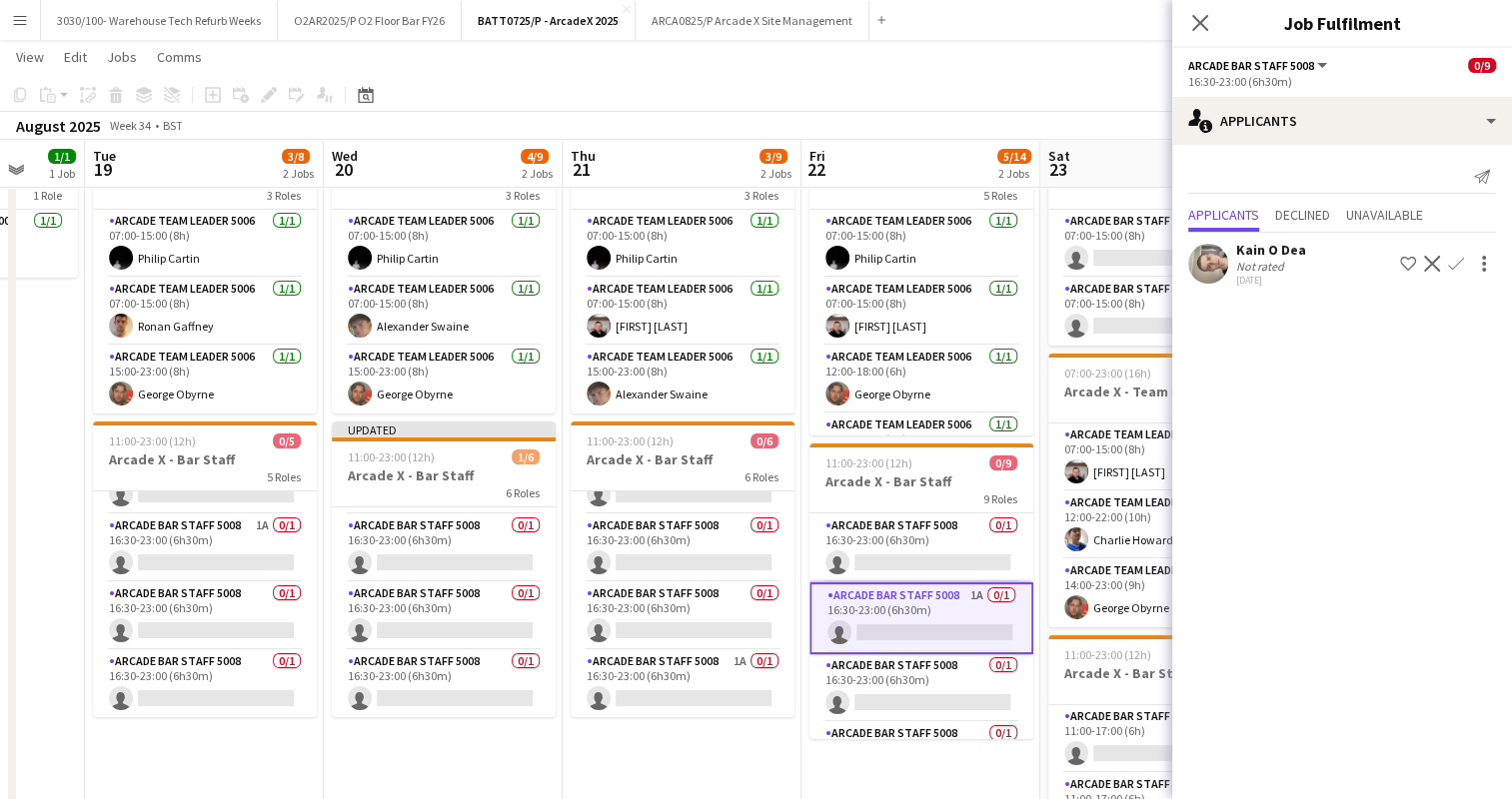 scroll, scrollTop: 388, scrollLeft: 0, axis: vertical 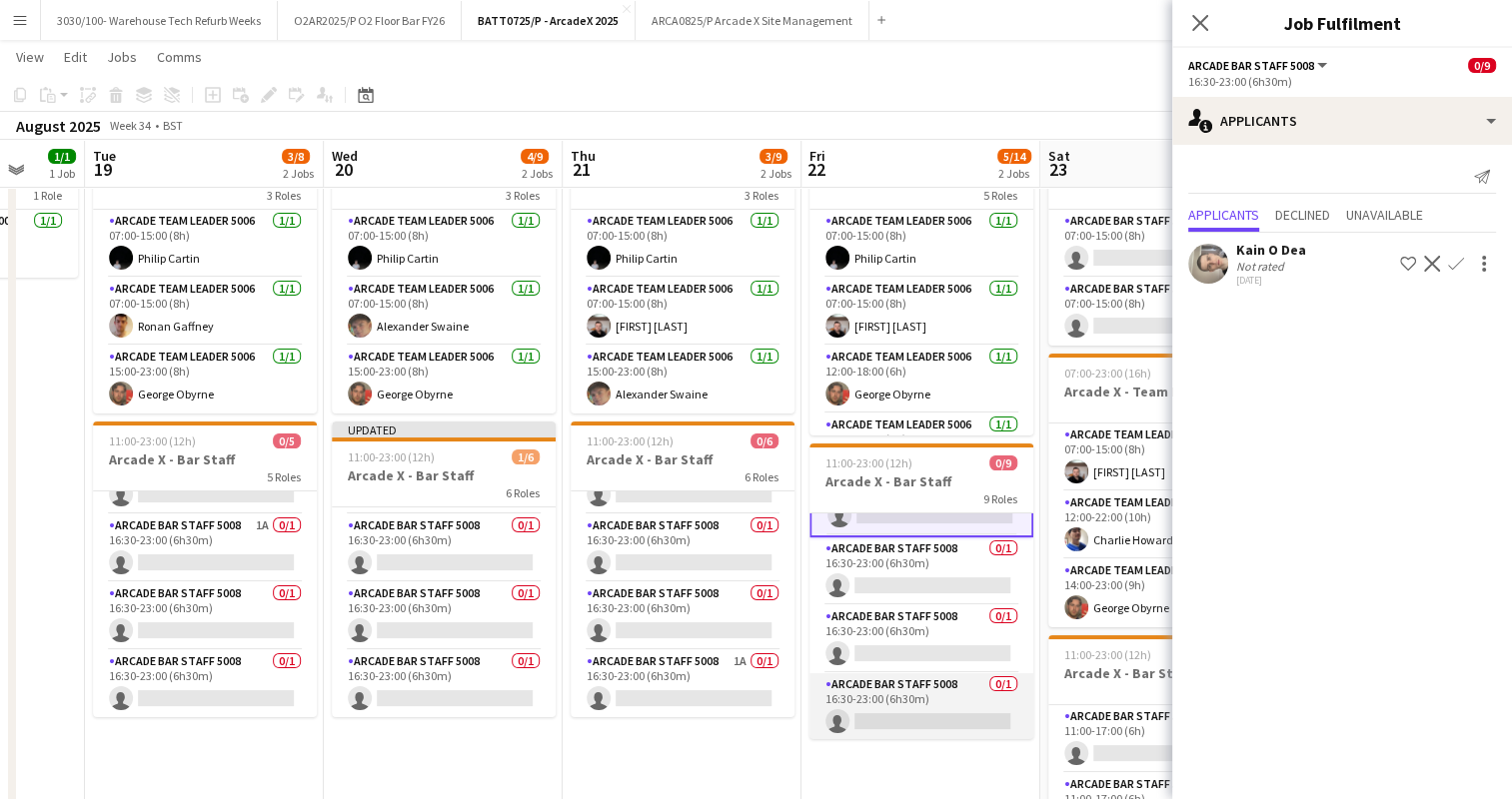 click on "Arcade Bar Staff 5008   0/1   16:30-23:00 (6h30m)
single-neutral-actions" at bounding box center [921, 707] 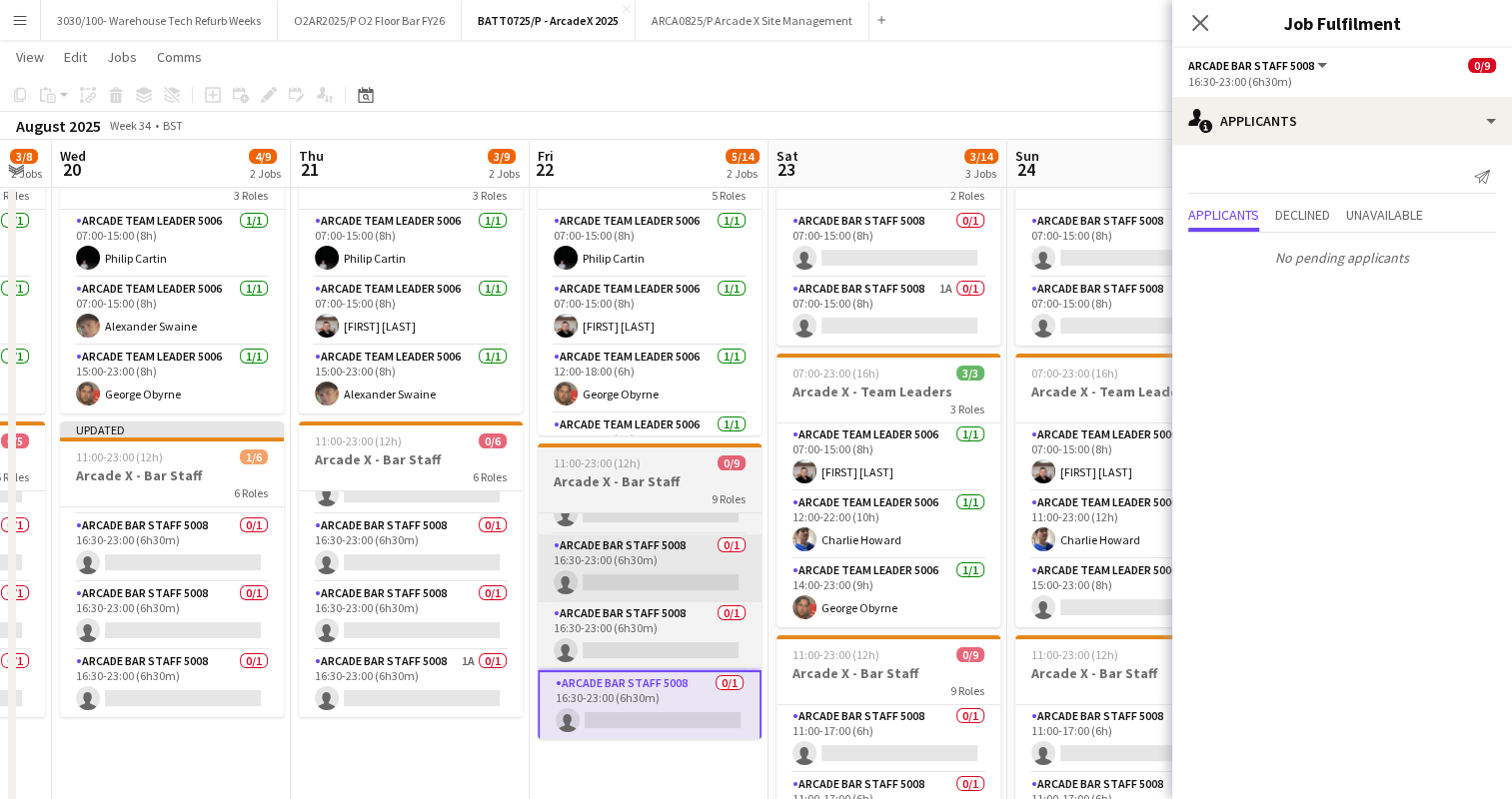 scroll, scrollTop: 0, scrollLeft: 666, axis: horizontal 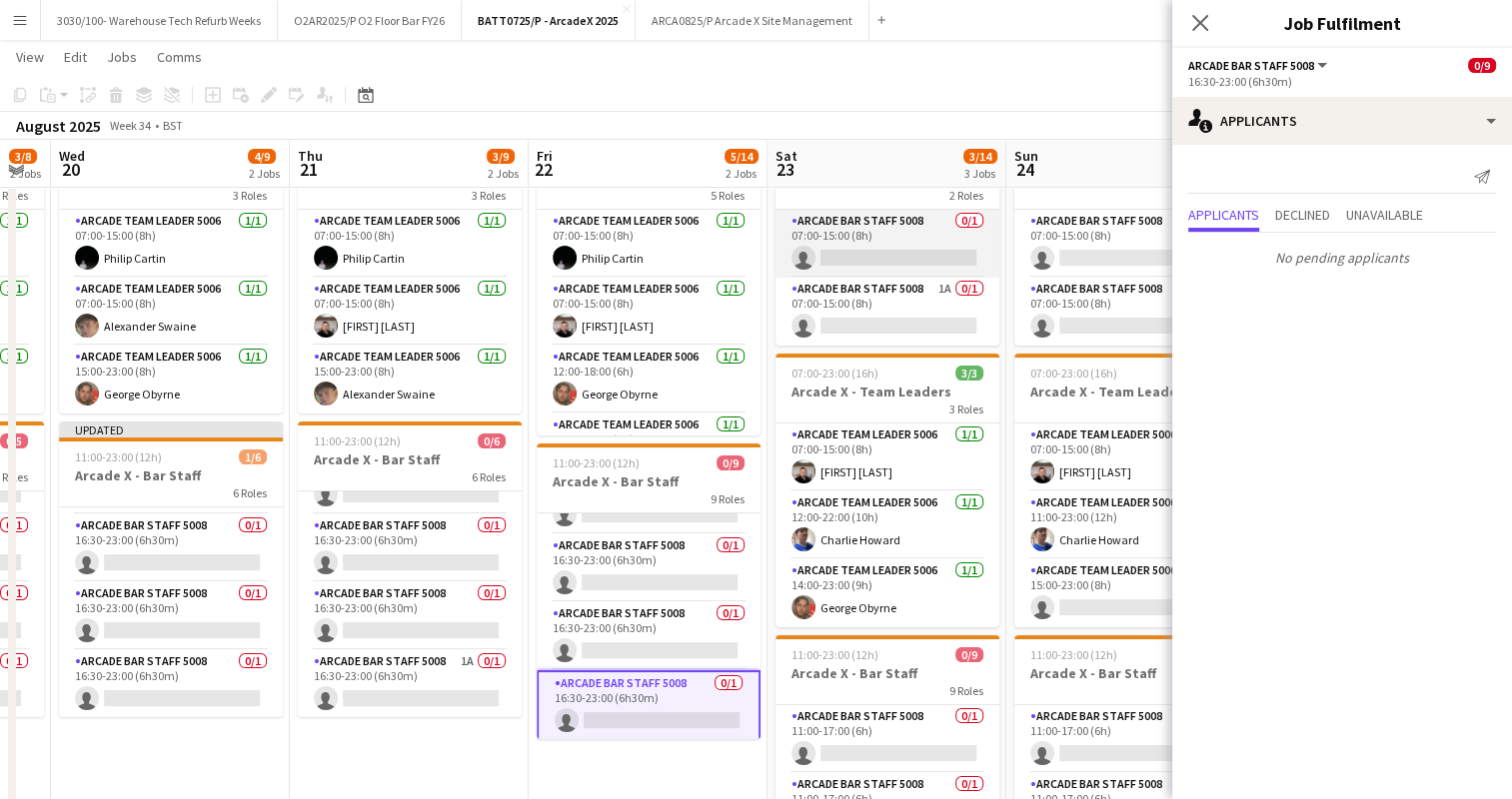 click on "Arcade Bar Staff 5008   0/1   07:00-15:00 (8h)
single-neutral-actions" at bounding box center [887, 244] 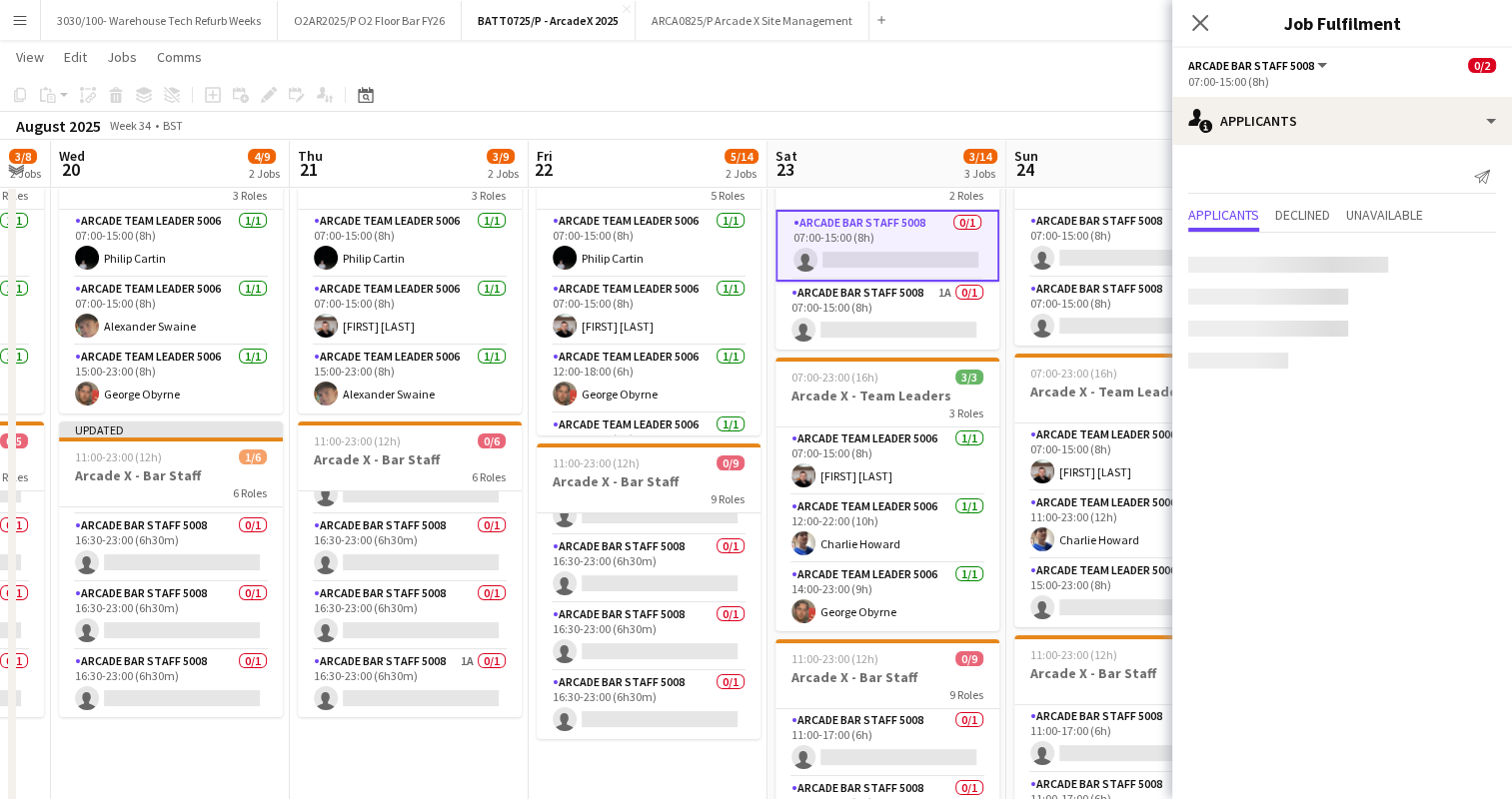scroll, scrollTop: 385, scrollLeft: 0, axis: vertical 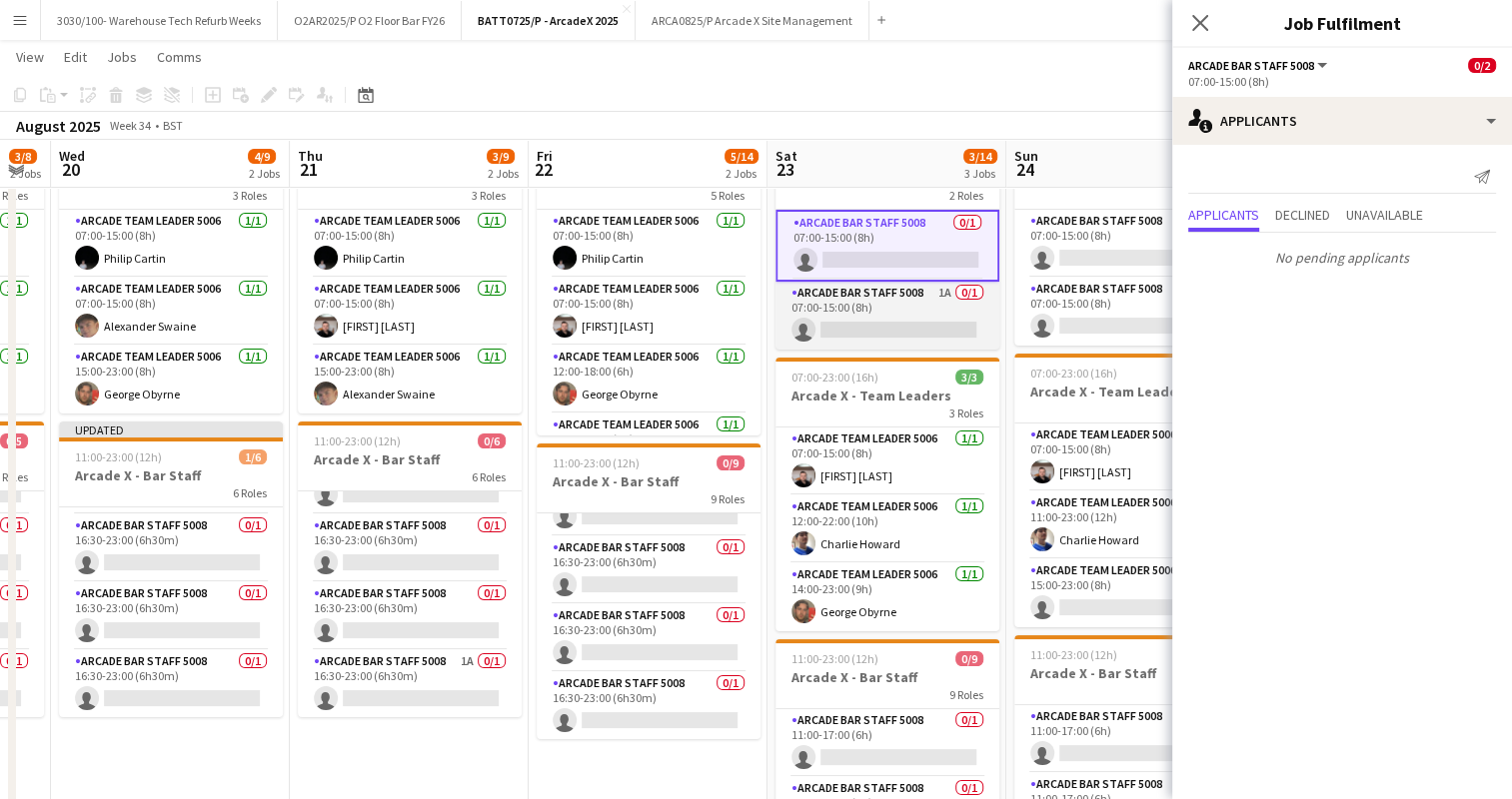 click on "Arcade Bar Staff 5008   1A   0/1   07:00-15:00 (8h)
single-neutral-actions" at bounding box center [887, 316] 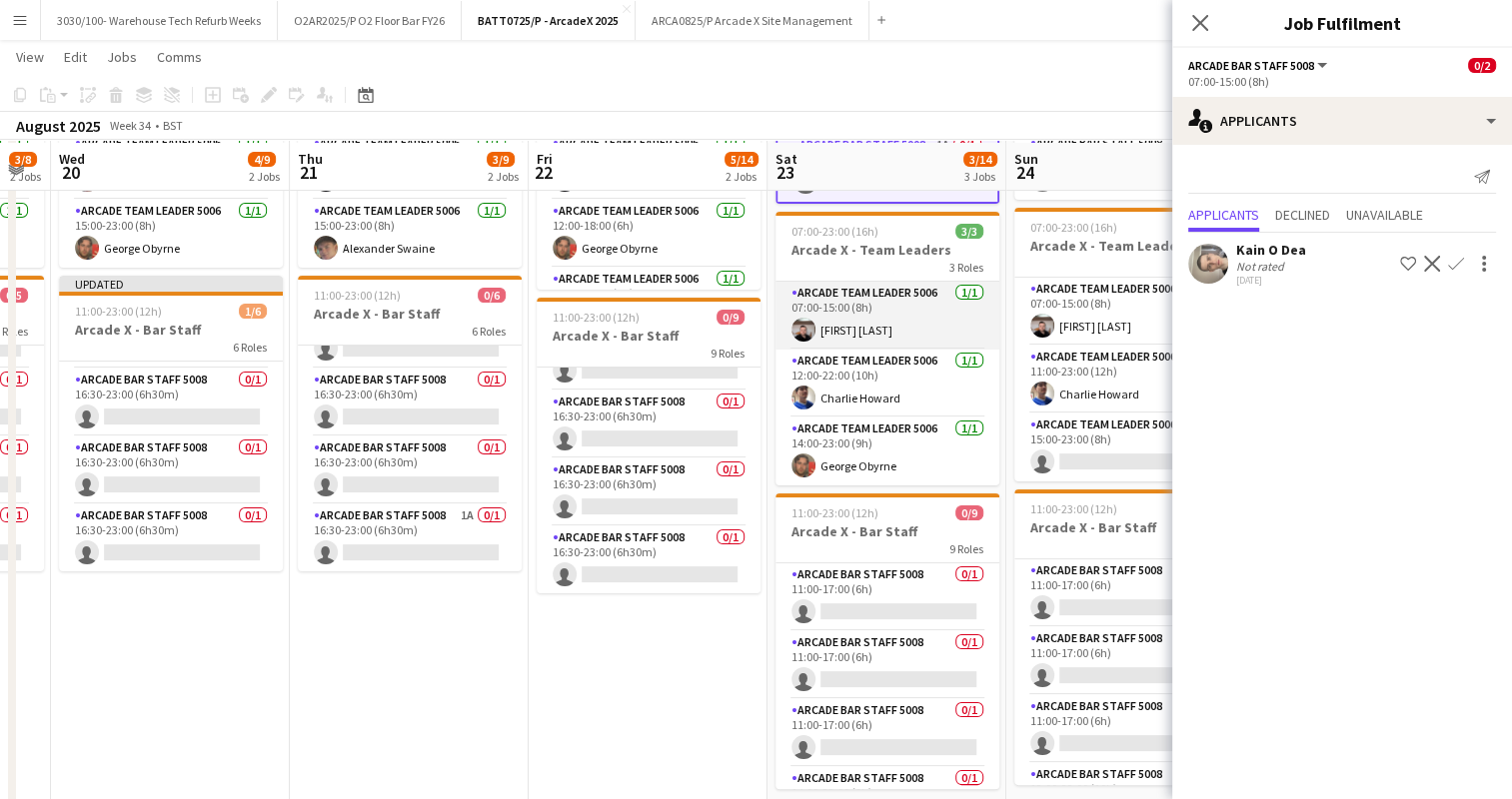 scroll, scrollTop: 240, scrollLeft: 0, axis: vertical 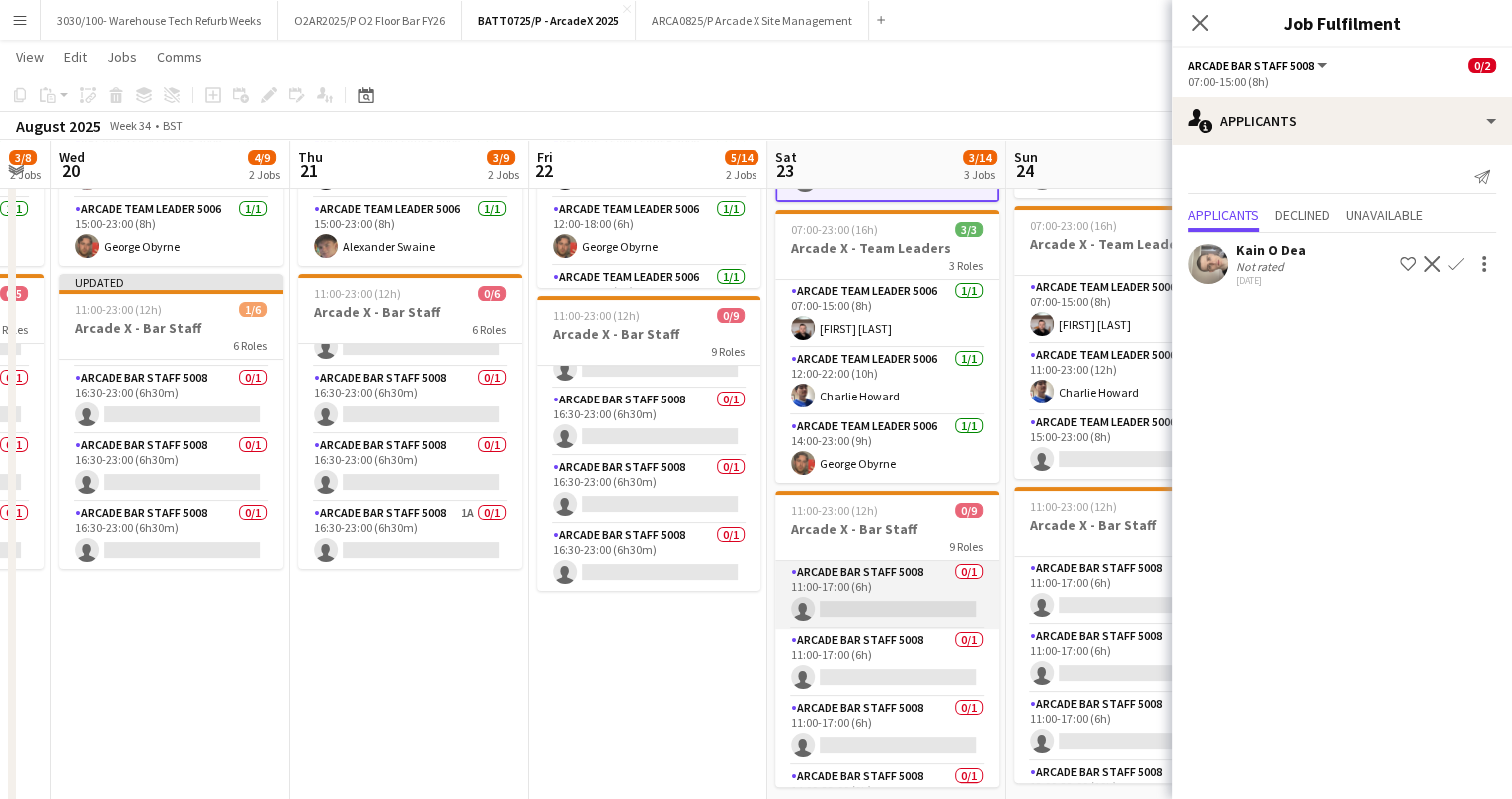 click on "Arcade Bar Staff 5008   0/1   11:00-17:00 (6h)
single-neutral-actions" at bounding box center [887, 595] 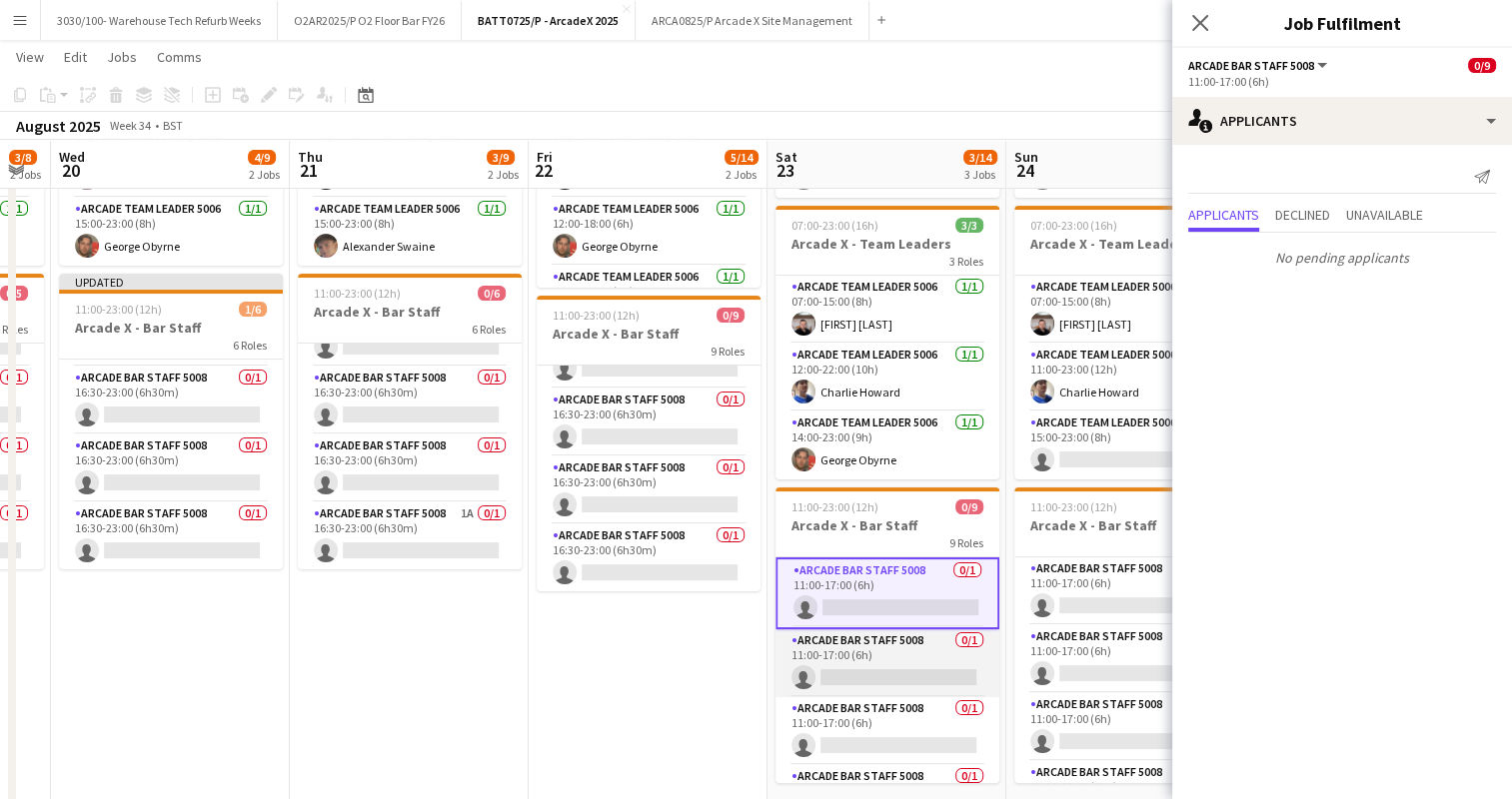 click on "Arcade Bar Staff 5008   0/1   11:00-17:00 (6h)
single-neutral-actions" at bounding box center [887, 663] 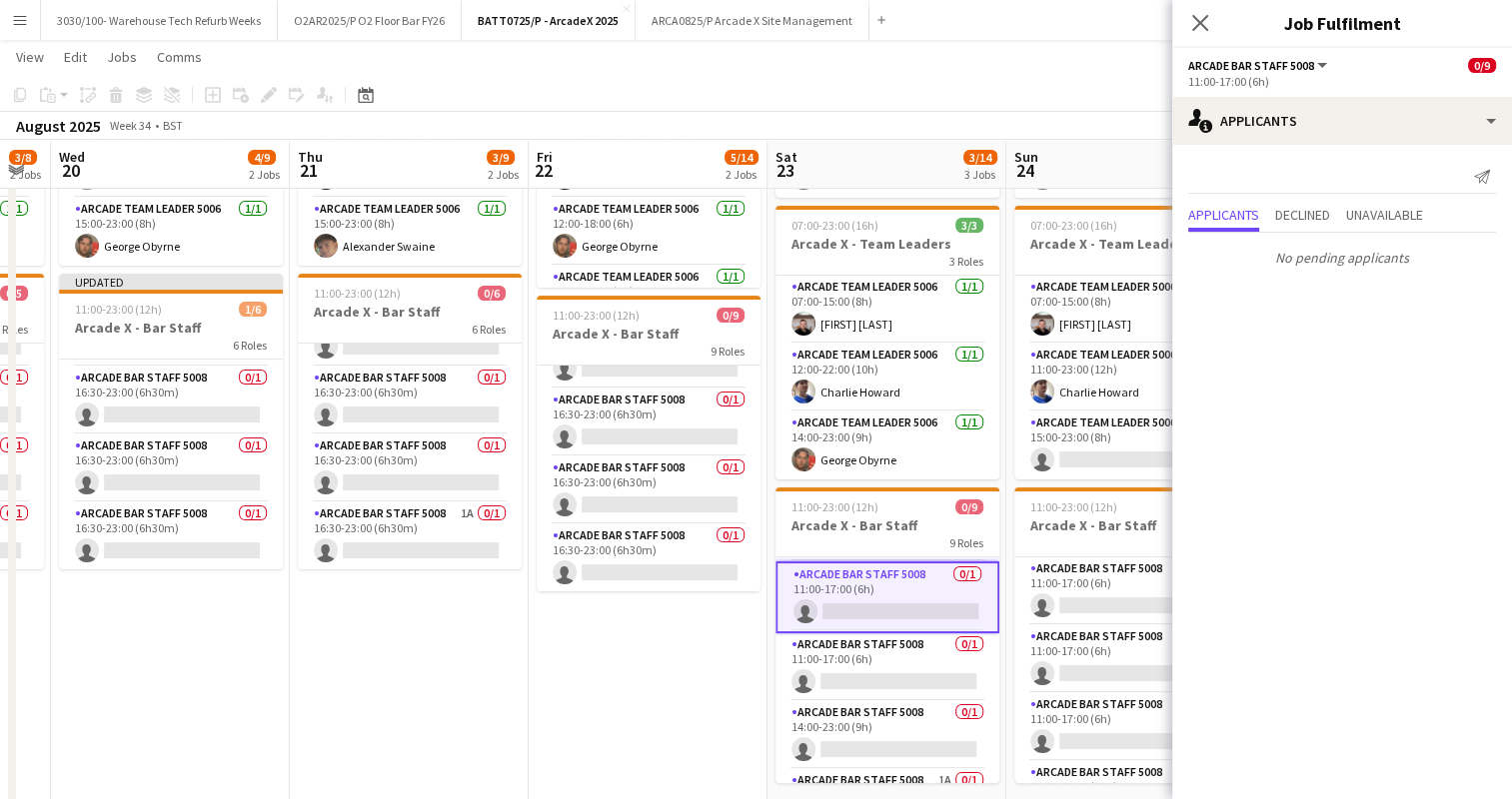 scroll, scrollTop: 67, scrollLeft: 0, axis: vertical 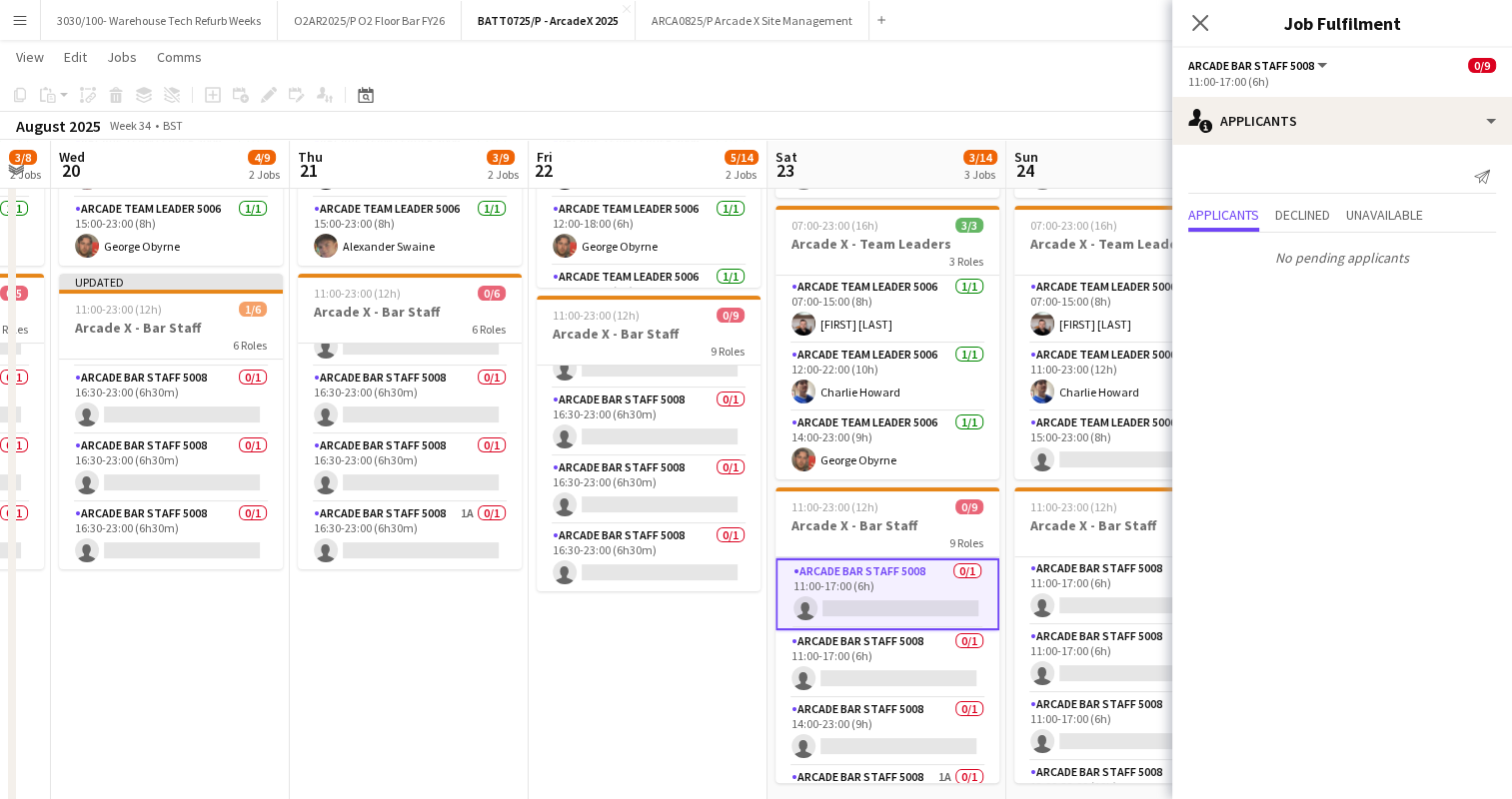 click on "Arcade Bar Staff 5008   0/1   11:00-17:00 (6h)
single-neutral-actions" at bounding box center (887, 664) 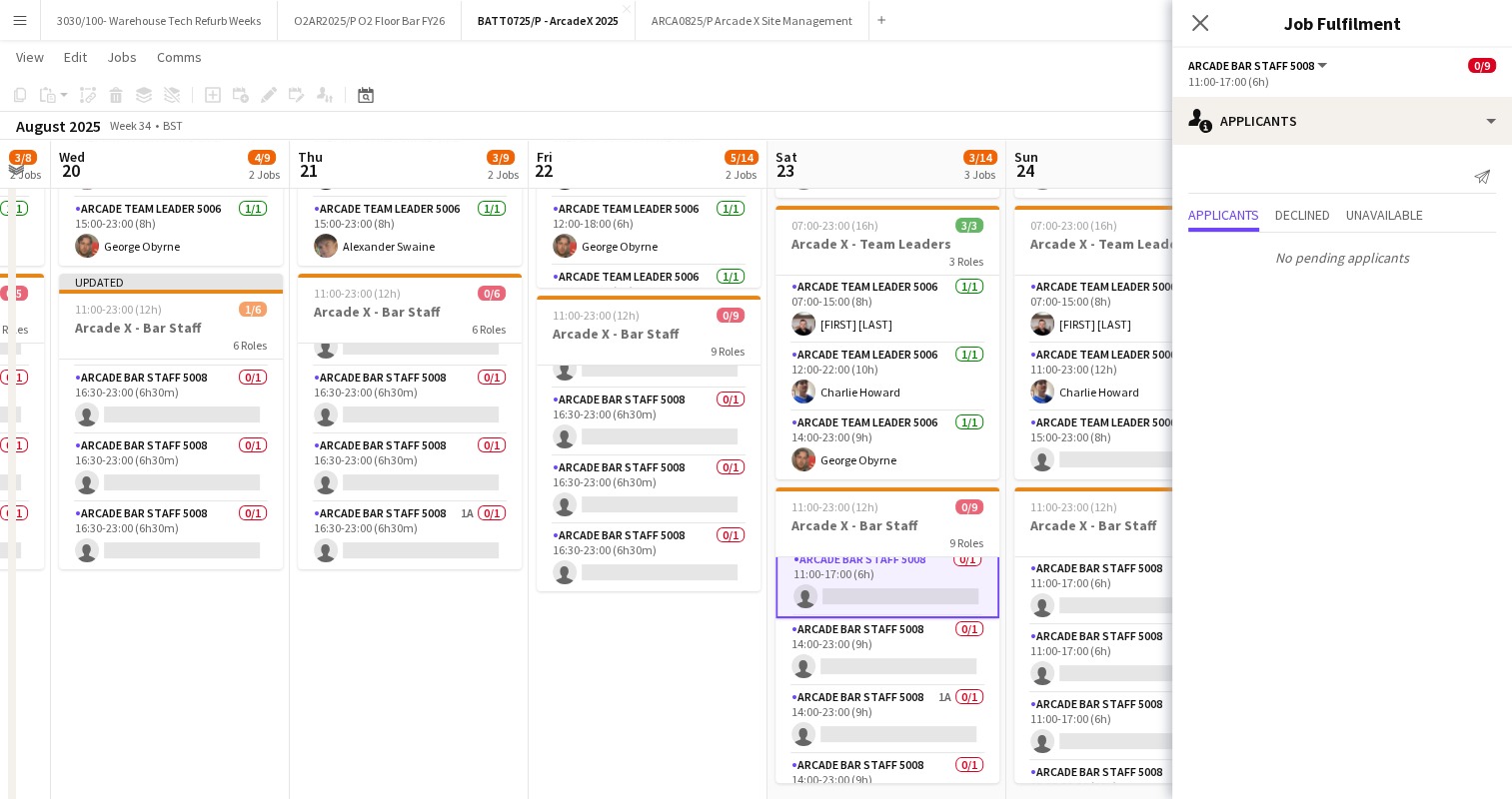 click on "Arcade Bar Staff 5008   0/1   14:00-23:00 (9h)
single-neutral-actions" at bounding box center (887, 652) 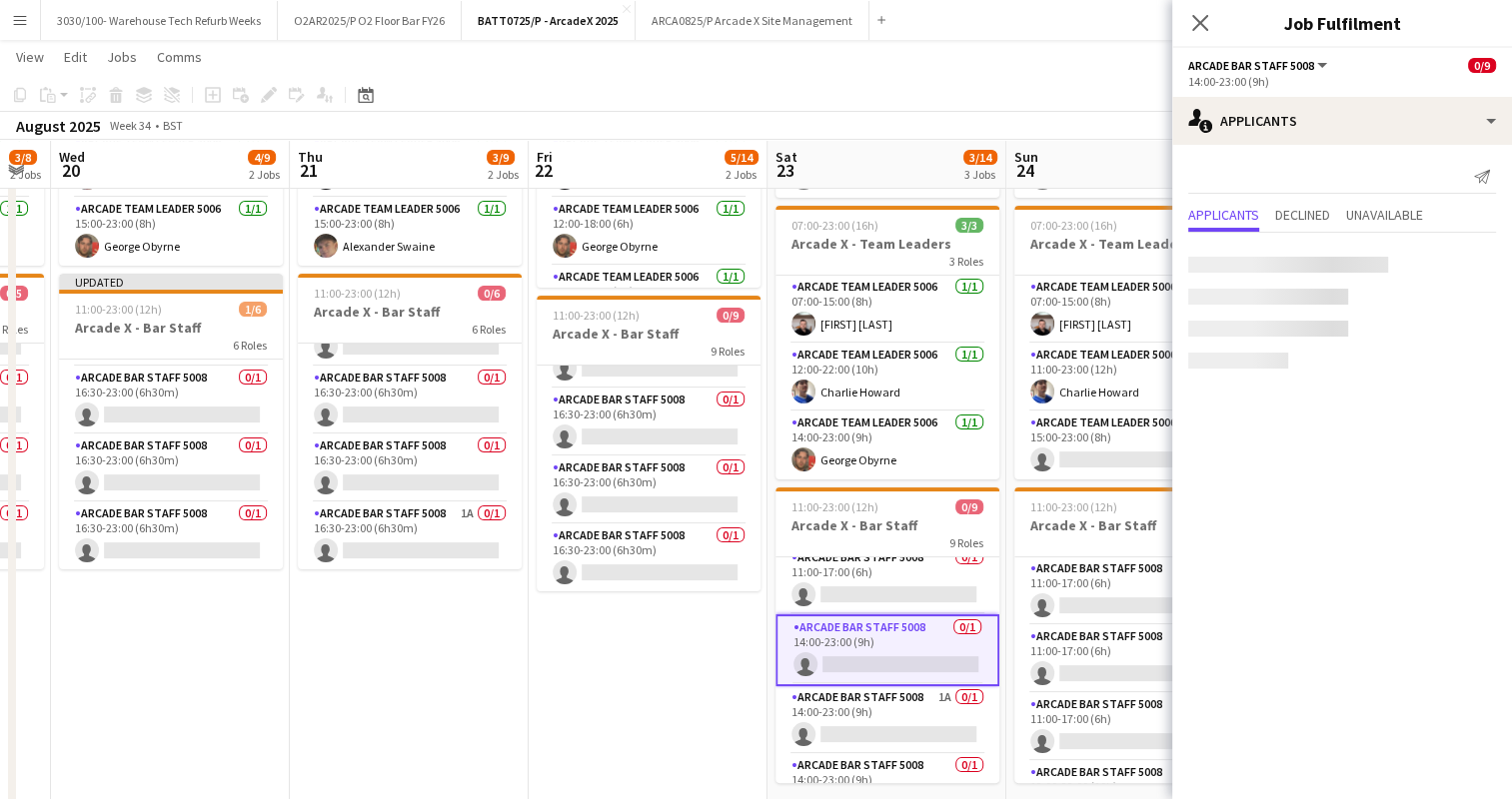 scroll, scrollTop: 145, scrollLeft: 0, axis: vertical 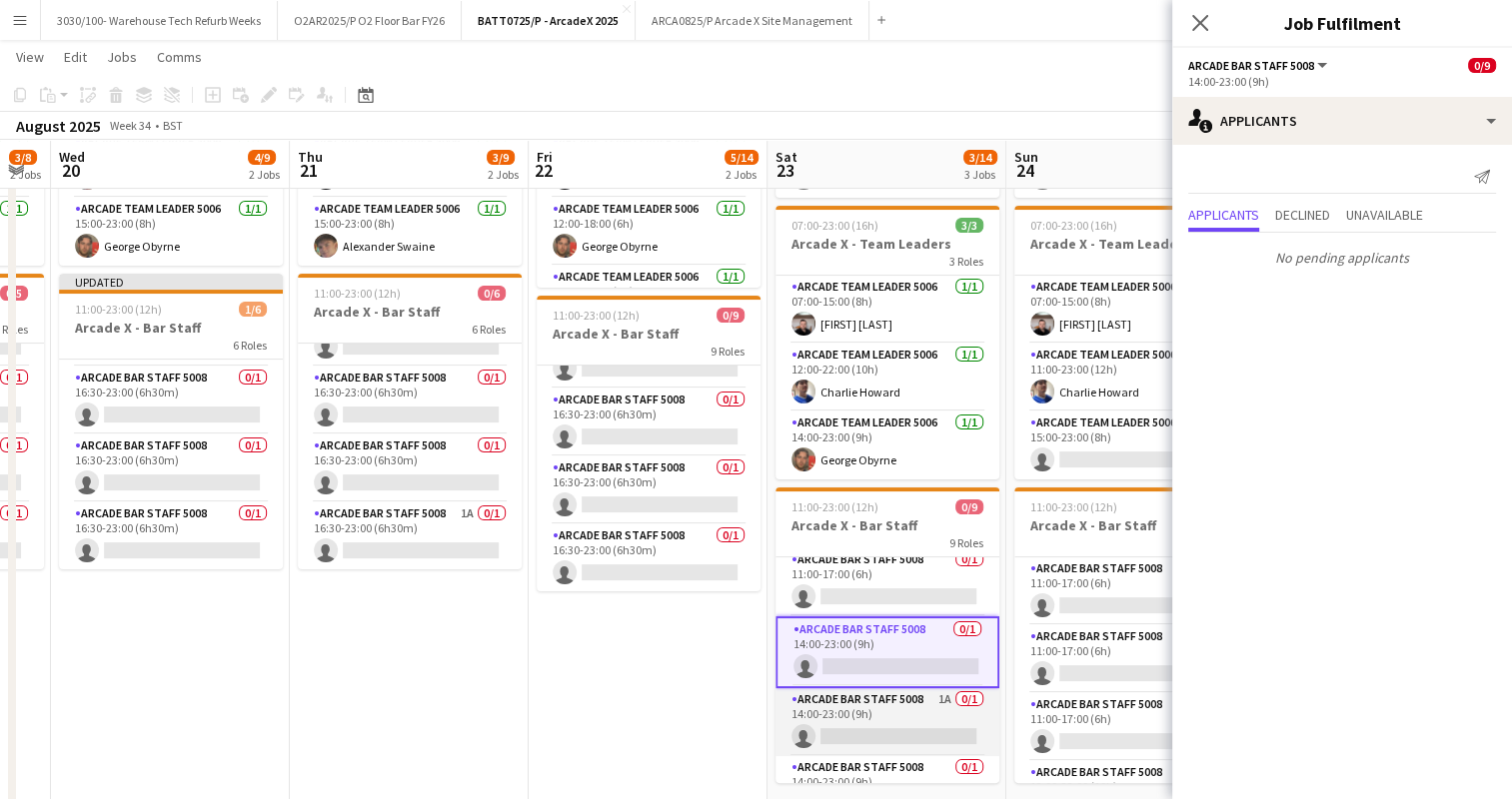click on "Arcade Bar Staff 5008   1A   0/1   14:00-23:00 (9h)
single-neutral-actions" at bounding box center [887, 722] 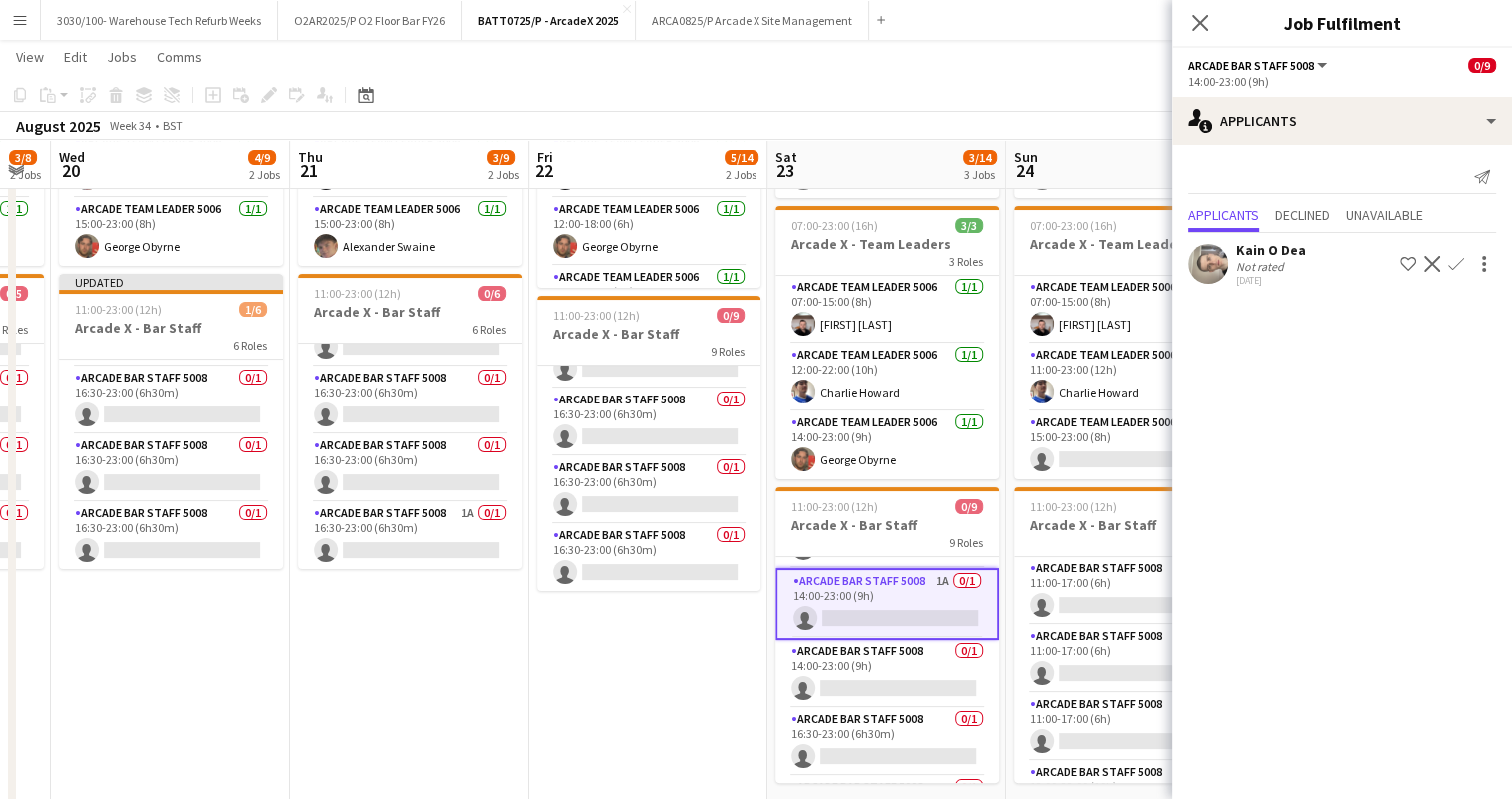 scroll, scrollTop: 267, scrollLeft: 0, axis: vertical 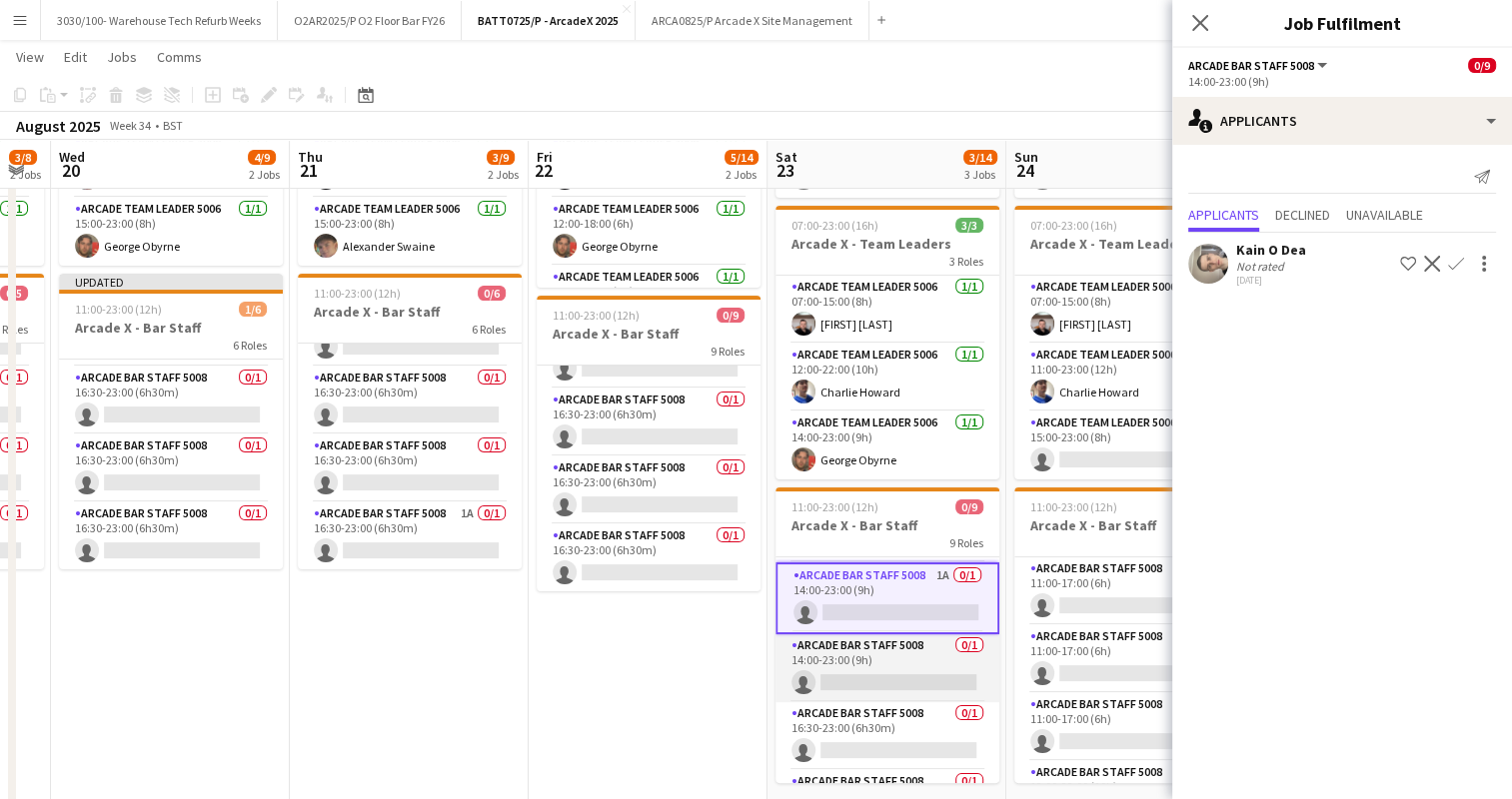 click on "Arcade Bar Staff 5008   0/1   14:00-23:00 (9h)
single-neutral-actions" at bounding box center (887, 668) 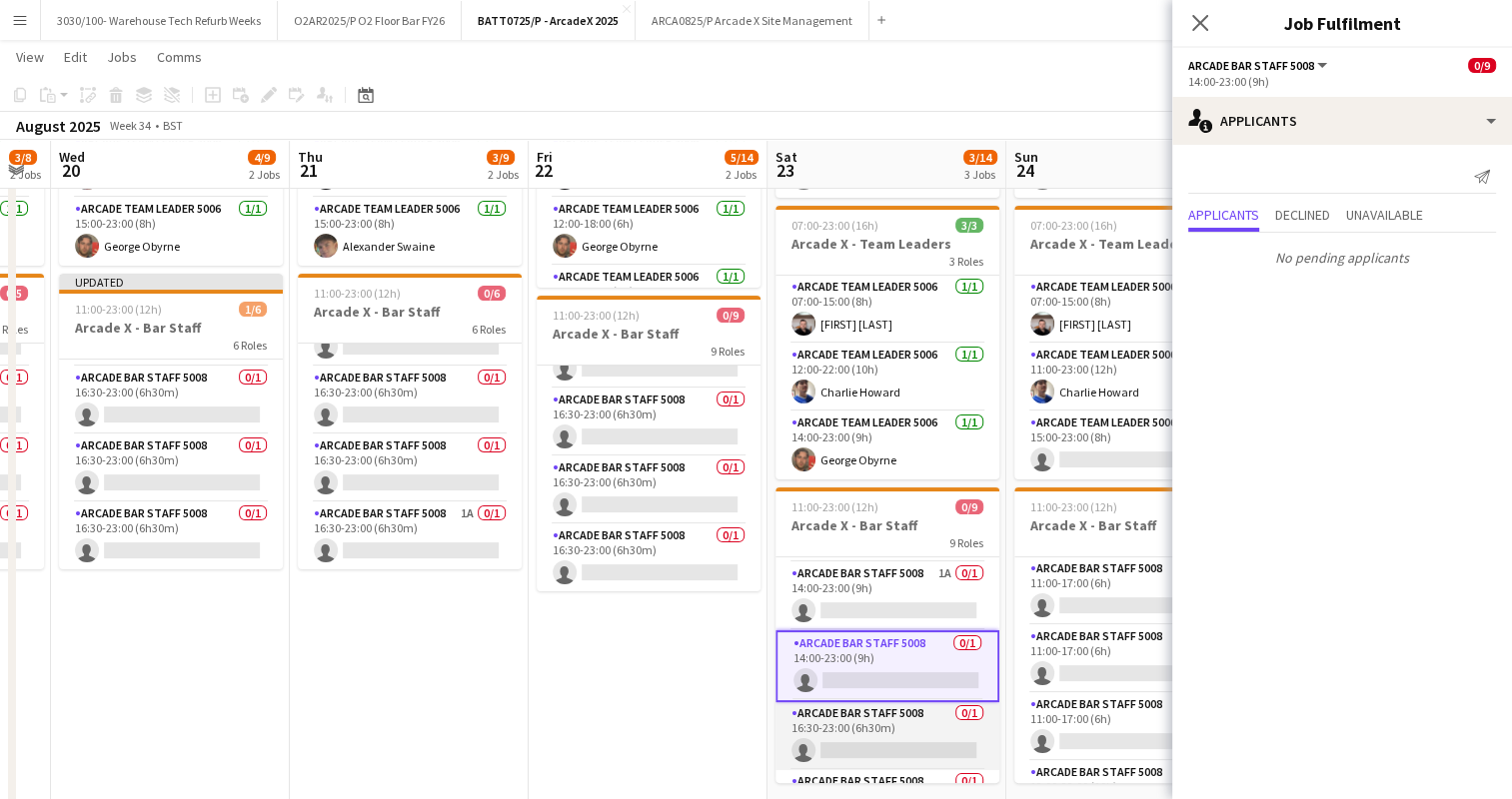 click on "Arcade Bar Staff 5008   0/1   16:30-23:00 (6h30m)
single-neutral-actions" at bounding box center [887, 736] 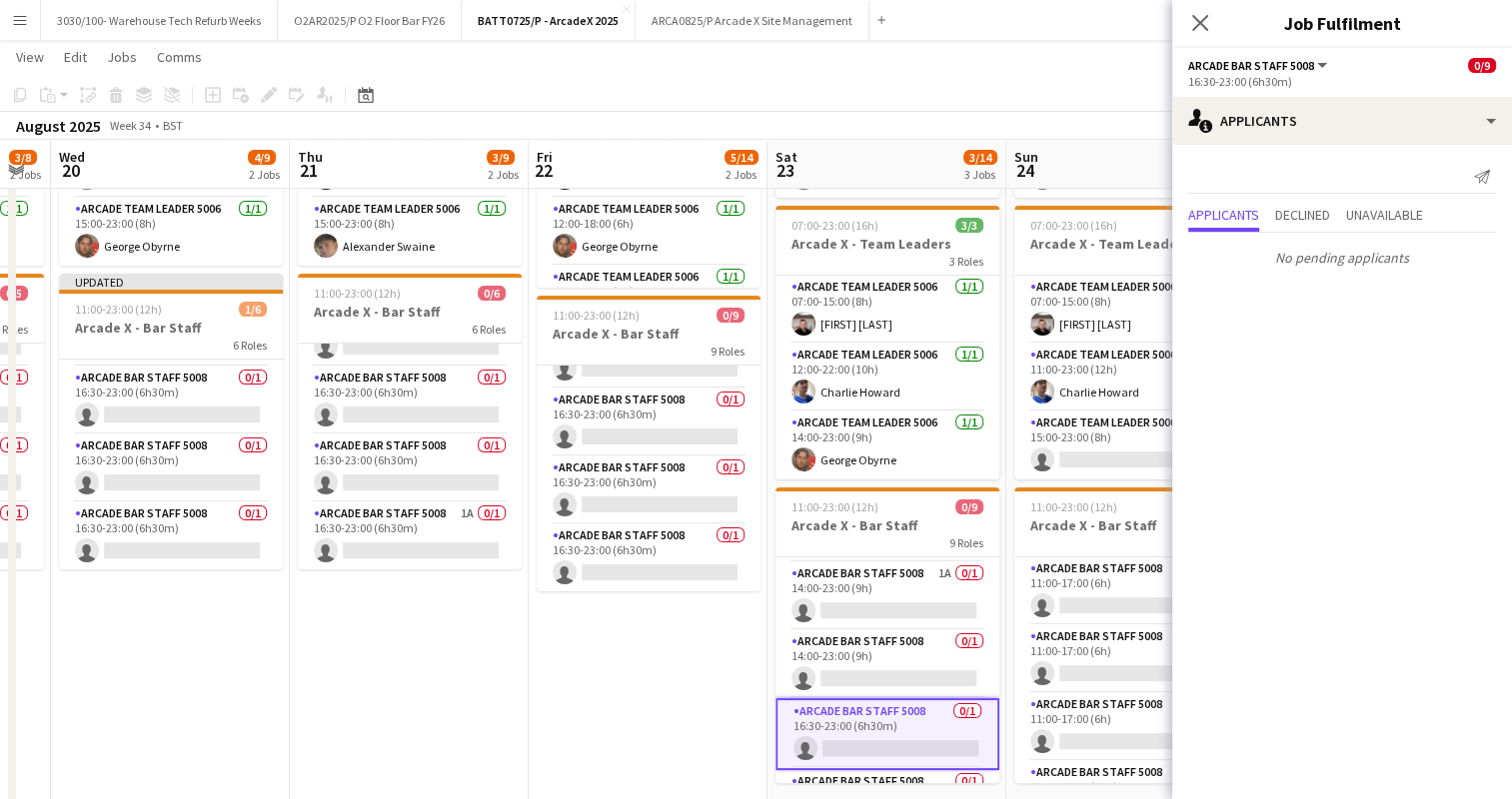 scroll, scrollTop: 388, scrollLeft: 0, axis: vertical 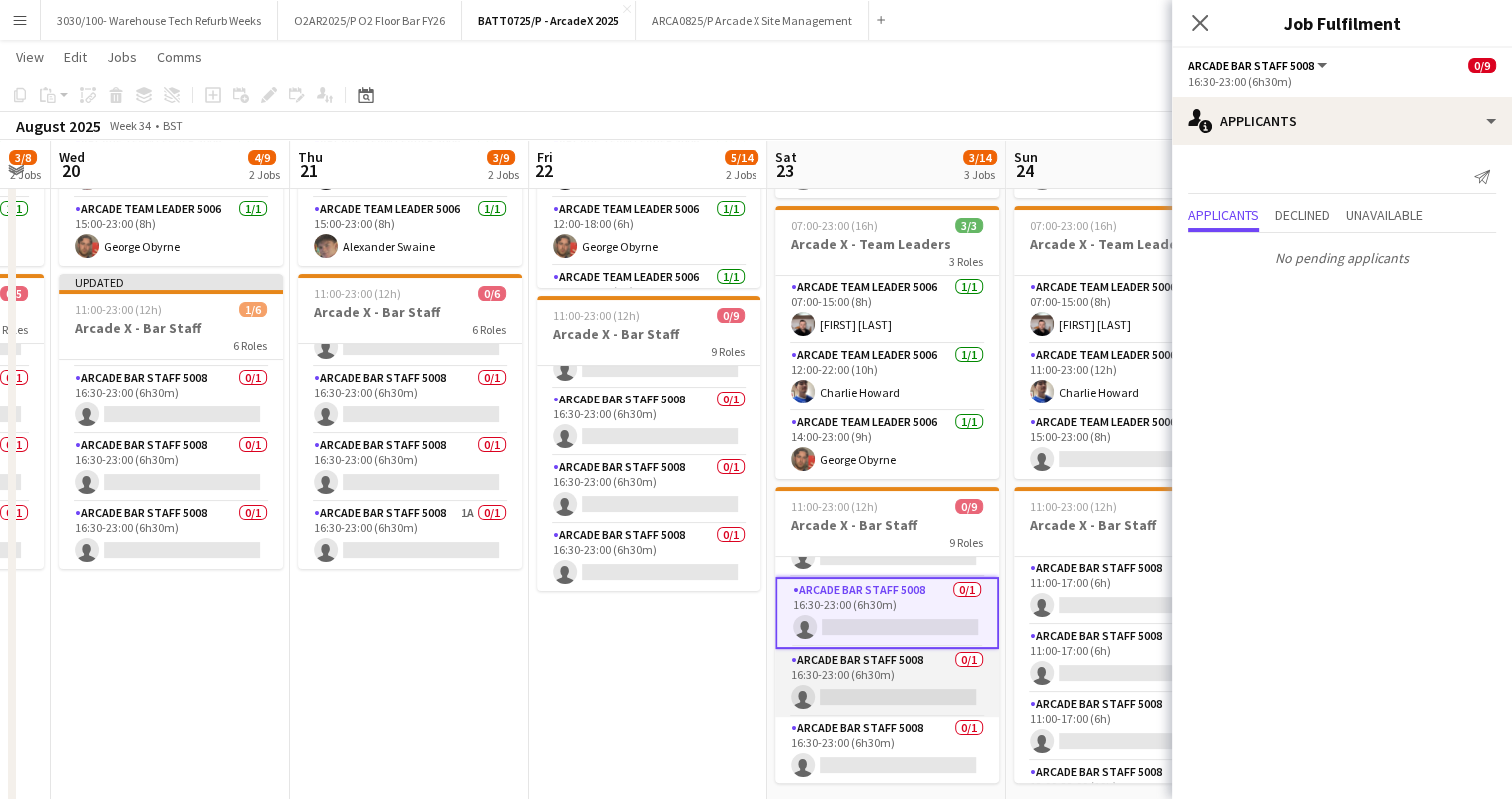 click on "Arcade Bar Staff 5008   0/1   16:30-23:00 (6h30m)
single-neutral-actions" at bounding box center (887, 683) 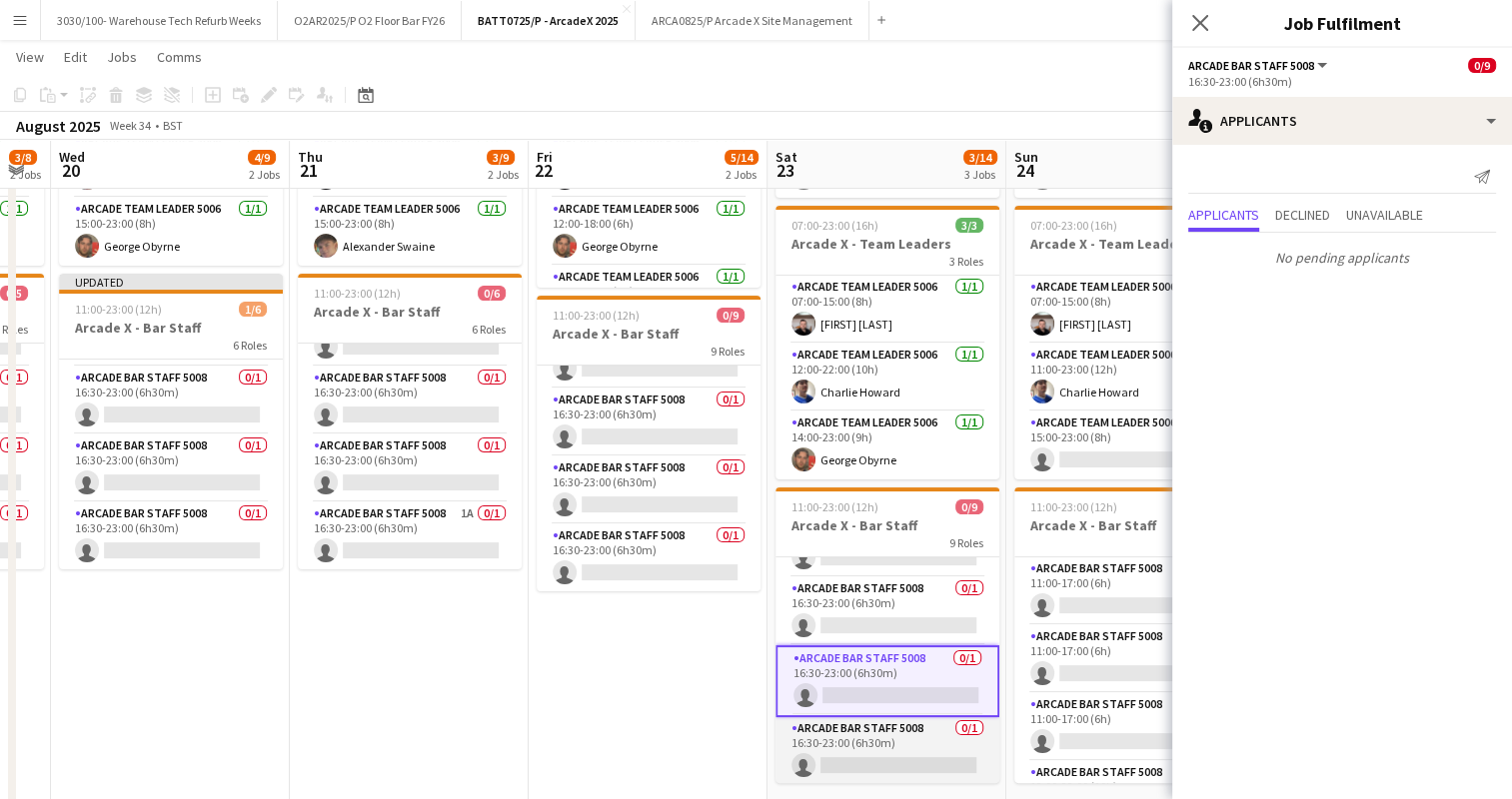 click on "Arcade Bar Staff 5008   0/1   16:30-23:00 (6h30m)
single-neutral-actions" at bounding box center [887, 751] 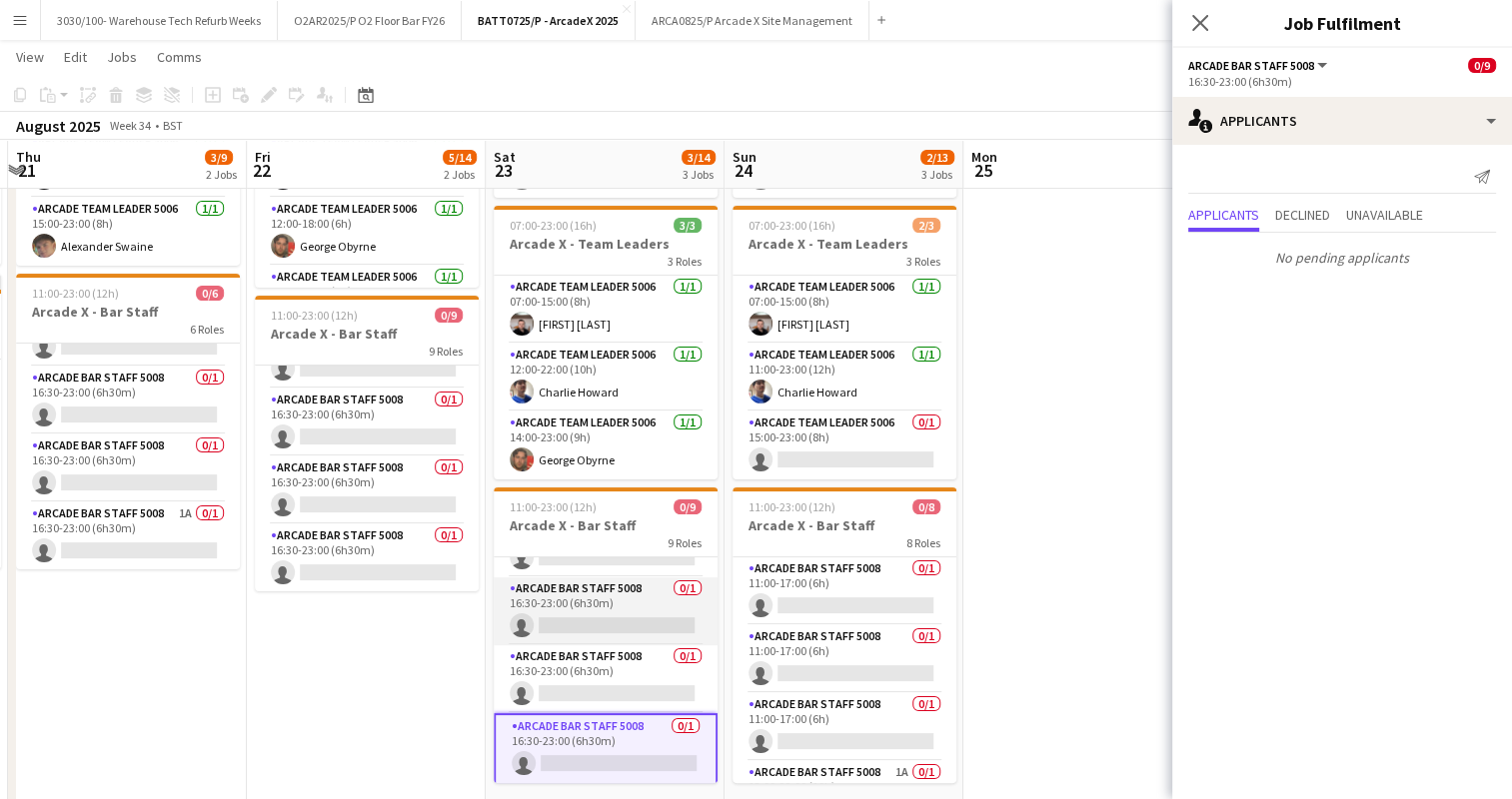 scroll, scrollTop: 0, scrollLeft: 480, axis: horizontal 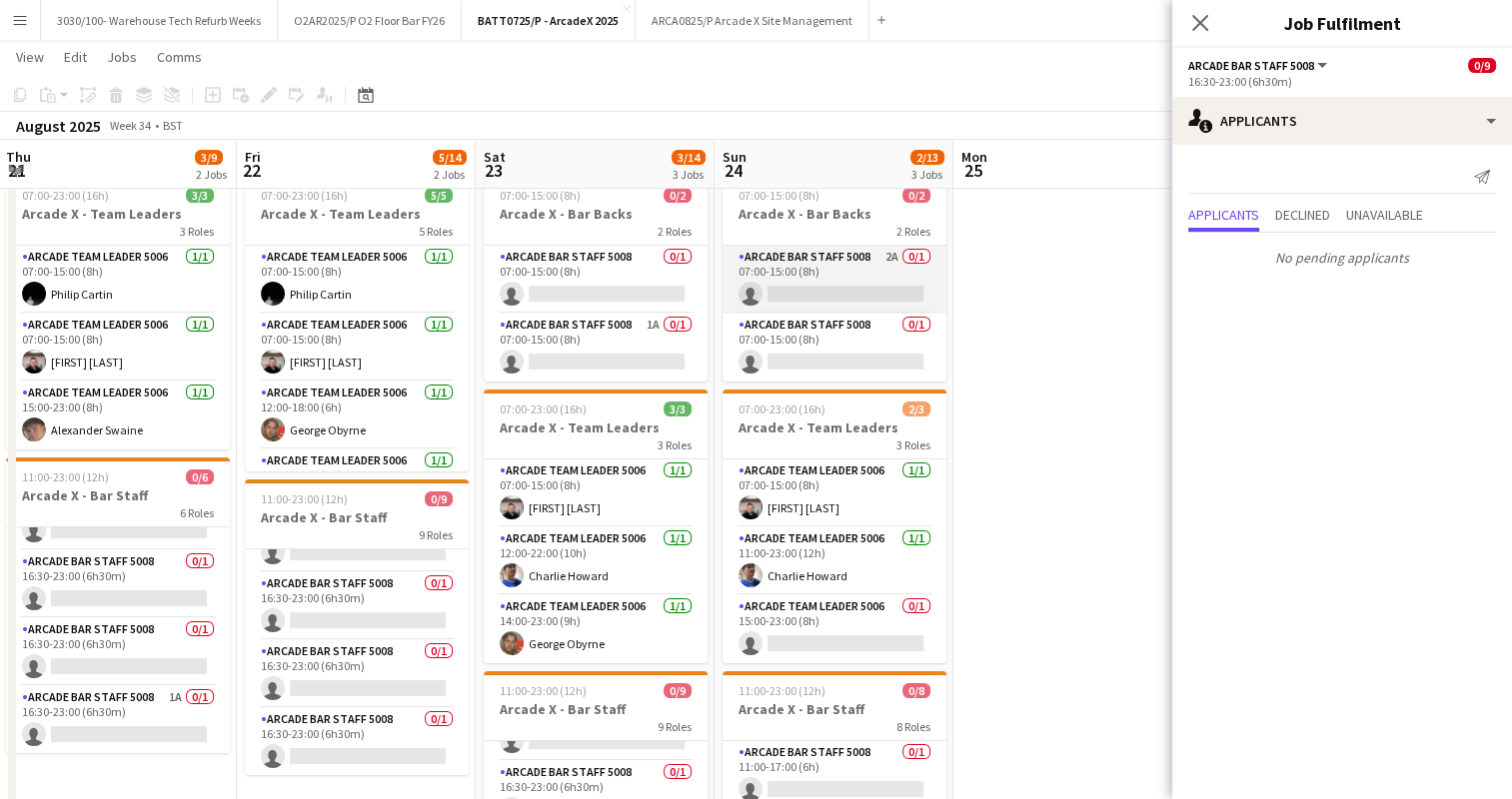 click on "Arcade Bar Staff 5008   2A   0/1   07:00-15:00 (8h)
single-neutral-actions" at bounding box center (834, 280) 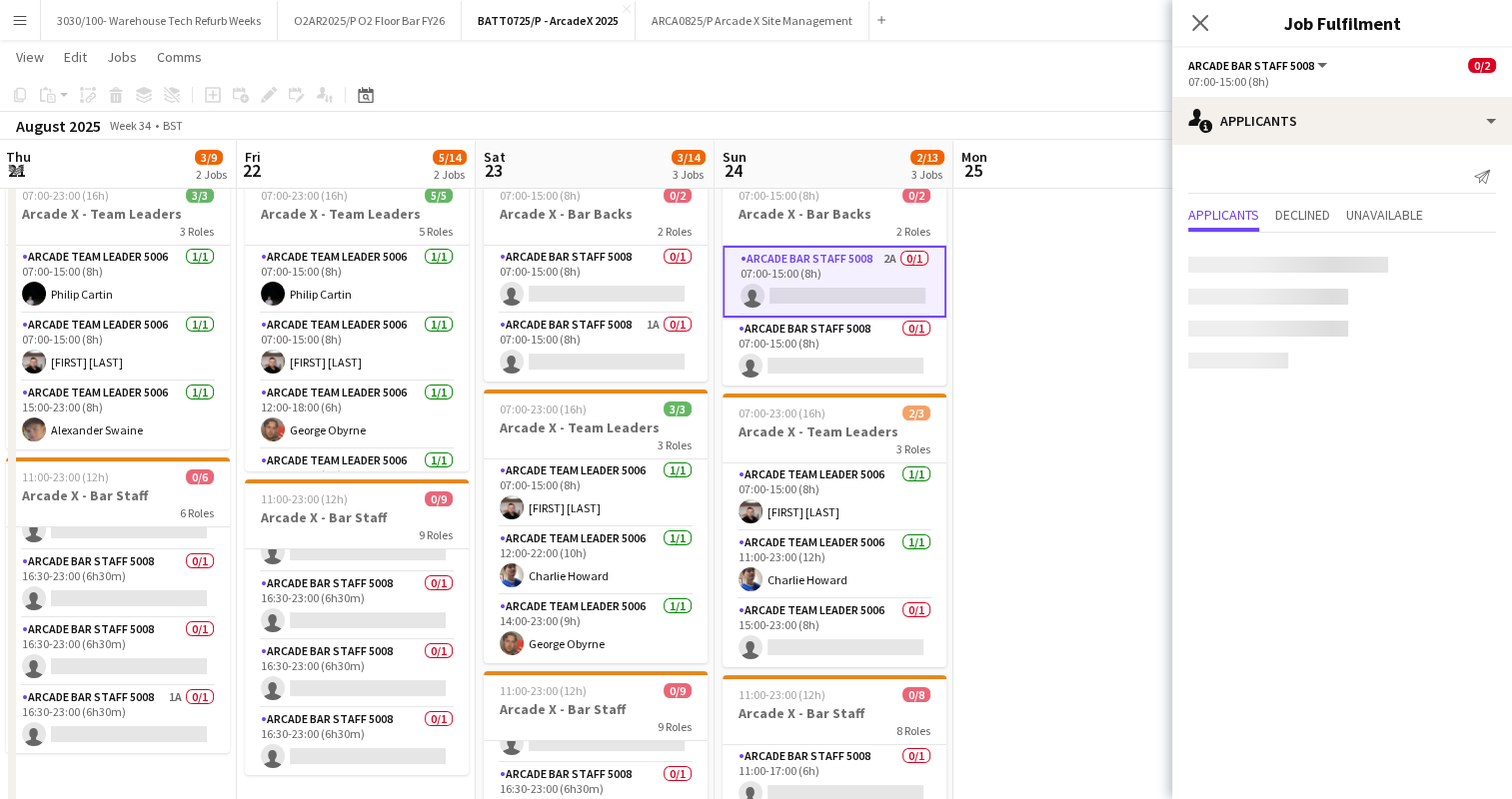 scroll, scrollTop: 385, scrollLeft: 0, axis: vertical 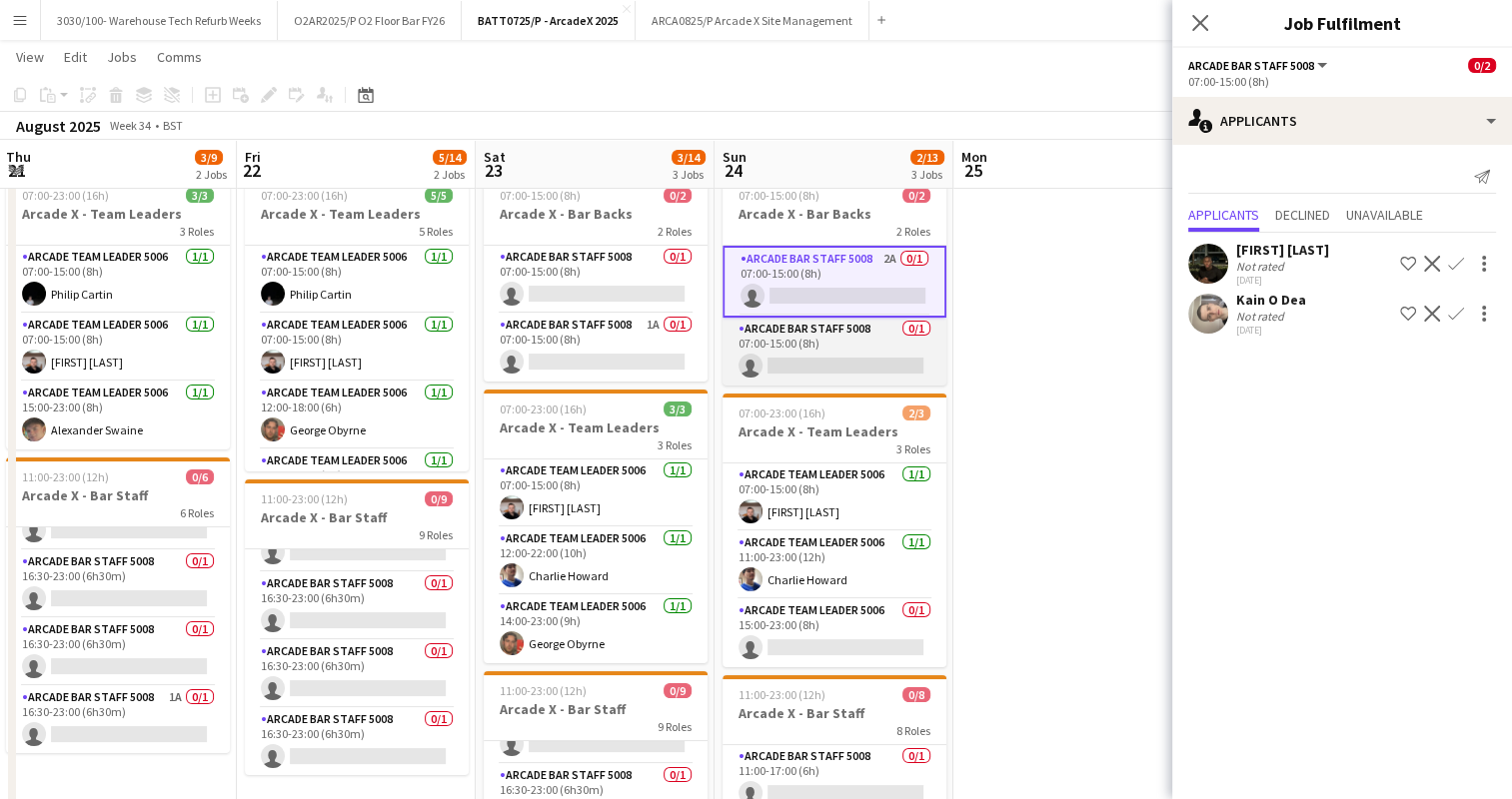 click on "Arcade Bar Staff 5008   0/1   07:00-15:00 (8h)
single-neutral-actions" at bounding box center [834, 352] 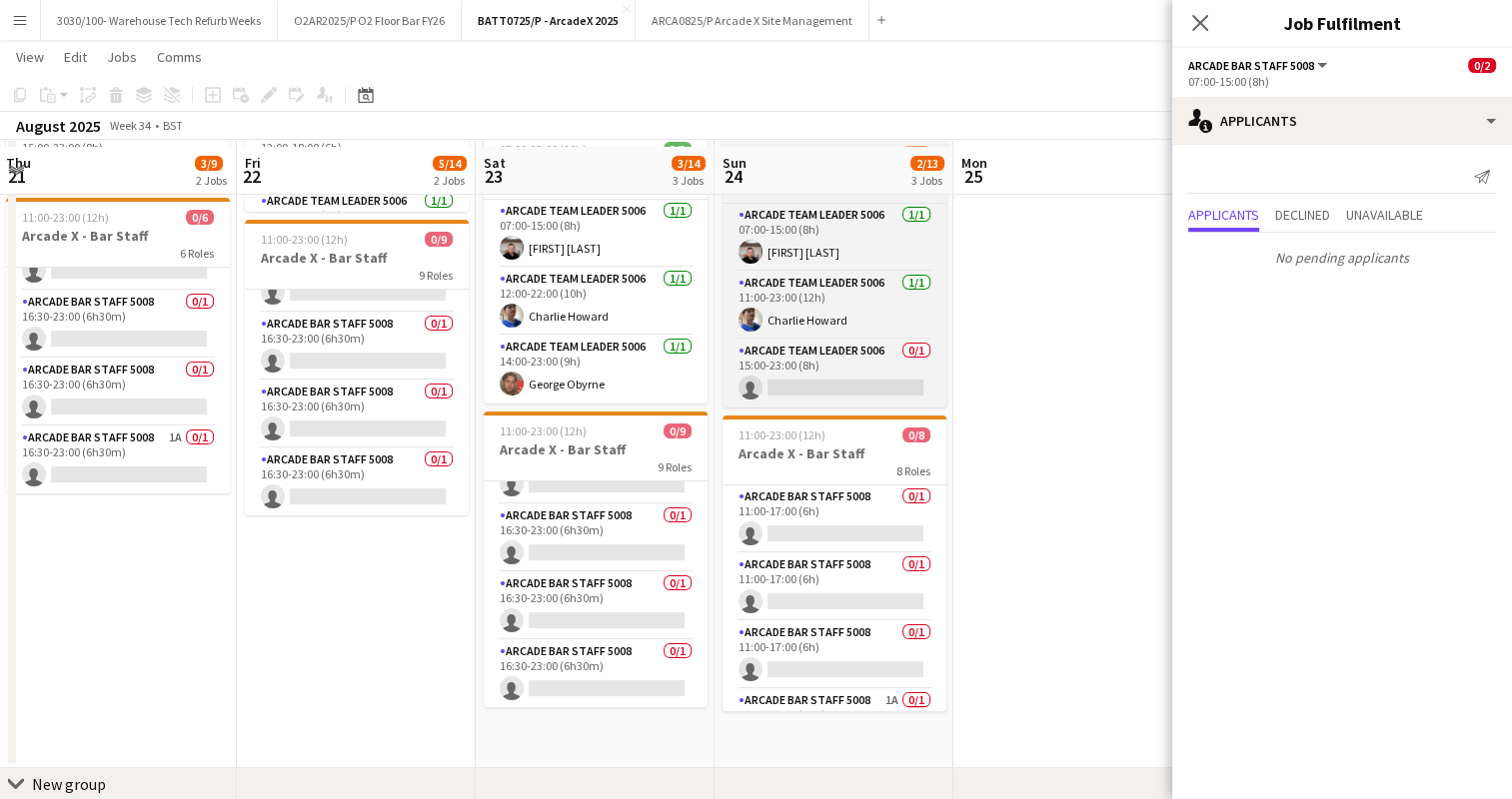 scroll, scrollTop: 323, scrollLeft: 0, axis: vertical 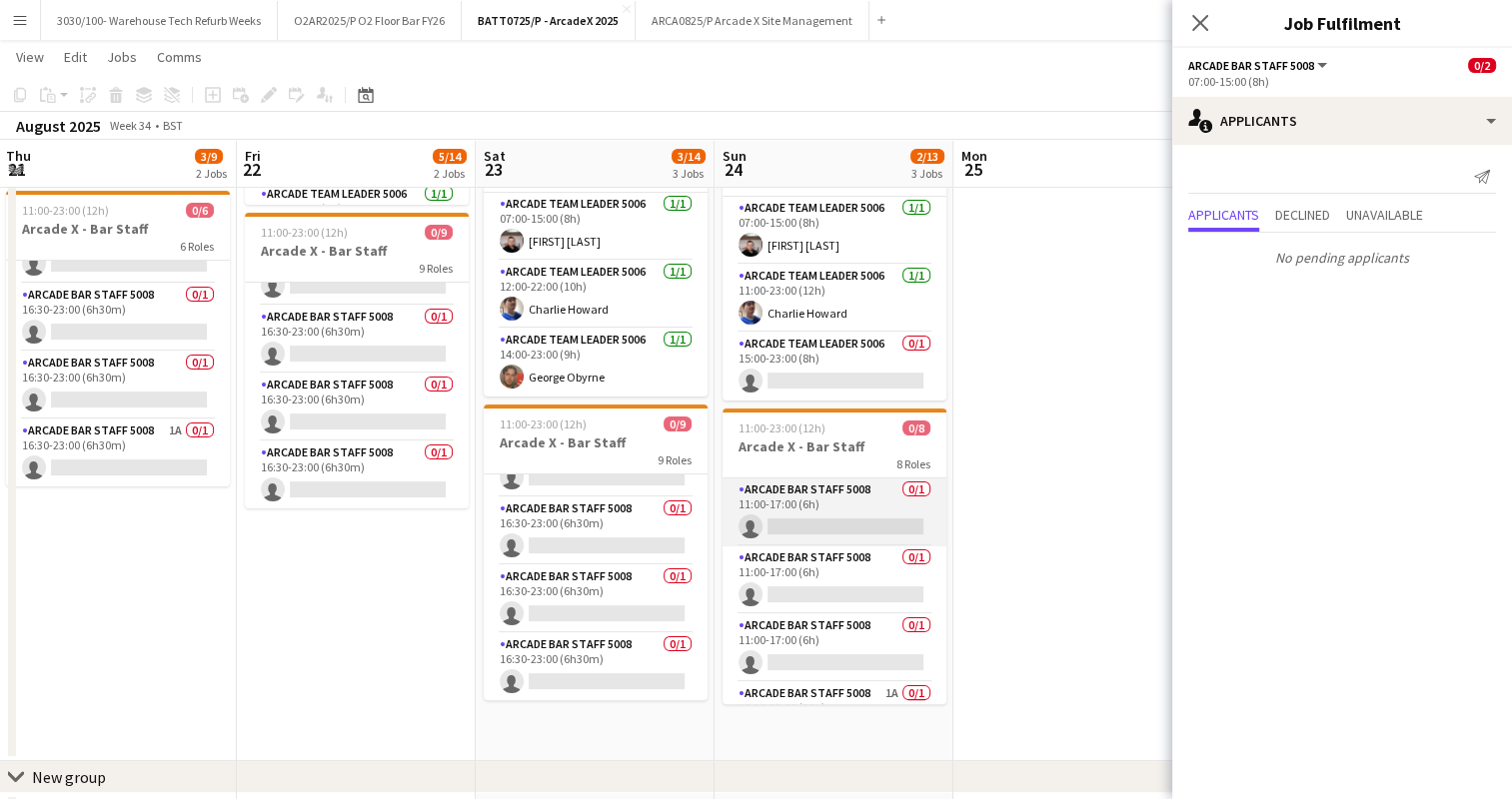 click on "Arcade Bar Staff 5008   0/1   11:00-17:00 (6h)
single-neutral-actions" at bounding box center [834, 512] 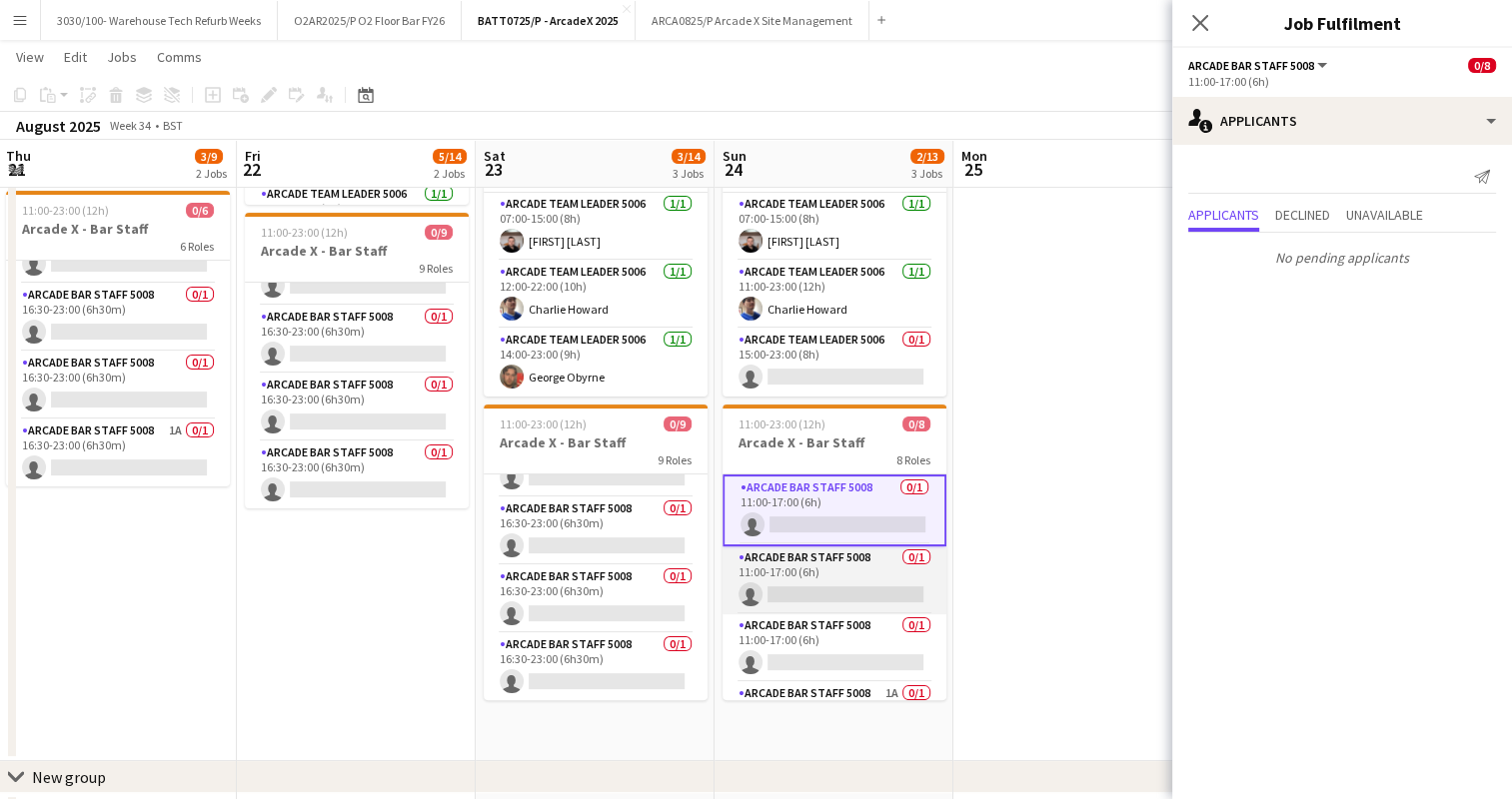 click on "Arcade Bar Staff 5008   0/1   11:00-17:00 (6h)
single-neutral-actions" at bounding box center [834, 580] 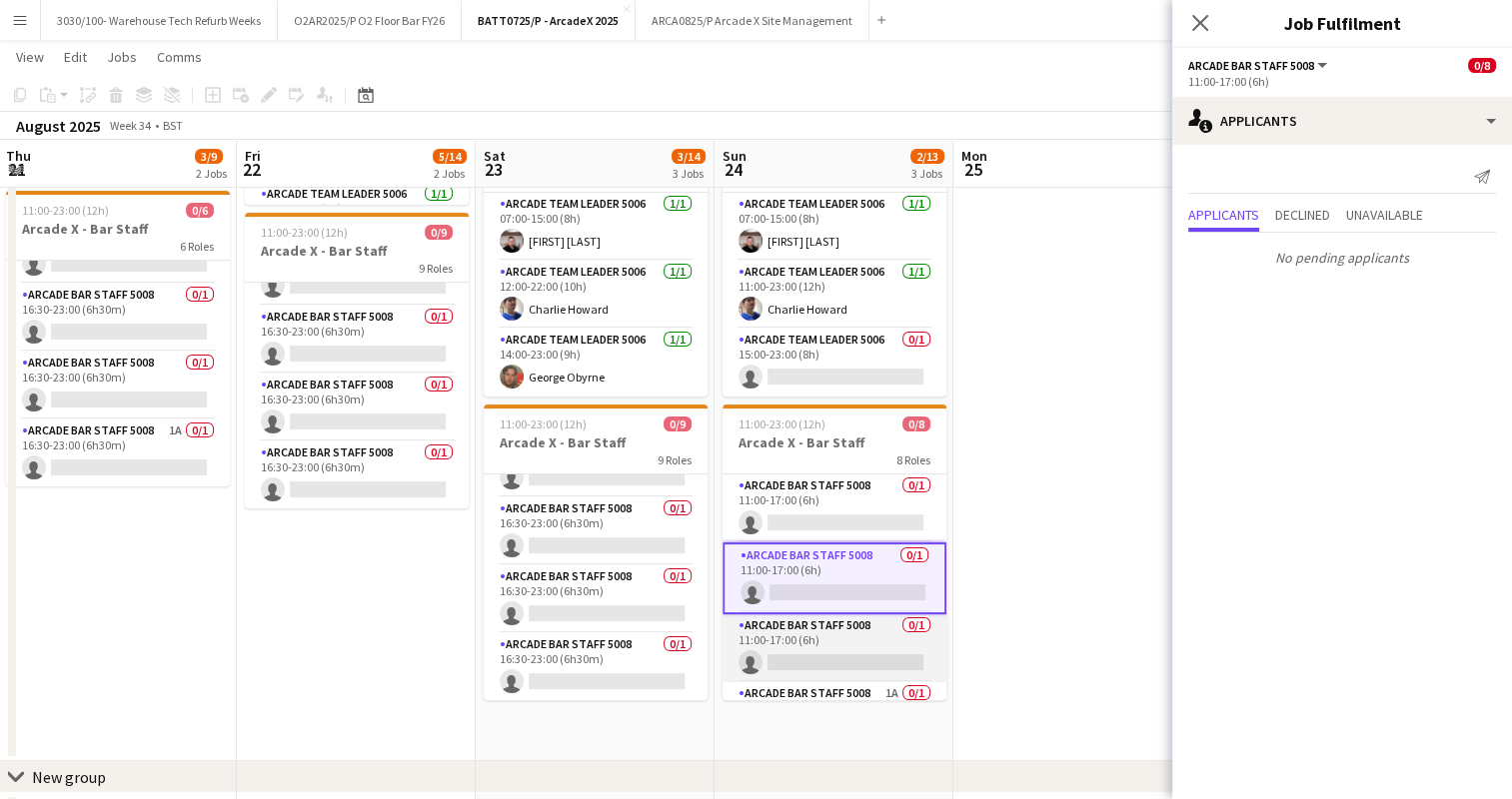 click on "Arcade Bar Staff 5008   0/1   11:00-17:00 (6h)
single-neutral-actions" at bounding box center (834, 648) 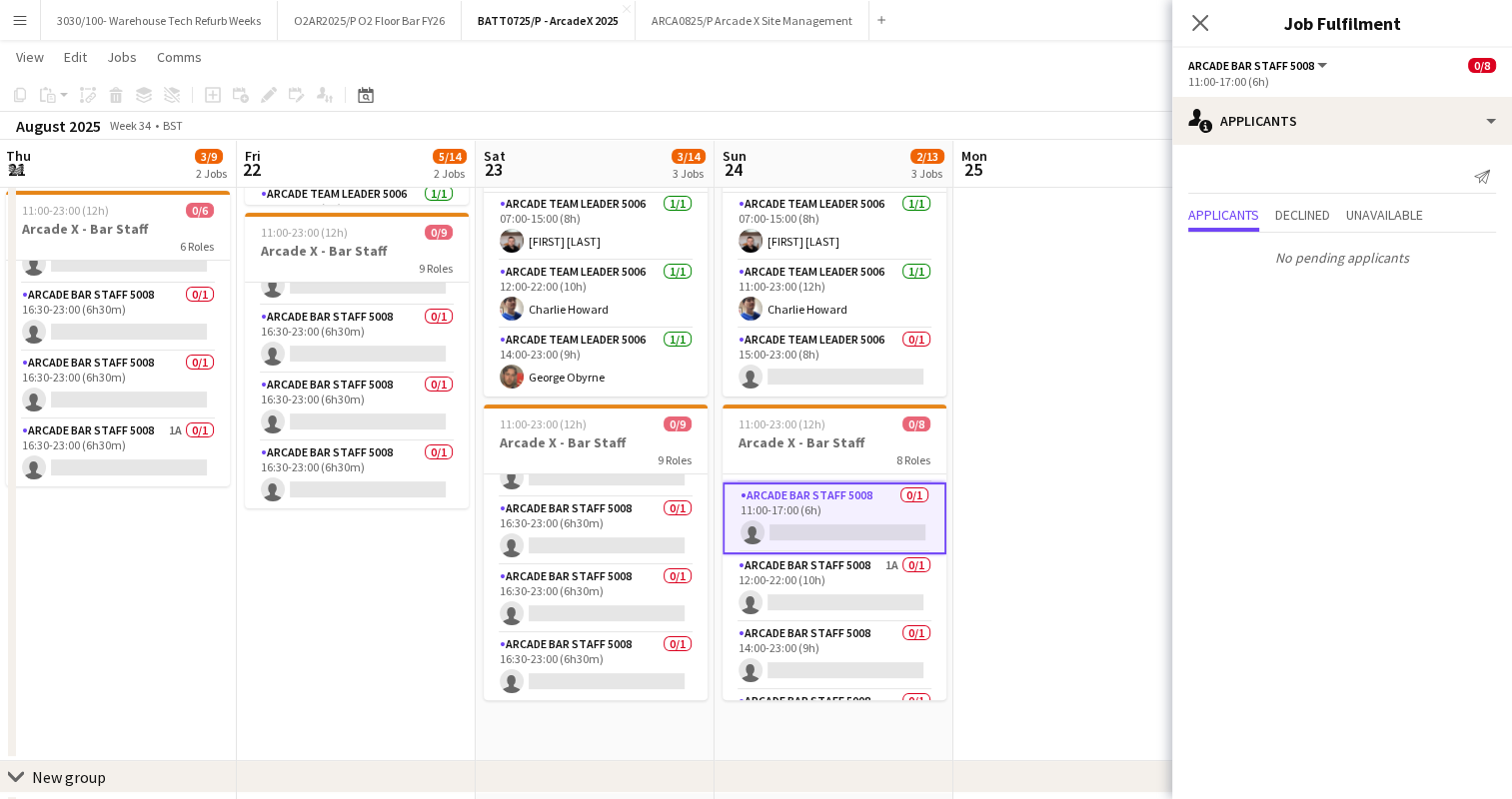 scroll, scrollTop: 130, scrollLeft: 0, axis: vertical 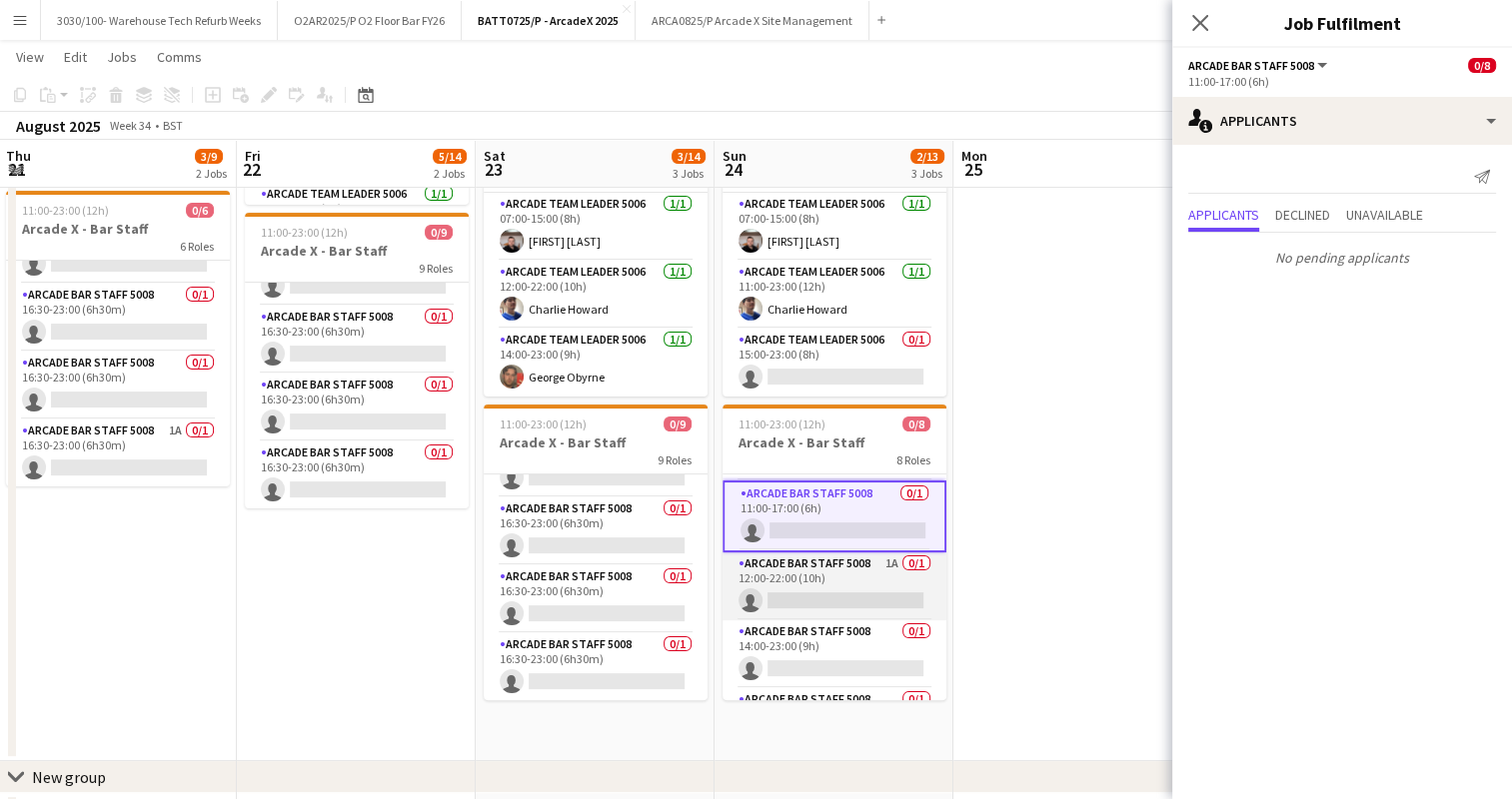 click on "Arcade Bar Staff 5008   1A   0/1   12:00-22:00 (10h)
single-neutral-actions" at bounding box center (834, 586) 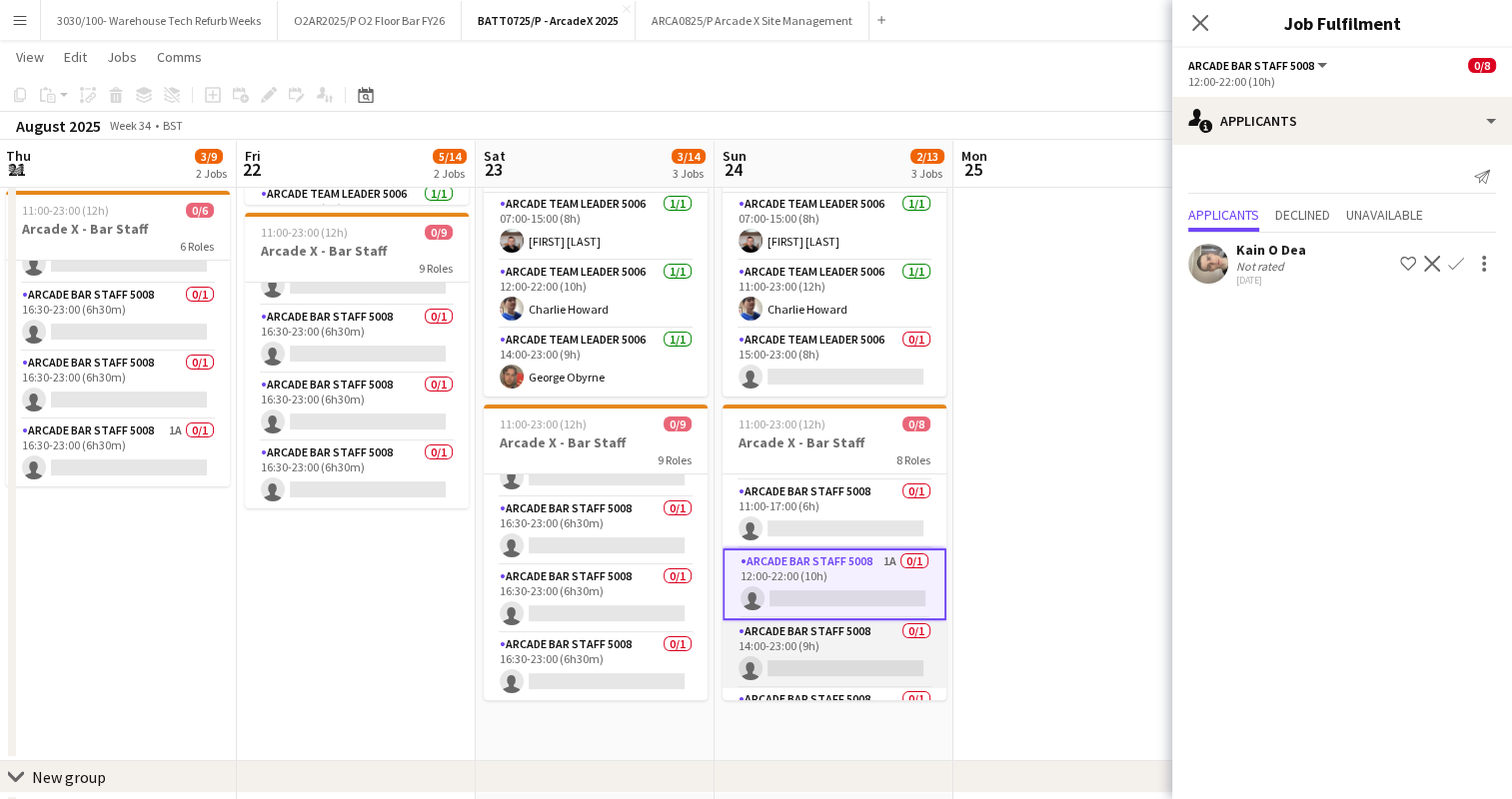 click on "Arcade Bar Staff 5008   0/1   14:00-23:00 (9h)
single-neutral-actions" at bounding box center [834, 654] 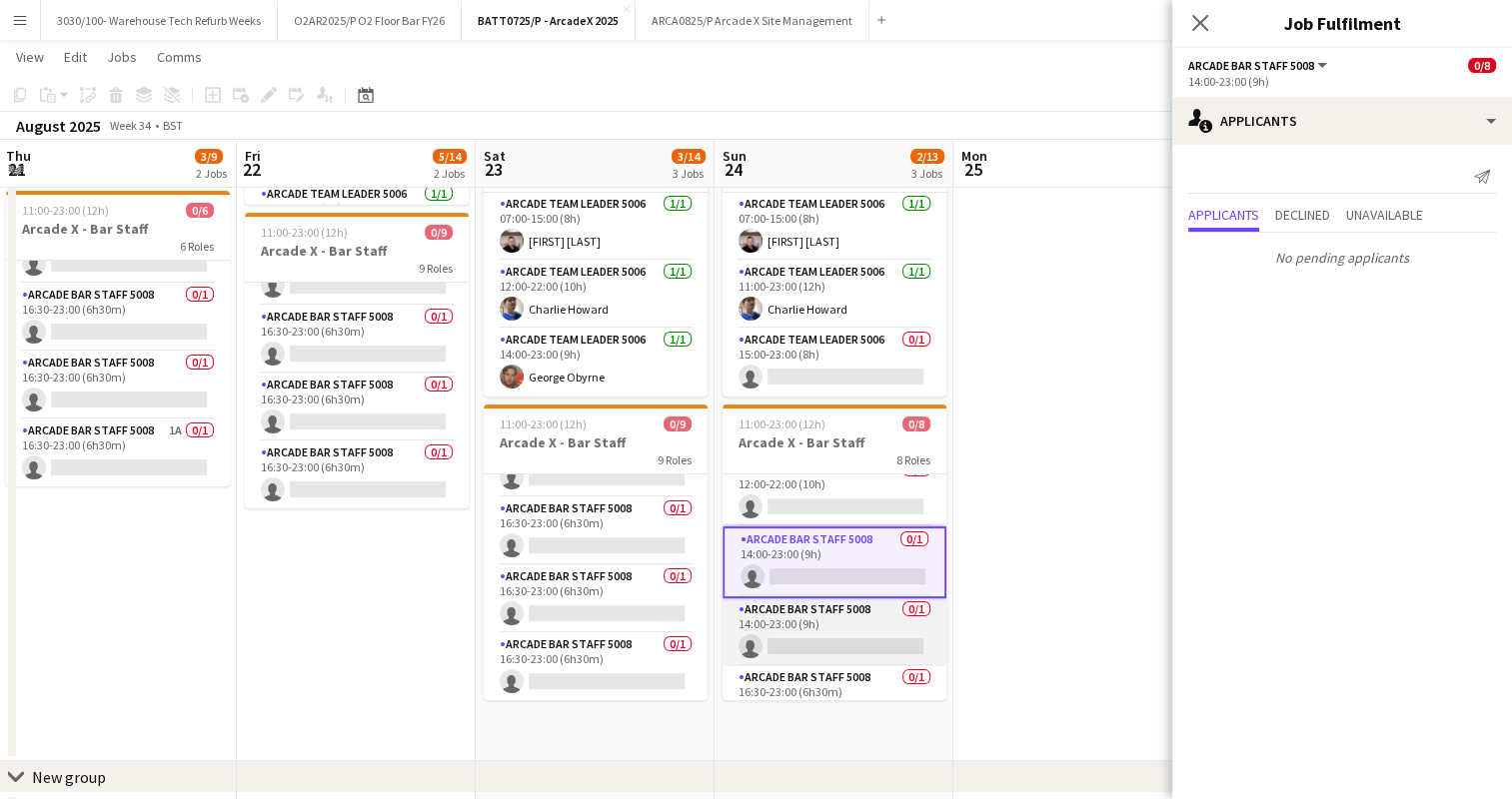 click on "Arcade Bar Staff 5008   0/1   14:00-23:00 (9h)
single-neutral-actions" at bounding box center [834, 632] 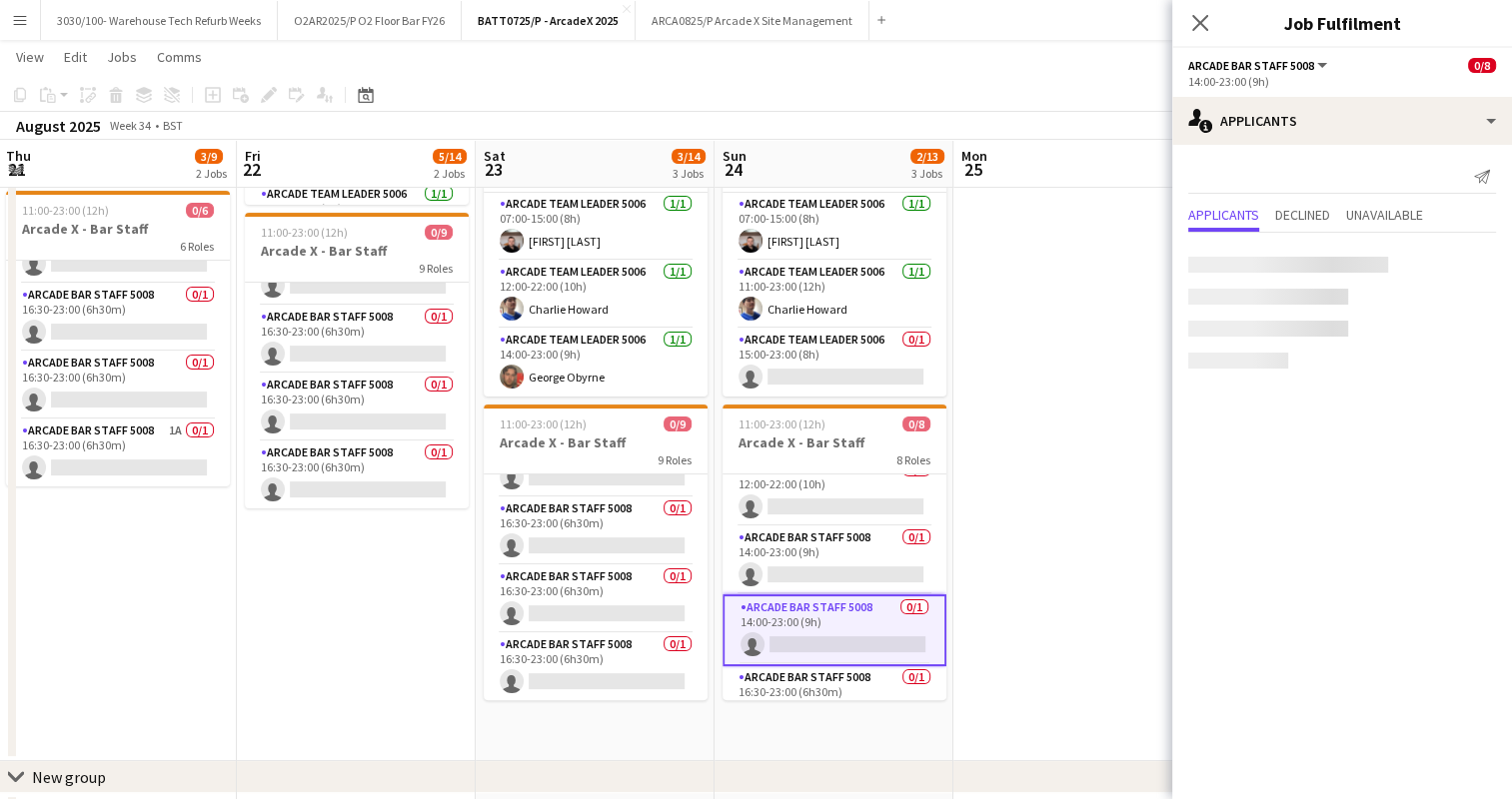 scroll, scrollTop: 320, scrollLeft: 0, axis: vertical 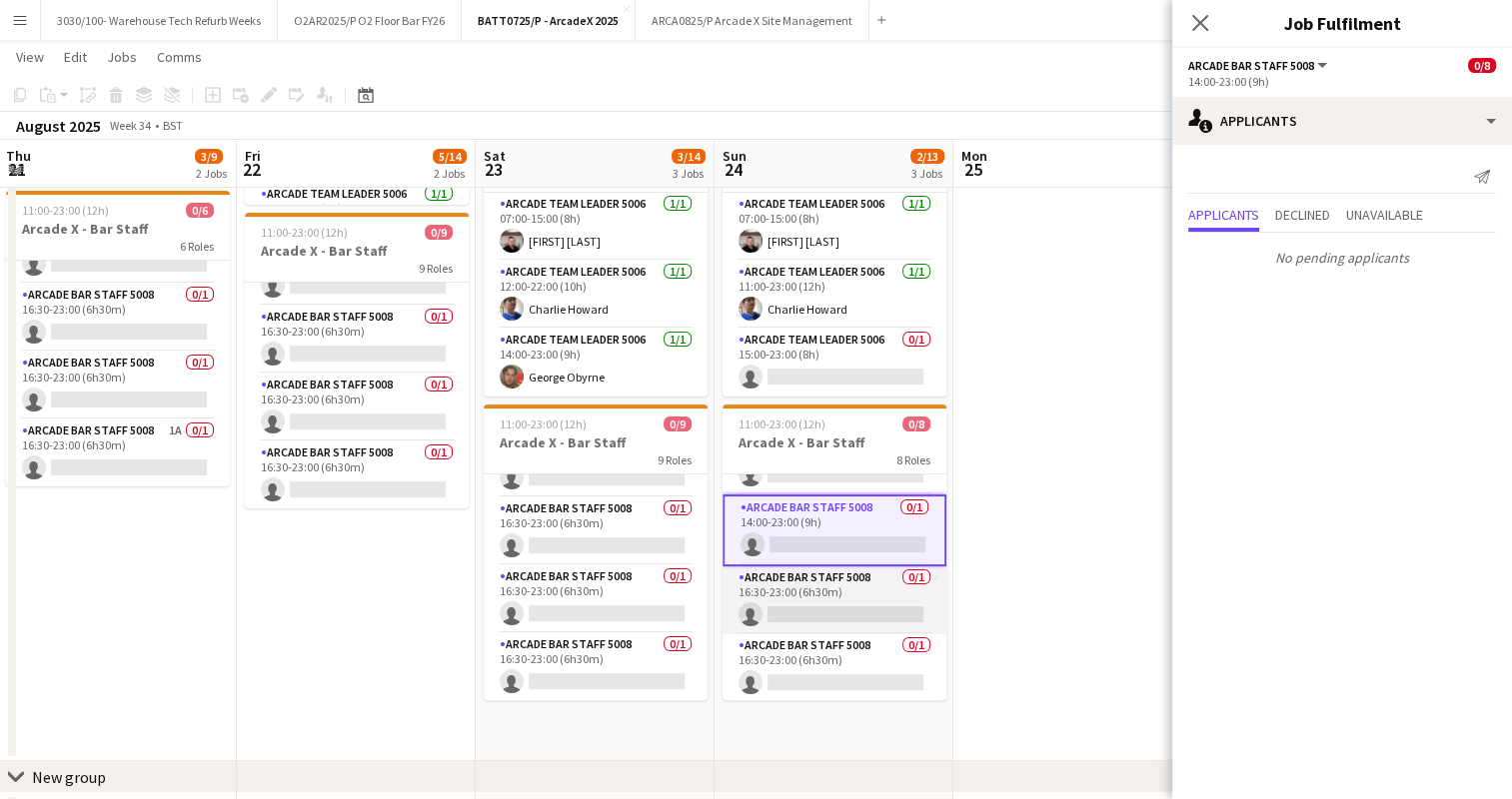 click on "Arcade Bar Staff 5008   0/1   16:30-23:00 (6h30m)
single-neutral-actions" at bounding box center [834, 600] 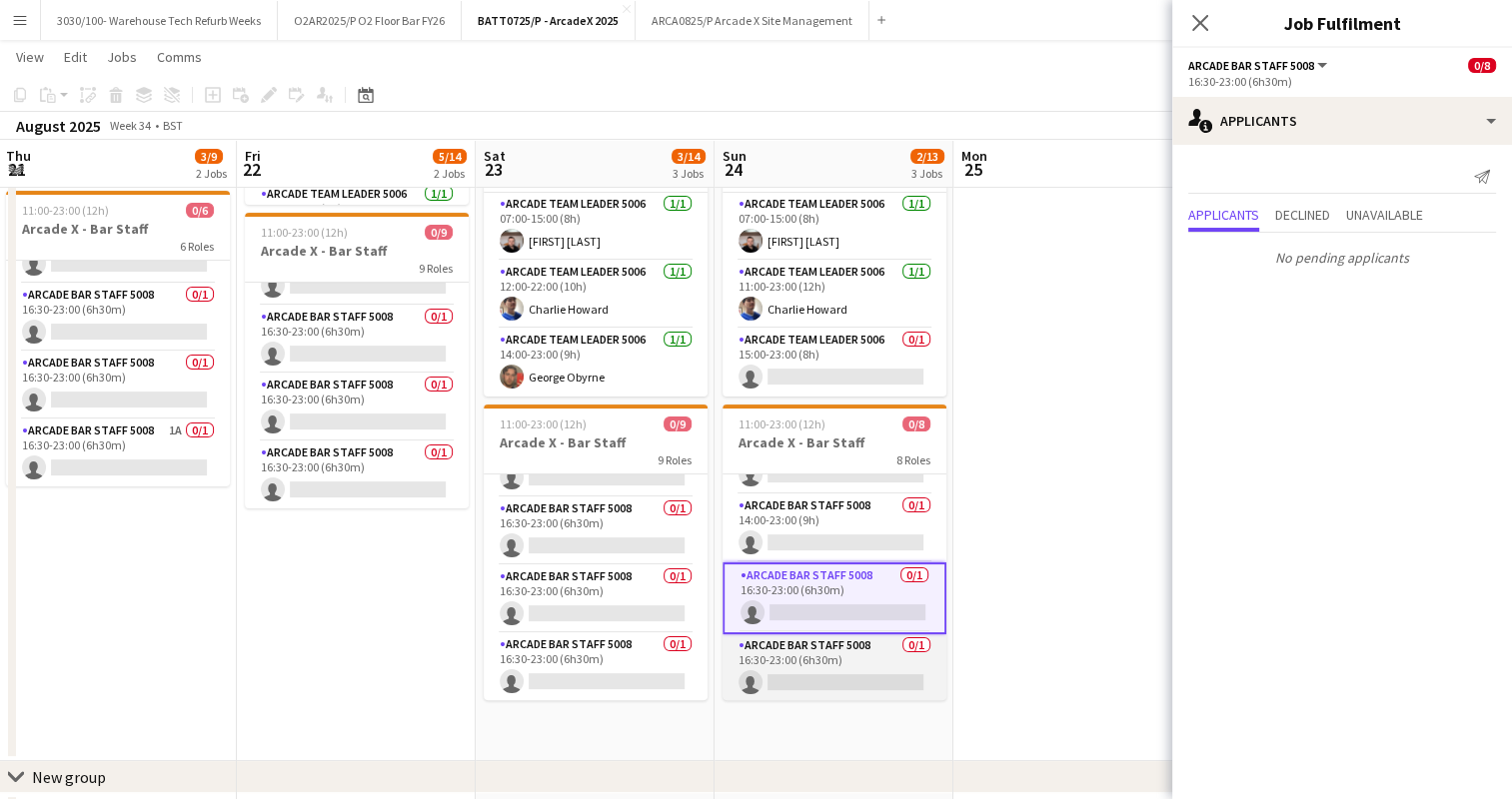 click on "Arcade Bar Staff 5008   0/1   16:30-23:00 (6h30m)
single-neutral-actions" at bounding box center (834, 668) 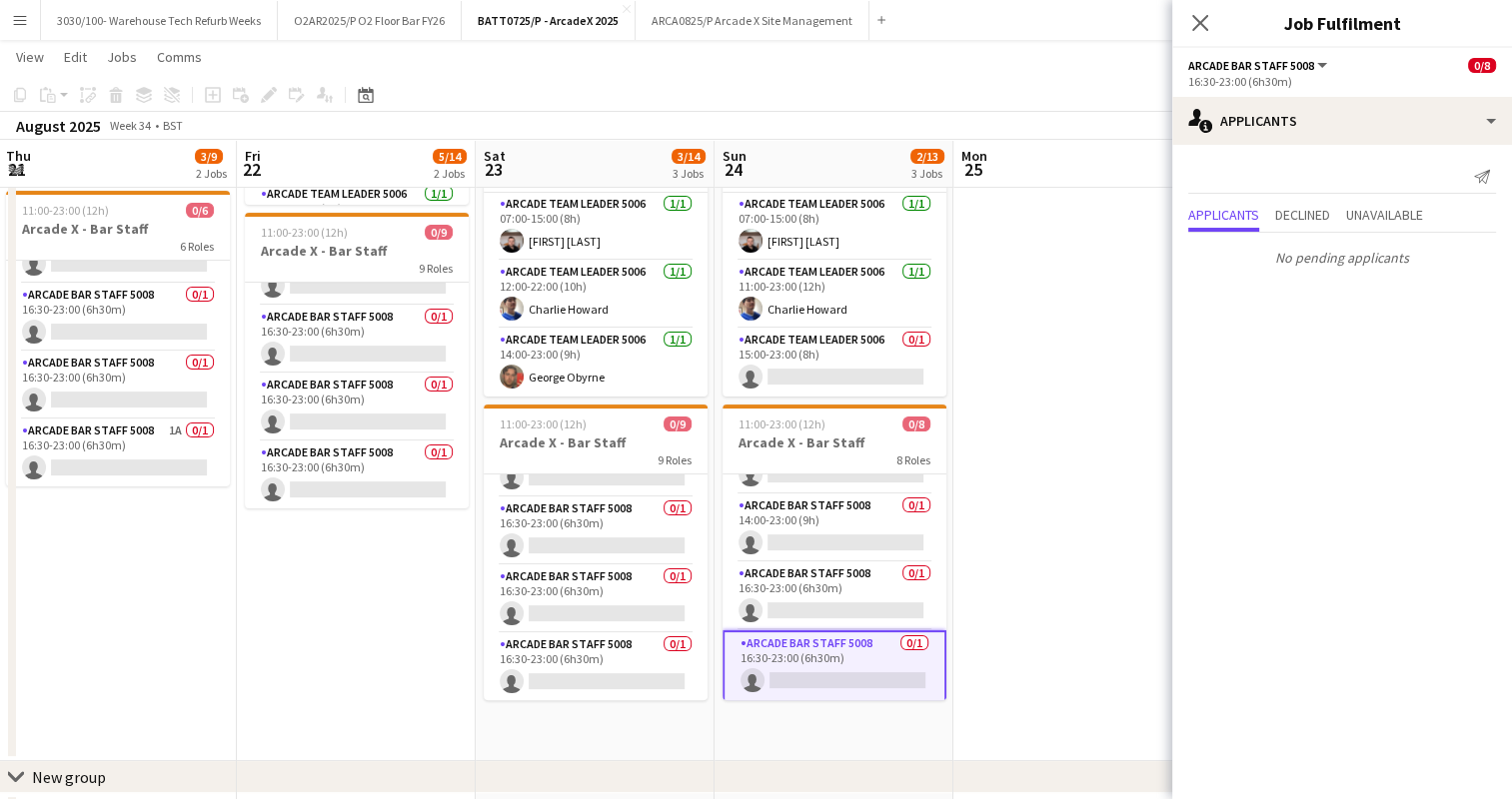 click on "07:00-23:00 (16h)    5/5   Arcade X - Team Leaders   5 Roles   Arcade Team Leader 5006   1/1   07:00-15:00 (8h)
[FIRST] [LAST]  Arcade Team Leader 5006   1/1   07:00-15:00 (8h)
[FIRST] [LAST]  Arcade Team Leader 5006   1/1   12:00-18:00 (6h)
[FIRST] [LAST]  Arcade Team Leader 5006   1/1   14:00-23:00 (9h)
[FIRST] [LAST]  Arcade Team Leader 5006   1/1   18:00-22:00 (4h)
[FIRST] [LAST]     11:00-23:00 (12h)    0/9   Arcade X - Bar Staff   9 Roles   Arcade Bar Staff 5008   1A   0/1   11:00-17:00 (6h)
single-neutral-actions
Arcade Bar Staff 5008   0/1   11:00-17:00 (6h)
single-neutral-actions
Arcade Bar Staff 5008   0/1   14:00-20:00 (6h)
single-neutral-actions
Arcade Bar Staff 5008   0/1   16:30-23:00 (6h30m)
single-neutral-actions
Arcade Bar Staff 5008   0/1   16:30-23:00 (6h30m)" at bounding box center [356, 331] 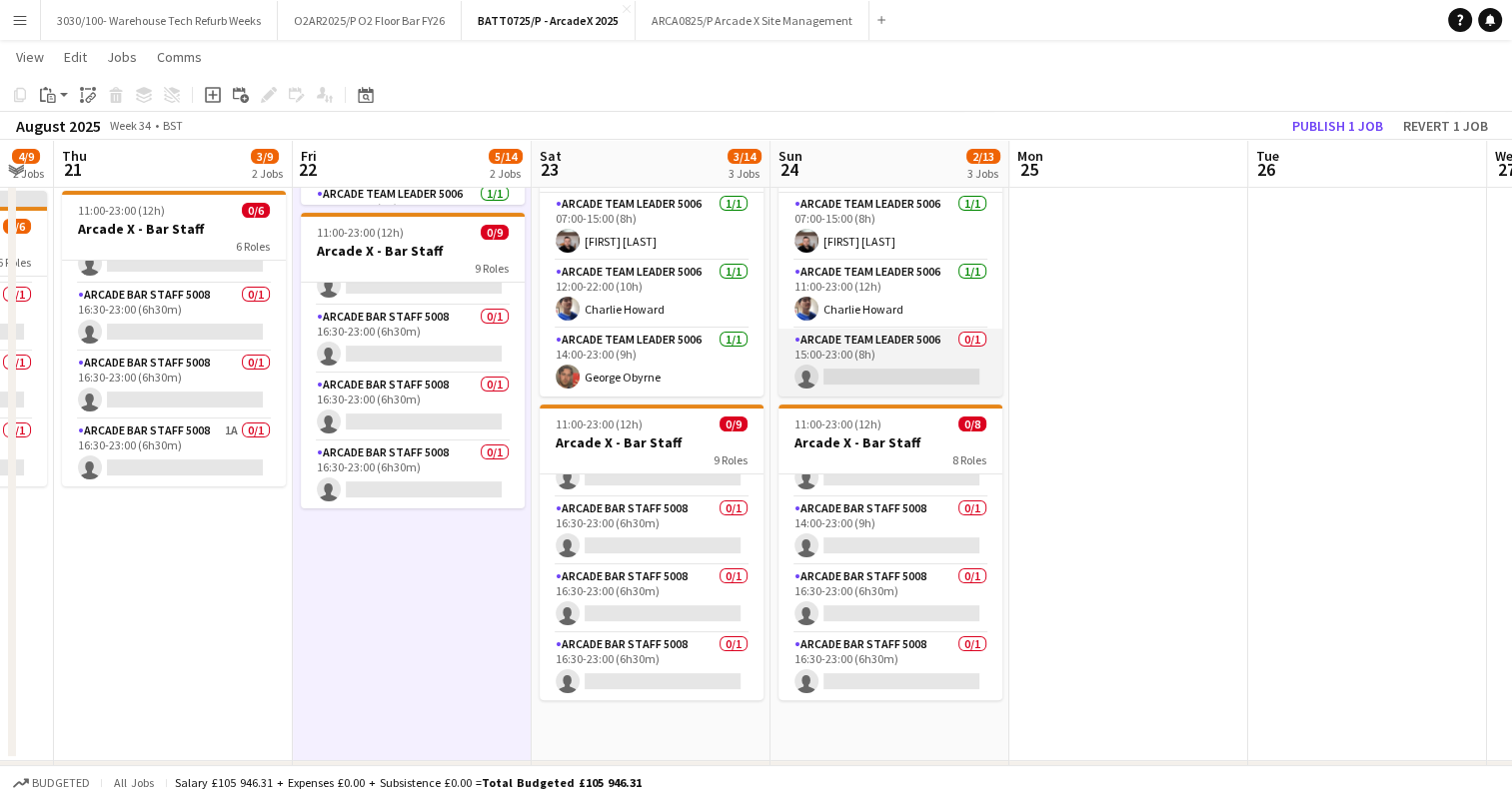 scroll, scrollTop: 0, scrollLeft: 423, axis: horizontal 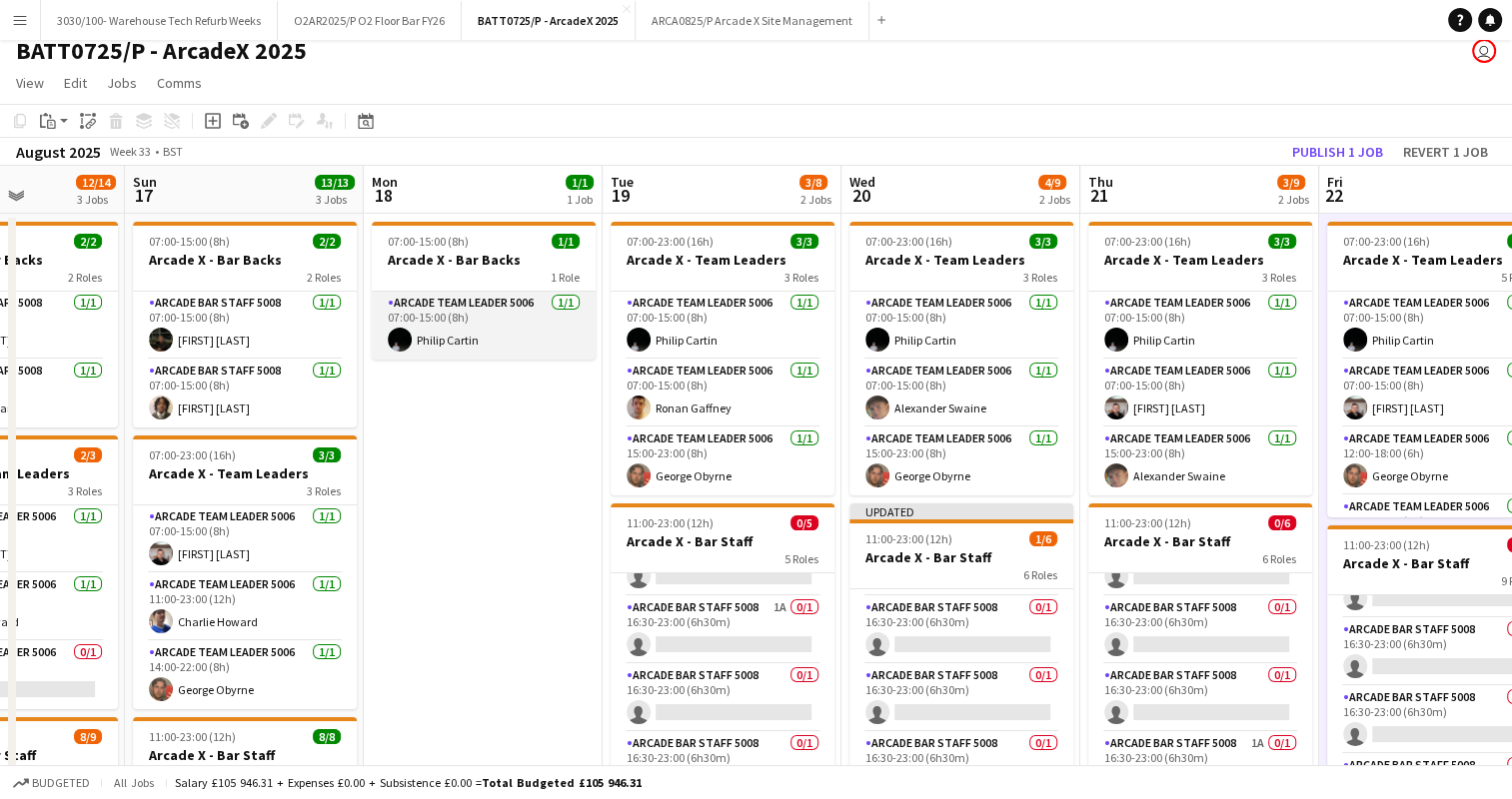 click on "Arcade Team Leader 5006   1/1   07:00-15:00 (8h)
[FIRST] [LAST]" at bounding box center [484, 326] 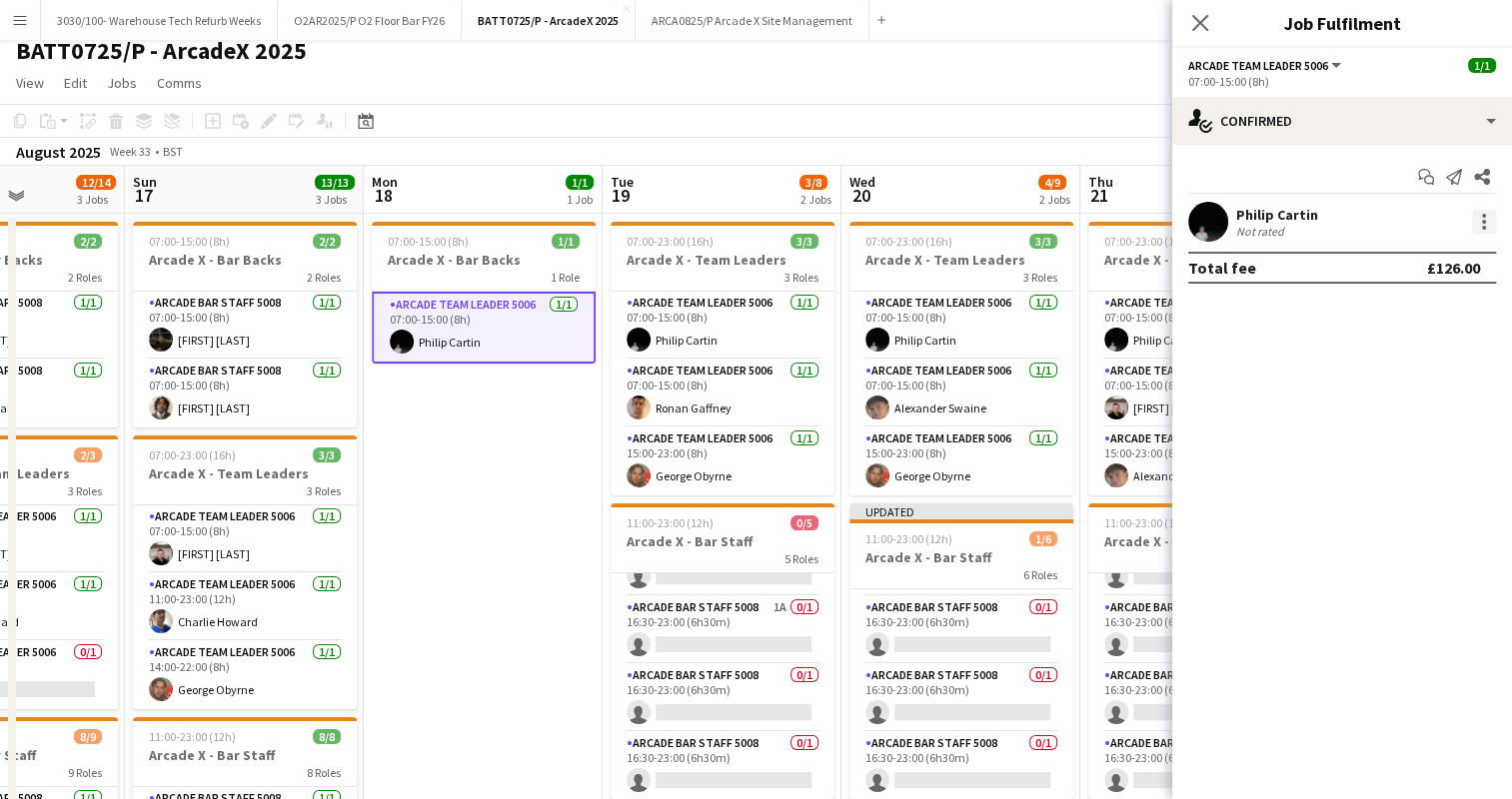 click at bounding box center (1484, 222) 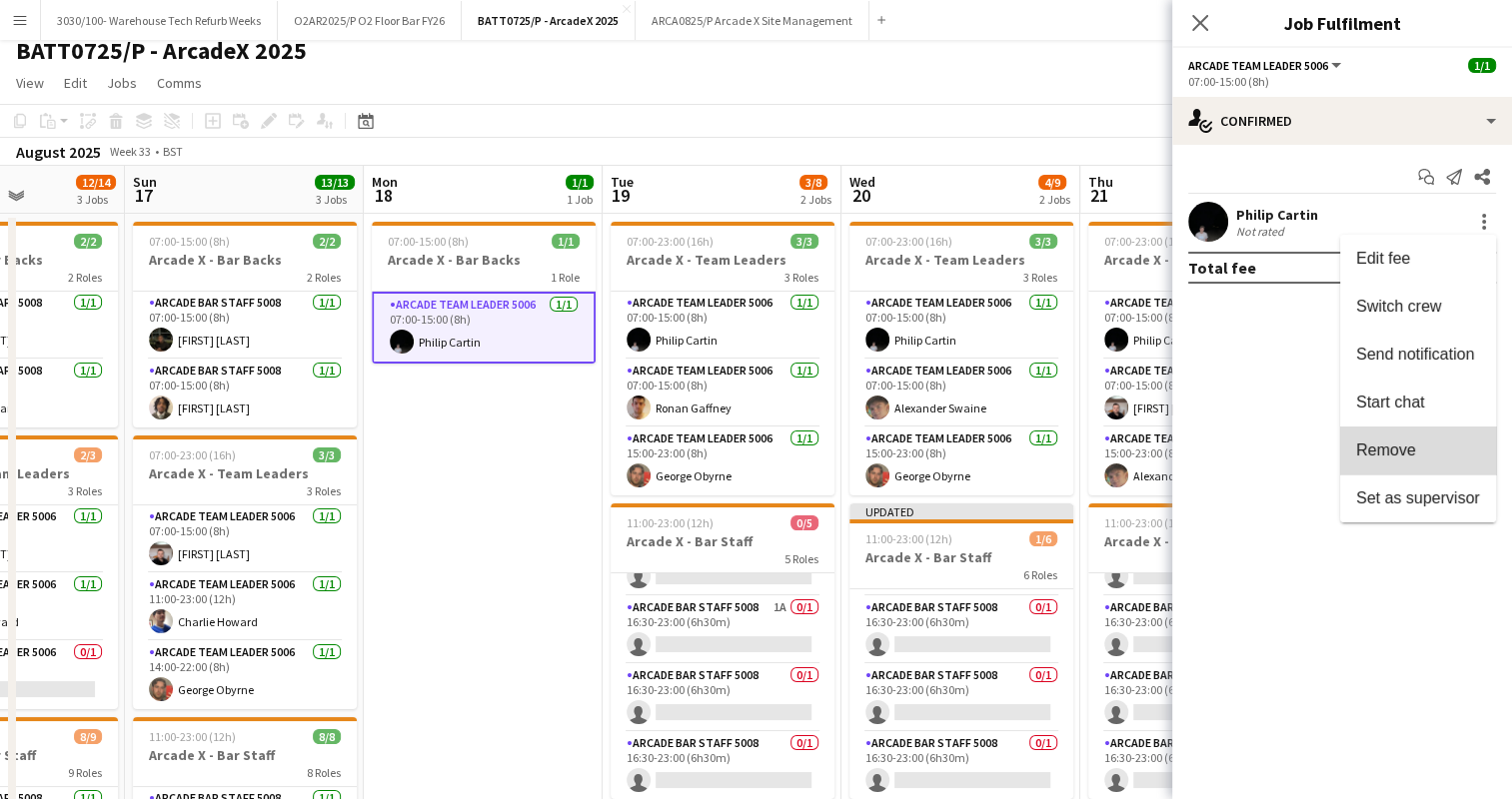 click on "Remove" at bounding box center (1418, 450) 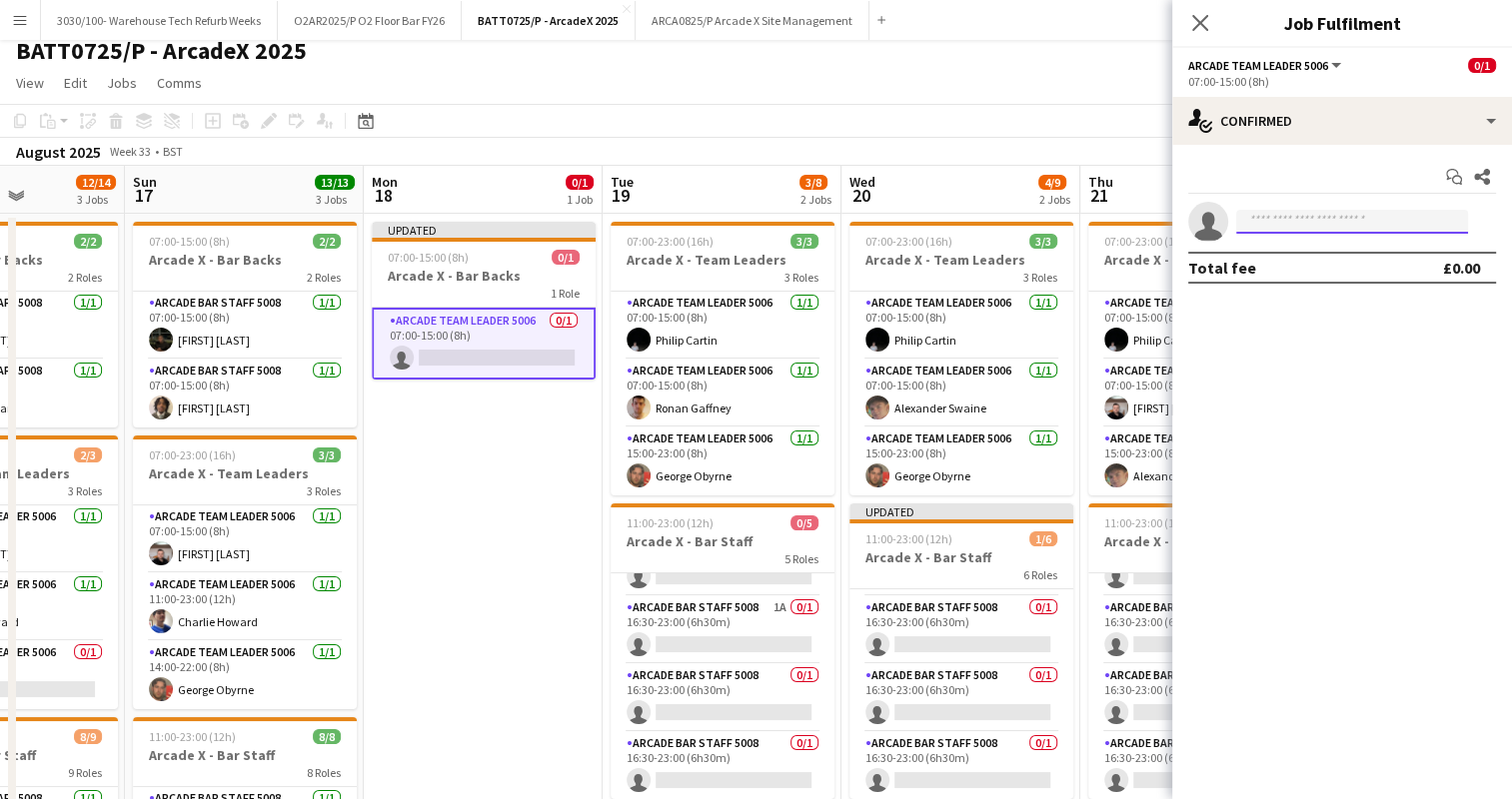 click at bounding box center (1352, 222) 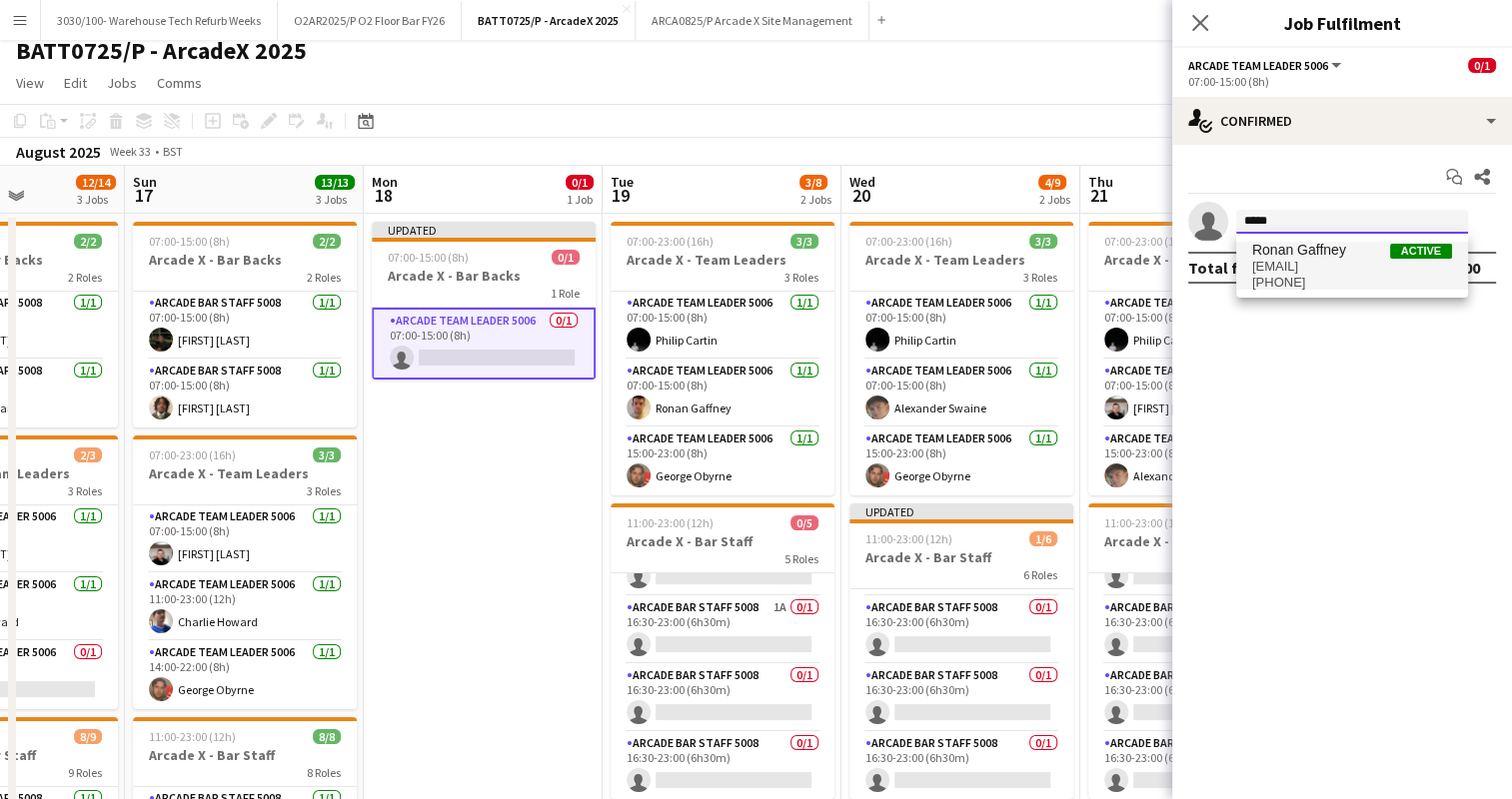 type on "*****" 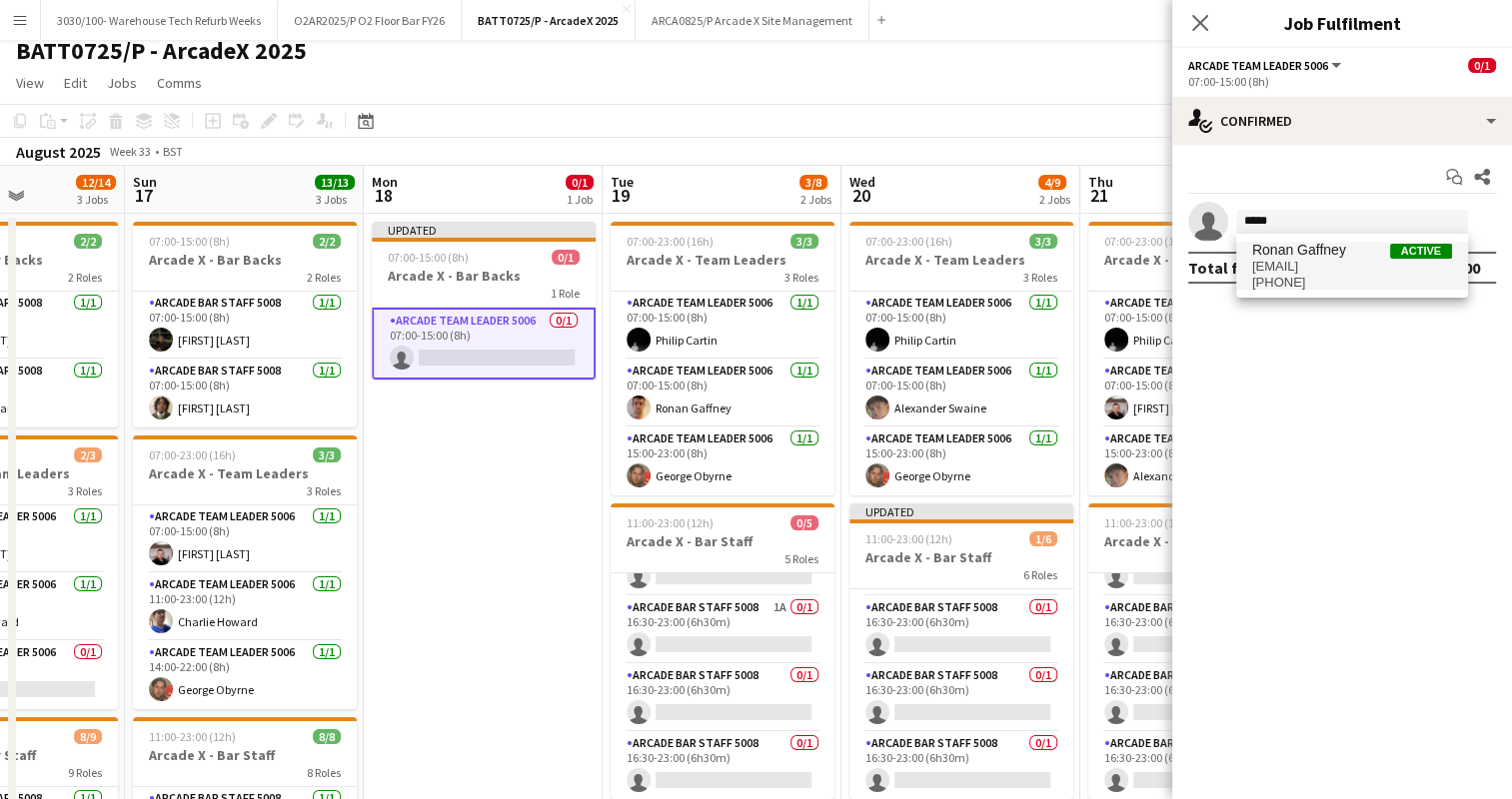 click on "[EMAIL]" at bounding box center (1352, 267) 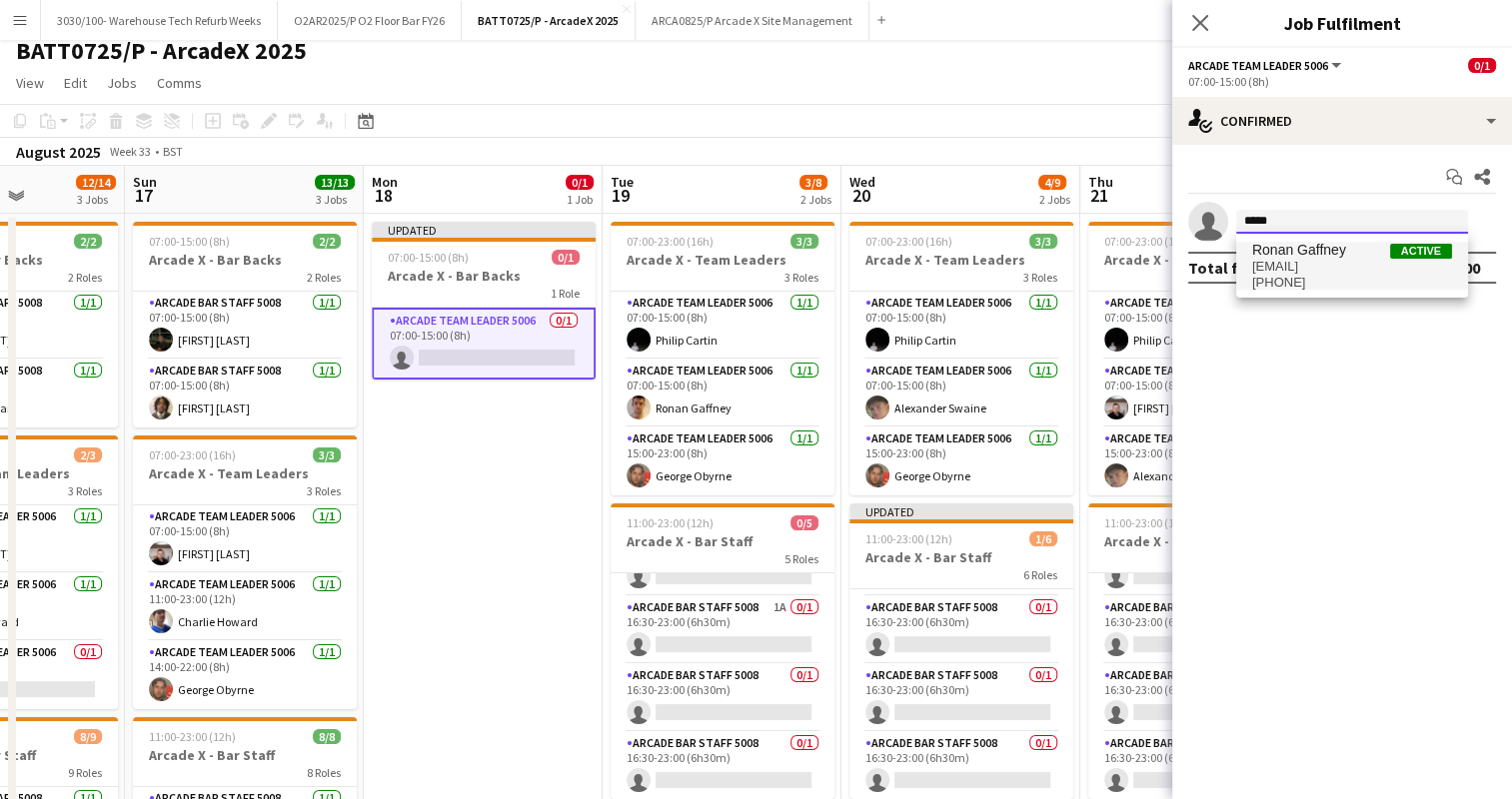 type 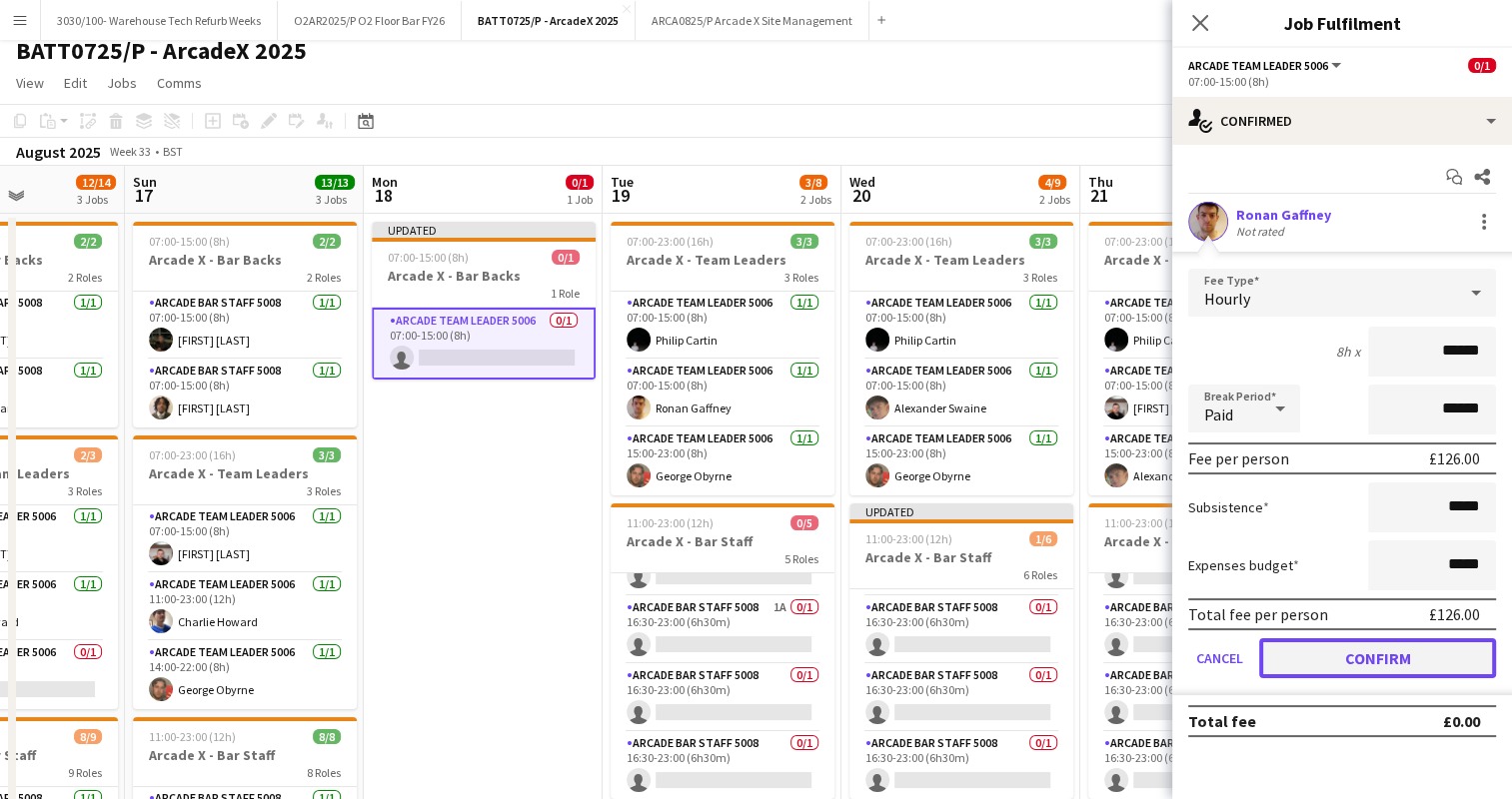 click on "Confirm" at bounding box center (1377, 658) 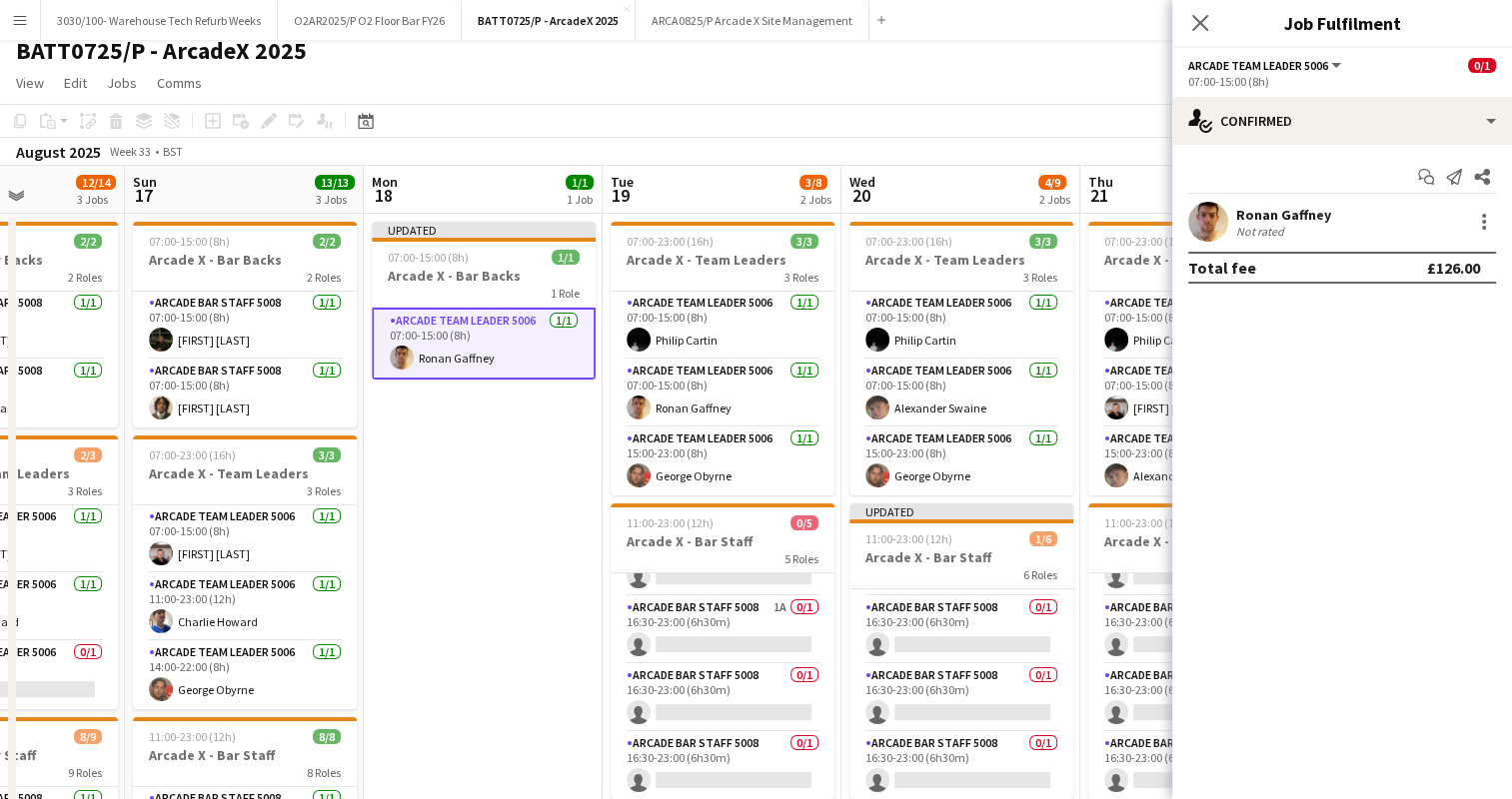click on "BATT0725/P - ArcadeX 2025
user" 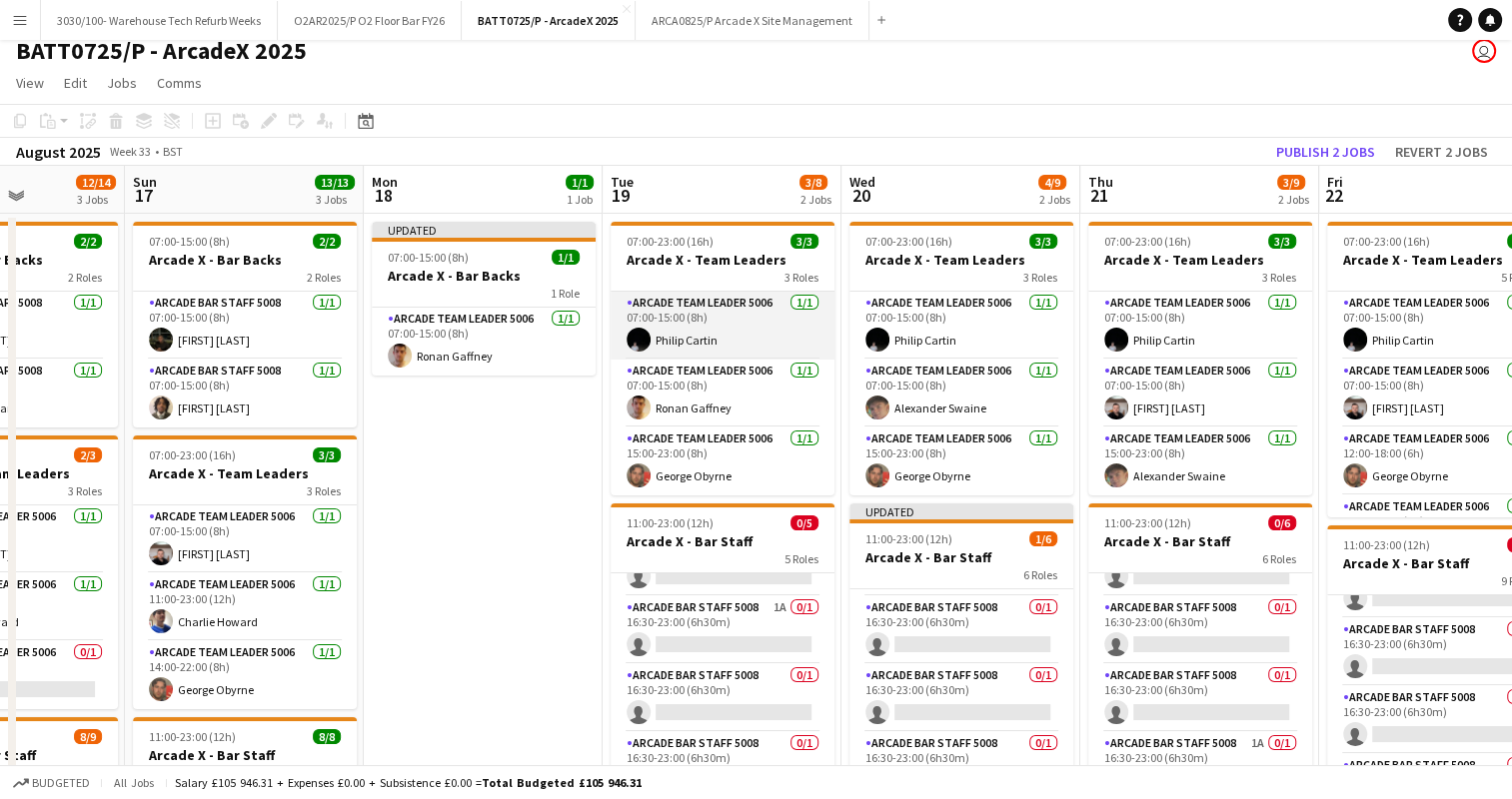 click on "Arcade Team Leader 5006   1/1   07:00-15:00 (8h)
[FIRST] [LAST]" at bounding box center (723, 326) 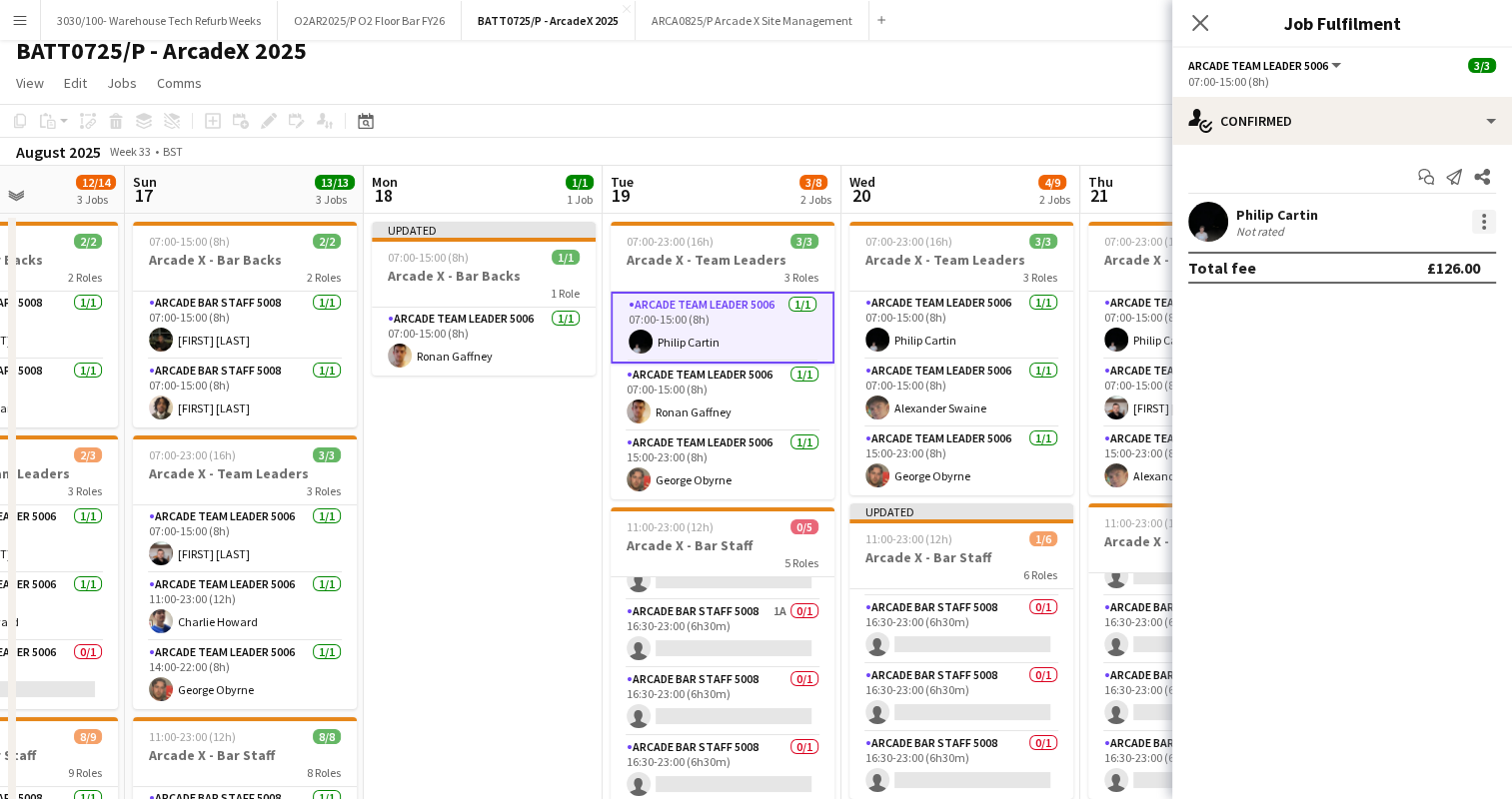 click at bounding box center (1484, 222) 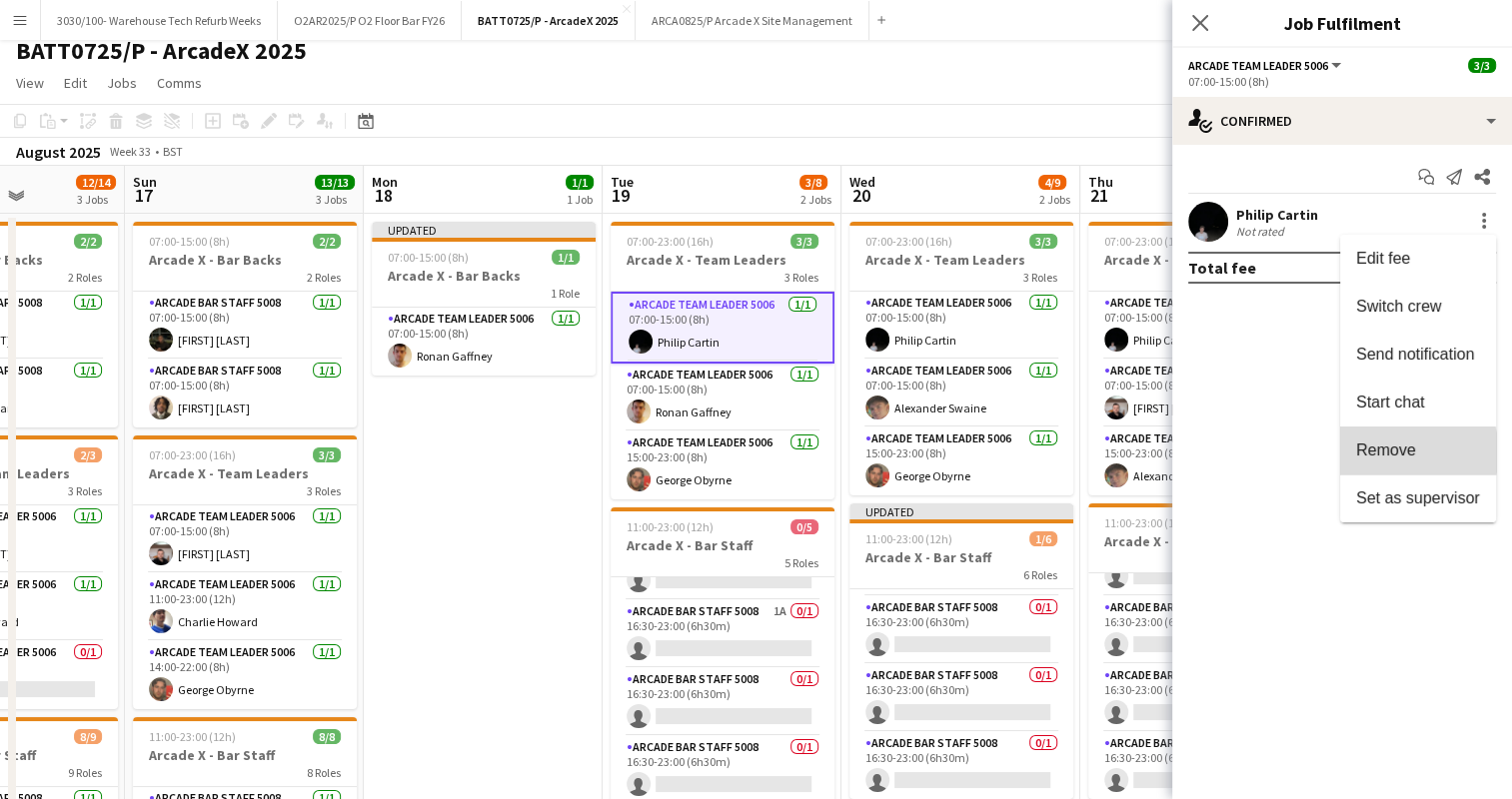 click on "Remove" at bounding box center (1386, 449) 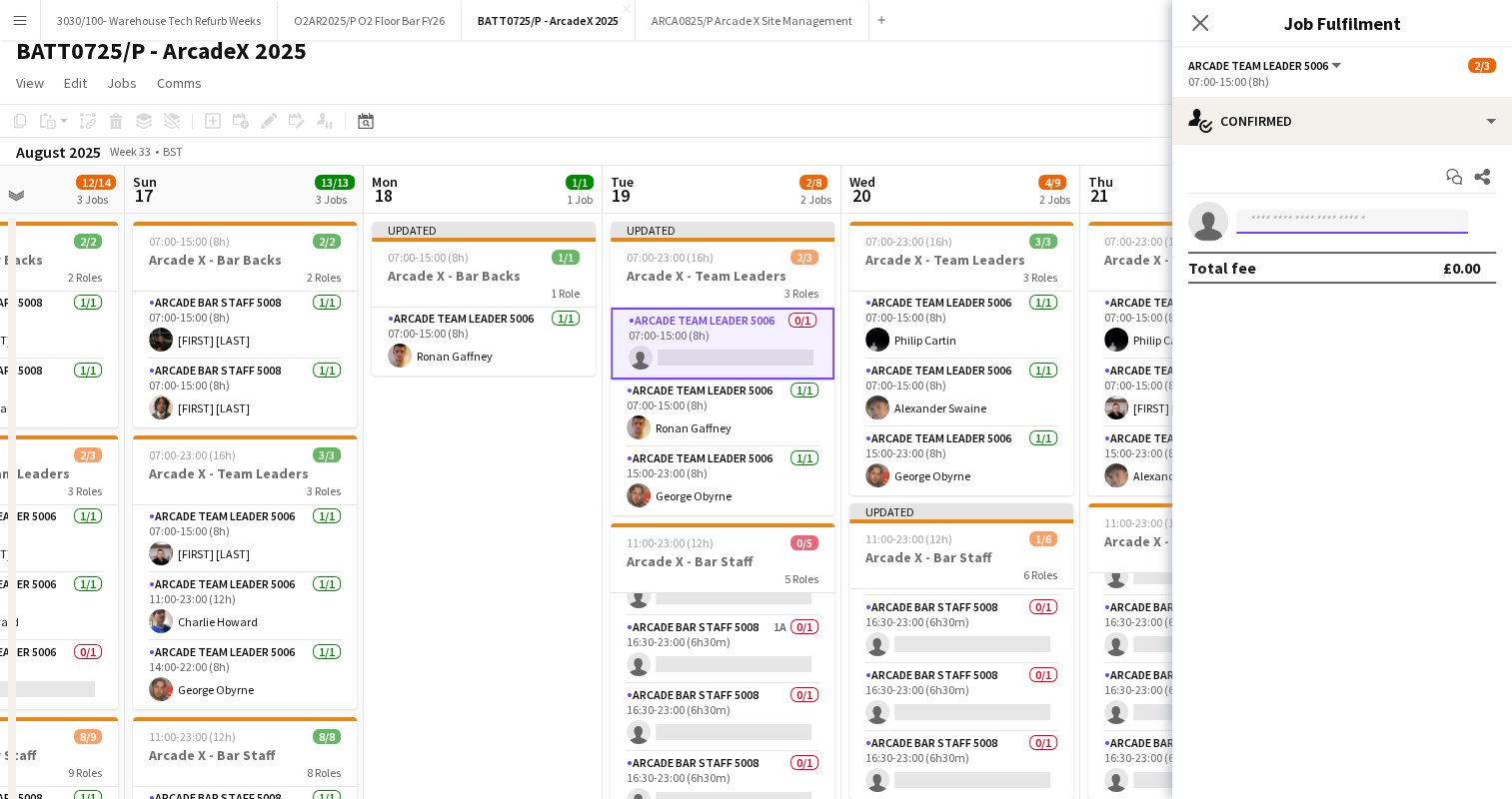 click at bounding box center (1352, 222) 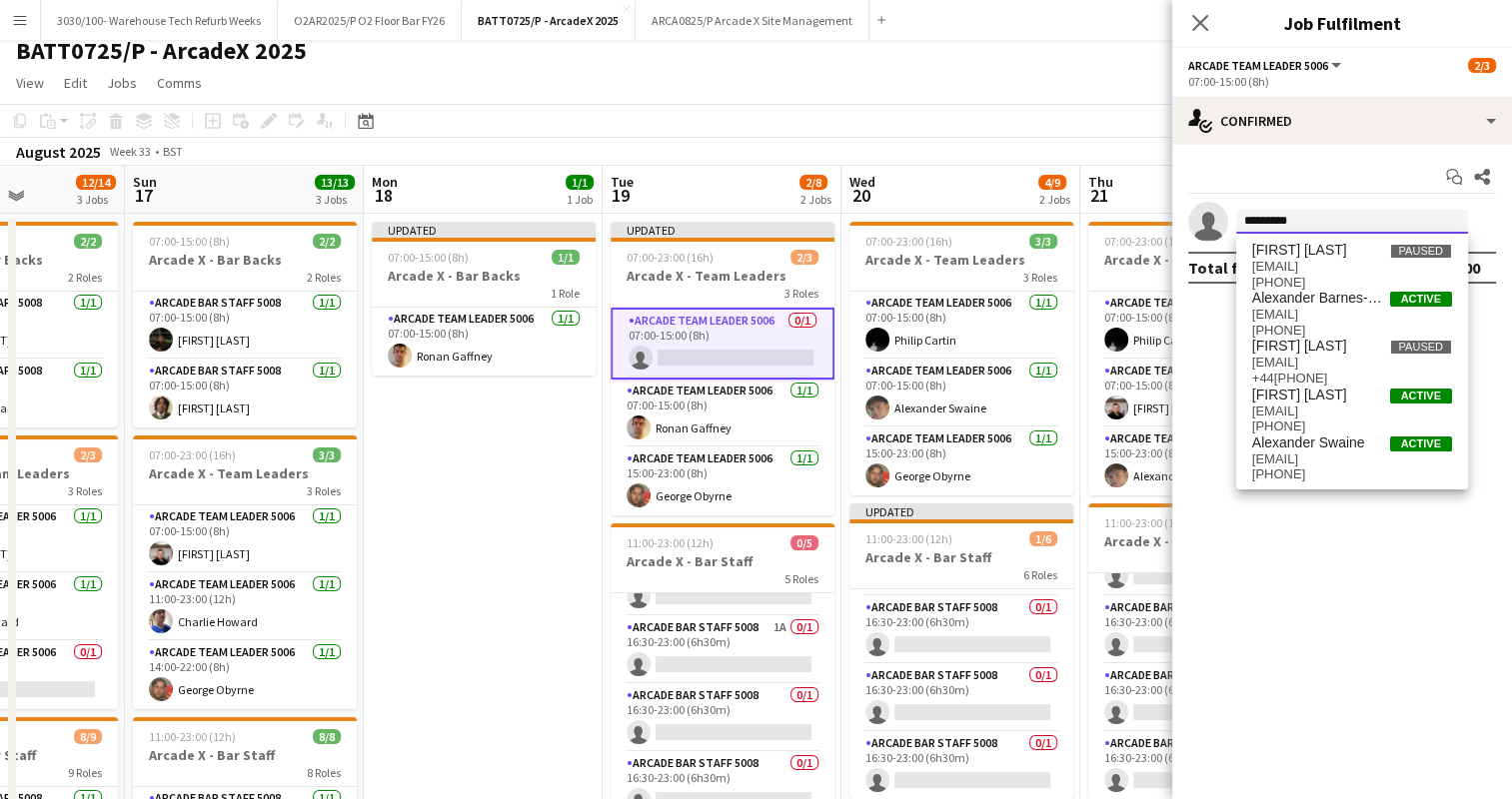 scroll, scrollTop: 0, scrollLeft: 0, axis: both 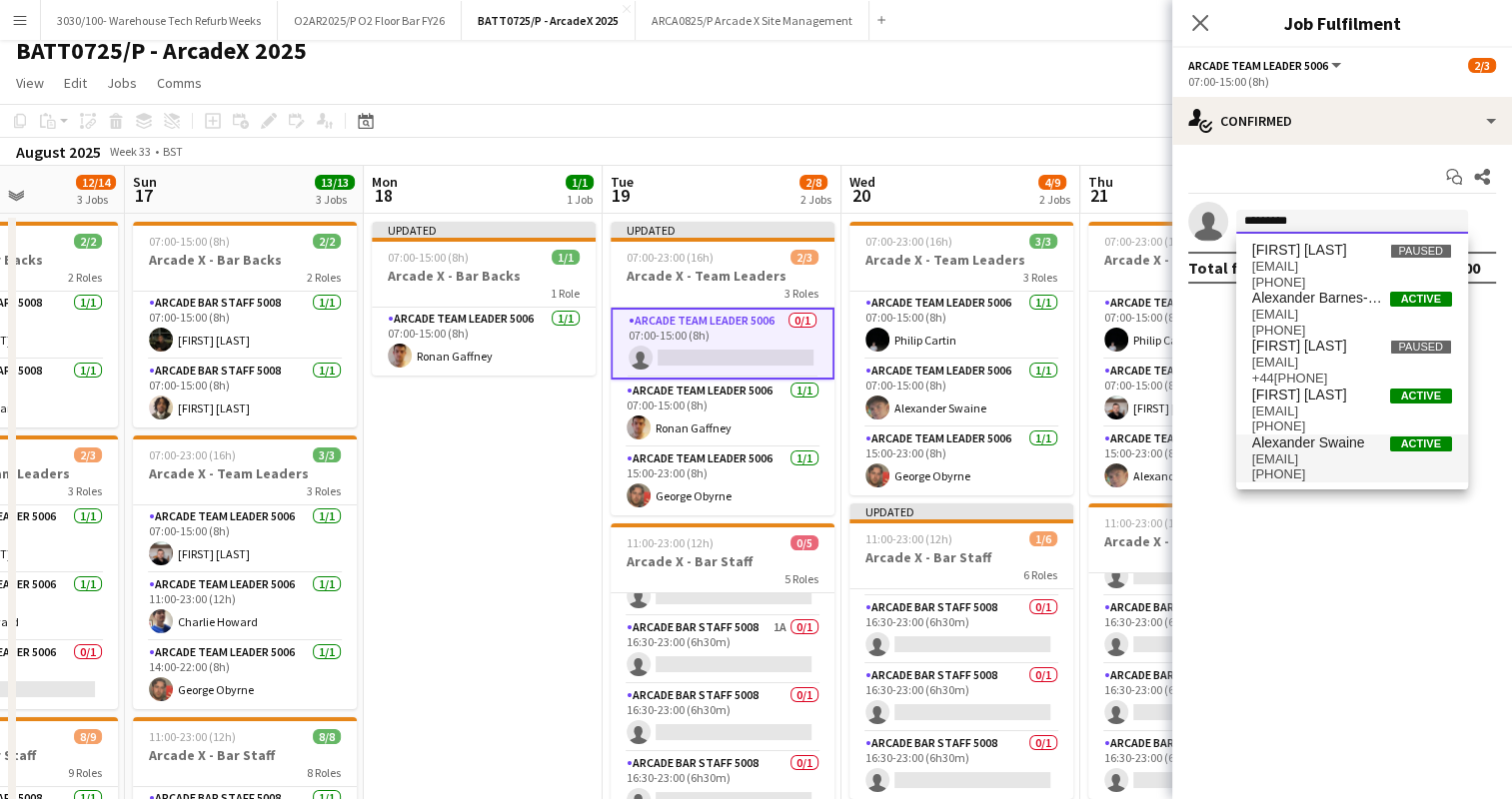 type on "*********" 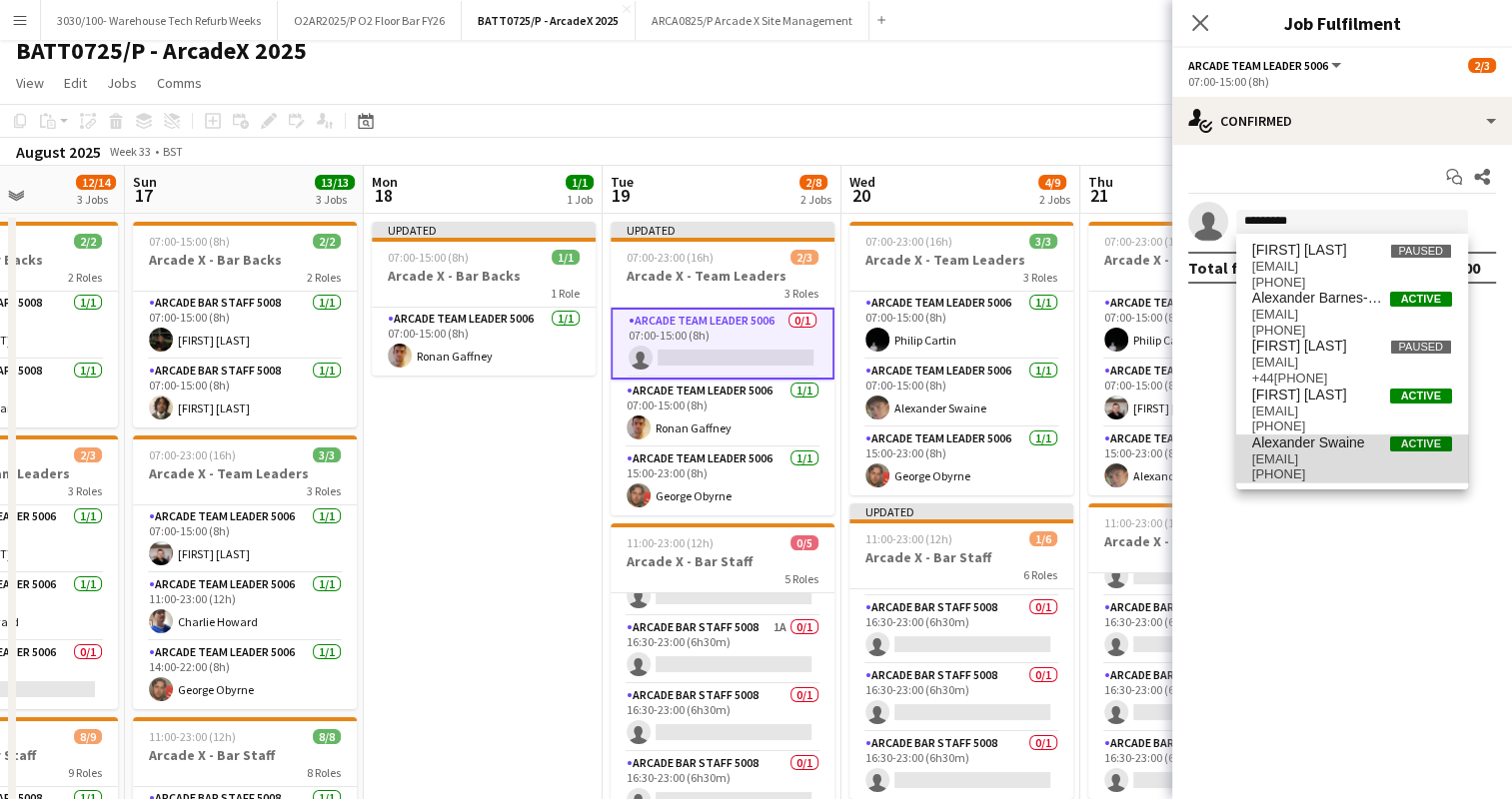 click on "Alexander Swaine" at bounding box center [1308, 442] 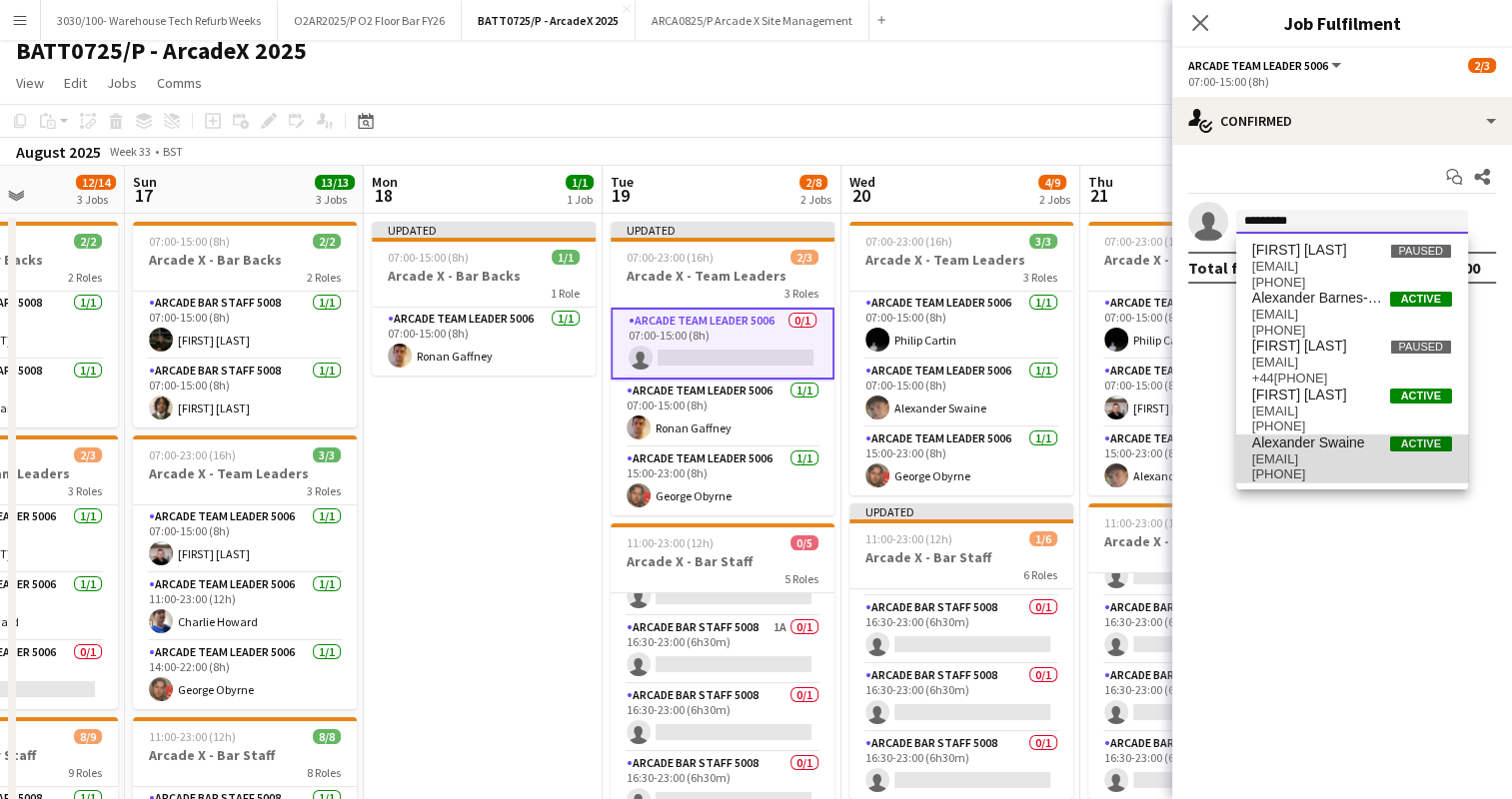 type 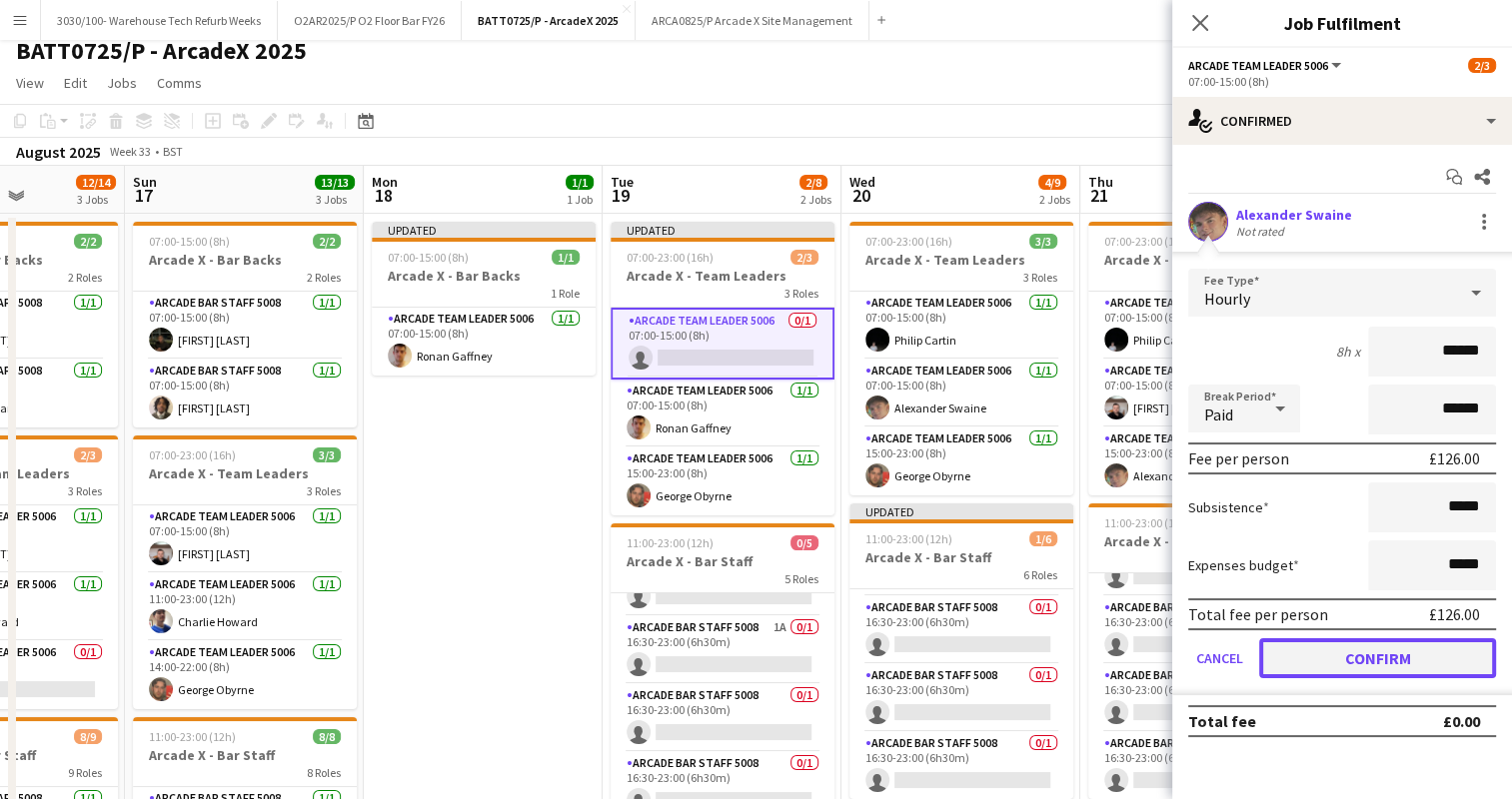 click on "Confirm" at bounding box center [1377, 658] 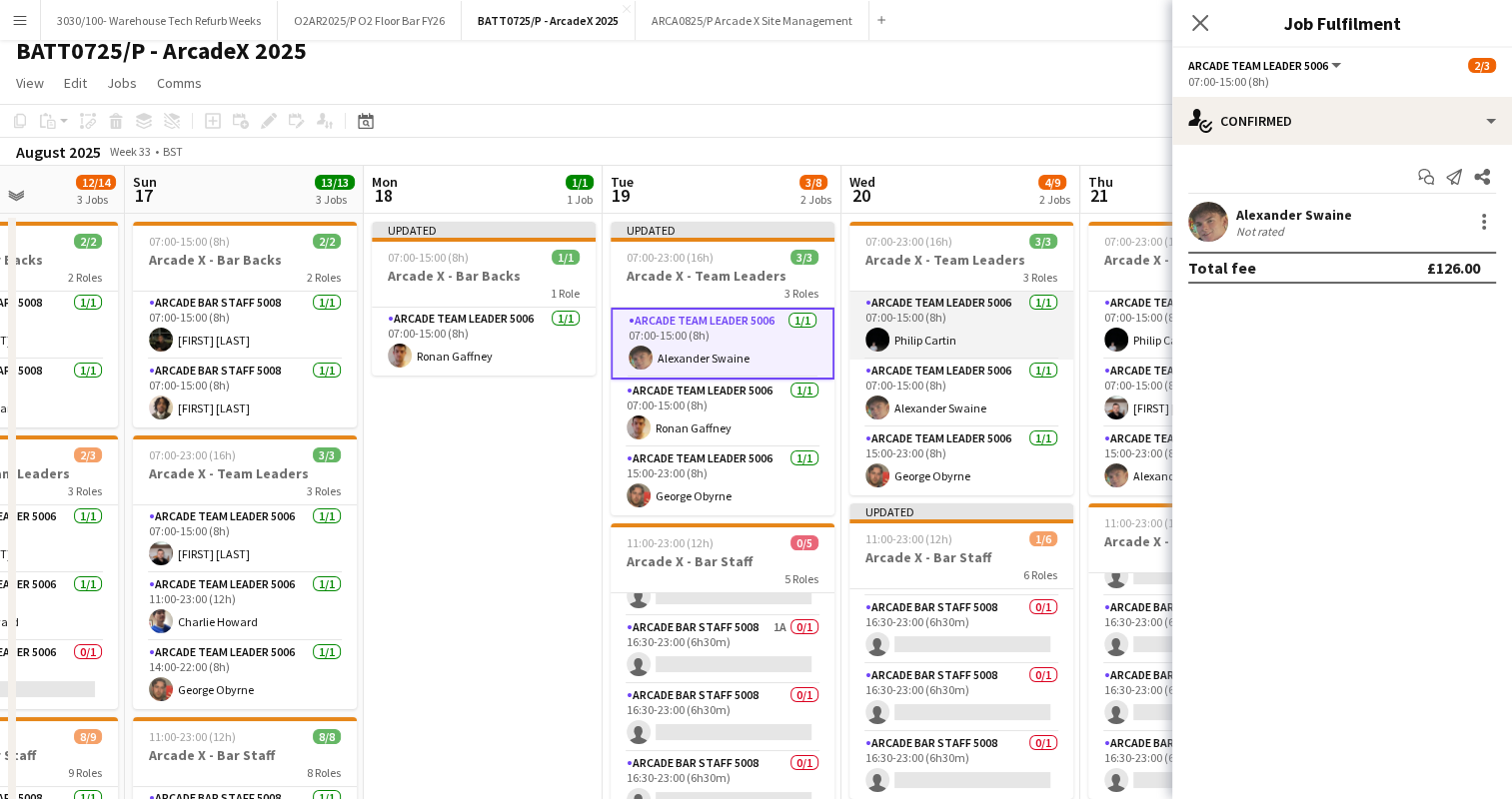 click on "Arcade Team Leader 5006   1/1   07:00-15:00 (8h)
[FIRST] [LAST]" at bounding box center (961, 326) 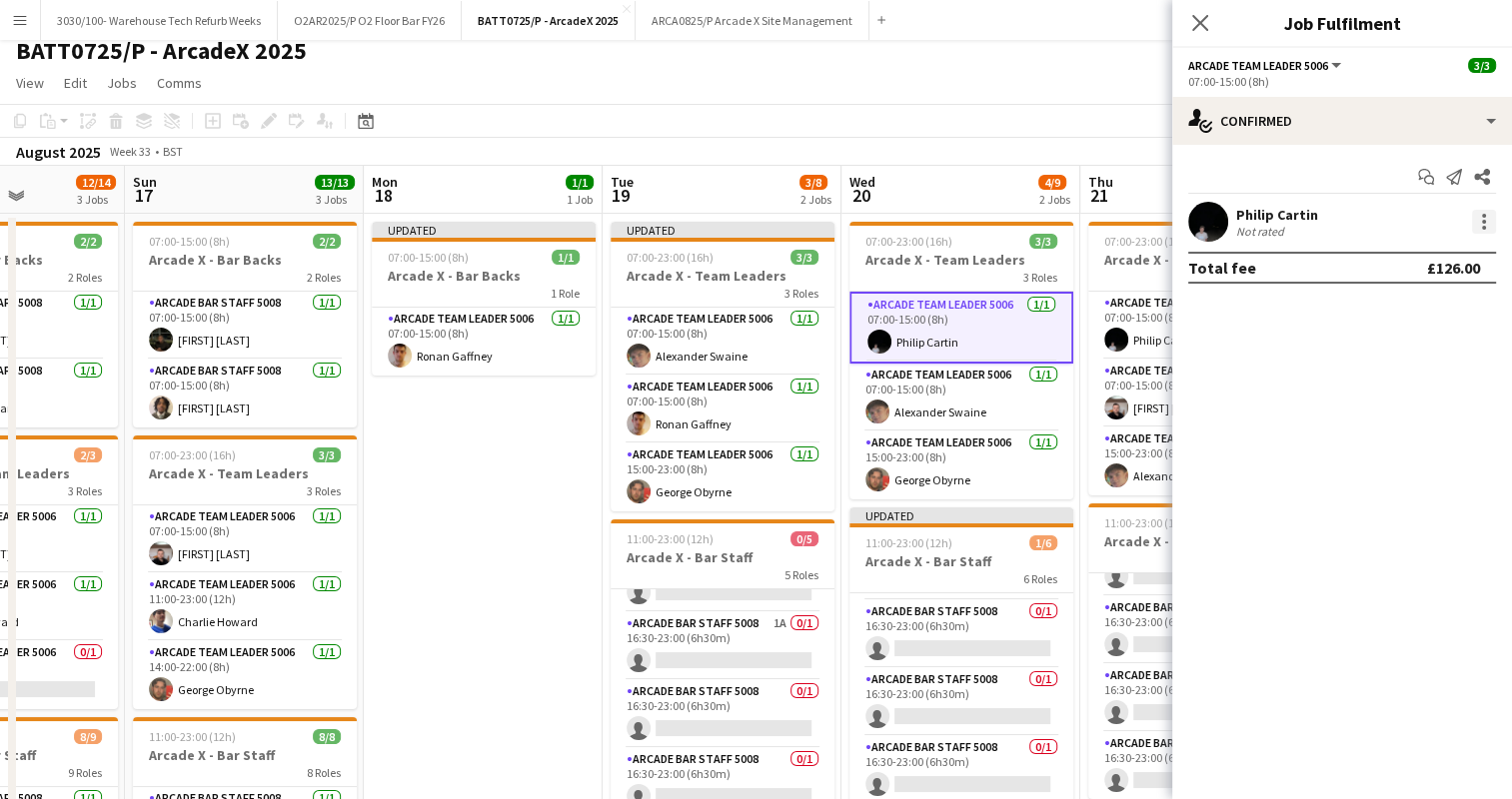 click at bounding box center (1484, 222) 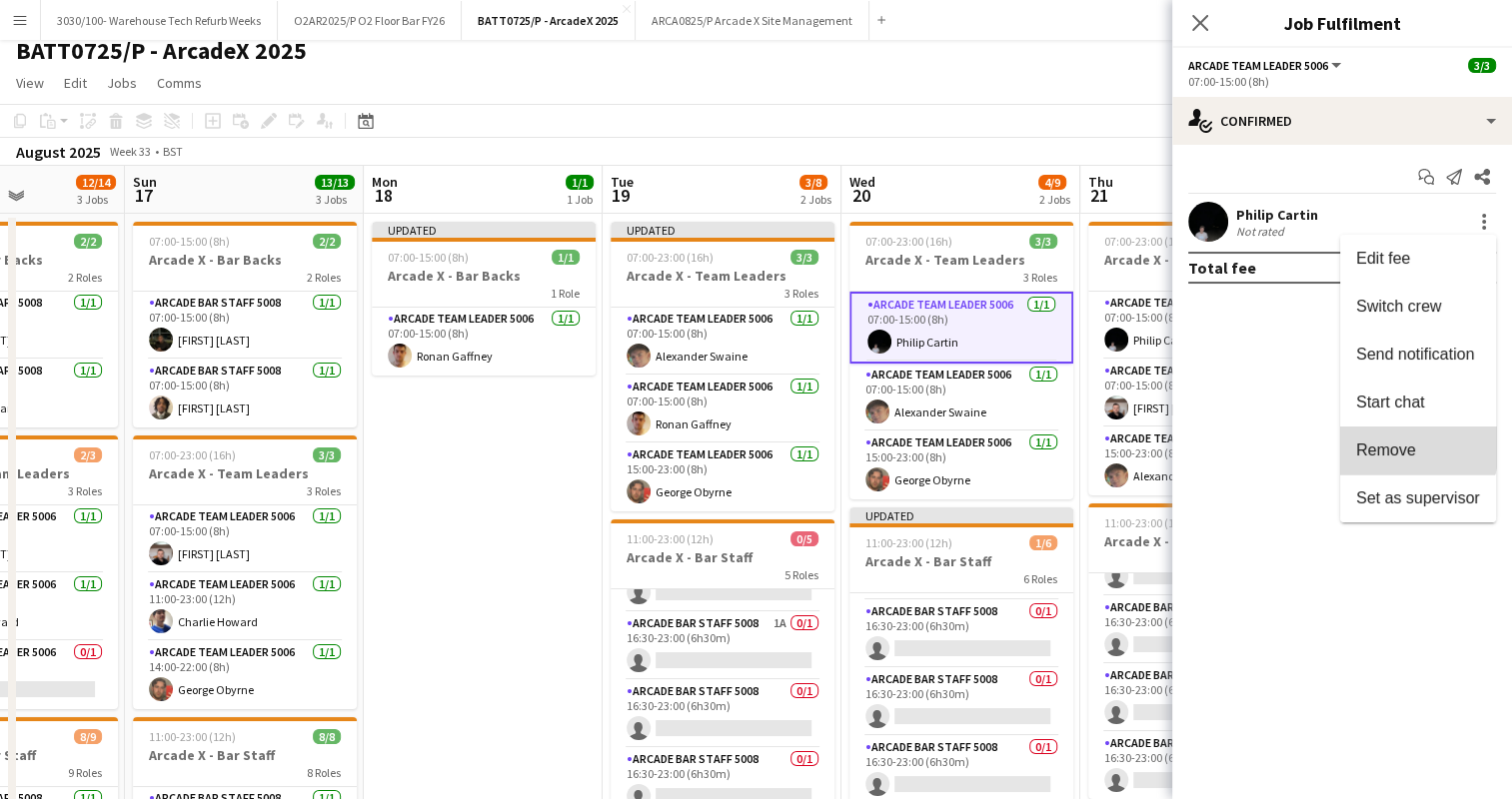 click on "Remove" at bounding box center (1386, 449) 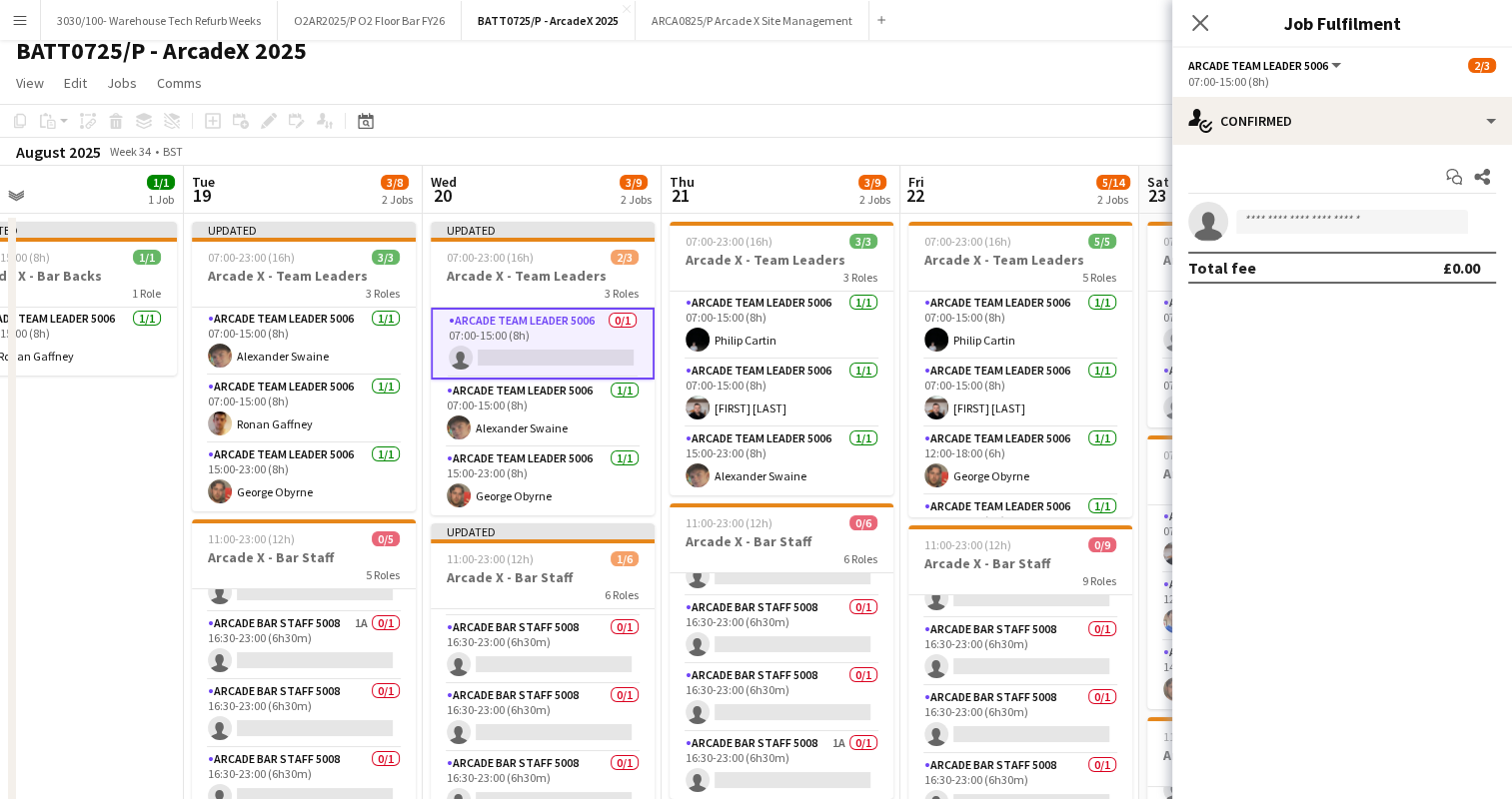 scroll, scrollTop: 0, scrollLeft: 535, axis: horizontal 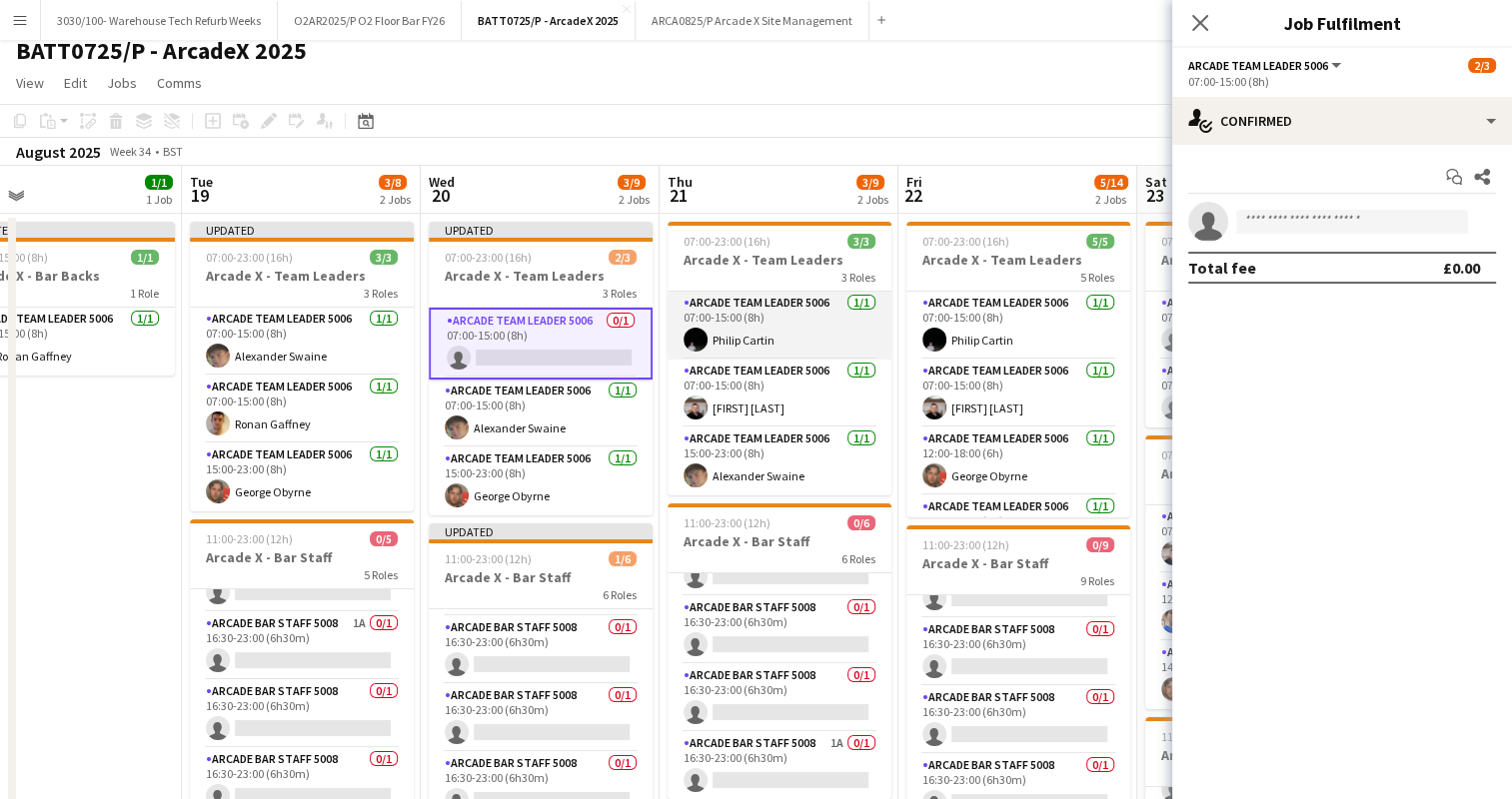 click on "Arcade Team Leader 5006   1/1   07:00-15:00 (8h)
[FIRST] [LAST]" at bounding box center (779, 326) 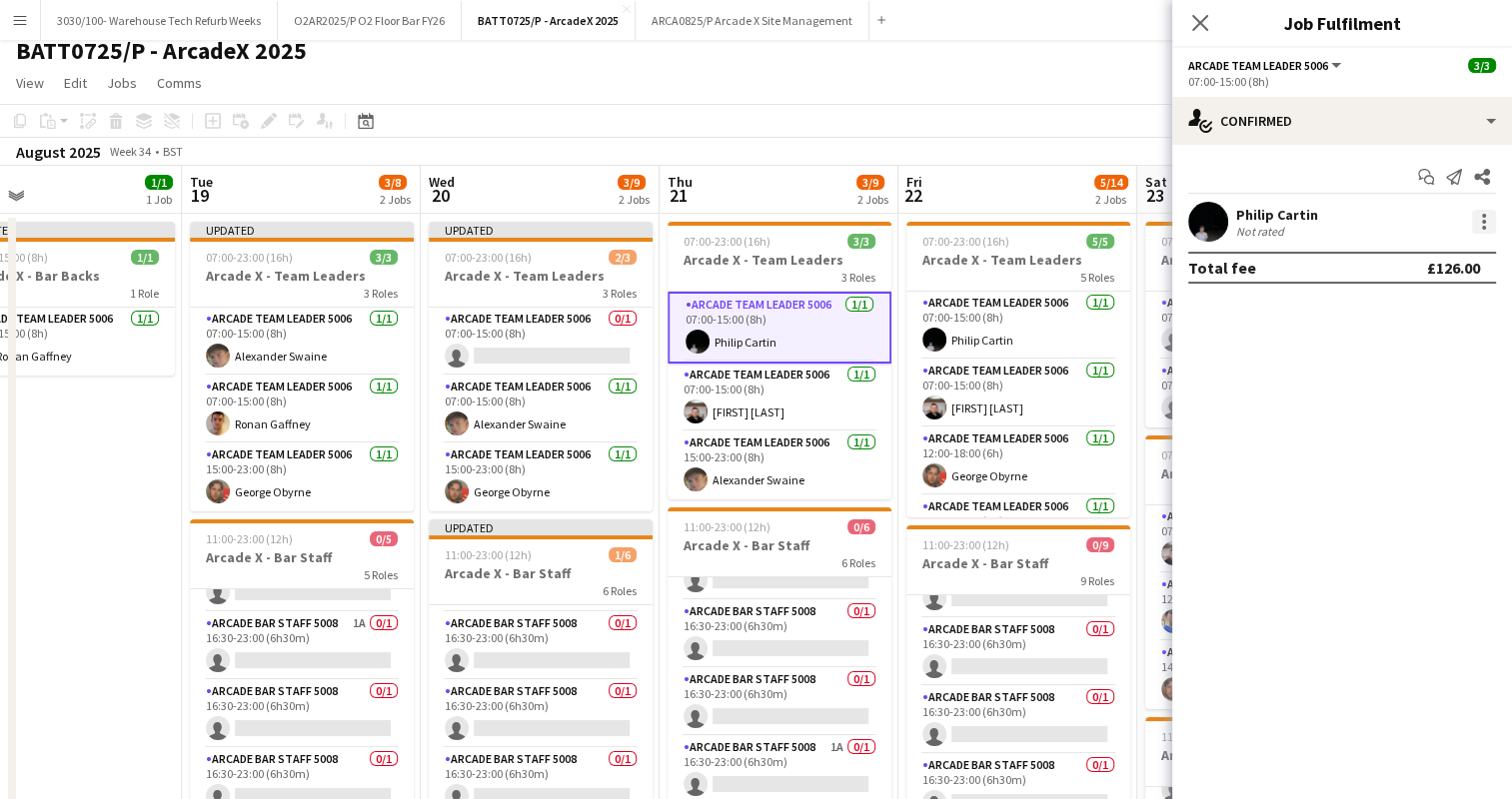 click at bounding box center (1484, 222) 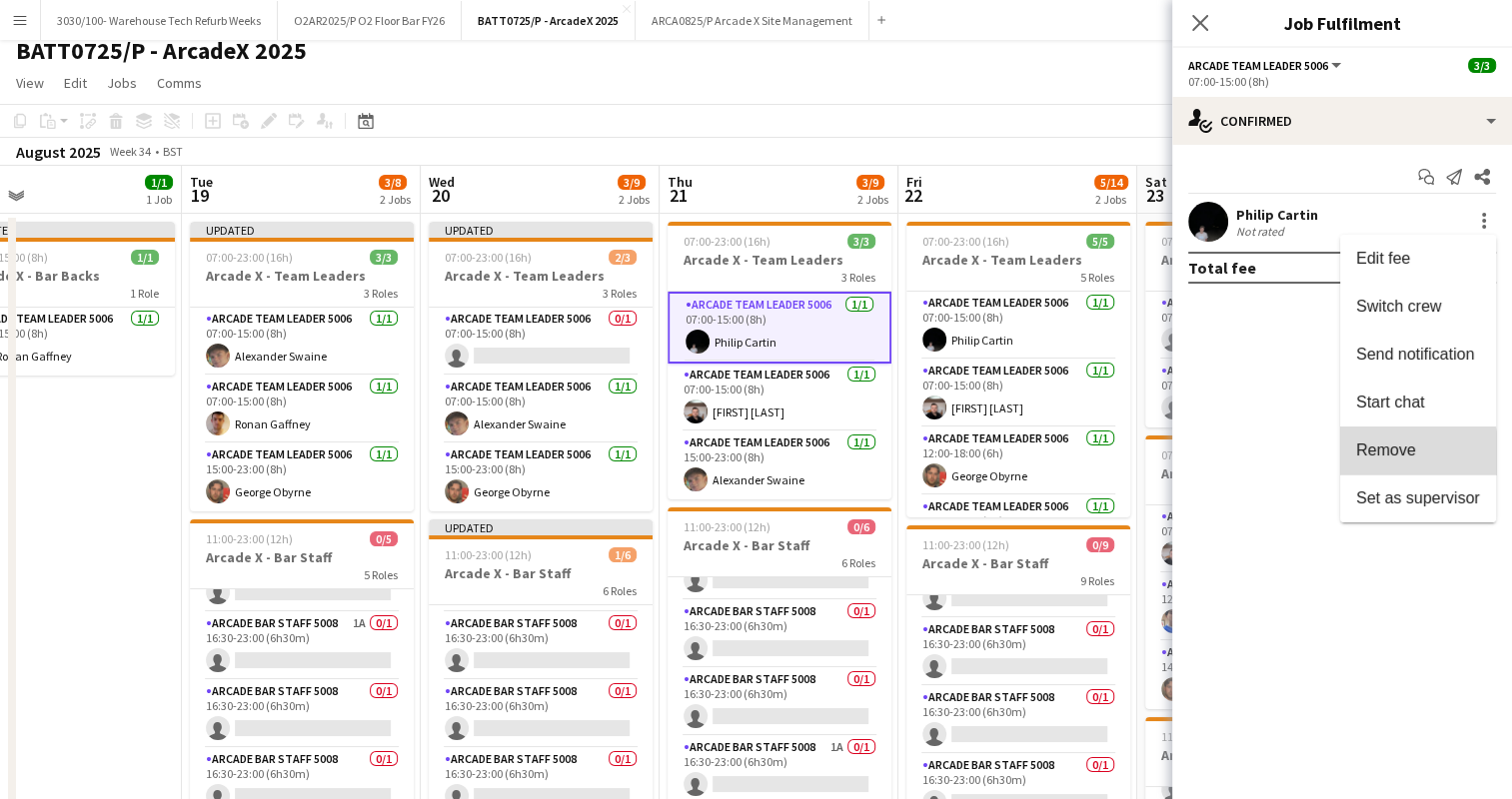 click on "Remove" at bounding box center (1386, 449) 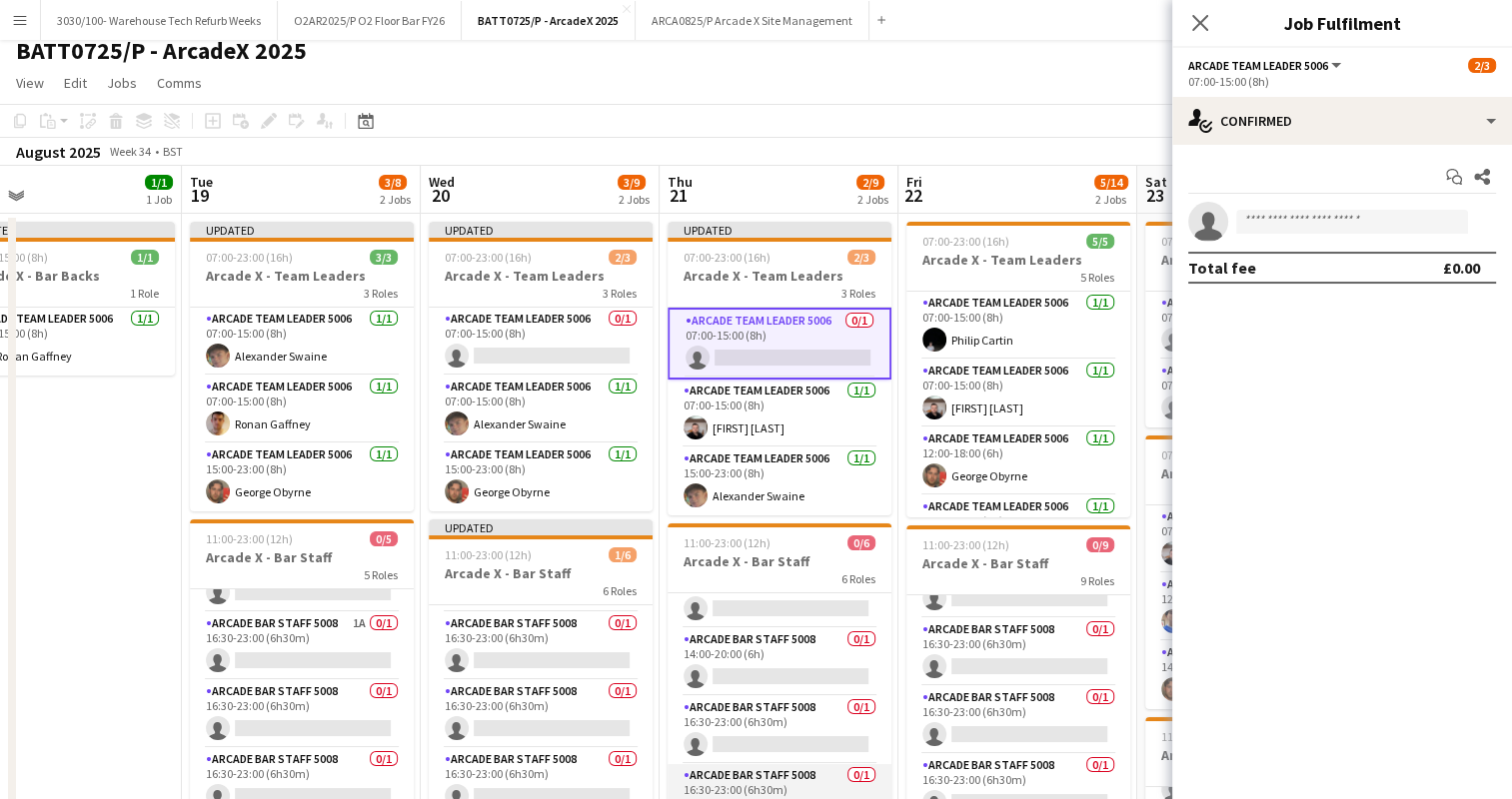 scroll, scrollTop: 0, scrollLeft: 0, axis: both 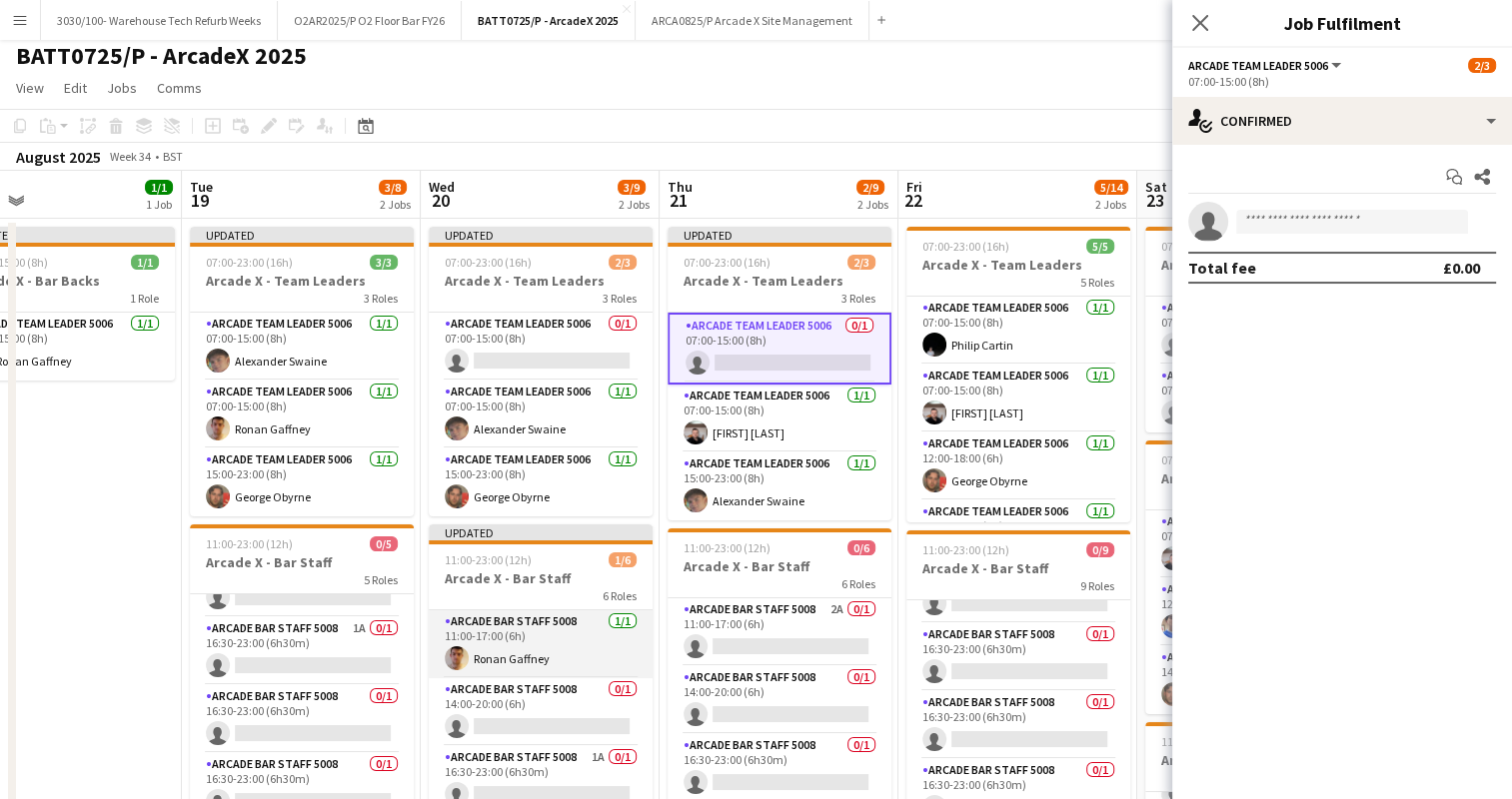 click on "Arcade Bar Staff 5008   1/1   11:00-17:00 (6h)
[FIRST] [LAST]" at bounding box center [541, 644] 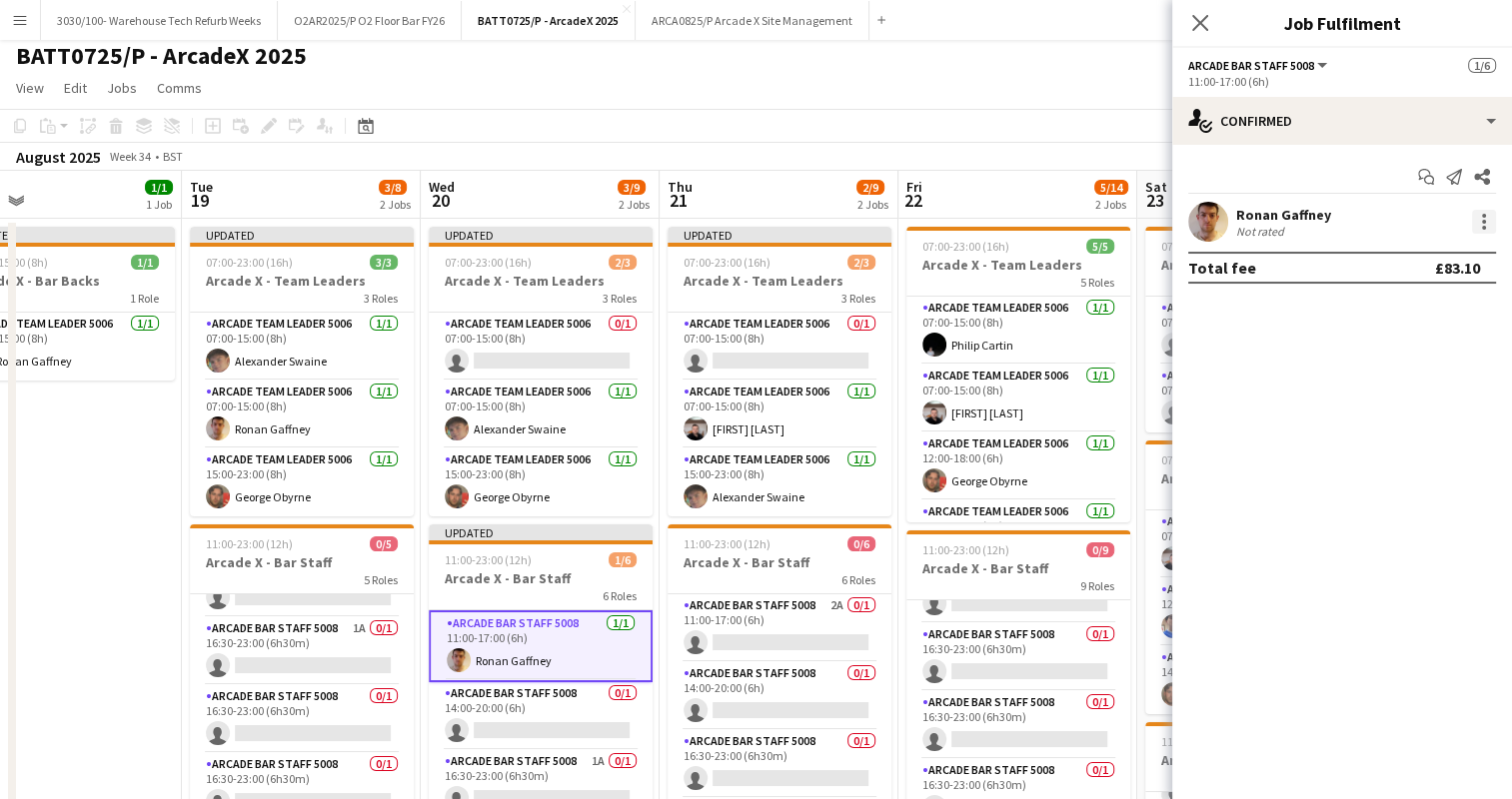 click at bounding box center (1484, 216) 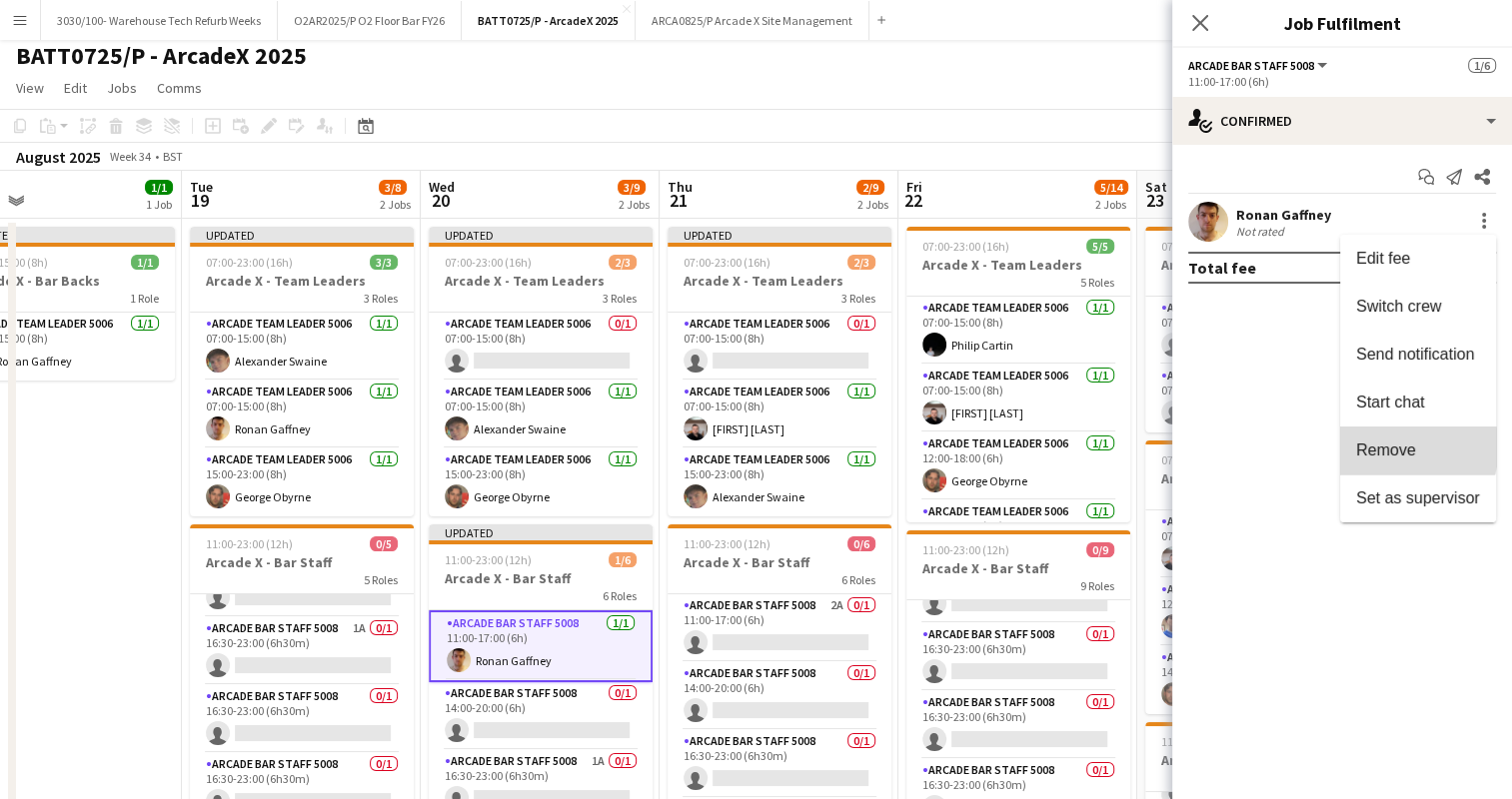 click on "Remove" at bounding box center [1386, 449] 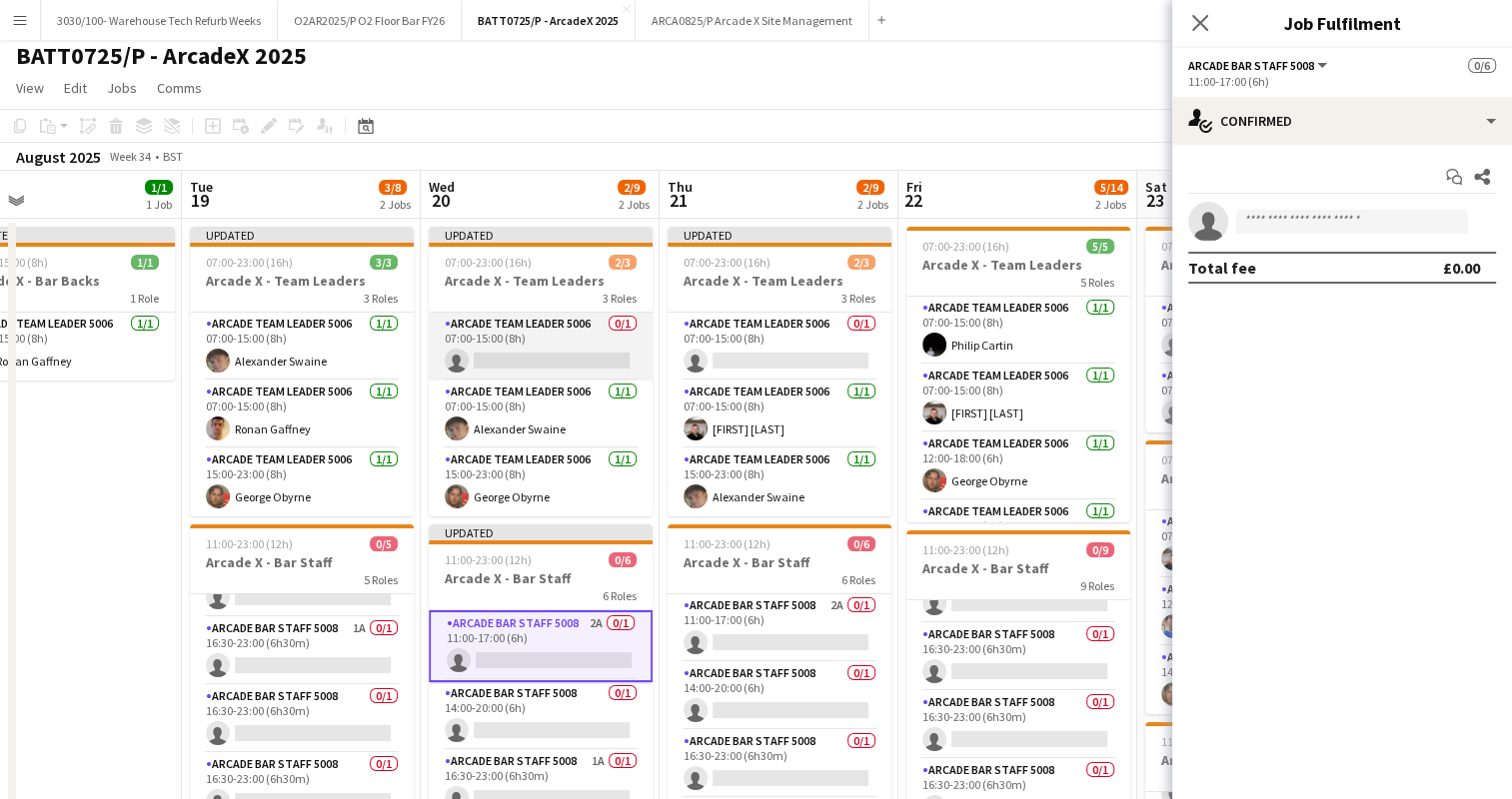 click on "Arcade Team Leader 5006   0/1   07:00-15:00 (8h)
single-neutral-actions" at bounding box center [541, 347] 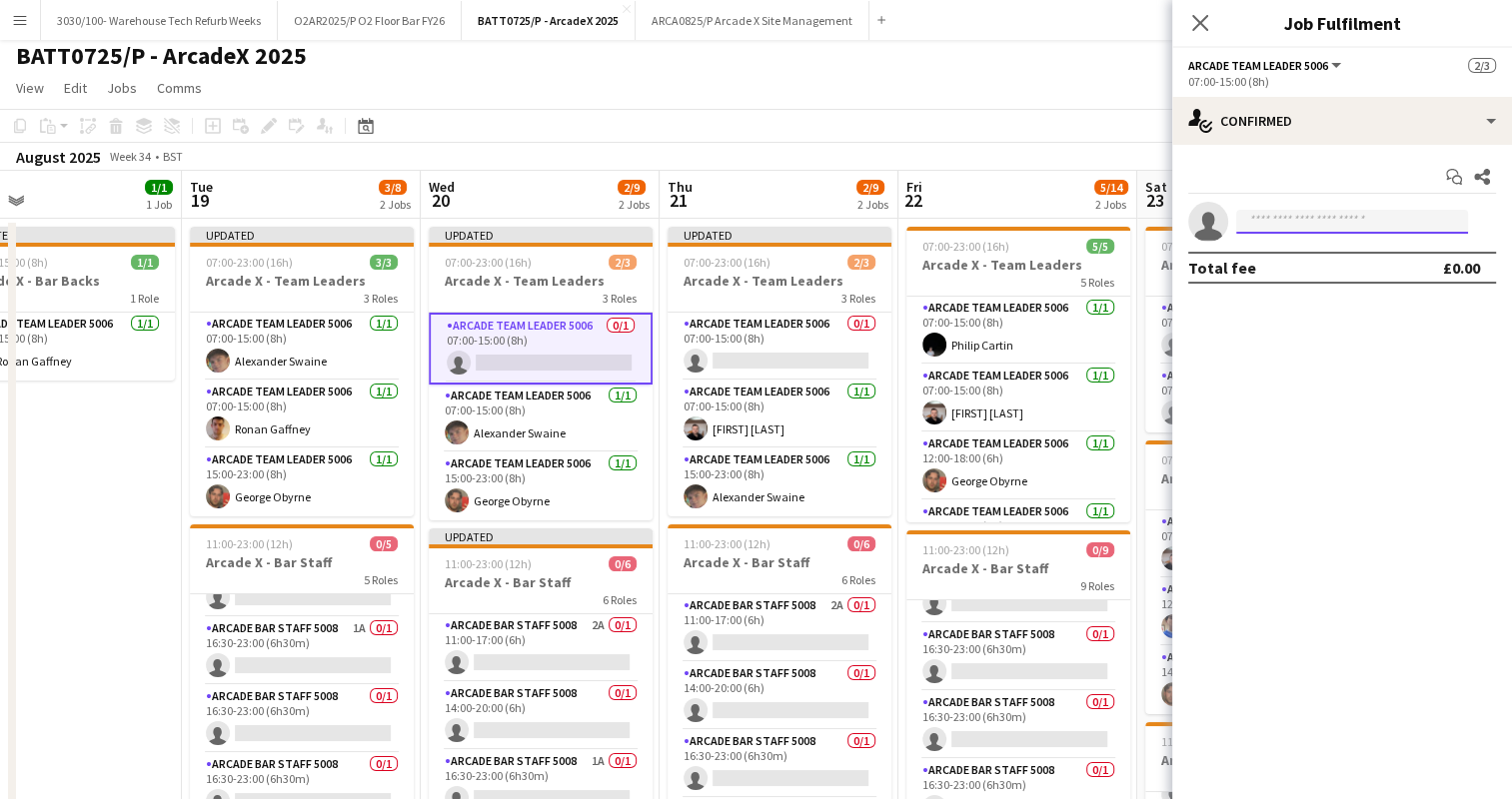 click at bounding box center [1352, 222] 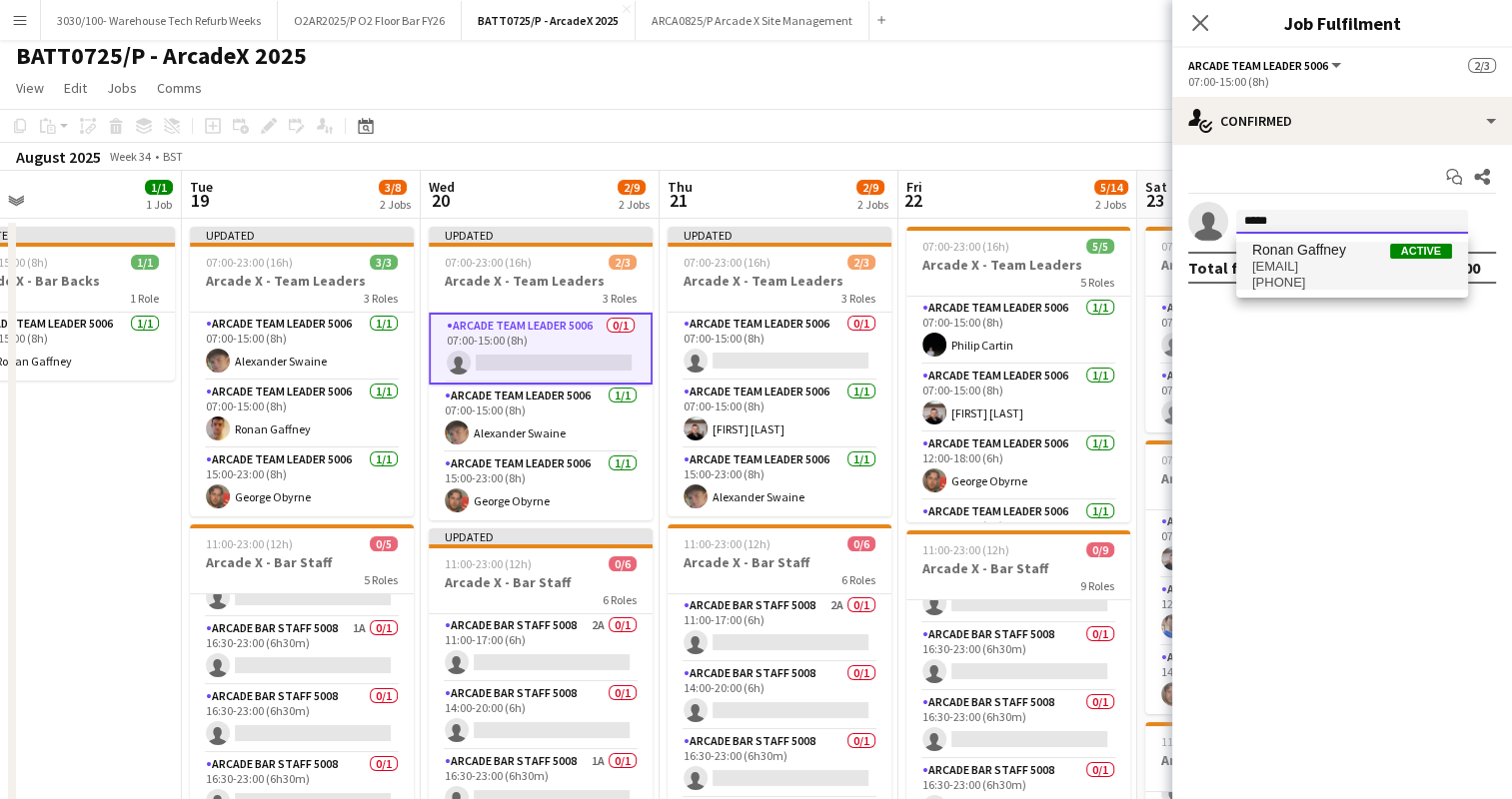 type on "*****" 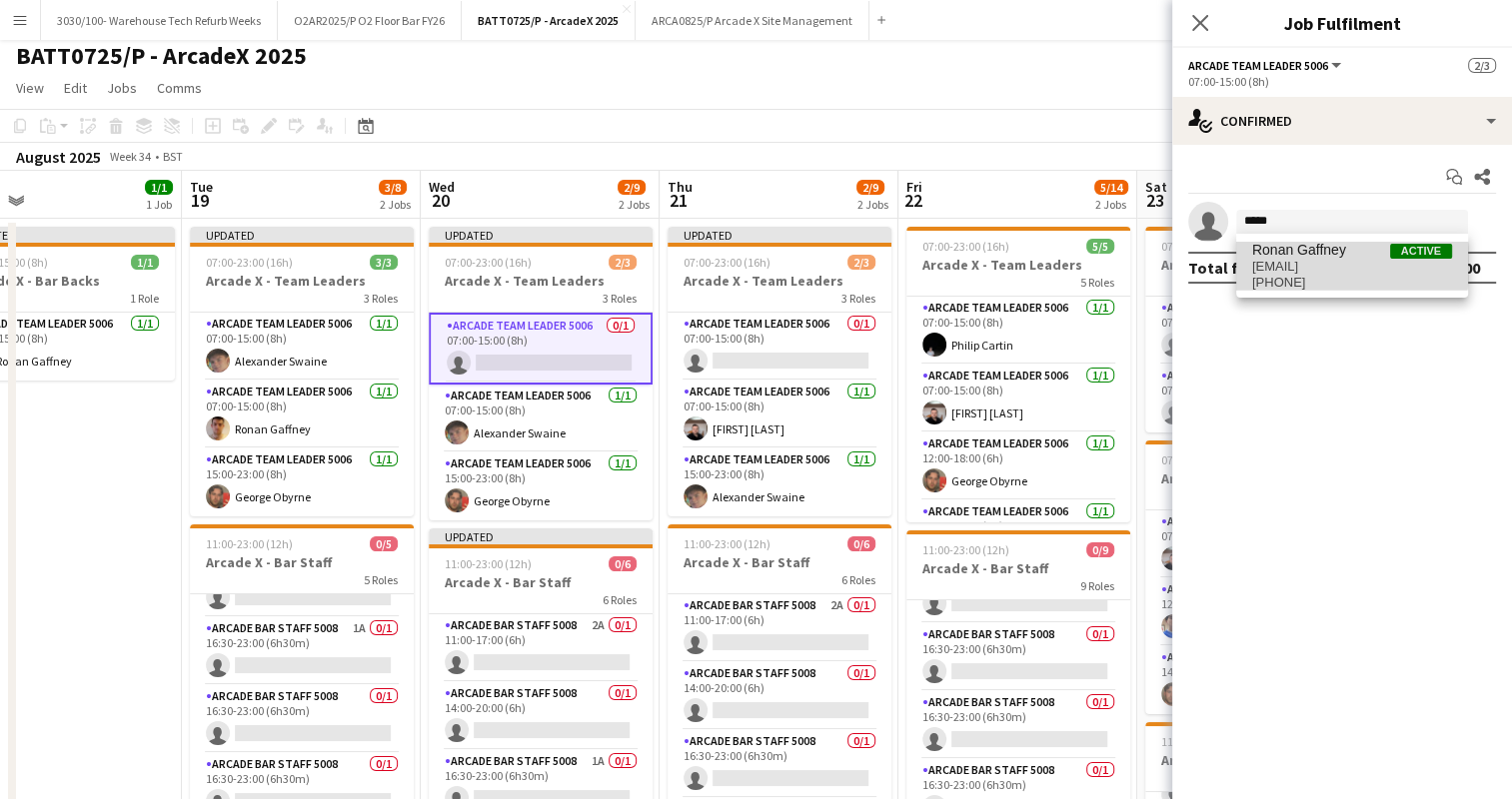 click on "[EMAIL]" at bounding box center [1352, 267] 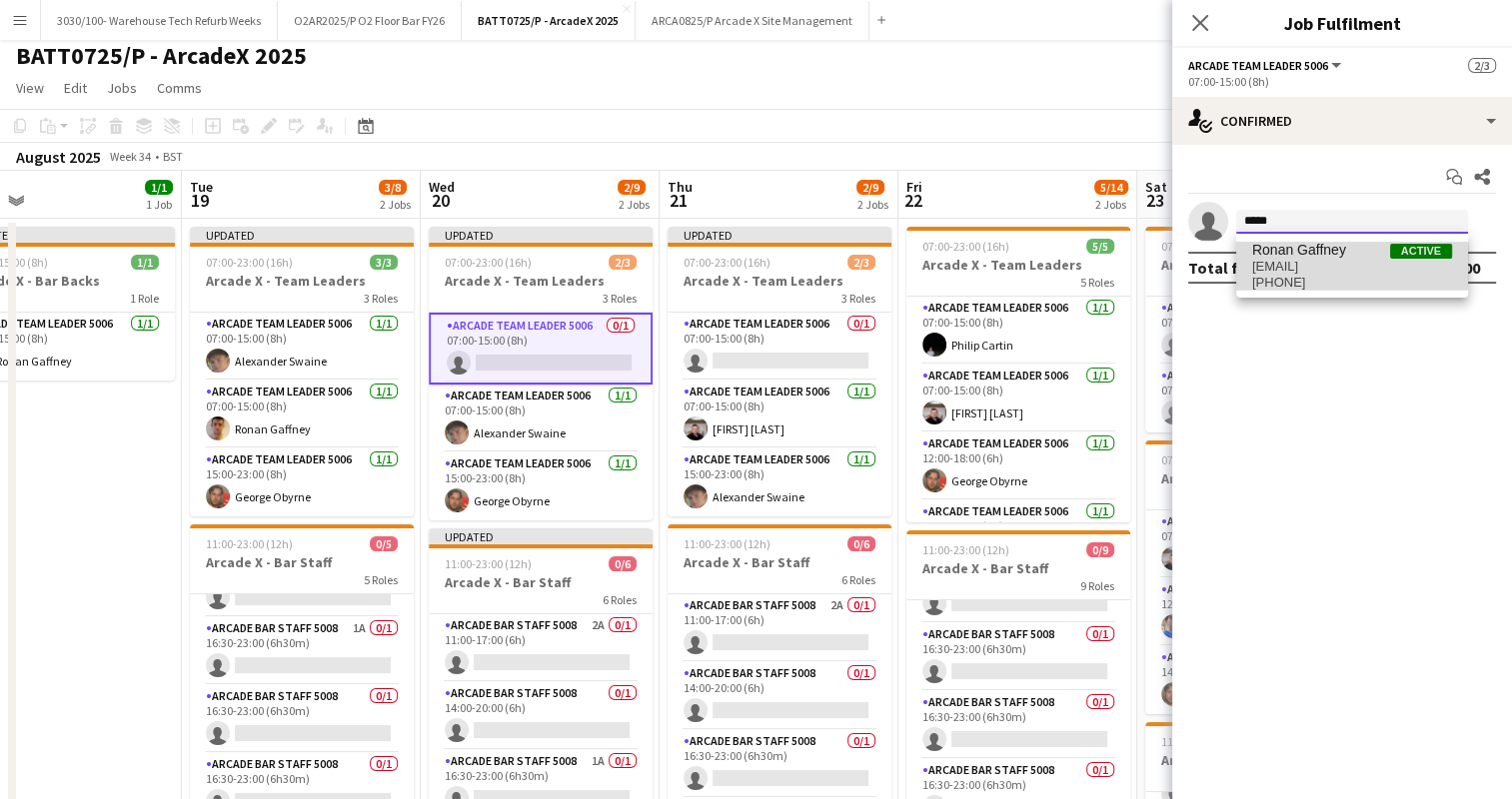 type 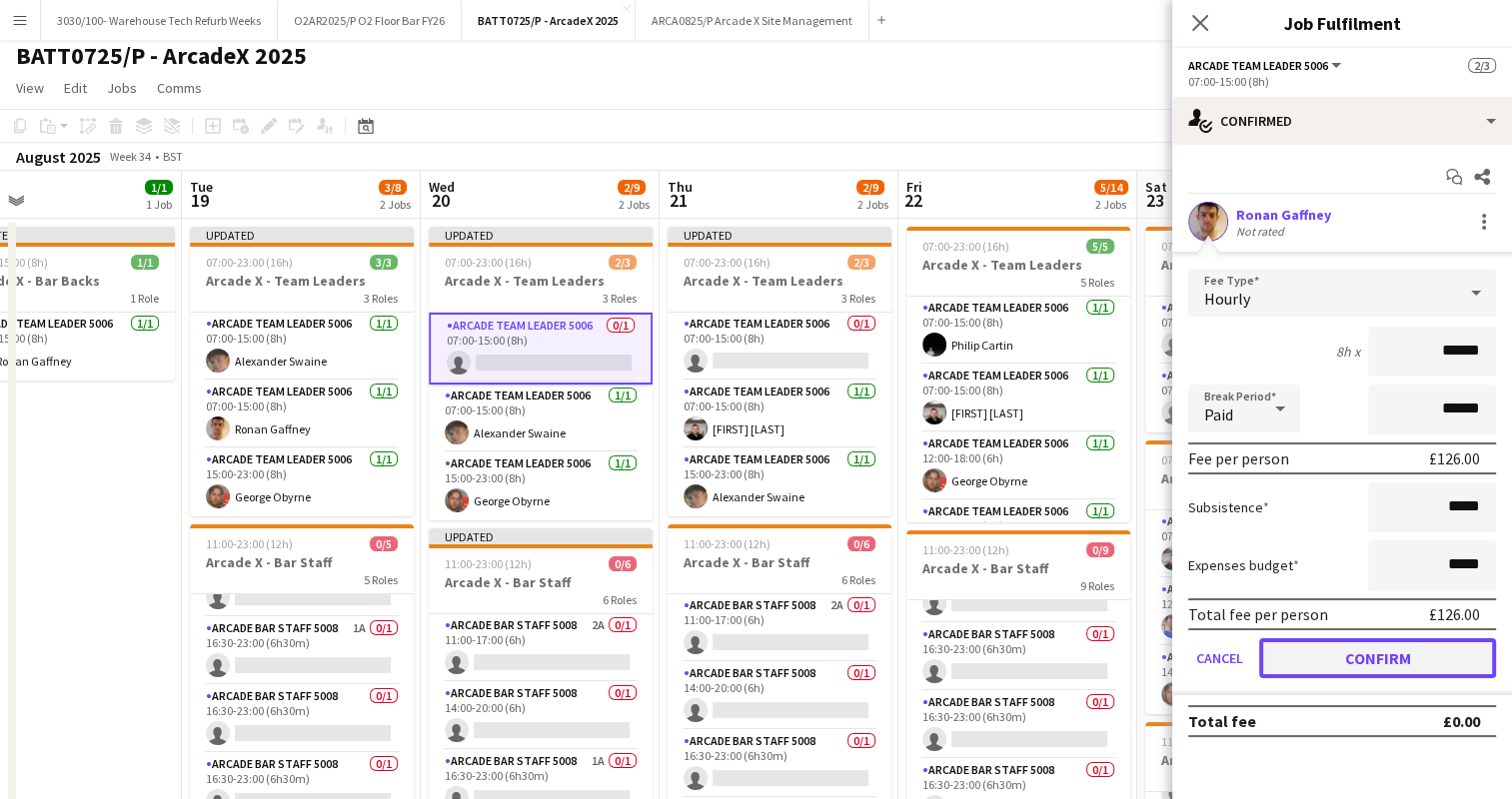 click on "Confirm" at bounding box center [1377, 658] 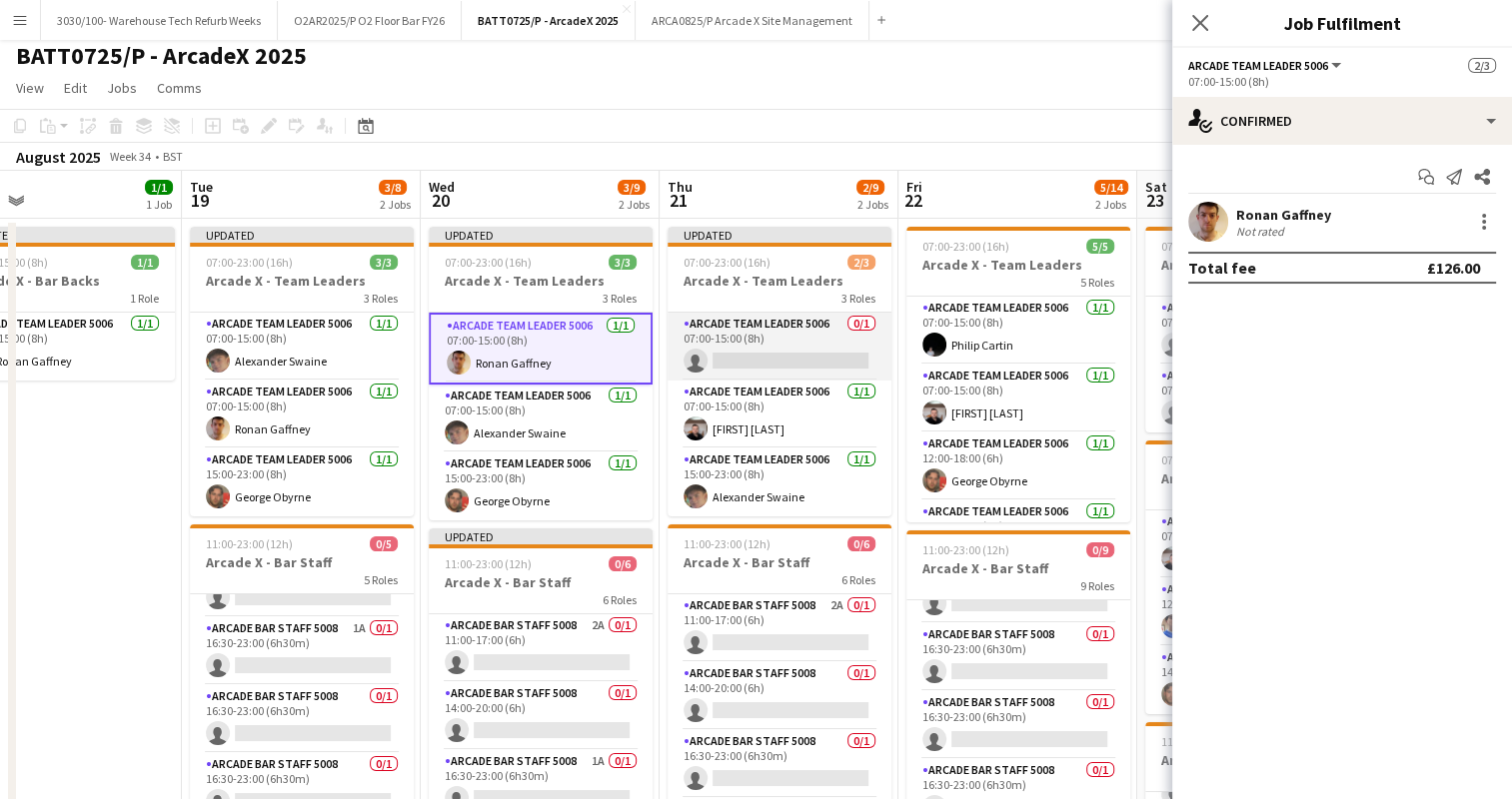 click on "Arcade Team Leader 5006   0/1   07:00-15:00 (8h)
single-neutral-actions" at bounding box center [779, 347] 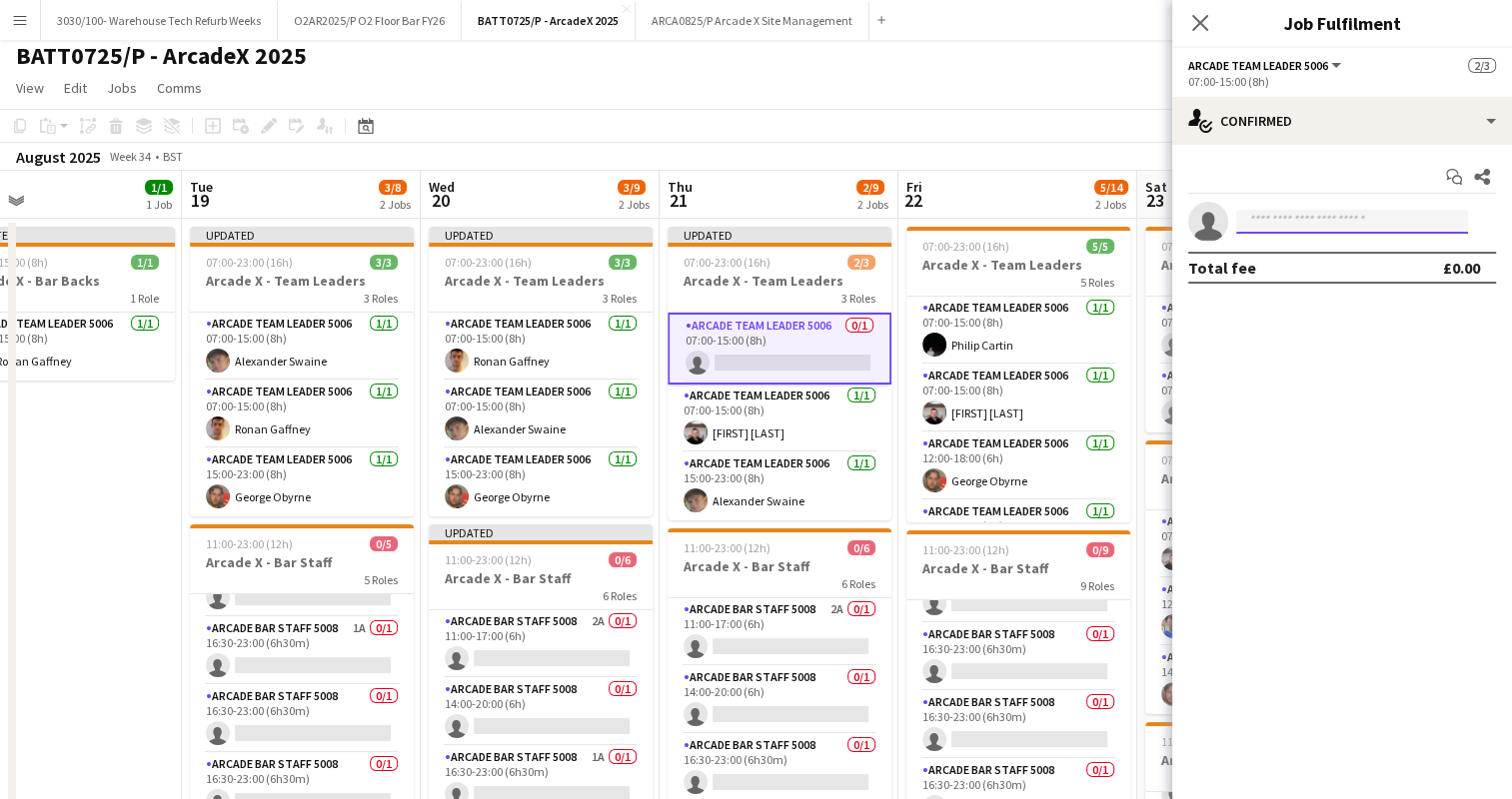 click at bounding box center (1352, 222) 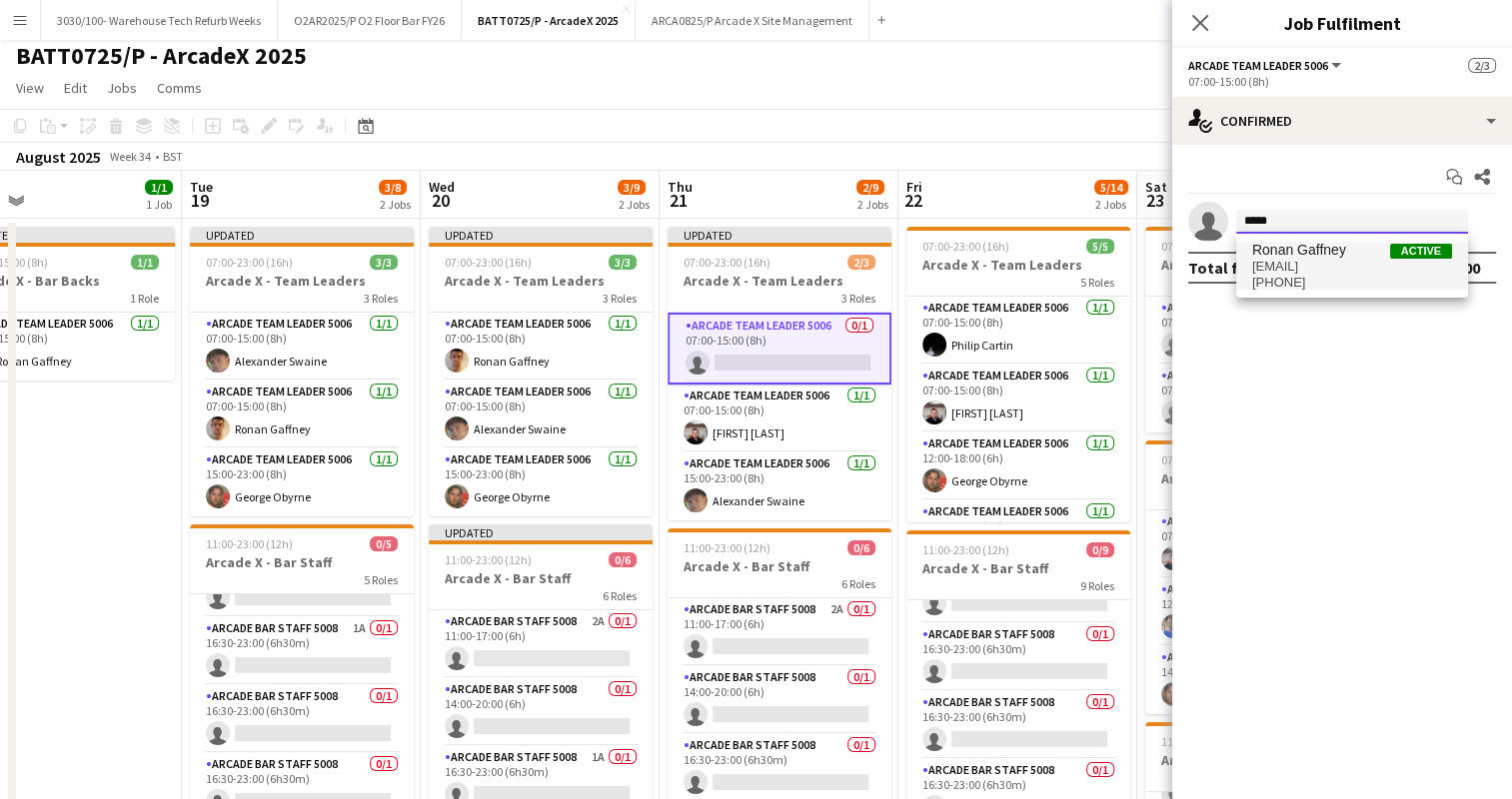 type on "*****" 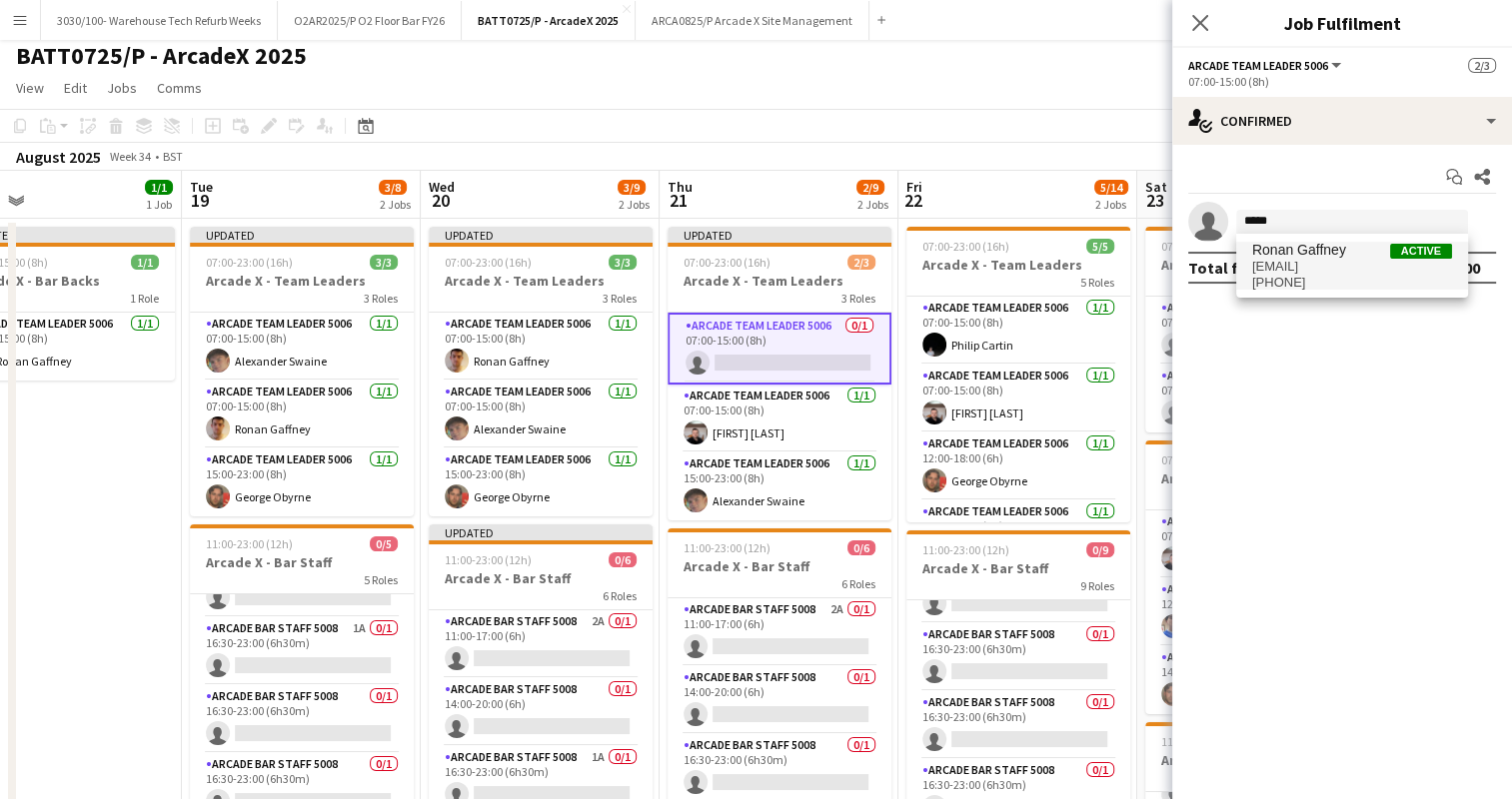click on "[PHONE]" at bounding box center [1352, 283] 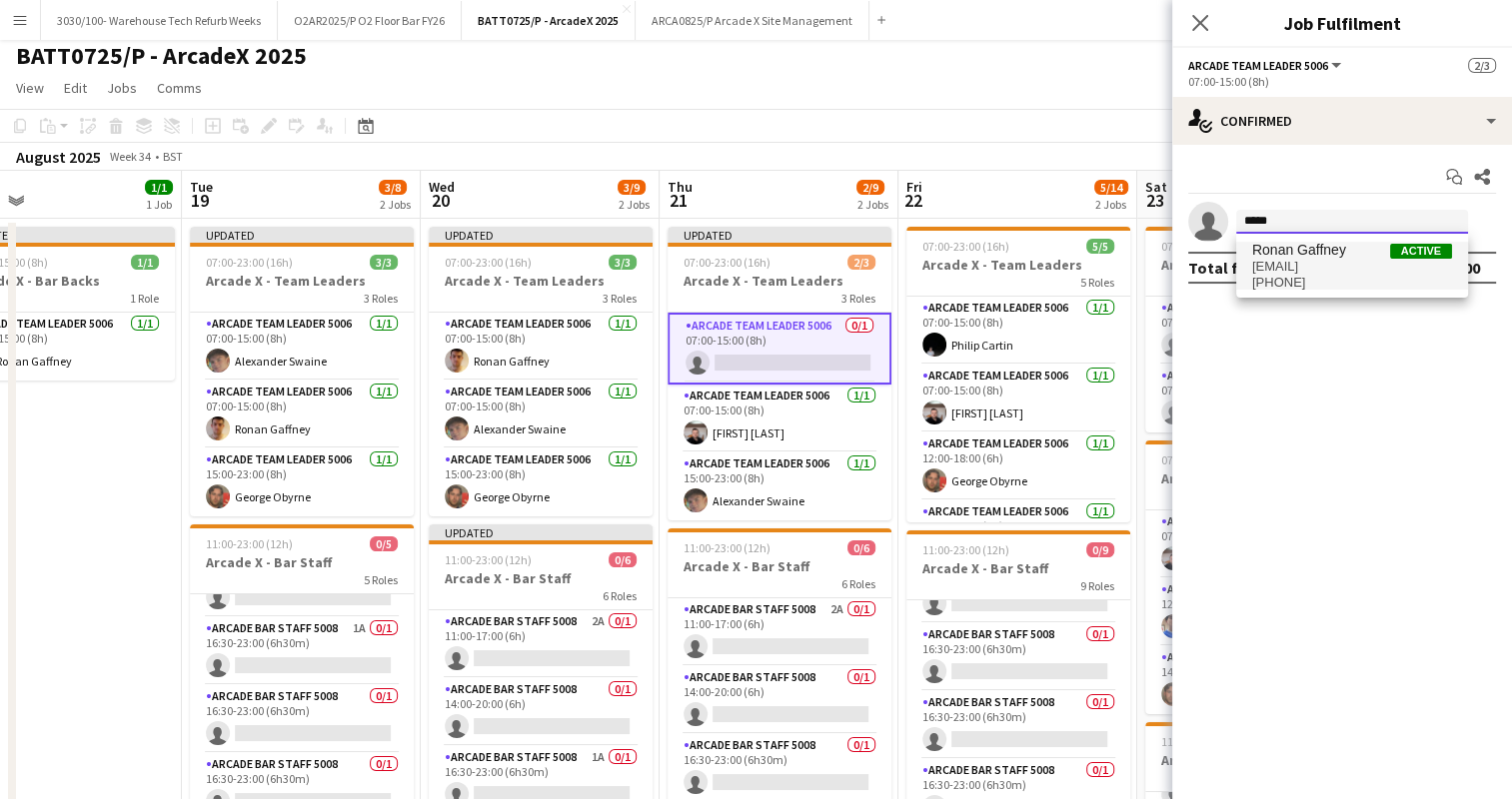 type 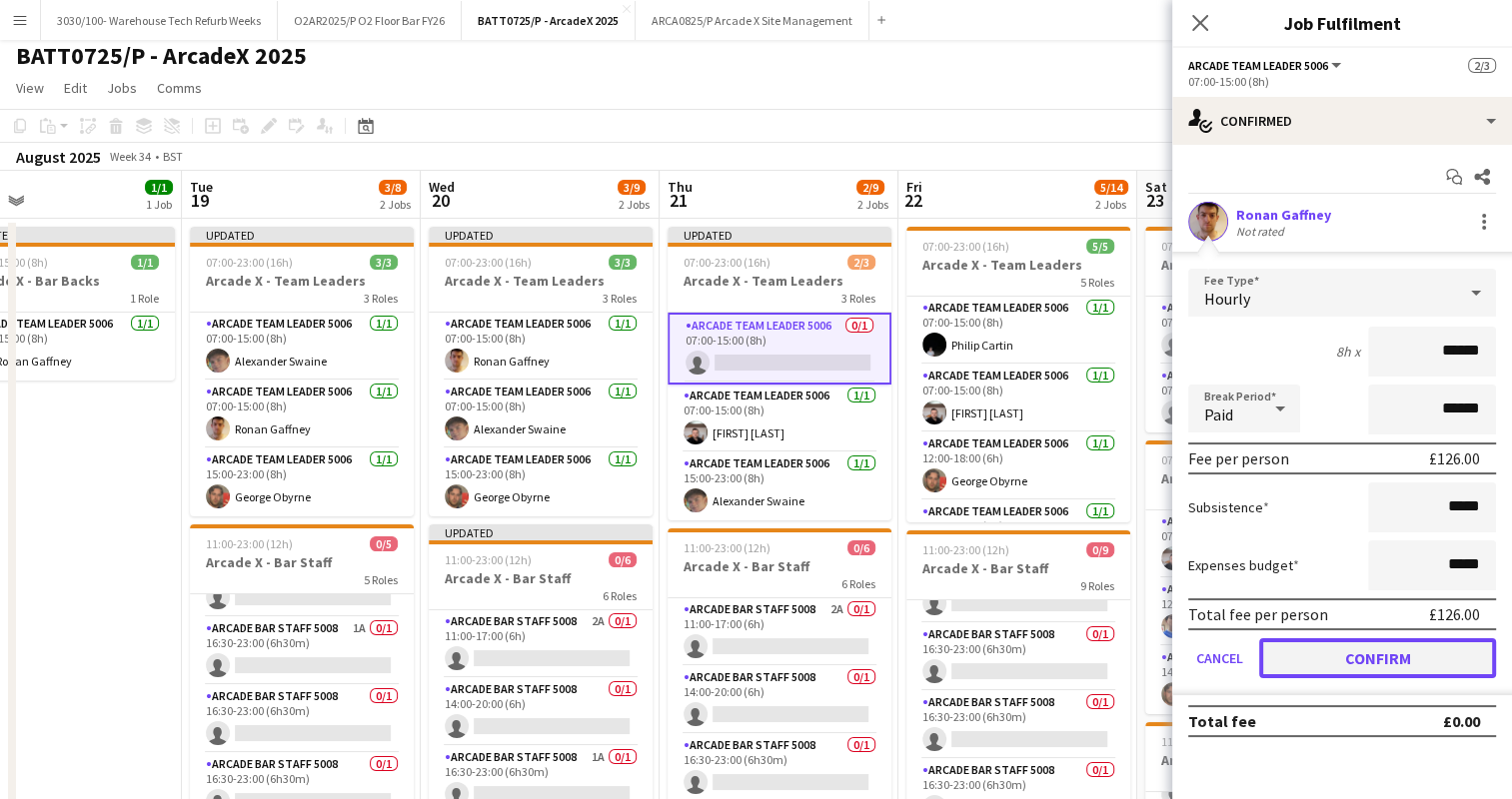click on "Confirm" at bounding box center [1377, 658] 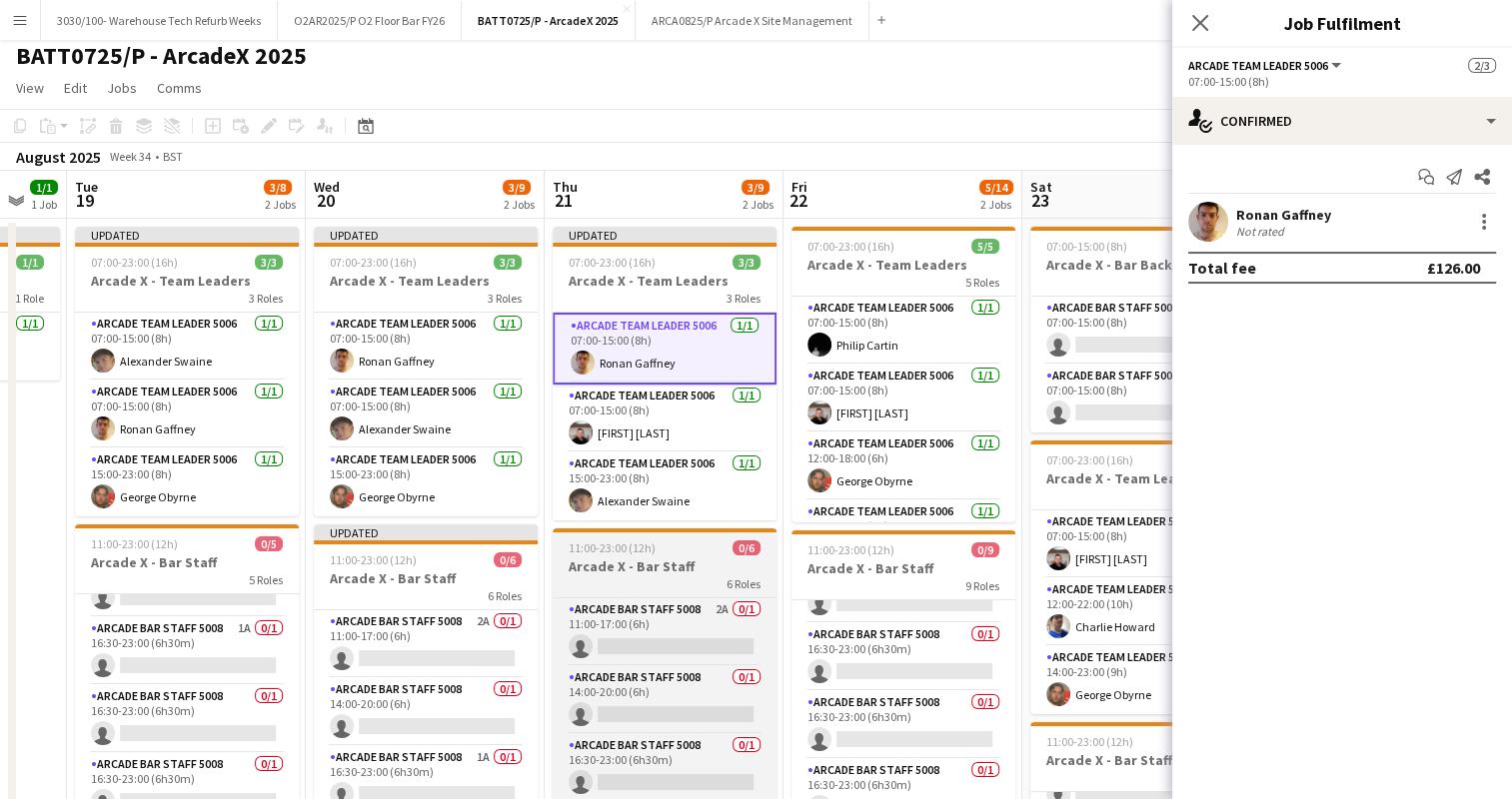 scroll, scrollTop: 0, scrollLeft: 651, axis: horizontal 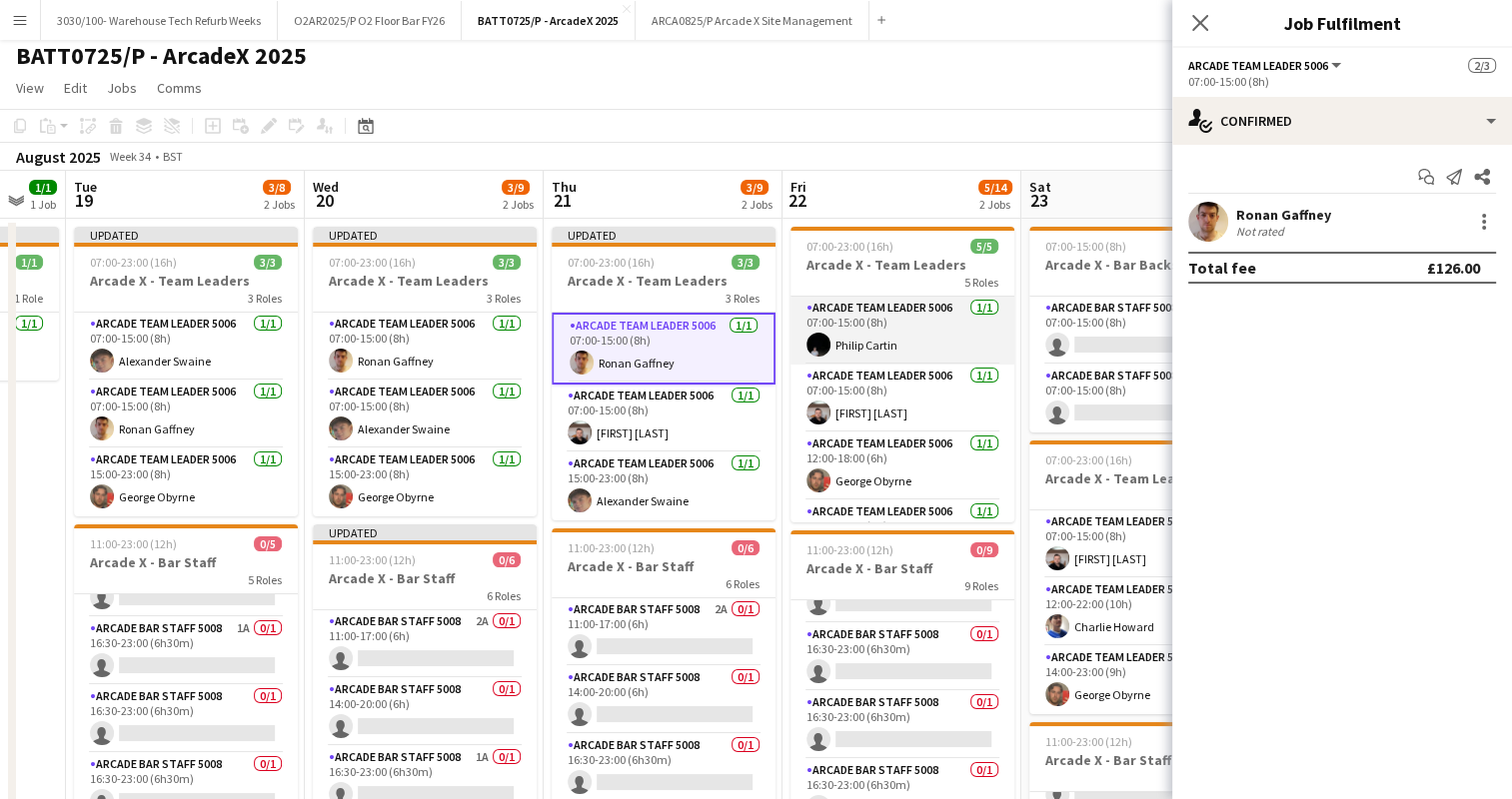 click on "Arcade Team Leader 5006   1/1   07:00-15:00 (8h)
[FIRST] [LAST]" at bounding box center [902, 331] 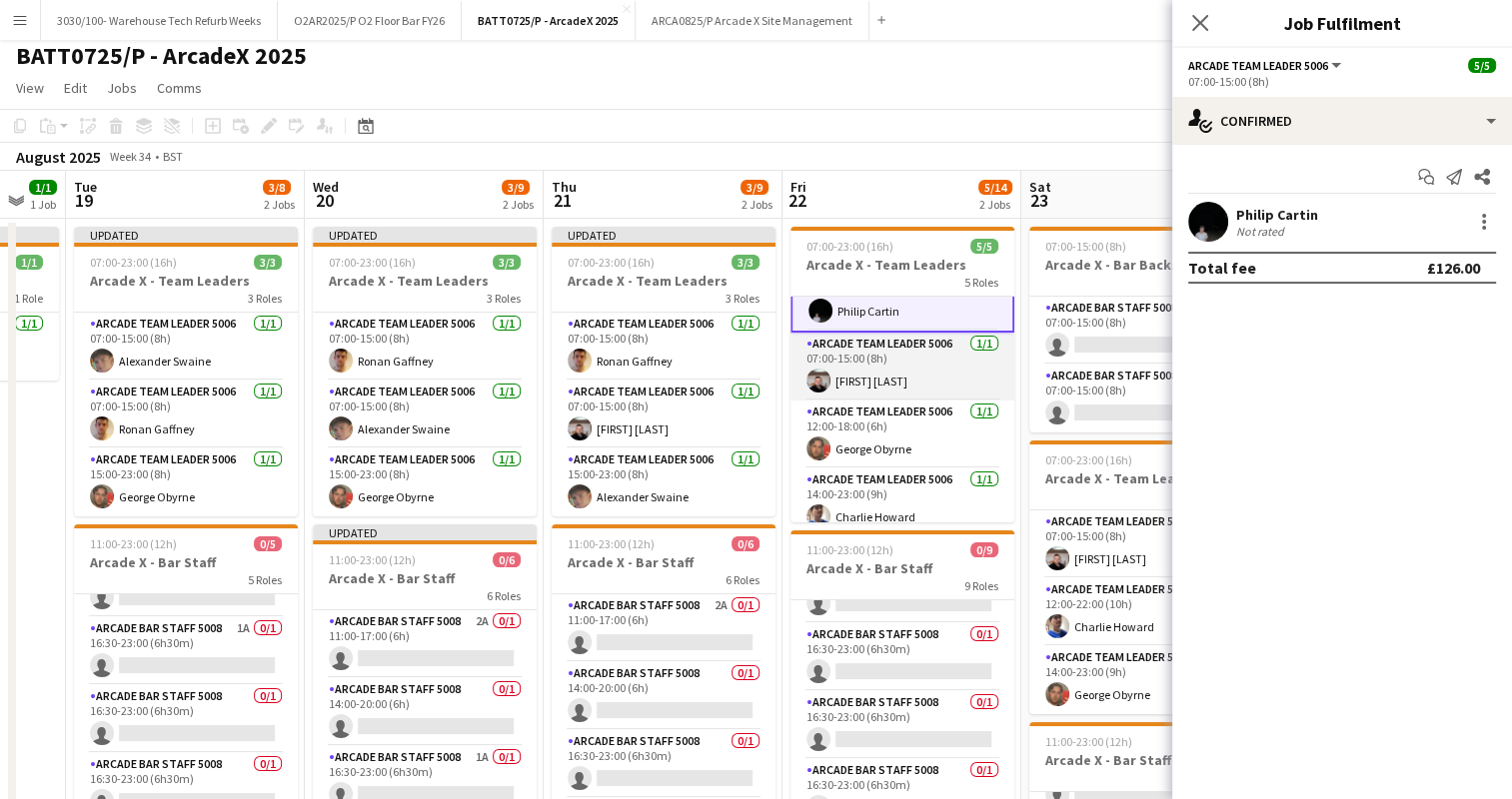 scroll, scrollTop: 0, scrollLeft: 0, axis: both 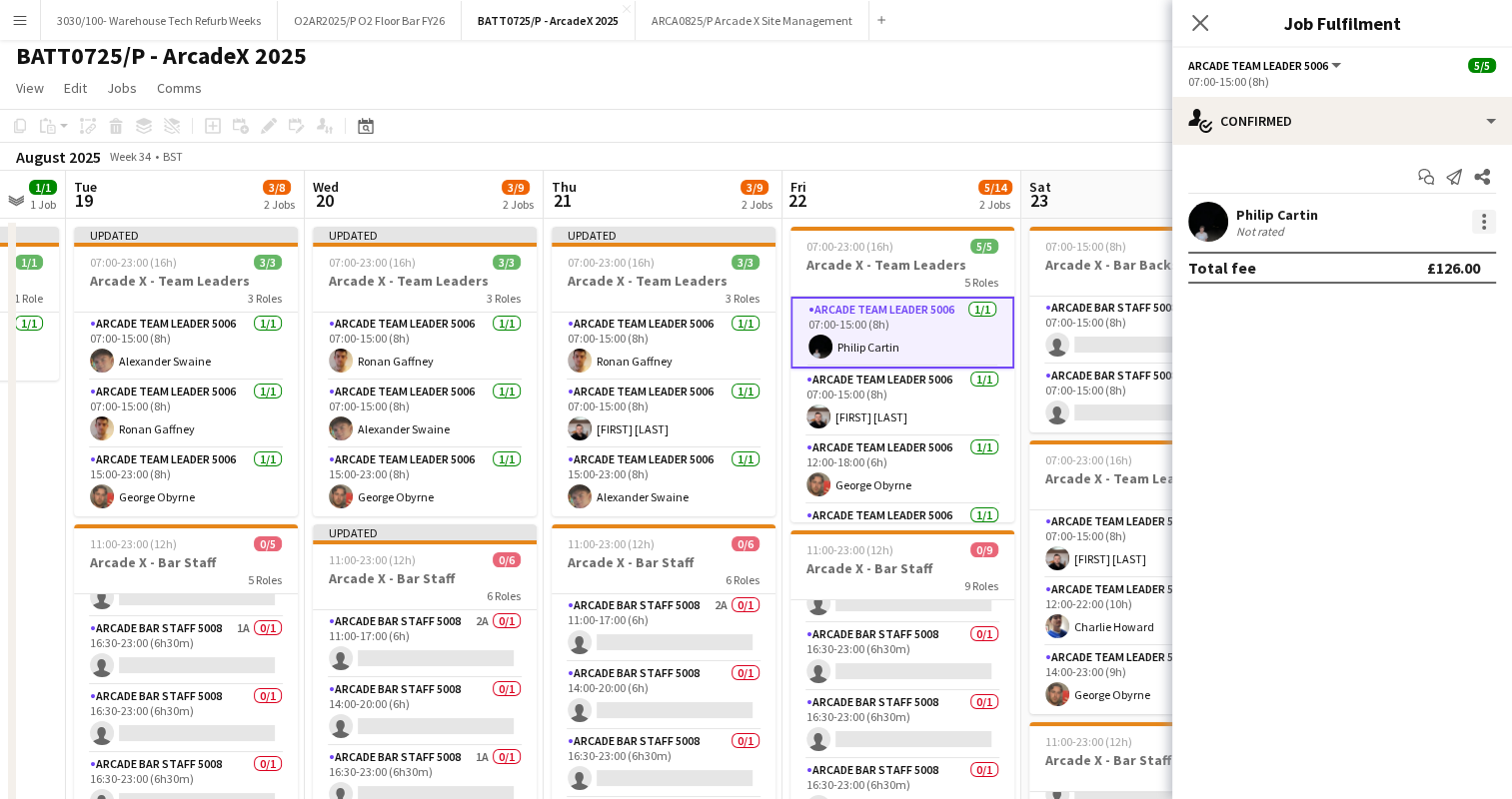click at bounding box center [1484, 222] 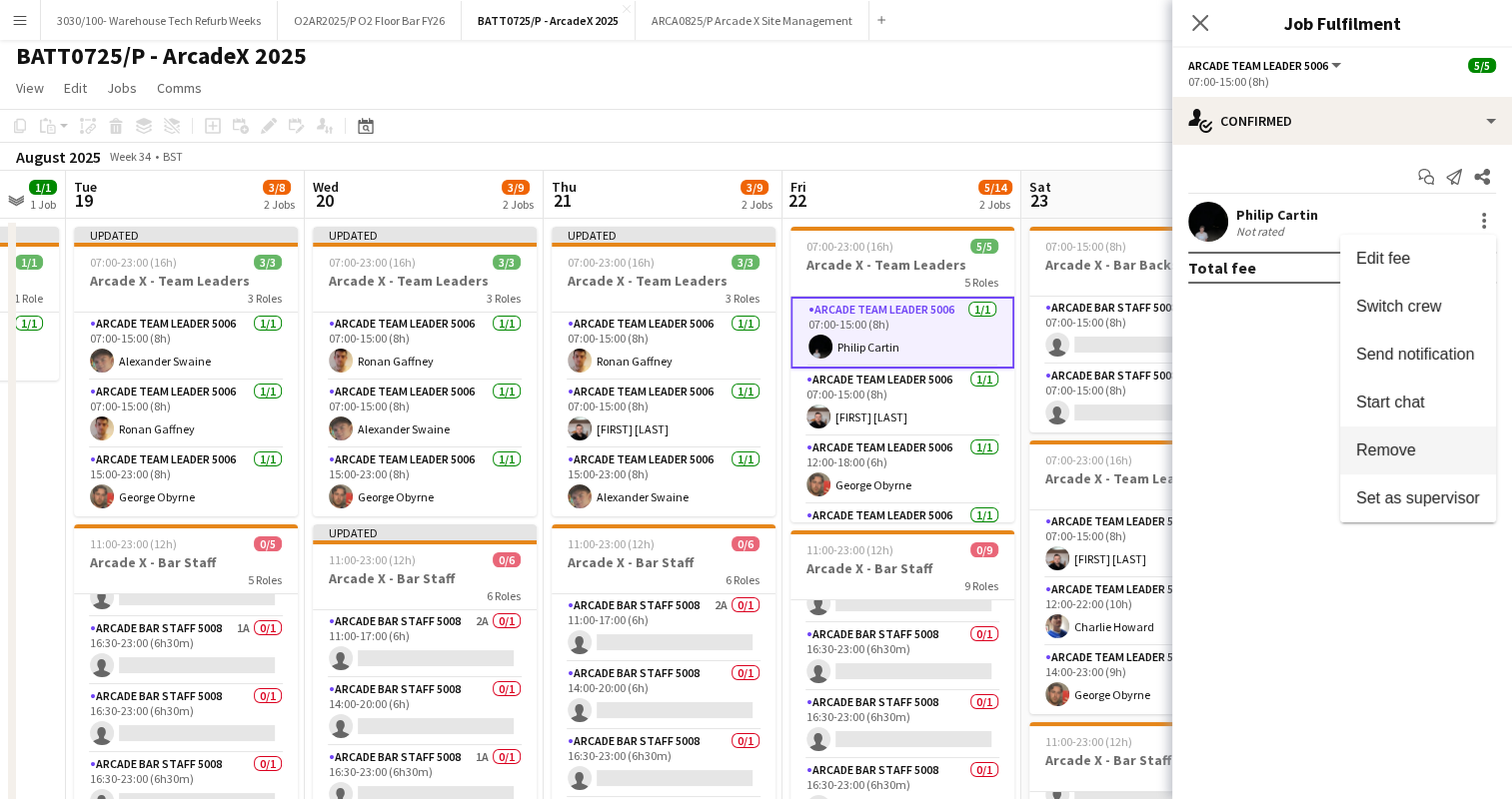click on "Remove" at bounding box center (1386, 449) 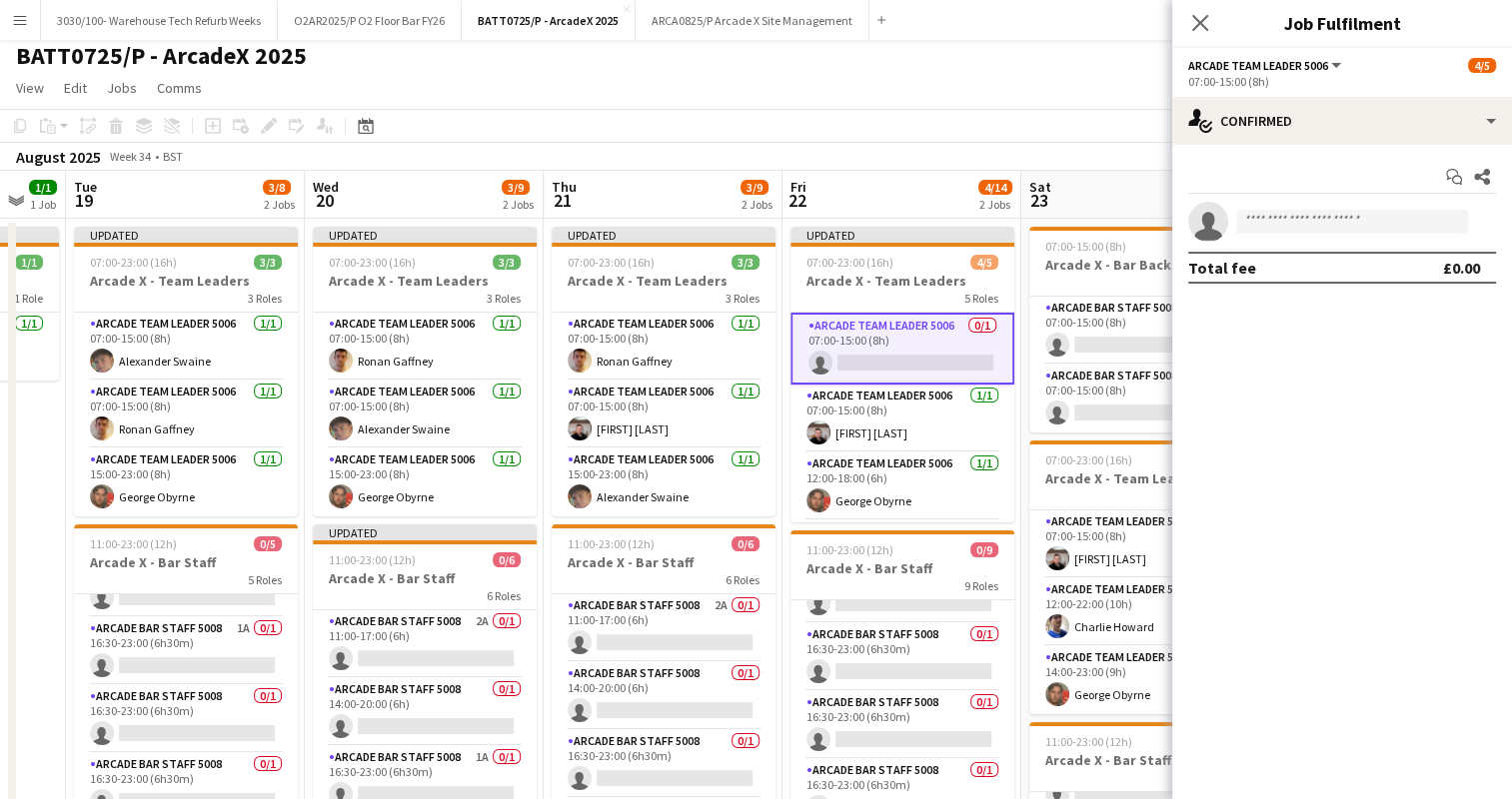 click on "Copy
Paste
Paste   Ctrl+V Paste with crew  Ctrl+Shift+V
Paste linked Job
Delete
Group
Ungroup
Add job
Add linked Job
Edit
Edit linked Job
Applicants
Date picker
AUG 2025 AUG 2025 Monday M Tuesday T Wednesday W Thursday T Friday F Saturday S Sunday S  AUG   1   2   3   4   5   6   7   8   9   10   11   12   13   14   15   16   17   18   19   20   21   22   23   24   25   26   27   28   29   30   31
Comparison range
Comparison range
Today" 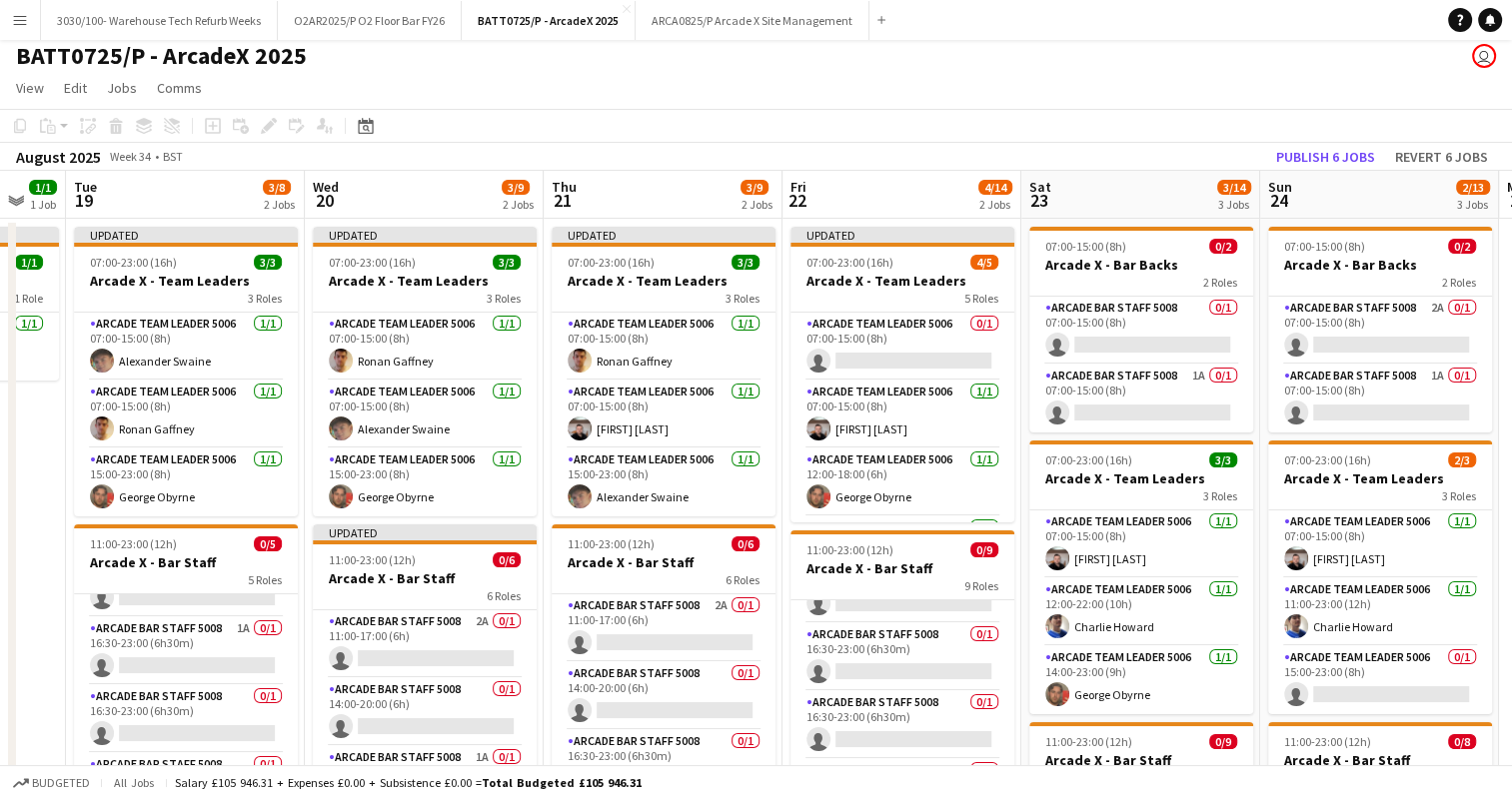 click on "Fri   22   4/14   2 Jobs" at bounding box center (901, 195) 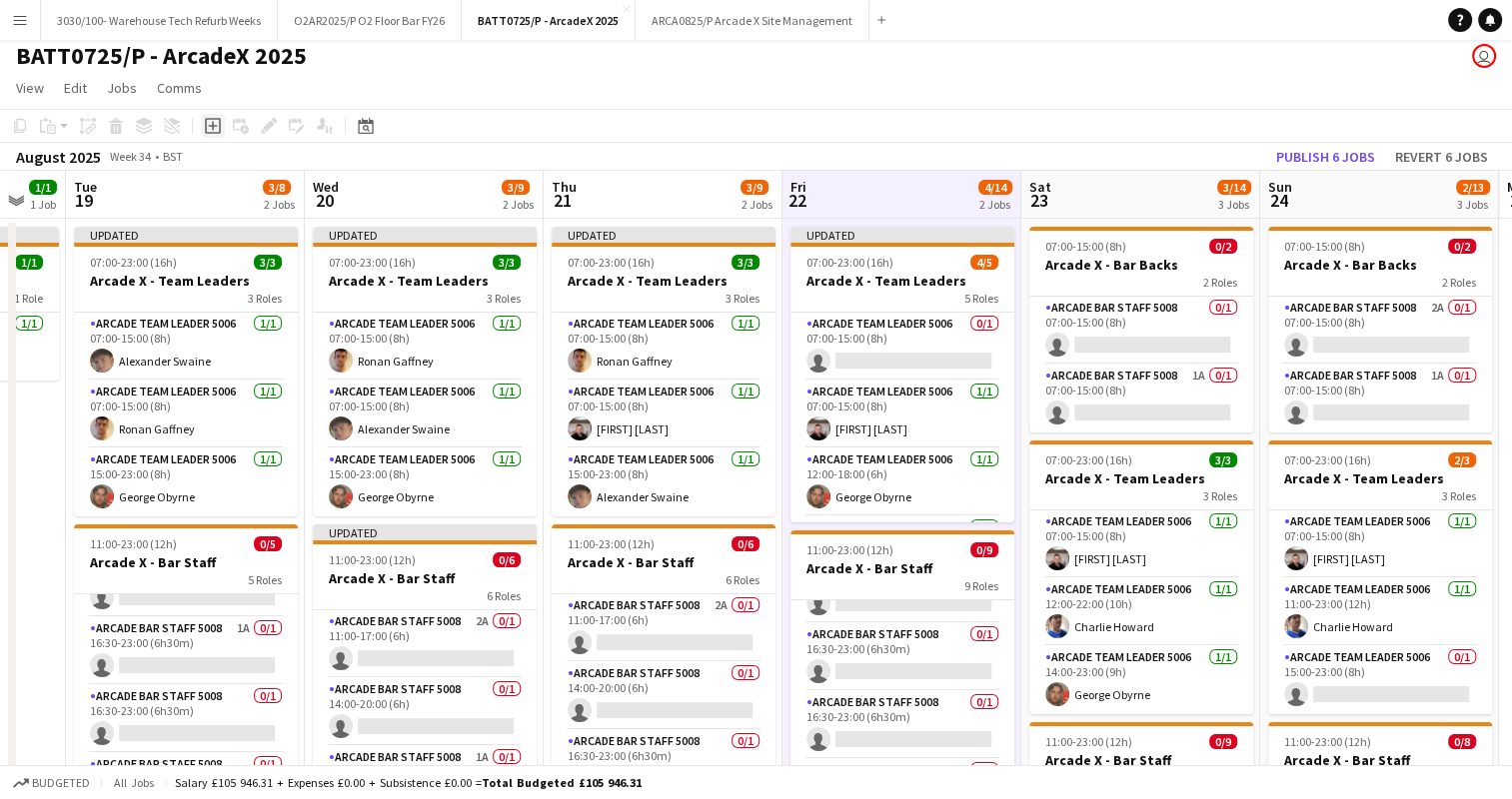 click on "Add job" 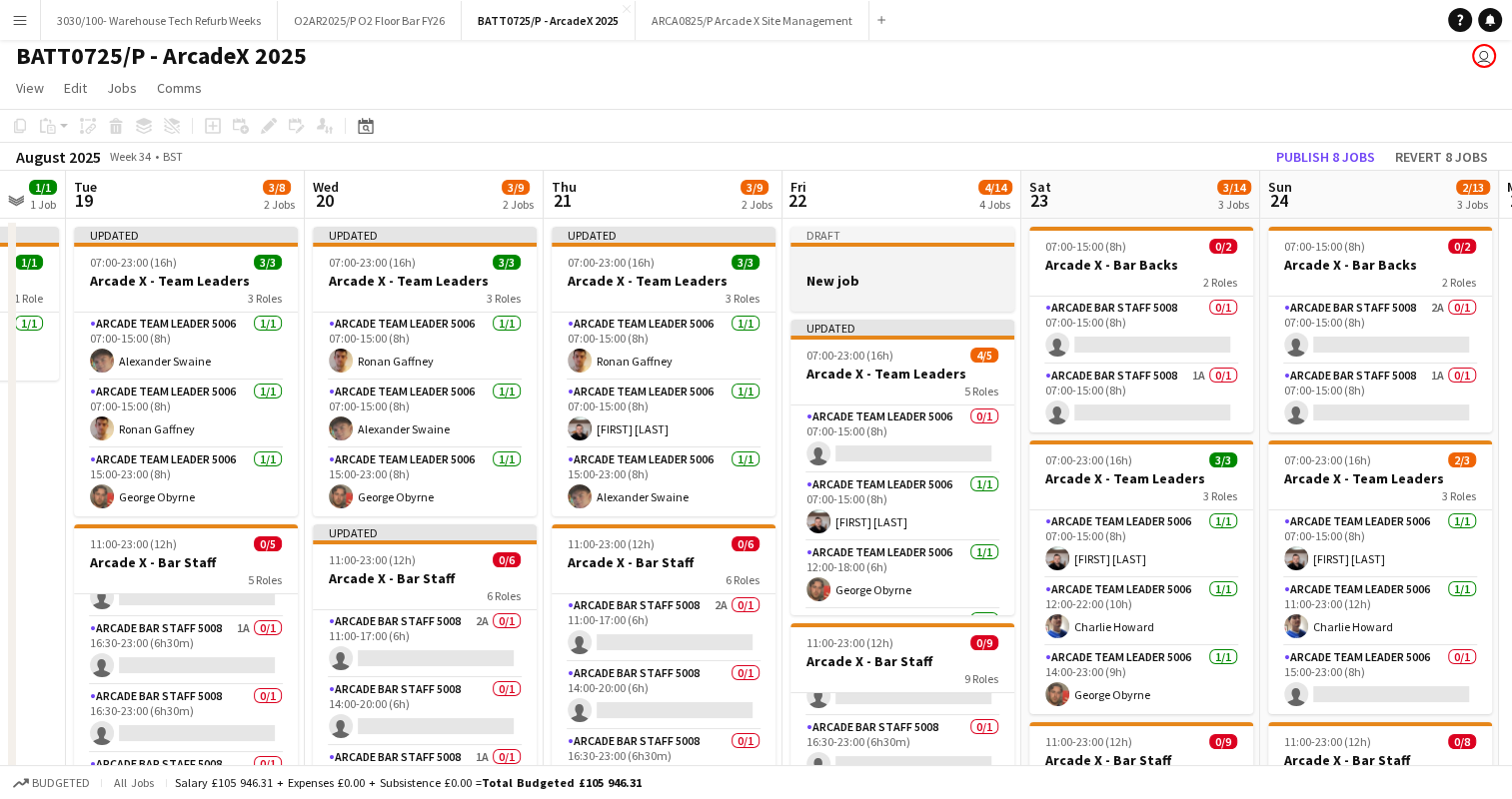 click at bounding box center [902, 262] 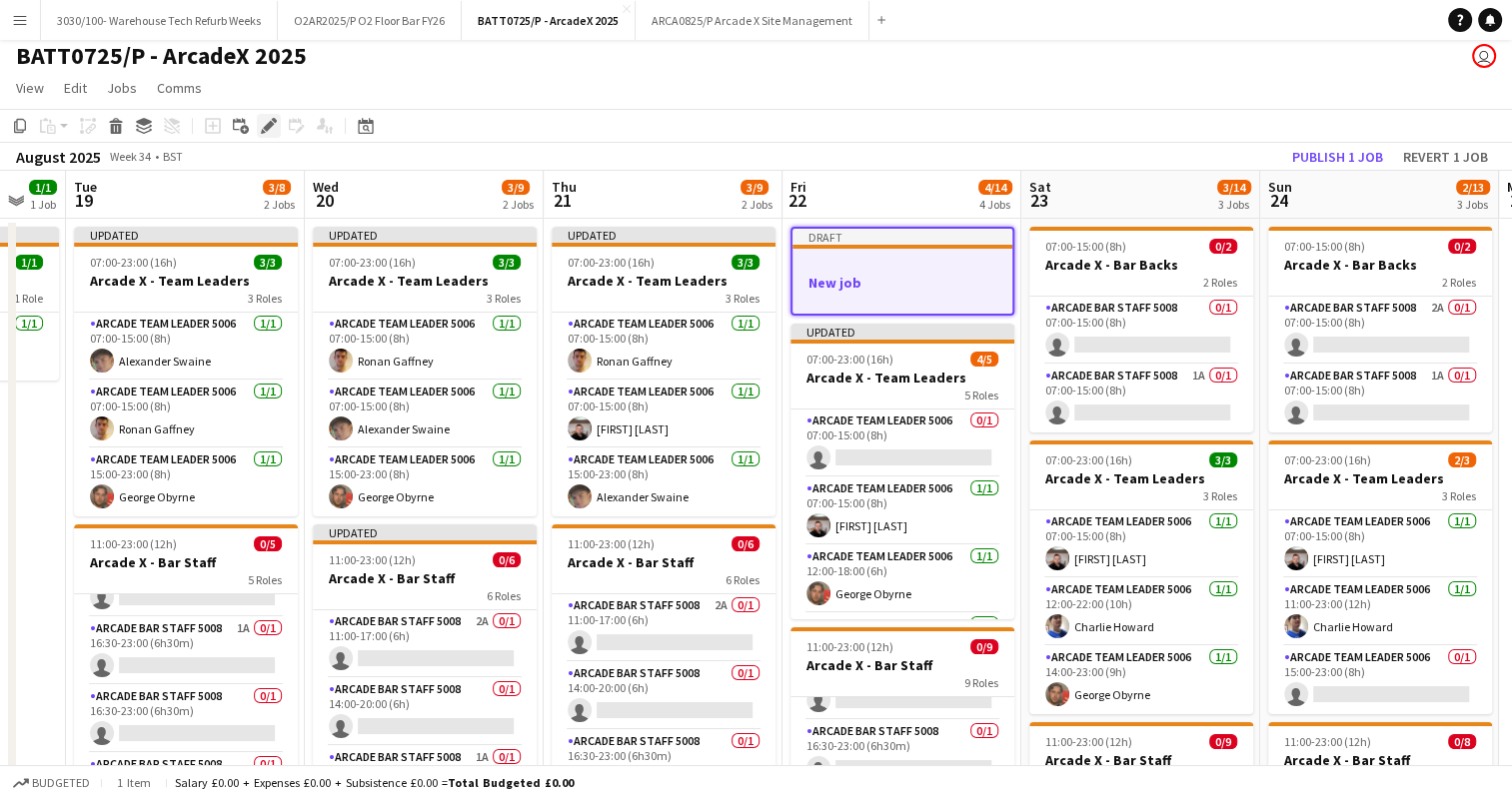 click 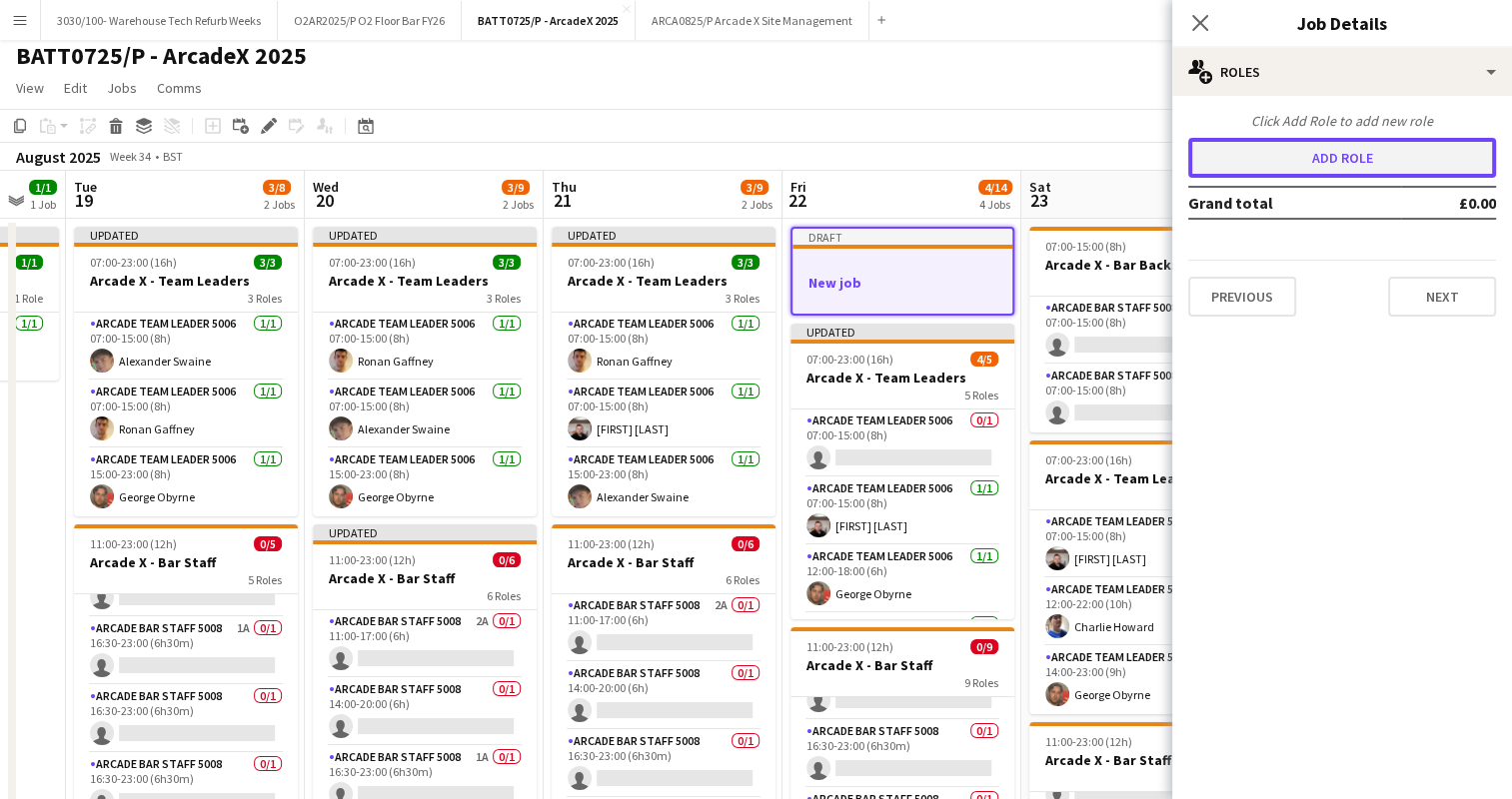 click on "Add role" at bounding box center [1342, 158] 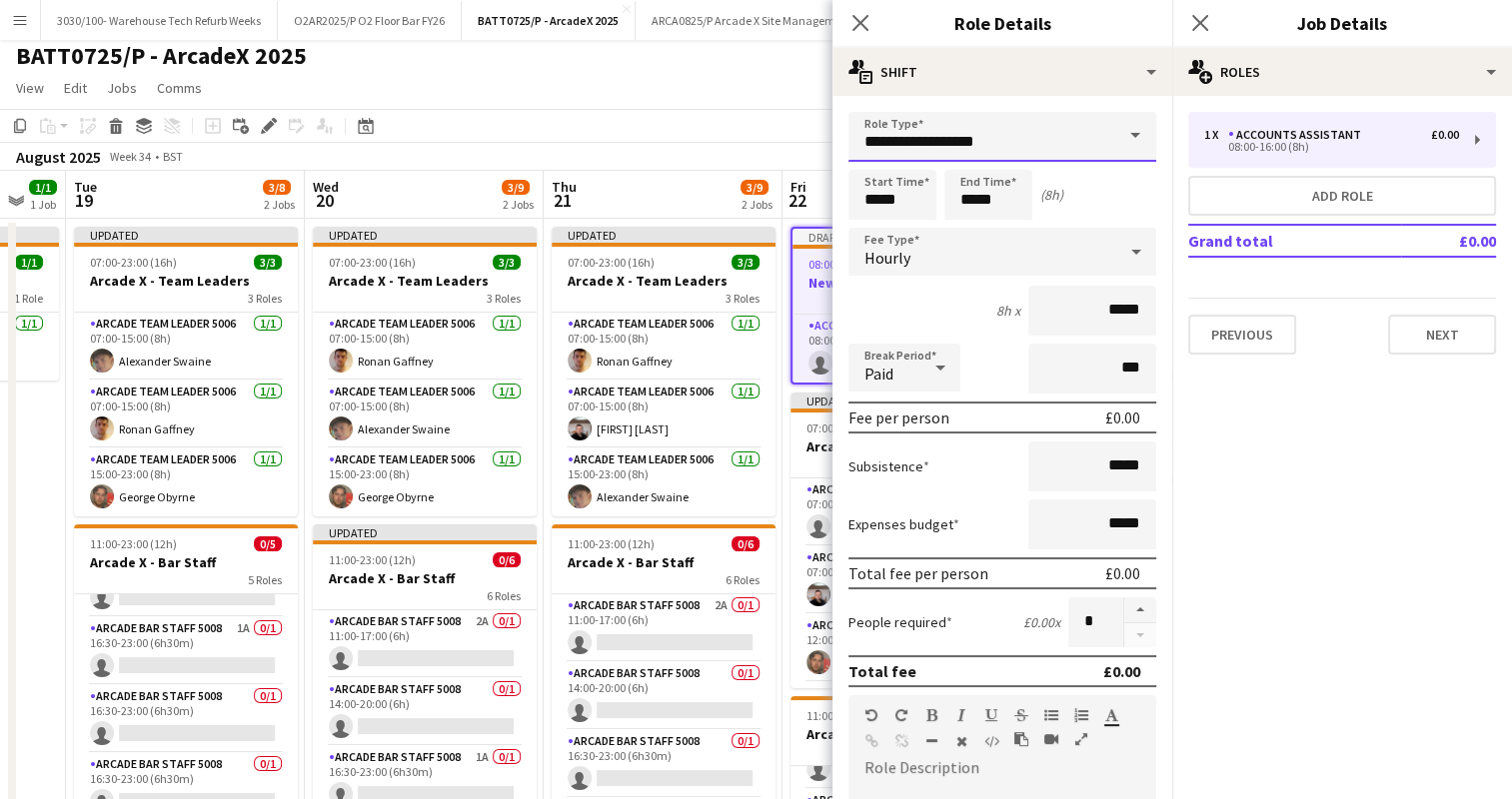 click on "**********" at bounding box center [1002, 137] 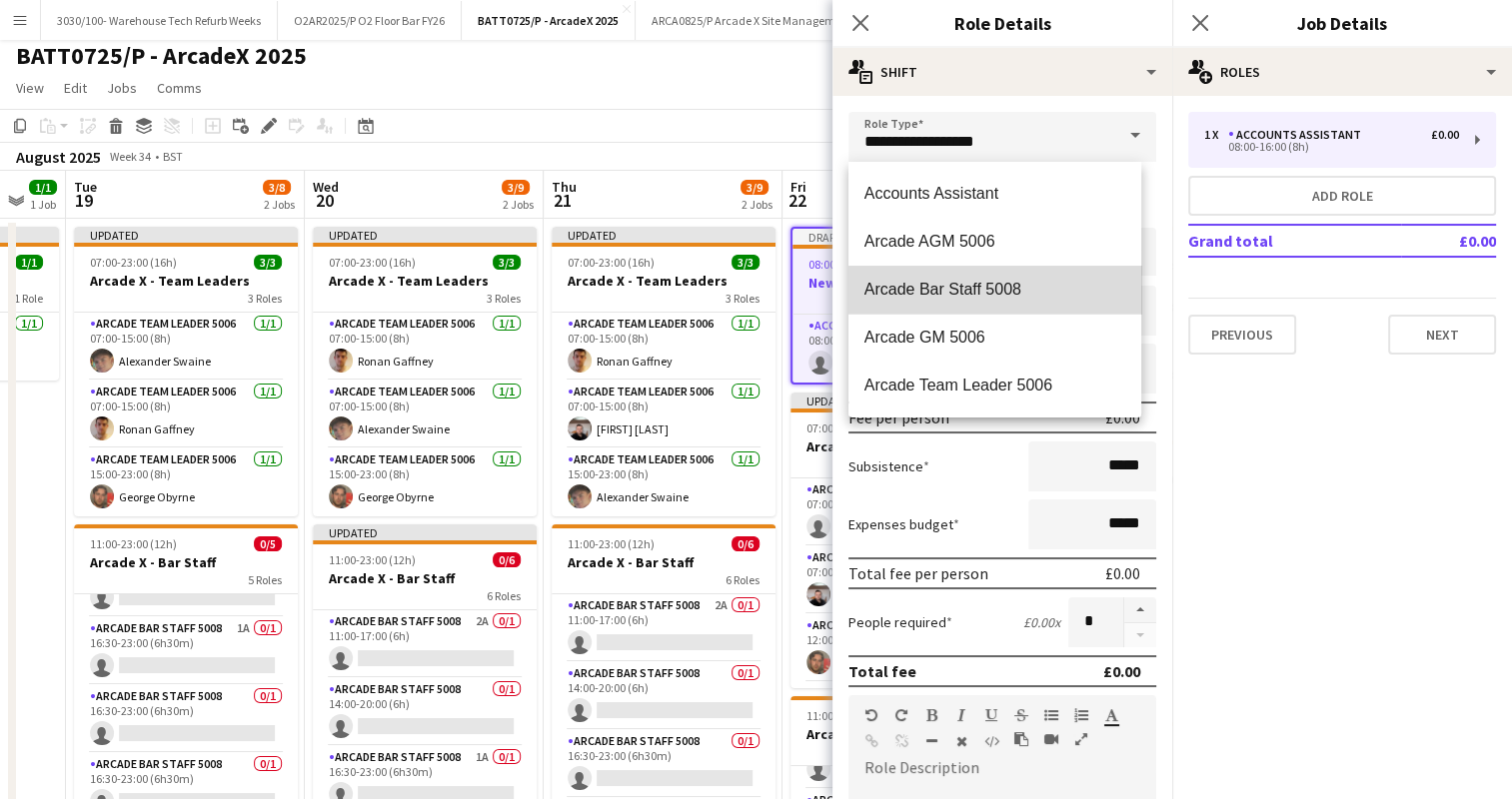 click on "Arcade Bar Staff 5008" at bounding box center (994, 289) 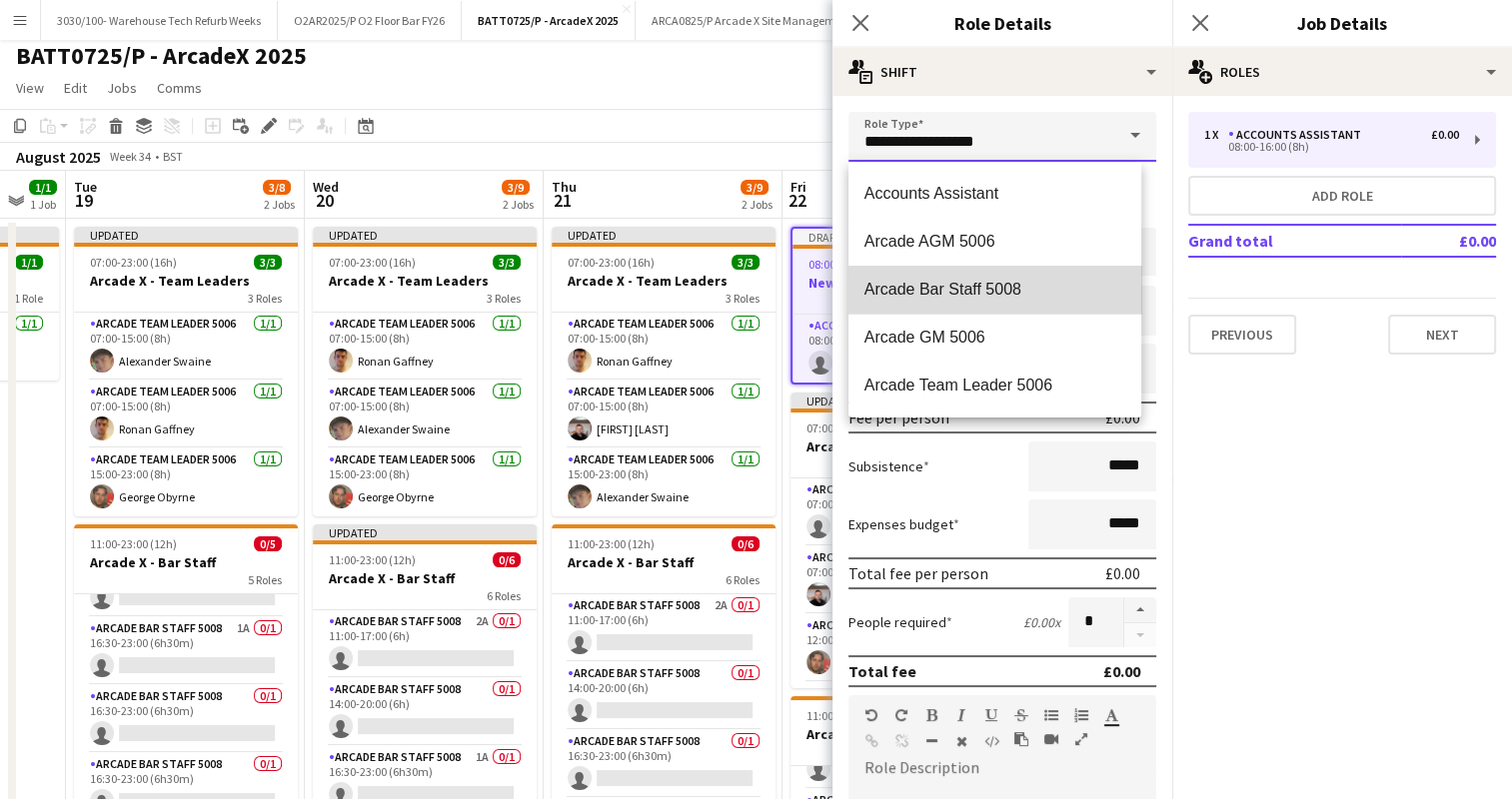 type on "**********" 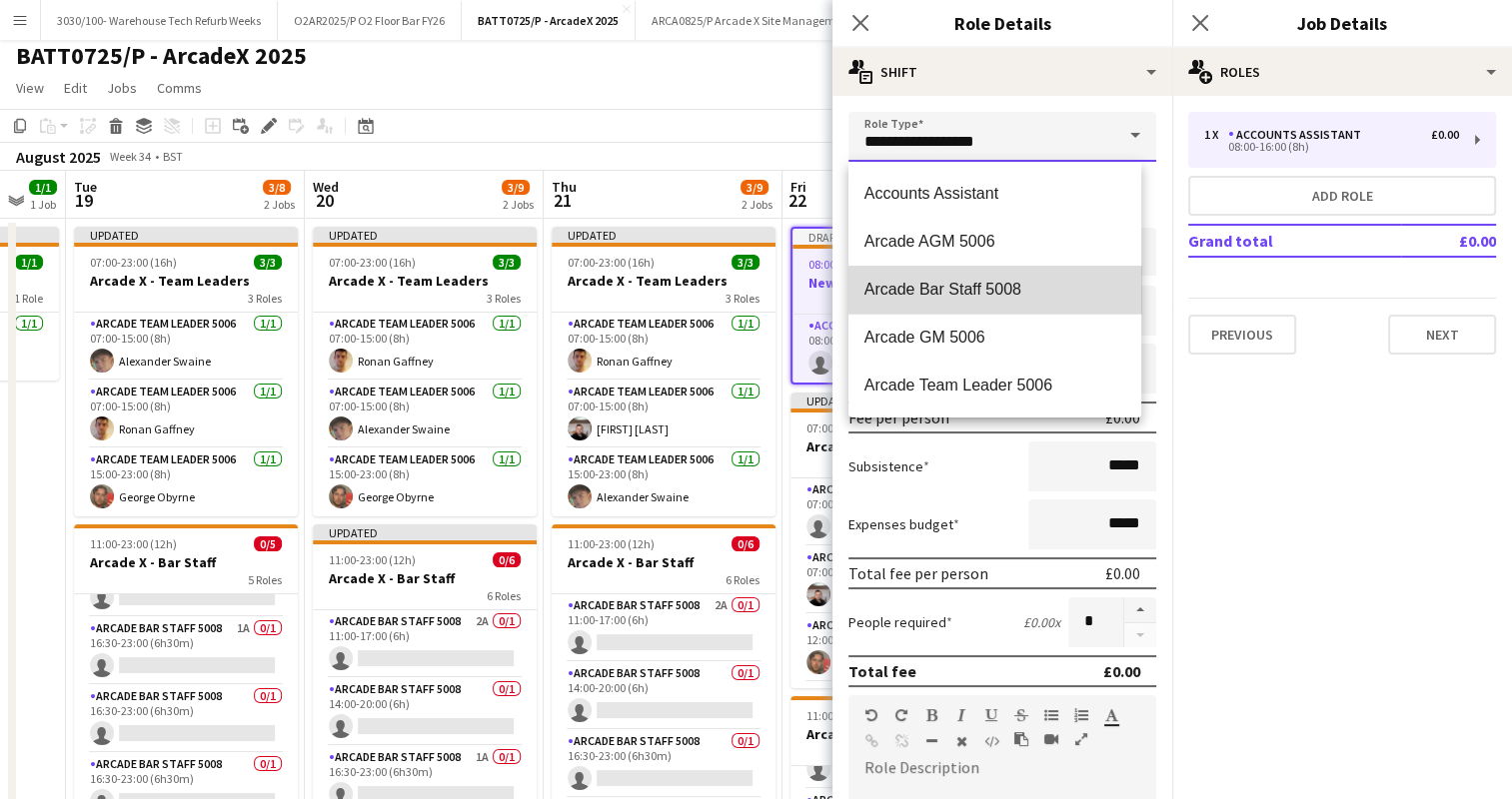 type on "******" 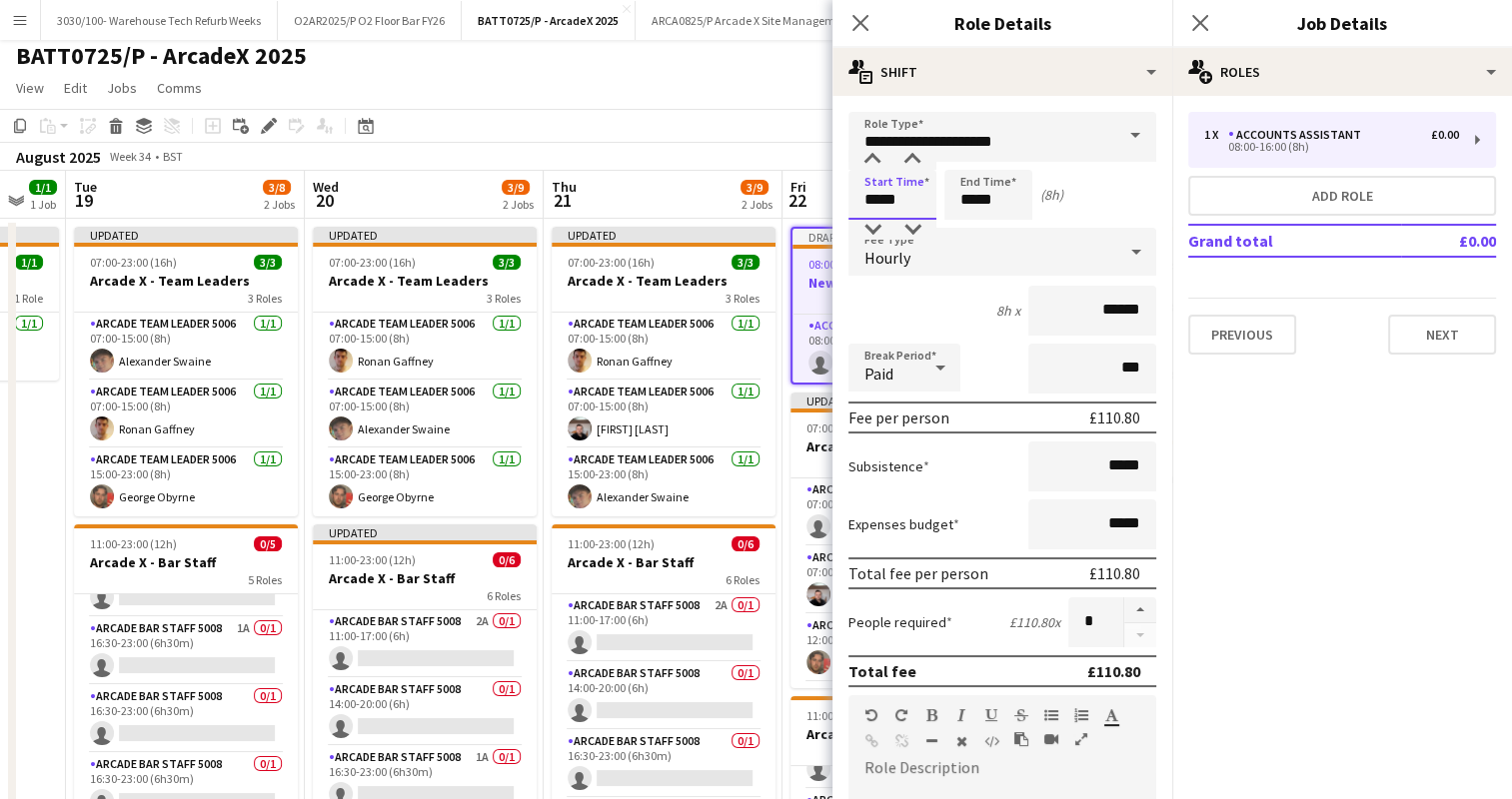 click on "*****" at bounding box center [892, 195] 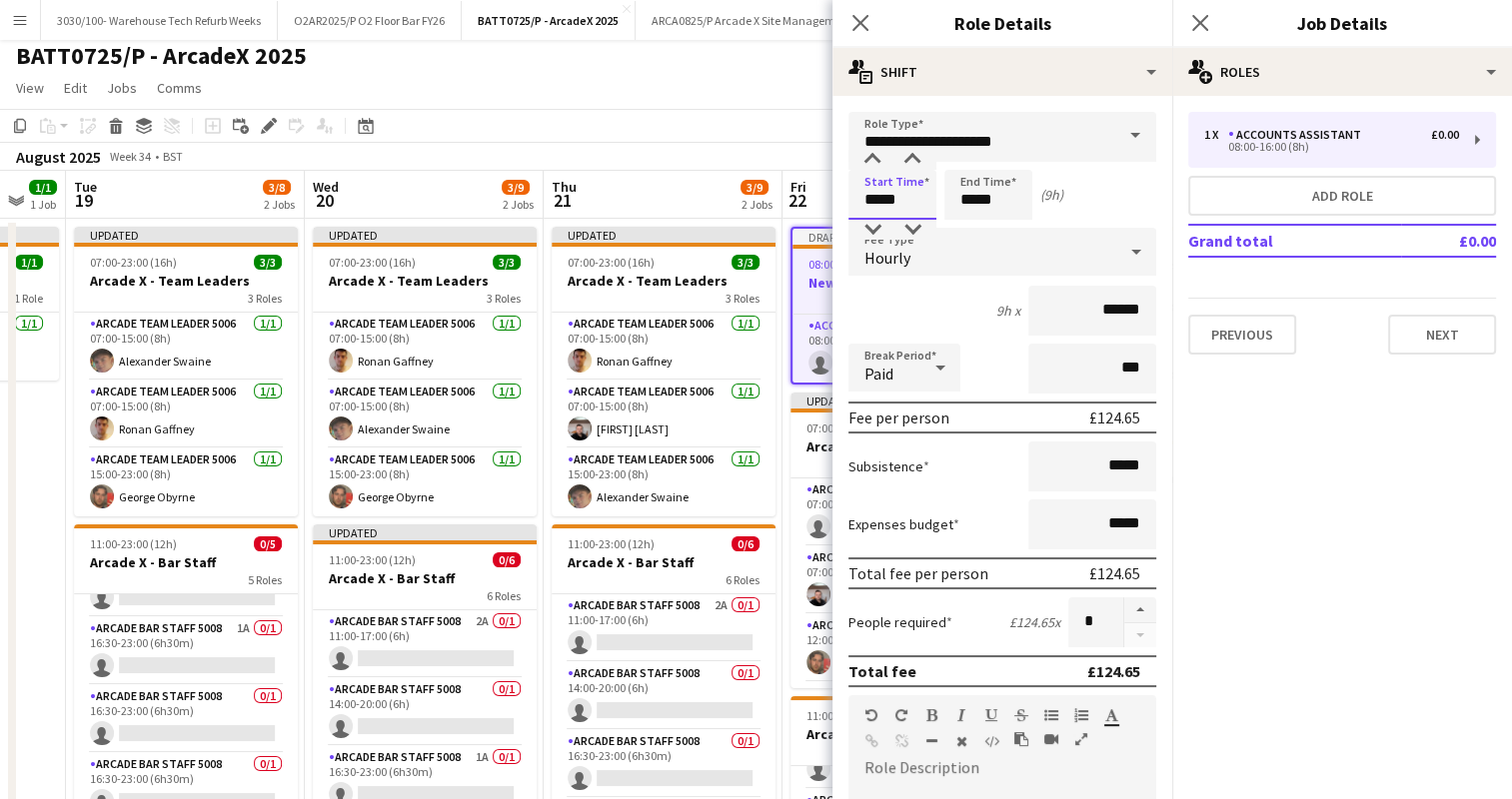 type on "*****" 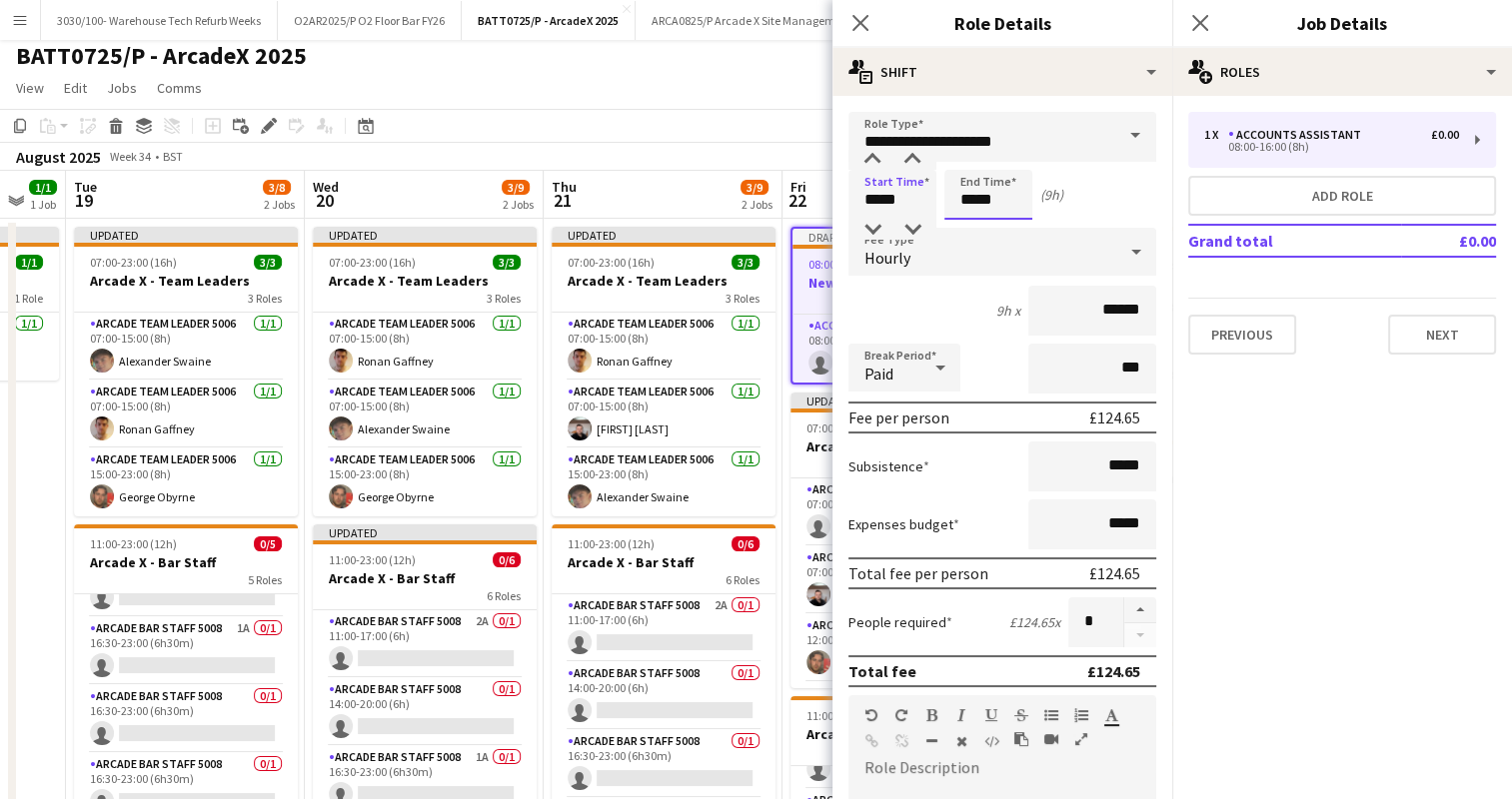 click on "*****" at bounding box center [988, 195] 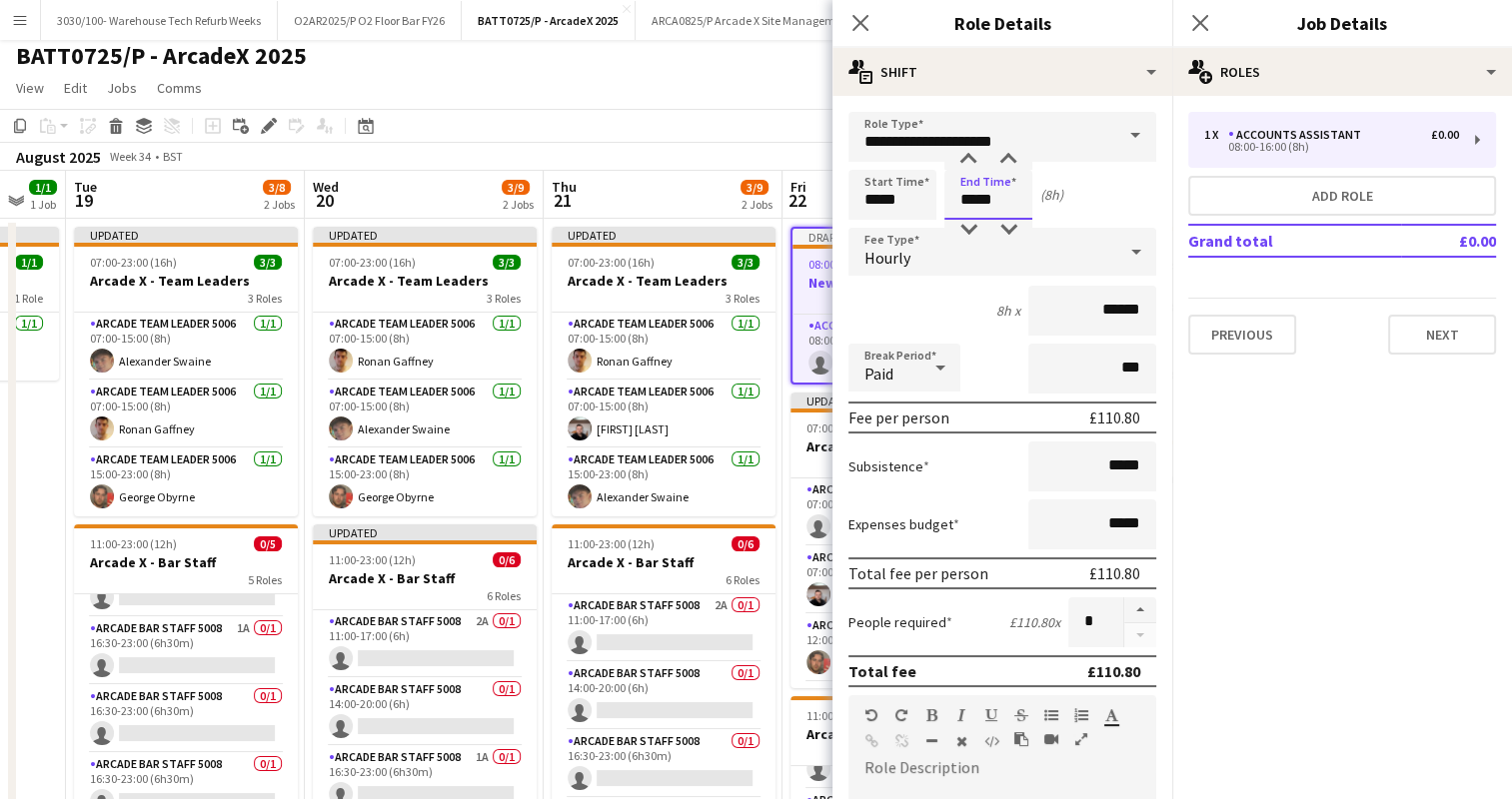 type on "*****" 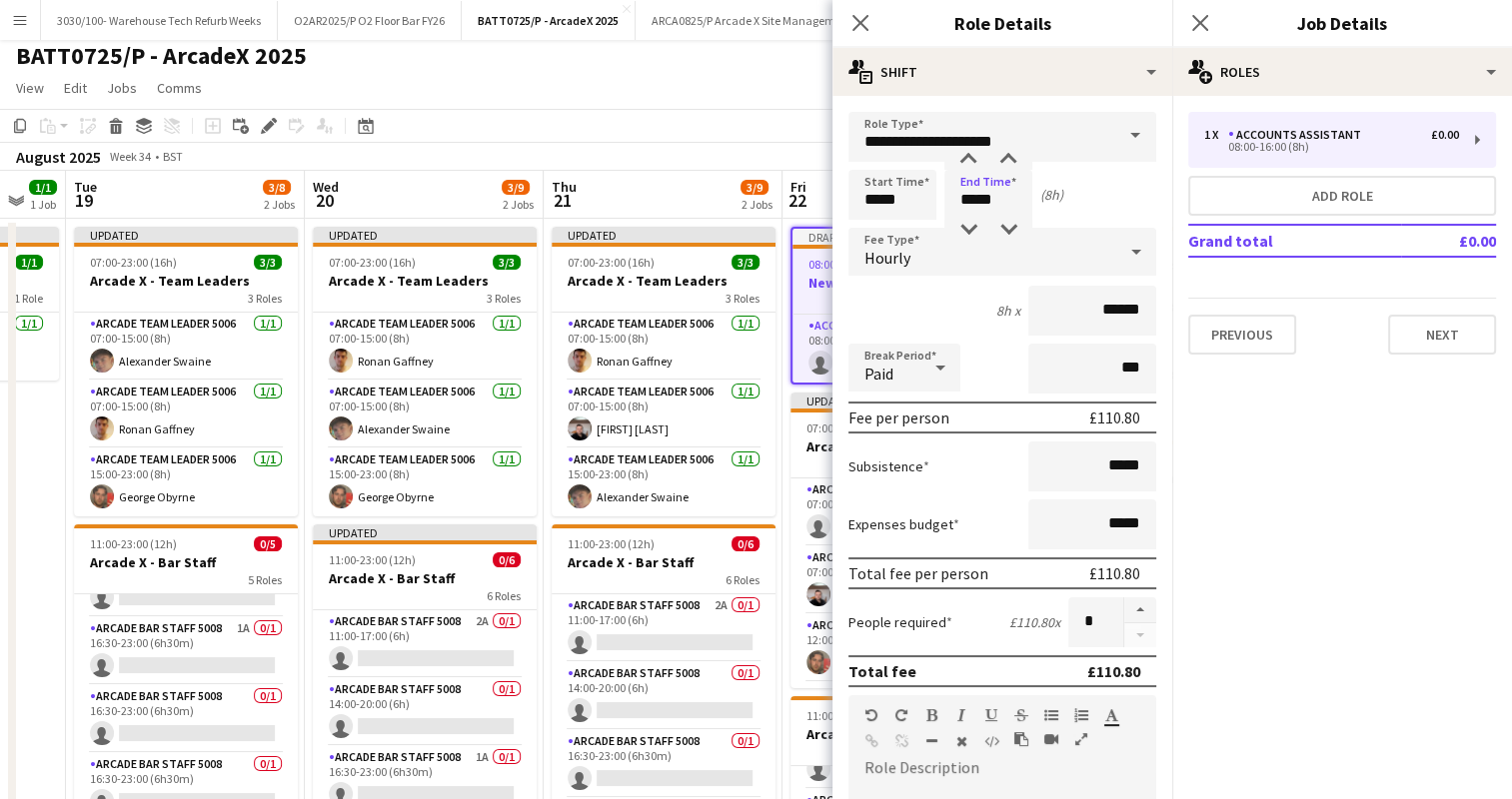 click on "Start Time  *****  End Time  *****  (8h)" at bounding box center (1002, 195) 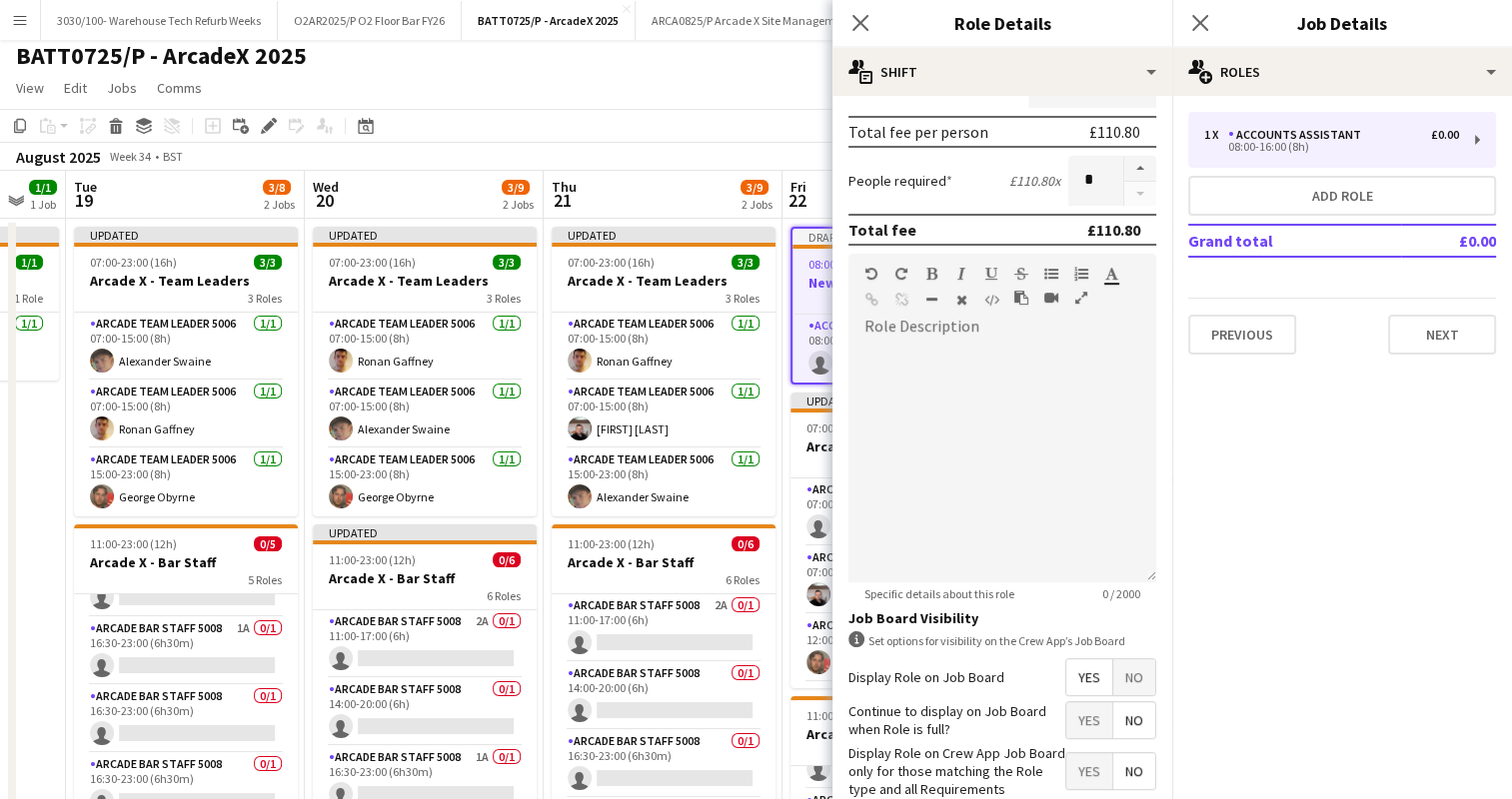 scroll, scrollTop: 548, scrollLeft: 0, axis: vertical 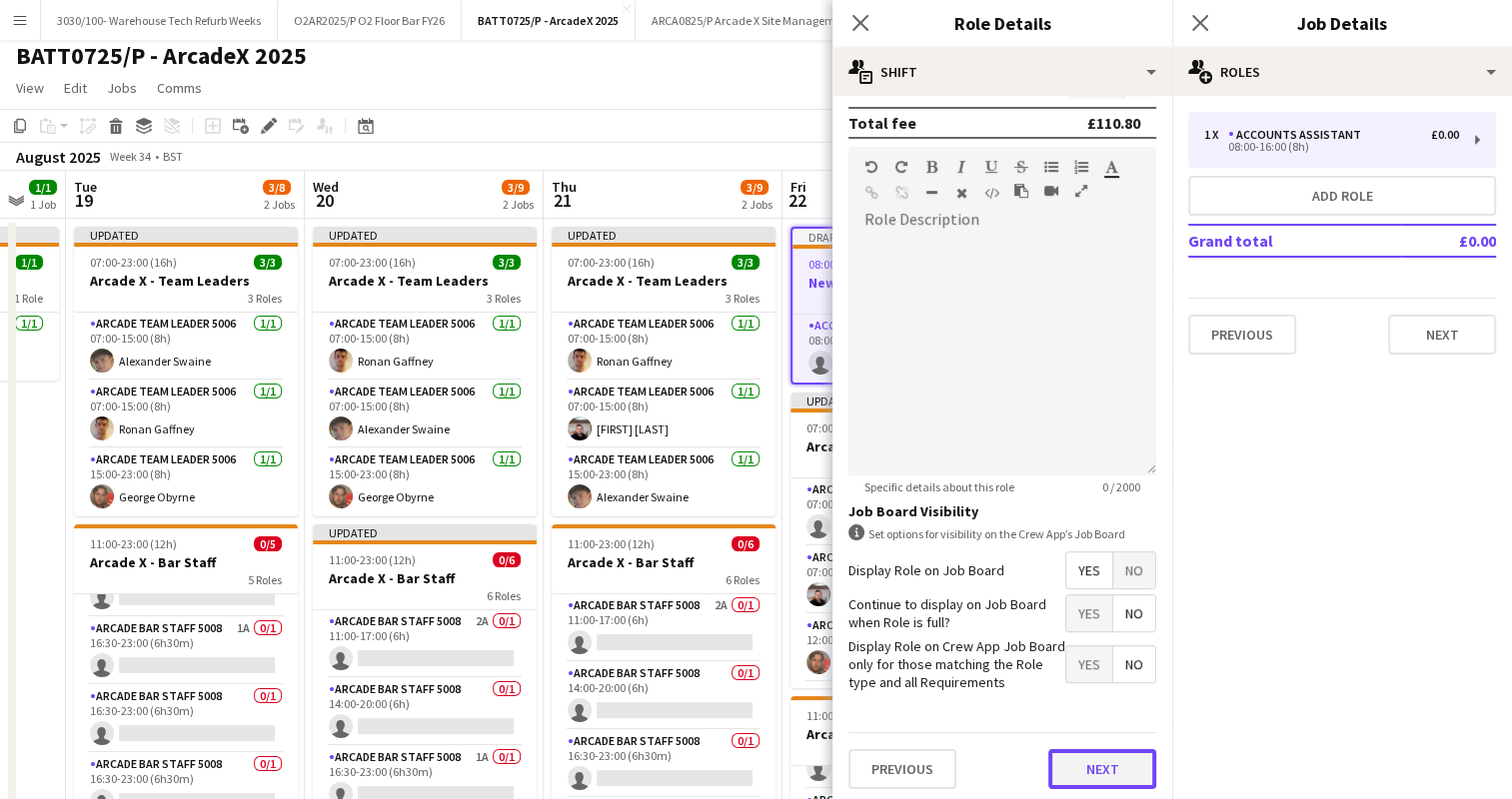 click on "Next" at bounding box center [1102, 769] 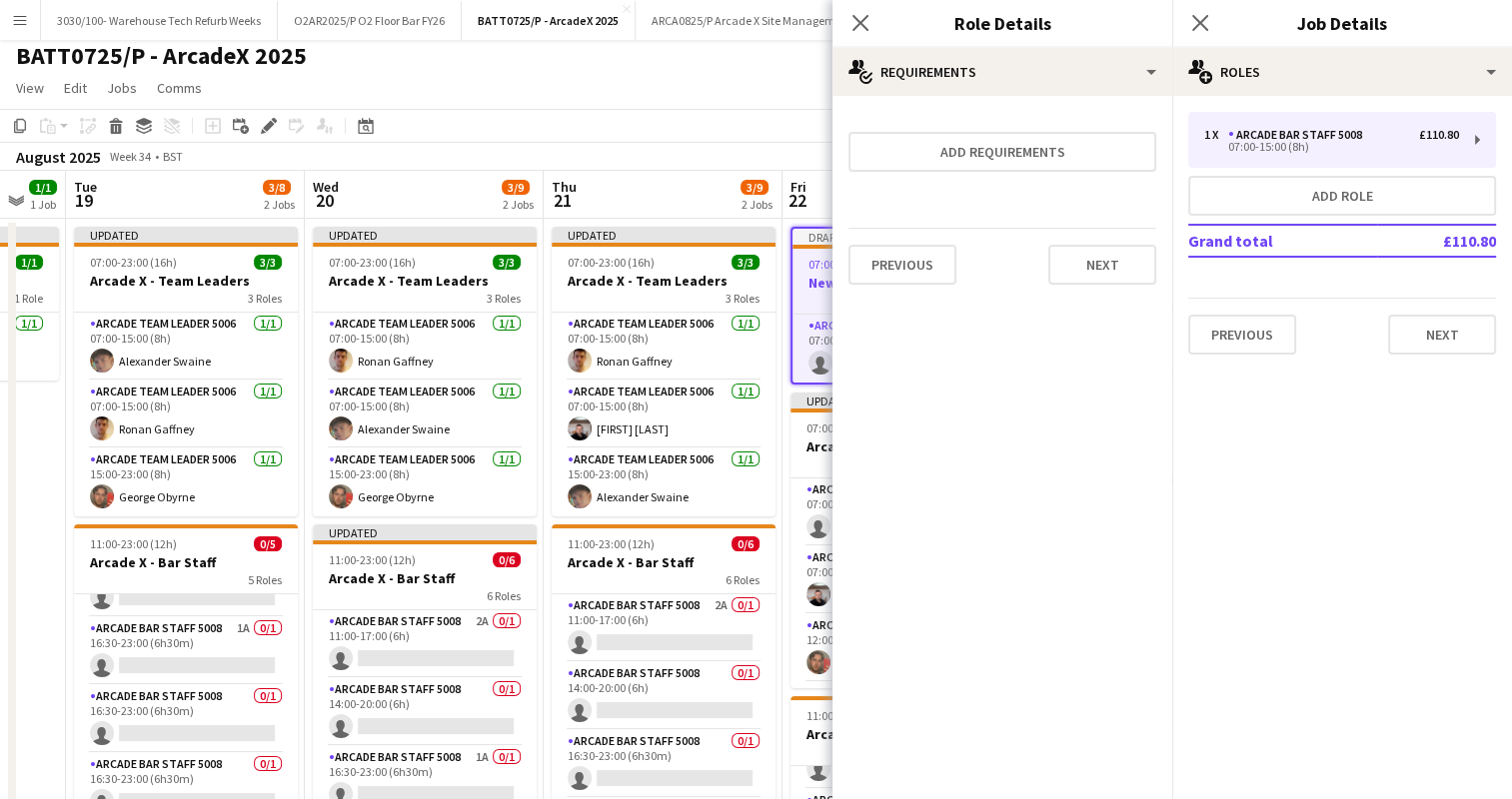 scroll, scrollTop: 0, scrollLeft: 0, axis: both 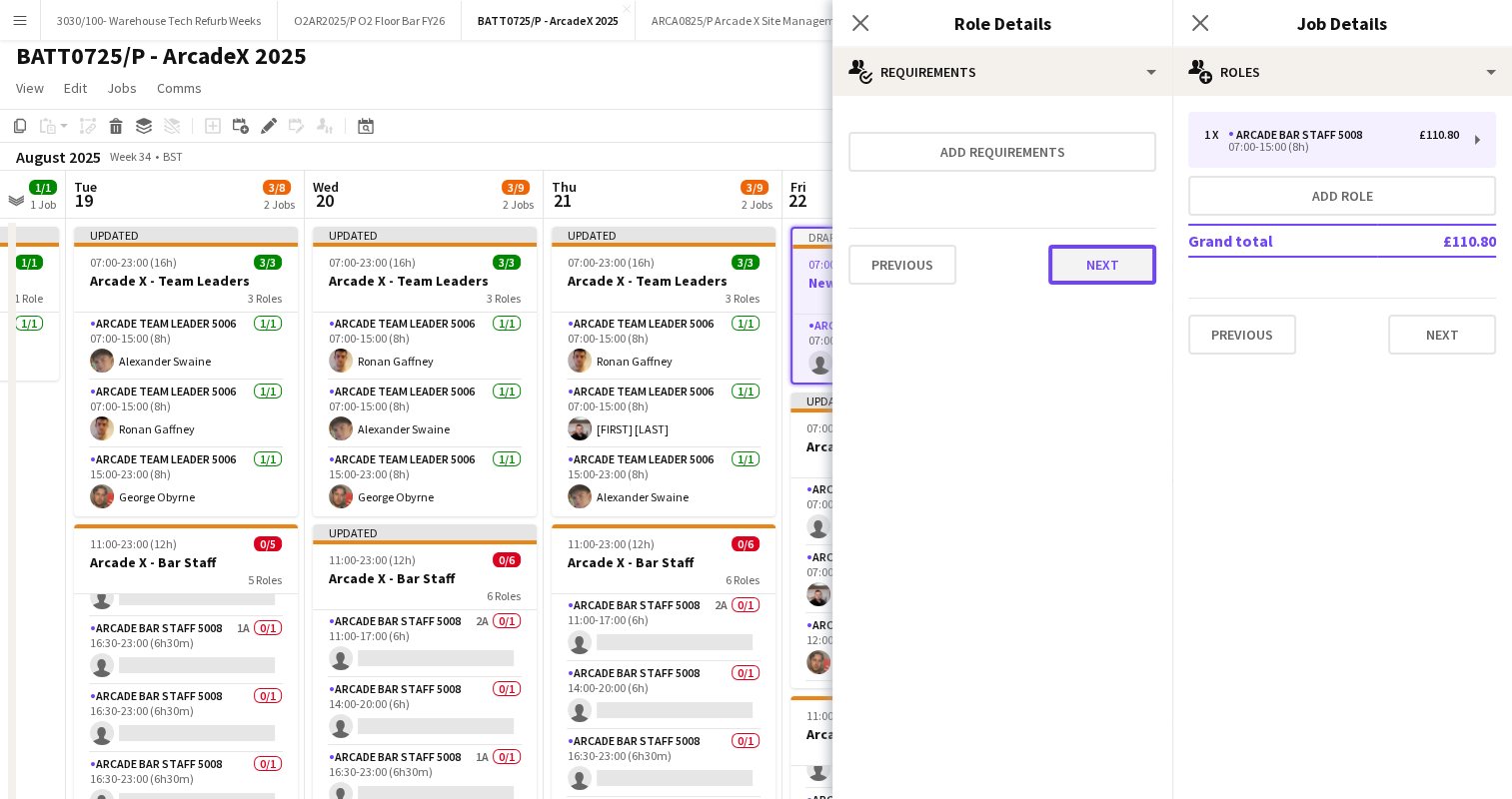 click on "Next" at bounding box center (1102, 265) 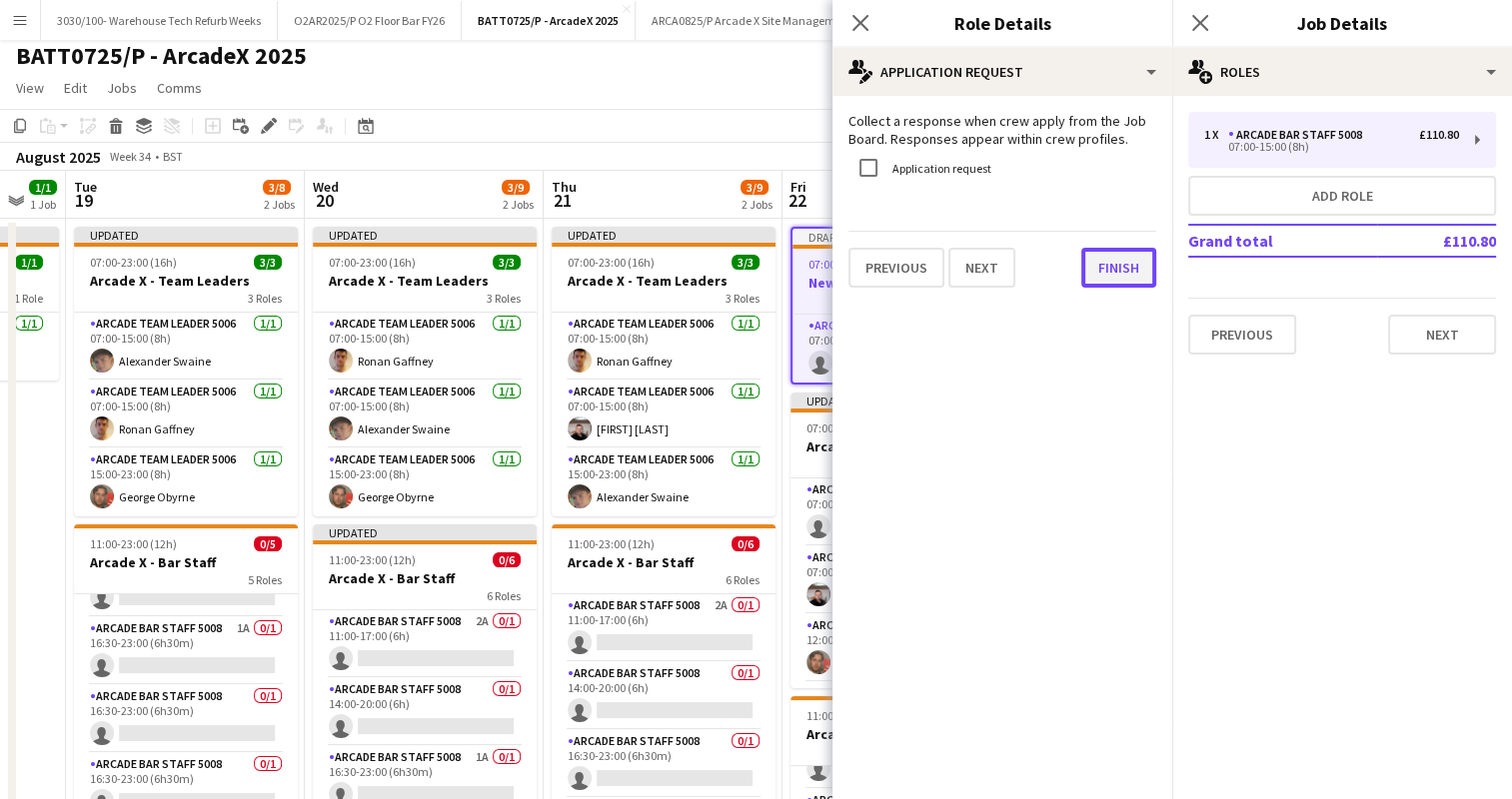 click on "Finish" at bounding box center [1118, 268] 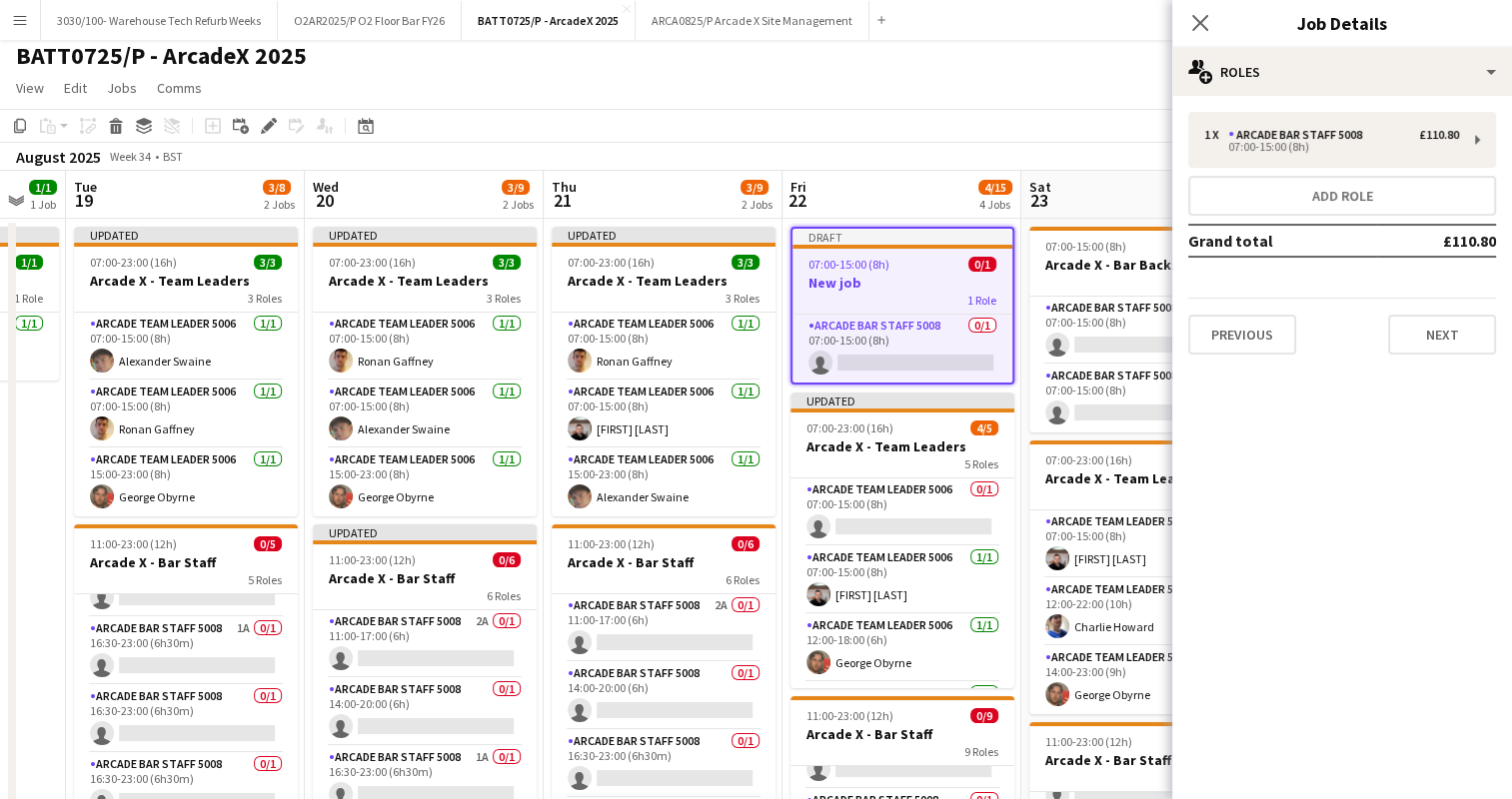 click on "07:00-15:00 (8h)" at bounding box center [848, 264] 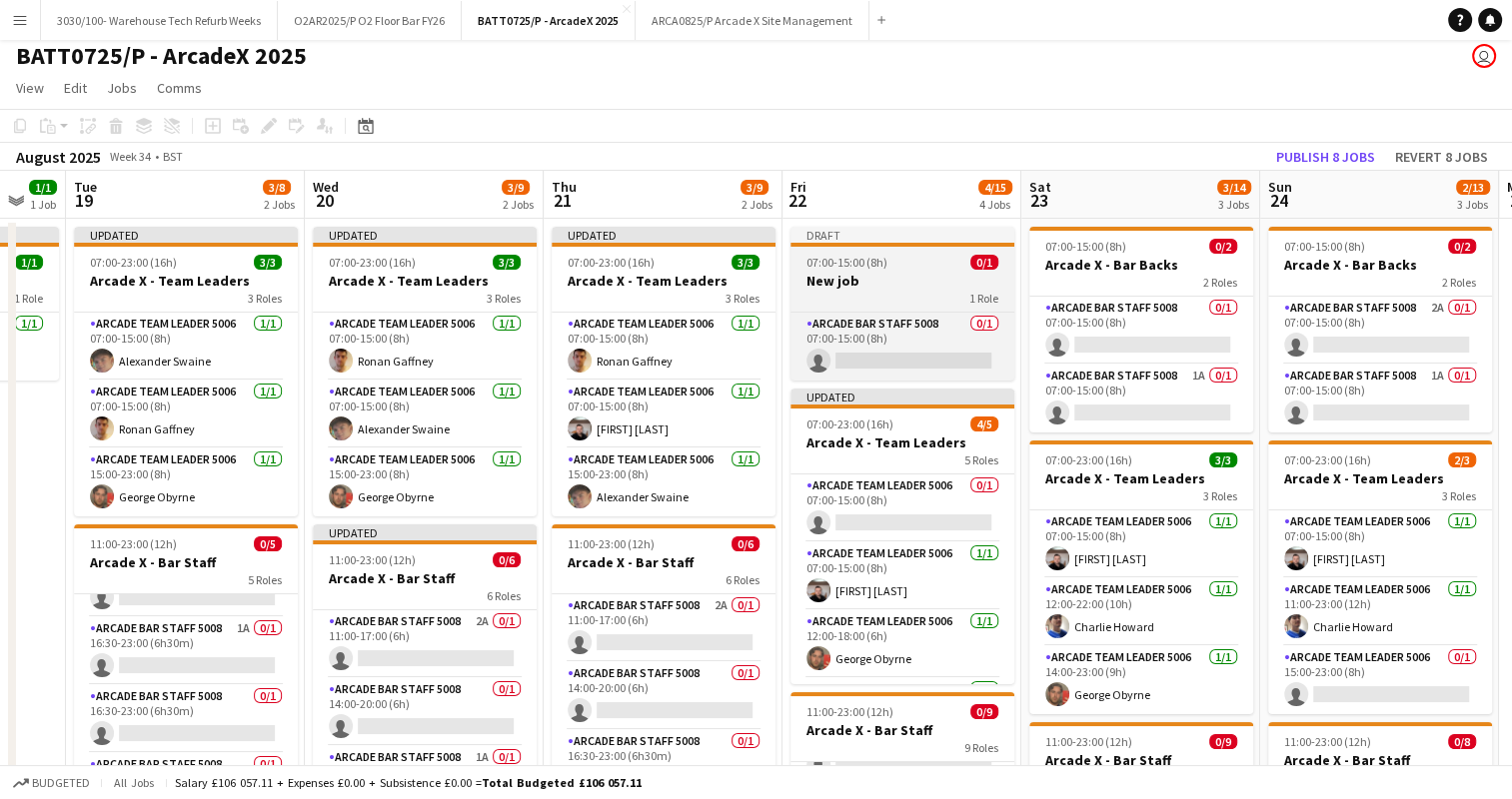 click on "New job" at bounding box center (902, 281) 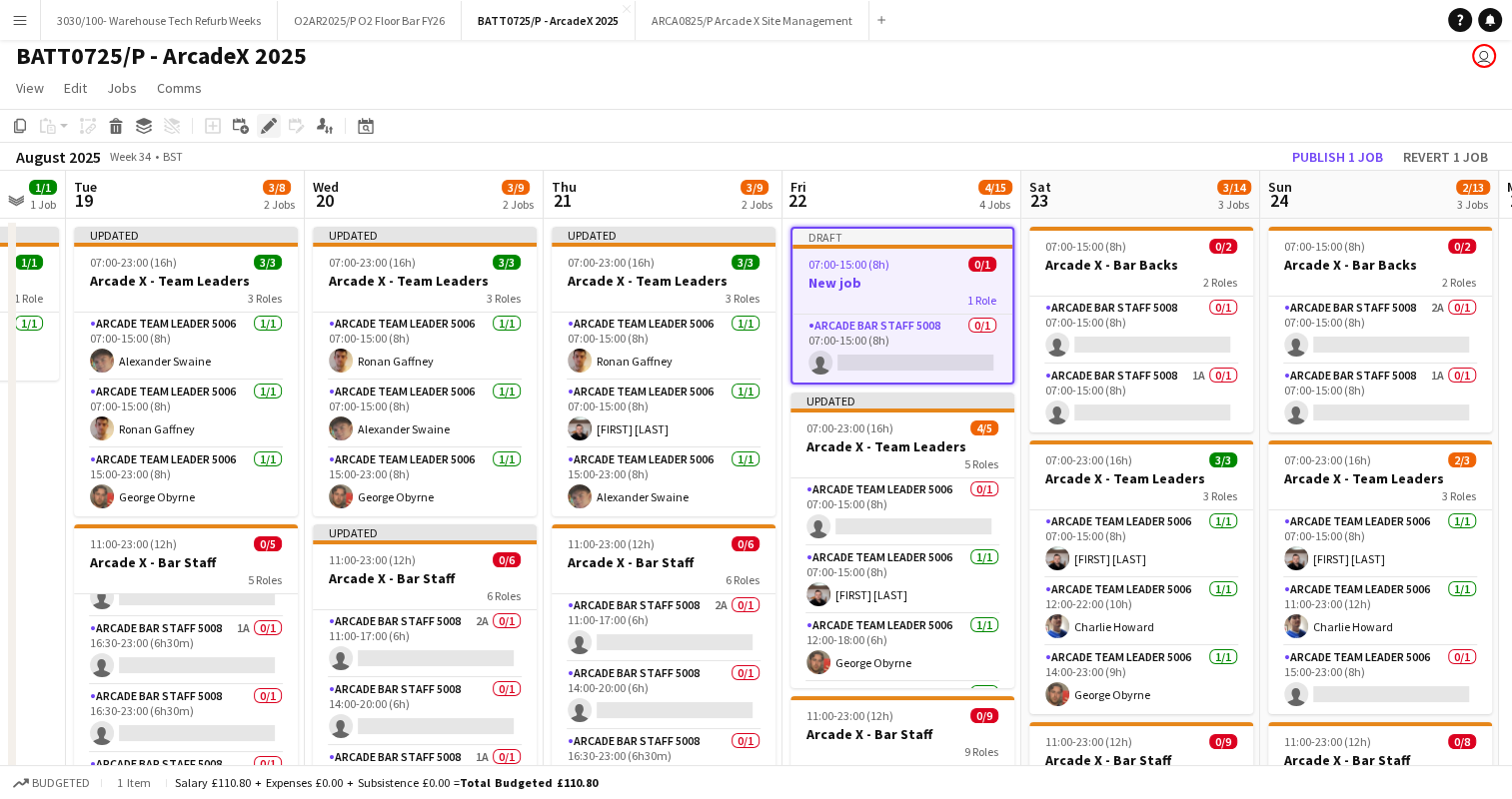 click on "Edit" 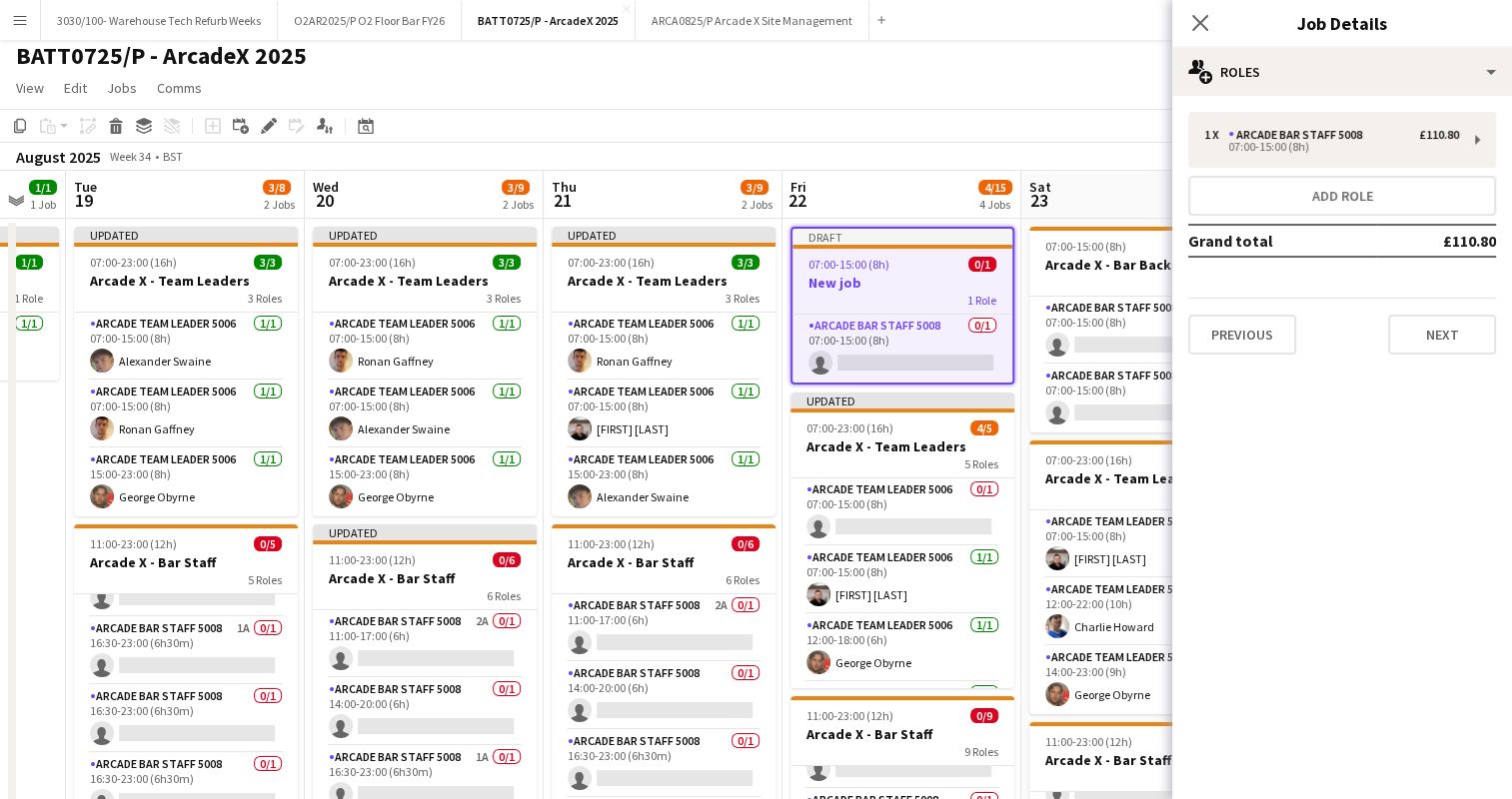 drag, startPoint x: 881, startPoint y: 278, endPoint x: 909, endPoint y: 267, distance: 30.083218 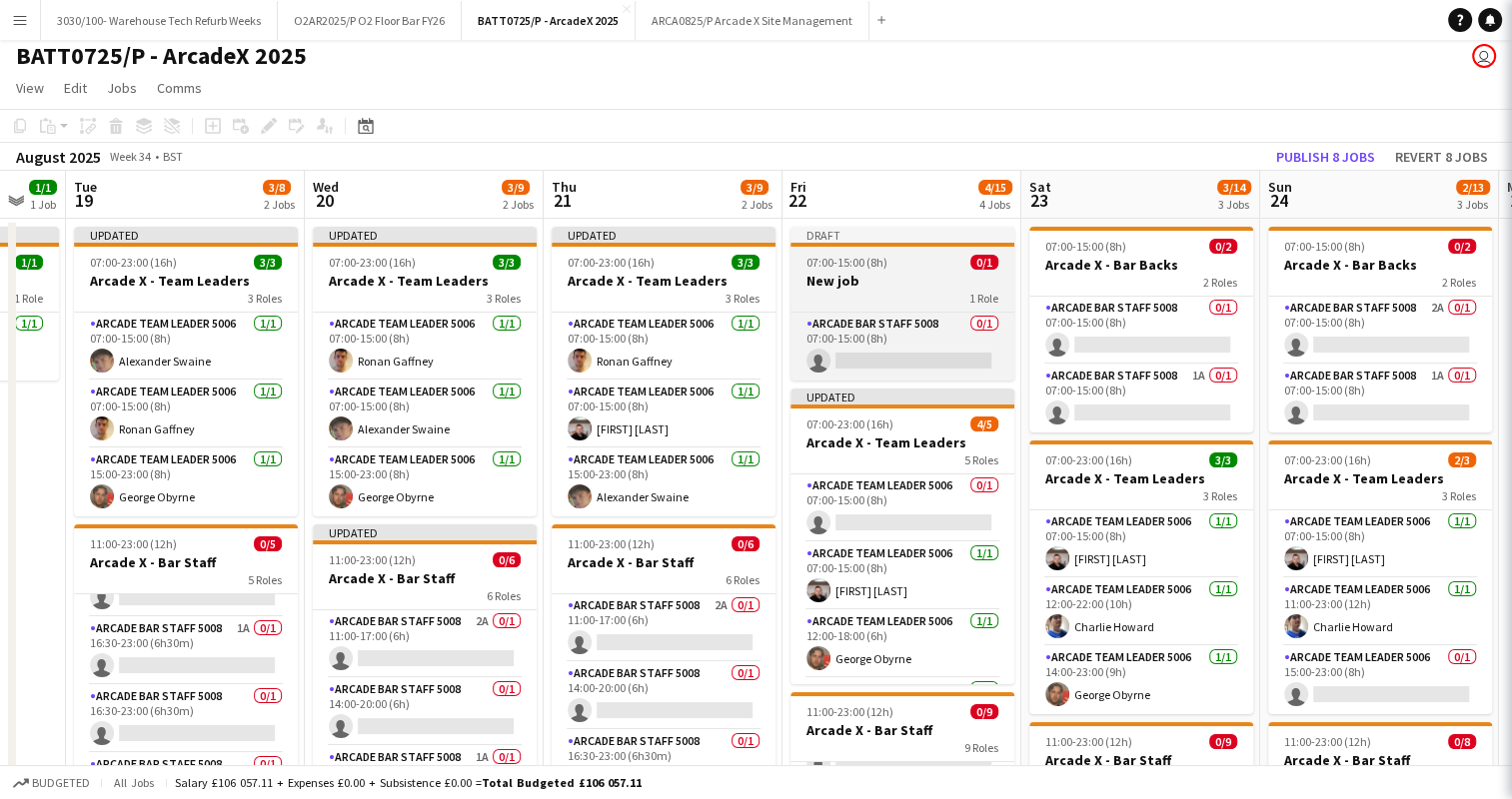 scroll, scrollTop: 0, scrollLeft: 649, axis: horizontal 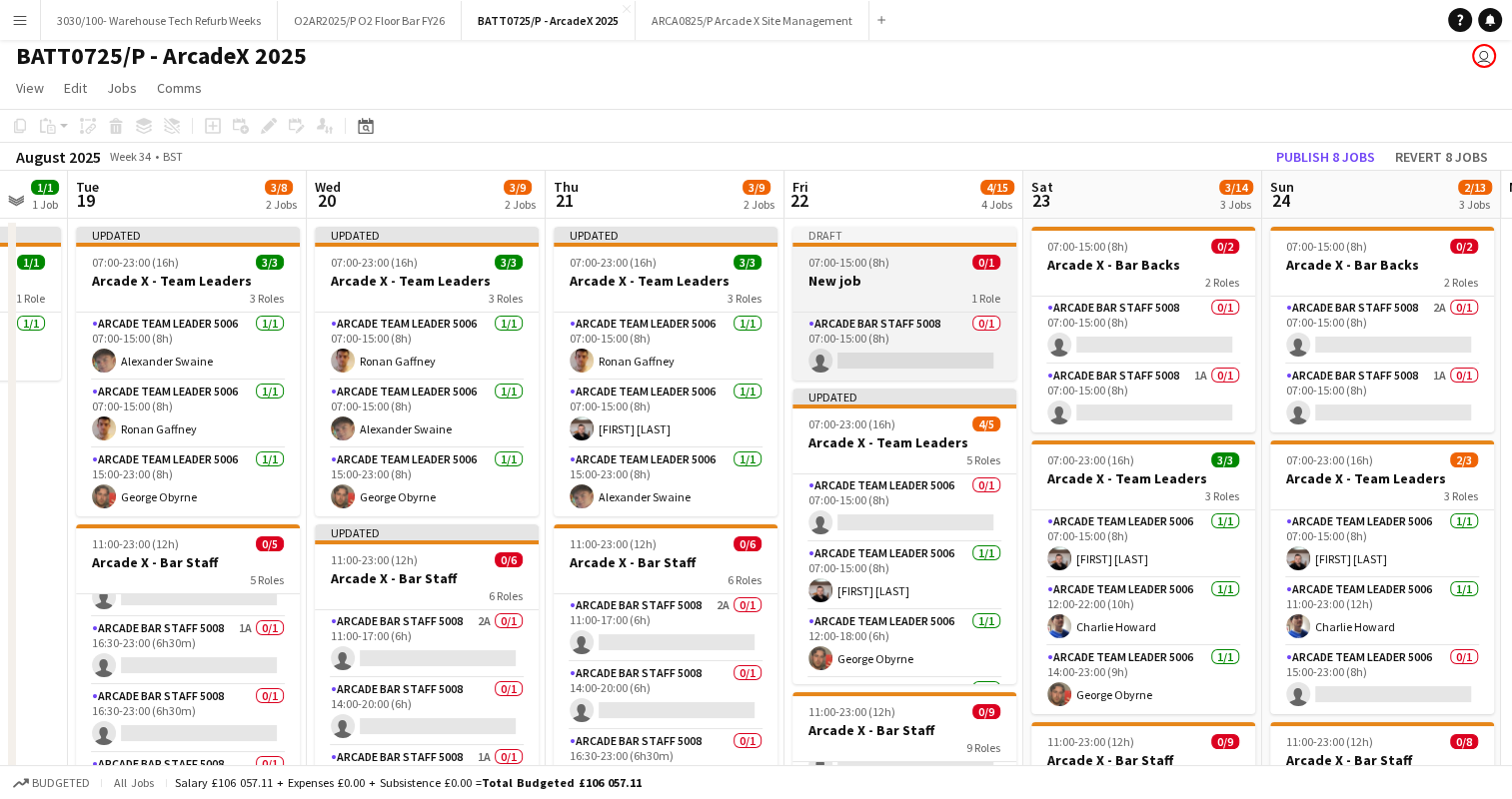 click on "07:00-15:00 (8h)    0/1" at bounding box center [904, 262] 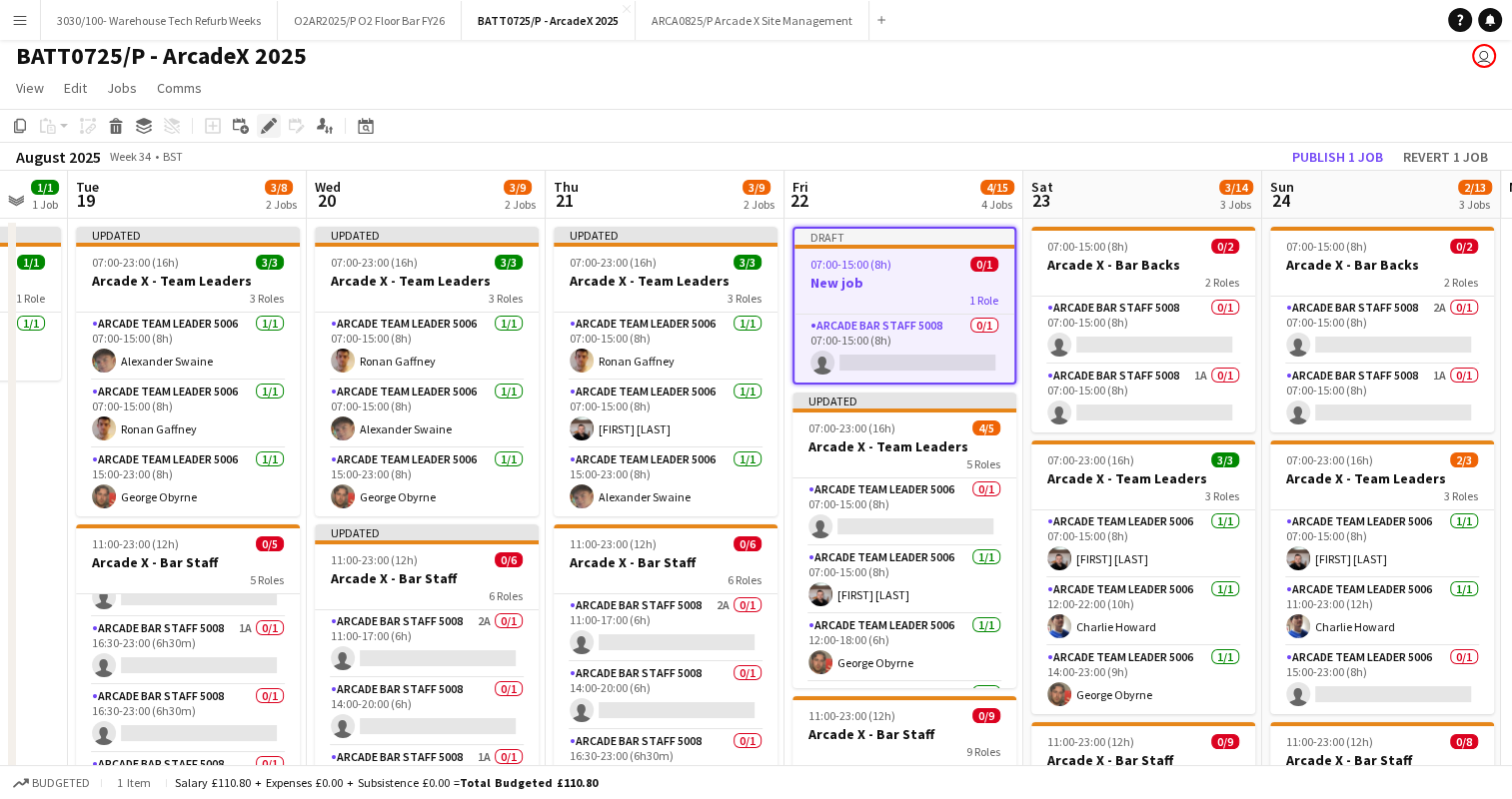 click 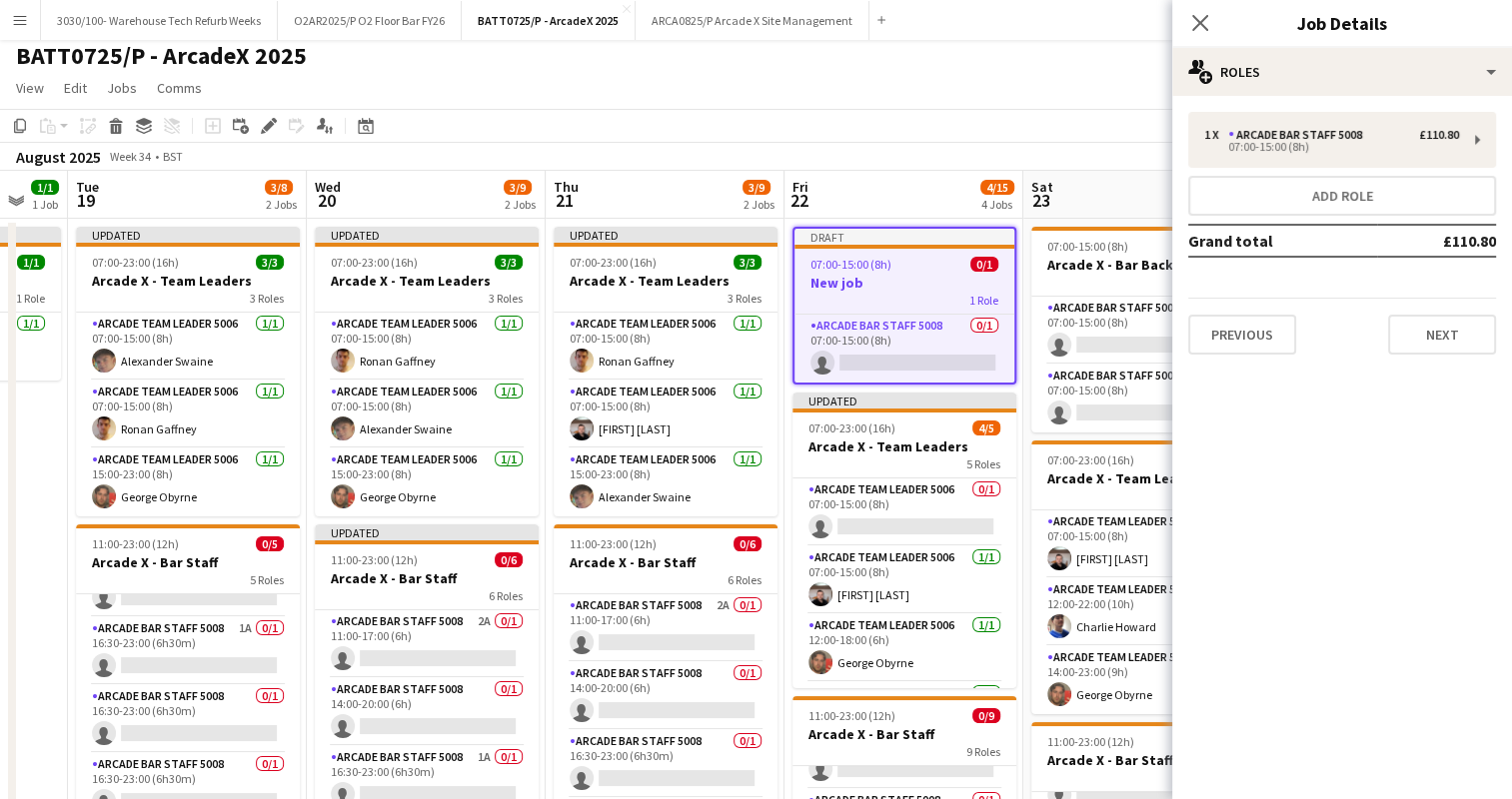 click on "Copy
Paste
Paste   Ctrl+V Paste with crew  Ctrl+Shift+V
Paste linked Job
Delete
Group
Ungroup
Add job
Add linked Job
Edit
Edit linked Job
Applicants
Date picker
AUG 2025 AUG 2025 Monday M Tuesday T Wednesday W Thursday T Friday F Saturday S Sunday S  AUG   1   2   3   4   5   6   7   8   9   10   11   12   13   14   15   16   17   18   19   20   21   22   23   24   25   26   27   28   29   30   31
Comparison range
Comparison range
Today" 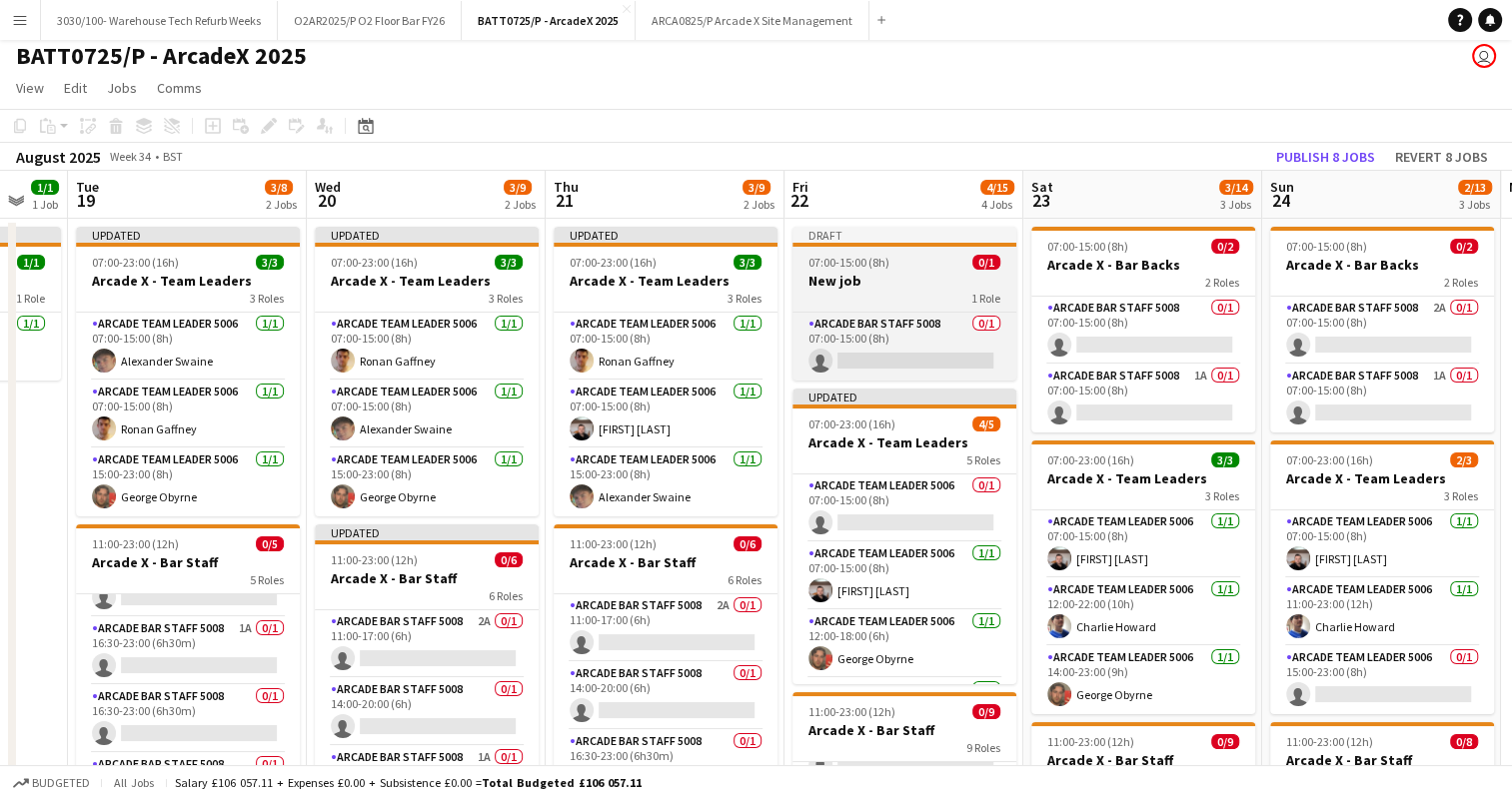 click on "Draft   07:00-15:00 (8h)    0/1   New job   1 Role   Arcade Bar Staff 5008   0/1   07:00-15:00 (8h)
single-neutral-actions" at bounding box center [904, 304] 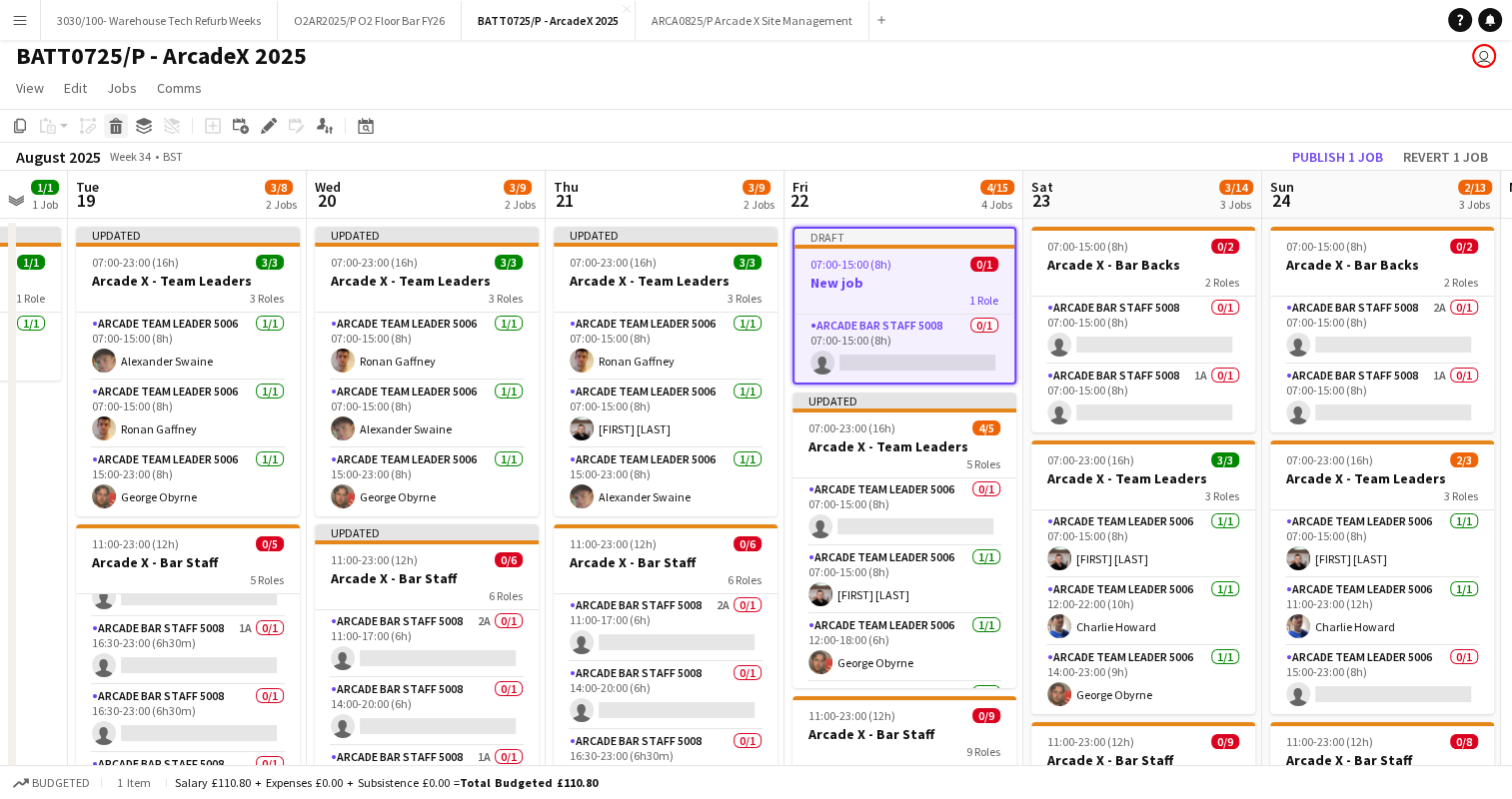 click on "Delete" 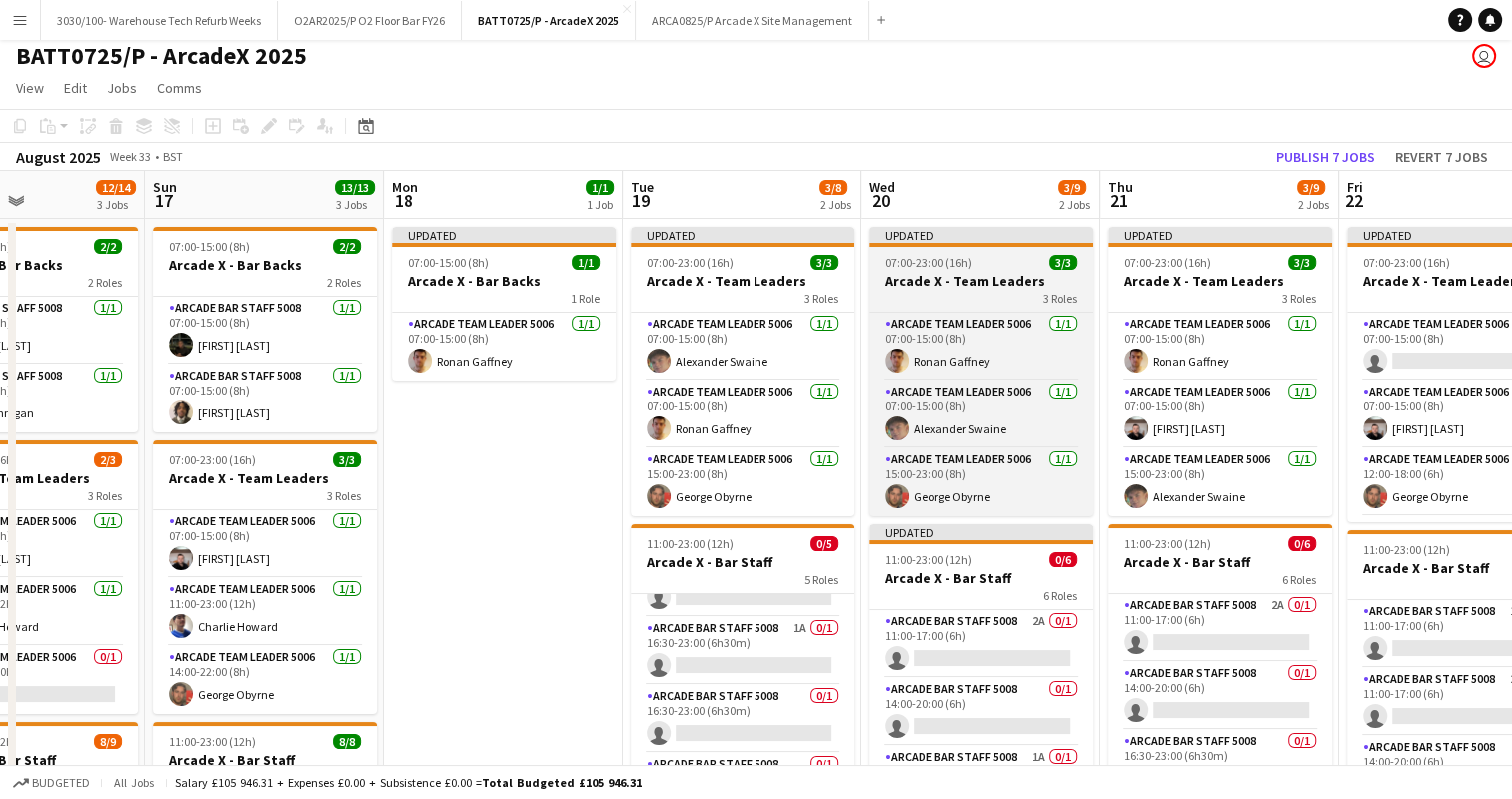 scroll, scrollTop: 0, scrollLeft: 580, axis: horizontal 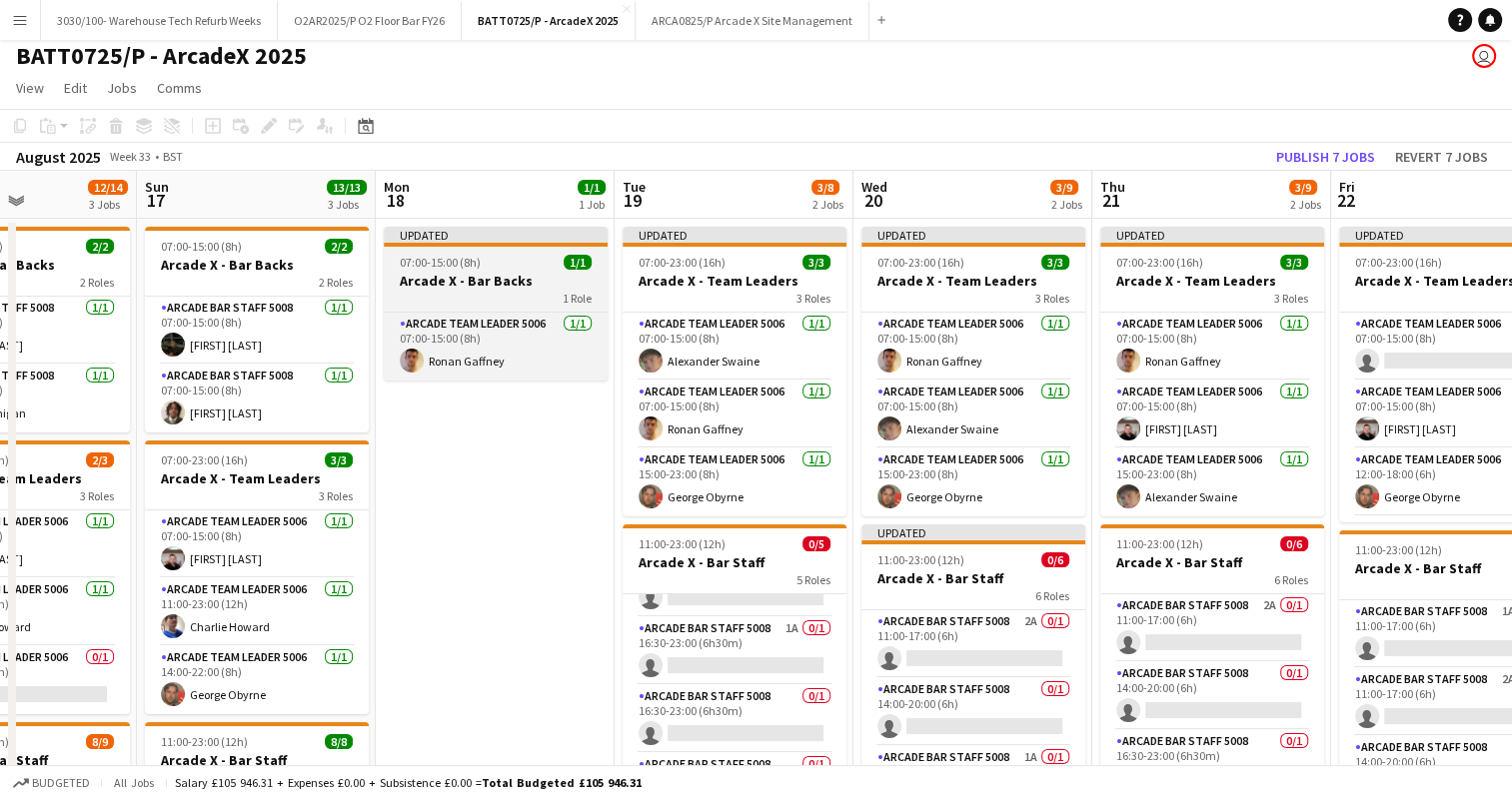 drag, startPoint x: 508, startPoint y: 259, endPoint x: 461, endPoint y: 284, distance: 53.235327 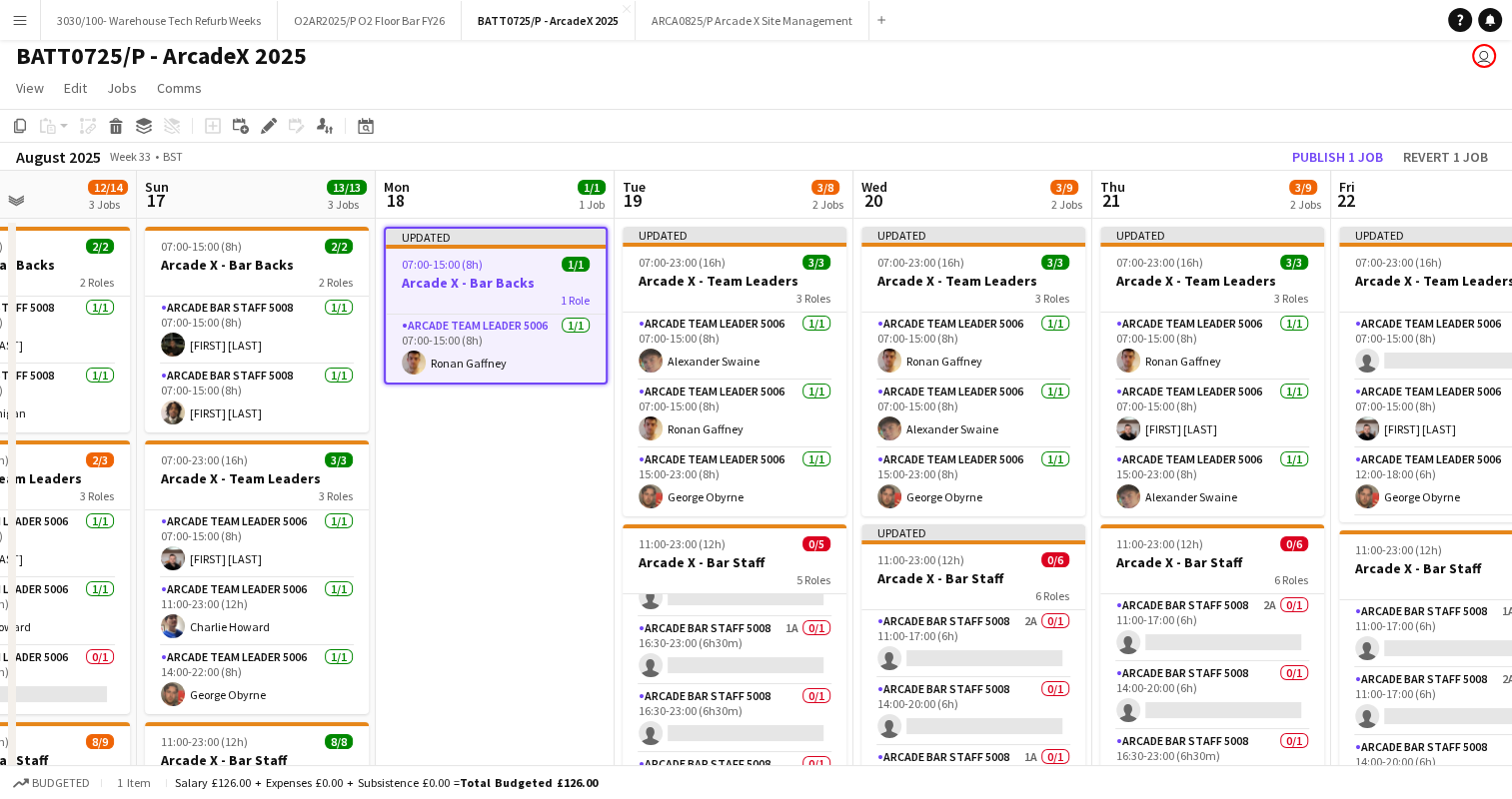 scroll, scrollTop: 0, scrollLeft: 580, axis: horizontal 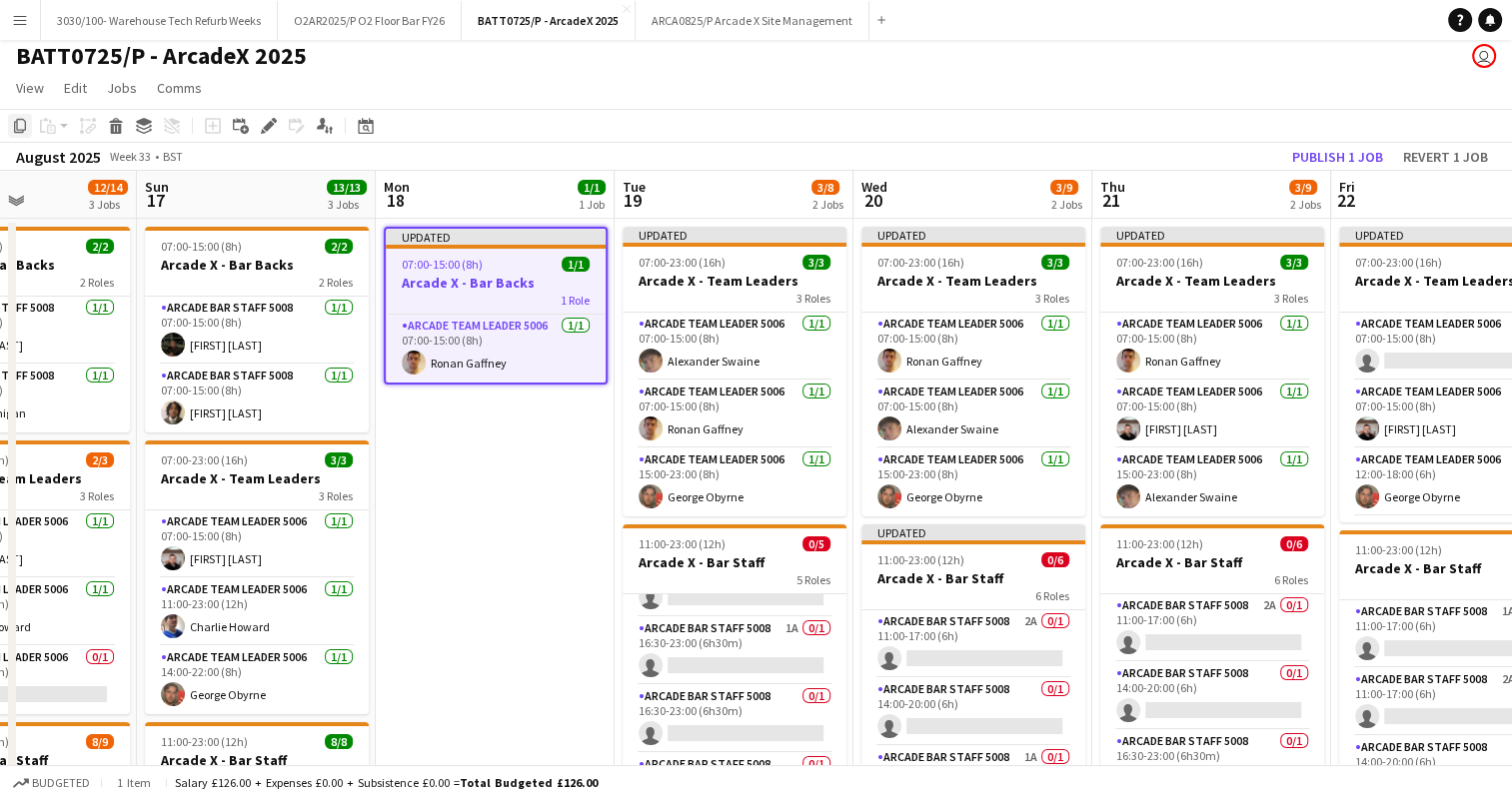 click 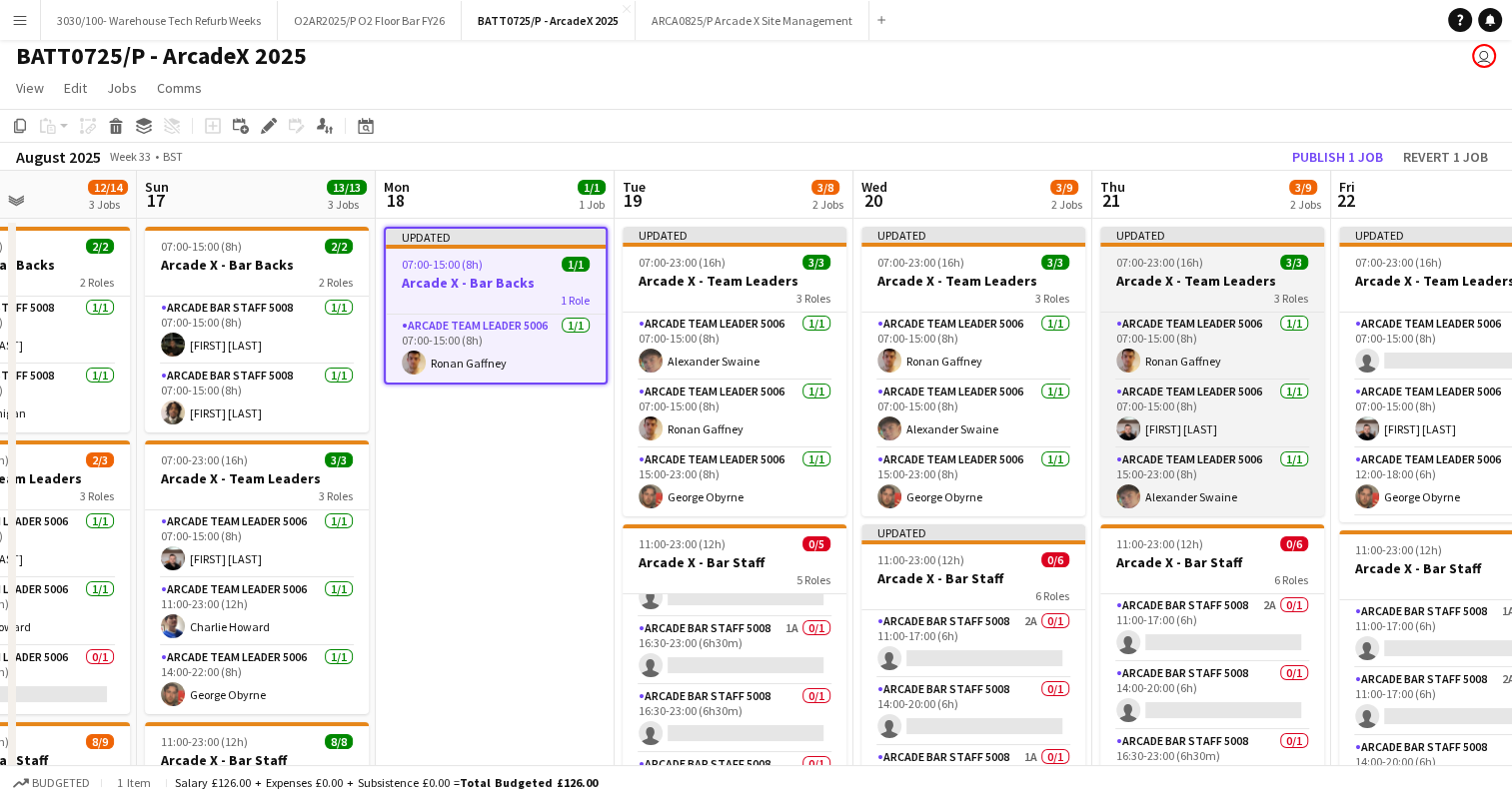scroll, scrollTop: 0, scrollLeft: 791, axis: horizontal 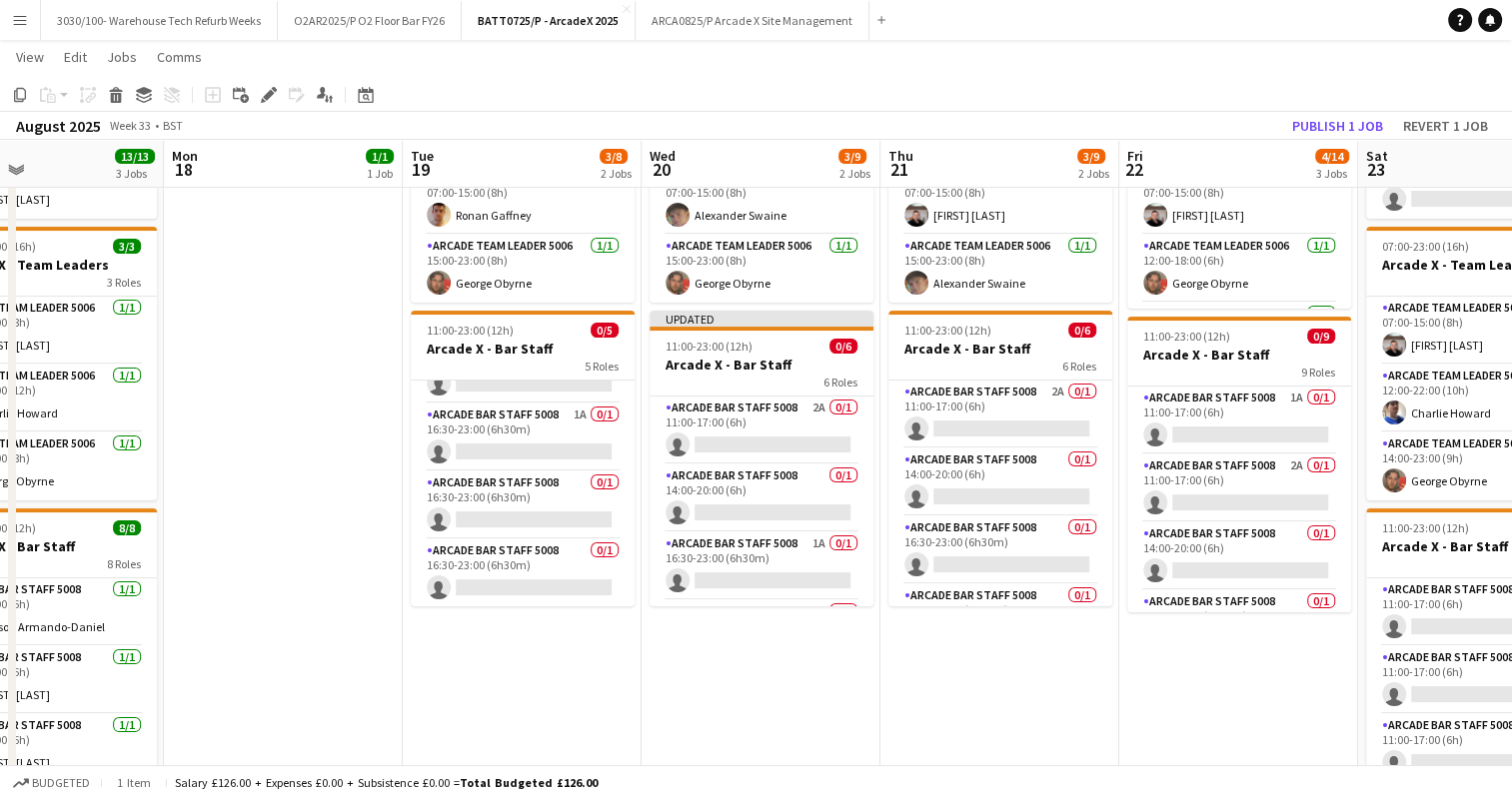 drag, startPoint x: 1229, startPoint y: 623, endPoint x: 1218, endPoint y: 683, distance: 61 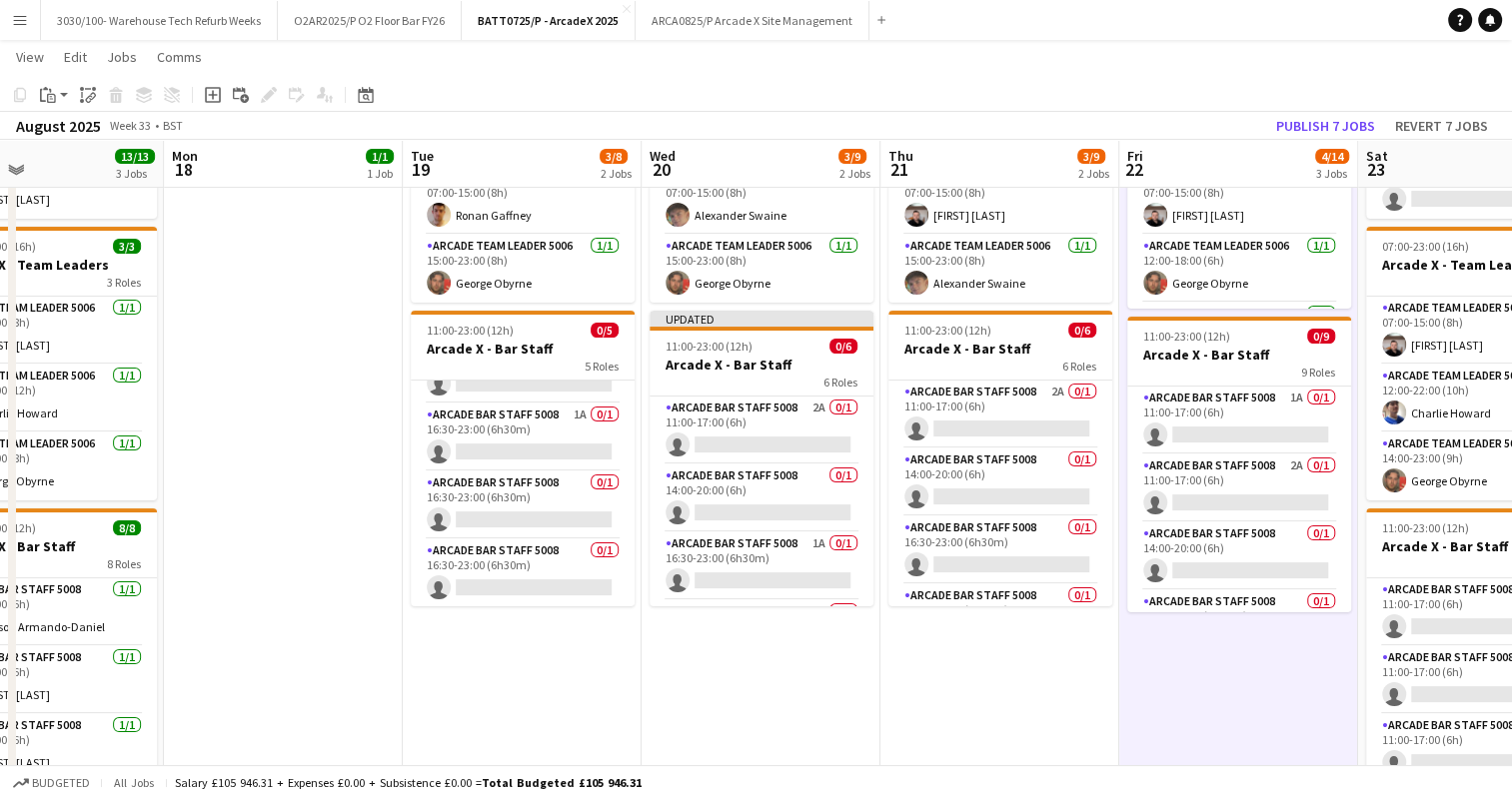 scroll, scrollTop: 0, scrollLeft: 789, axis: horizontal 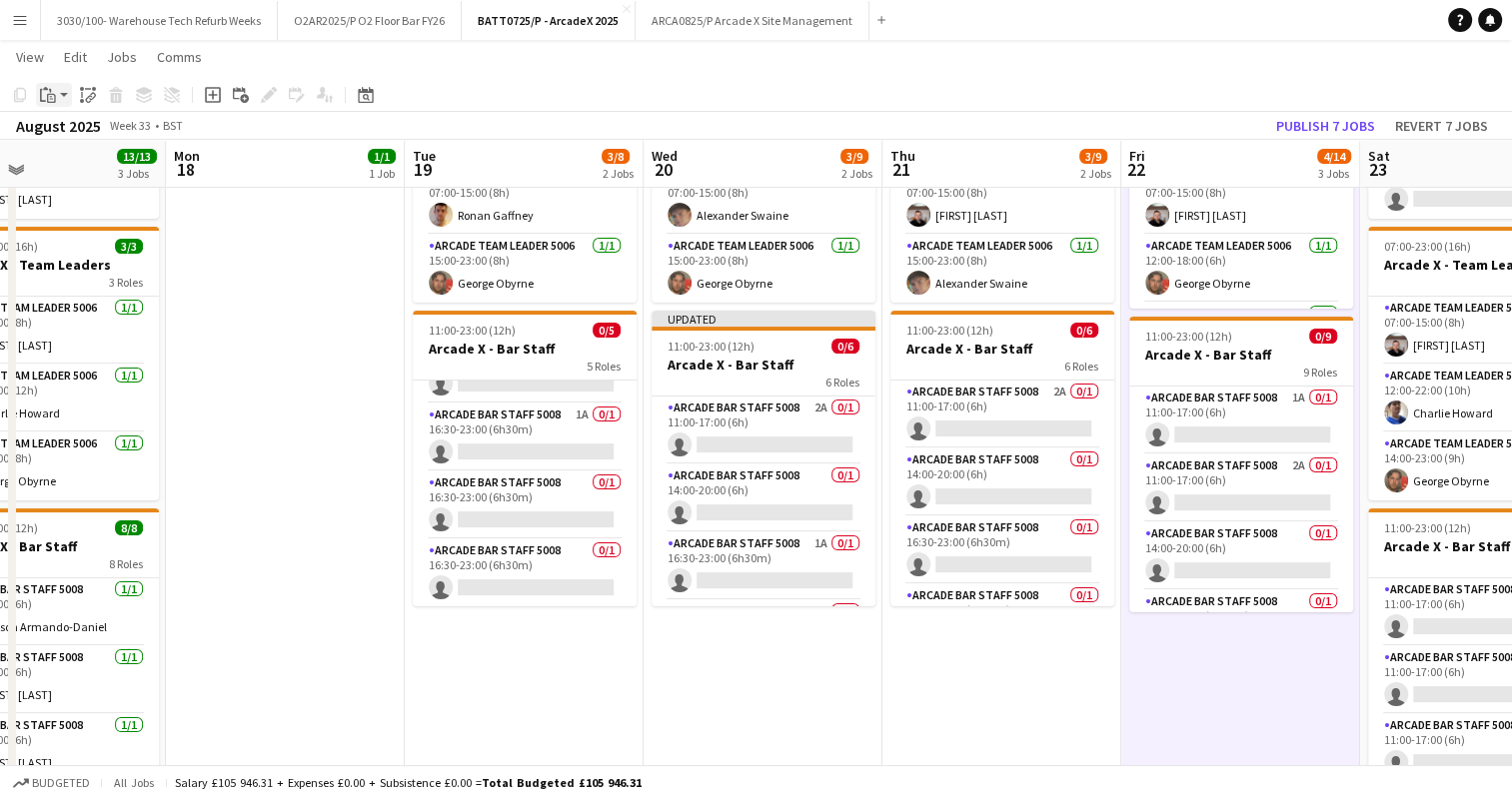 click on "Paste" at bounding box center [54, 95] 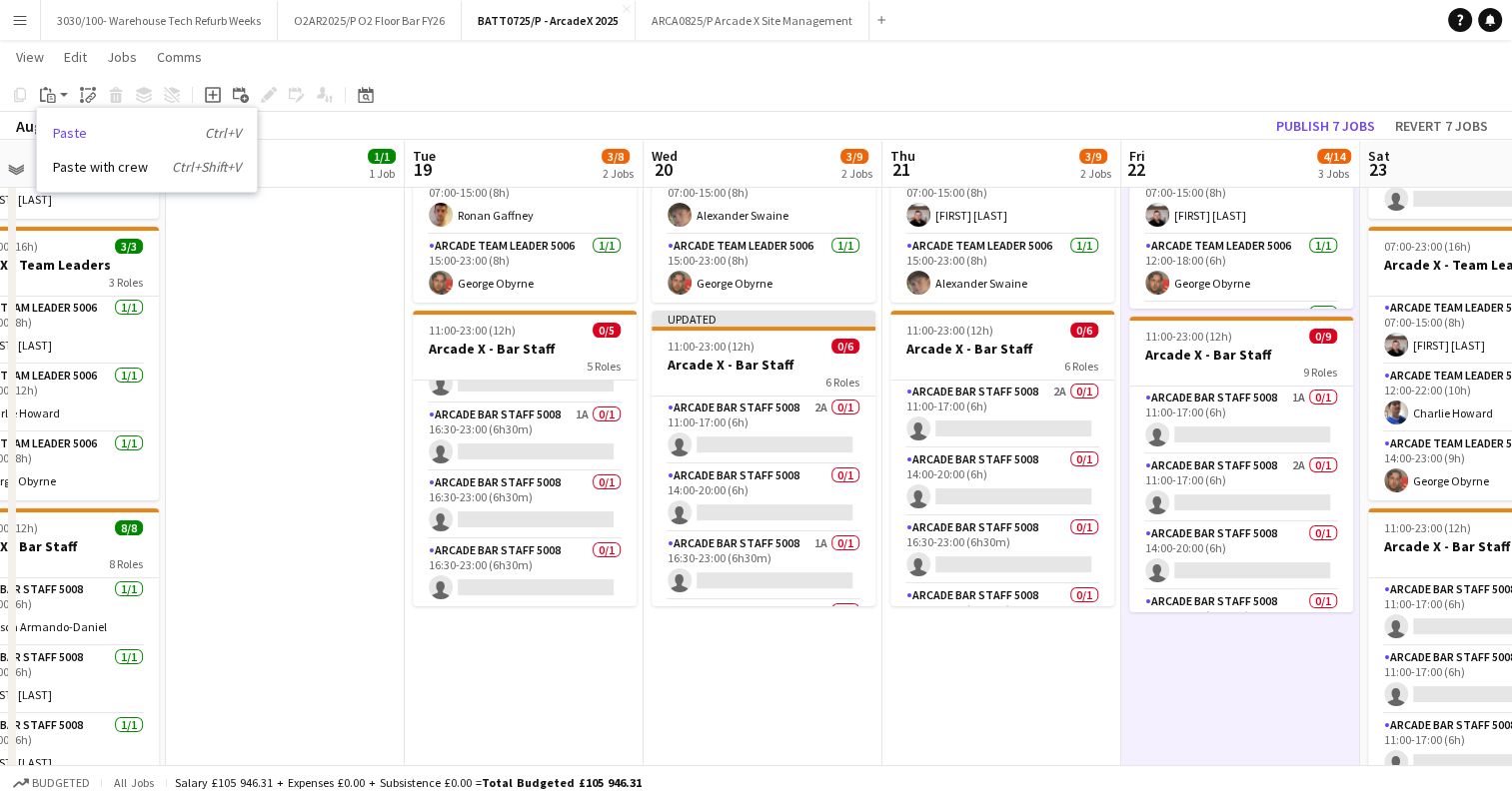 click on "Paste   Ctrl+V" at bounding box center [147, 133] 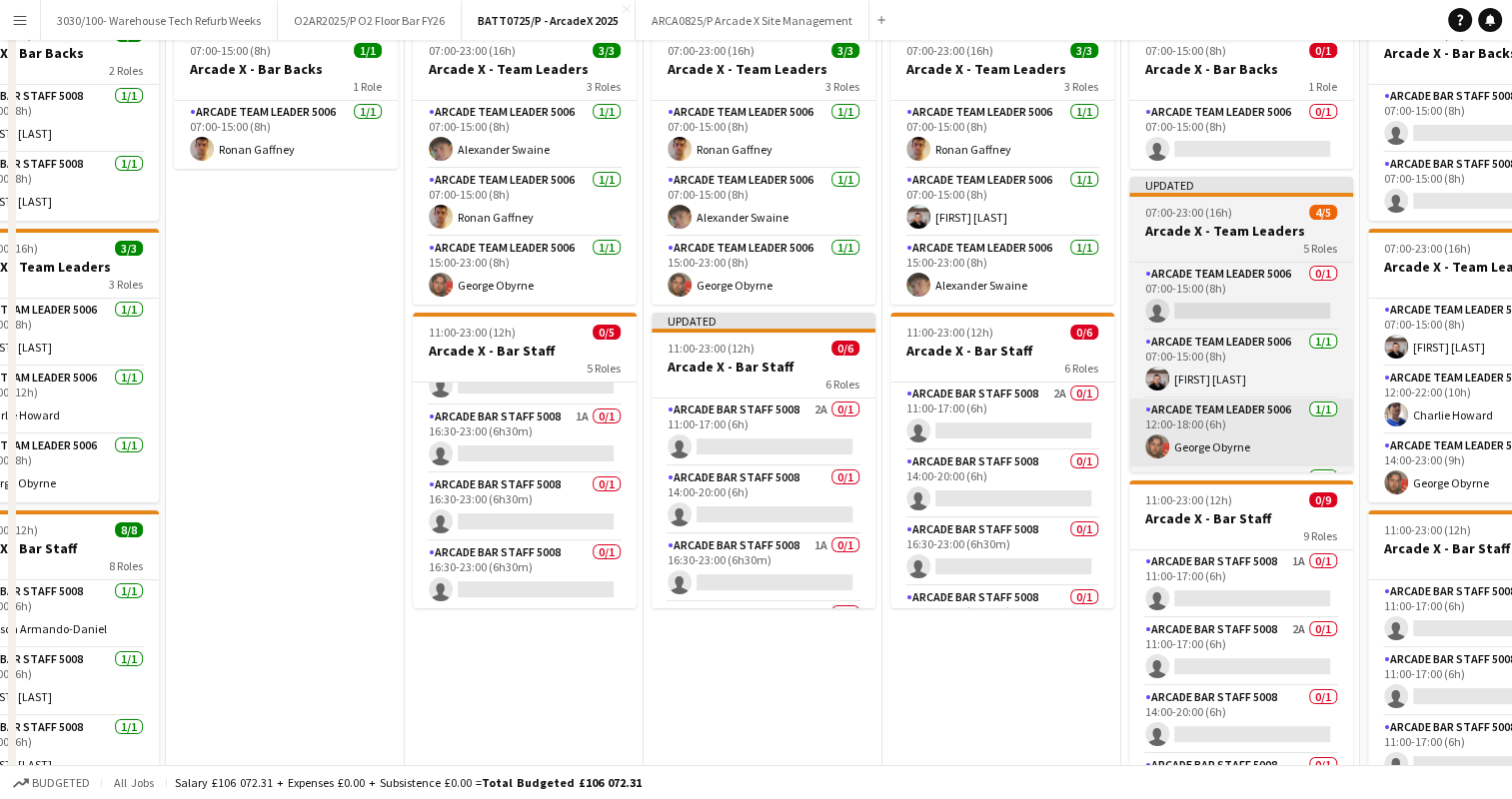 scroll, scrollTop: 0, scrollLeft: 0, axis: both 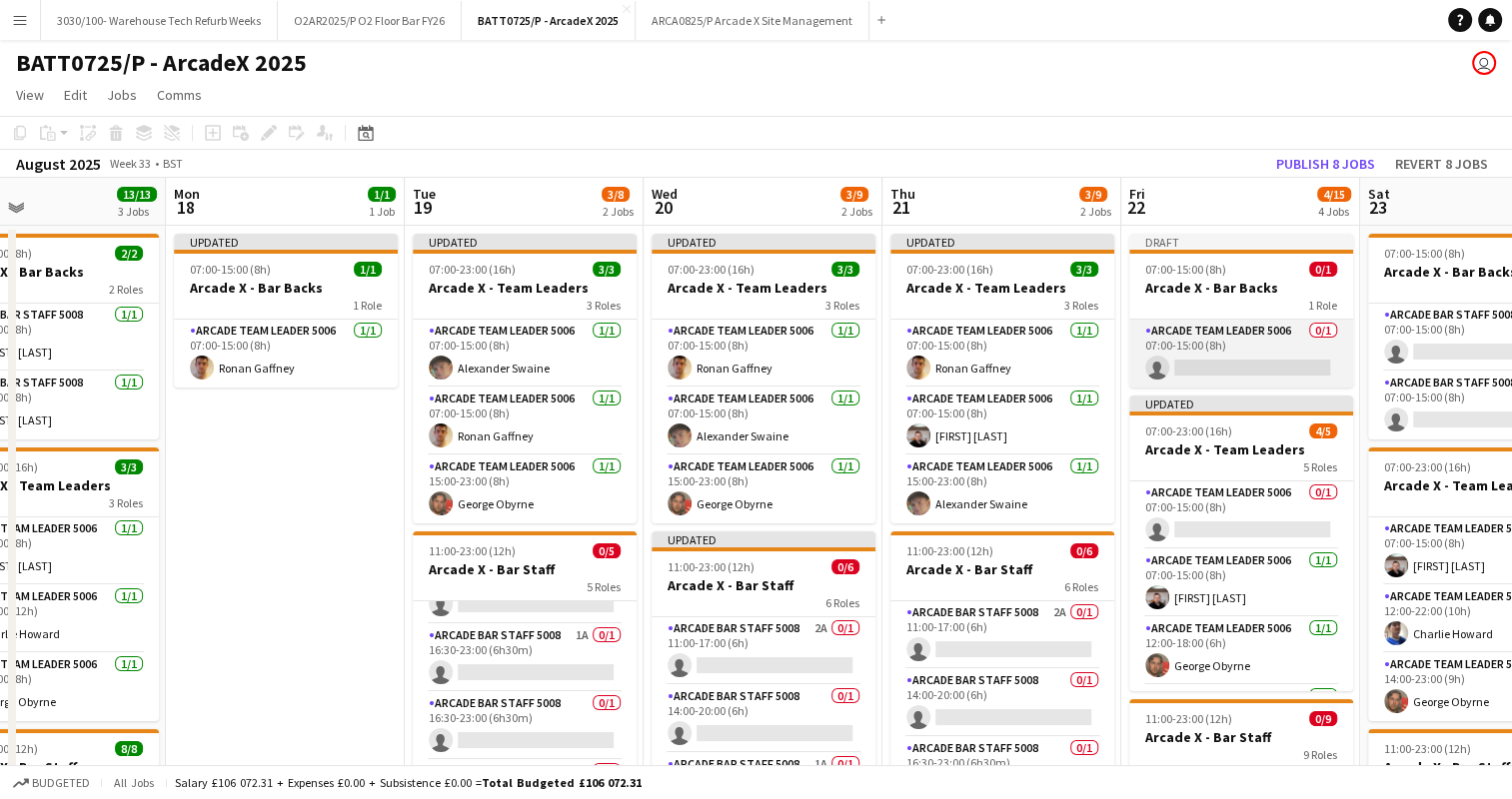 click on "Arcade Team Leader 5006   0/1   07:00-15:00 (8h)
single-neutral-actions" at bounding box center (1241, 354) 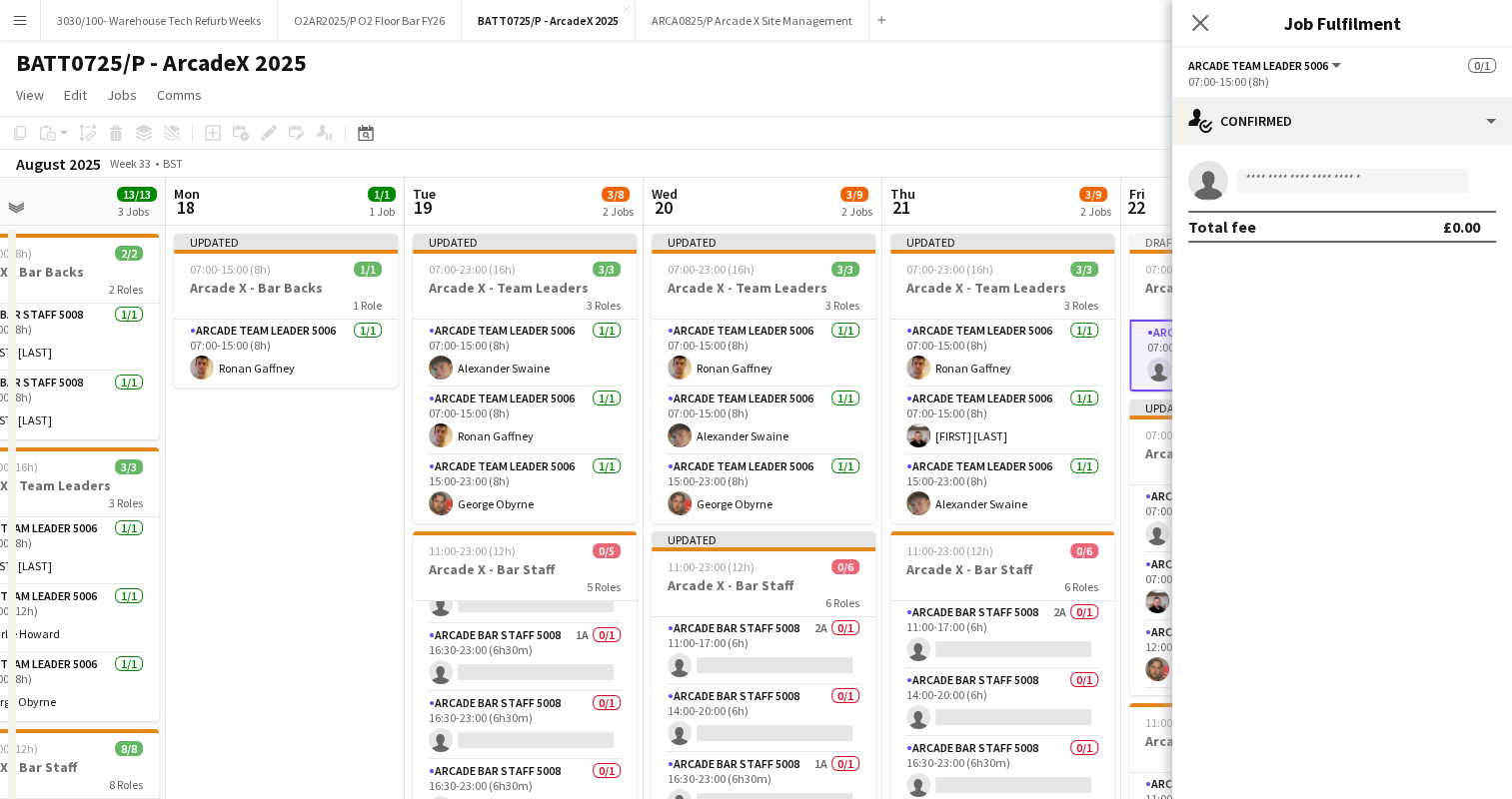 click on "Arcade Team Leader 5006" 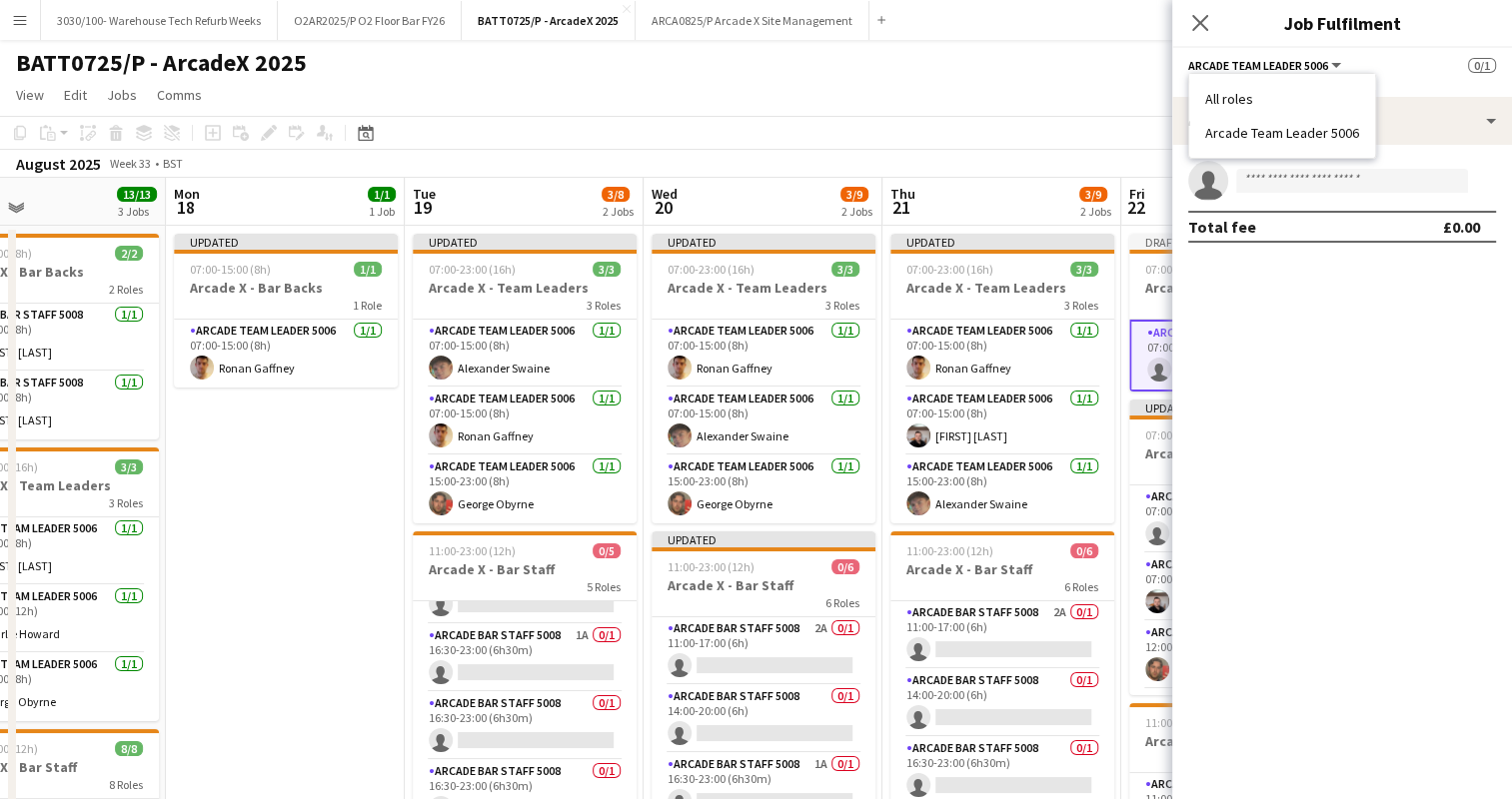 click on "View  Day view expanded Day view collapsed Month view Date picker Jump to today Expand Linked Jobs Collapse Linked Jobs  Edit  Copy Ctrl+C  Paste  Without Crew Ctrl+V With Crew Ctrl+Shift+V Paste as linked job  Group  Group Ungroup  Jobs  New Job Edit Job Delete Job New Linked Job Edit Linked Jobs Job fulfilment Promote Role Copy Role URL  Comms  Notify confirmed crew Create chat" 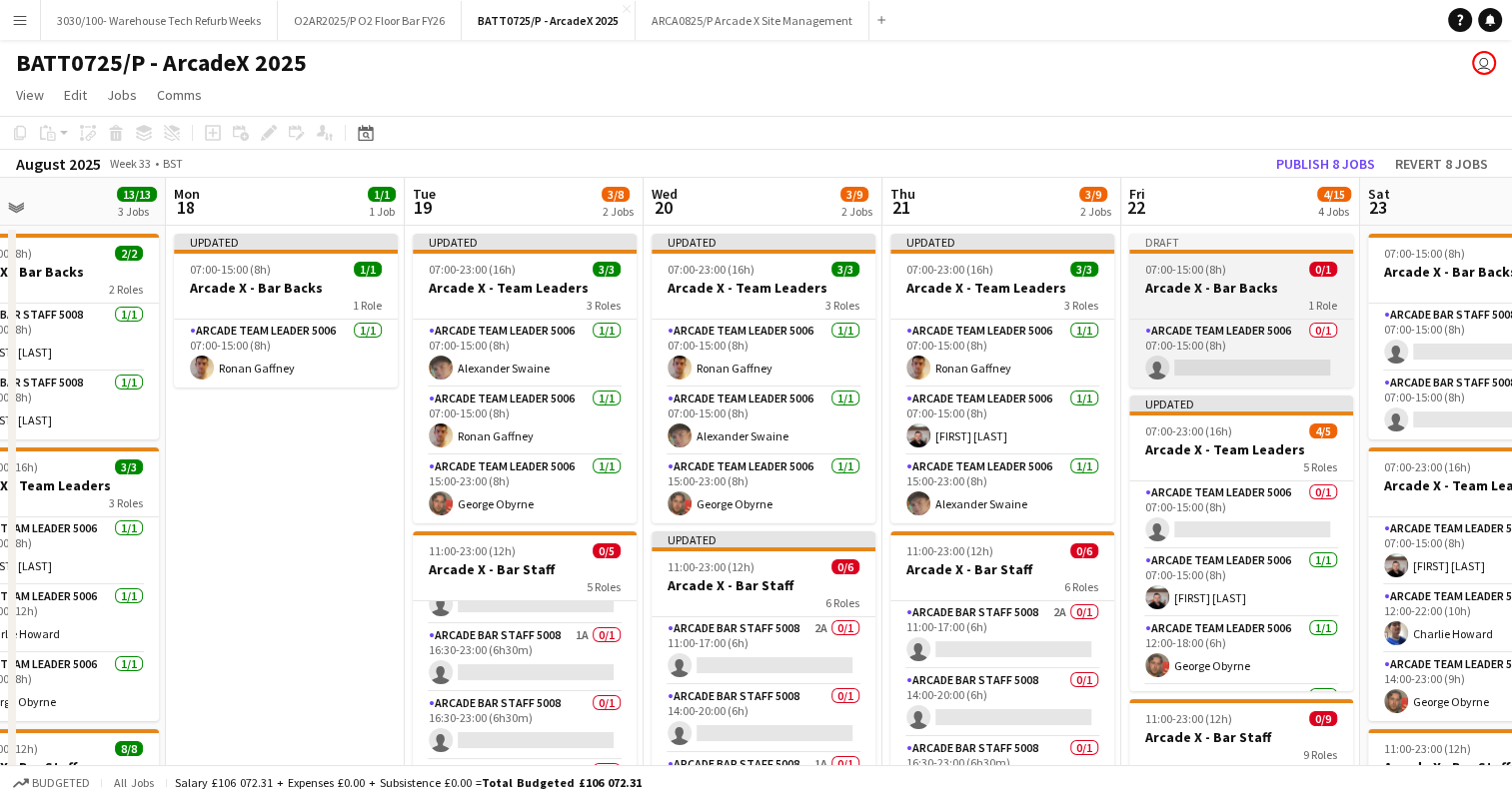 click on "07:00-15:00 (8h)" at bounding box center (1185, 269) 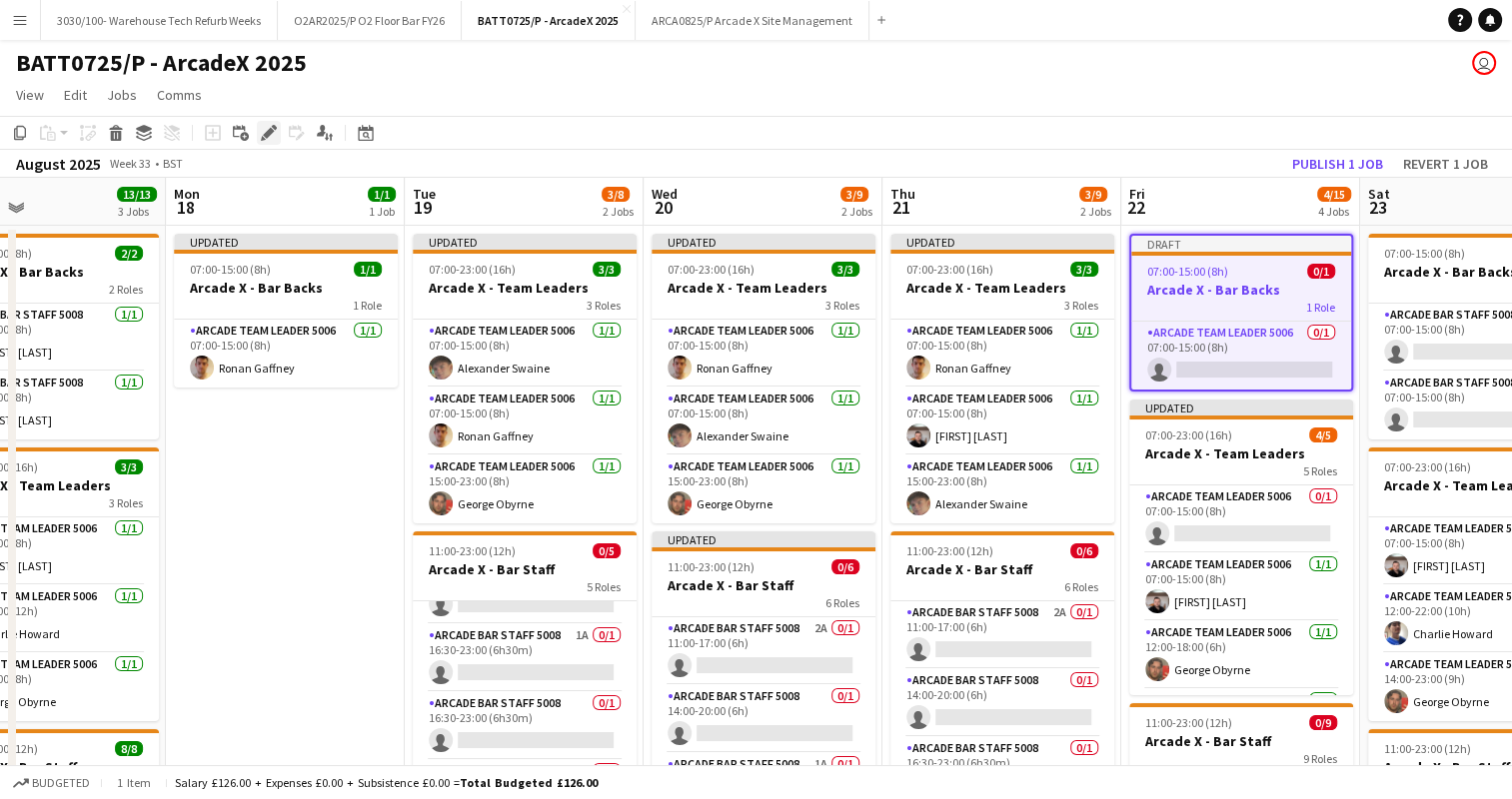 click 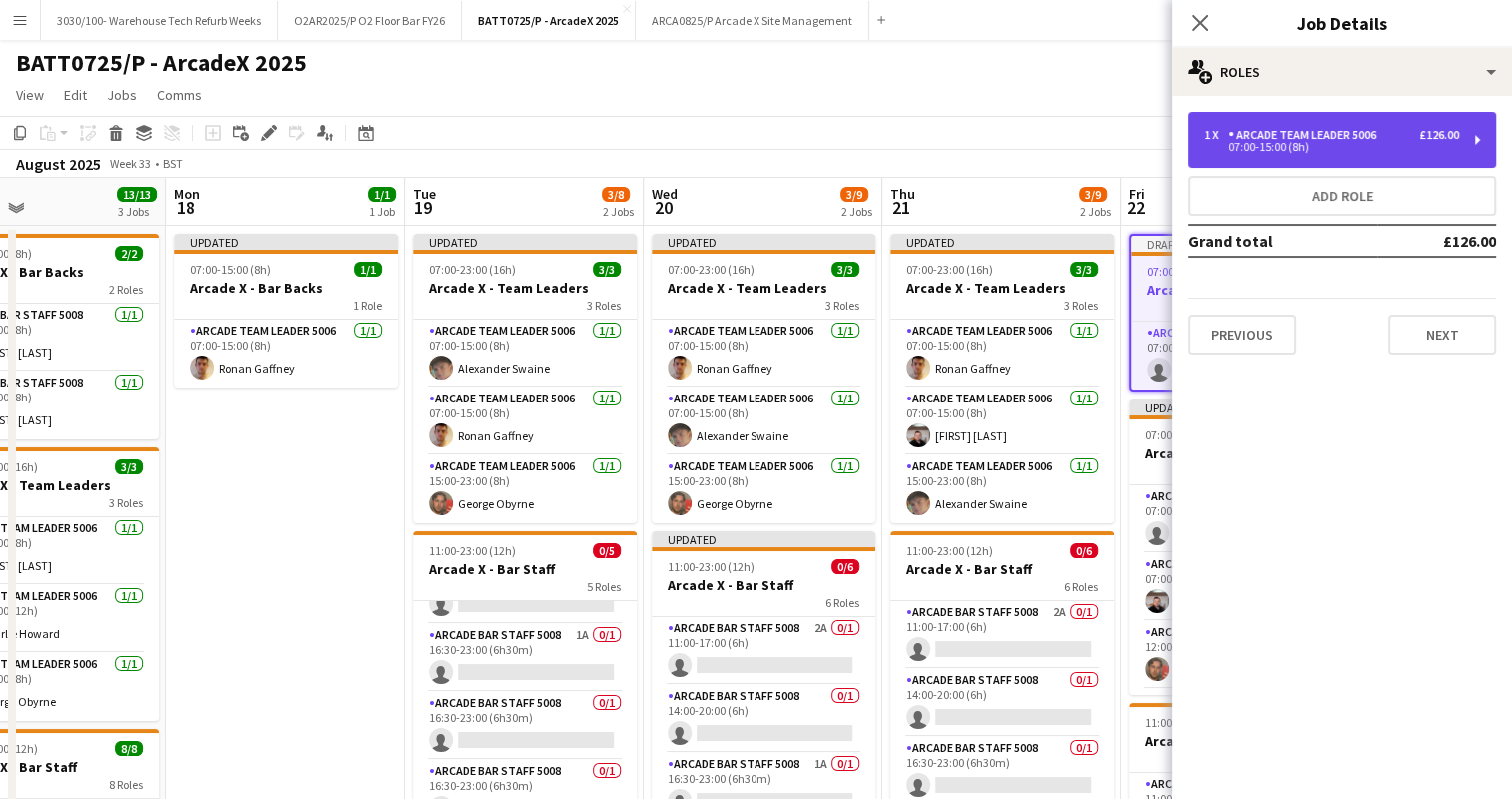 click on "1 x   Arcade Team Leader 5006   £126.00   07:00-15:00 (8h)" at bounding box center (1342, 140) 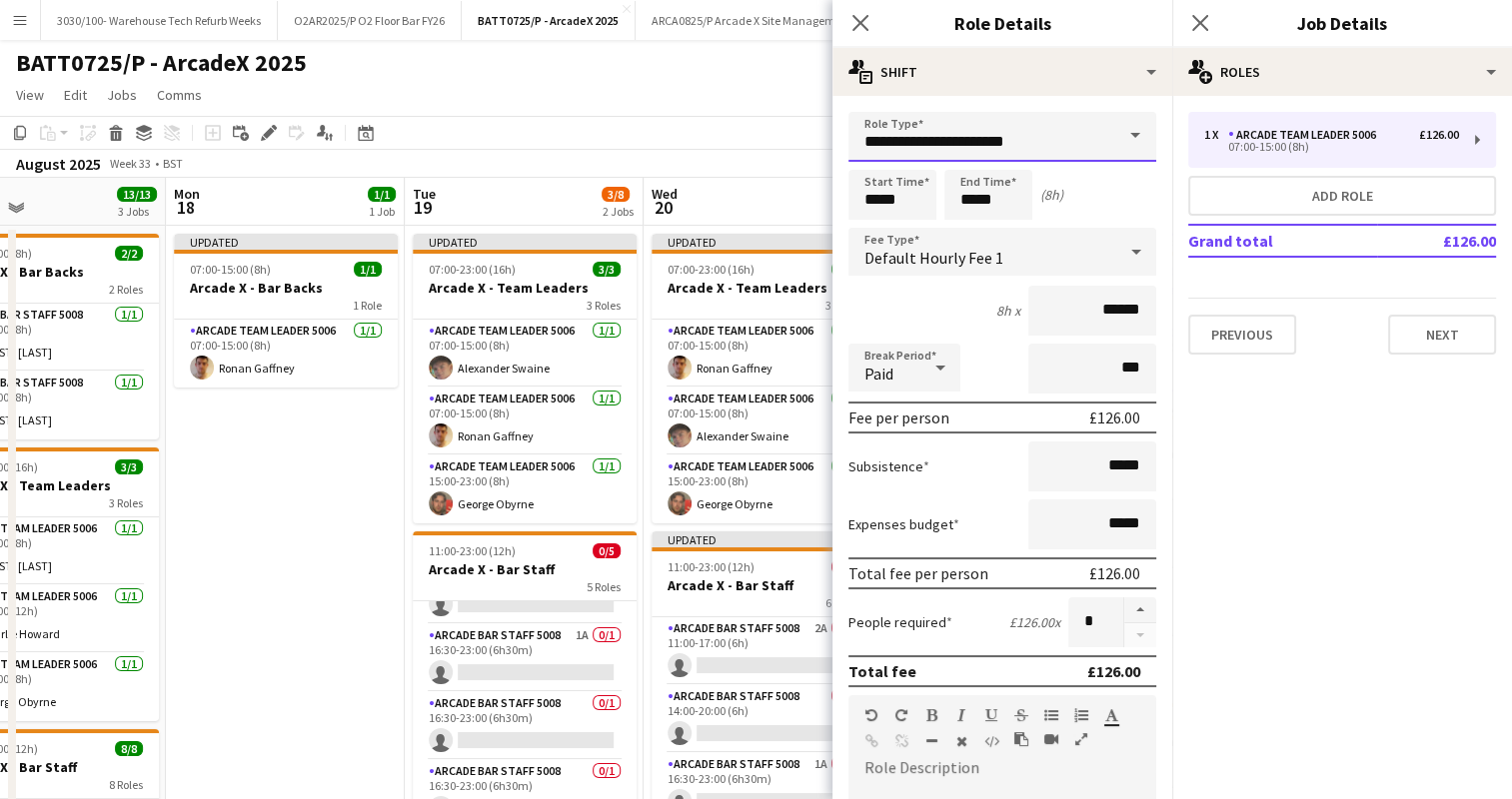 click on "**********" at bounding box center (1002, 137) 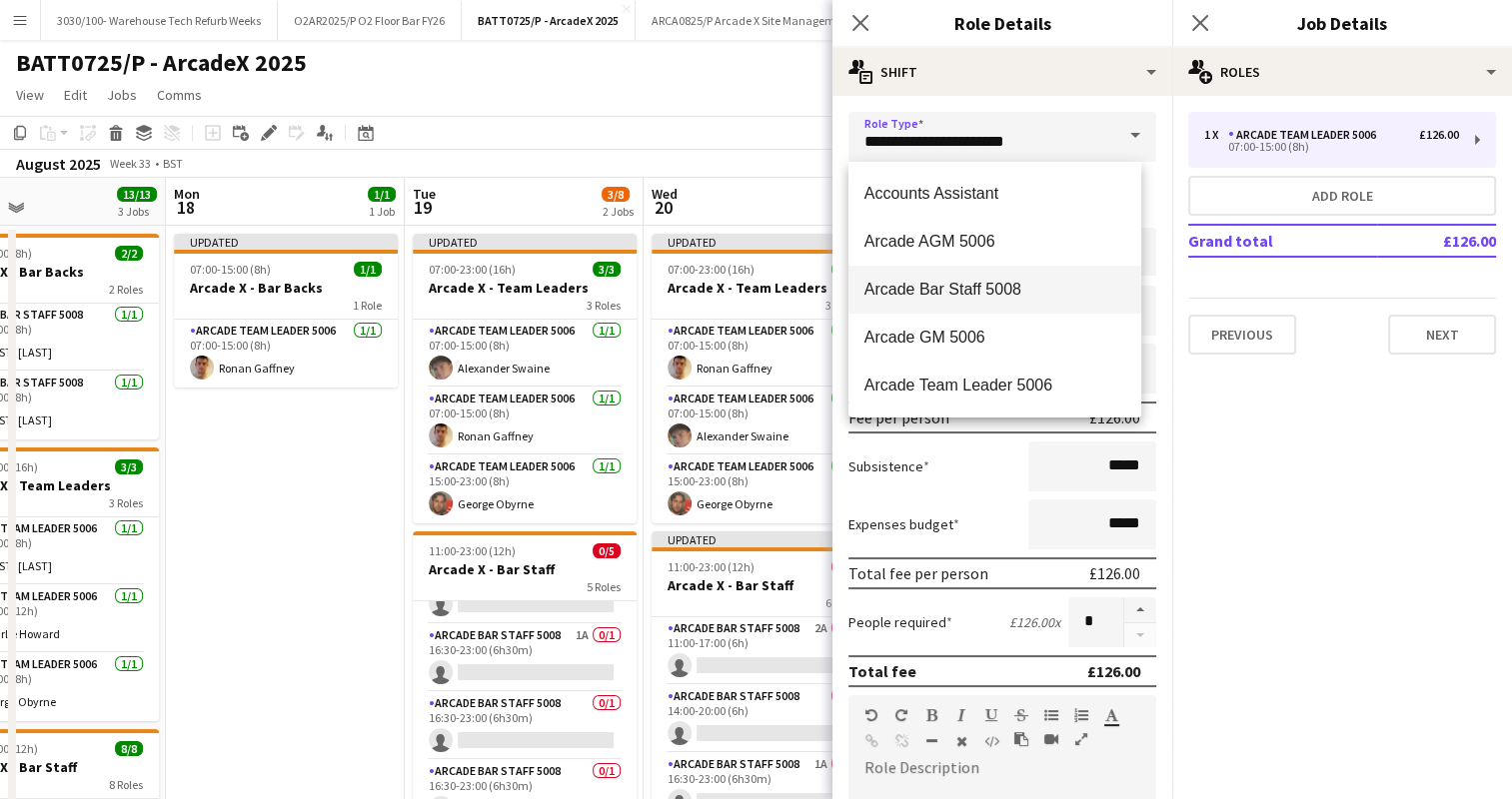 click on "Arcade Bar Staff 5008" at bounding box center [994, 290] 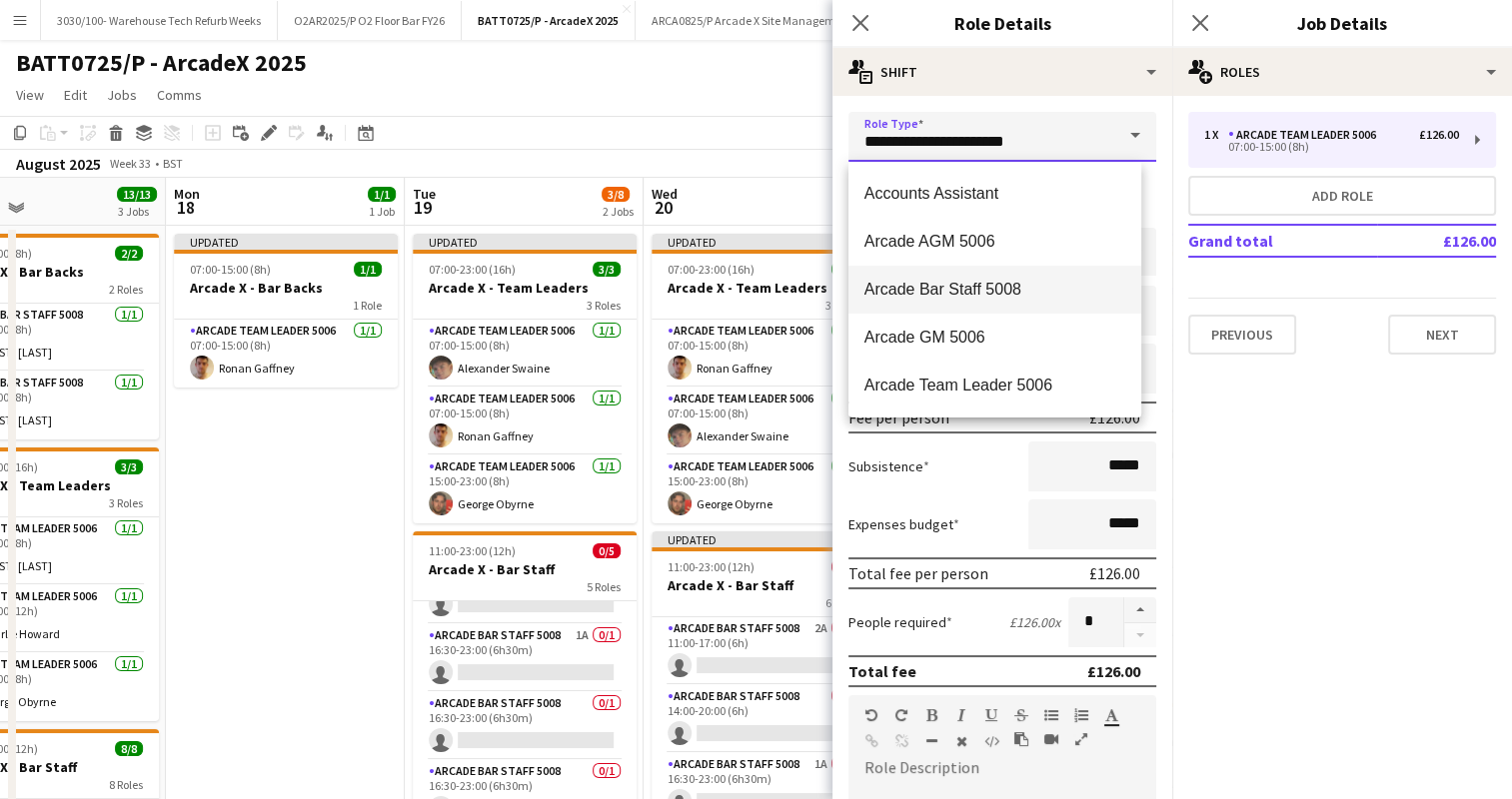 type on "**********" 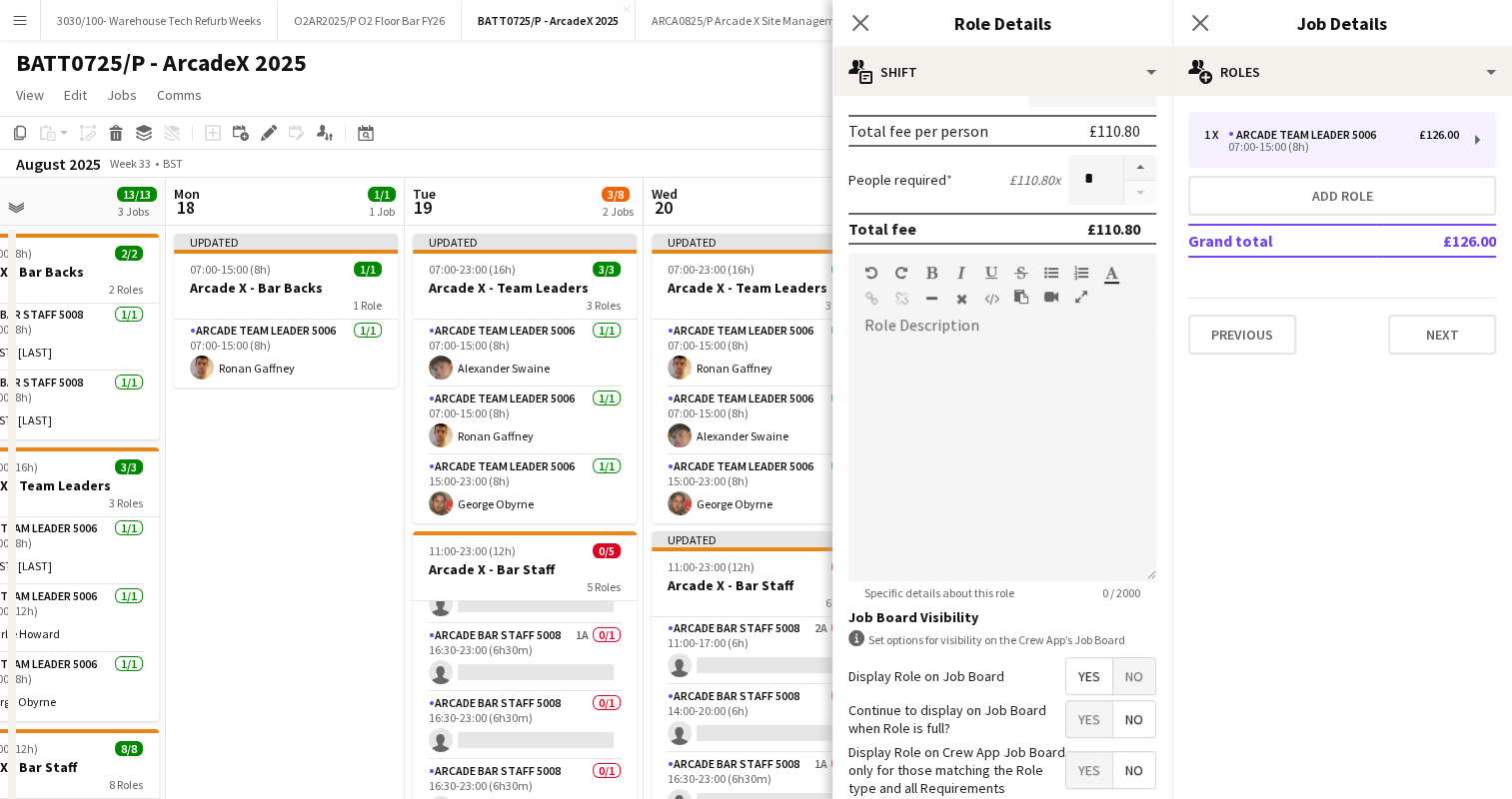 scroll, scrollTop: 548, scrollLeft: 0, axis: vertical 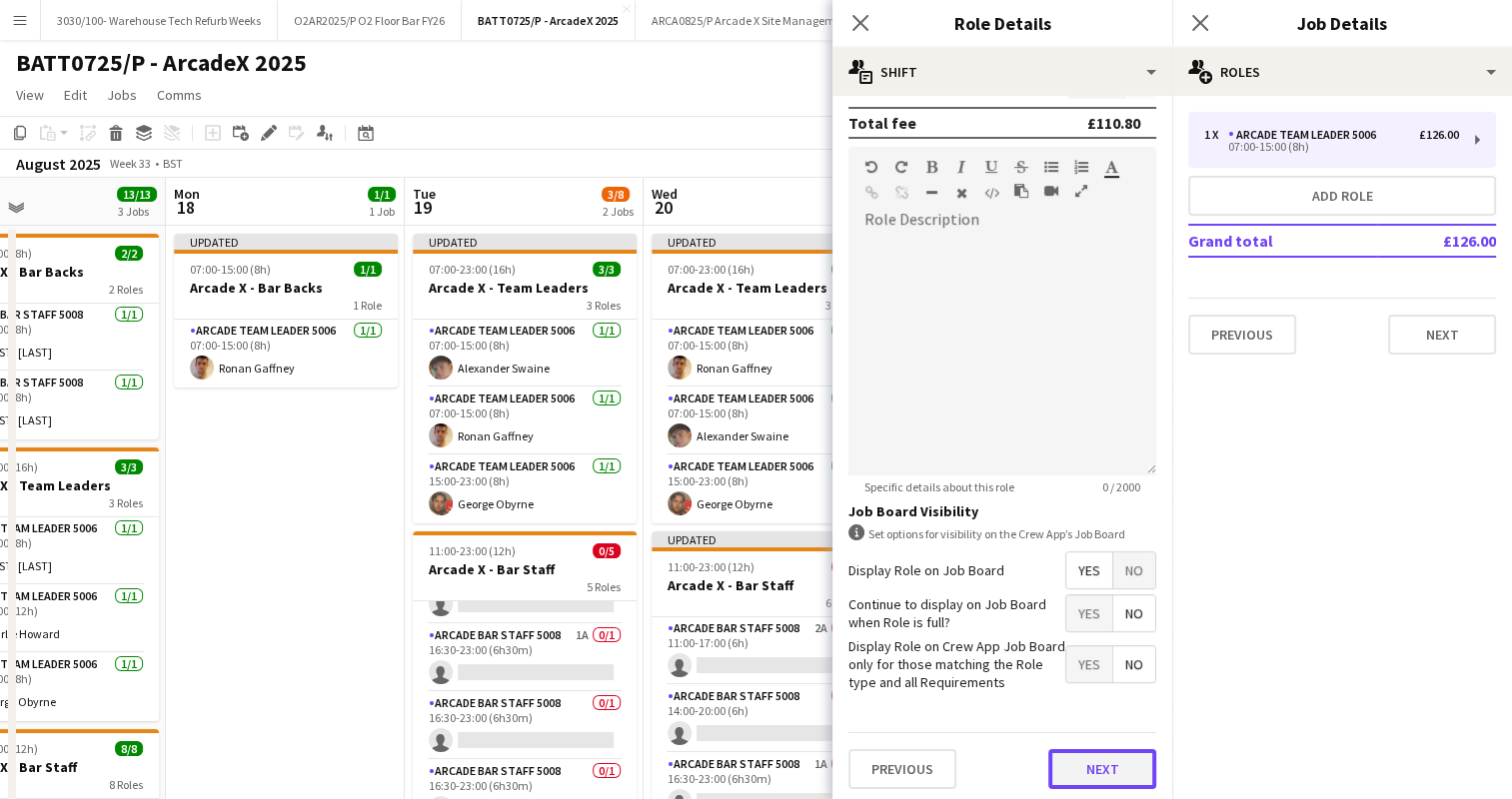 click on "Next" at bounding box center (1102, 769) 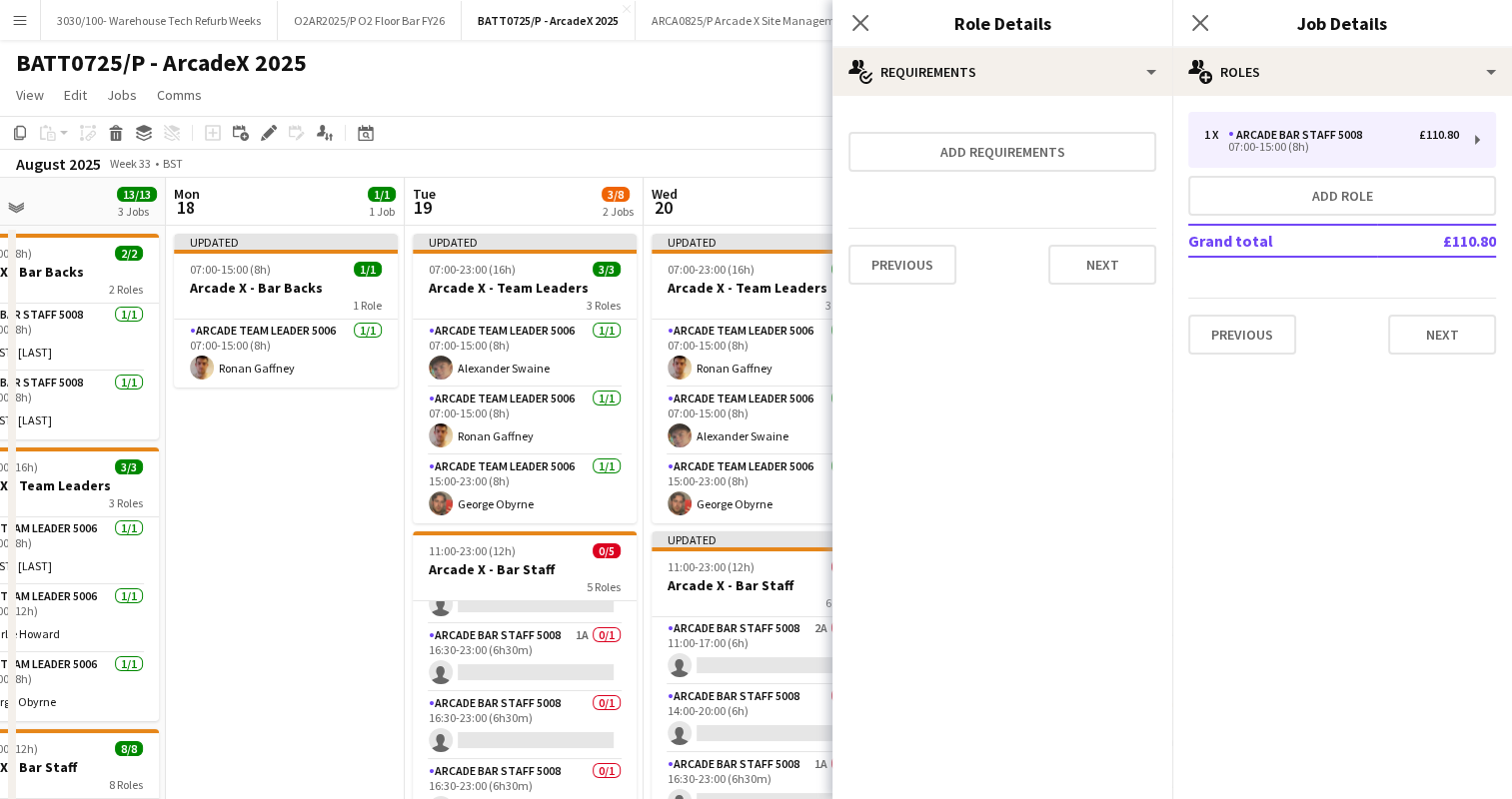 scroll, scrollTop: 0, scrollLeft: 0, axis: both 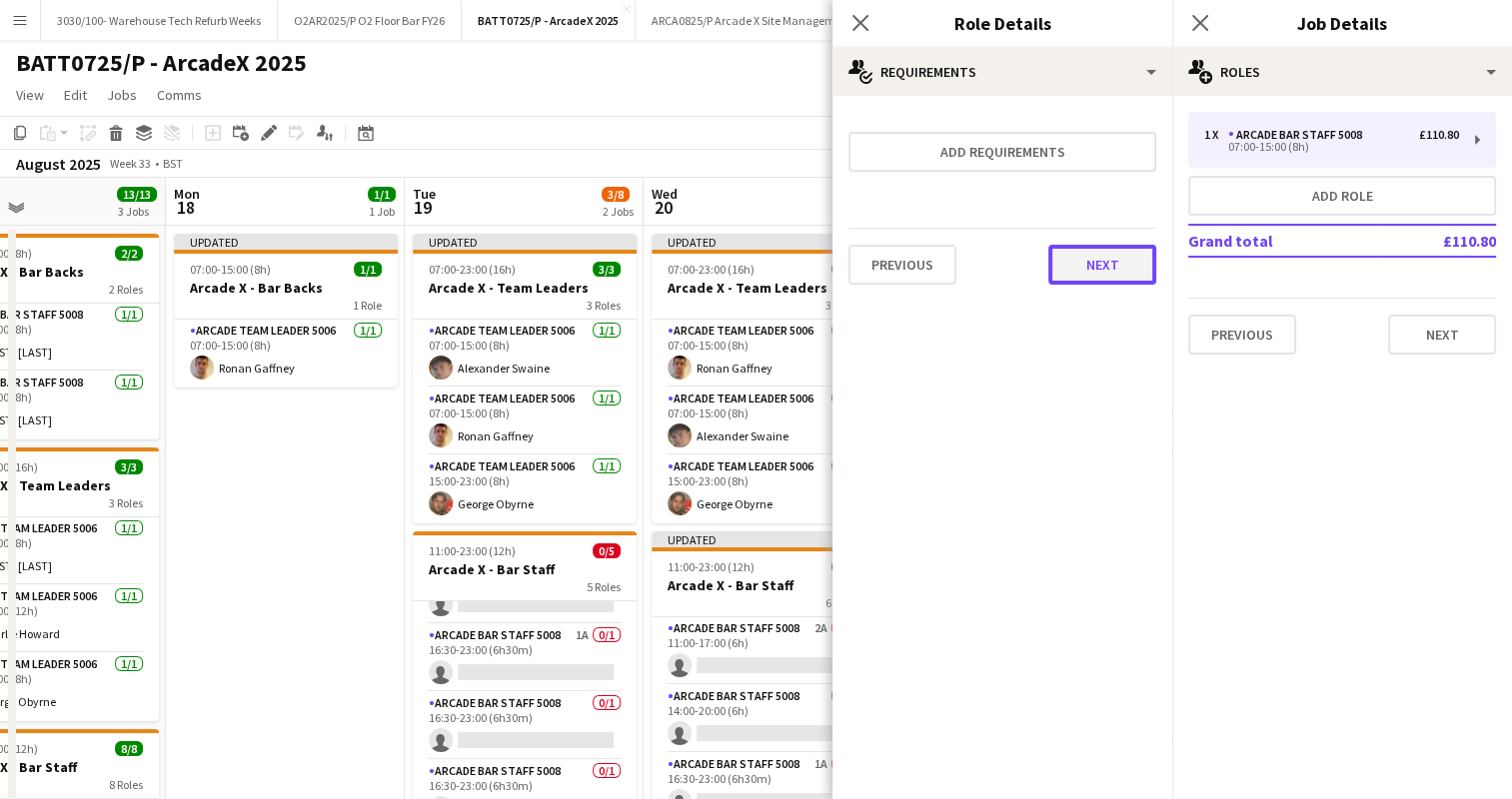 click on "Next" at bounding box center (1102, 265) 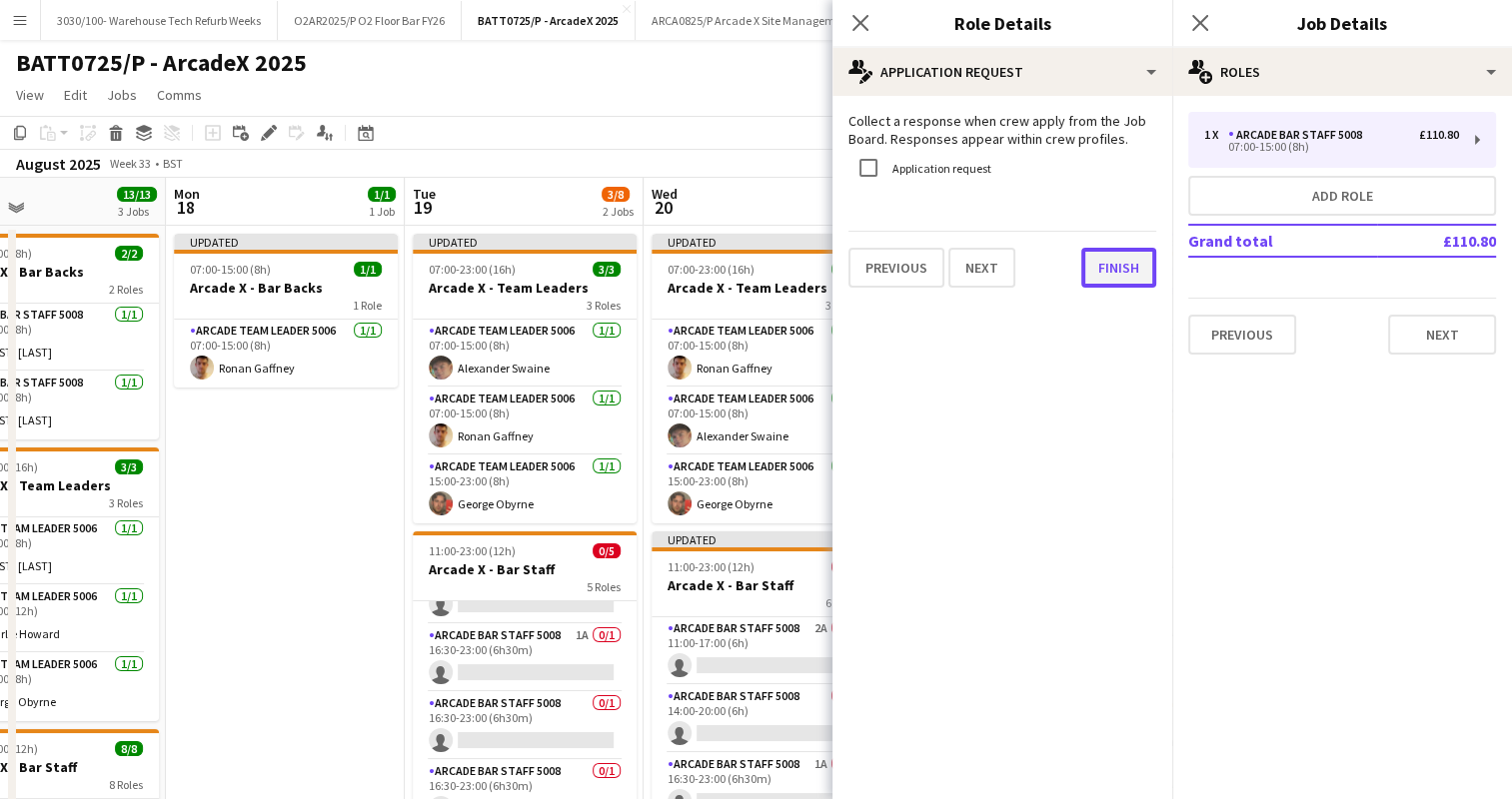 click on "Finish" at bounding box center [1118, 268] 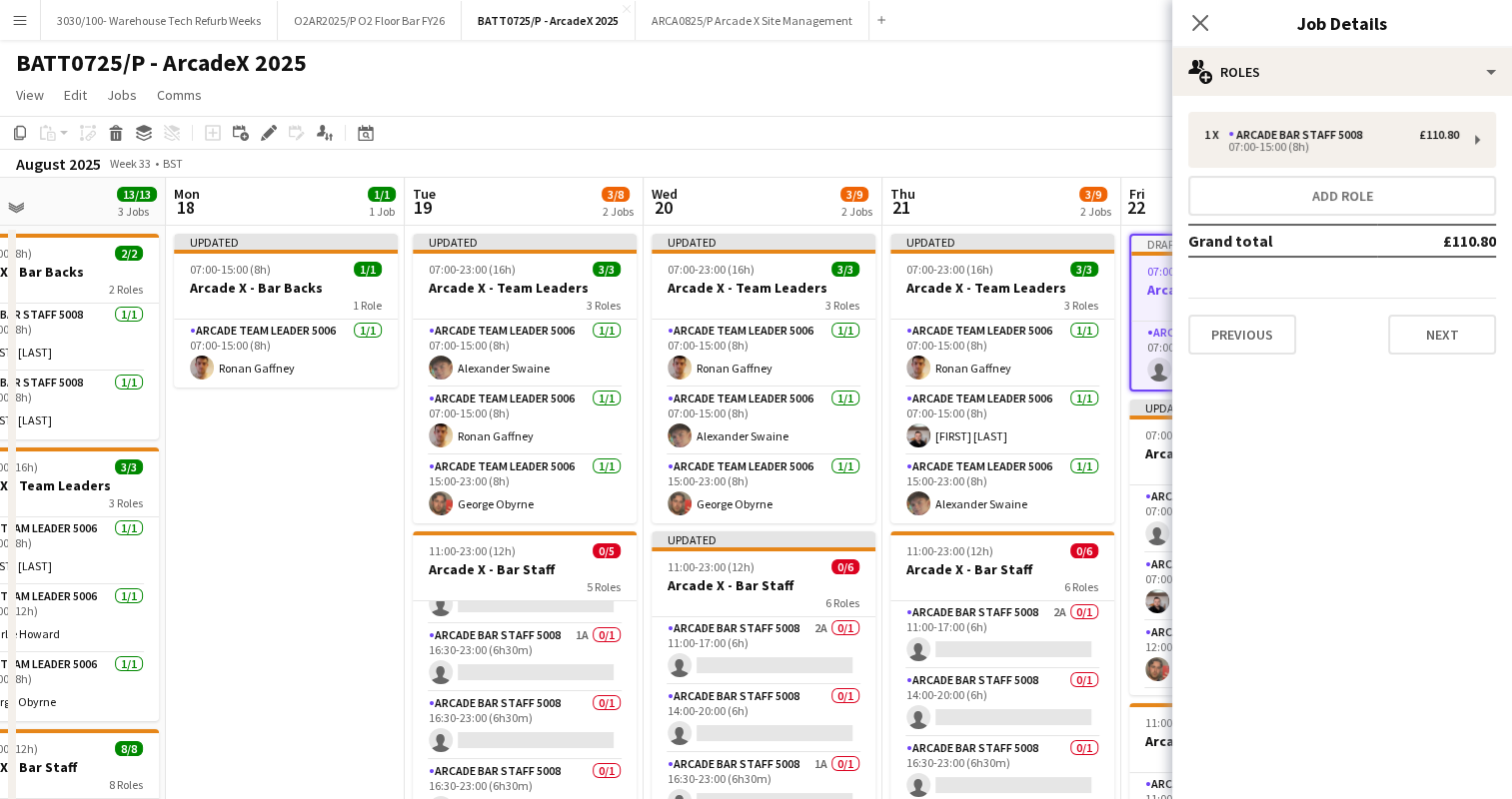 click on "View  Day view expanded Day view collapsed Month view Date picker Jump to today Expand Linked Jobs Collapse Linked Jobs  Edit  Copy Ctrl+C  Paste  Without Crew Ctrl+V With Crew Ctrl+Shift+V Paste as linked job  Group  Group Ungroup  Jobs  New Job Edit Job Delete Job New Linked Job Edit Linked Jobs Job fulfilment Promote Role Copy Role URL  Comms  Notify confirmed crew Create chat" 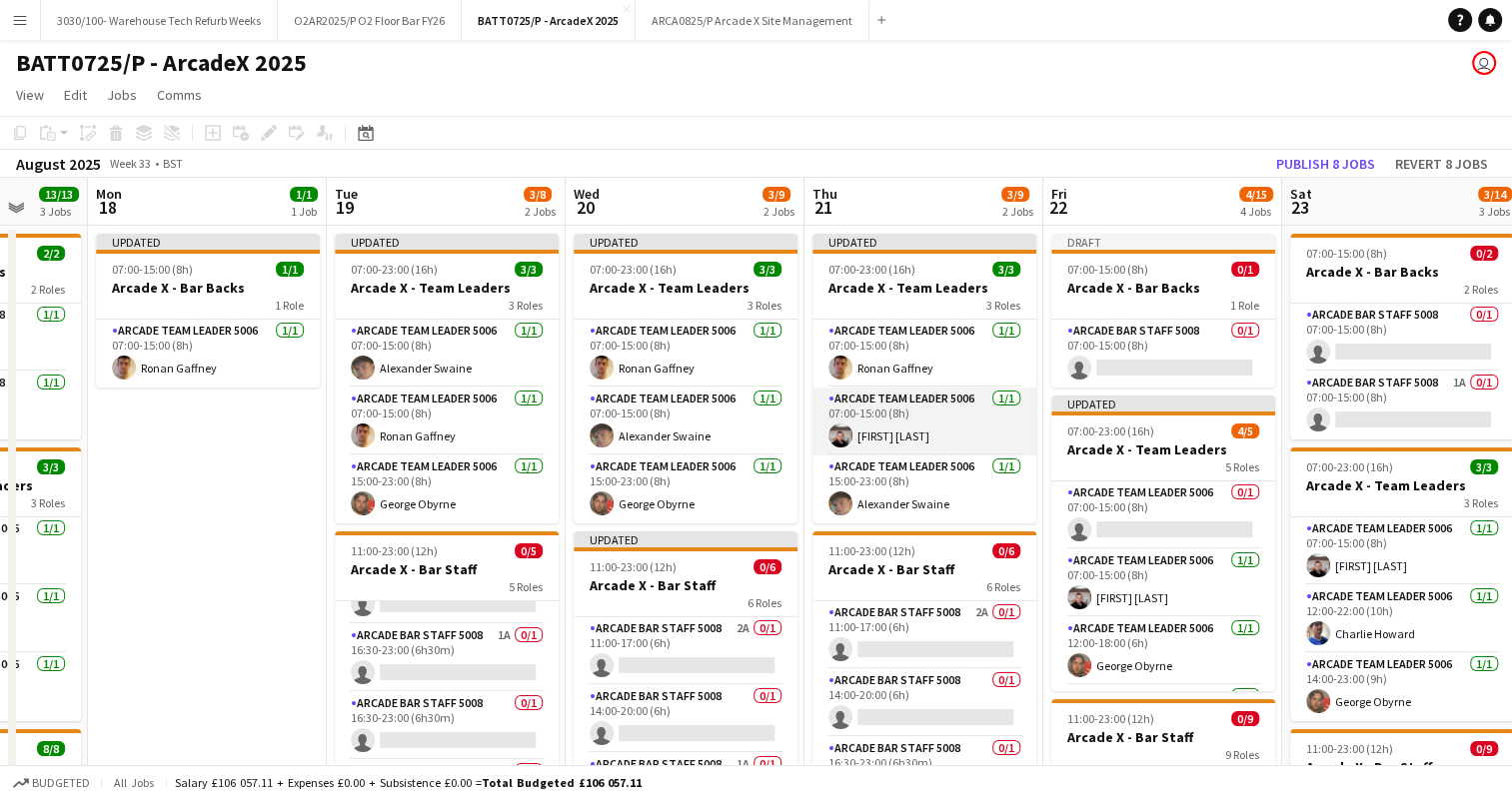 scroll, scrollTop: 0, scrollLeft: 878, axis: horizontal 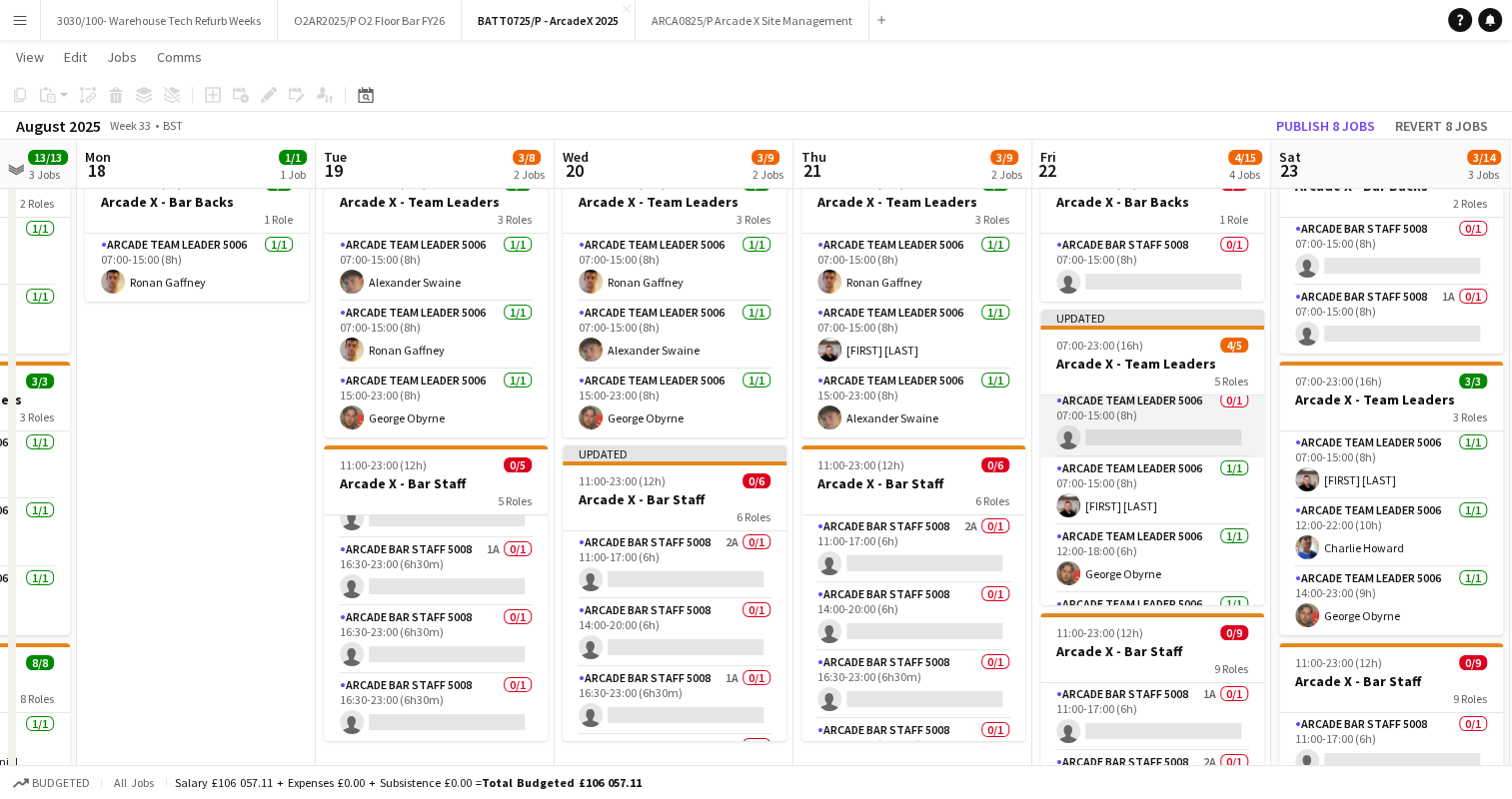 click on "Arcade Team Leader 5006   0/1   07:00-15:00 (8h)
single-neutral-actions" at bounding box center [1152, 423] 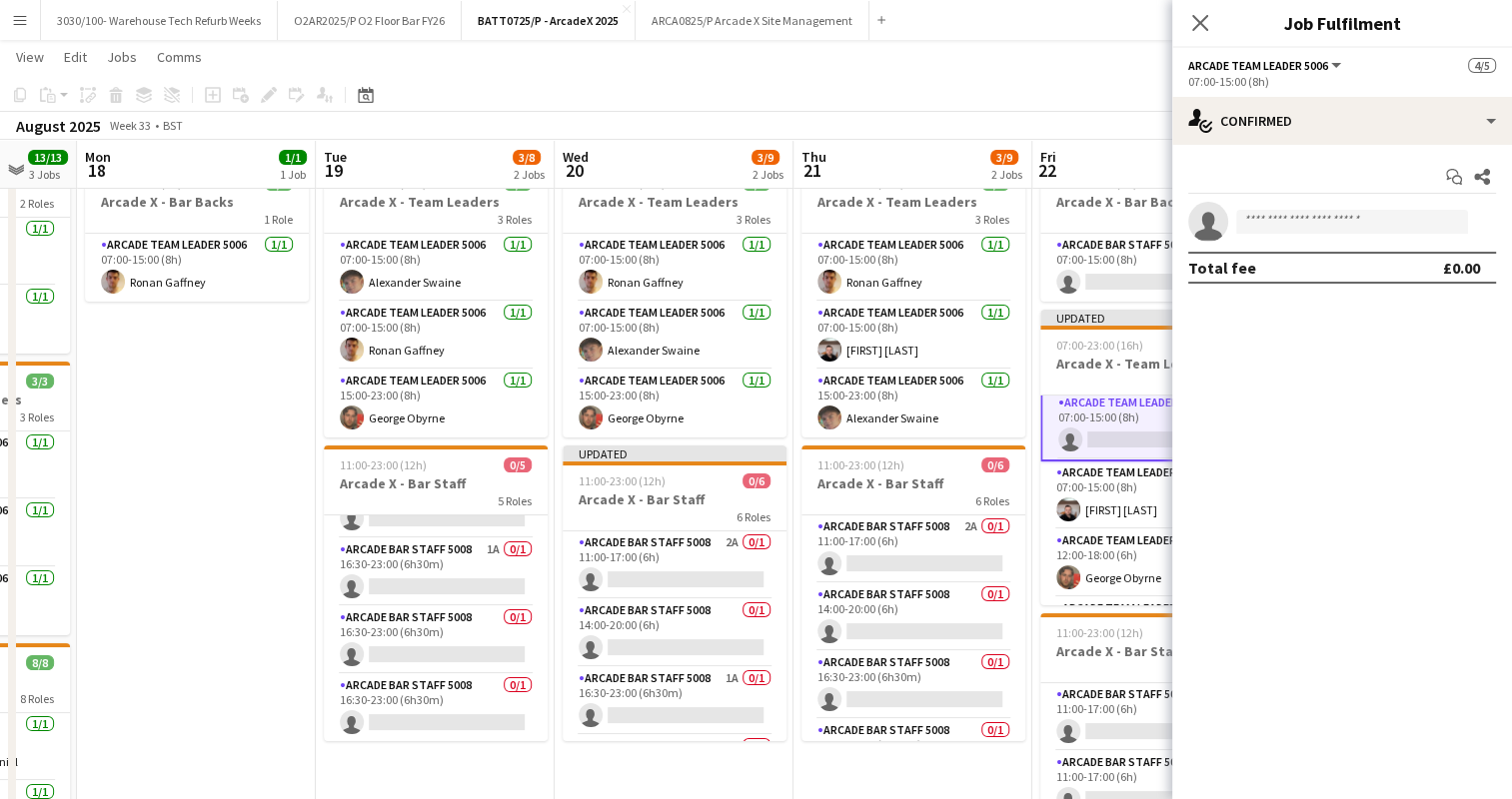scroll, scrollTop: 8, scrollLeft: 0, axis: vertical 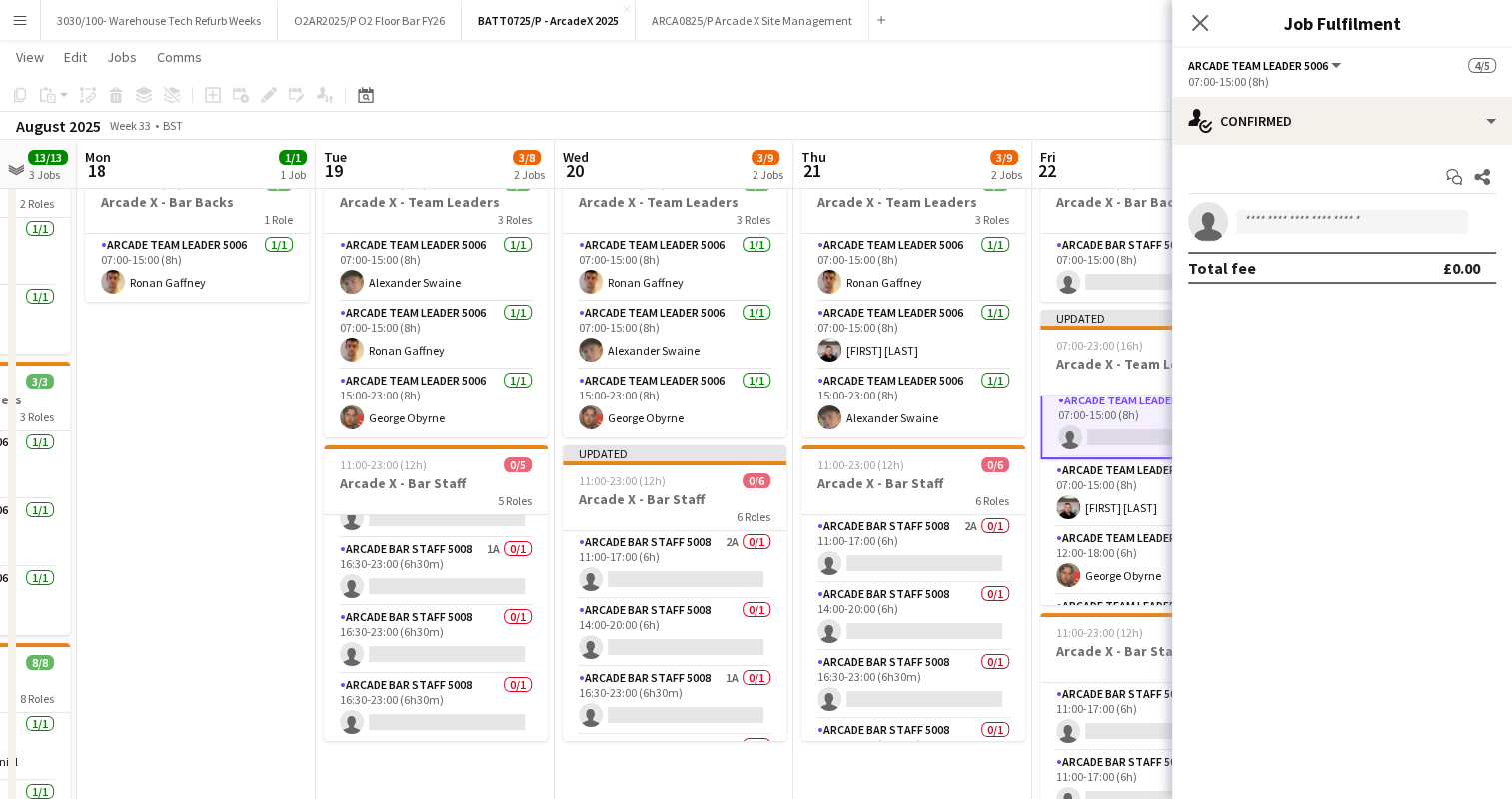 click on "Menu
Boards
Boards   Boards   All jobs   Status
Workforce
Workforce   My Workforce   Recruiting
Comms
Comms
Platform Settings
Platform Settings   Your settings
Training Academy
Training Academy
Knowledge Base
Knowledge Base
Product Updates
Product Updates   Log Out   Privacy   3030/100- Warehouse Tech Refurb Weeks
Close
O2AR2025/P O2 Floor Bar FY26
Close
BATT0725/P - ArcadeX 2025
Close
ARCA0825/P Arcade X Site Management
Close
Add
Help
Notifications" at bounding box center [756, 20] 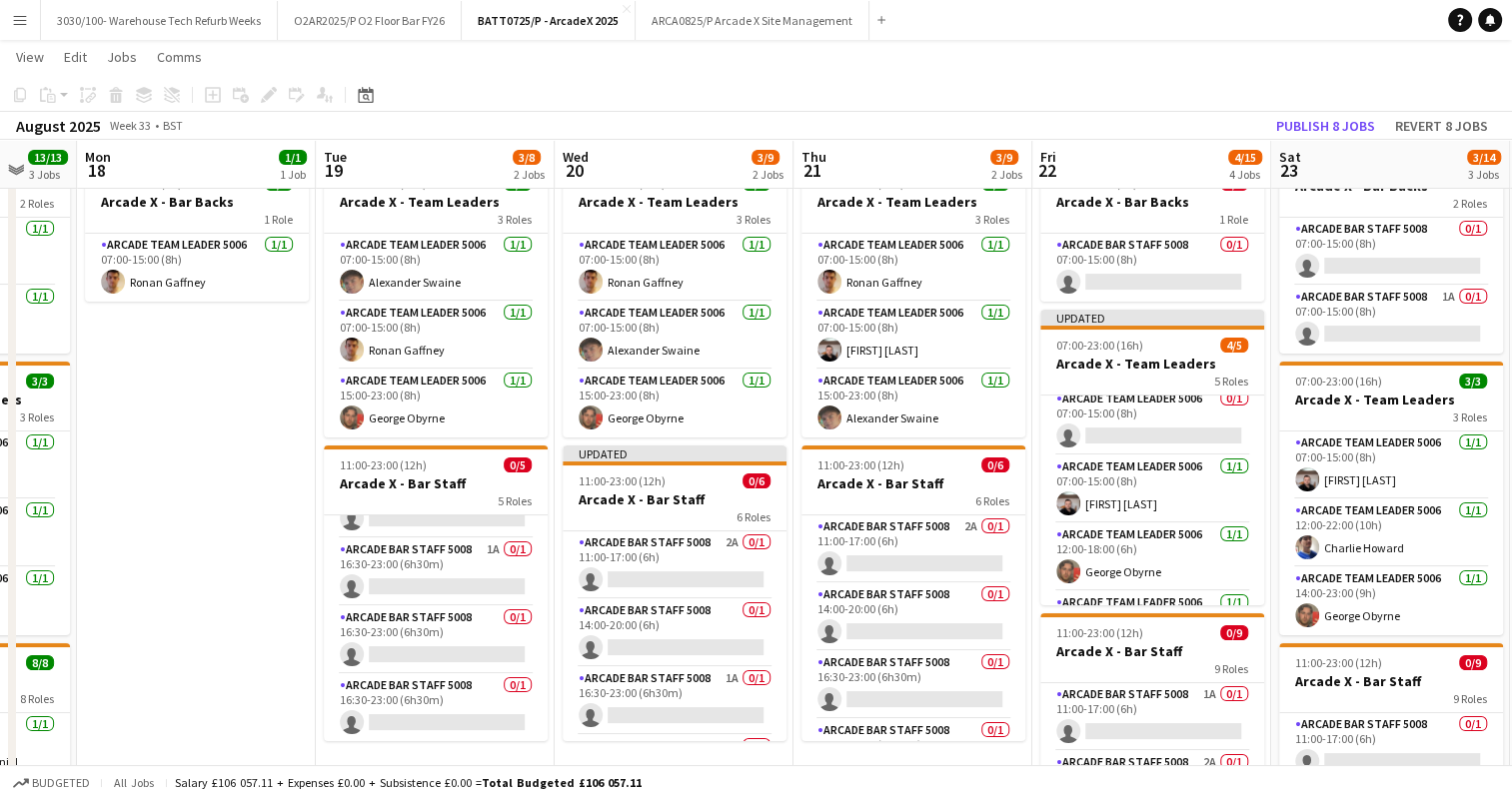 scroll, scrollTop: 6, scrollLeft: 0, axis: vertical 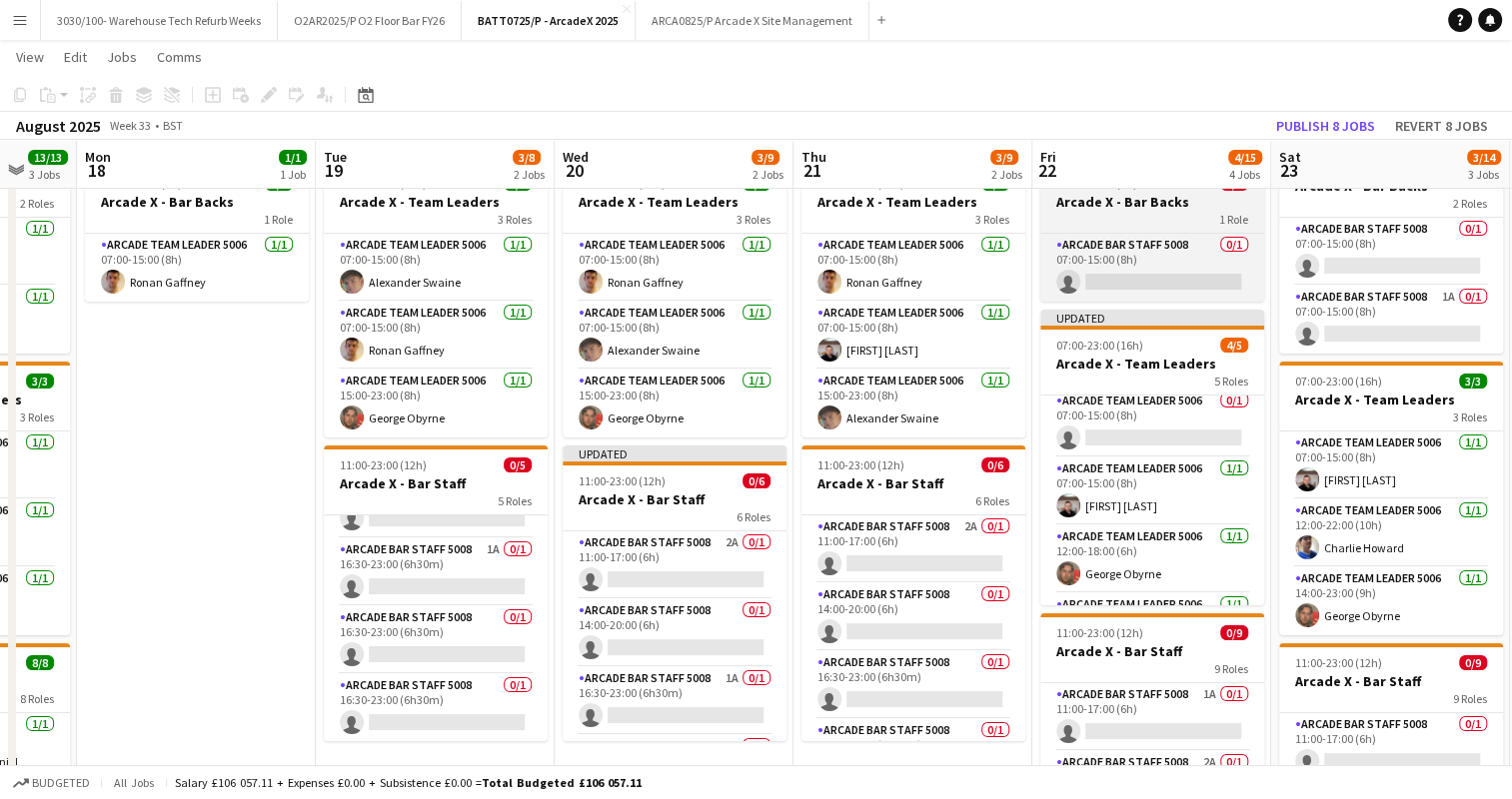click on "1 Role" at bounding box center [1152, 219] 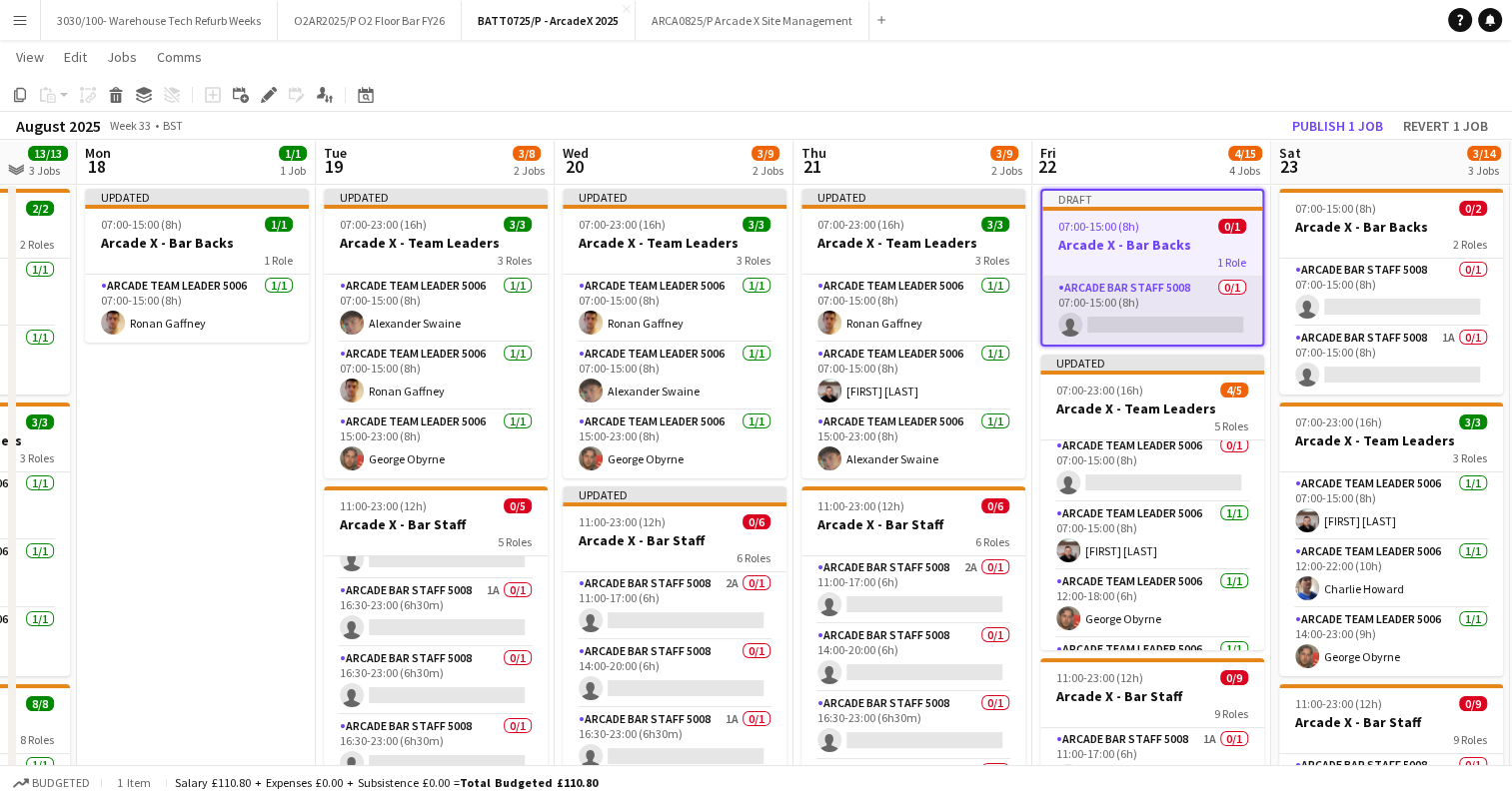 scroll, scrollTop: 40, scrollLeft: 0, axis: vertical 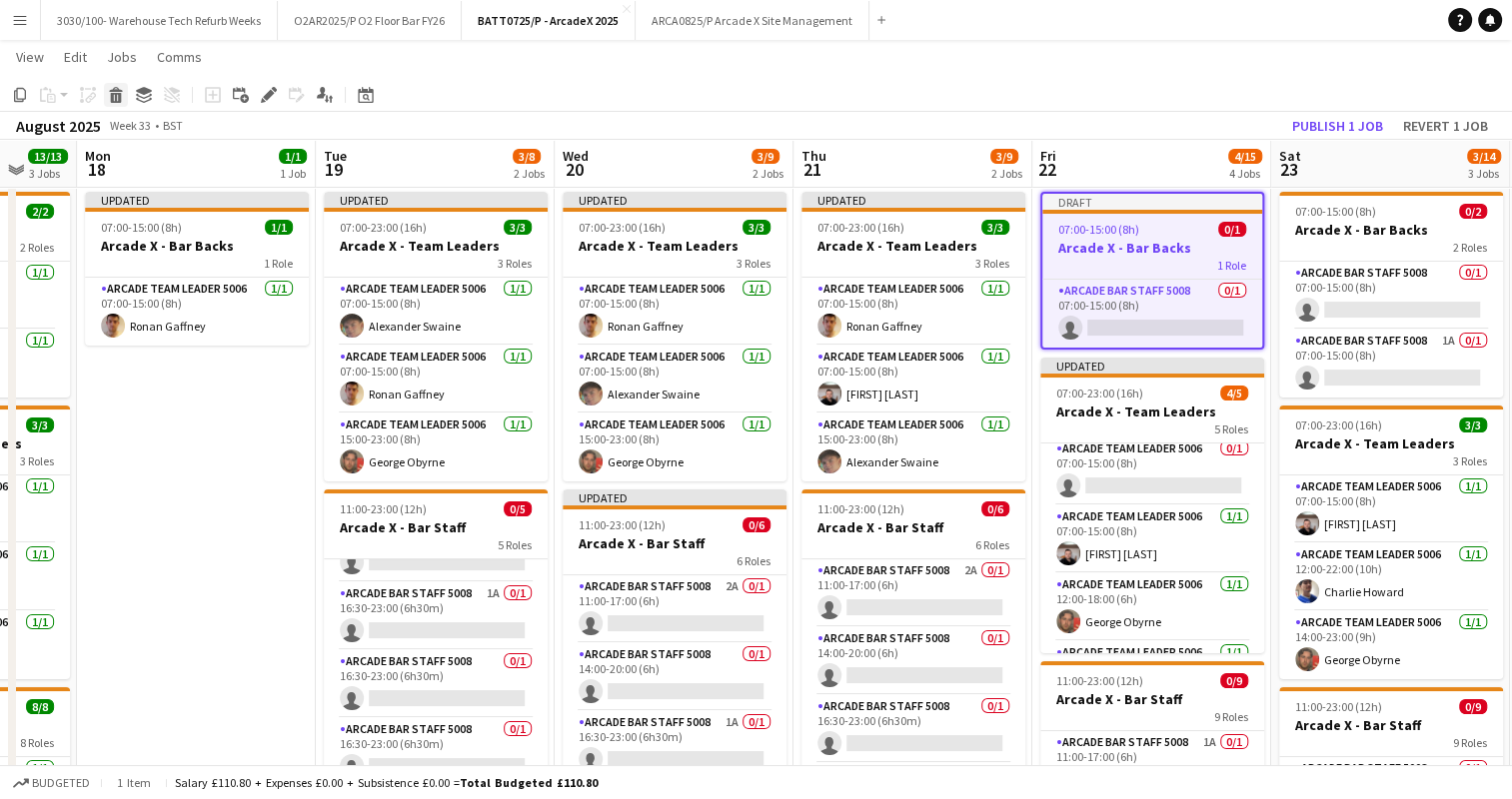 click 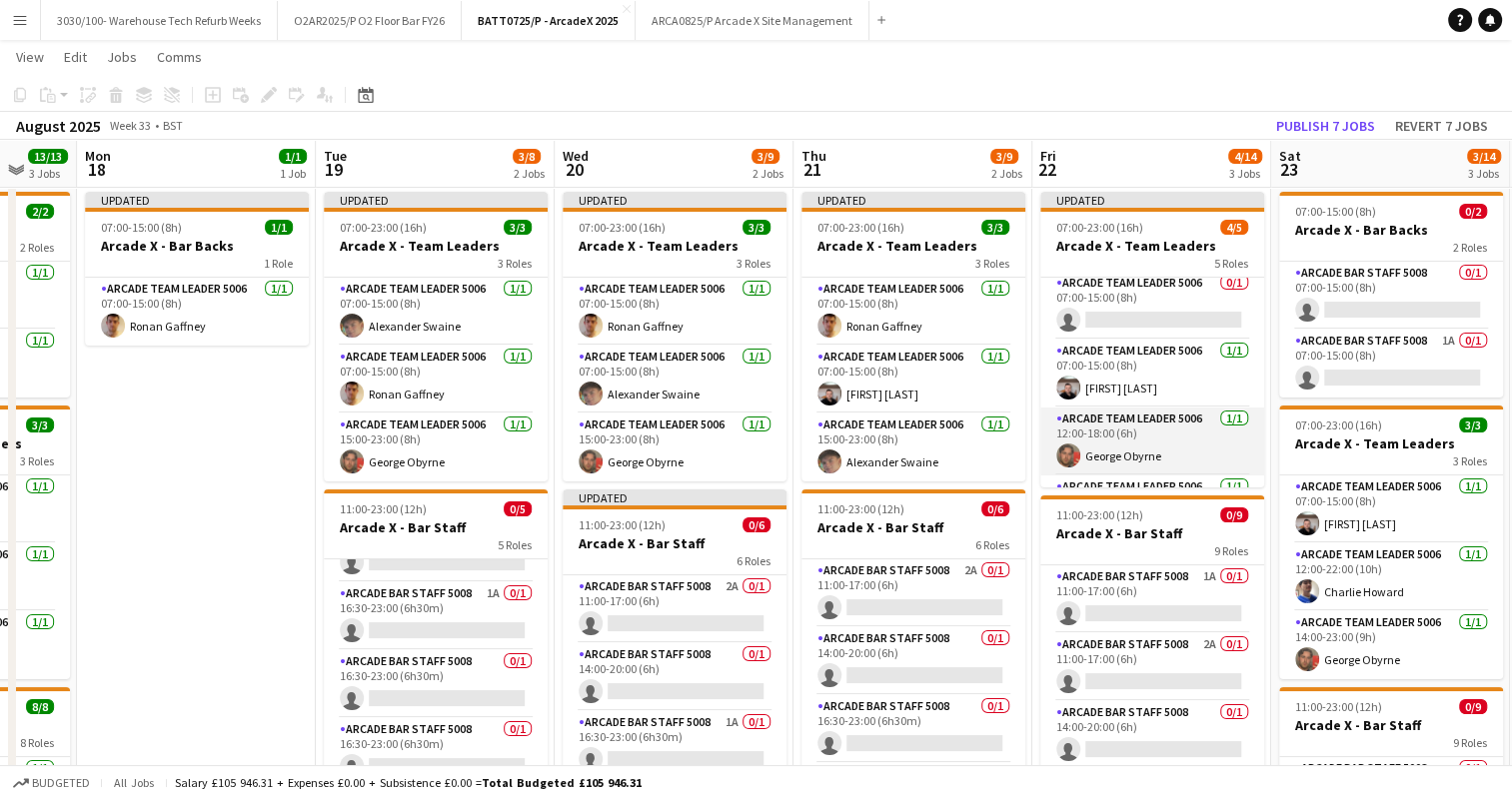 scroll, scrollTop: 23, scrollLeft: 0, axis: vertical 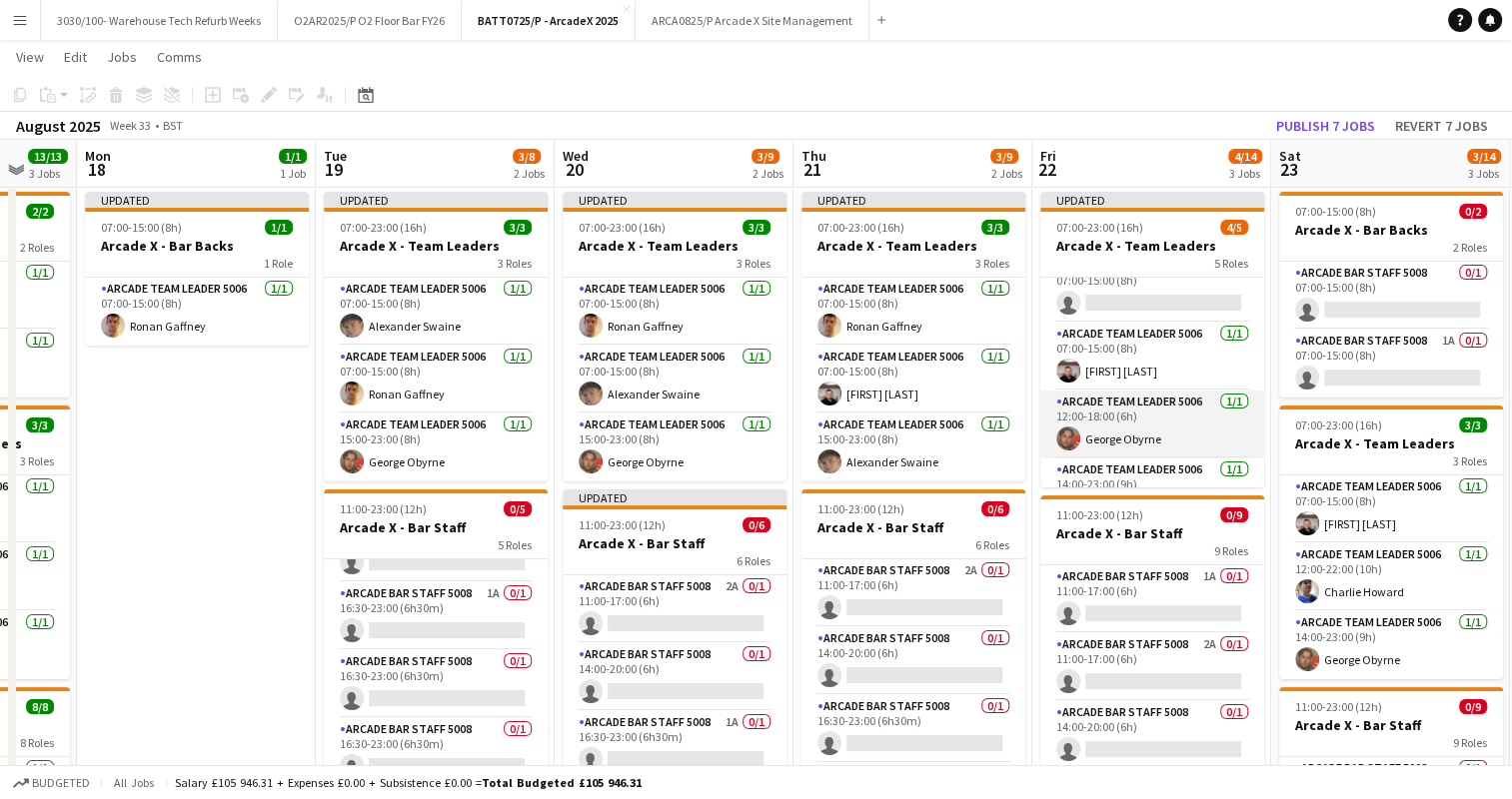 click on "Arcade Team Leader 5006   1/1   12:00-18:00 (6h)
[FIRST] [LAST]" at bounding box center (1152, 424) 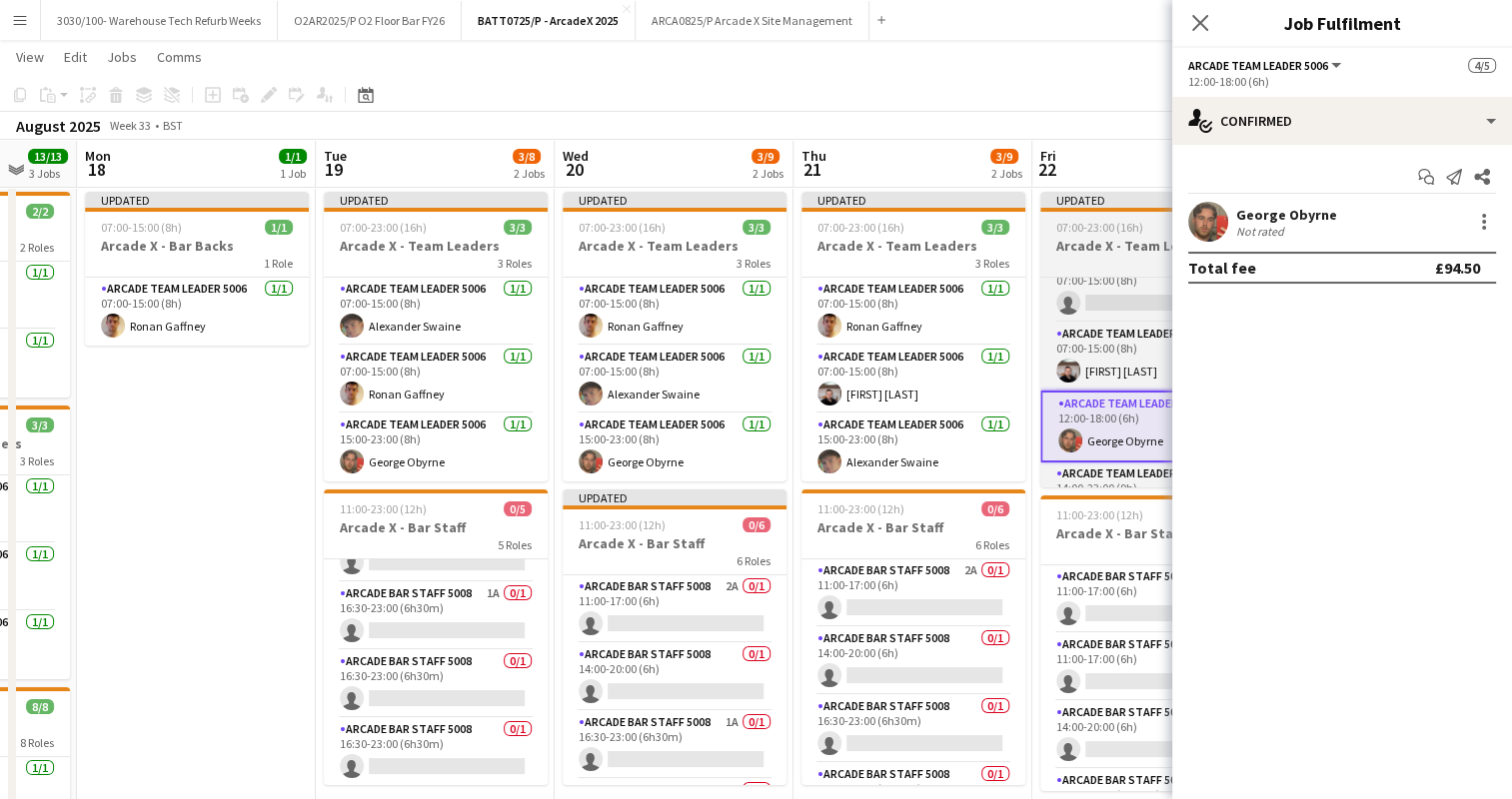 click on "07:00-23:00 (16h)" at bounding box center (1099, 227) 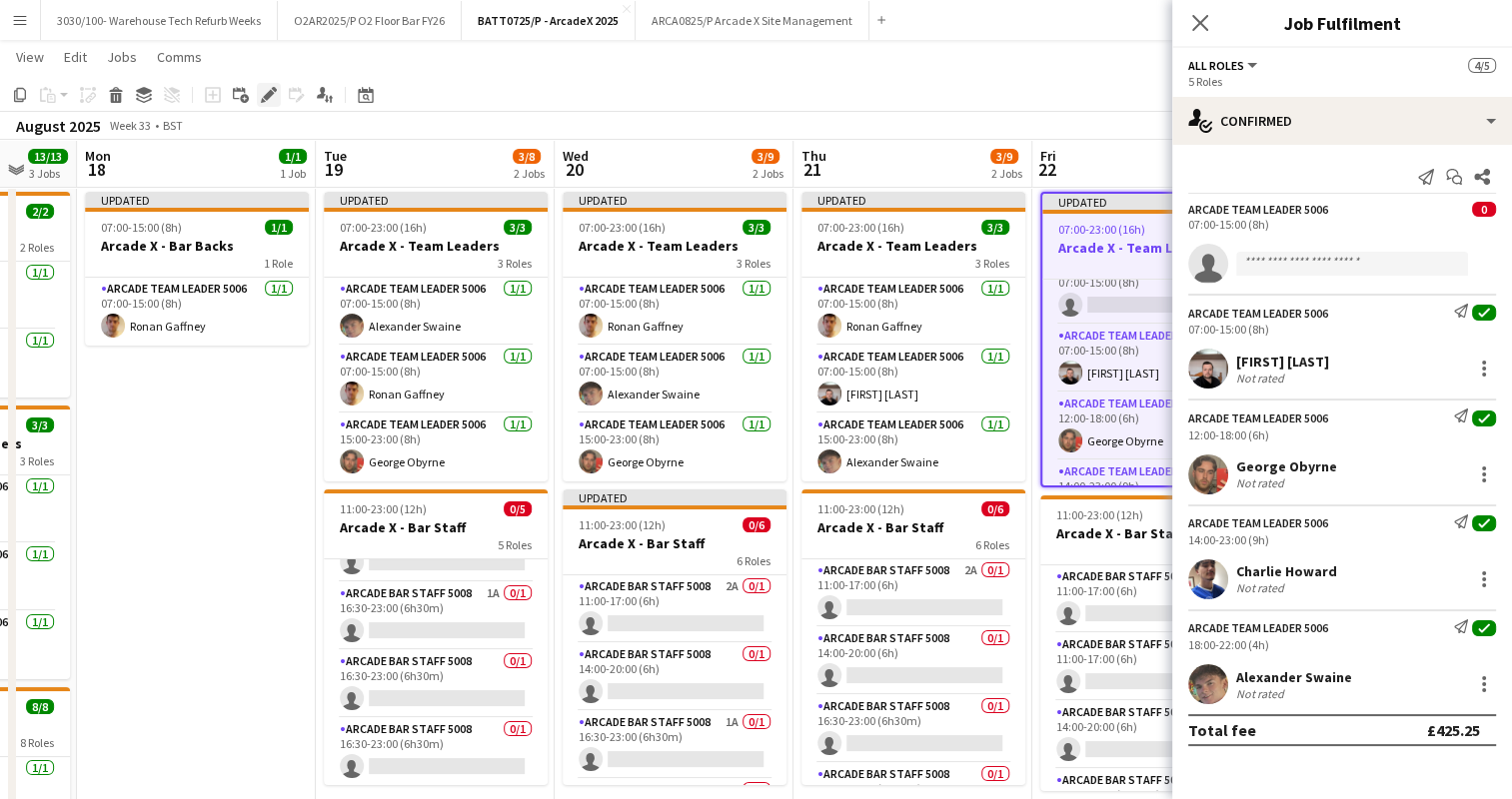 click 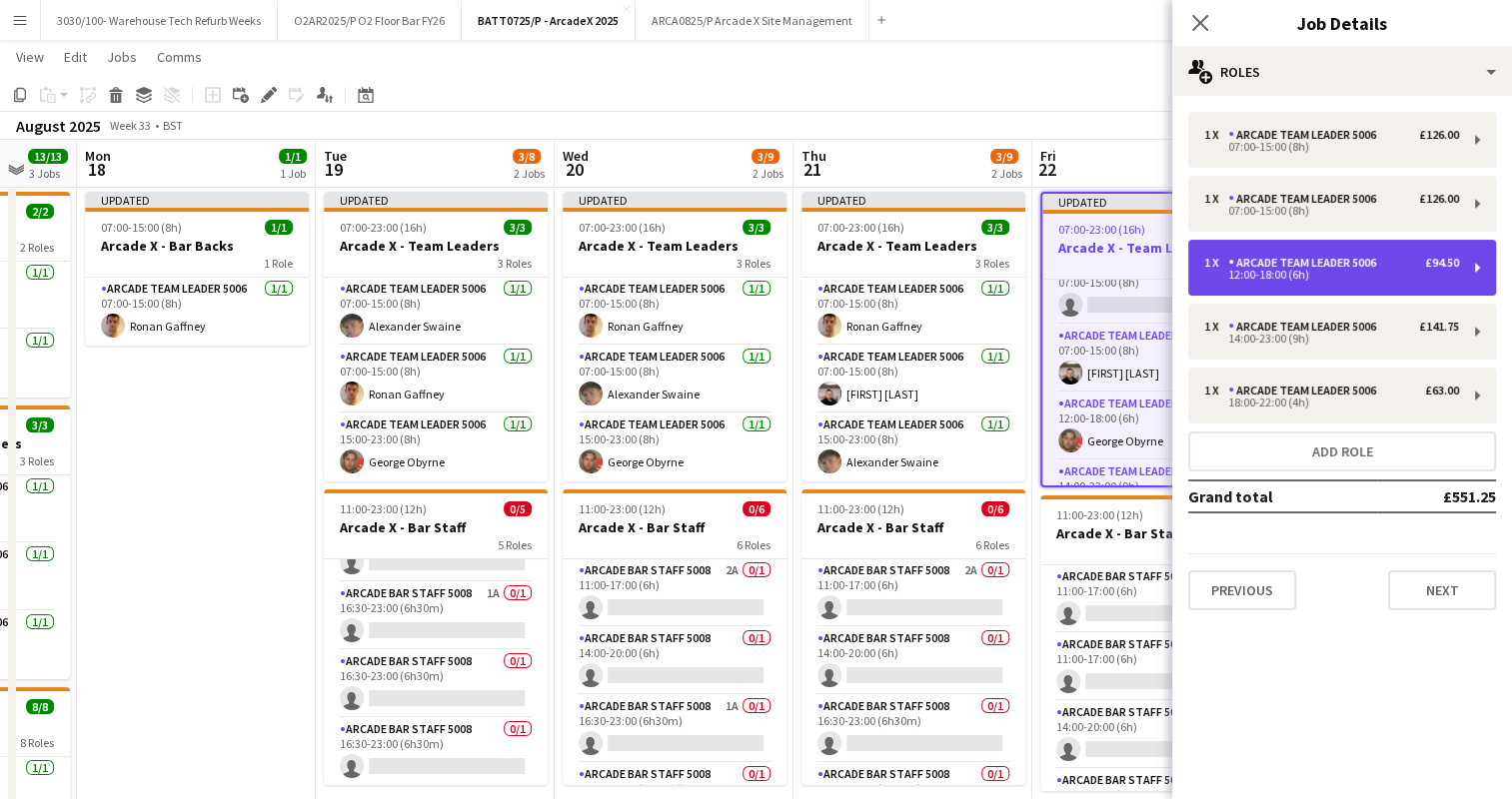 click on "Arcade Team Leader 5006" at bounding box center (1306, 263) 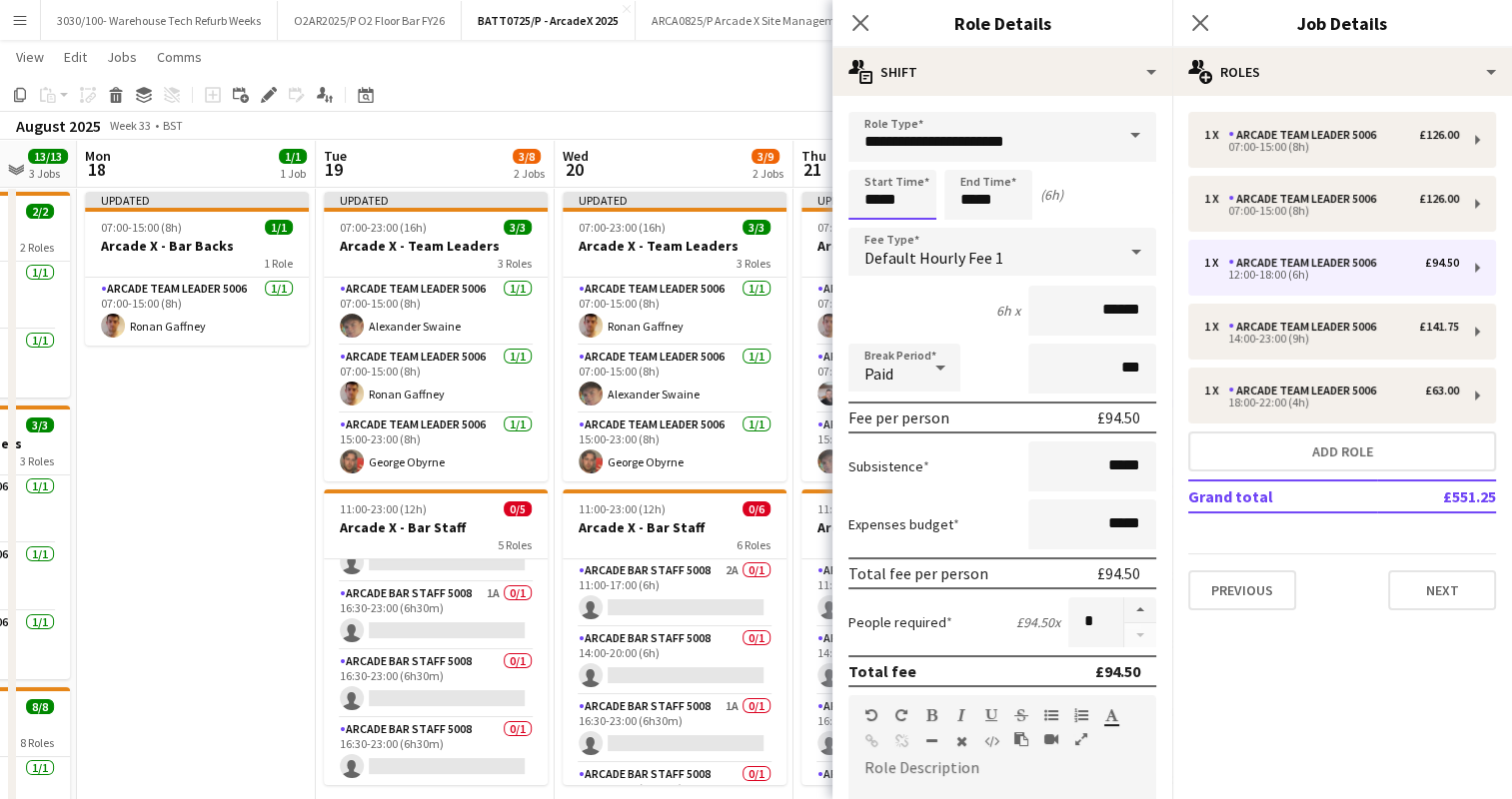 click on "*****" at bounding box center (892, 195) 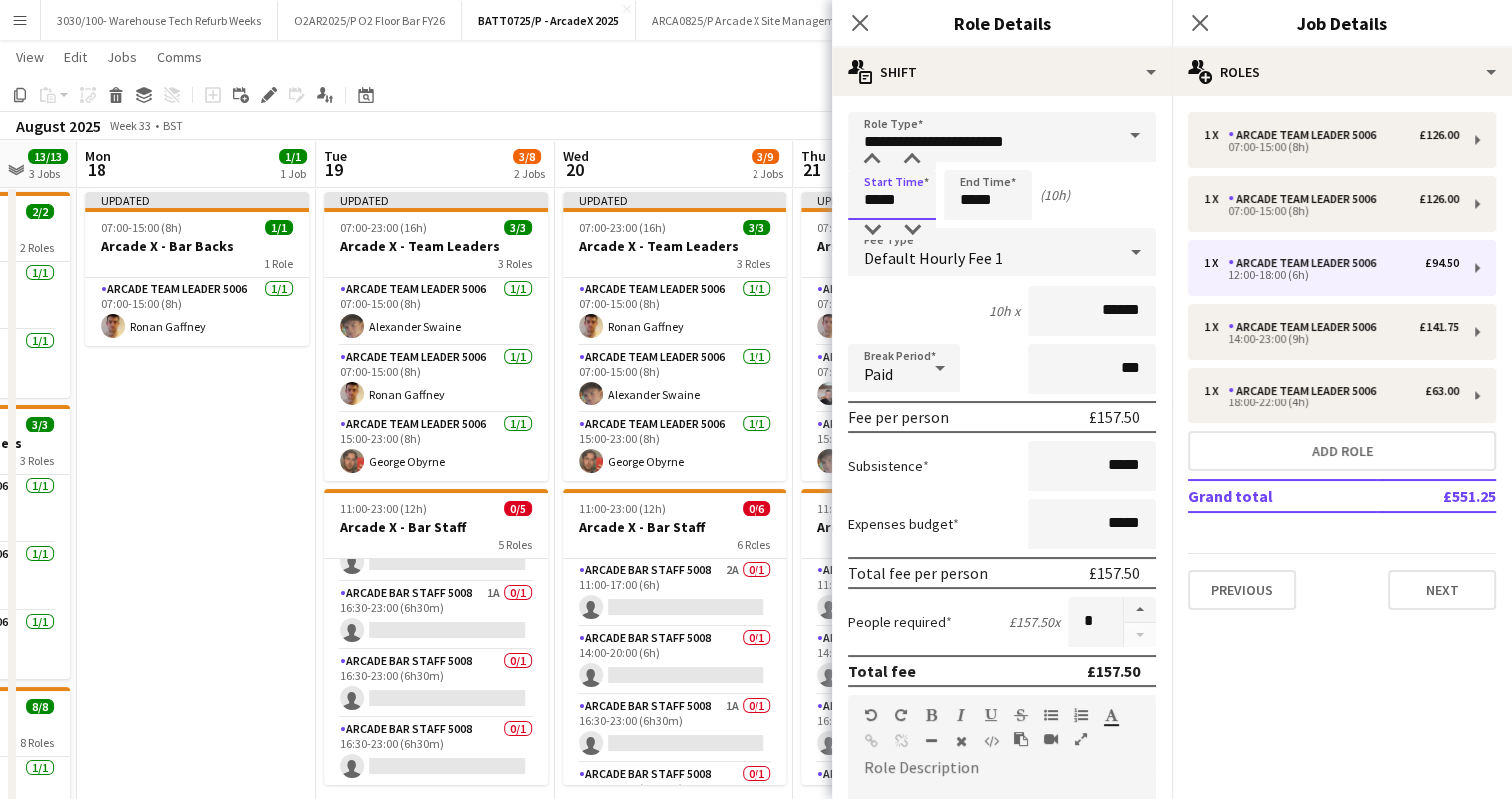 type on "*****" 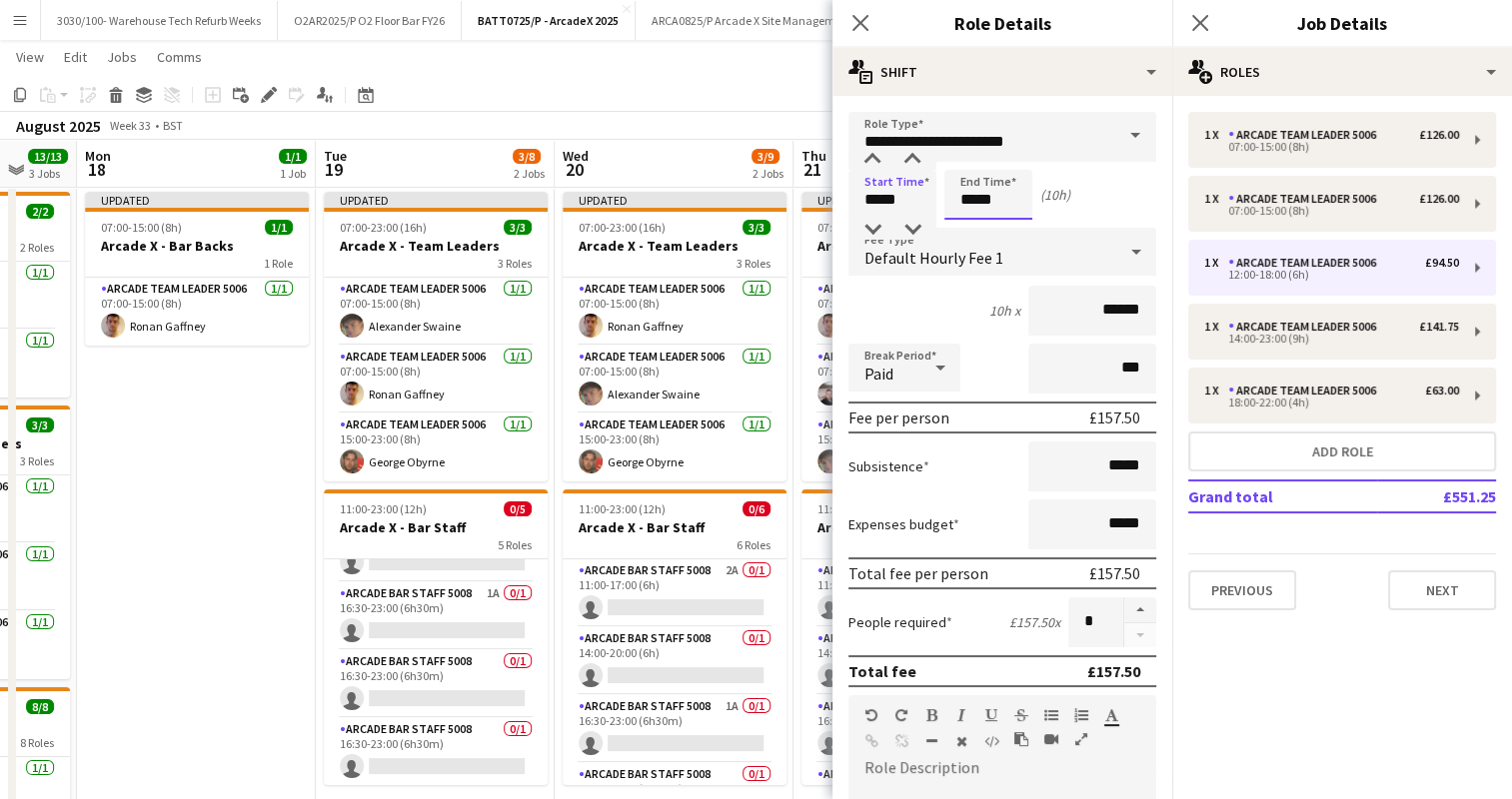 click on "*****" at bounding box center [988, 195] 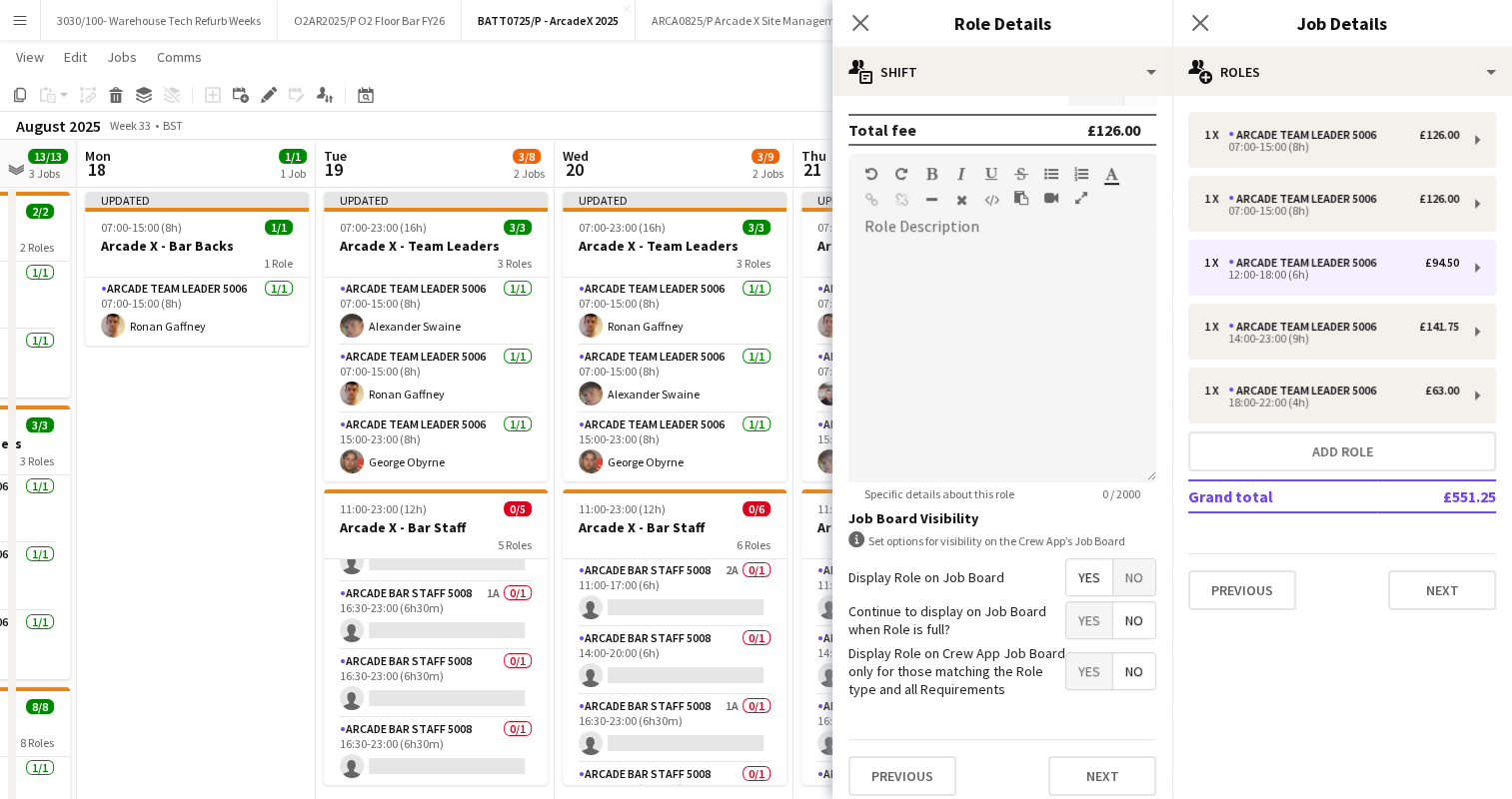 scroll, scrollTop: 548, scrollLeft: 0, axis: vertical 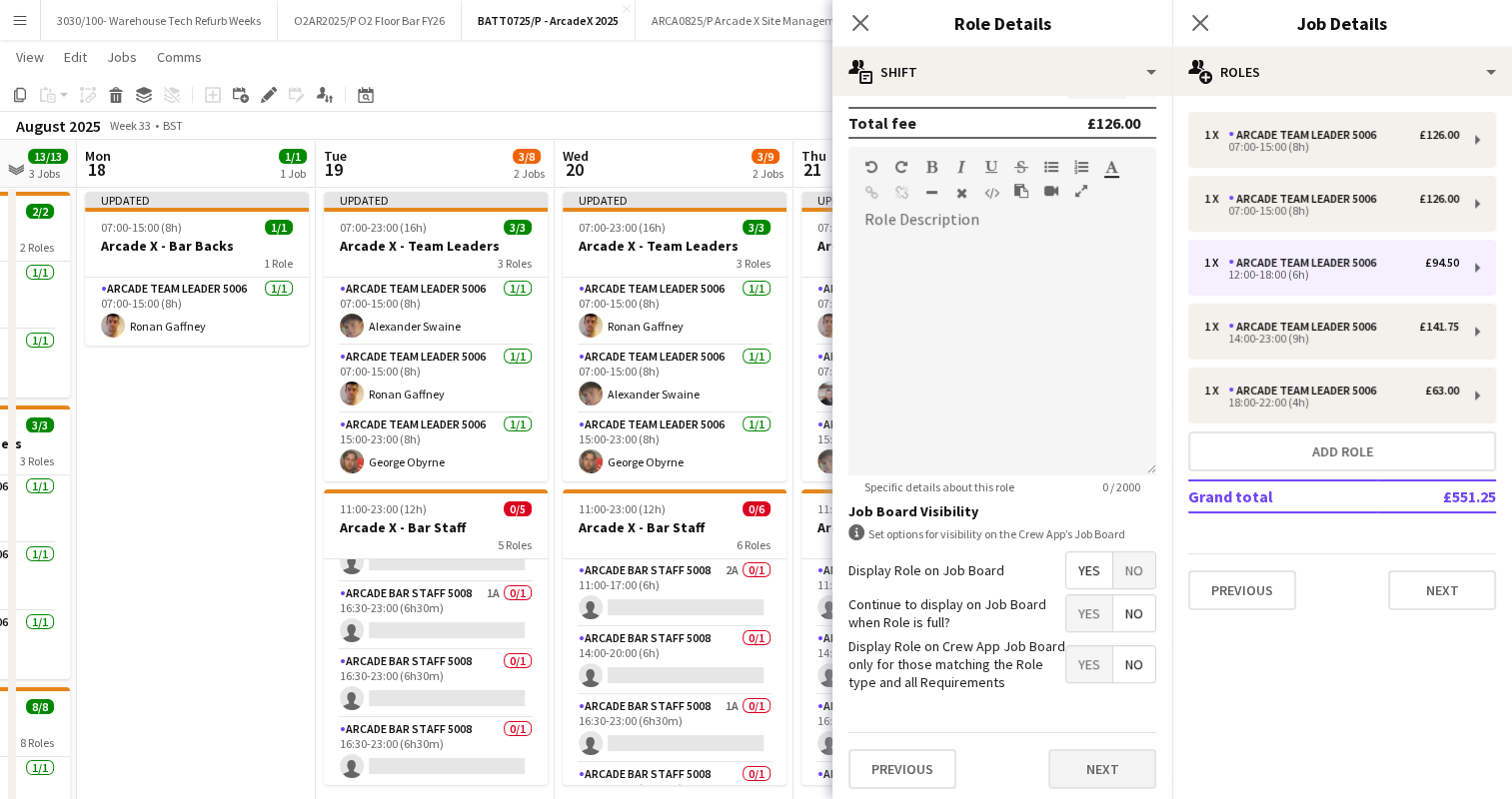 type on "*****" 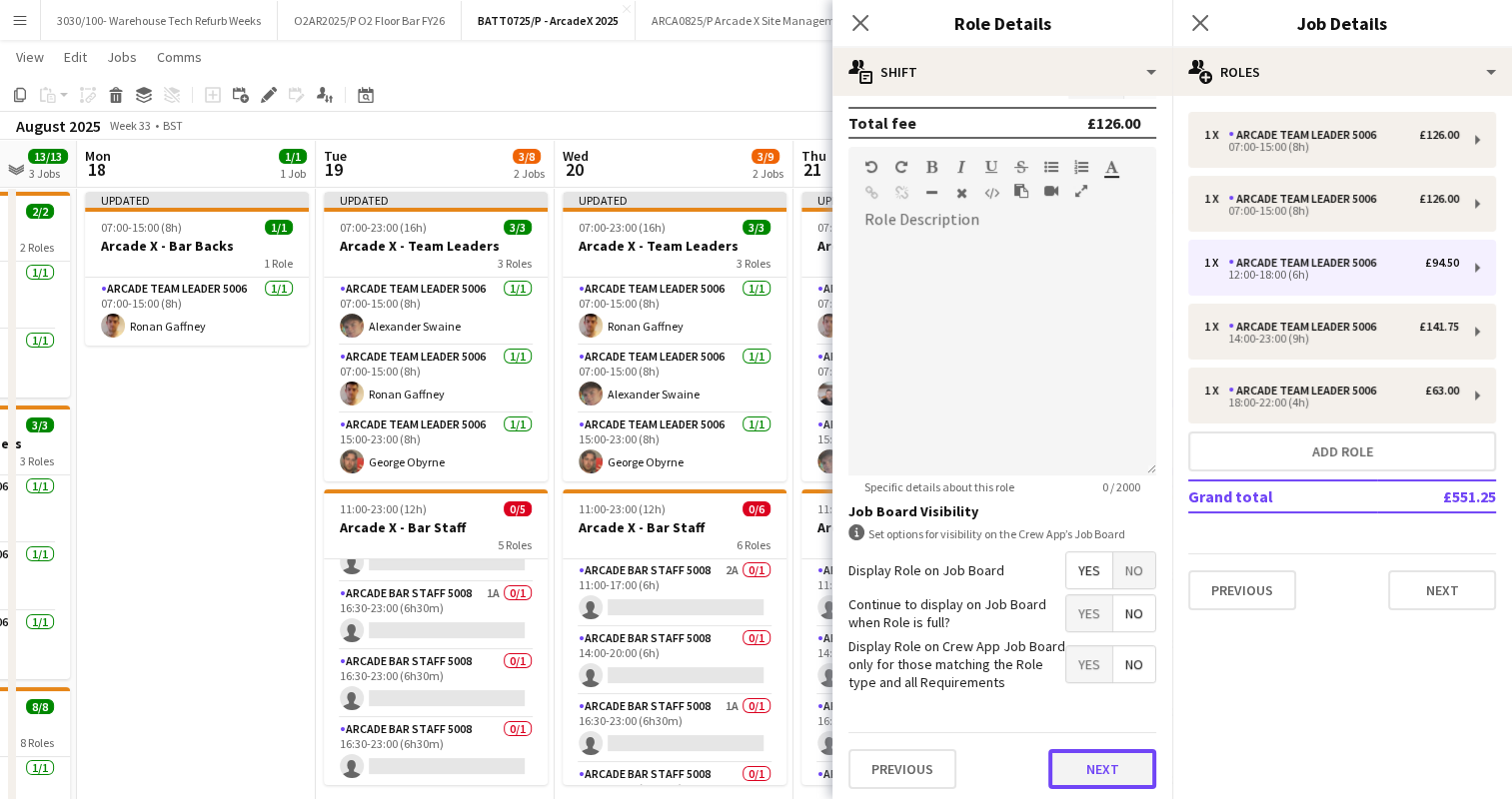 click on "Next" at bounding box center [1102, 769] 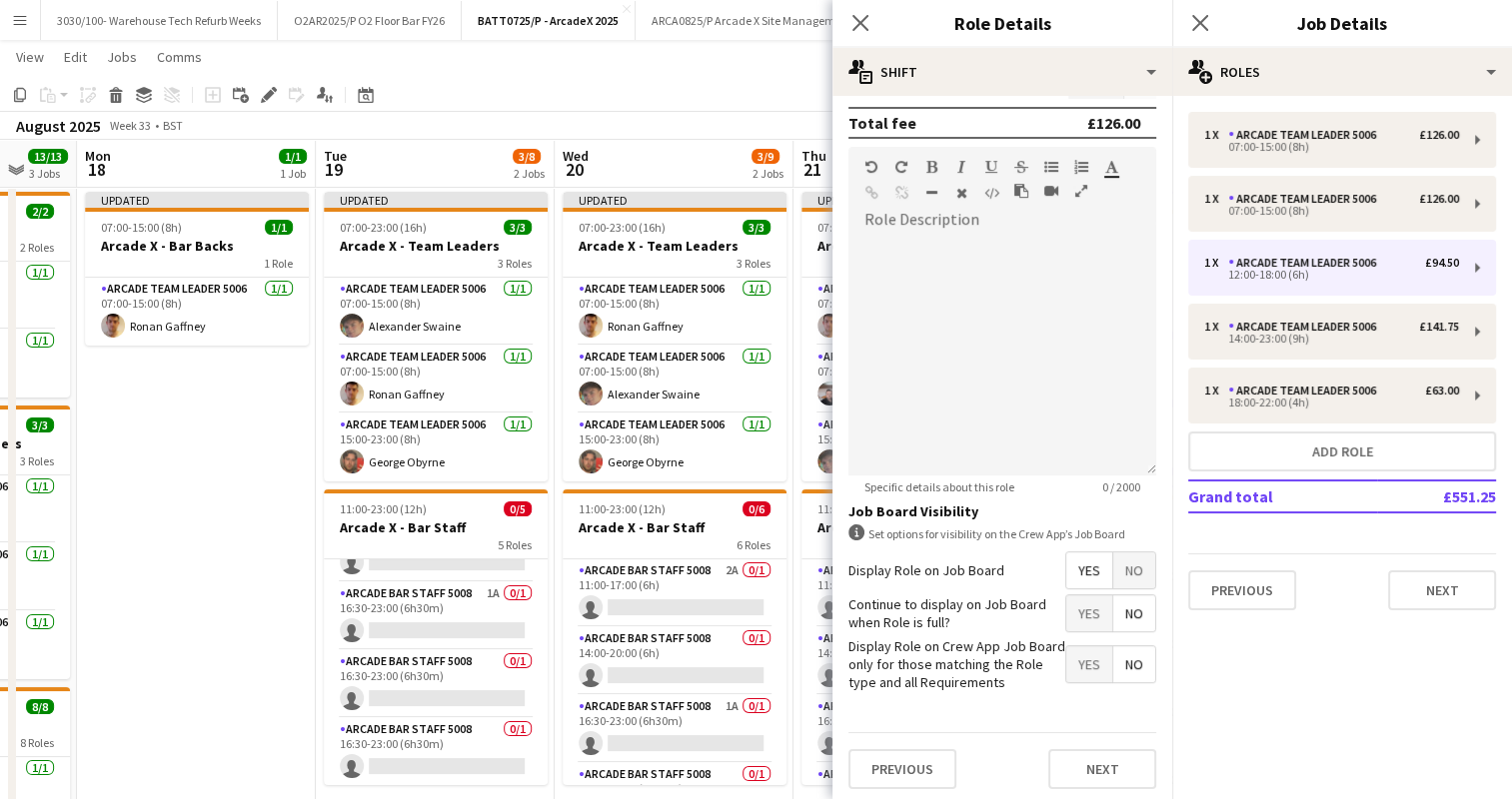 scroll, scrollTop: 0, scrollLeft: 0, axis: both 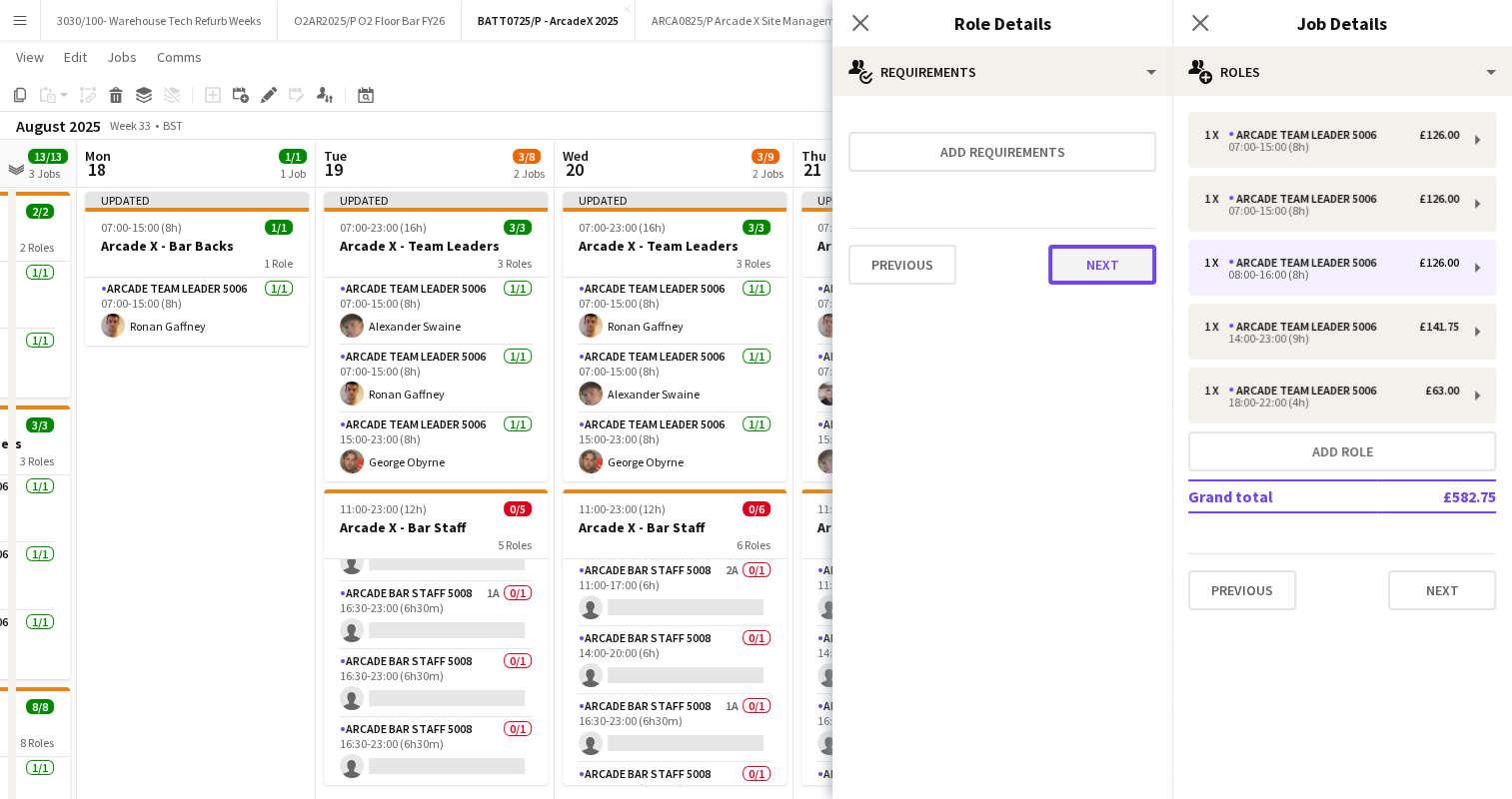 click on "Next" at bounding box center (1102, 265) 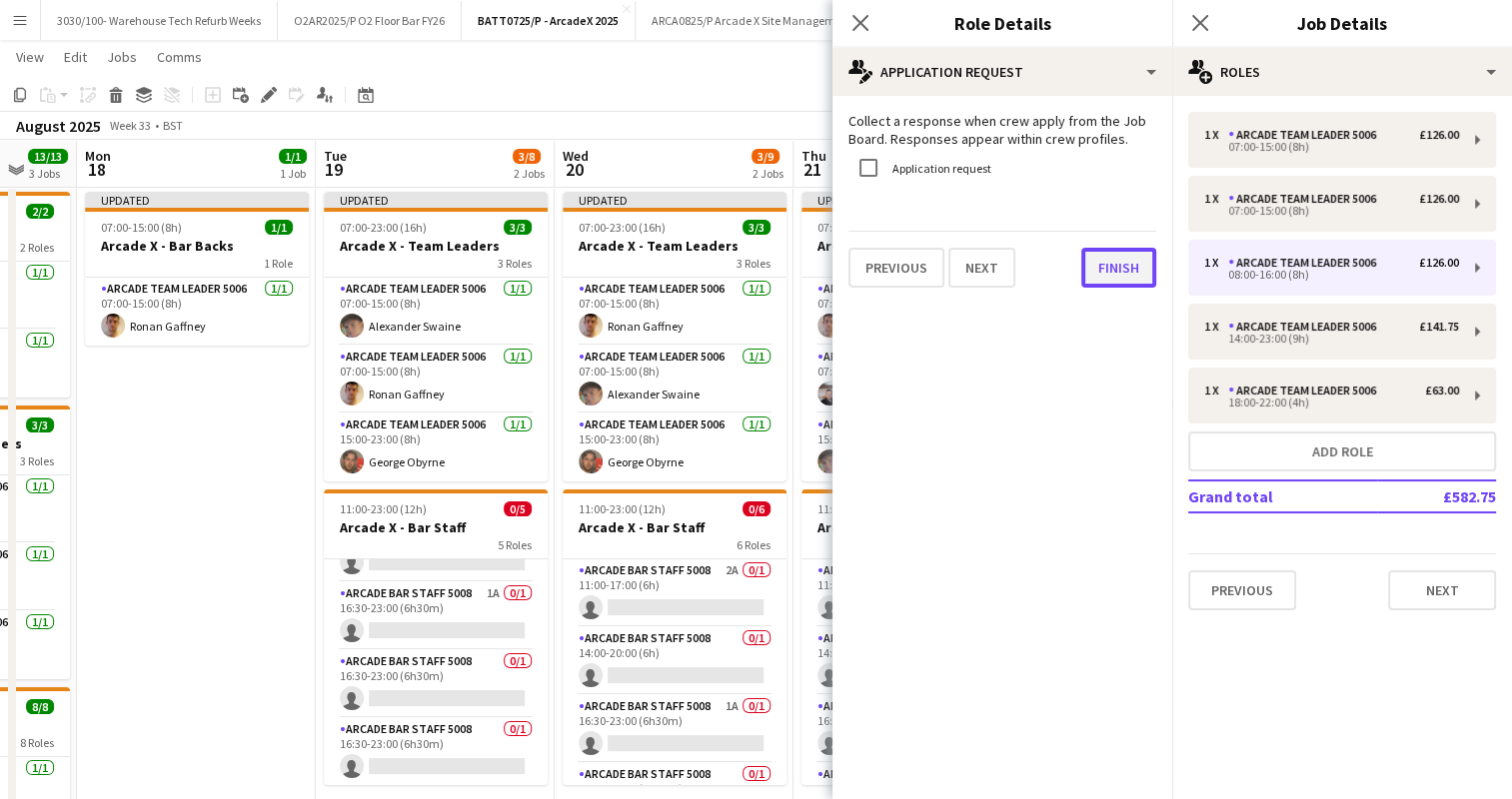 click on "Finish" at bounding box center [1118, 268] 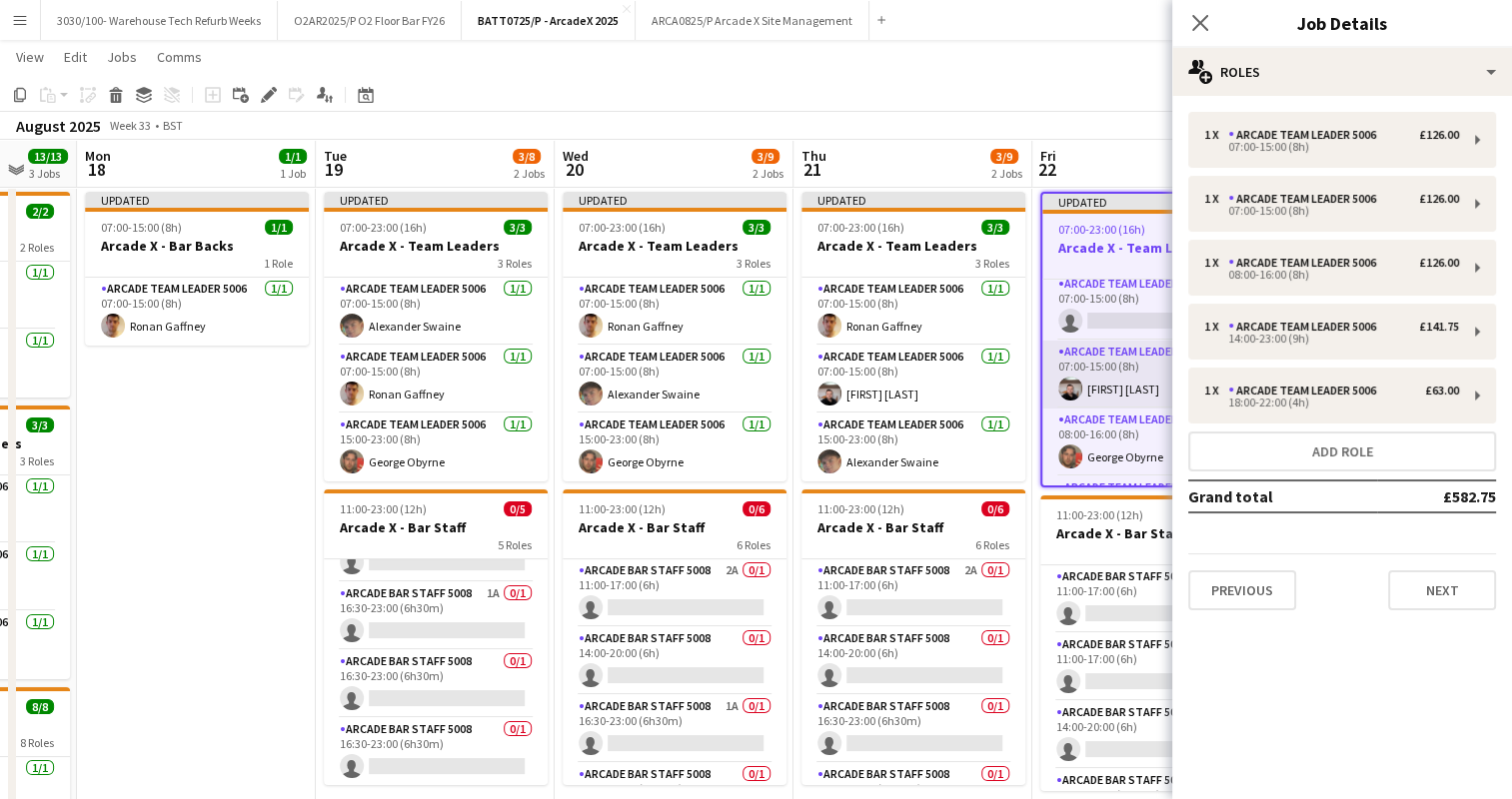 scroll, scrollTop: 0, scrollLeft: 0, axis: both 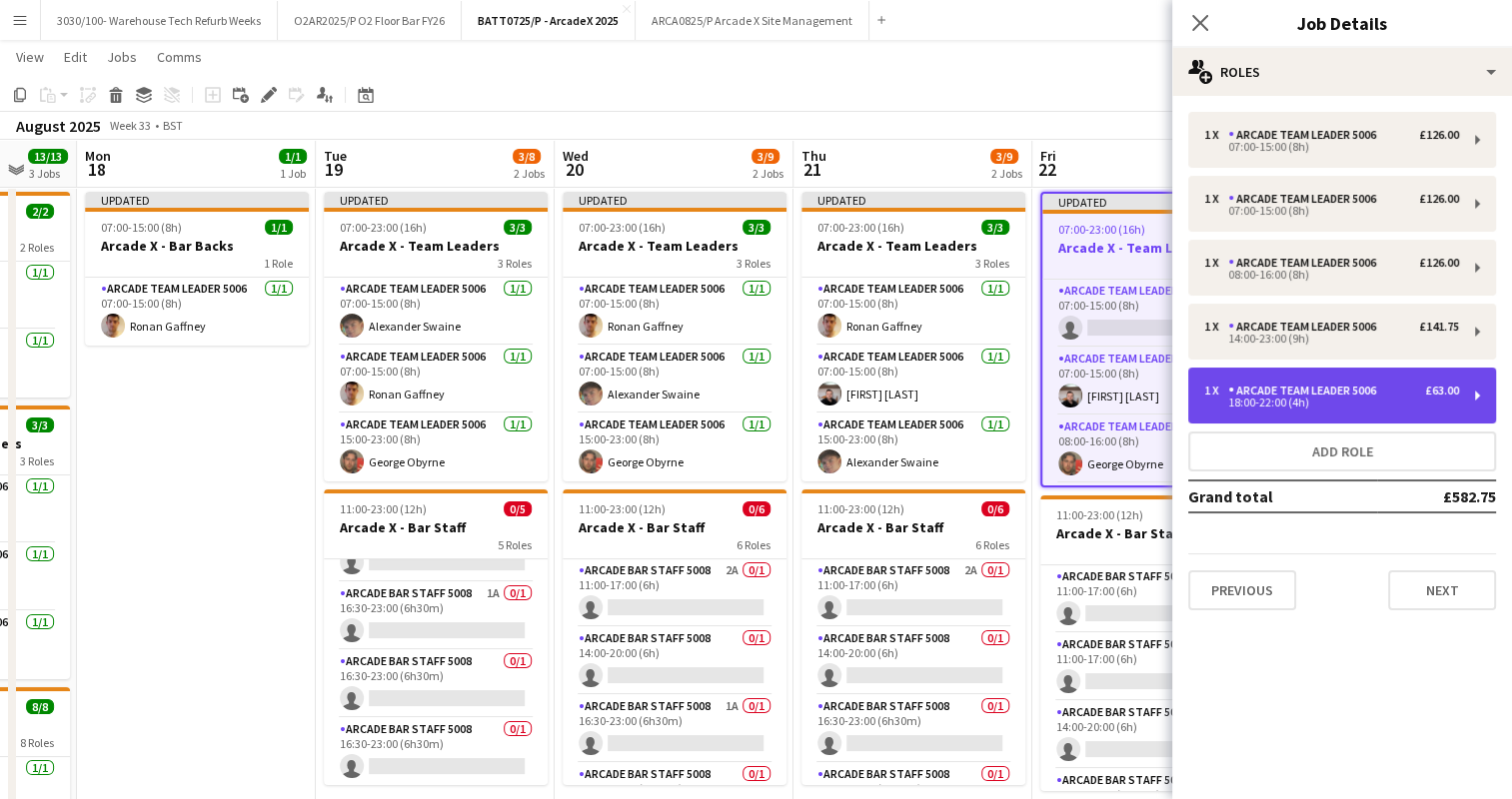 click on "Arcade Team Leader 5006" at bounding box center (1306, 391) 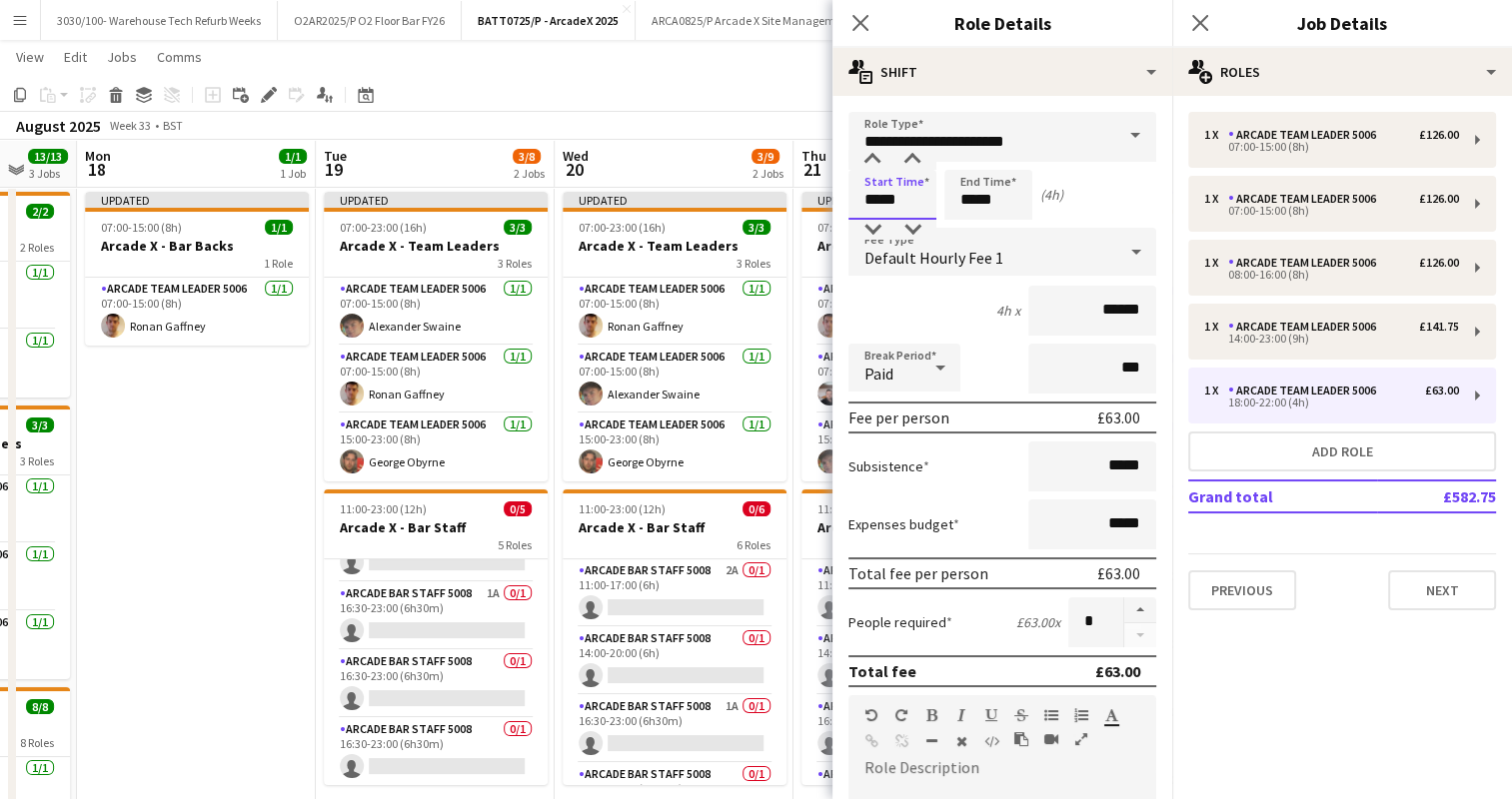 click on "*****" at bounding box center (892, 195) 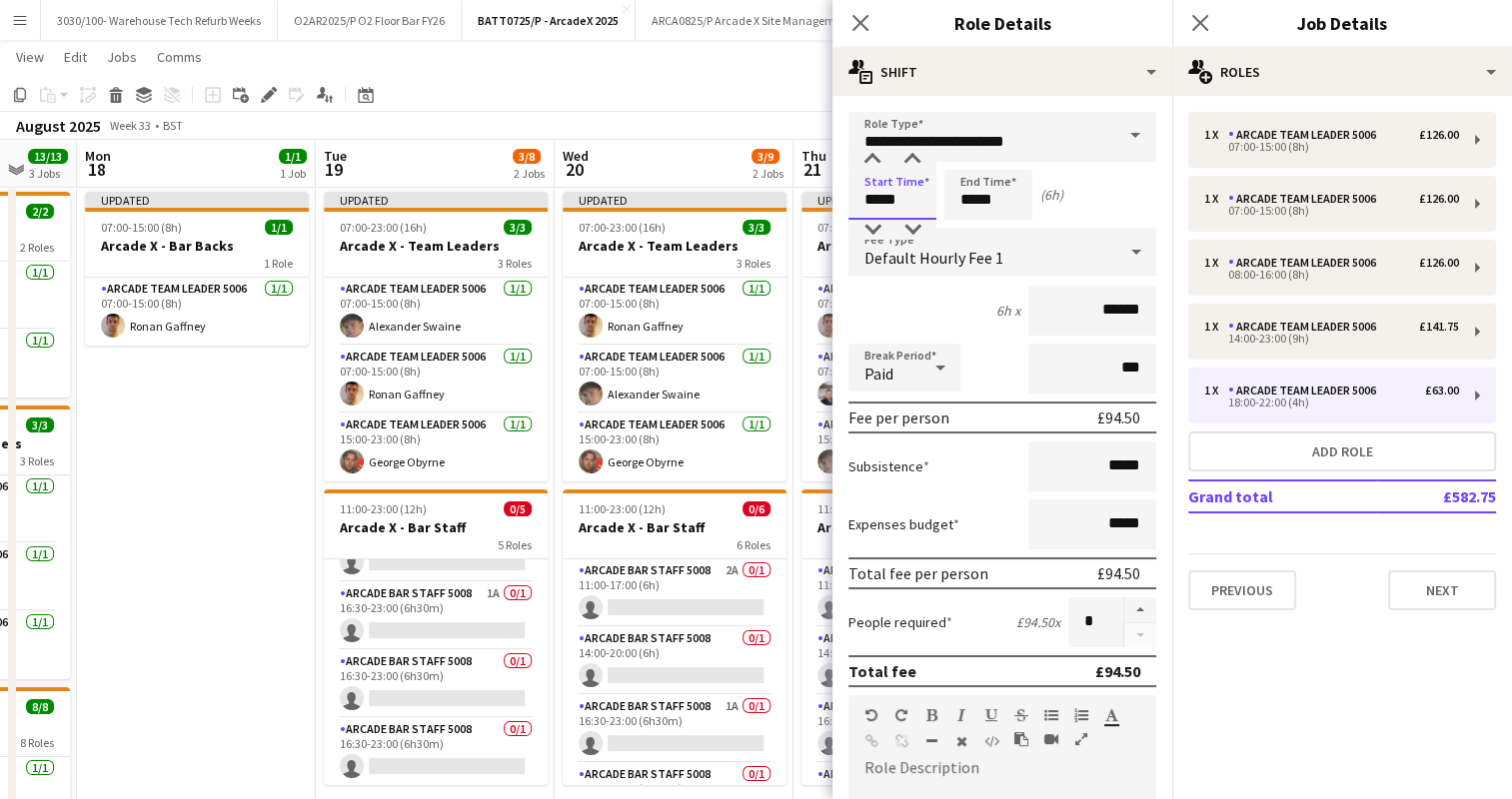 type on "*****" 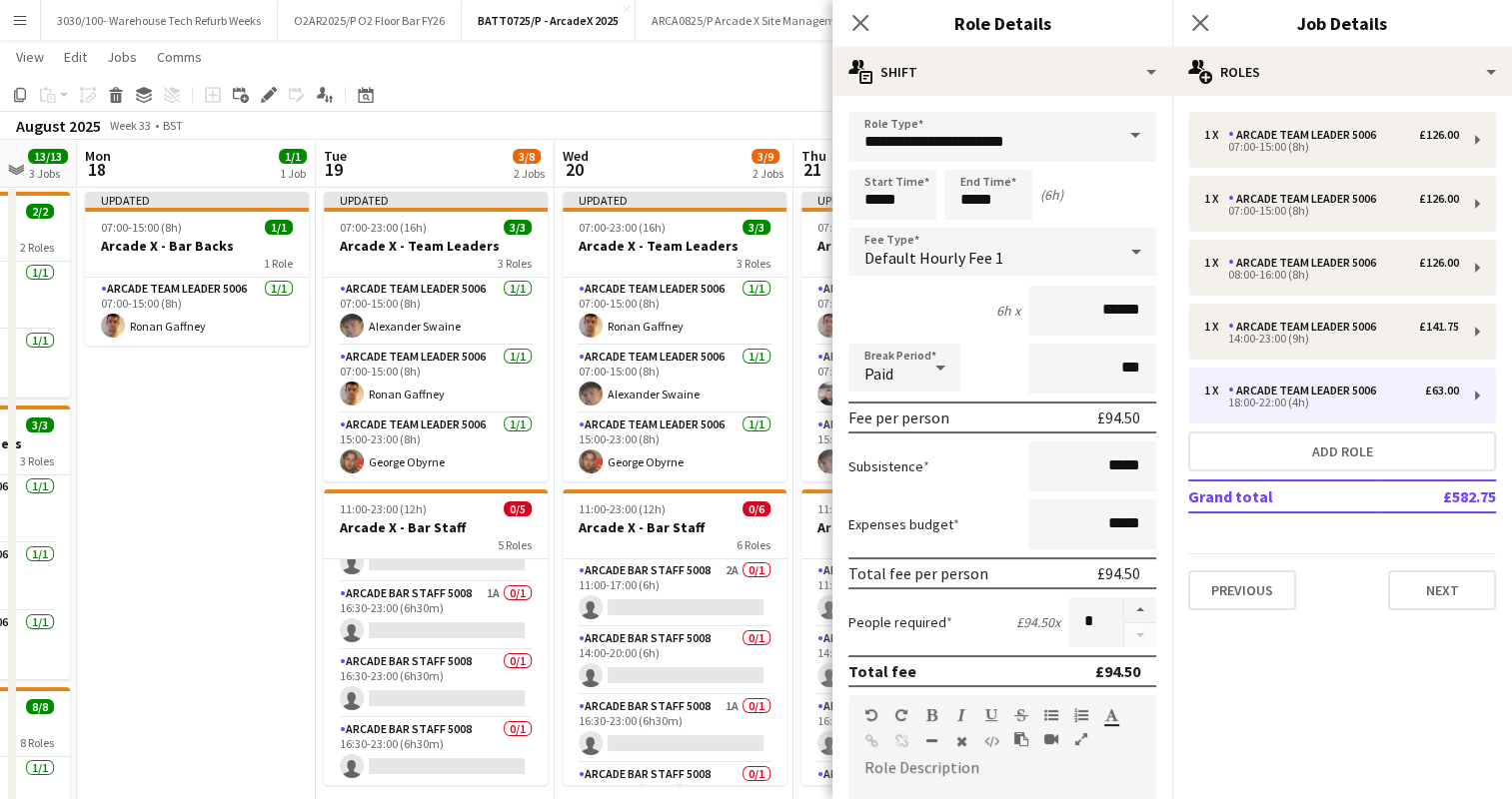 click on "6h x  ******" at bounding box center [1002, 311] 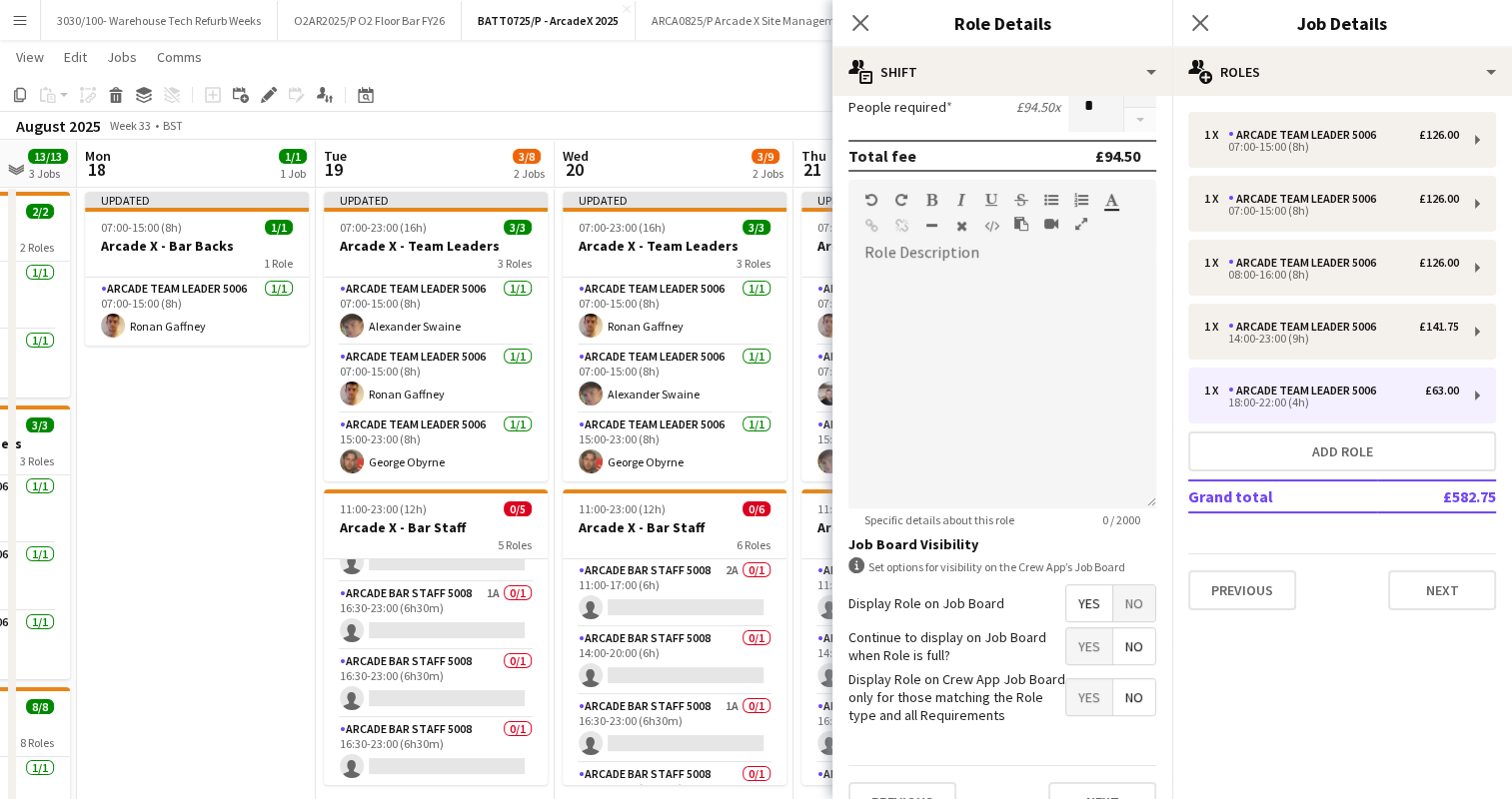 scroll, scrollTop: 548, scrollLeft: 0, axis: vertical 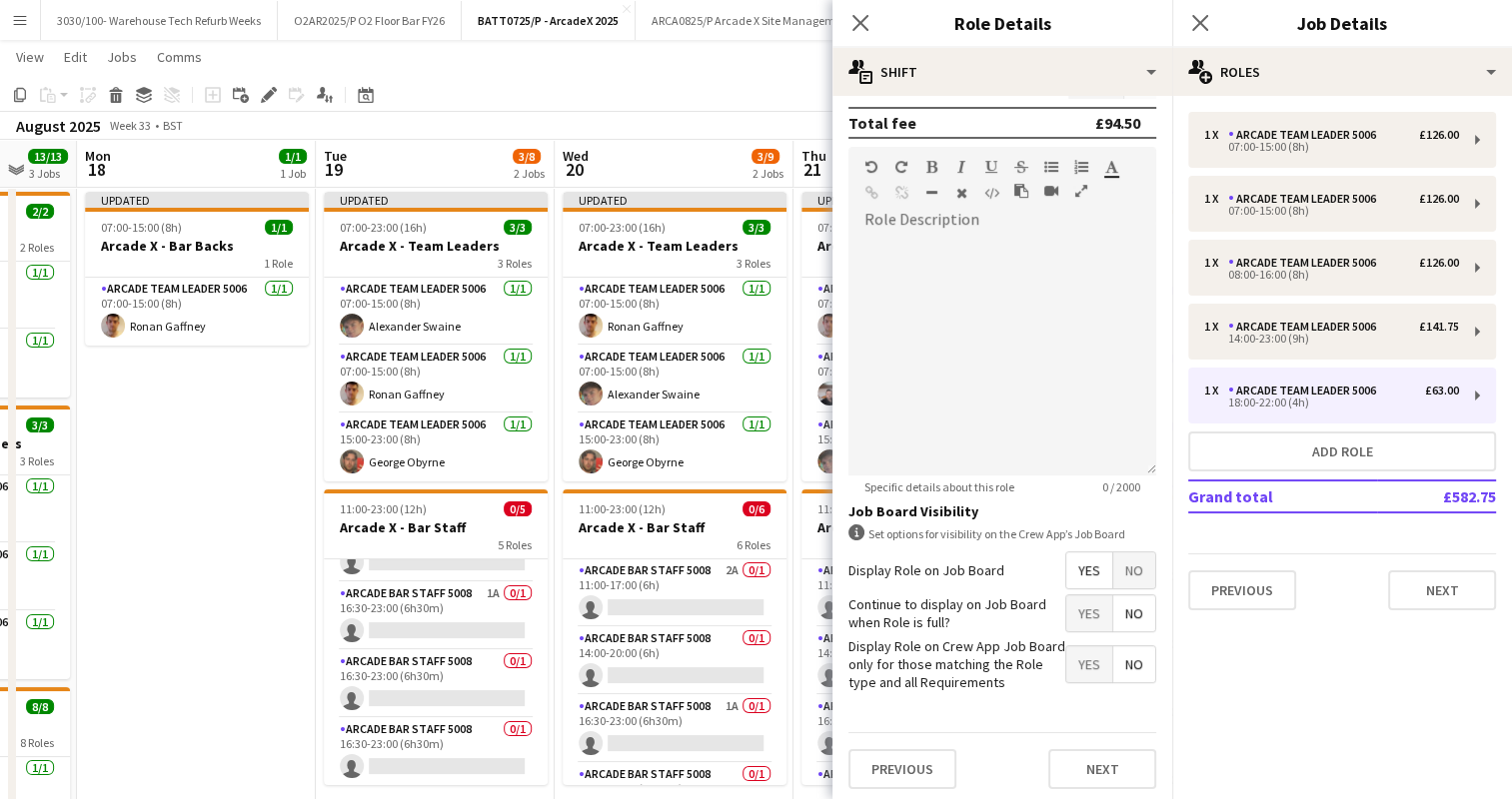 click on "Previous   Next" at bounding box center (1002, 768) 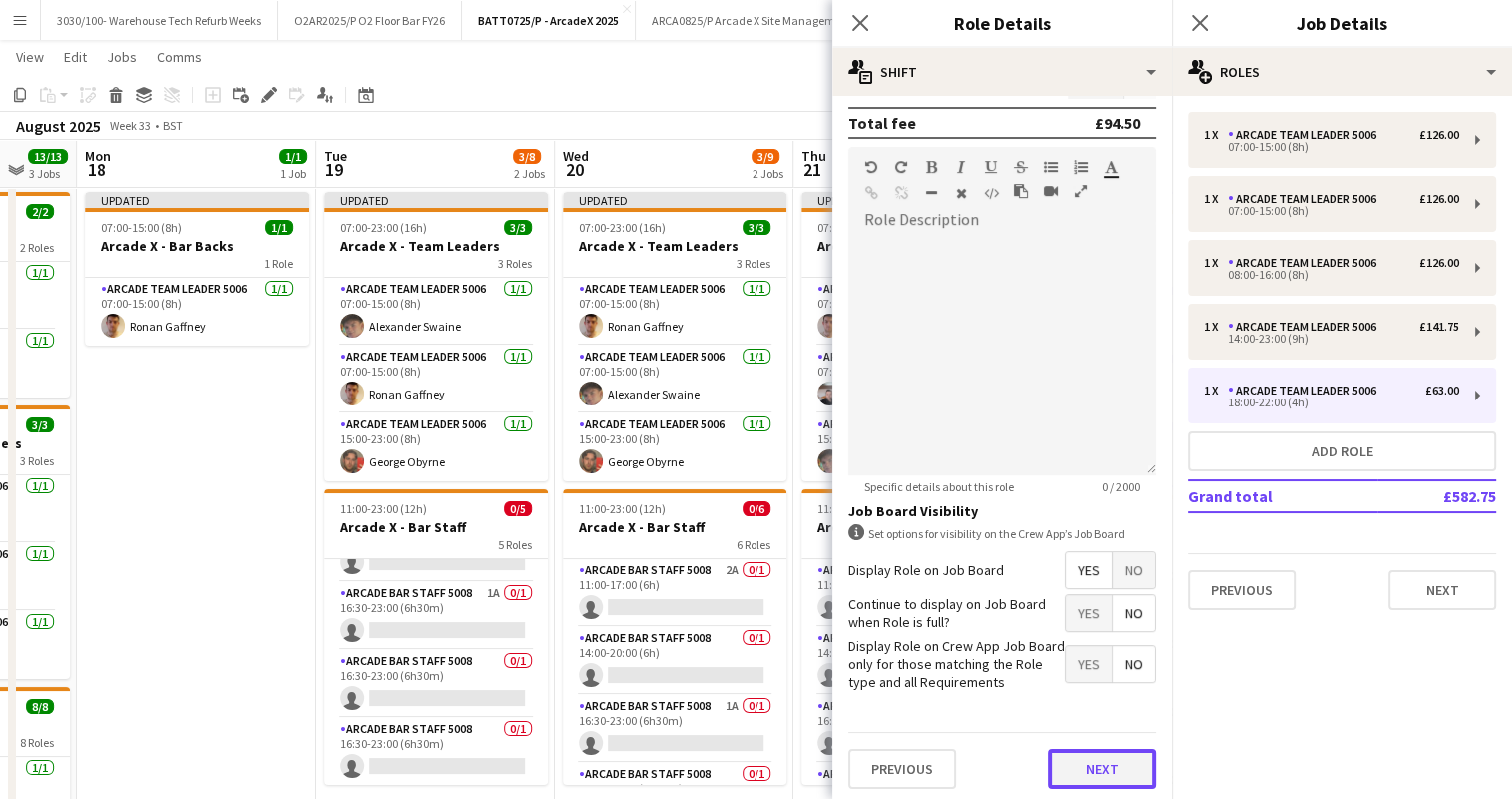 click on "Next" at bounding box center [1102, 769] 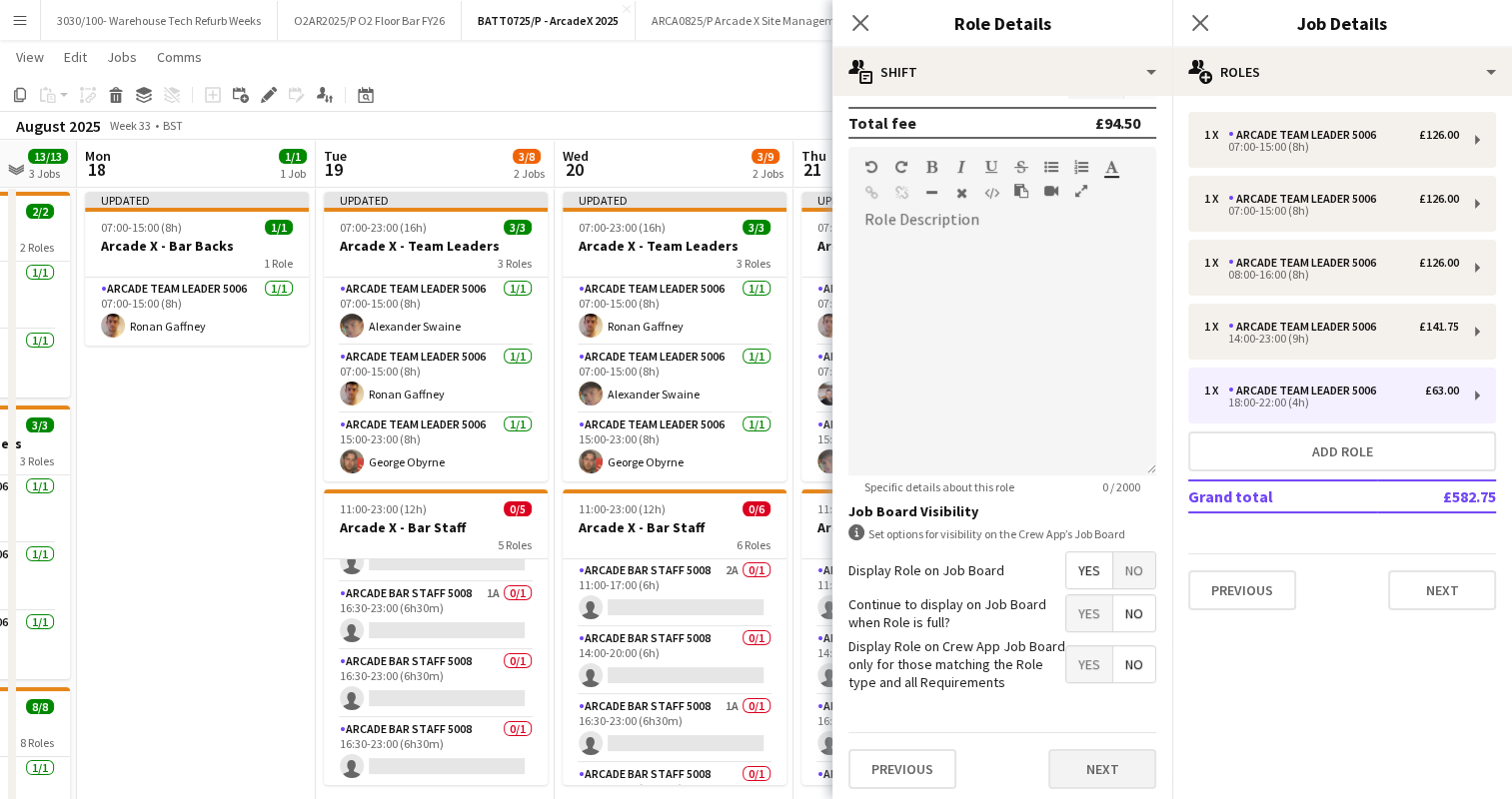 scroll, scrollTop: 0, scrollLeft: 0, axis: both 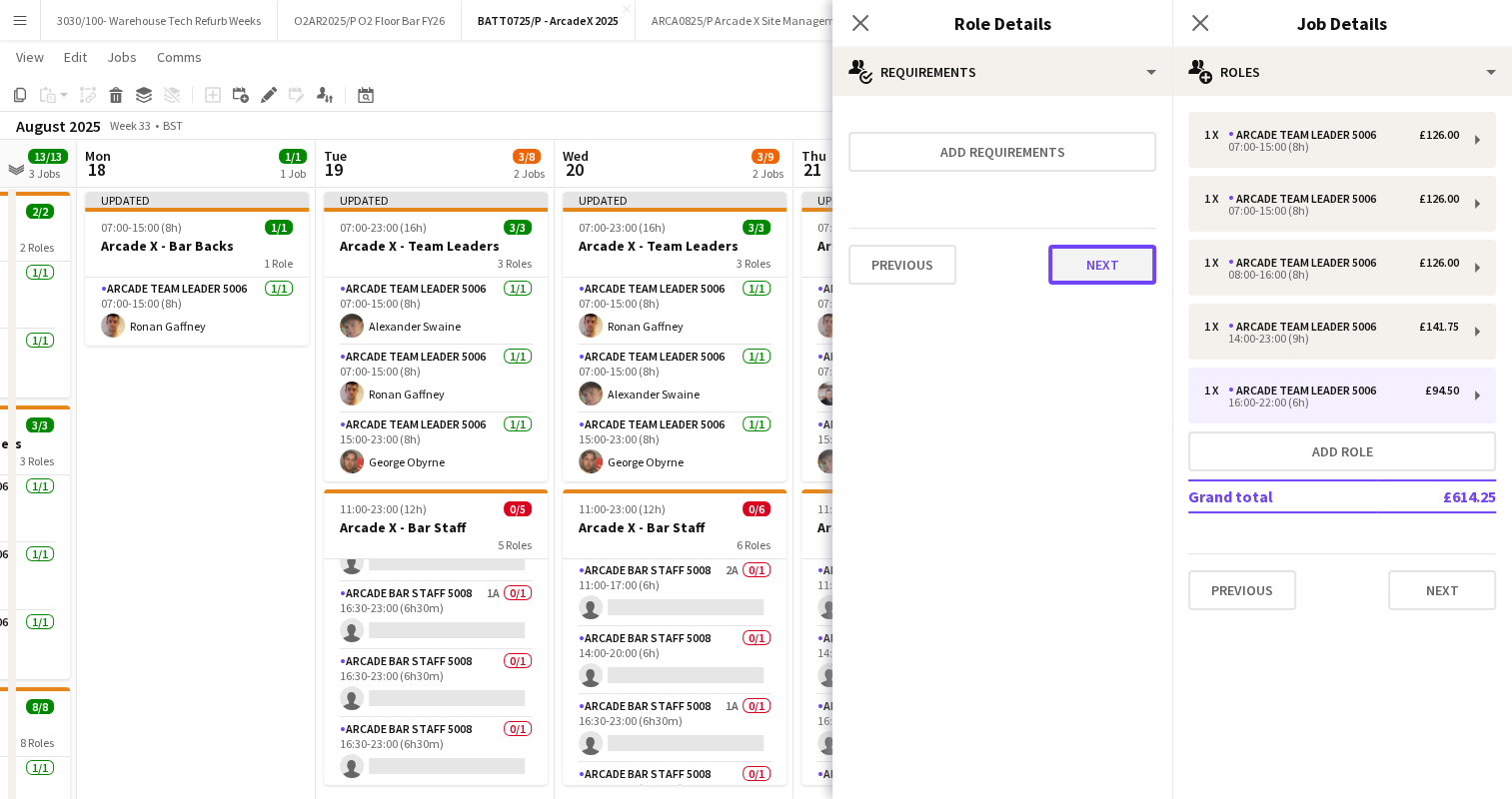 click on "Next" at bounding box center (1102, 265) 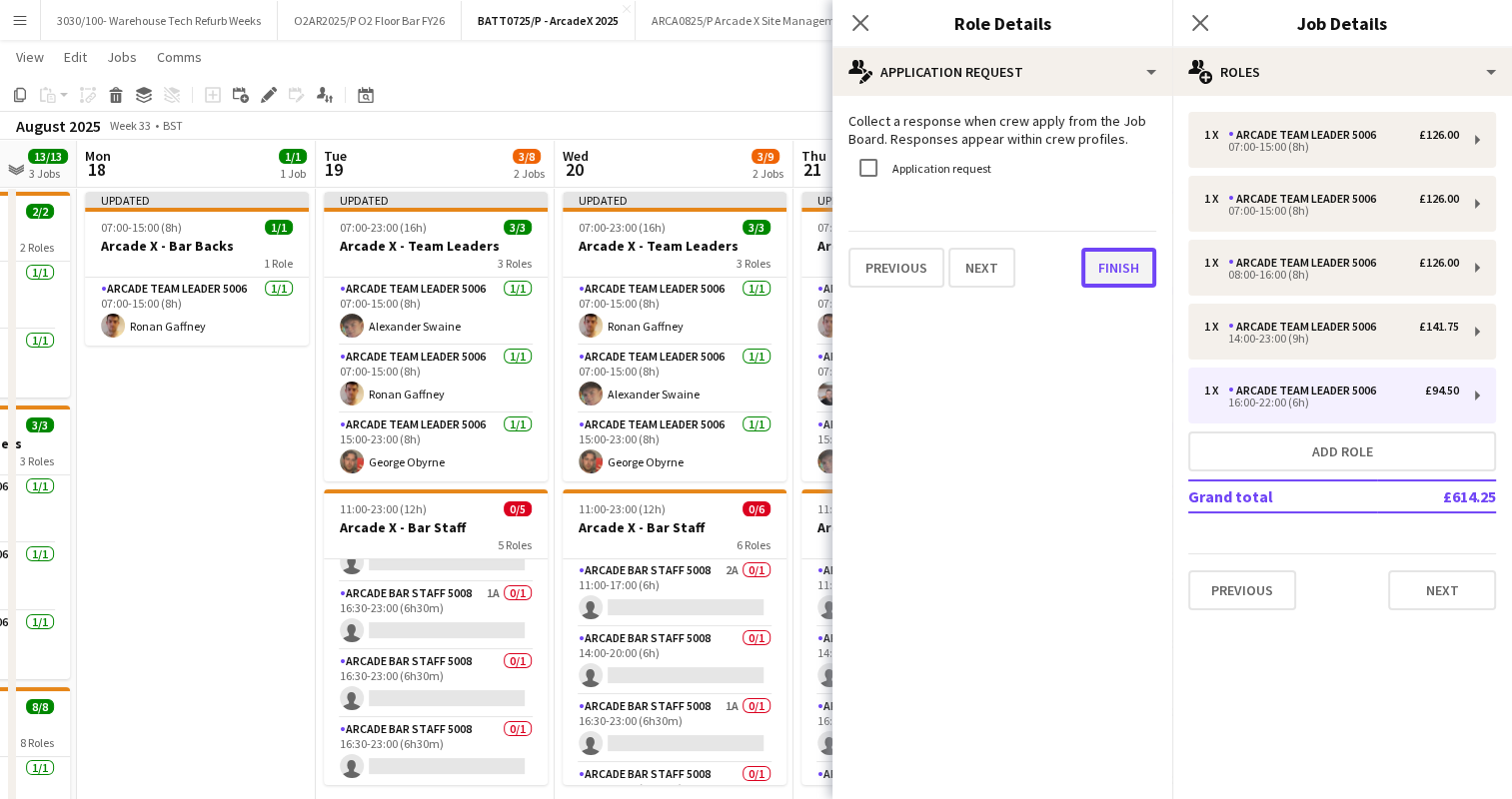click on "Finish" at bounding box center (1118, 268) 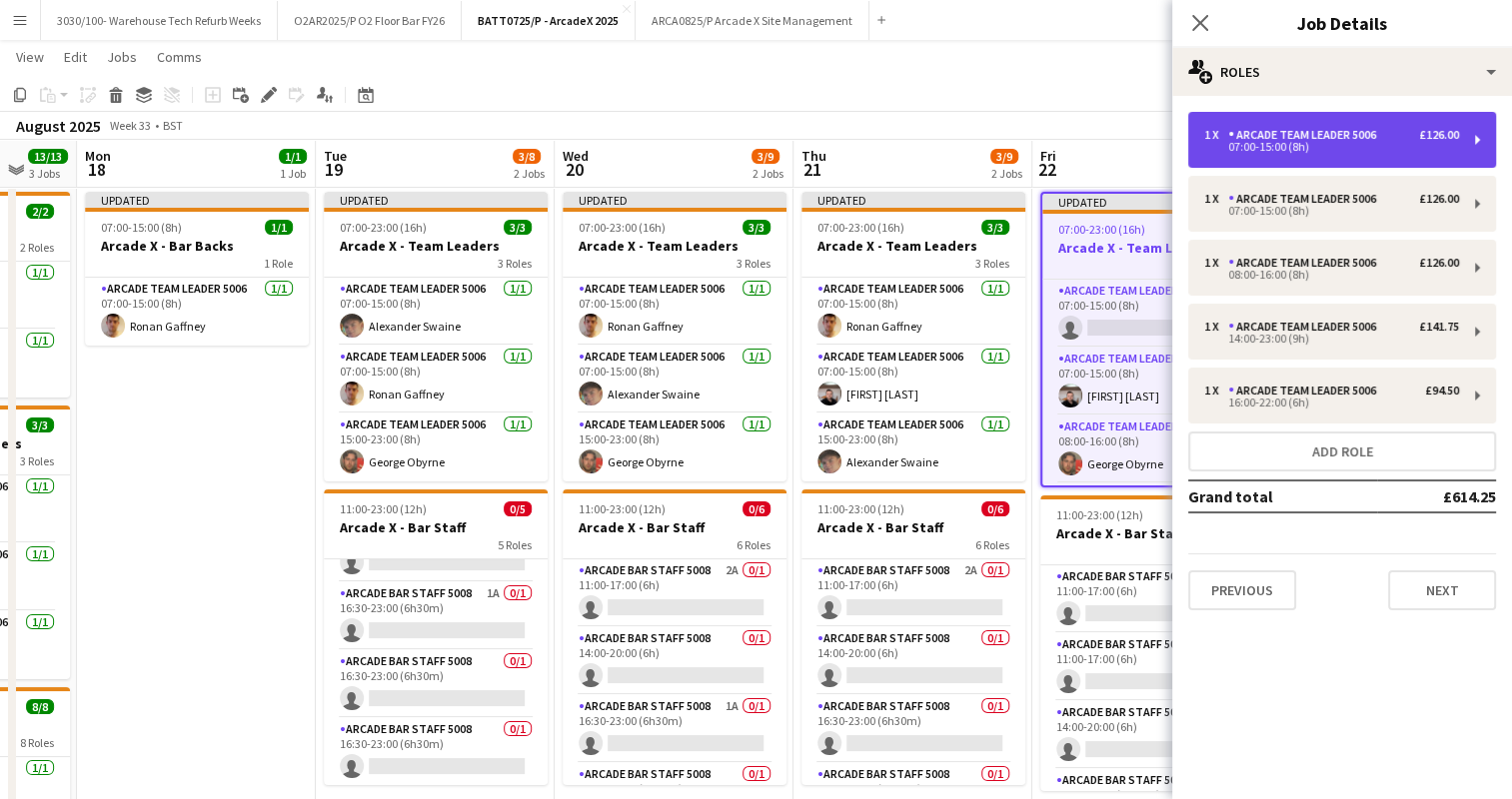 click on "07:00-15:00 (8h)" at bounding box center (1331, 147) 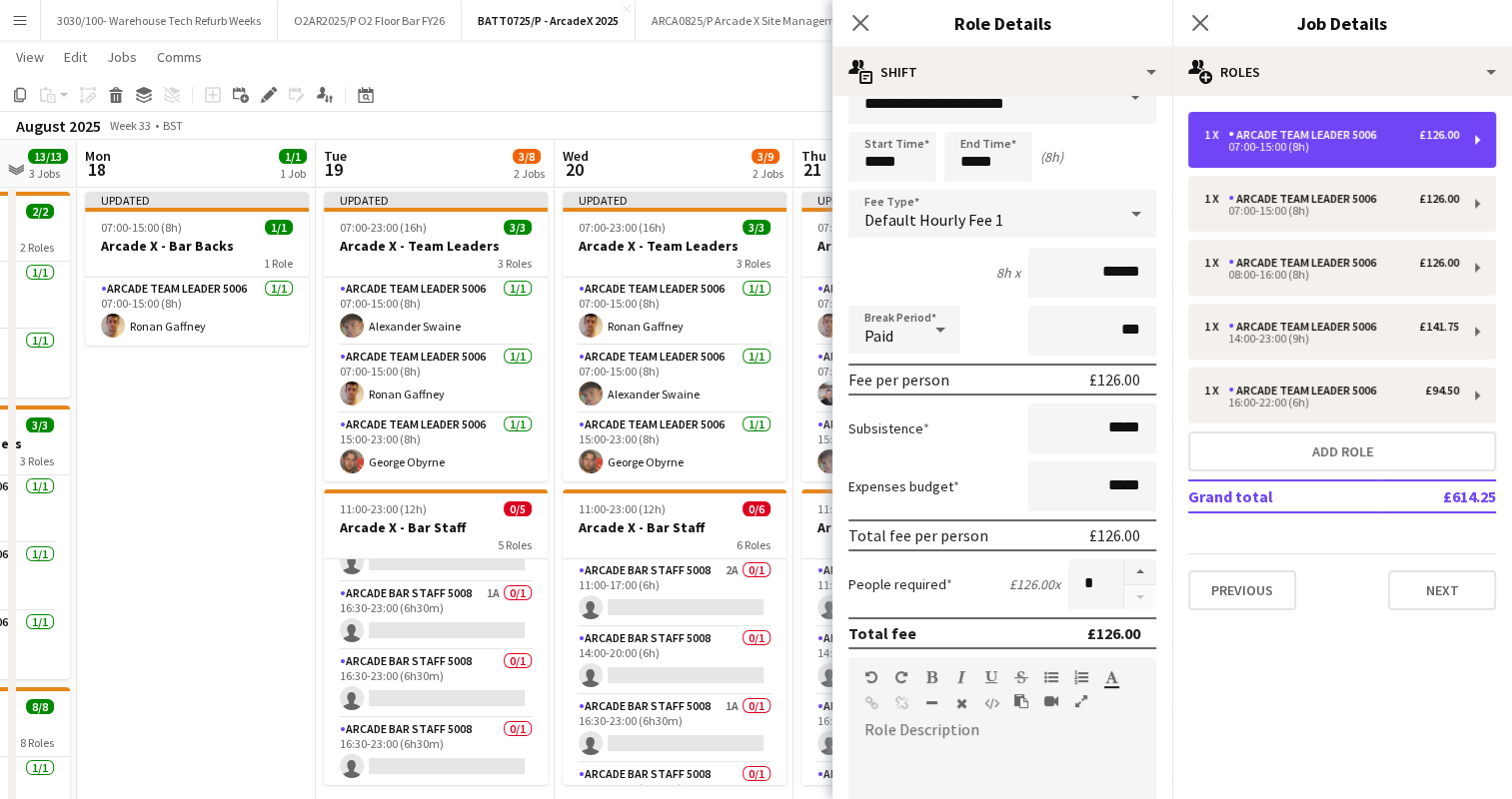 scroll, scrollTop: 0, scrollLeft: 0, axis: both 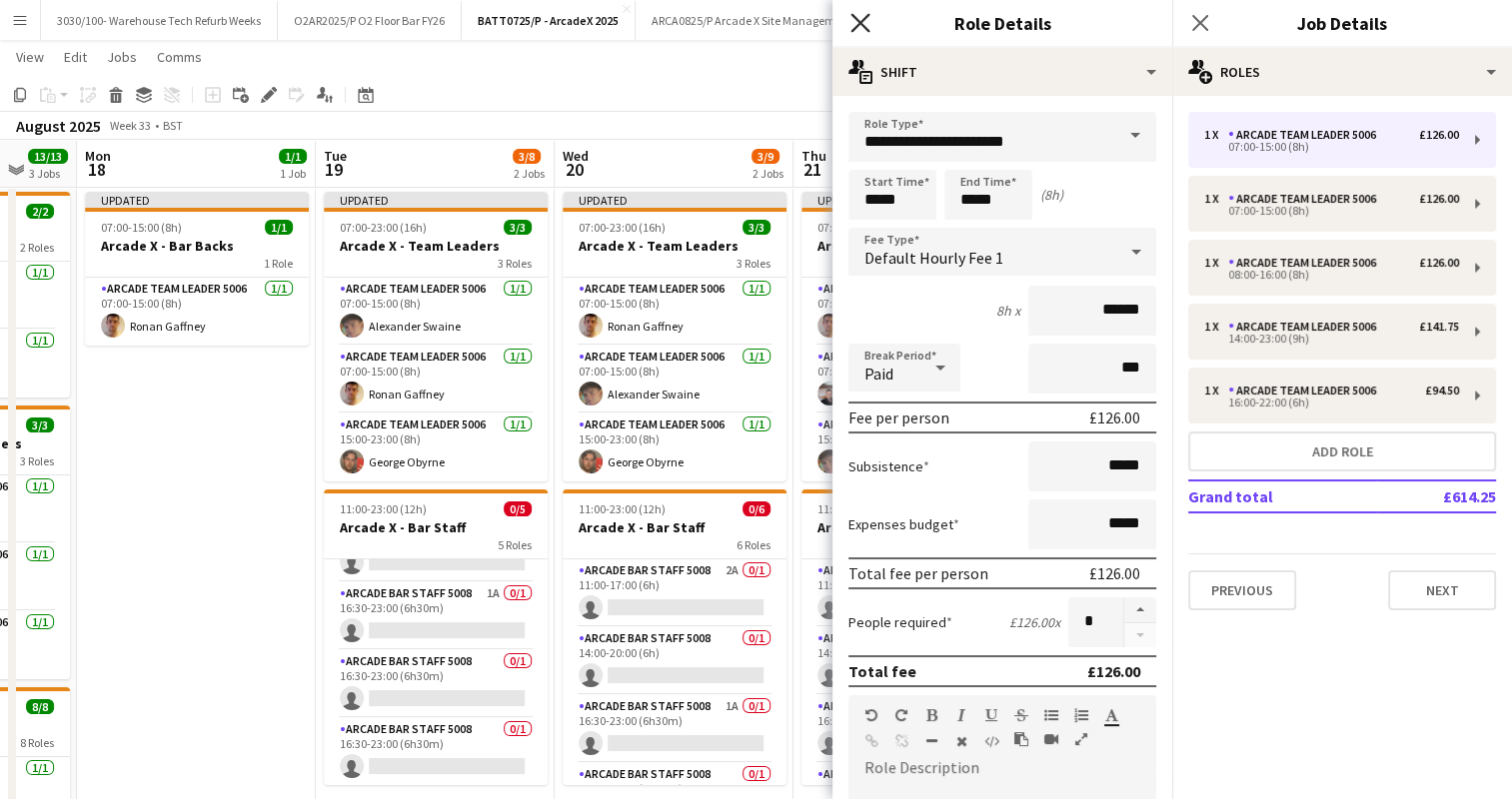 click 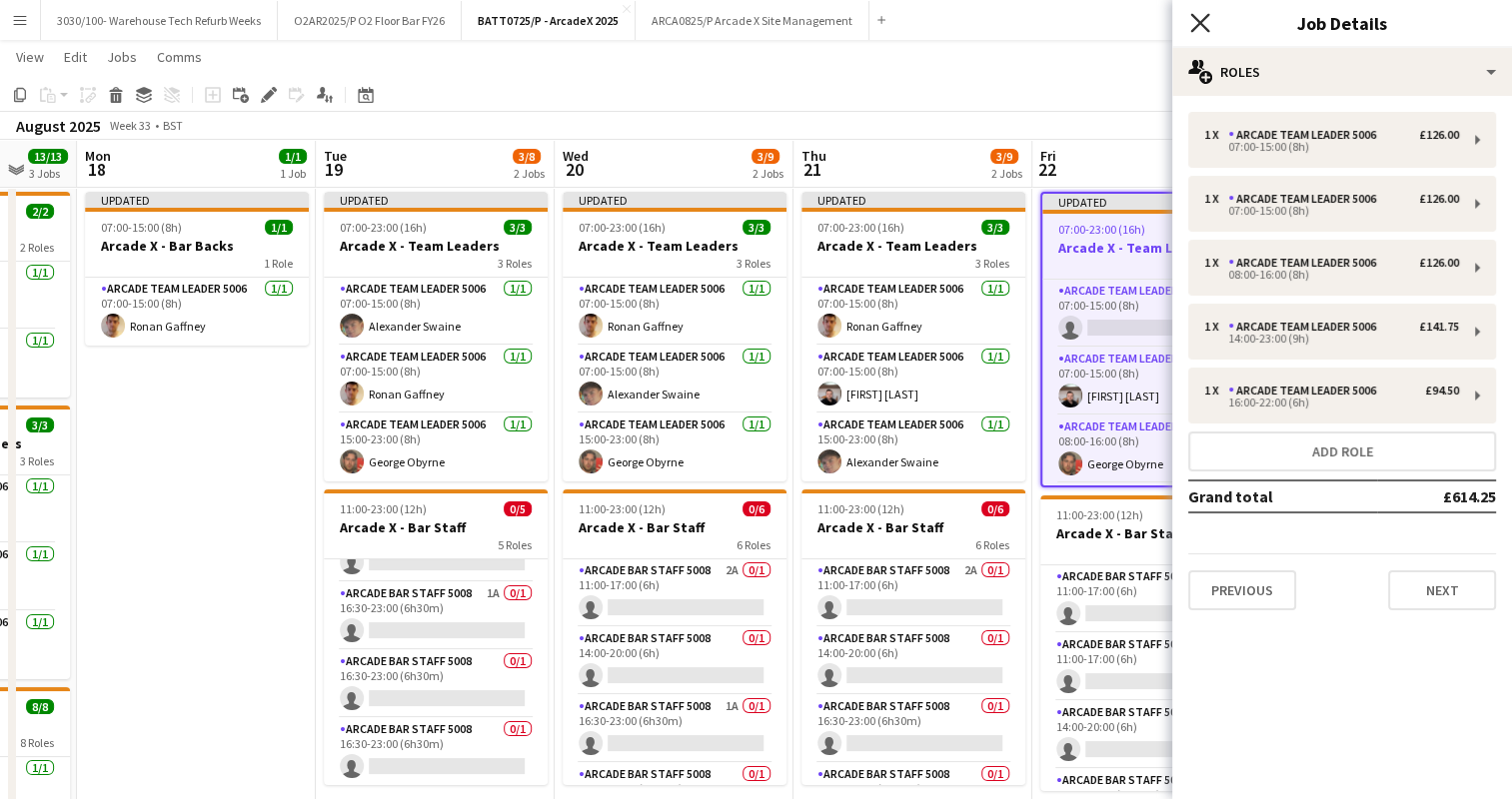 click 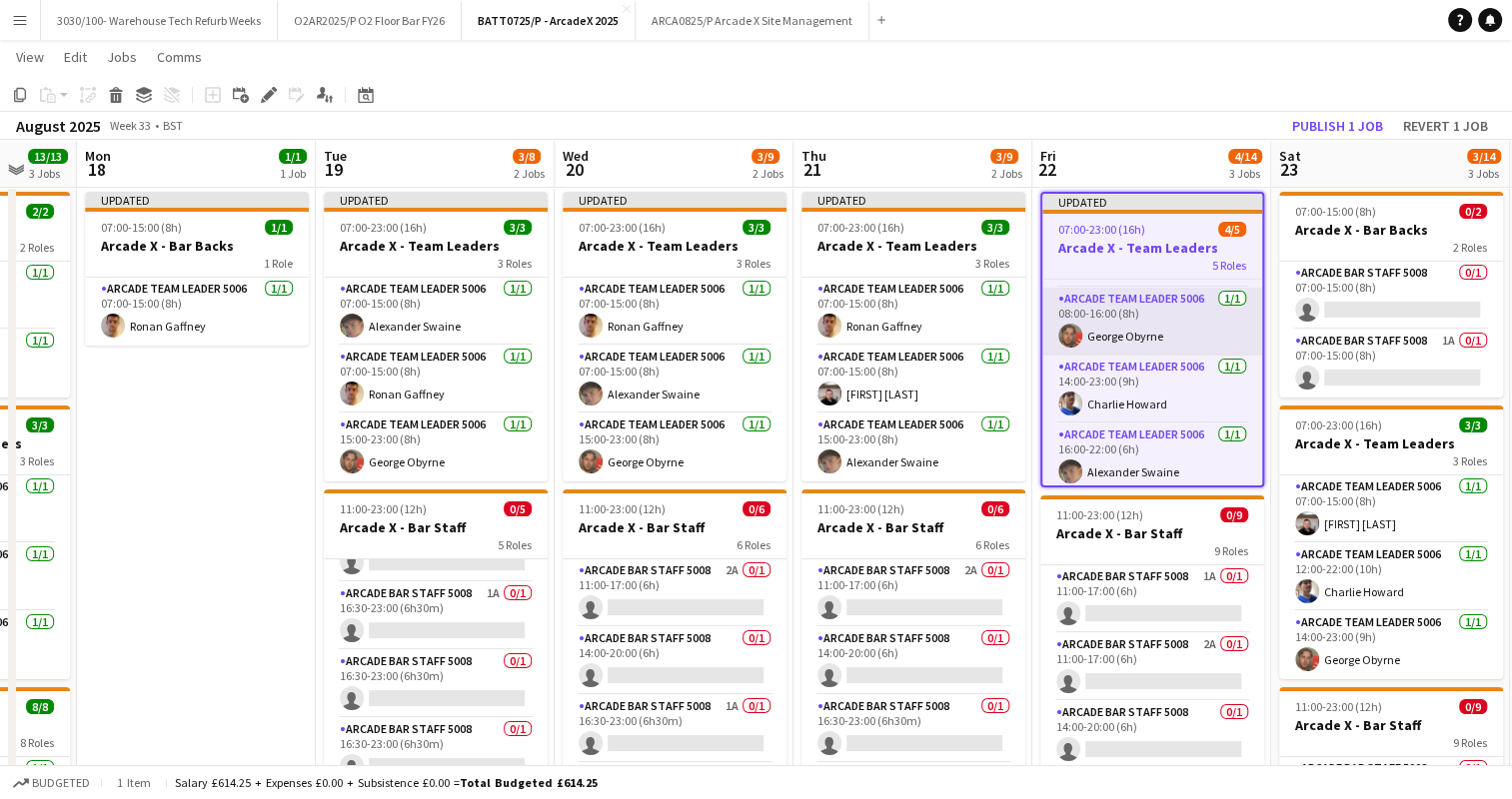 scroll, scrollTop: 132, scrollLeft: 0, axis: vertical 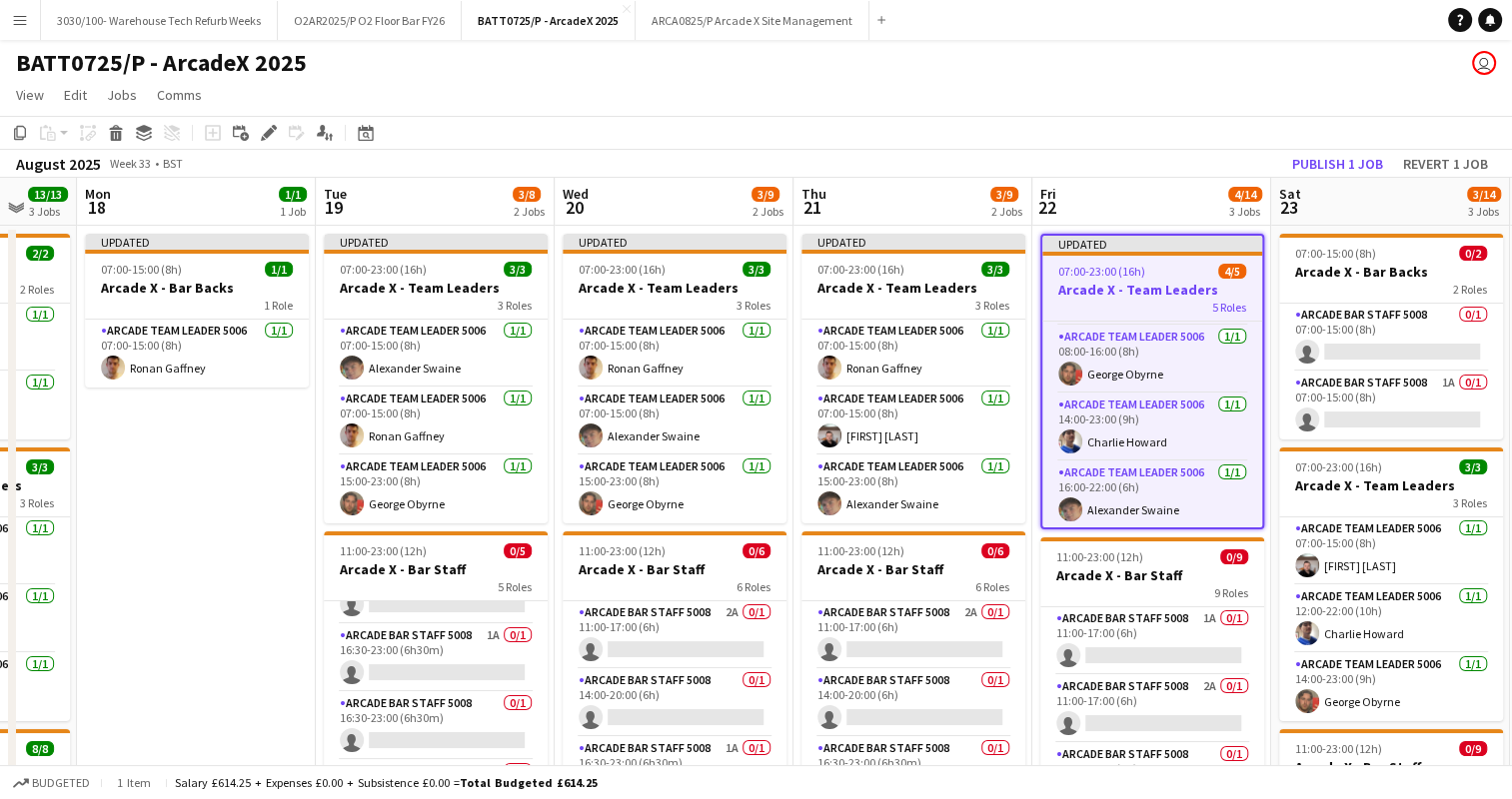 click on "View  Day view expanded Day view collapsed Month view Date picker Jump to today Expand Linked Jobs Collapse Linked Jobs  Edit  Copy Ctrl+C  Paste  Without Crew Ctrl+V With Crew Ctrl+Shift+V Paste as linked job  Group  Group Ungroup  Jobs  New Job Edit Job Delete Job New Linked Job Edit Linked Jobs Job fulfilment Promote Role Copy Role URL  Comms  Notify confirmed crew Create chat" 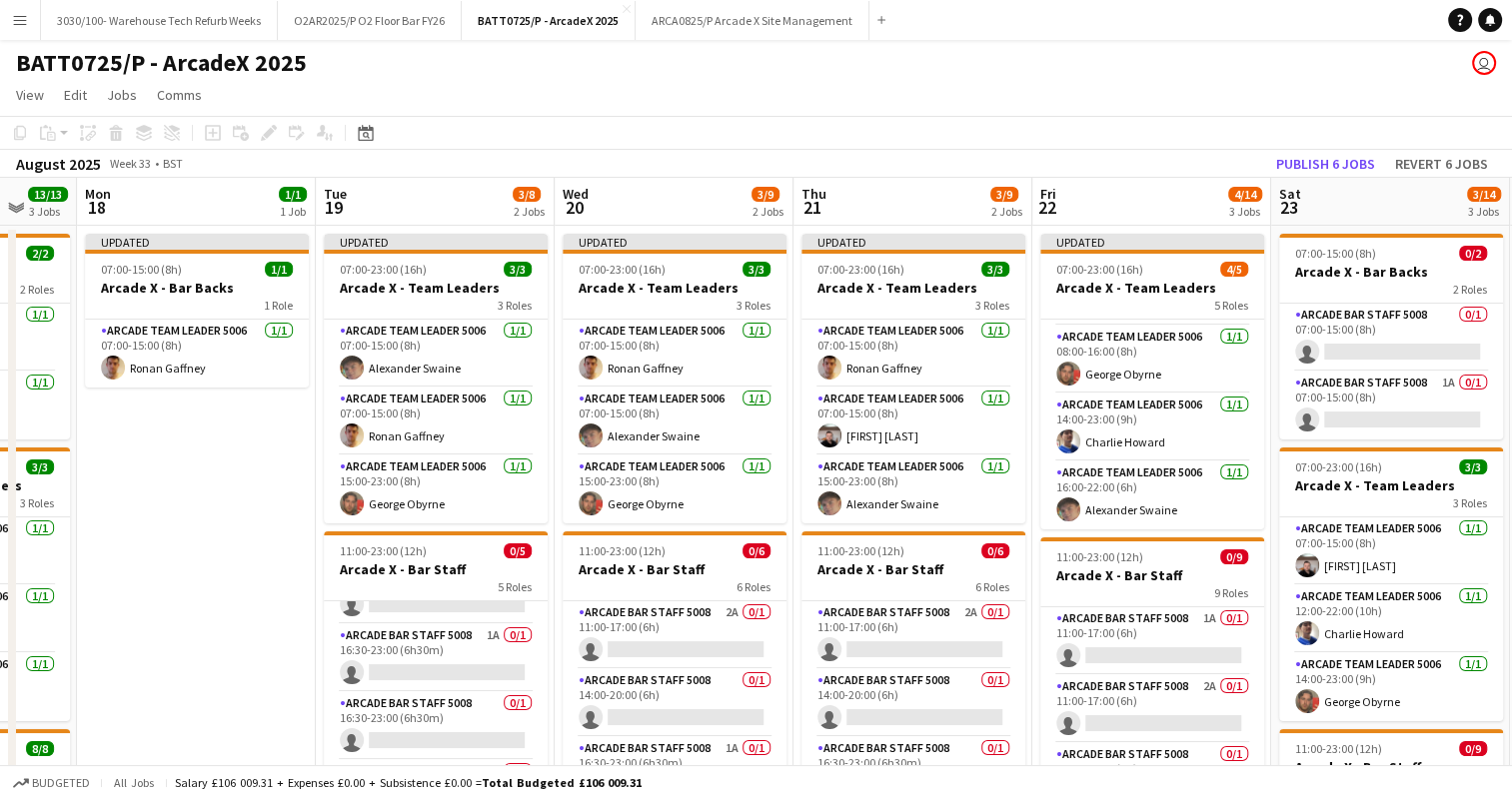 scroll, scrollTop: 129, scrollLeft: 0, axis: vertical 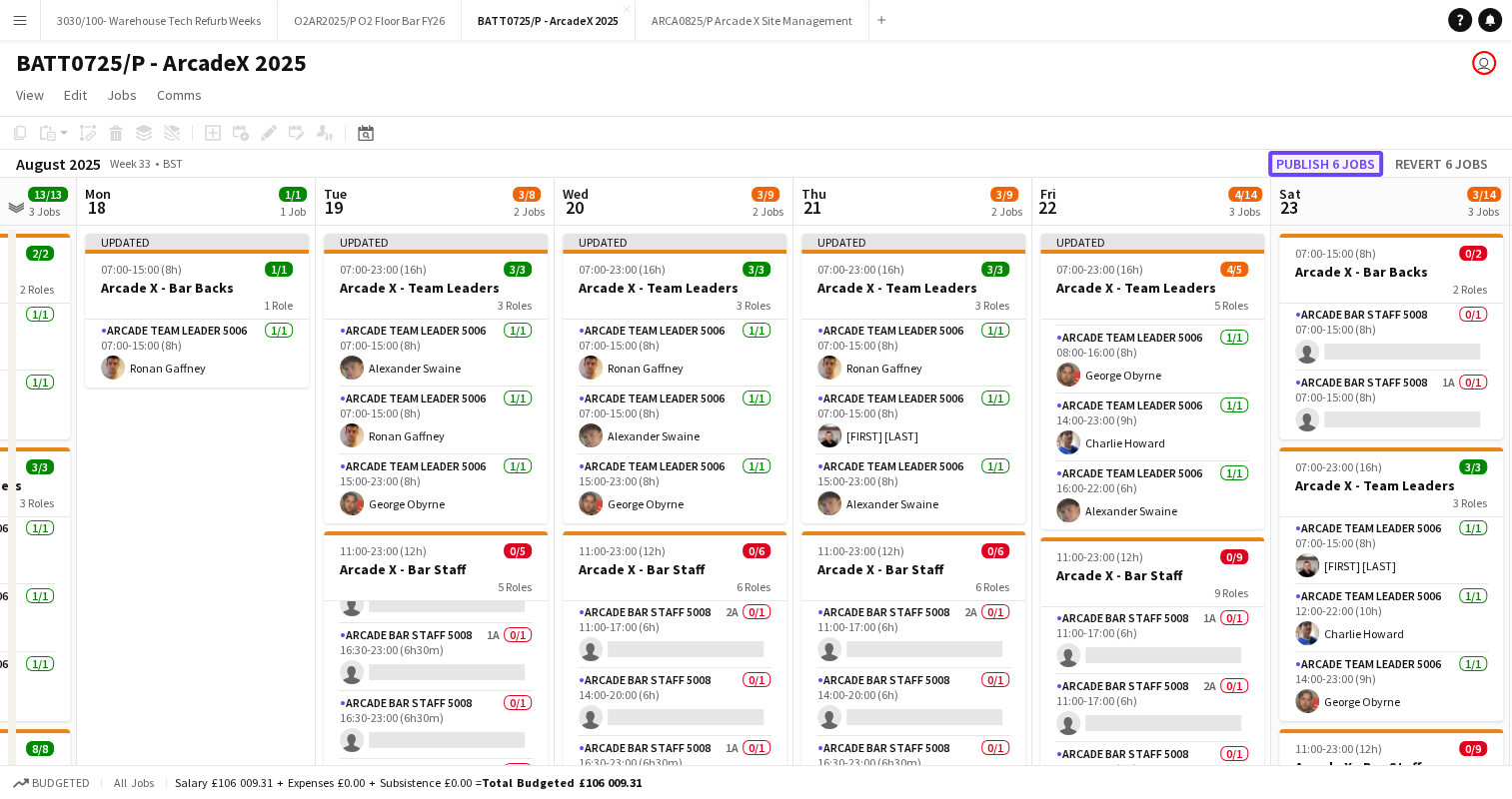 click on "Publish 6 jobs" 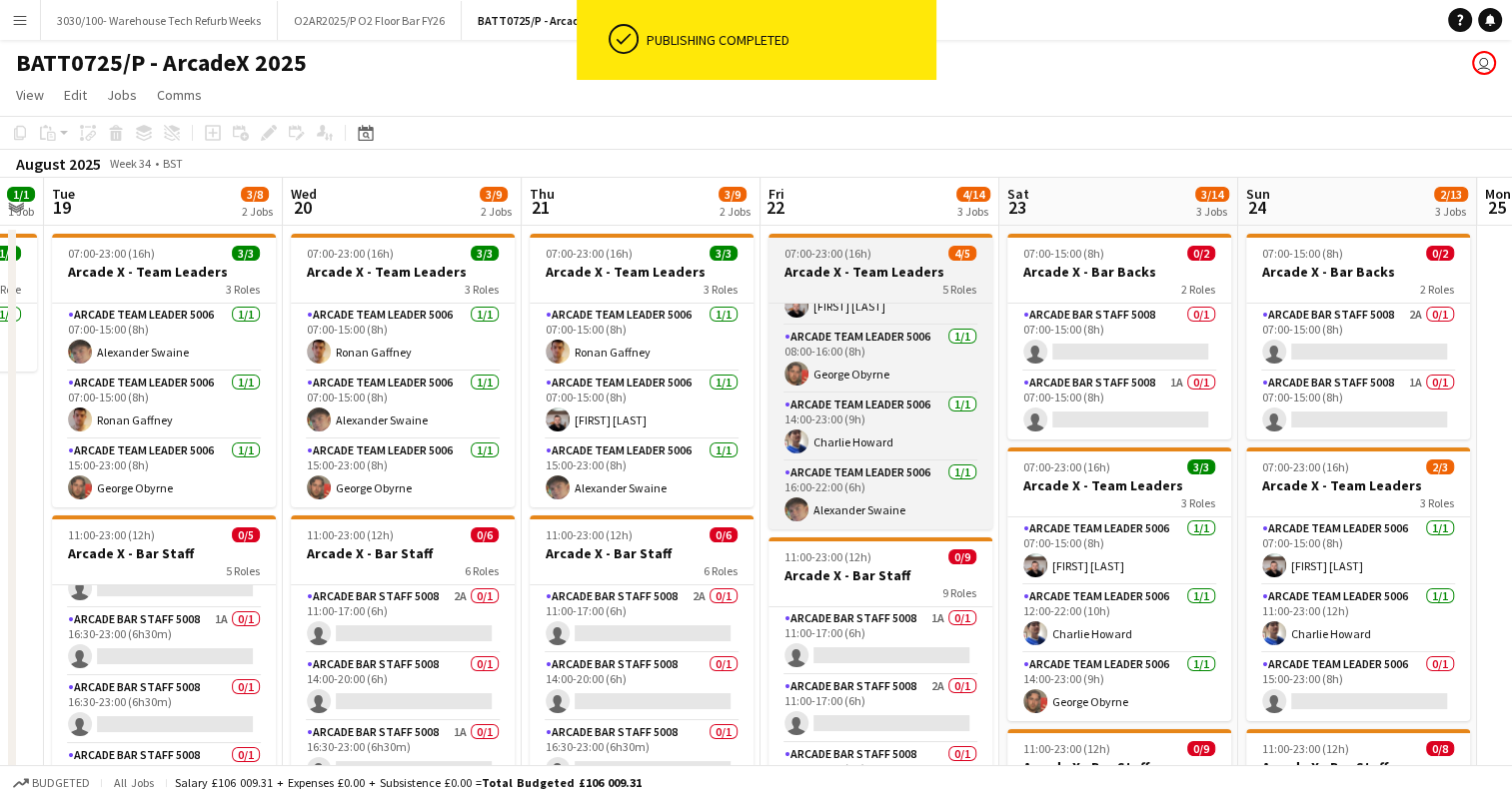scroll, scrollTop: 0, scrollLeft: 809, axis: horizontal 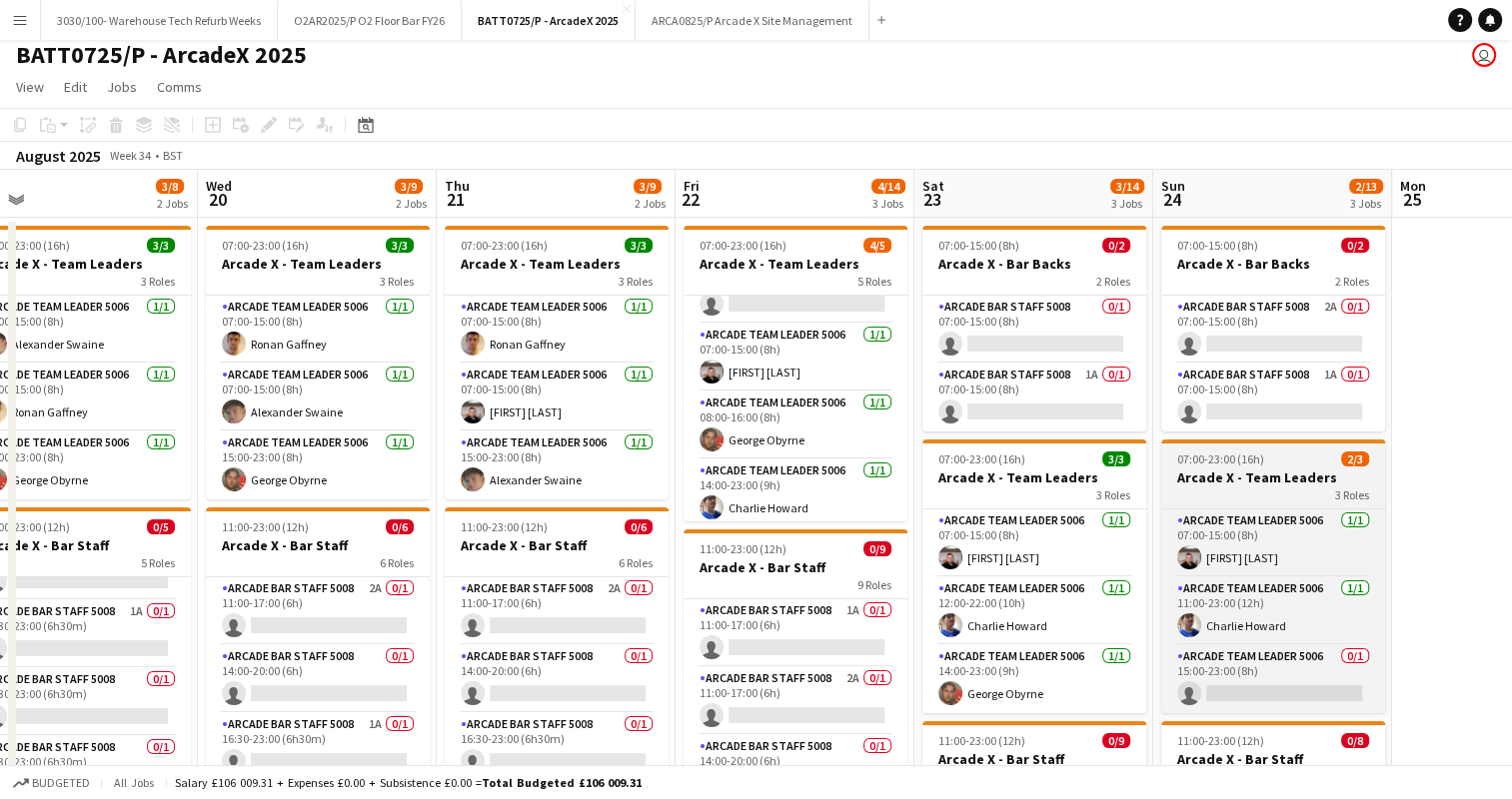 click on "07:00-23:00 (16h)" at bounding box center [1220, 458] 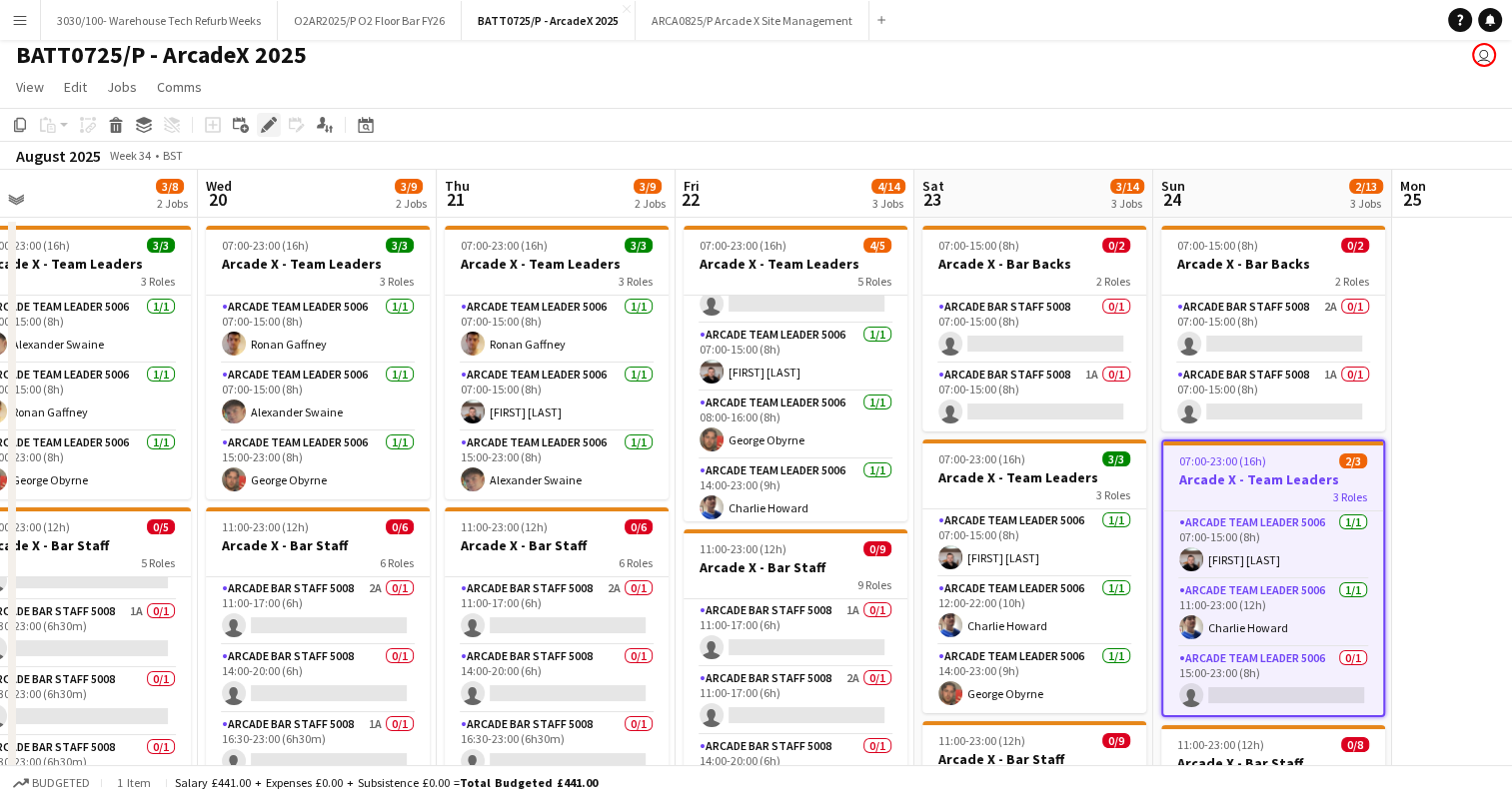 click on "Edit" 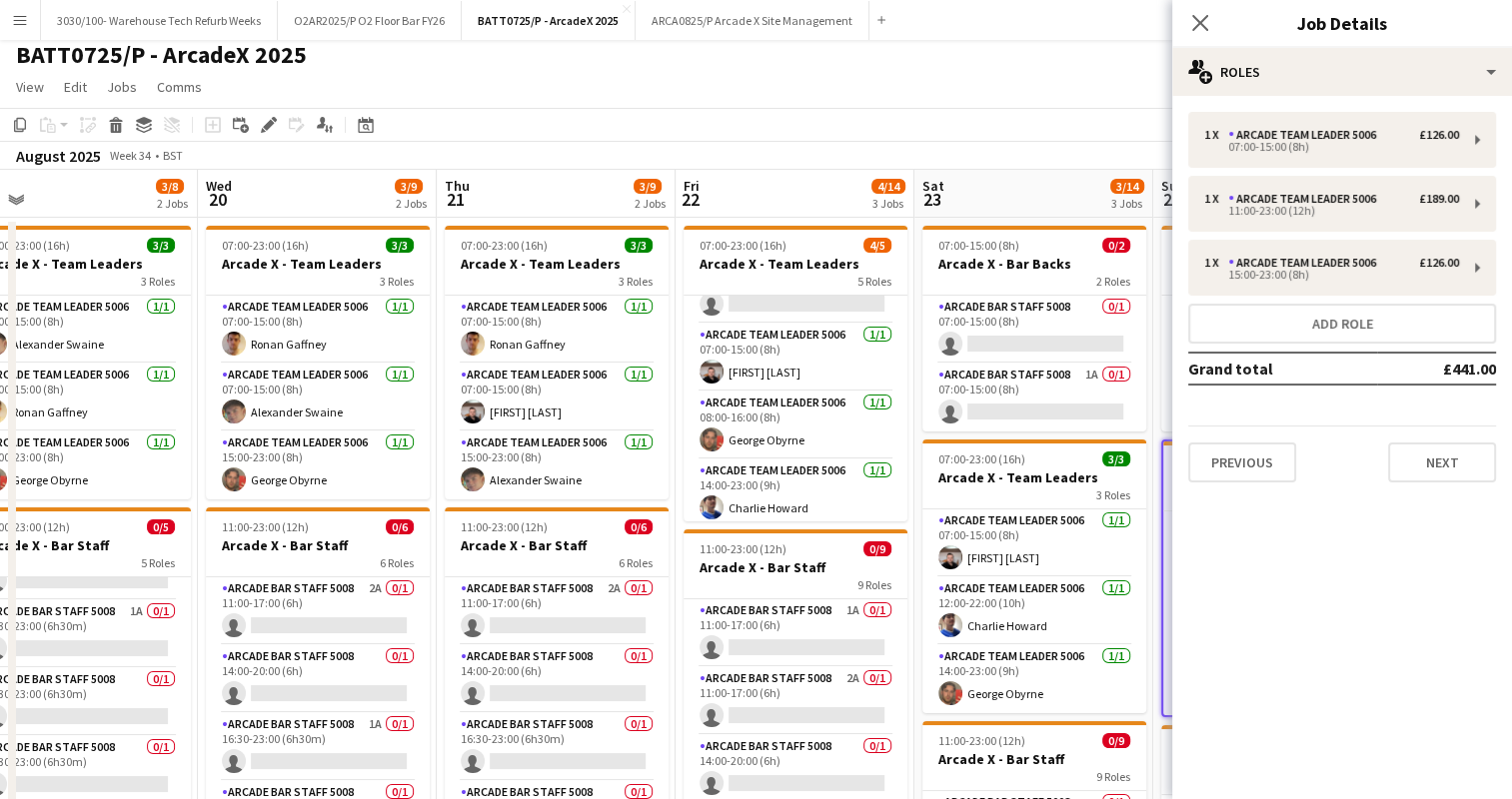 click on "Copy
Paste
Paste   Ctrl+V Paste with crew  Ctrl+Shift+V
Paste linked Job
Delete
Group
Ungroup
Add job
Add linked Job
Edit
Edit linked Job
Applicants
Date picker
AUG 2025 AUG 2025 Monday M Tuesday T Wednesday W Thursday T Friday F Saturday S Sunday S  AUG   1   2   3   4   5   6   7   8   9   10   11   12   13   14   15   16   17   18   19   20   21   22   23   24   25   26   27   28   29   30   31
Comparison range
Comparison range
Today" 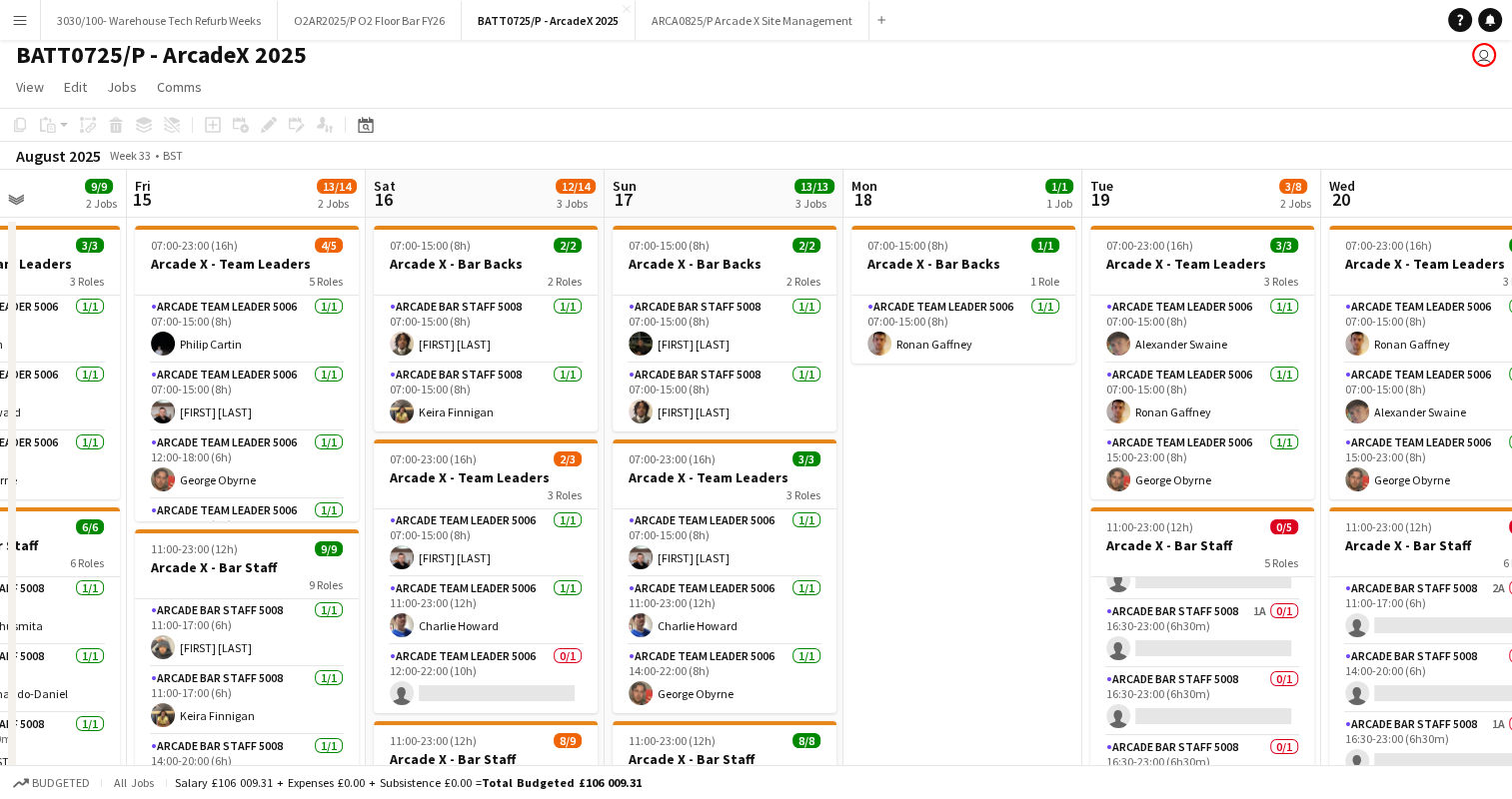 scroll, scrollTop: 0, scrollLeft: 514, axis: horizontal 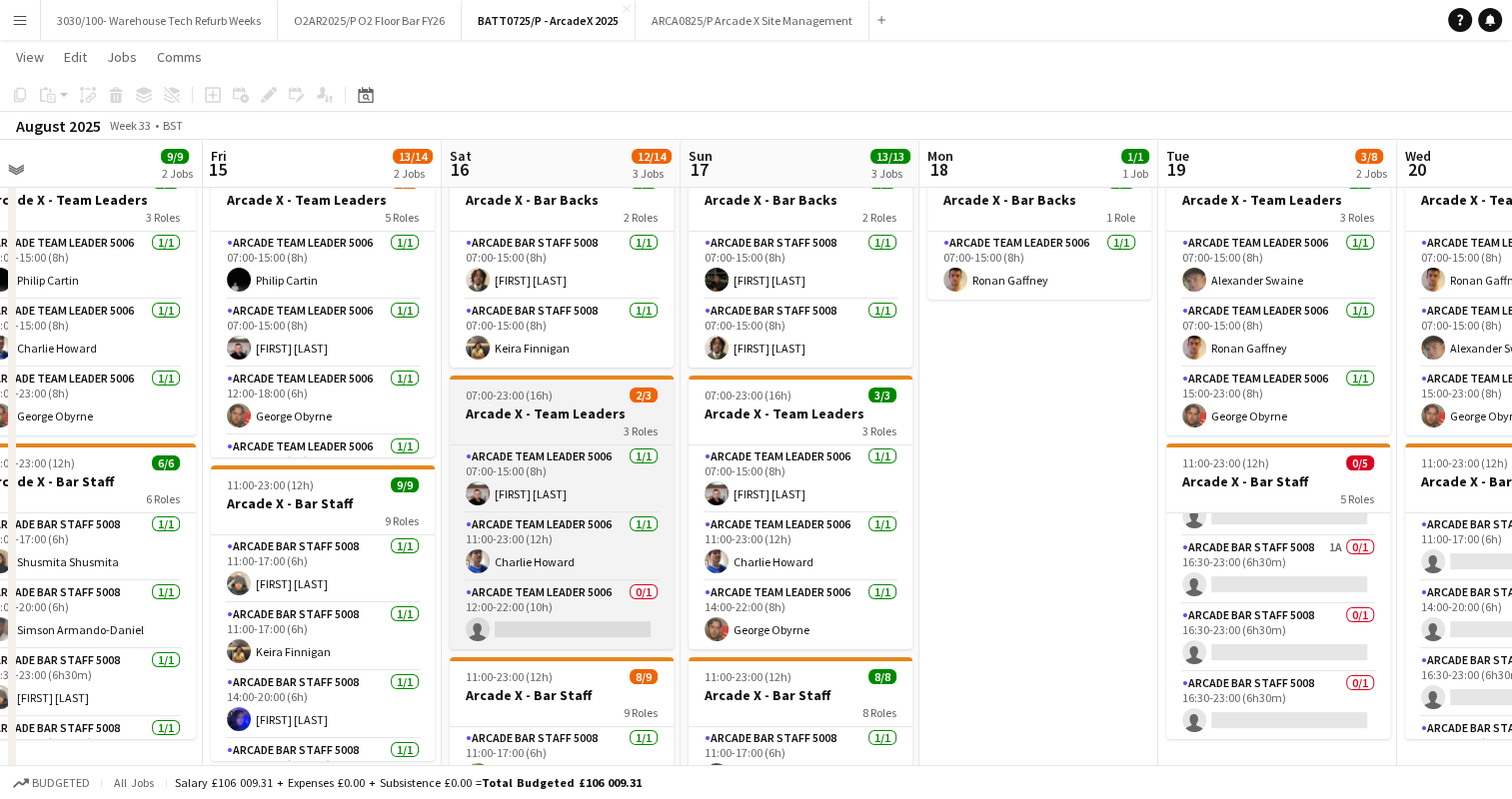 click on "Arcade X - Team Leaders" at bounding box center [562, 413] 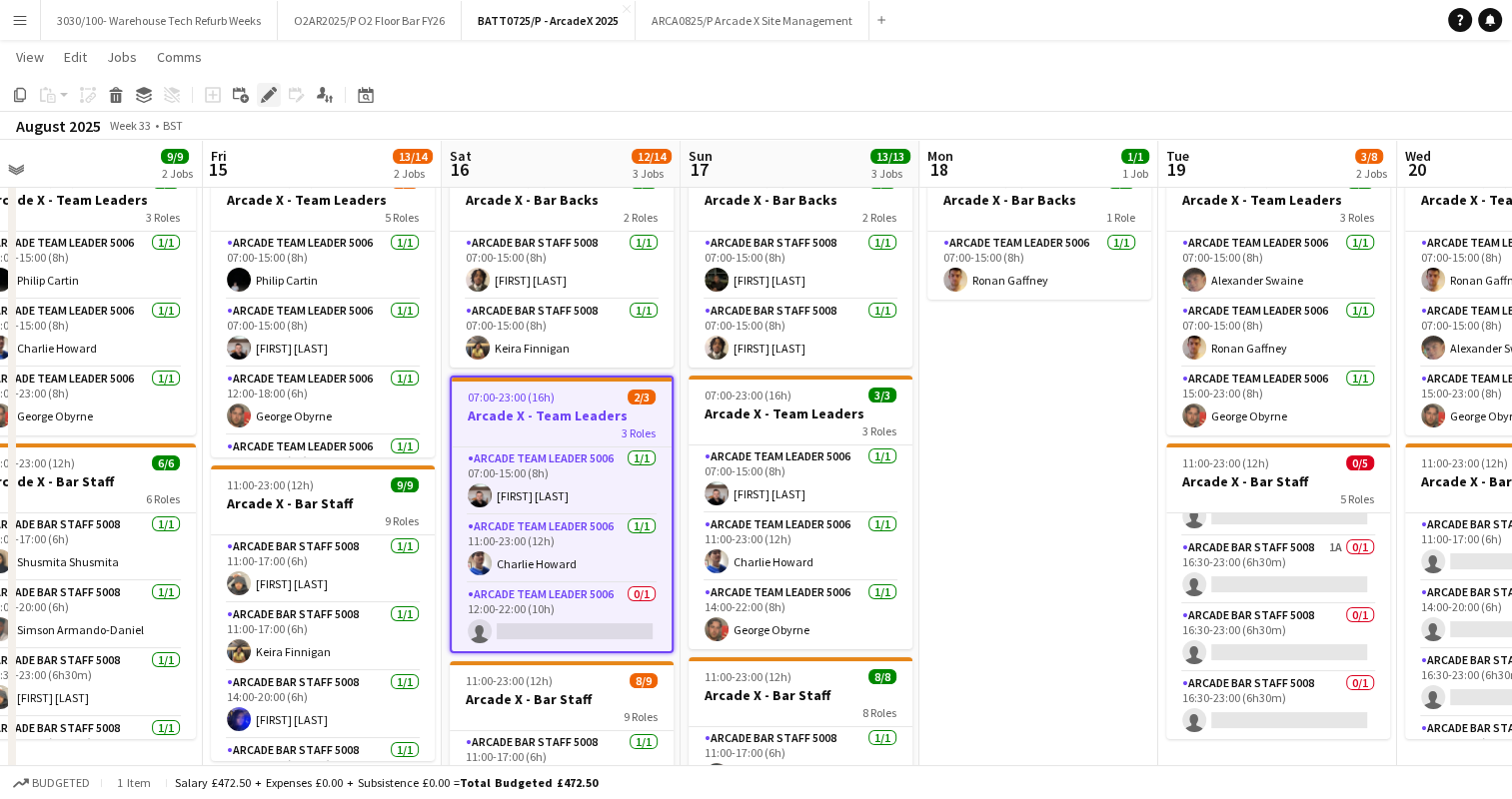 click on "Edit" 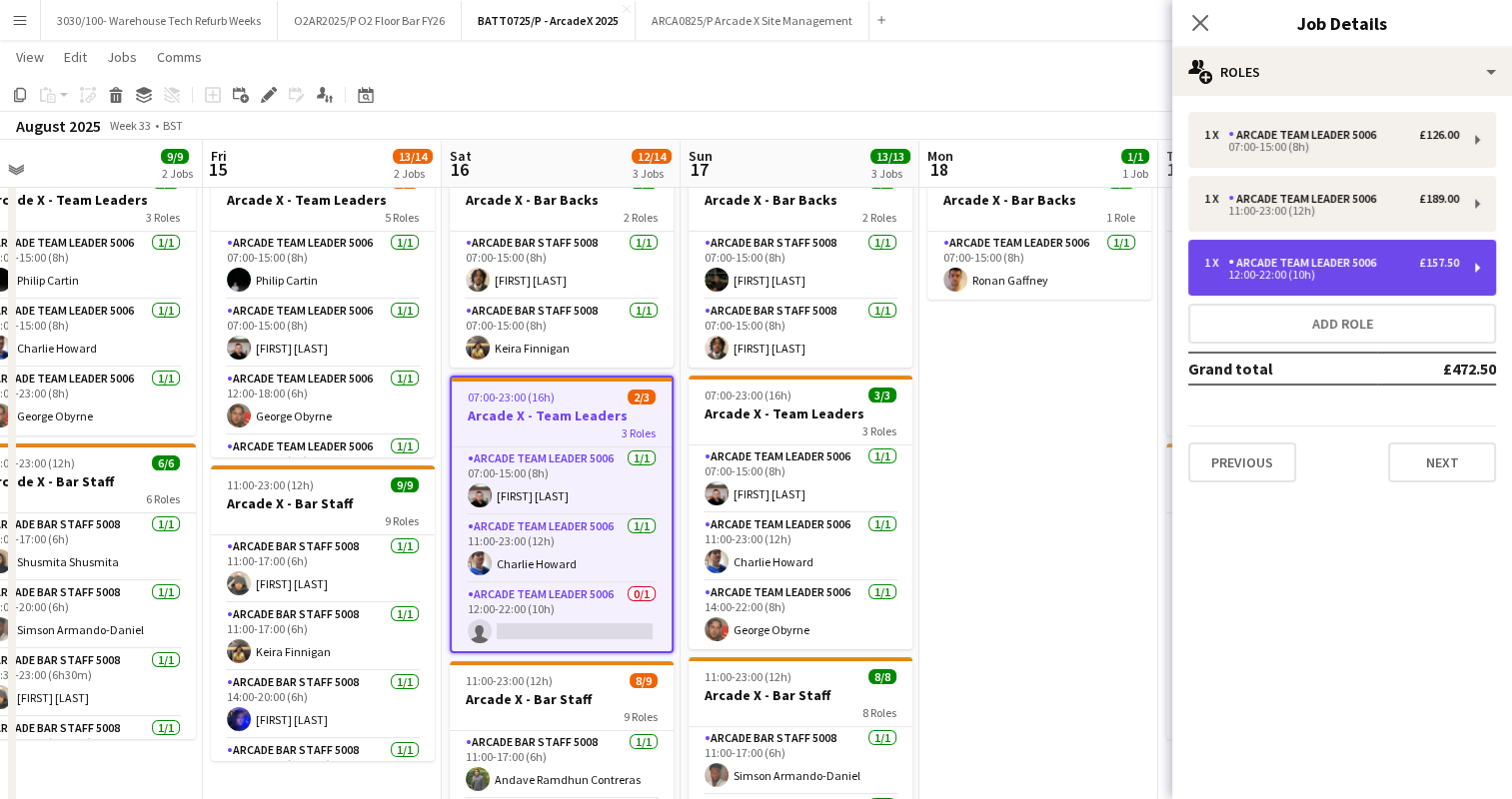 click on "12:00-22:00 (10h)" at bounding box center [1331, 275] 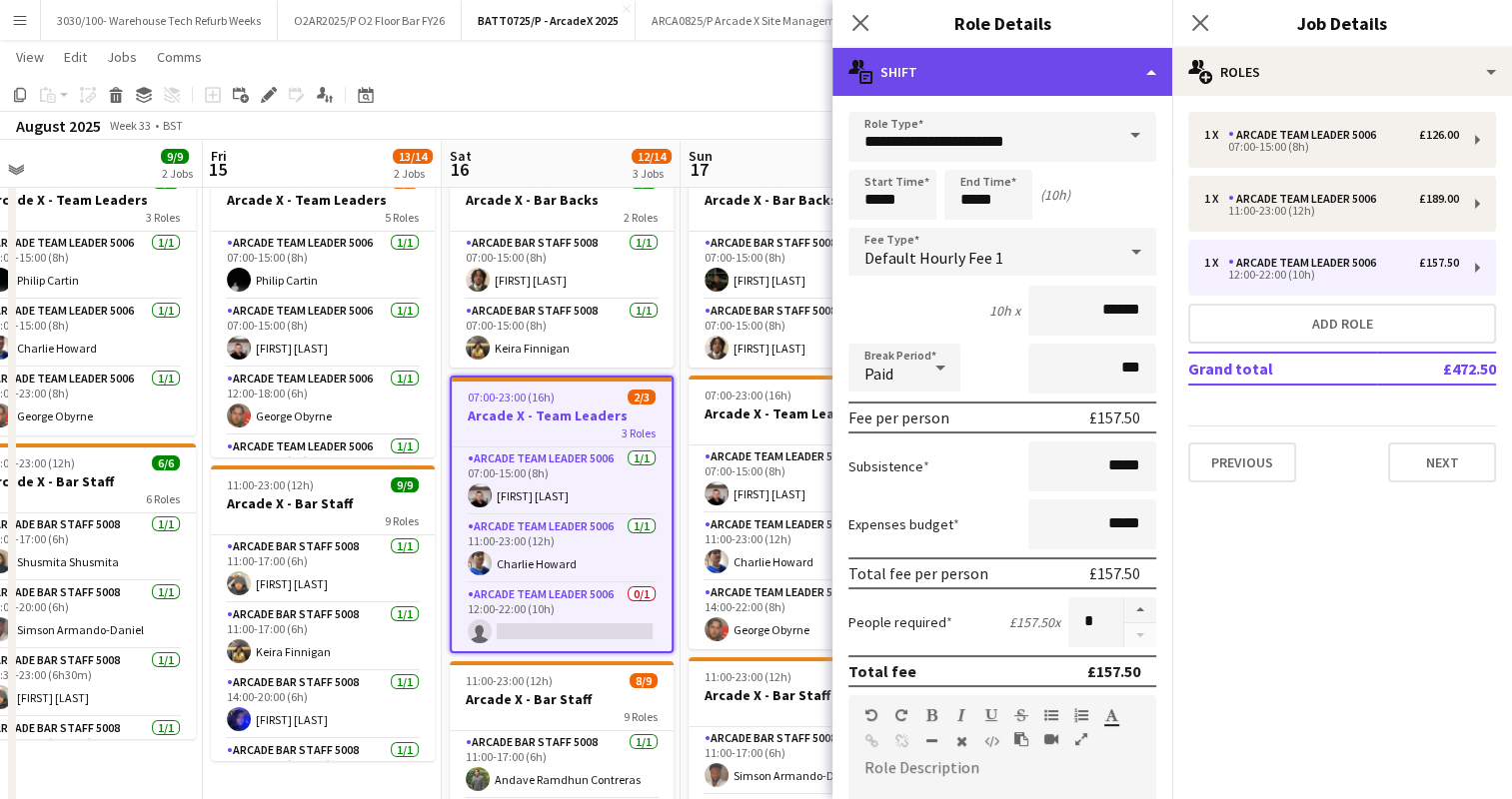 click on "multiple-actions-text
Shift" 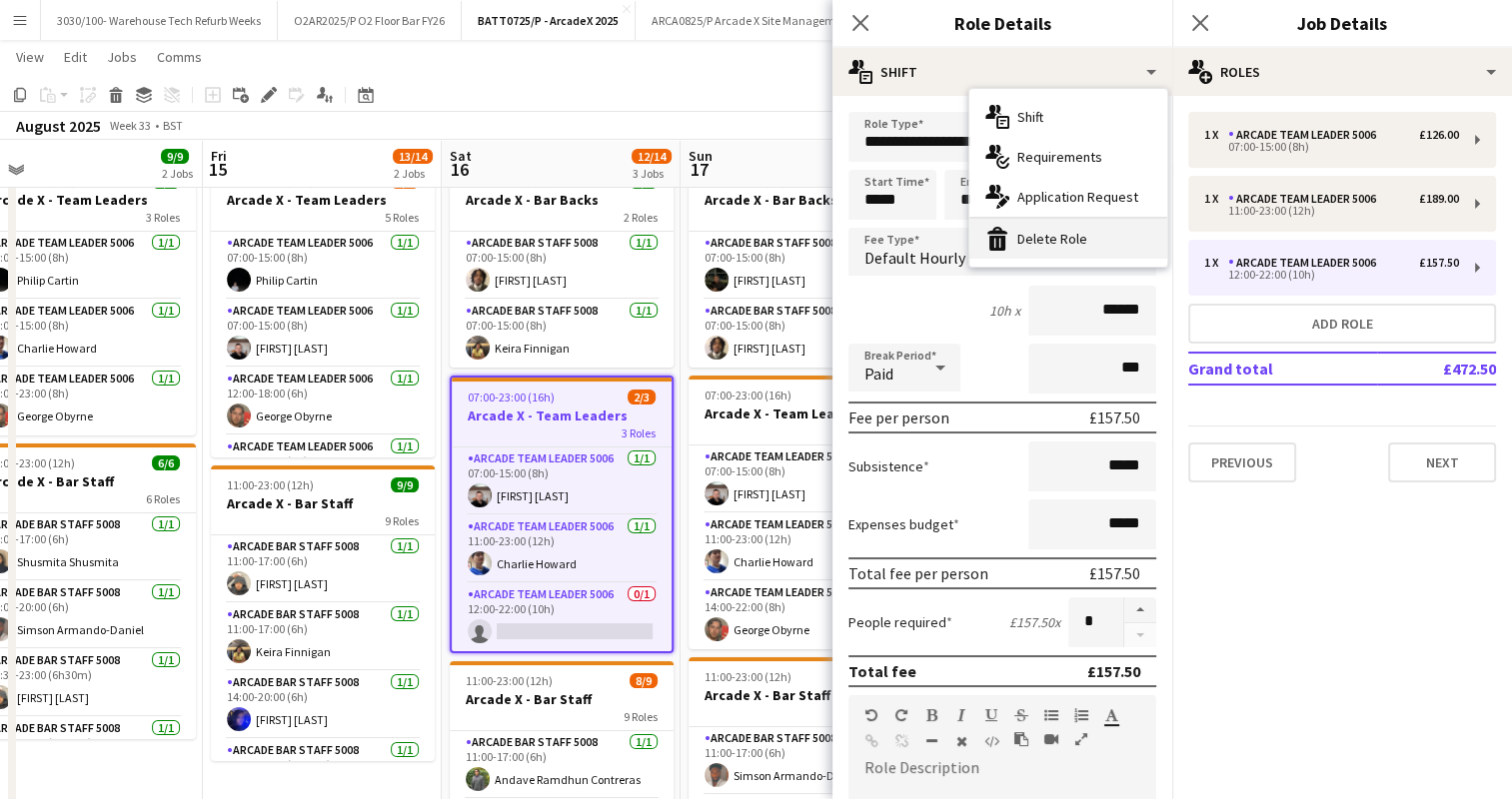 click on "bin-2
Delete Role" at bounding box center [1068, 239] 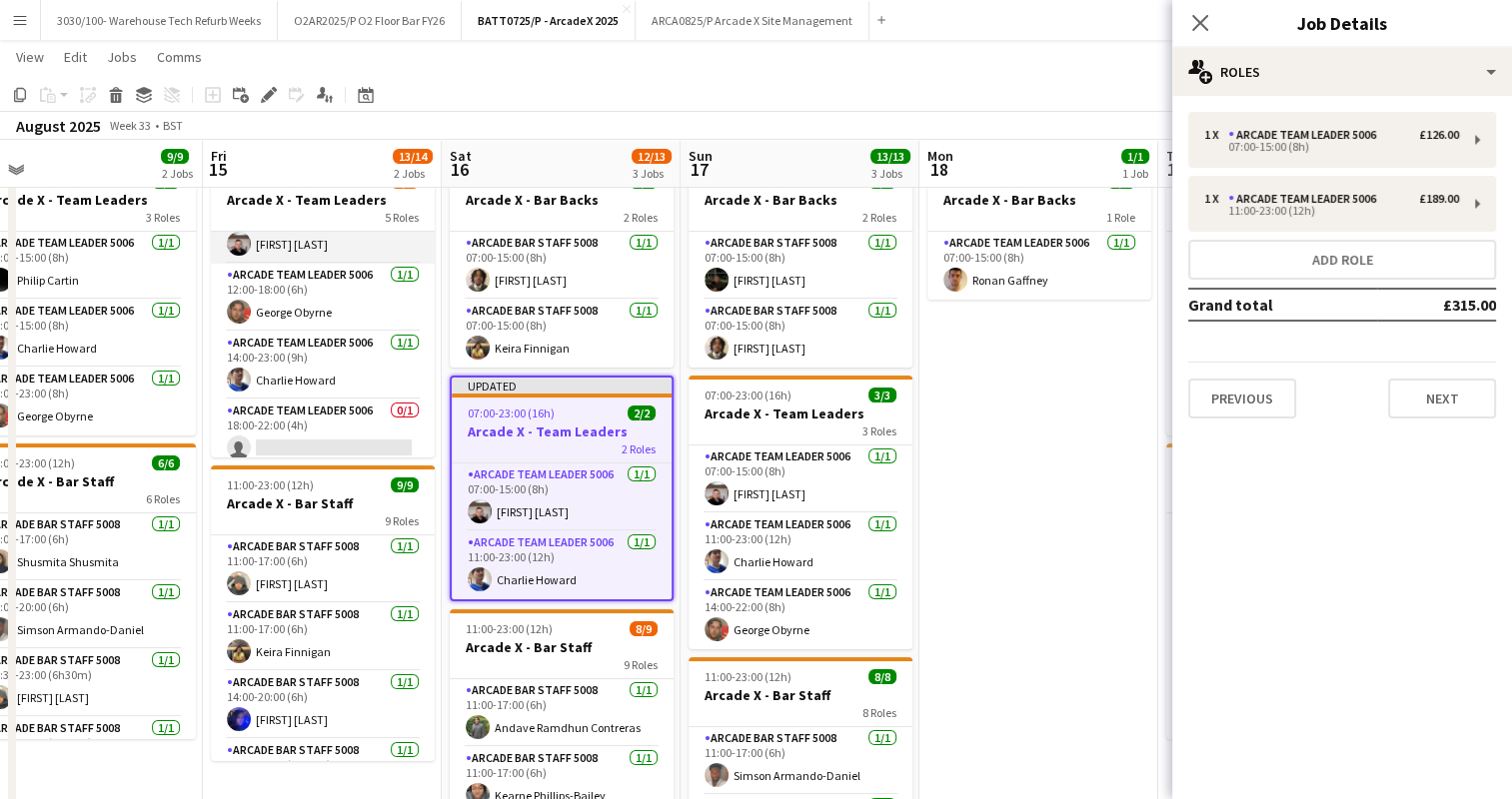 scroll, scrollTop: 113, scrollLeft: 0, axis: vertical 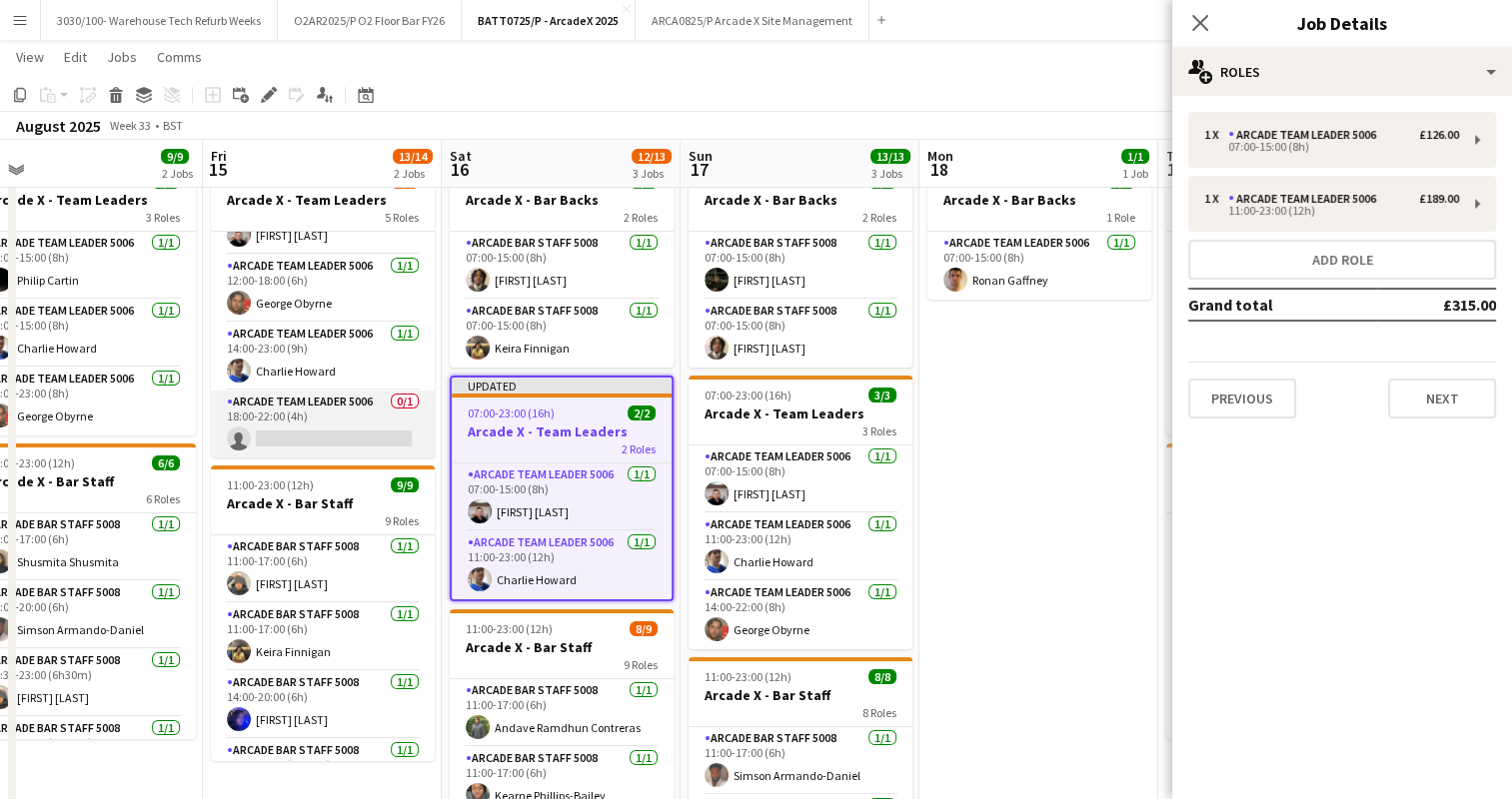 click on "Arcade Team Leader 5006   0/1   18:00-22:00 (4h)
single-neutral-actions" at bounding box center (323, 424) 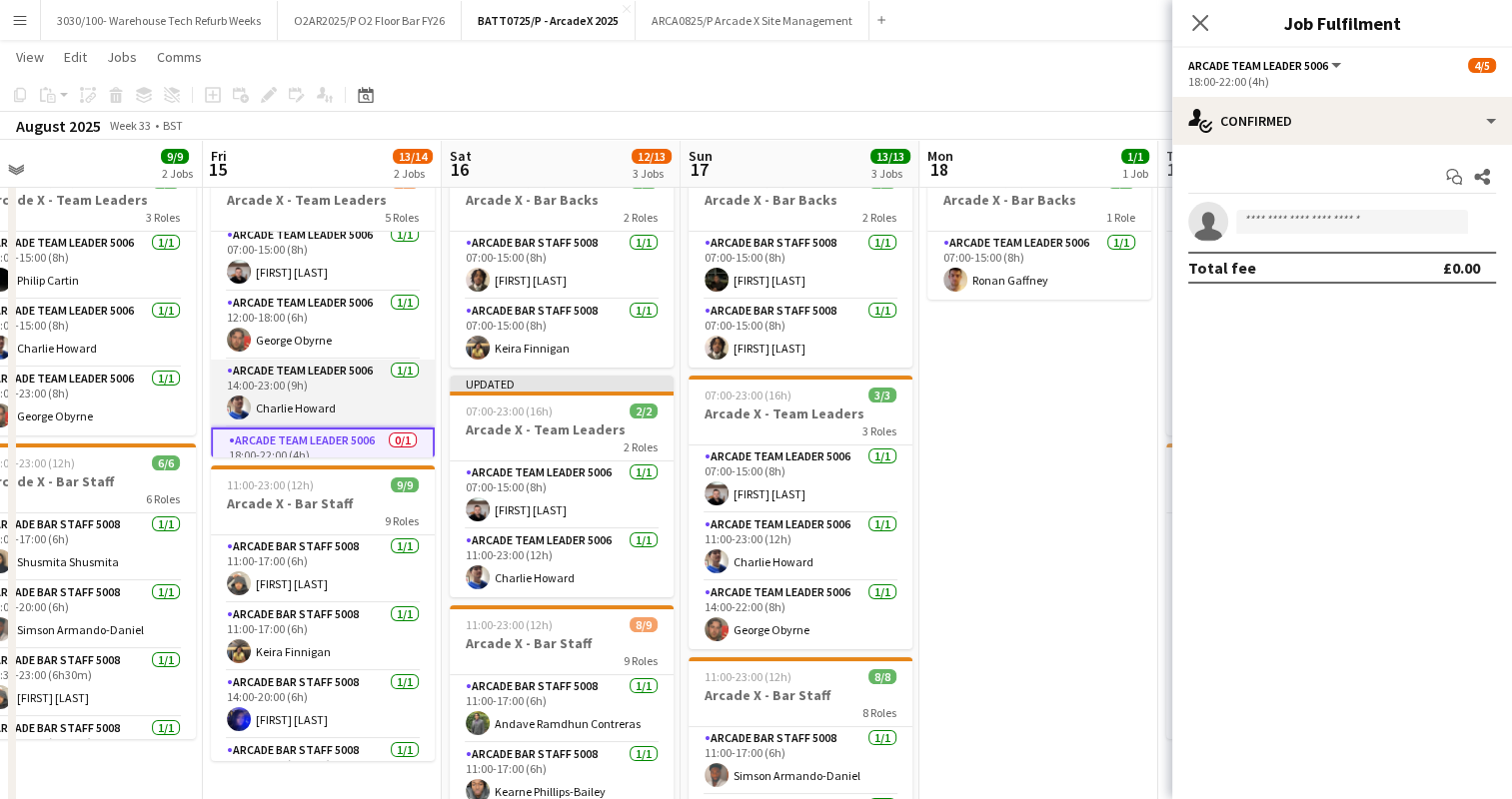 scroll, scrollTop: 116, scrollLeft: 0, axis: vertical 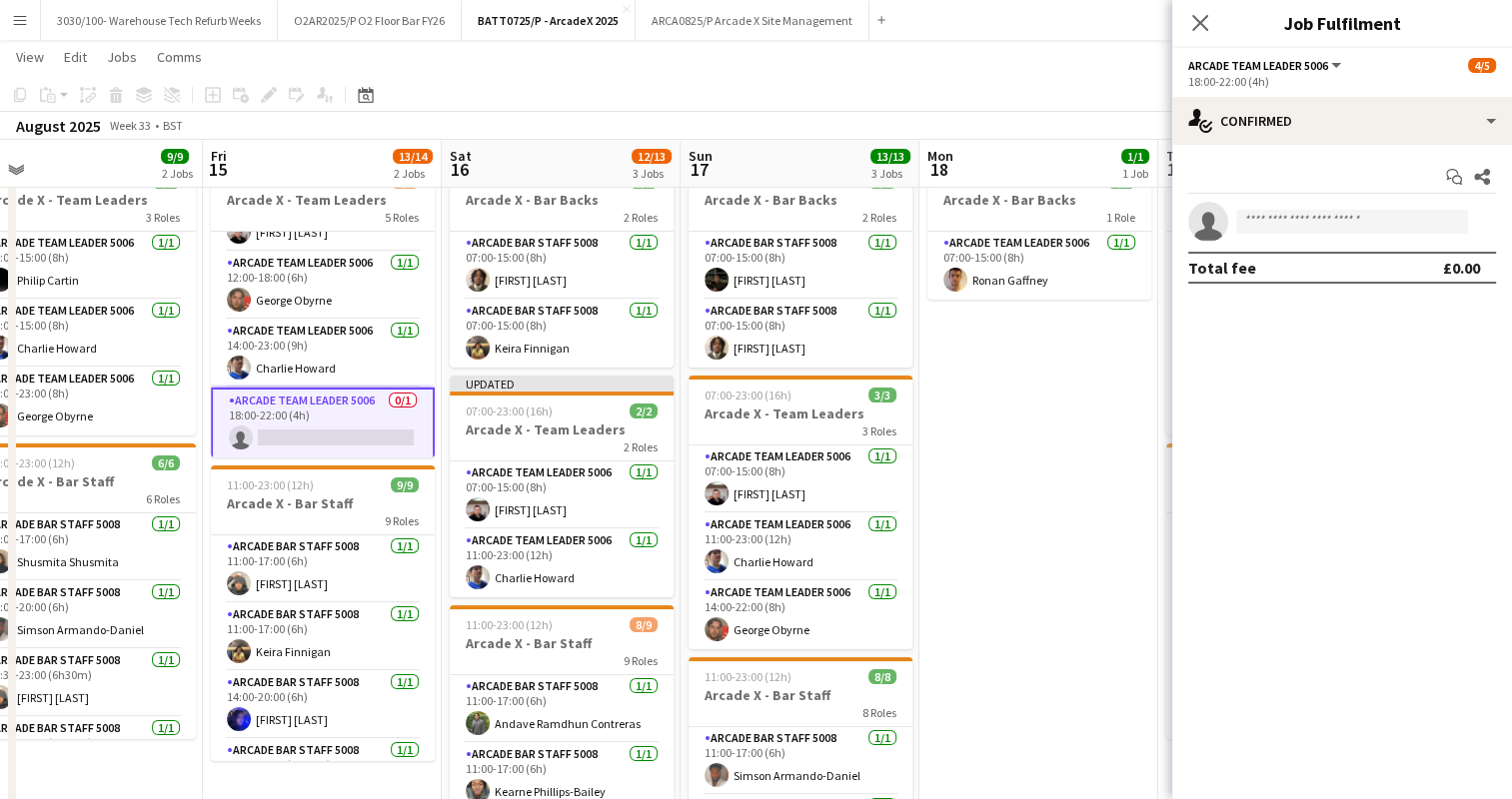 click on "Fri   15   13/14   2 Jobs" at bounding box center [322, 164] 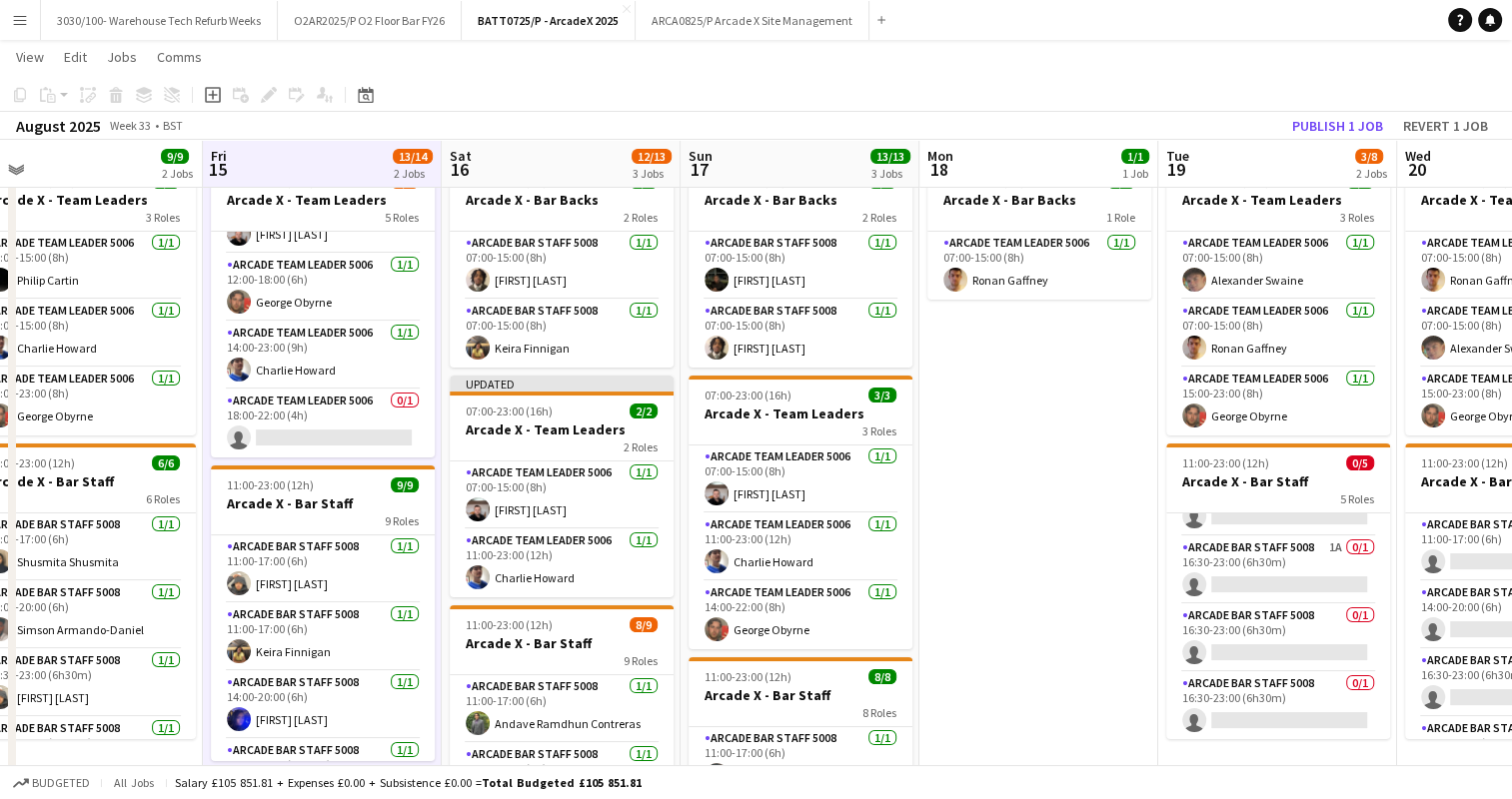 scroll, scrollTop: 113, scrollLeft: 0, axis: vertical 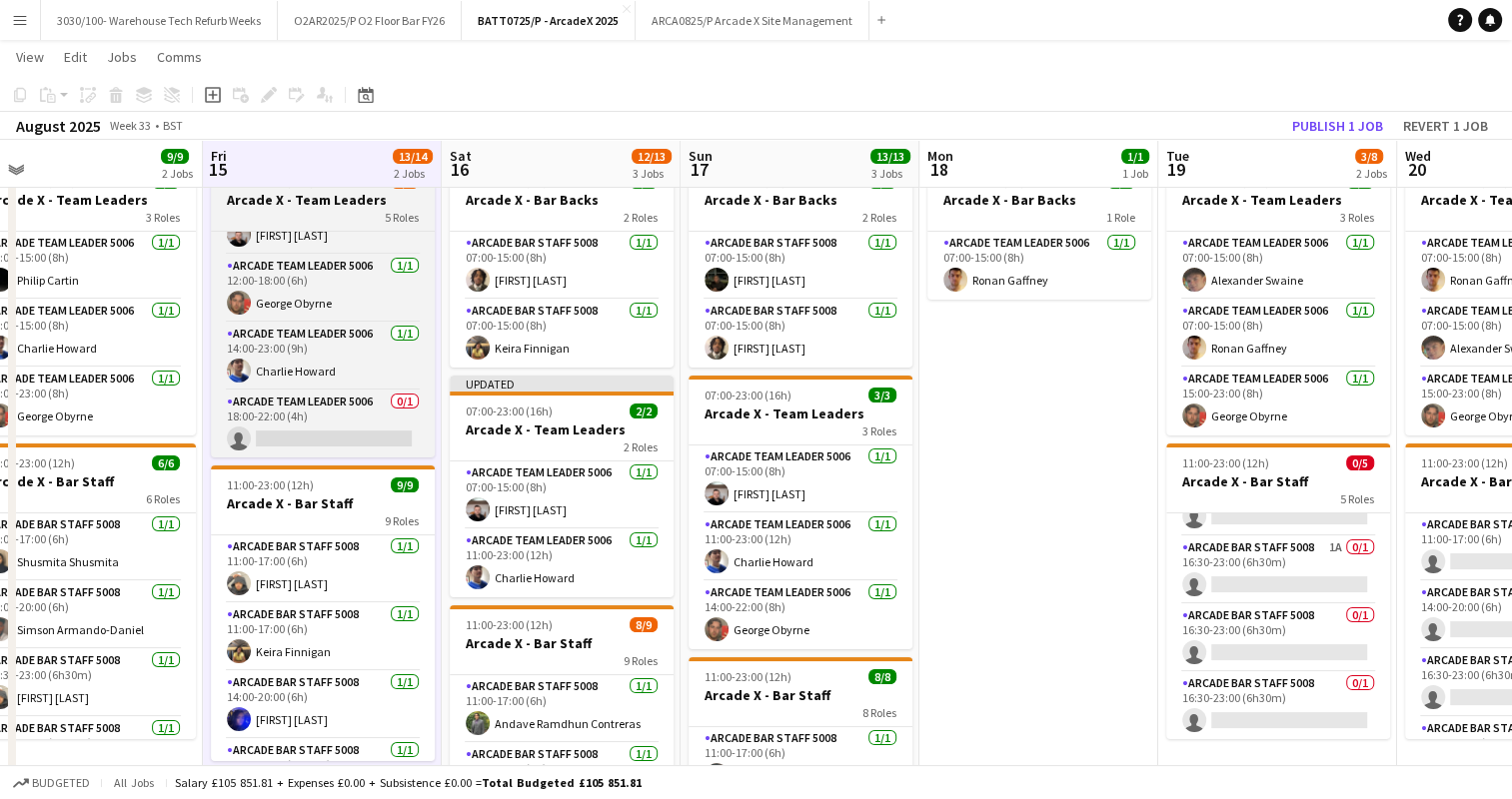 click on "Arcade X - Team Leaders" at bounding box center (323, 200) 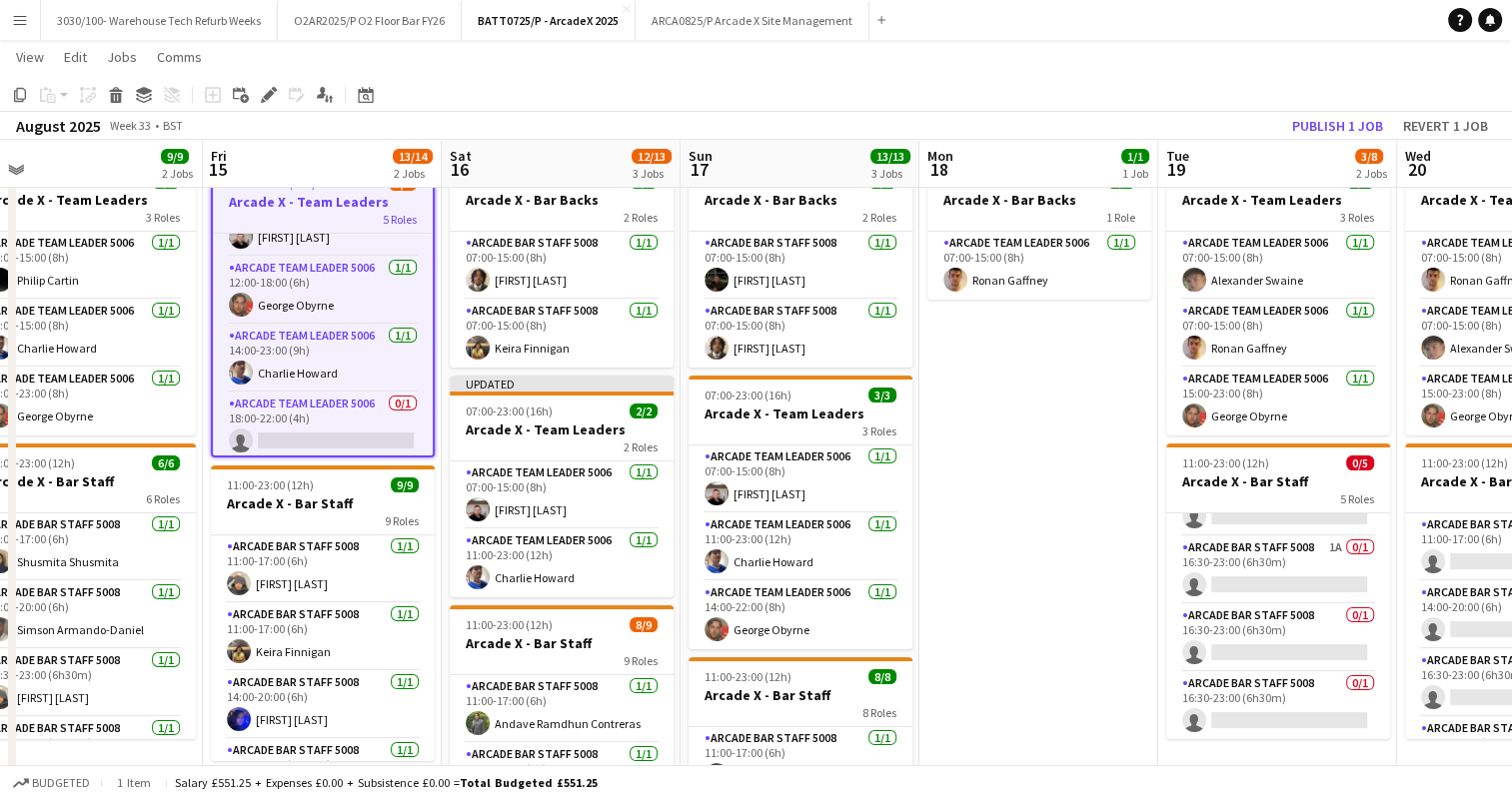 scroll, scrollTop: 116, scrollLeft: 0, axis: vertical 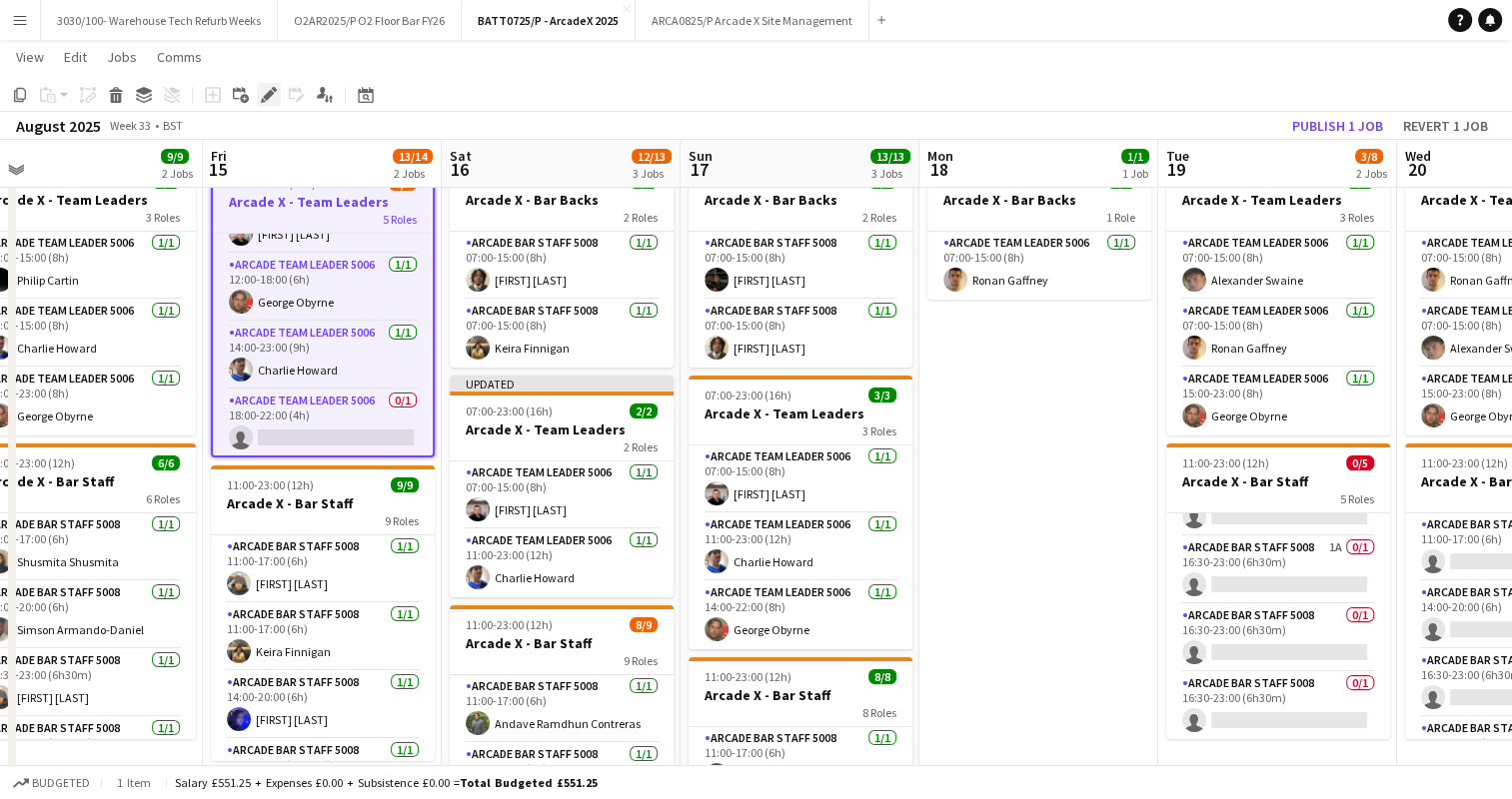 click on "Edit" 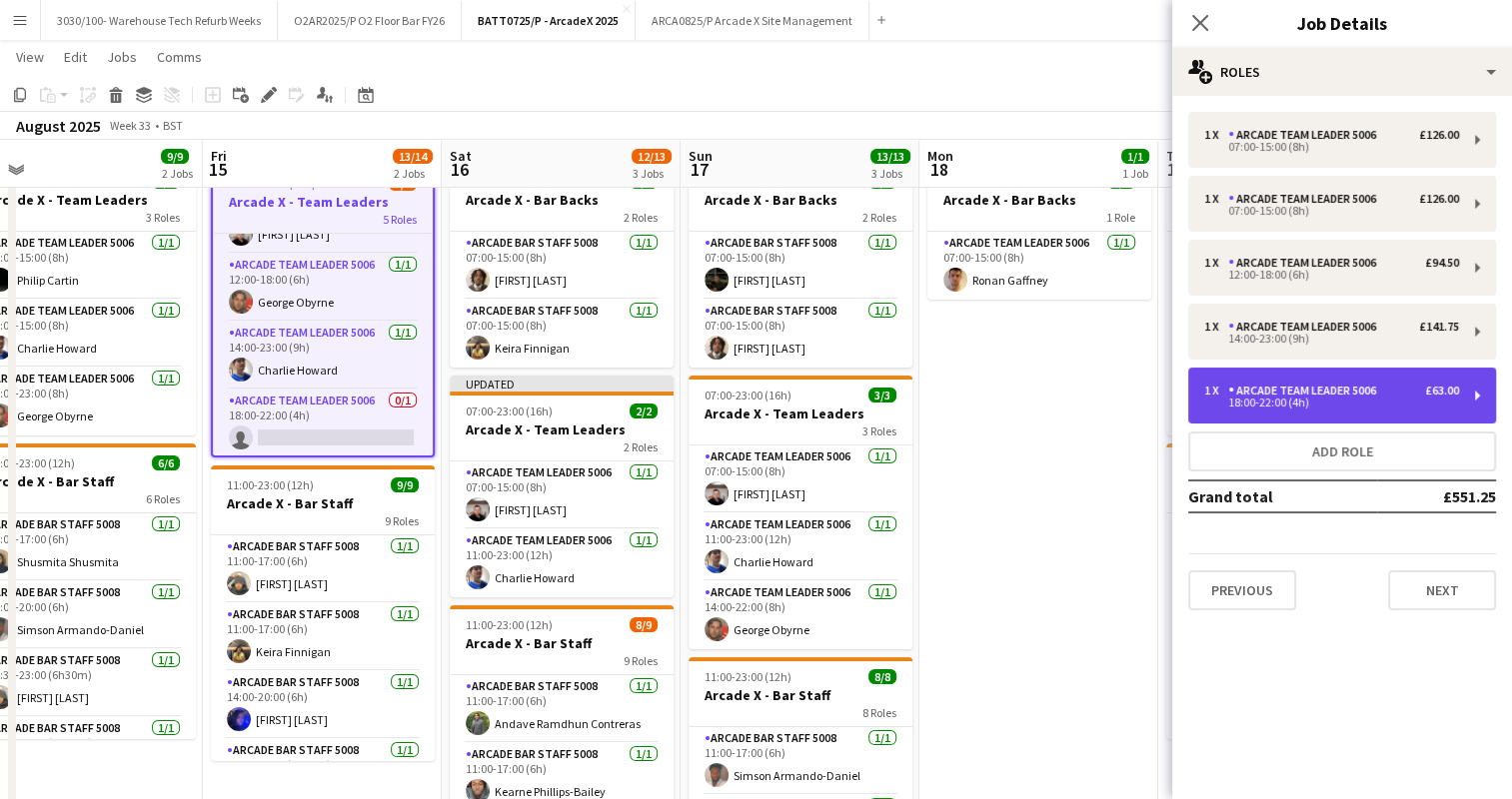 click on "1 x   Arcade Team Leader 5006   £63.00   18:00-22:00 (4h)" at bounding box center [1342, 396] 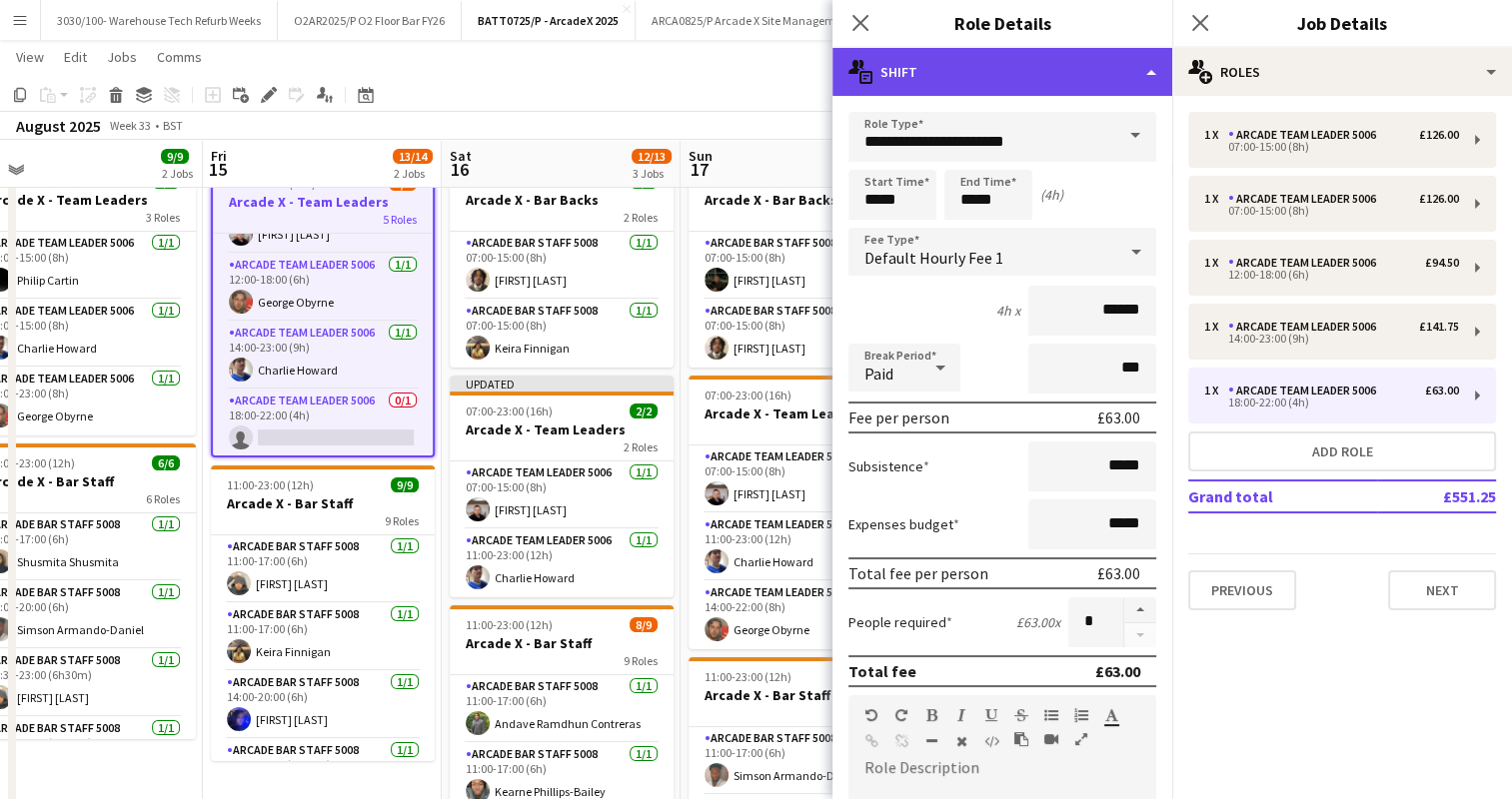 click on "multiple-actions-text
Shift" 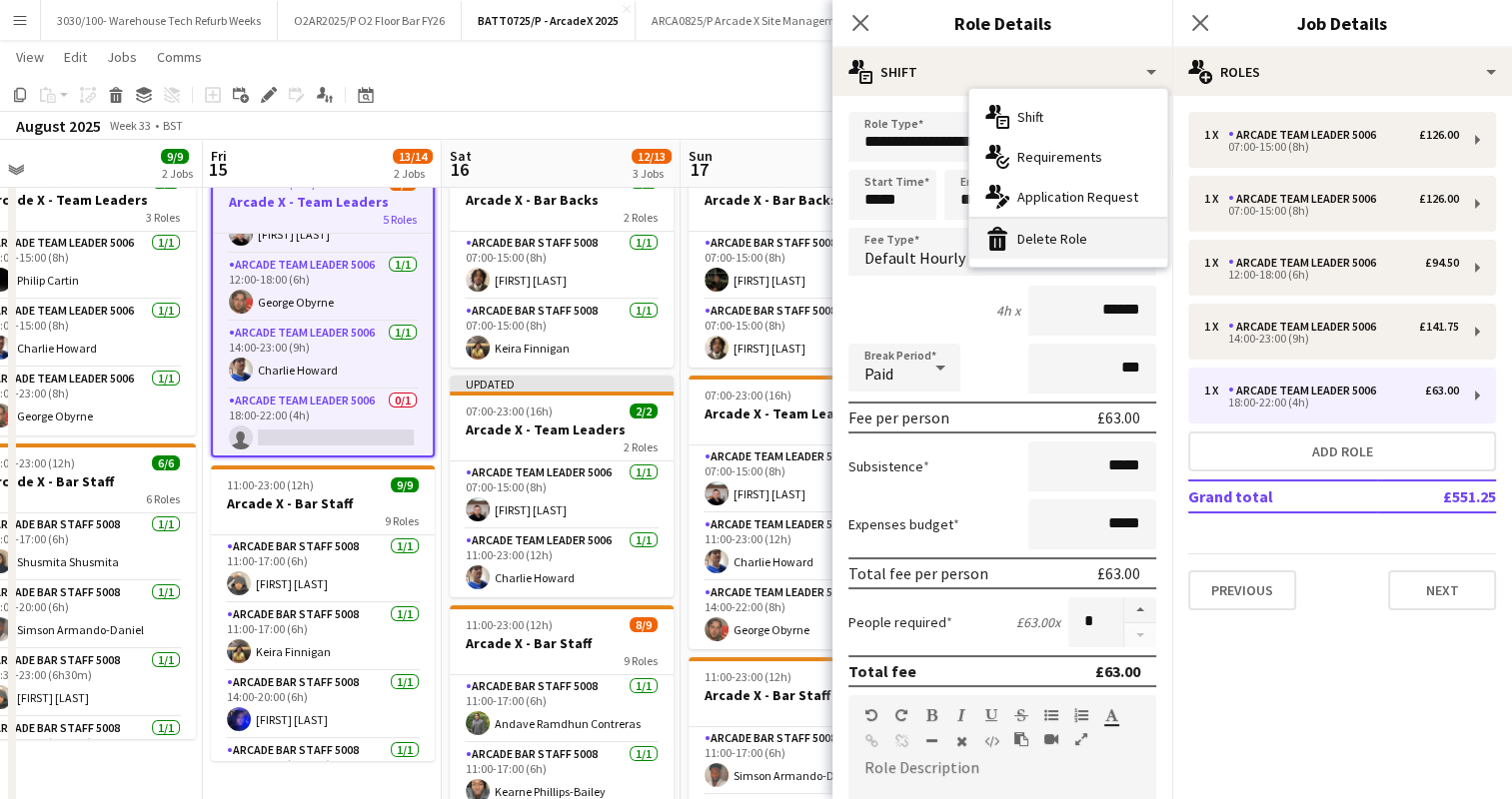 click on "bin-2
Delete Role" at bounding box center (1068, 239) 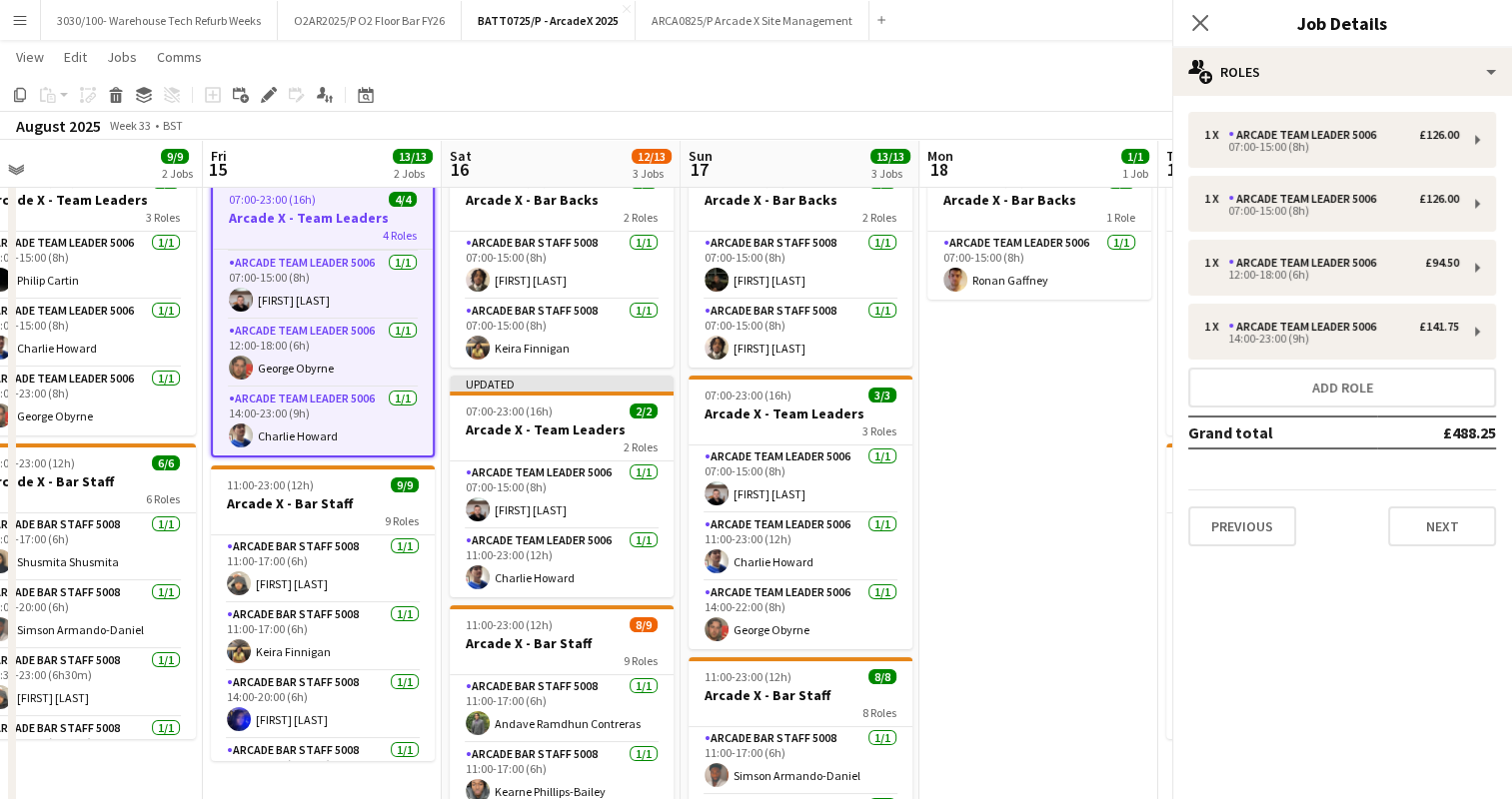scroll, scrollTop: 64, scrollLeft: 0, axis: vertical 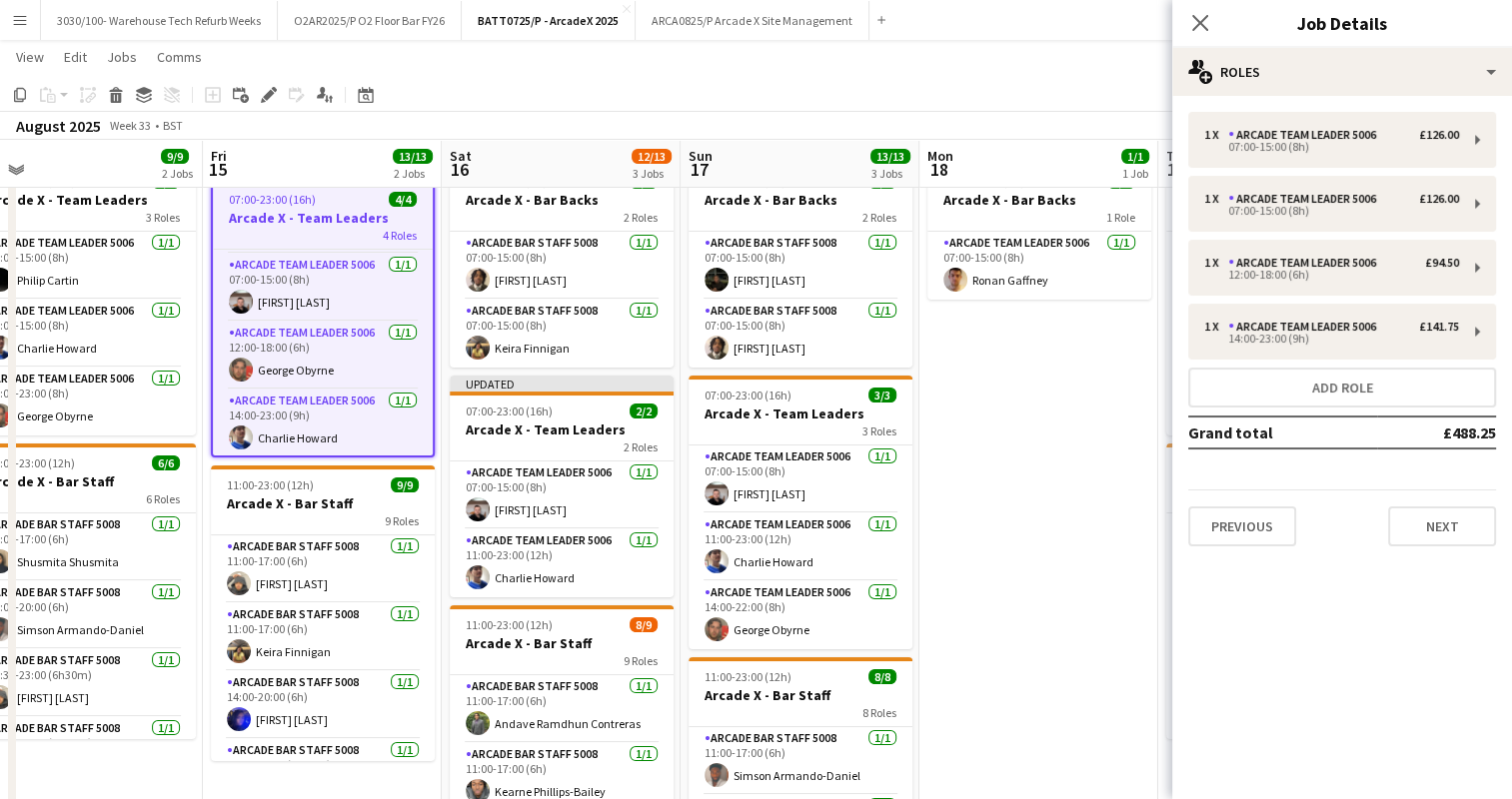 click on "07:00-15:00 (8h)    1/1   Arcade X - Bar Backs   1 Role   Arcade Team Leader 5006   1/1   07:00-15:00 (8h)
[FIRST] [LAST]" at bounding box center [1038, 583] 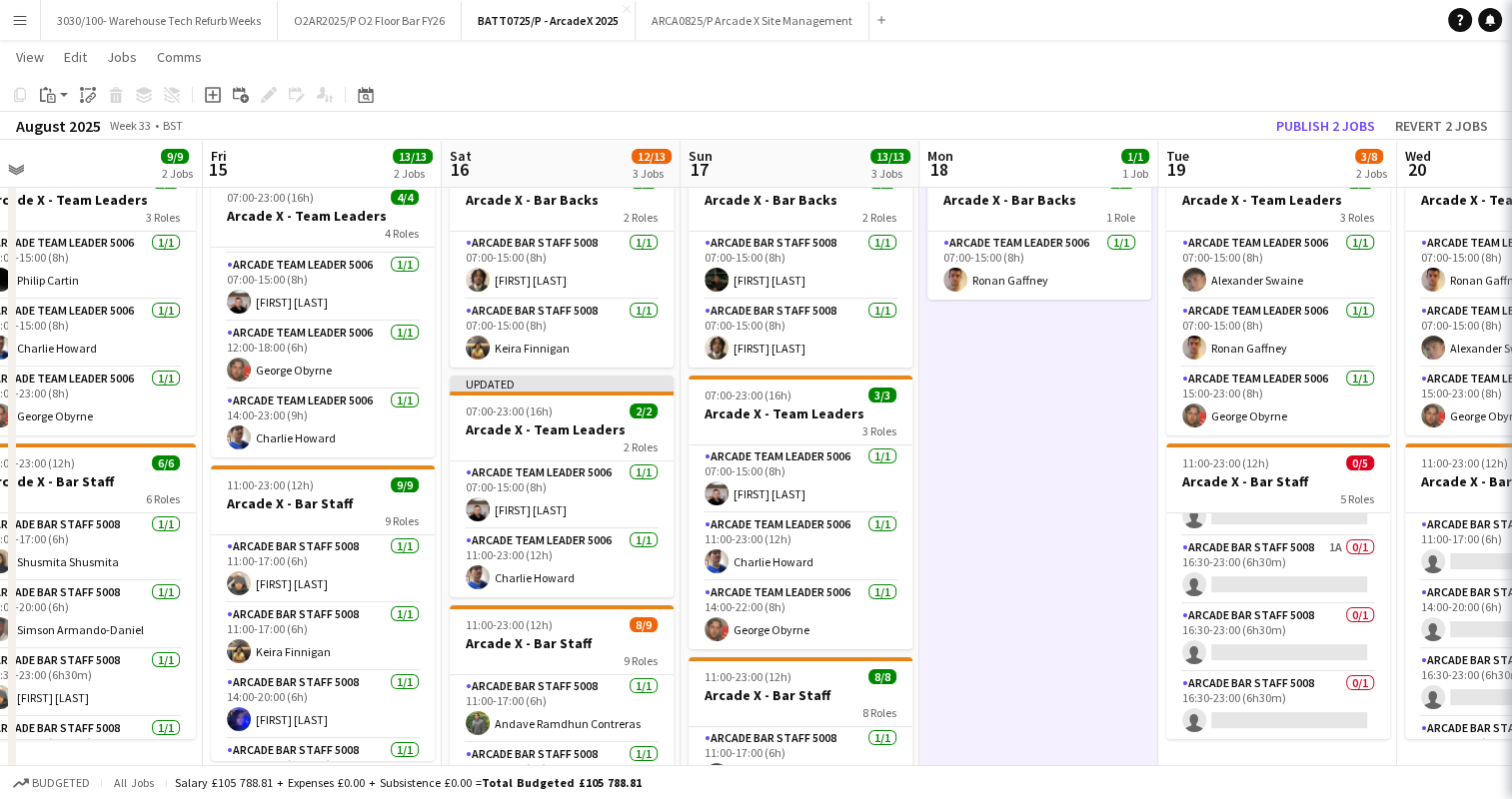scroll, scrollTop: 61, scrollLeft: 0, axis: vertical 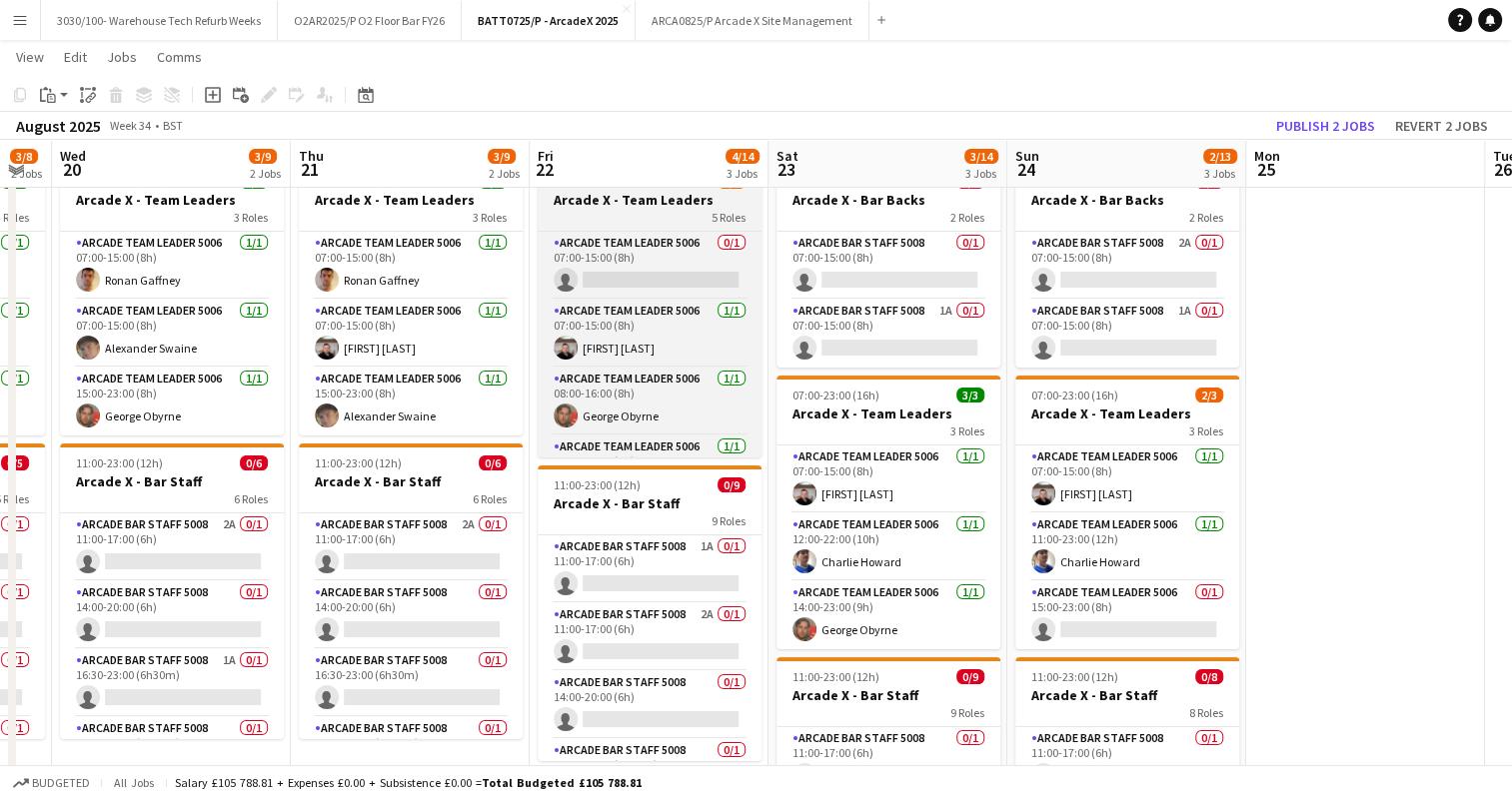 click on "Arcade X - Team Leaders" at bounding box center [650, 200] 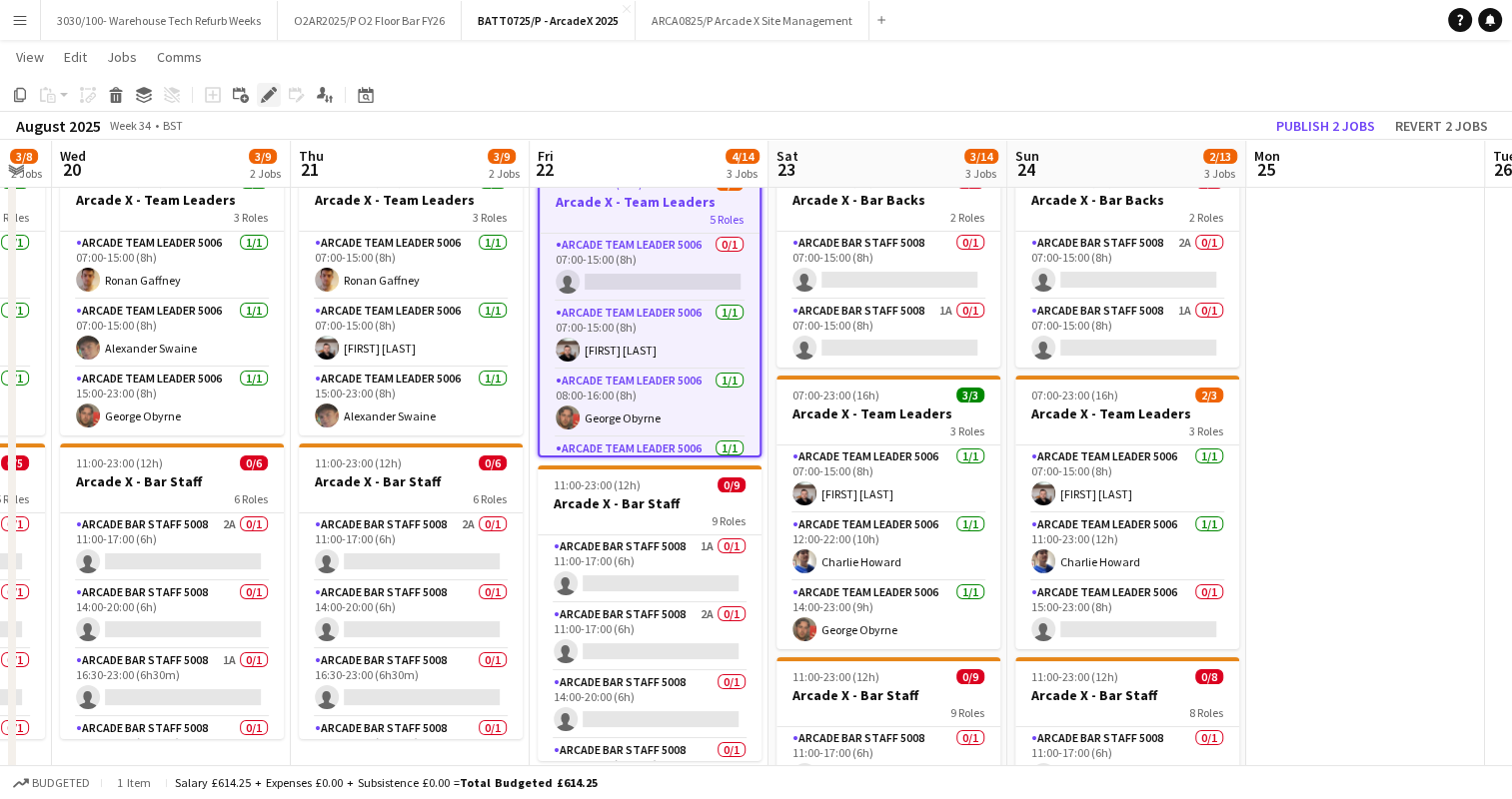 click 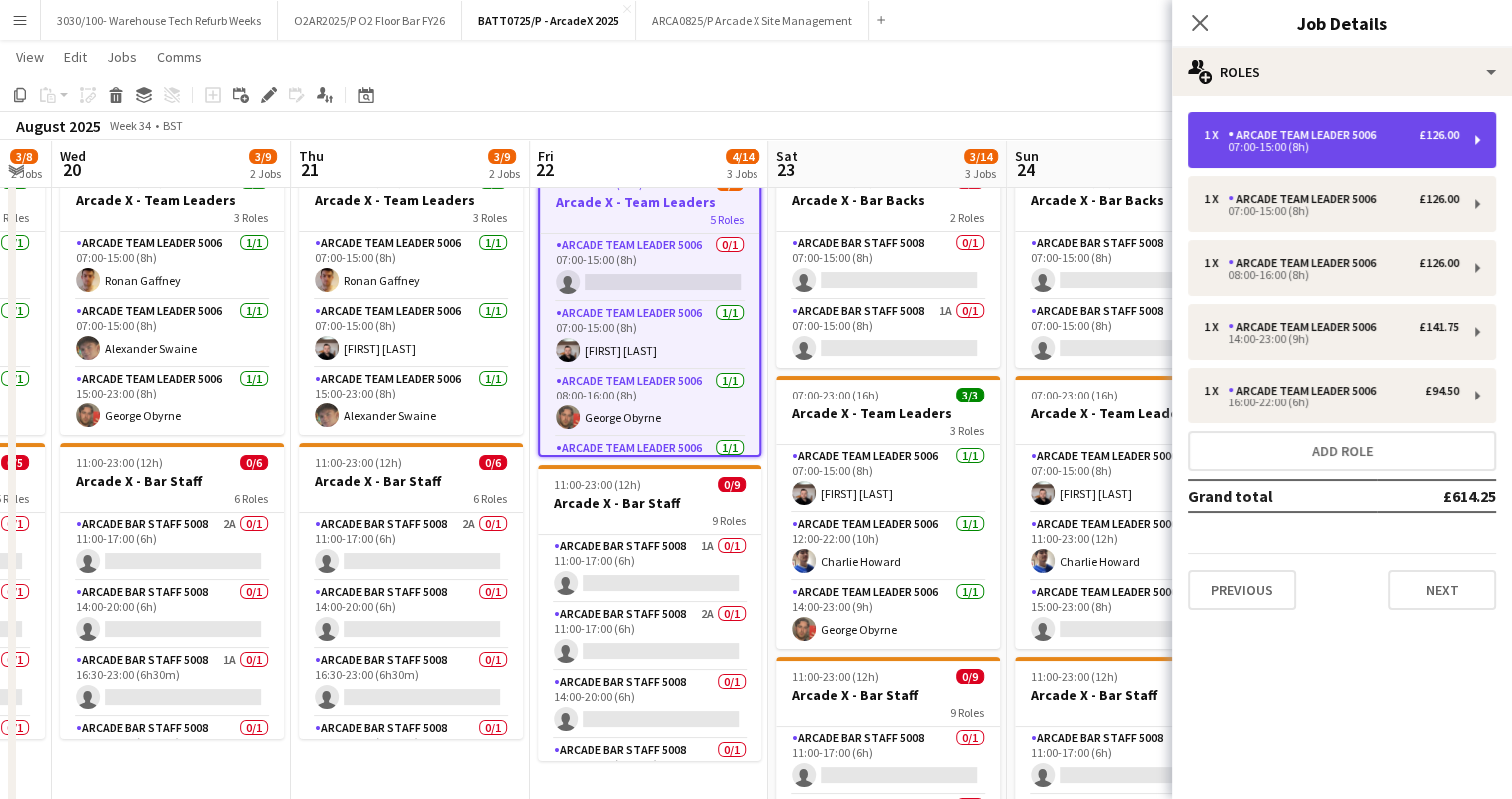 click on "07:00-15:00 (8h)" at bounding box center (1331, 147) 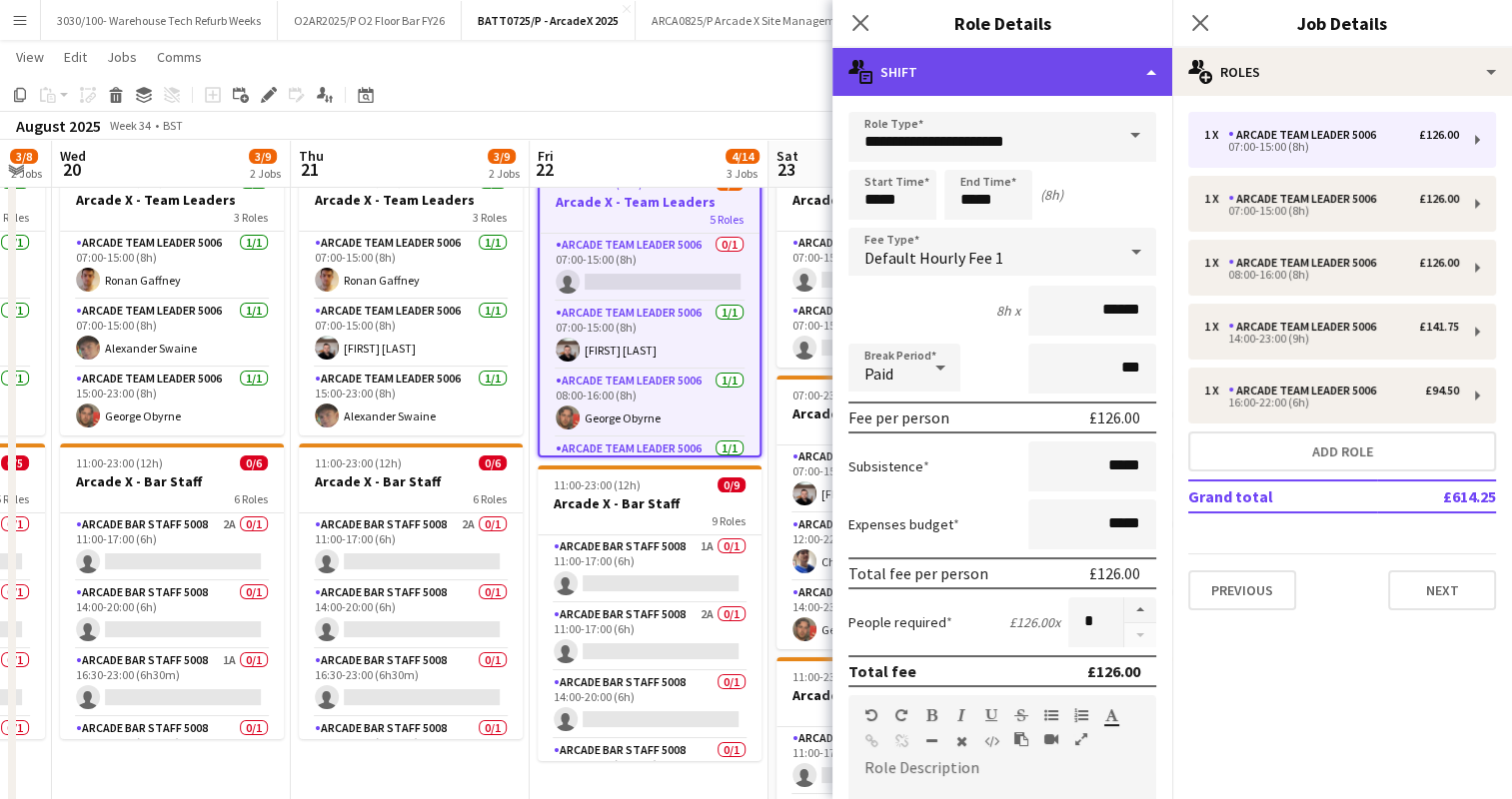 click on "multiple-actions-text
Shift" 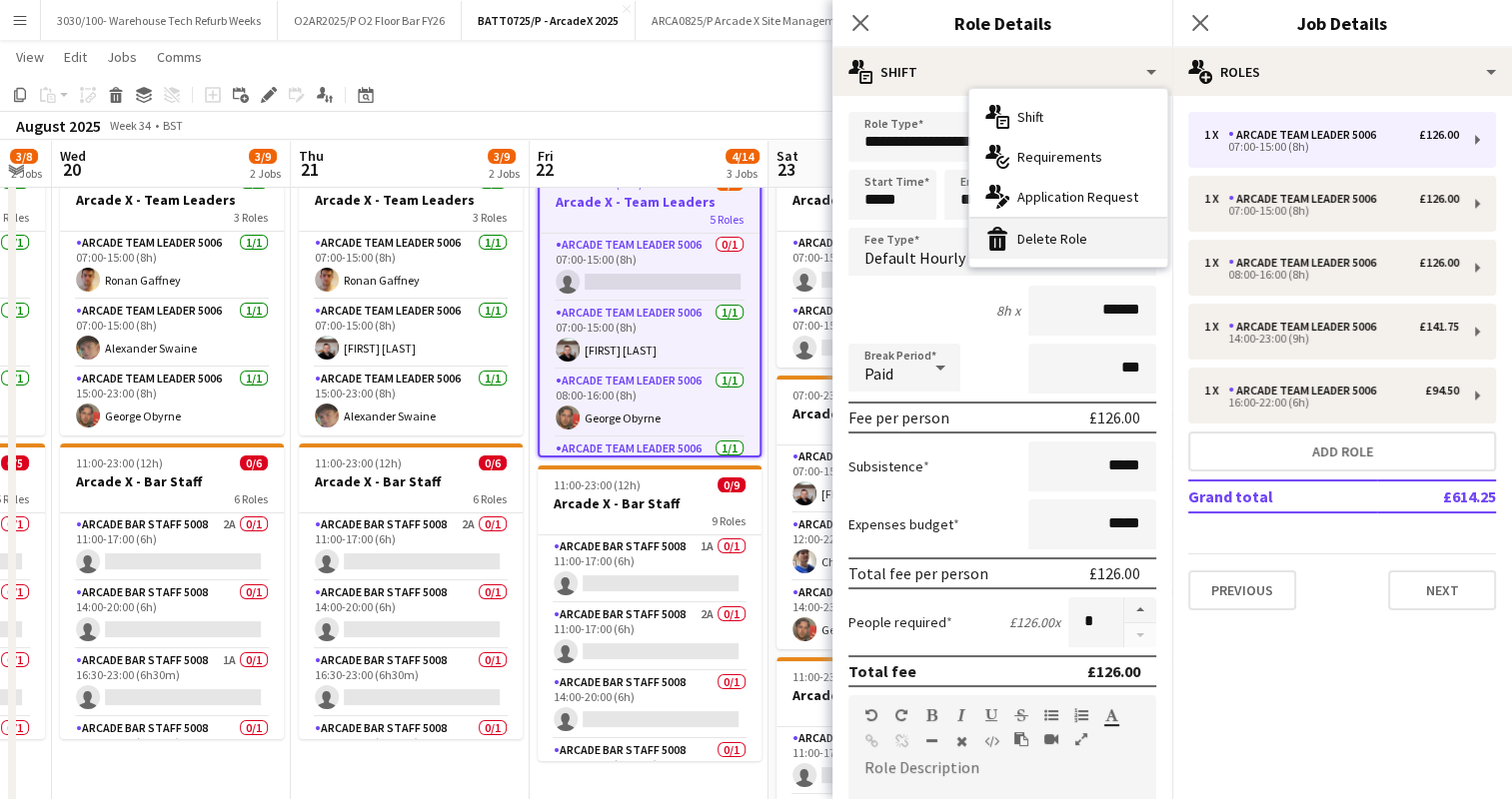 click on "bin-2
Delete Role" at bounding box center (1068, 239) 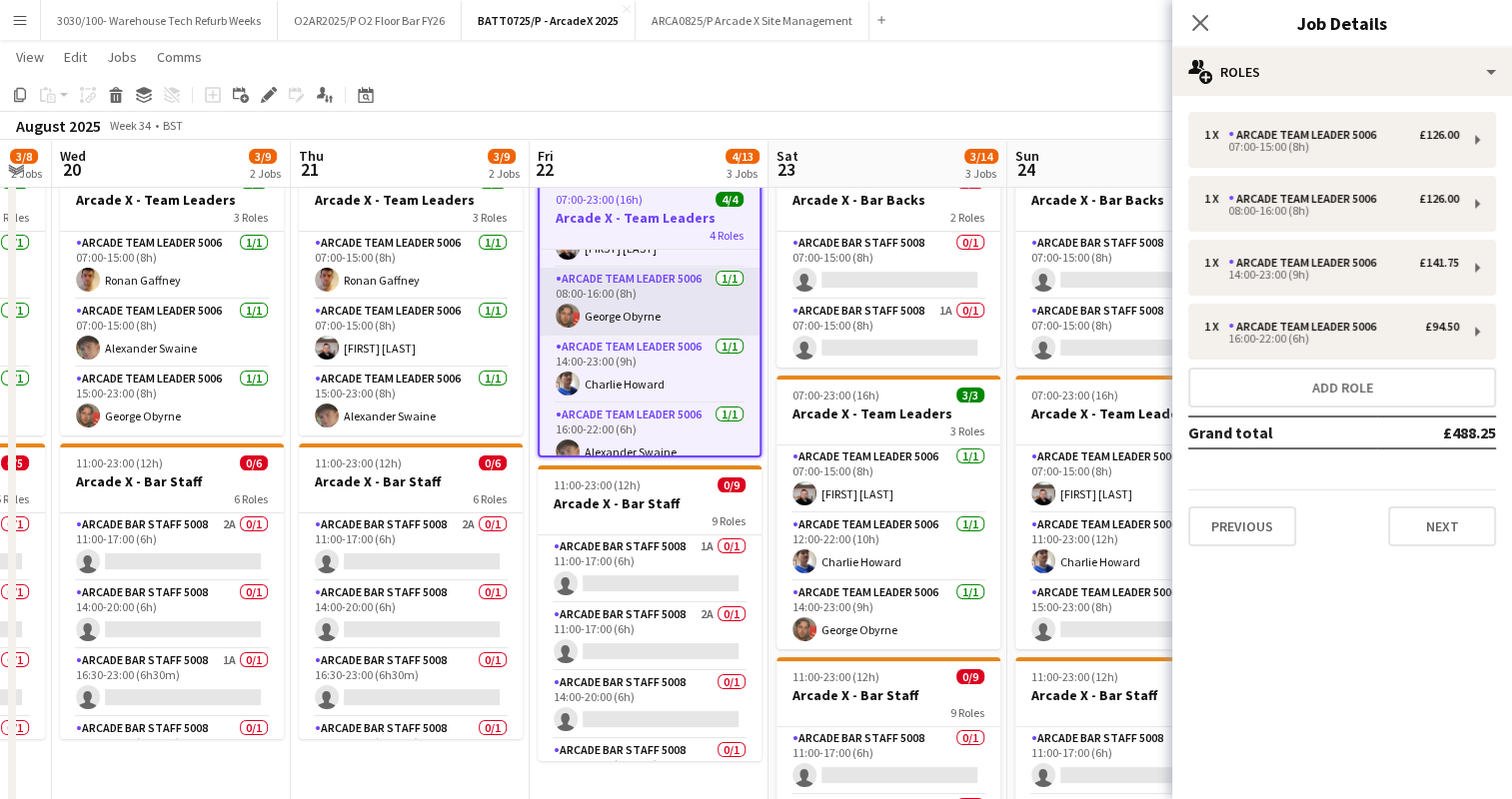 scroll, scrollTop: 64, scrollLeft: 0, axis: vertical 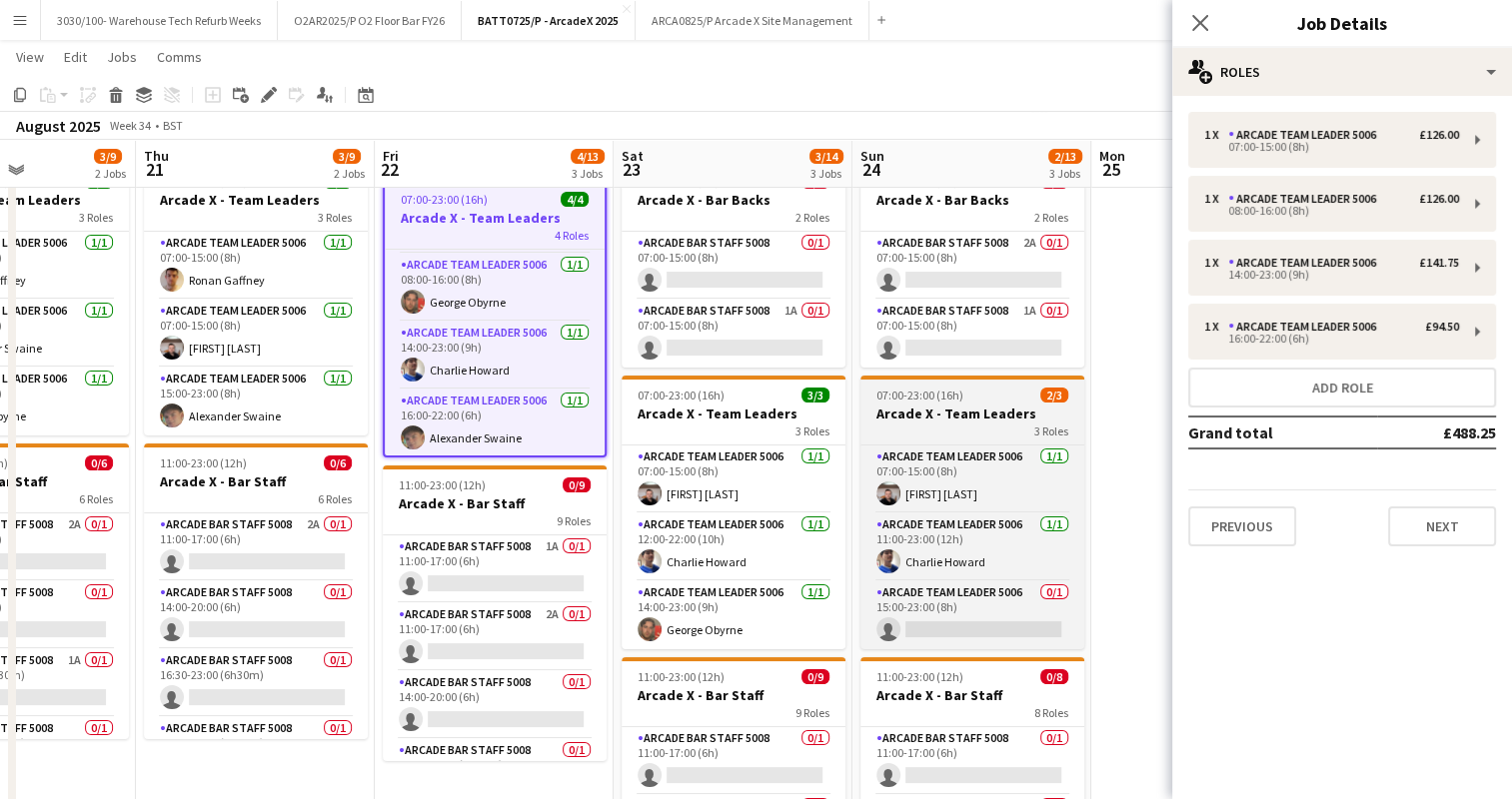 click on "07:00-23:00 (16h)    2/3" at bounding box center (972, 395) 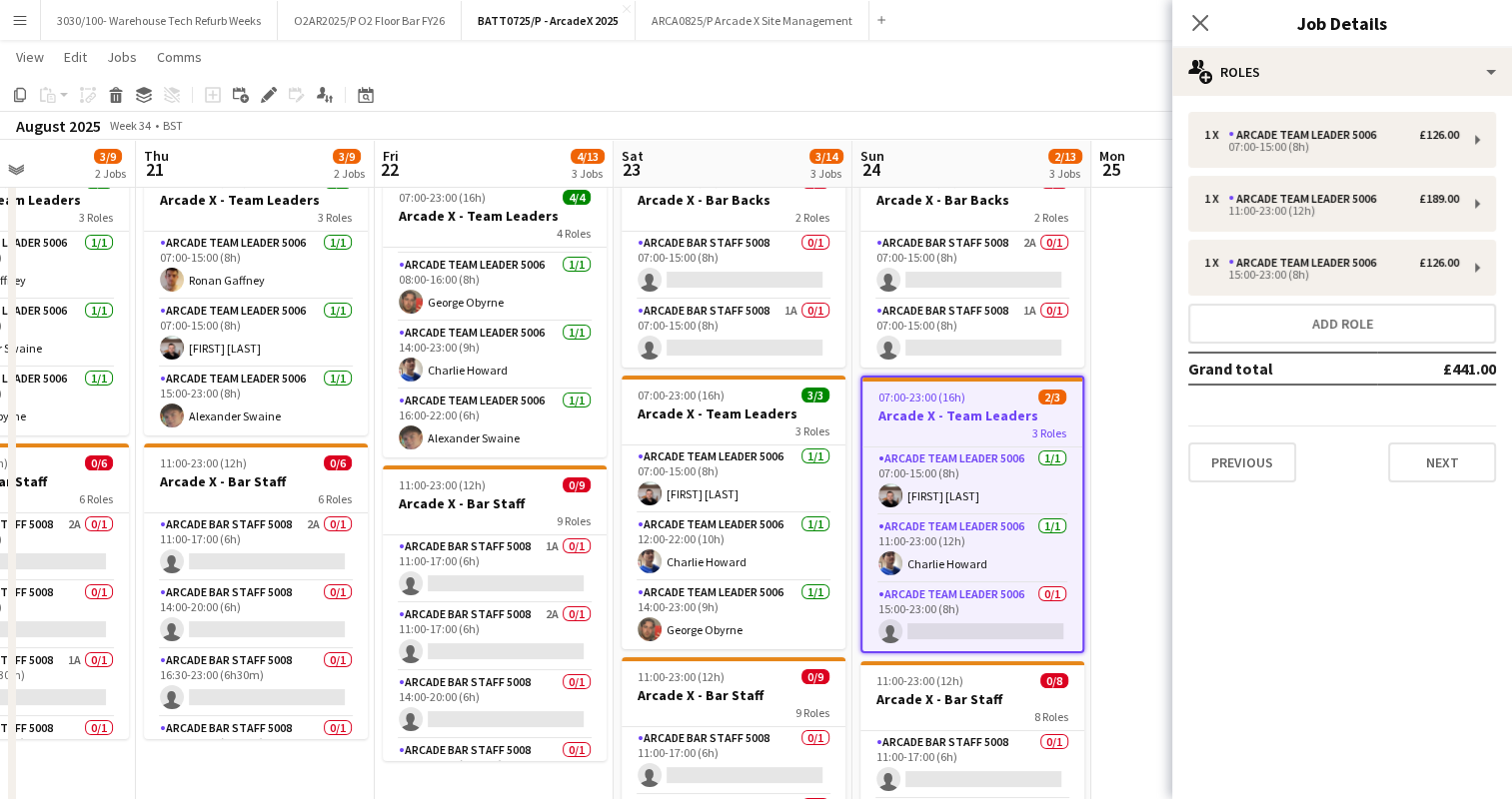 scroll, scrollTop: 61, scrollLeft: 0, axis: vertical 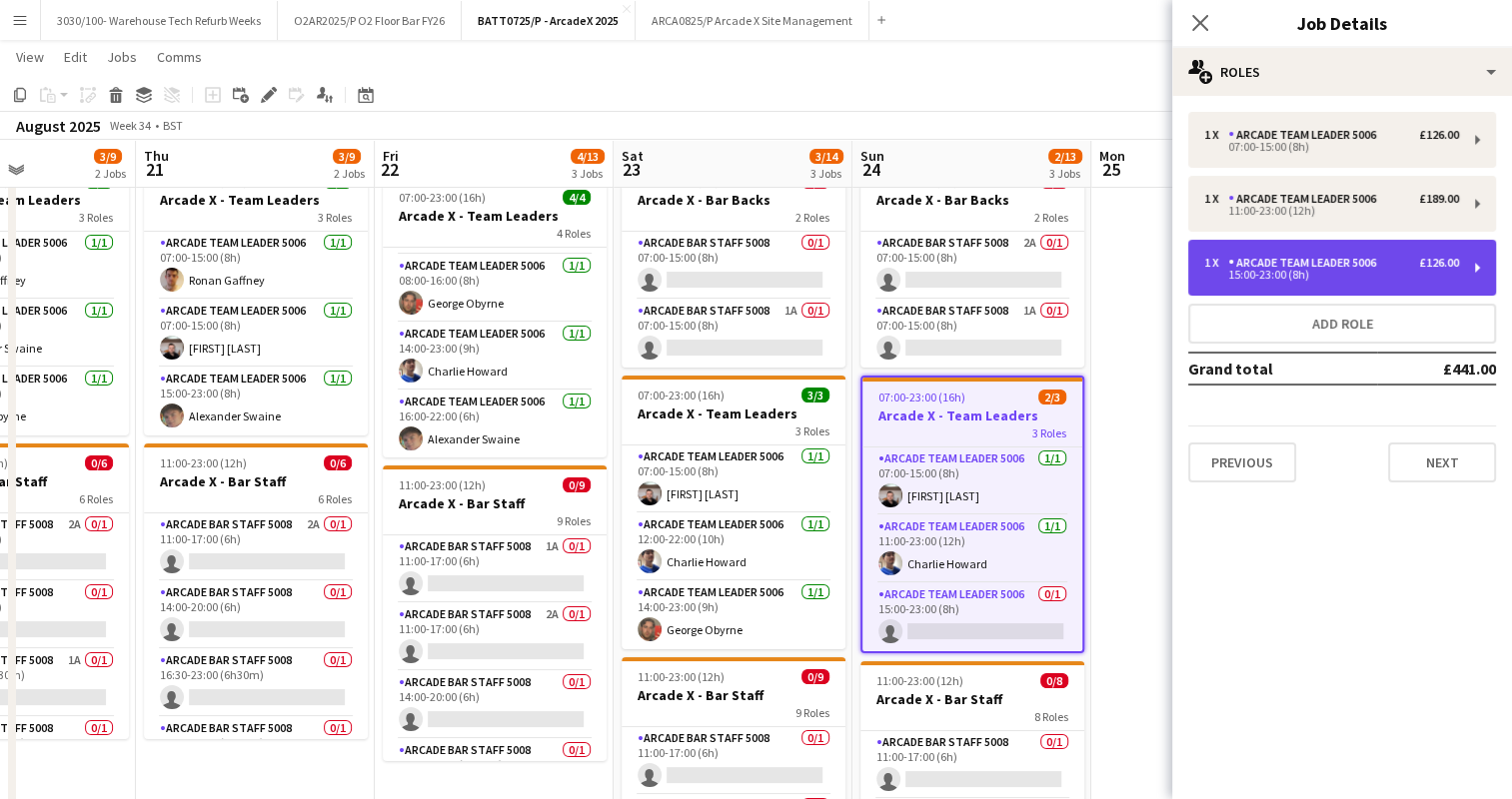 click on "Arcade Team Leader 5006" at bounding box center [1306, 263] 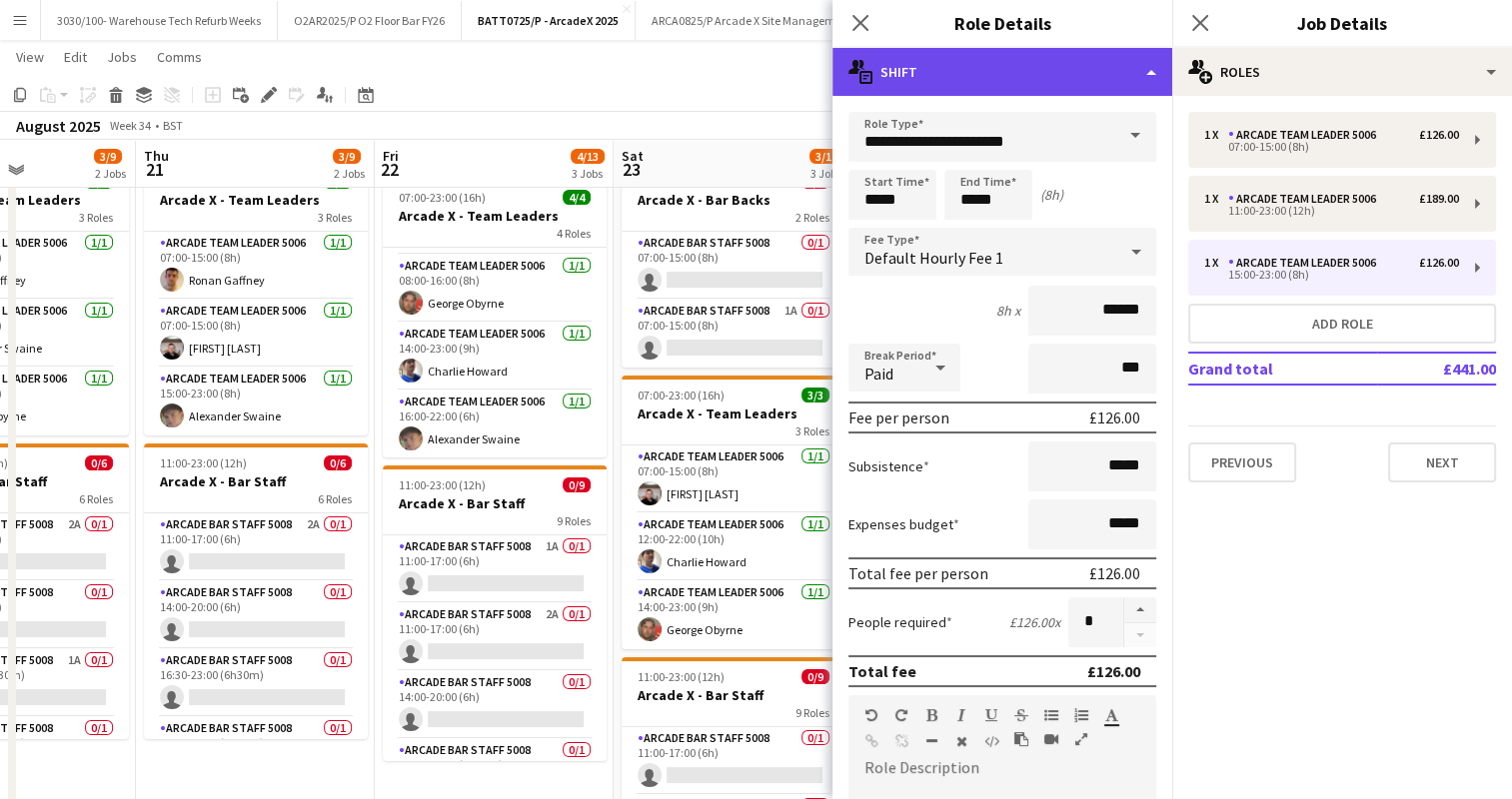 click on "multiple-actions-text
Shift" 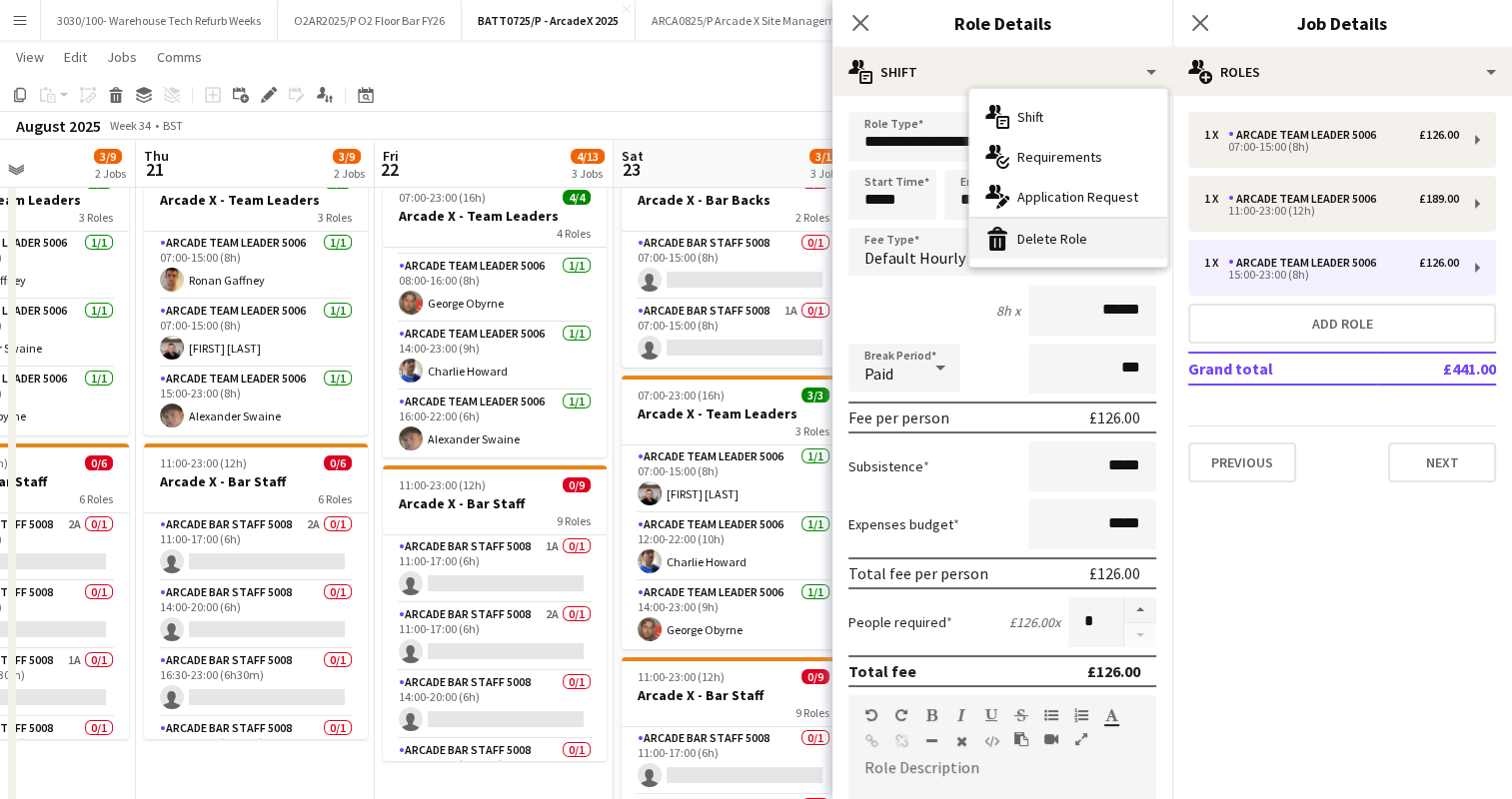 click on "bin-2
Delete Role" at bounding box center [1068, 239] 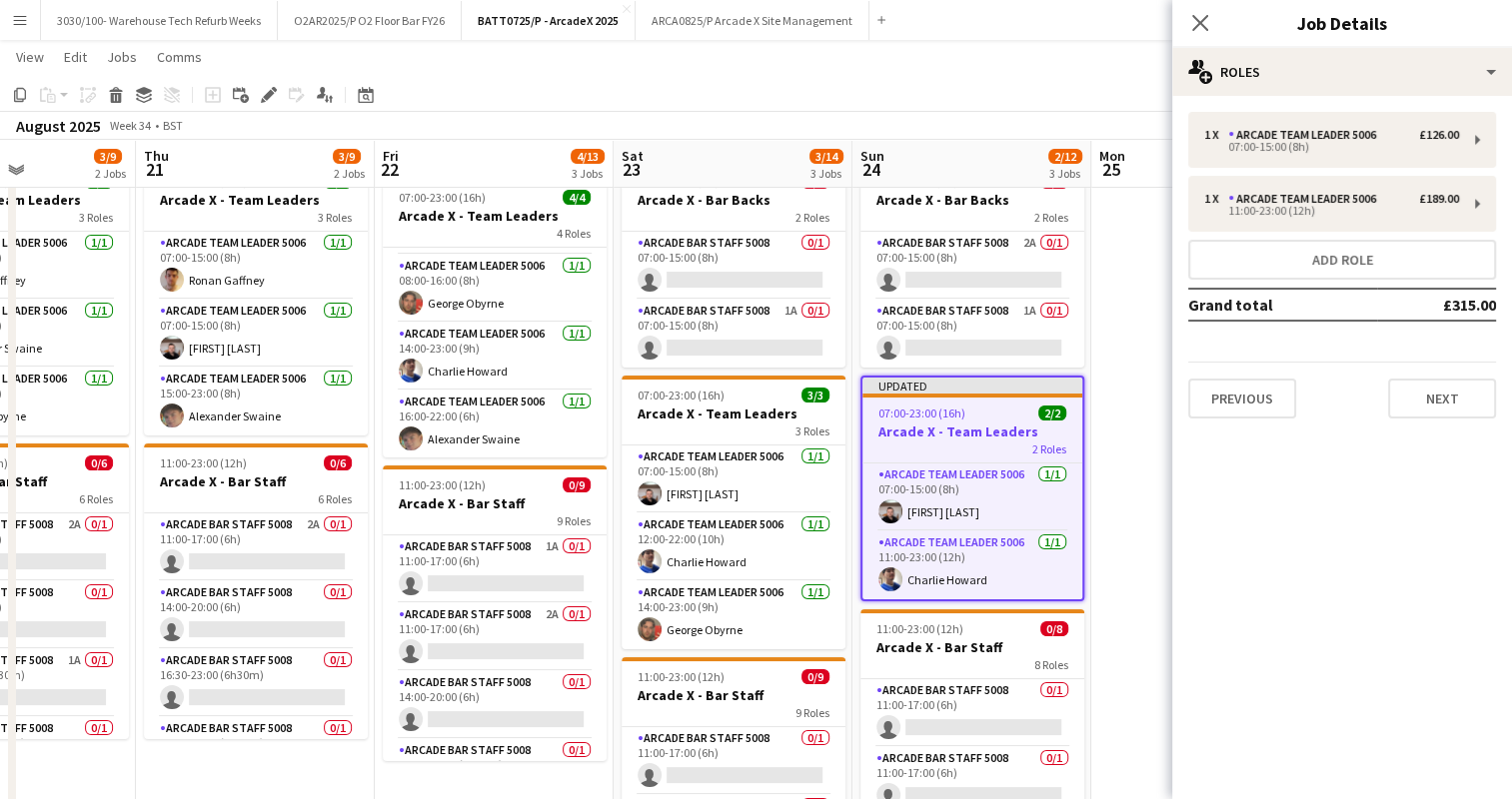 click on "Copy
Paste
Paste   Ctrl+V Paste with crew  Ctrl+Shift+V
Paste linked Job
Delete
Group
Ungroup
Add job
Add linked Job
Edit
Edit linked Job
Applicants
Date picker
AUG 2025 AUG 2025 Monday M Tuesday T Wednesday W Thursday T Friday F Saturday S Sunday S  AUG   1   2   3   4   5   6   7   8   9   10   11   12   13   14   15   16   17   18   19   20   21   22   23   24   25   26   27   28   29   30   31
Comparison range
Comparison range
Today" 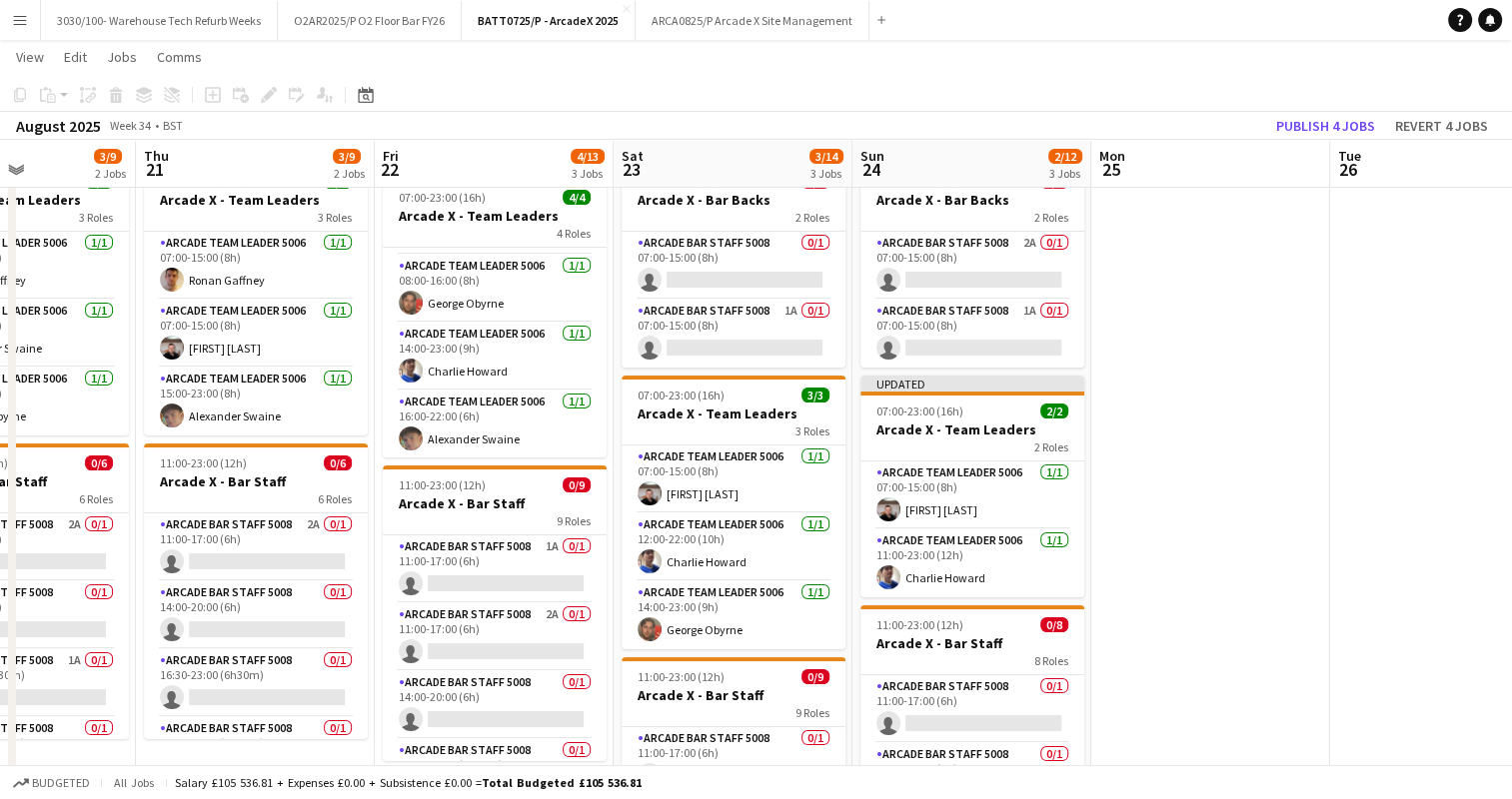 click on "Copy
Paste
Paste   Ctrl+V Paste with crew  Ctrl+Shift+V
Paste linked Job
Delete
Group
Ungroup
Add job
Add linked Job
Edit
Edit linked Job
Applicants
Date picker
AUG 2025 AUG 2025 Monday M Tuesday T Wednesday W Thursday T Friday F Saturday S Sunday S  AUG   1   2   3   4   5   6   7   8   9   10   11   12   13   14   15   16   17   18   19   20   21   22   23   24   25   26   27   28   29   30   31
Comparison range
Comparison range
Today" 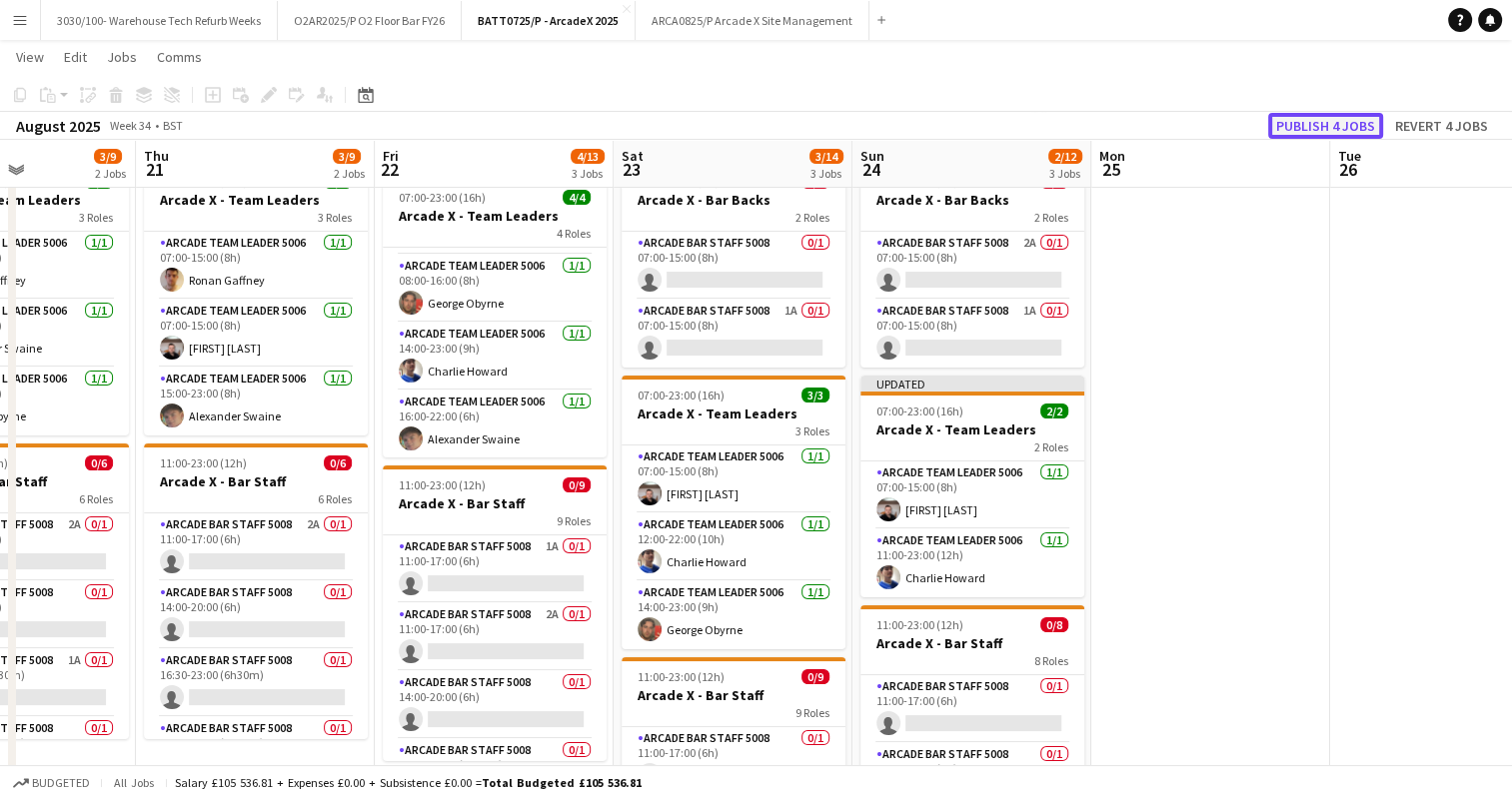 click on "Publish 4 jobs" 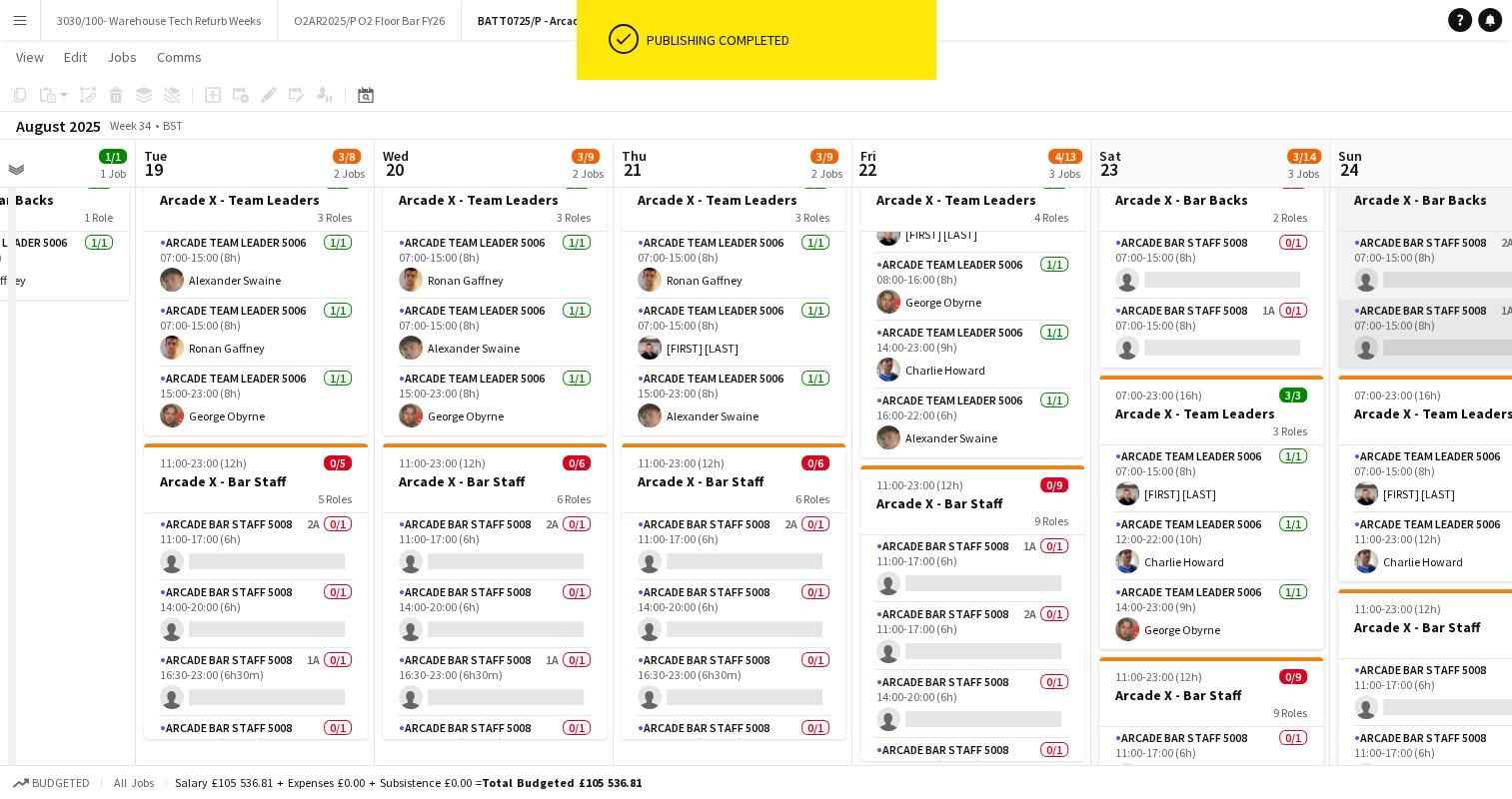 scroll, scrollTop: 0, scrollLeft: 599, axis: horizontal 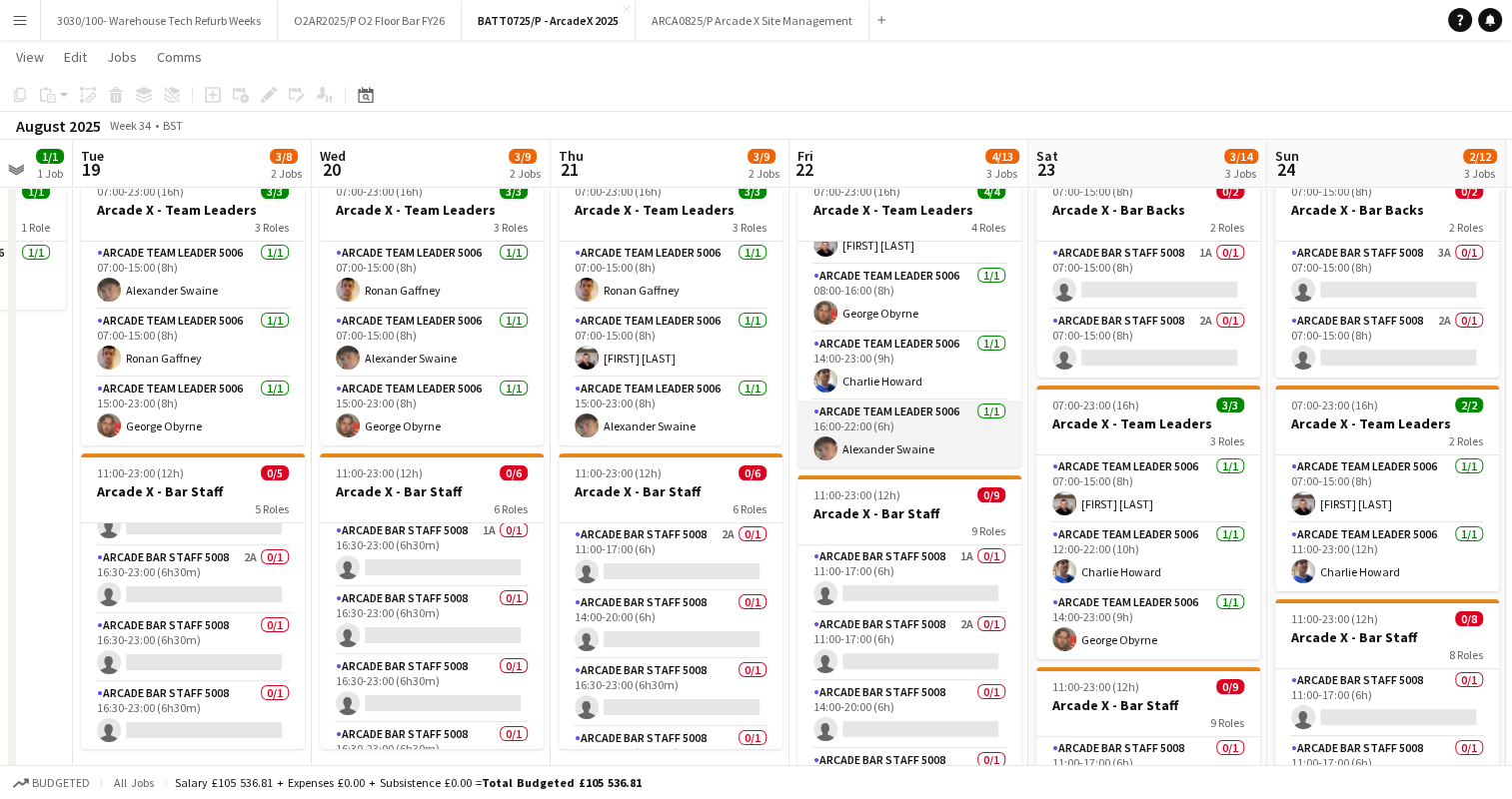 click on "Arcade Team Leader 5006   1/1   16:00-22:00 (6h)
Alexander Swaine" at bounding box center (909, 434) 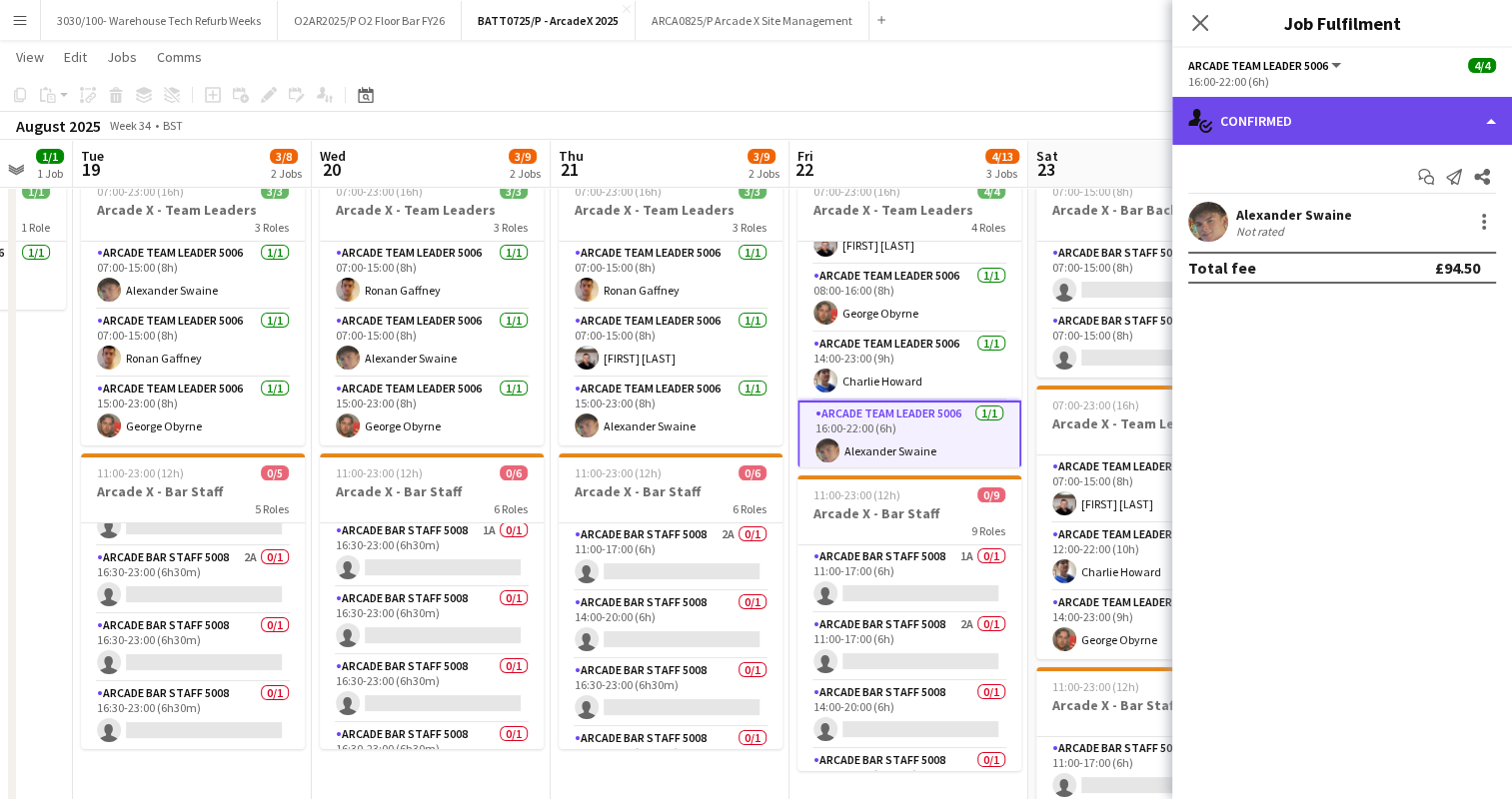 click on "single-neutral-actions-check-2
Confirmed" 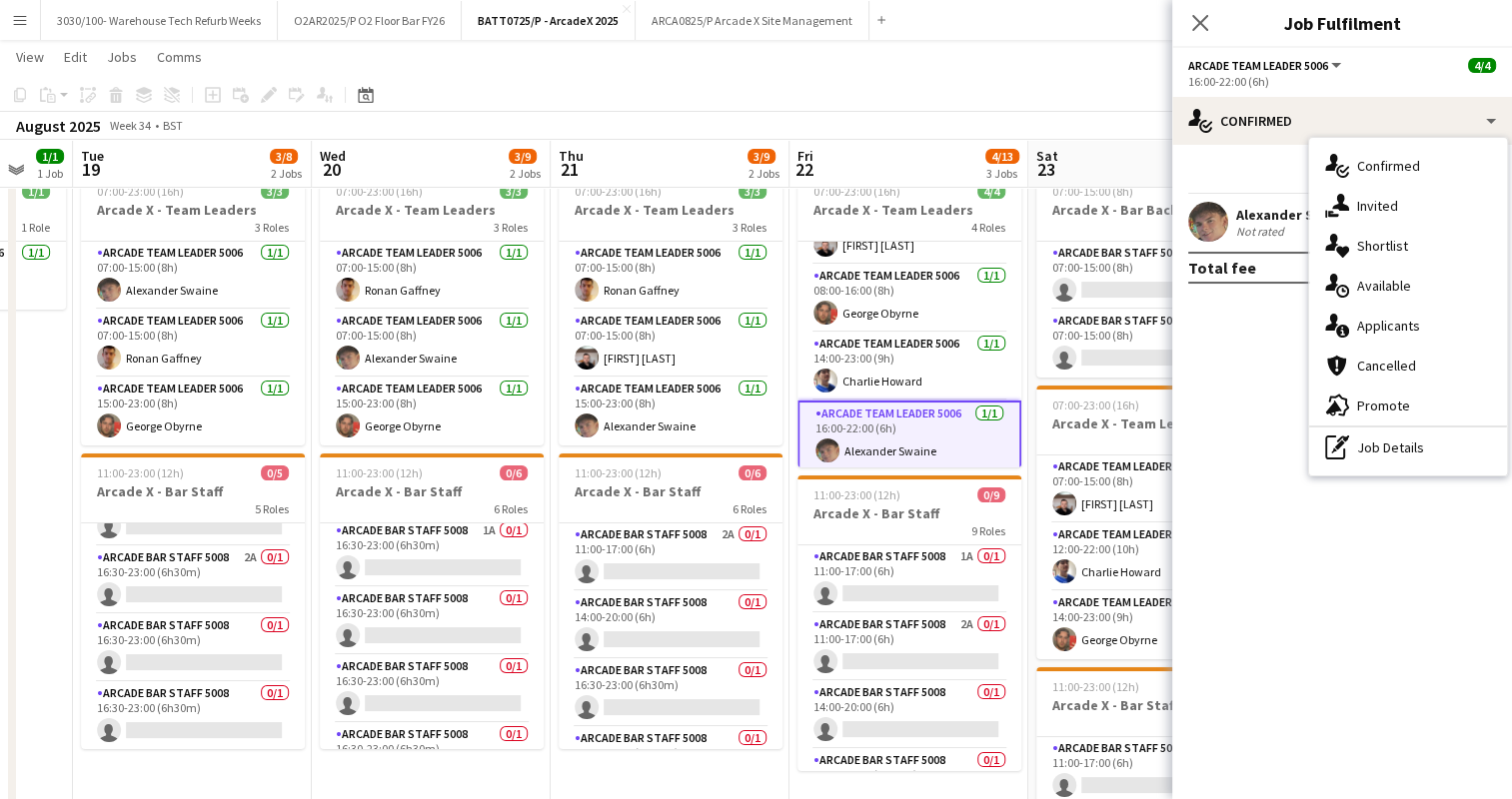 click on "Fri   22   4/13   3 Jobs" at bounding box center [908, 164] 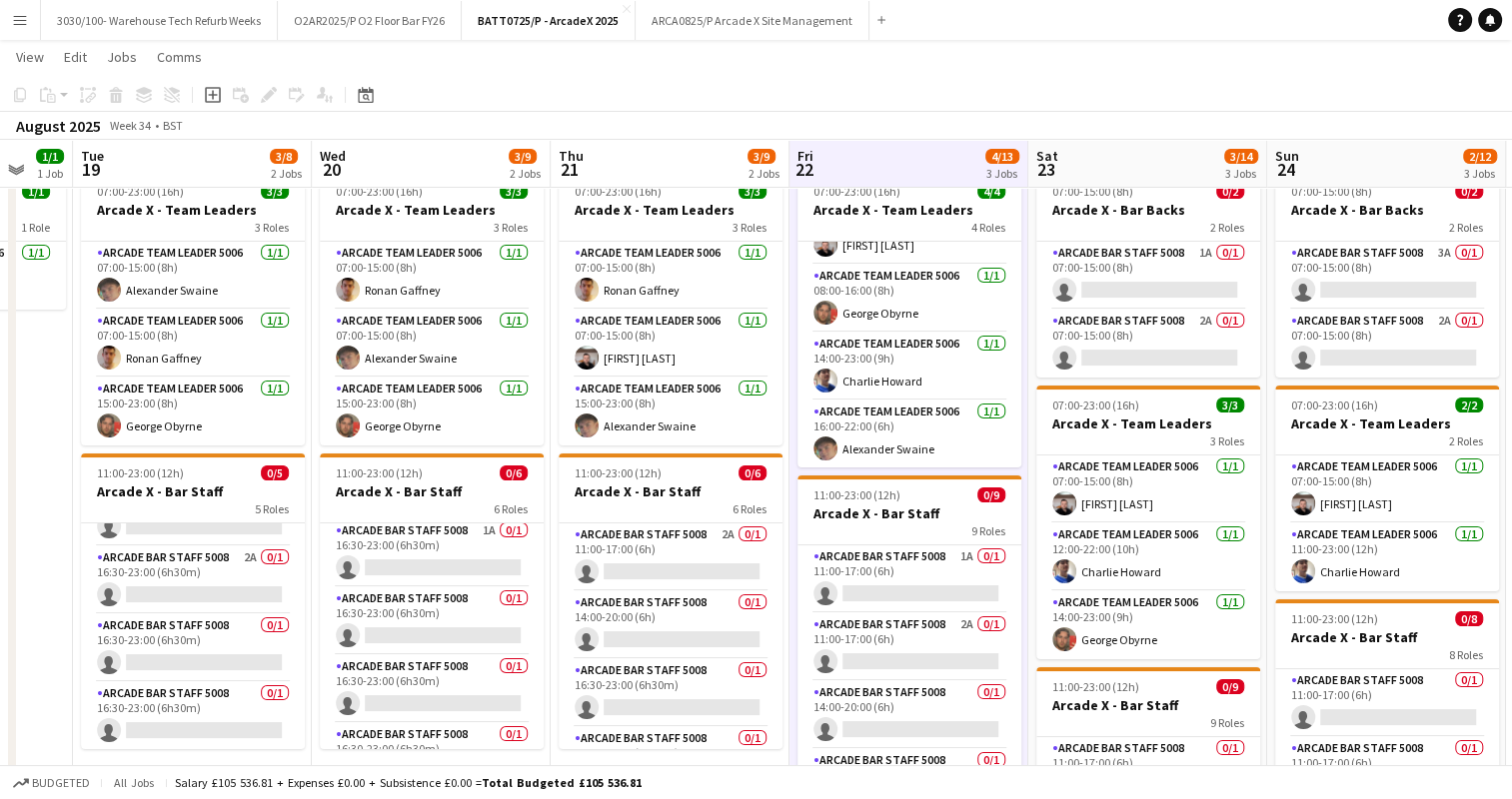 click on "Fri   22   4/13   3 Jobs" at bounding box center [908, 164] 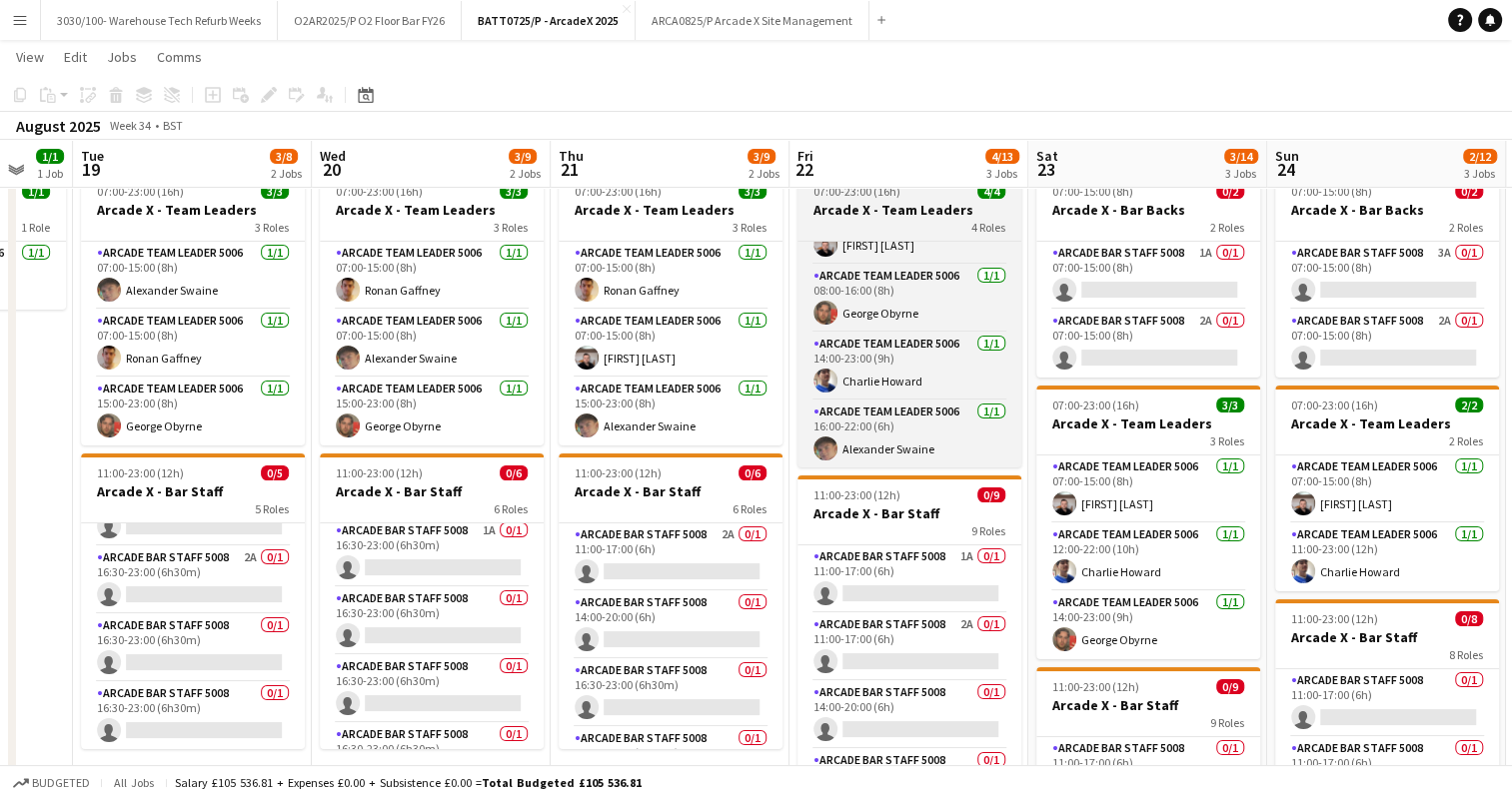 click on "Arcade X - Team Leaders" at bounding box center (909, 210) 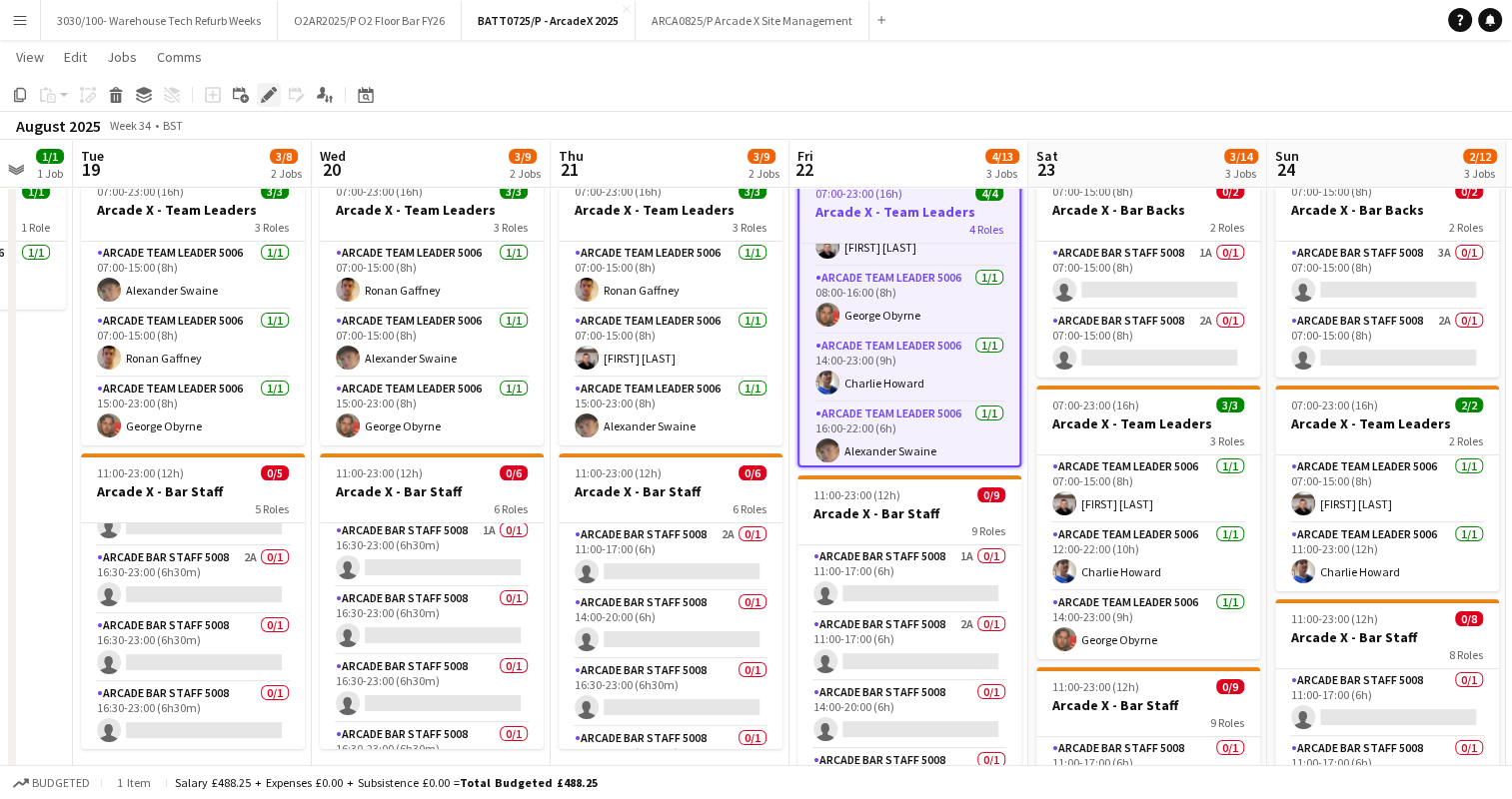 click on "Edit" 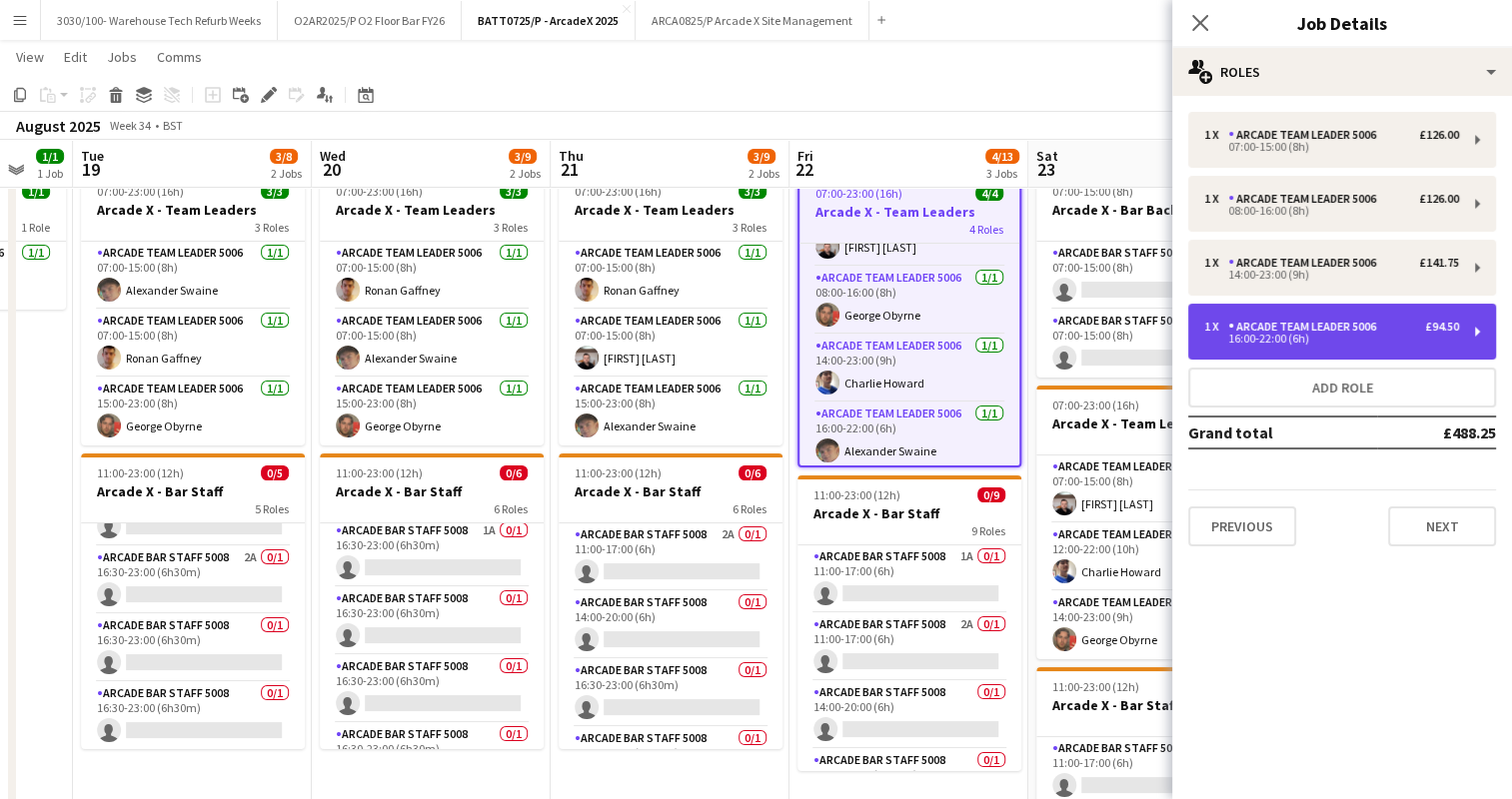 click on "16:00-22:00 (6h)" at bounding box center [1331, 339] 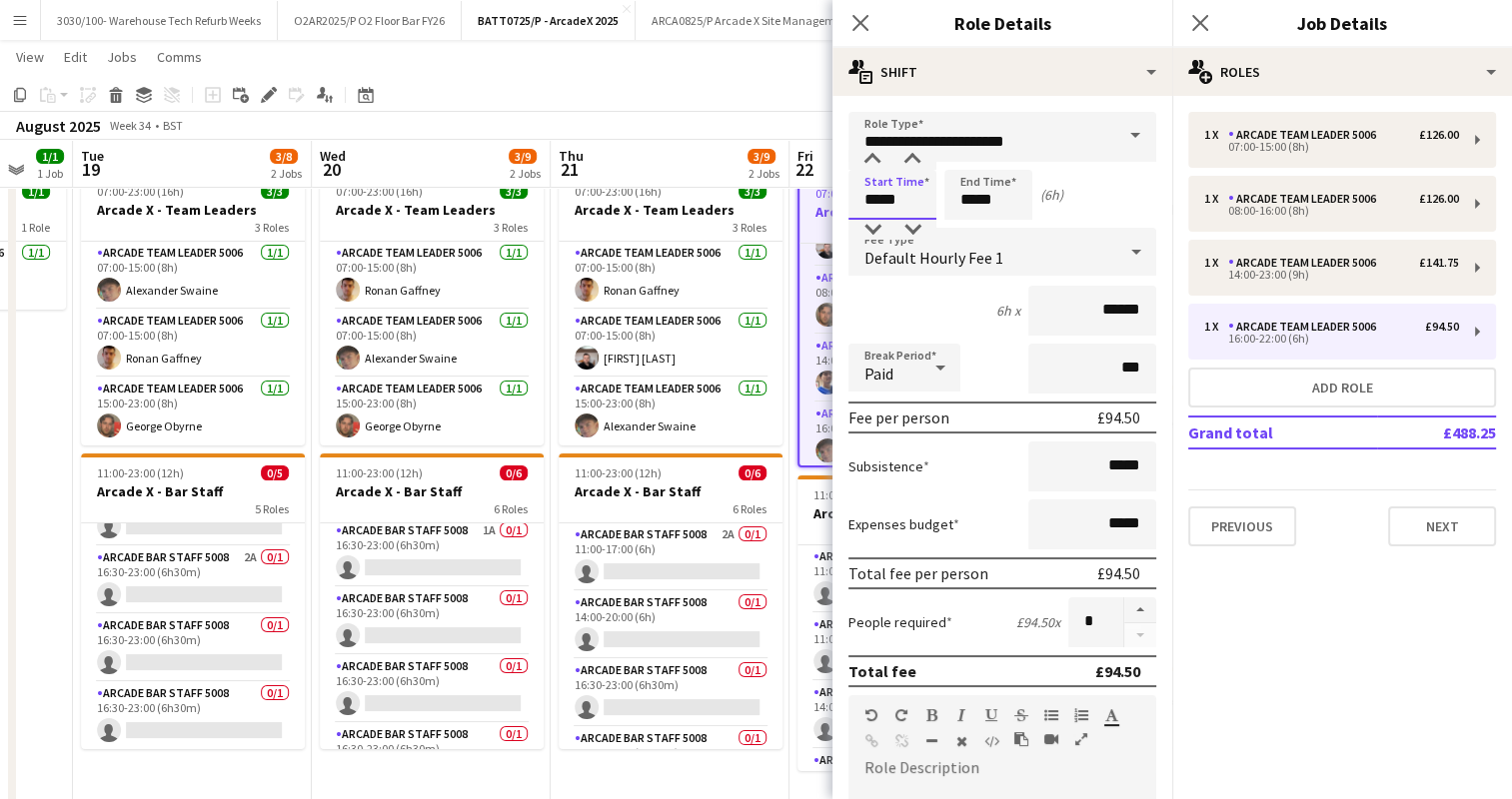 click on "*****" at bounding box center (892, 195) 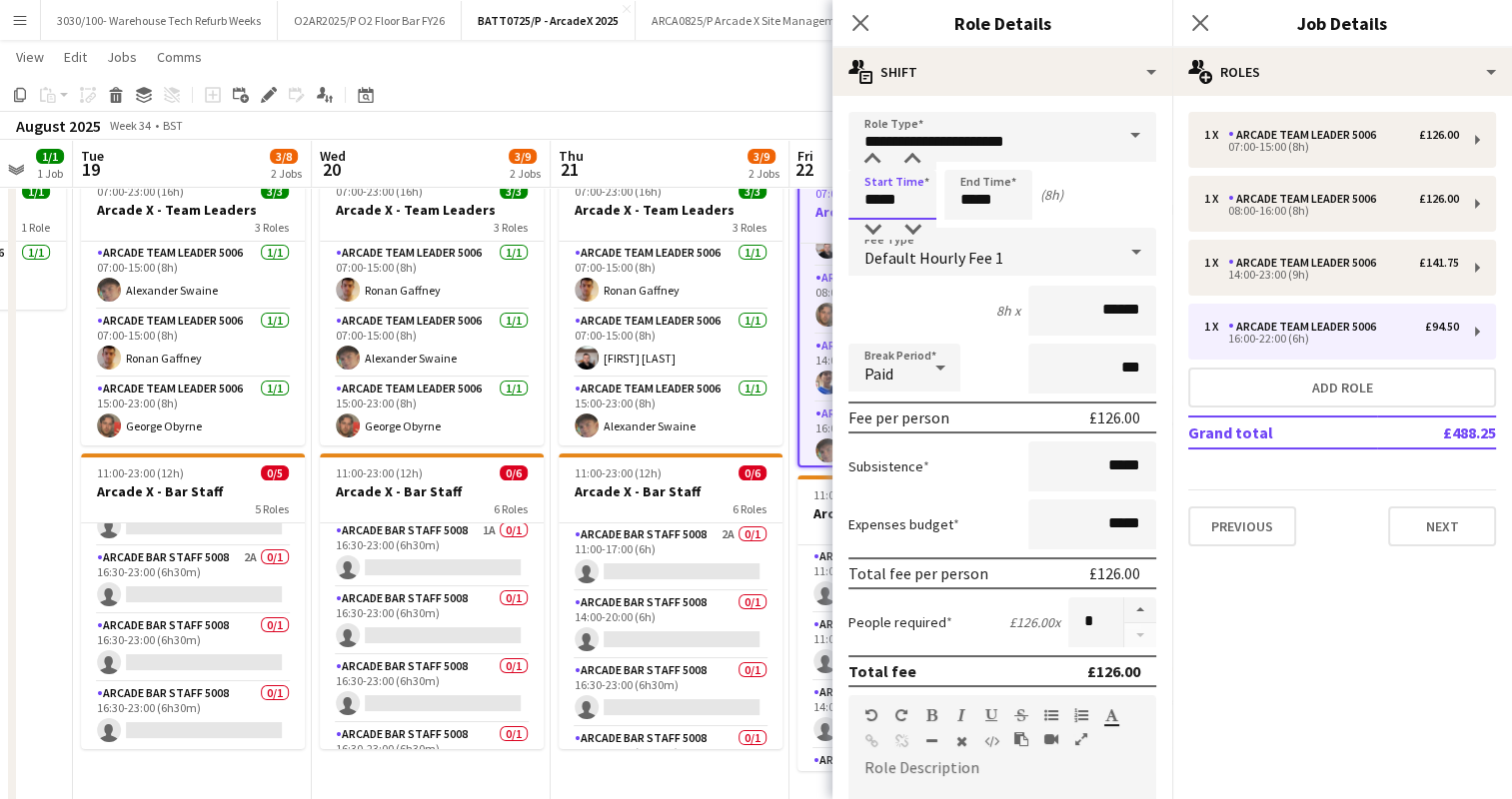 type on "*****" 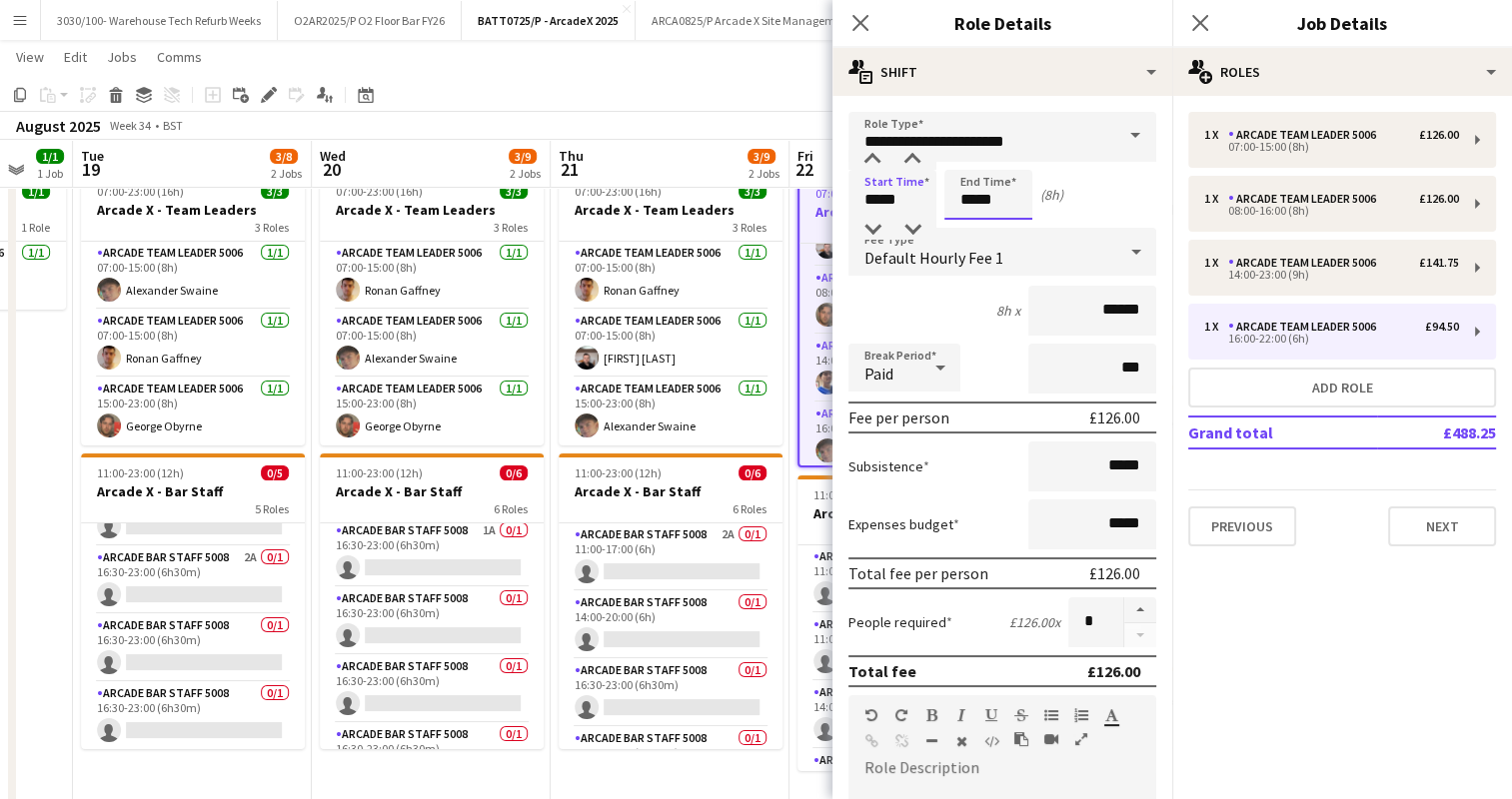 click on "*****" at bounding box center (988, 195) 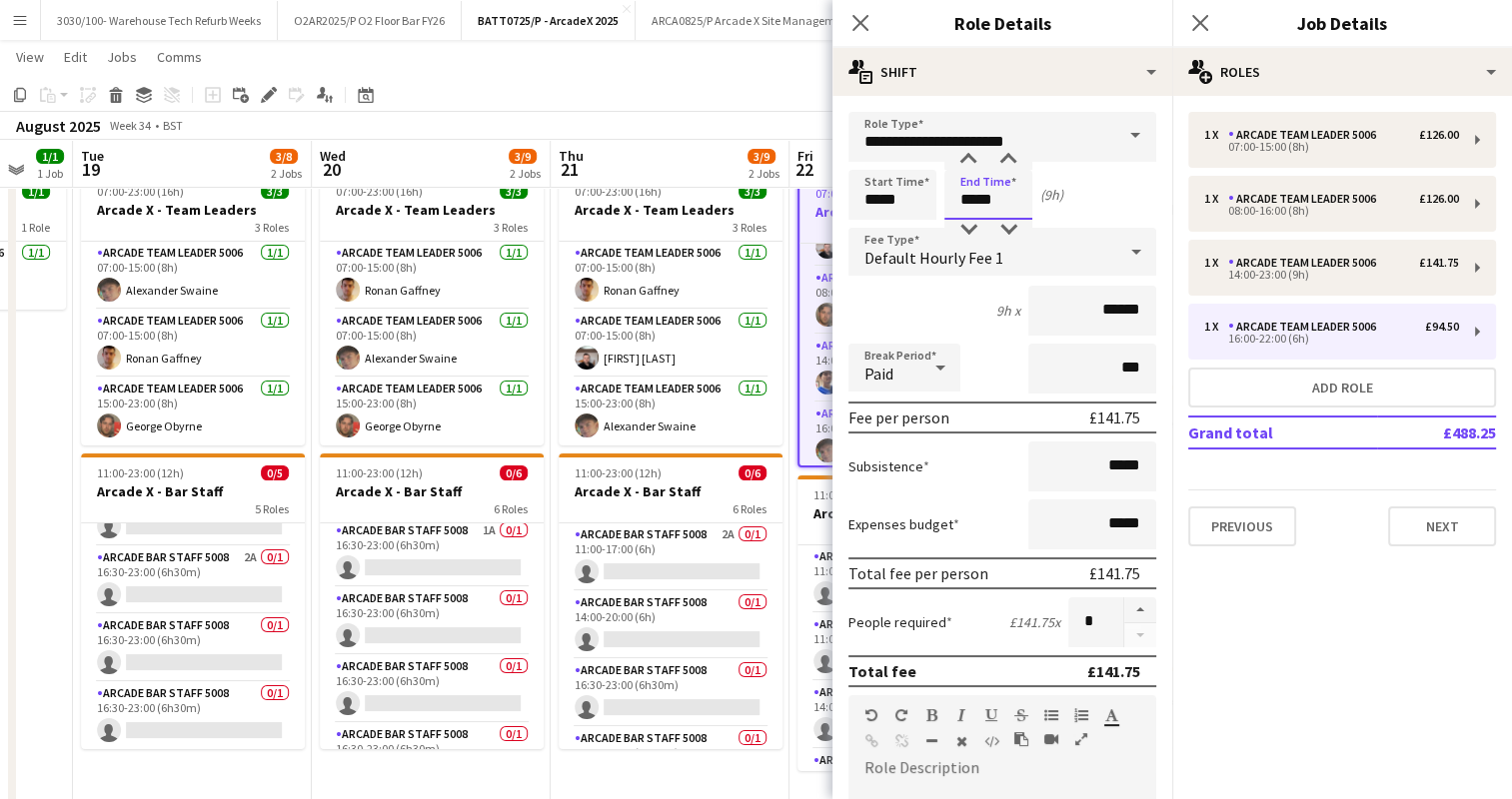 type on "*****" 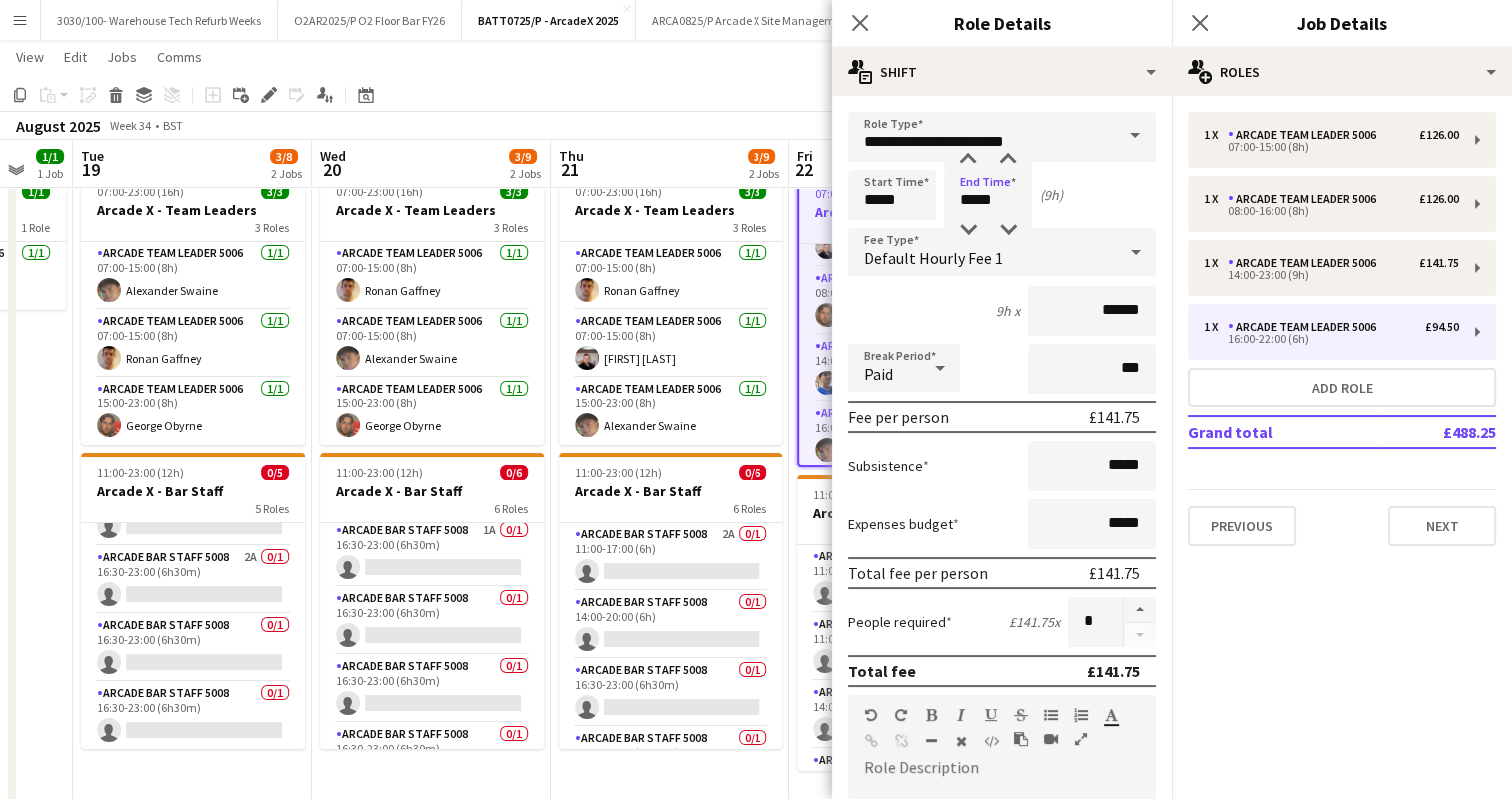 click on "9h x  ******" at bounding box center [1002, 311] 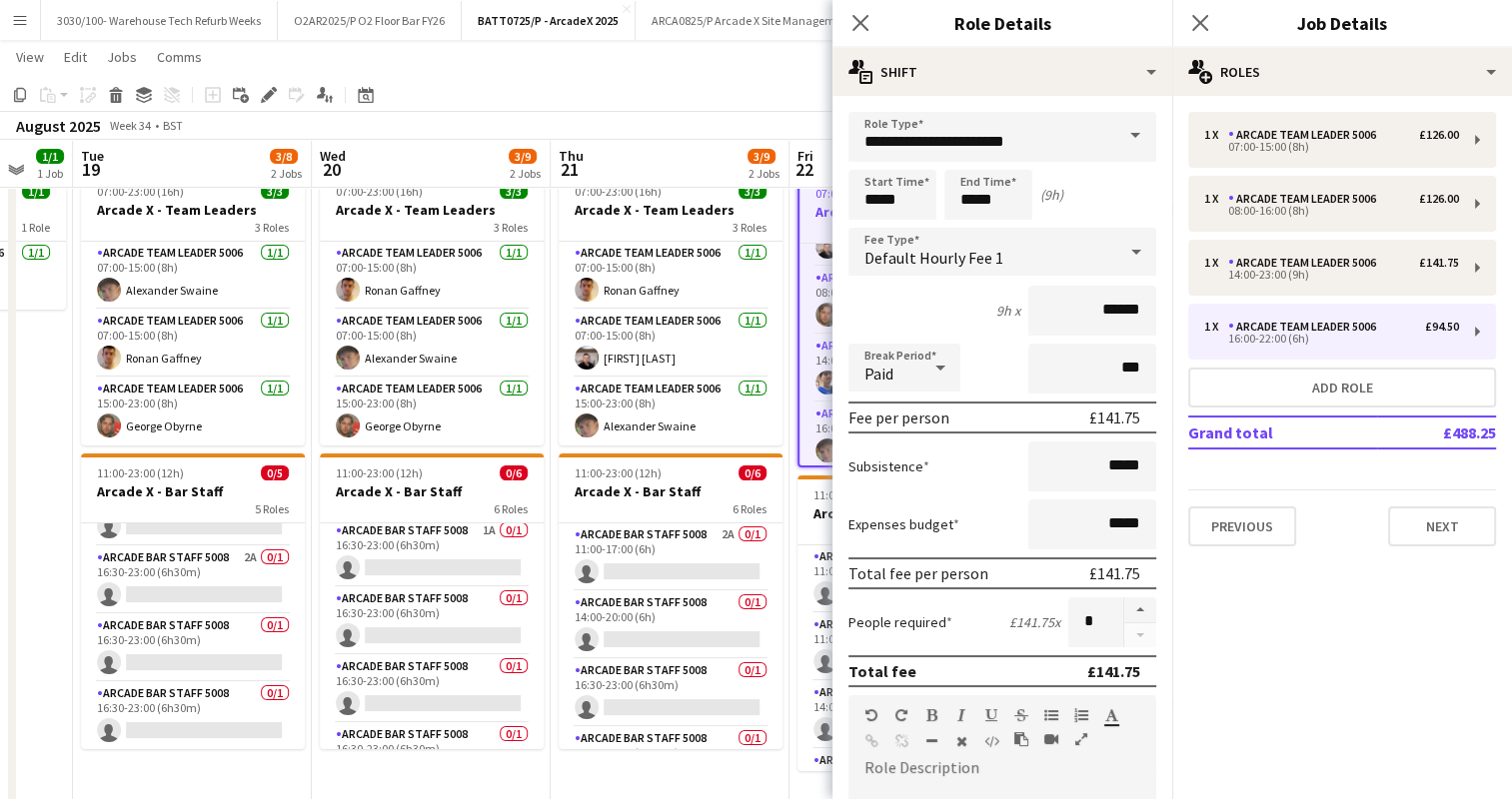 scroll, scrollTop: 548, scrollLeft: 0, axis: vertical 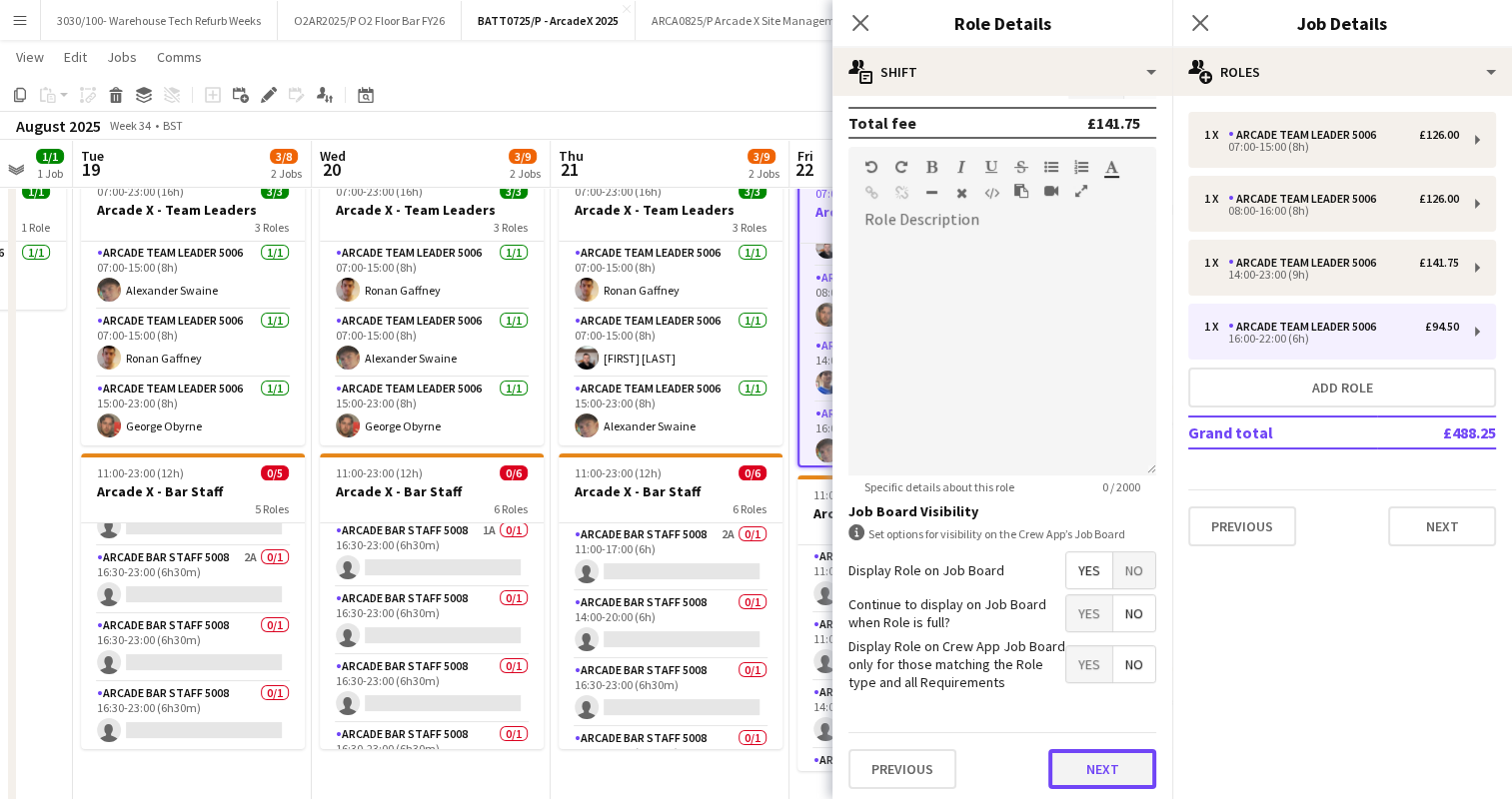 click on "Next" at bounding box center [1102, 769] 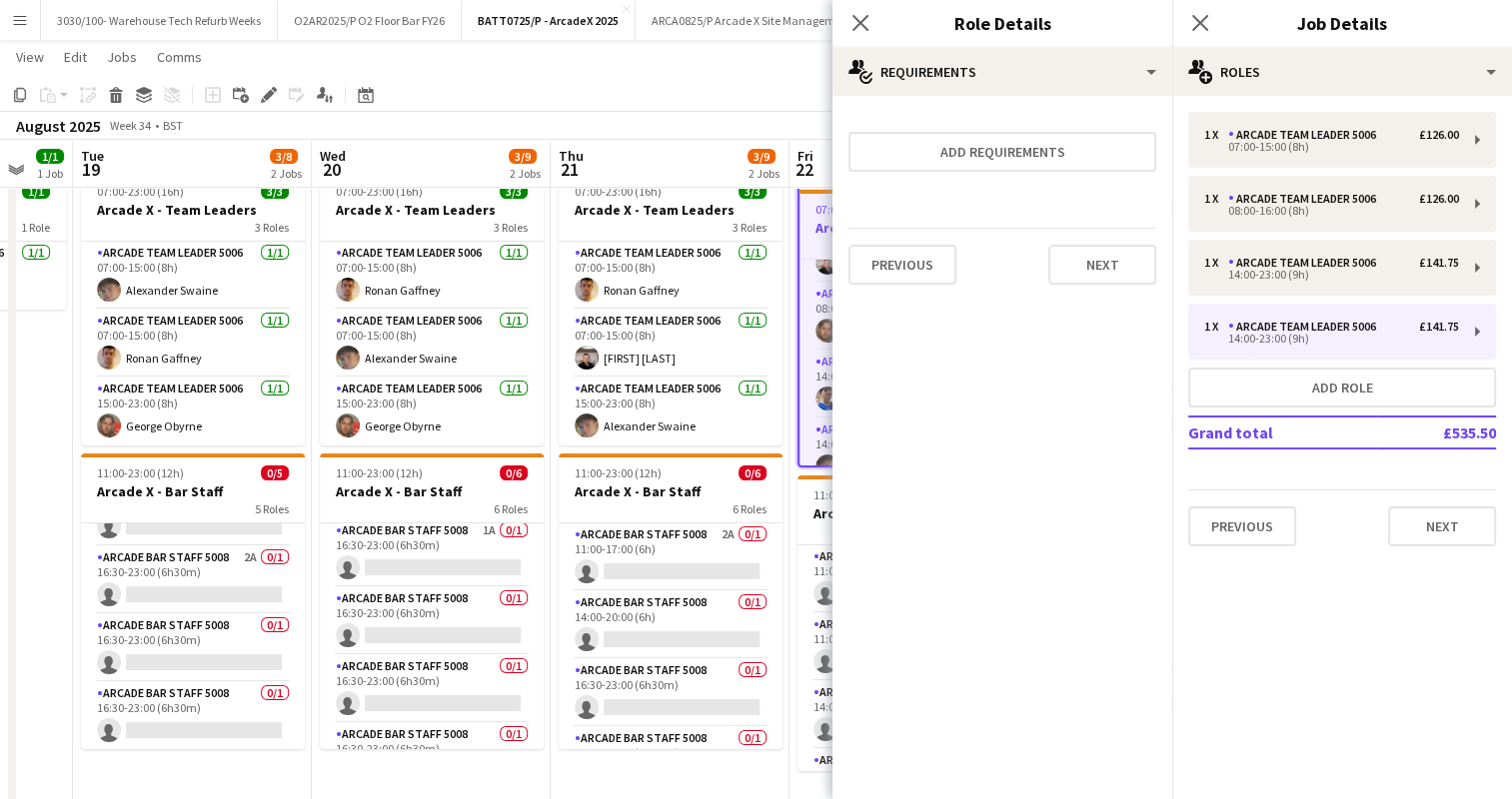 scroll, scrollTop: 0, scrollLeft: 0, axis: both 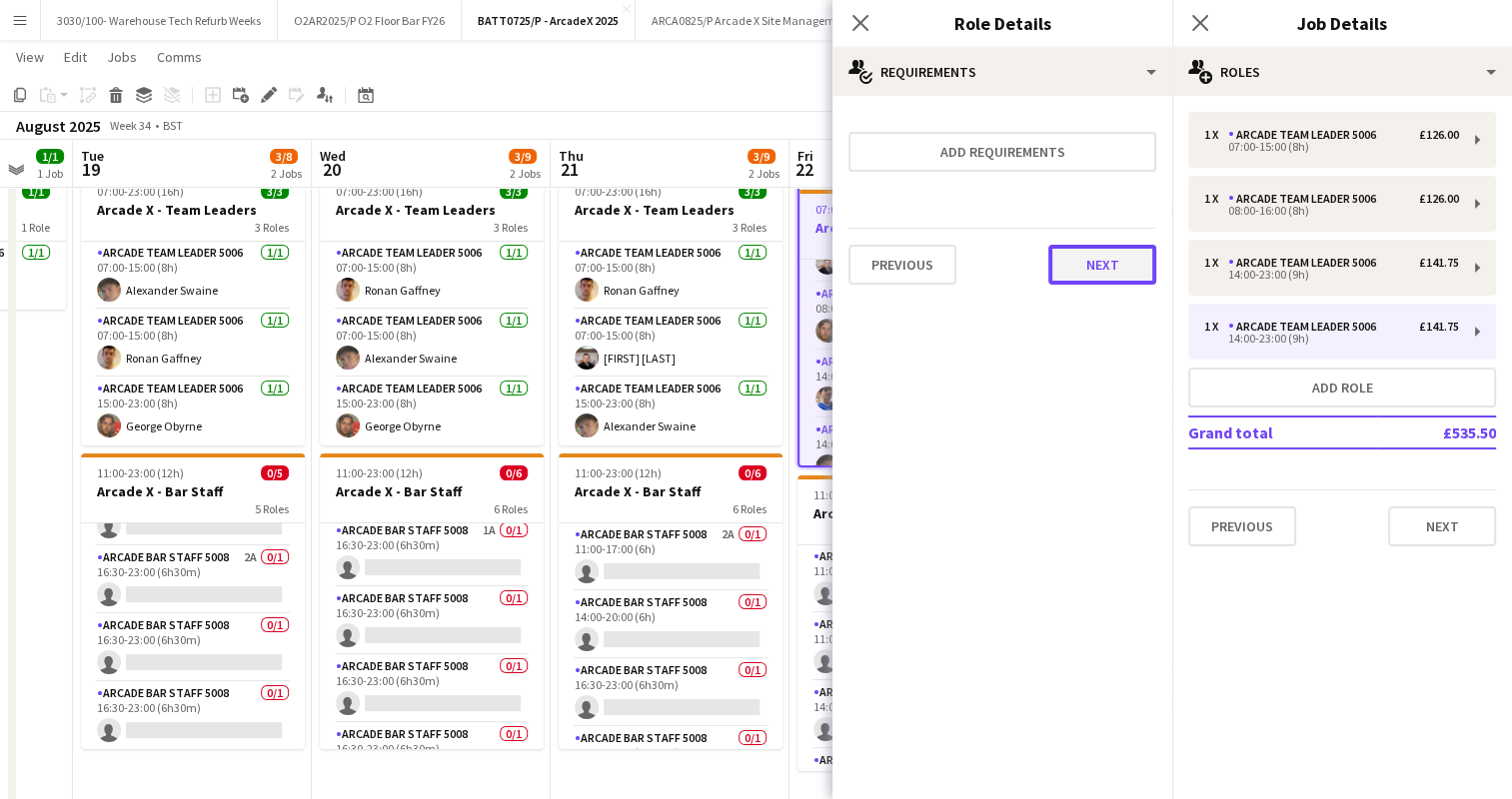 click on "Next" at bounding box center (1102, 265) 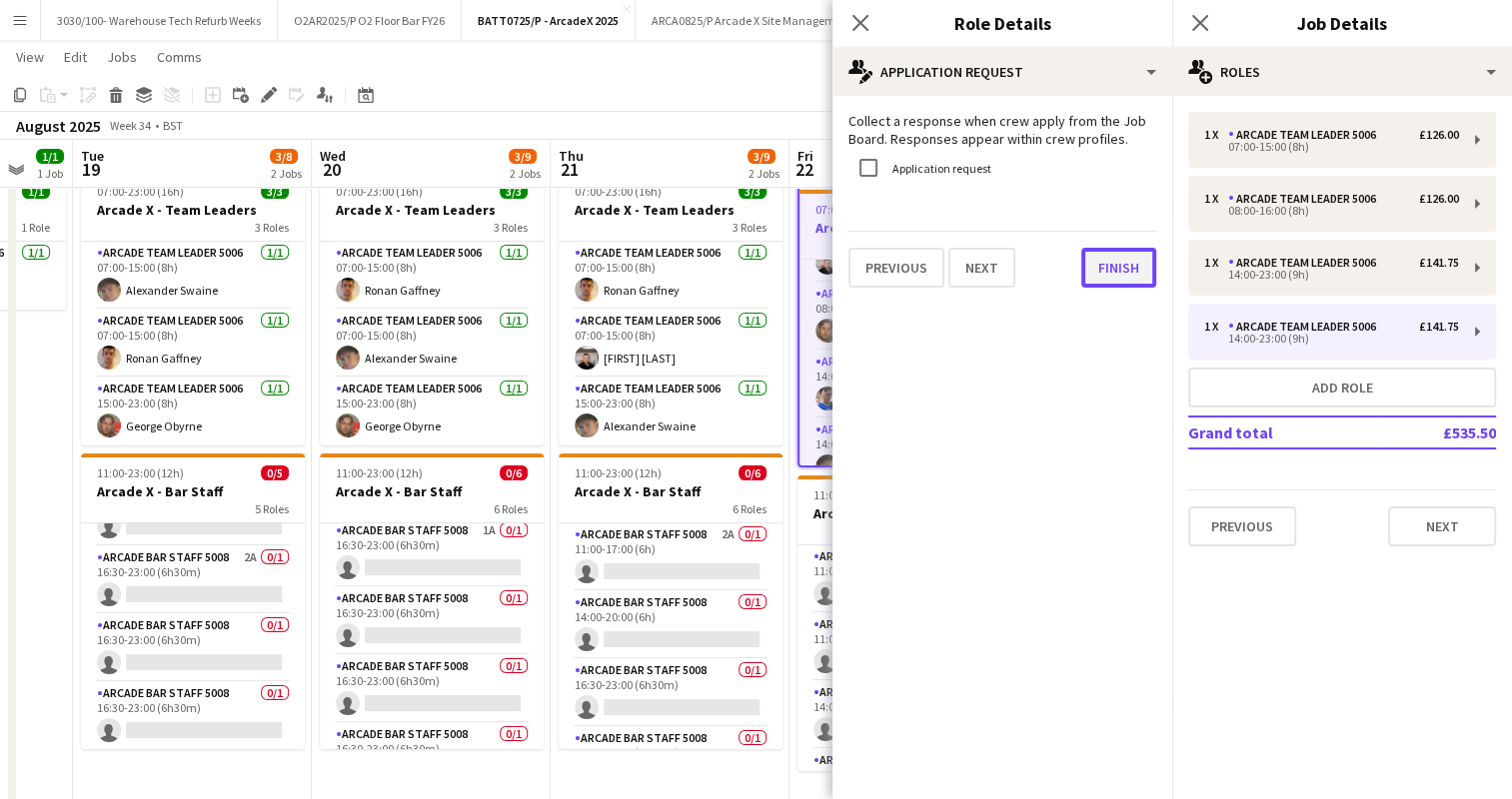 click on "Finish" at bounding box center (1118, 268) 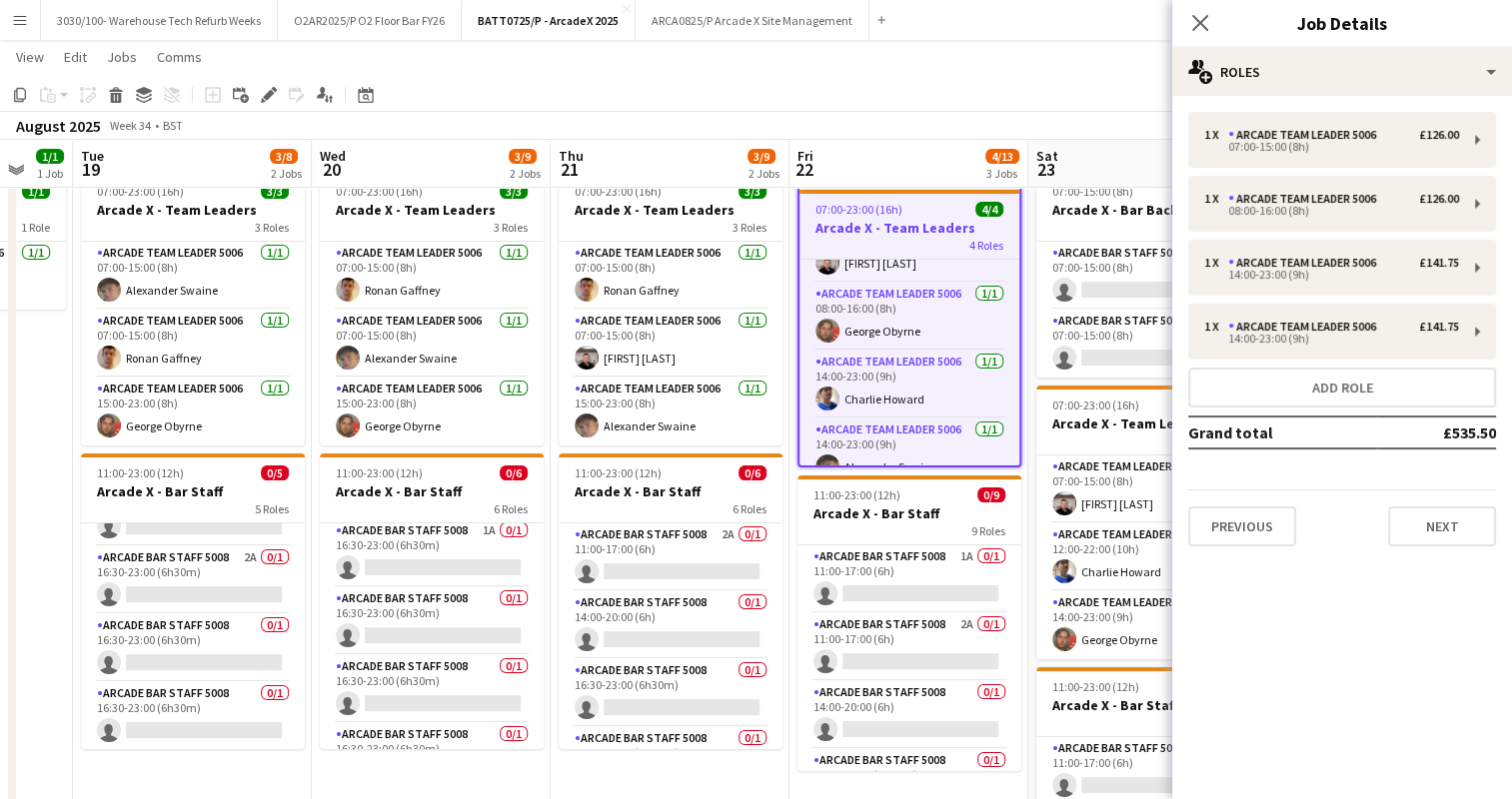 click on "Copy
Paste
Paste   Ctrl+V Paste with crew  Ctrl+Shift+V
Paste linked Job
Delete
Group
Ungroup
Add job
Add linked Job
Edit
Edit linked Job
Applicants
Date picker
AUG 2025 AUG 2025 Monday M Tuesday T Wednesday W Thursday T Friday F Saturday S Sunday S  AUG   1   2   3   4   5   6   7   8   9   10   11   12   13   14   15   16   17   18   19   20   21   22   23   24   25   26   27   28   29   30   31
Comparison range
Comparison range
Today" 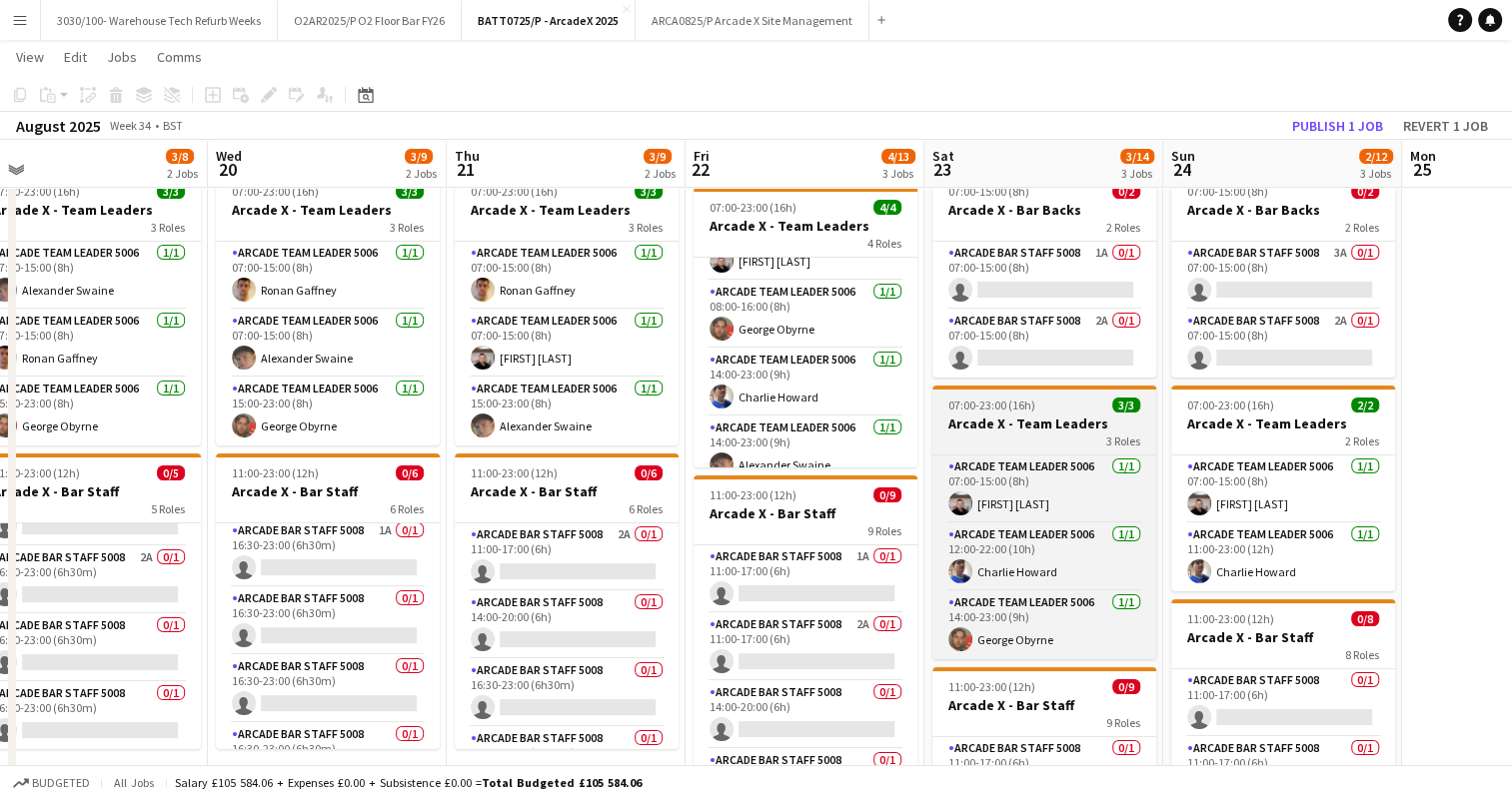 scroll, scrollTop: 0, scrollLeft: 748, axis: horizontal 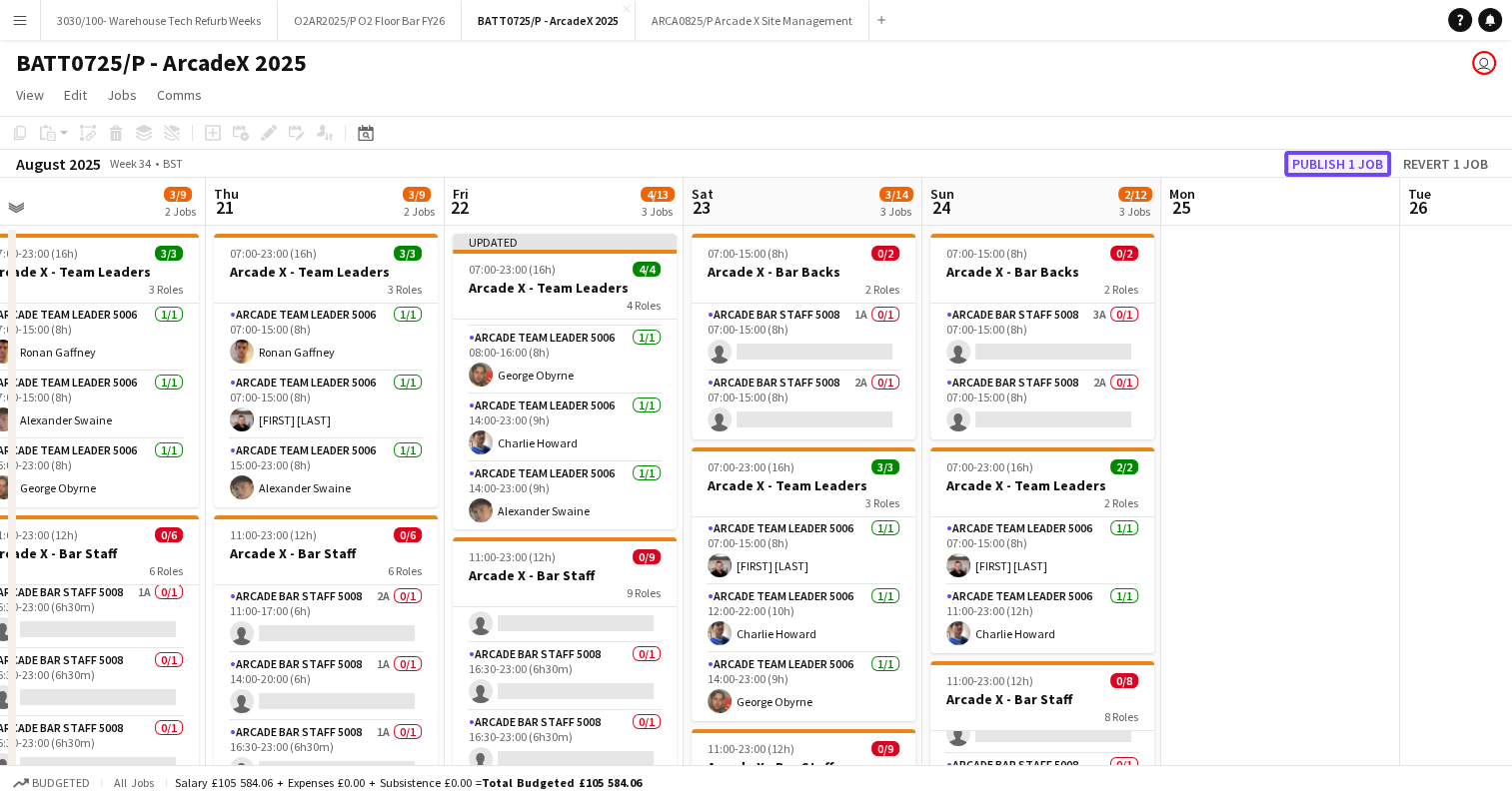click on "Publish 1 job" 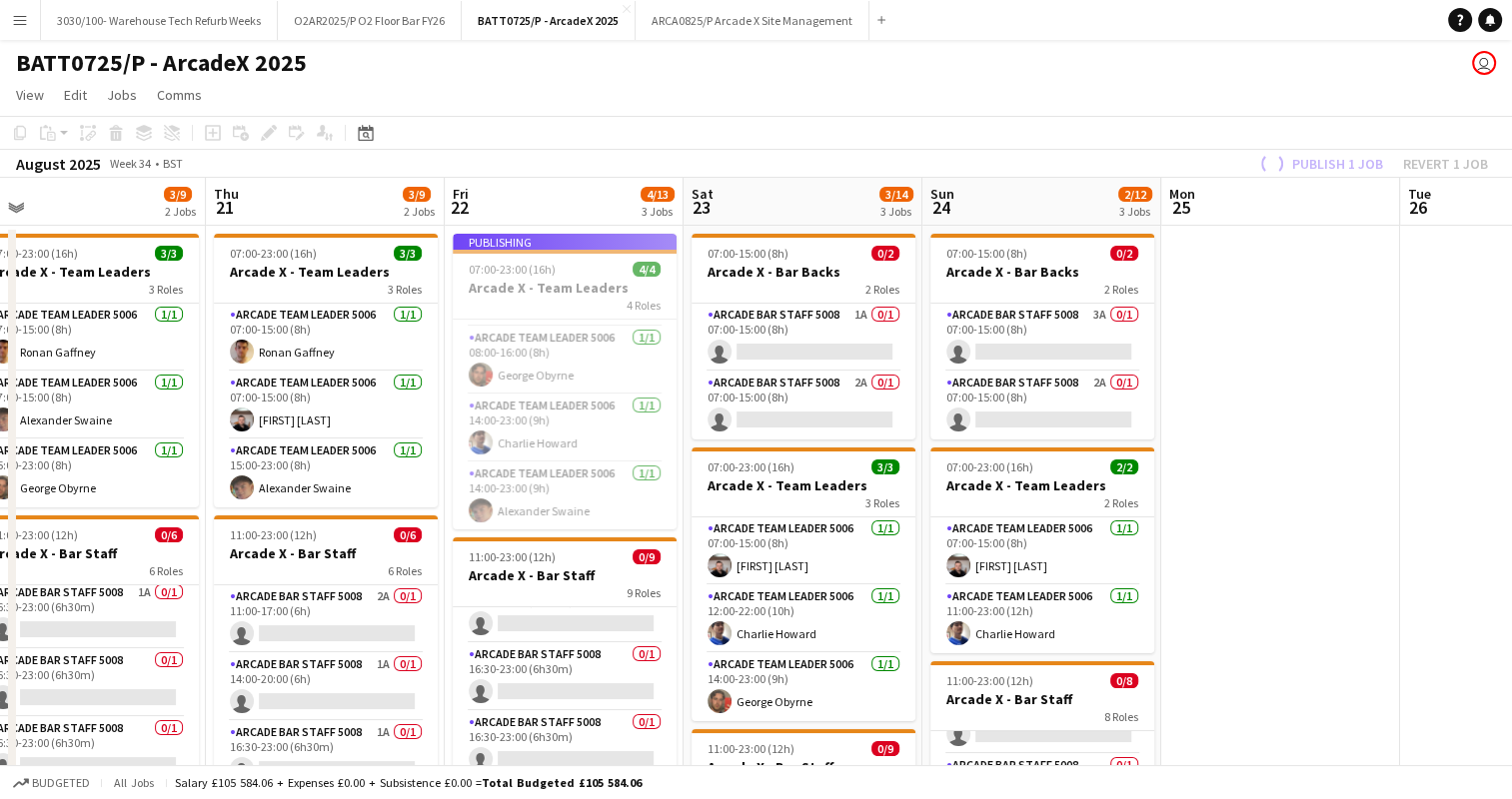 scroll, scrollTop: 45, scrollLeft: 0, axis: vertical 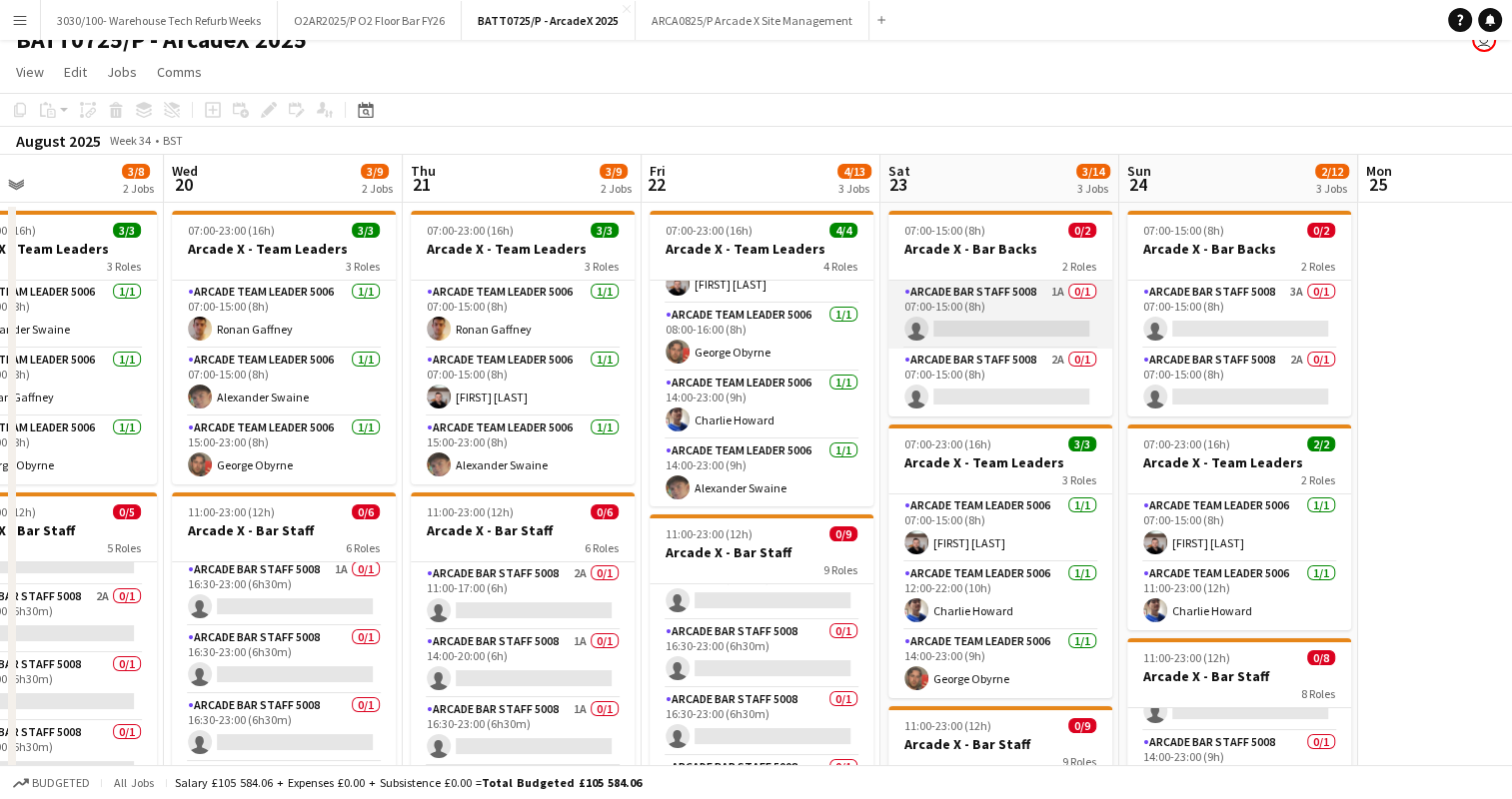 click on "Arcade Bar Staff 5008   1A   0/1   07:00-15:00 (8h)
single-neutral-actions" at bounding box center (1000, 315) 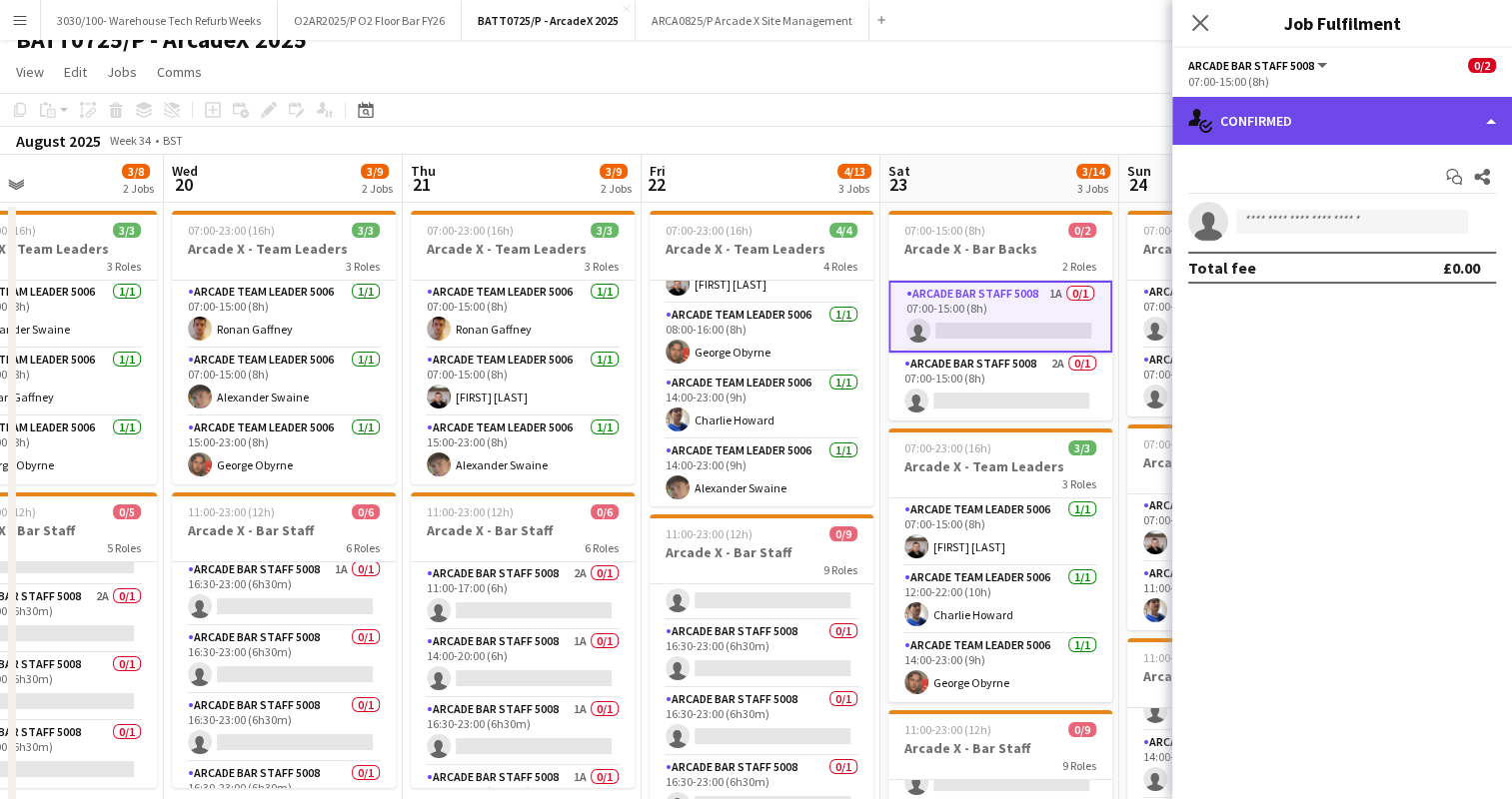 click on "single-neutral-actions-check-2
Confirmed" 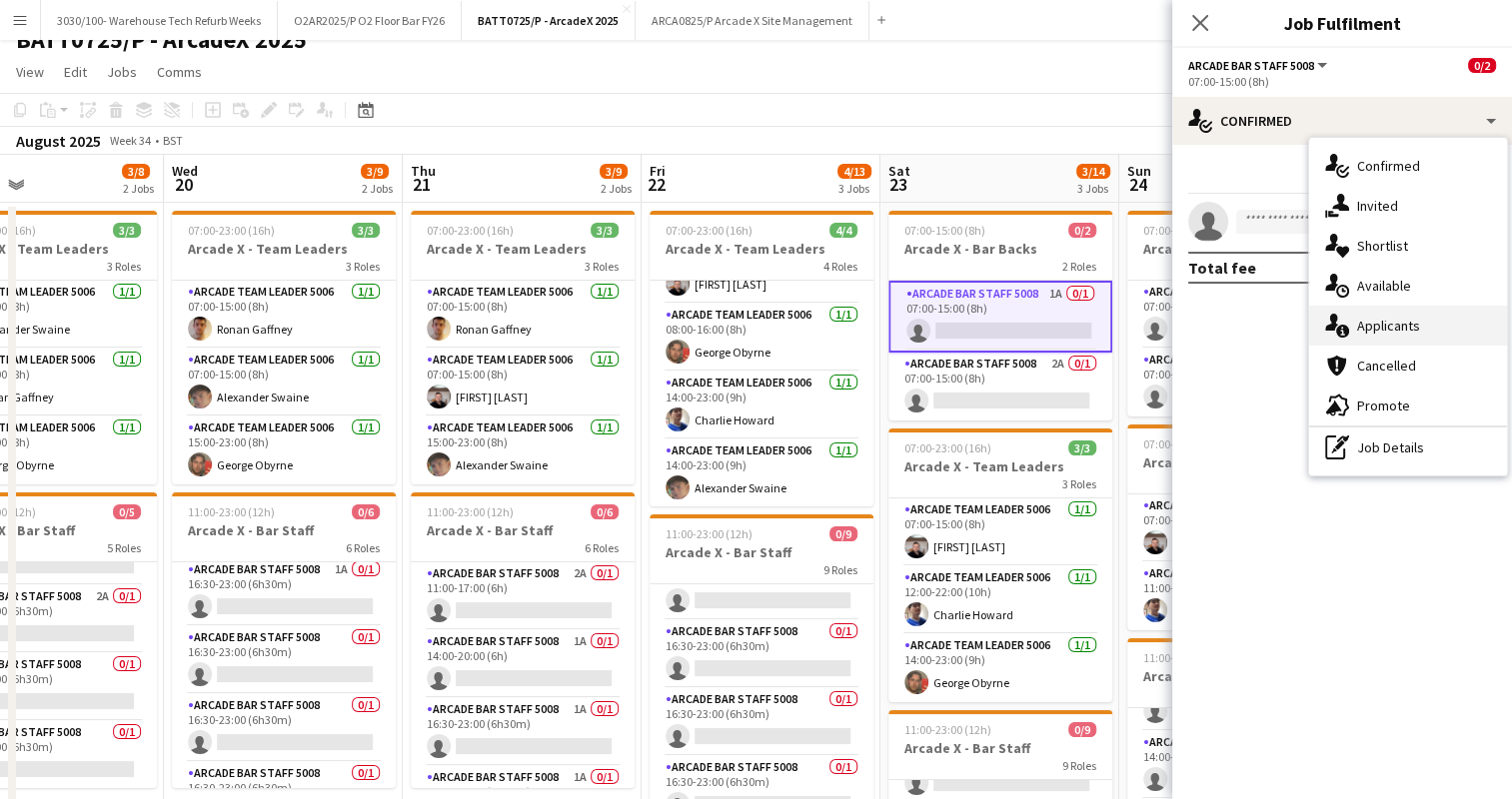 click on "single-neutral-actions-information
Applicants" at bounding box center [1408, 326] 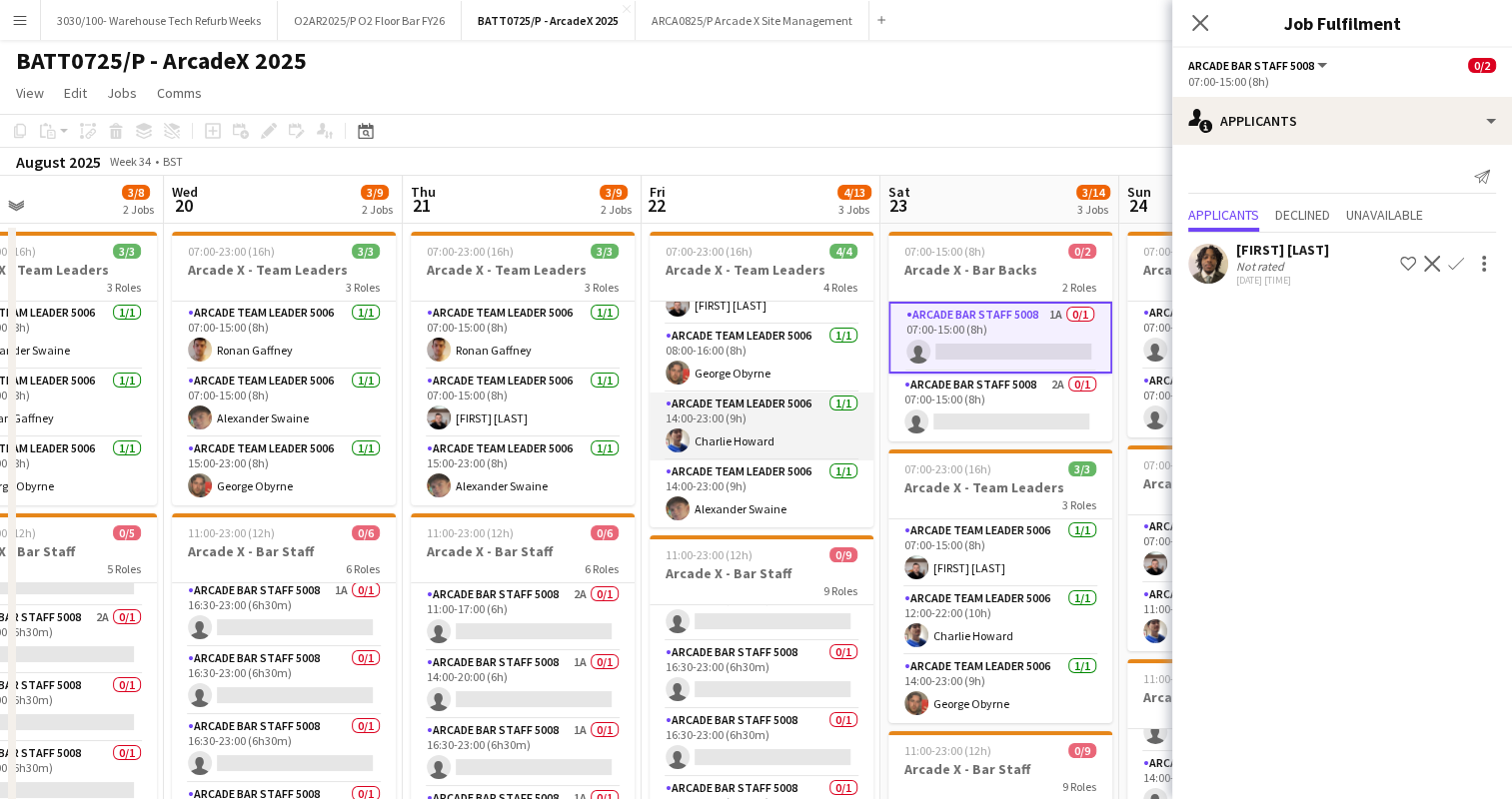 scroll, scrollTop: 0, scrollLeft: 0, axis: both 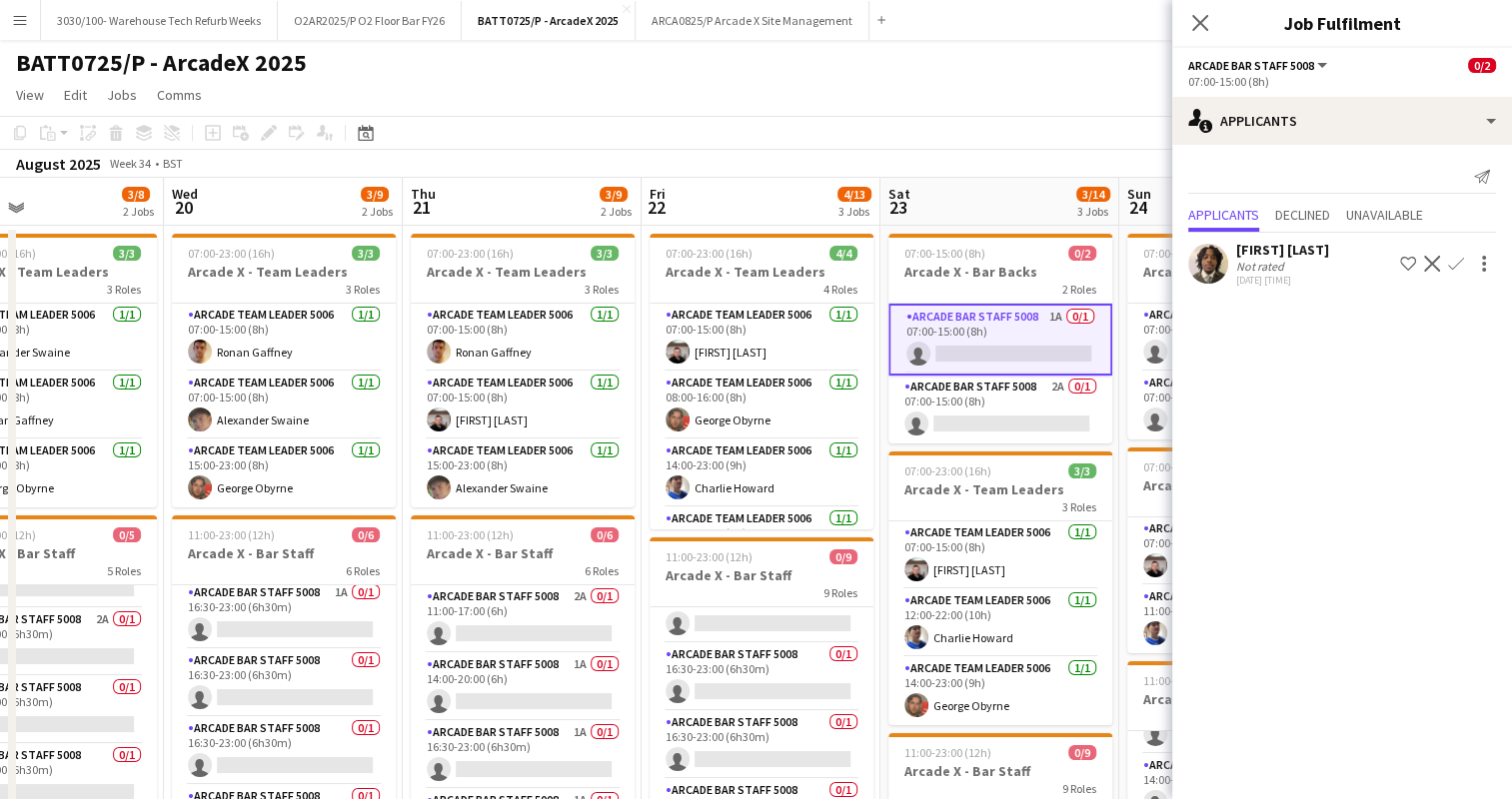 click on "Copy
Paste
Paste   Ctrl+V Paste with crew  Ctrl+Shift+V
Paste linked Job
Delete
Group
Ungroup
Add job
Add linked Job
Edit
Edit linked Job
Applicants
Date picker
AUG 2025 AUG 2025 Monday M Tuesday T Wednesday W Thursday T Friday F Saturday S Sunday S  AUG   1   2   3   4   5   6   7   8   9   10   11   12   13   14   15   16   17   18   19   20   21   22   23   24   25   26   27   28   29   30   31
Comparison range
Comparison range
Today" 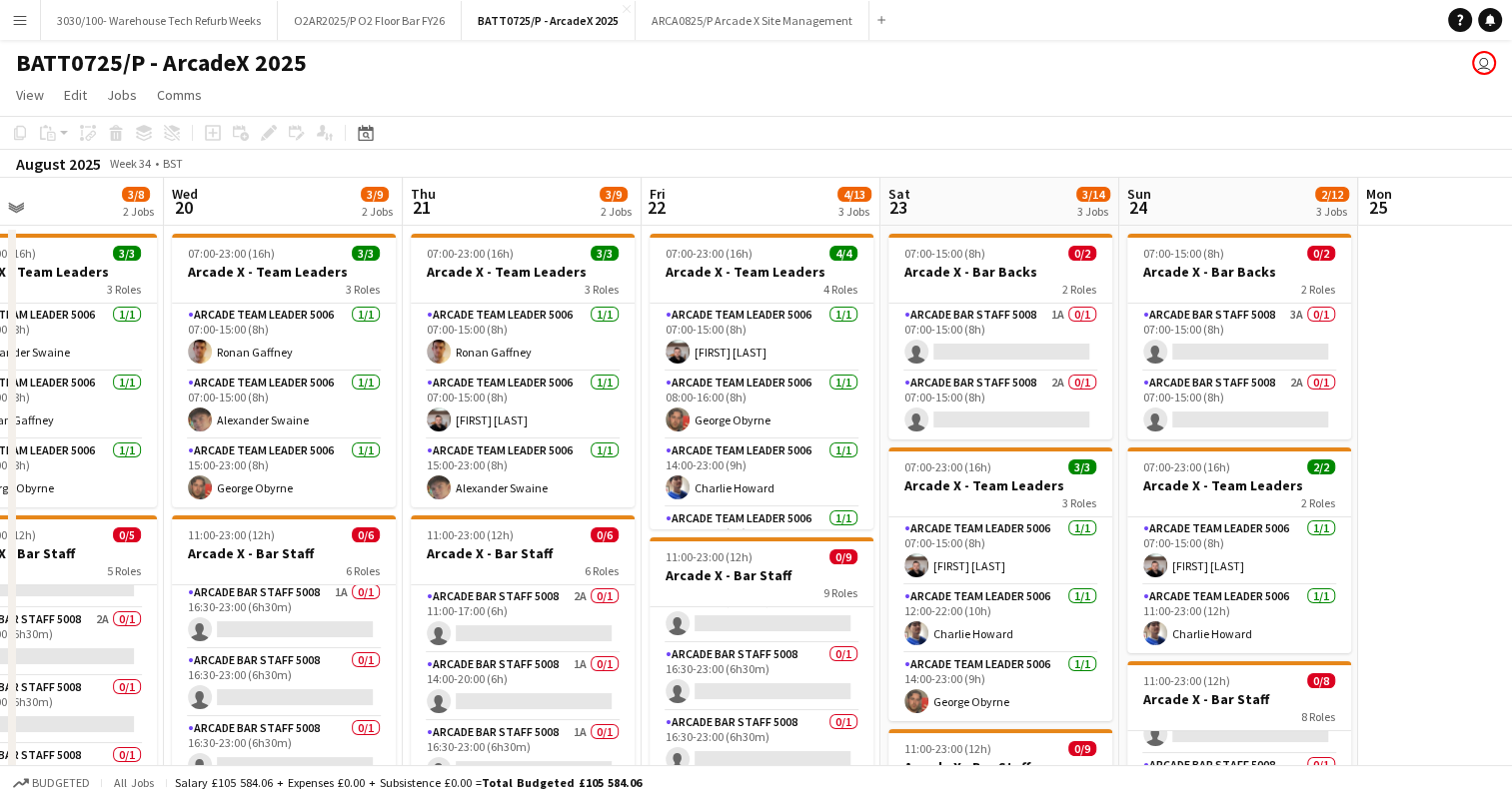 click on "Fri   22   4/13   3 Jobs" at bounding box center (760, 202) 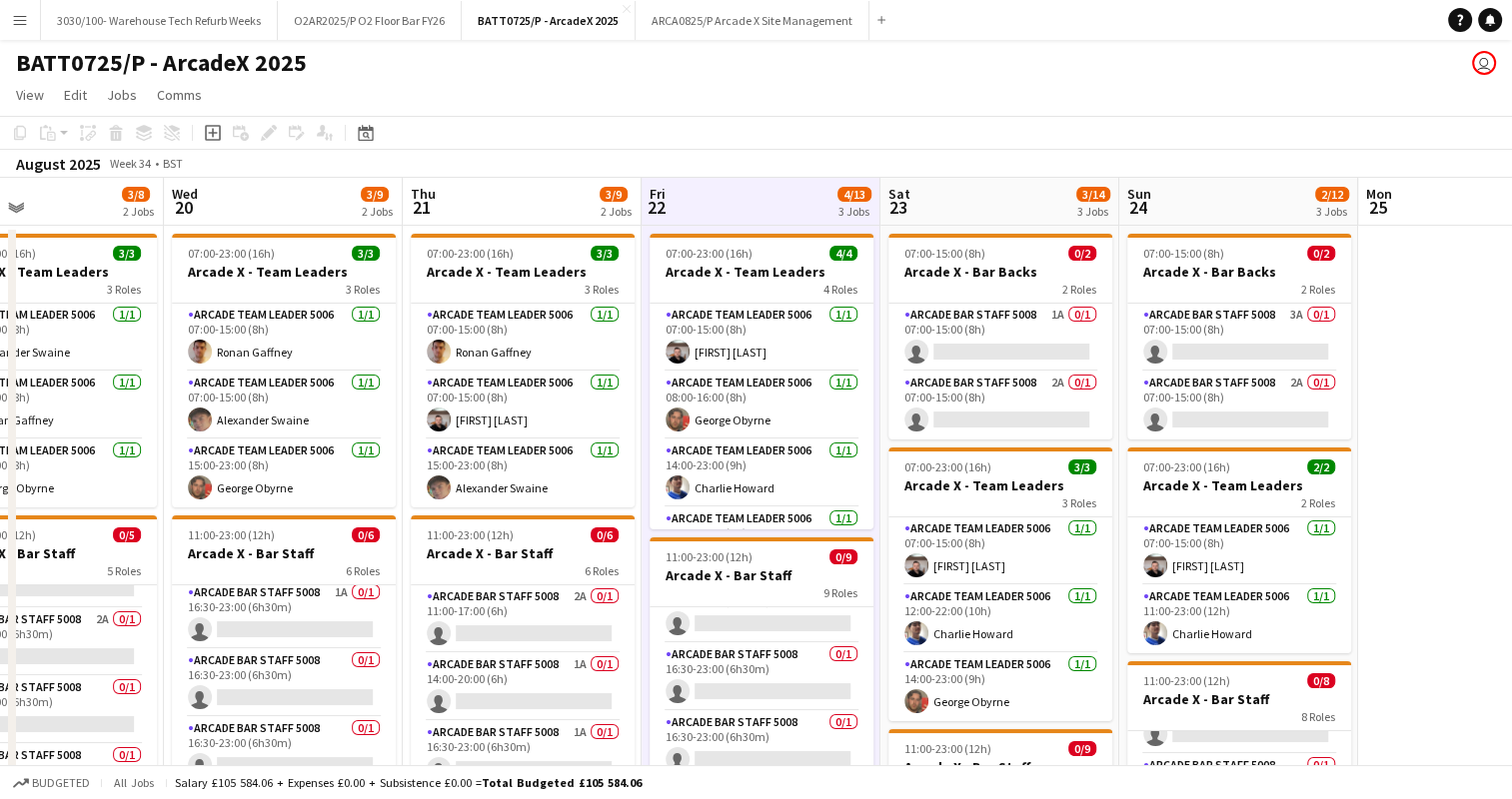 click on "Fri   22   4/13   3 Jobs" at bounding box center [760, 202] 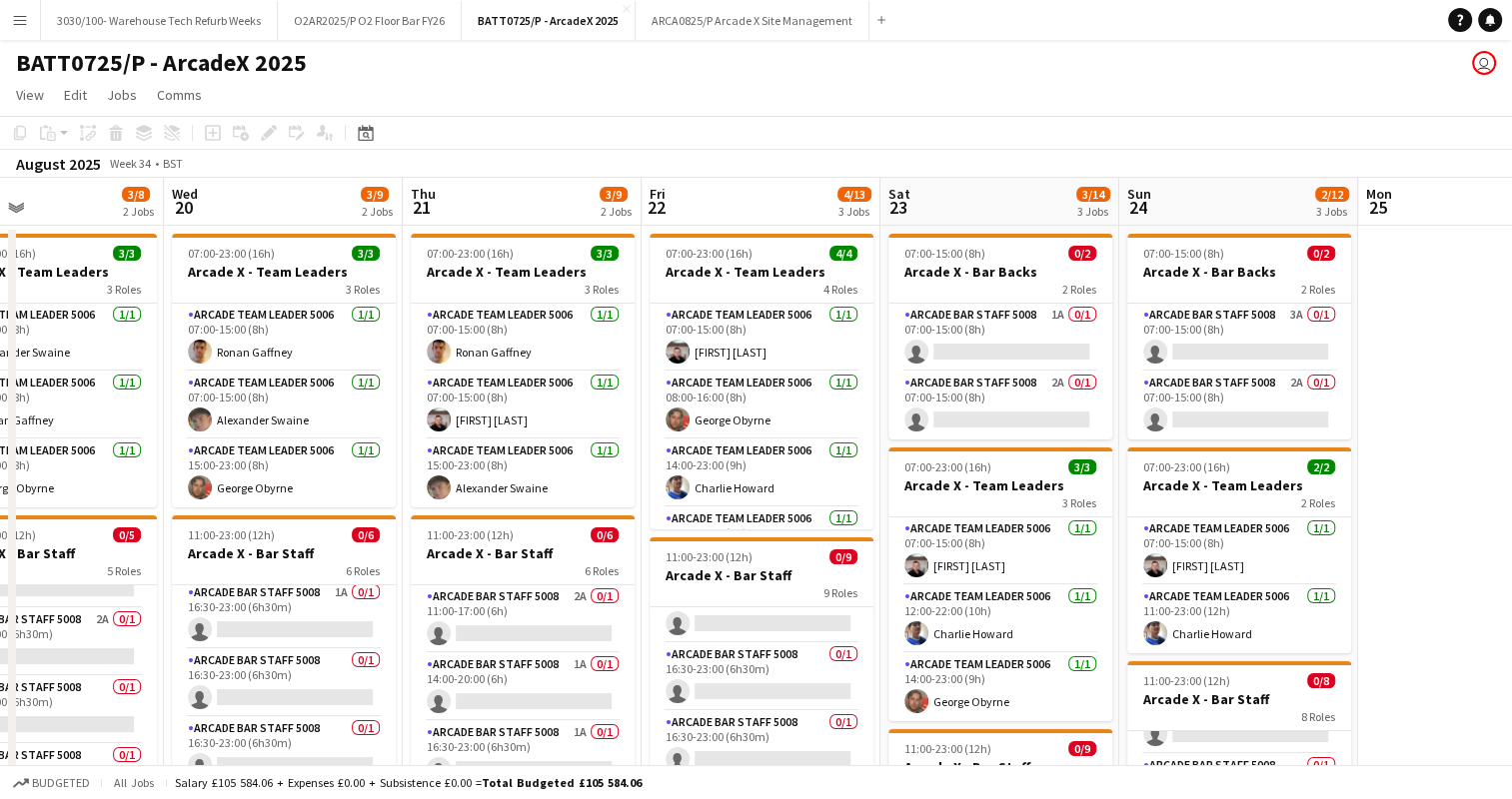click on "Fri   22   4/13   3 Jobs" at bounding box center [760, 202] 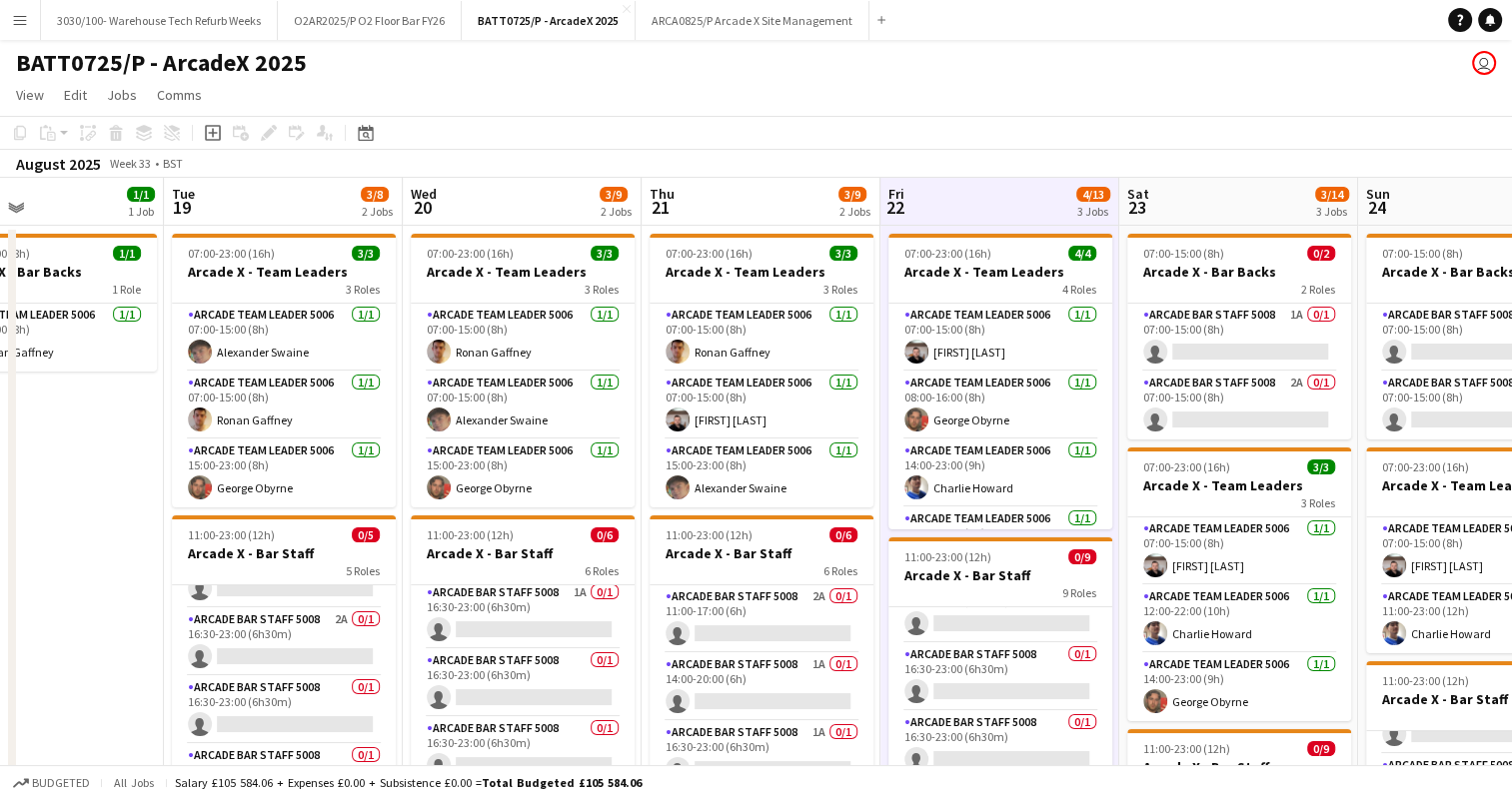 scroll, scrollTop: 0, scrollLeft: 504, axis: horizontal 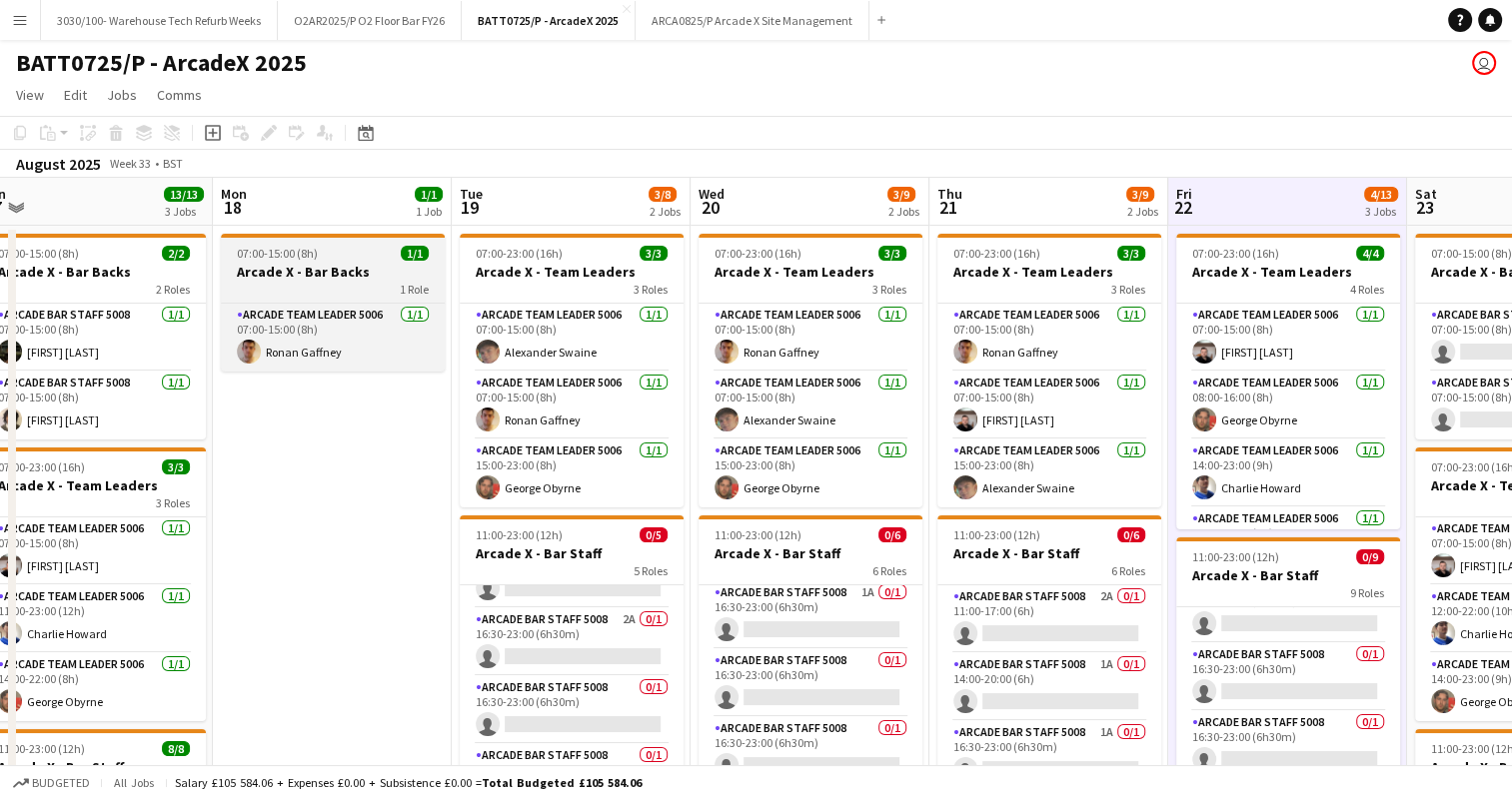 click on "Arcade X - Bar Backs" at bounding box center [333, 272] 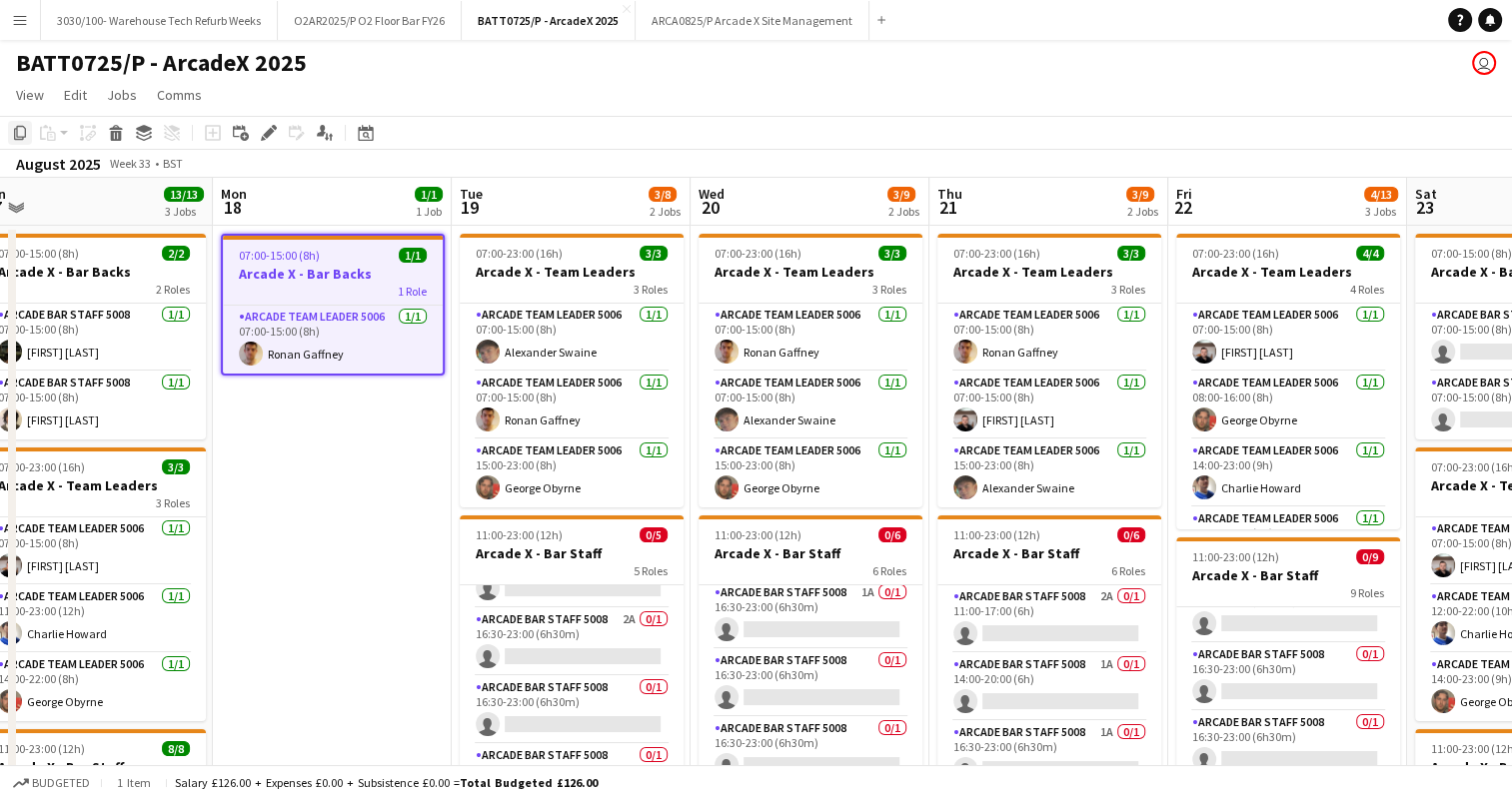 click on "Copy" 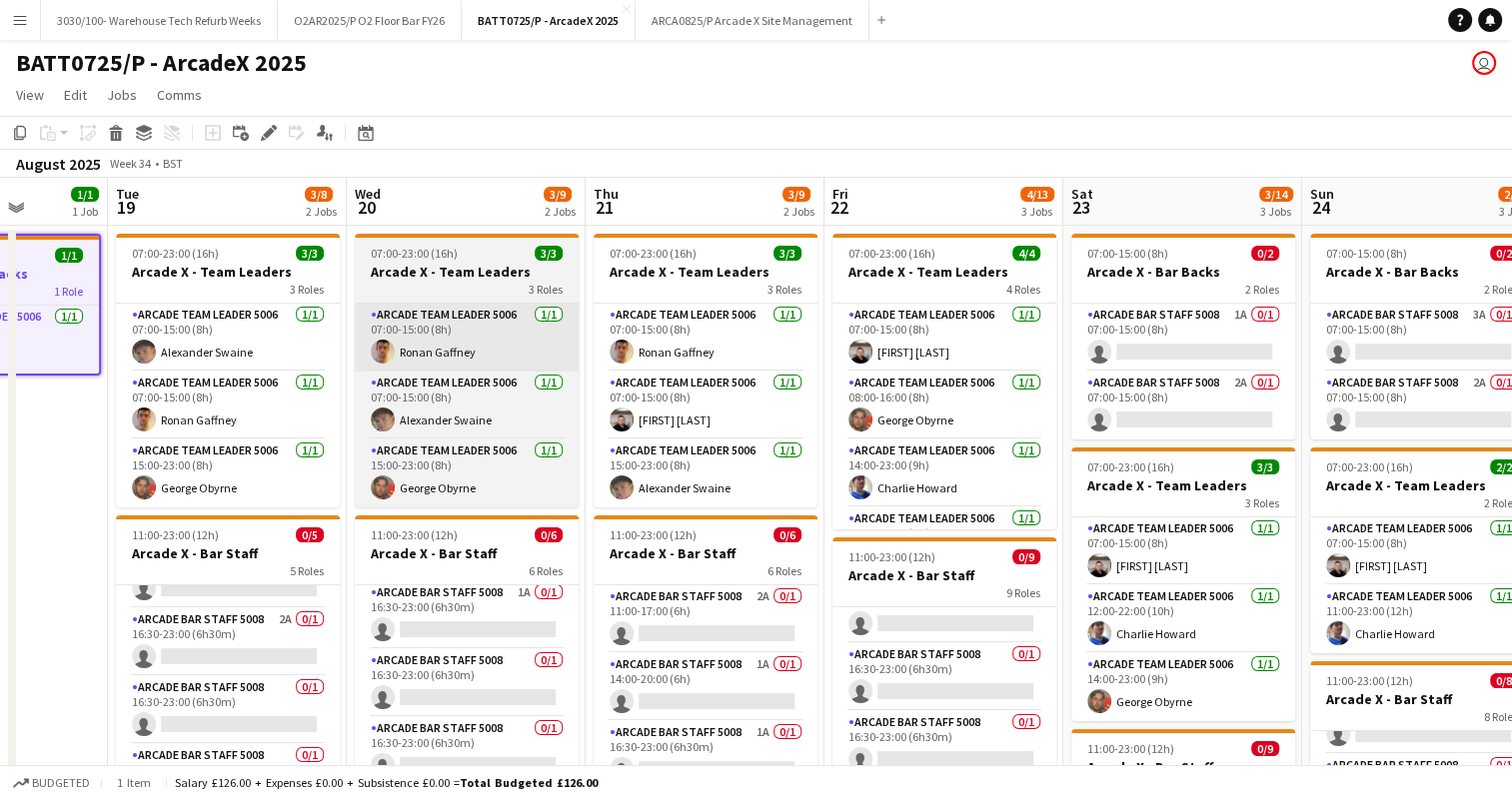 scroll, scrollTop: 0, scrollLeft: 886, axis: horizontal 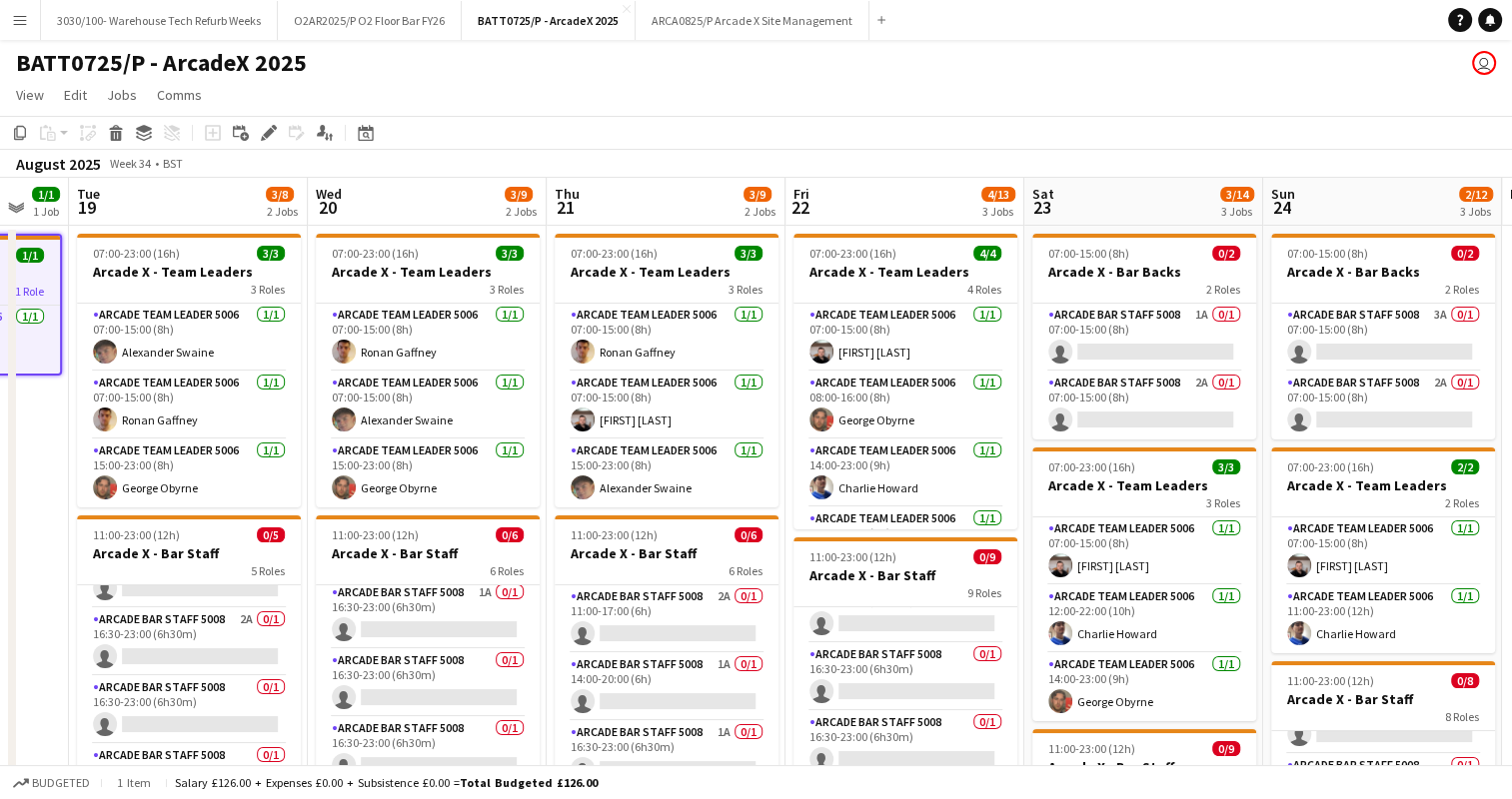 click on "Fri   22   4/13   3 Jobs" at bounding box center (904, 202) 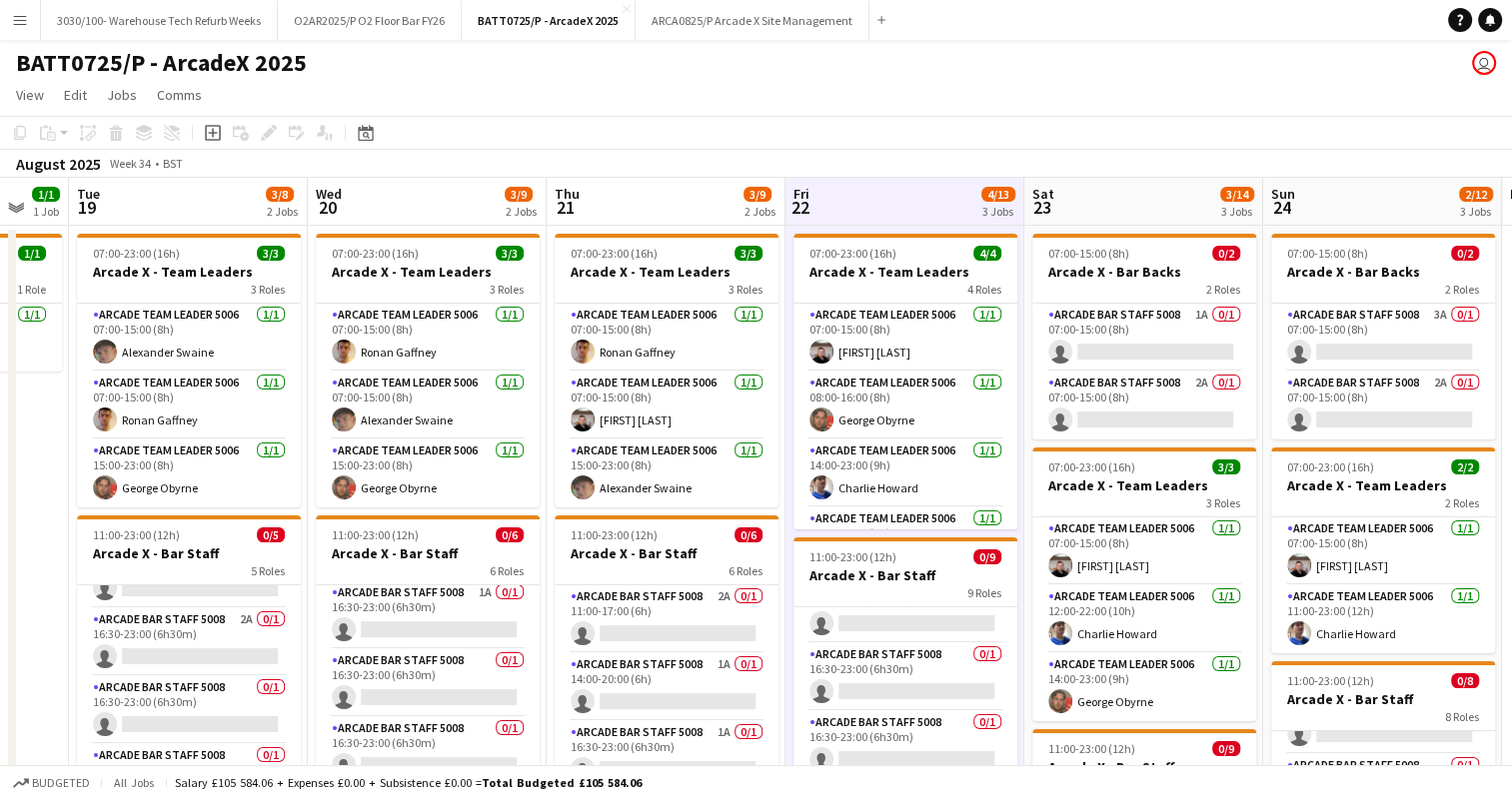 click on "07:00-23:00 (16h)    4/4   Arcade X - Team Leaders   4 Roles   Arcade Team Leader 5006   1/1   07:00-15:00 (8h)
Preston Marquez  Arcade Team Leader 5006   1/1   08:00-16:00 (8h)
George Obyrne  Arcade Team Leader 5006   1/1   14:00-23:00 (9h)
Charlie Howard  Arcade Team Leader 5006   1/1   14:00-23:00 (9h)
Alexander Swaine     11:00-23:00 (12h)    0/9   Arcade X - Bar Staff   9 Roles   Arcade Bar Staff 5008   1A   0/1   11:00-17:00 (6h)
single-neutral-actions
Arcade Bar Staff 5008   2A   0/1   11:00-17:00 (6h)
single-neutral-actions
Arcade Bar Staff 5008   0/1   14:00-20:00 (6h)
single-neutral-actions
Arcade Bar Staff 5008   0/1   16:30-23:00 (6h30m)
single-neutral-actions
Arcade Bar Staff 5008   0/1   16:30-23:00 (6h30m)
single-neutral-actions
Arcade Bar Staff 5008   1A   0/1   16:30-23:00 (6h30m)" at bounding box center (904, 655) 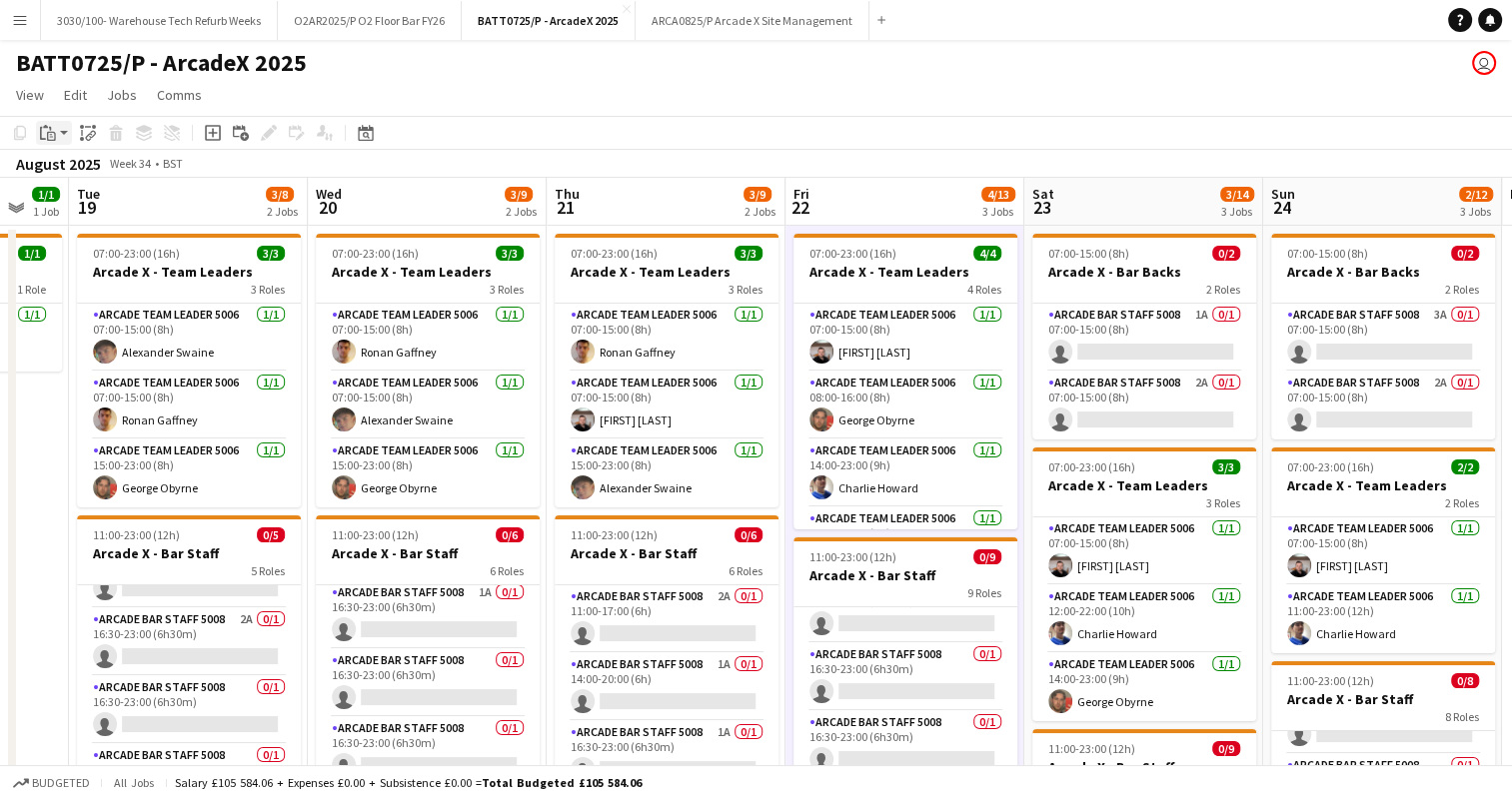 click on "Paste" at bounding box center [48, 133] 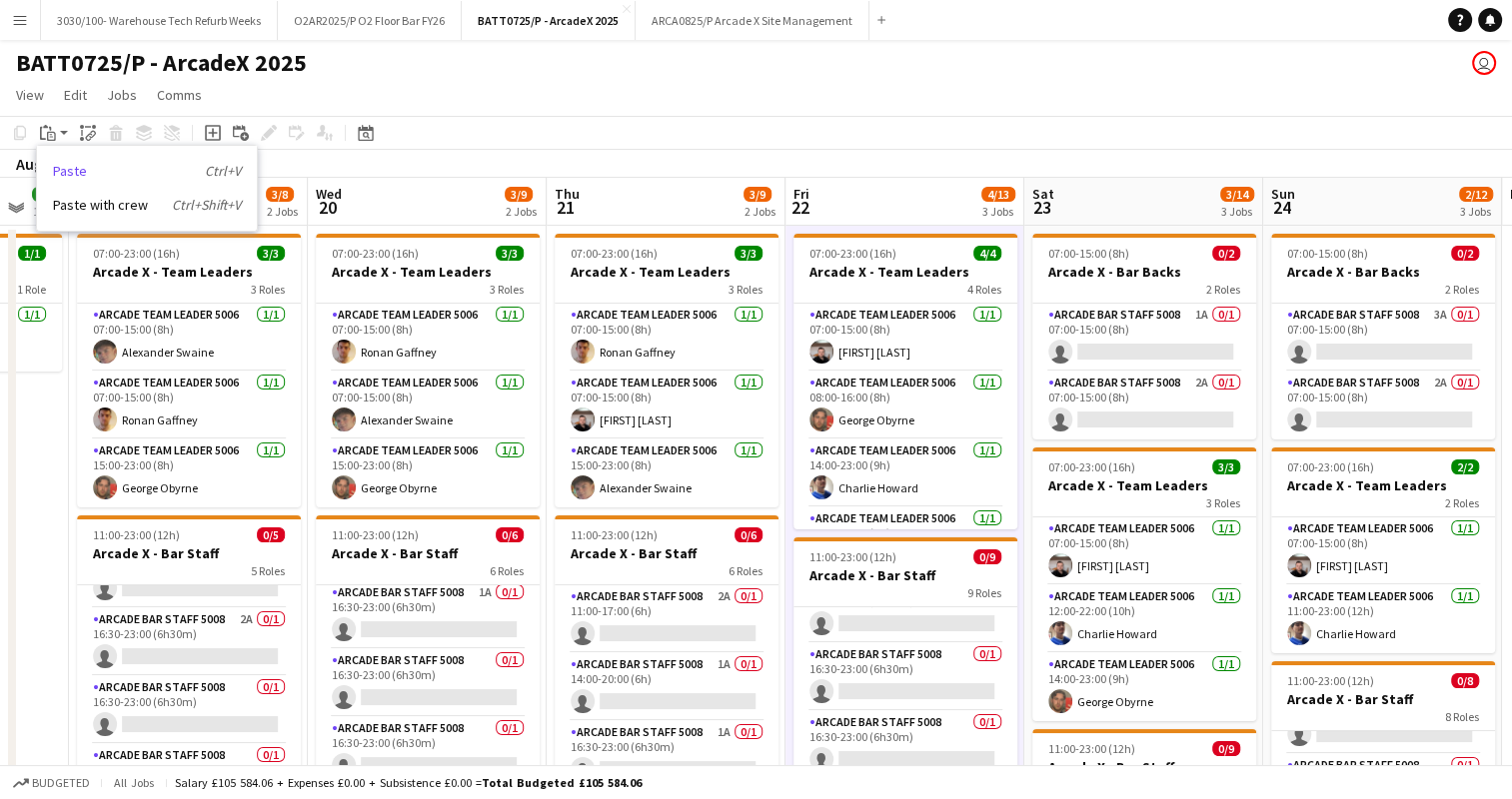 click on "Paste   Ctrl+V" at bounding box center (147, 171) 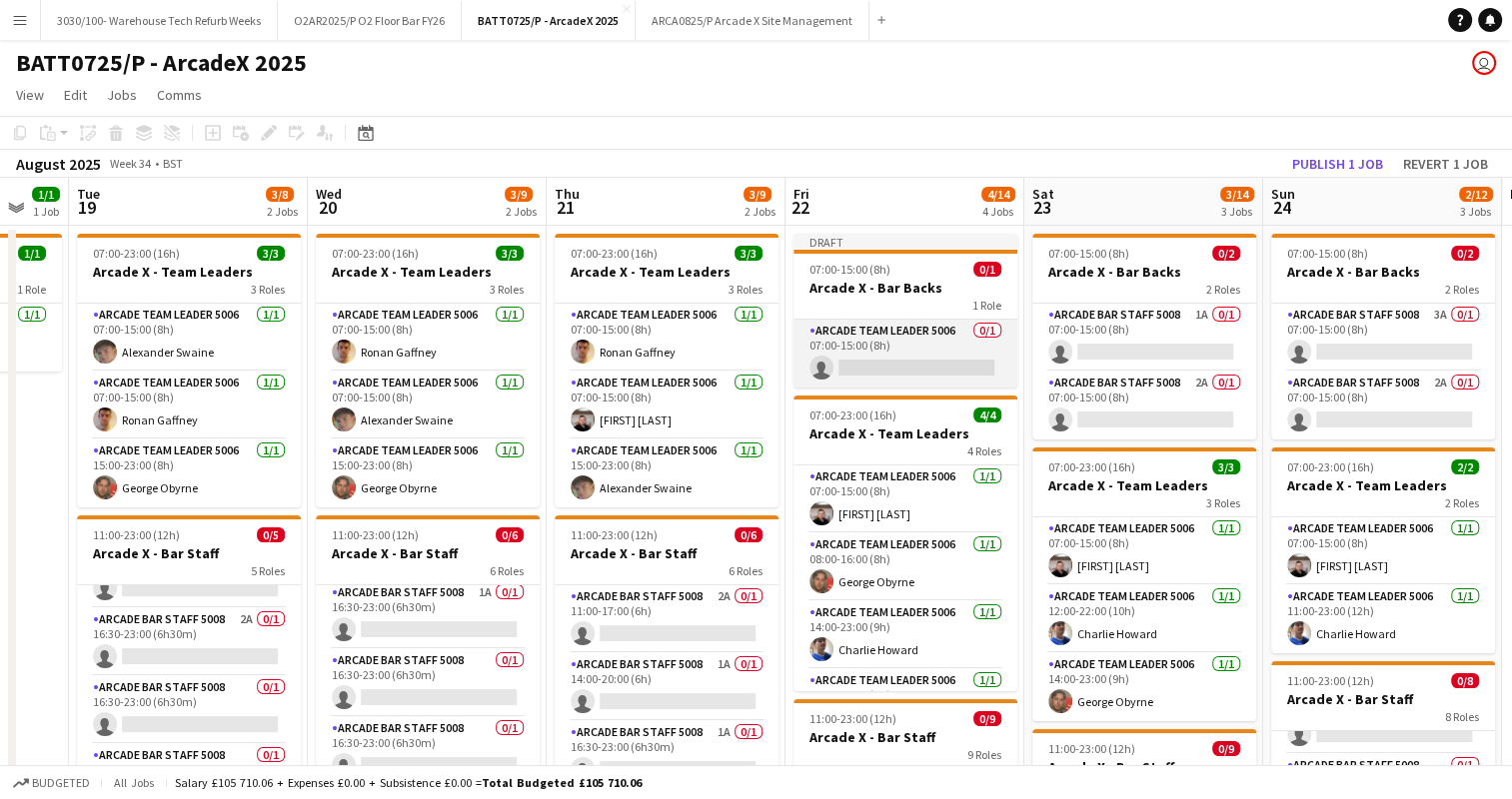 click on "Arcade Team Leader 5006   0/1   07:00-15:00 (8h)
single-neutral-actions" at bounding box center [905, 354] 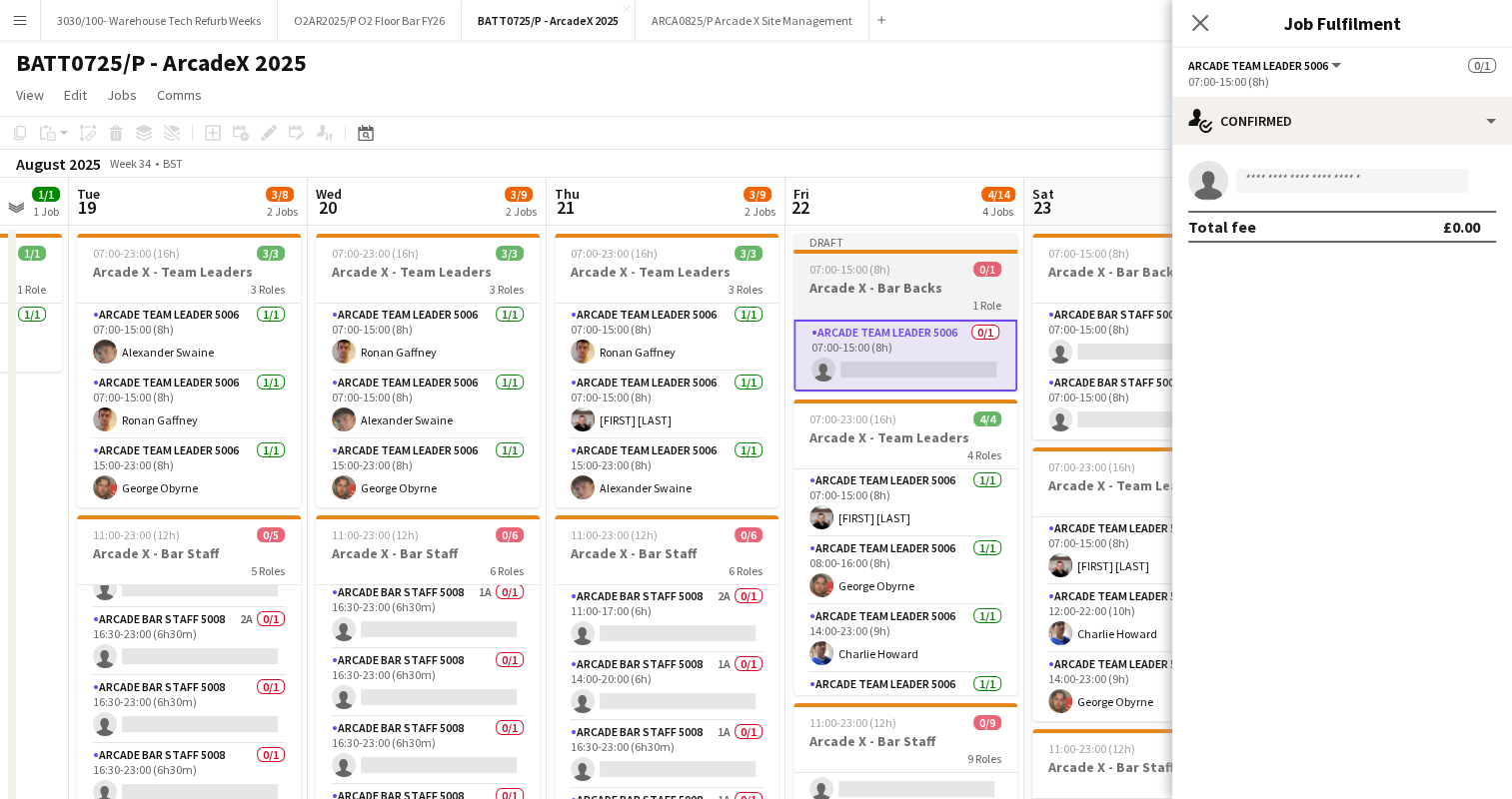 click on "Draft" at bounding box center [905, 242] 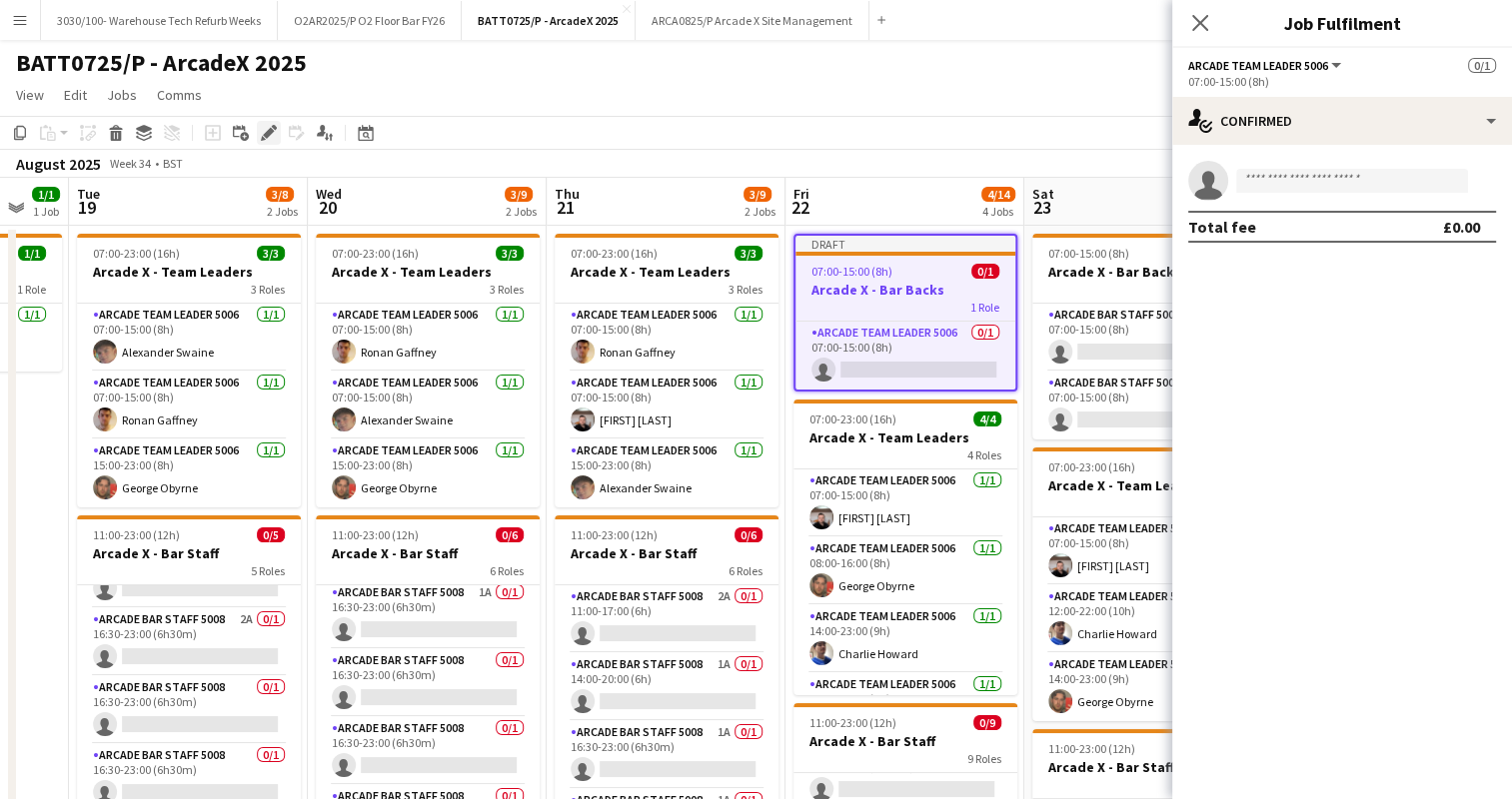 click 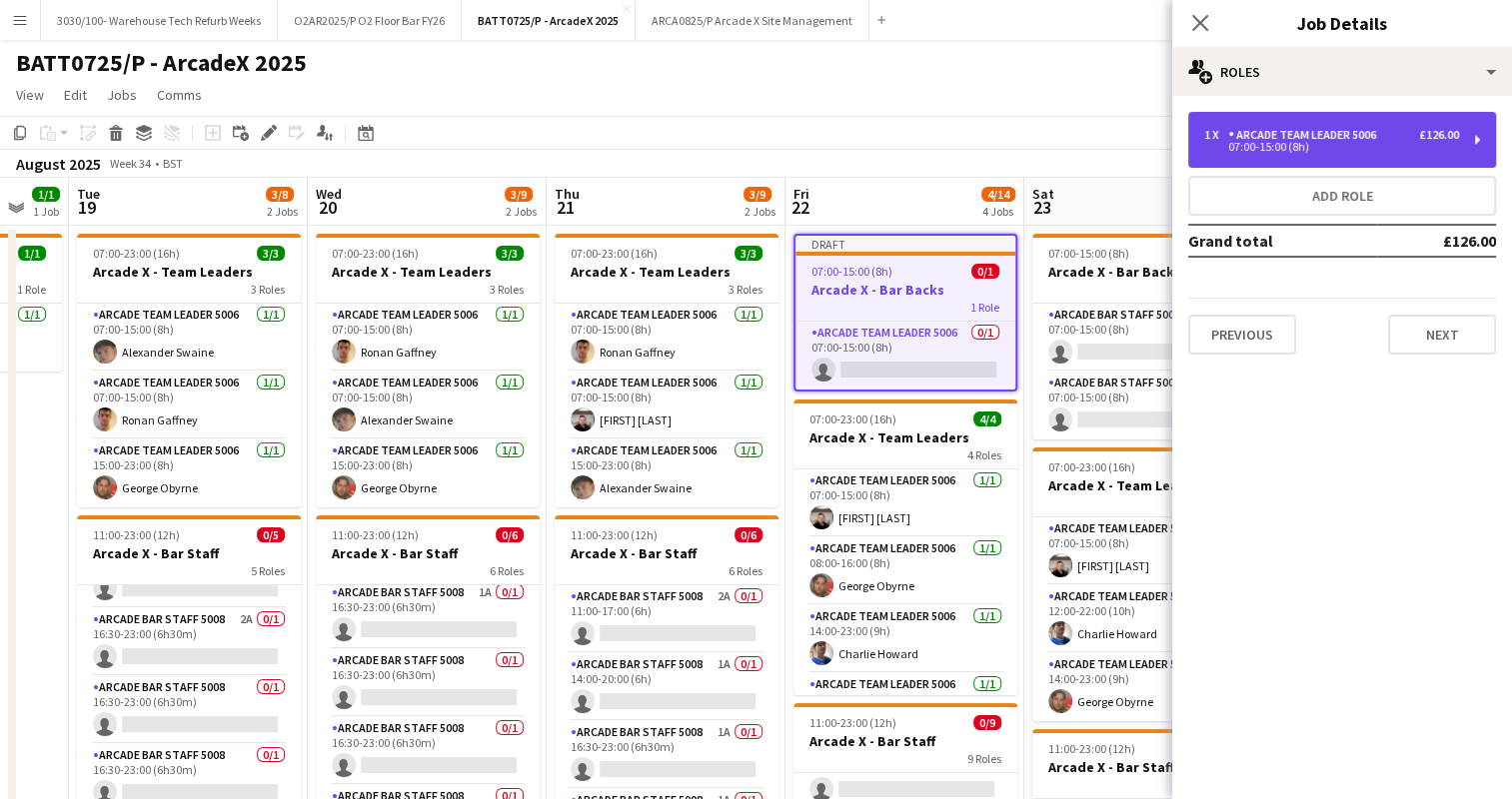 click on "1 x   Arcade Team Leader 5006   £126.00" at bounding box center [1331, 135] 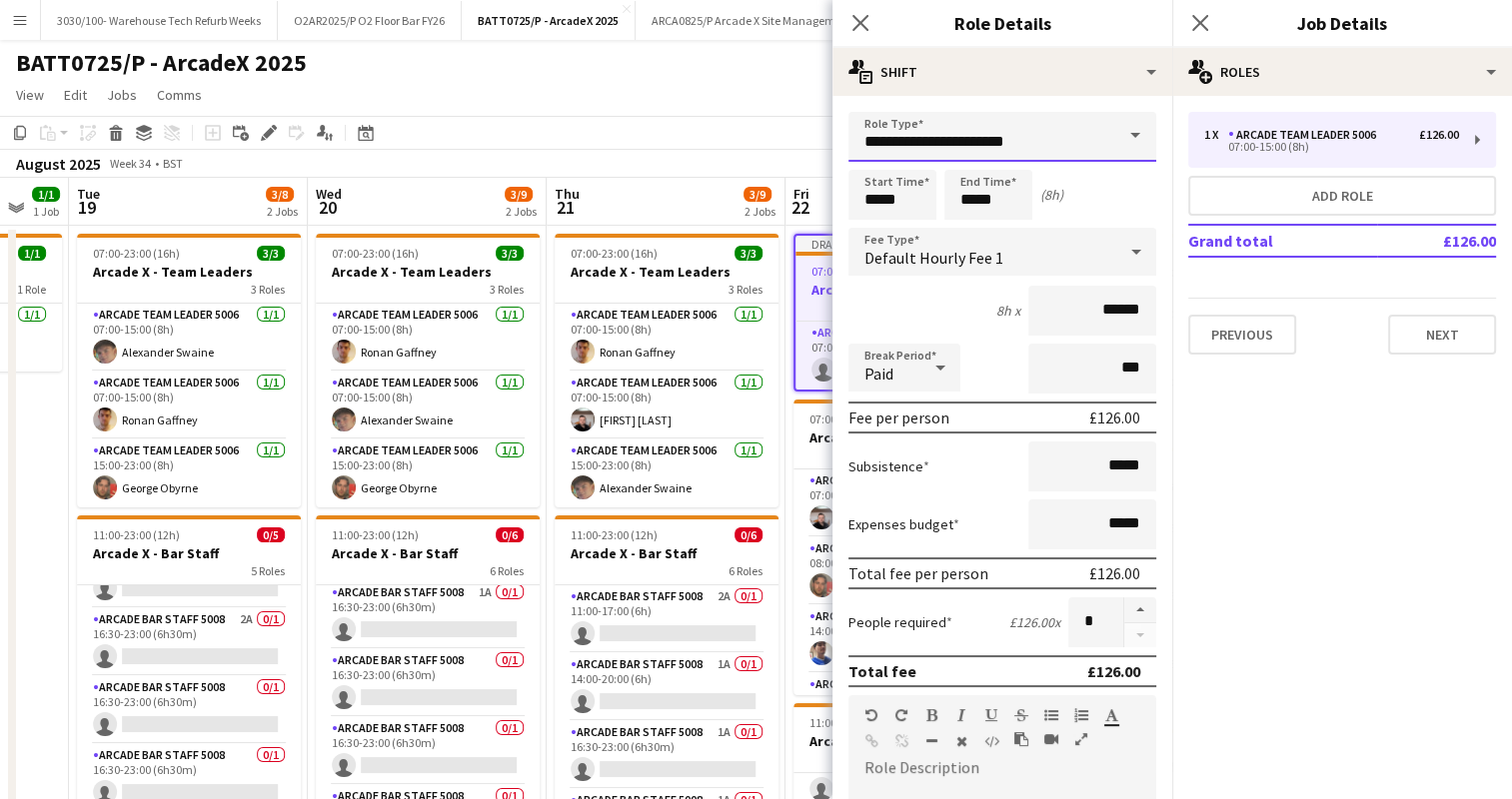 click on "**********" at bounding box center (1002, 137) 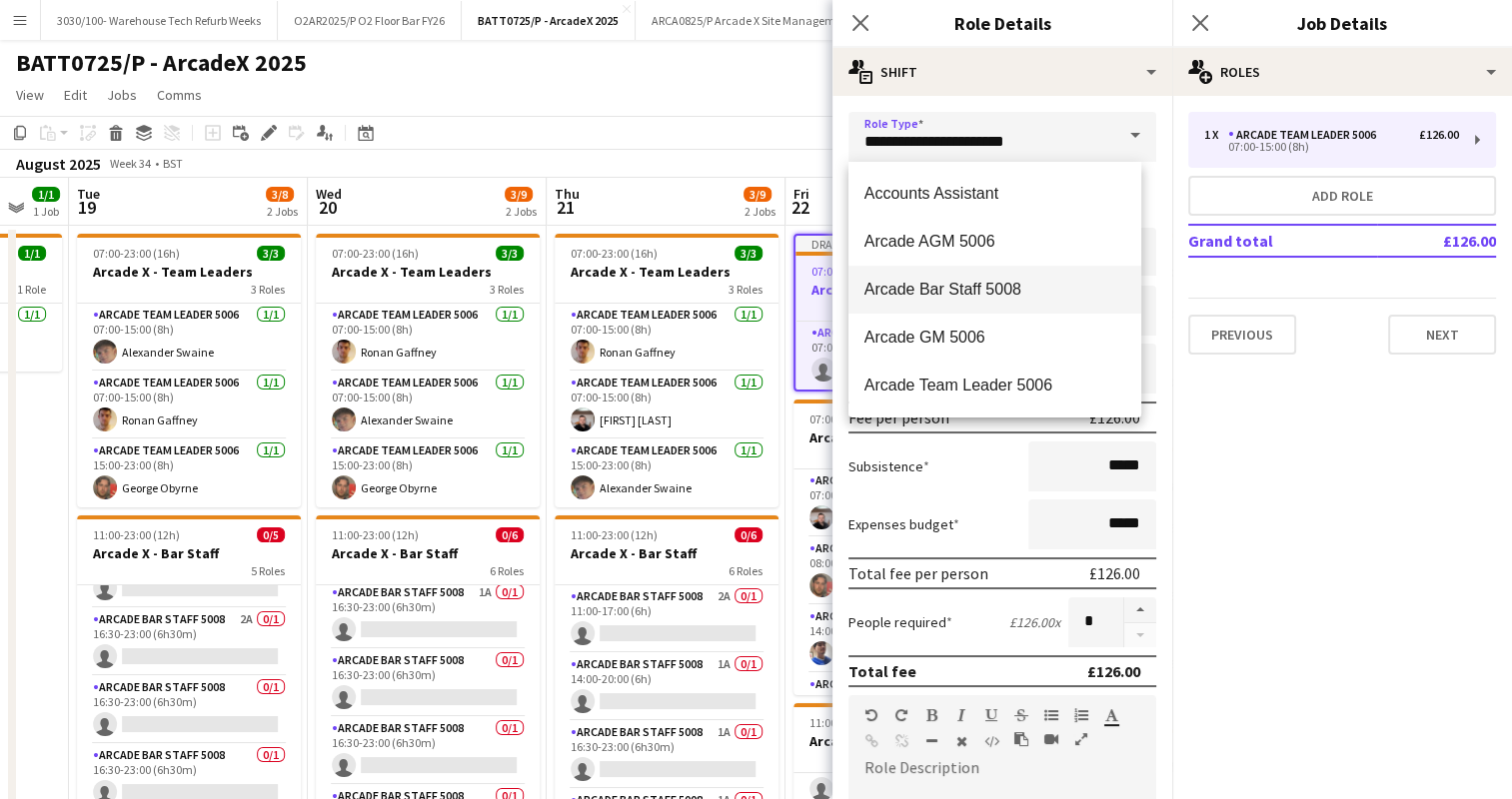 click on "Arcade Bar Staff 5008" at bounding box center (994, 289) 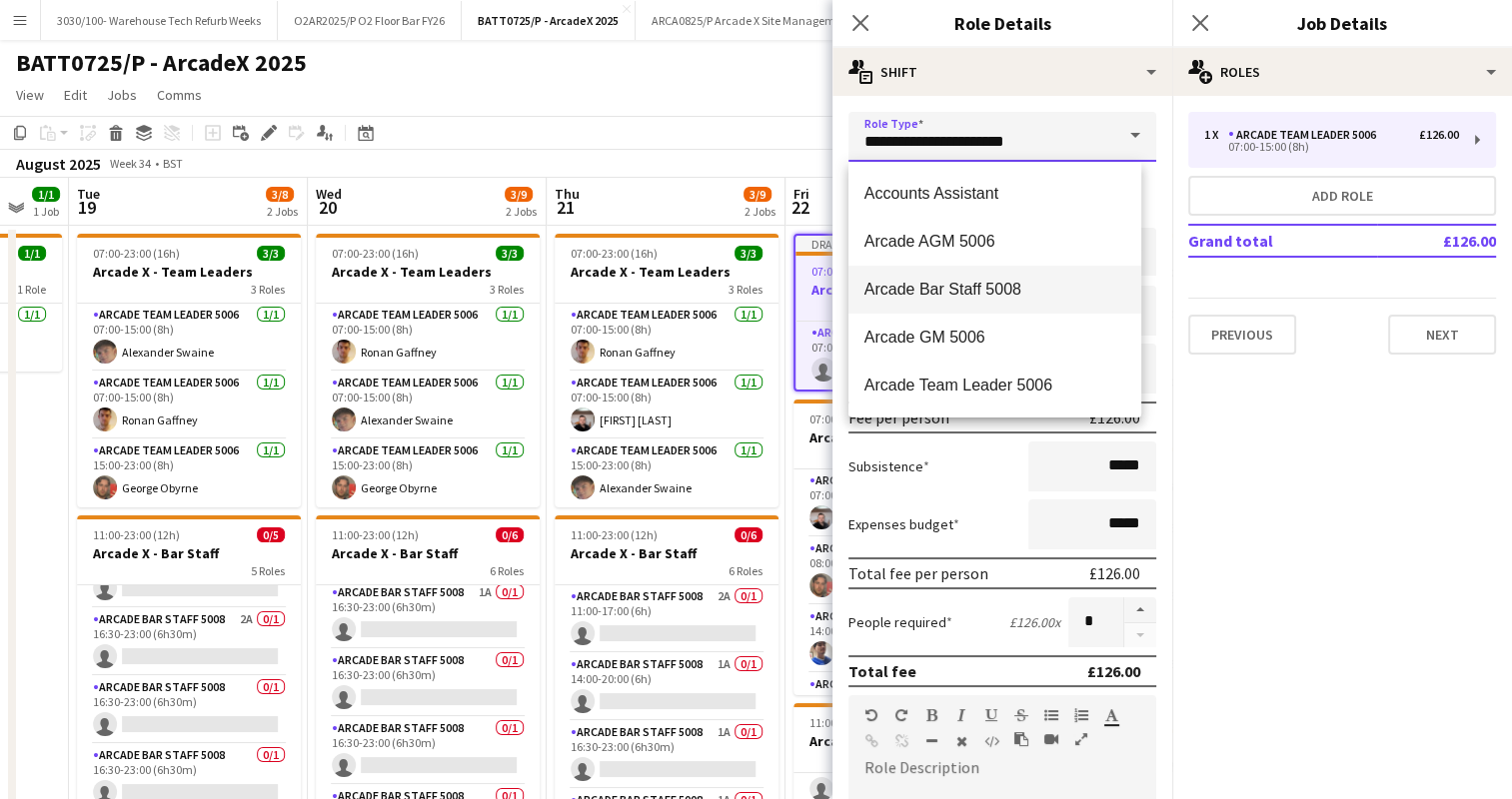 type on "**********" 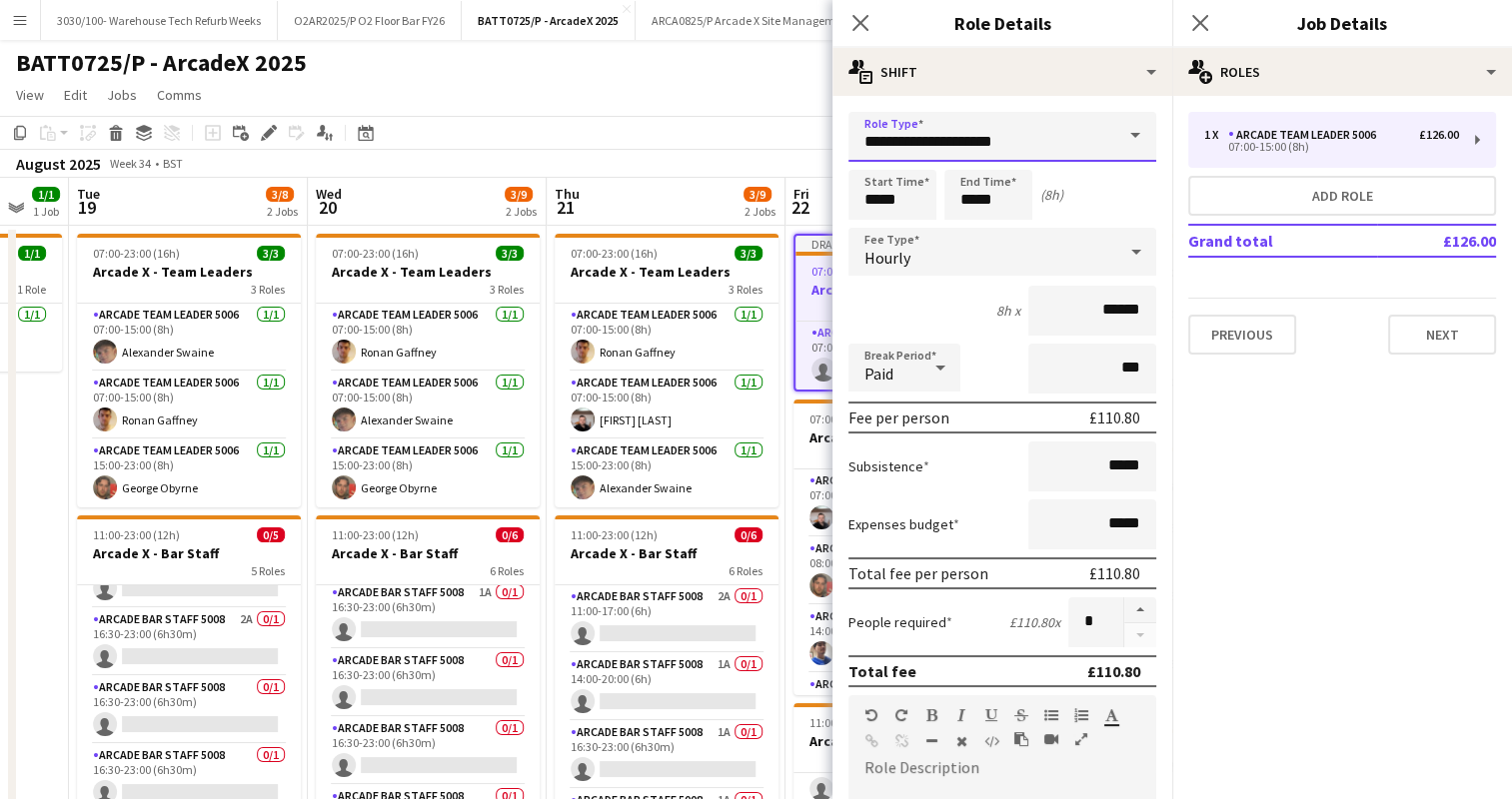 scroll, scrollTop: 548, scrollLeft: 0, axis: vertical 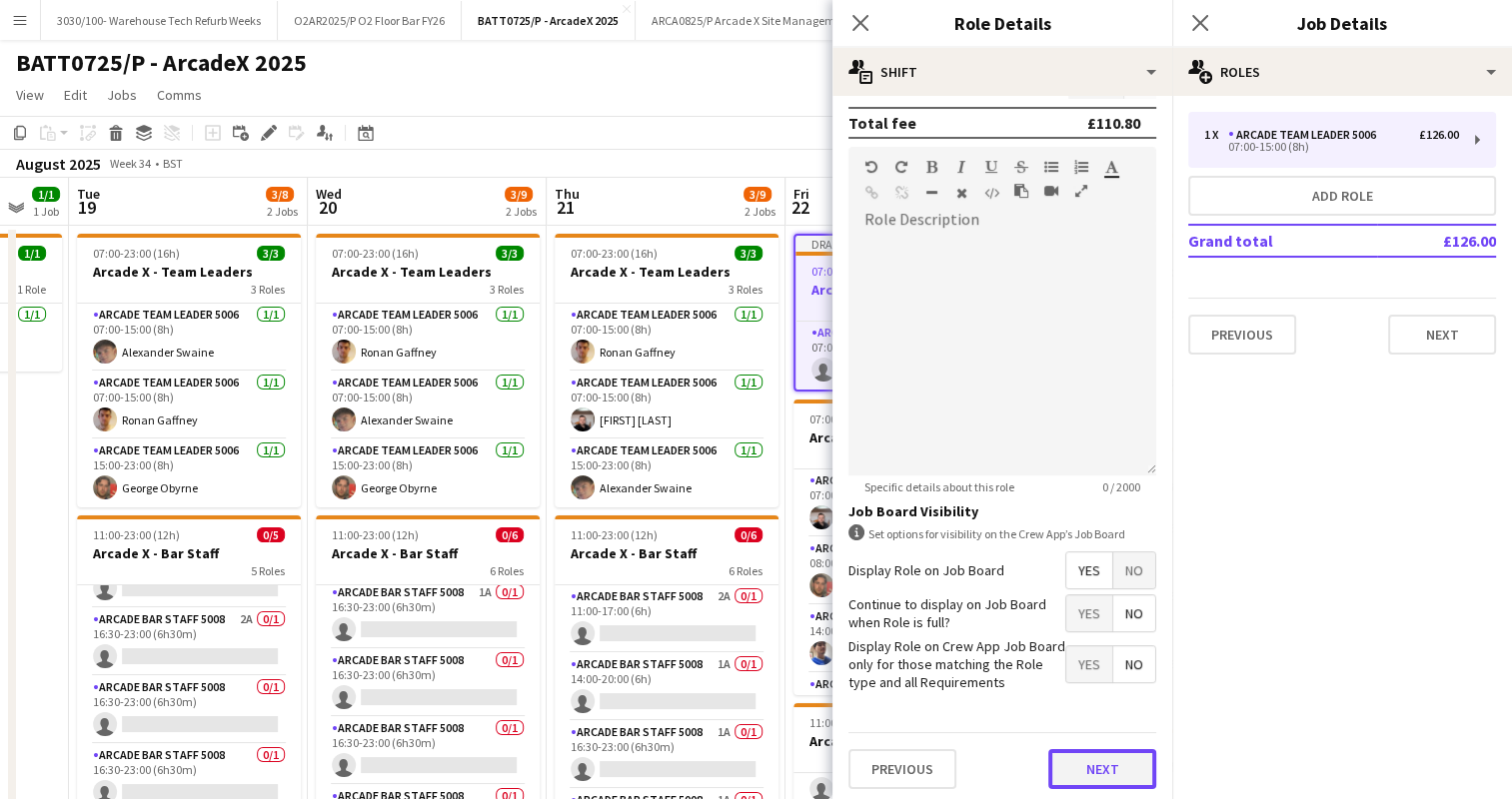 click on "Next" at bounding box center [1102, 769] 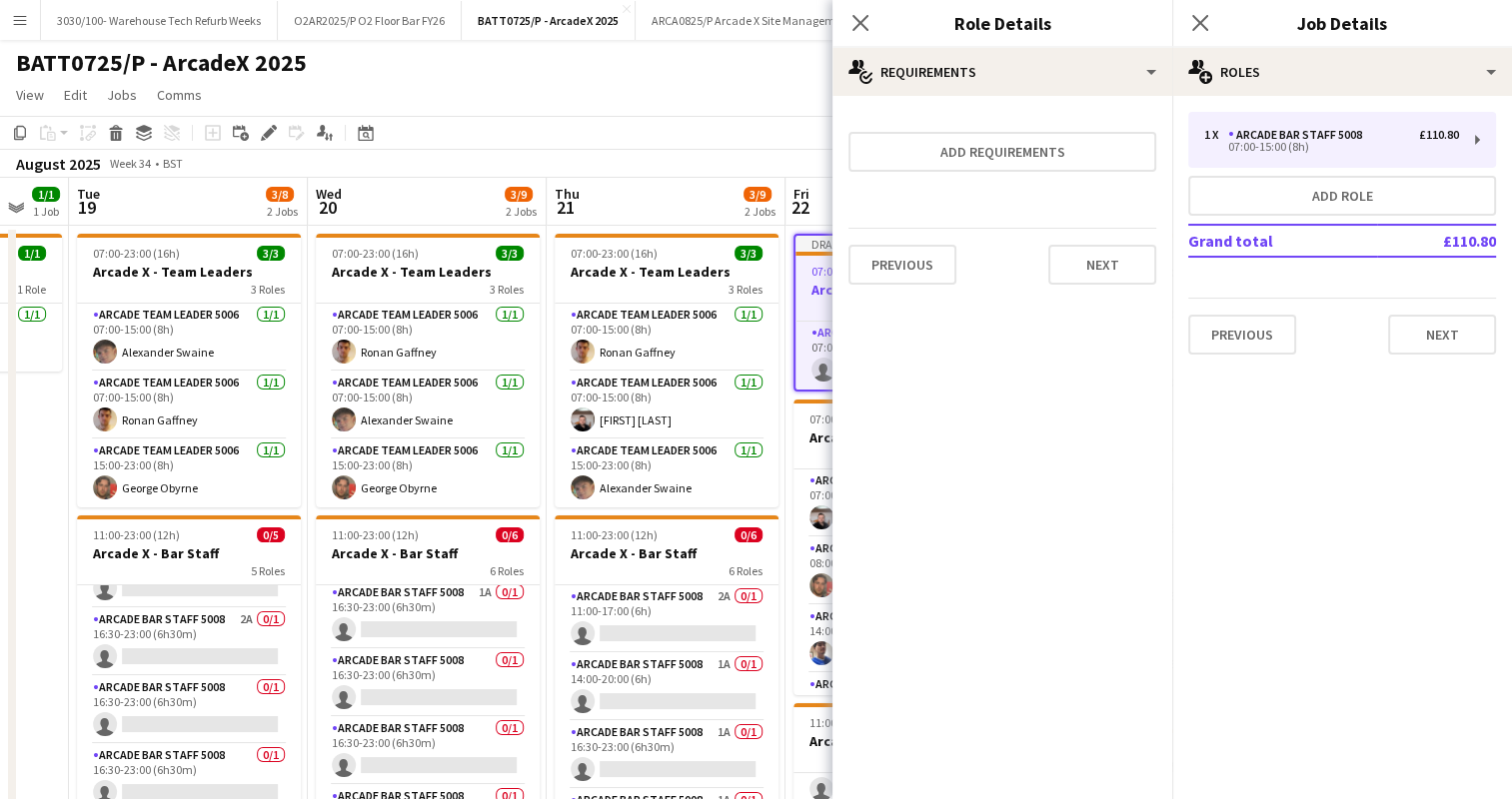 scroll, scrollTop: 0, scrollLeft: 0, axis: both 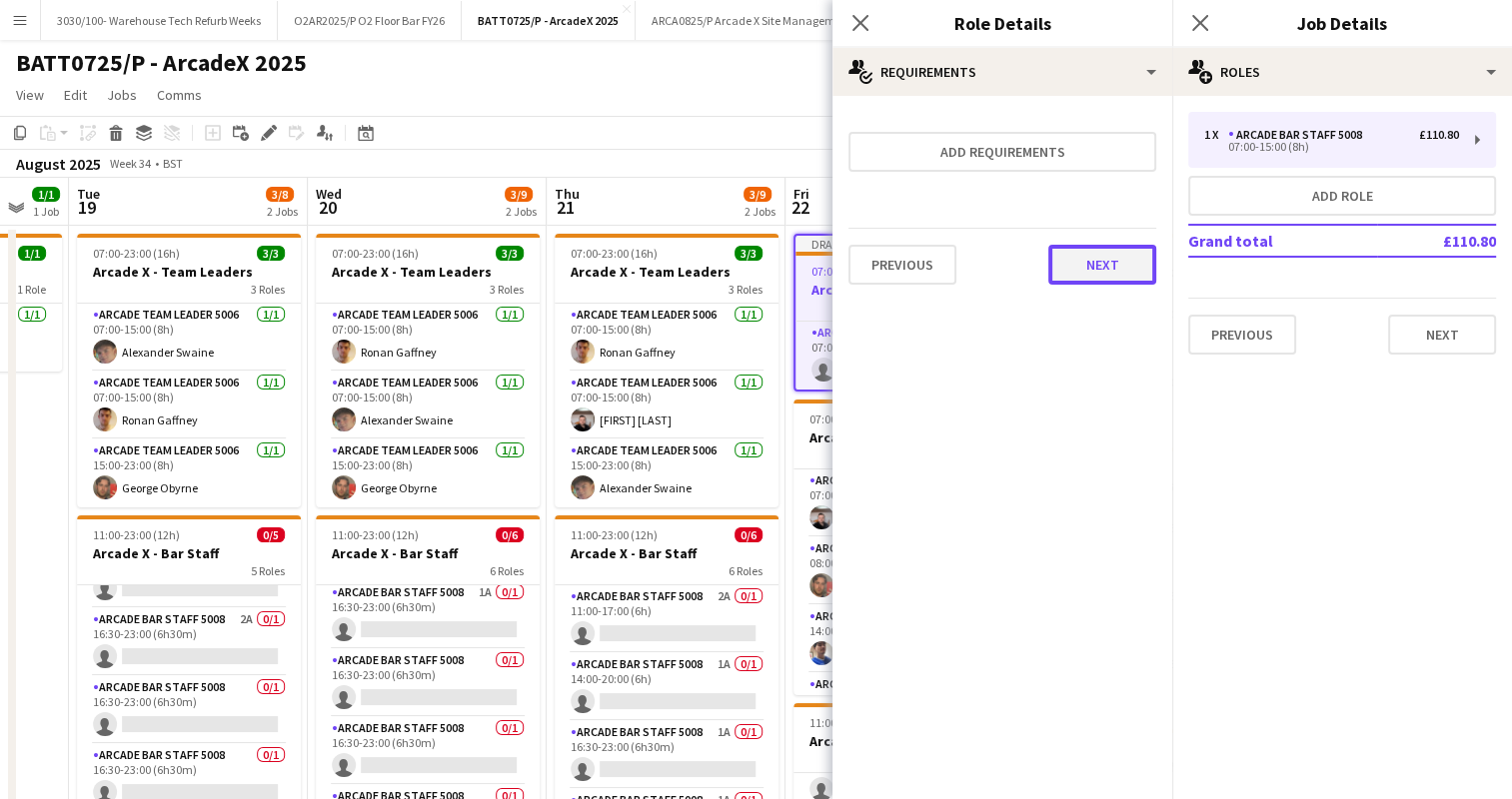 click on "Next" at bounding box center (1102, 265) 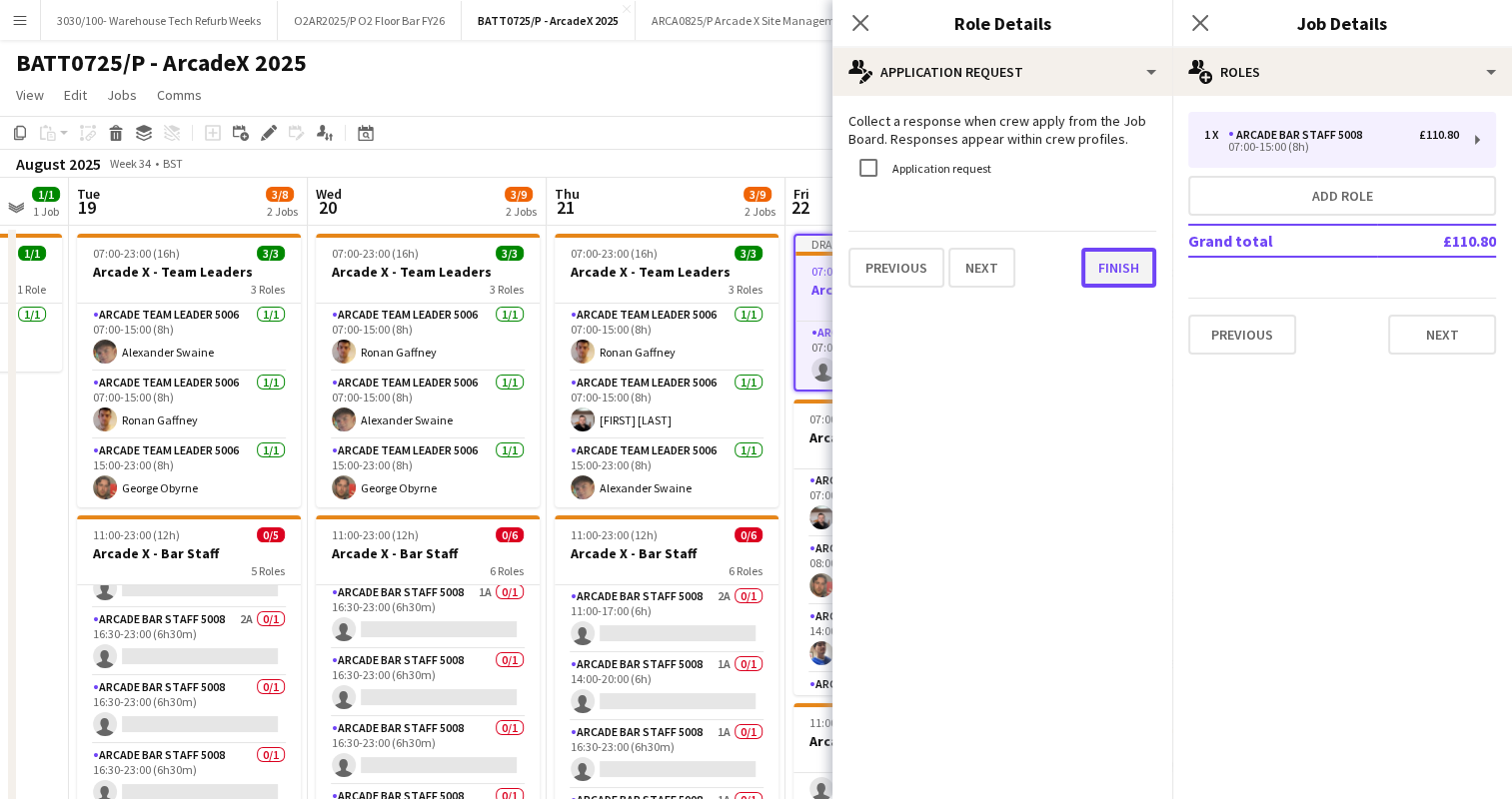 click on "Finish" at bounding box center (1118, 268) 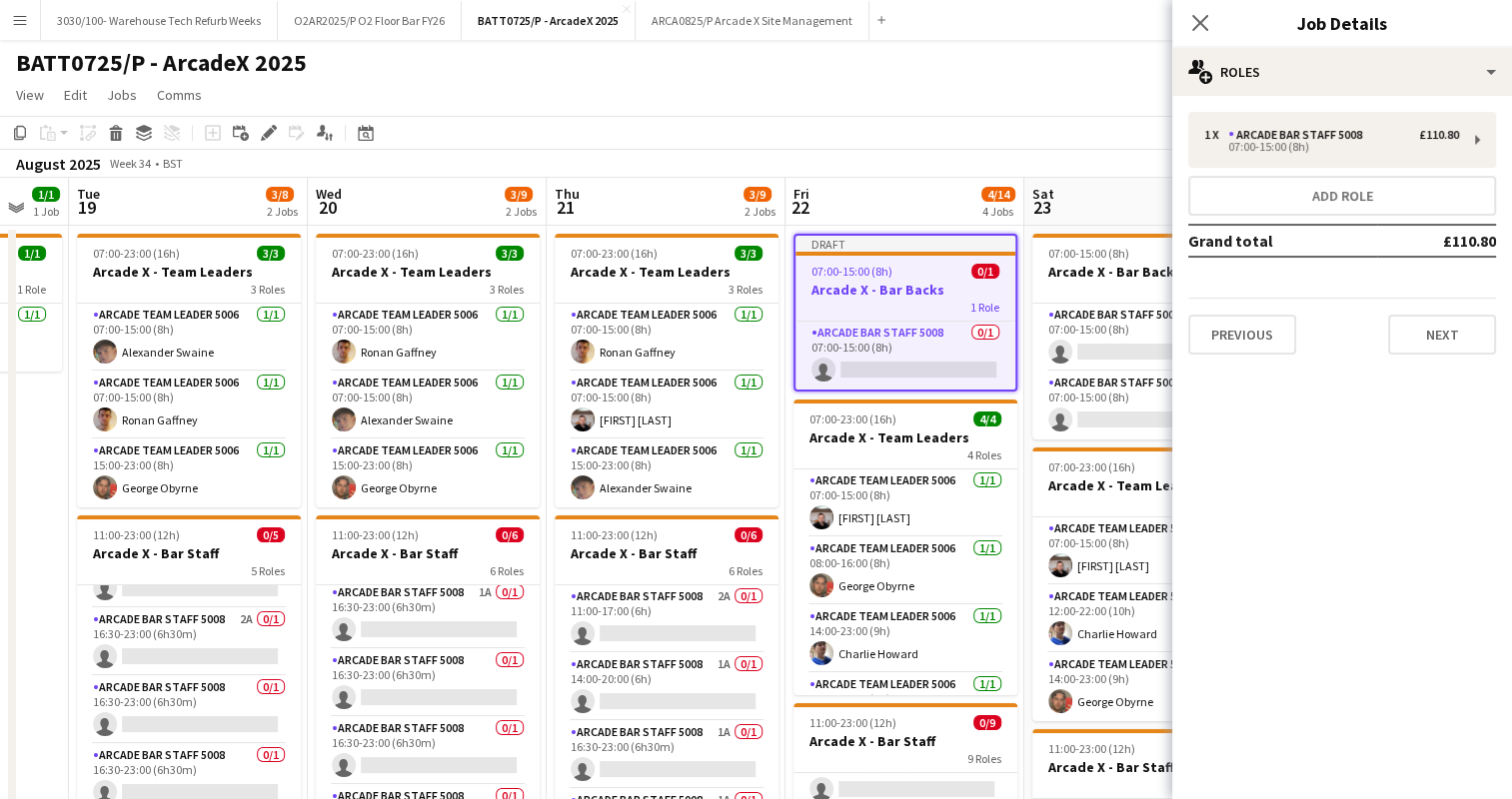 click on "Copy
Paste
Paste   Ctrl+V Paste with crew  Ctrl+Shift+V
Paste linked Job
Delete
Group
Ungroup
Add job
Add linked Job
Edit
Edit linked Job
Applicants
Date picker
AUG 2025 AUG 2025 Monday M Tuesday T Wednesday W Thursday T Friday F Saturday S Sunday S  AUG   1   2   3   4   5   6   7   8   9   10   11   12   13   14   15   16   17   18   19   20   21   22   23   24   25   26   27   28   29   30   31
Comparison range
Comparison range
Today" 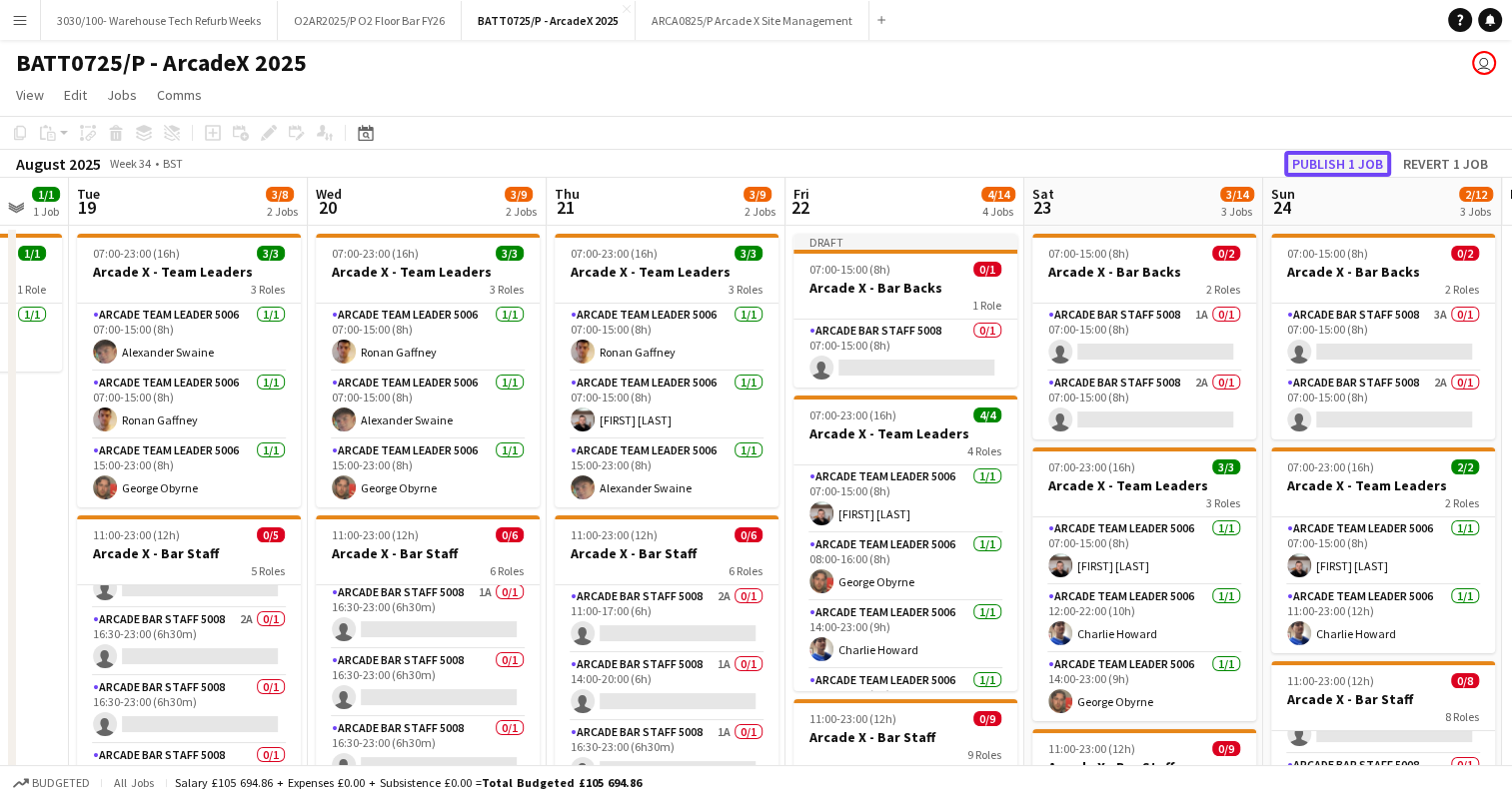 click on "Publish 1 job" 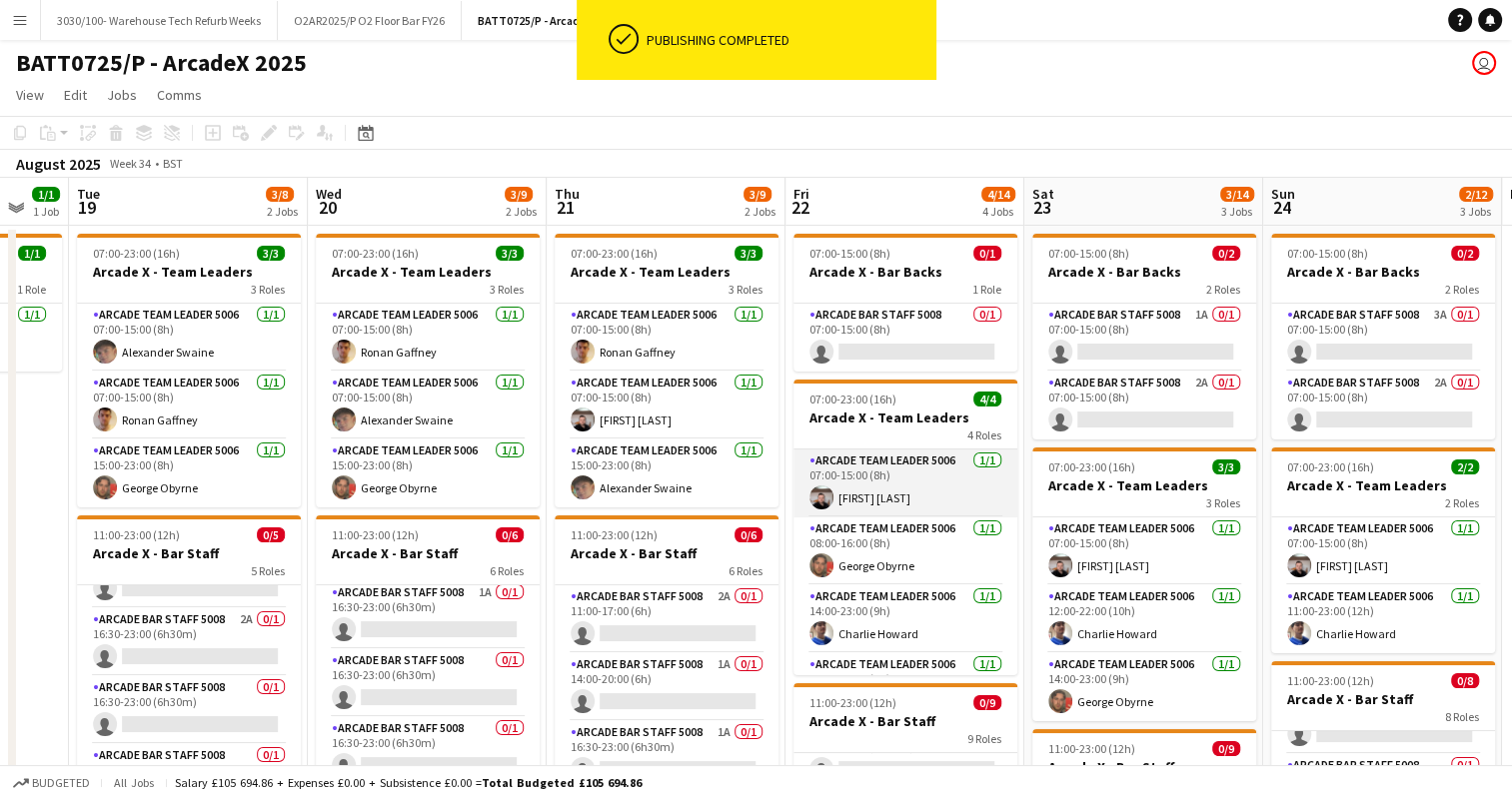 scroll, scrollTop: 0, scrollLeft: 0, axis: both 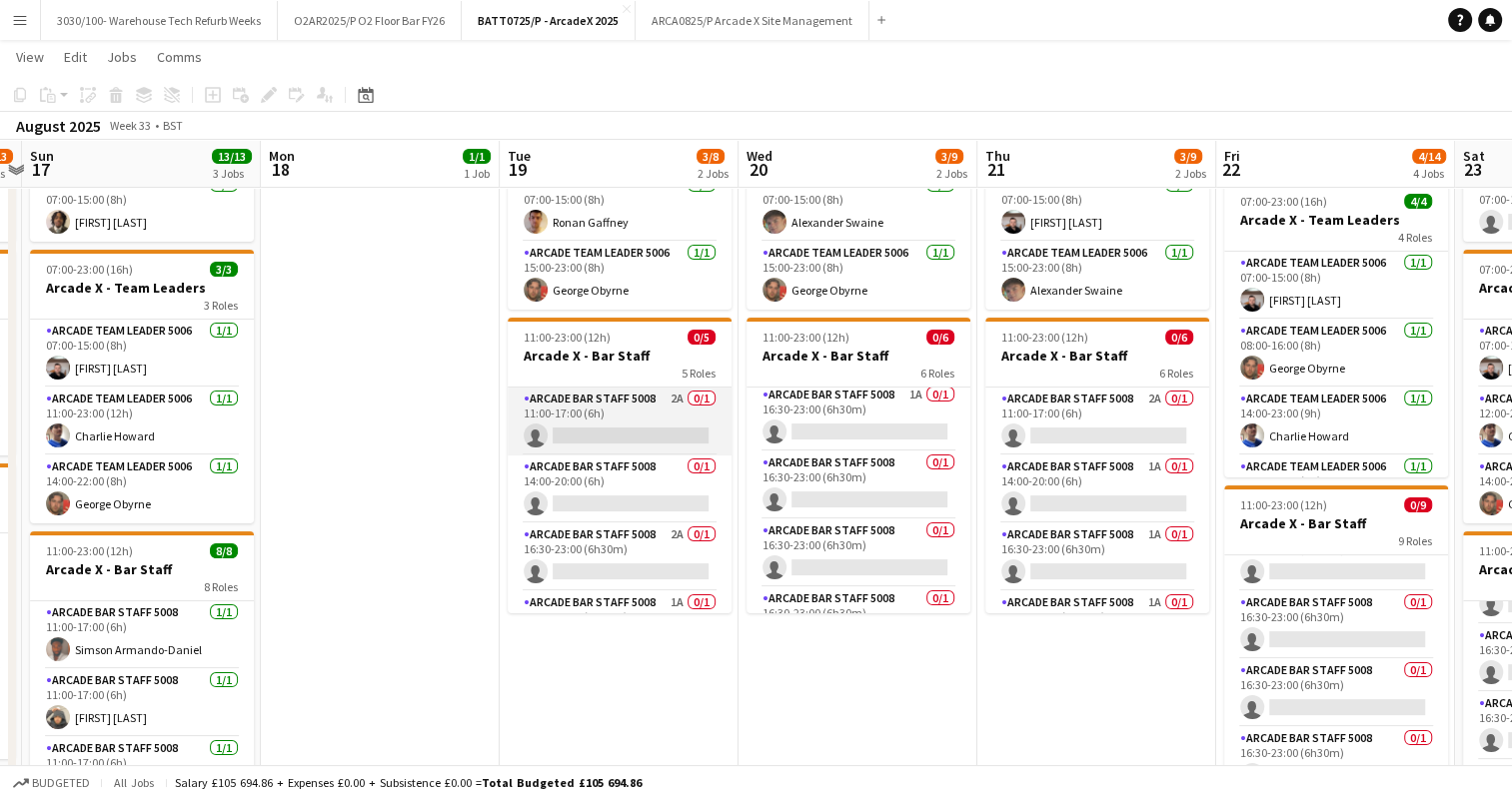 click on "Arcade Bar Staff 5008   2A   0/1   11:00-17:00 (6h)
single-neutral-actions" at bounding box center (620, 421) 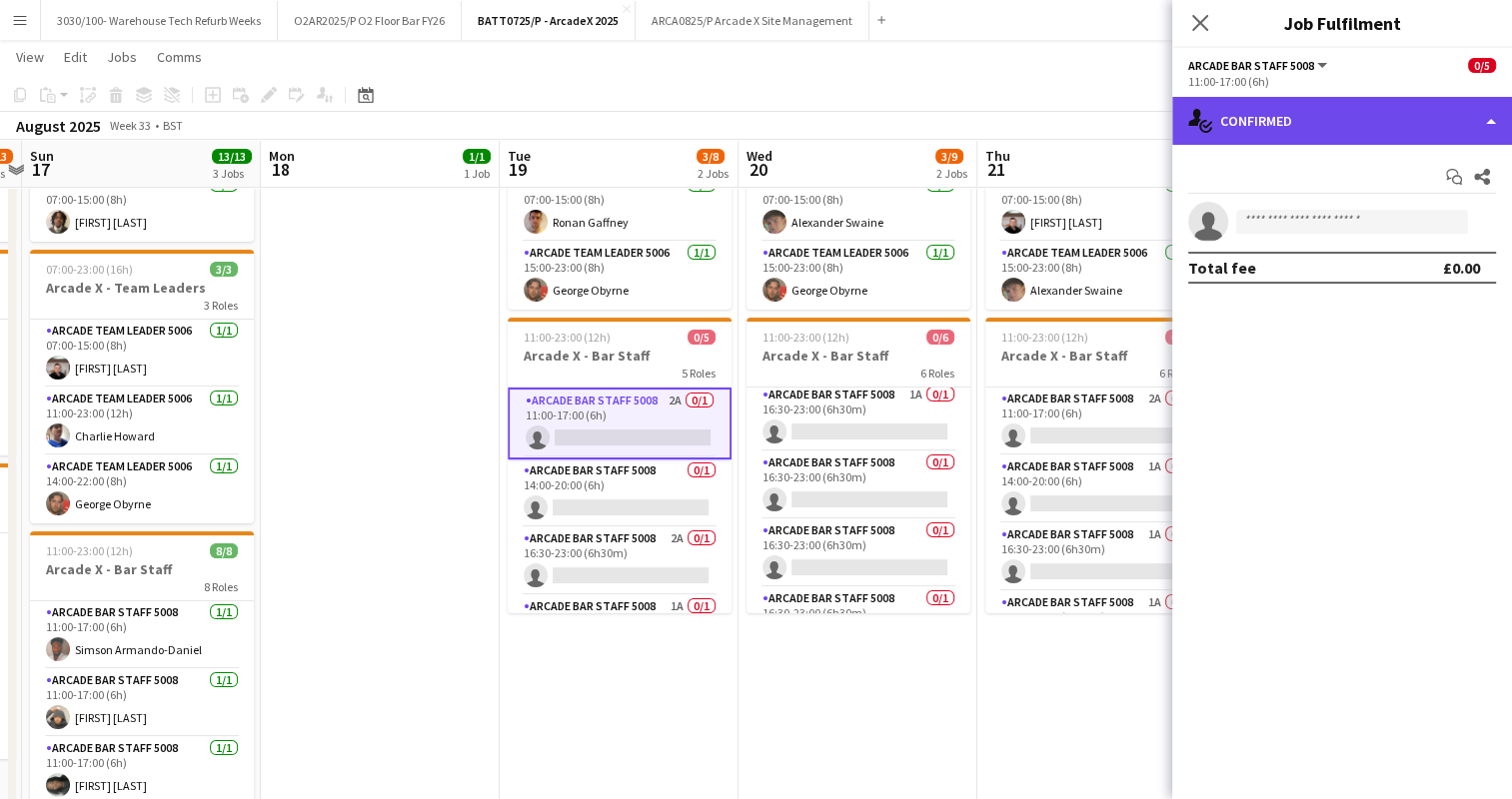 click on "single-neutral-actions-check-2
Confirmed" 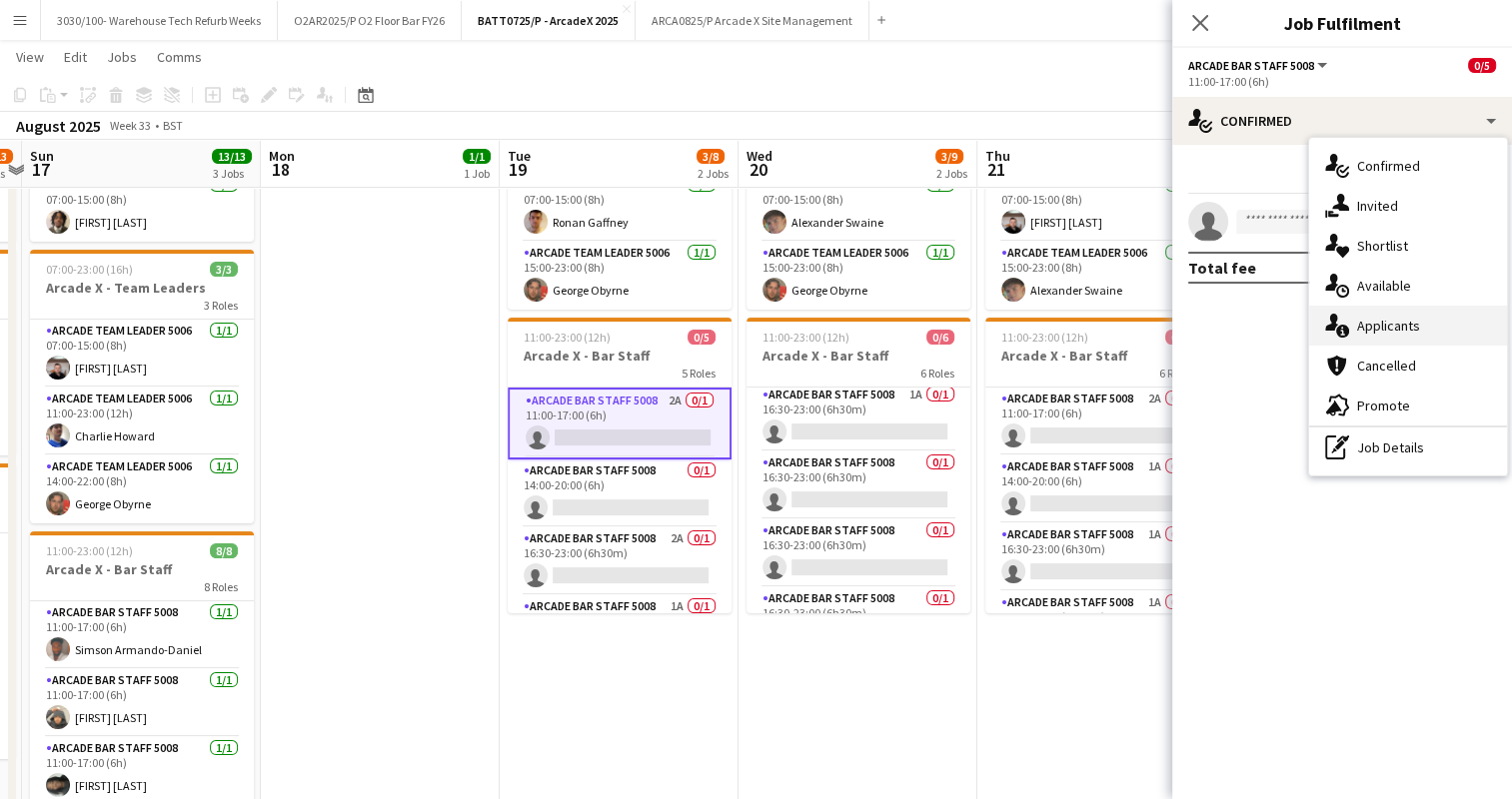 click on "single-neutral-actions-information
Applicants" at bounding box center (1408, 326) 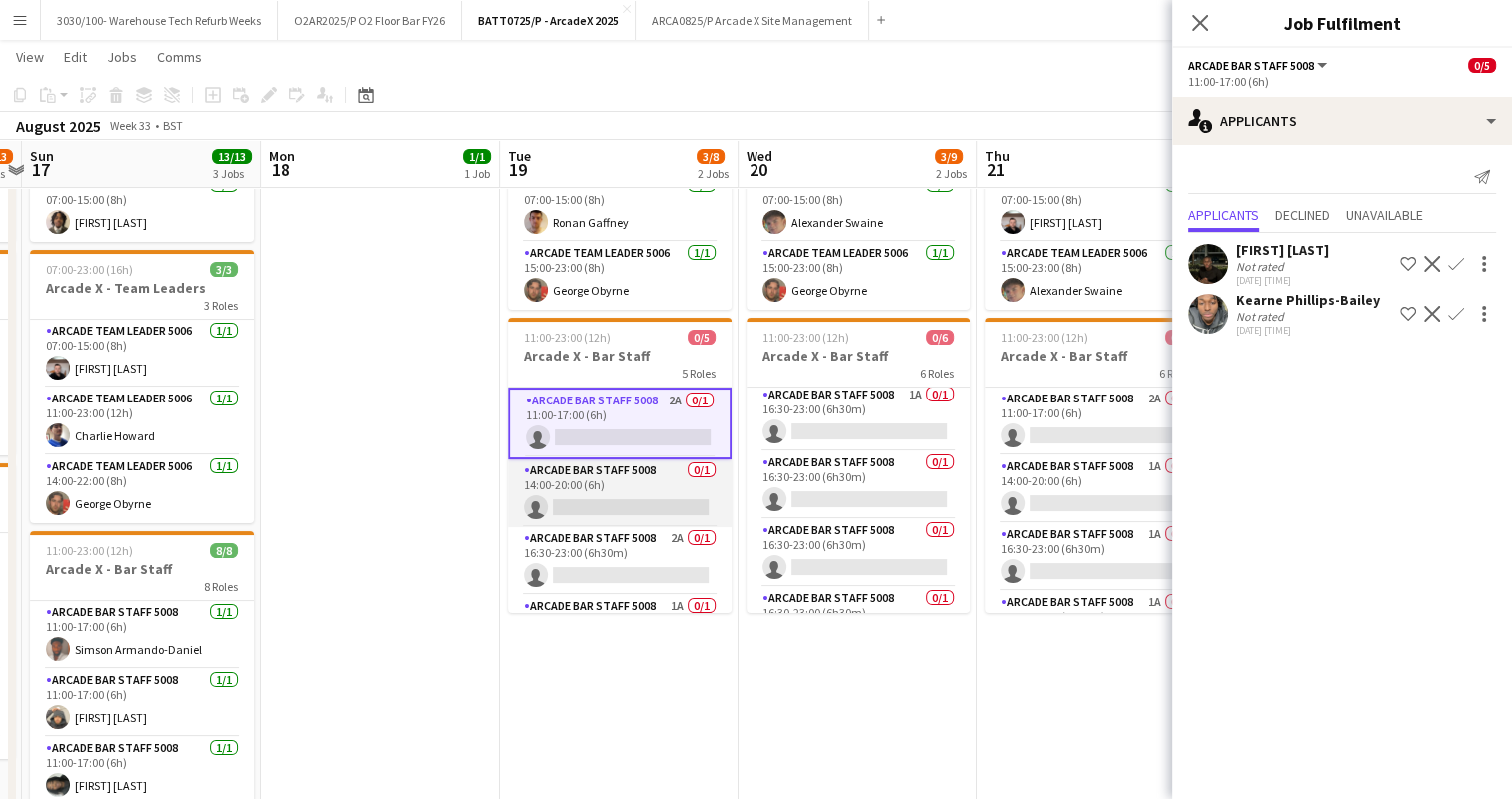 click on "Arcade Bar Staff 5008   0/1   14:00-20:00 (6h)
single-neutral-actions" at bounding box center (620, 493) 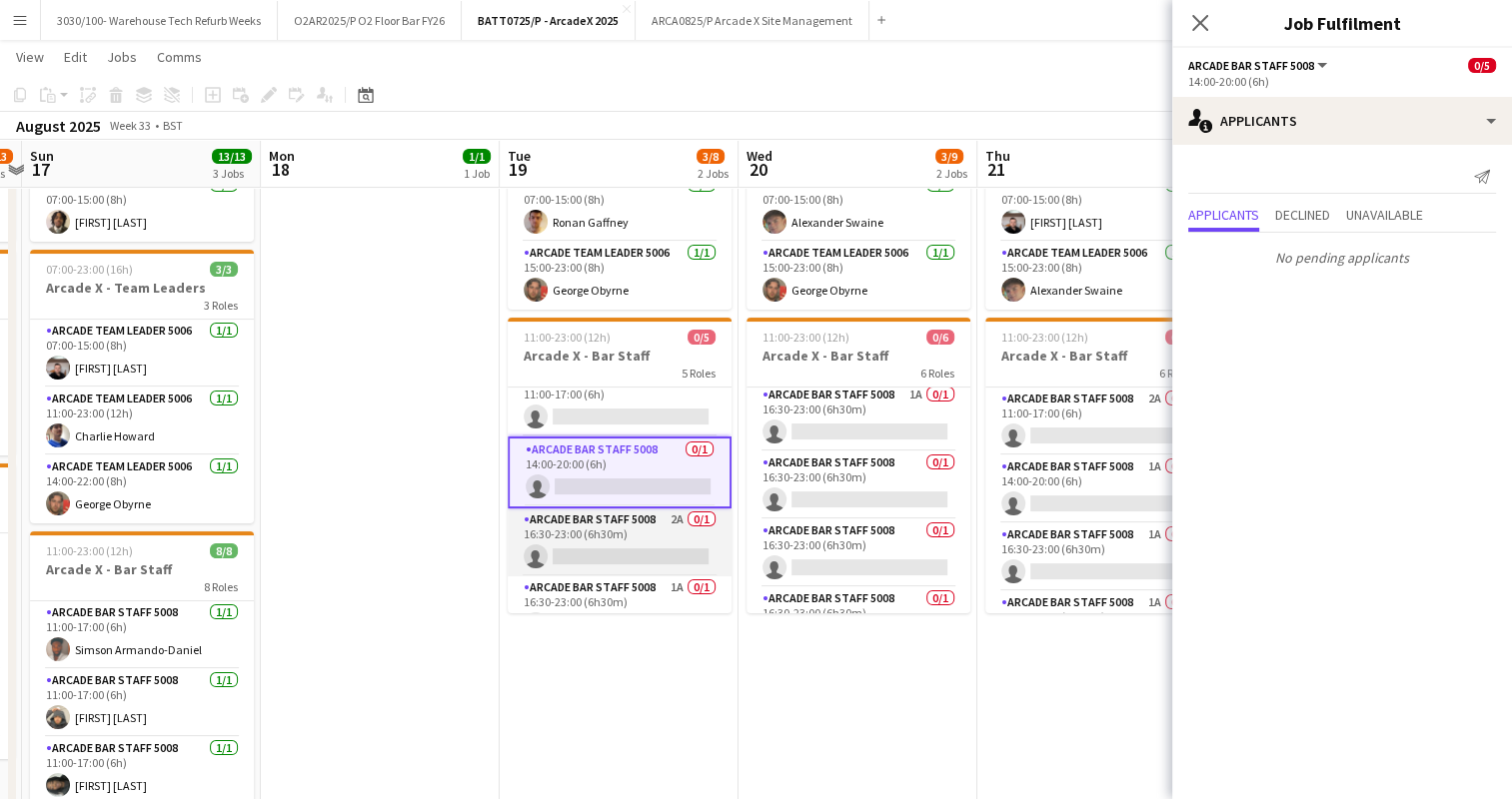 click on "Arcade Bar Staff 5008   2A   0/1   16:30-23:00 (6h30m)
single-neutral-actions" at bounding box center (620, 542) 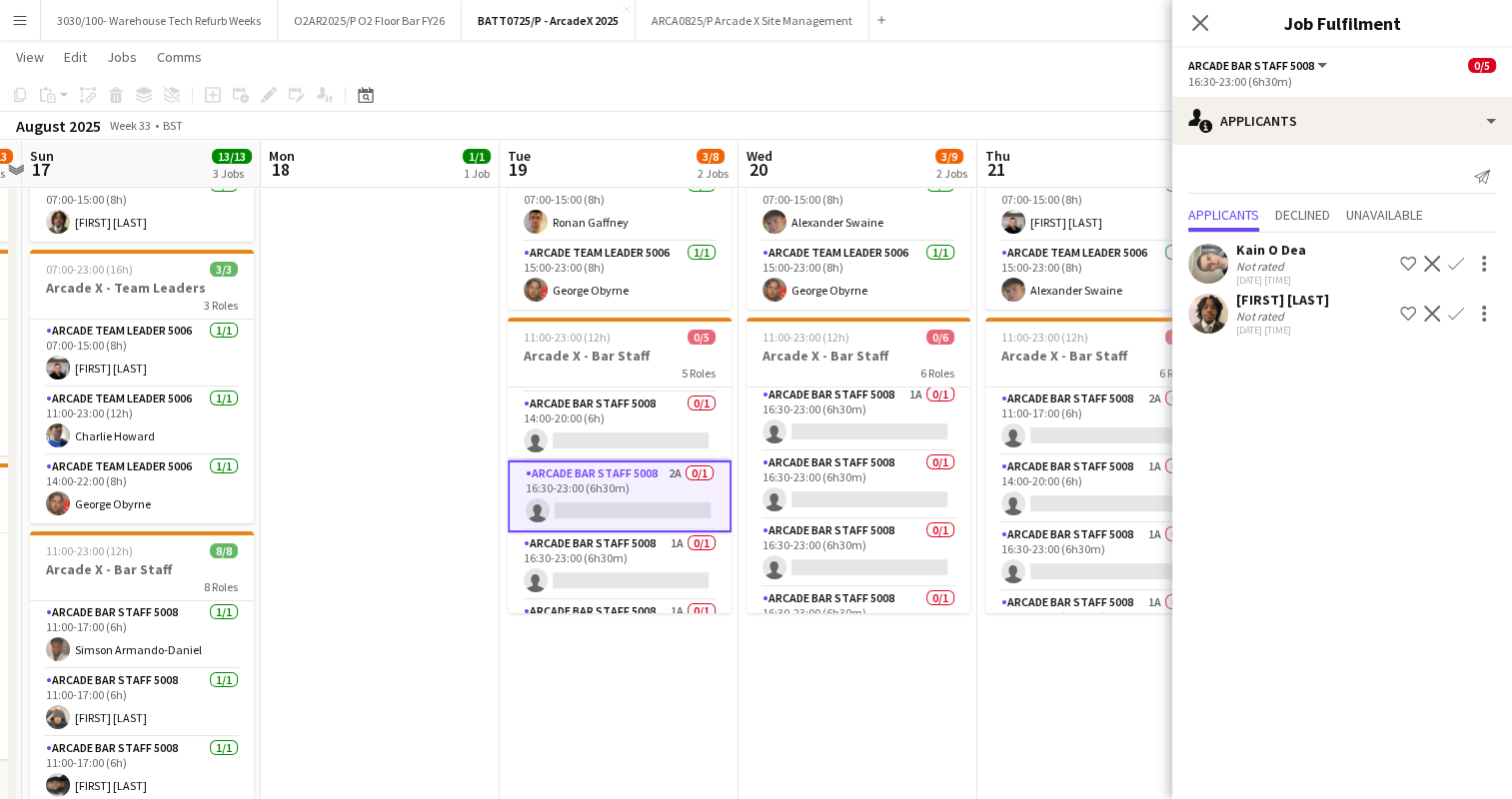 scroll, scrollTop: 68, scrollLeft: 0, axis: vertical 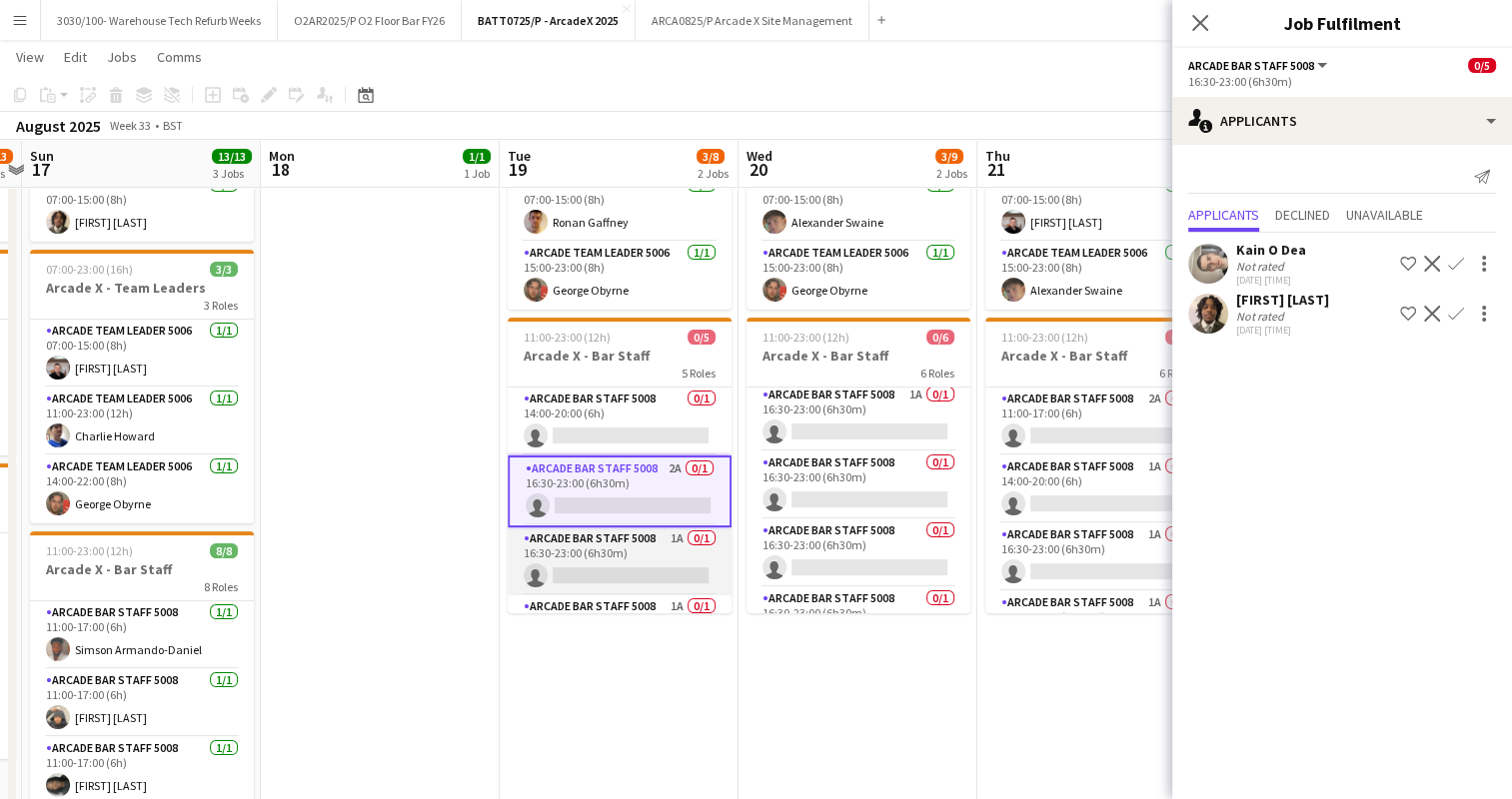 click on "Arcade Bar Staff 5008   1A   0/1   16:30-23:00 (6h30m)
single-neutral-actions" at bounding box center [620, 561] 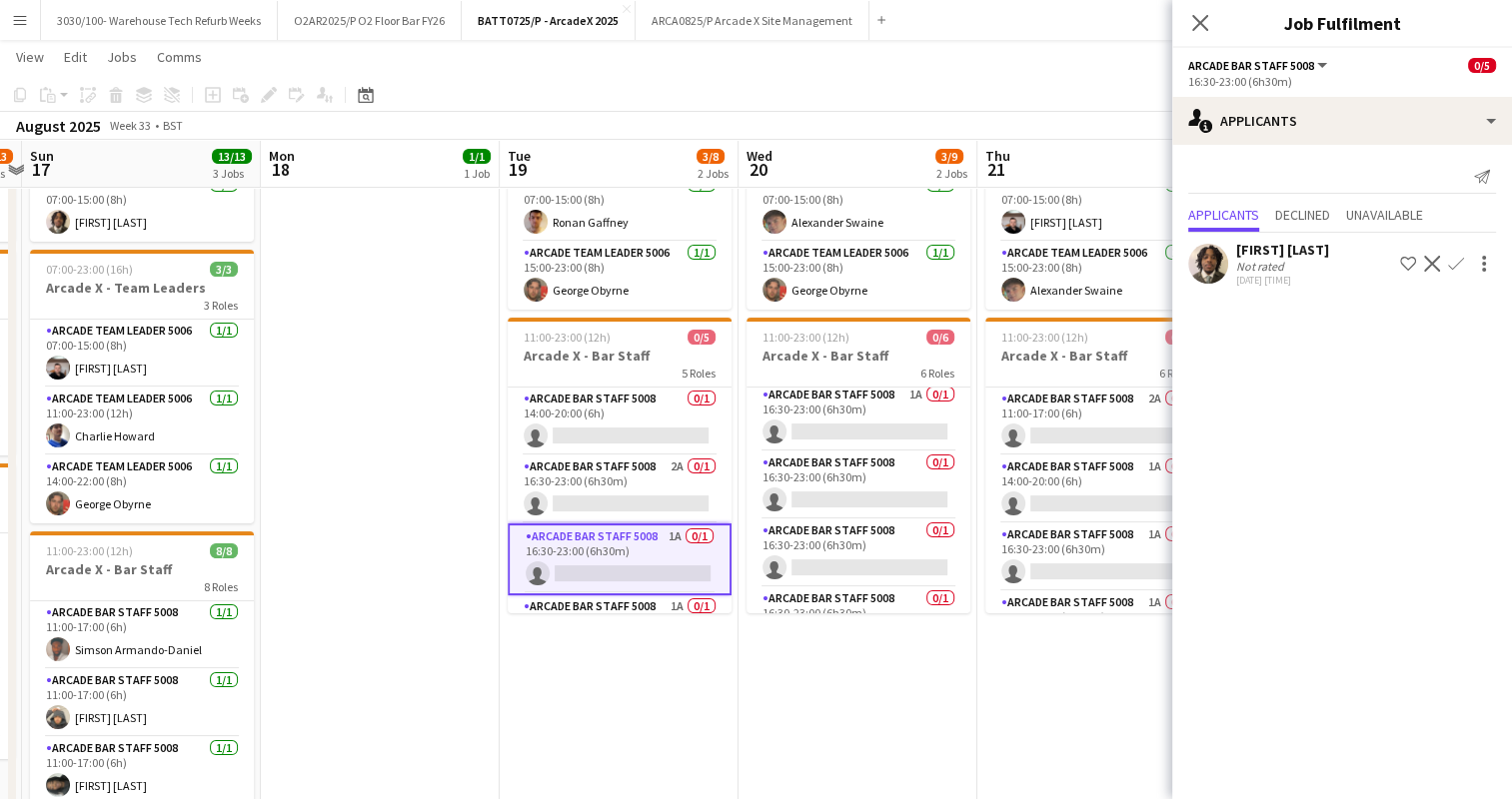 scroll, scrollTop: 116, scrollLeft: 0, axis: vertical 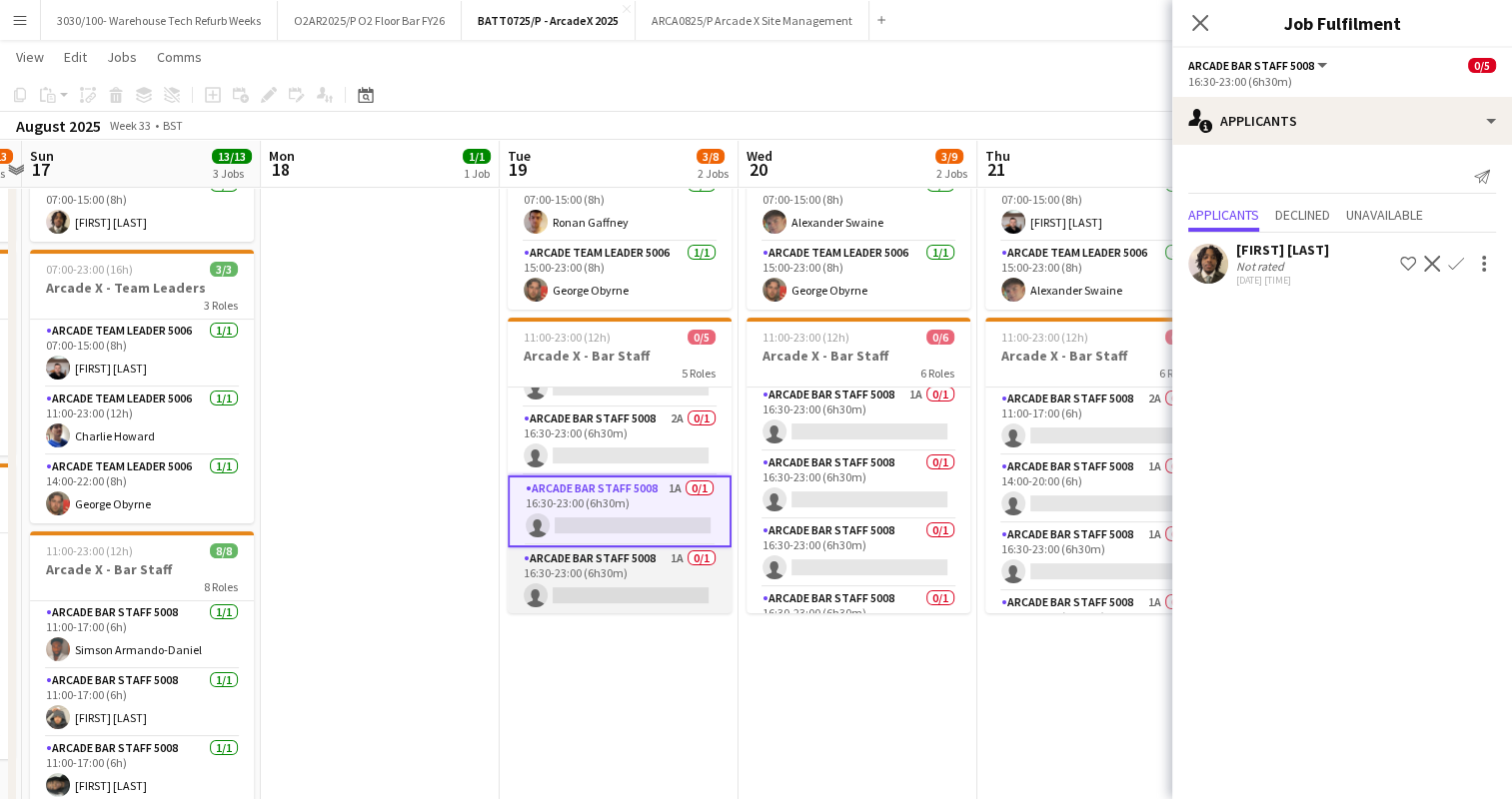 click on "Arcade Bar Staff 5008   1A   0/1   16:30-23:00 (6h30m)
single-neutral-actions" at bounding box center (620, 581) 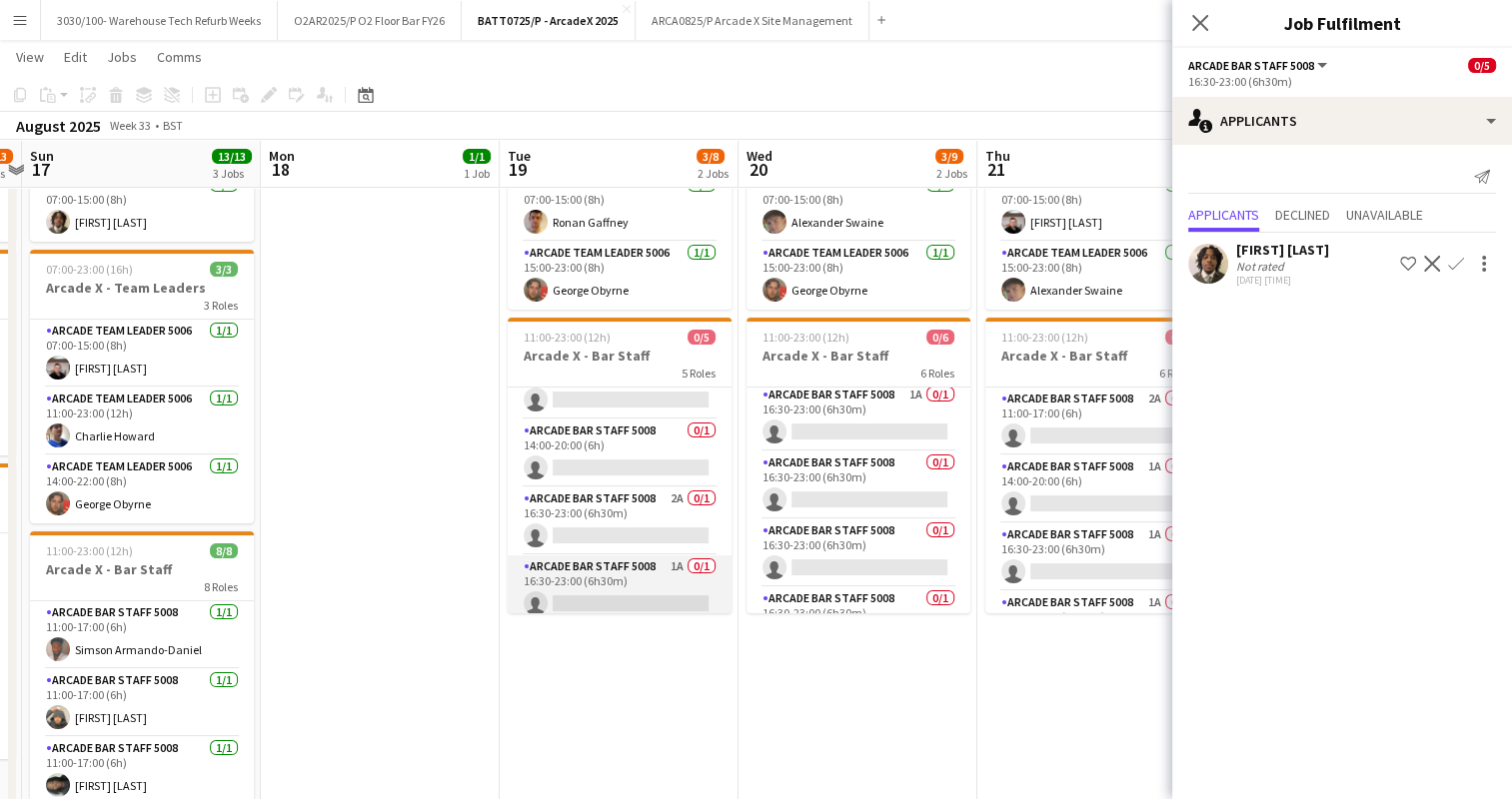 scroll, scrollTop: 35, scrollLeft: 0, axis: vertical 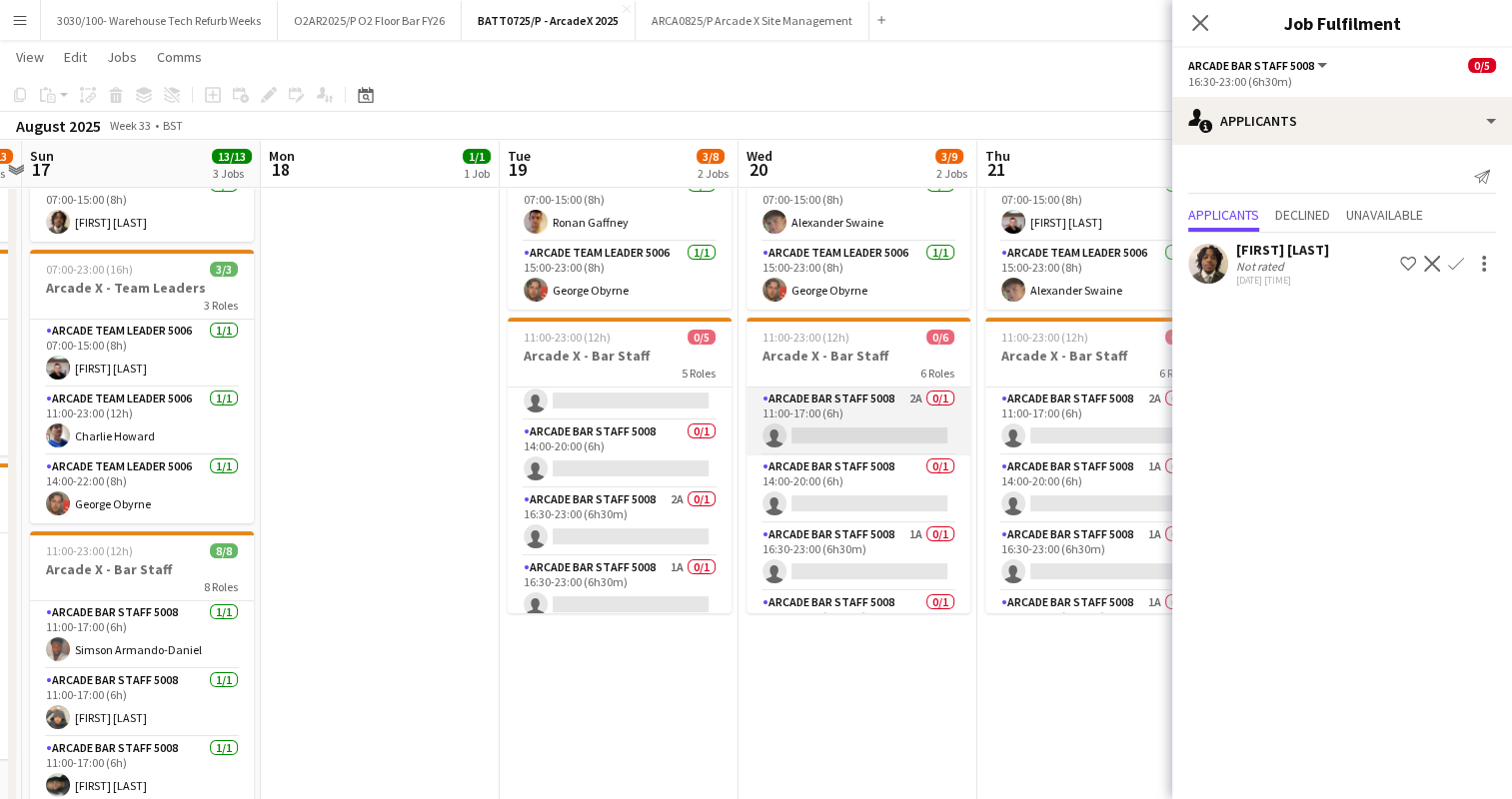 click on "Arcade Bar Staff 5008   2A   0/1   11:00-17:00 (6h)
single-neutral-actions" at bounding box center (858, 421) 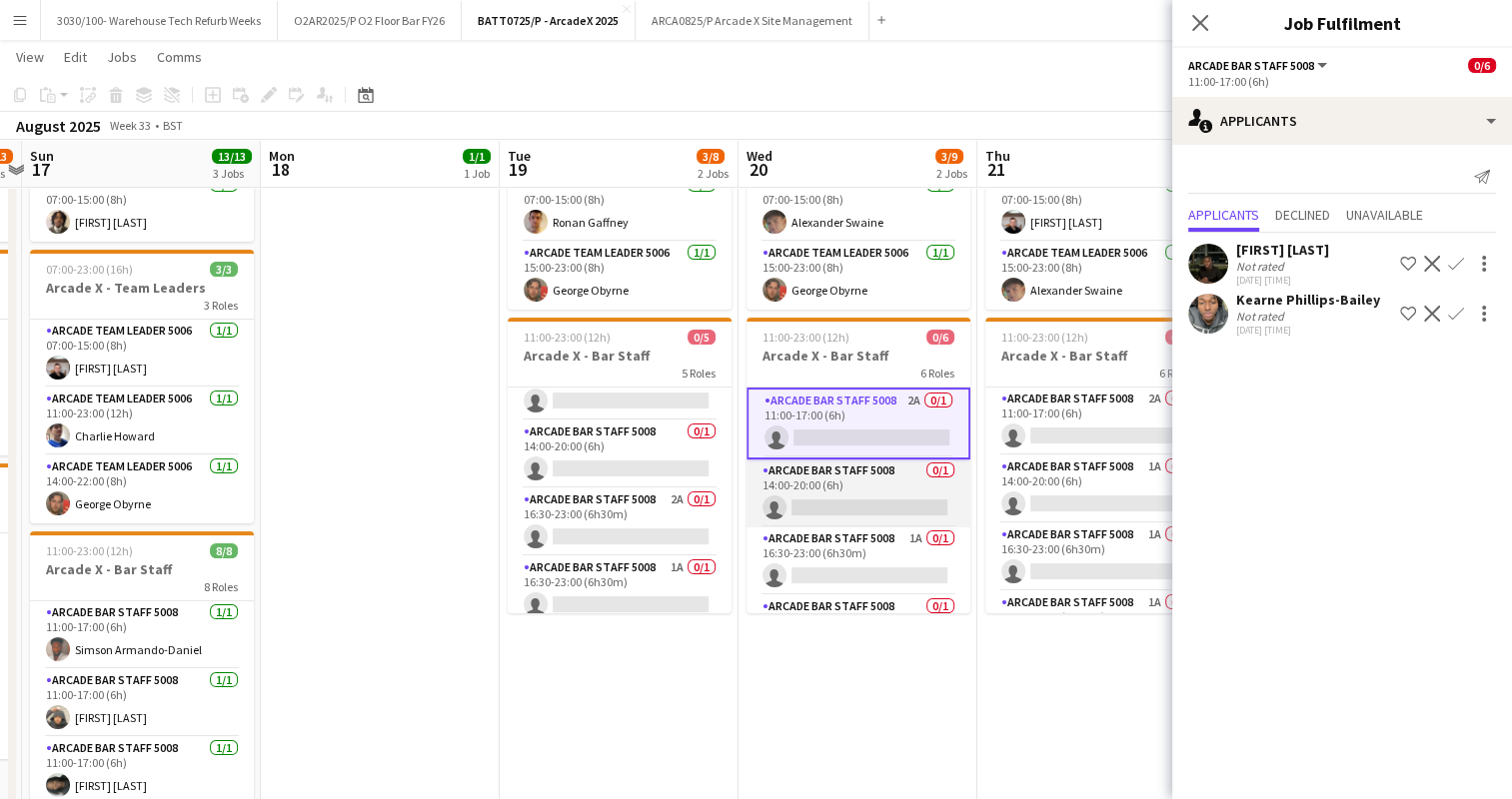 click on "Arcade Bar Staff 5008   0/1   14:00-20:00 (6h)
single-neutral-actions" at bounding box center (858, 493) 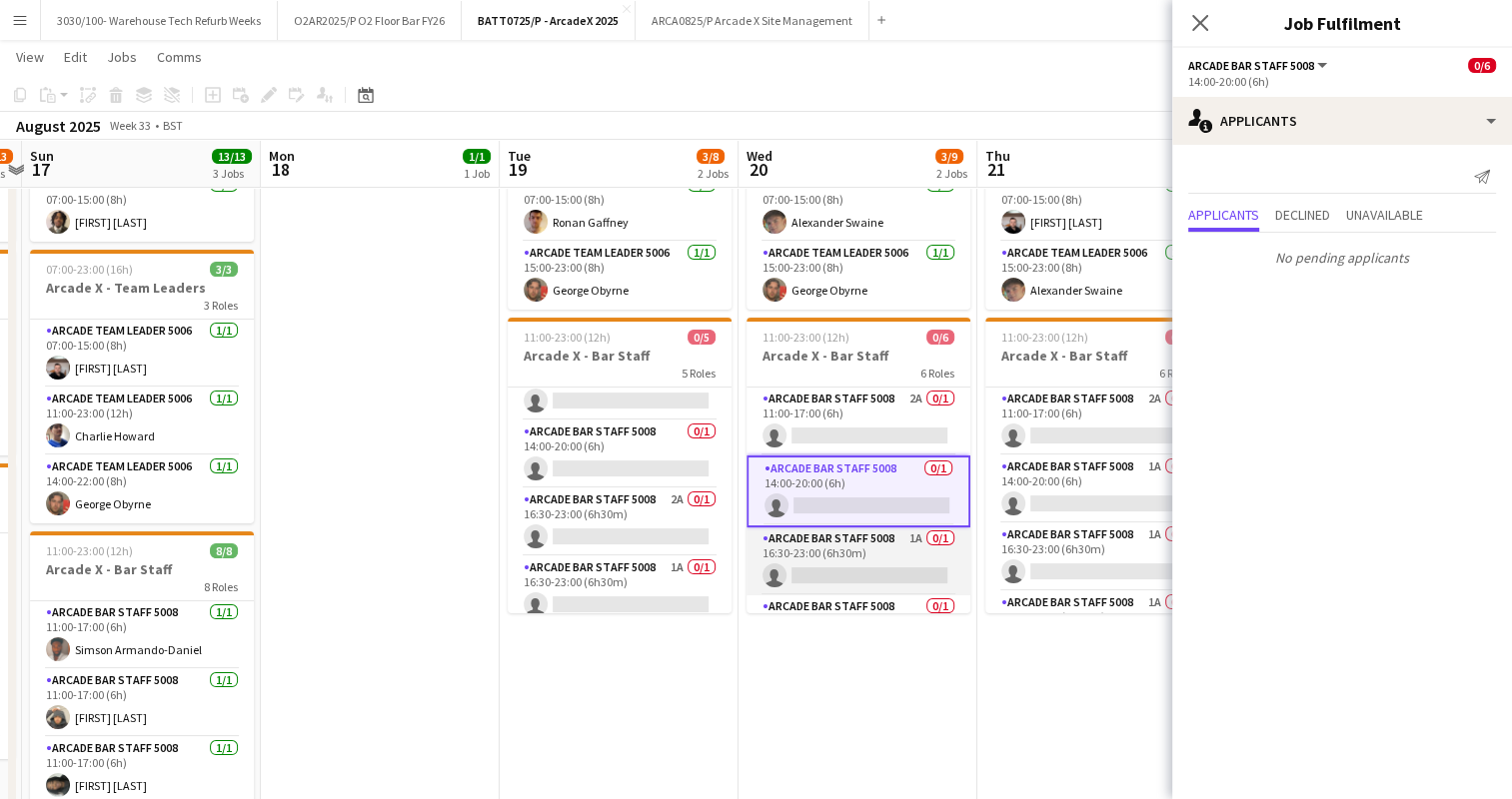 click on "Arcade Bar Staff 5008   1A   0/1   16:30-23:00 (6h30m)
single-neutral-actions" at bounding box center [858, 561] 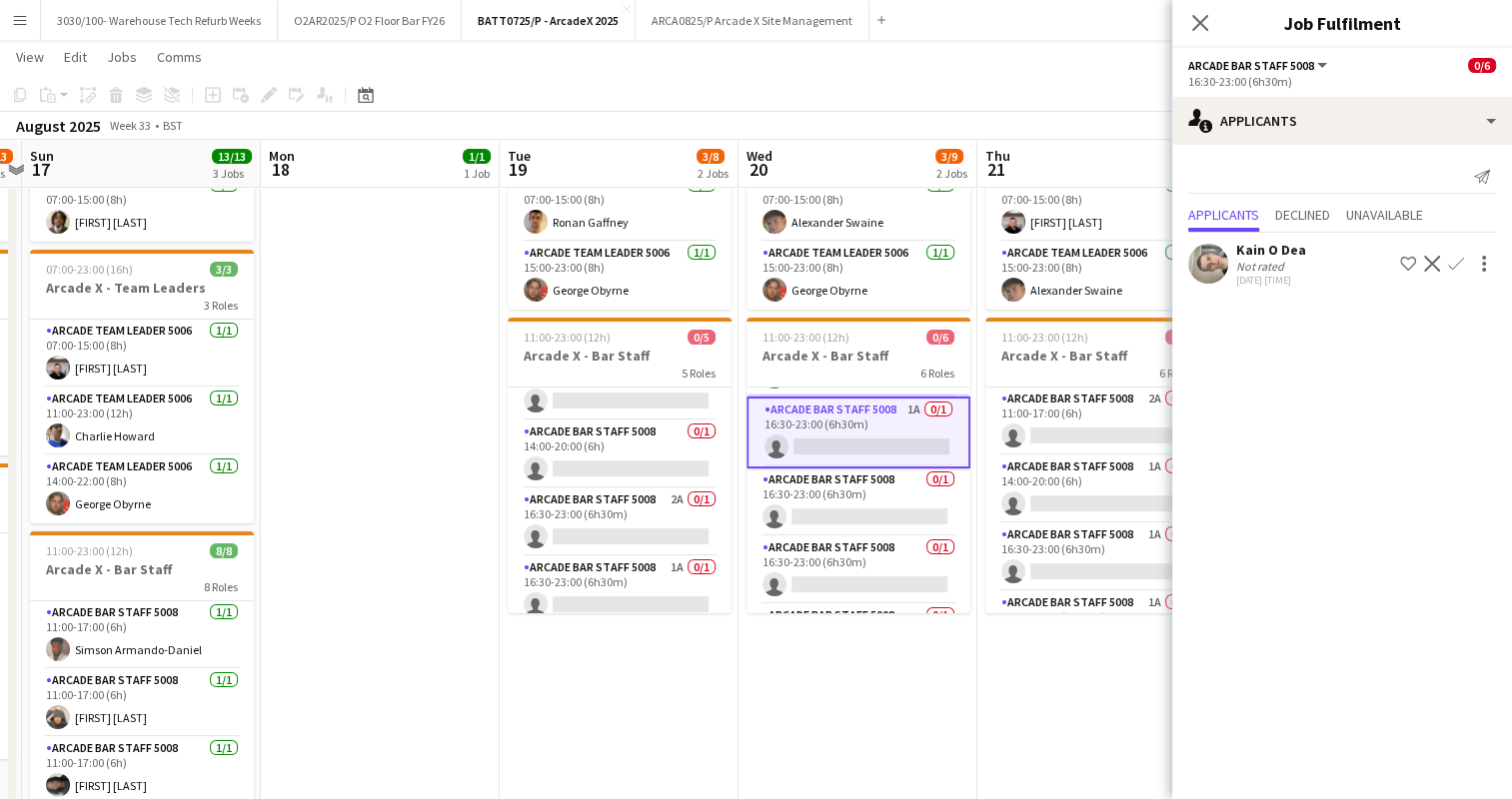 scroll, scrollTop: 130, scrollLeft: 0, axis: vertical 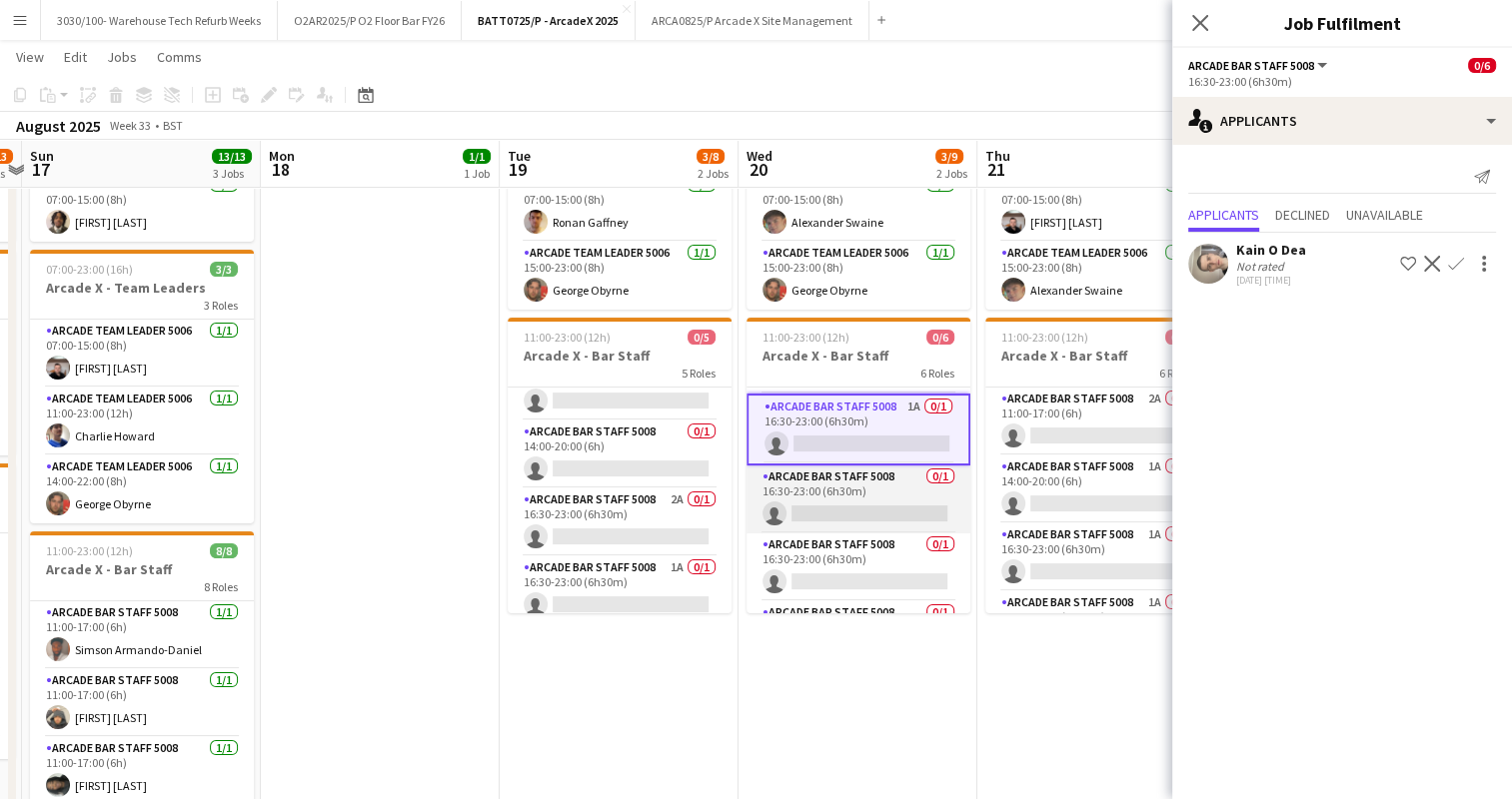 click on "Arcade Bar Staff 5008   0/1   16:30-23:00 (6h30m)
single-neutral-actions" at bounding box center [858, 499] 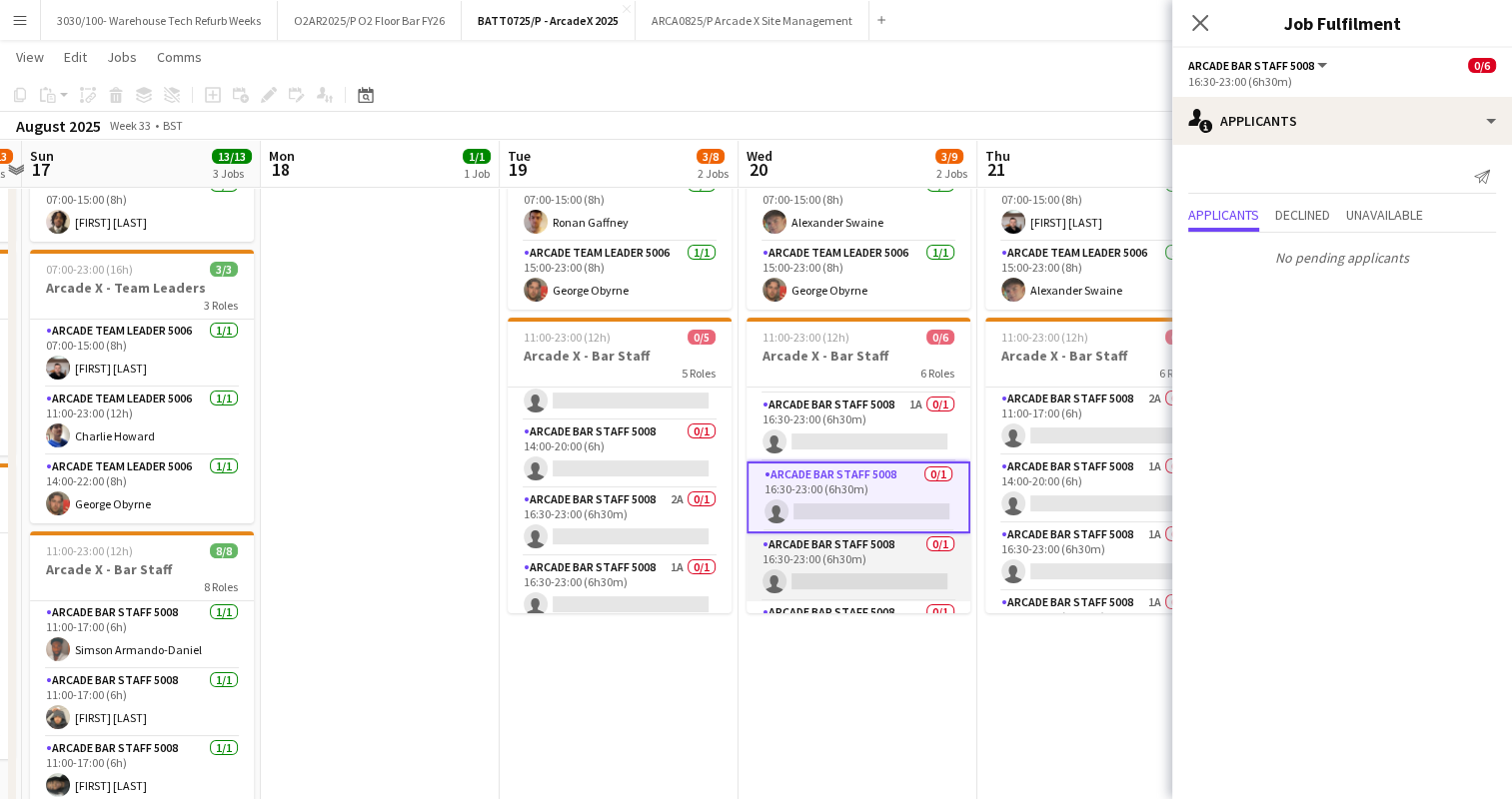 click on "Arcade Bar Staff 5008   0/1   16:30-23:00 (6h30m)
single-neutral-actions" at bounding box center (858, 567) 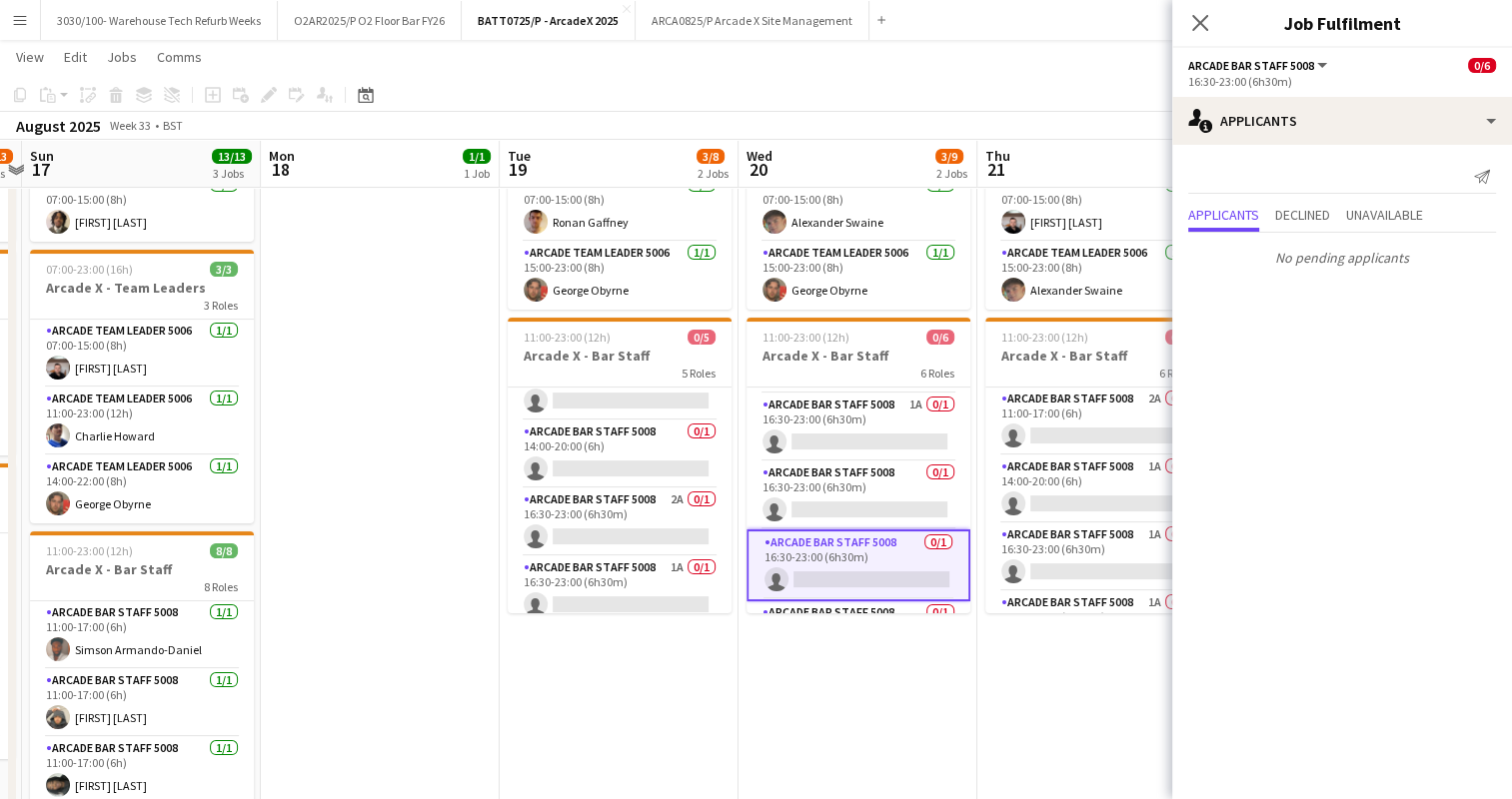 scroll, scrollTop: 184, scrollLeft: 0, axis: vertical 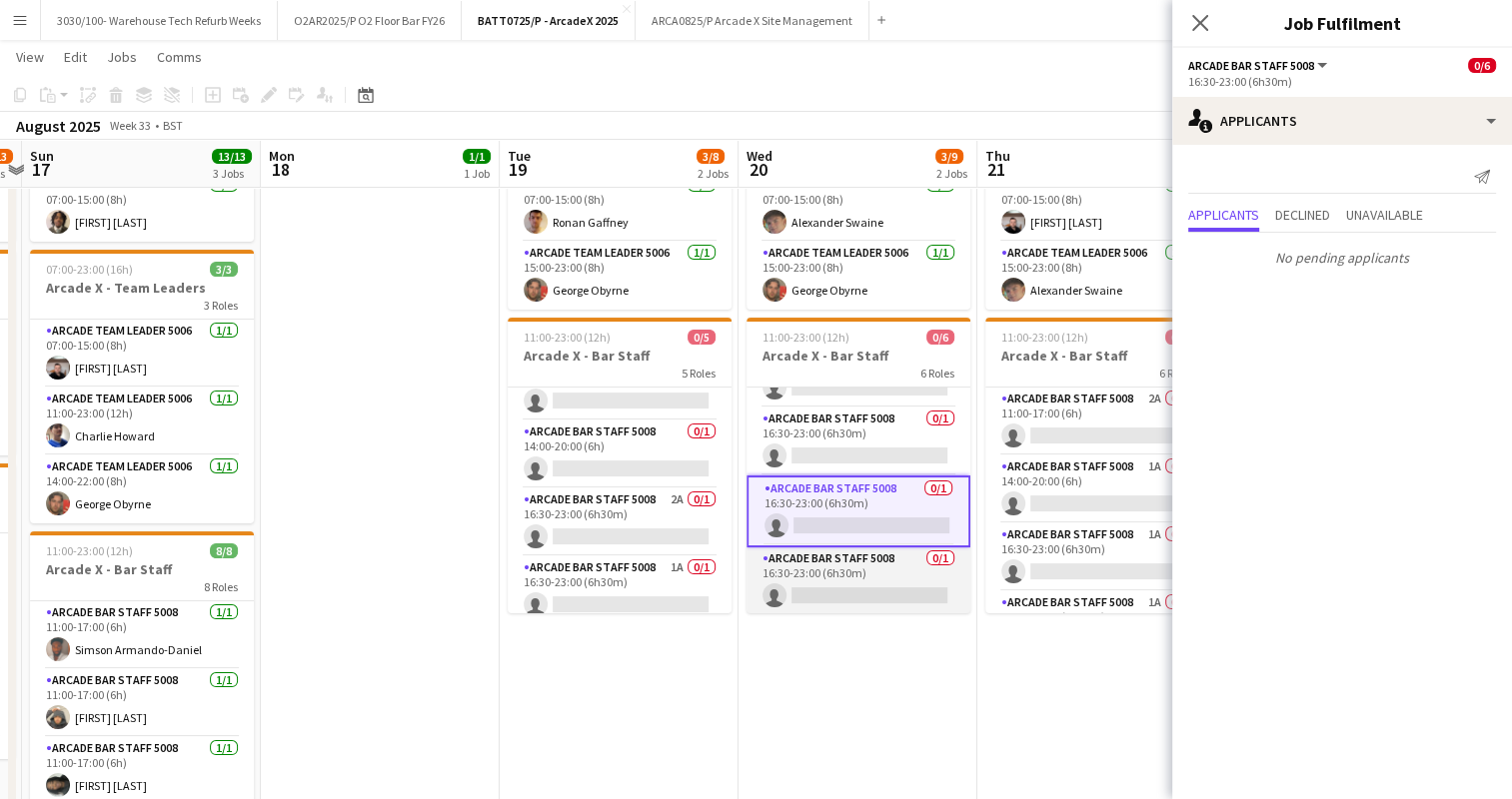click on "Arcade Bar Staff 5008   0/1   16:30-23:00 (6h30m)
single-neutral-actions" at bounding box center [858, 581] 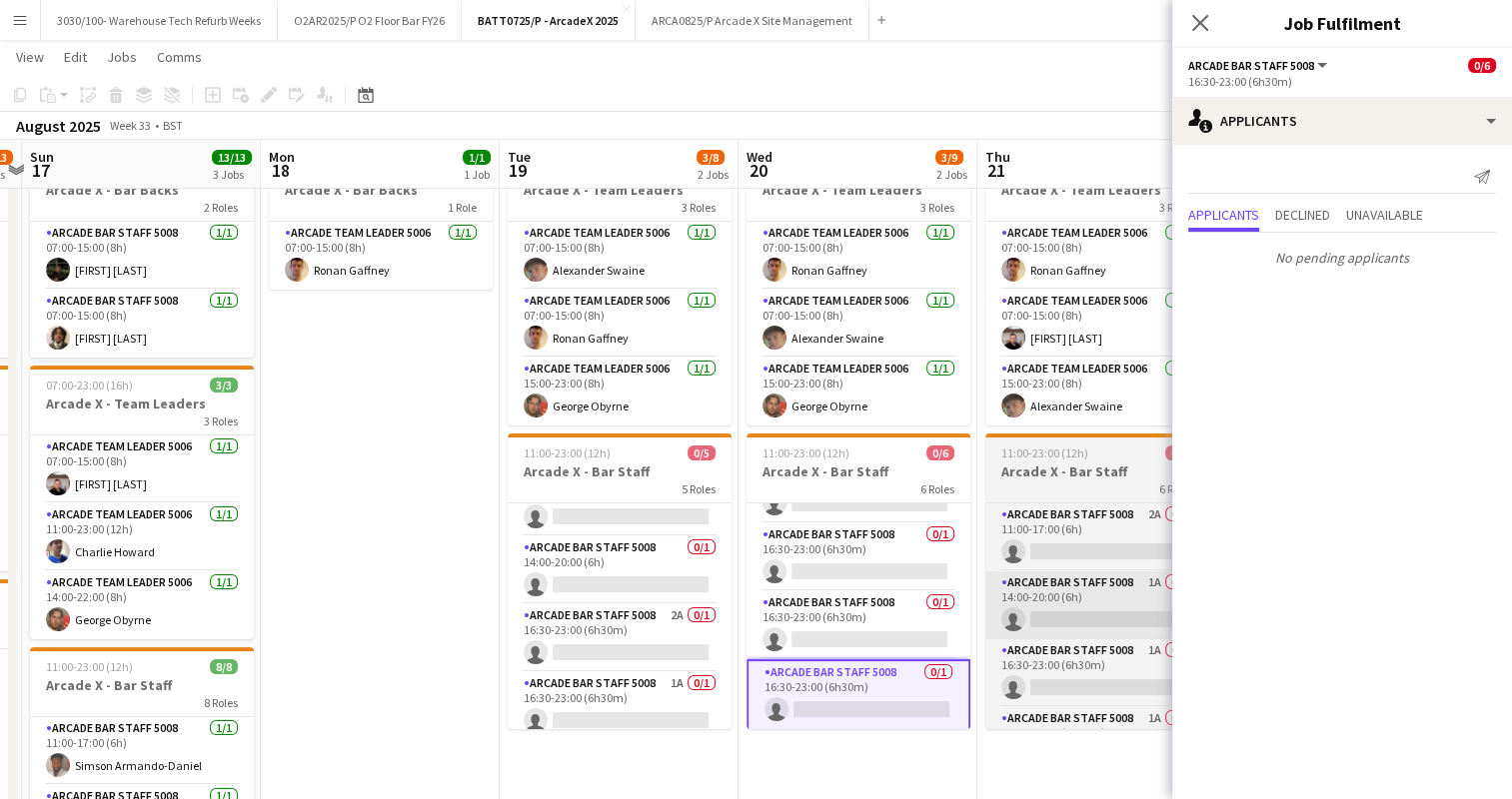 scroll, scrollTop: 80, scrollLeft: 0, axis: vertical 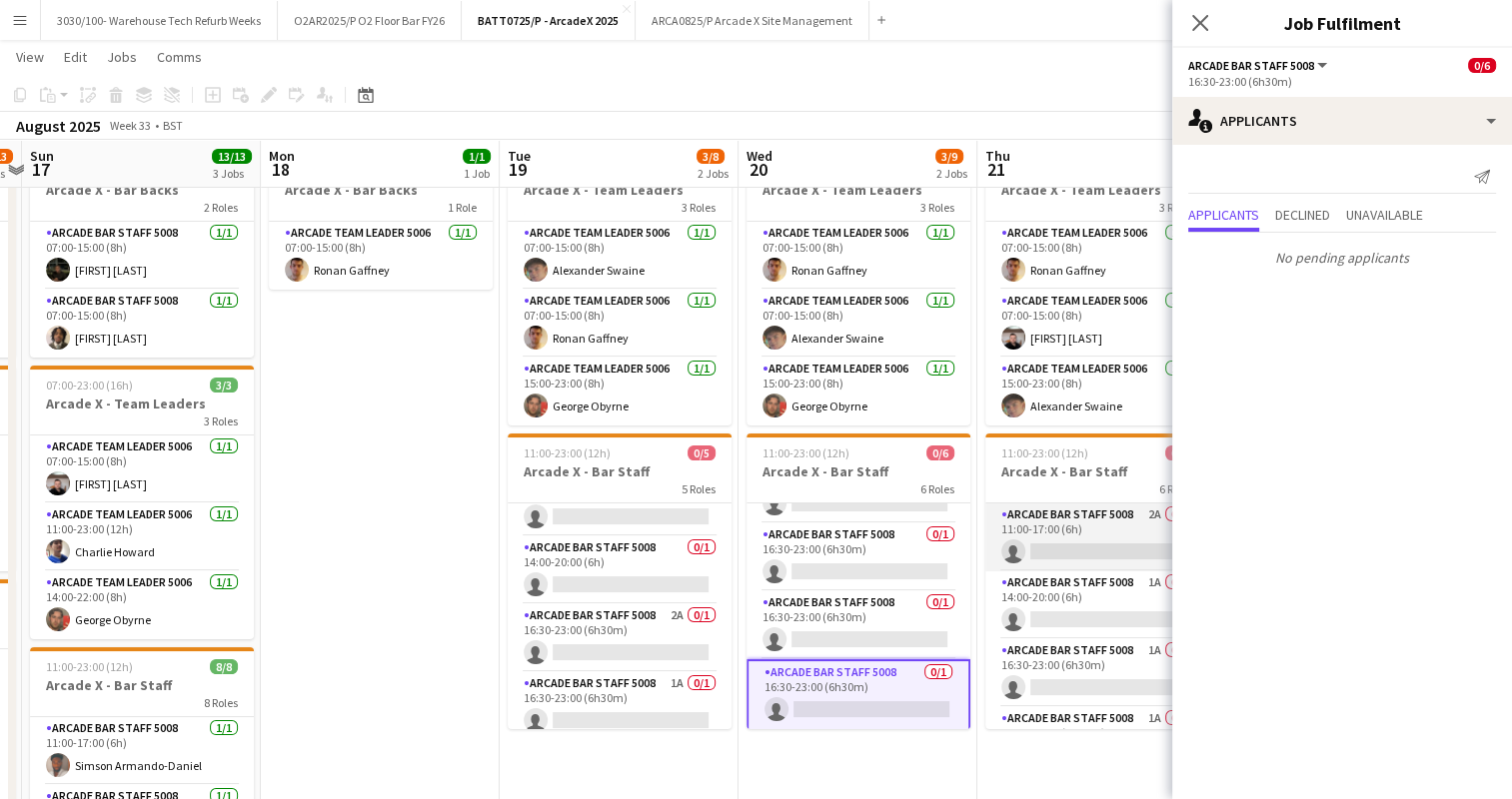 click on "Arcade Bar Staff 5008   2A   0/1   11:00-17:00 (6h)
single-neutral-actions" at bounding box center (1097, 537) 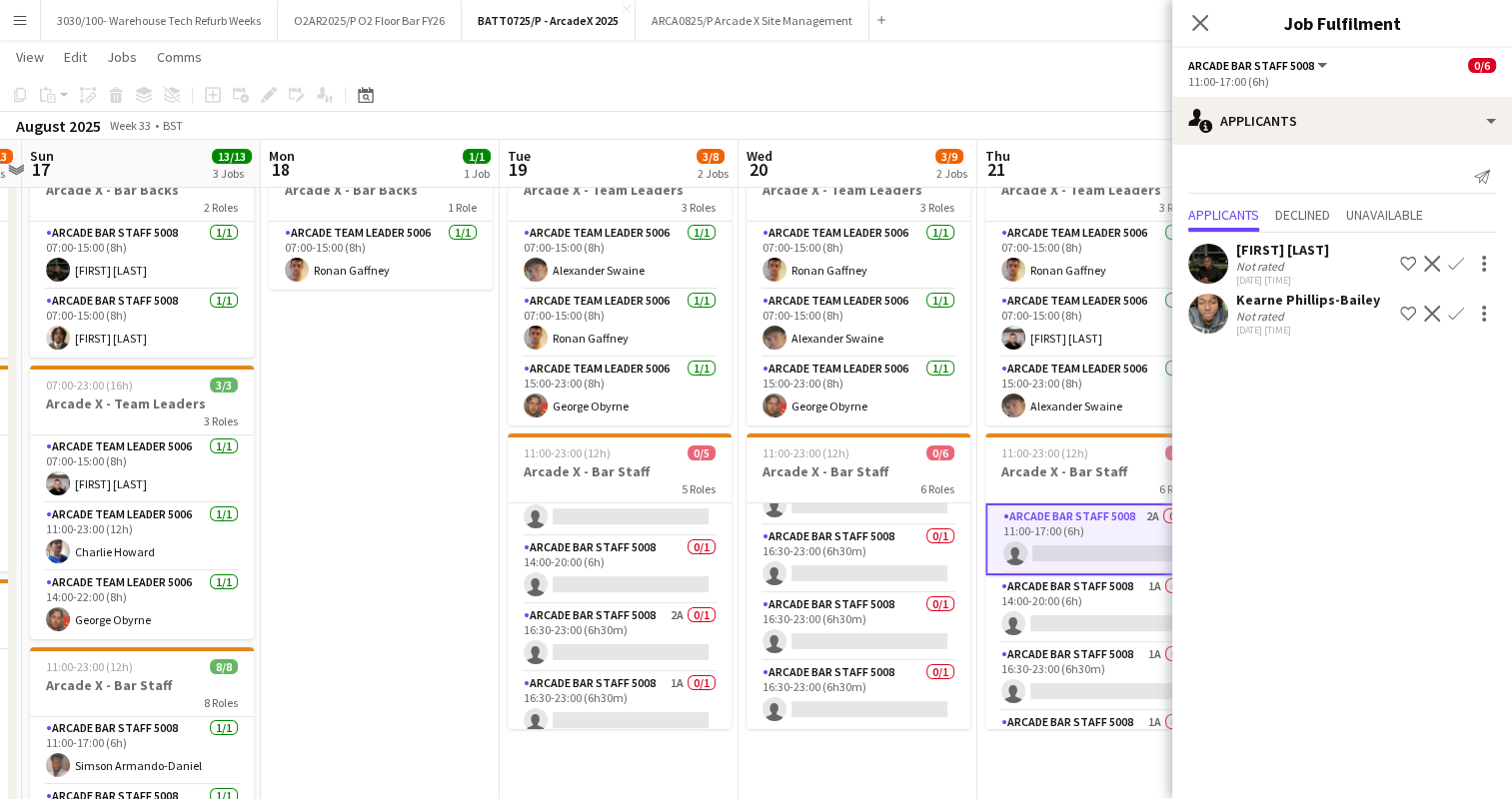 scroll, scrollTop: 181, scrollLeft: 0, axis: vertical 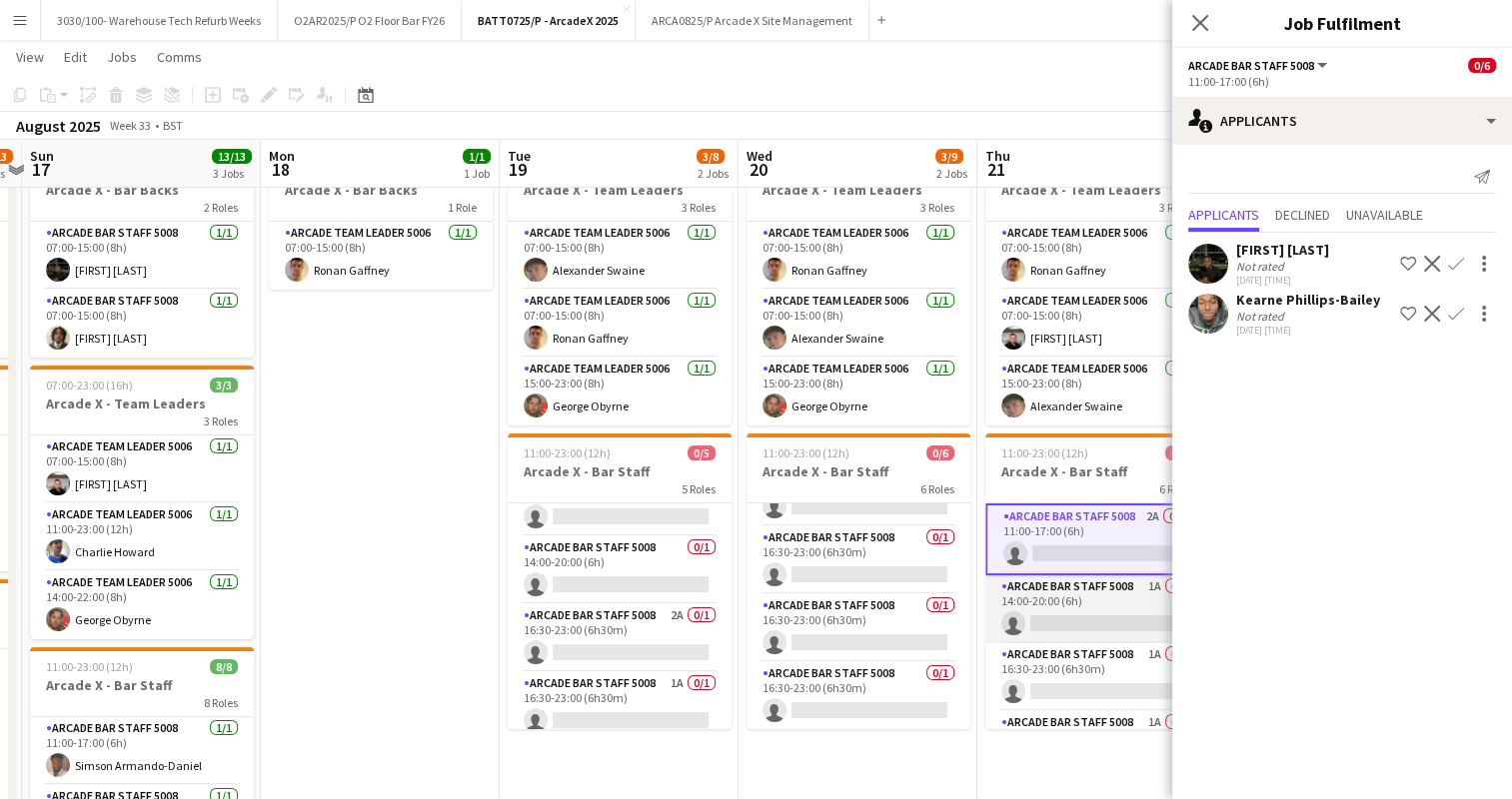 click on "Arcade Bar Staff 5008   1A   0/1   14:00-20:00 (6h)
single-neutral-actions" at bounding box center (1097, 609) 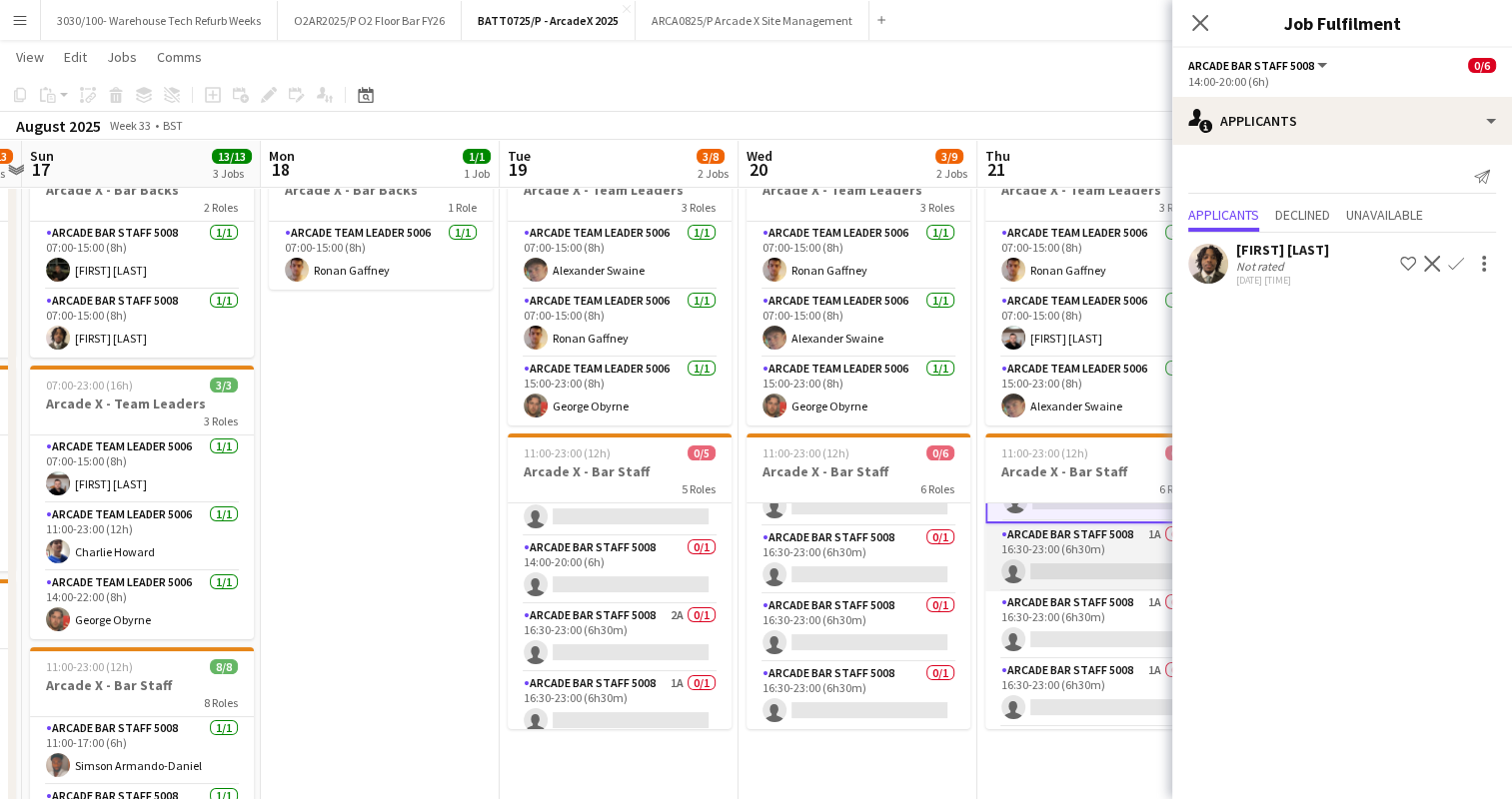 click on "Arcade Bar Staff 5008   1A   0/1   16:30-23:00 (6h30m)
single-neutral-actions" at bounding box center (1097, 557) 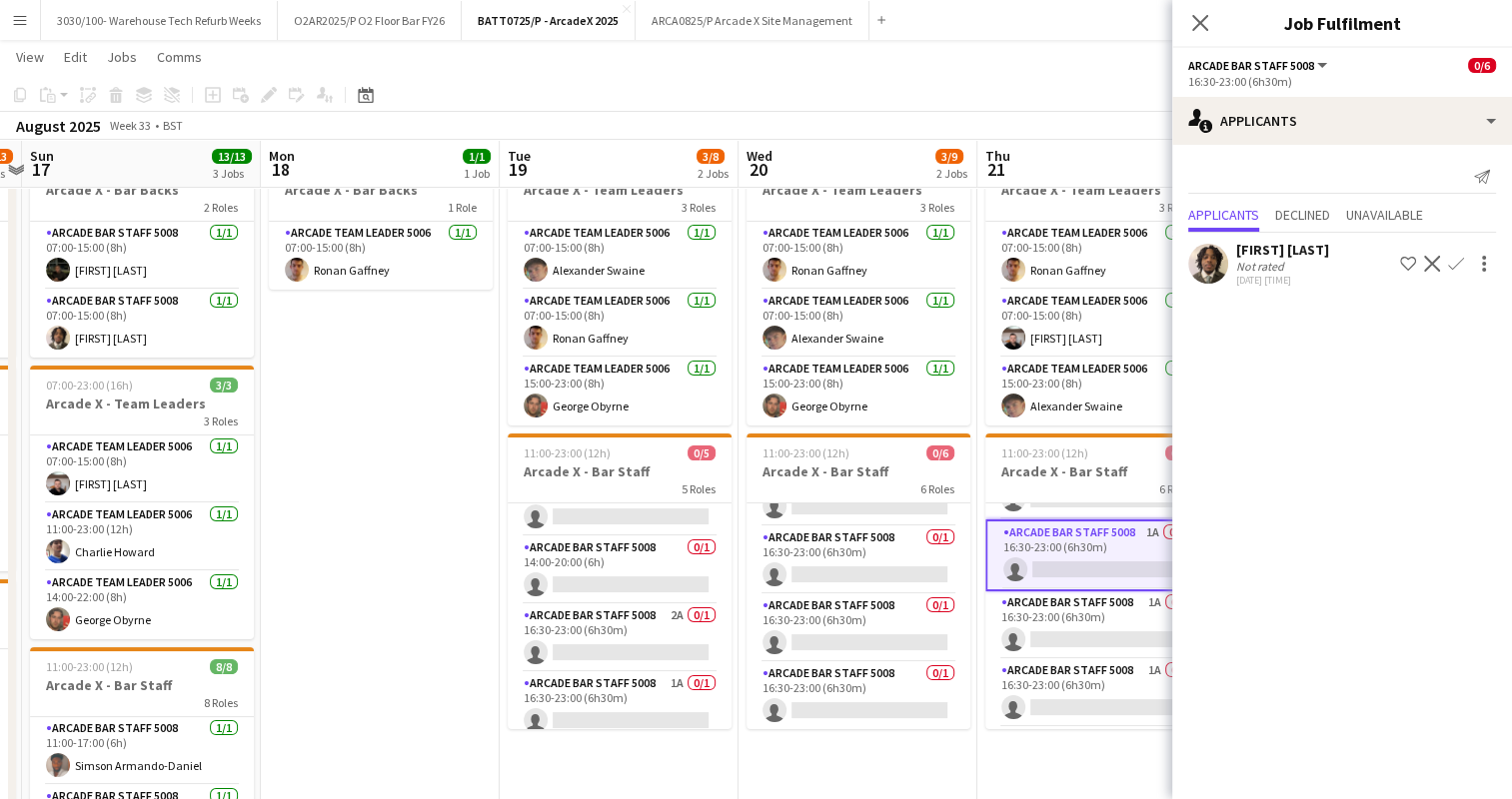 scroll, scrollTop: 119, scrollLeft: 0, axis: vertical 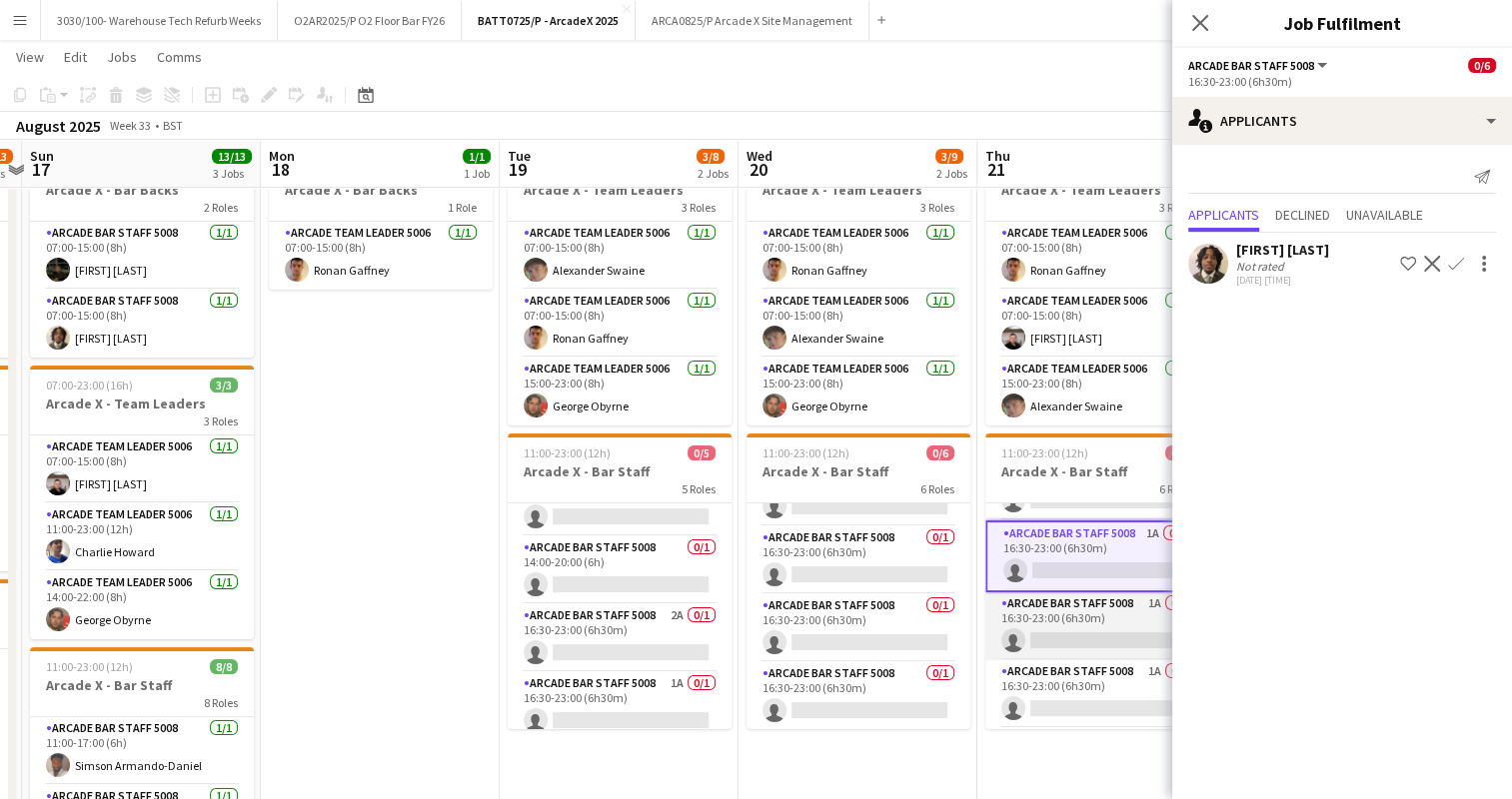 click on "Arcade Bar Staff 5008   1A   0/1   16:30-23:00 (6h30m)
single-neutral-actions" at bounding box center (1097, 626) 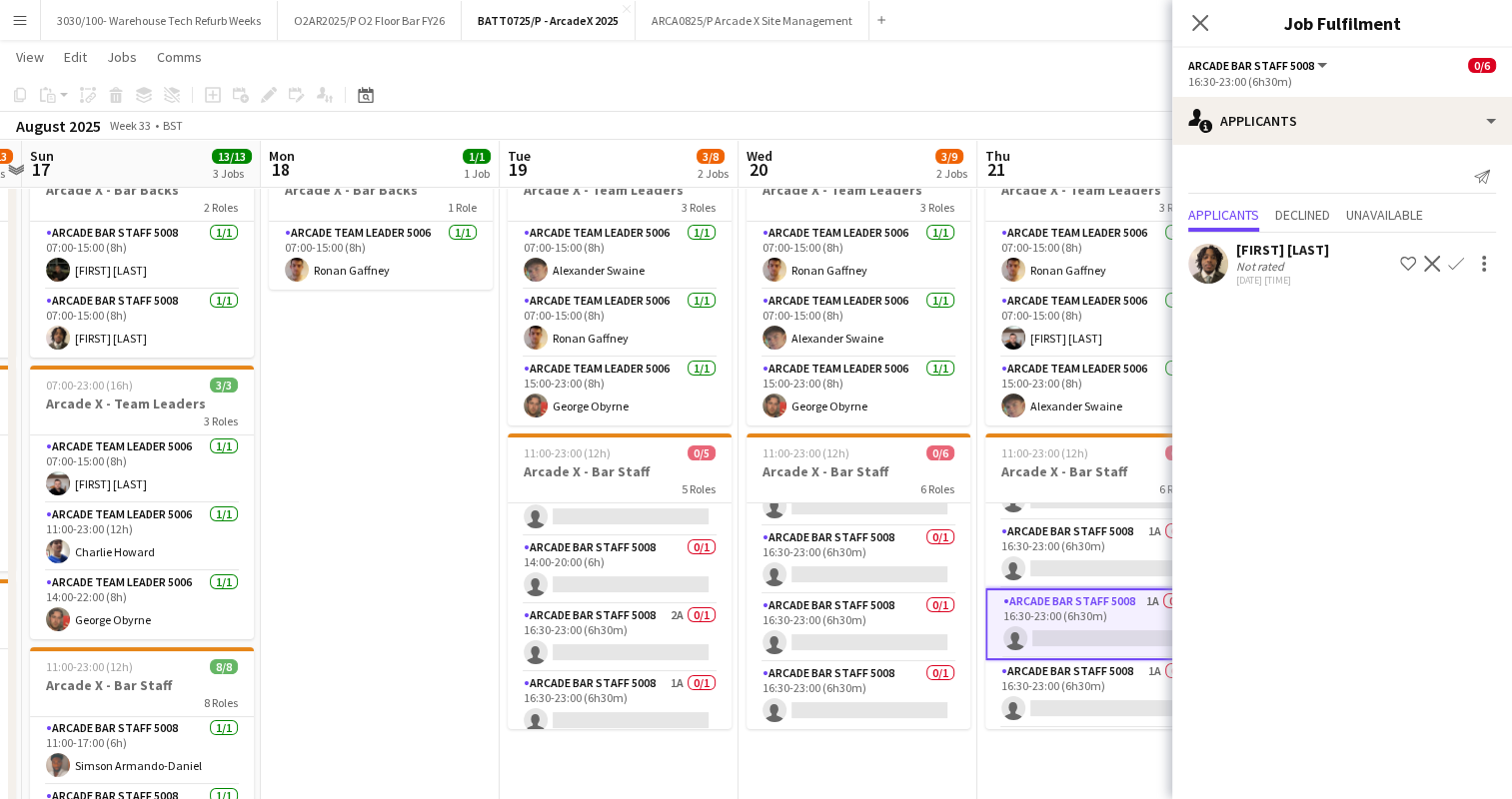 click on "Arcade Bar Staff 5008   1A   0/1   16:30-23:00 (6h30m)
single-neutral-actions" at bounding box center (1097, 624) 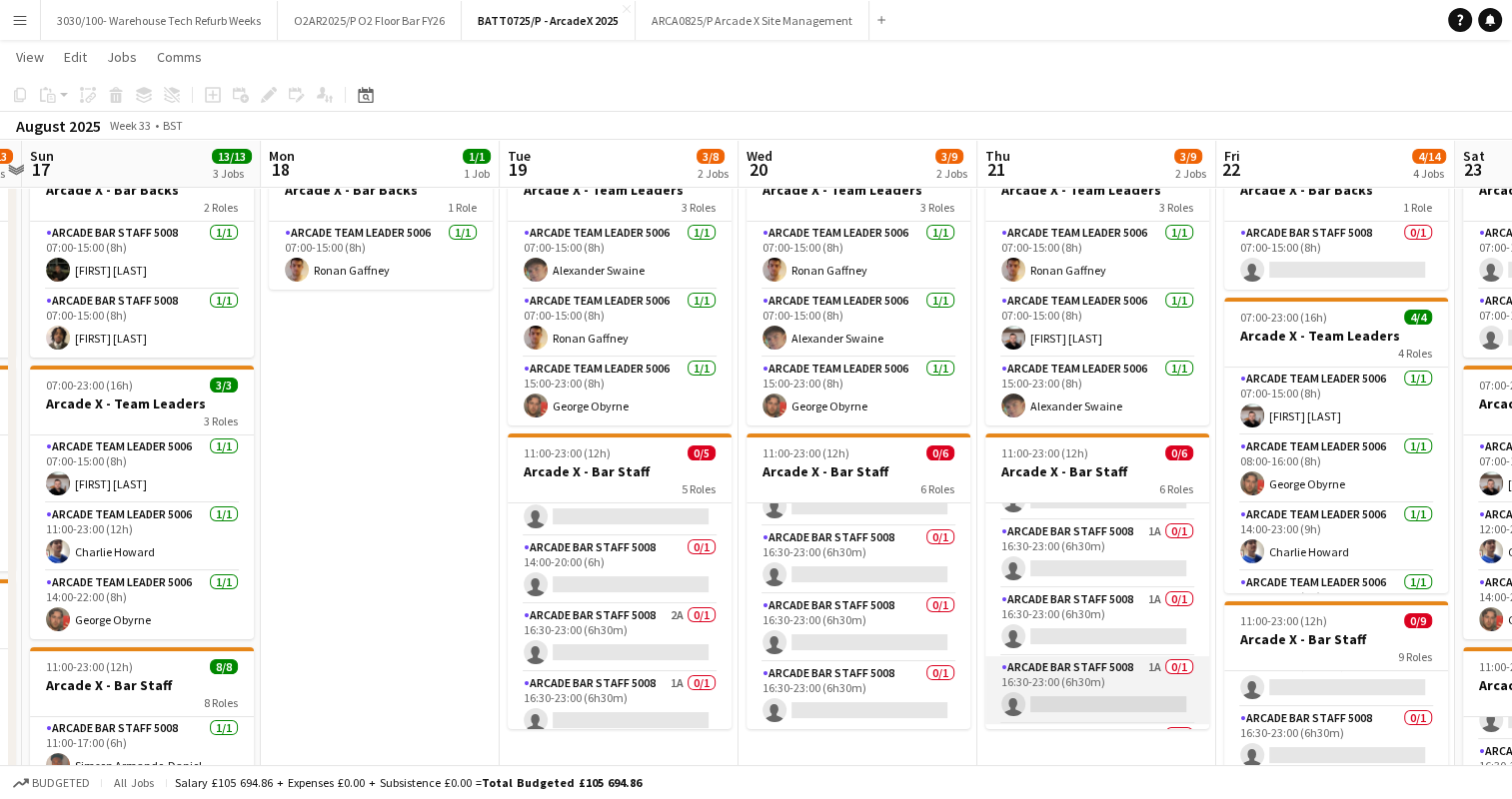 click on "Arcade Bar Staff 5008   1A   0/1   16:30-23:00 (6h30m)
single-neutral-actions" at bounding box center [1097, 690] 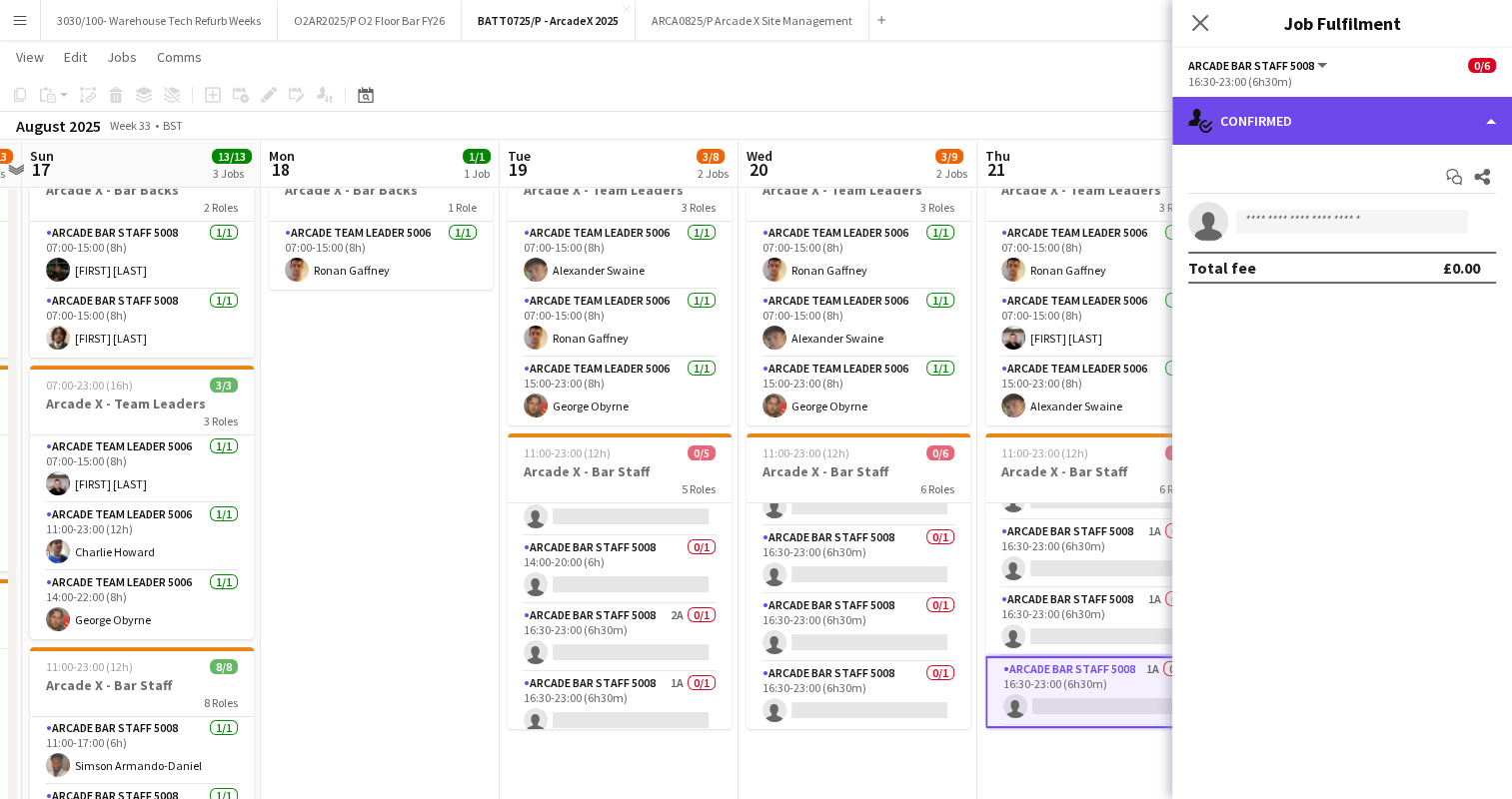 click on "single-neutral-actions-check-2
Confirmed" 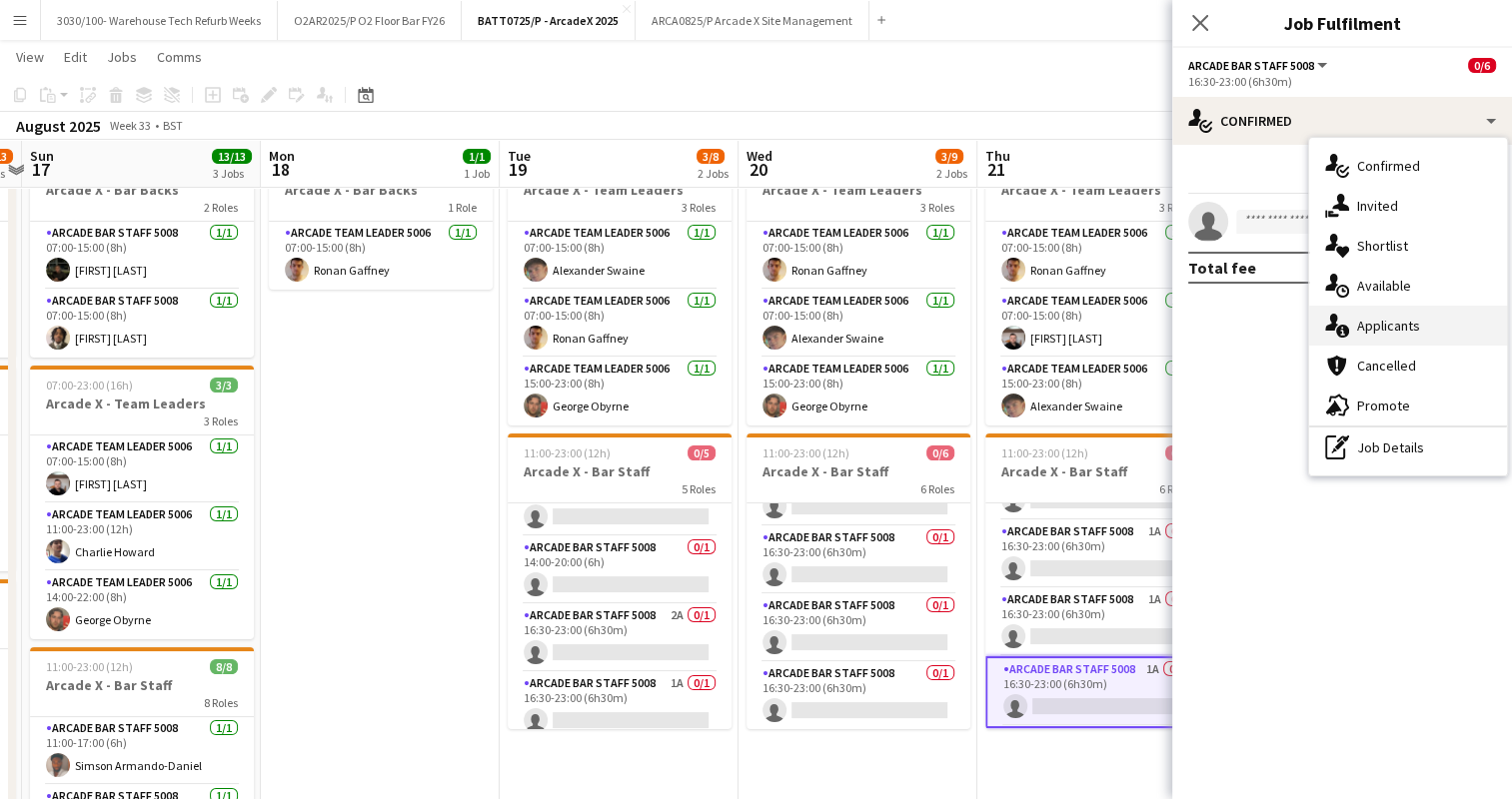 click on "single-neutral-actions-information
Applicants" at bounding box center (1408, 326) 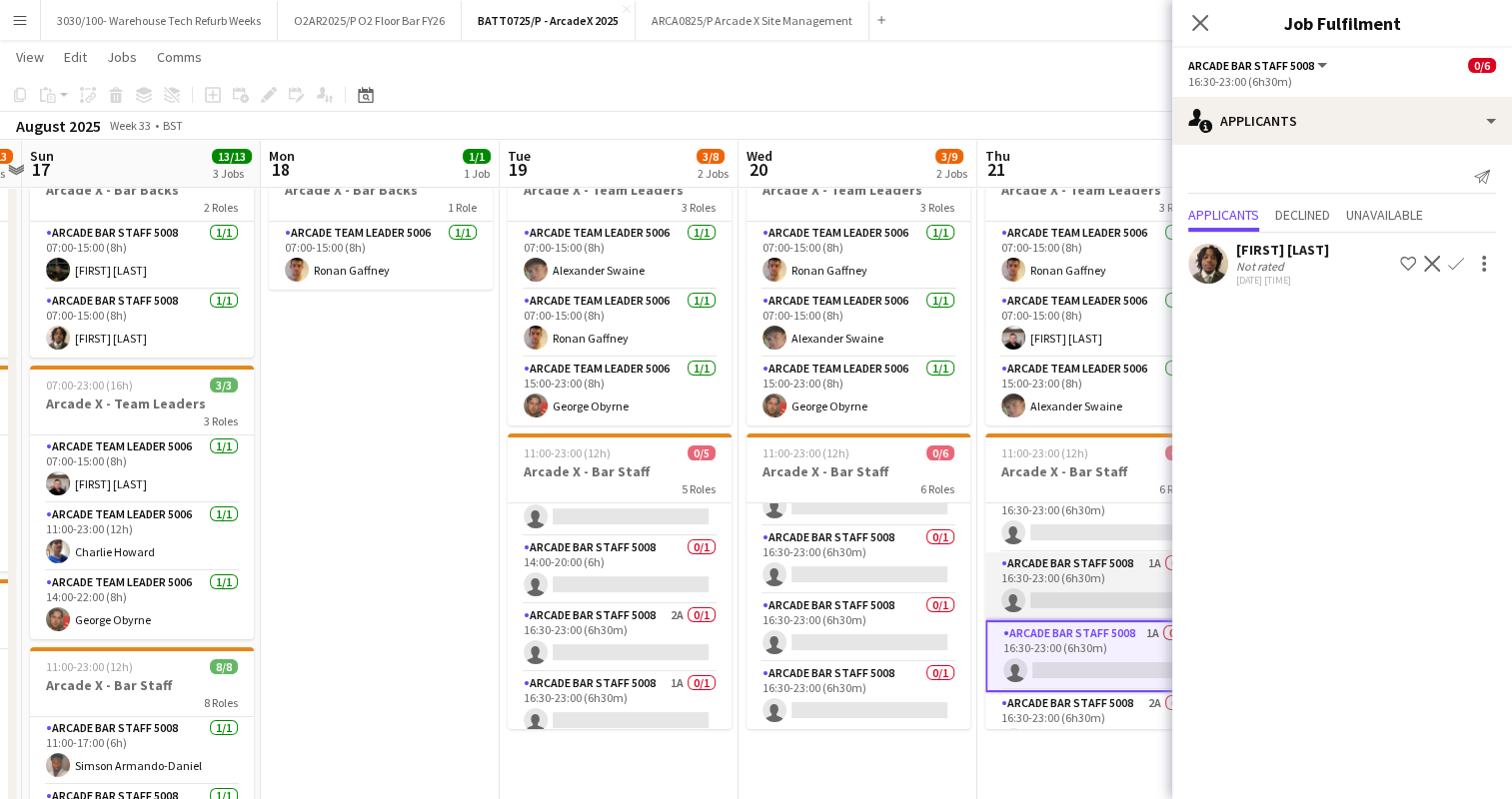 scroll, scrollTop: 184, scrollLeft: 0, axis: vertical 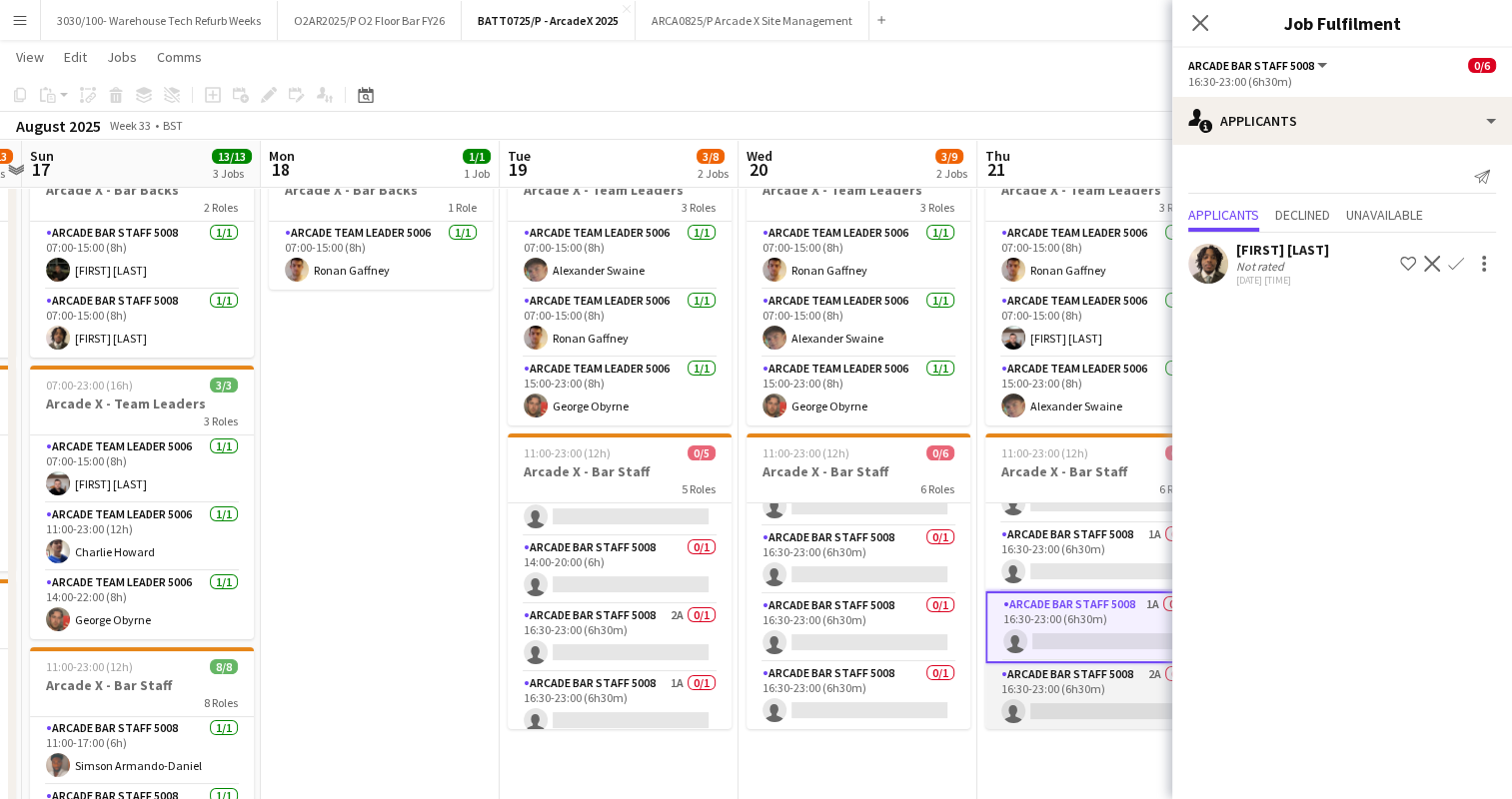click on "Arcade Bar Staff 5008   2A   0/1   16:30-23:00 (6h30m)
single-neutral-actions" at bounding box center [1097, 697] 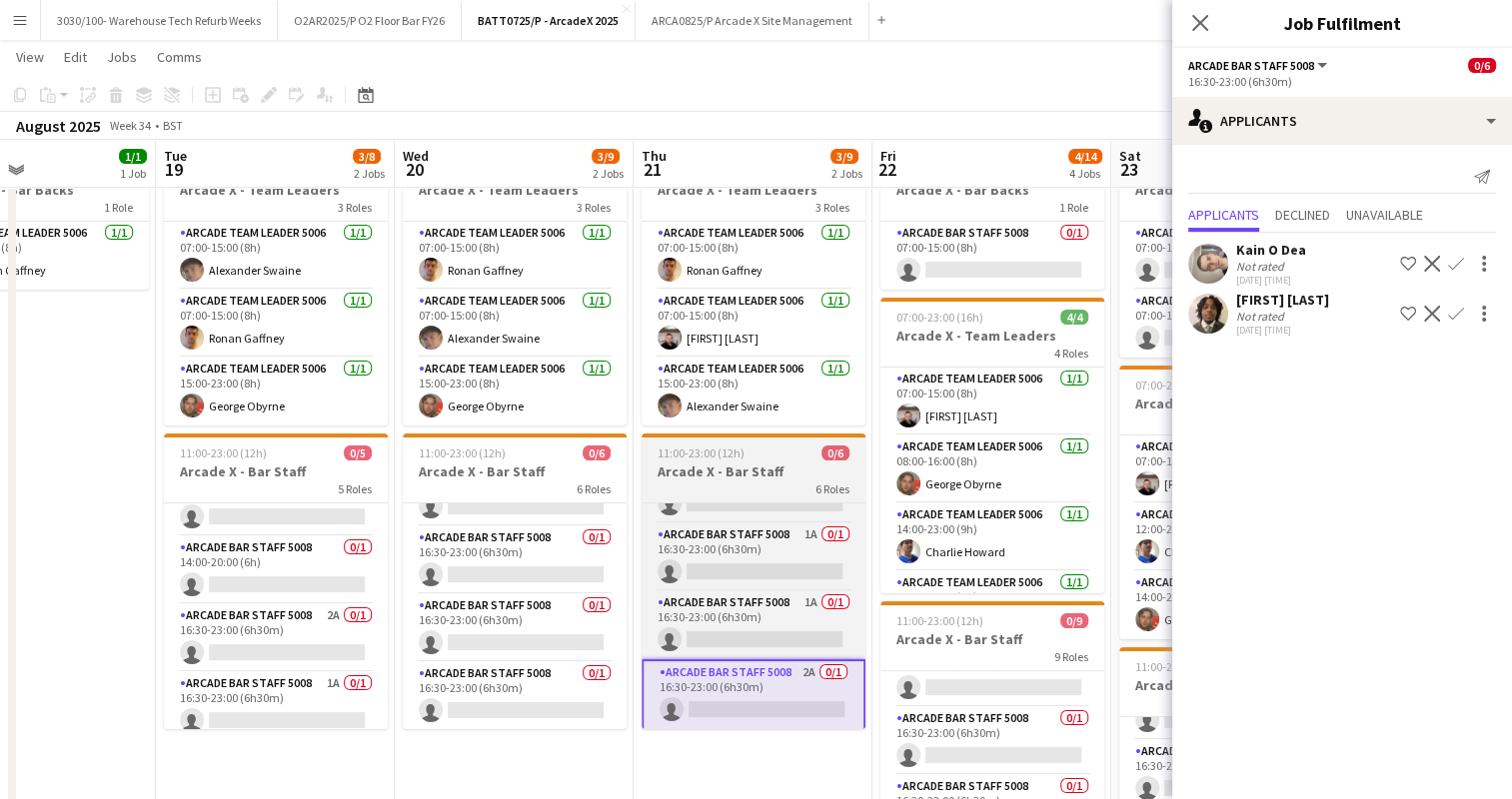 scroll, scrollTop: 0, scrollLeft: 706, axis: horizontal 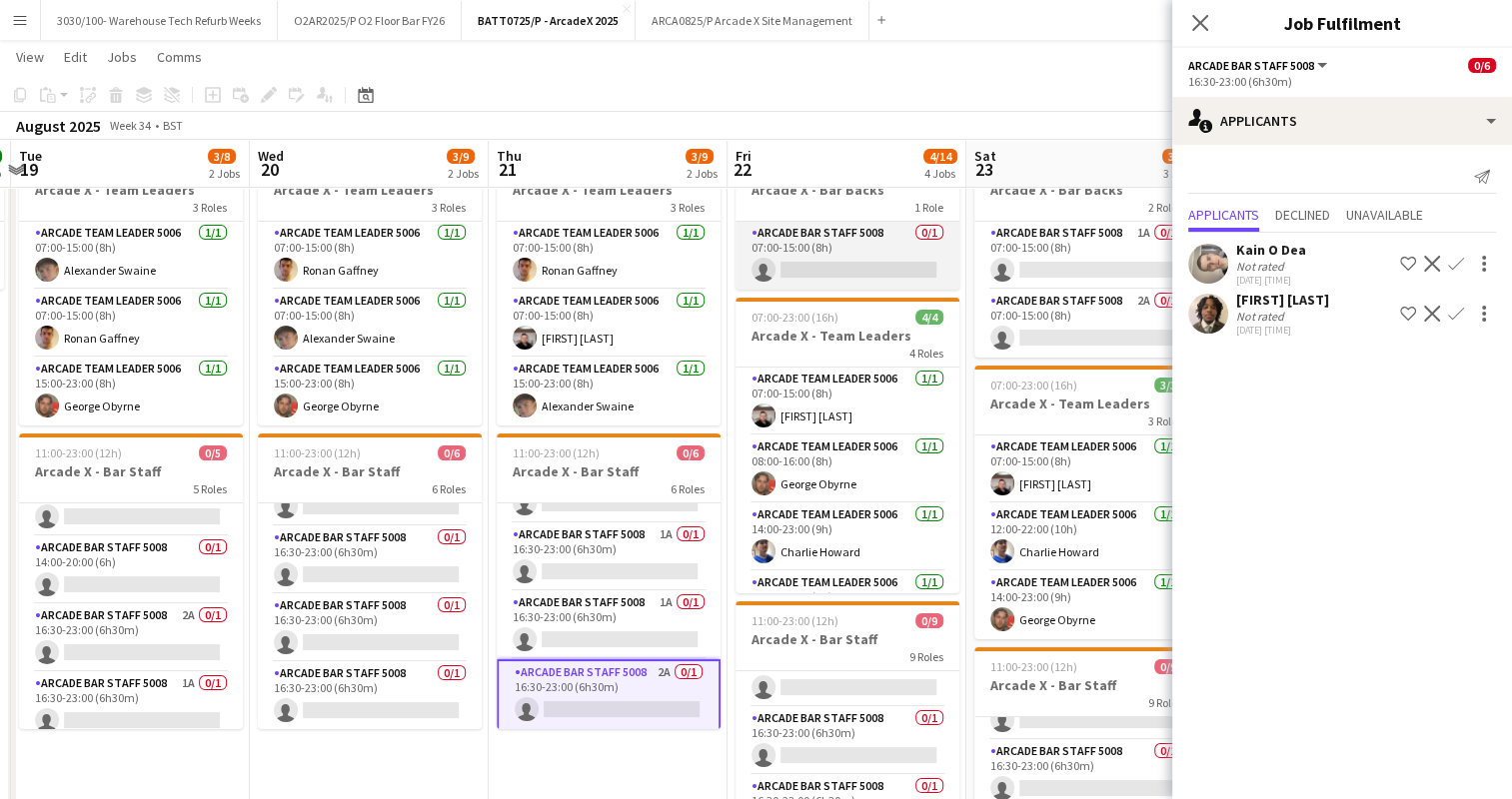 click on "Arcade Bar Staff 5008   0/1   07:00-15:00 (8h)
single-neutral-actions" at bounding box center (847, 256) 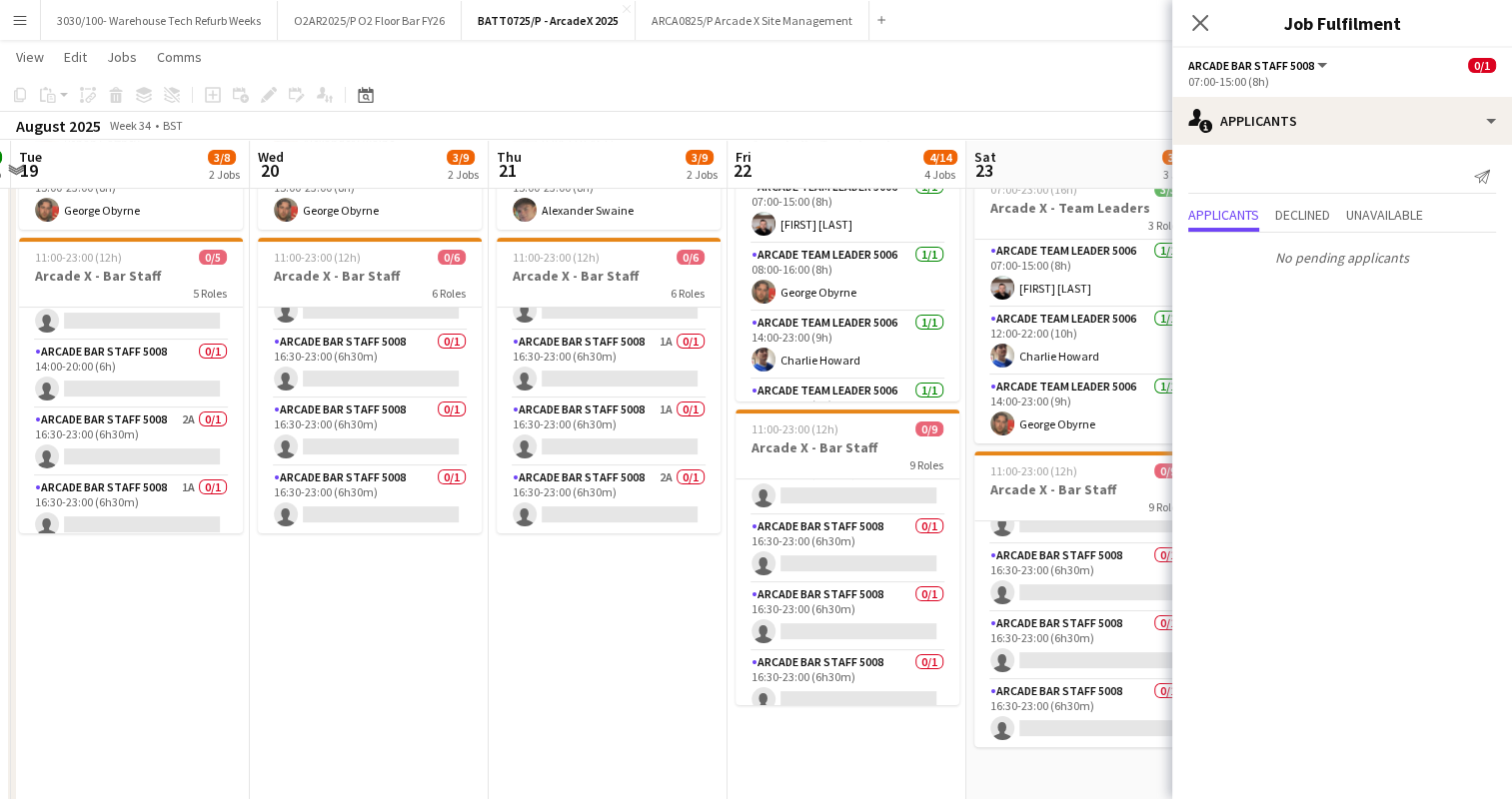 scroll, scrollTop: 278, scrollLeft: 0, axis: vertical 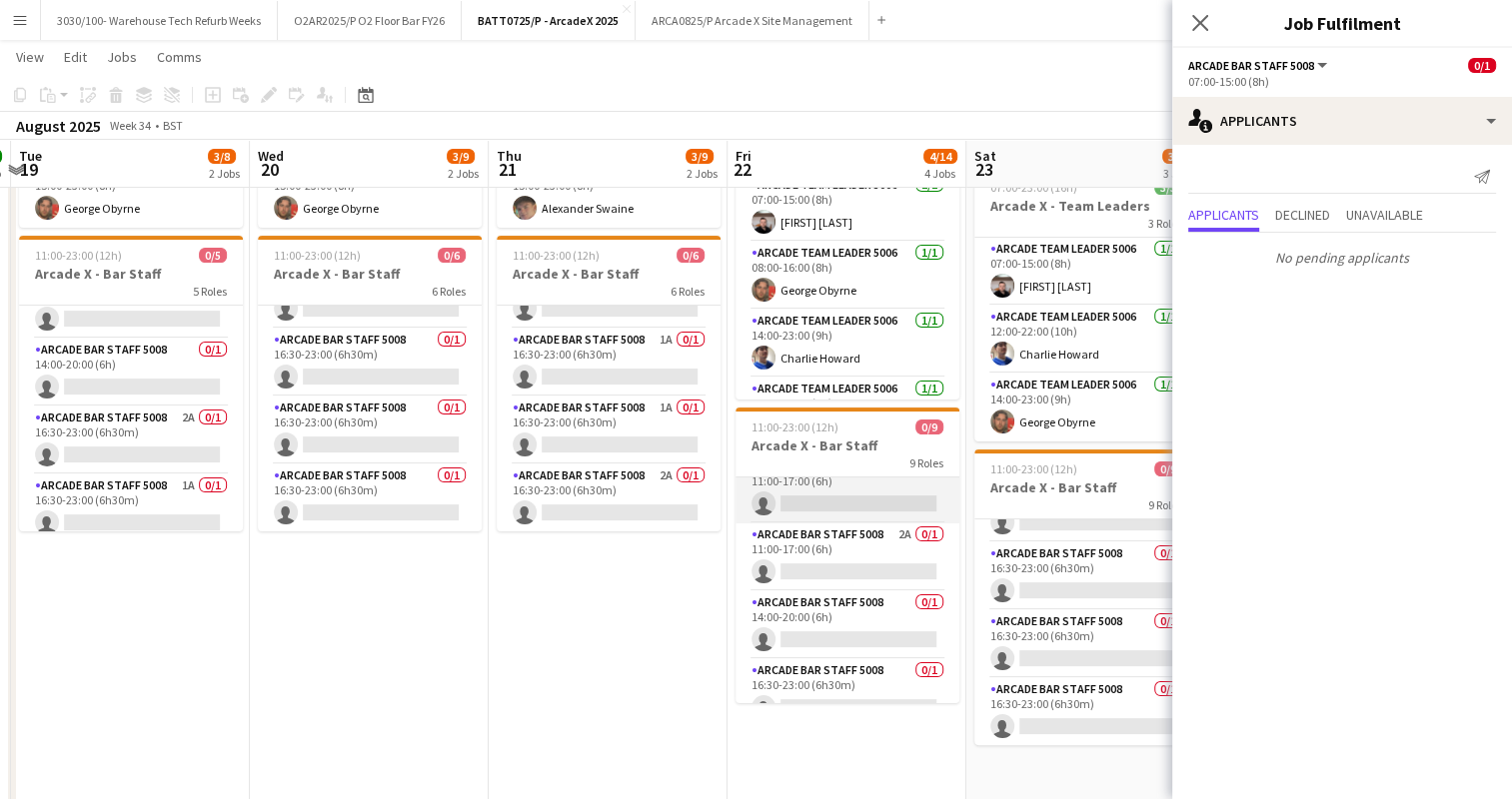 click on "Arcade Bar Staff 5008   1A   0/1   11:00-17:00 (6h)
single-neutral-actions" at bounding box center (847, 489) 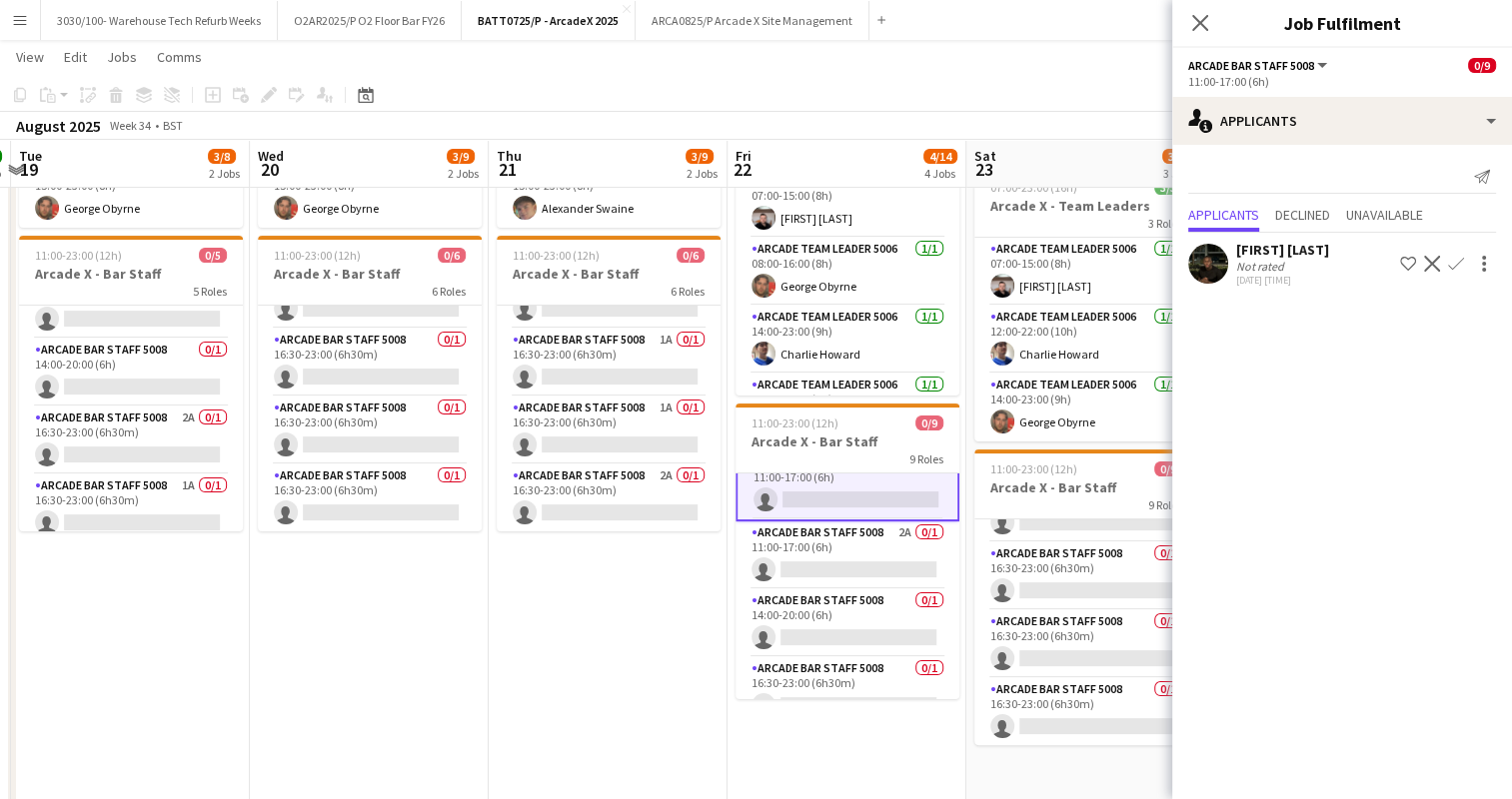 scroll, scrollTop: 5, scrollLeft: 0, axis: vertical 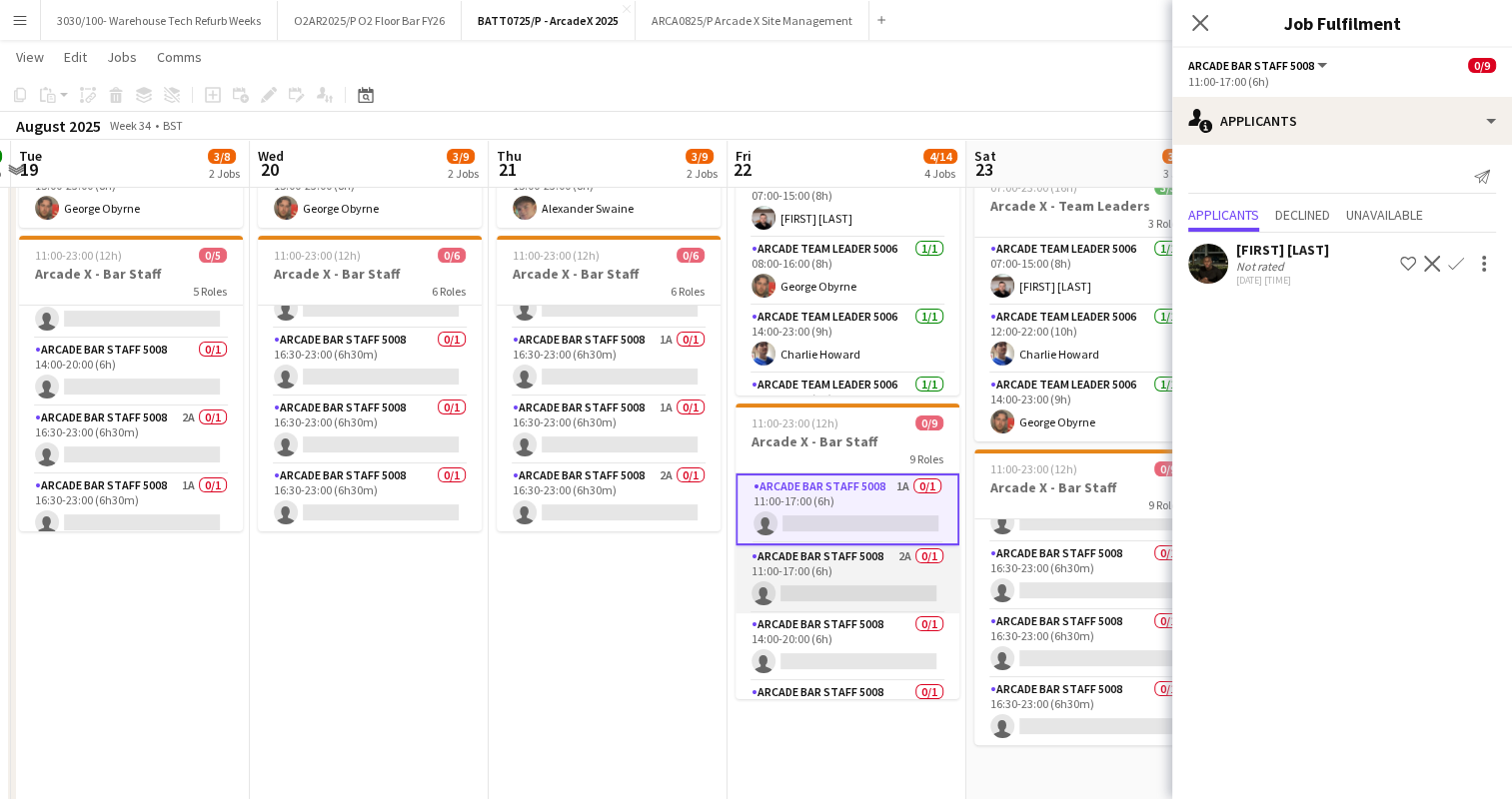 click on "Arcade Bar Staff 5008   2A   0/1   11:00-17:00 (6h)
single-neutral-actions" at bounding box center (847, 579) 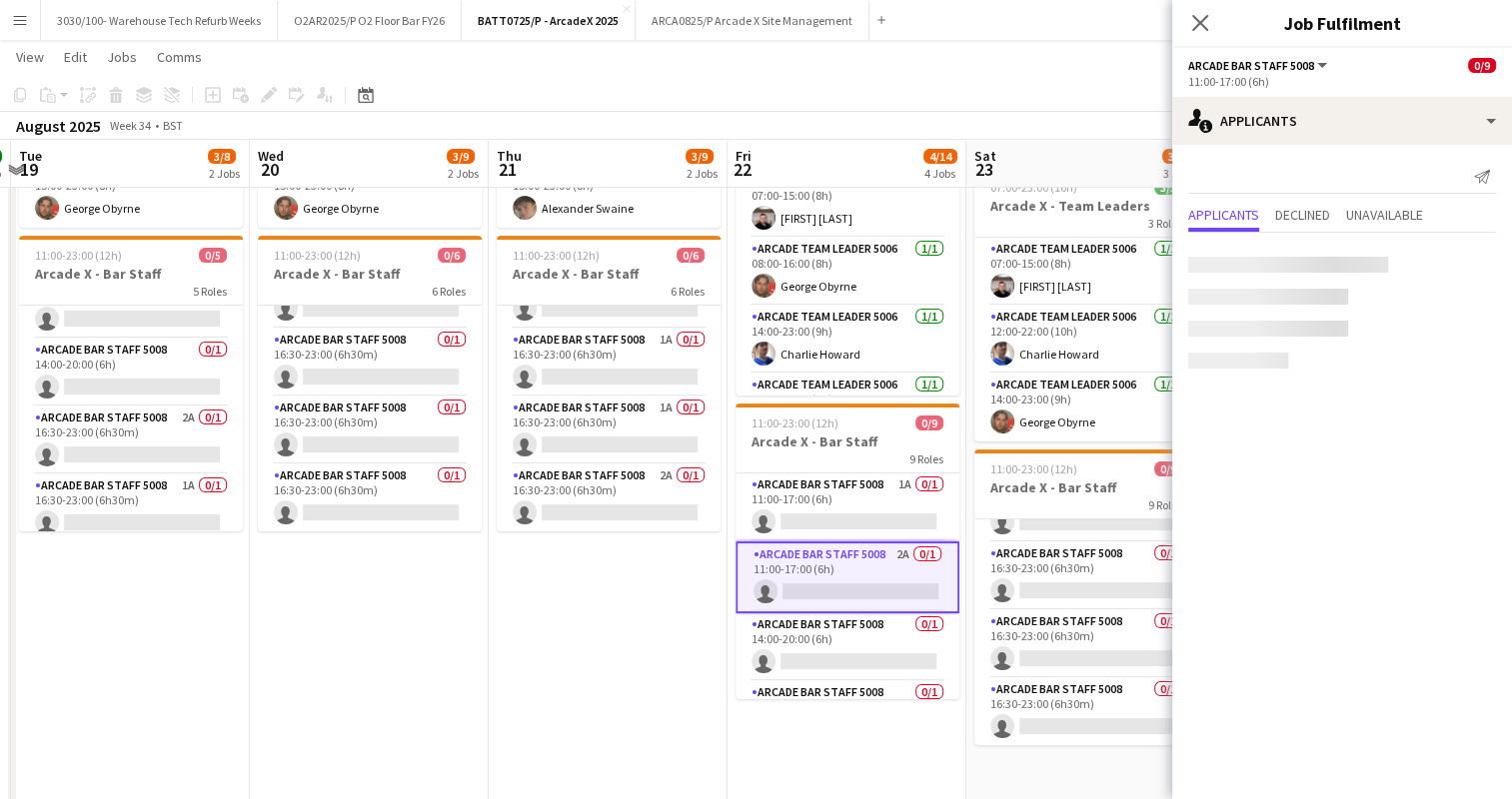 scroll, scrollTop: 0, scrollLeft: 0, axis: both 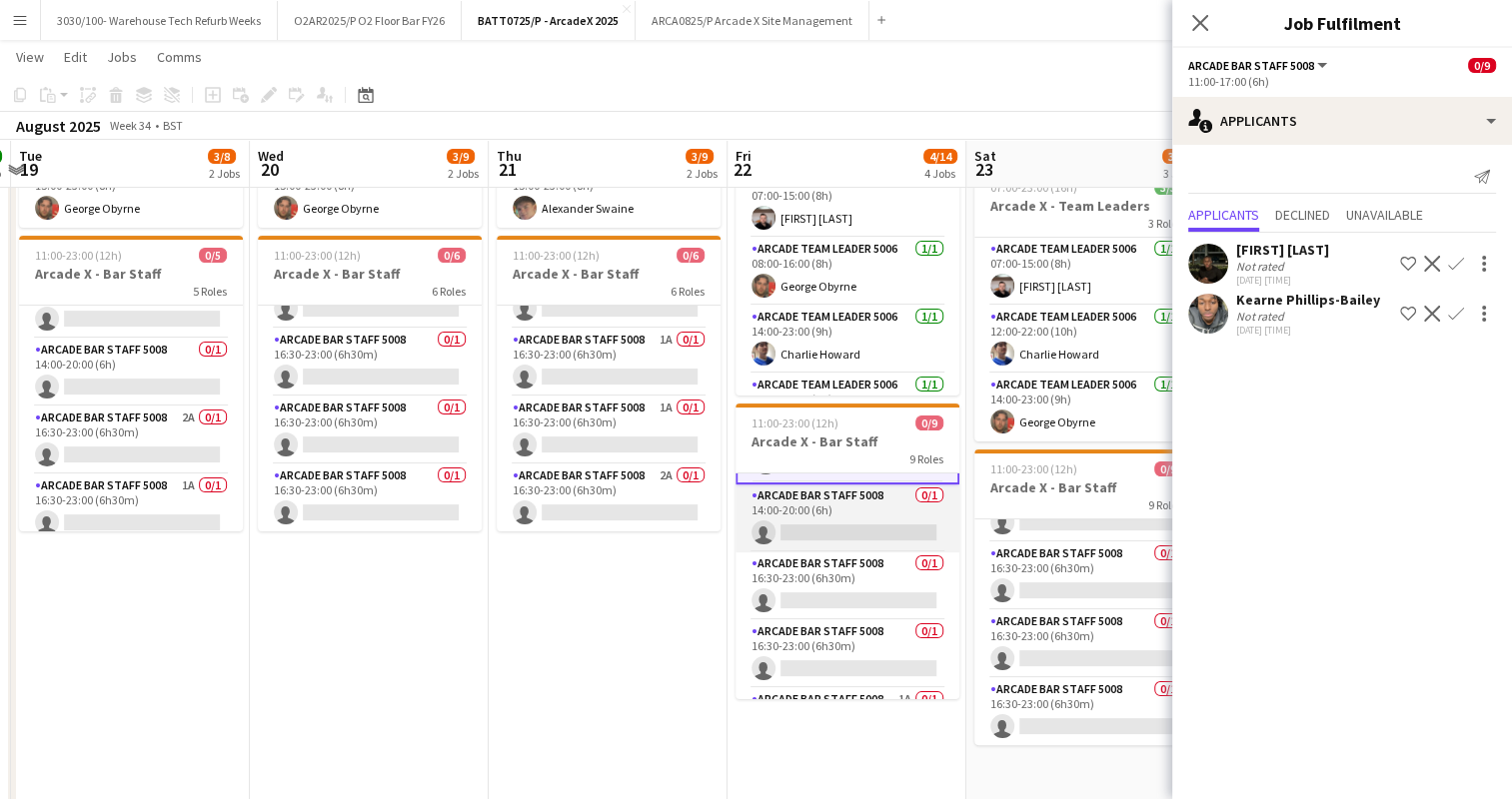 click on "Arcade Bar Staff 5008   0/1   14:00-20:00 (6h)
single-neutral-actions" at bounding box center (847, 518) 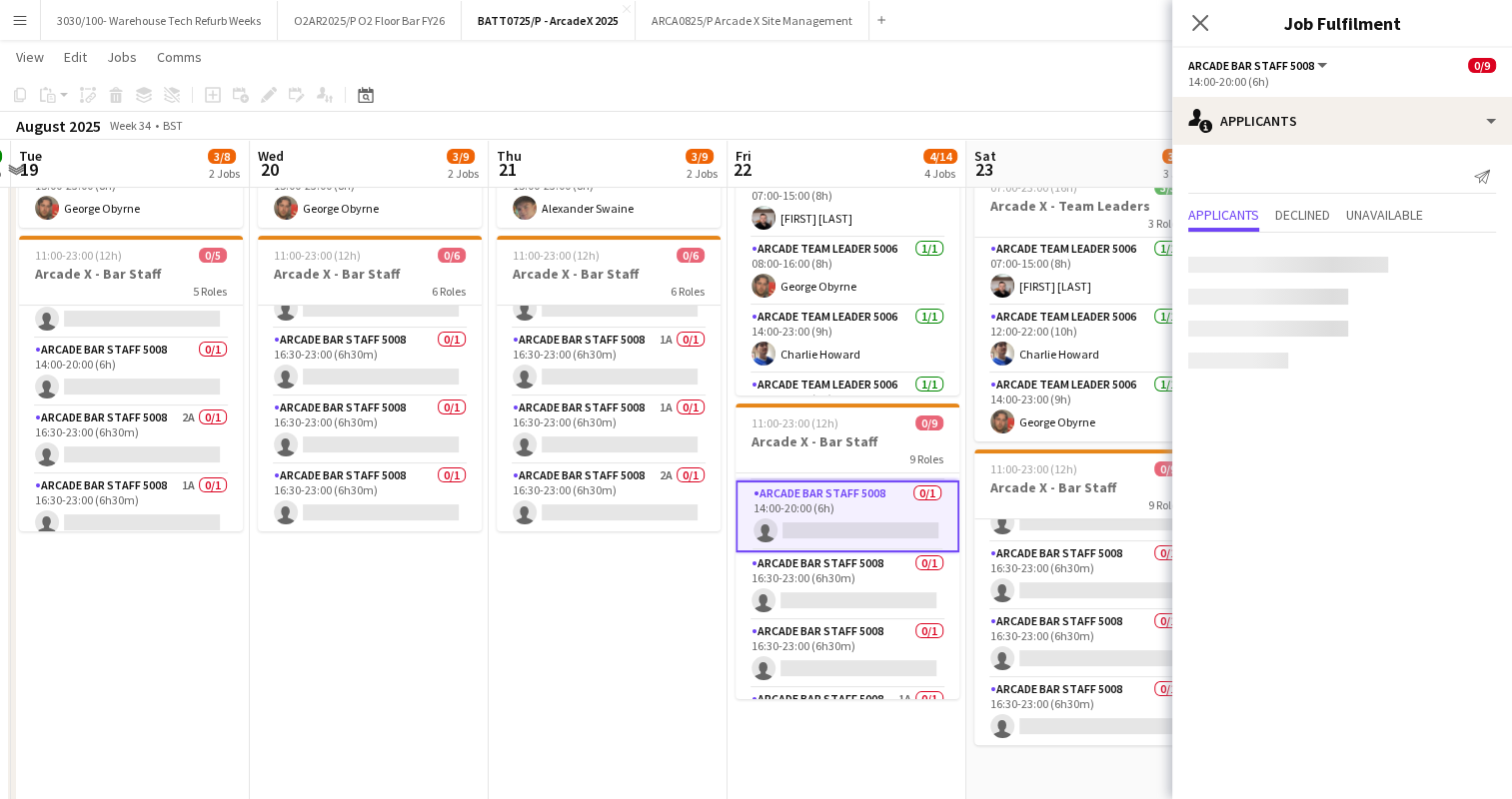 scroll, scrollTop: 128, scrollLeft: 0, axis: vertical 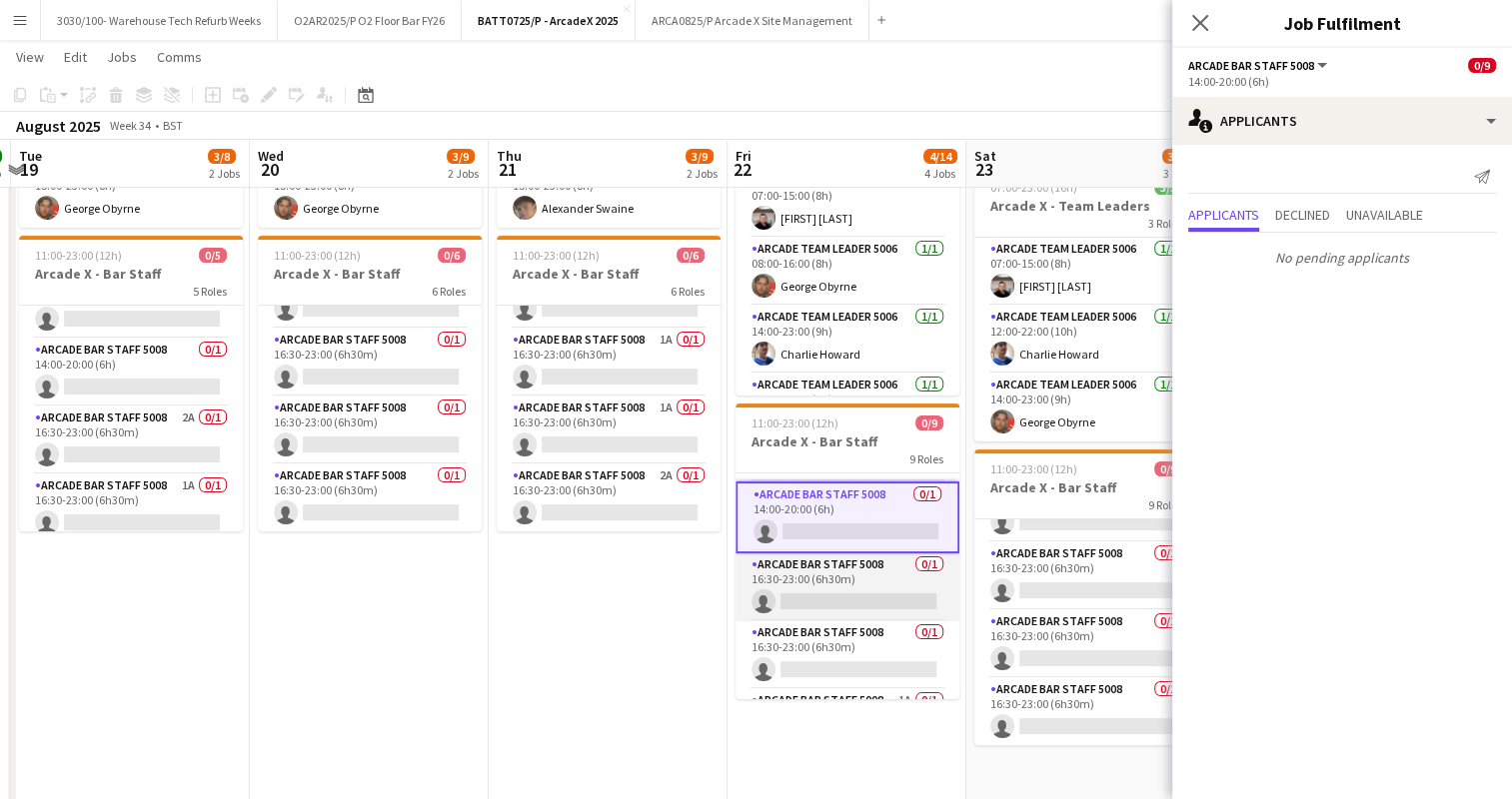 click on "Arcade Bar Staff 5008   0/1   16:30-23:00 (6h30m)
single-neutral-actions" at bounding box center [847, 587] 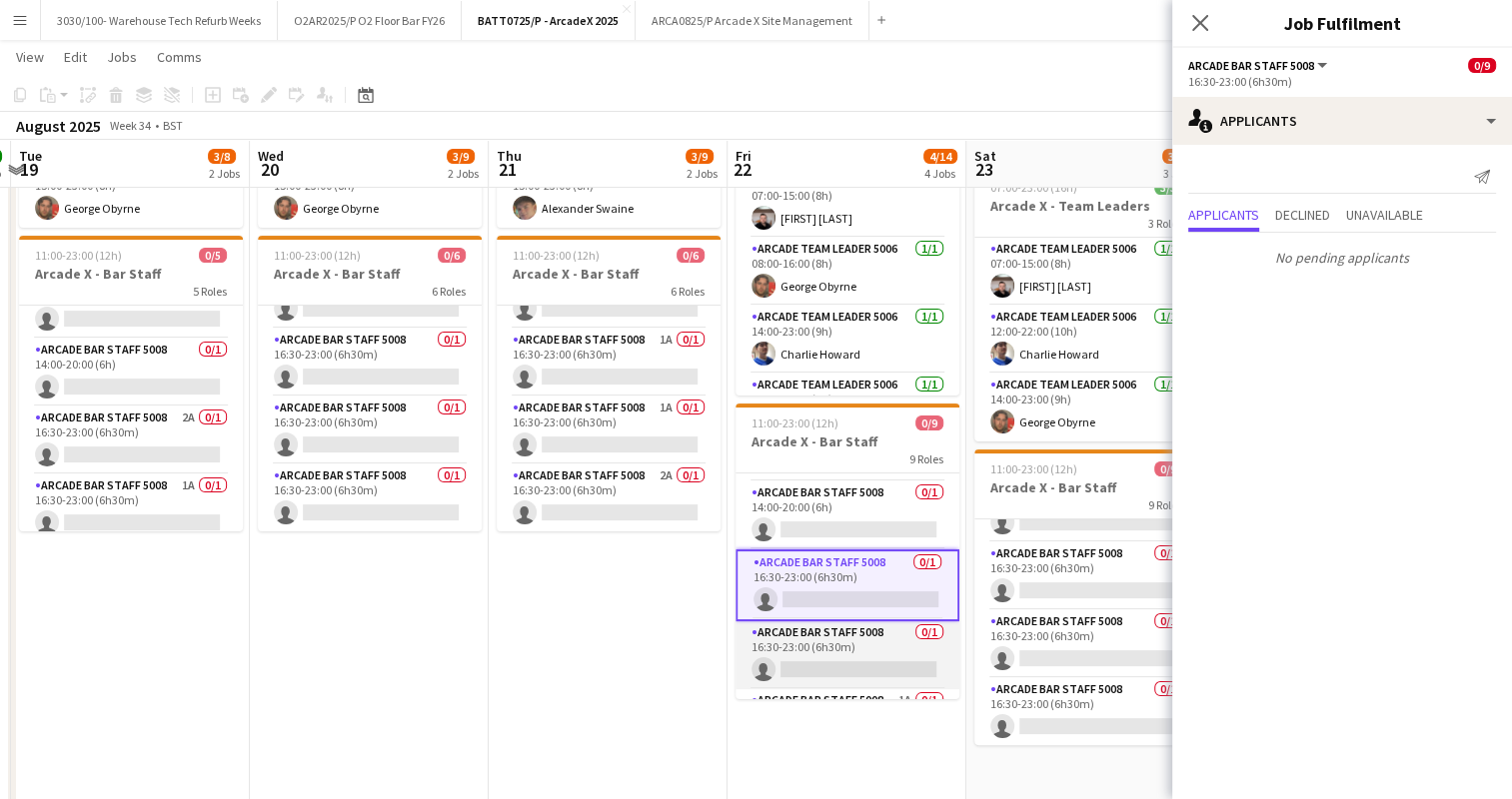 click on "Arcade Bar Staff 5008   0/1   16:30-23:00 (6h30m)
single-neutral-actions" at bounding box center (847, 655) 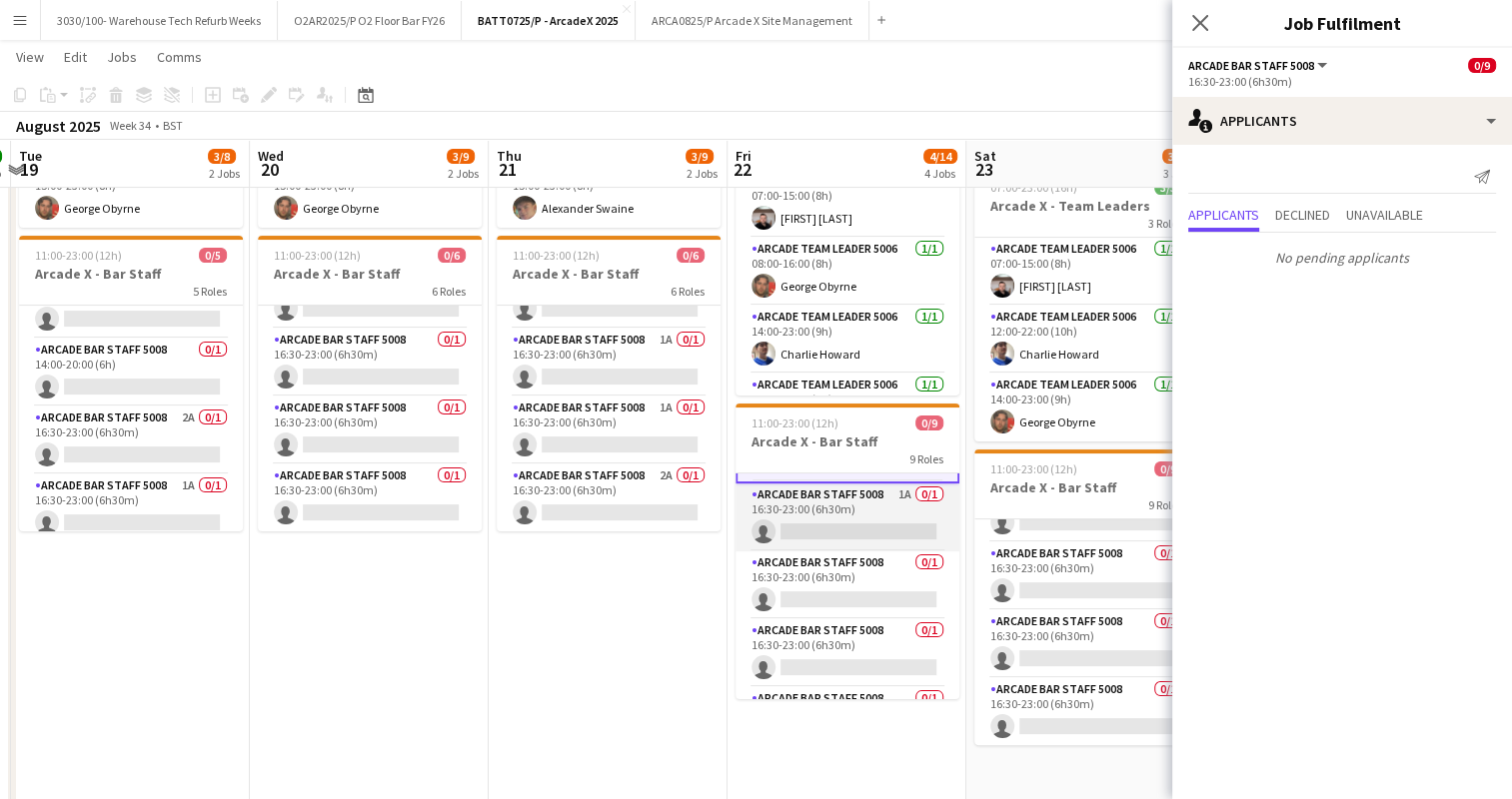 click on "Arcade Bar Staff 5008   1A   0/1   16:30-23:00 (6h30m)
single-neutral-actions" at bounding box center (847, 517) 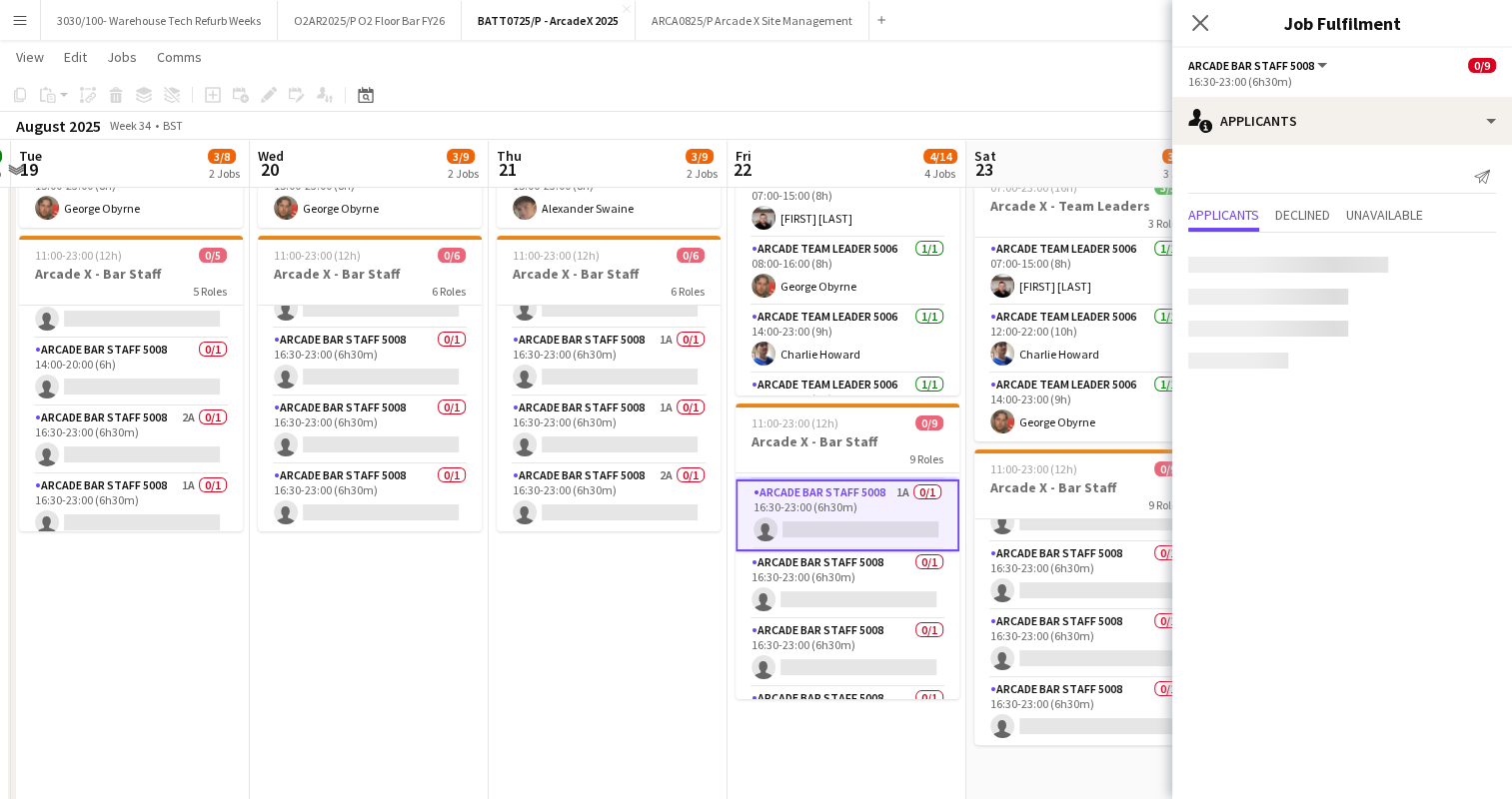 scroll, scrollTop: 332, scrollLeft: 0, axis: vertical 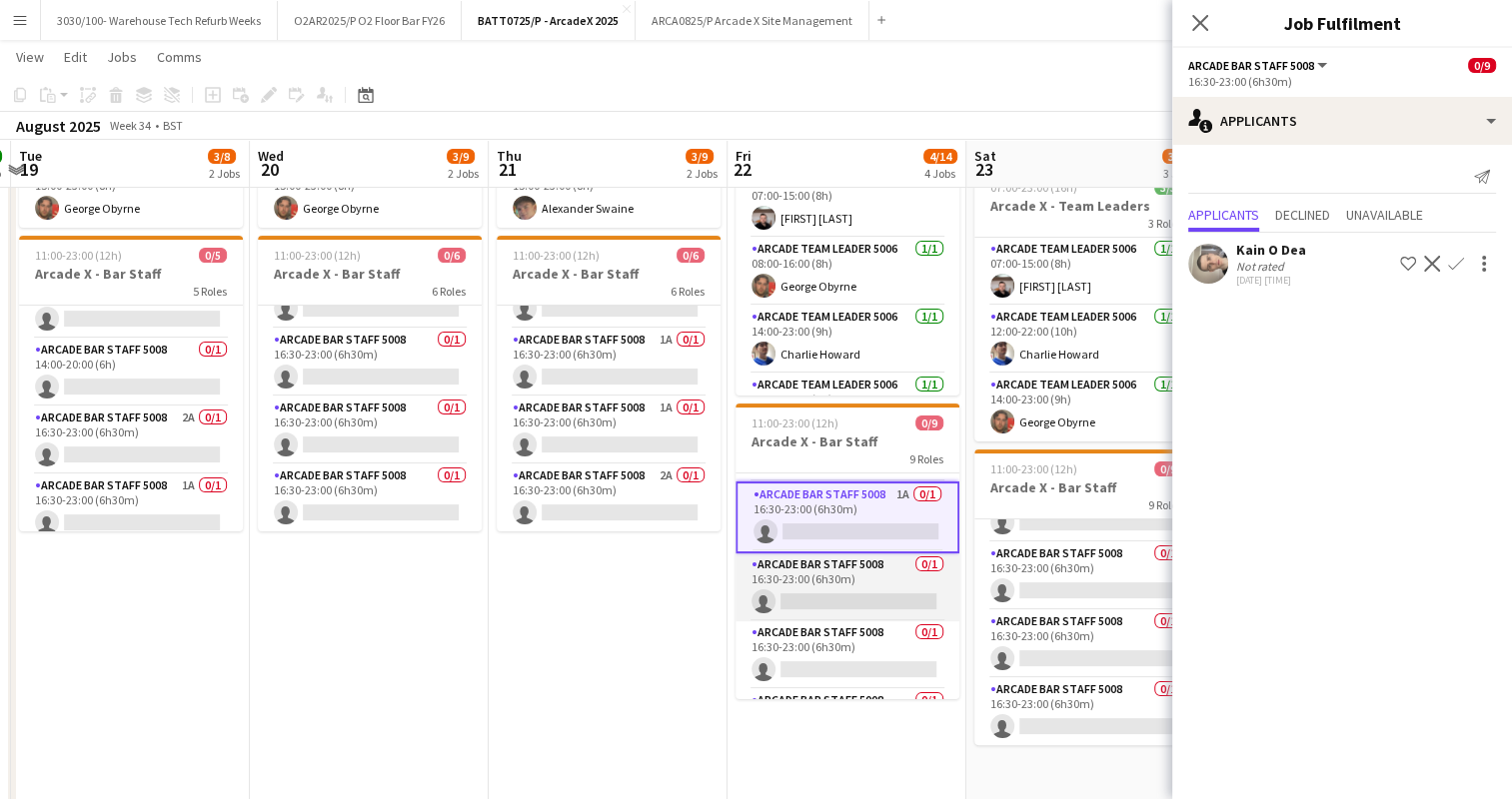 click on "Arcade Bar Staff 5008   0/1   16:30-23:00 (6h30m)
single-neutral-actions" at bounding box center [847, 587] 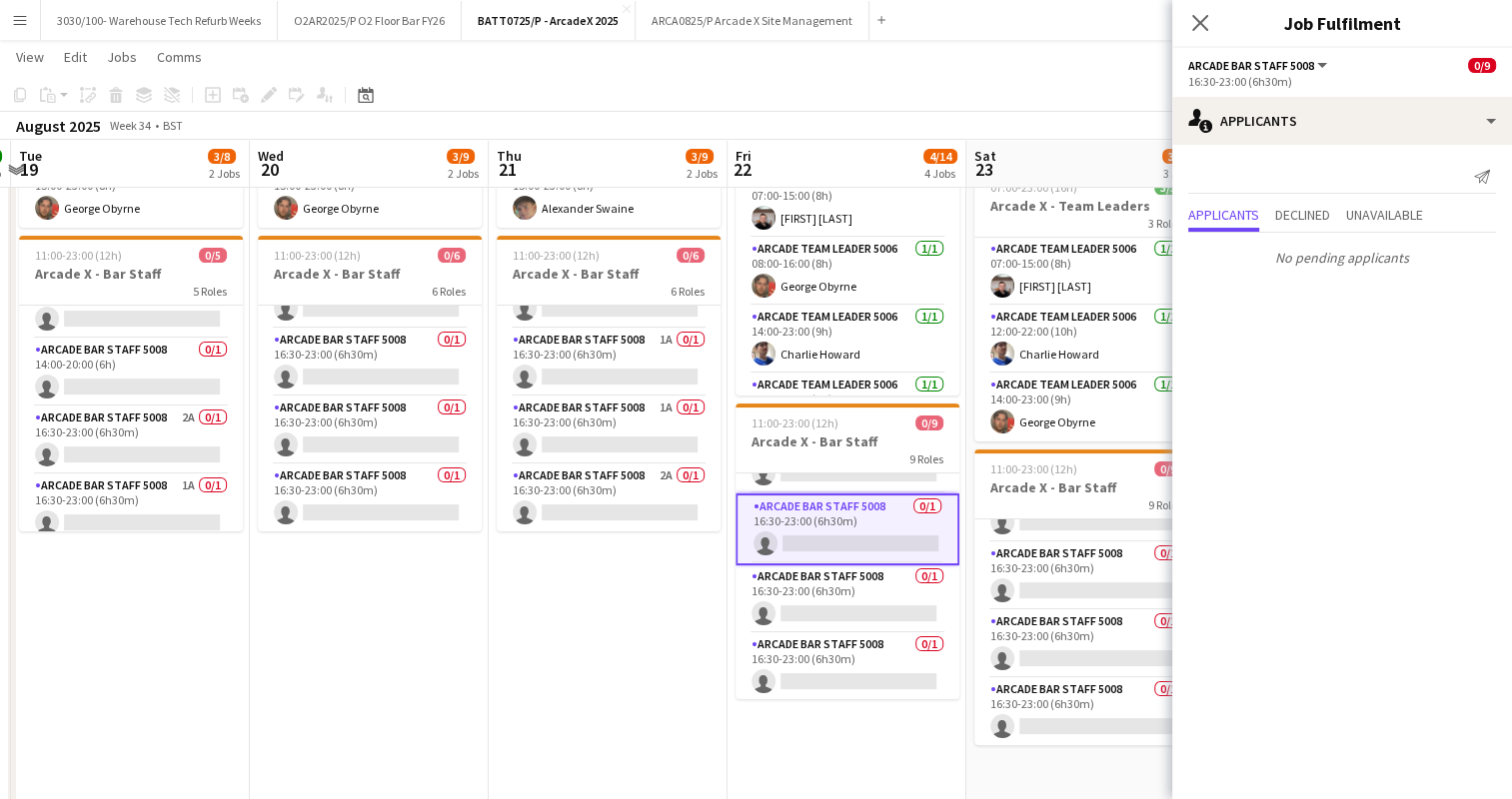 click on "Arcade Bar Staff 5008   0/1   16:30-23:00 (6h30m)
single-neutral-actions" at bounding box center [847, 529] 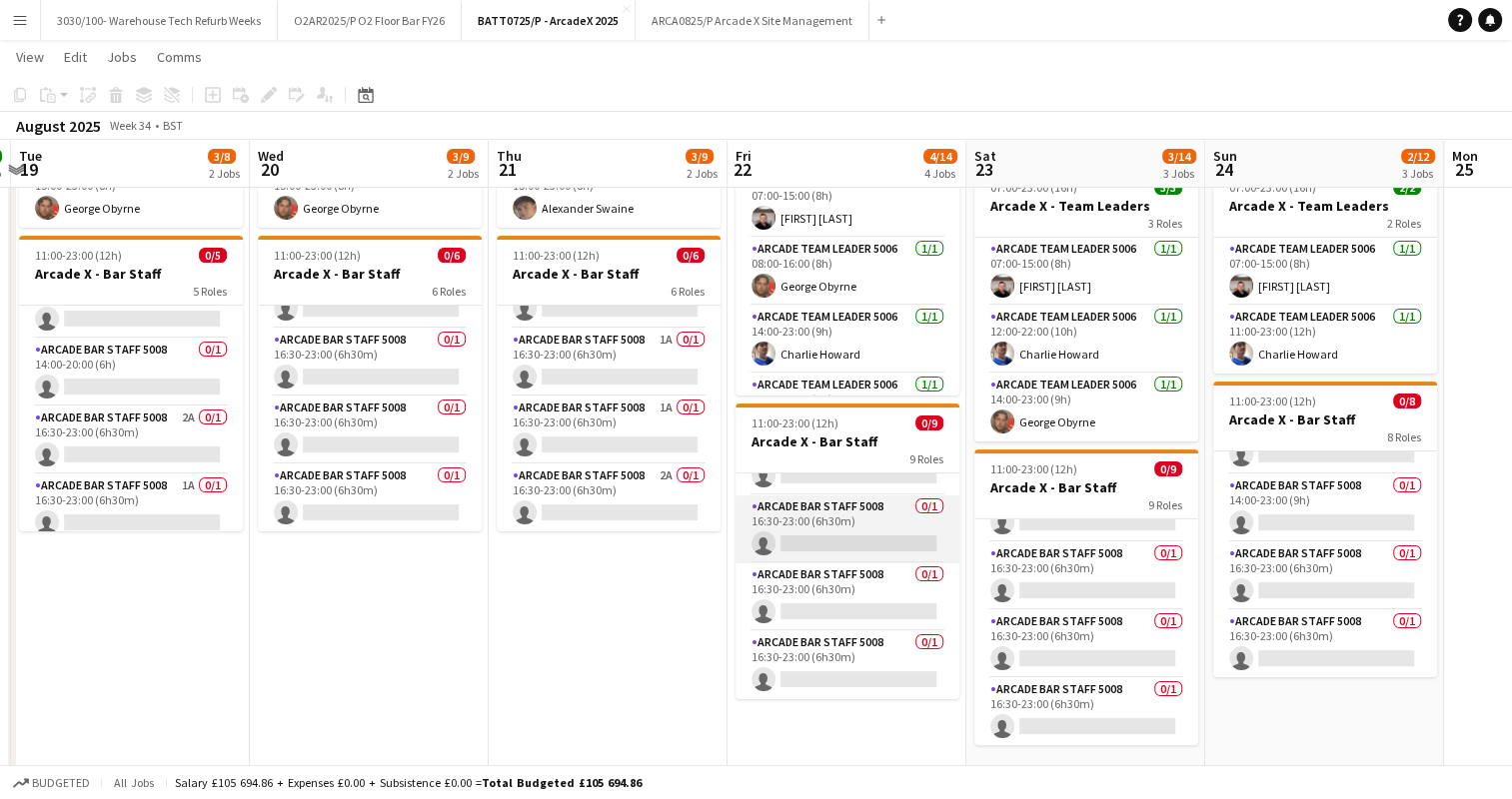 scroll, scrollTop: 385, scrollLeft: 0, axis: vertical 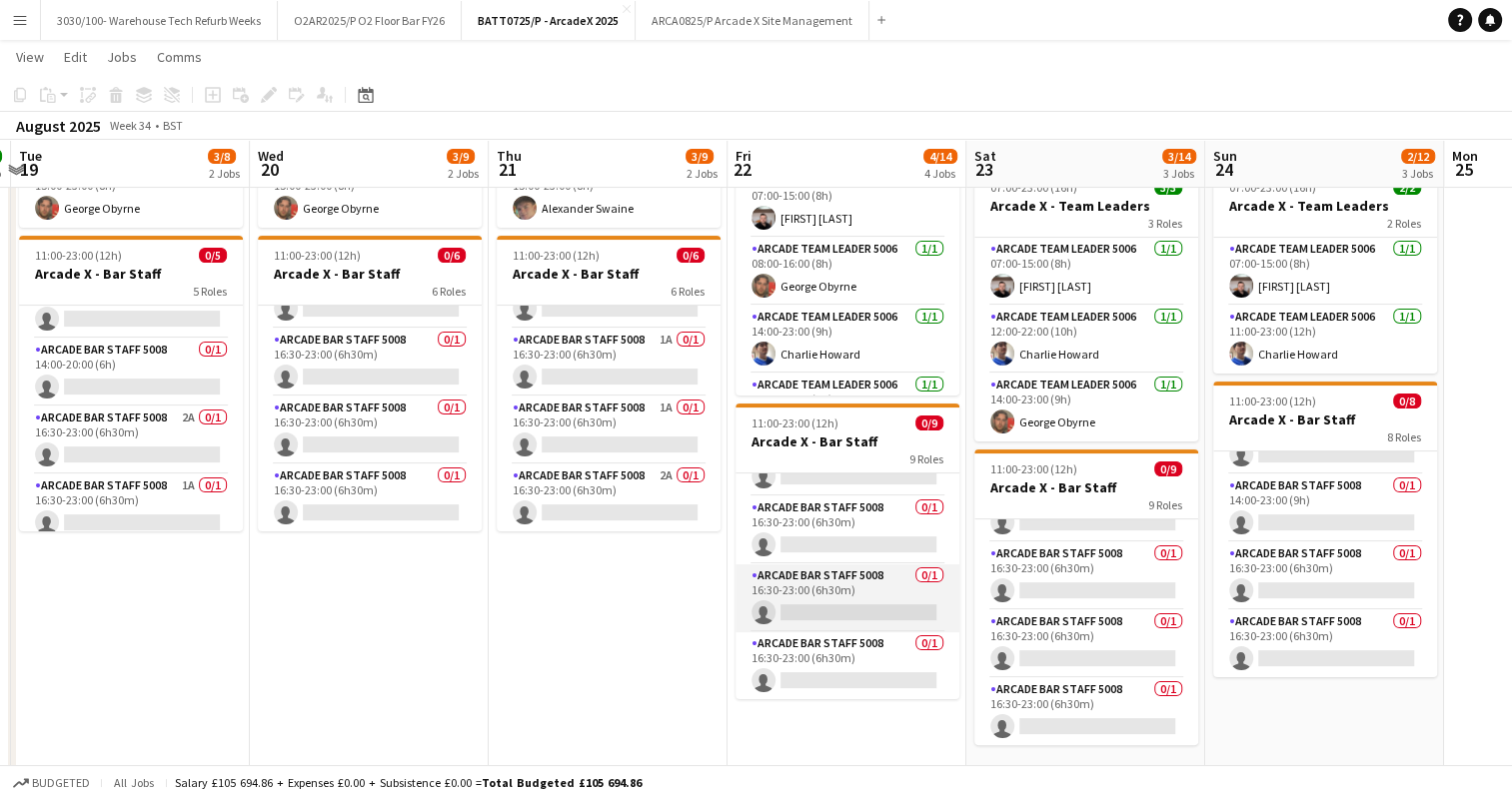 click on "Arcade Bar Staff 5008   0/1   16:30-23:00 (6h30m)
single-neutral-actions" at bounding box center [847, 598] 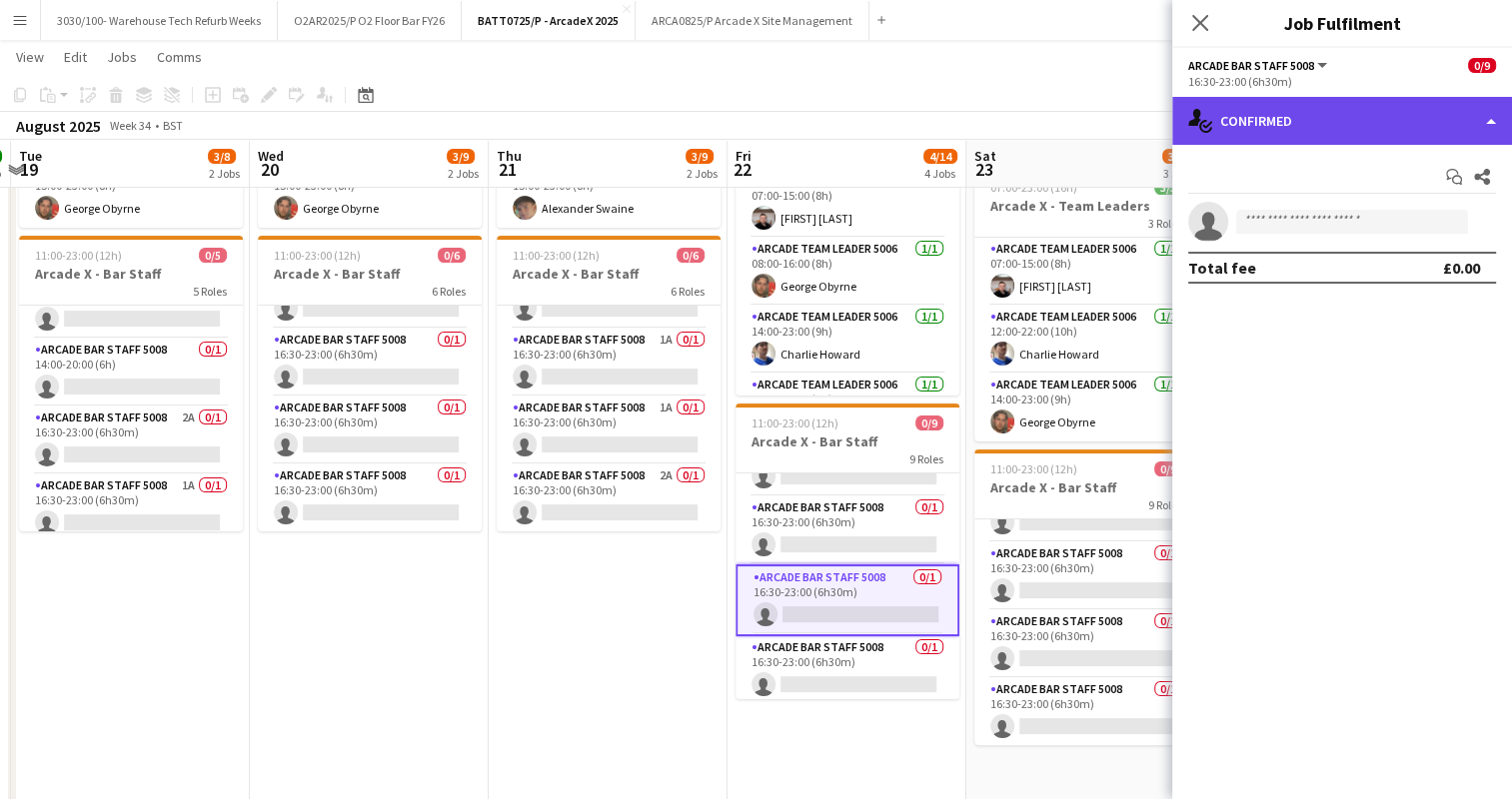 click on "single-neutral-actions-check-2
Confirmed" 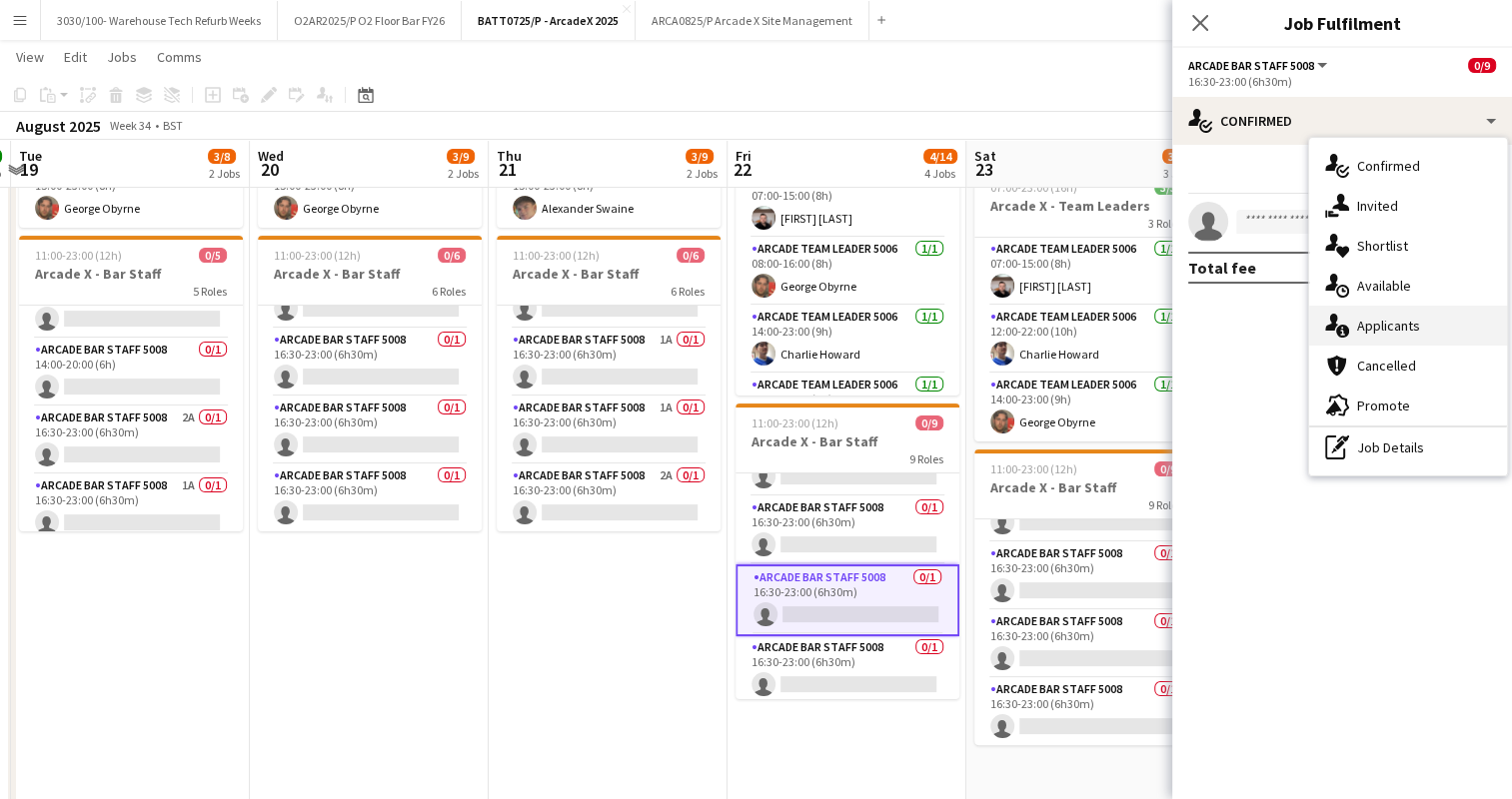 click on "single-neutral-actions-information
Applicants" at bounding box center [1408, 326] 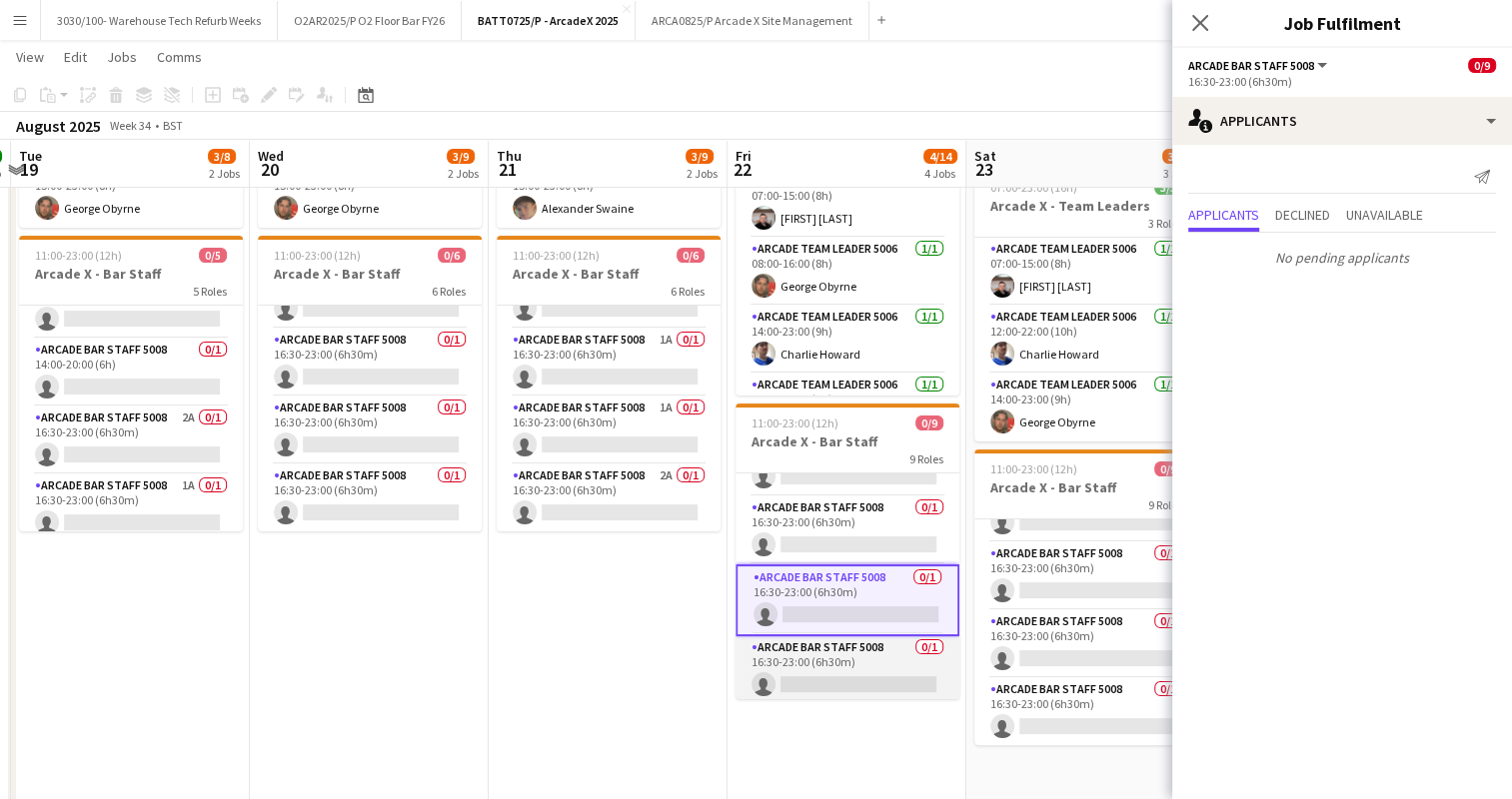 click on "Arcade Bar Staff 5008   0/1   16:30-23:00 (6h30m)
single-neutral-actions" at bounding box center [847, 670] 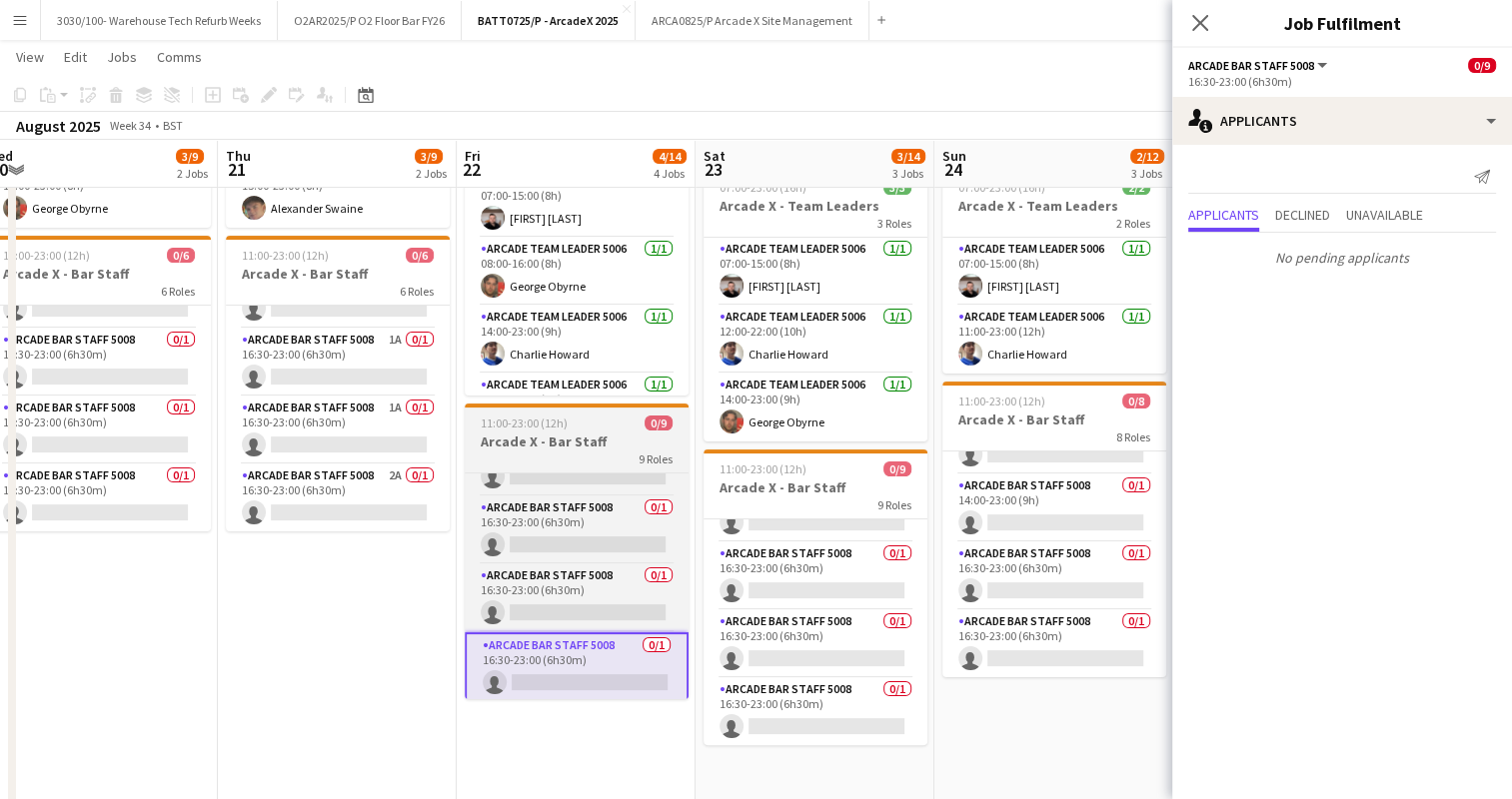 scroll, scrollTop: 0, scrollLeft: 508, axis: horizontal 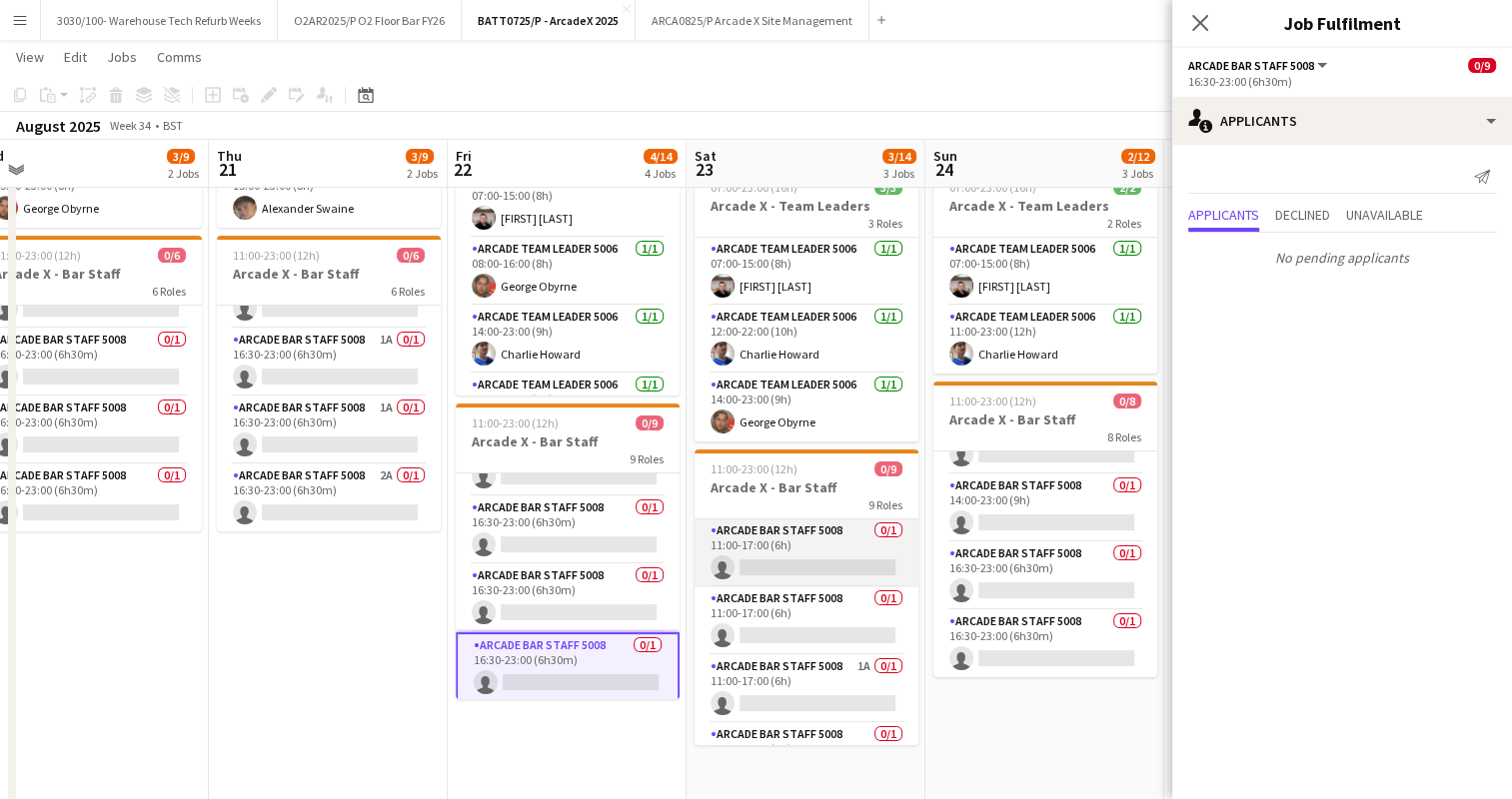 click on "Arcade Bar Staff 5008   0/1   11:00-17:00 (6h)
single-neutral-actions" at bounding box center [806, 553] 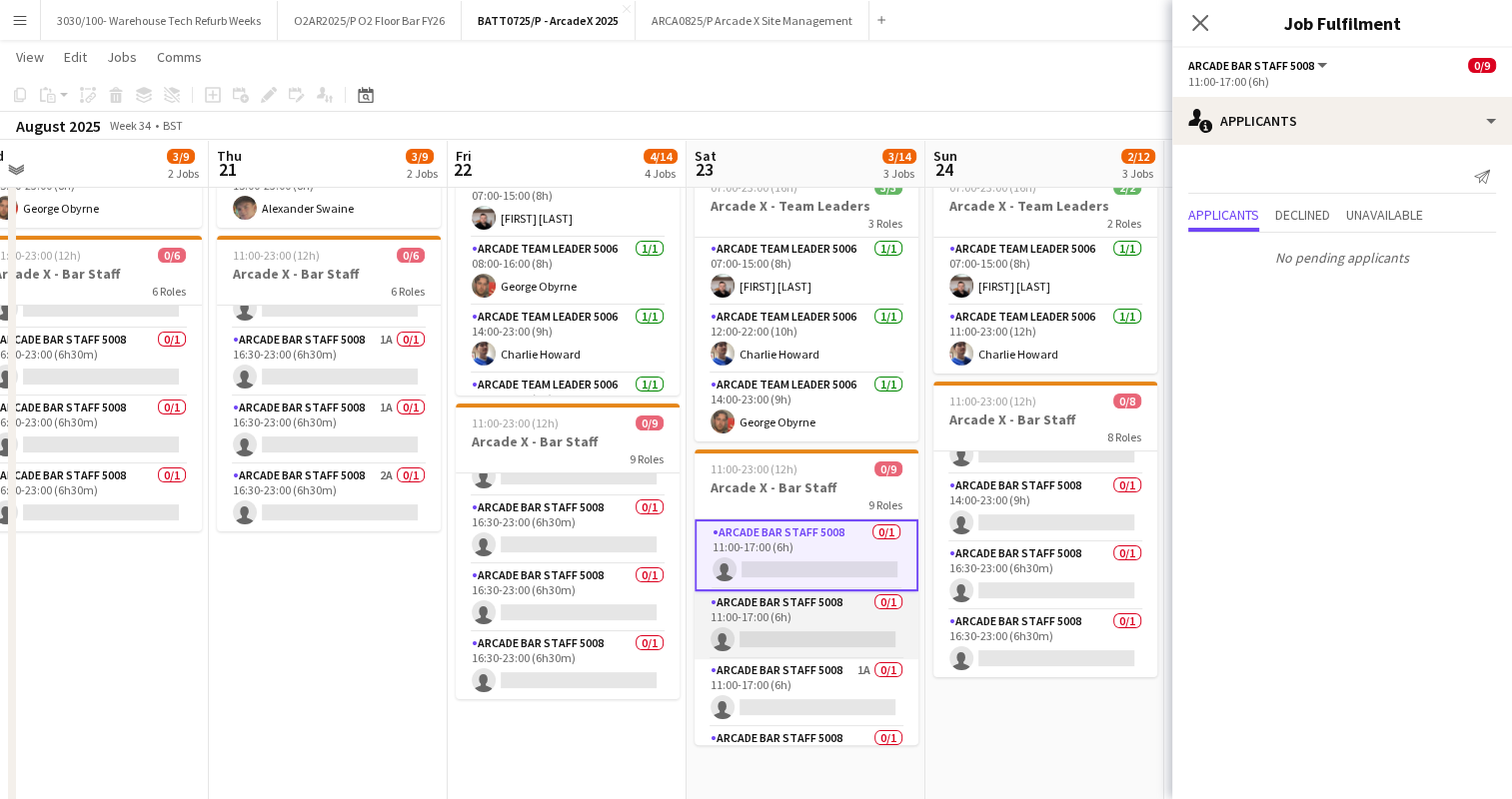 click on "Arcade Bar Staff 5008   0/1   11:00-17:00 (6h)
single-neutral-actions" at bounding box center (806, 625) 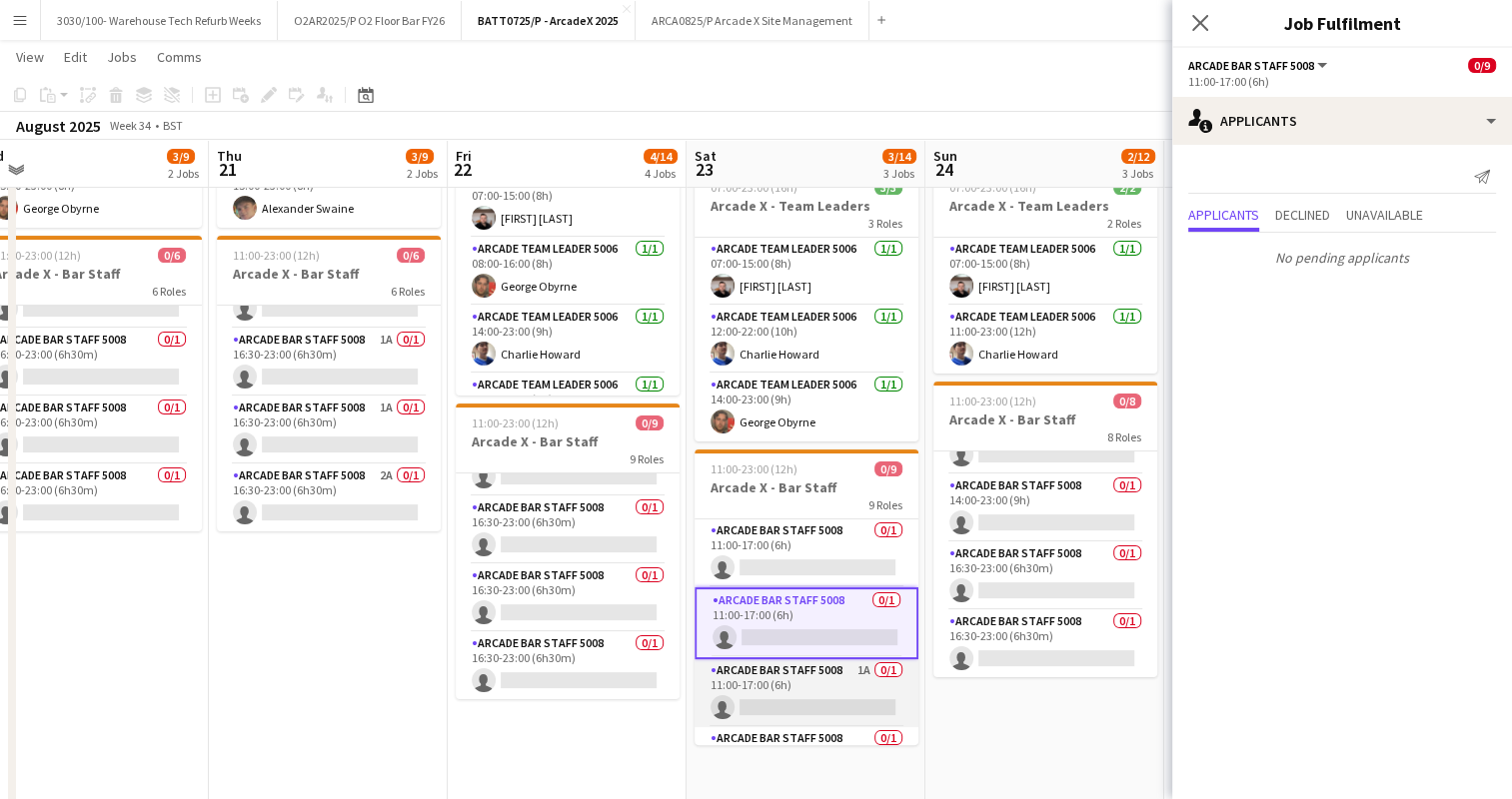 click on "Arcade Bar Staff 5008   1A   0/1   11:00-17:00 (6h)
single-neutral-actions" at bounding box center [806, 693] 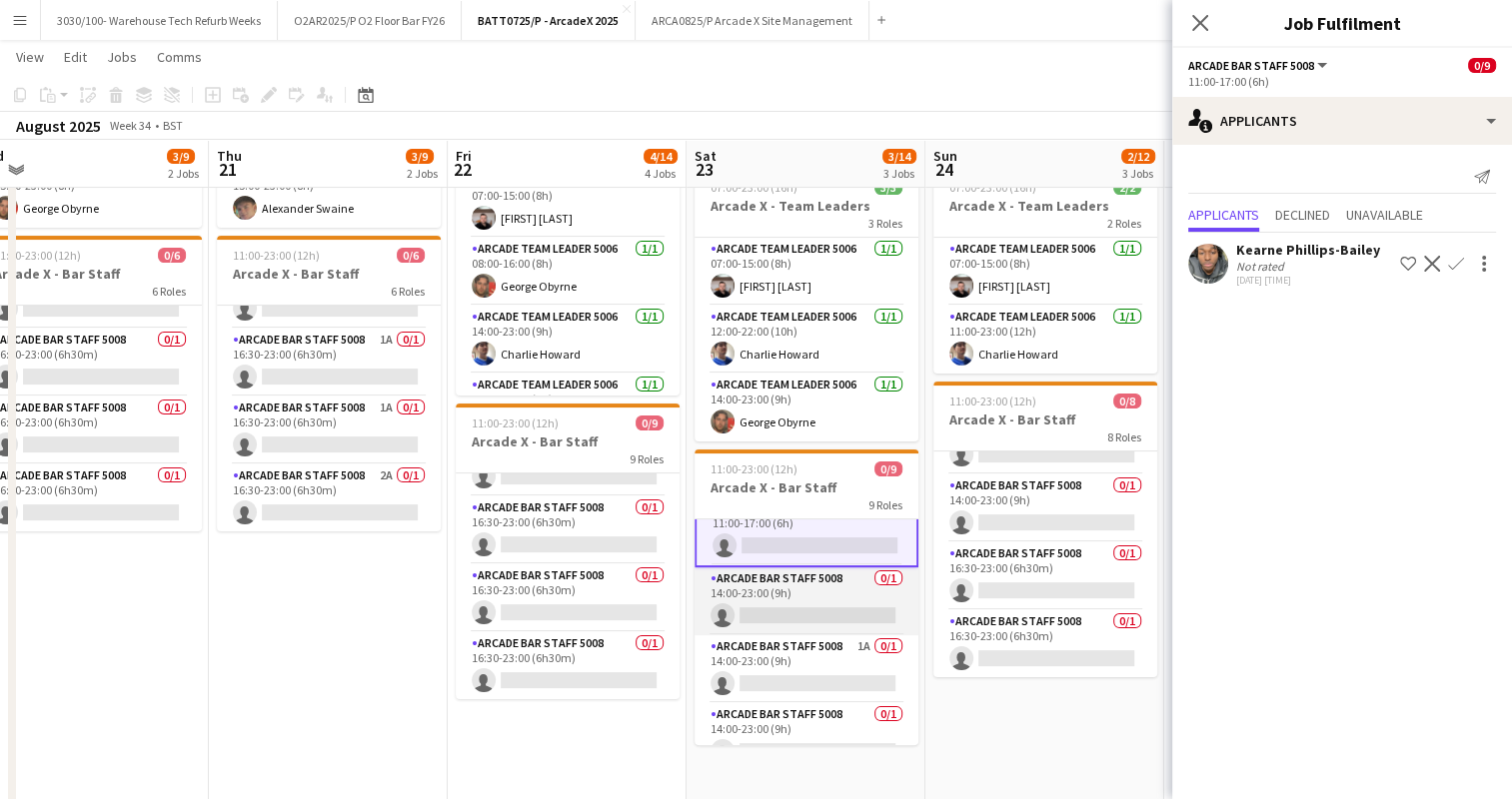click on "Arcade Bar Staff 5008   0/1   14:00-23:00 (9h)
single-neutral-actions" at bounding box center (806, 601) 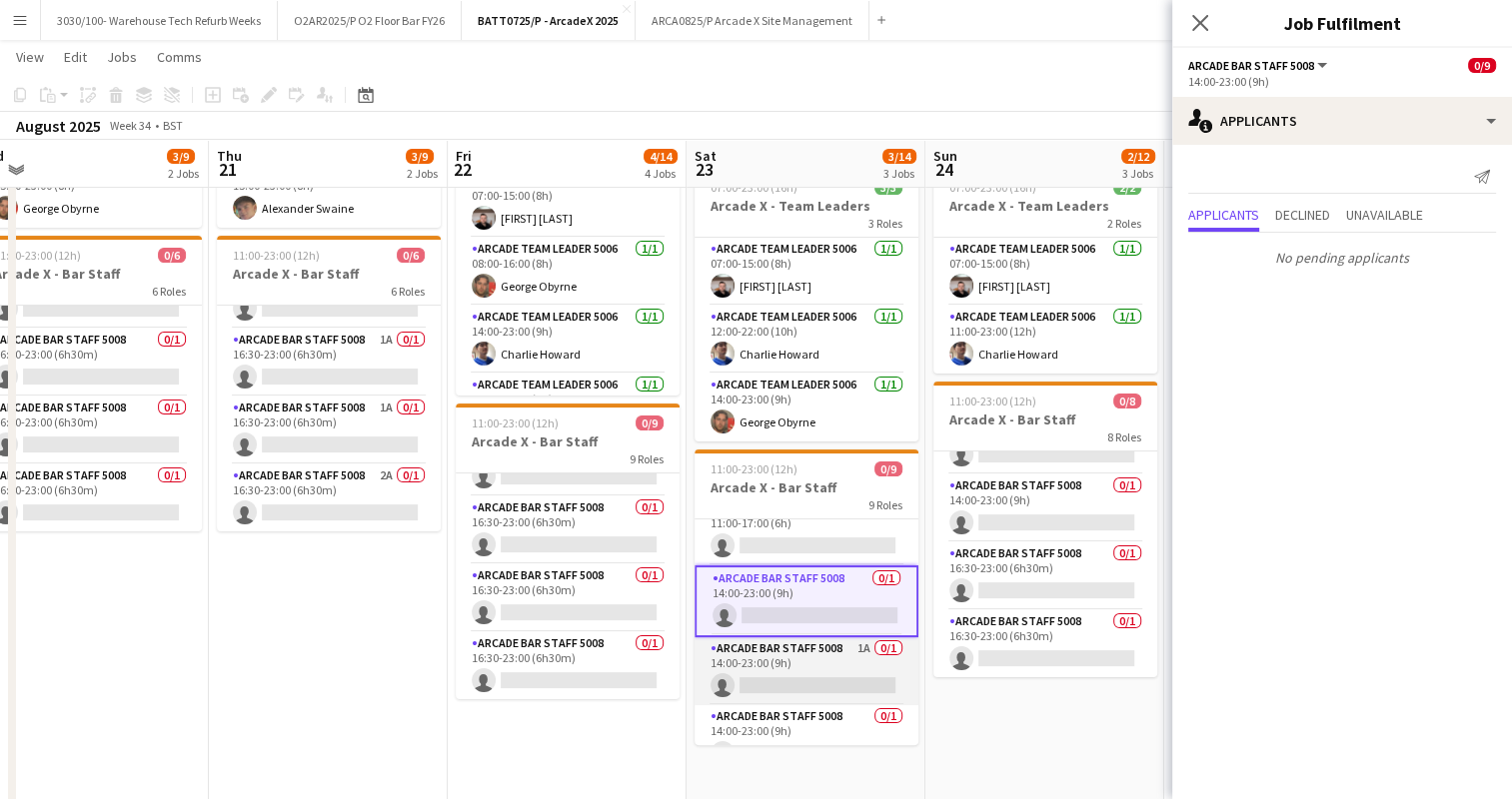 click on "Arcade Bar Staff 5008   1A   0/1   14:00-23:00 (9h)
single-neutral-actions" at bounding box center [806, 671] 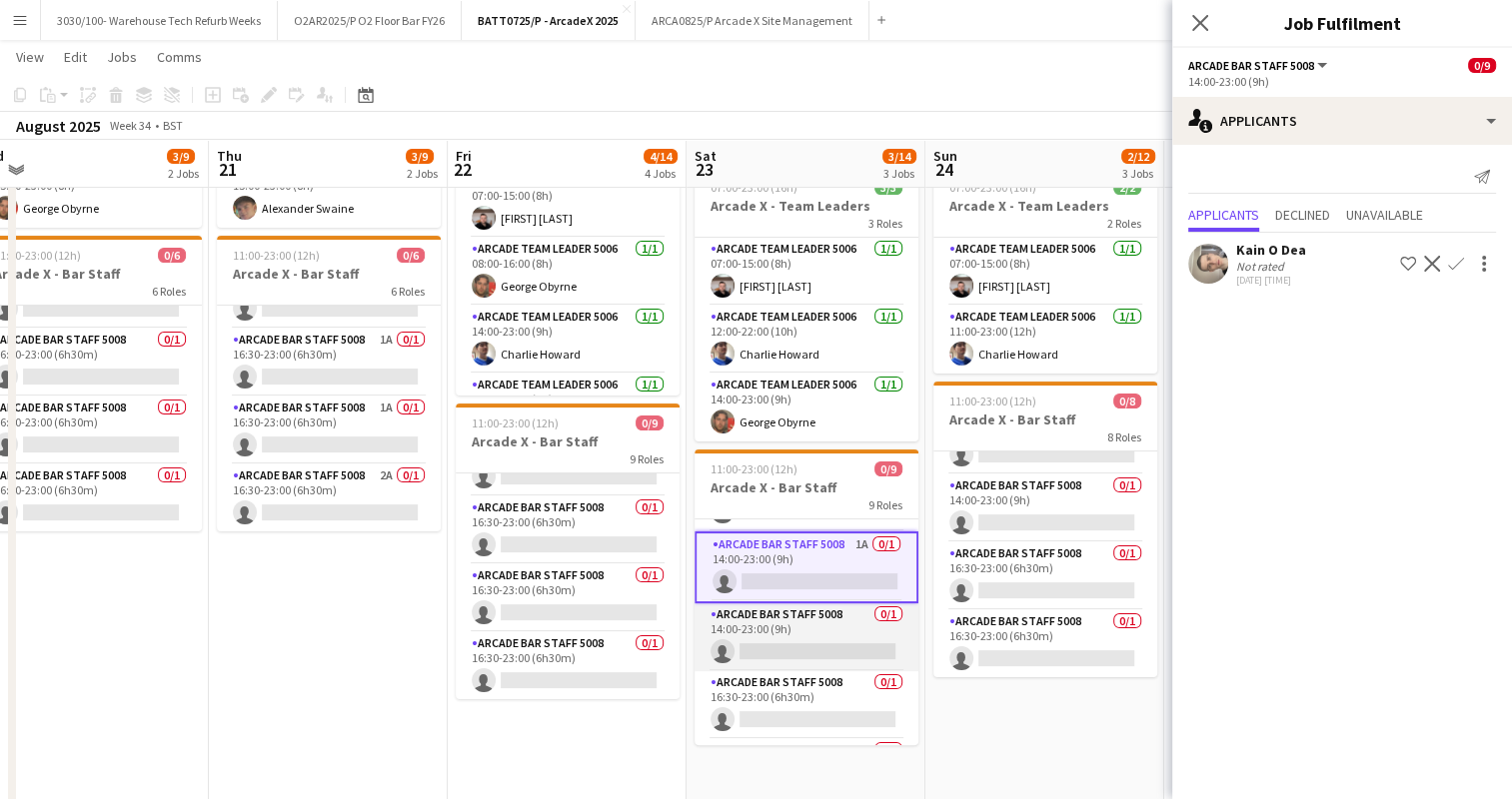 click on "Arcade Bar Staff 5008   0/1   14:00-23:00 (9h)
single-neutral-actions" at bounding box center (806, 637) 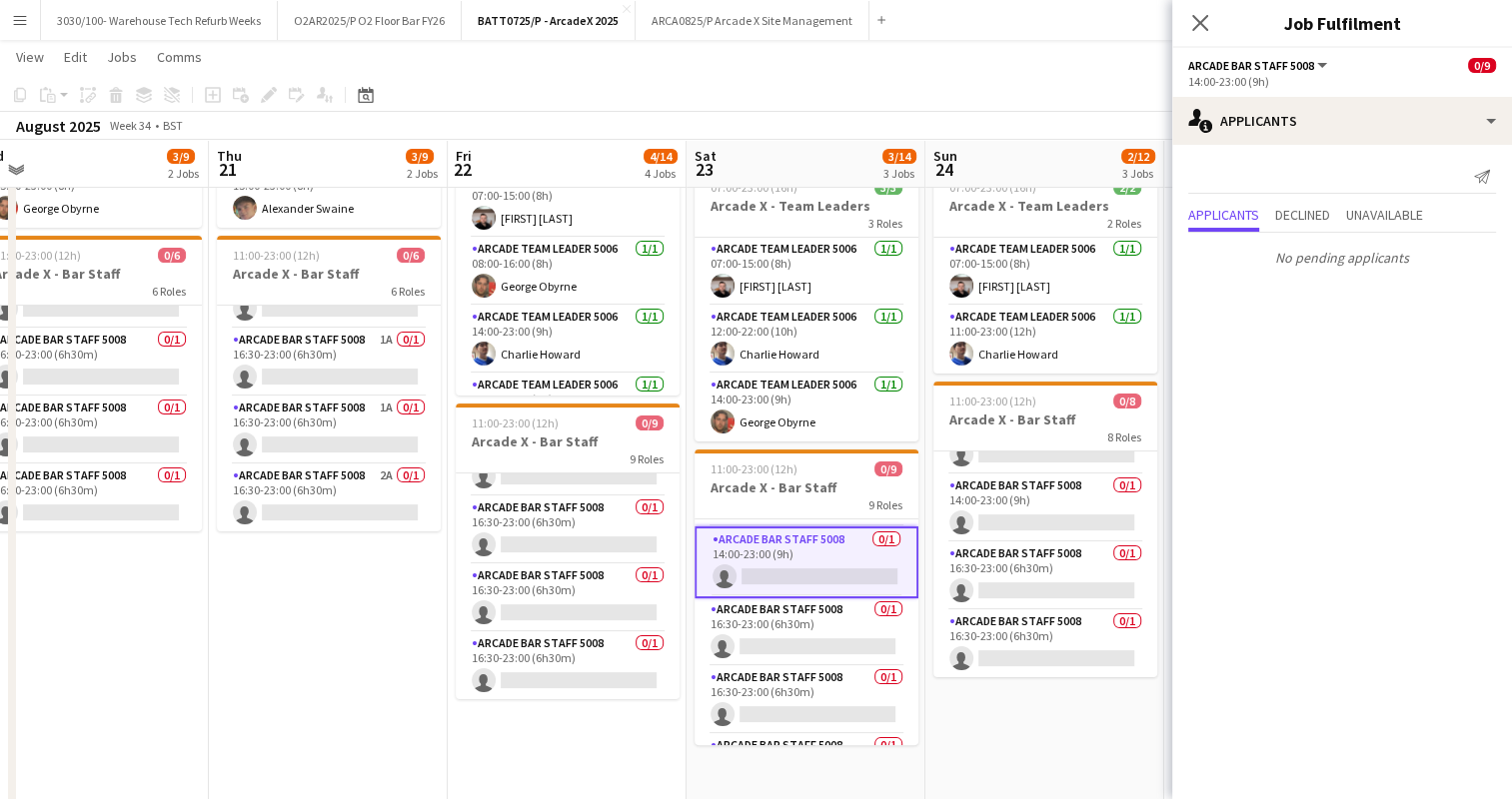 scroll, scrollTop: 336, scrollLeft: 0, axis: vertical 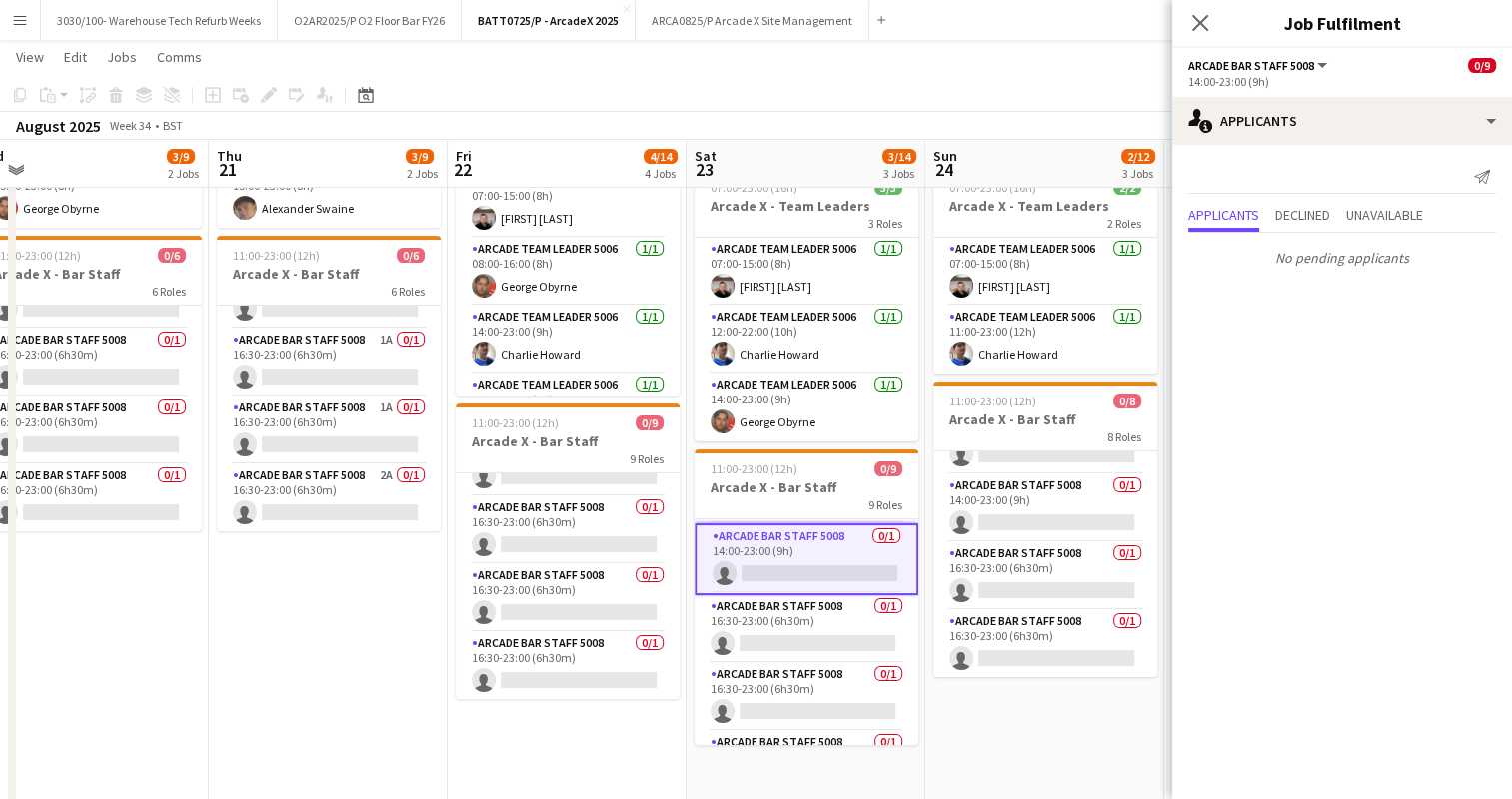 click on "Arcade Bar Staff 5008   0/1   16:30-23:00 (6h30m)
single-neutral-actions" at bounding box center (806, 629) 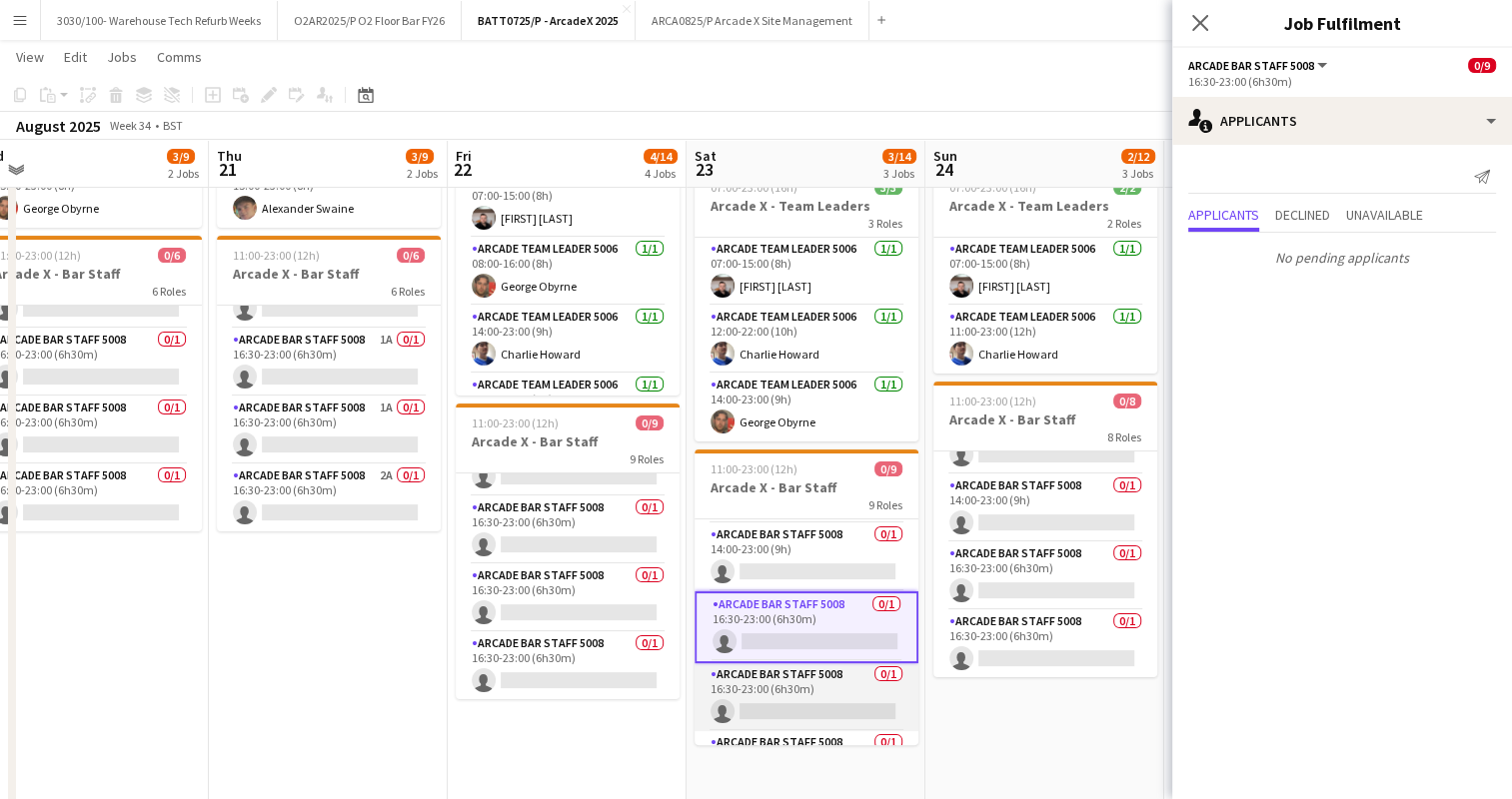click on "Arcade Bar Staff 5008   0/1   16:30-23:00 (6h30m)
single-neutral-actions" at bounding box center (806, 697) 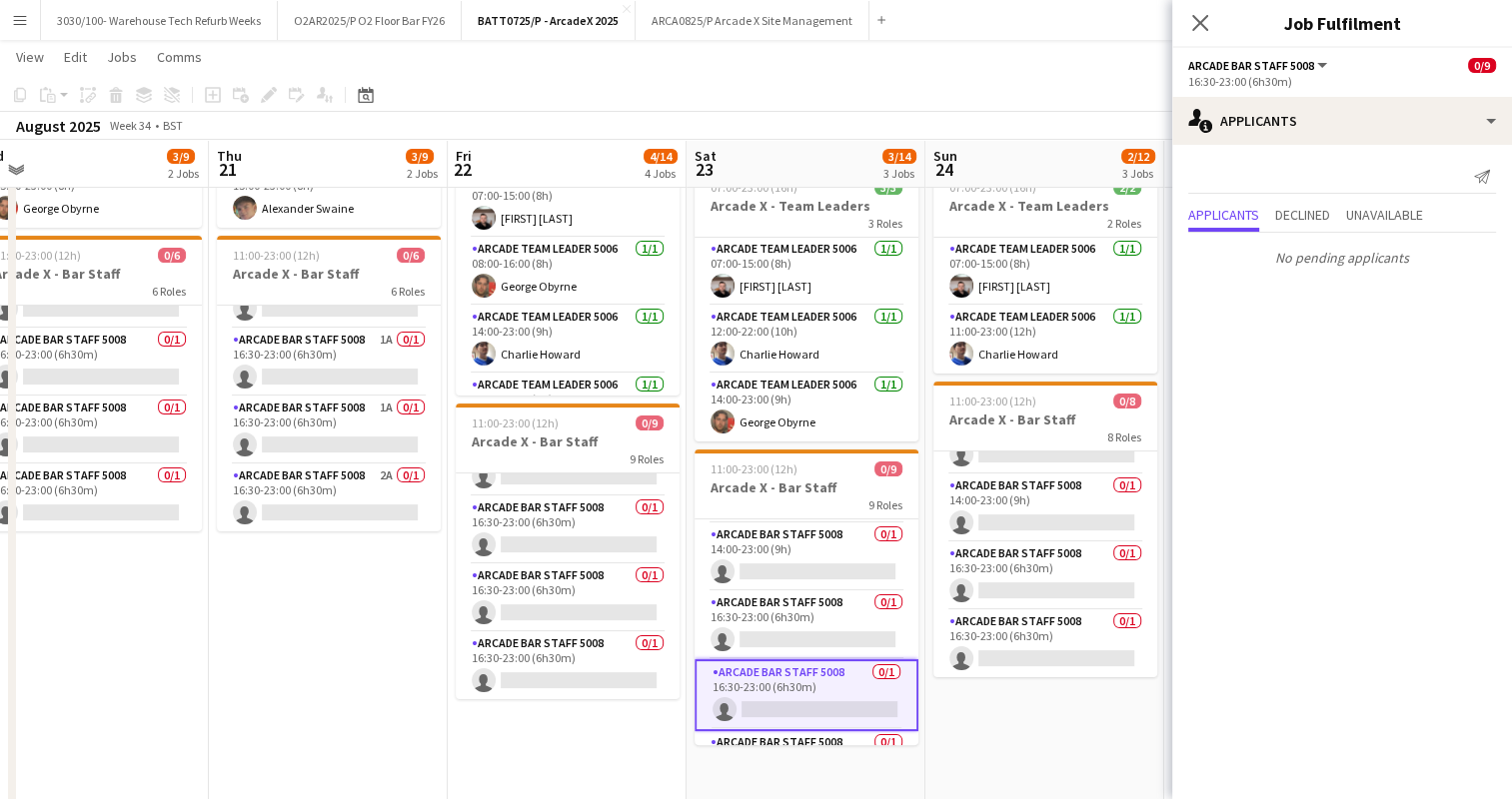 scroll, scrollTop: 388, scrollLeft: 0, axis: vertical 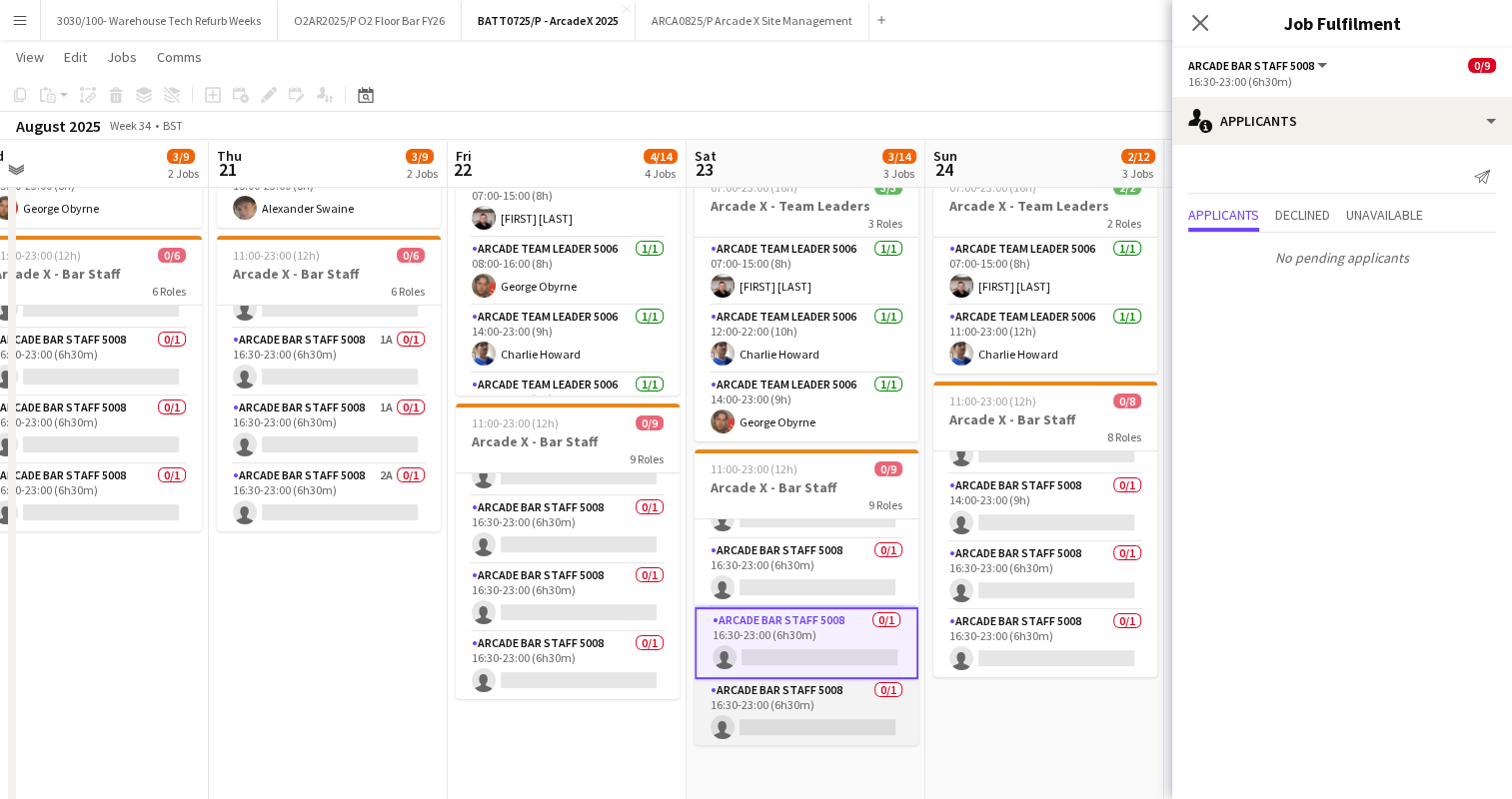 click on "Arcade Bar Staff 5008   0/1   16:30-23:00 (6h30m)
single-neutral-actions" at bounding box center (806, 713) 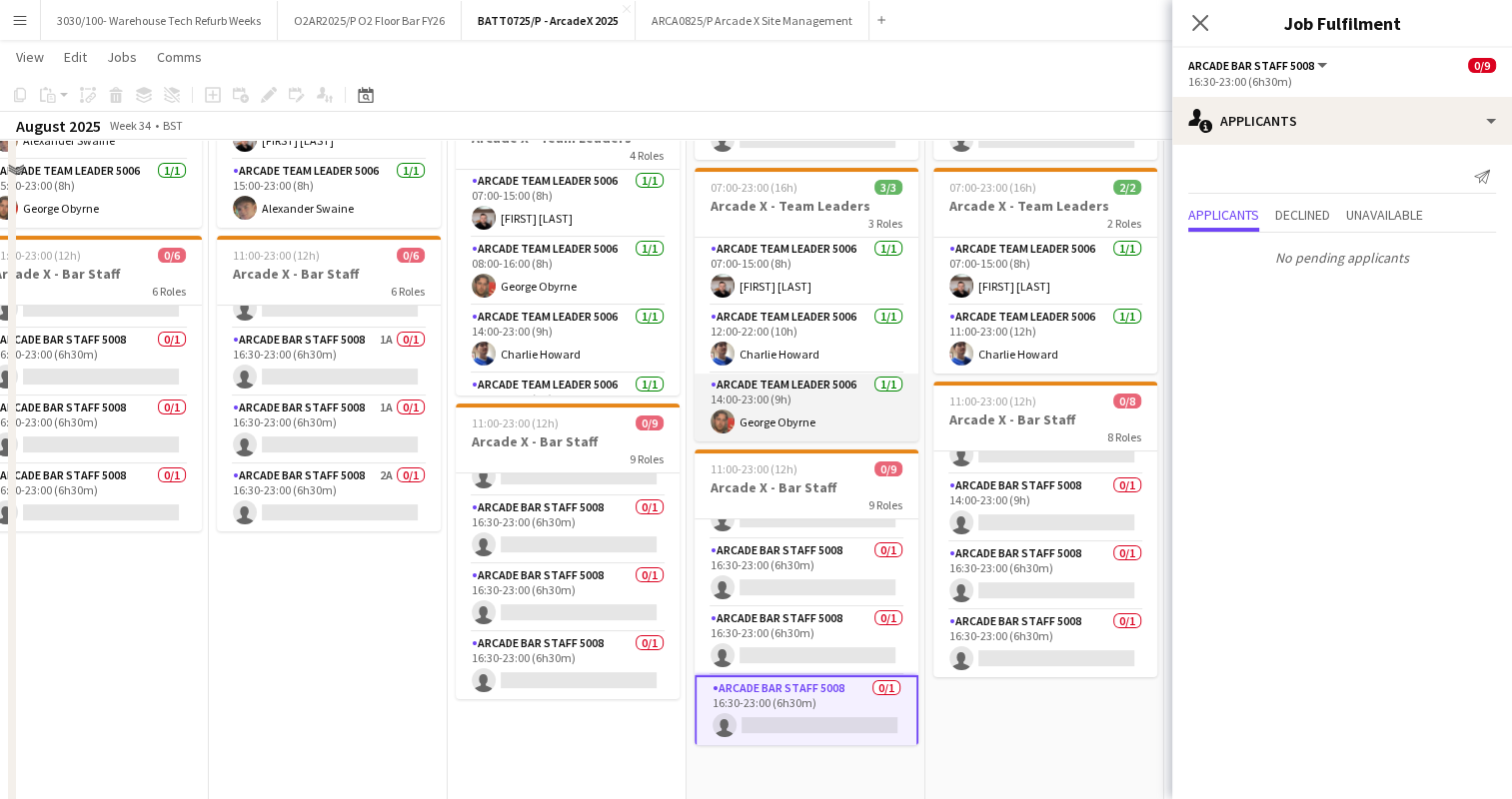 scroll, scrollTop: 0, scrollLeft: 0, axis: both 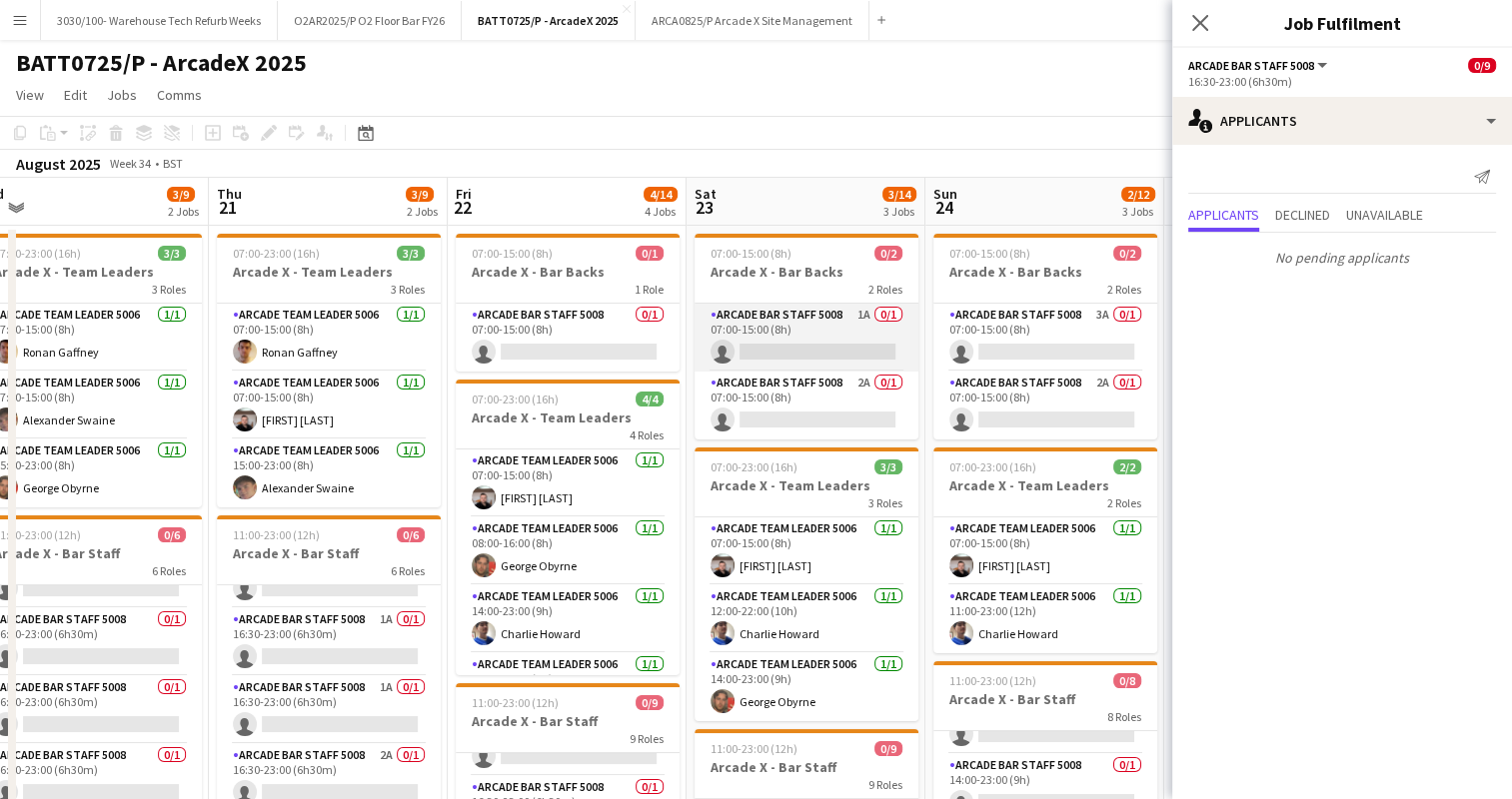 click on "Arcade Bar Staff 5008   1A   0/1   07:00-15:00 (8h)
single-neutral-actions" at bounding box center (806, 338) 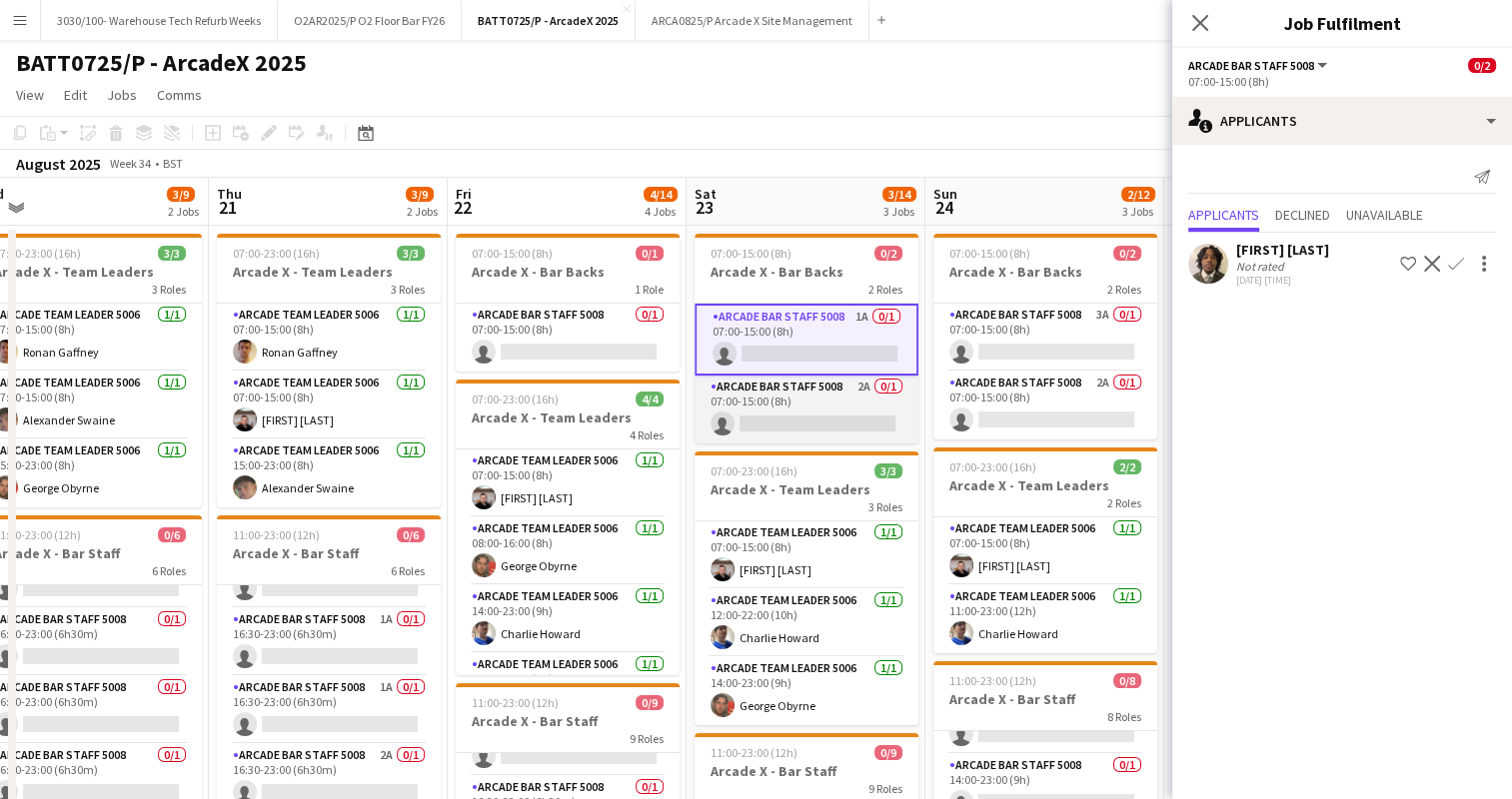 click on "Arcade Bar Staff 5008   2A   0/1   07:00-15:00 (8h)
single-neutral-actions" at bounding box center (806, 409) 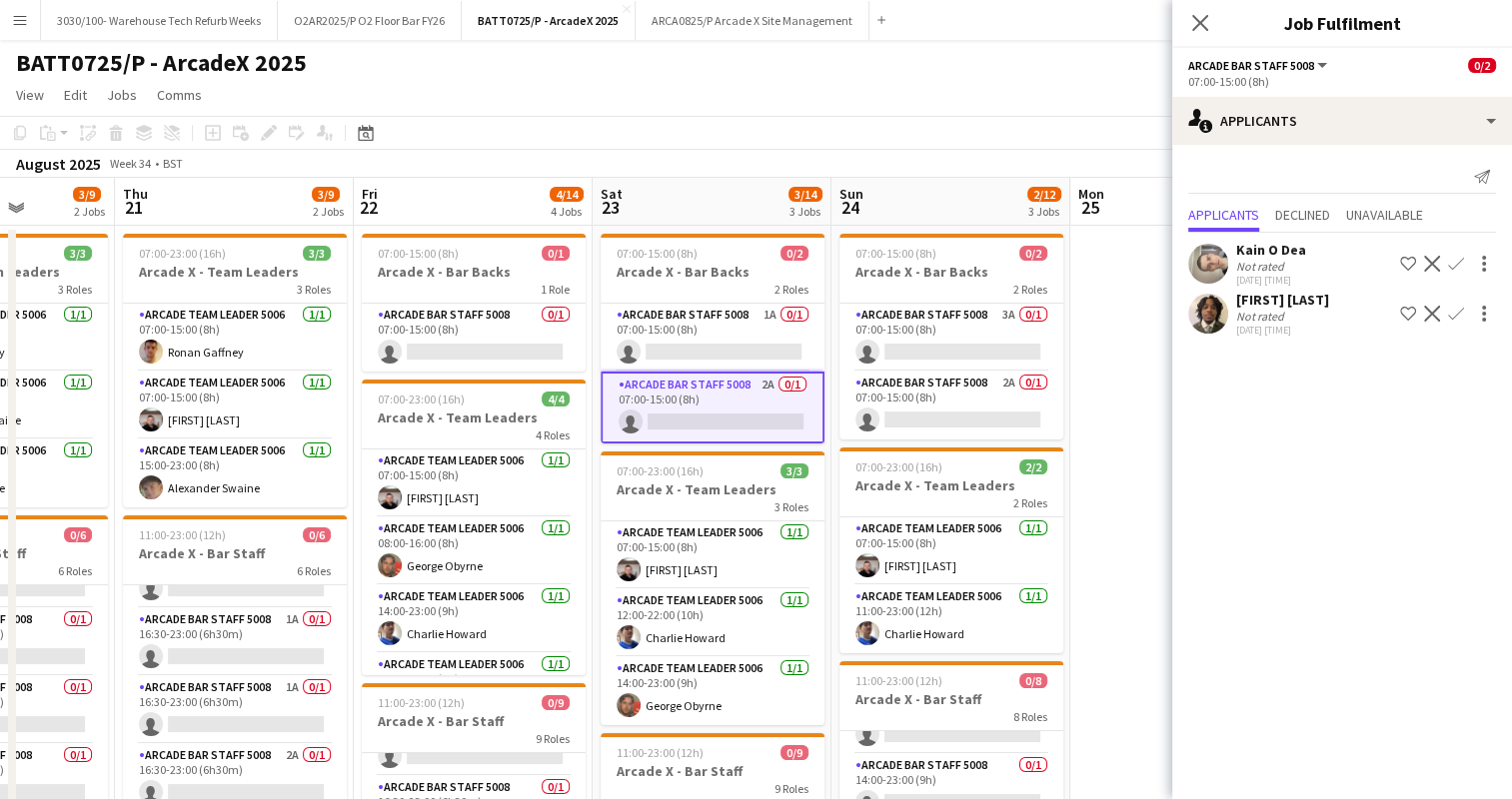 scroll, scrollTop: 0, scrollLeft: 658, axis: horizontal 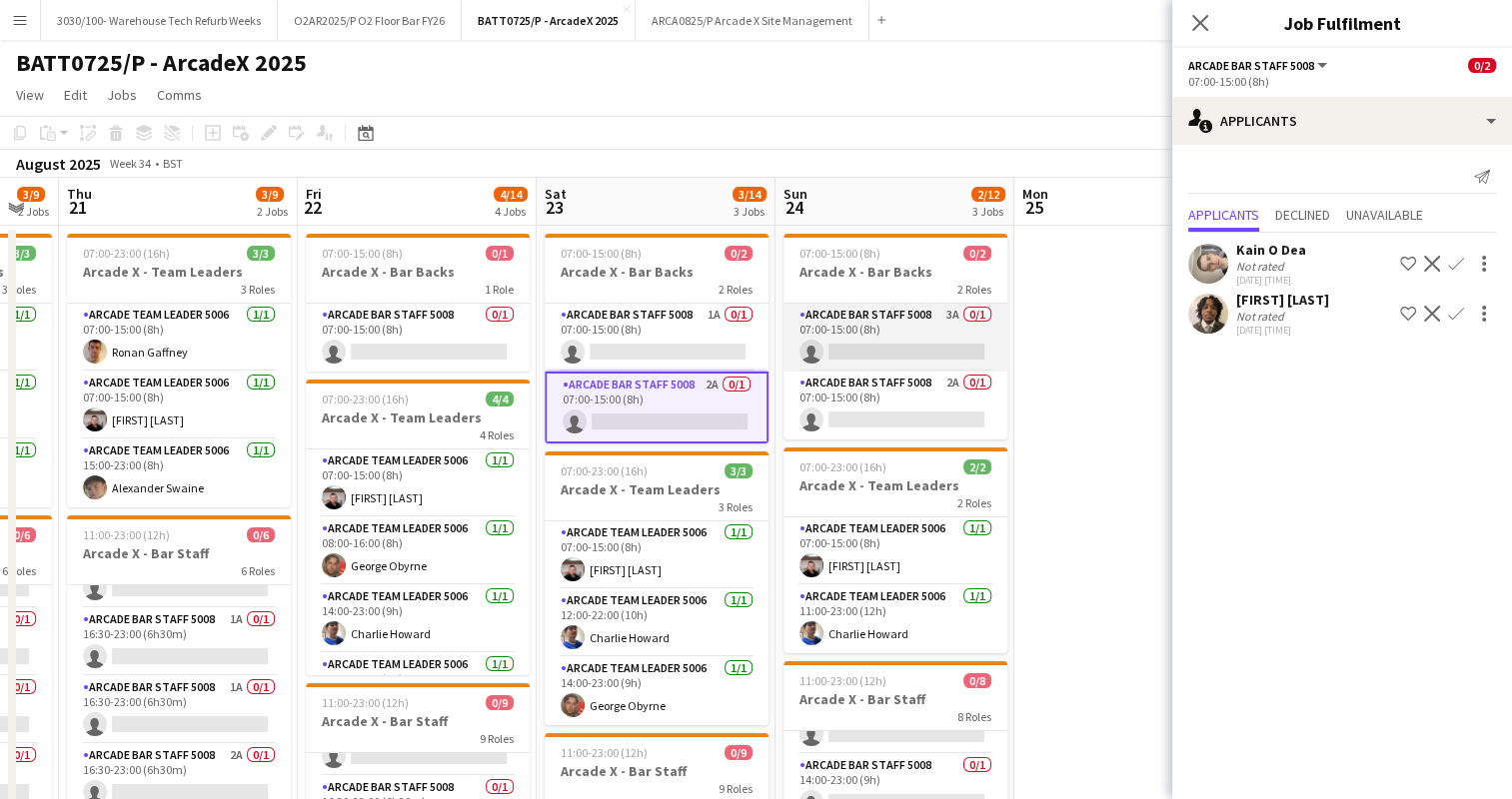click on "Arcade Bar Staff 5008   3A   0/1   07:00-15:00 (8h)
single-neutral-actions" at bounding box center (895, 338) 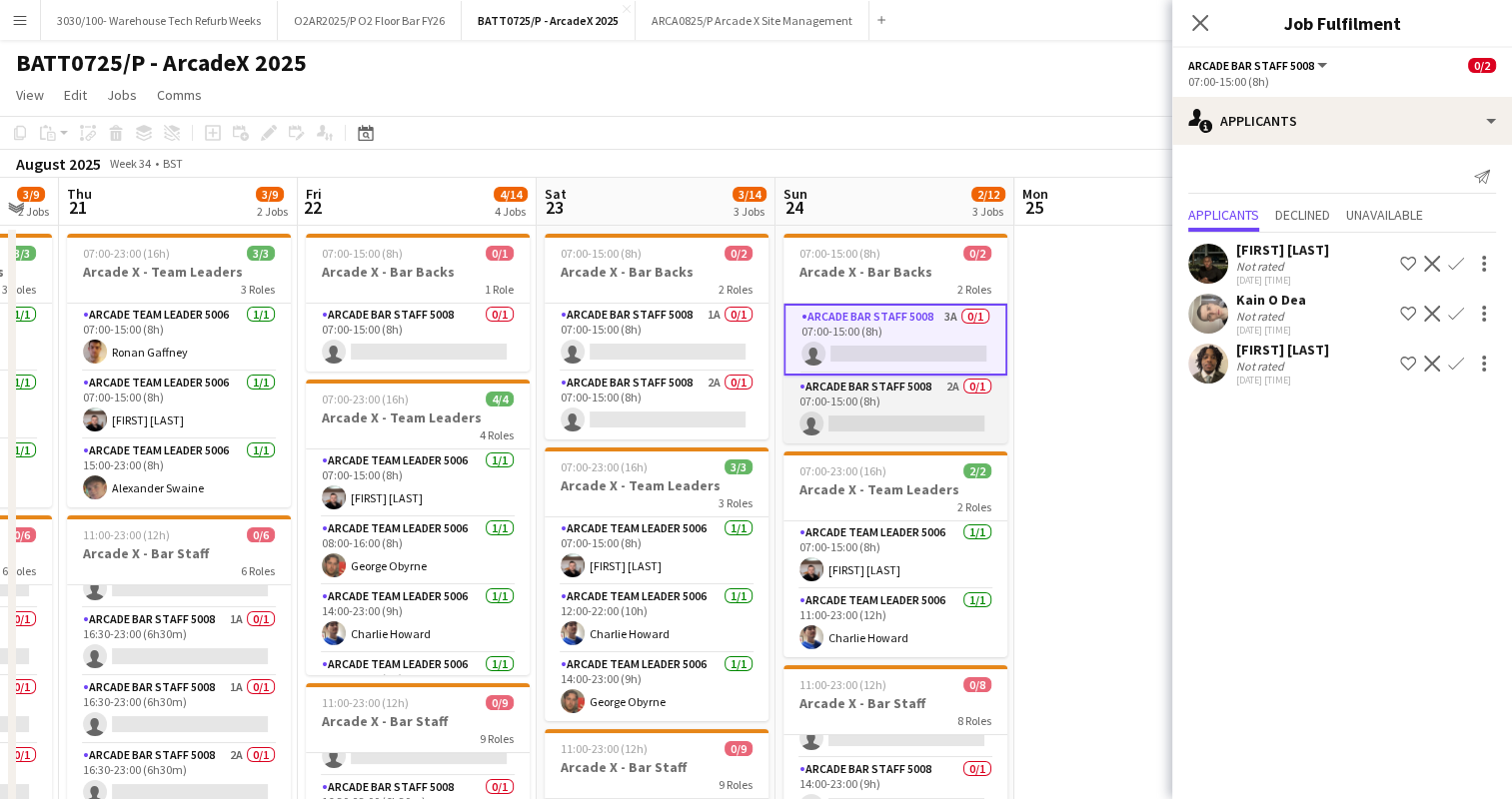 click on "Arcade Bar Staff 5008   2A   0/1   07:00-15:00 (8h)
single-neutral-actions" at bounding box center [895, 409] 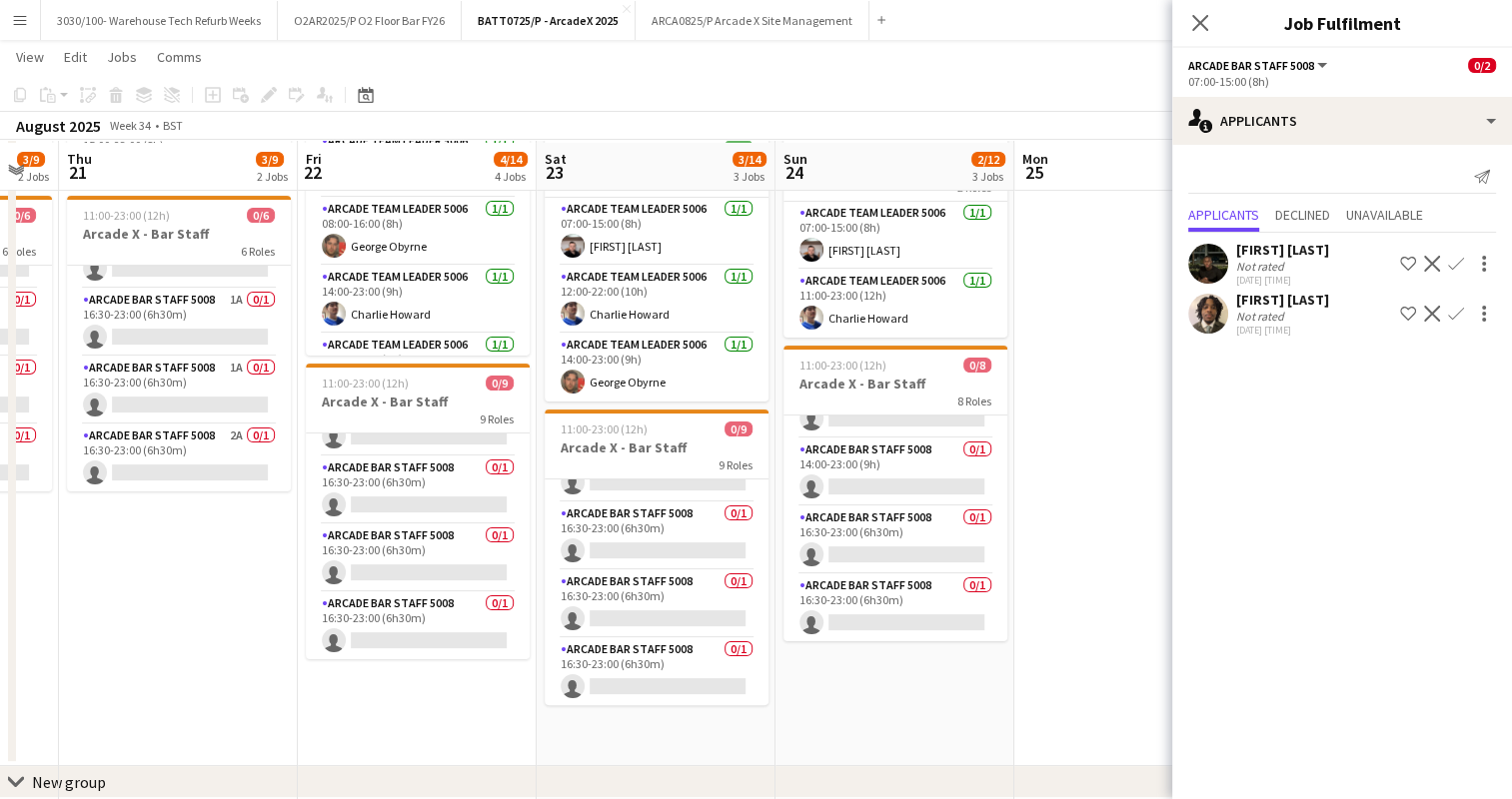 scroll, scrollTop: 320, scrollLeft: 0, axis: vertical 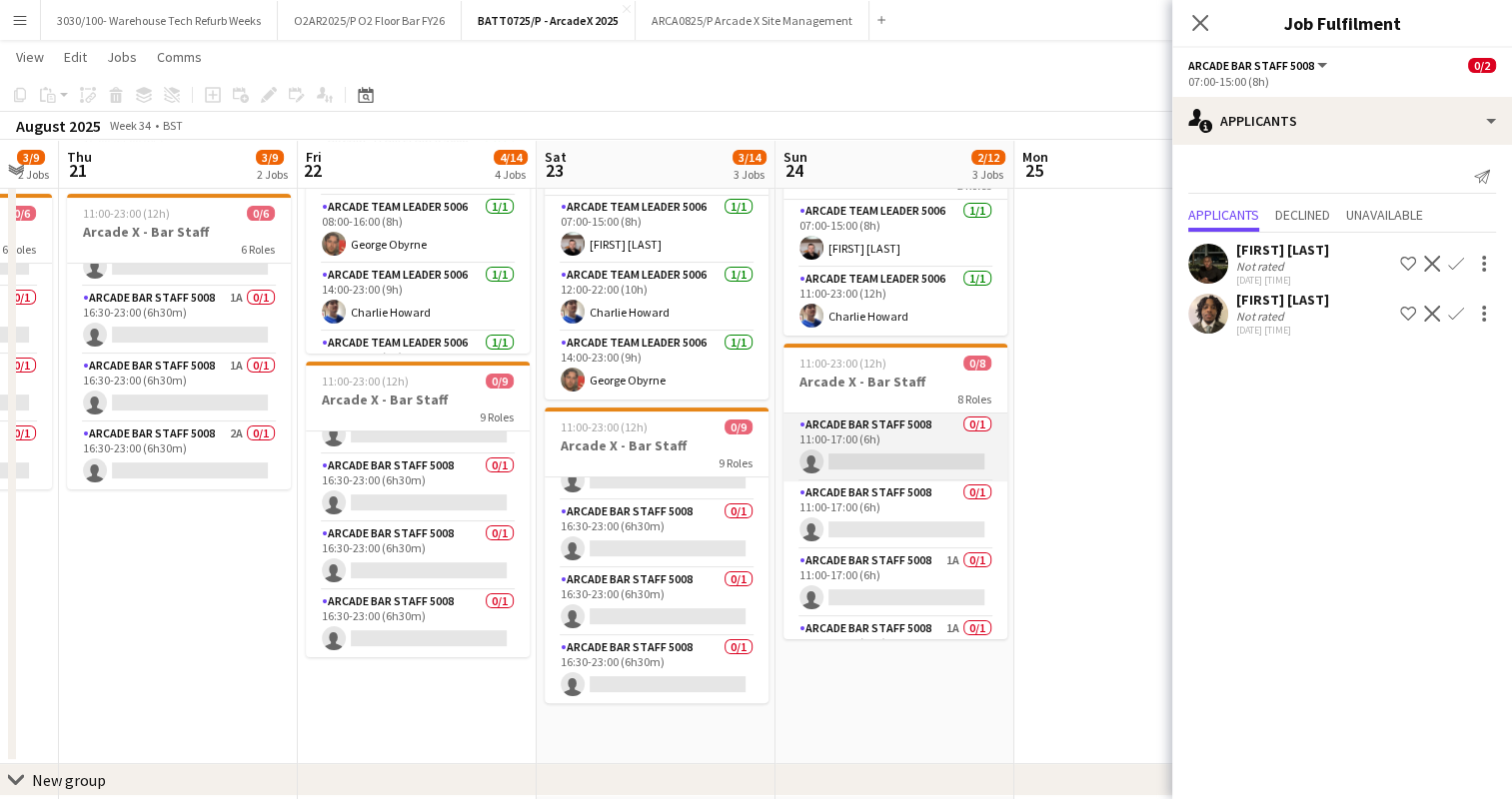 click on "Arcade Bar Staff 5008   0/1   11:00-17:00 (6h)
single-neutral-actions" at bounding box center [895, 447] 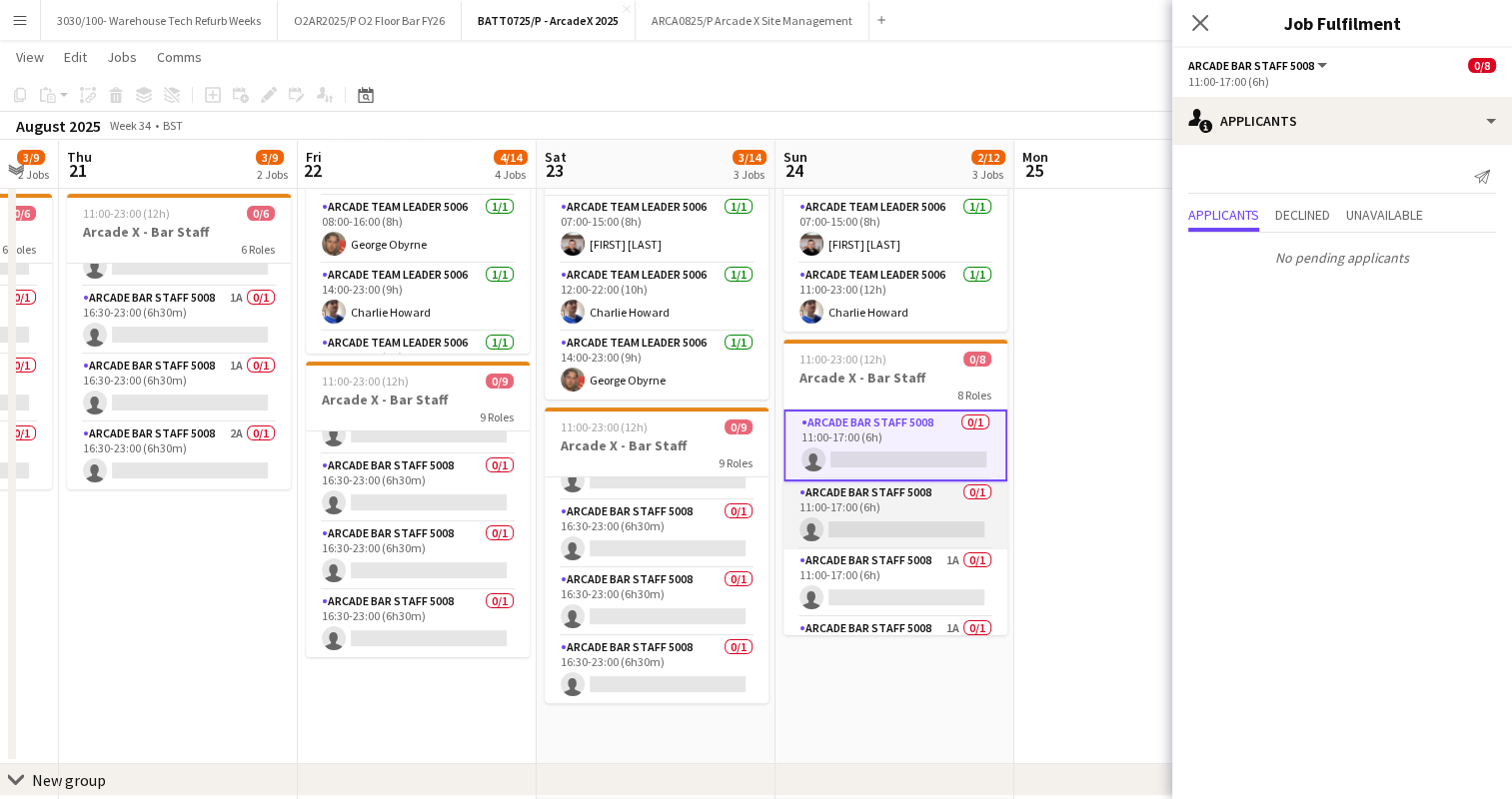 click on "Arcade Bar Staff 5008   0/1   11:00-17:00 (6h)
single-neutral-actions" at bounding box center (895, 515) 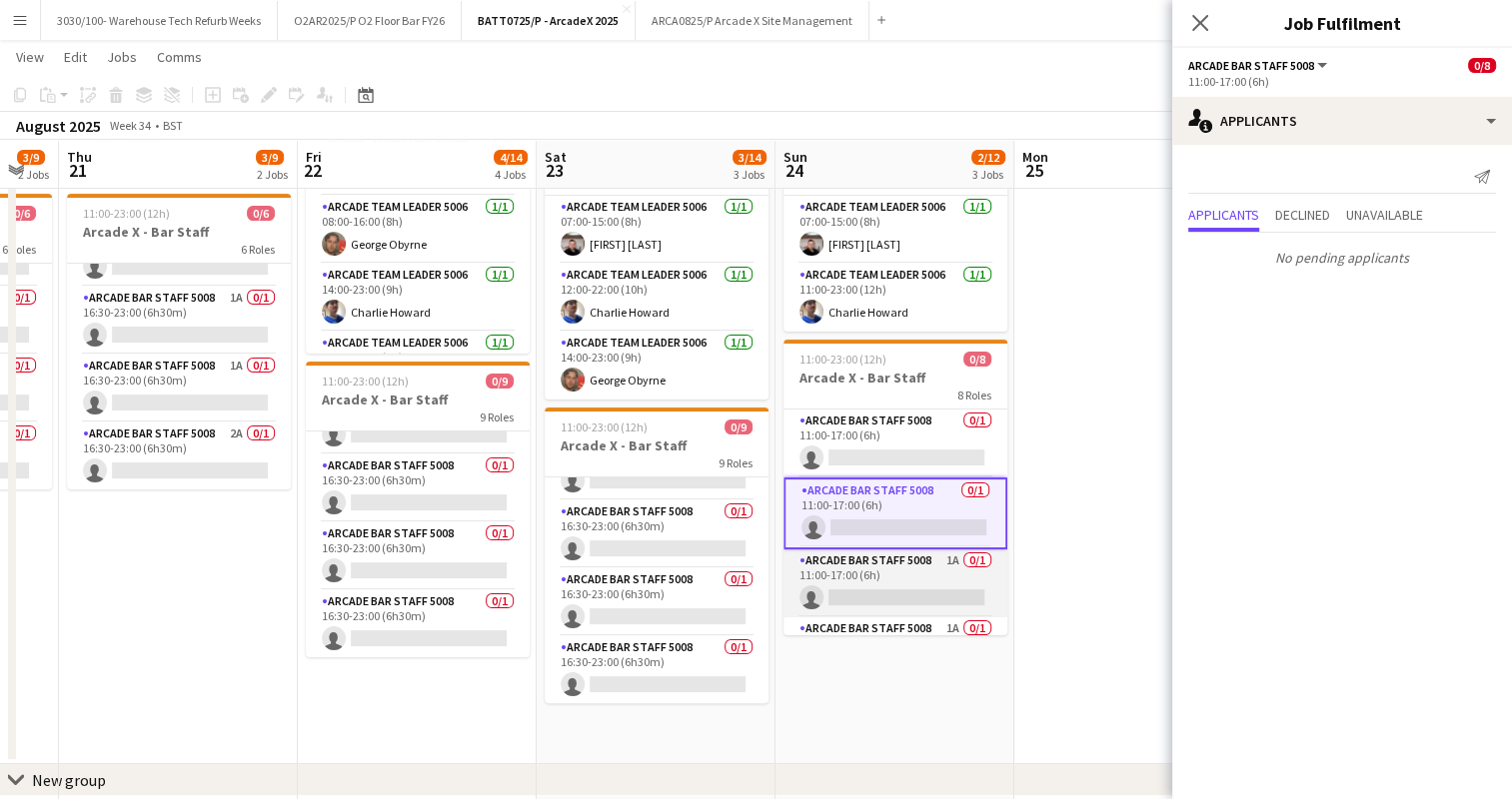 click on "Arcade Bar Staff 5008   1A   0/1   11:00-17:00 (6h)
single-neutral-actions" at bounding box center (895, 583) 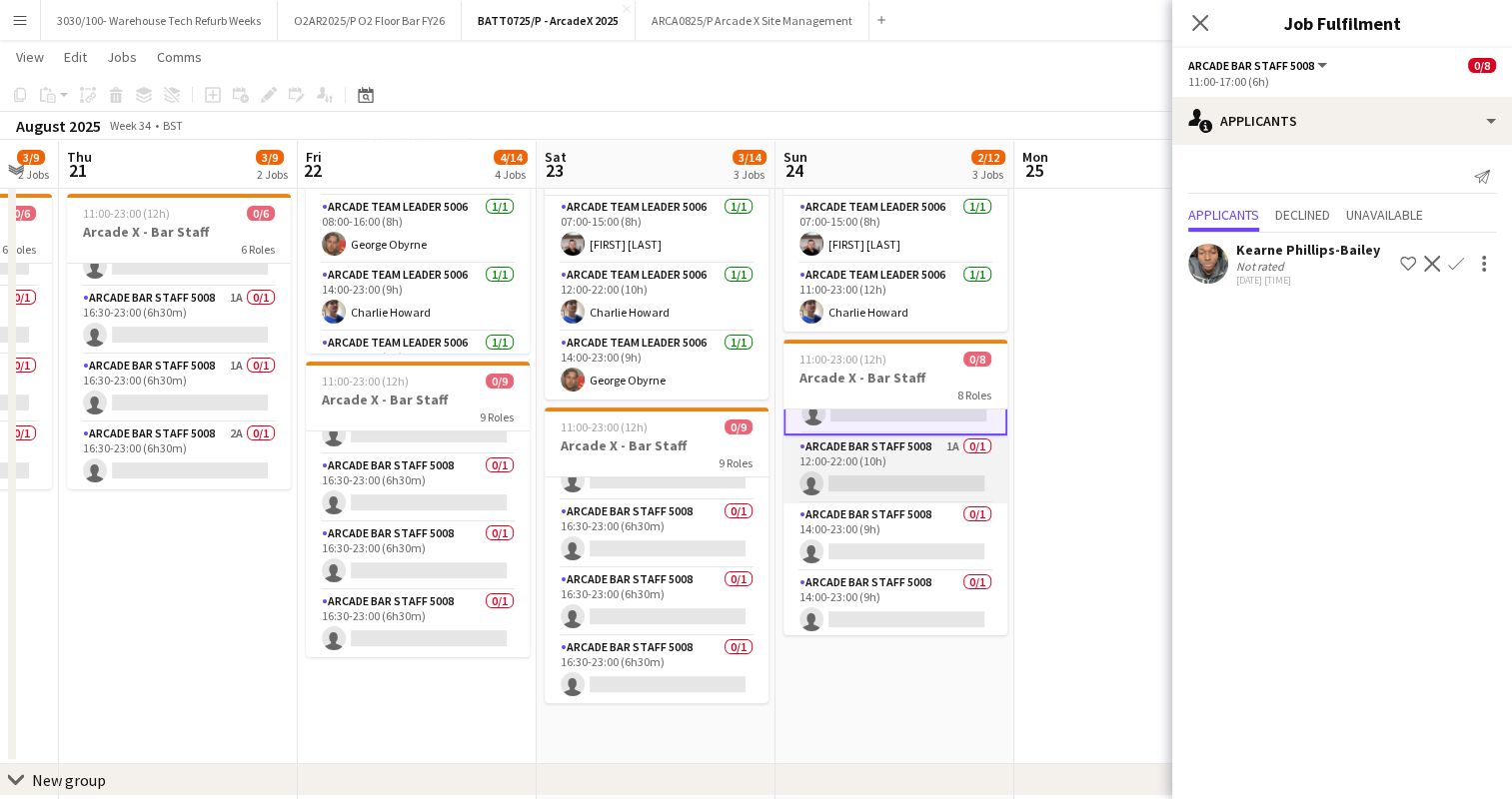 click on "Arcade Bar Staff 5008   1A   0/1   12:00-22:00 (10h)
single-neutral-actions" at bounding box center [895, 469] 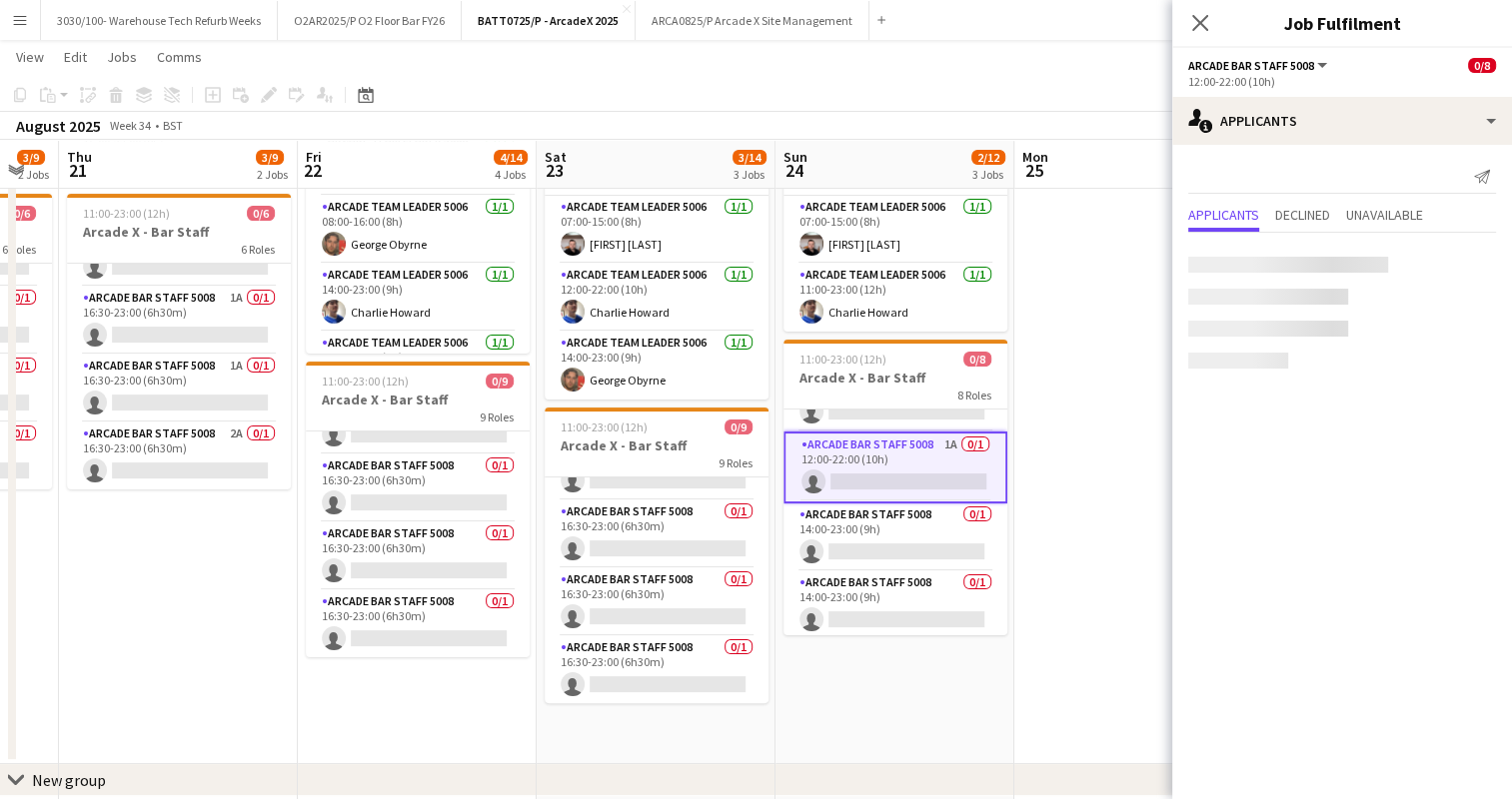 scroll, scrollTop: 180, scrollLeft: 0, axis: vertical 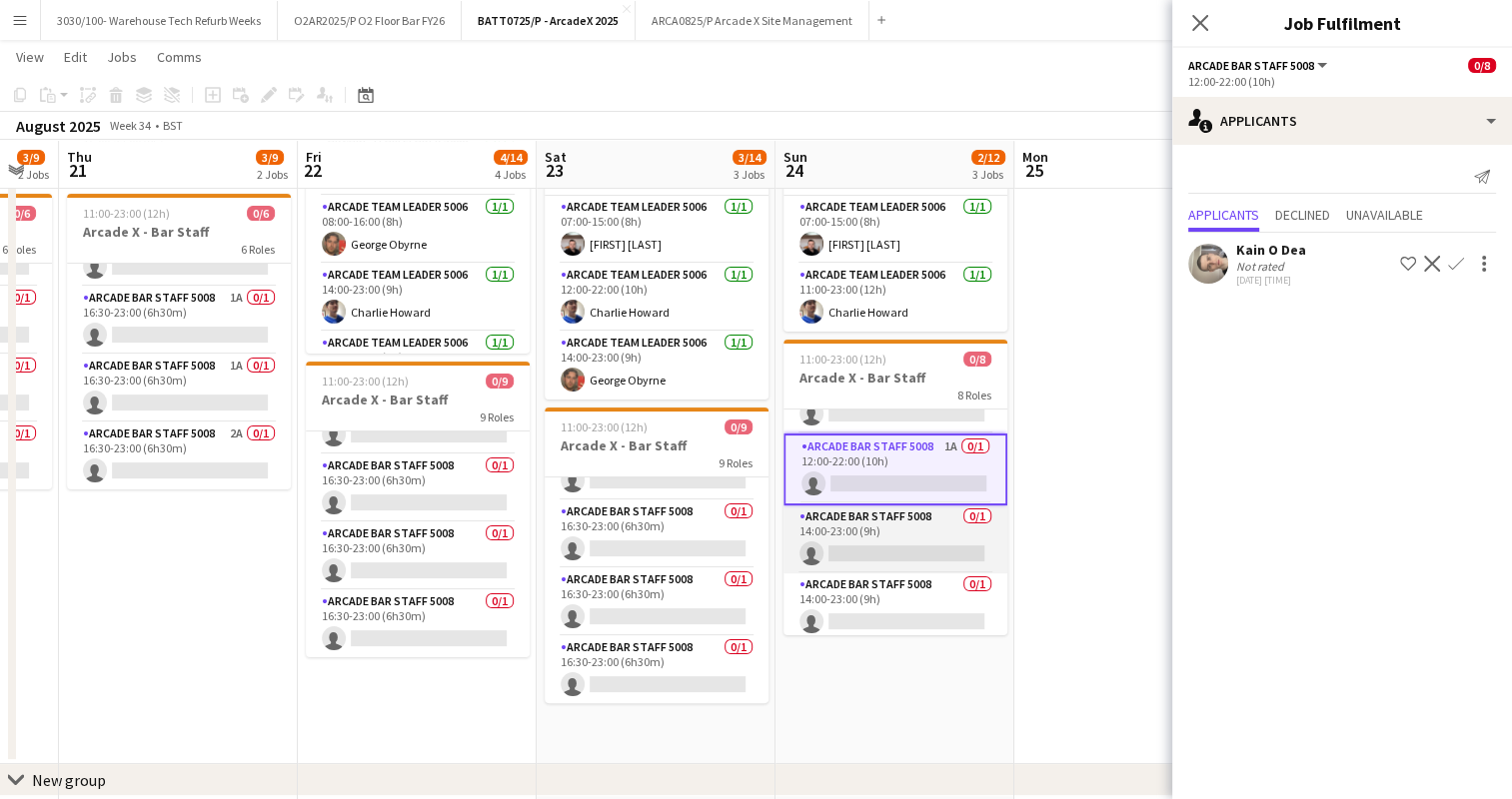 click on "Arcade Bar Staff 5008   0/1   14:00-23:00 (9h)
single-neutral-actions" at bounding box center [895, 539] 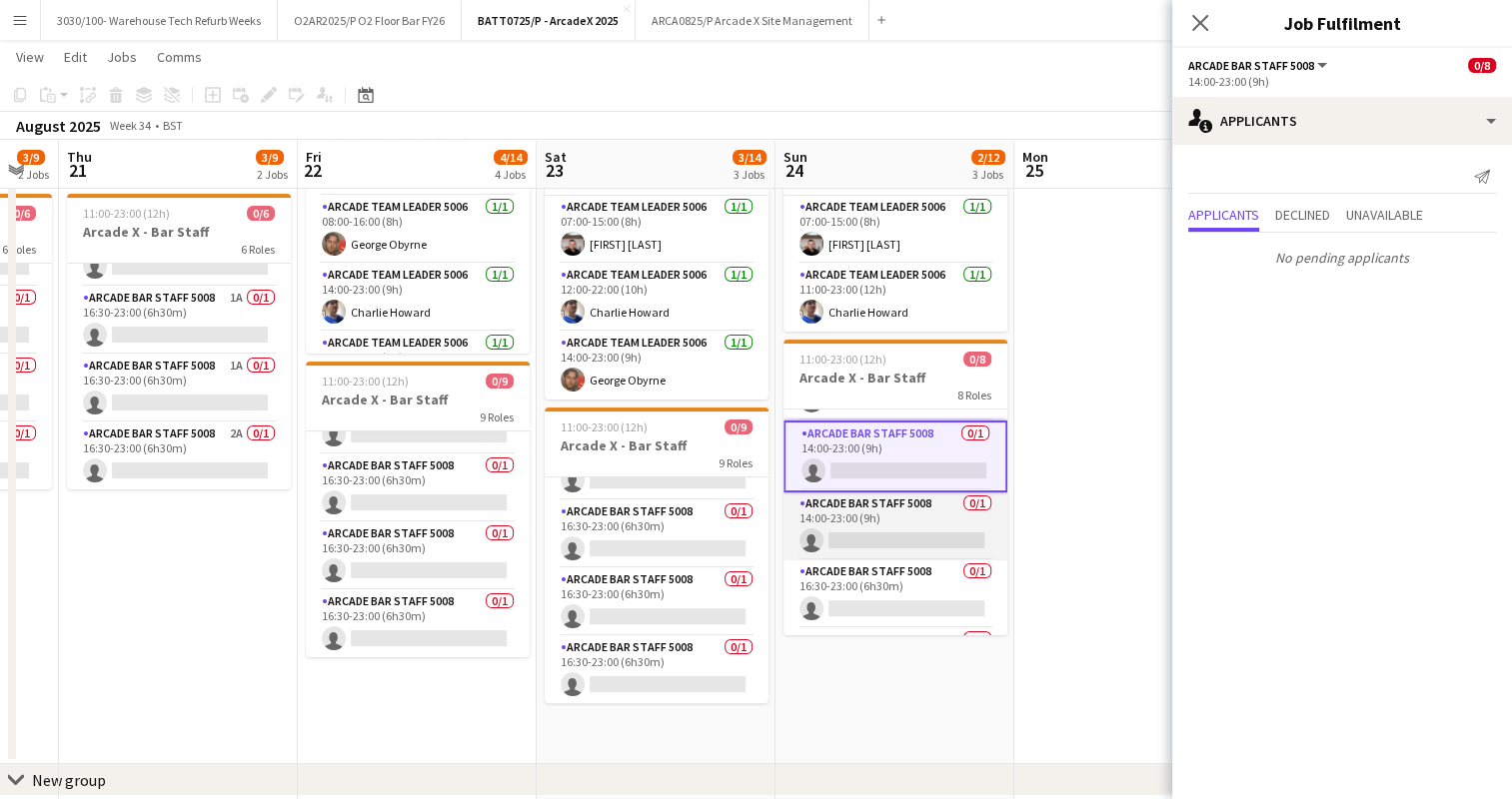 click on "Arcade Bar Staff 5008   0/1   14:00-23:00 (9h)
single-neutral-actions" at bounding box center [895, 526] 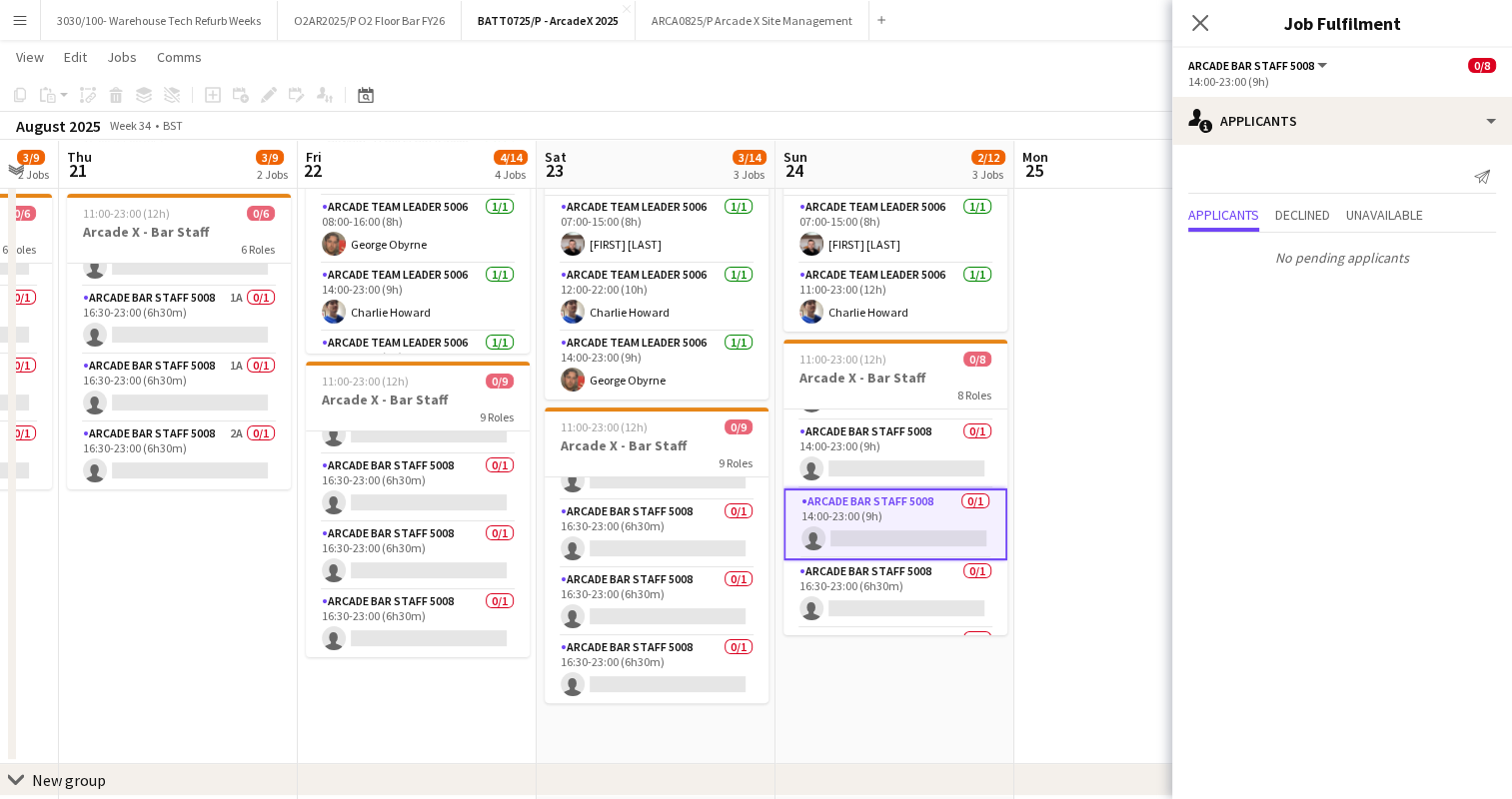 scroll, scrollTop: 320, scrollLeft: 0, axis: vertical 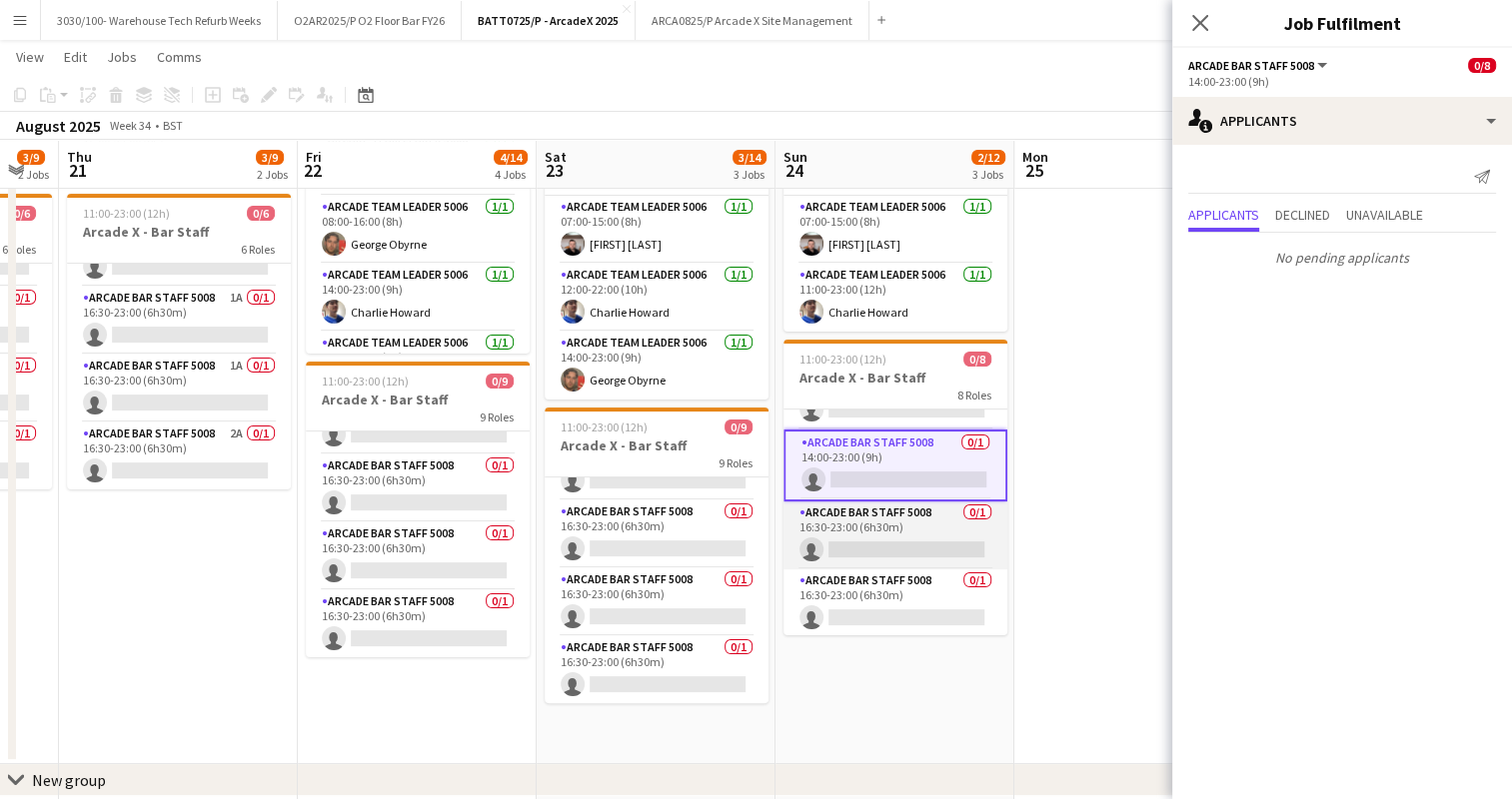 click on "Arcade Bar Staff 5008   0/1   16:30-23:00 (6h30m)
single-neutral-actions" at bounding box center (895, 535) 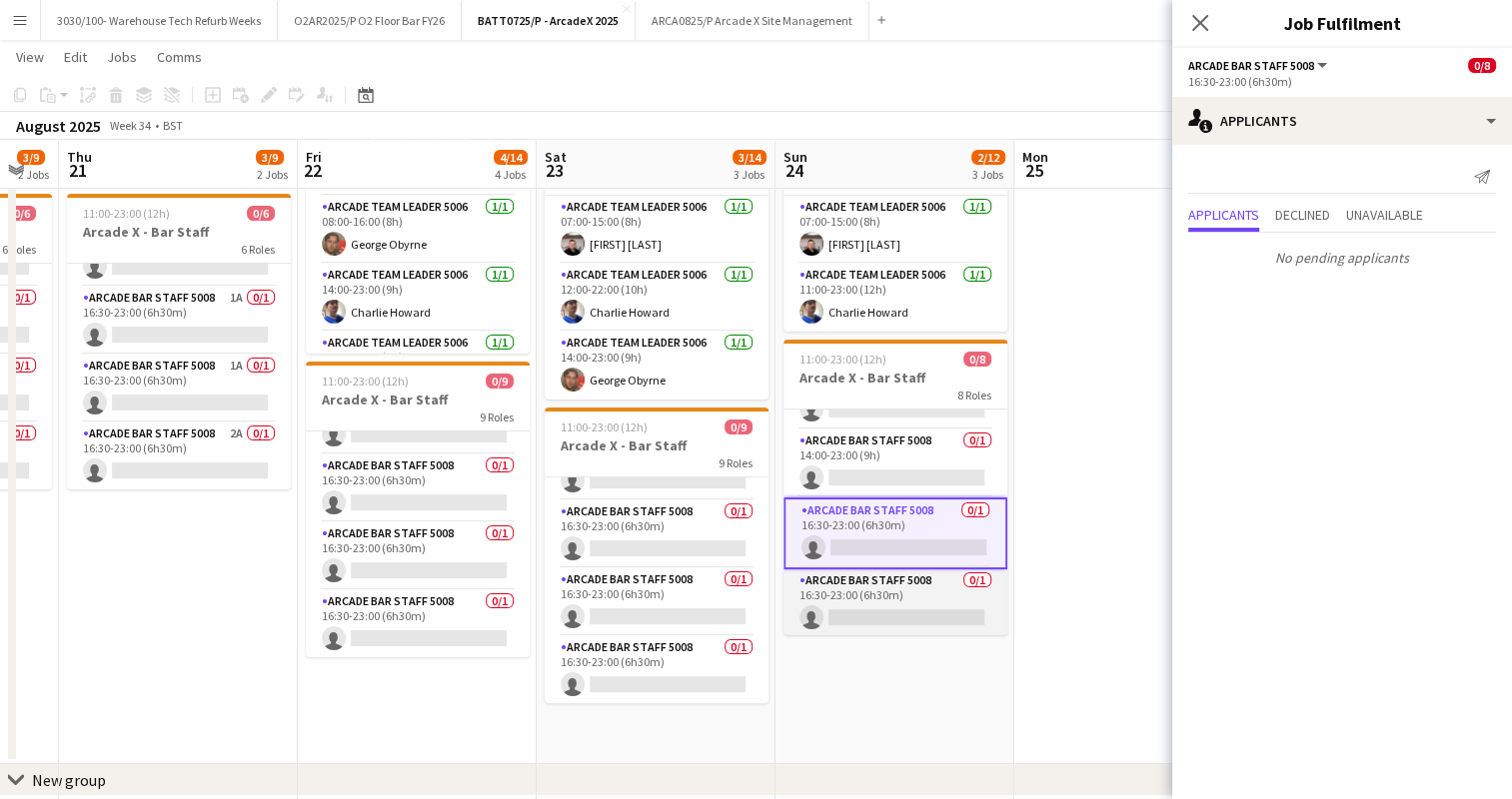 click on "Arcade Bar Staff 5008   0/1   16:30-23:00 (6h30m)
single-neutral-actions" at bounding box center [895, 603] 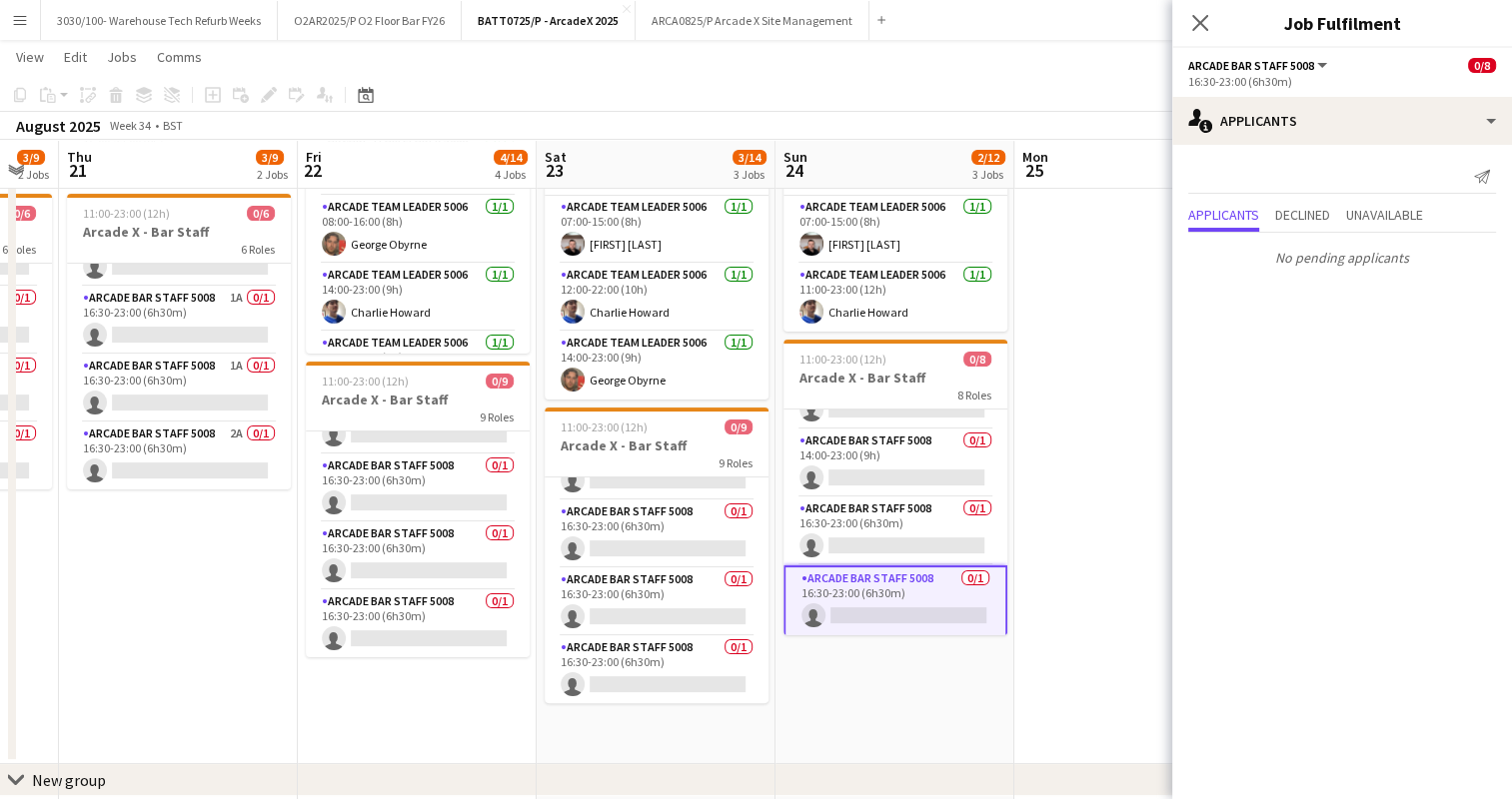 click at bounding box center (1133, 334) 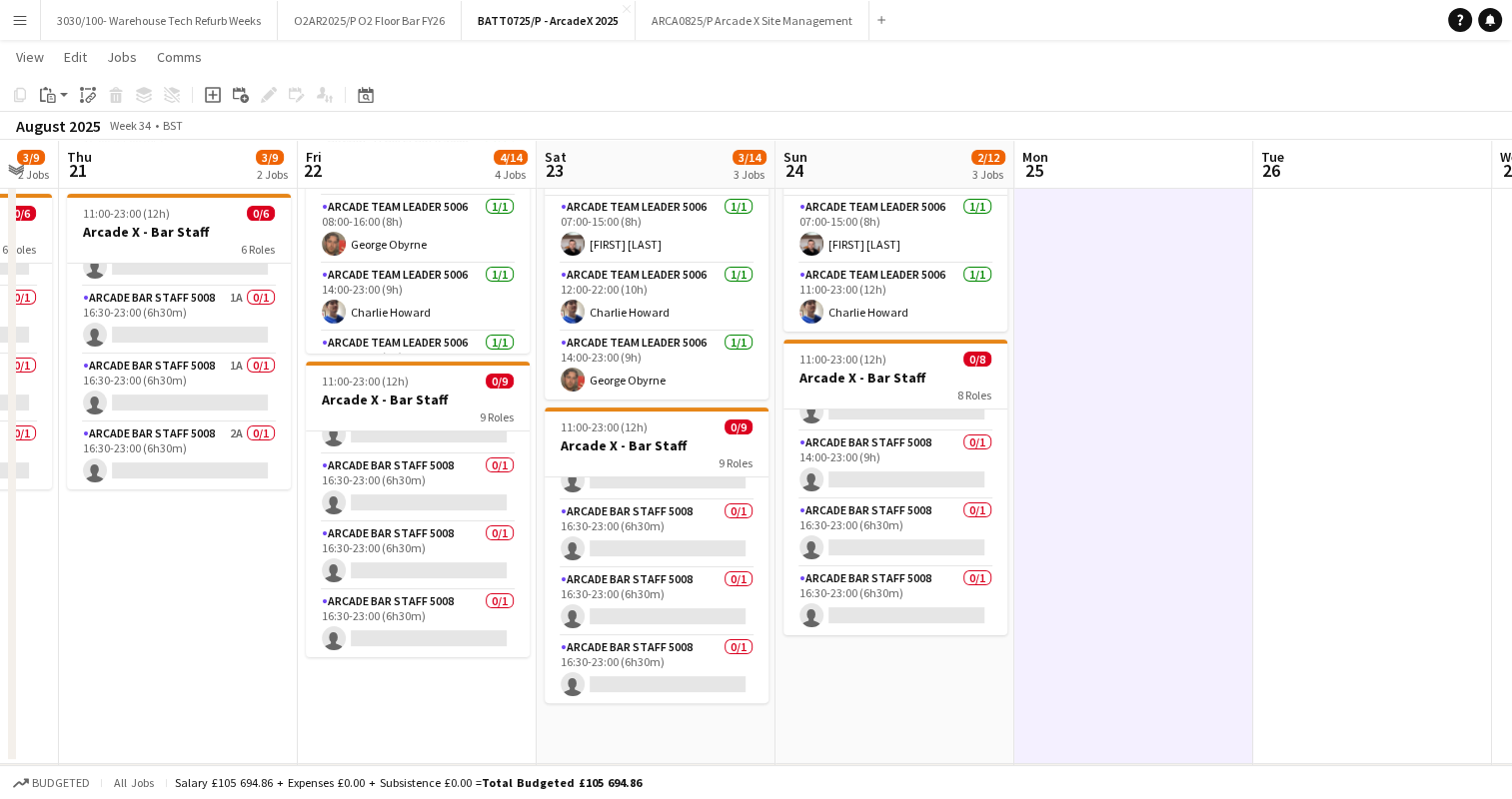 scroll, scrollTop: 317, scrollLeft: 0, axis: vertical 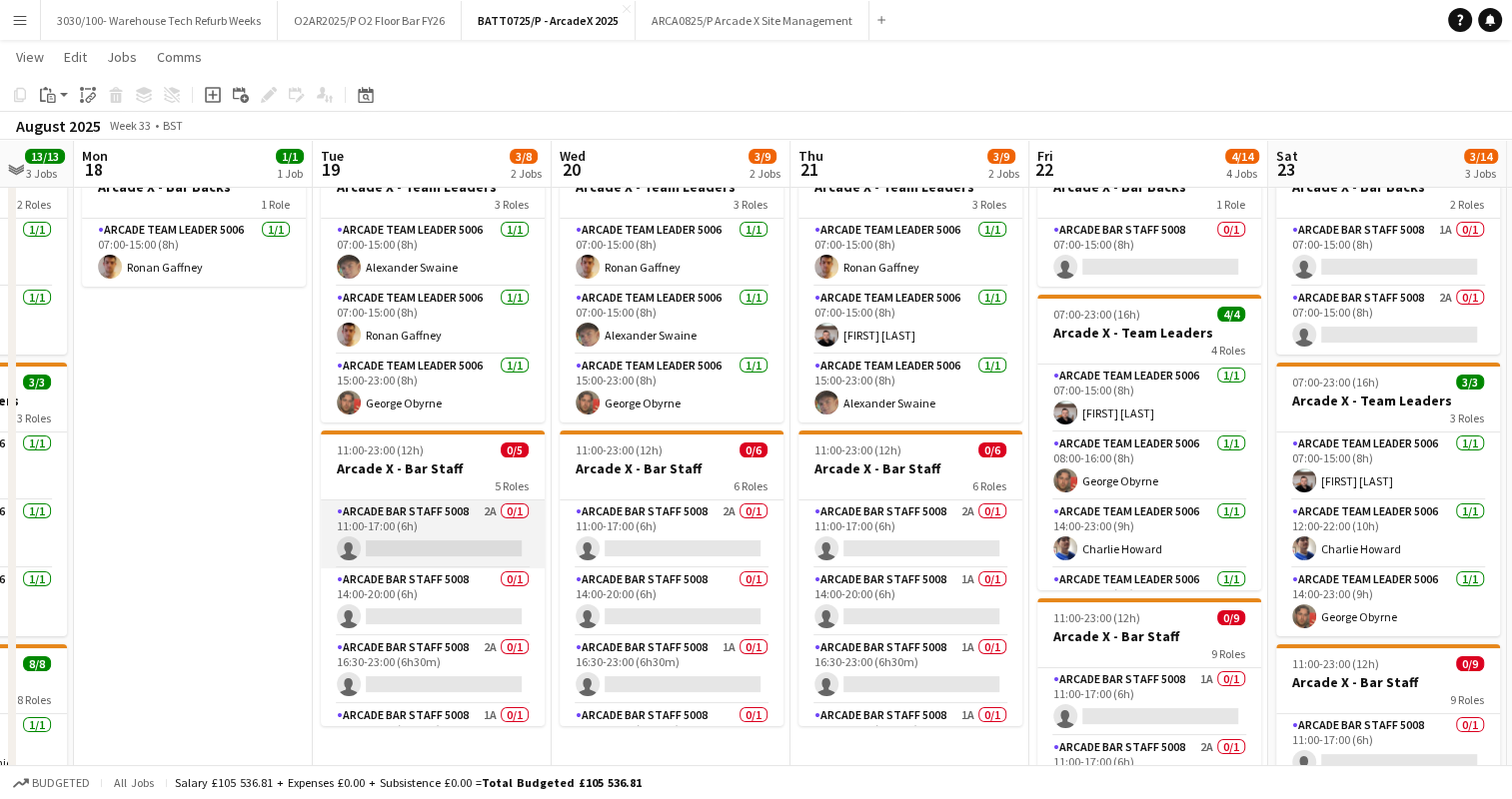 click on "Arcade Bar Staff 5008   2A   0/1   11:00-17:00 (6h)
single-neutral-actions" at bounding box center (433, 534) 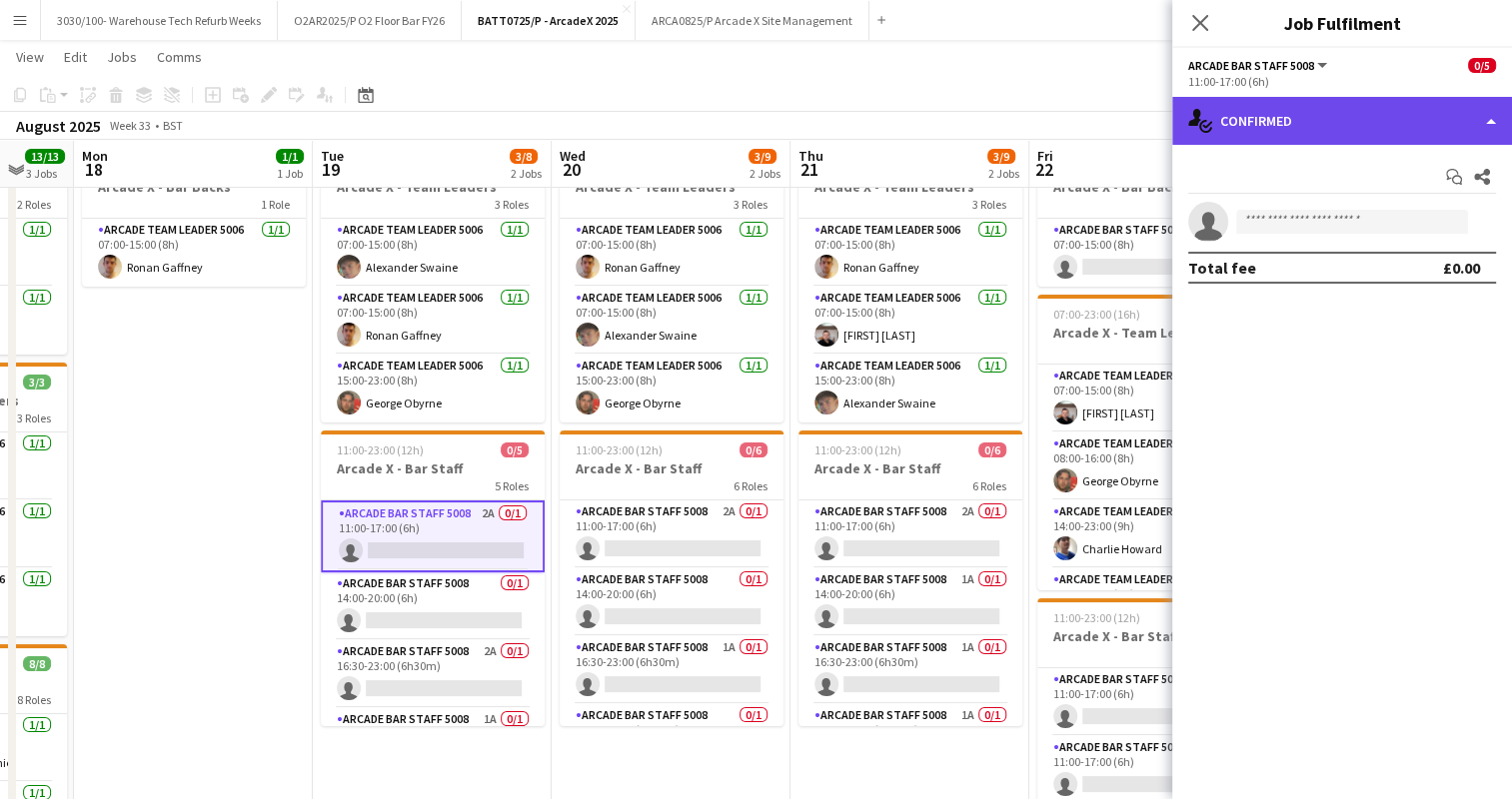 click on "single-neutral-actions-check-2
Confirmed" 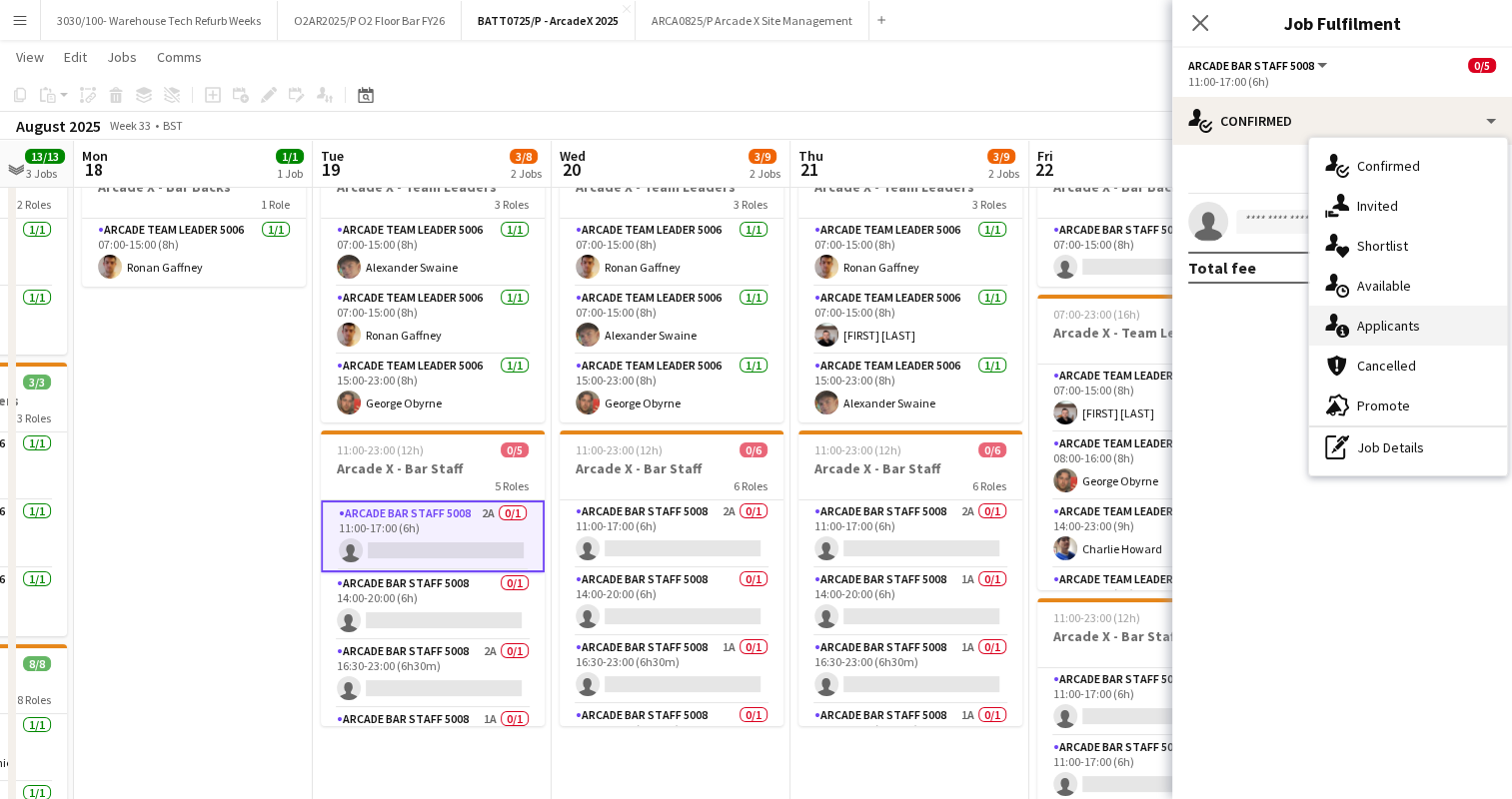 click on "single-neutral-actions-information
Applicants" at bounding box center [1408, 326] 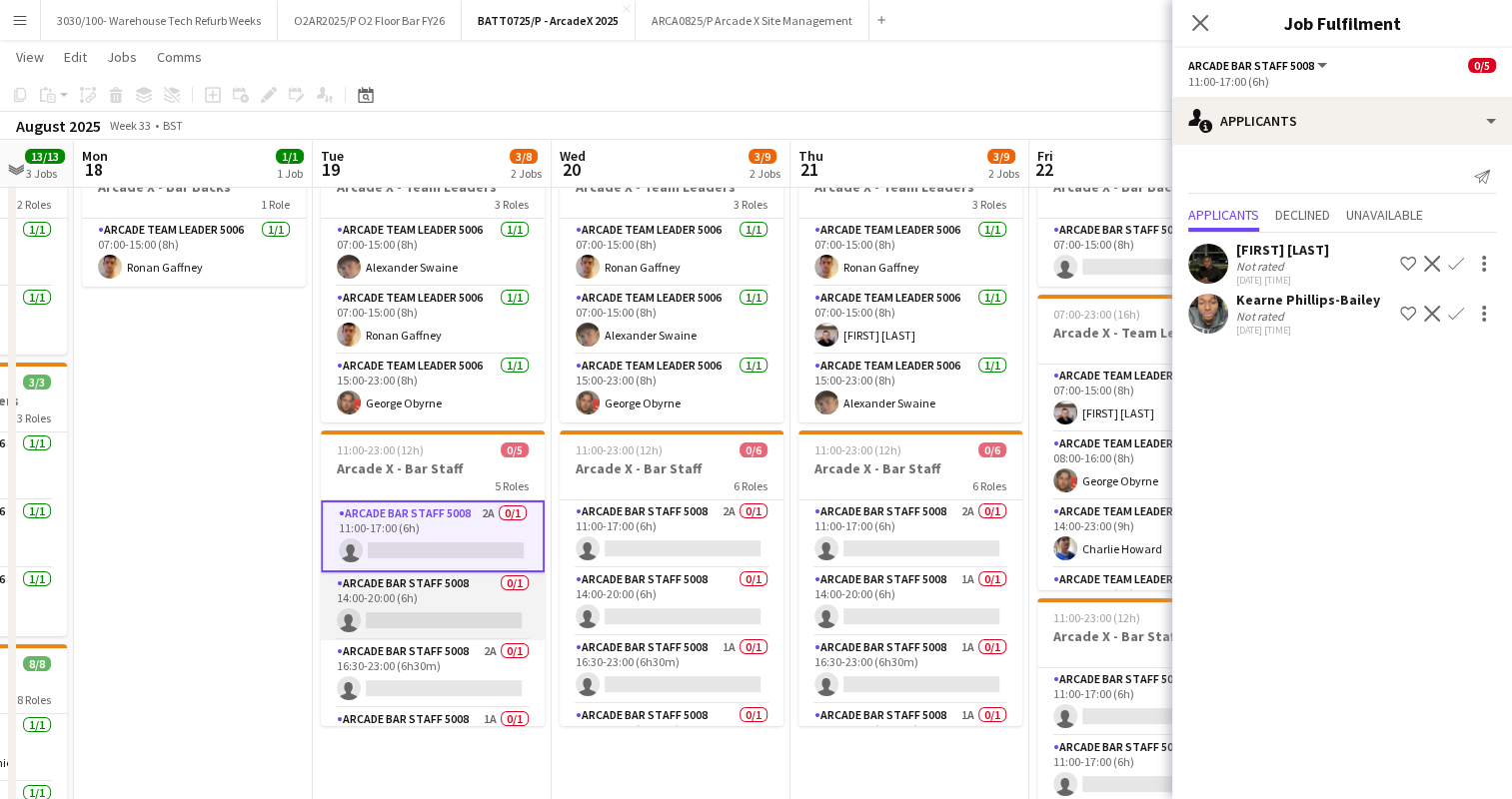 click on "Arcade Bar Staff 5008   0/1   14:00-20:00 (6h)
single-neutral-actions" at bounding box center (433, 606) 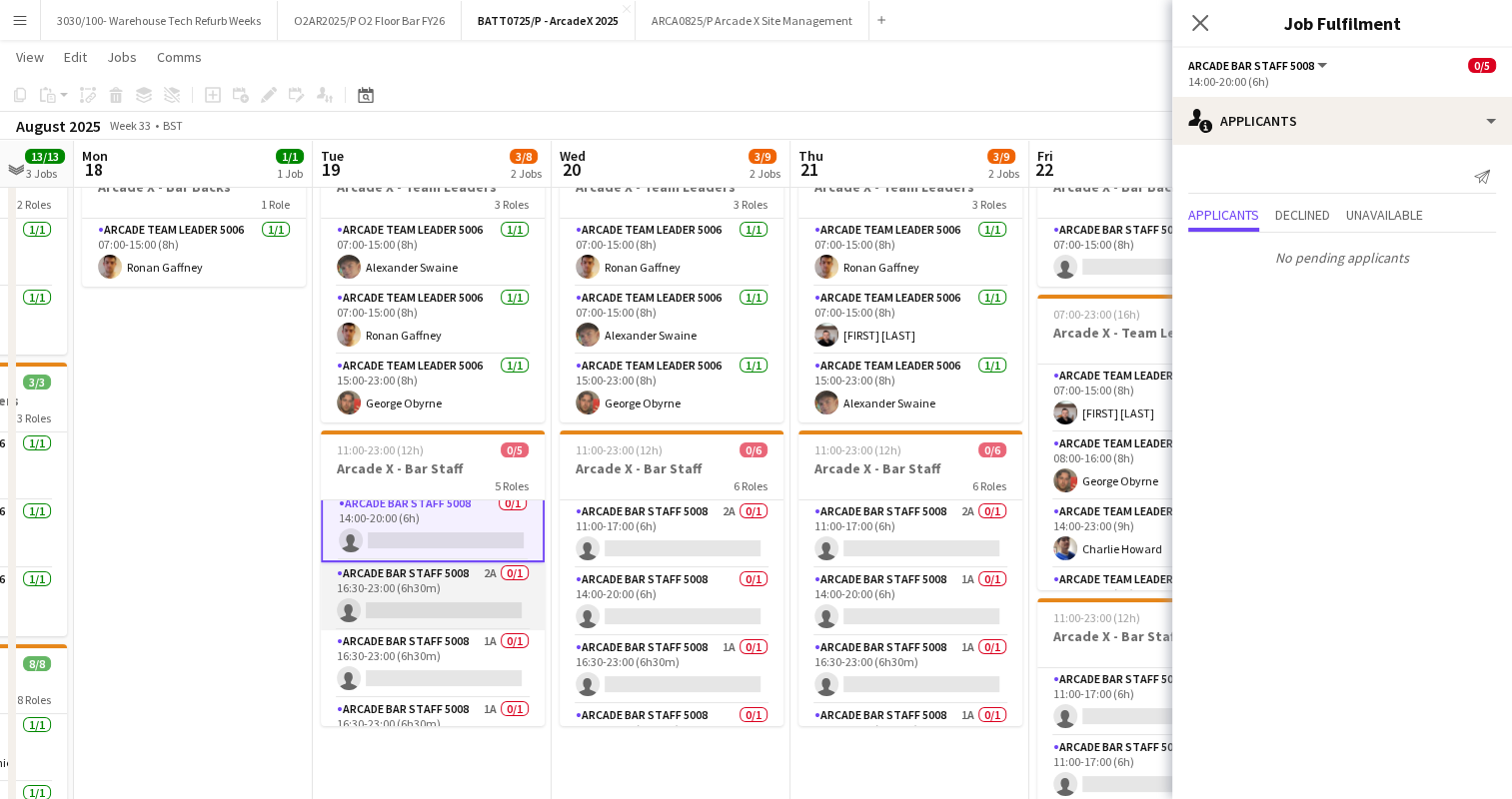 click on "Arcade Bar Staff 5008   2A   0/1   16:30-23:00 (6h30m)
single-neutral-actions" at bounding box center (433, 596) 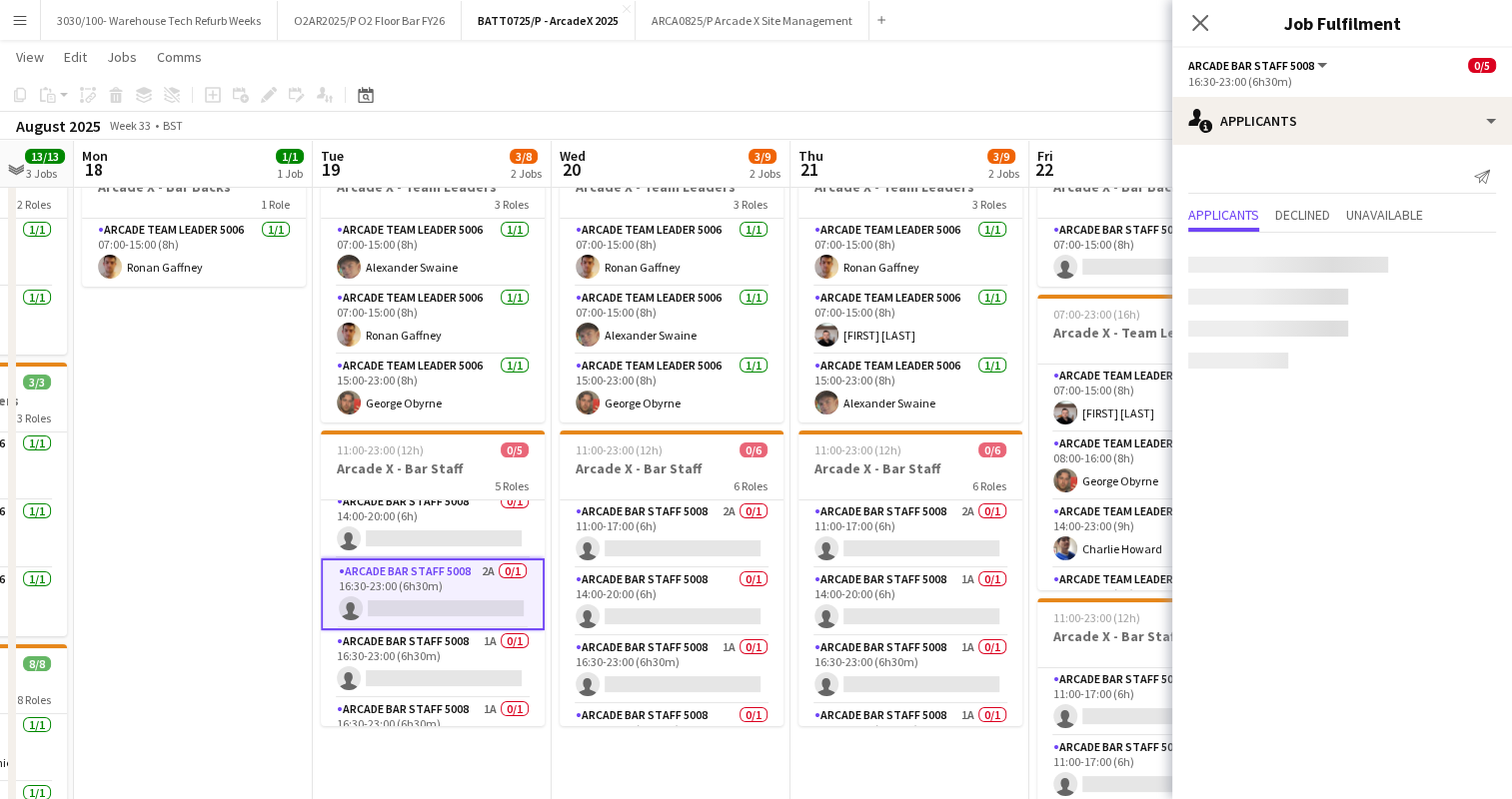 scroll, scrollTop: 76, scrollLeft: 0, axis: vertical 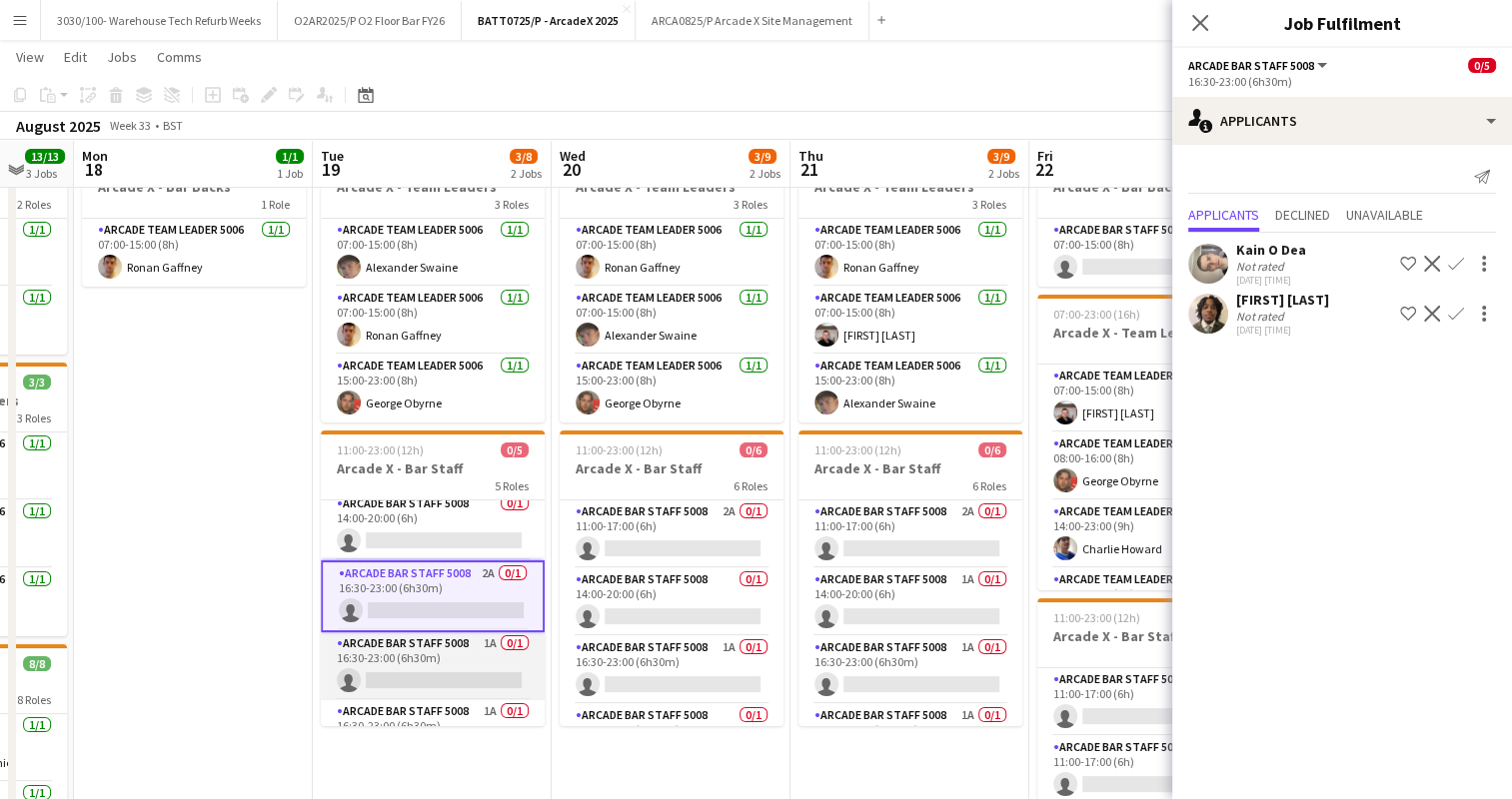 click on "Arcade Bar Staff 5008   1A   0/1   16:30-23:00 (6h30m)
single-neutral-actions" at bounding box center (433, 666) 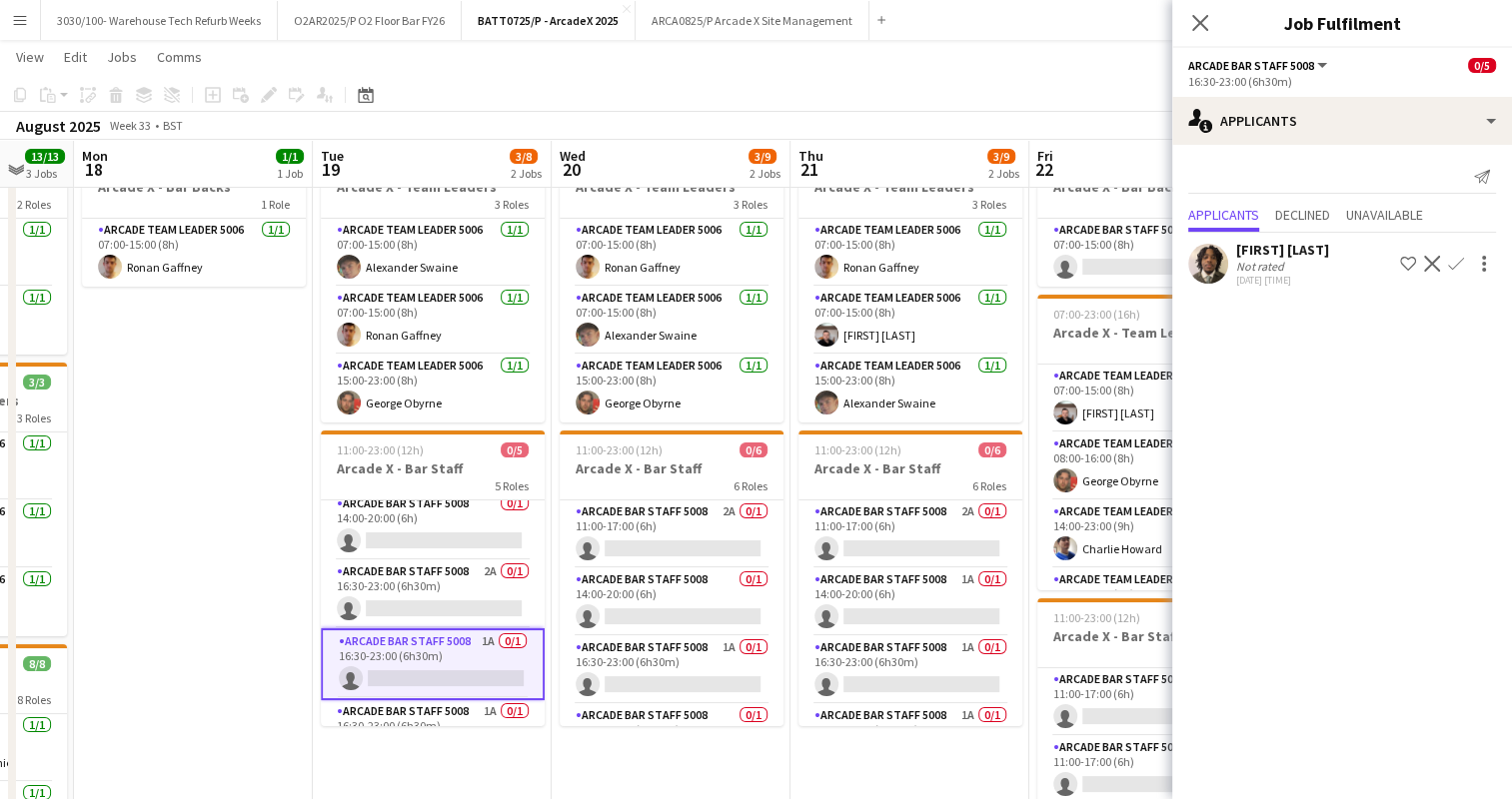scroll, scrollTop: 116, scrollLeft: 0, axis: vertical 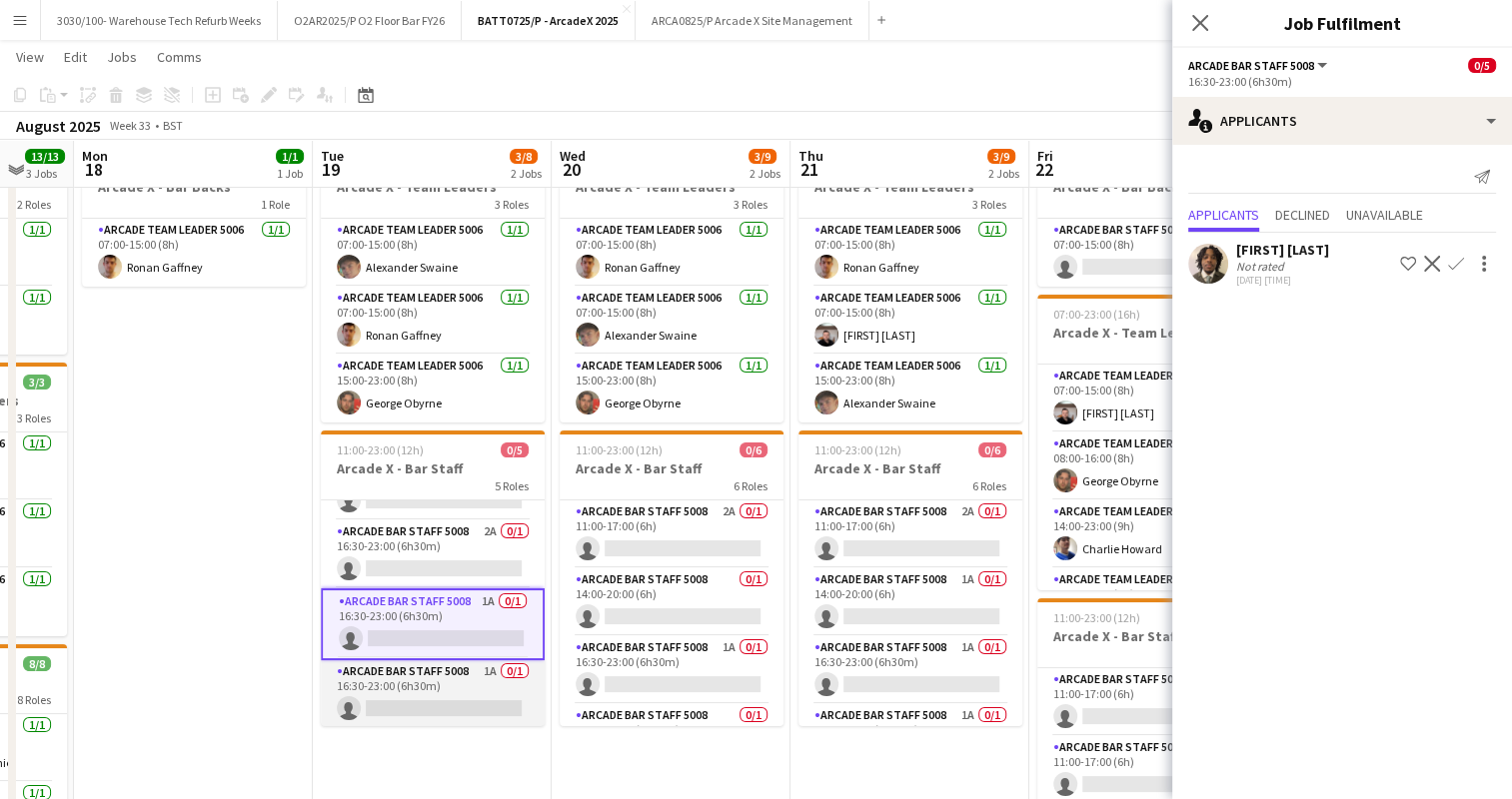 click on "Arcade Bar Staff 5008   1A   0/1   16:30-23:00 (6h30m)
single-neutral-actions" at bounding box center [433, 694] 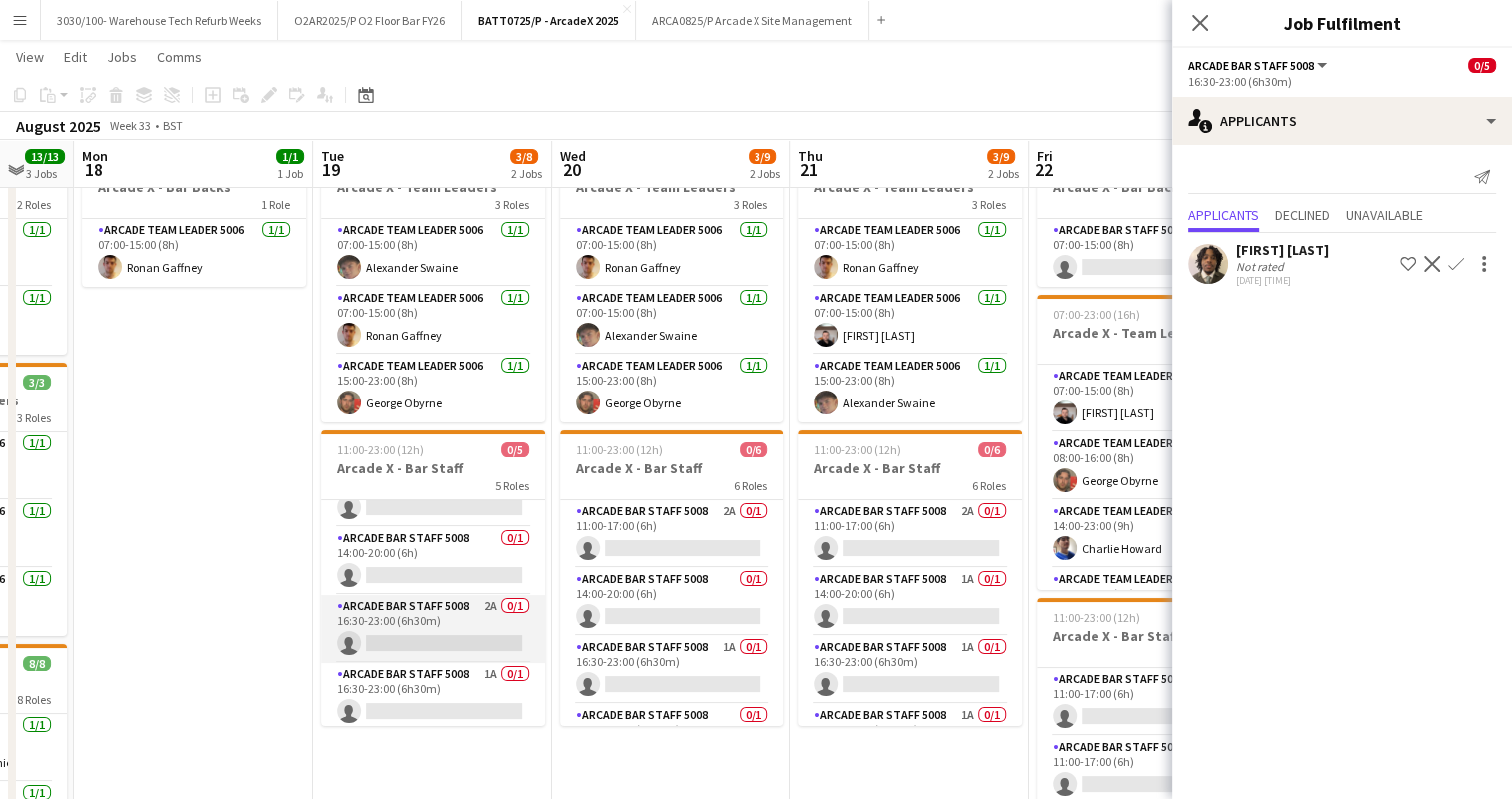 scroll, scrollTop: 40, scrollLeft: 0, axis: vertical 